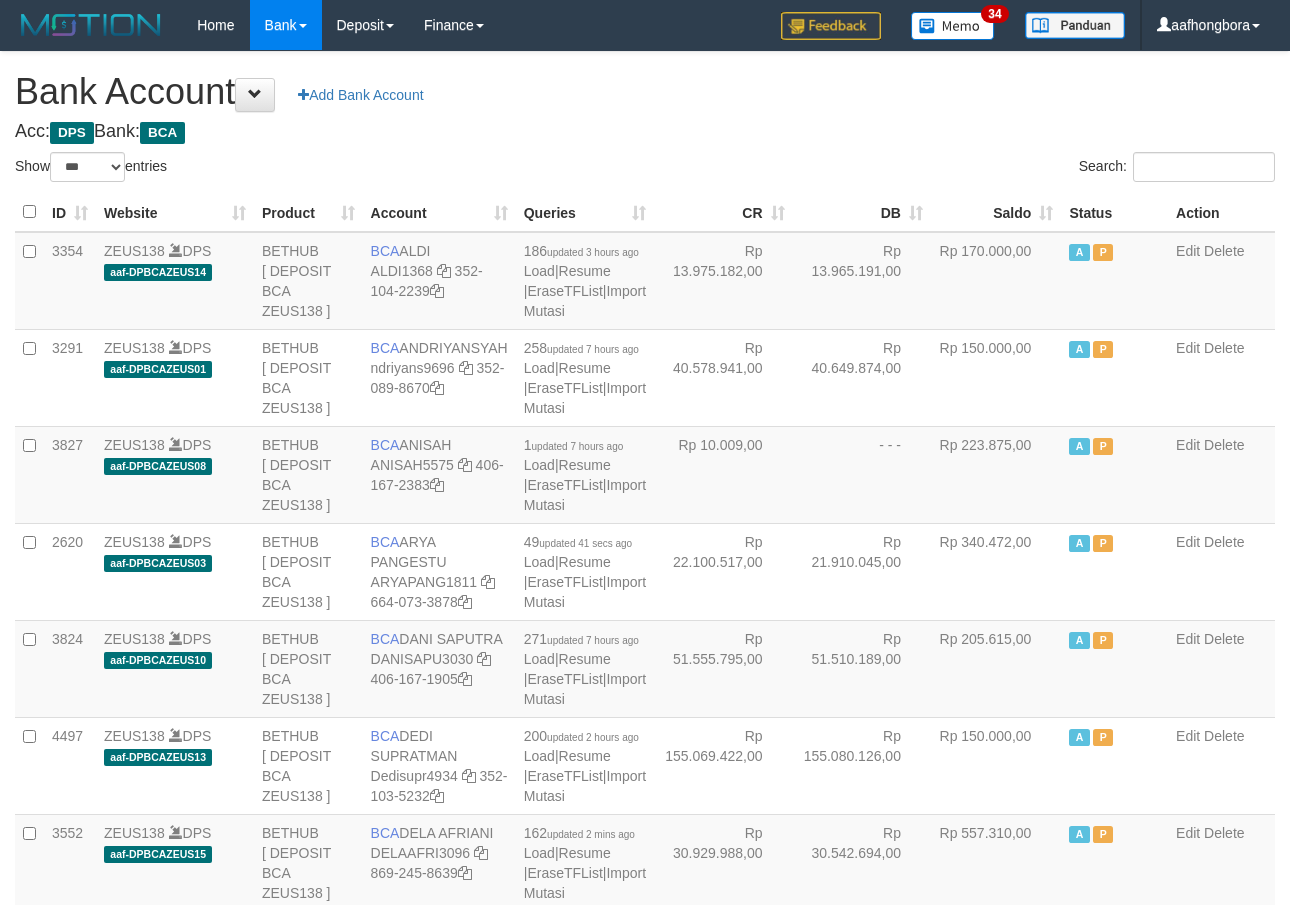 select on "***" 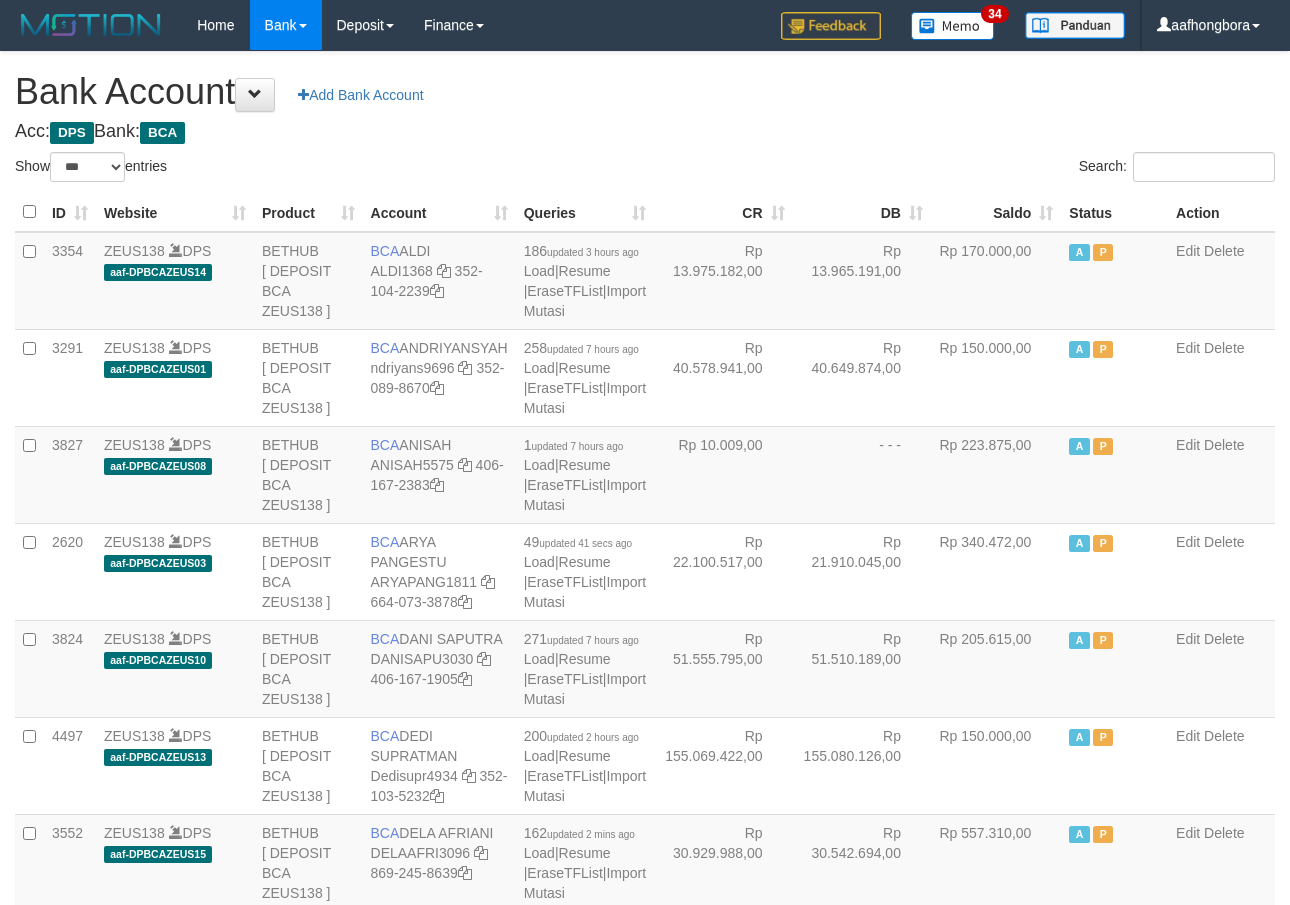scroll, scrollTop: 0, scrollLeft: 0, axis: both 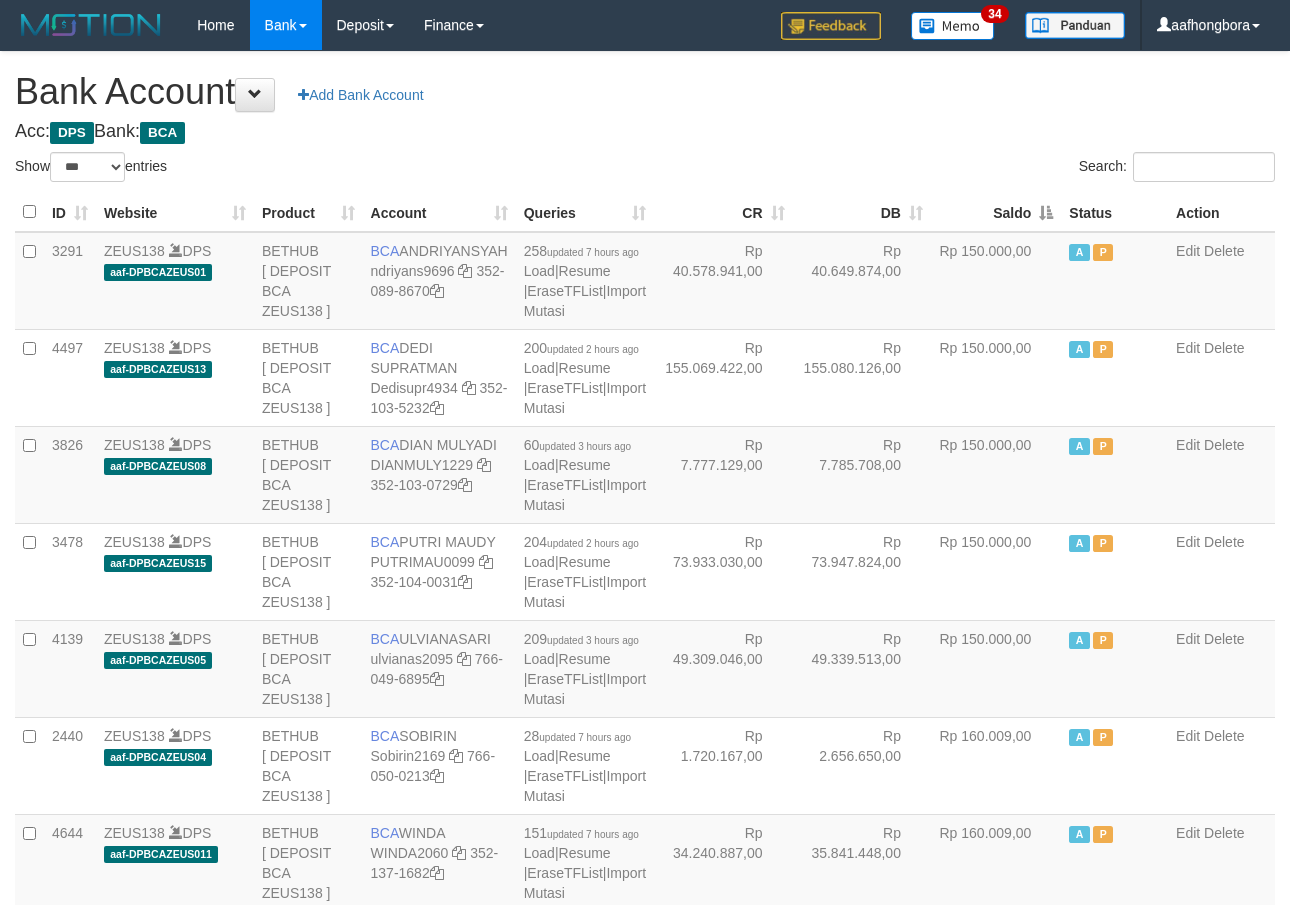 click on "Saldo" at bounding box center [996, 212] 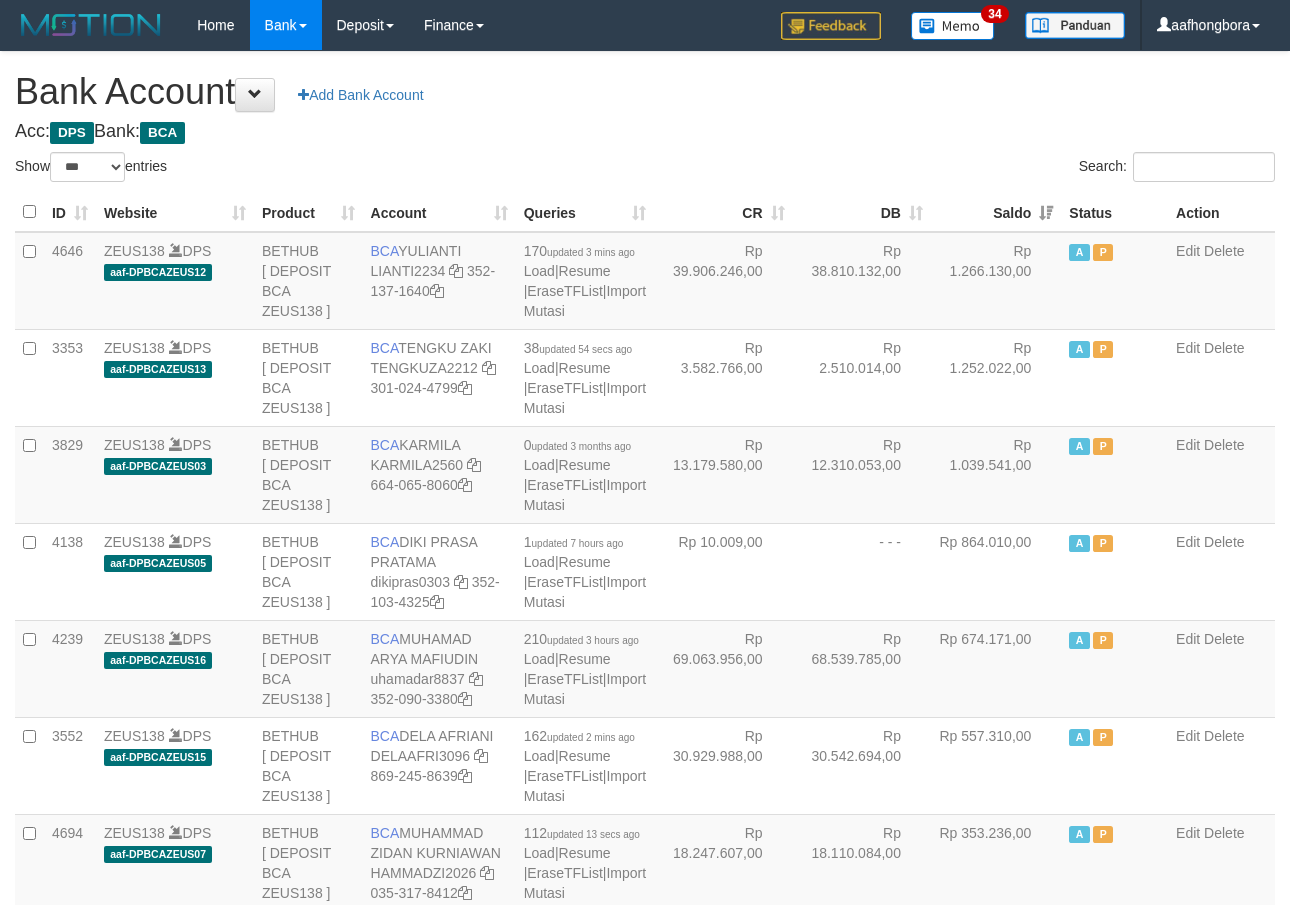 click on "Saldo" at bounding box center (996, 212) 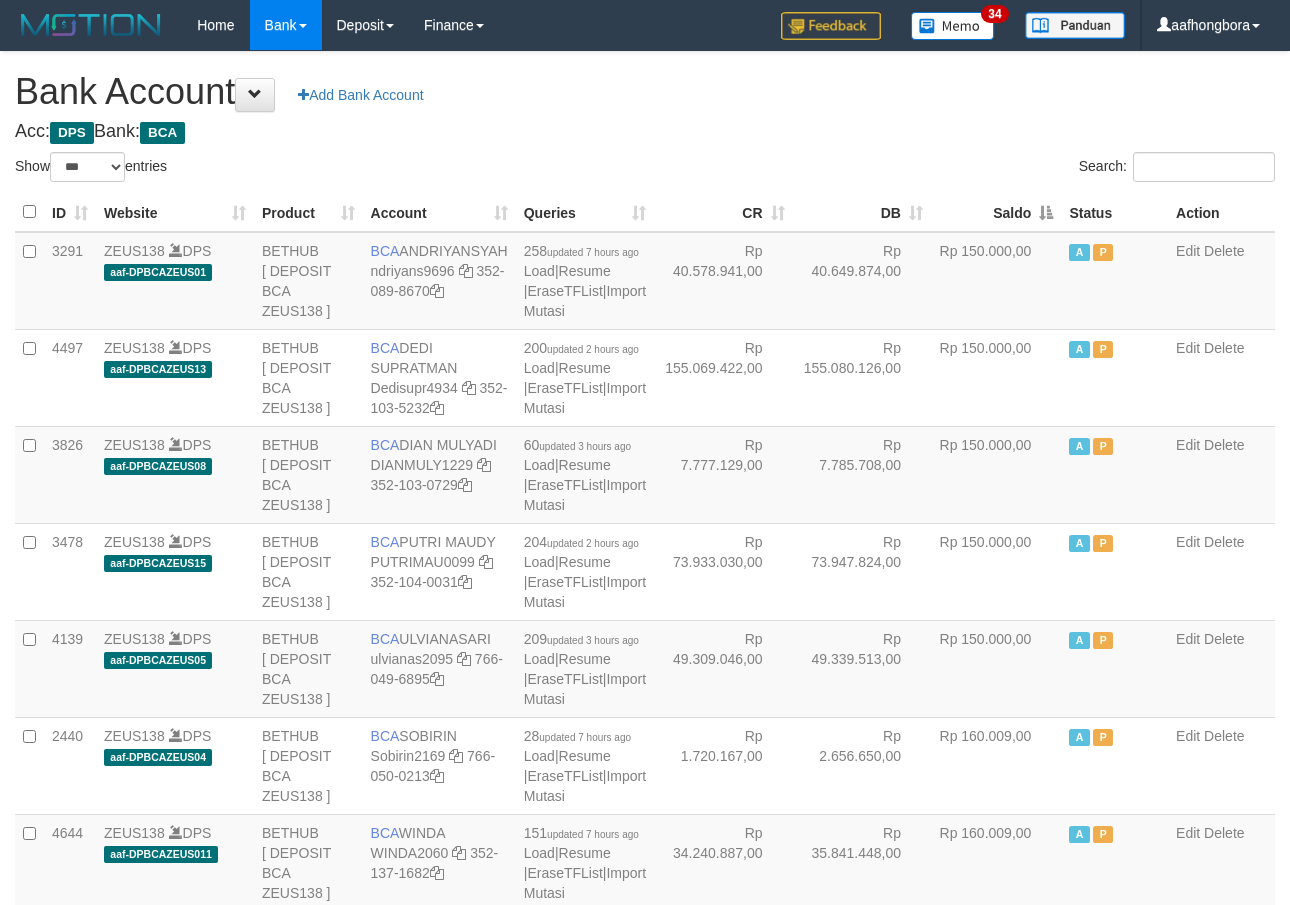 click on "Saldo" at bounding box center [996, 212] 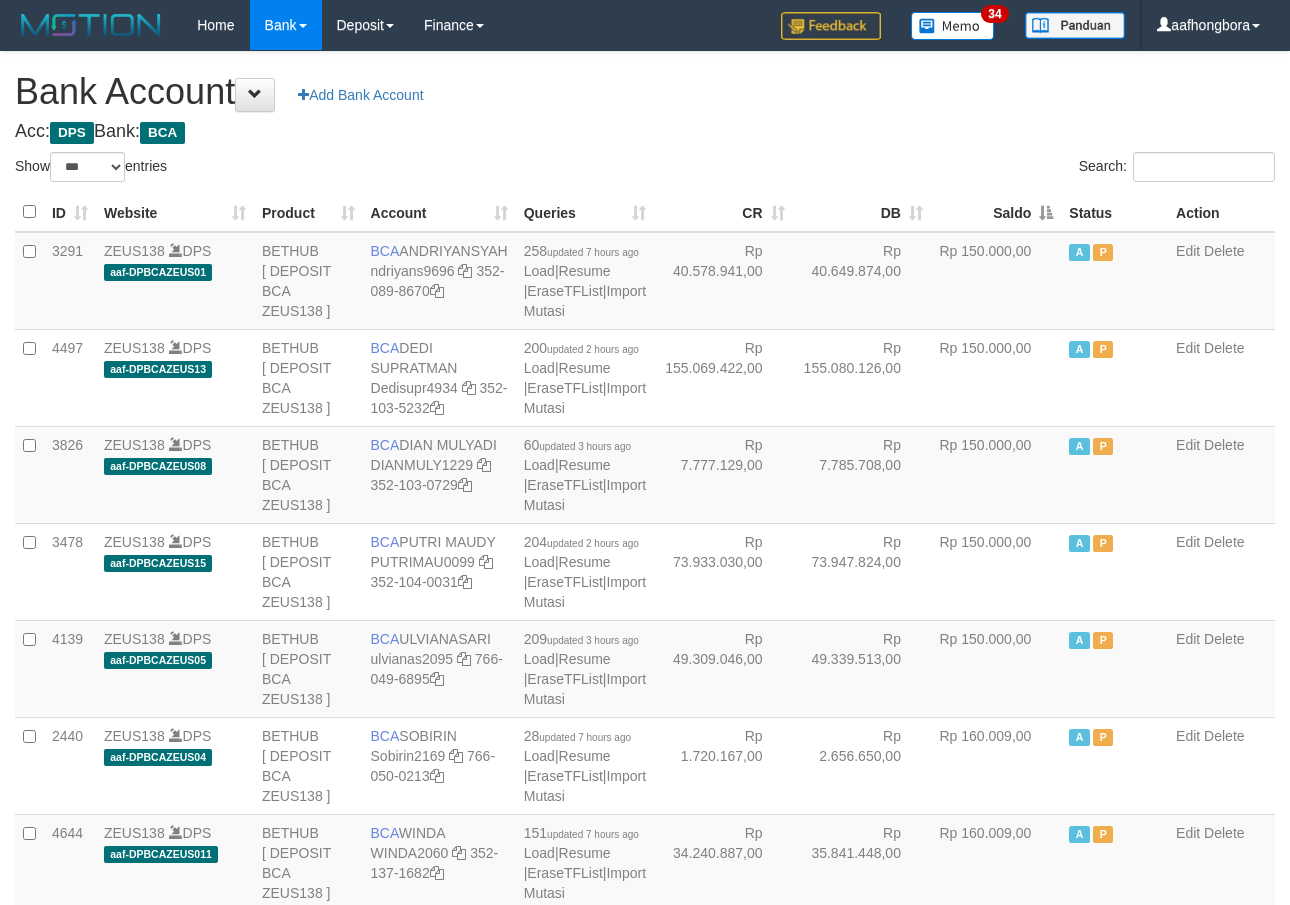 click on "Saldo" at bounding box center [996, 212] 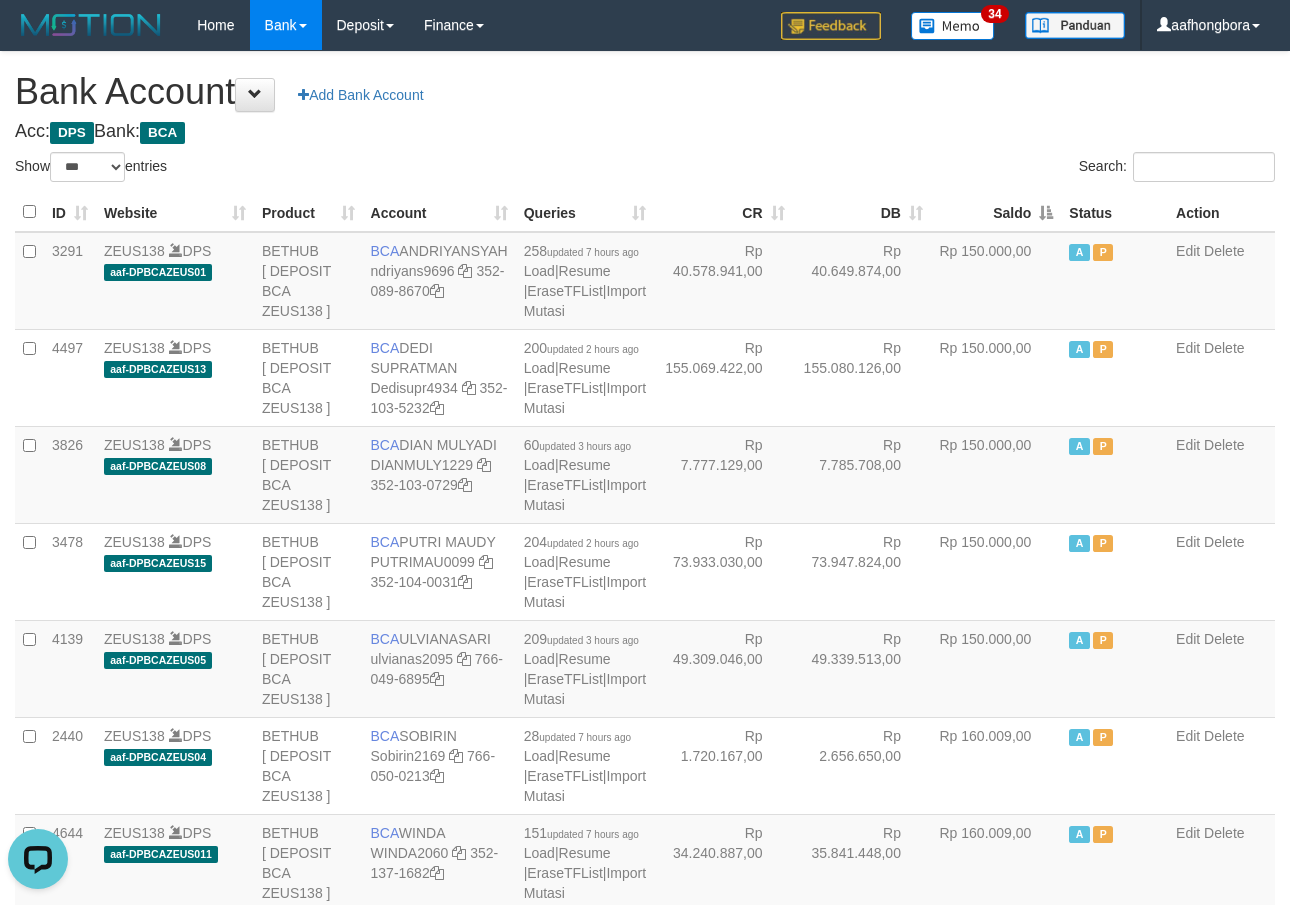 scroll, scrollTop: 0, scrollLeft: 0, axis: both 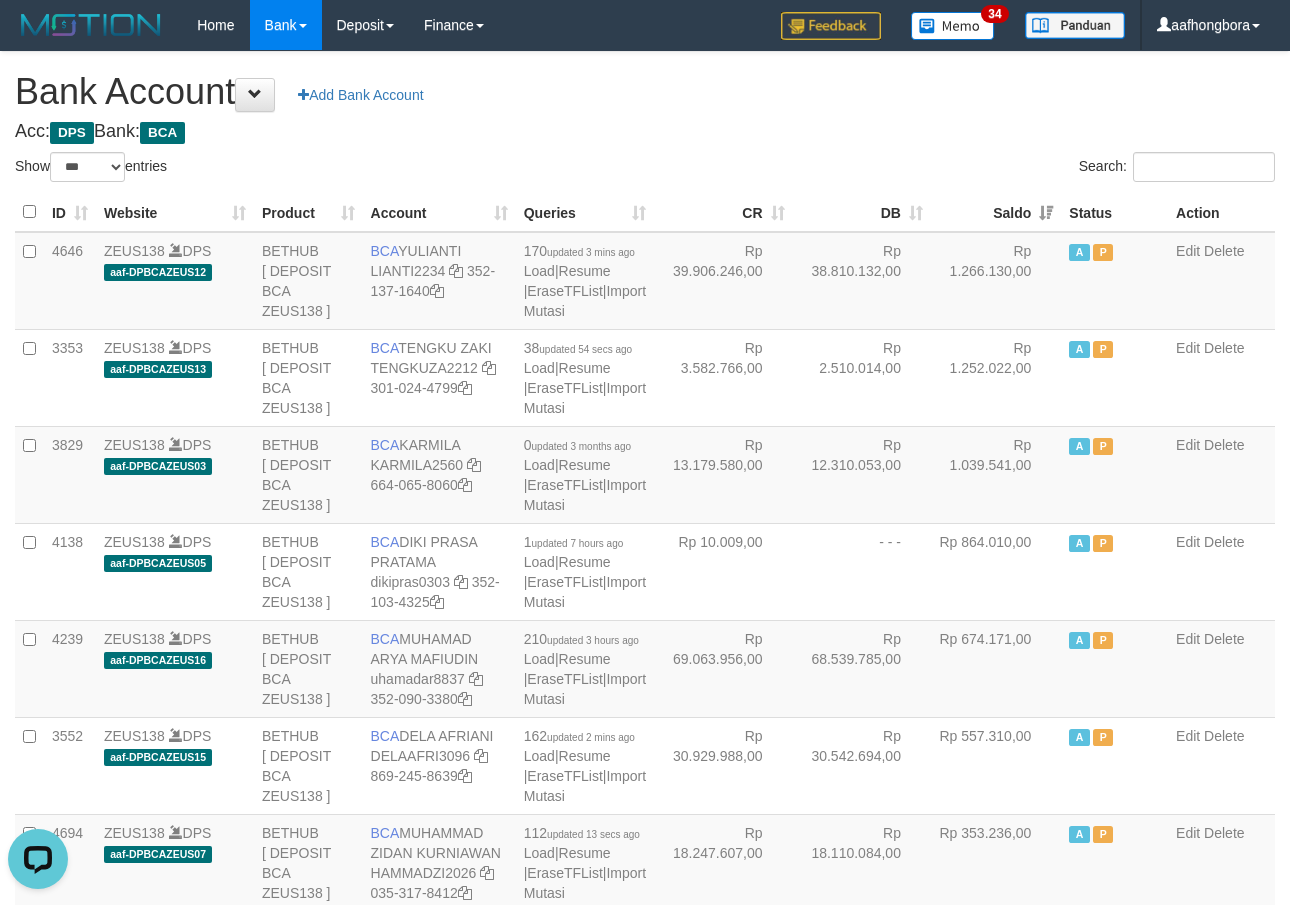 click on "Search:" at bounding box center (967, 169) 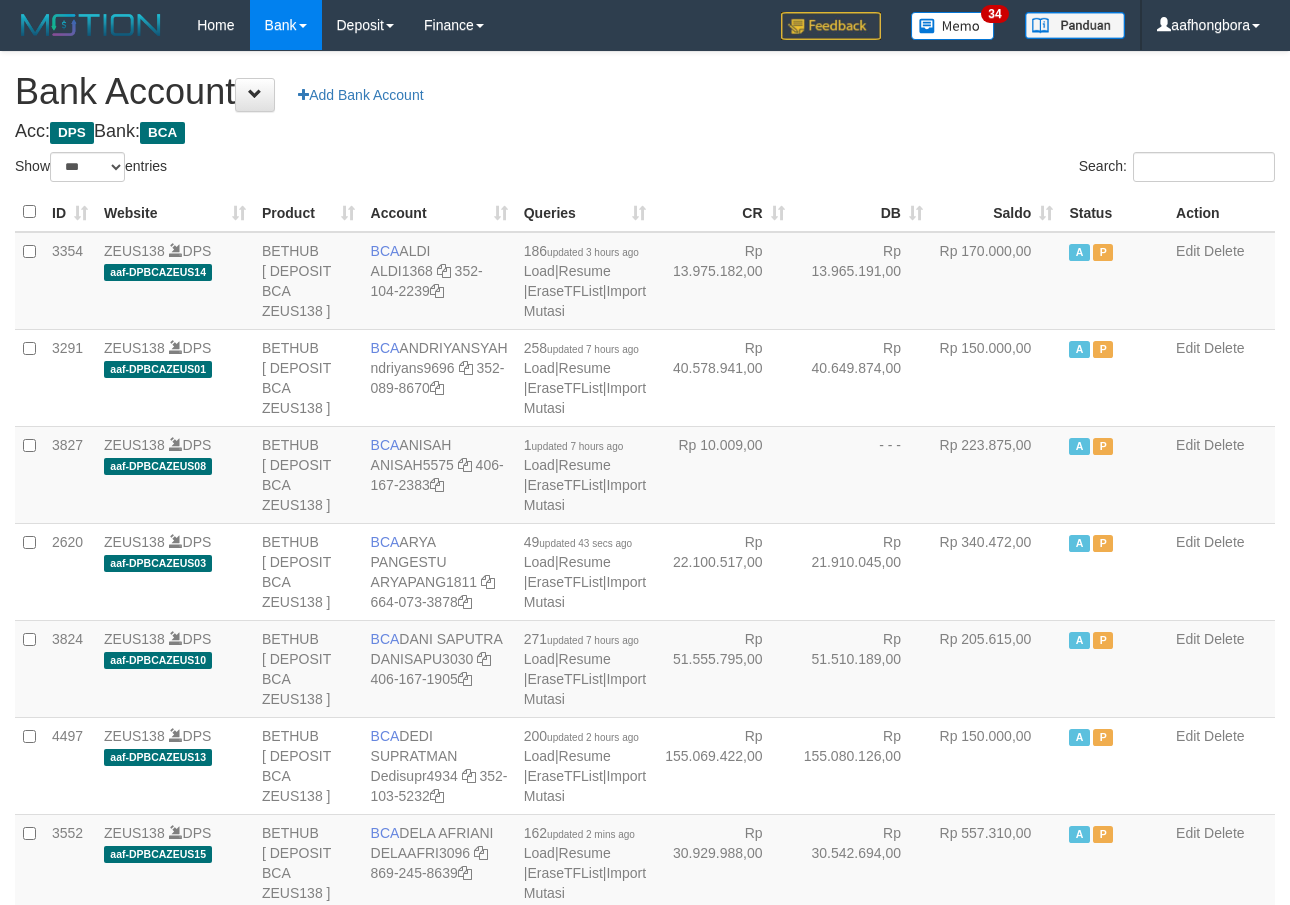 select on "***" 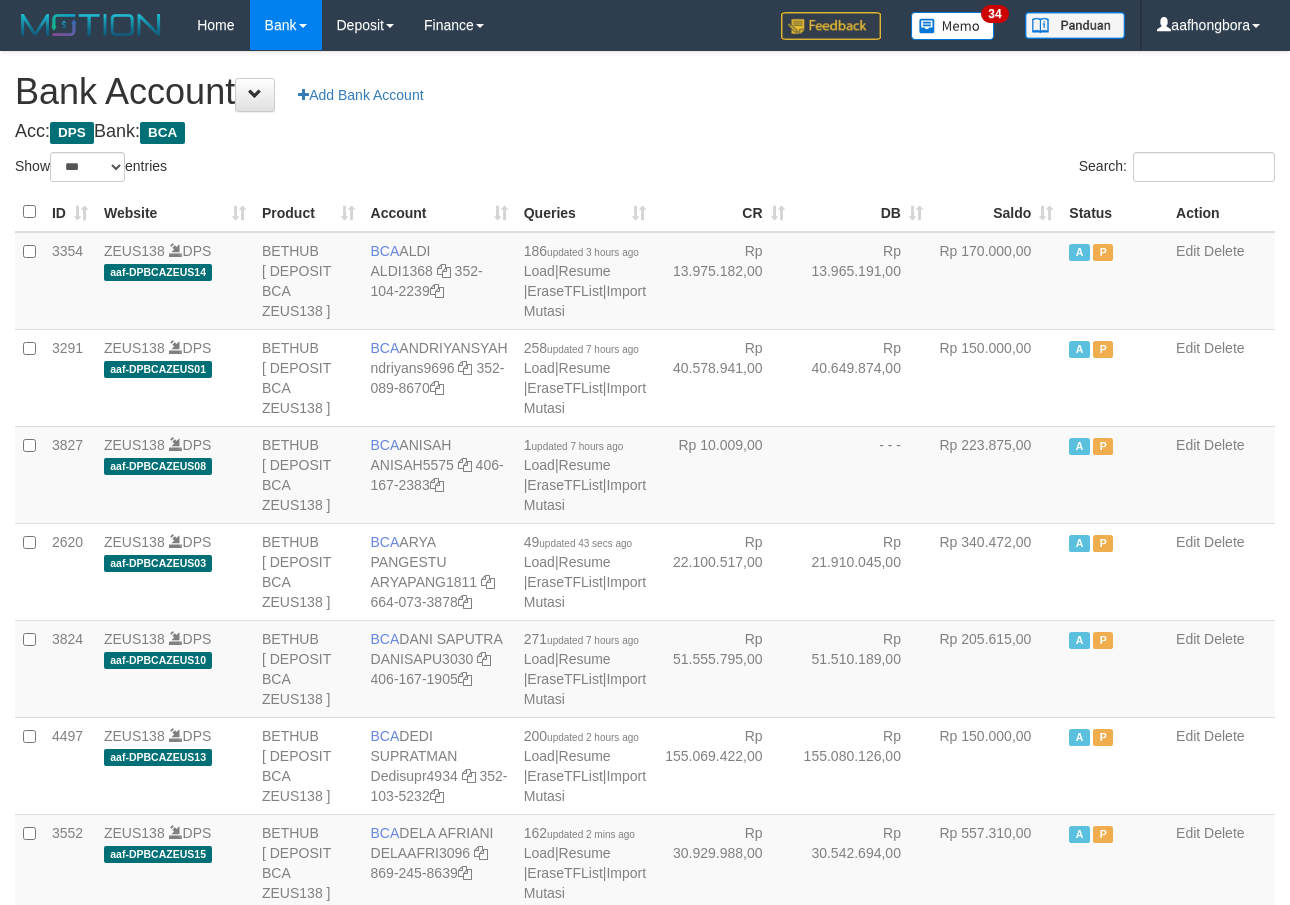 scroll, scrollTop: 0, scrollLeft: 0, axis: both 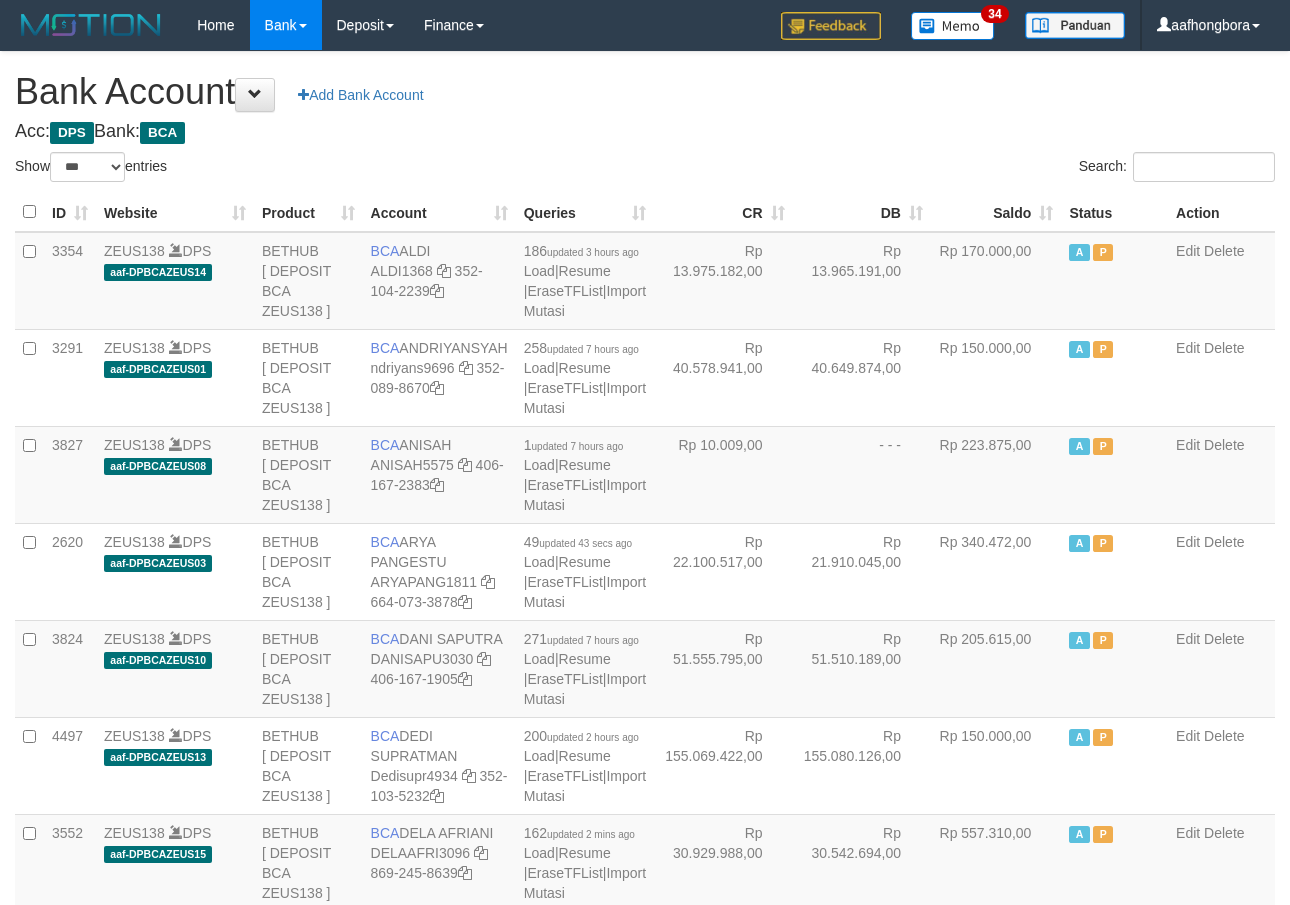 select on "***" 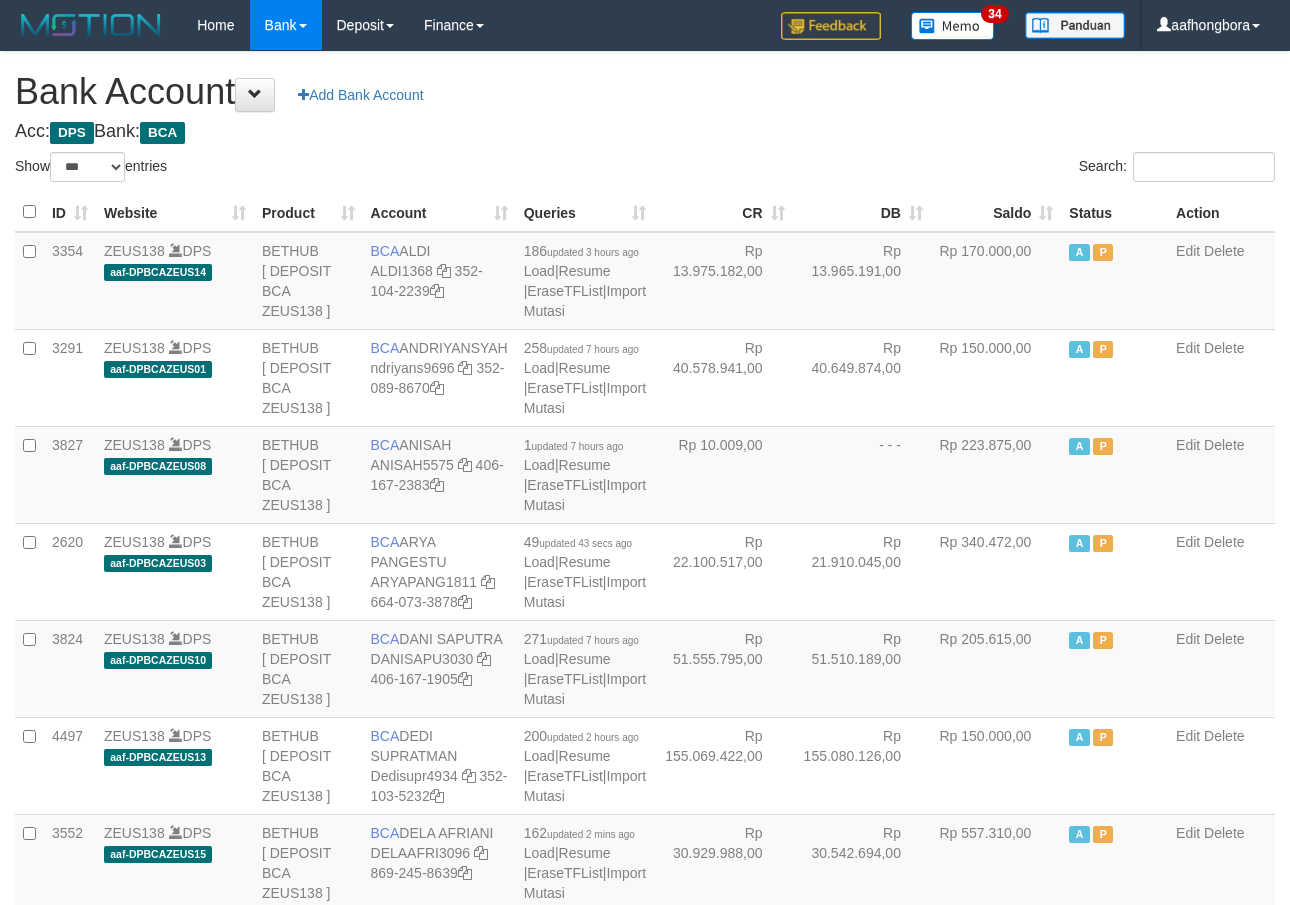 scroll, scrollTop: 0, scrollLeft: 0, axis: both 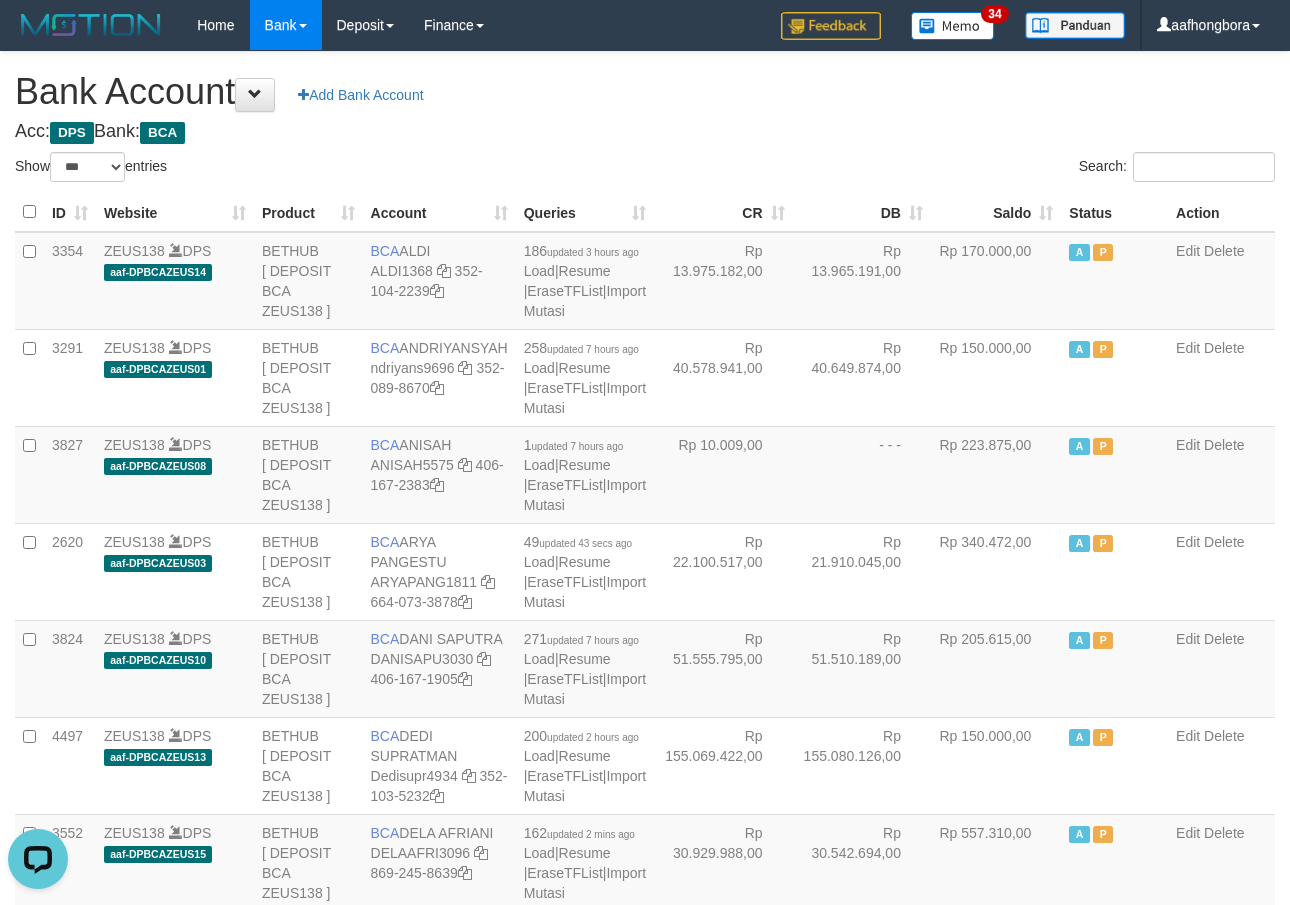 click on "Acc: 										 DPS
Bank:   BCA" at bounding box center (645, 132) 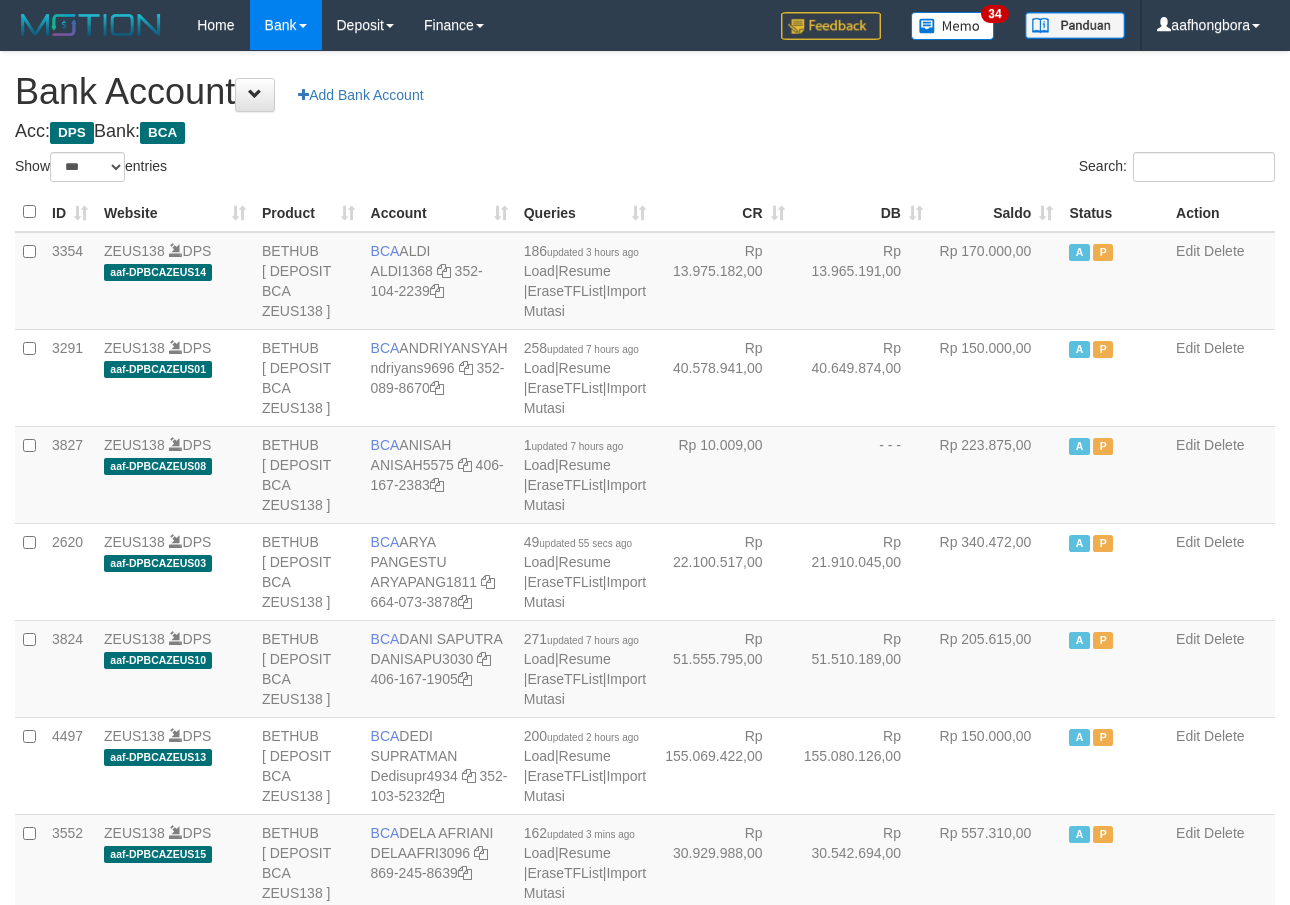 select on "***" 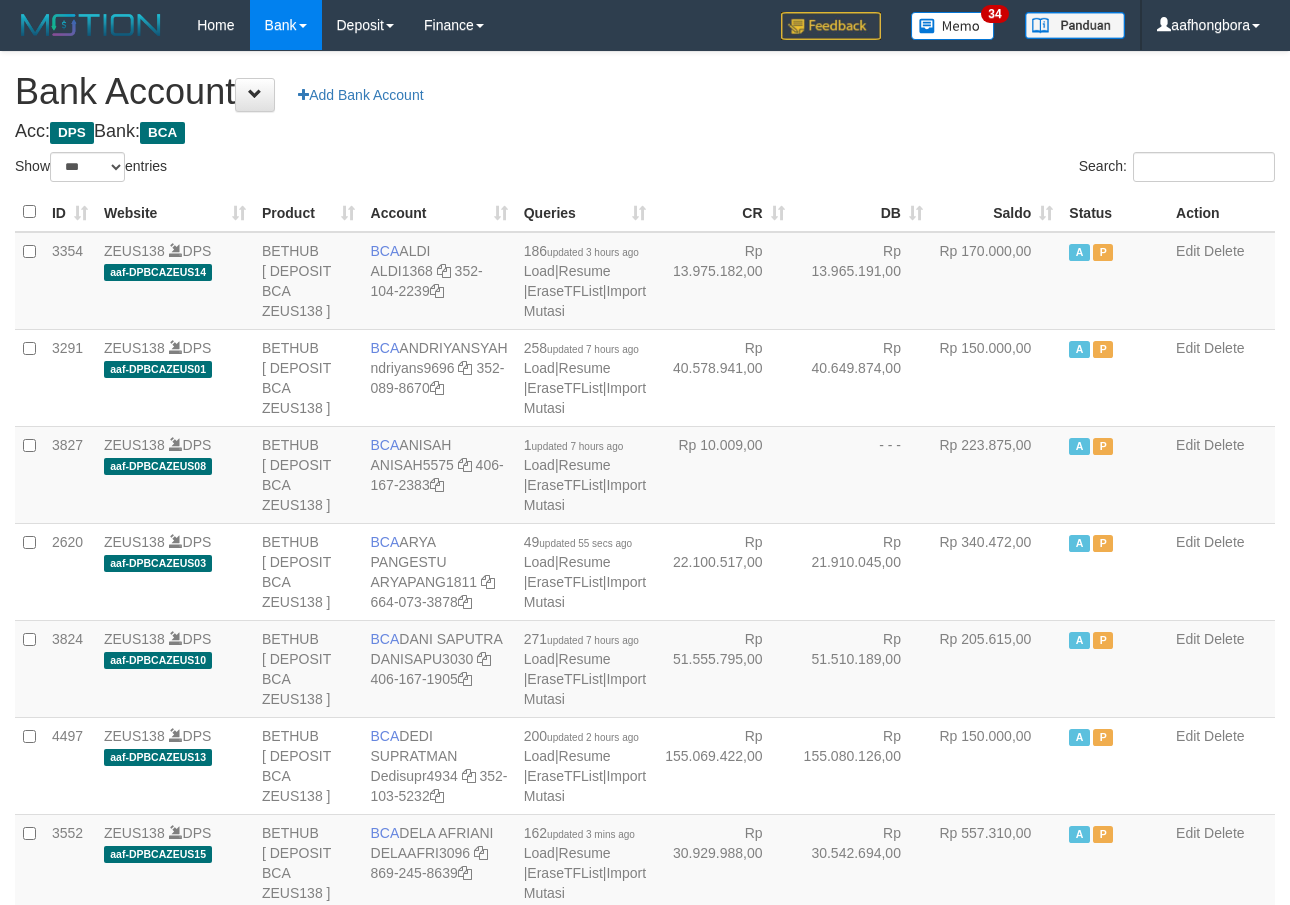 scroll, scrollTop: 0, scrollLeft: 0, axis: both 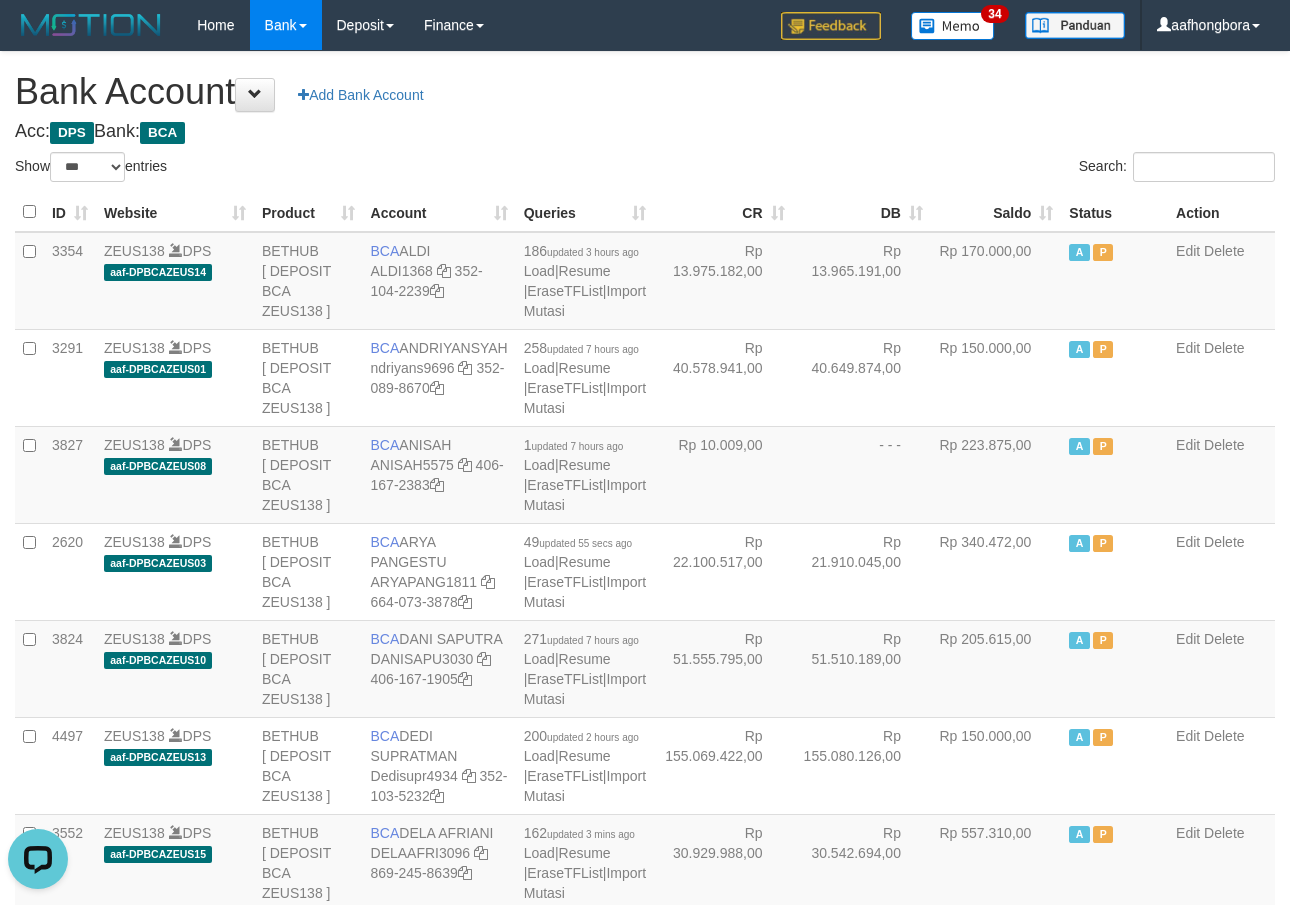 click on "**********" at bounding box center (645, 1601) 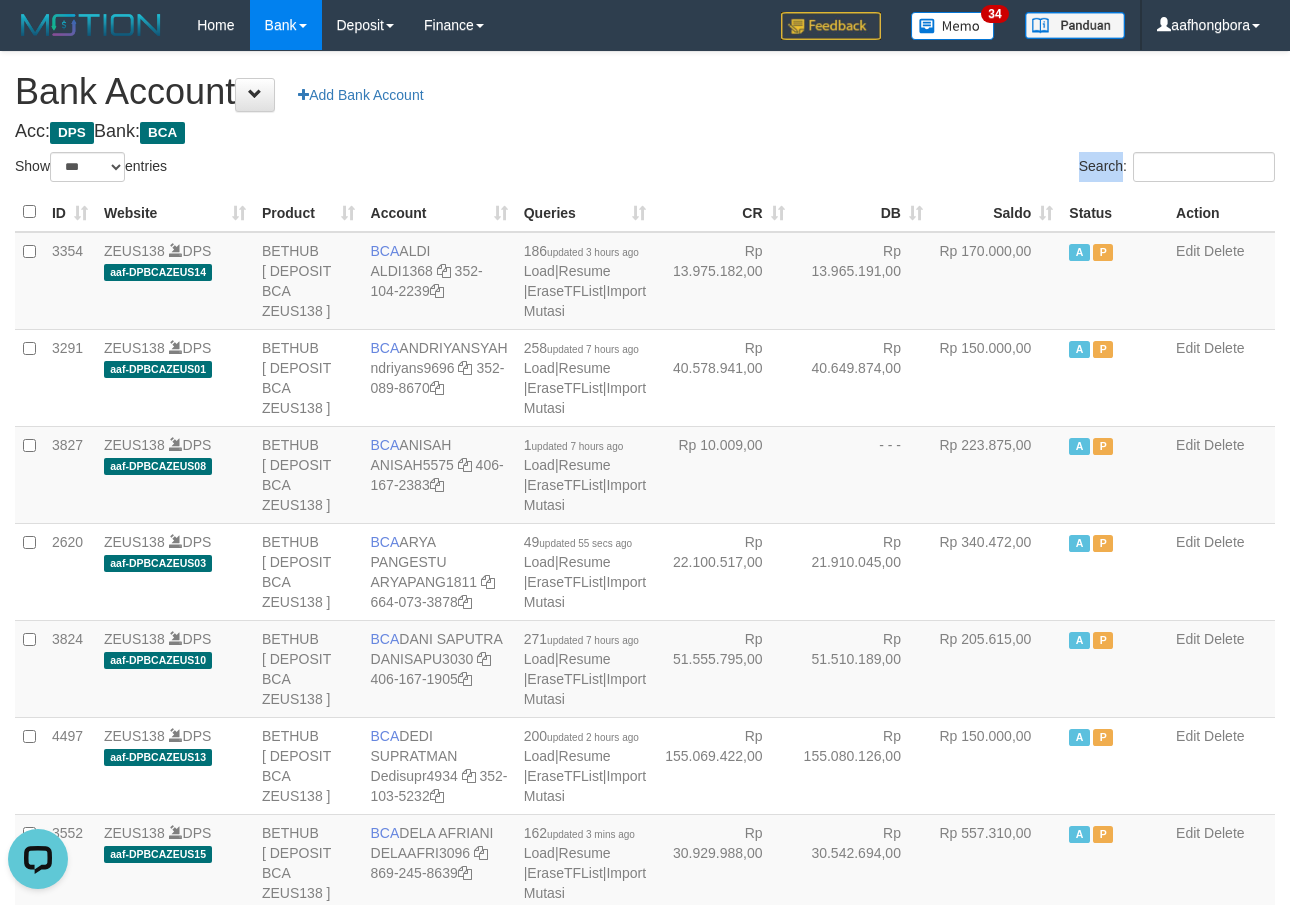 drag, startPoint x: 754, startPoint y: 146, endPoint x: 770, endPoint y: 158, distance: 20 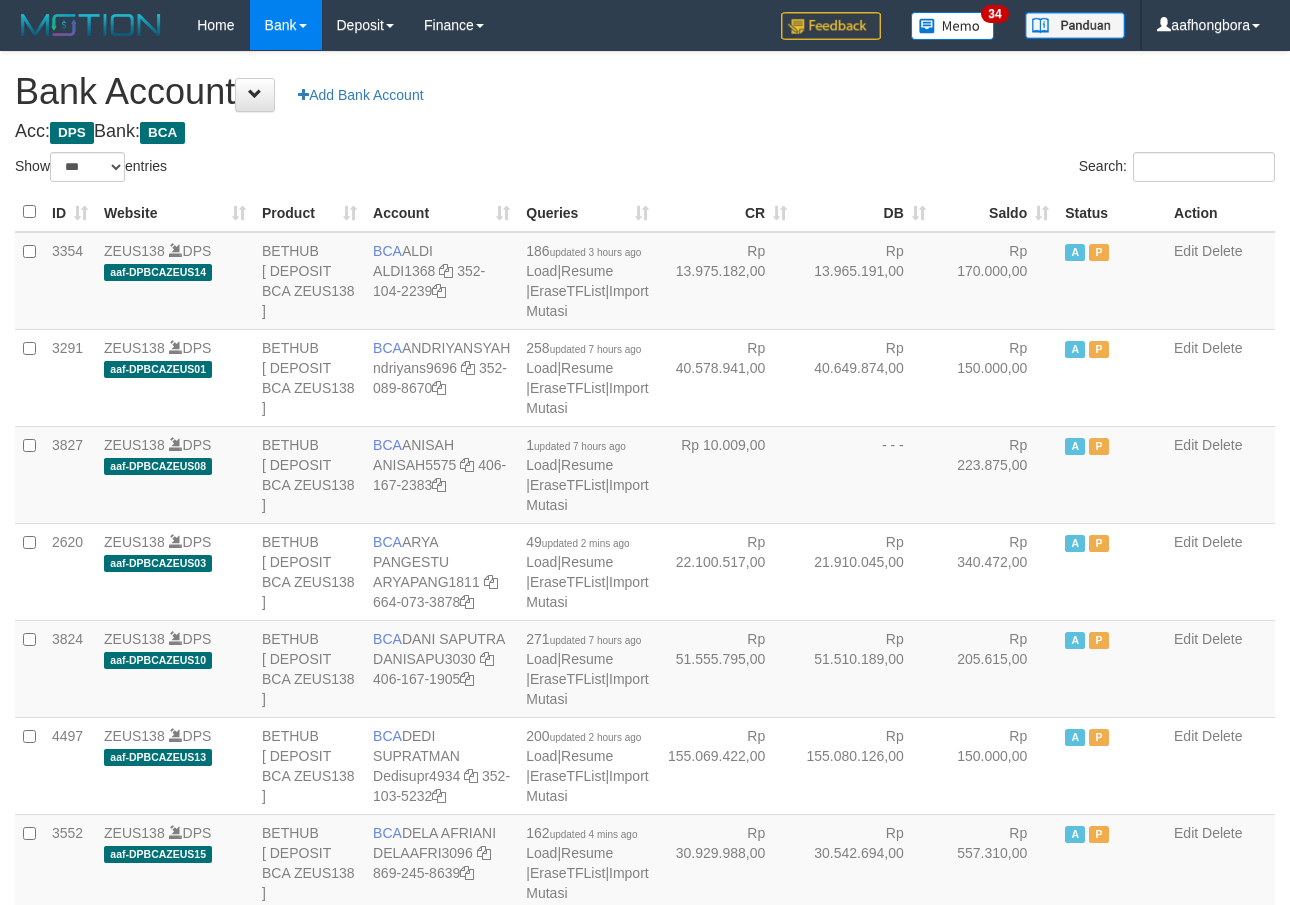 select on "***" 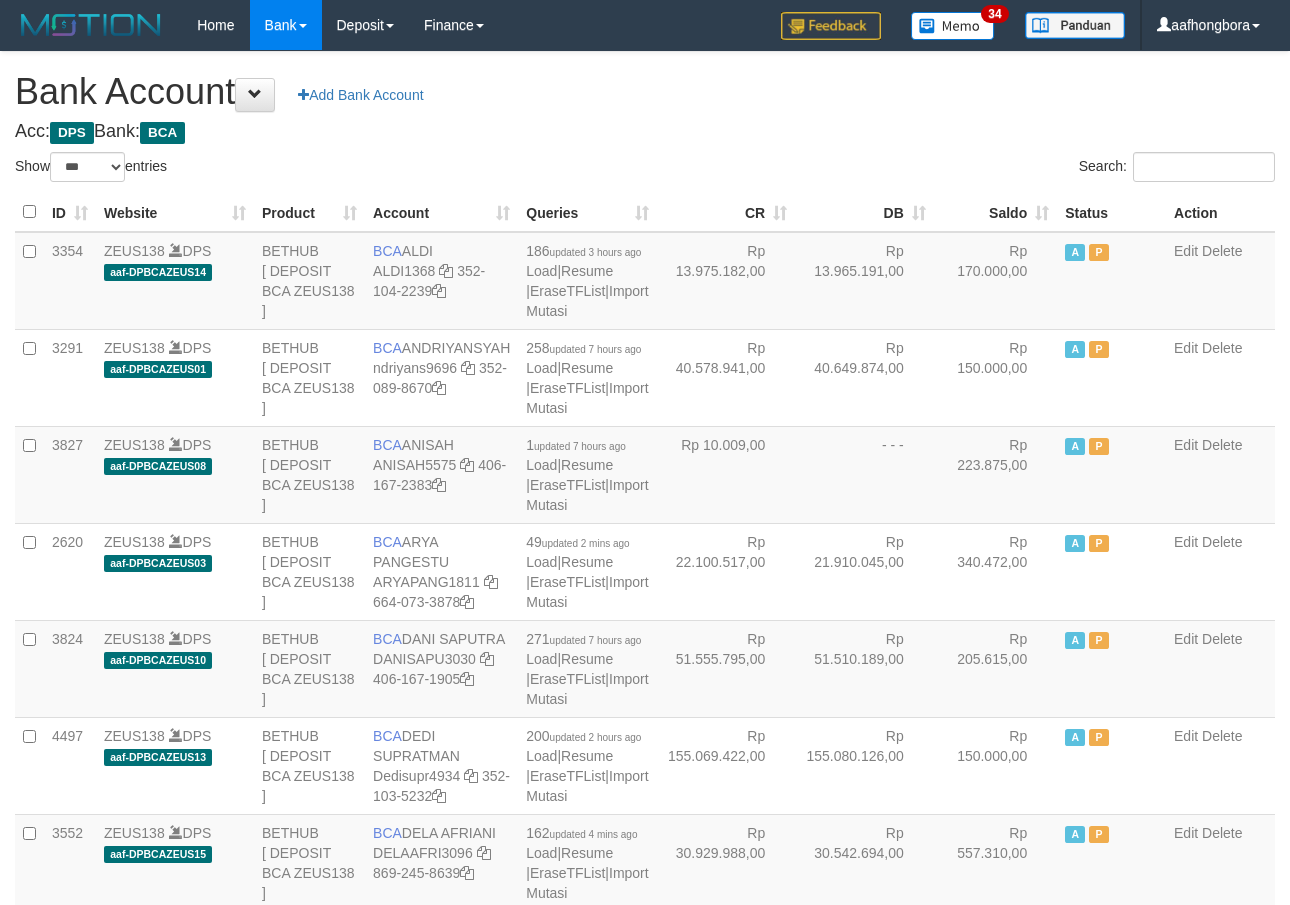 scroll, scrollTop: 0, scrollLeft: 0, axis: both 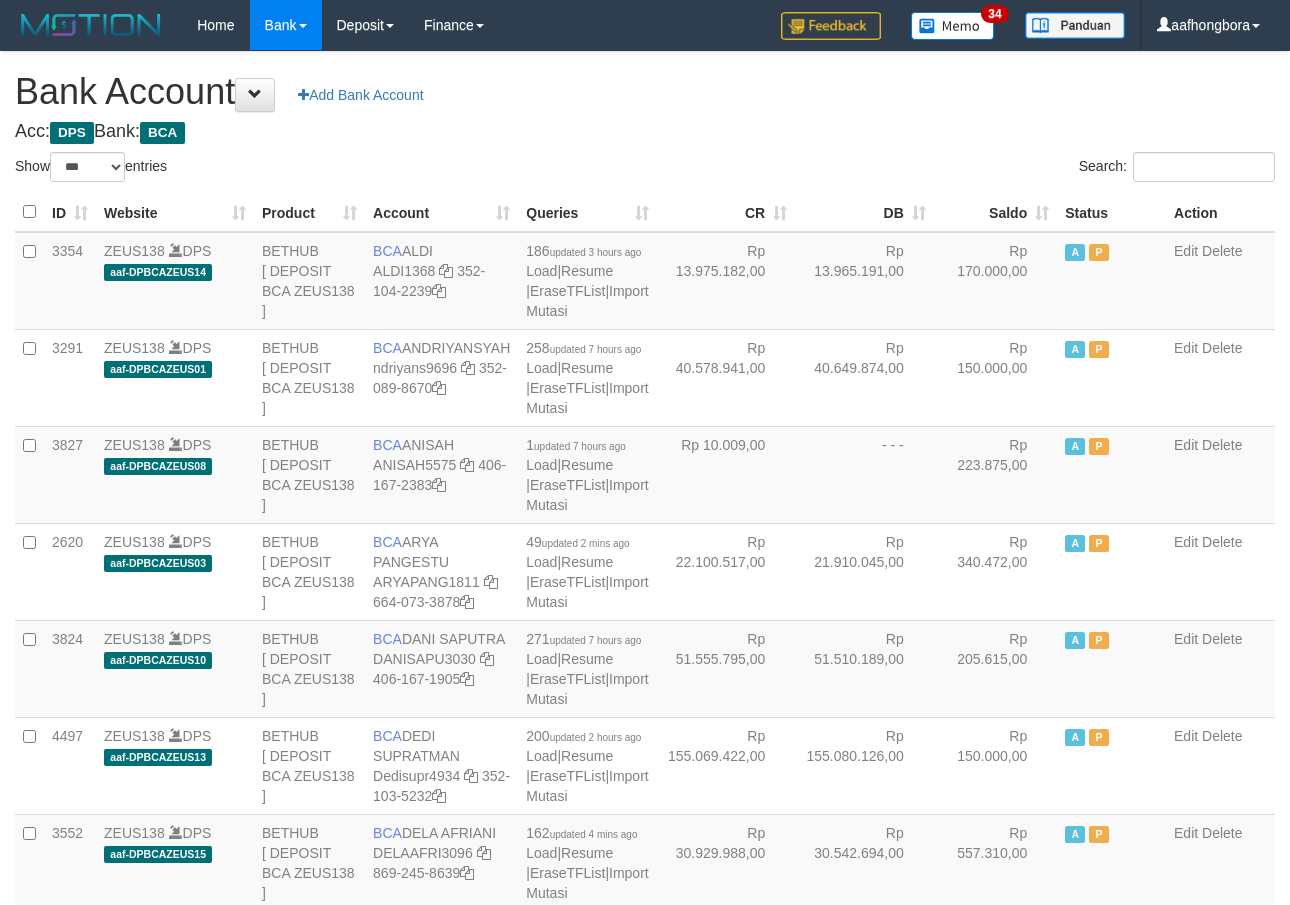 select on "***" 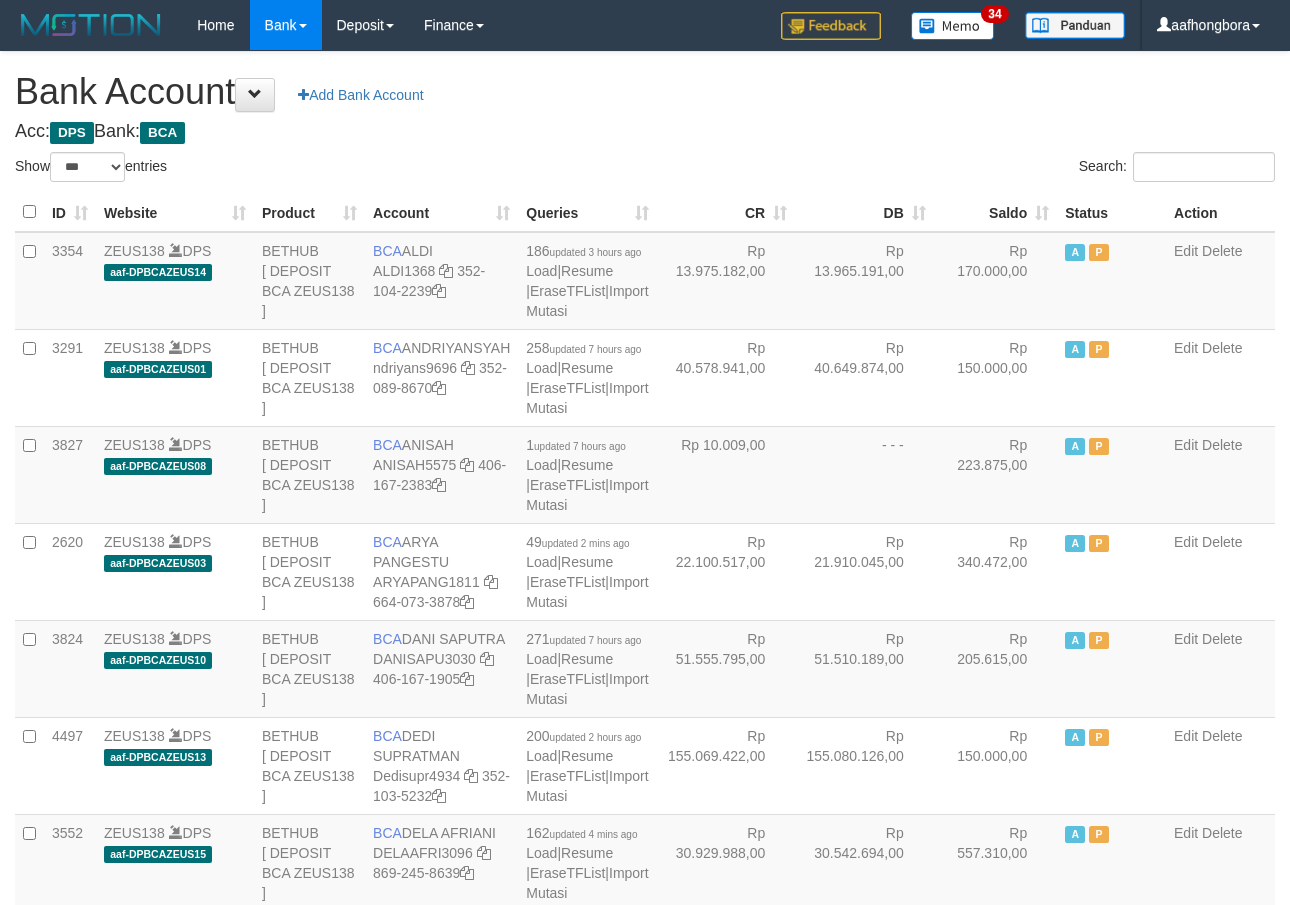 scroll, scrollTop: 0, scrollLeft: 0, axis: both 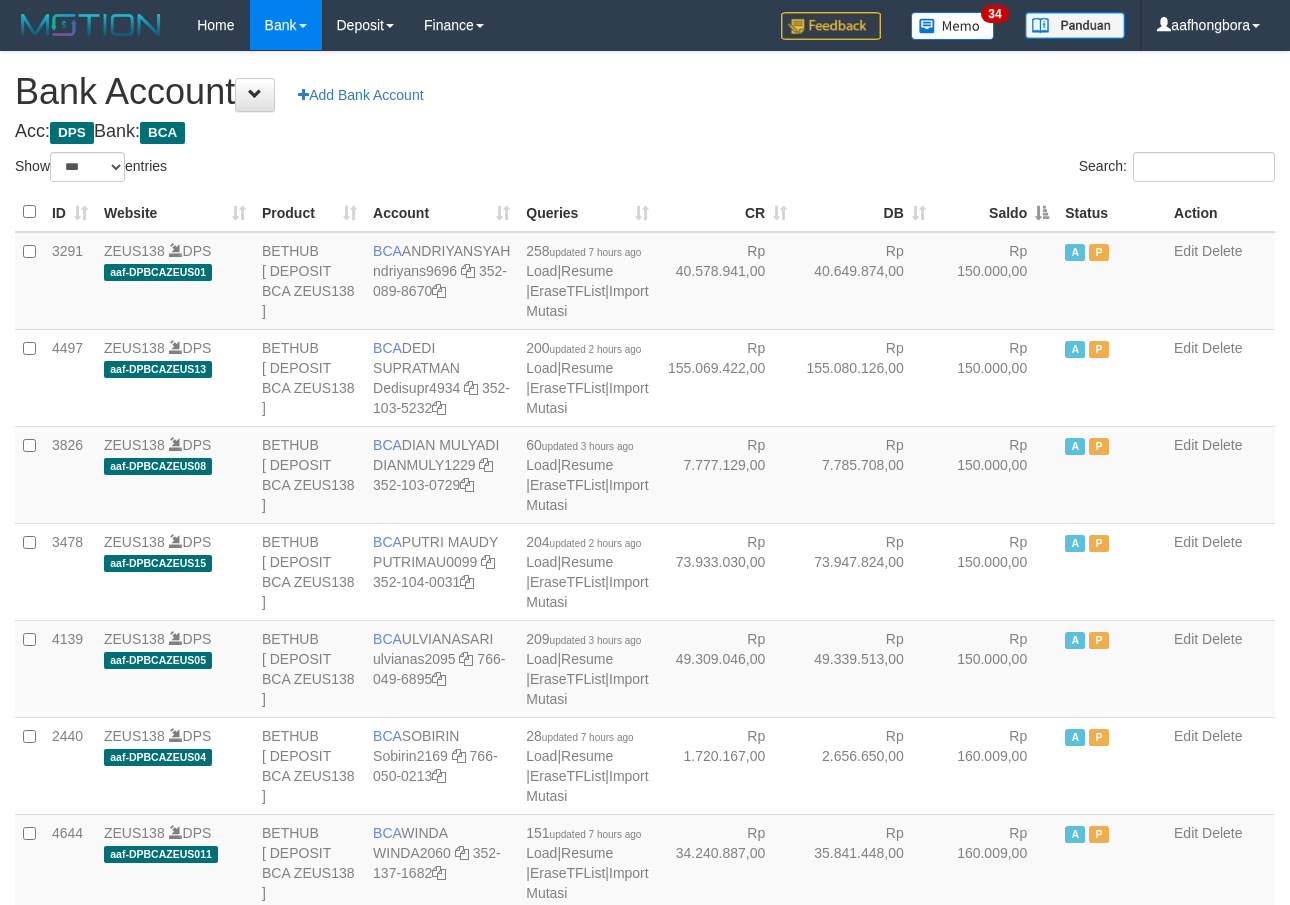 click on "Saldo" at bounding box center [995, 212] 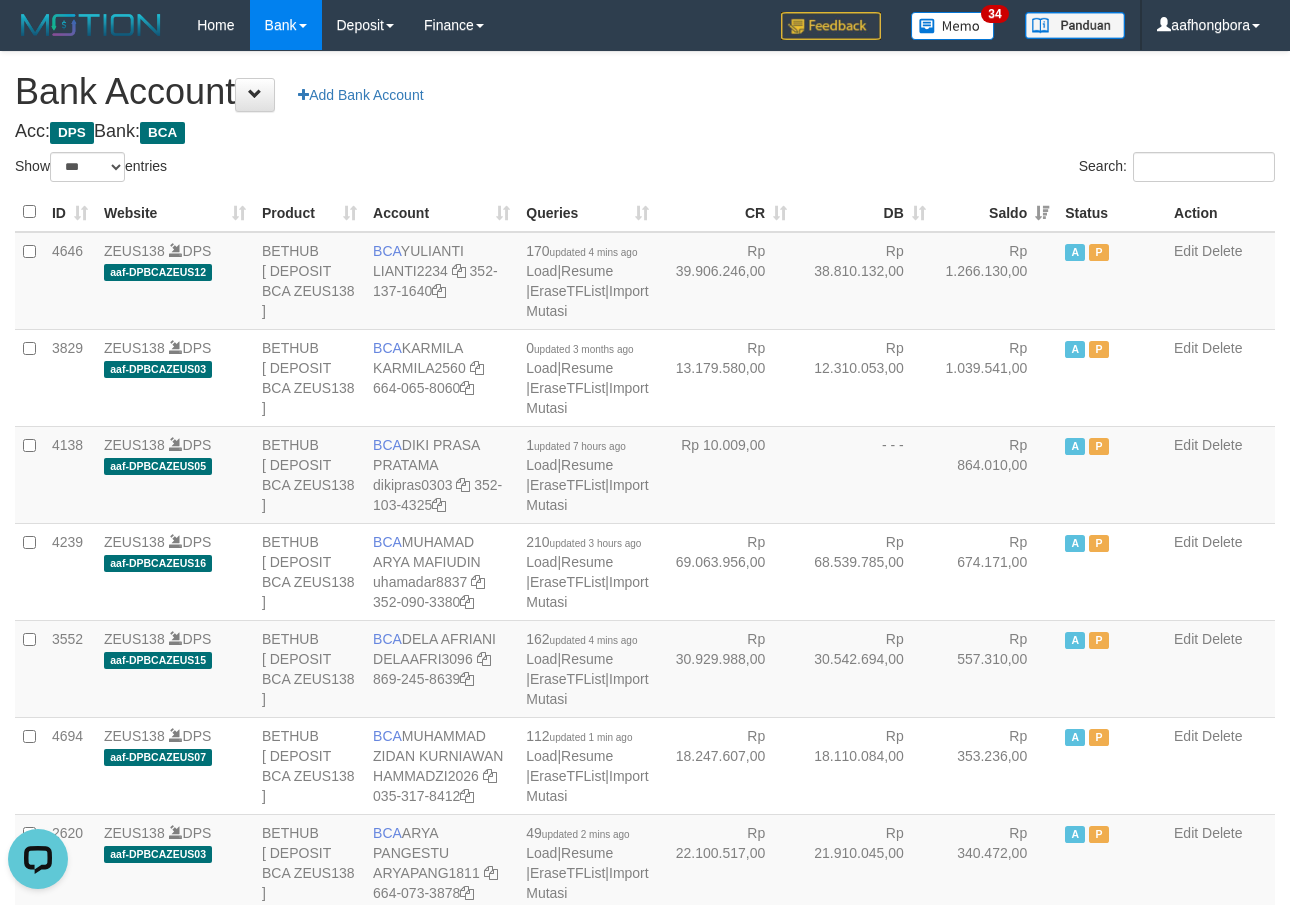 scroll, scrollTop: 0, scrollLeft: 0, axis: both 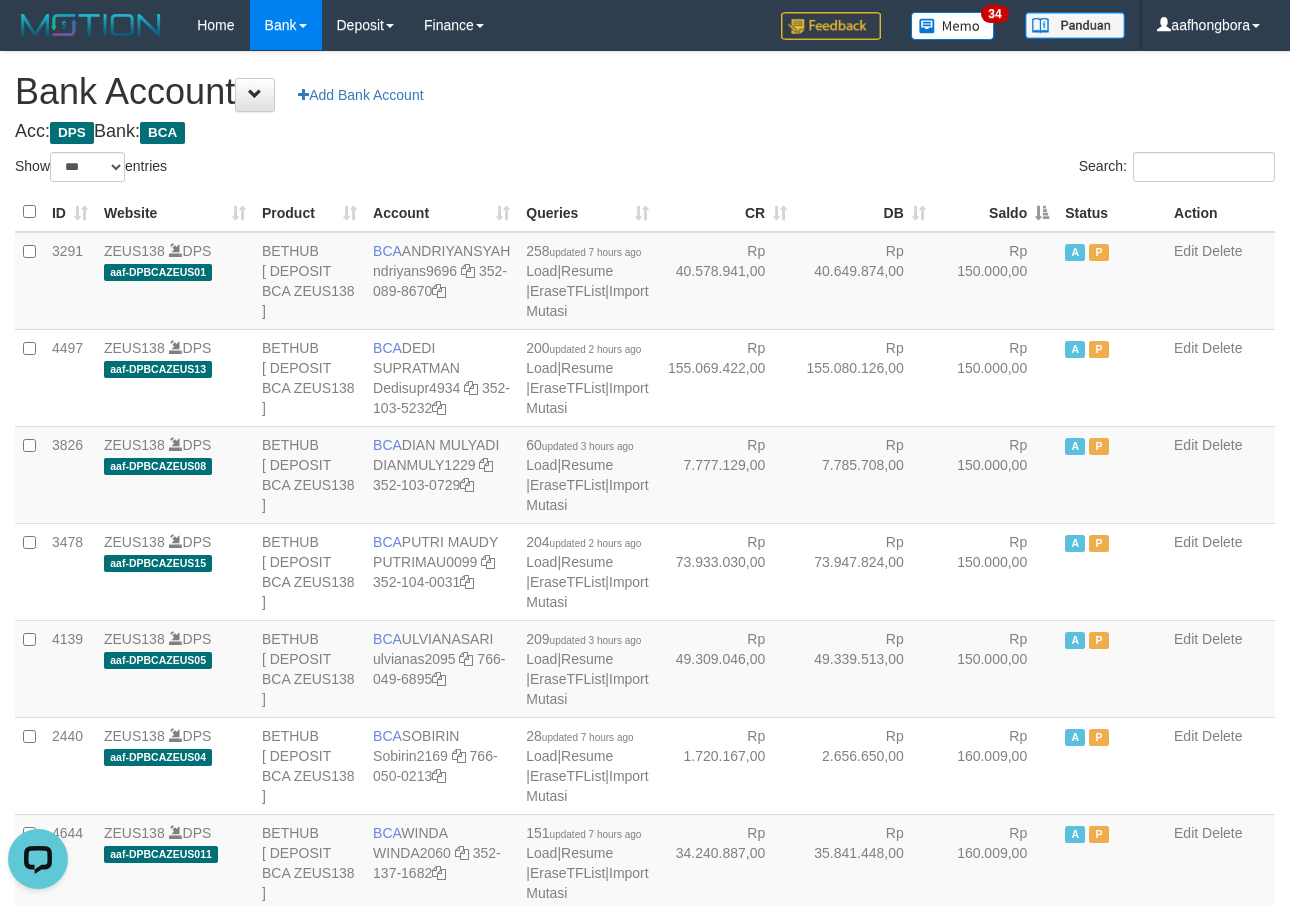 click on "Saldo" at bounding box center [995, 212] 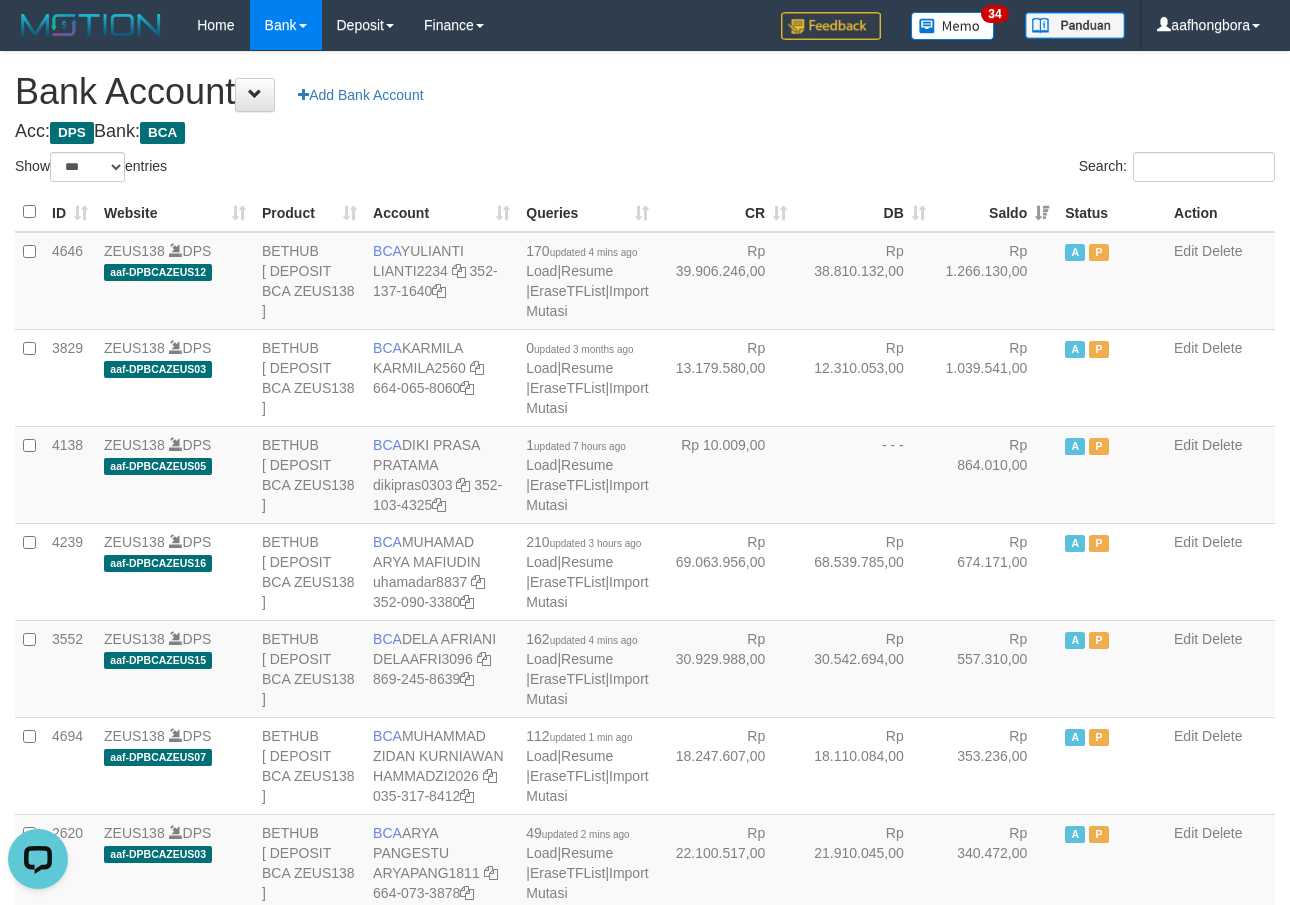 click on "Saldo" at bounding box center (995, 212) 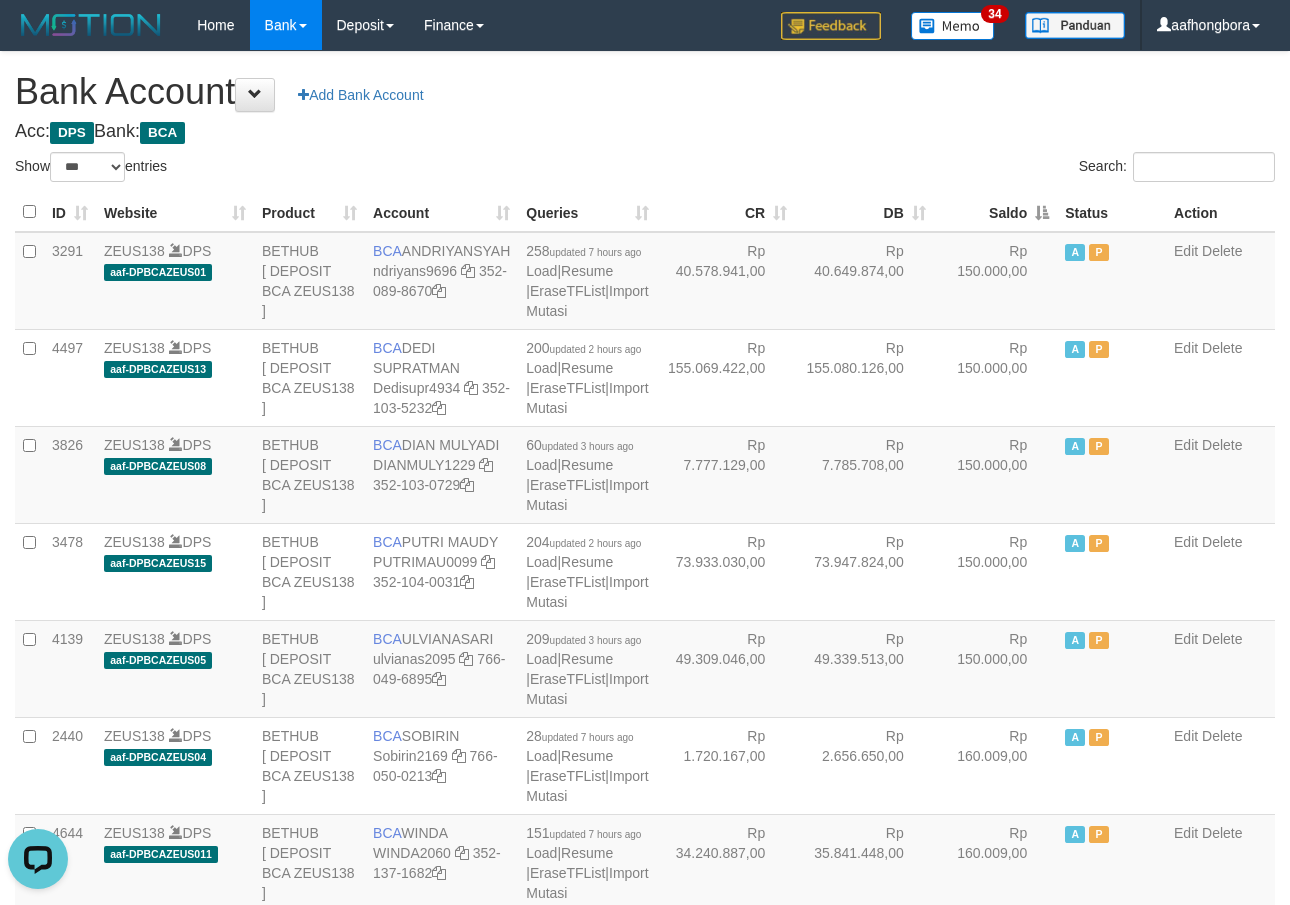 click on "Saldo" at bounding box center [995, 212] 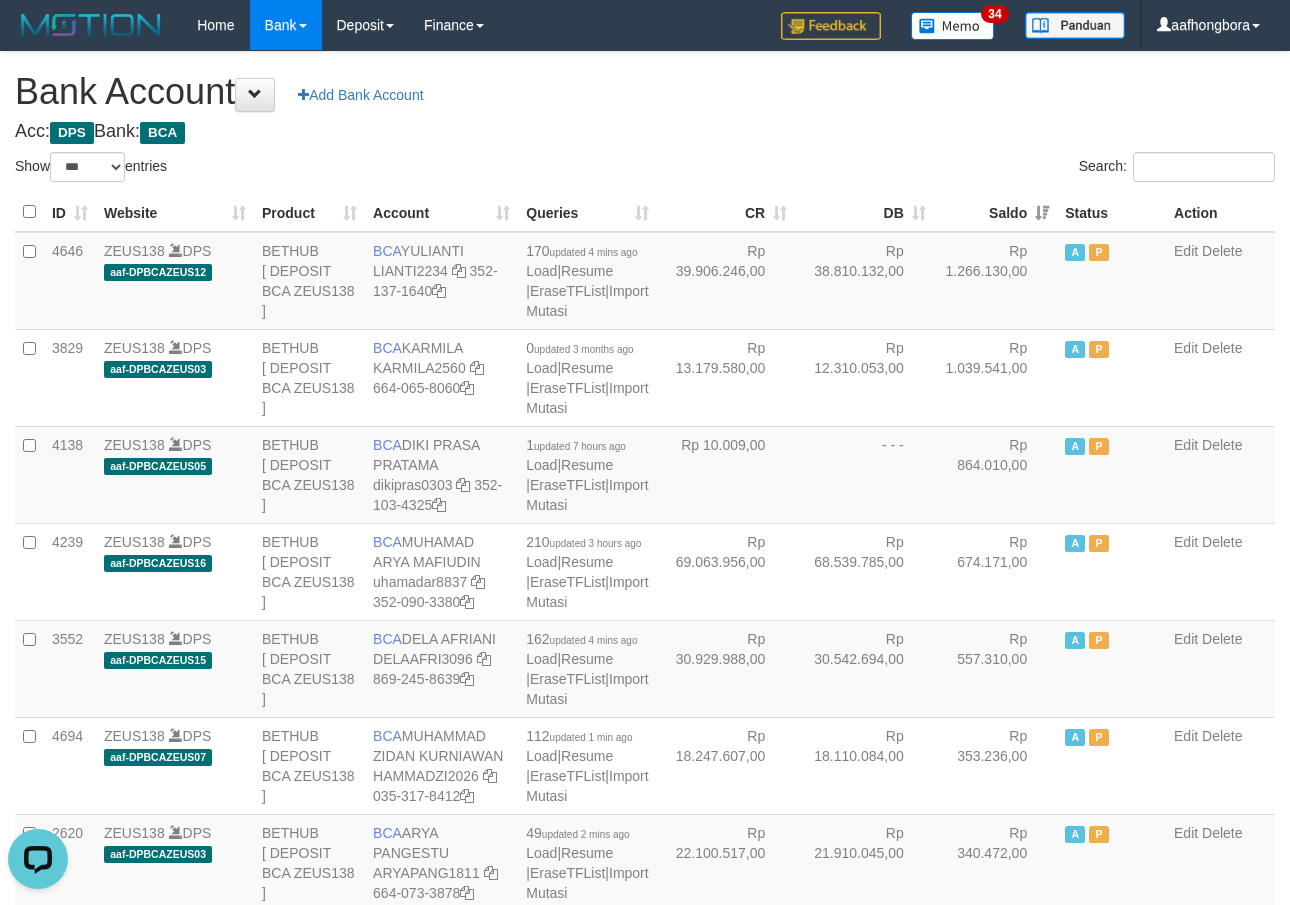 click on "Acc: 										 DPS
Bank:   BCA" at bounding box center [645, 132] 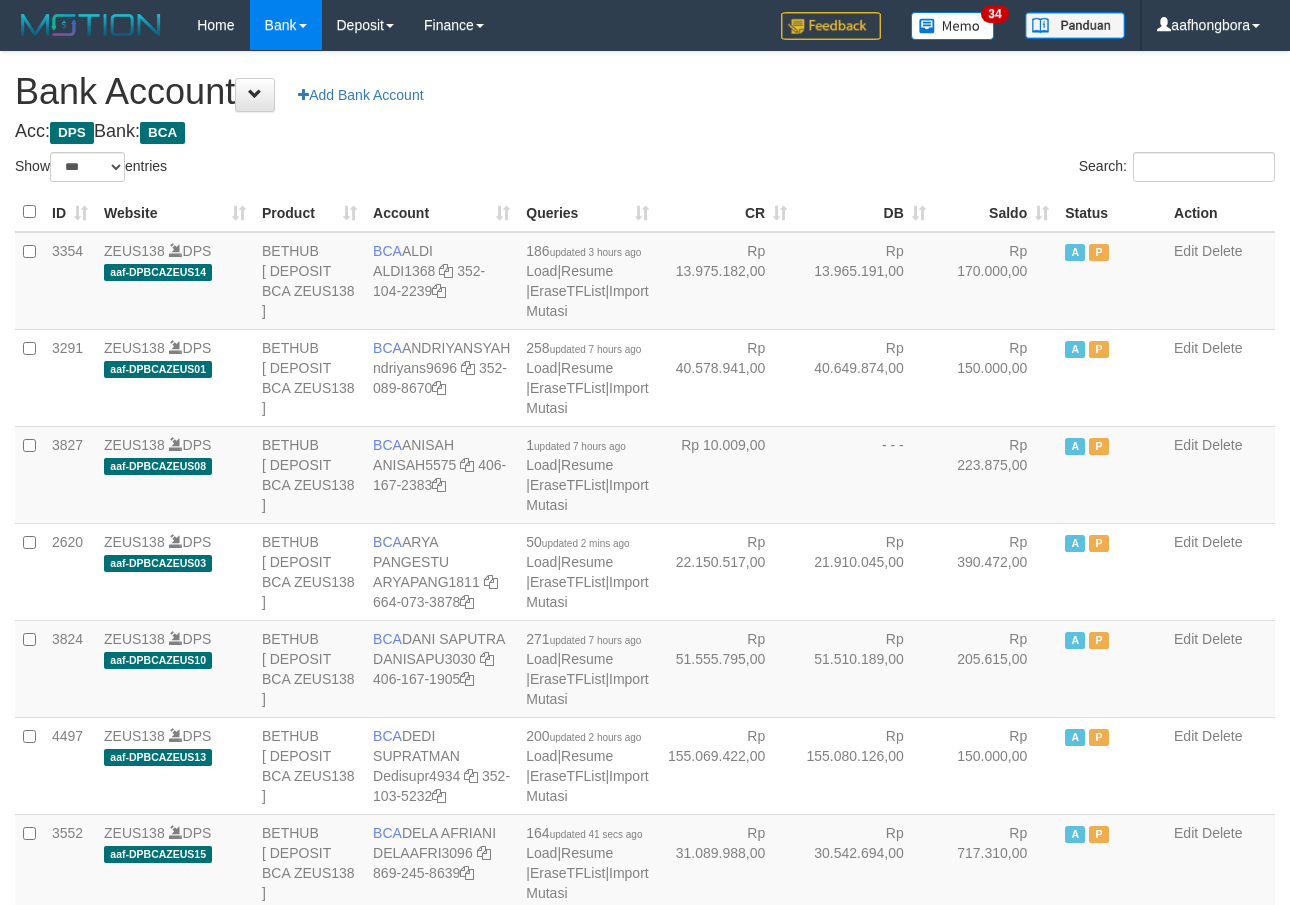 select on "***" 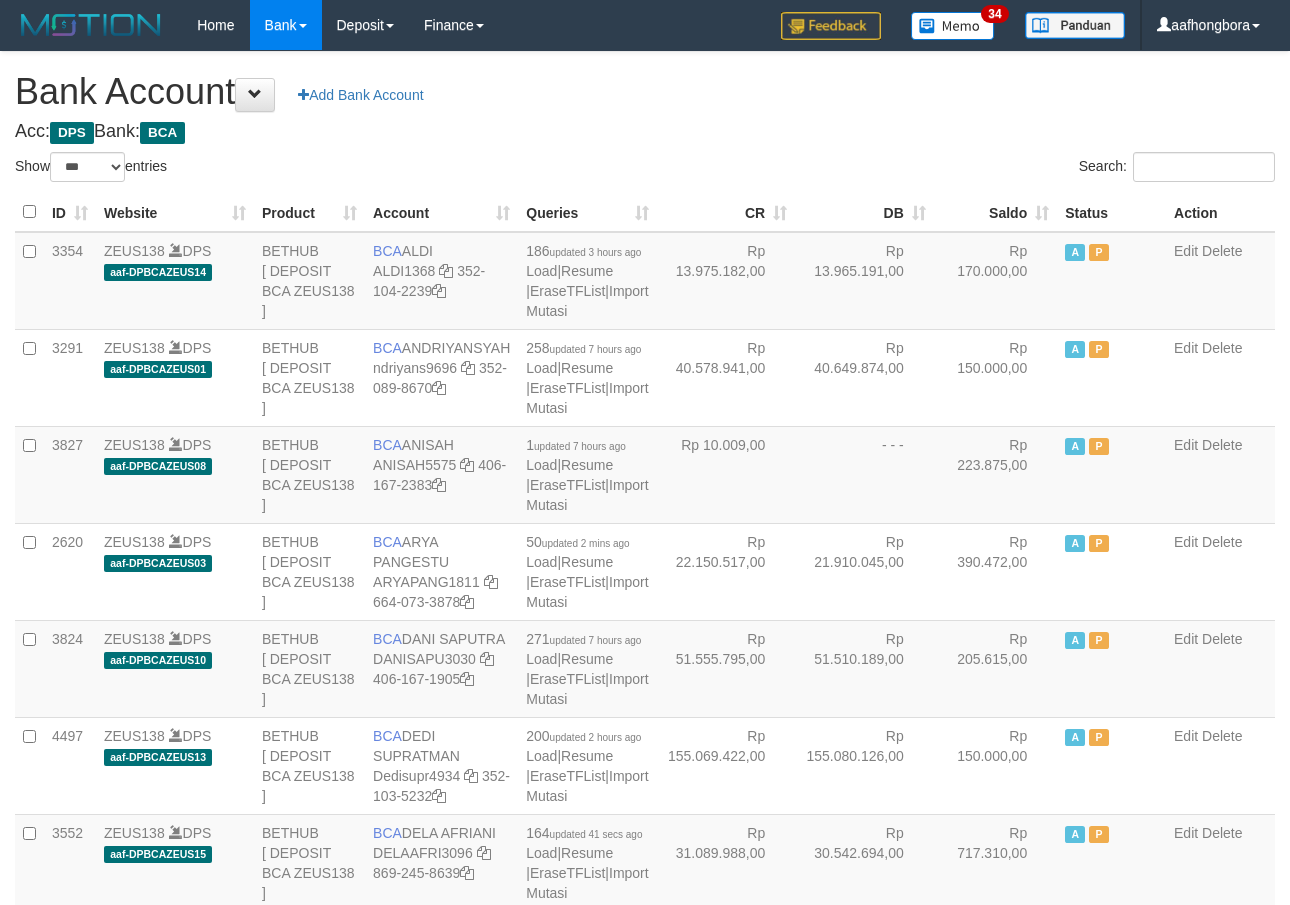 scroll, scrollTop: 0, scrollLeft: 0, axis: both 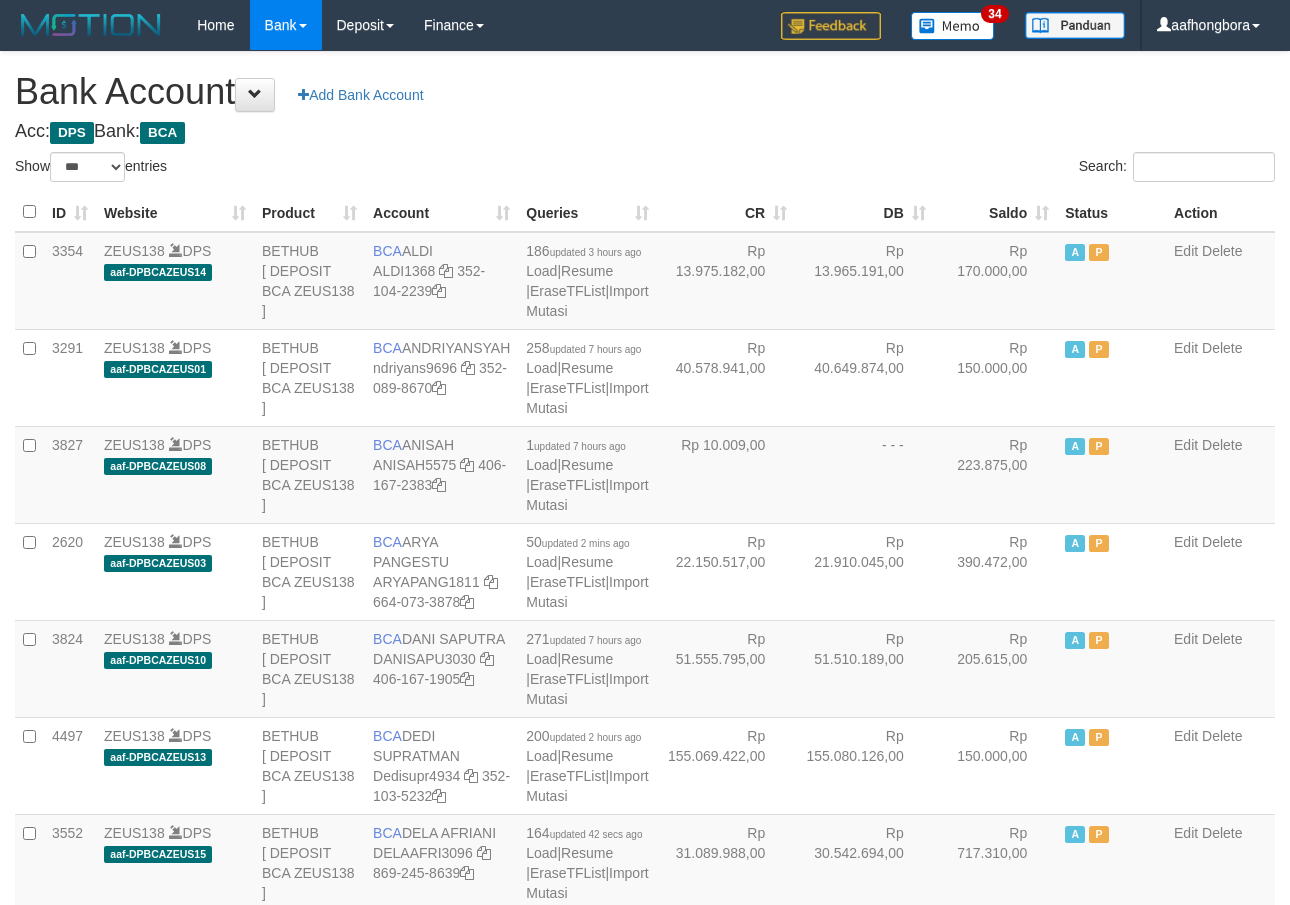 select on "***" 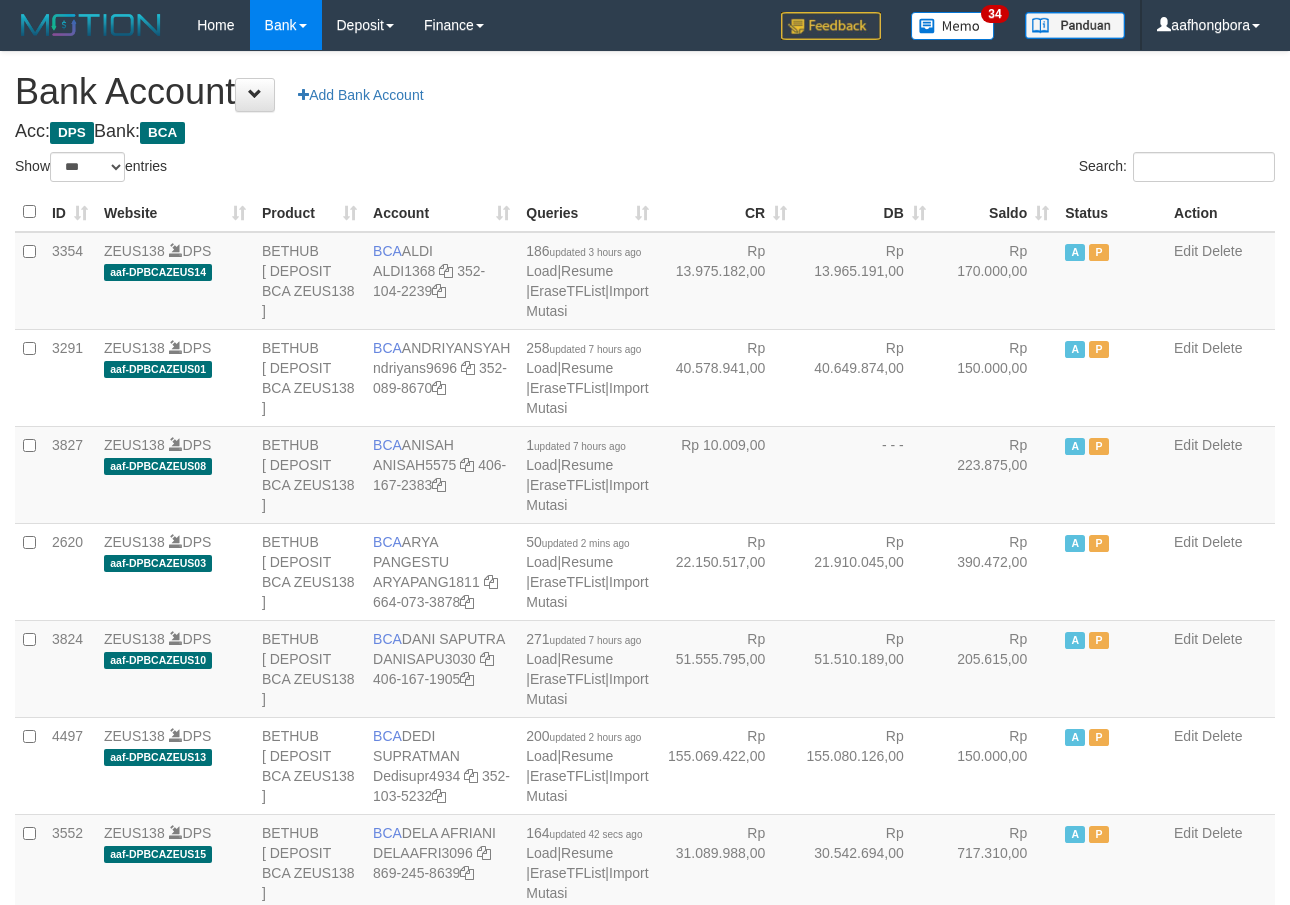 scroll, scrollTop: 0, scrollLeft: 0, axis: both 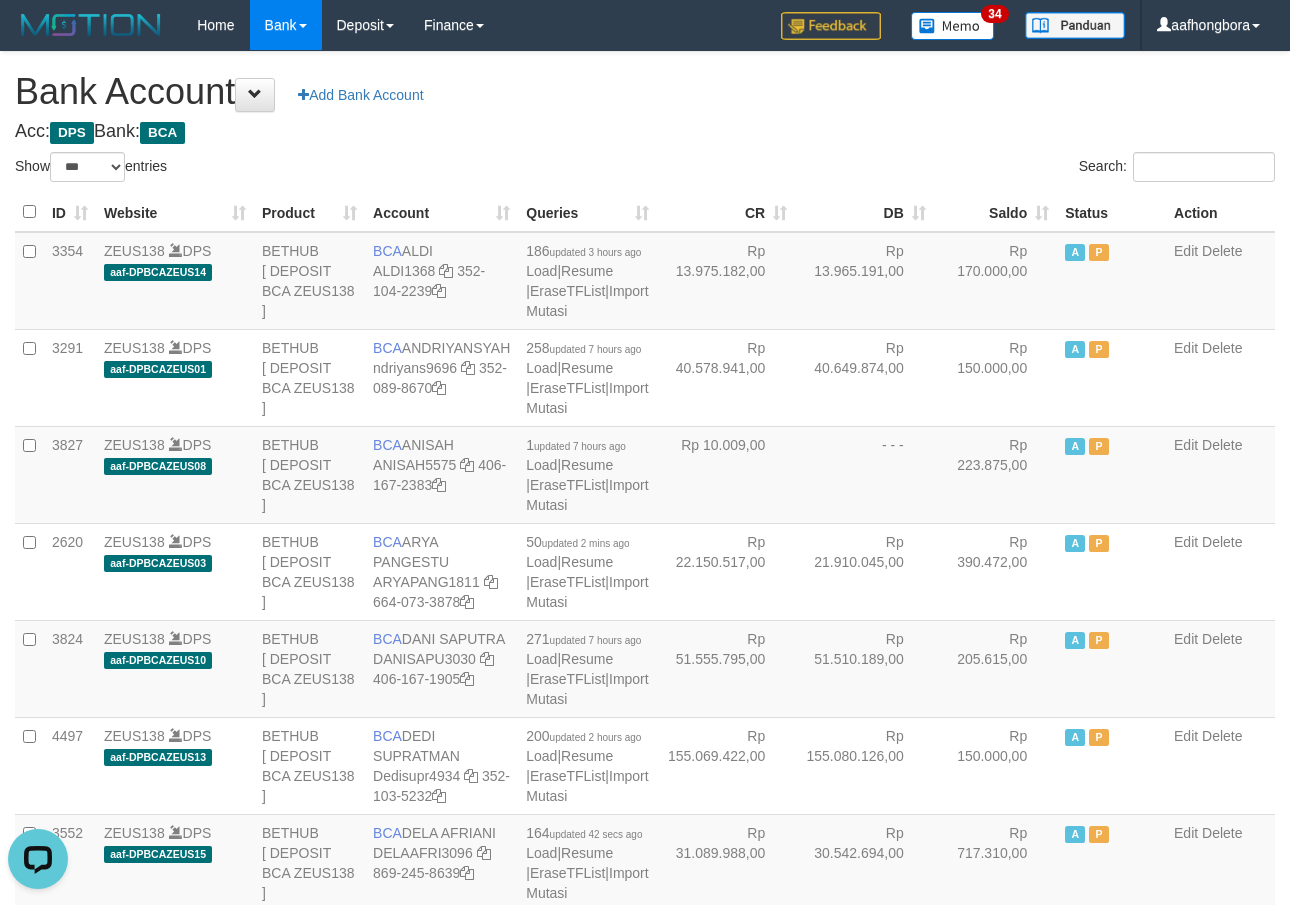 click on "Search:" at bounding box center (967, 169) 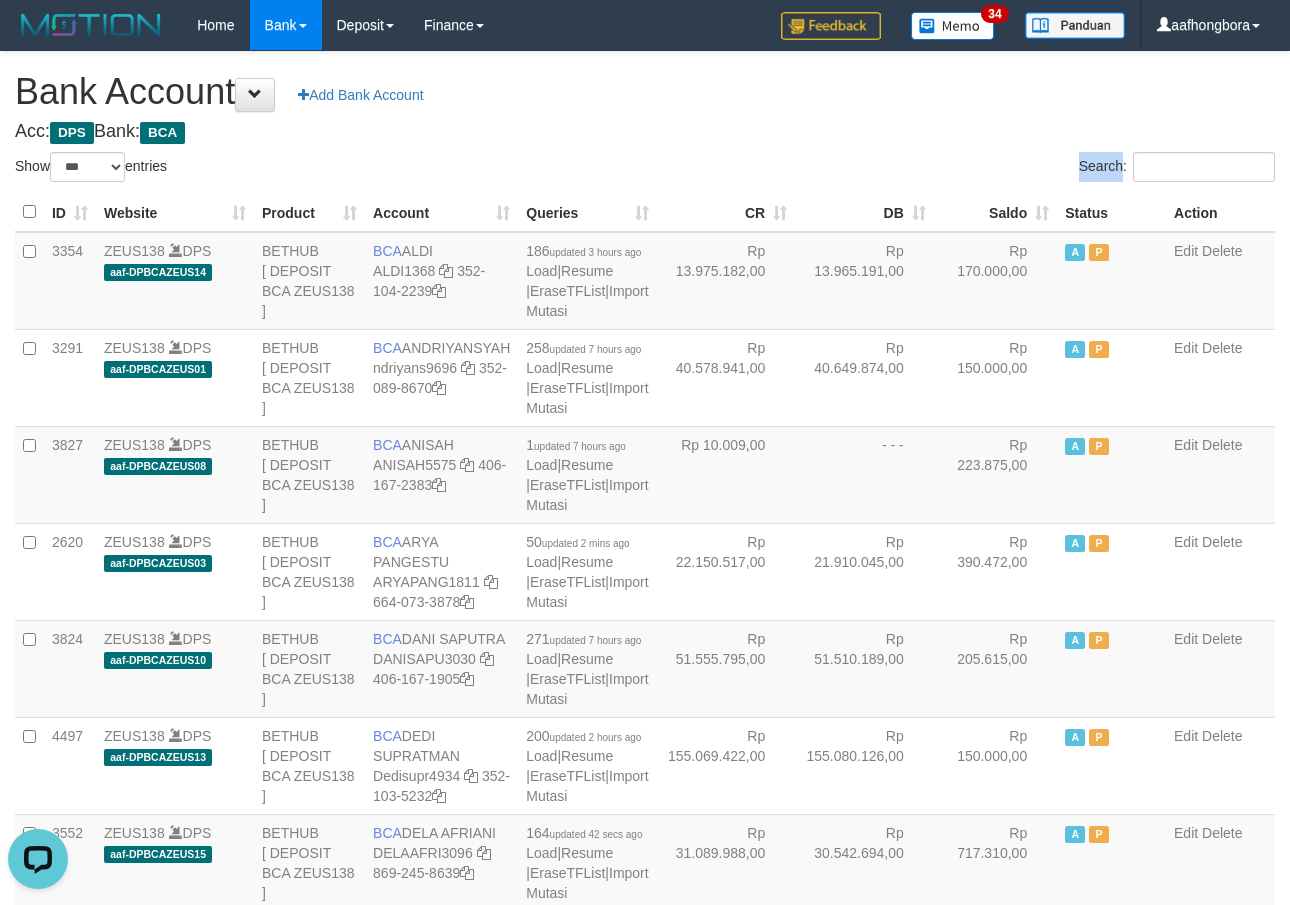 click on "Search:" at bounding box center [967, 169] 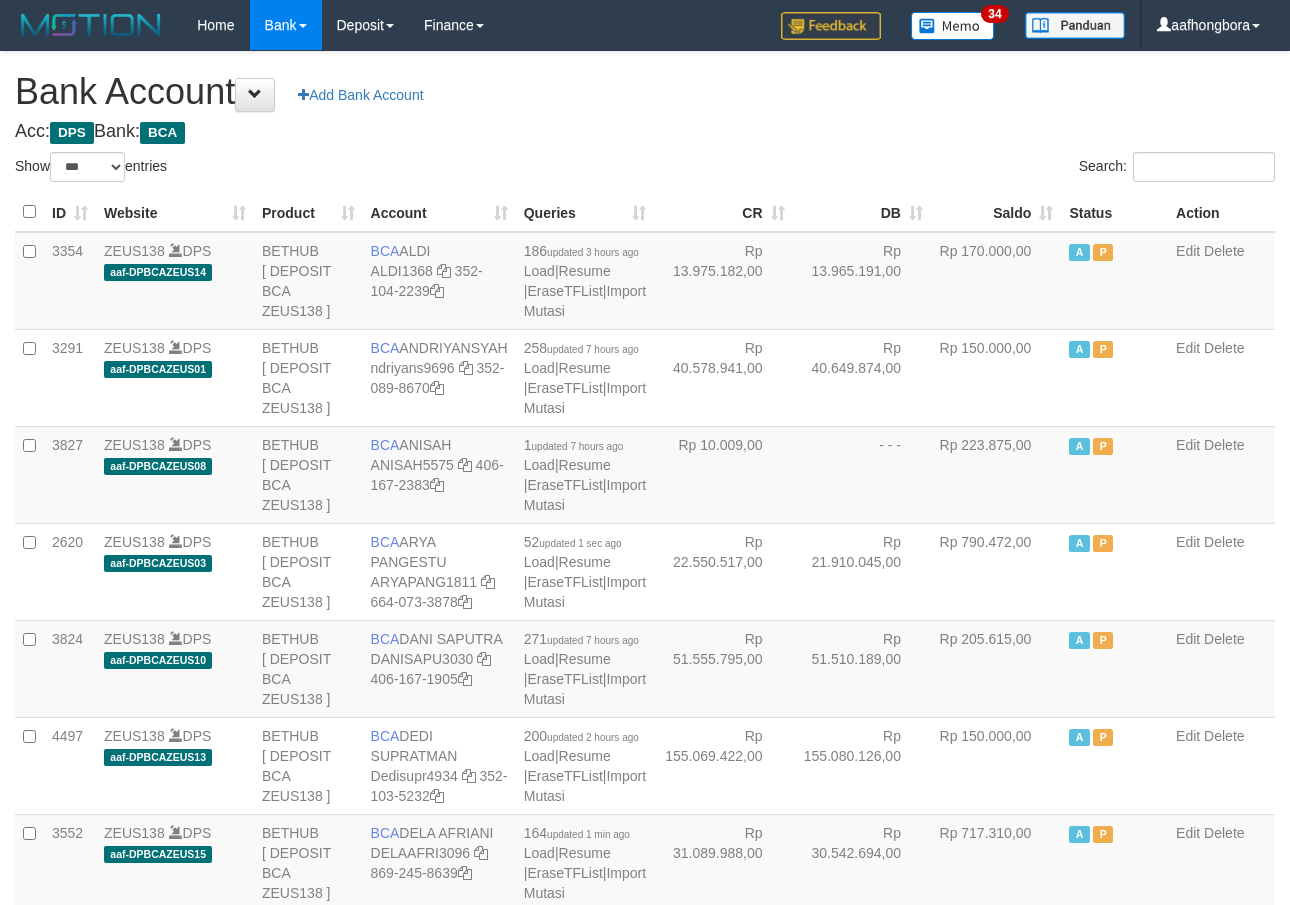 select on "***" 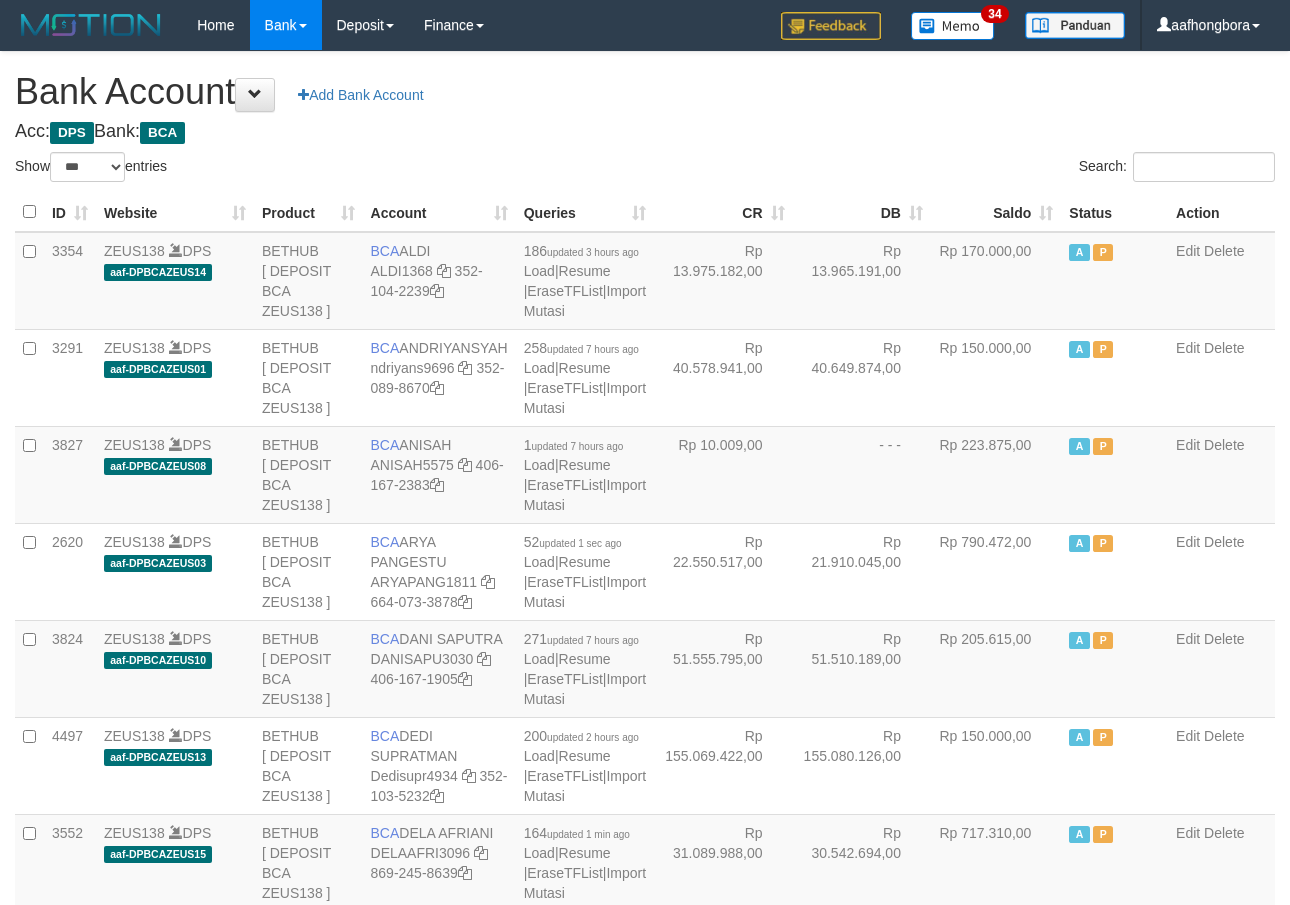 scroll, scrollTop: 0, scrollLeft: 0, axis: both 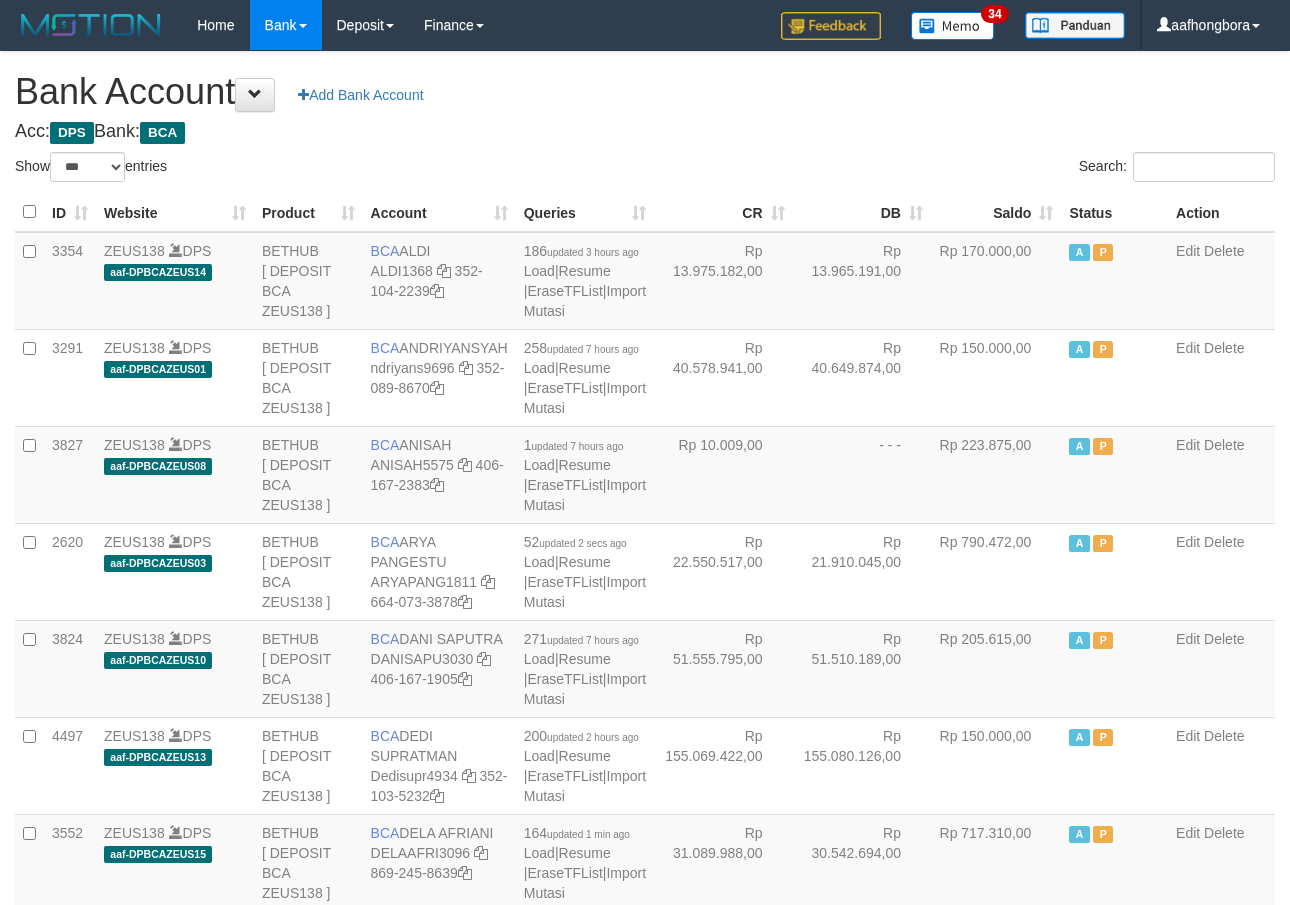 select on "***" 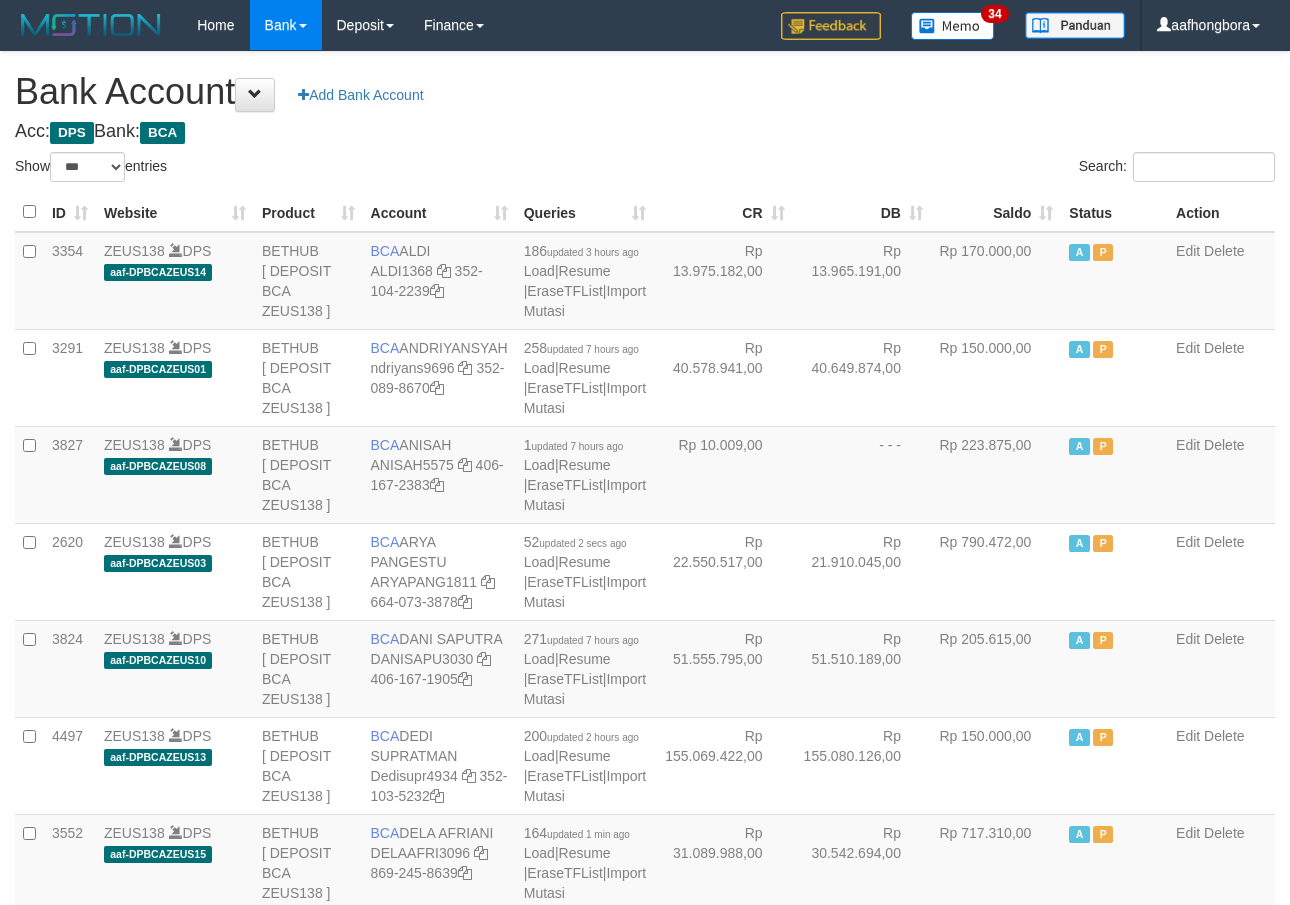 scroll, scrollTop: 0, scrollLeft: 0, axis: both 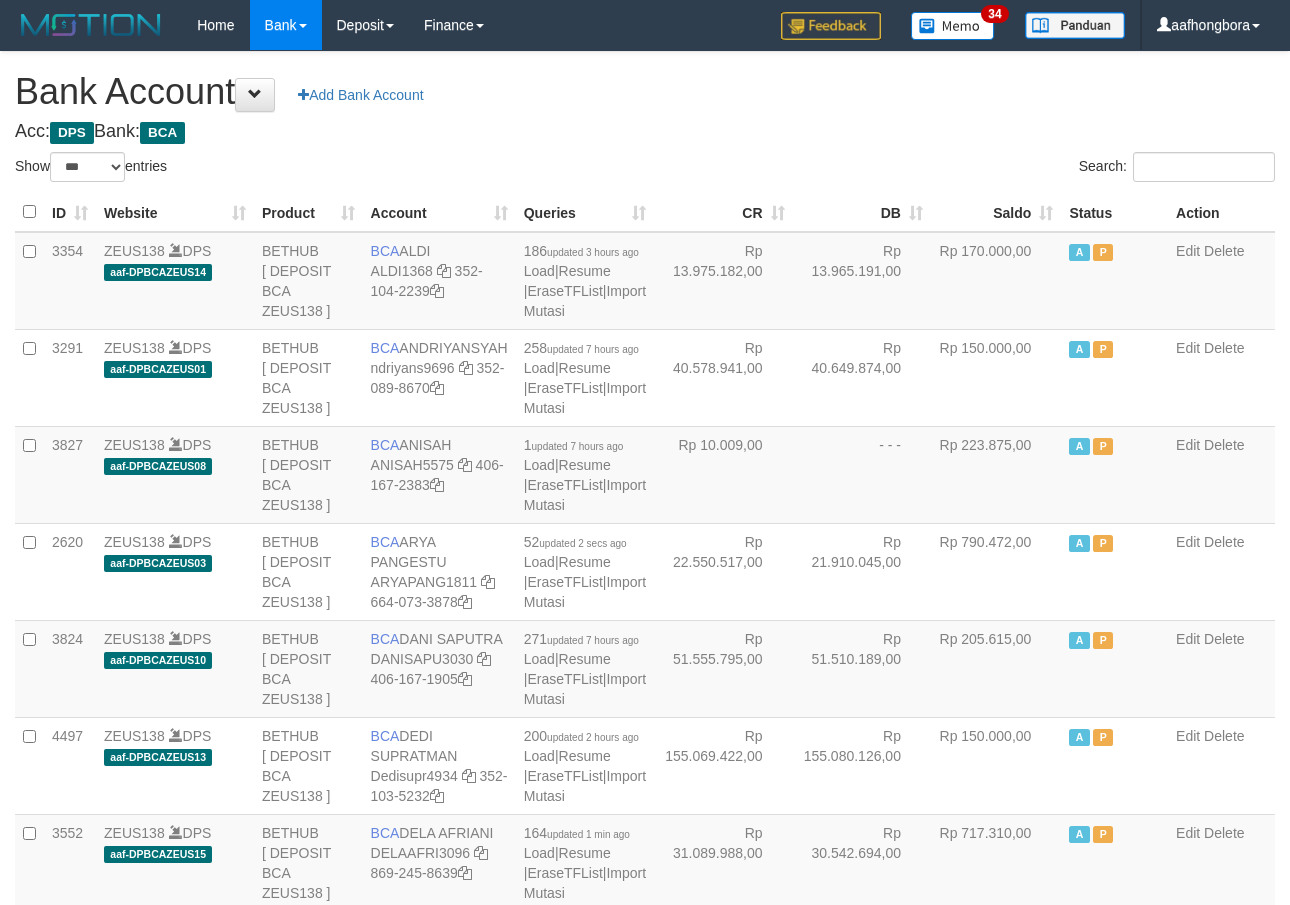 select on "***" 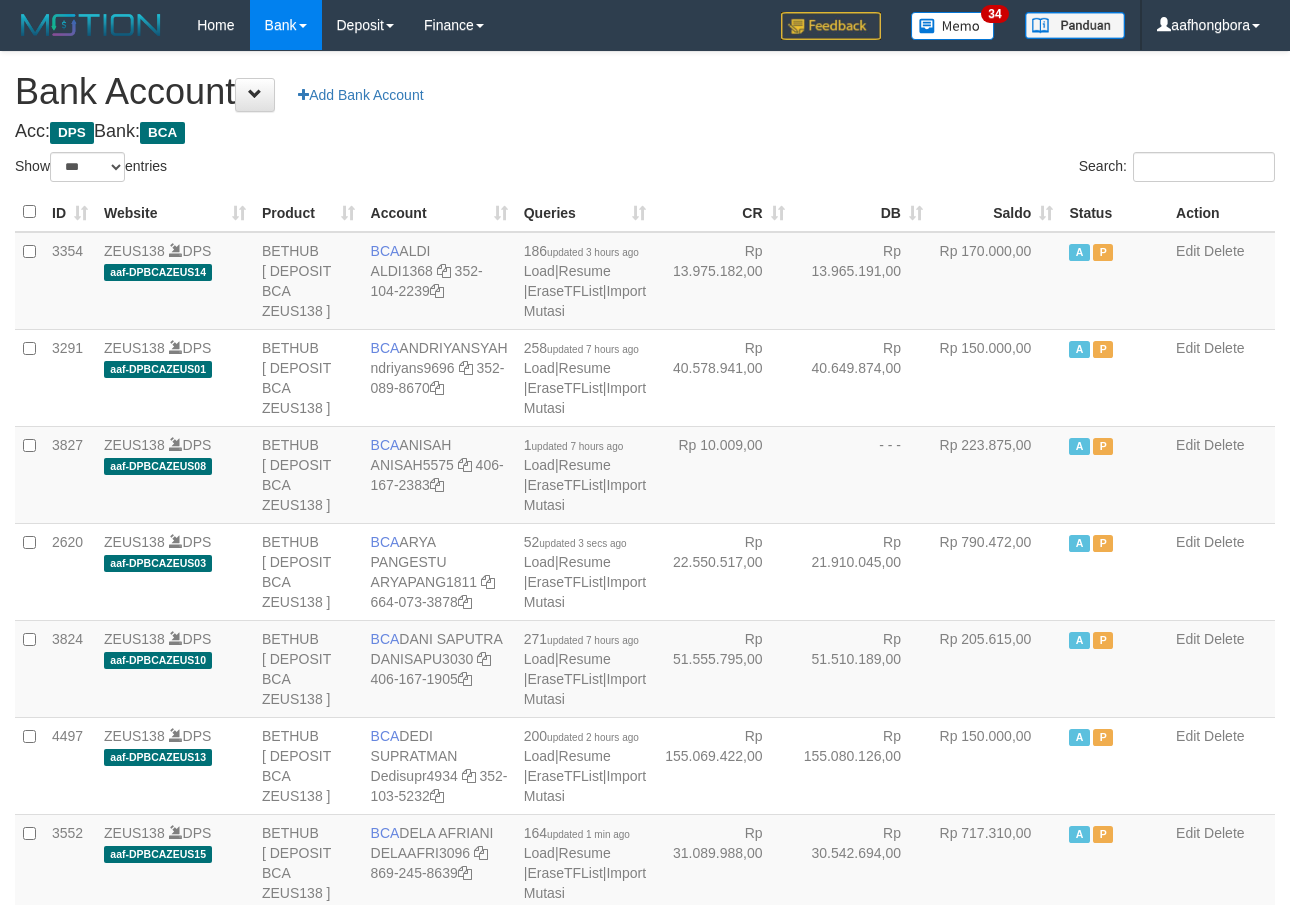 select on "***" 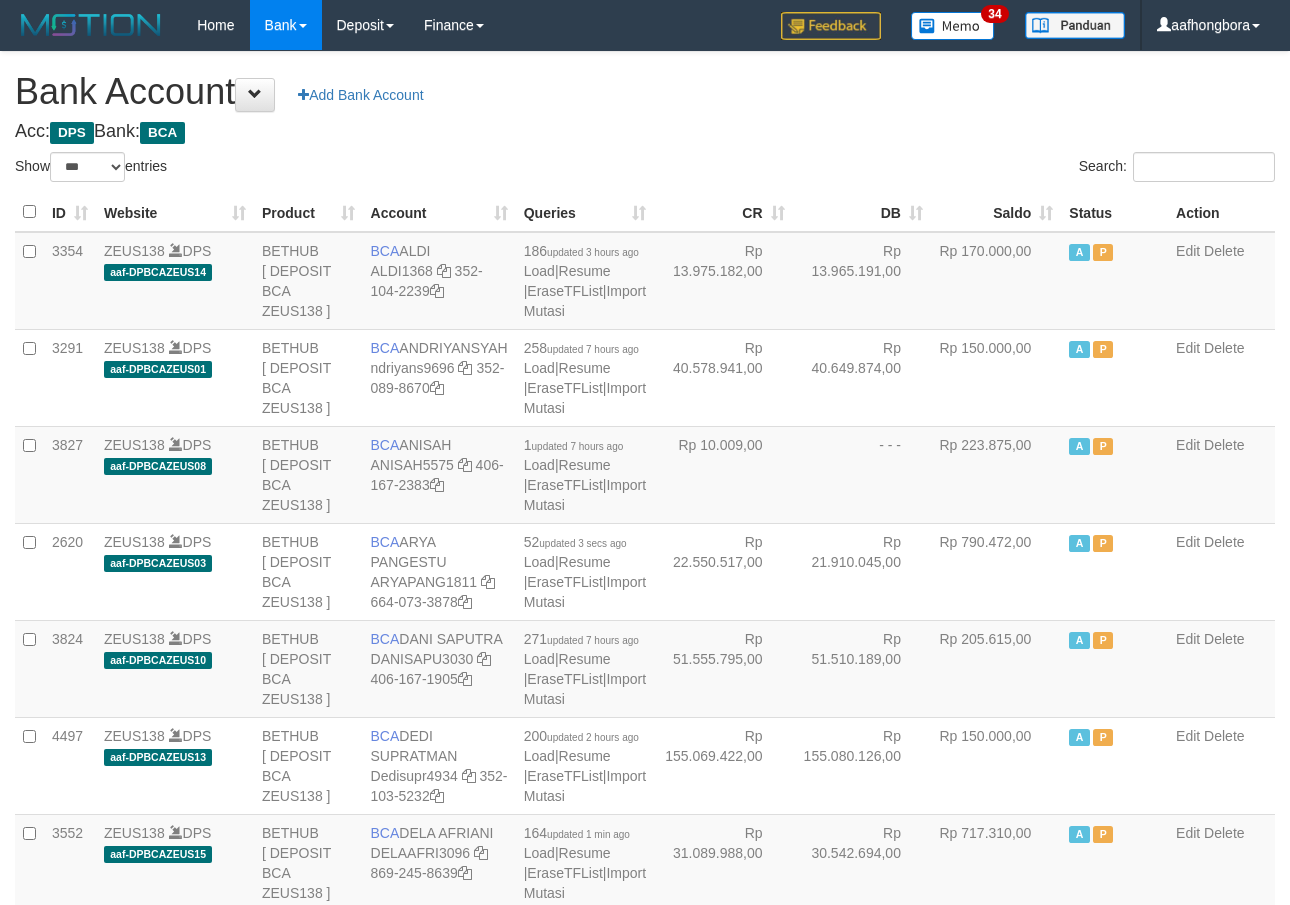 click on "Saldo" at bounding box center [996, 212] 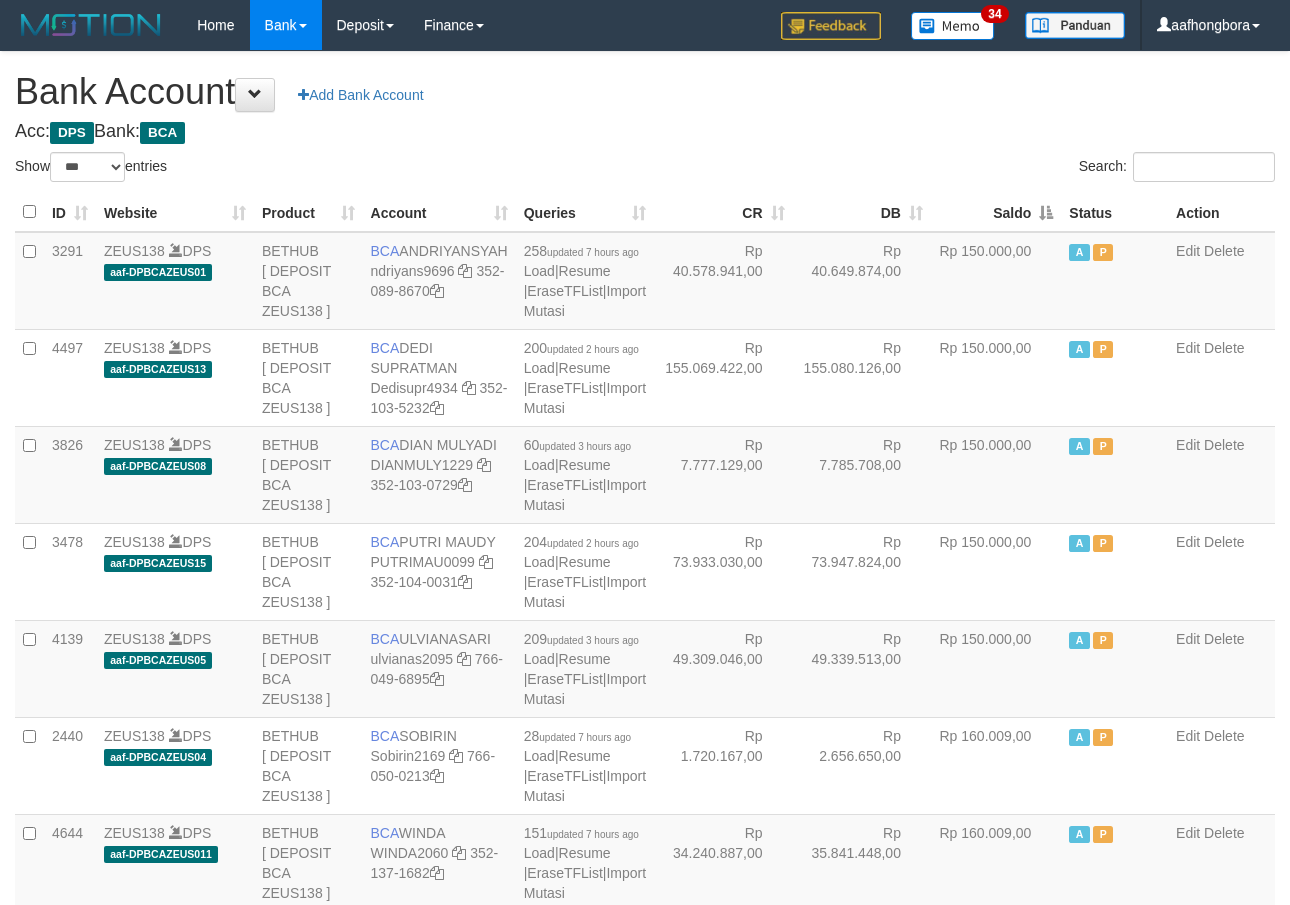 click on "Saldo" at bounding box center [996, 212] 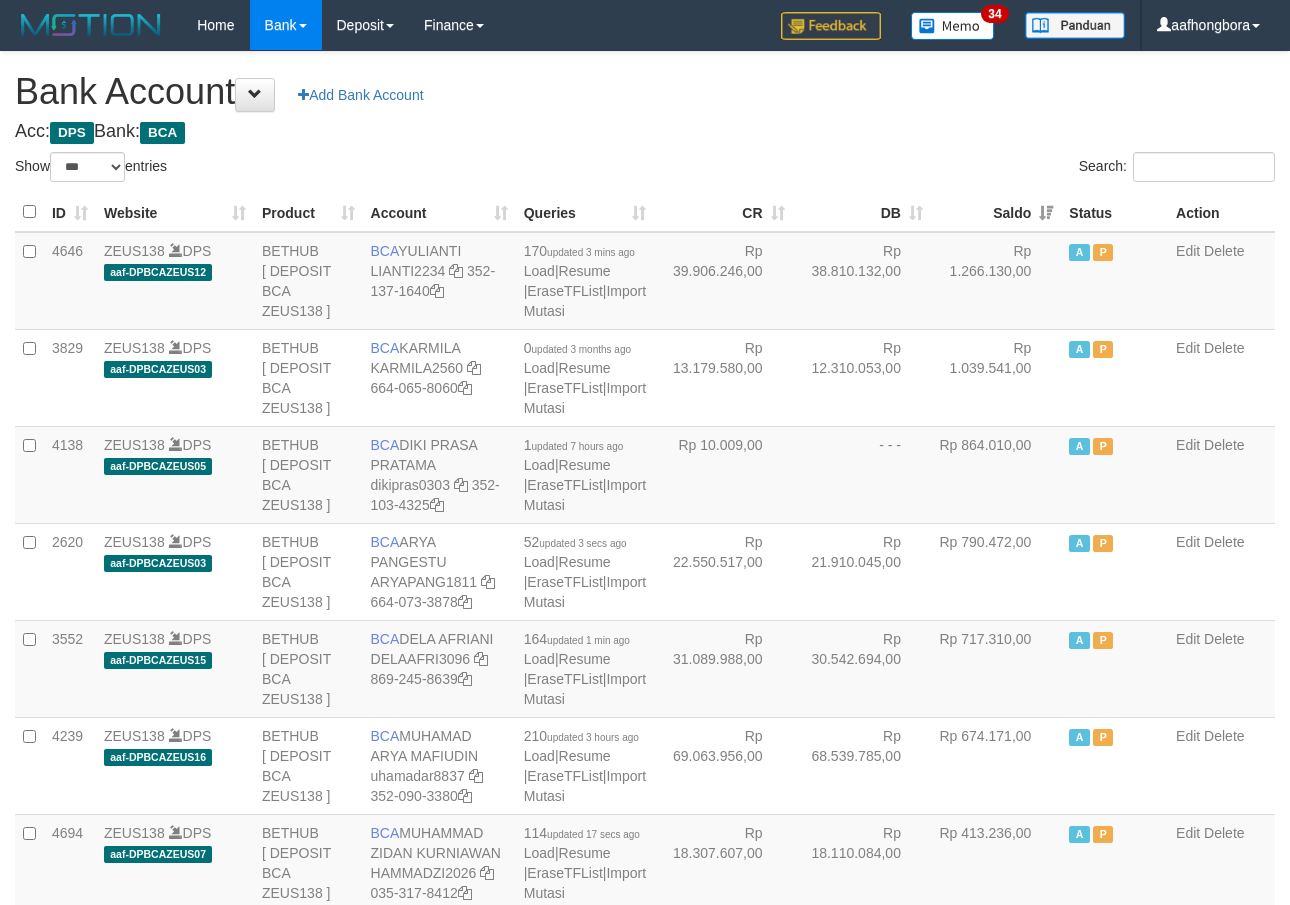 click on "Saldo" at bounding box center [996, 212] 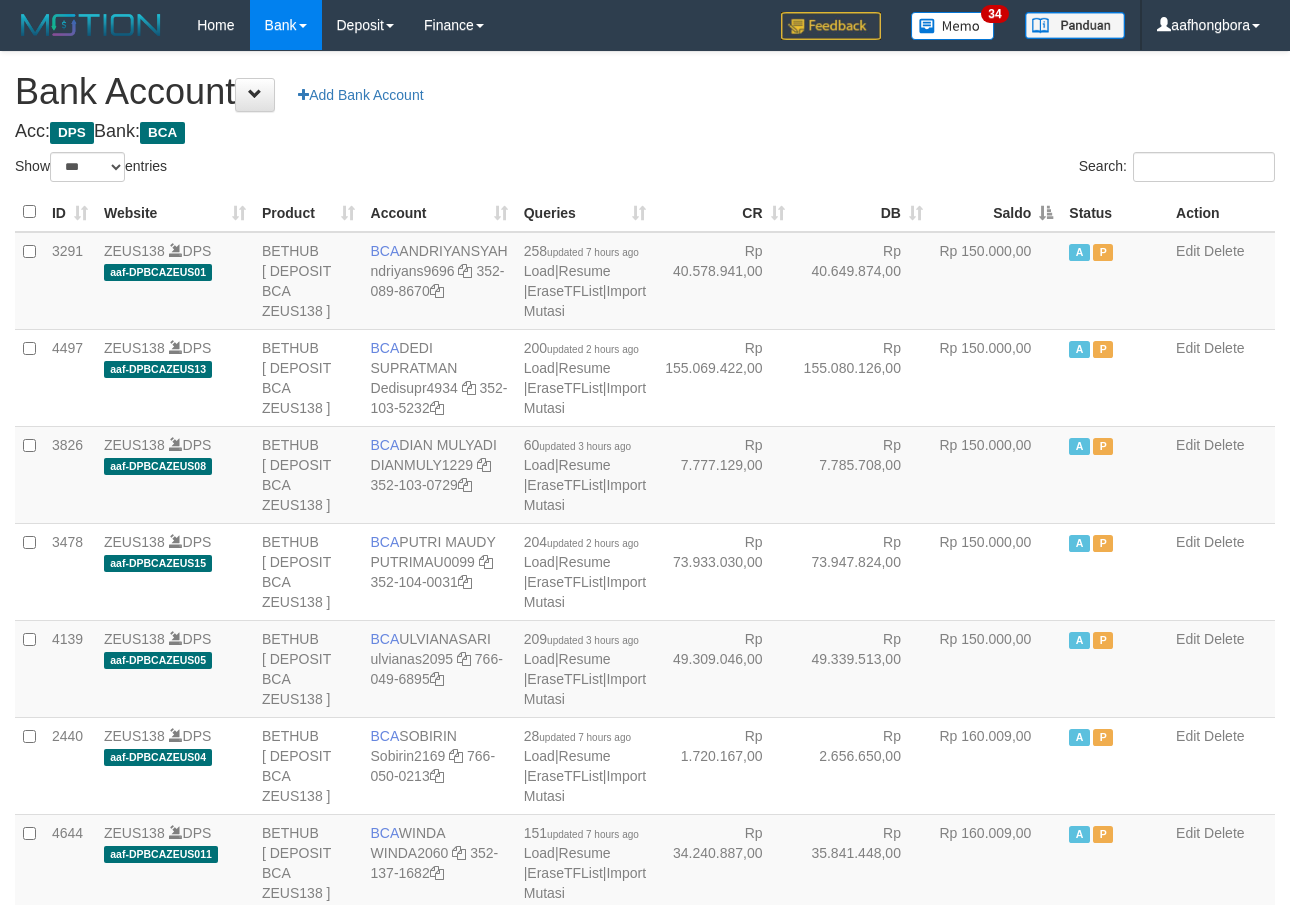 click on "Saldo" at bounding box center [996, 212] 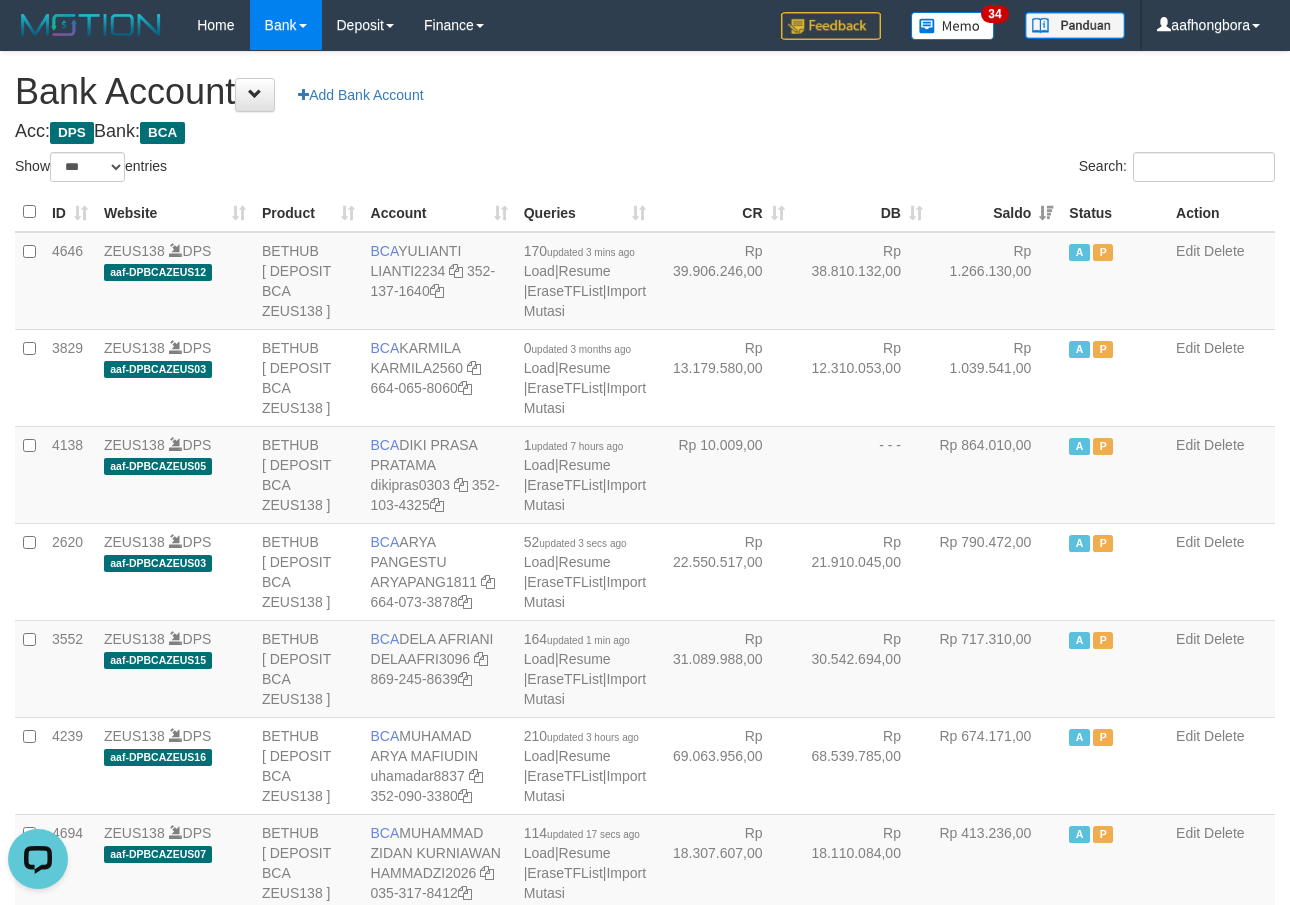 scroll, scrollTop: 0, scrollLeft: 0, axis: both 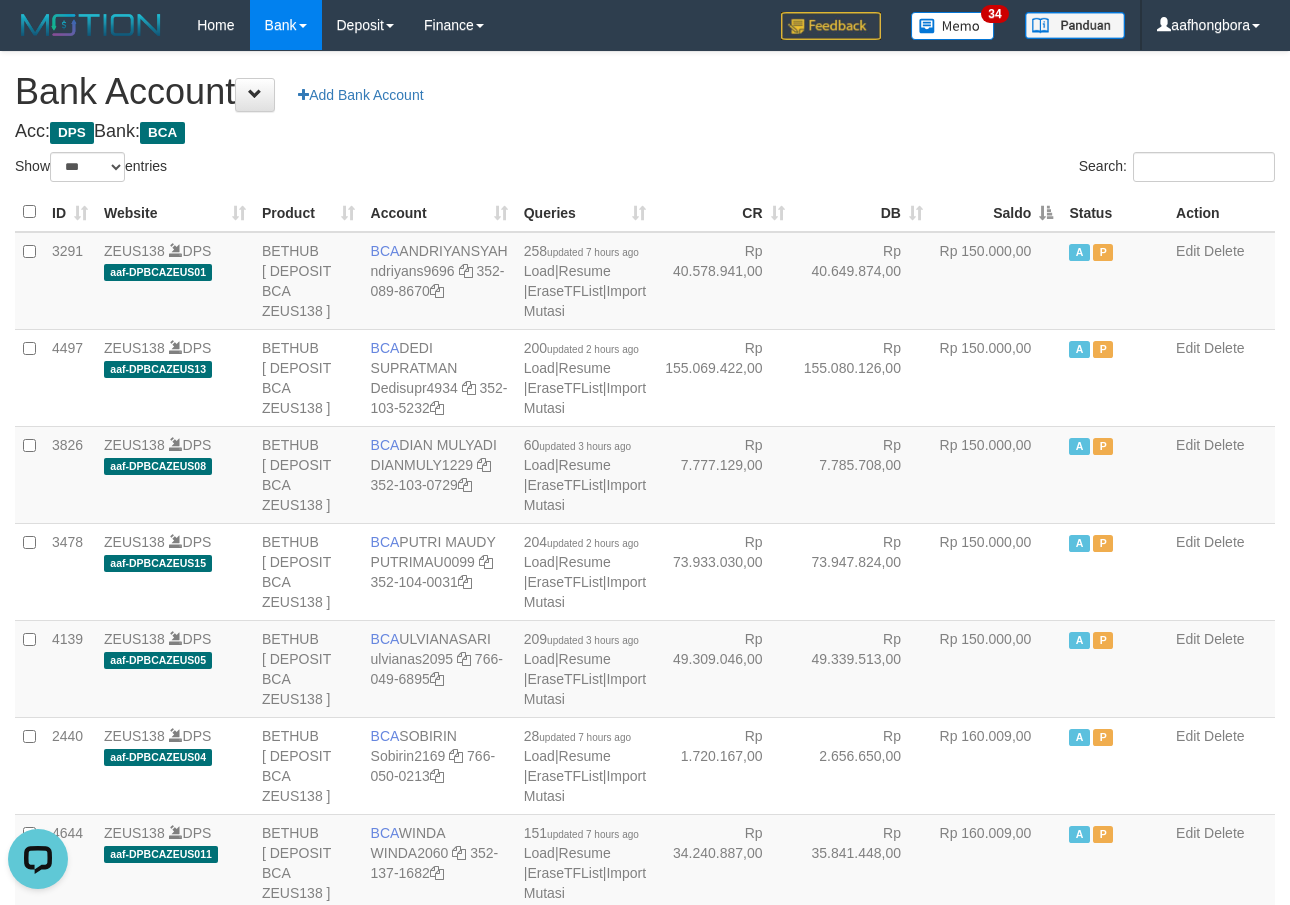 click on "Saldo" at bounding box center [996, 212] 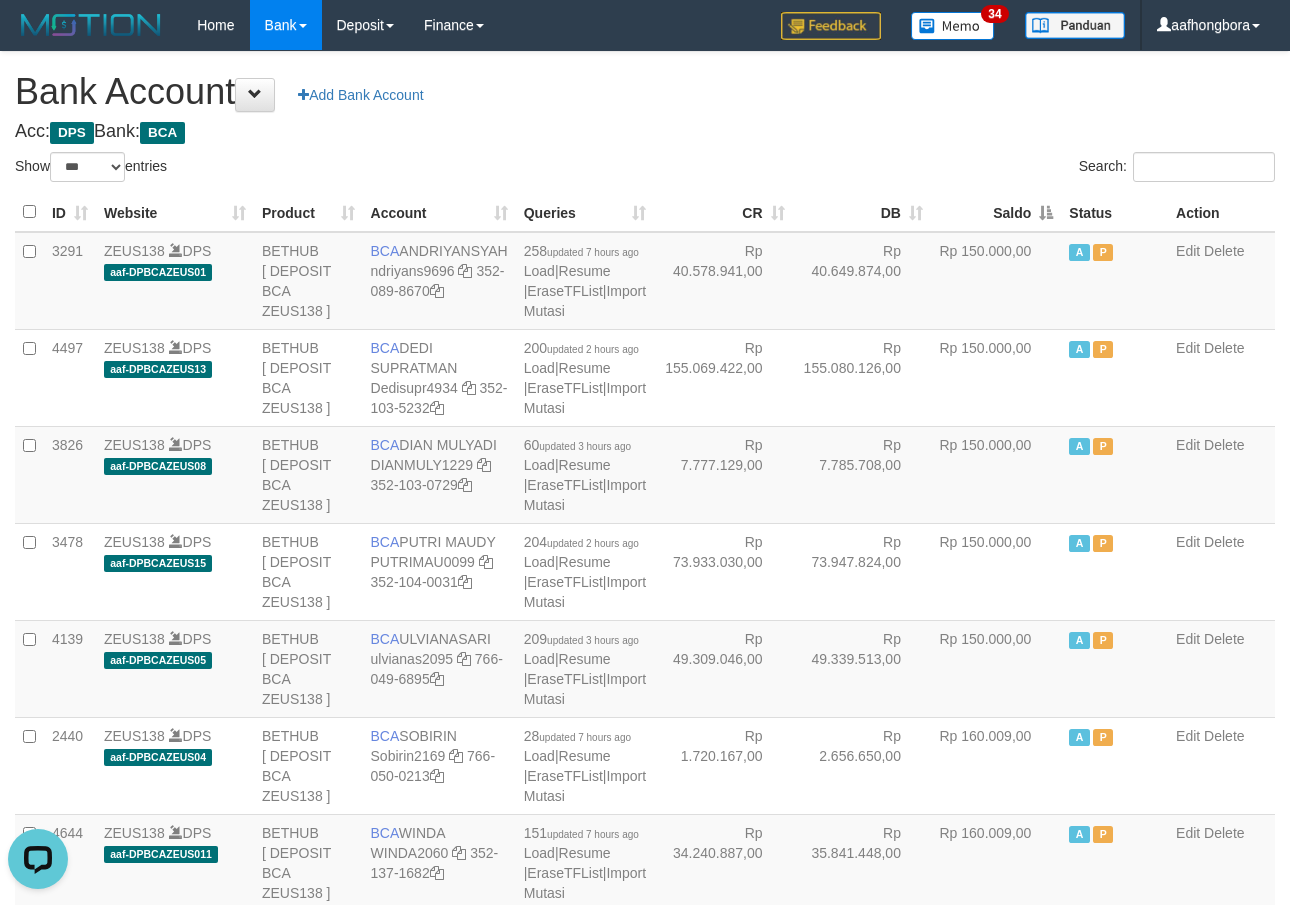 click on "Saldo" at bounding box center (996, 212) 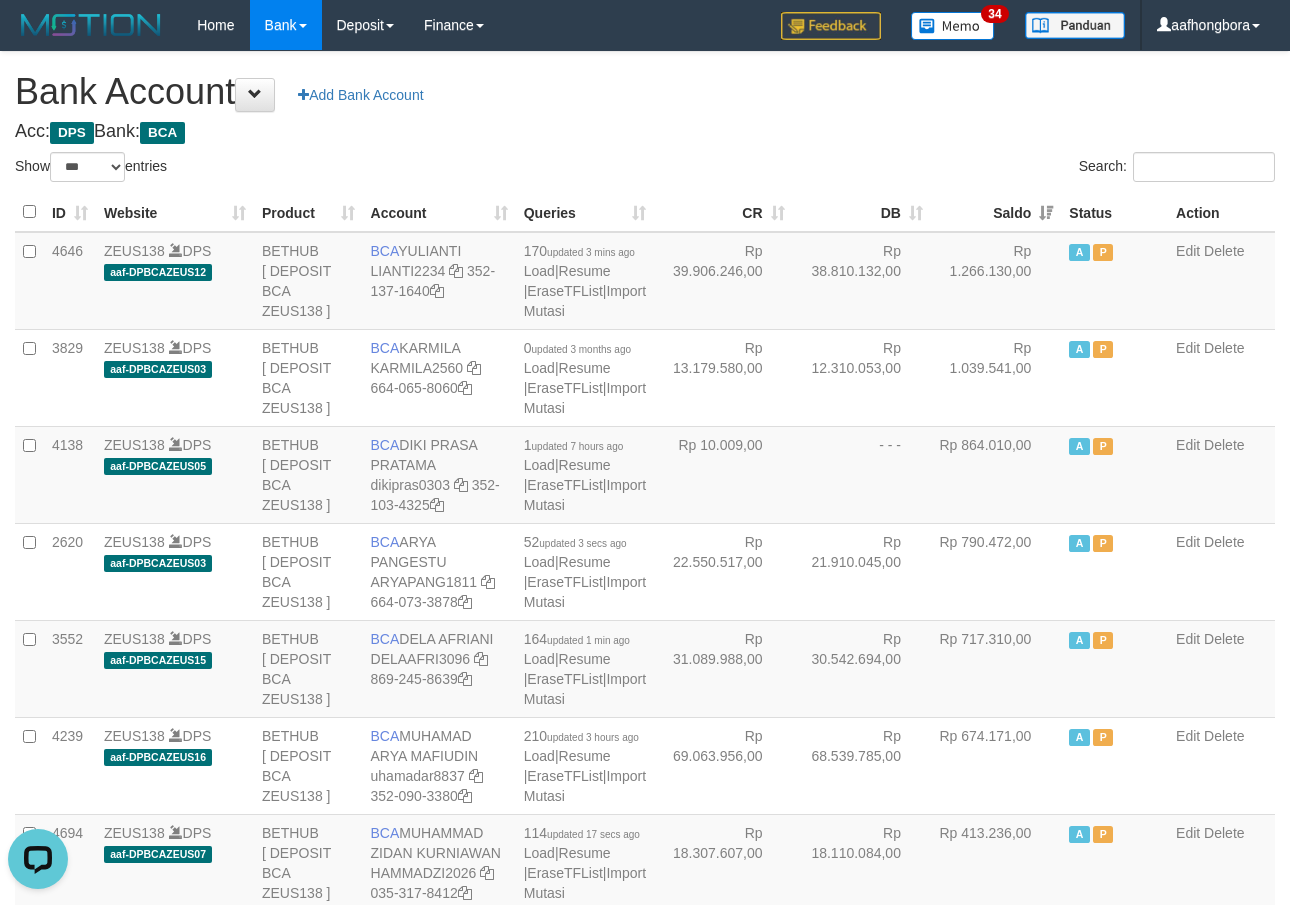 click on "Saldo" at bounding box center [996, 212] 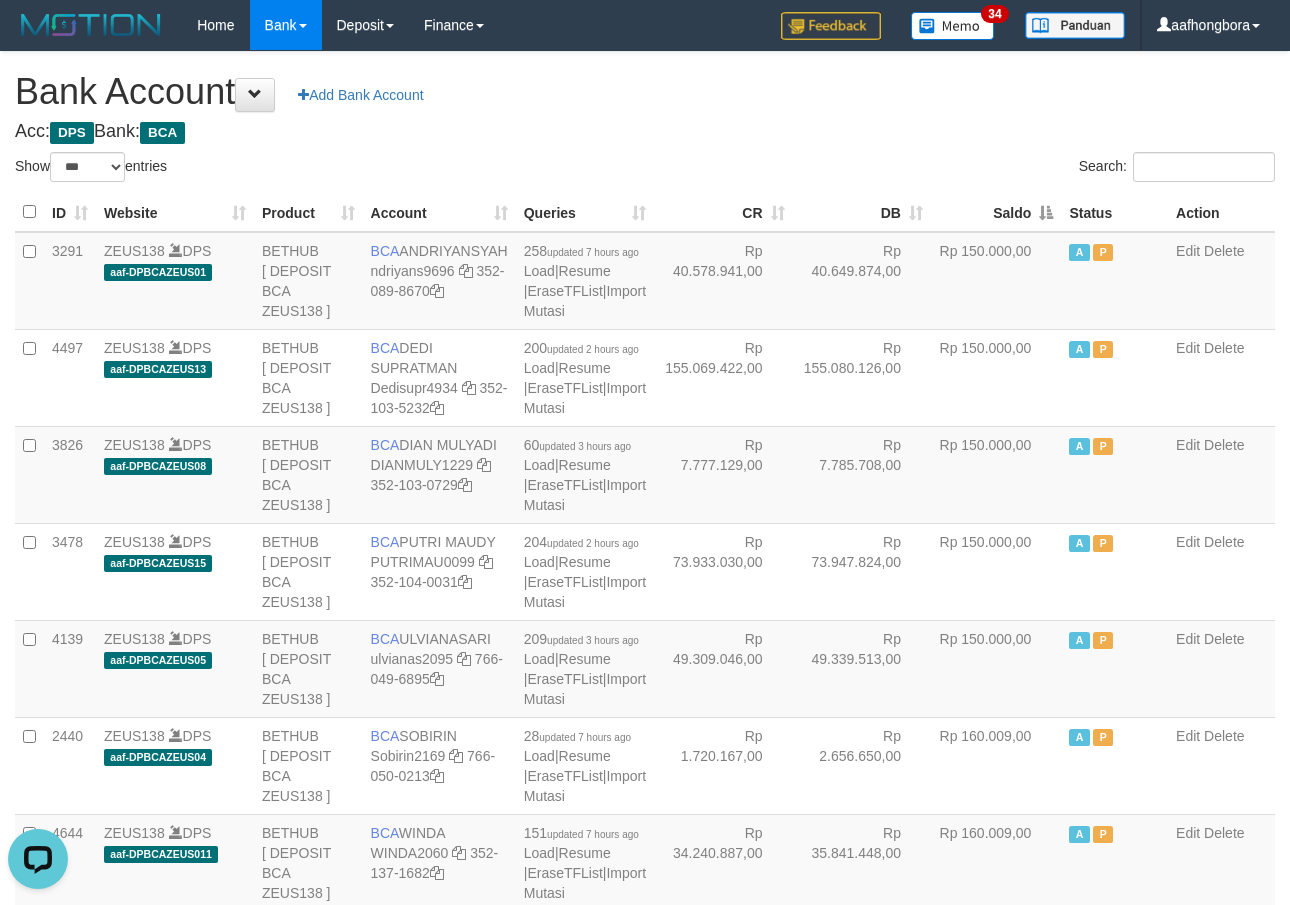 click on "Saldo" at bounding box center [996, 212] 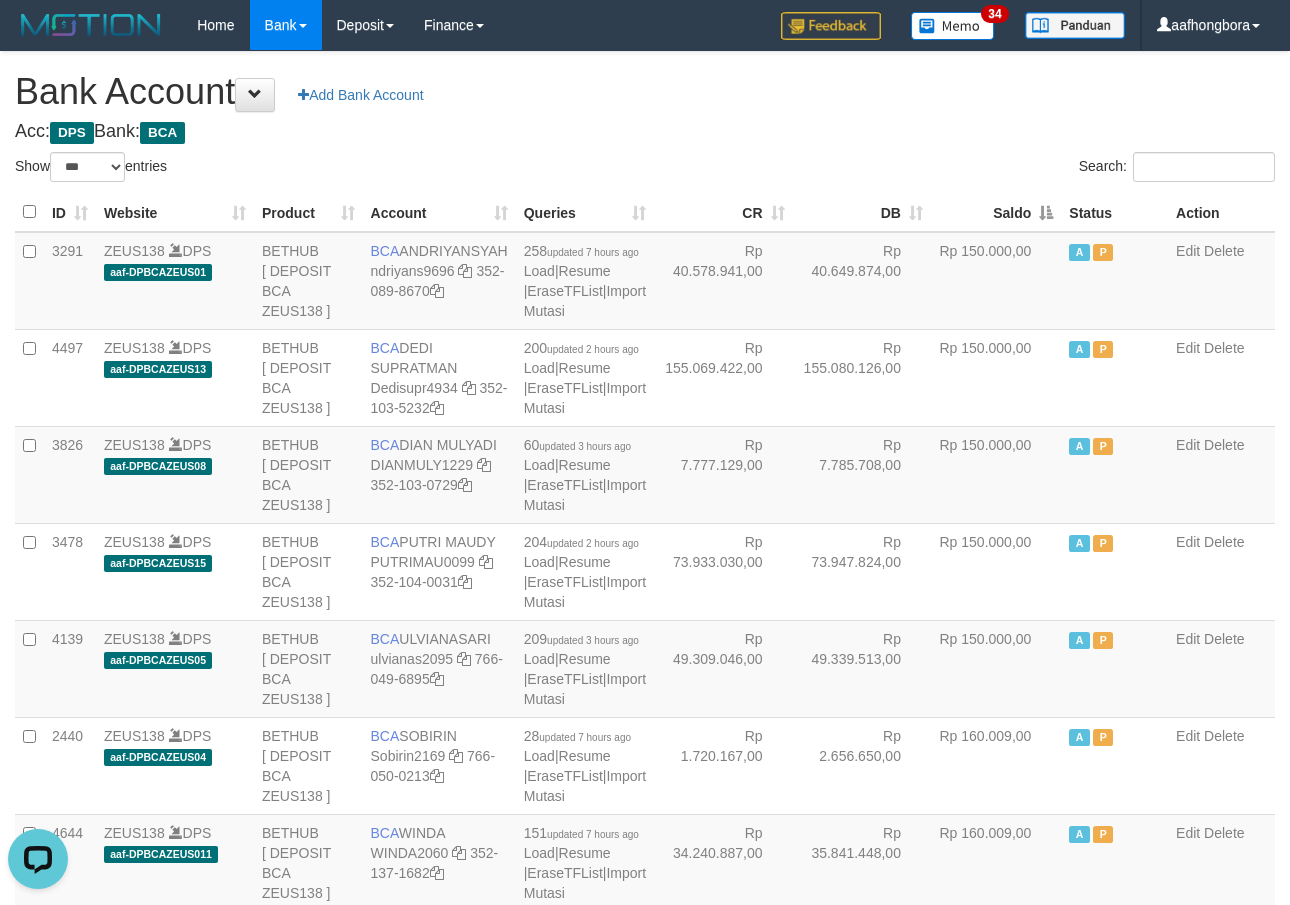 click on "Saldo" at bounding box center (996, 212) 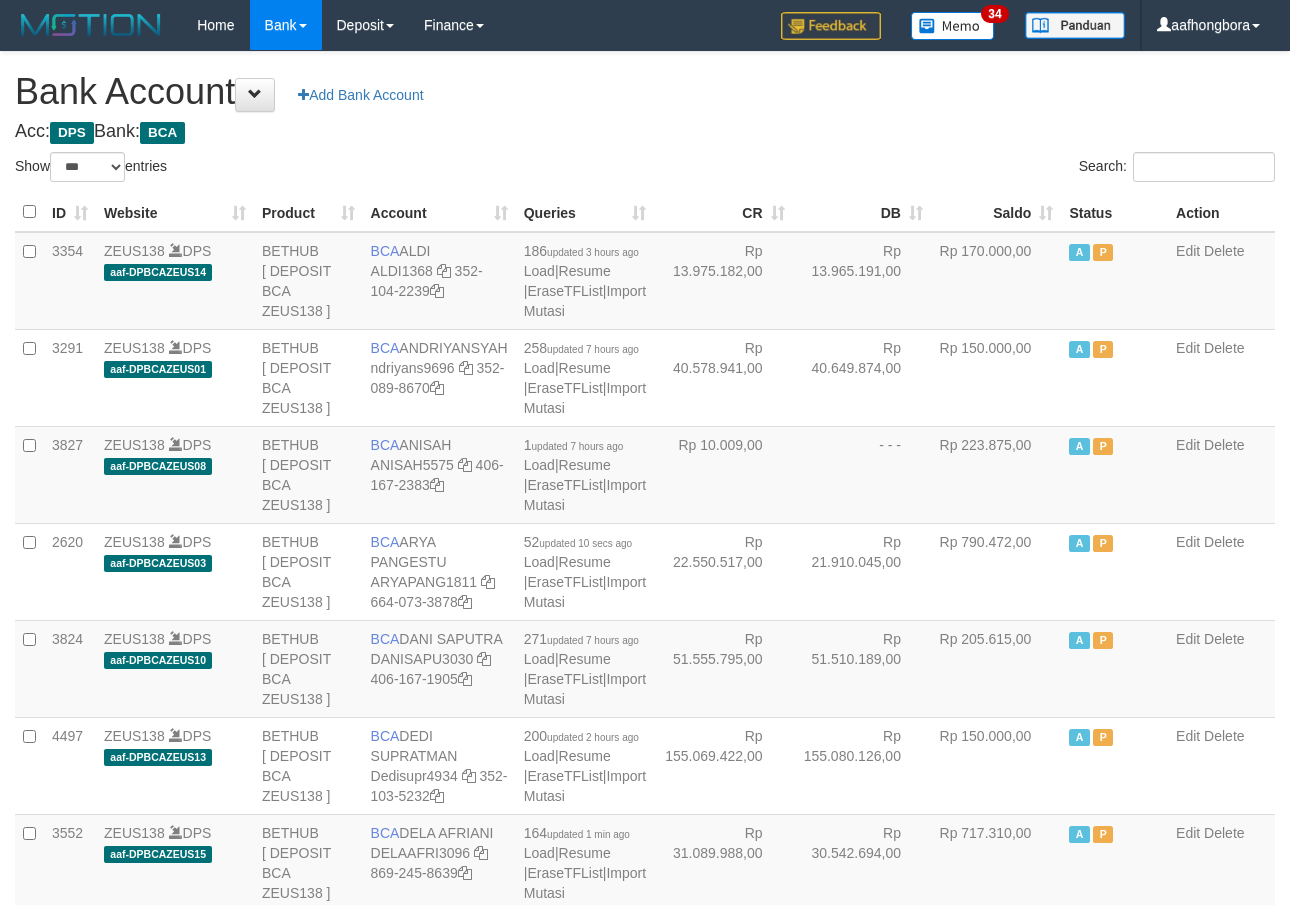 select on "***" 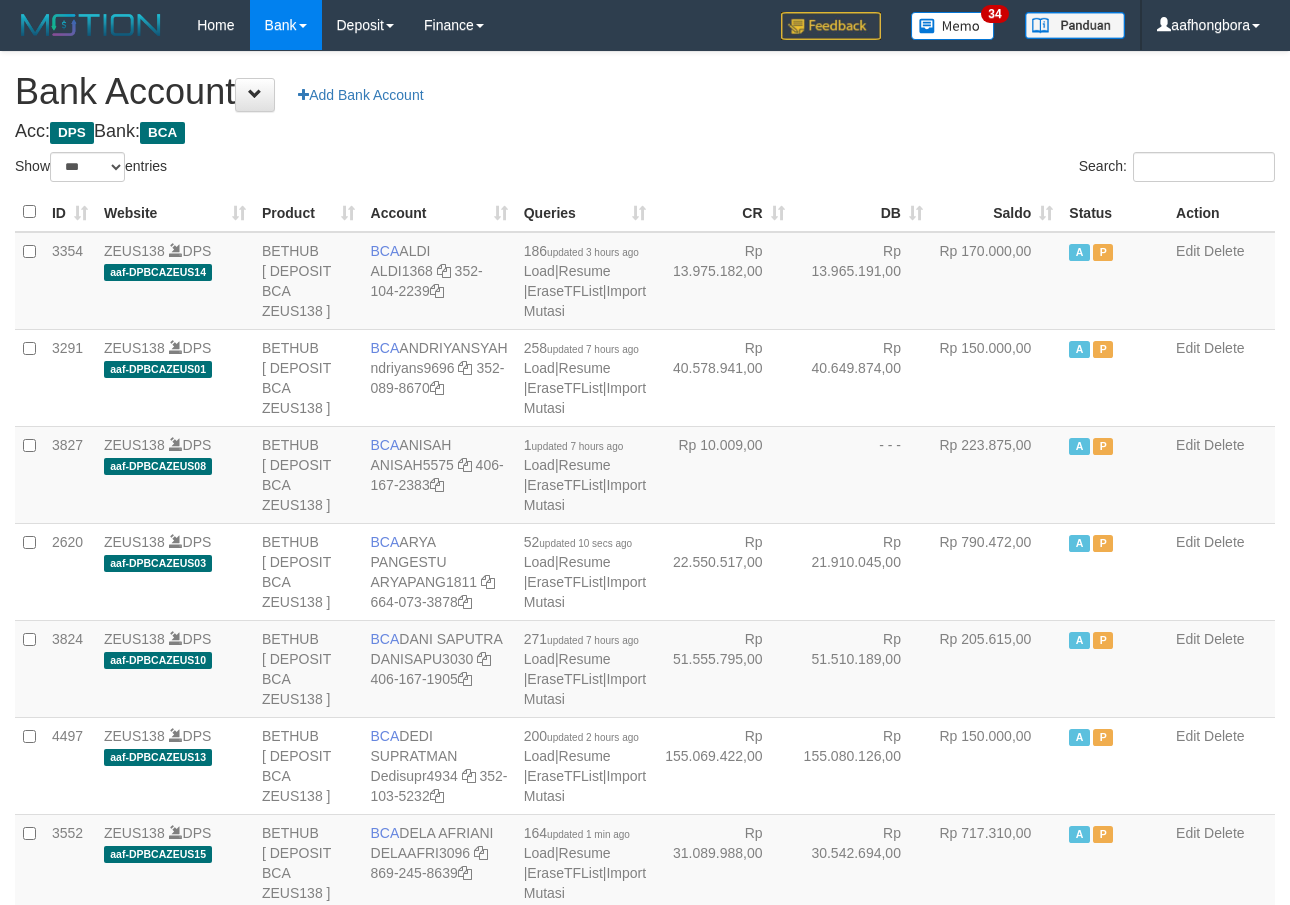 scroll, scrollTop: 0, scrollLeft: 0, axis: both 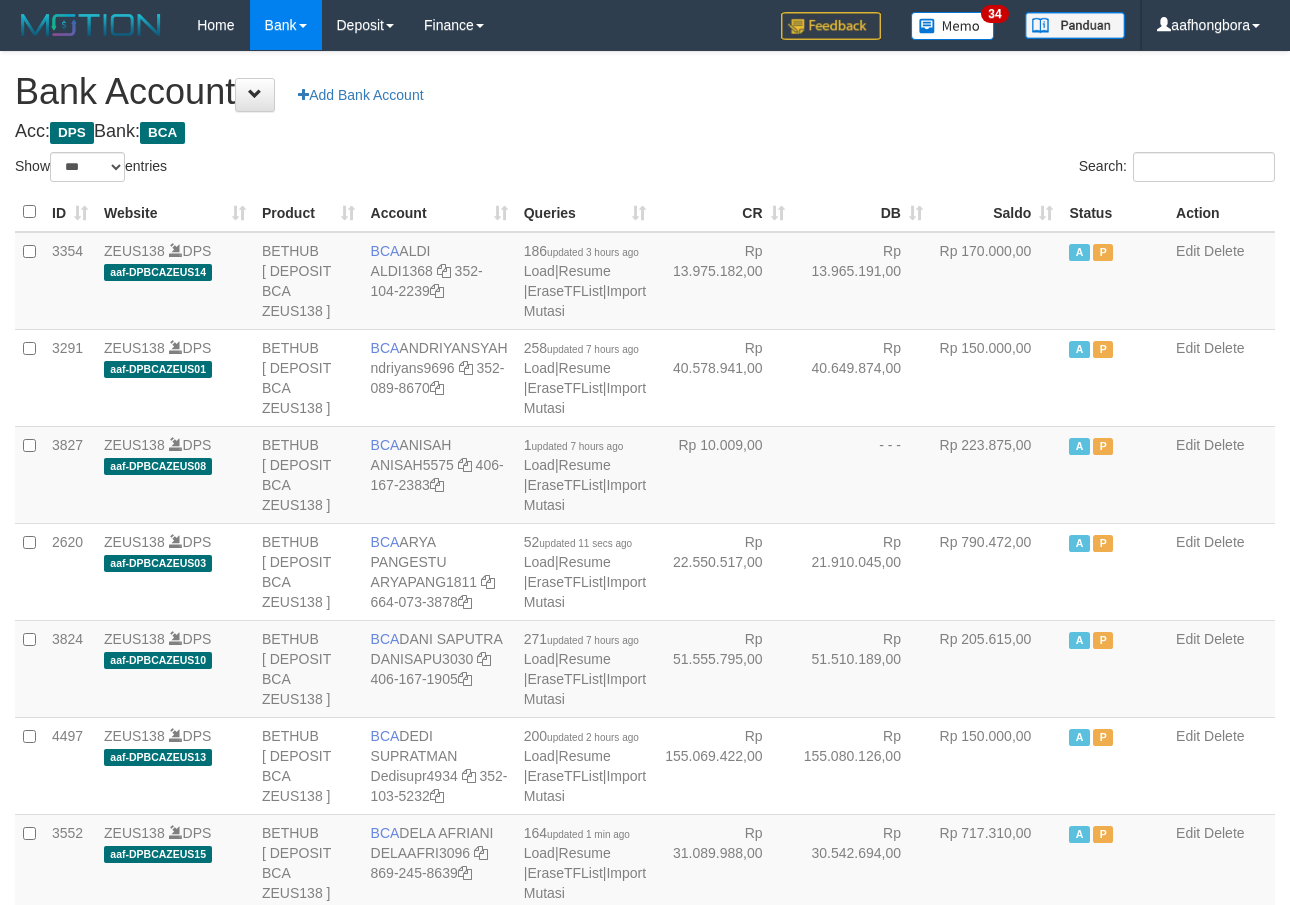 select on "***" 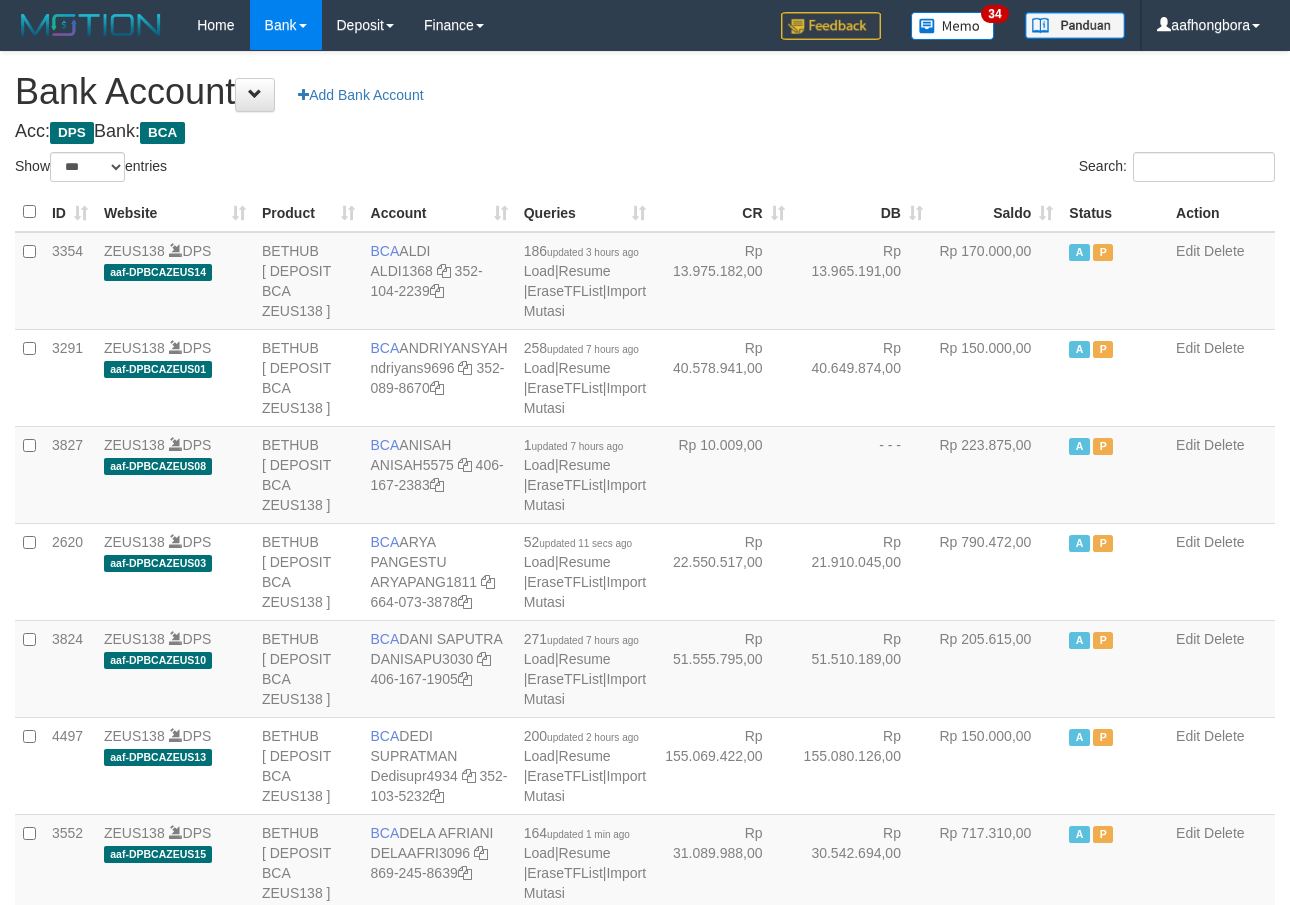 scroll, scrollTop: 0, scrollLeft: 0, axis: both 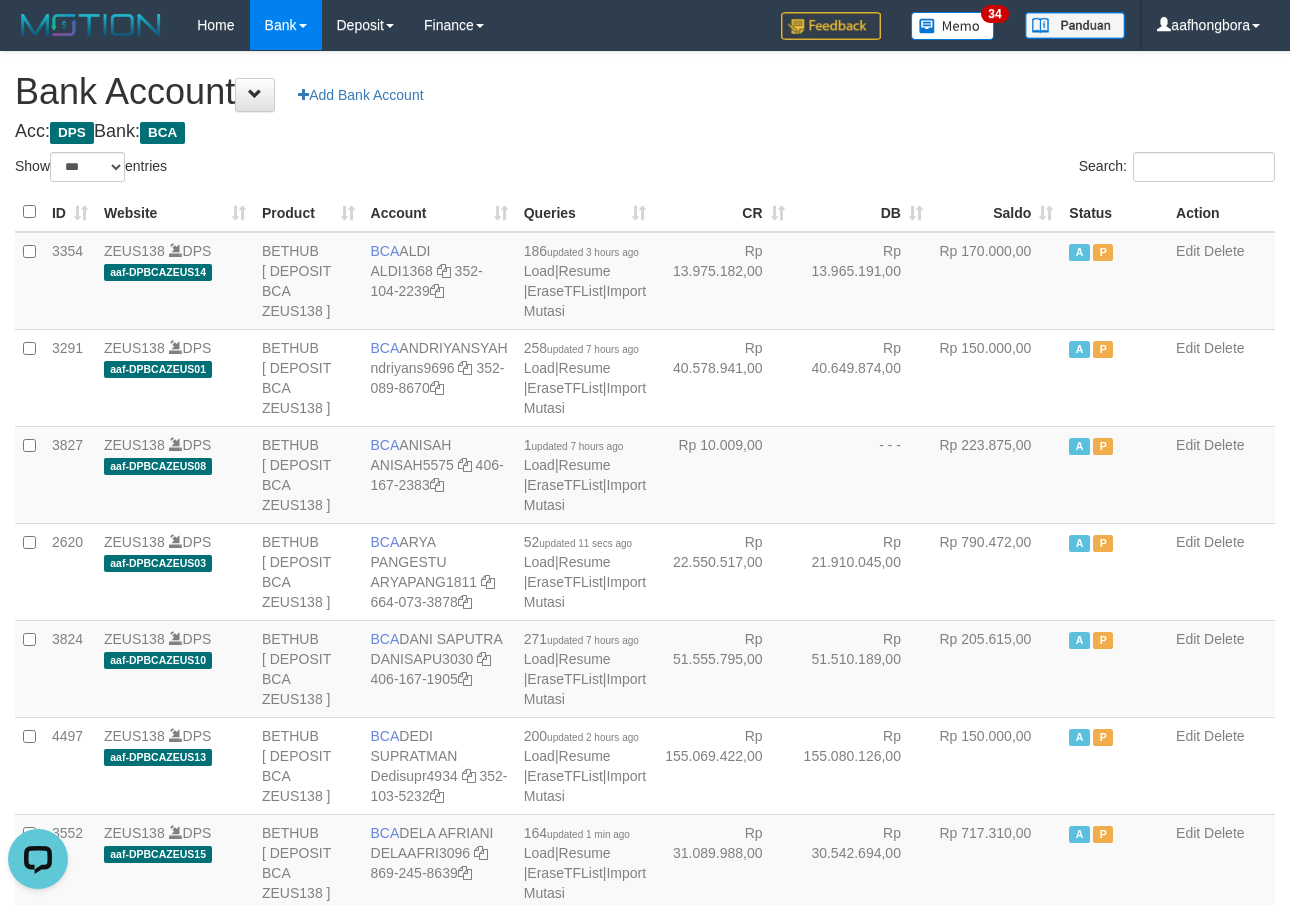 click on "Acc: 										 DPS
Bank:   BCA" at bounding box center (645, 132) 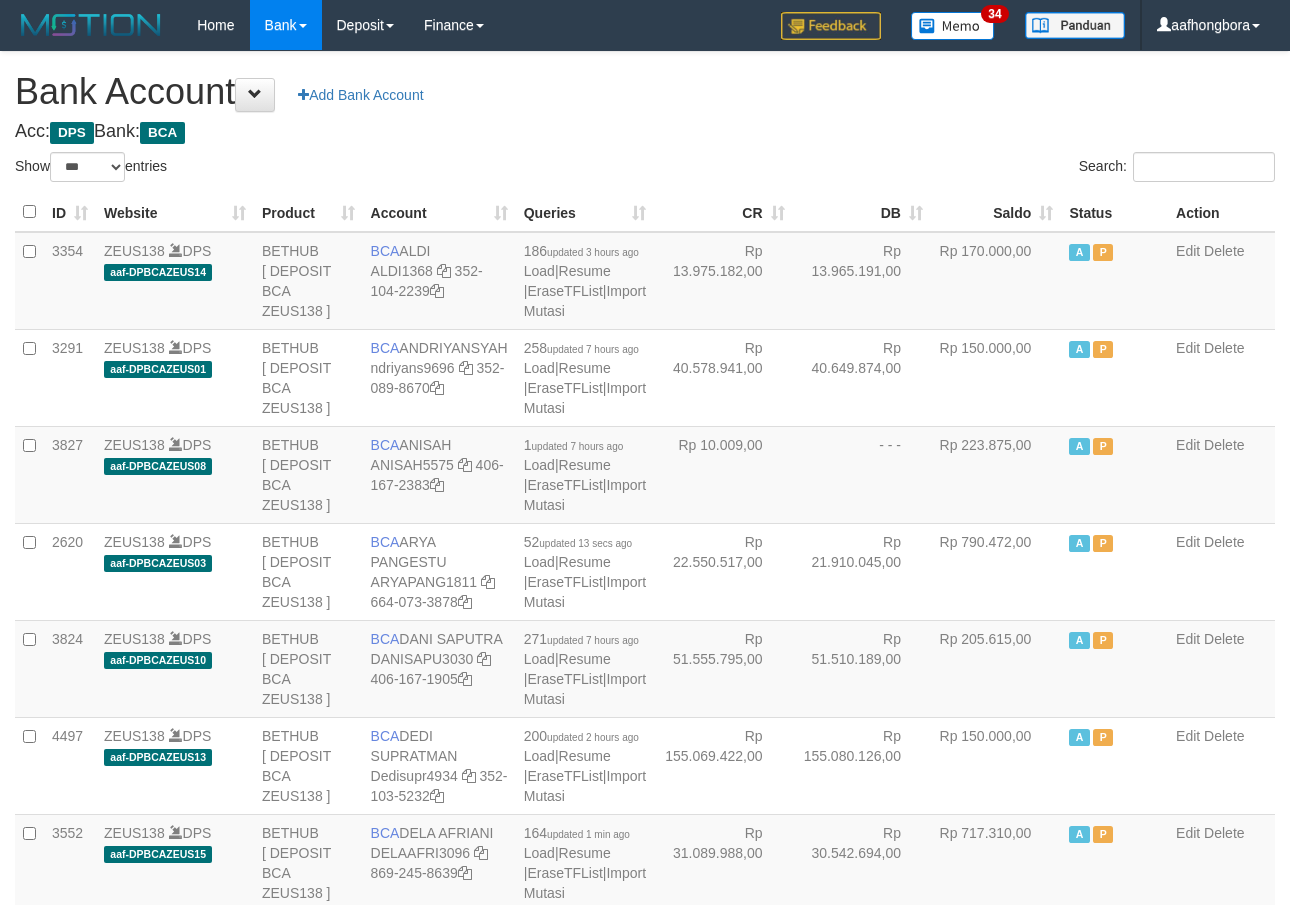 select on "***" 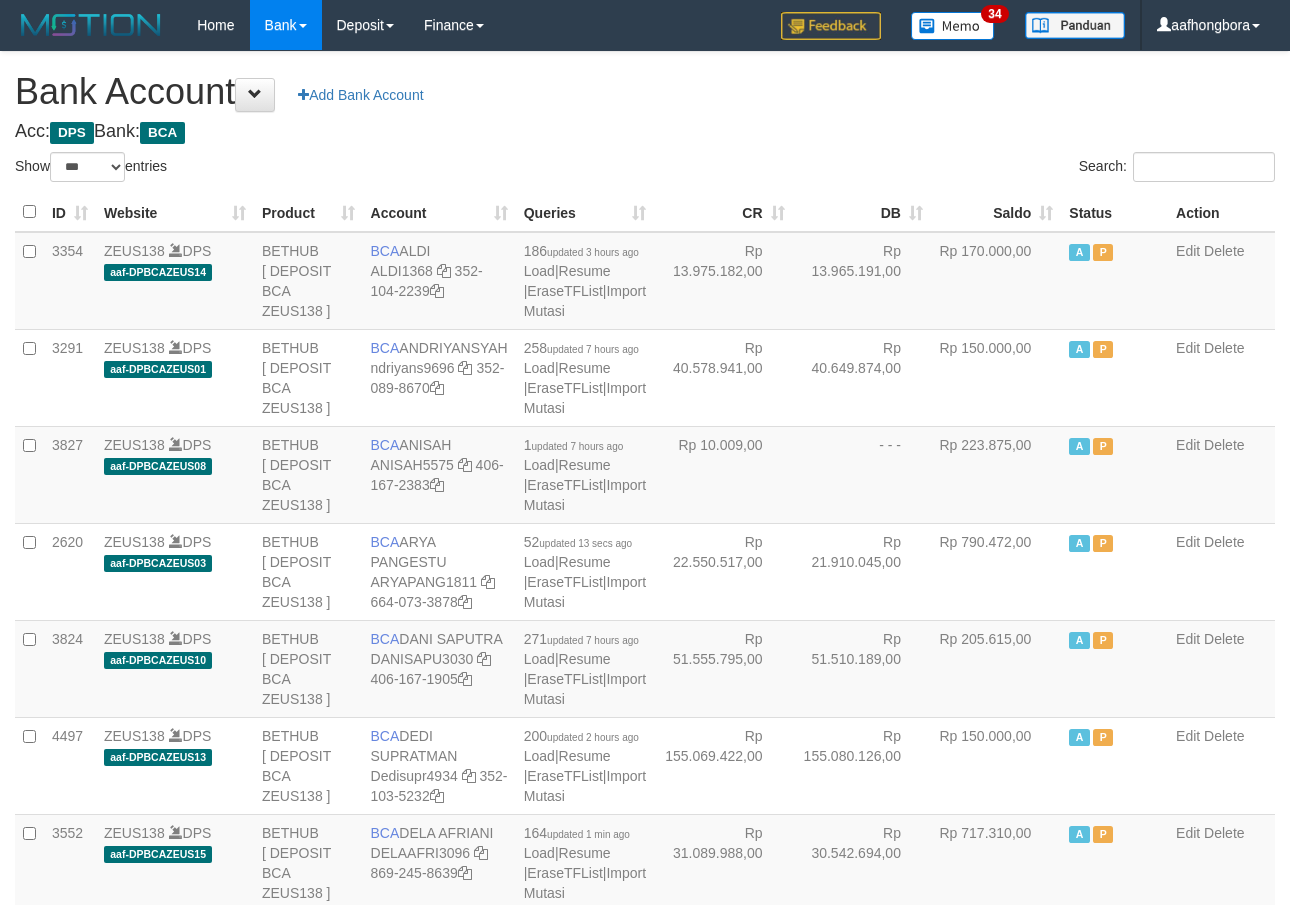 scroll, scrollTop: 0, scrollLeft: 0, axis: both 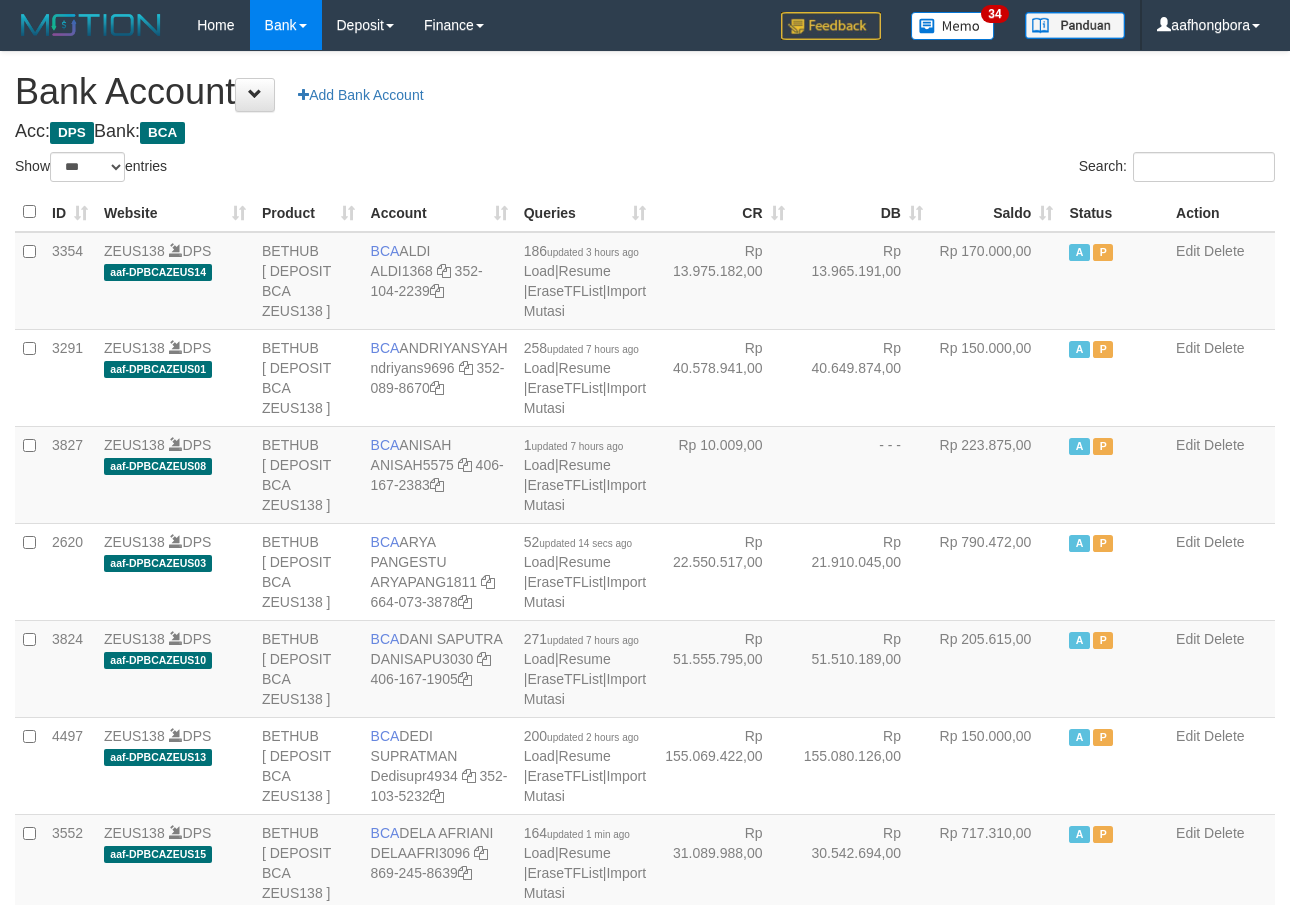 select on "***" 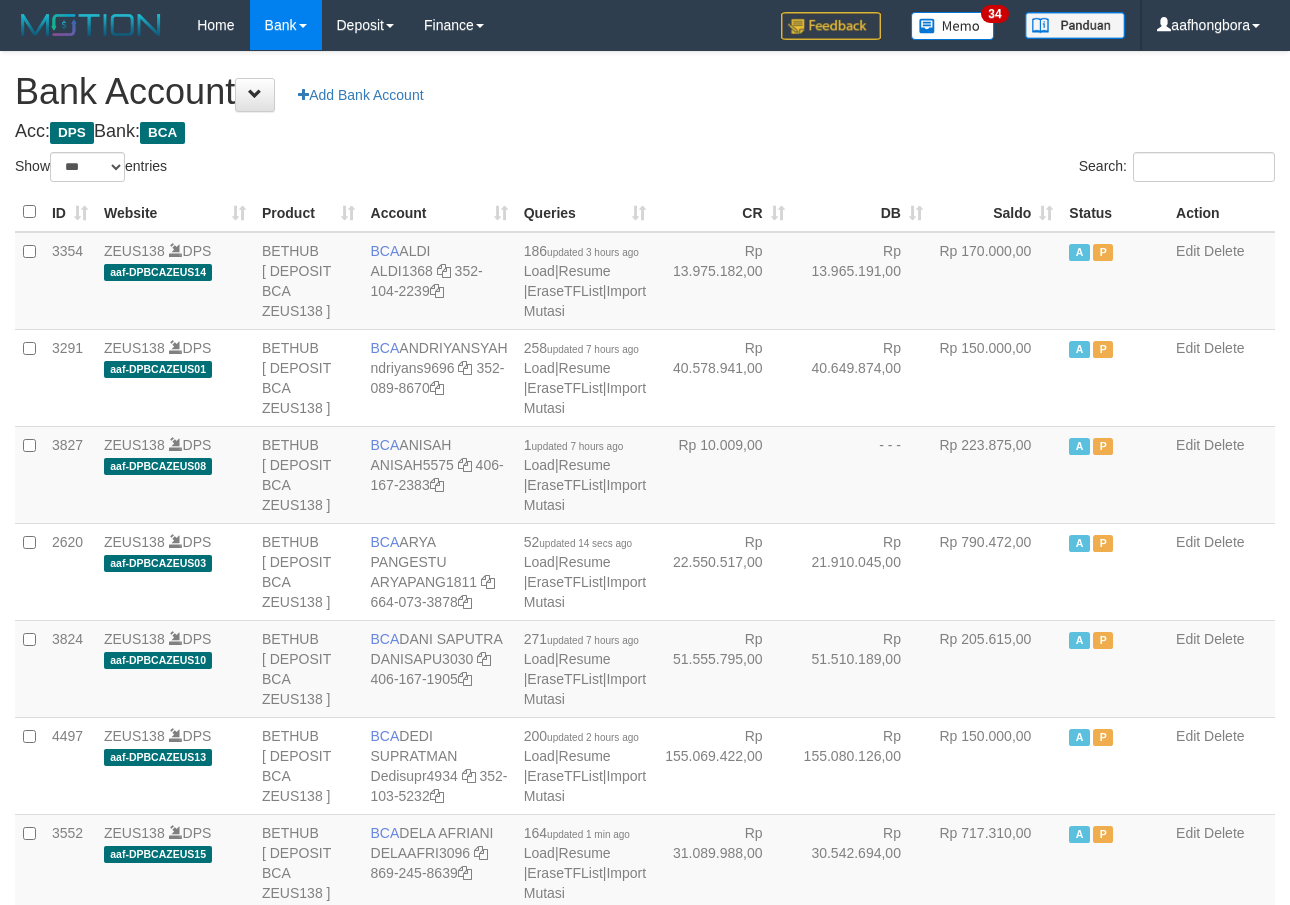 scroll, scrollTop: 0, scrollLeft: 0, axis: both 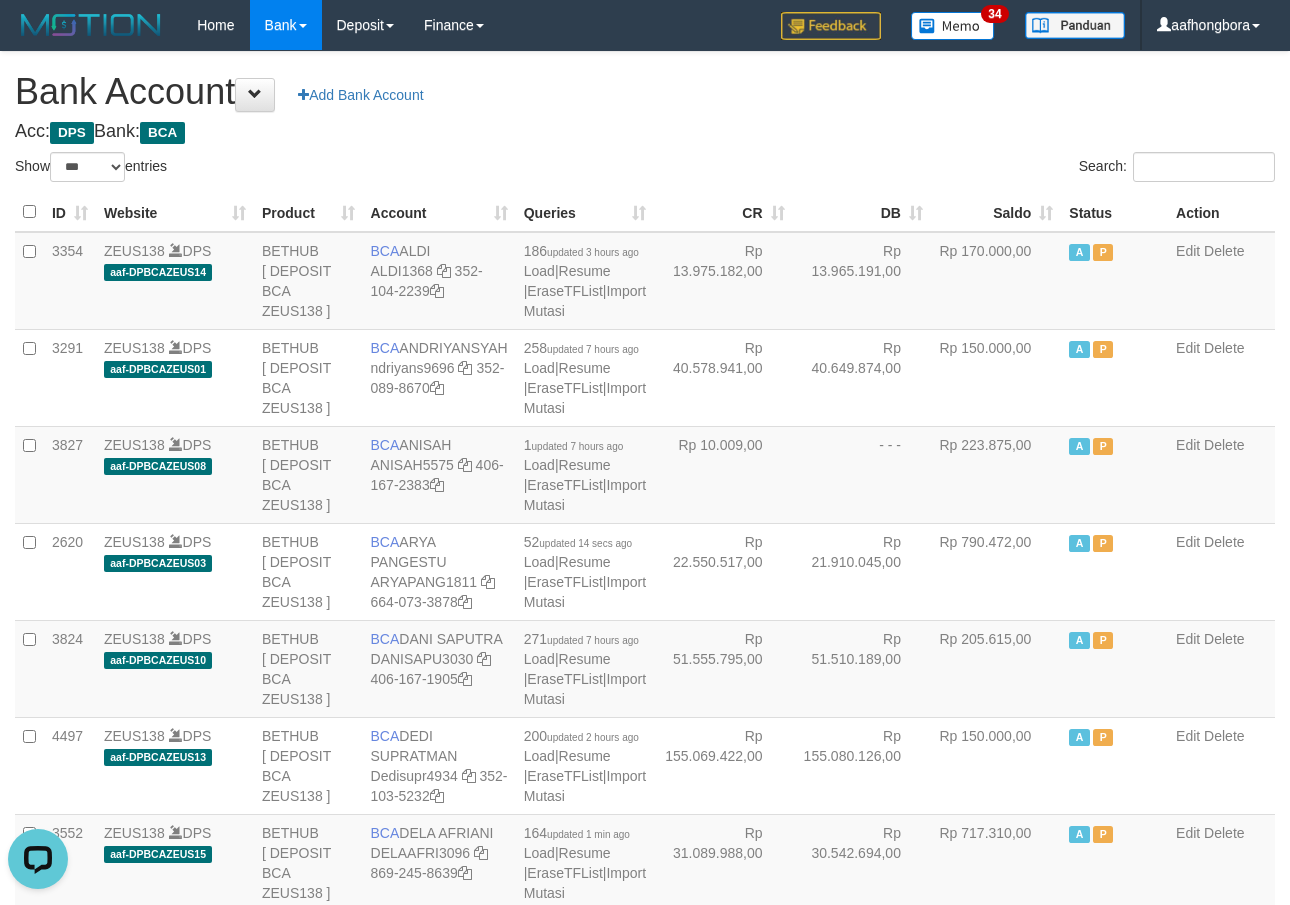 drag, startPoint x: 972, startPoint y: 146, endPoint x: 978, endPoint y: 161, distance: 16.155495 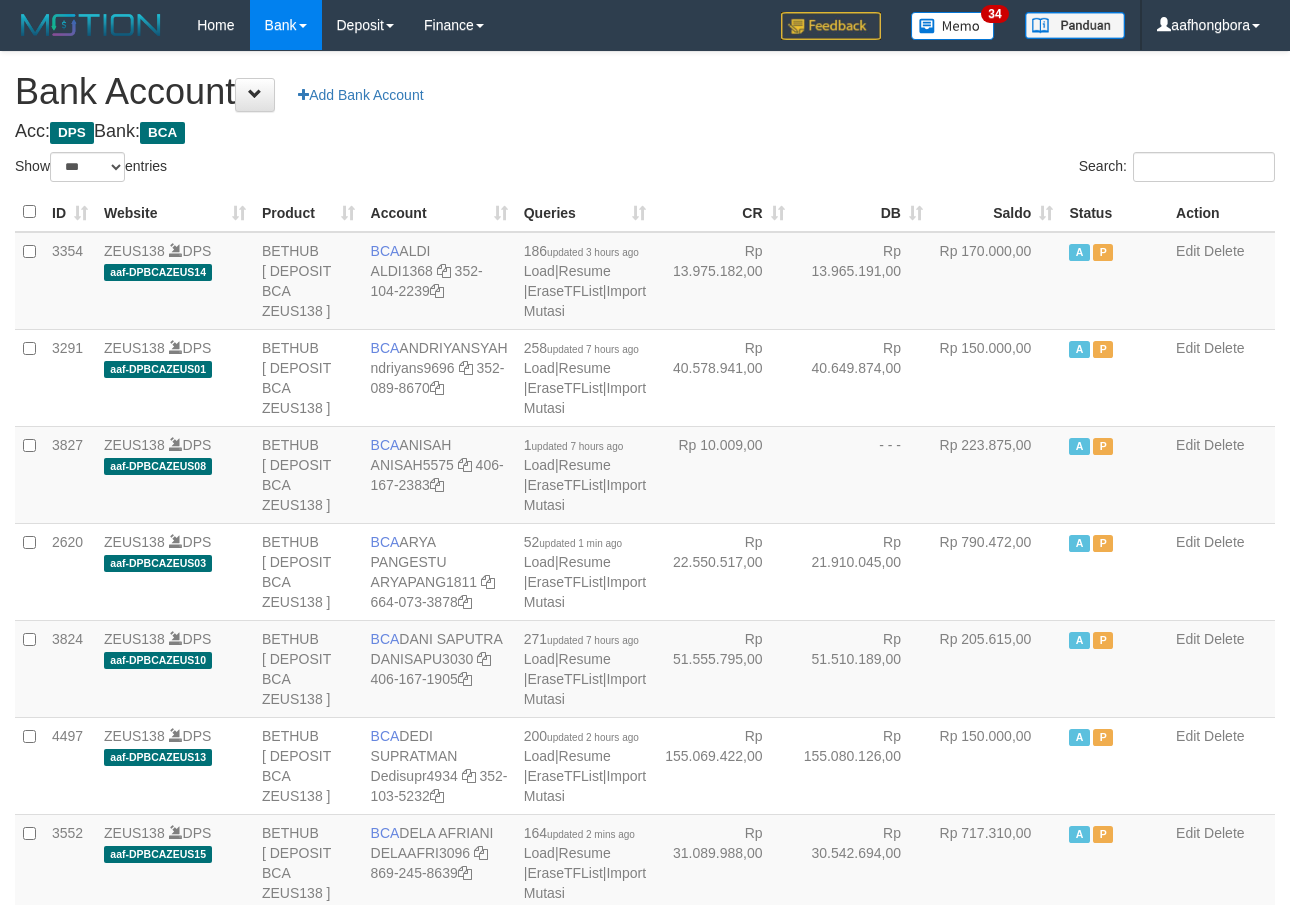 select on "***" 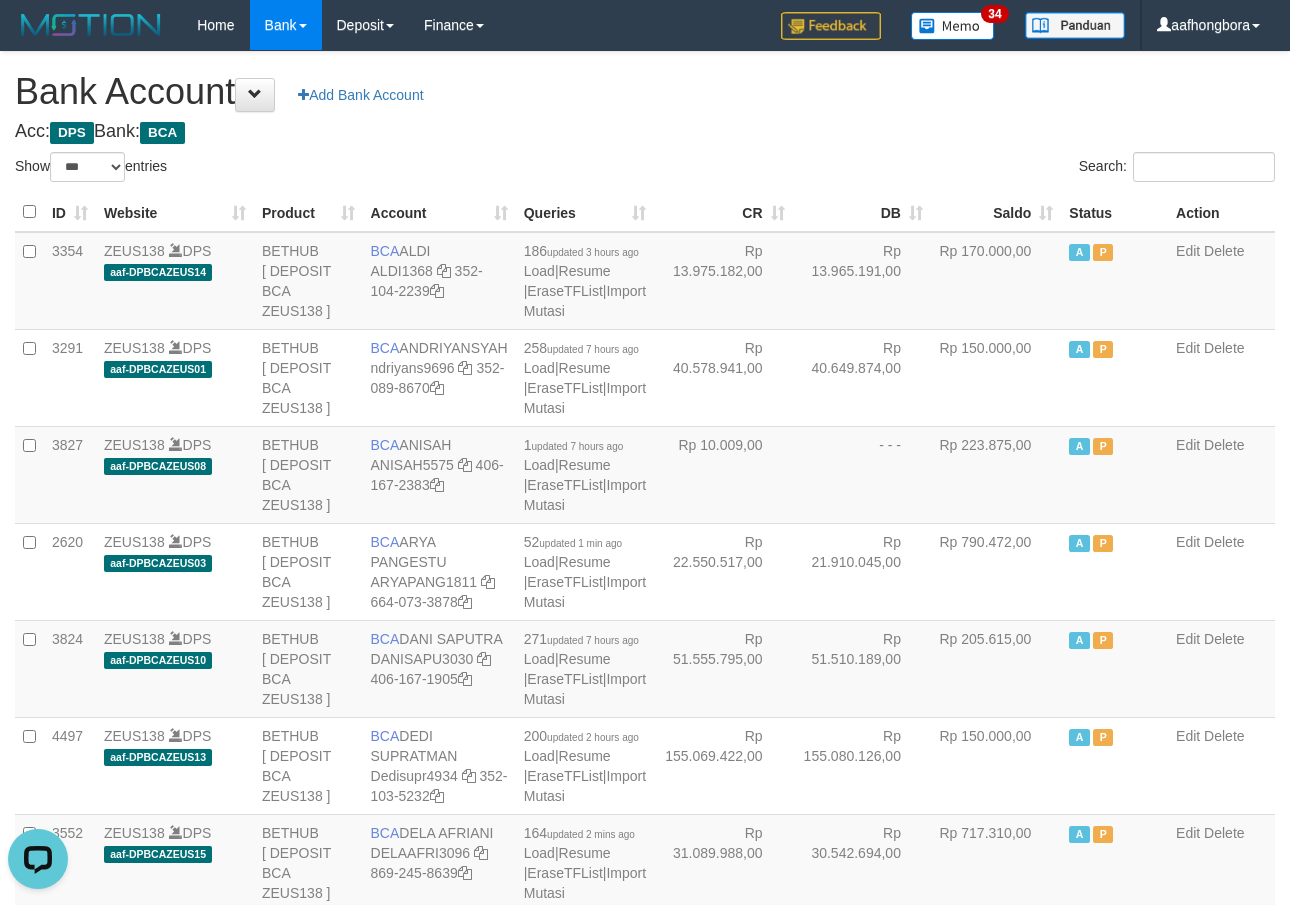 scroll, scrollTop: 0, scrollLeft: 0, axis: both 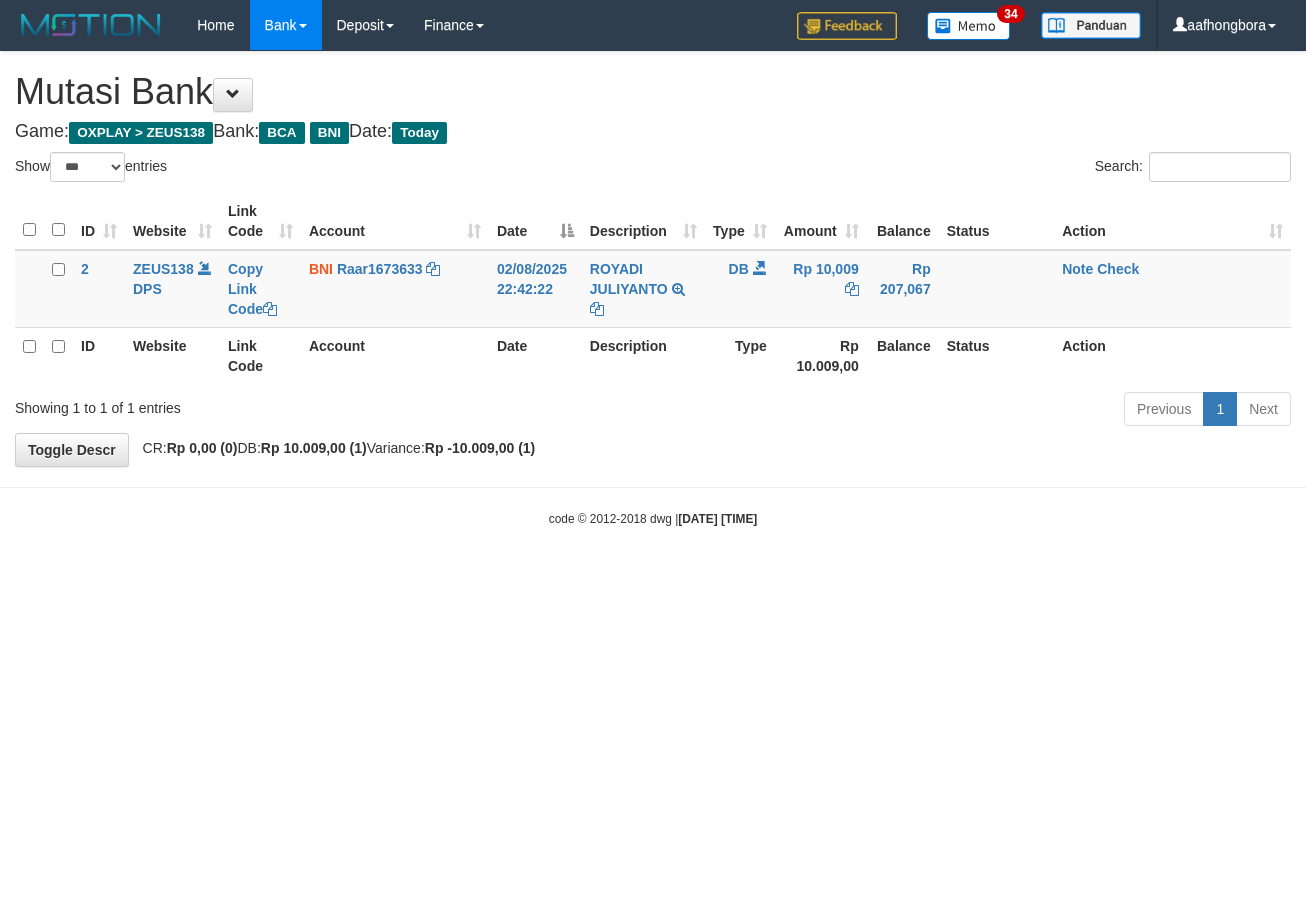 select on "***" 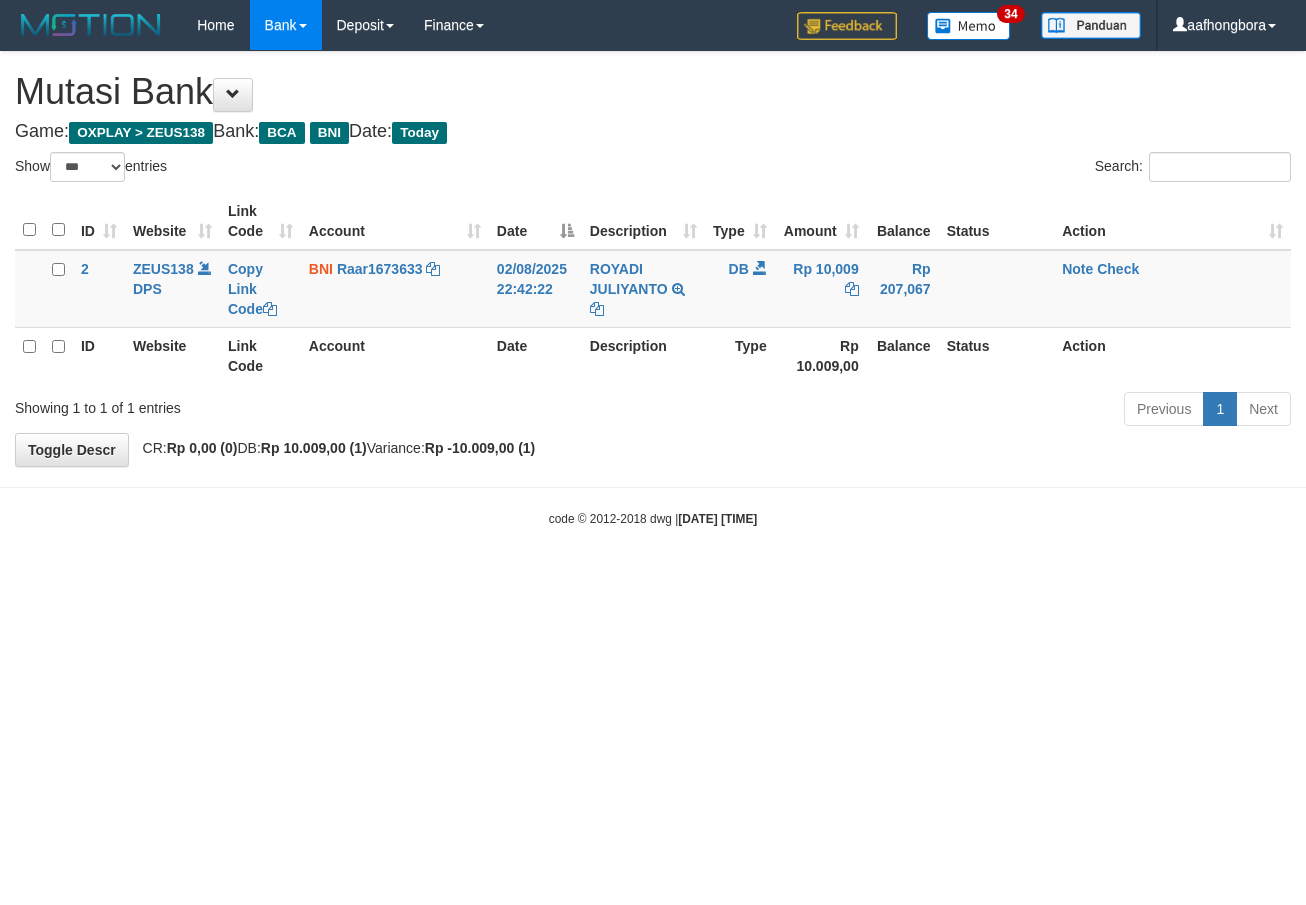 scroll, scrollTop: 0, scrollLeft: 0, axis: both 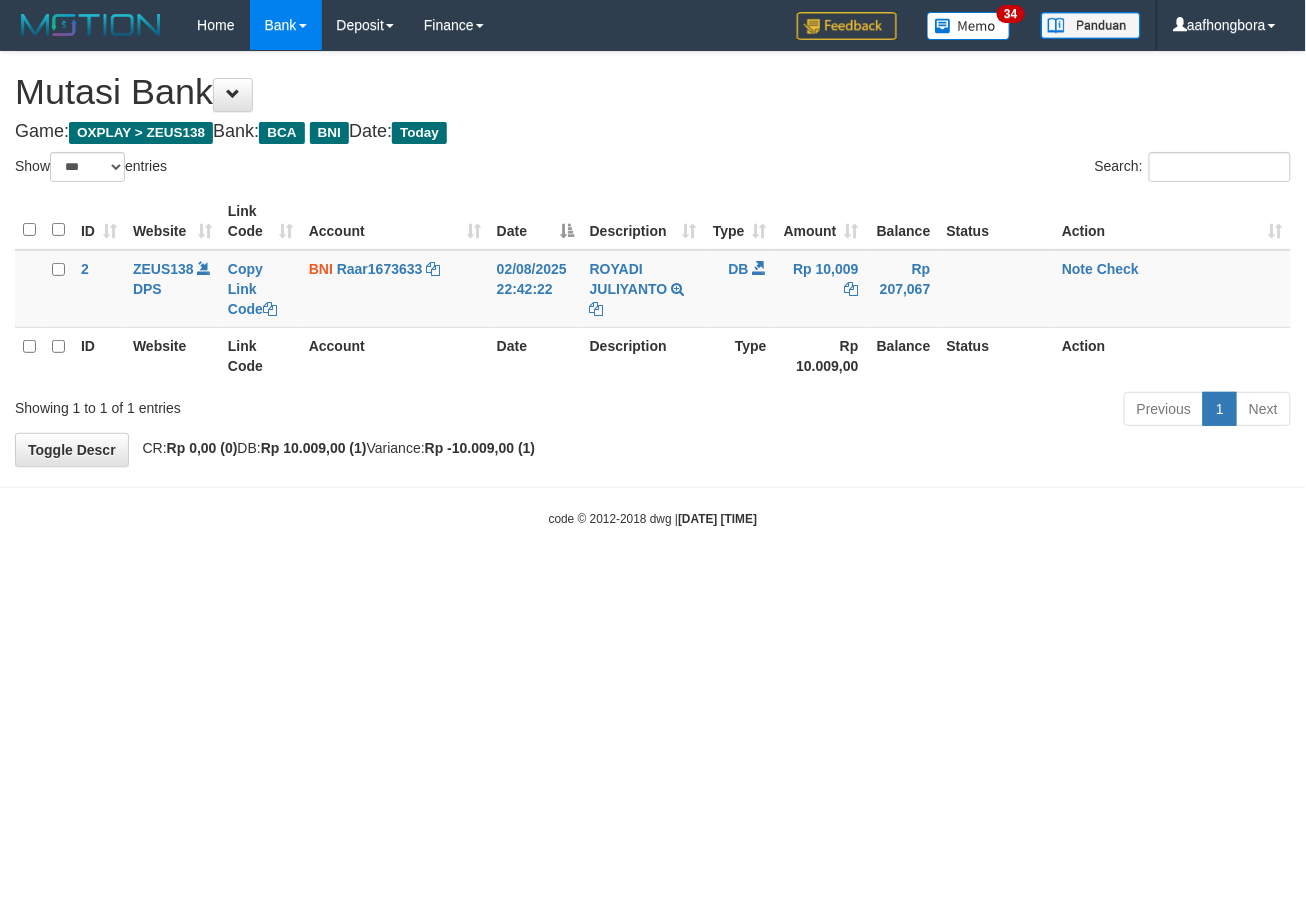 drag, startPoint x: 0, startPoint y: 0, endPoint x: 900, endPoint y: 493, distance: 1026.1818 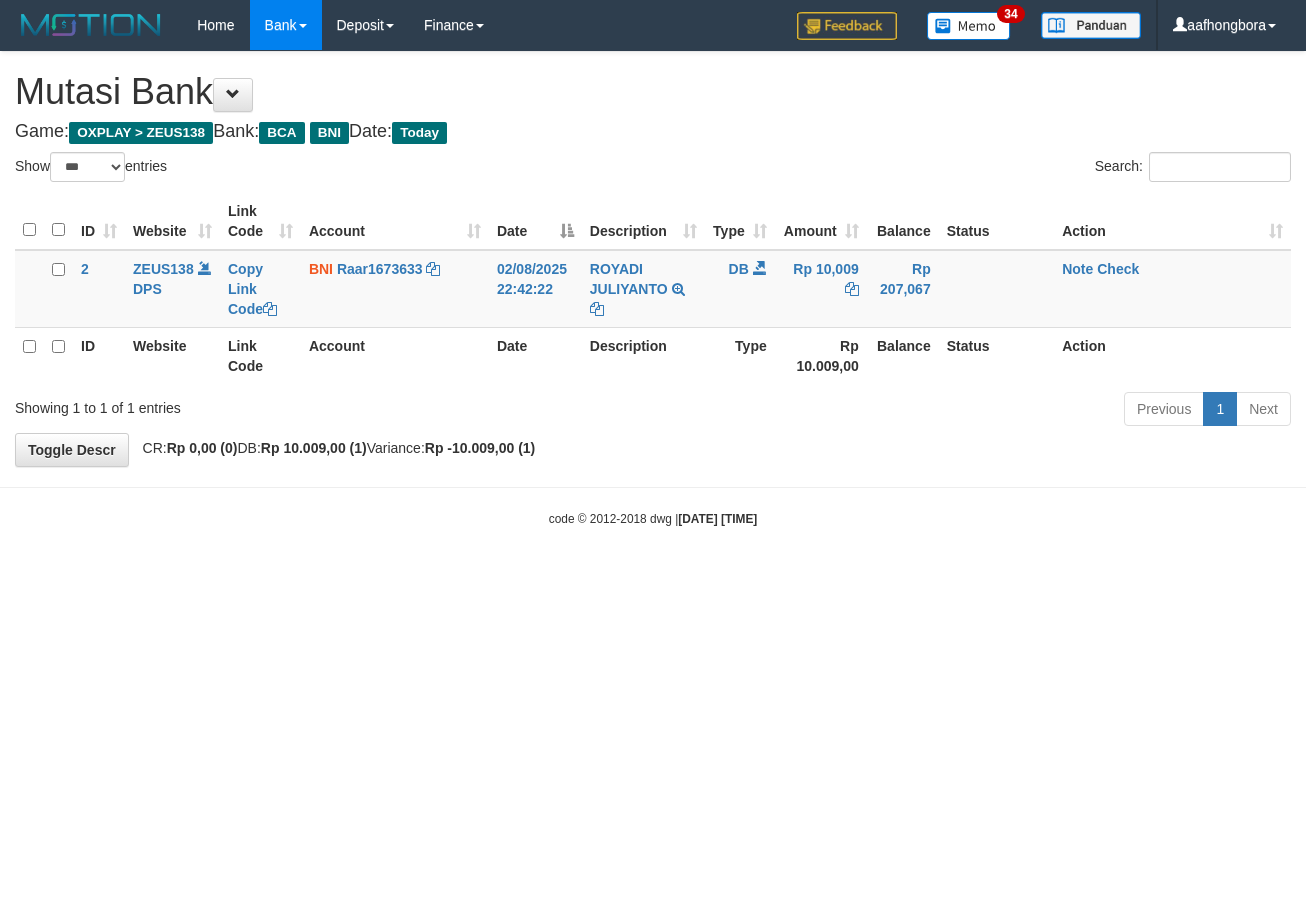 select on "***" 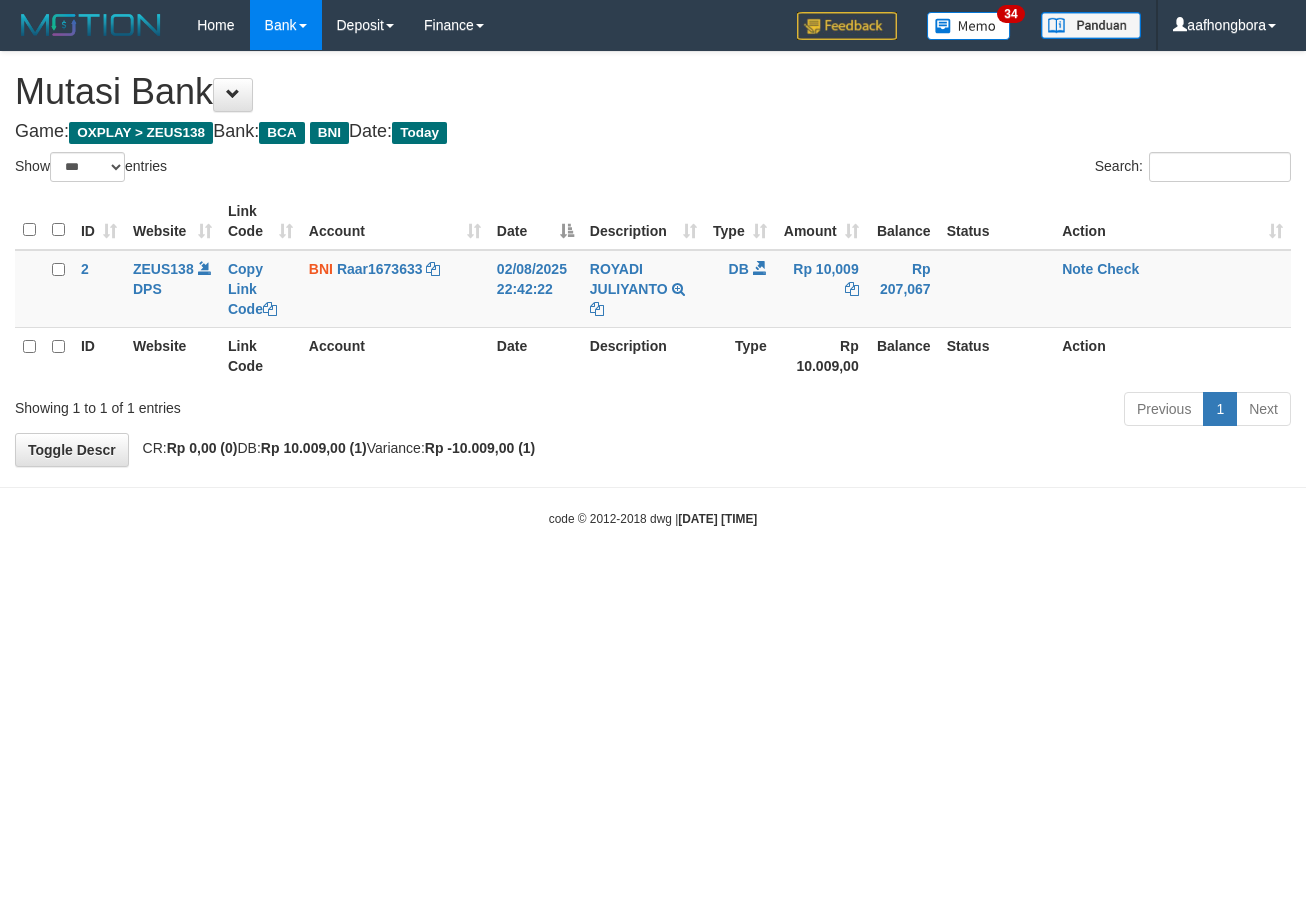 scroll, scrollTop: 0, scrollLeft: 0, axis: both 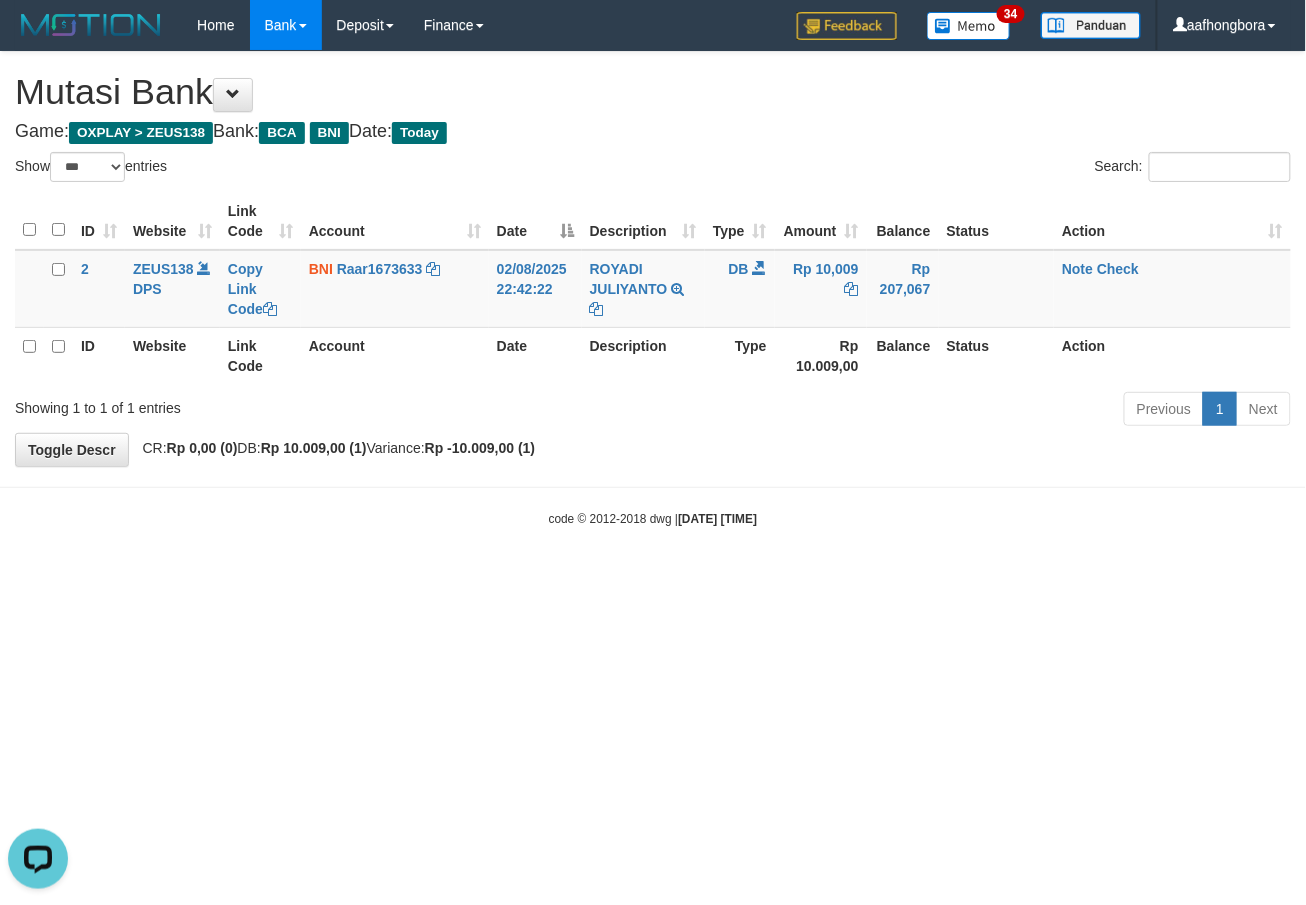 drag, startPoint x: 955, startPoint y: 487, endPoint x: 987, endPoint y: 533, distance: 56.0357 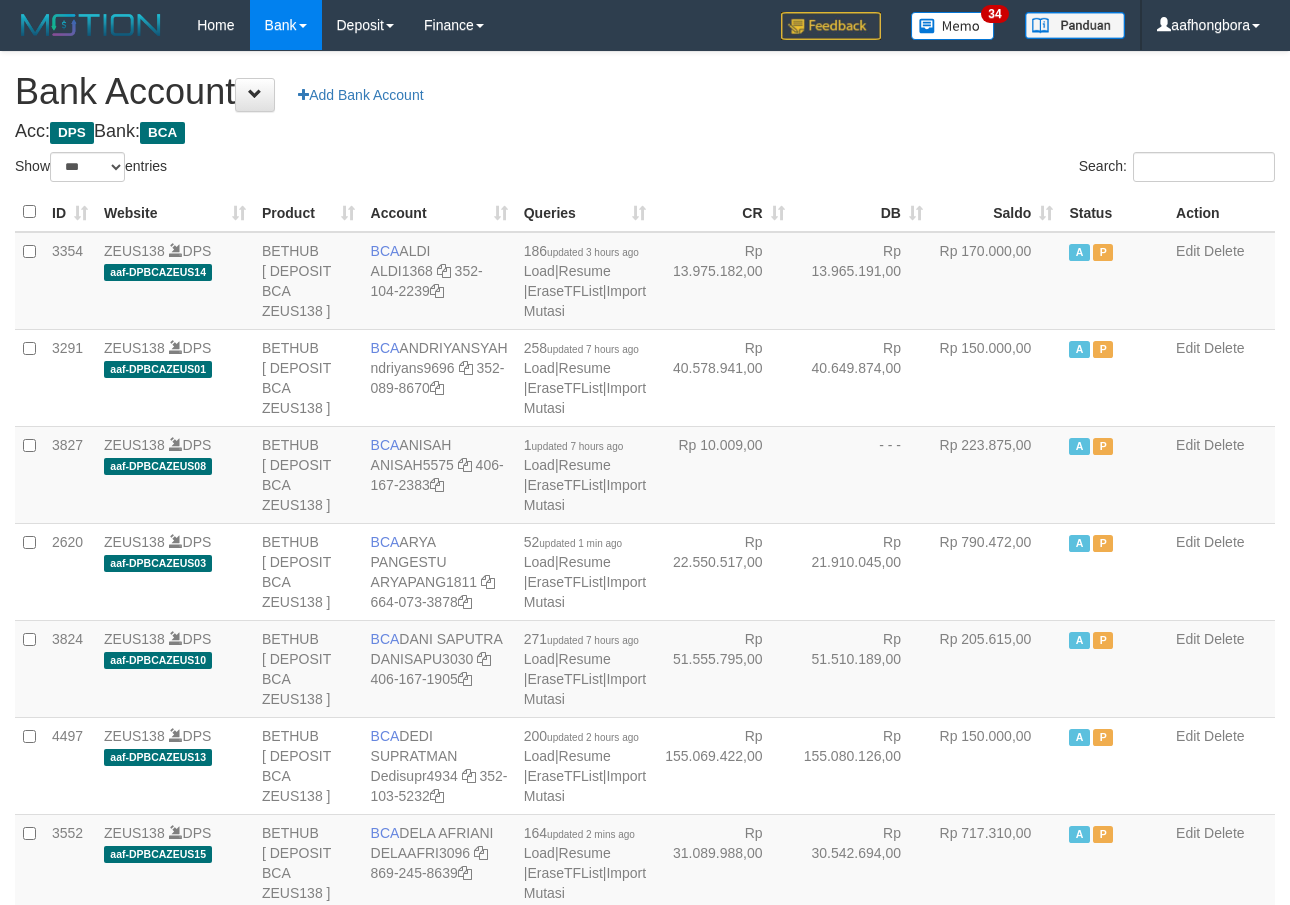 select on "***" 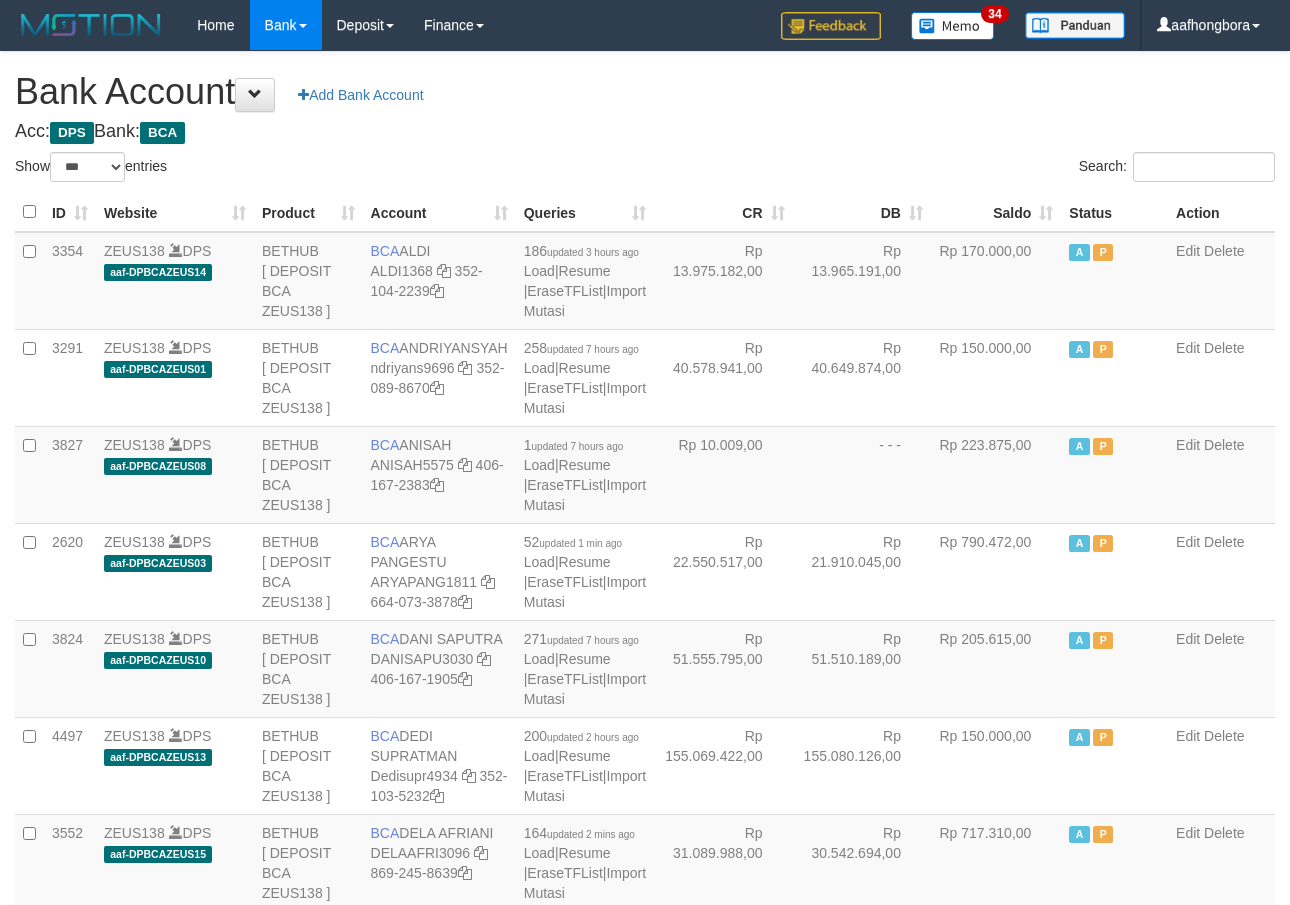 scroll, scrollTop: 0, scrollLeft: 0, axis: both 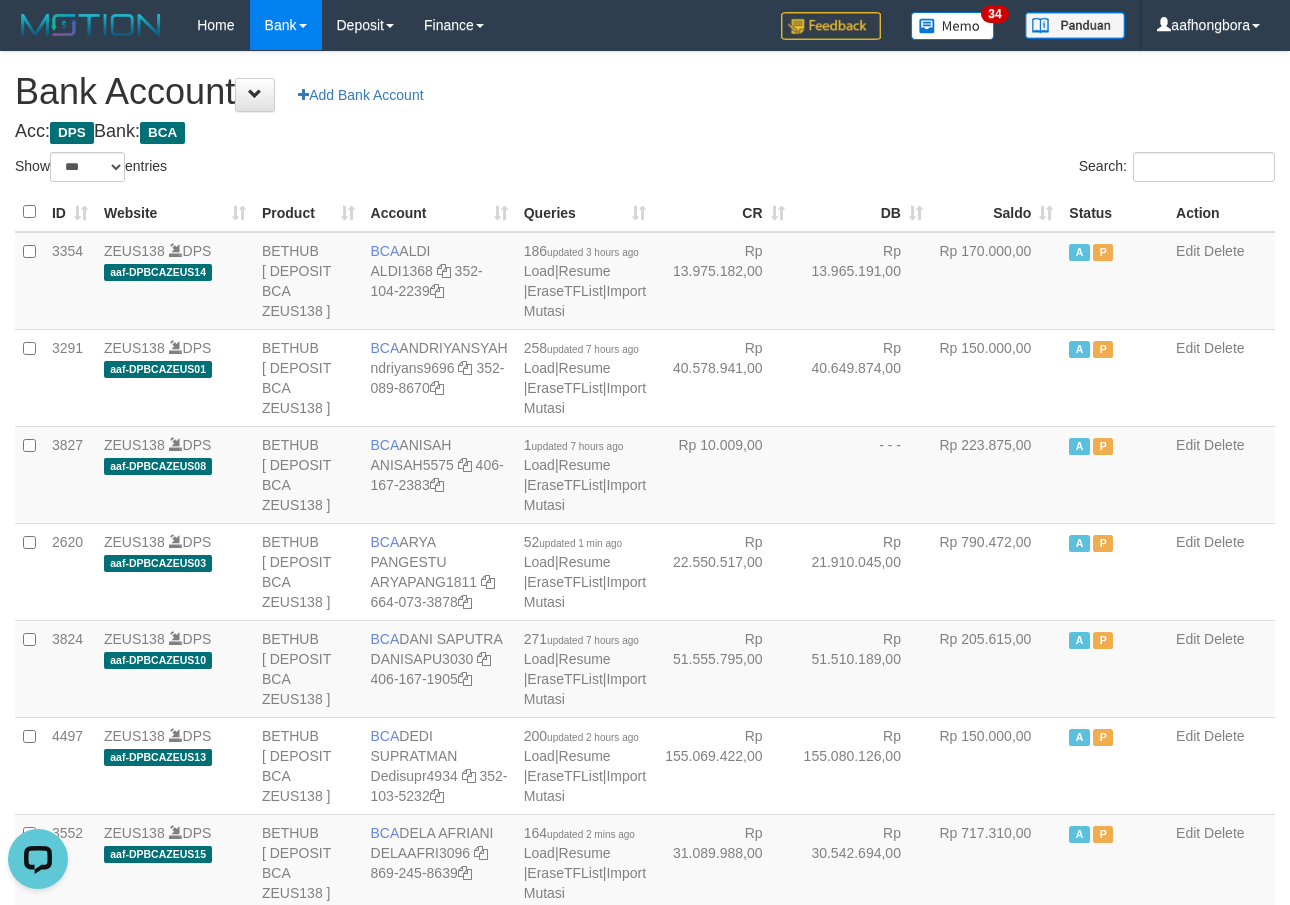 click on "Saldo" at bounding box center [996, 212] 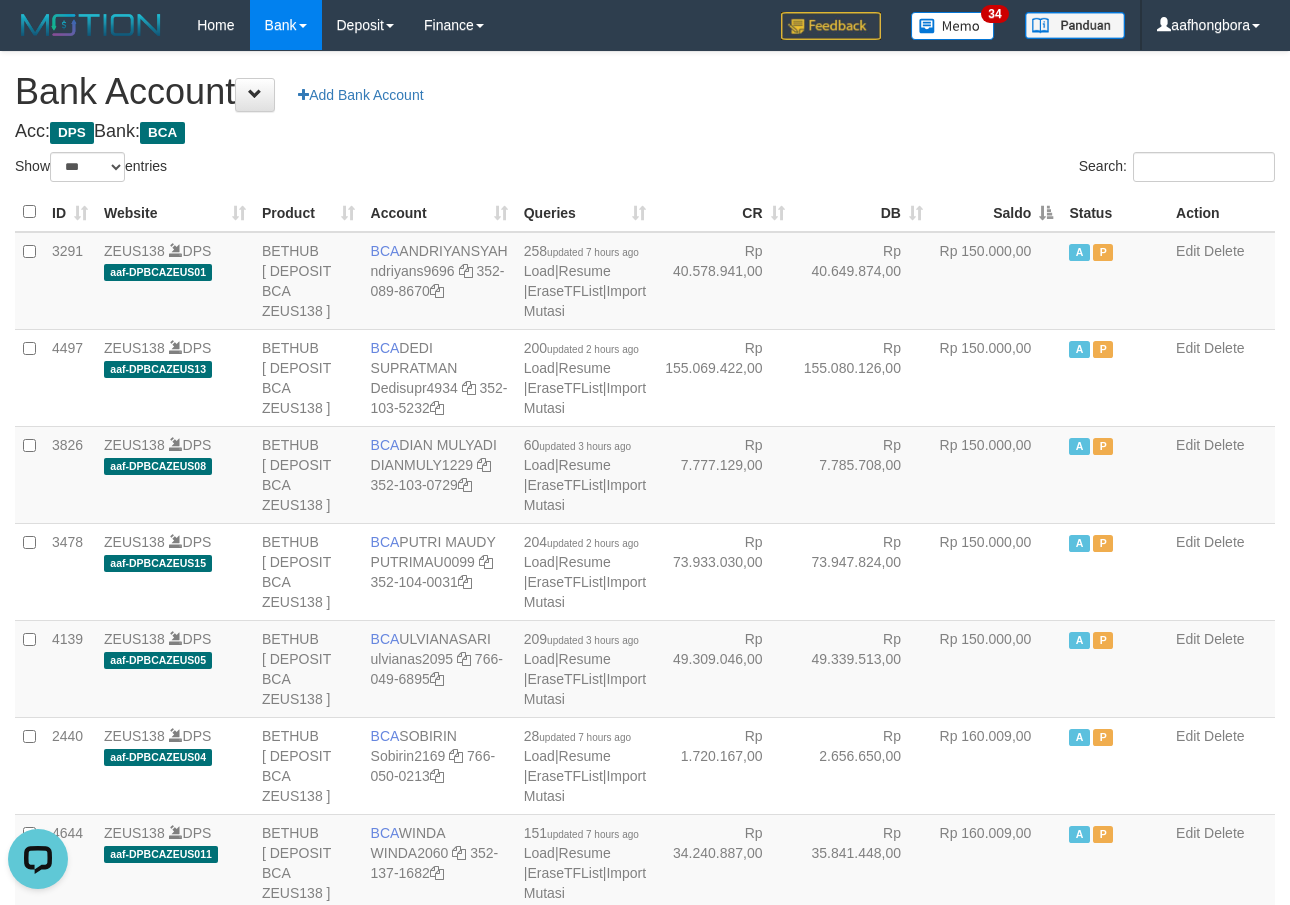 click on "Saldo" at bounding box center [996, 212] 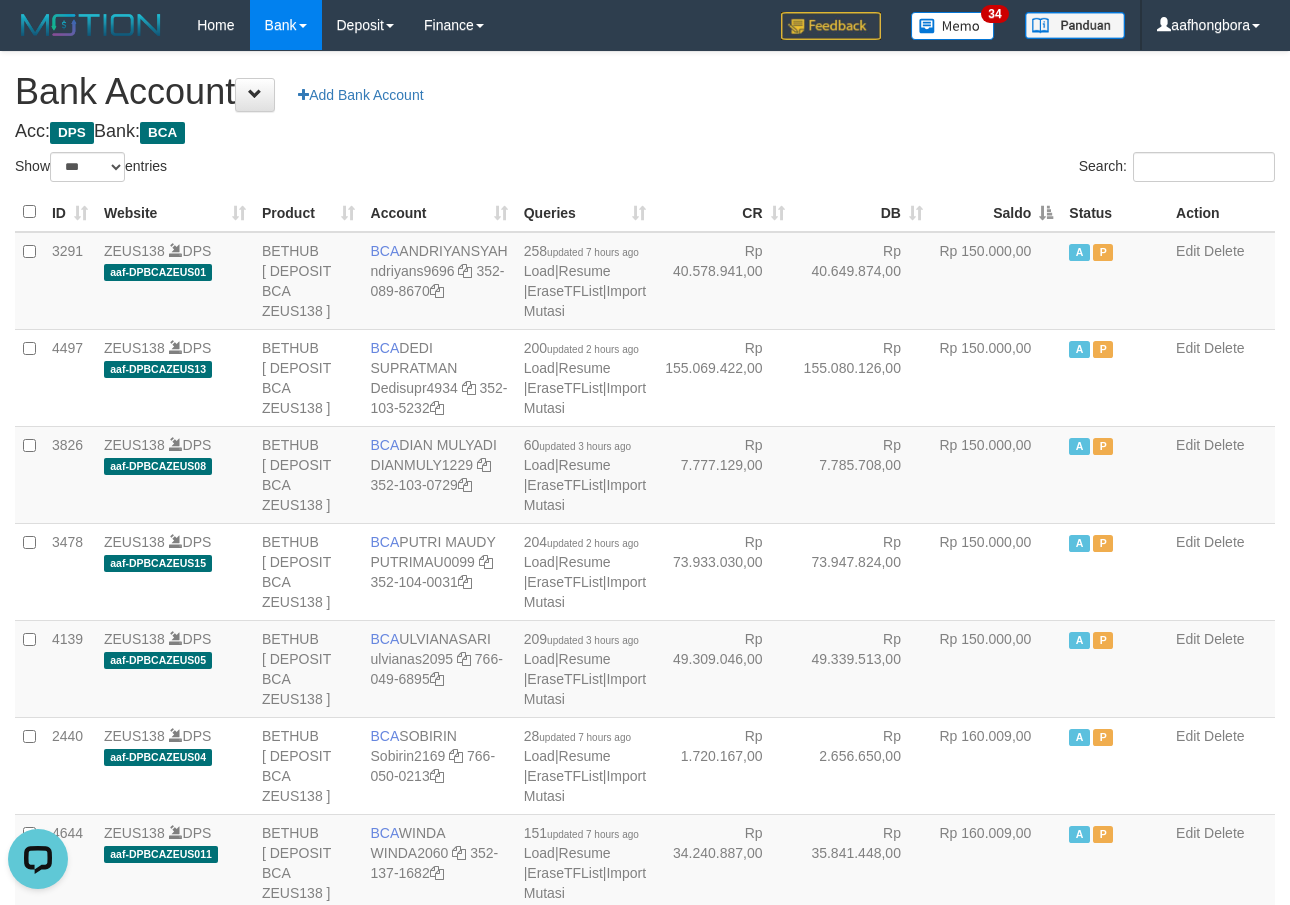 click on "Saldo" at bounding box center (996, 212) 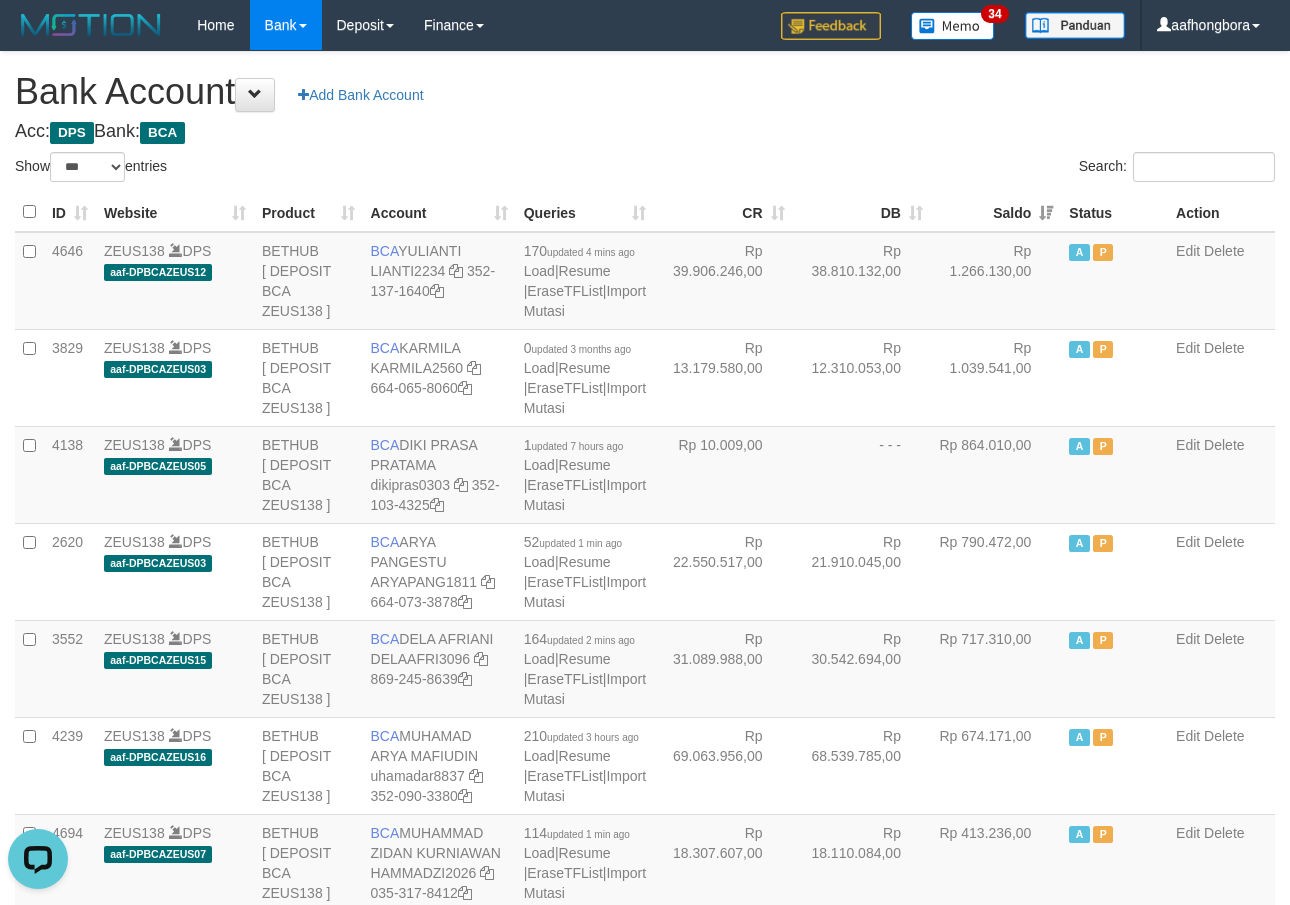 click on "Saldo" at bounding box center (996, 212) 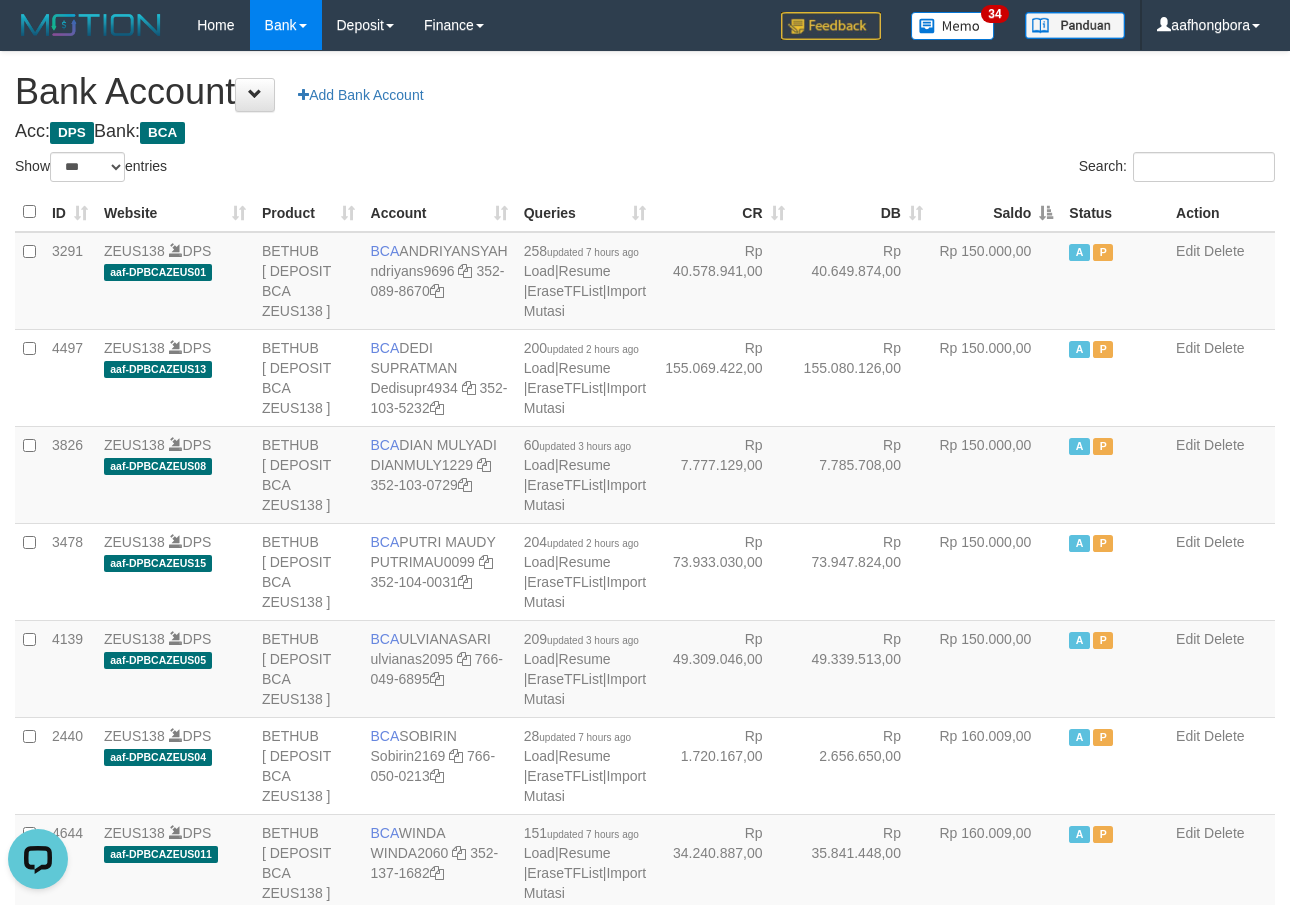 click on "Saldo" at bounding box center [996, 212] 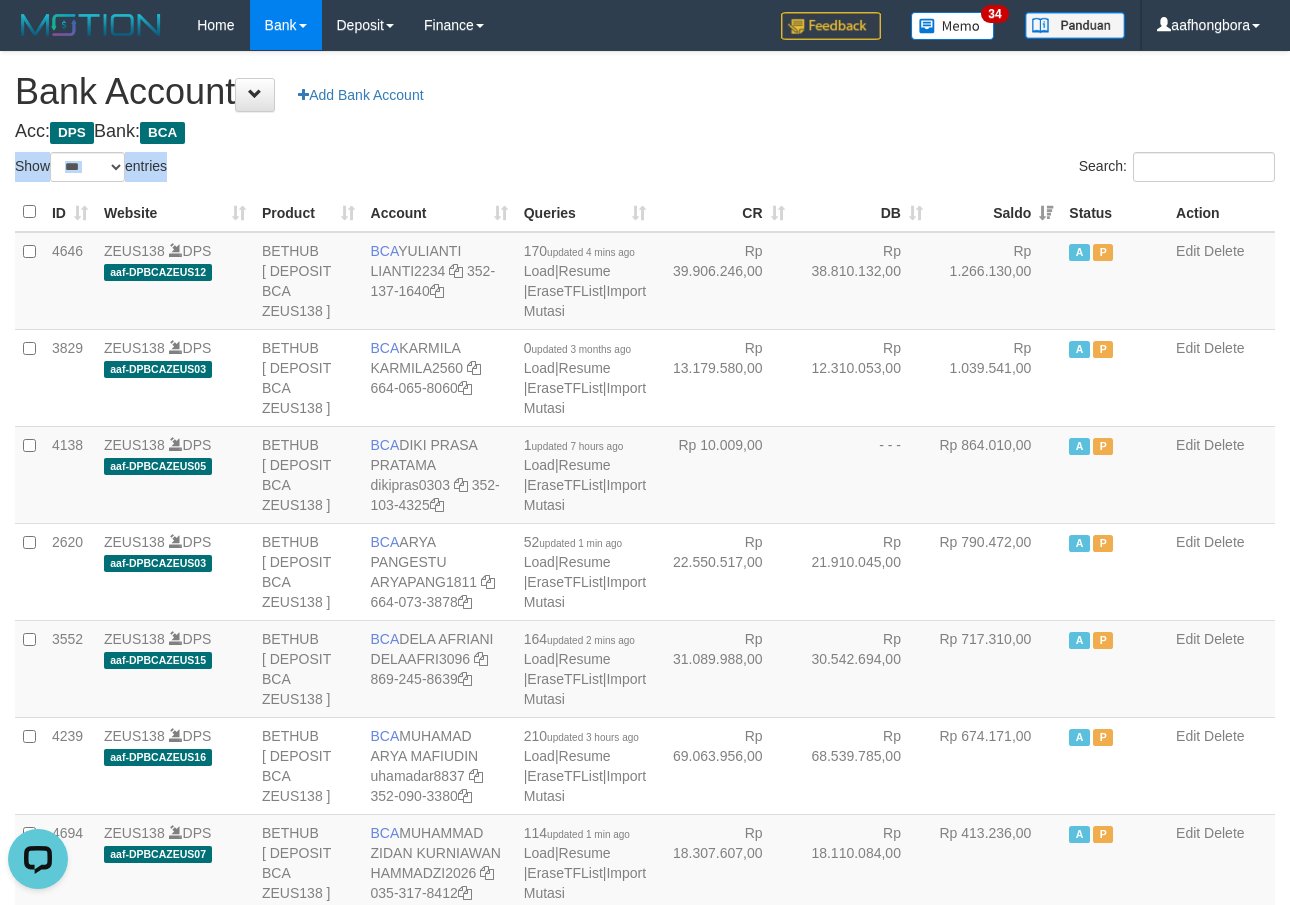 drag, startPoint x: 997, startPoint y: 156, endPoint x: 954, endPoint y: 121, distance: 55.443665 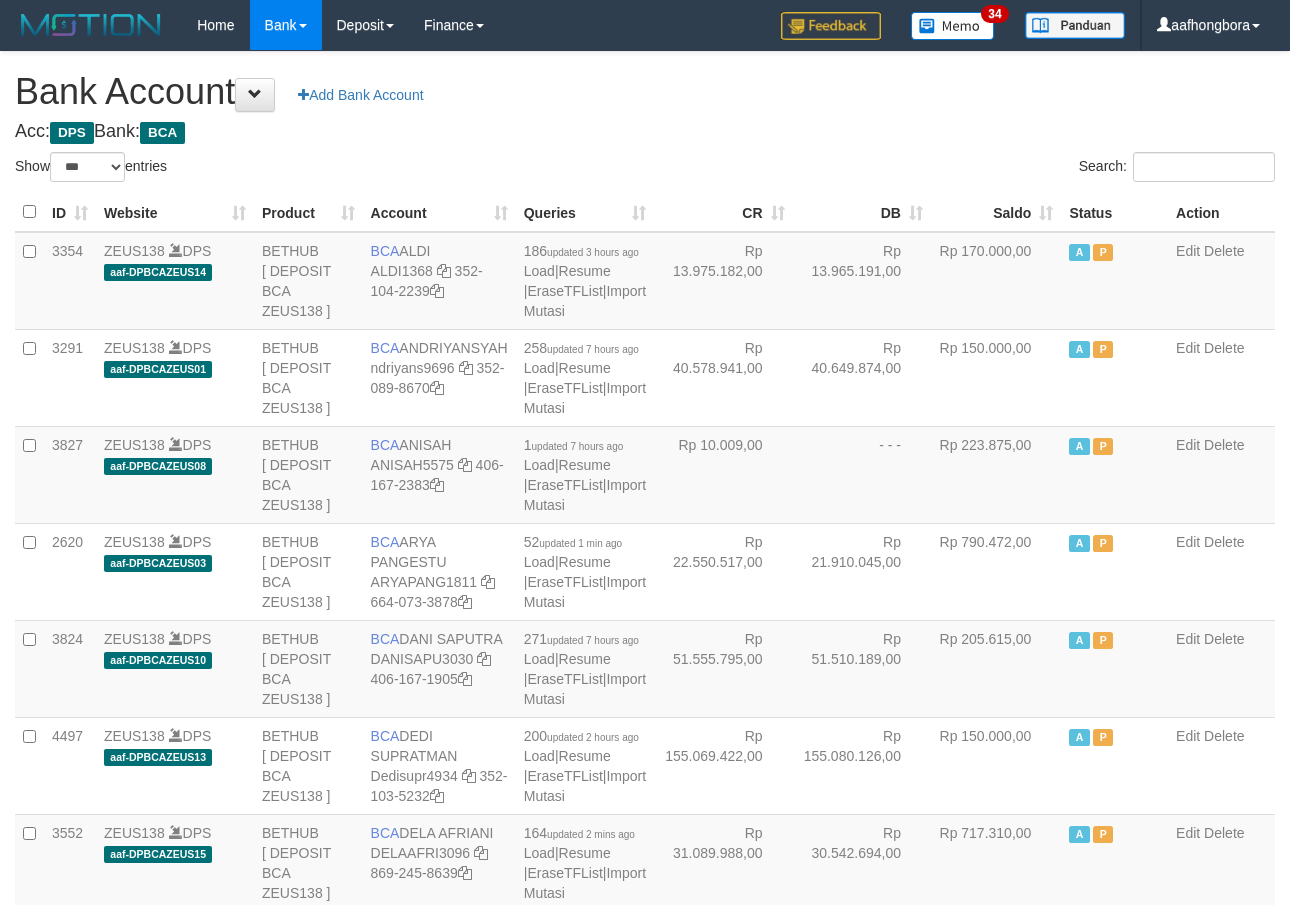 select on "***" 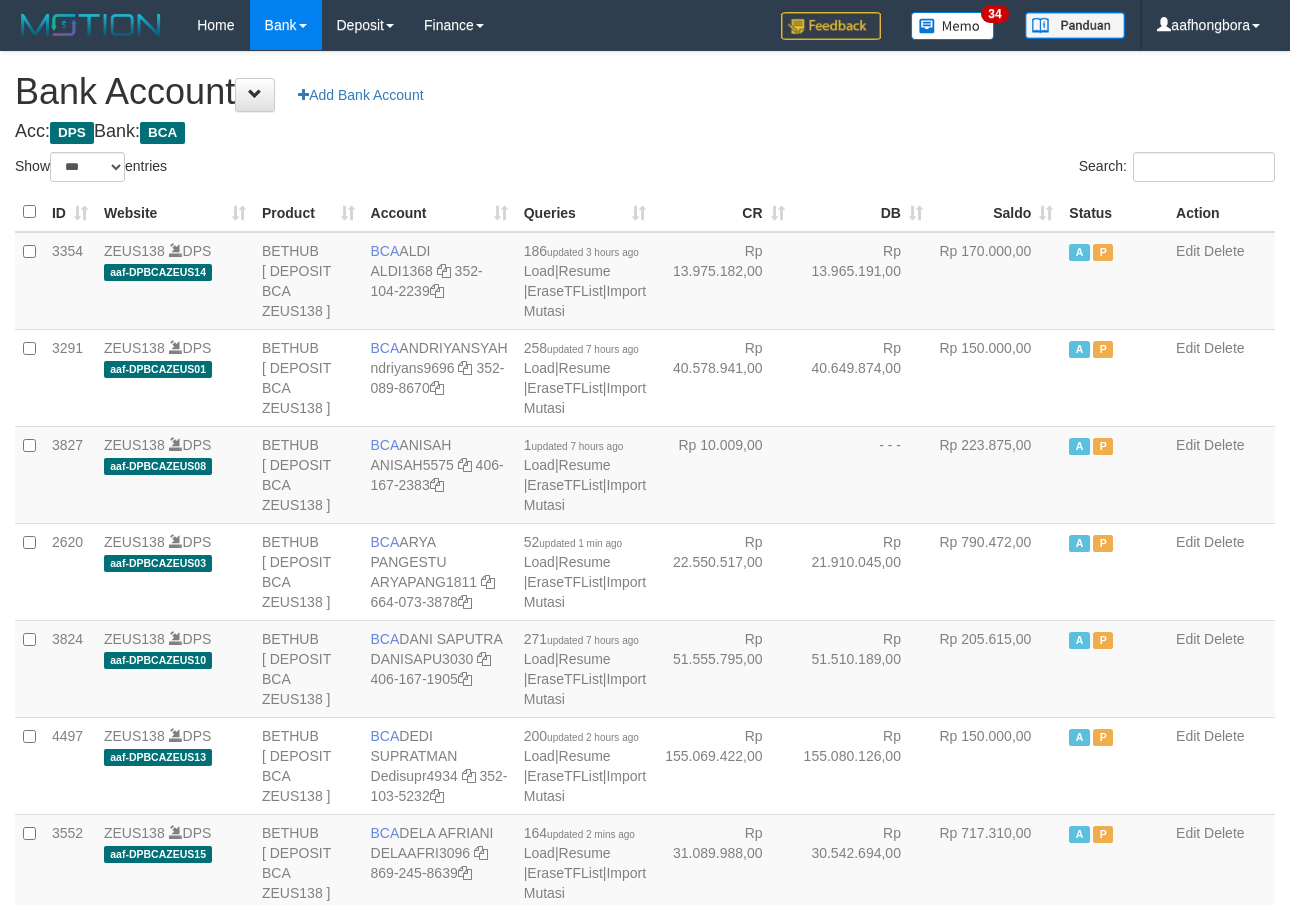 scroll, scrollTop: 0, scrollLeft: 0, axis: both 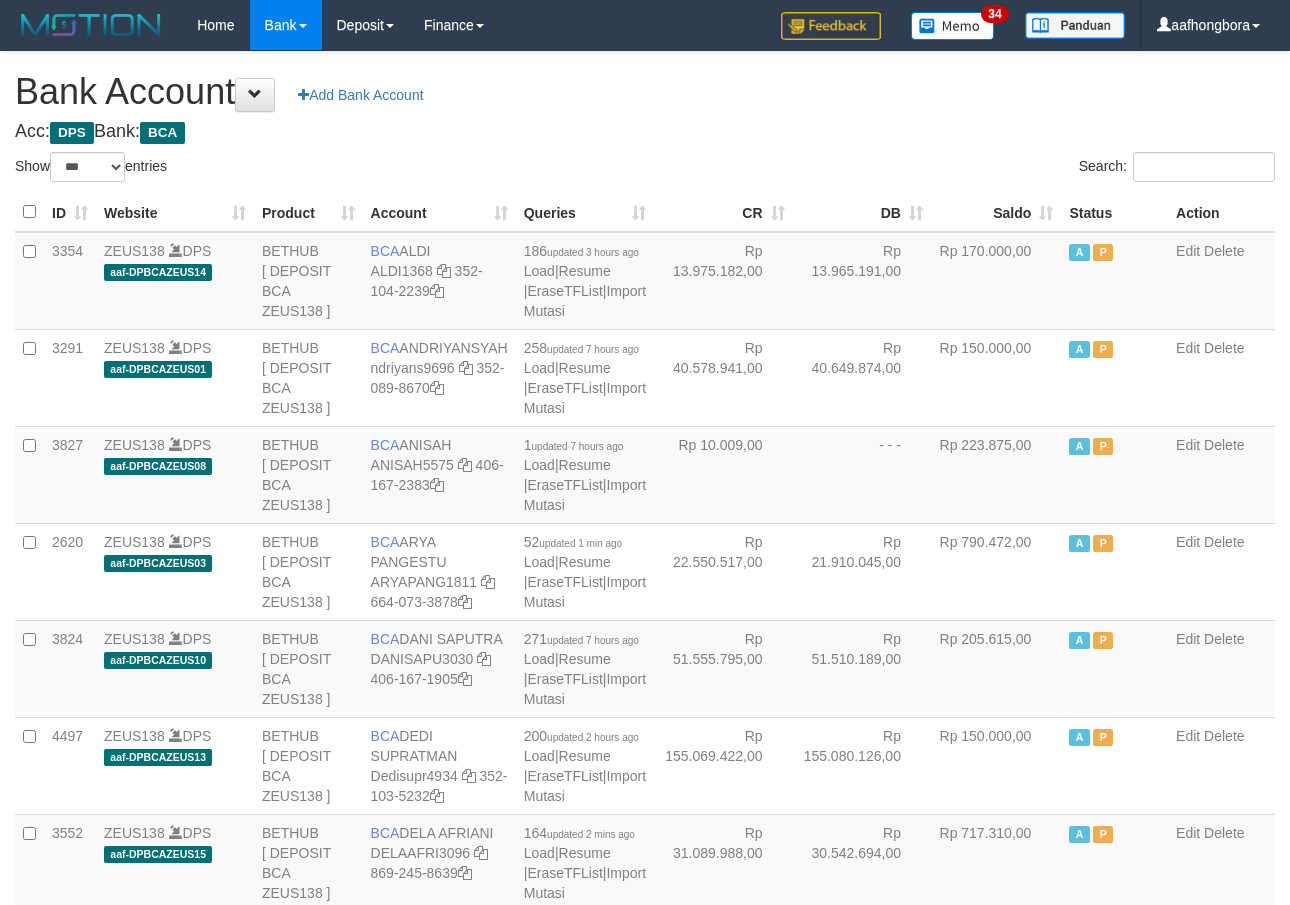 select on "***" 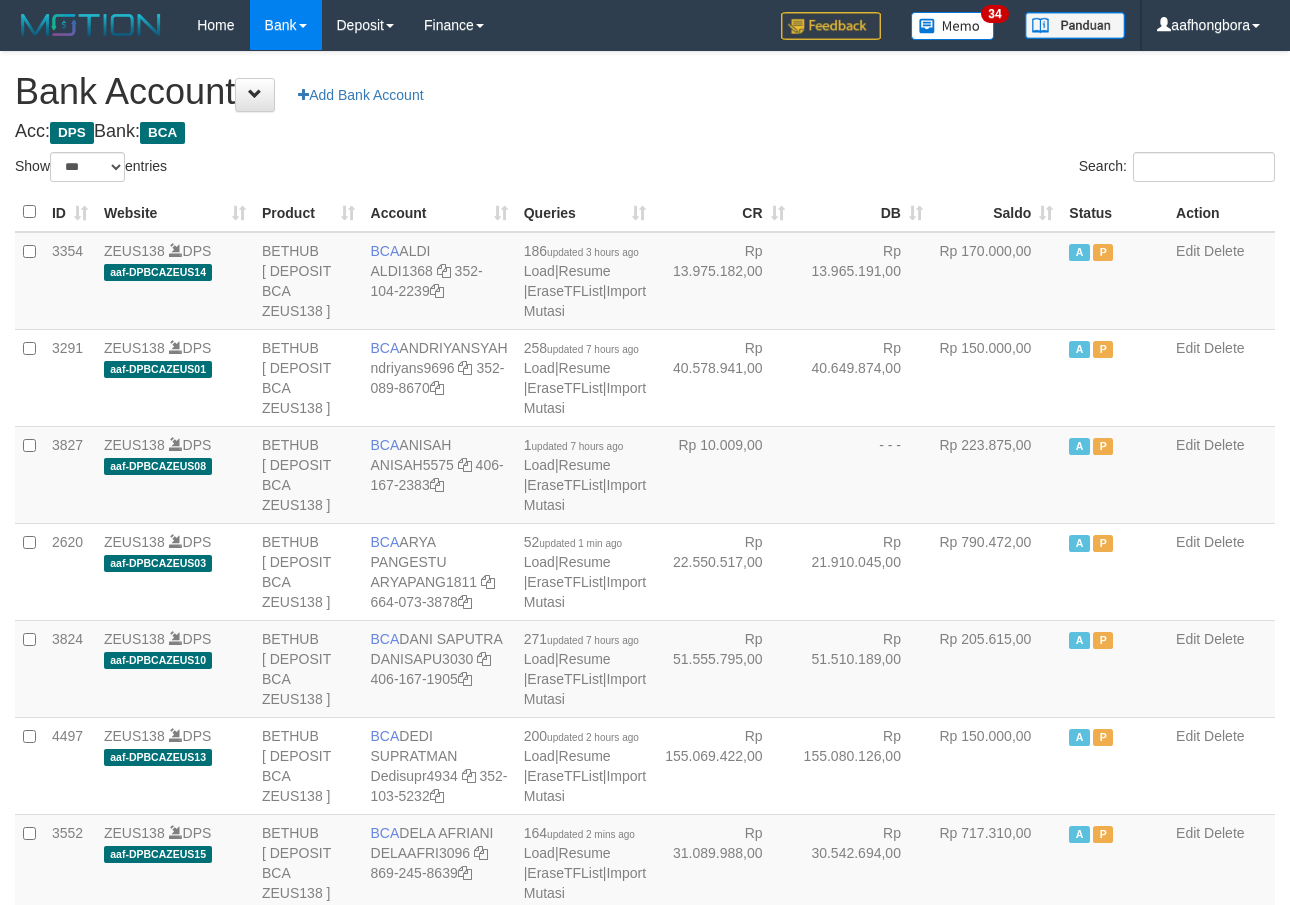 scroll, scrollTop: 0, scrollLeft: 0, axis: both 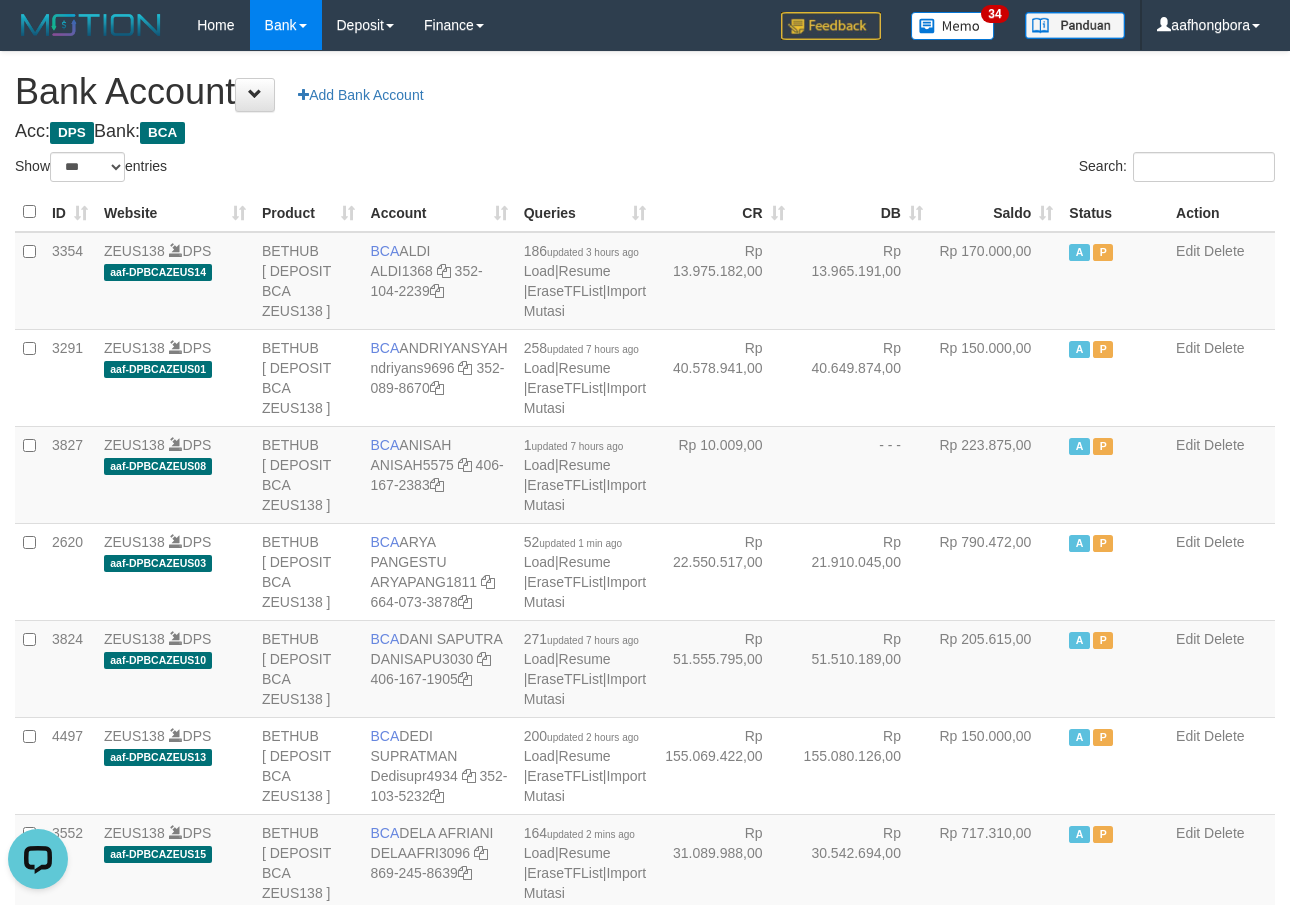click on "Acc: 										 DPS
Bank:   BCA" at bounding box center (645, 132) 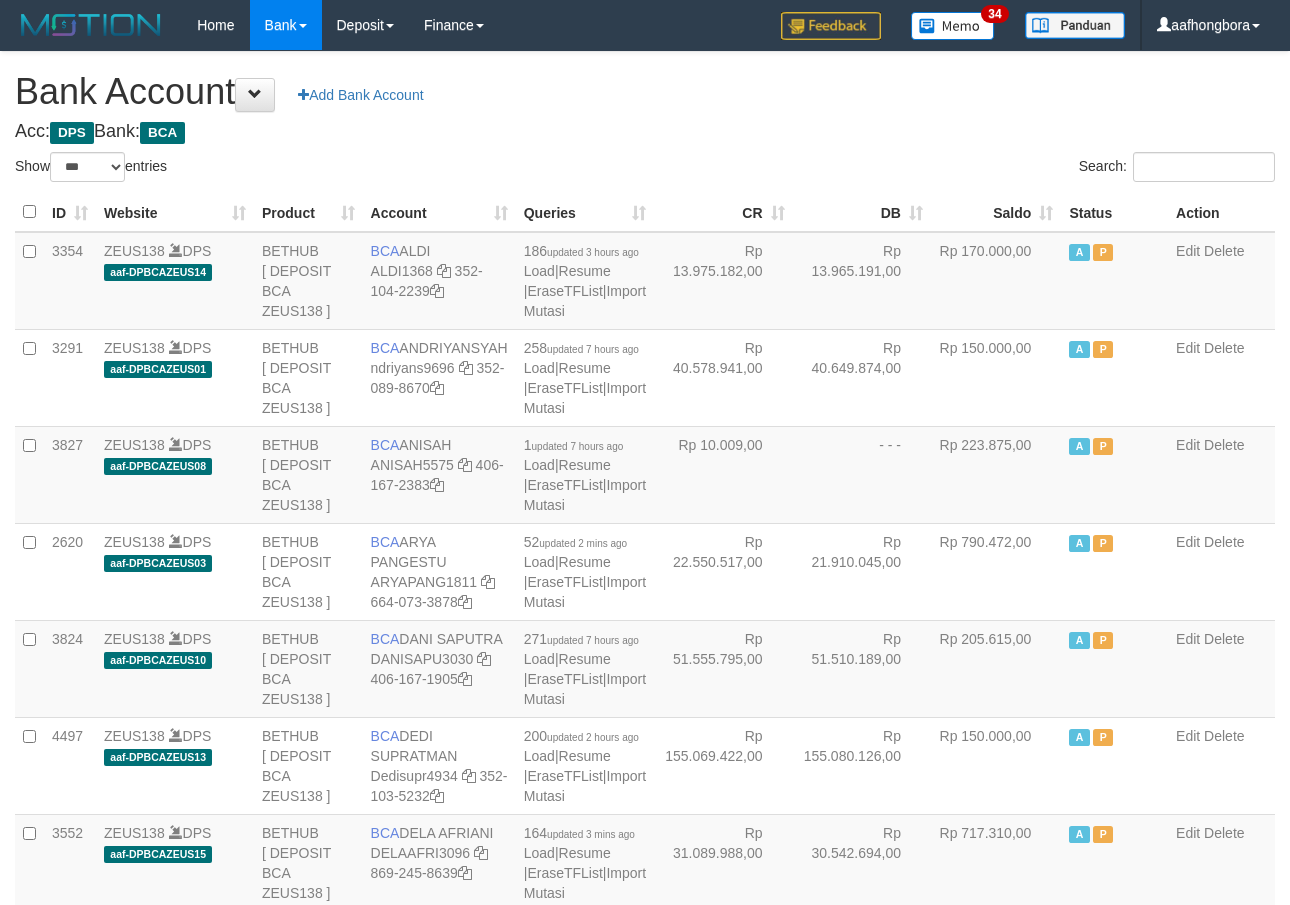 select on "***" 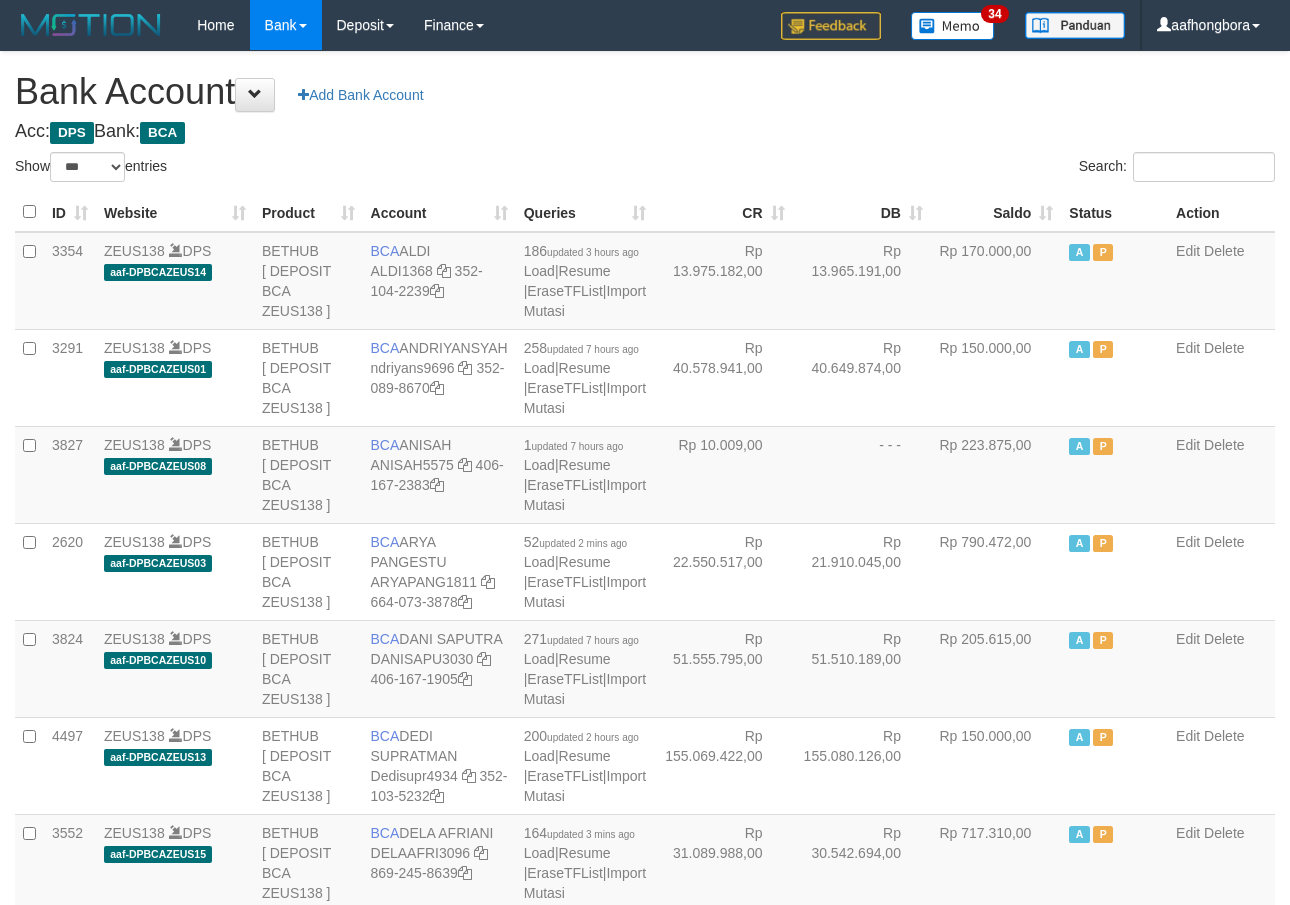 scroll, scrollTop: 0, scrollLeft: 0, axis: both 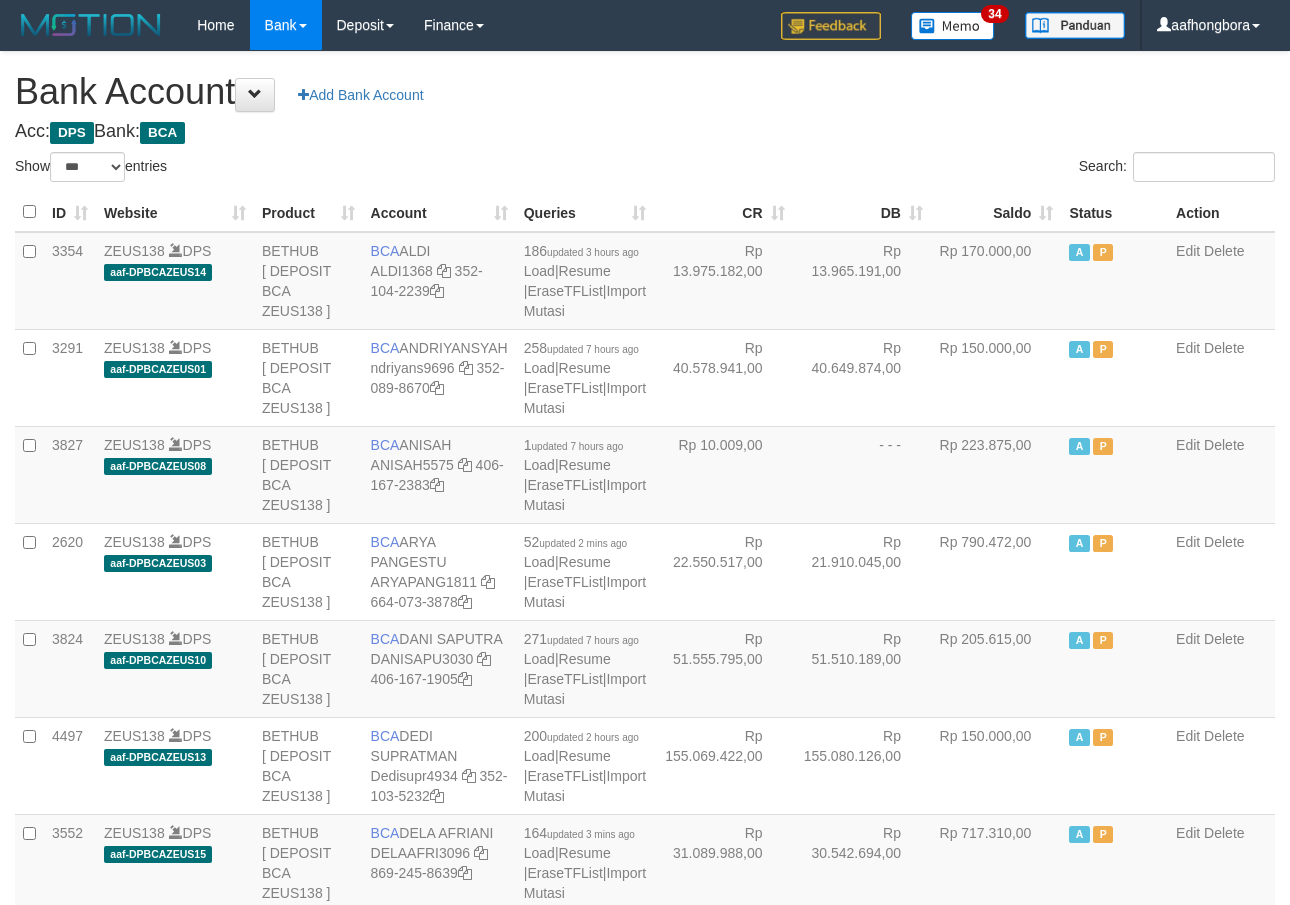 select on "***" 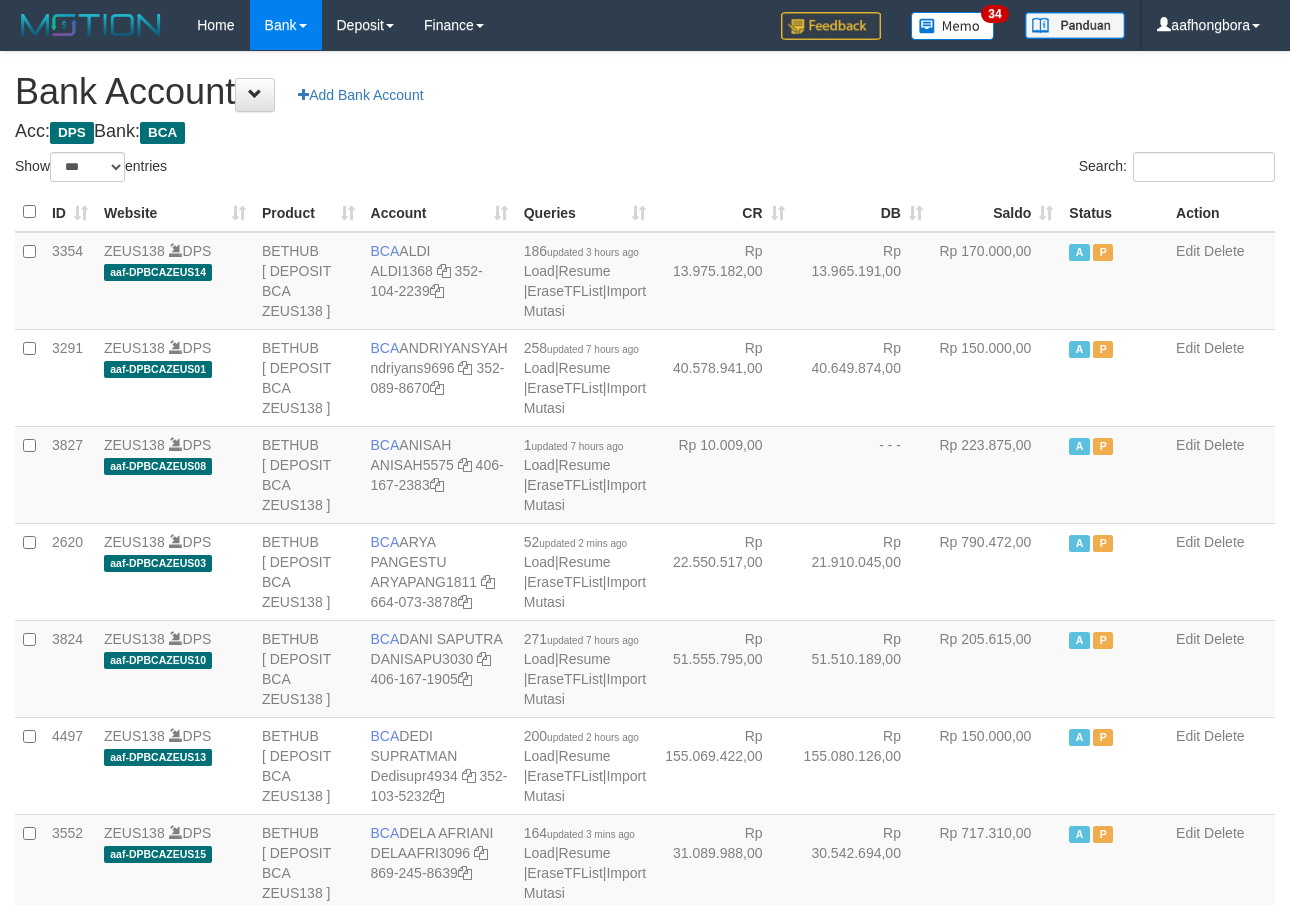 scroll, scrollTop: 0, scrollLeft: 0, axis: both 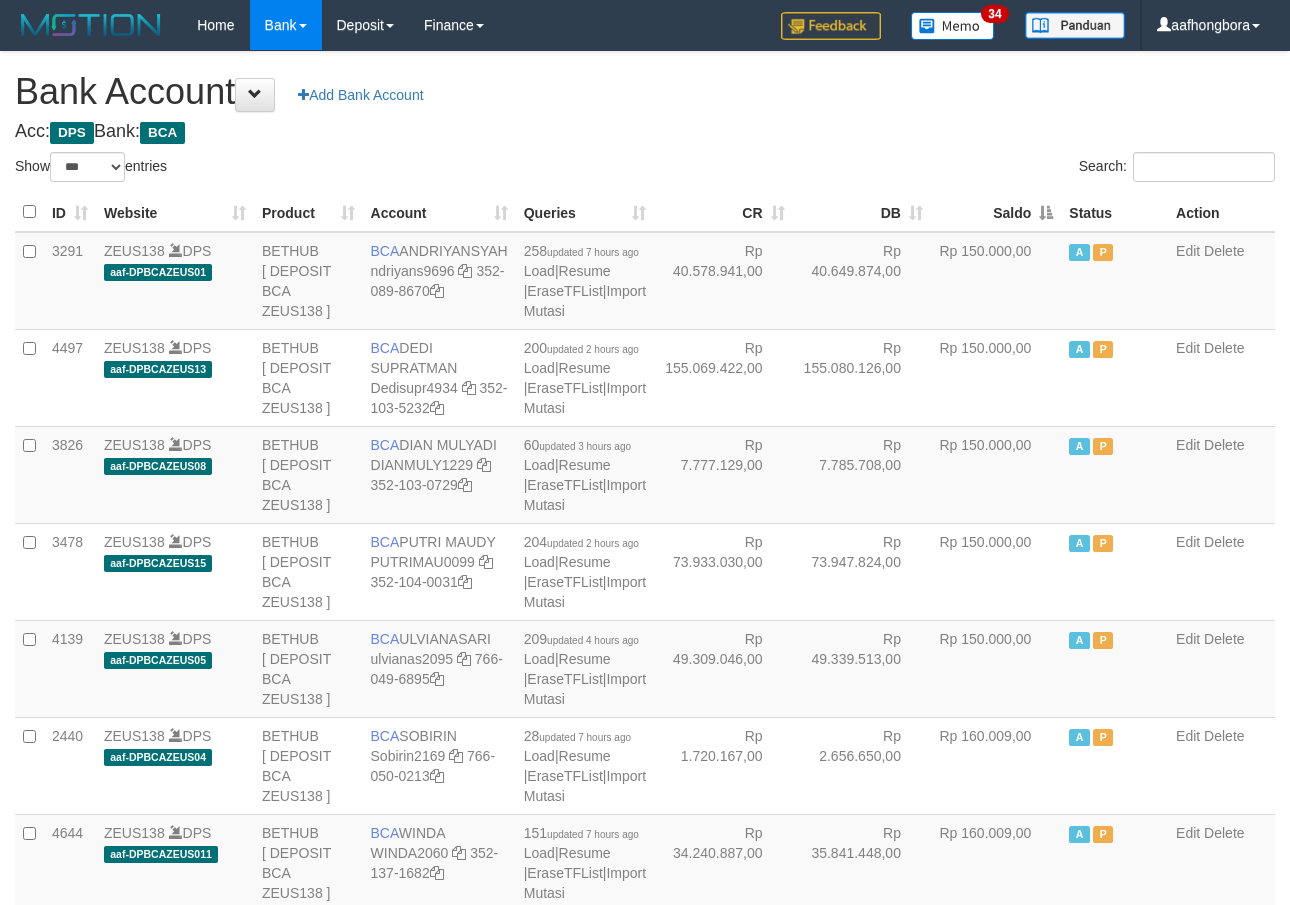 click on "Saldo" at bounding box center (996, 212) 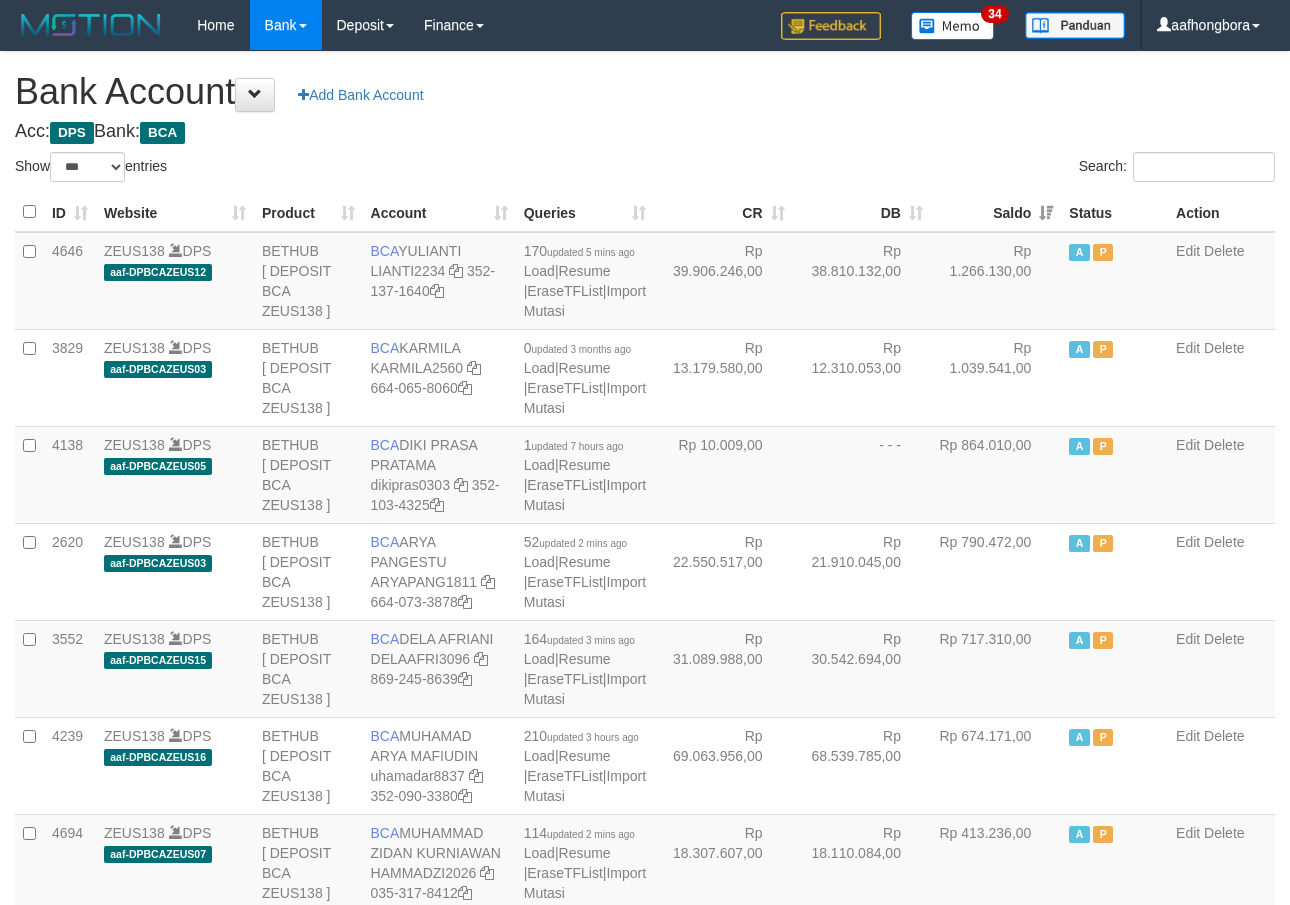 click on "Saldo" at bounding box center [996, 212] 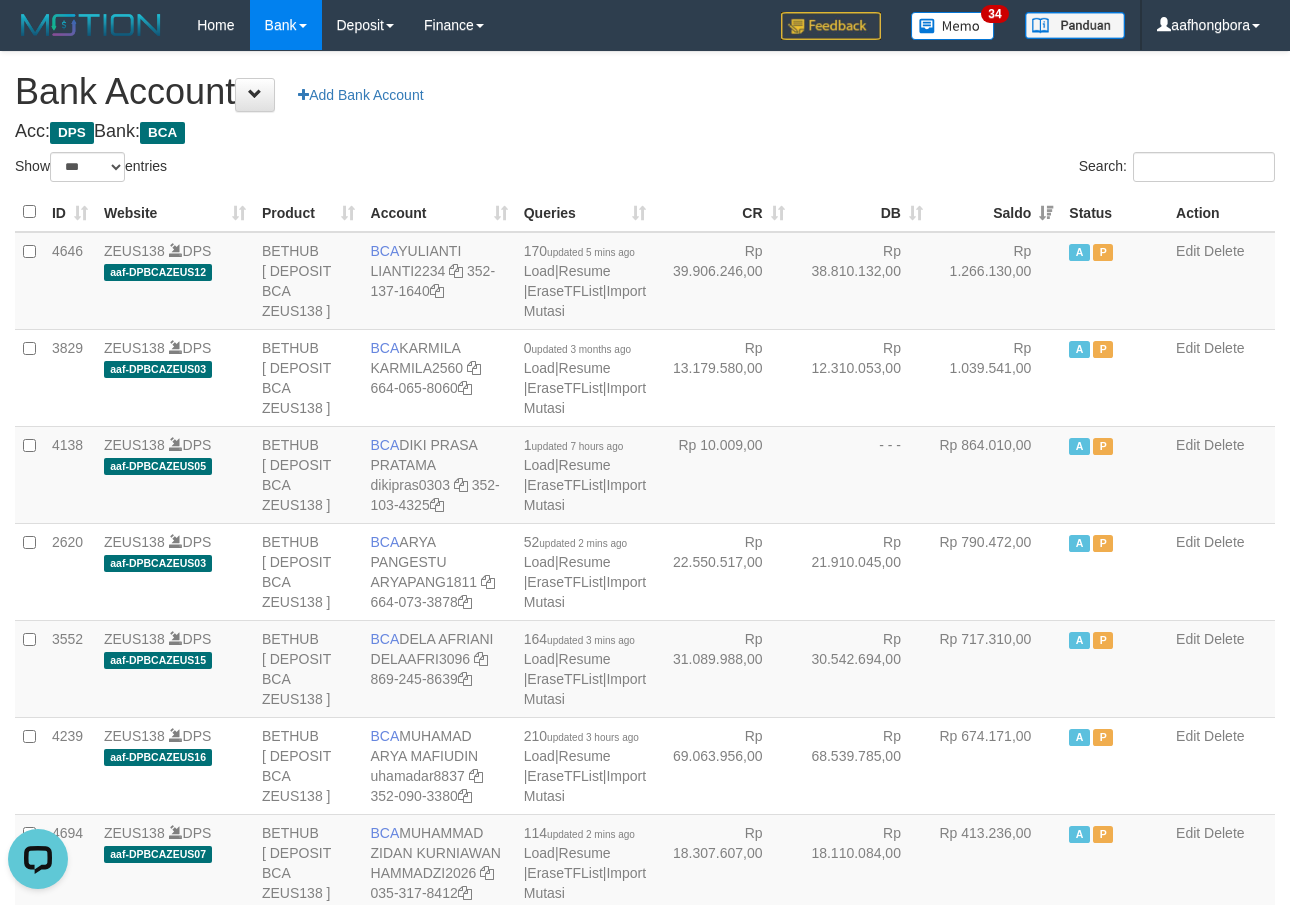 scroll, scrollTop: 0, scrollLeft: 0, axis: both 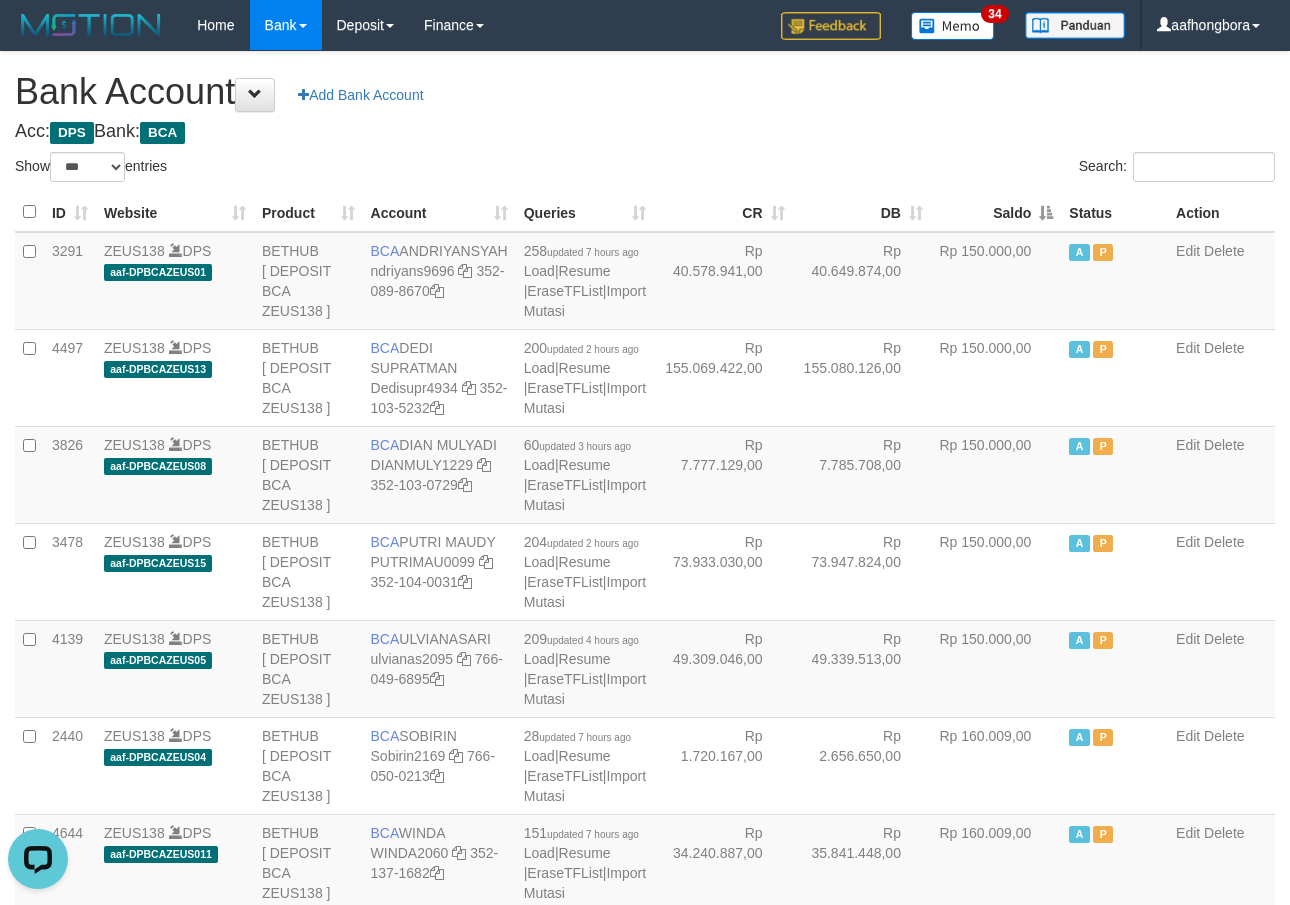 click on "Saldo" at bounding box center [996, 212] 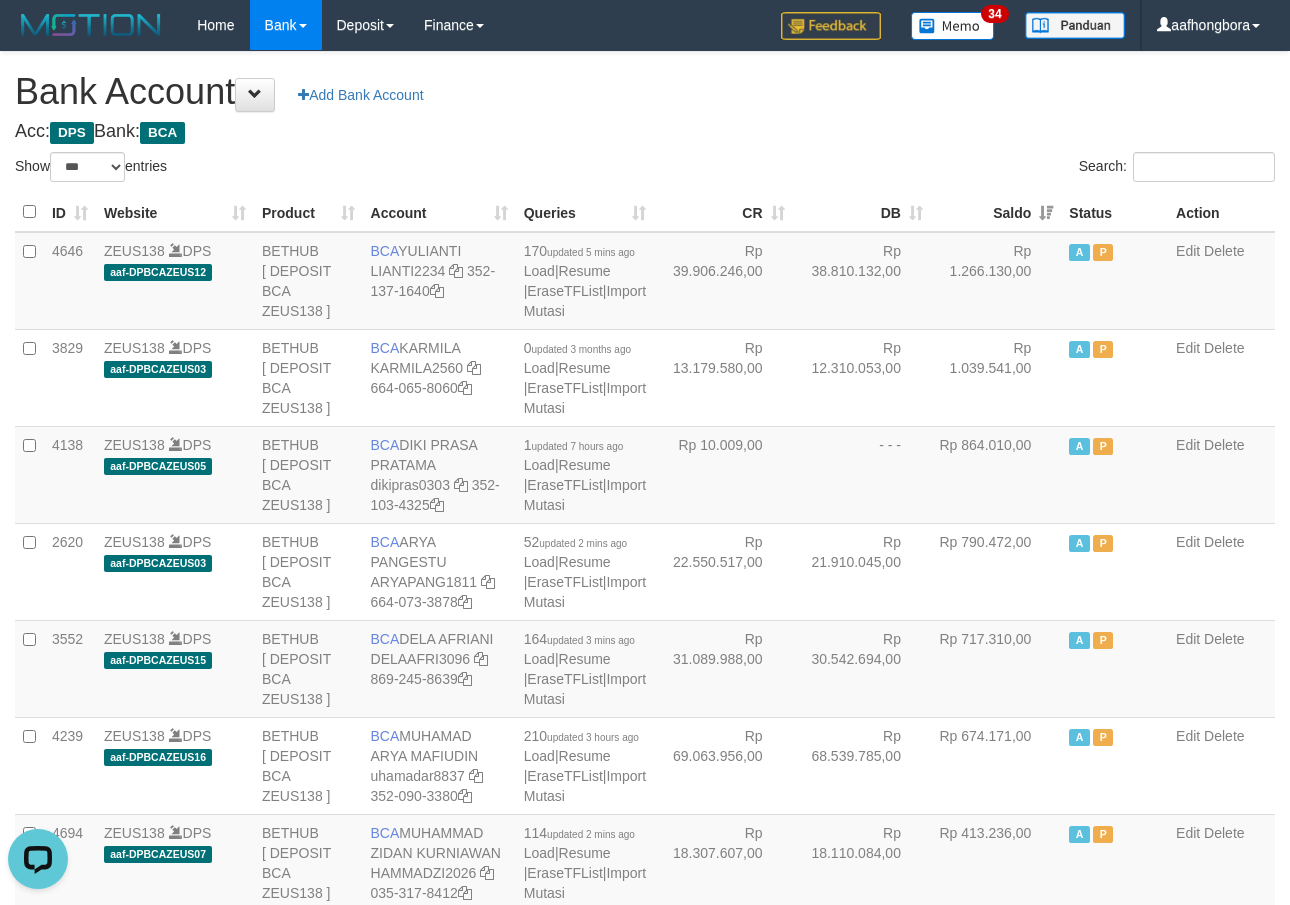click on "Saldo" at bounding box center (996, 212) 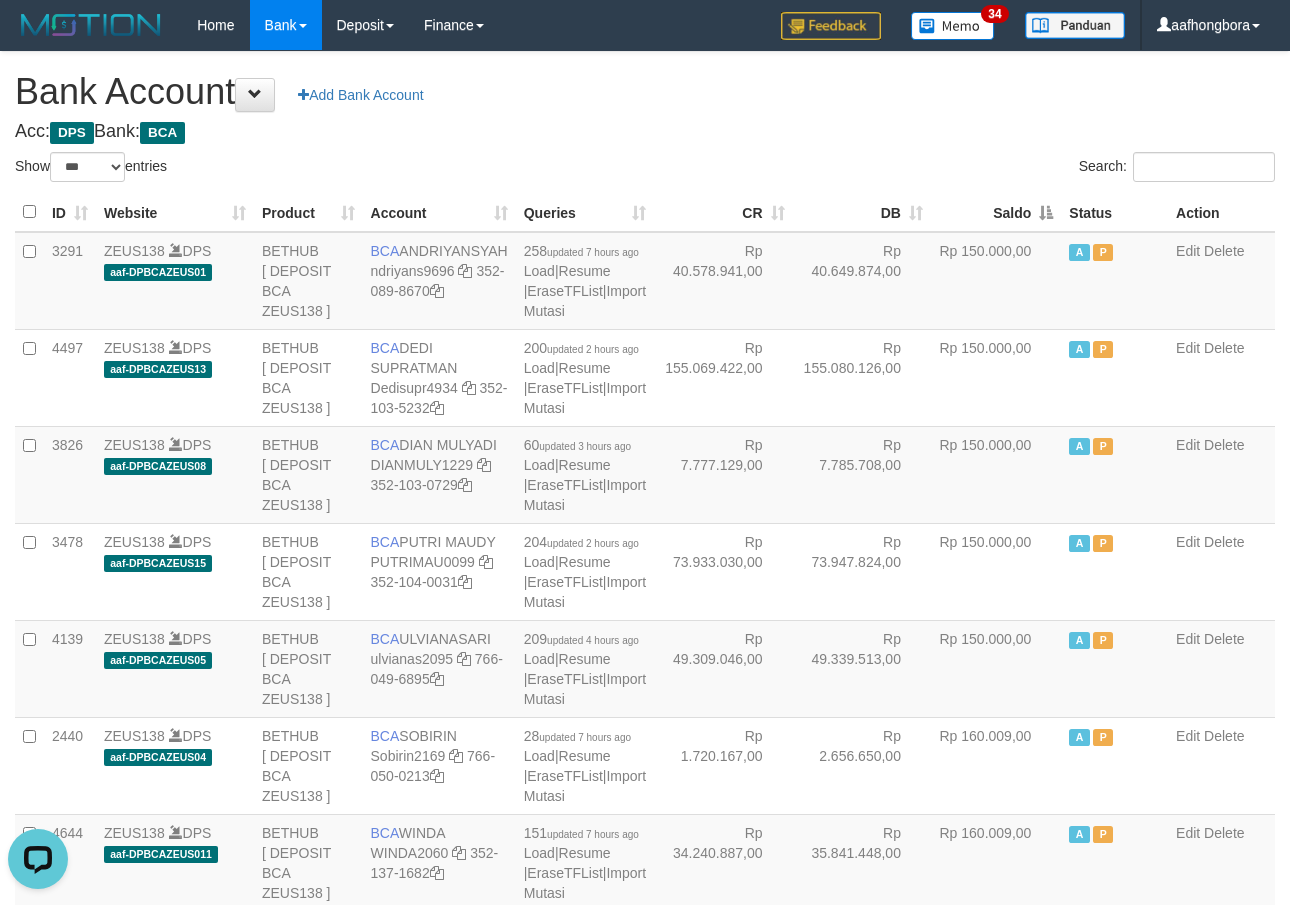 click on "Saldo" at bounding box center [996, 212] 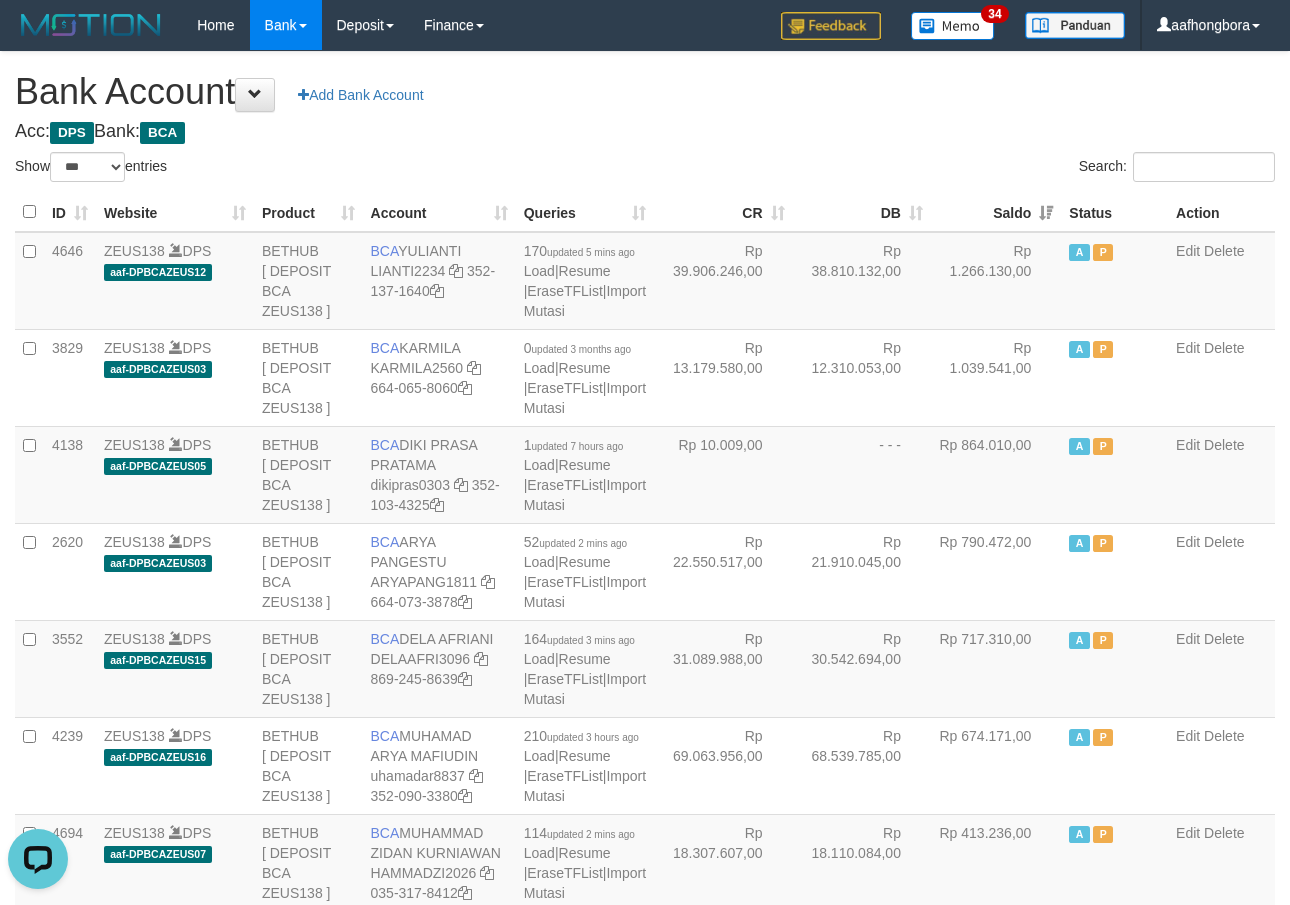 drag, startPoint x: 986, startPoint y: 167, endPoint x: 976, endPoint y: 162, distance: 11.18034 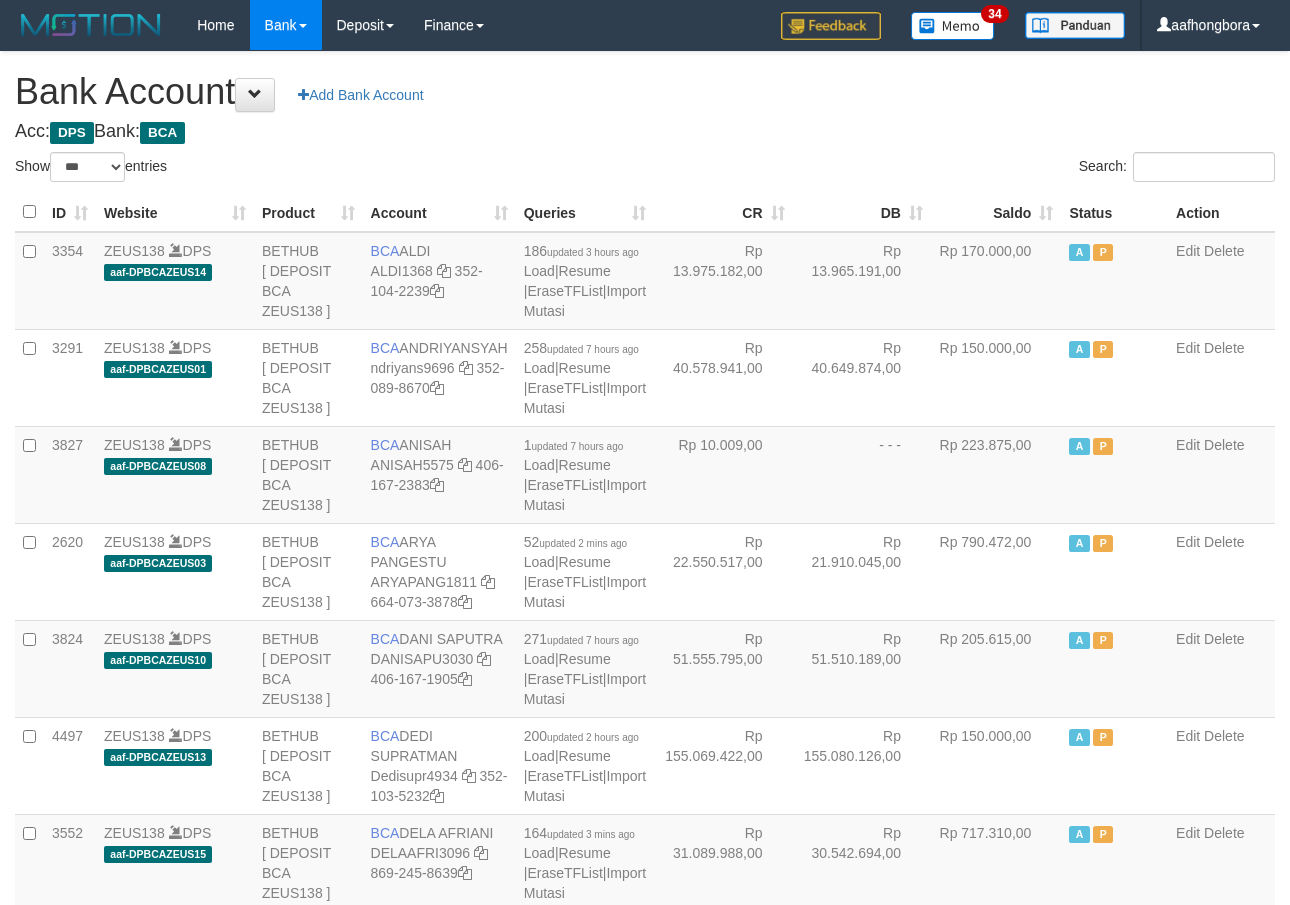 select on "***" 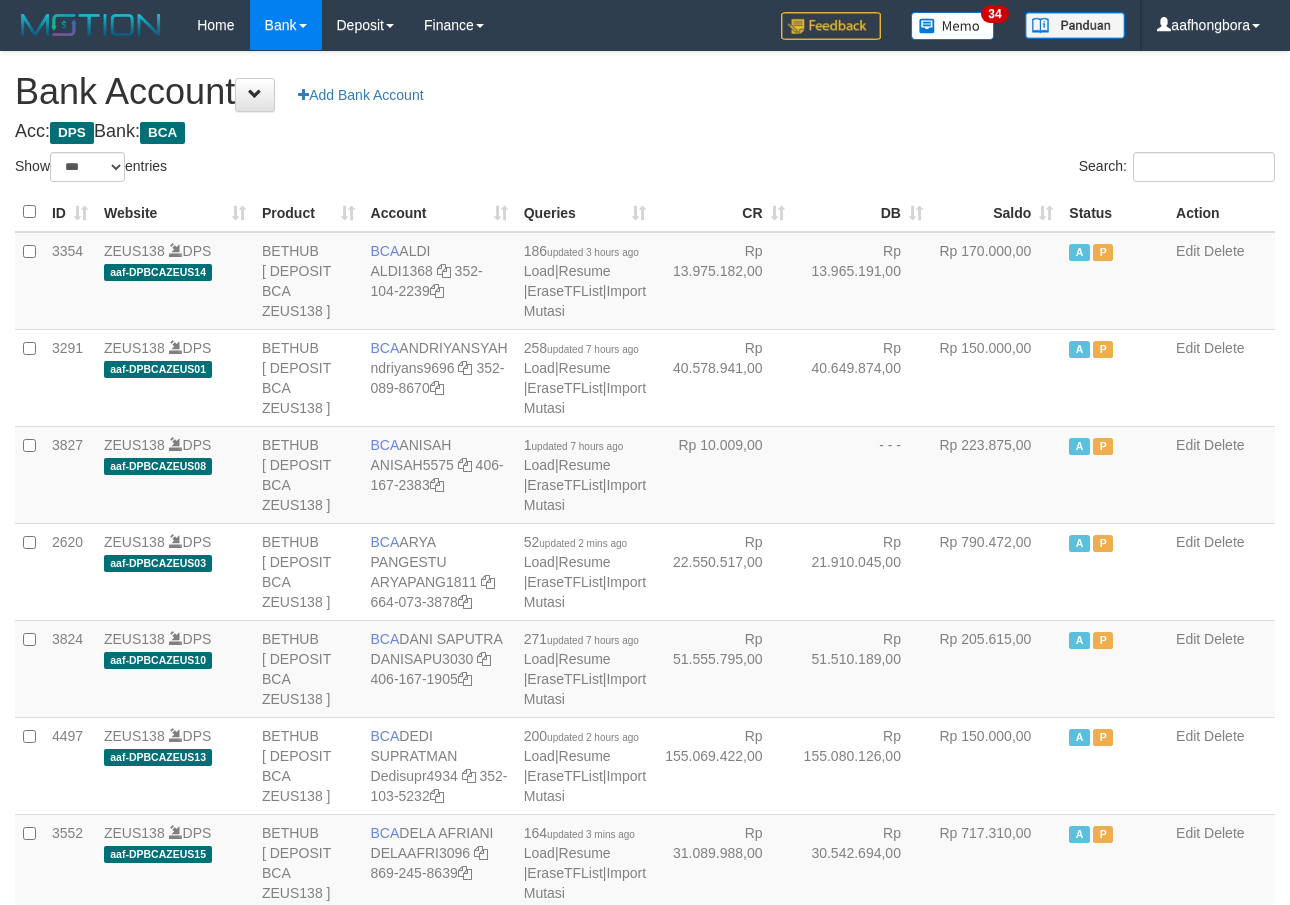 scroll, scrollTop: 0, scrollLeft: 0, axis: both 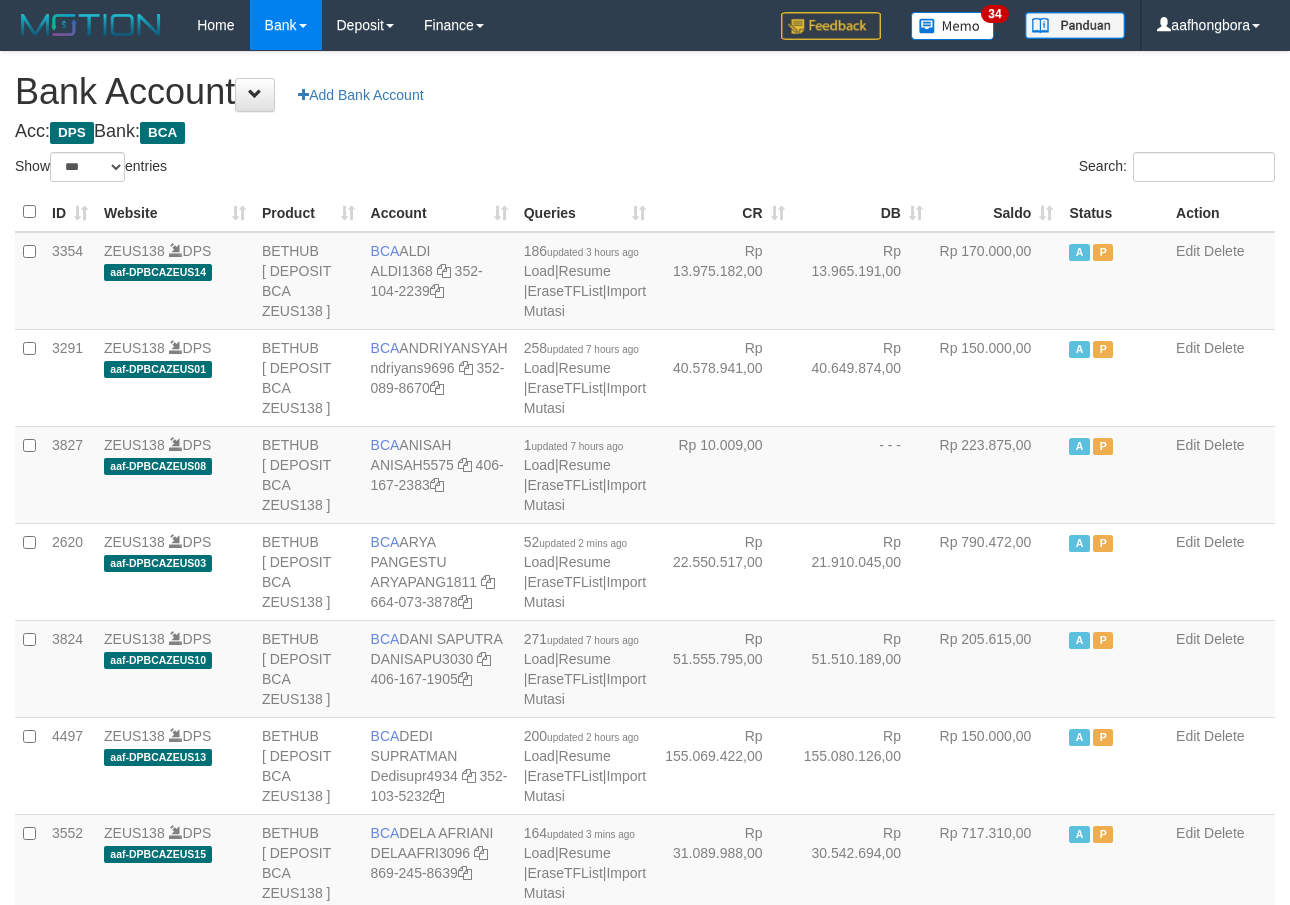 select on "***" 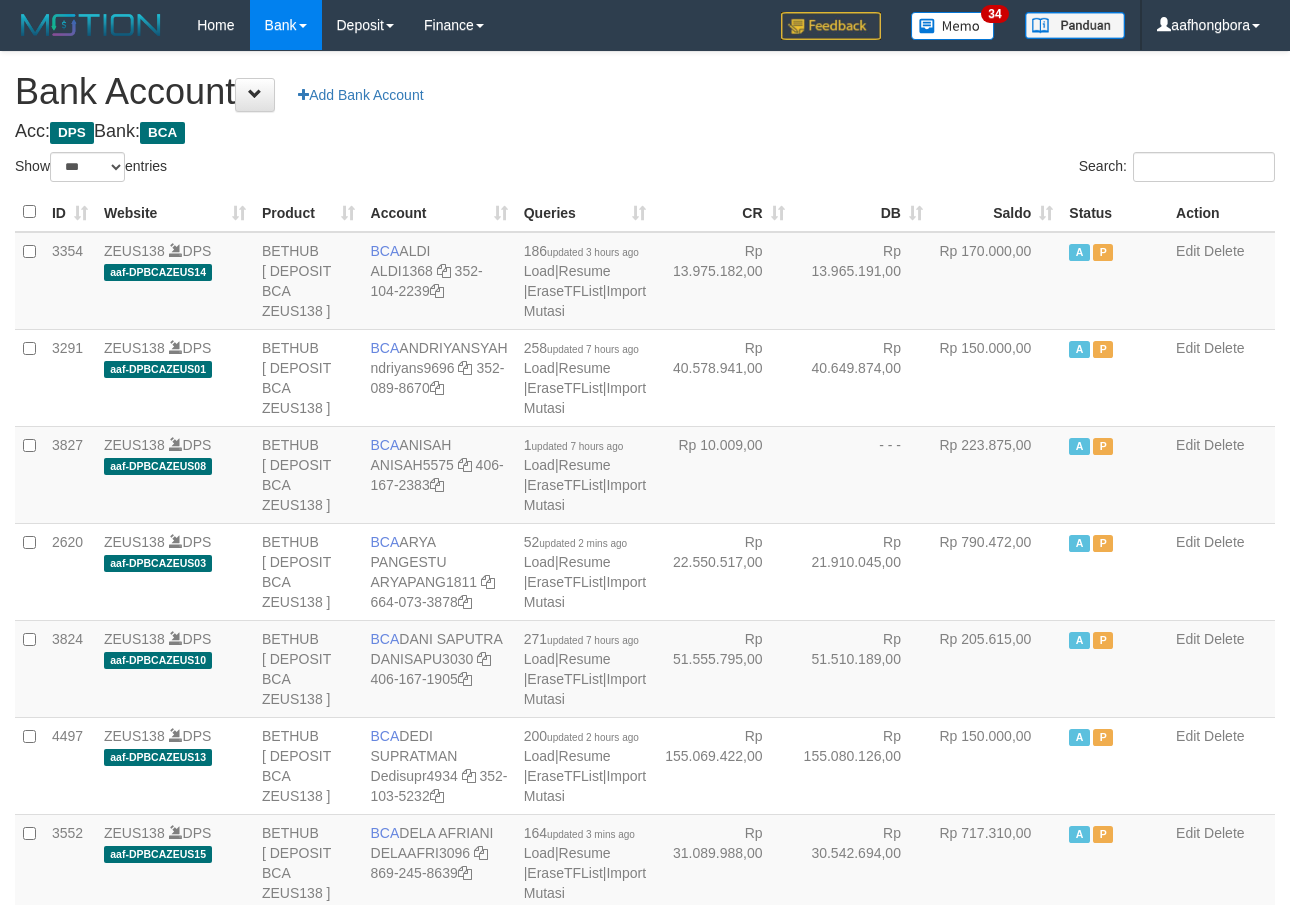 scroll, scrollTop: 0, scrollLeft: 0, axis: both 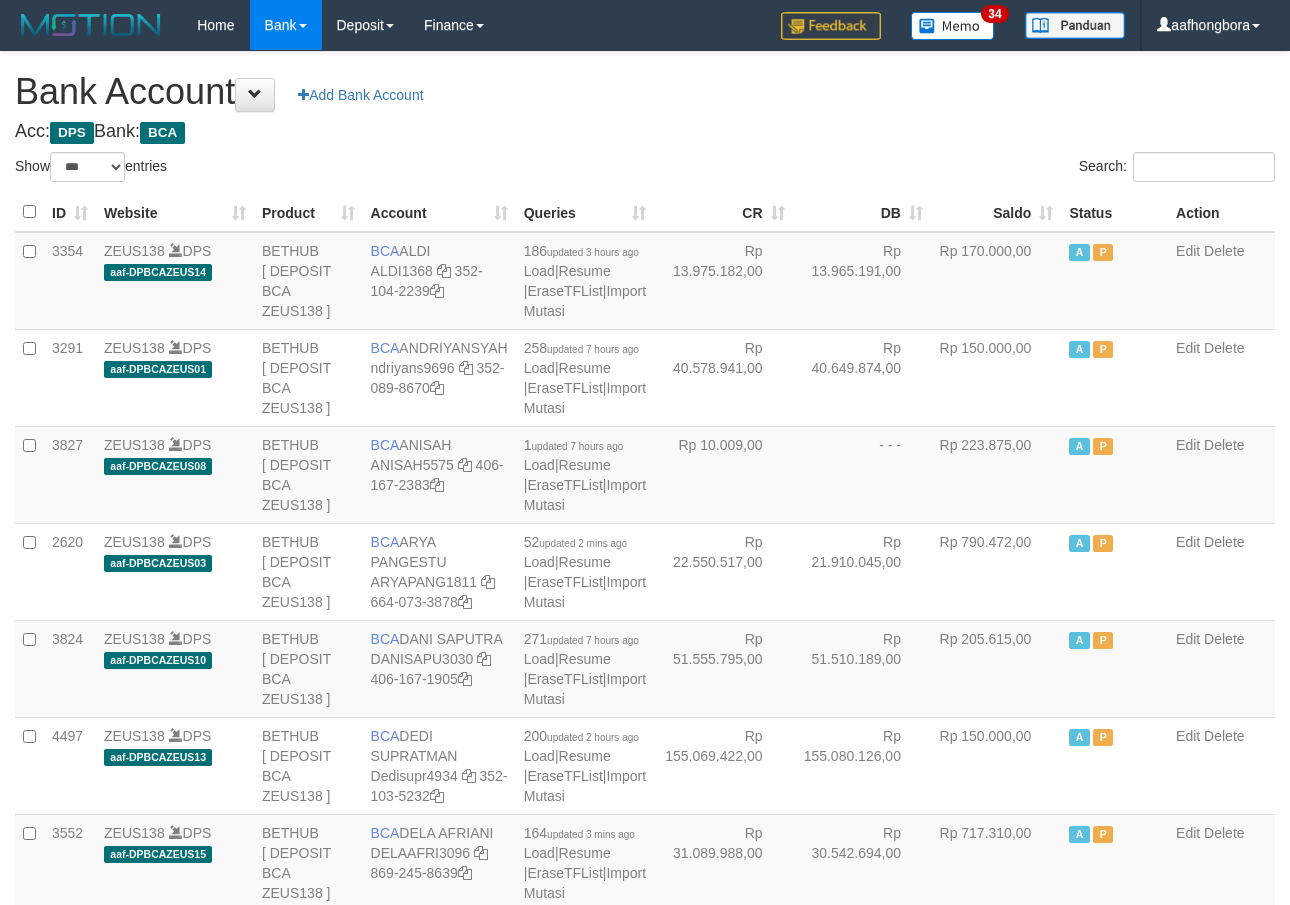 select on "***" 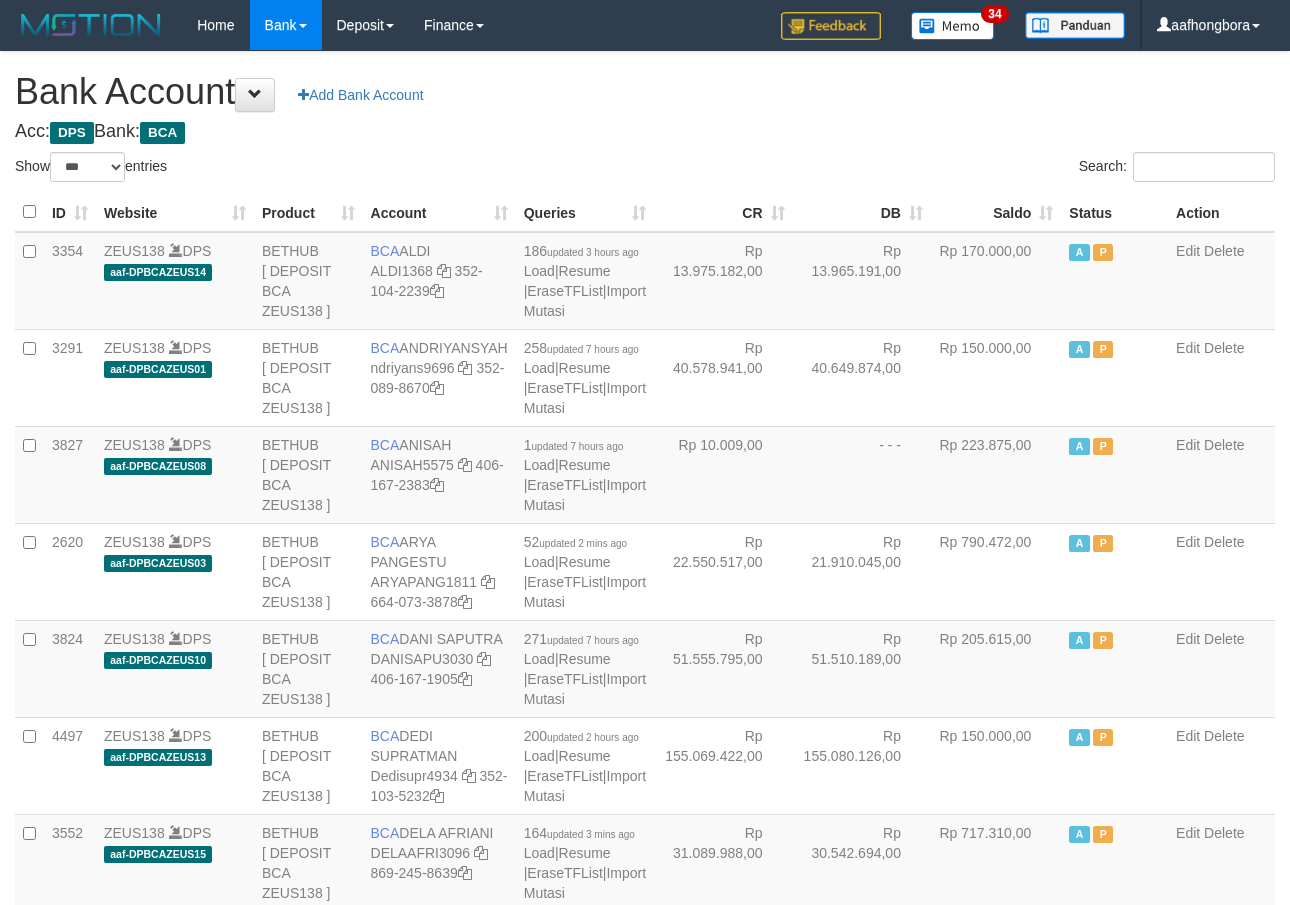 scroll, scrollTop: 0, scrollLeft: 0, axis: both 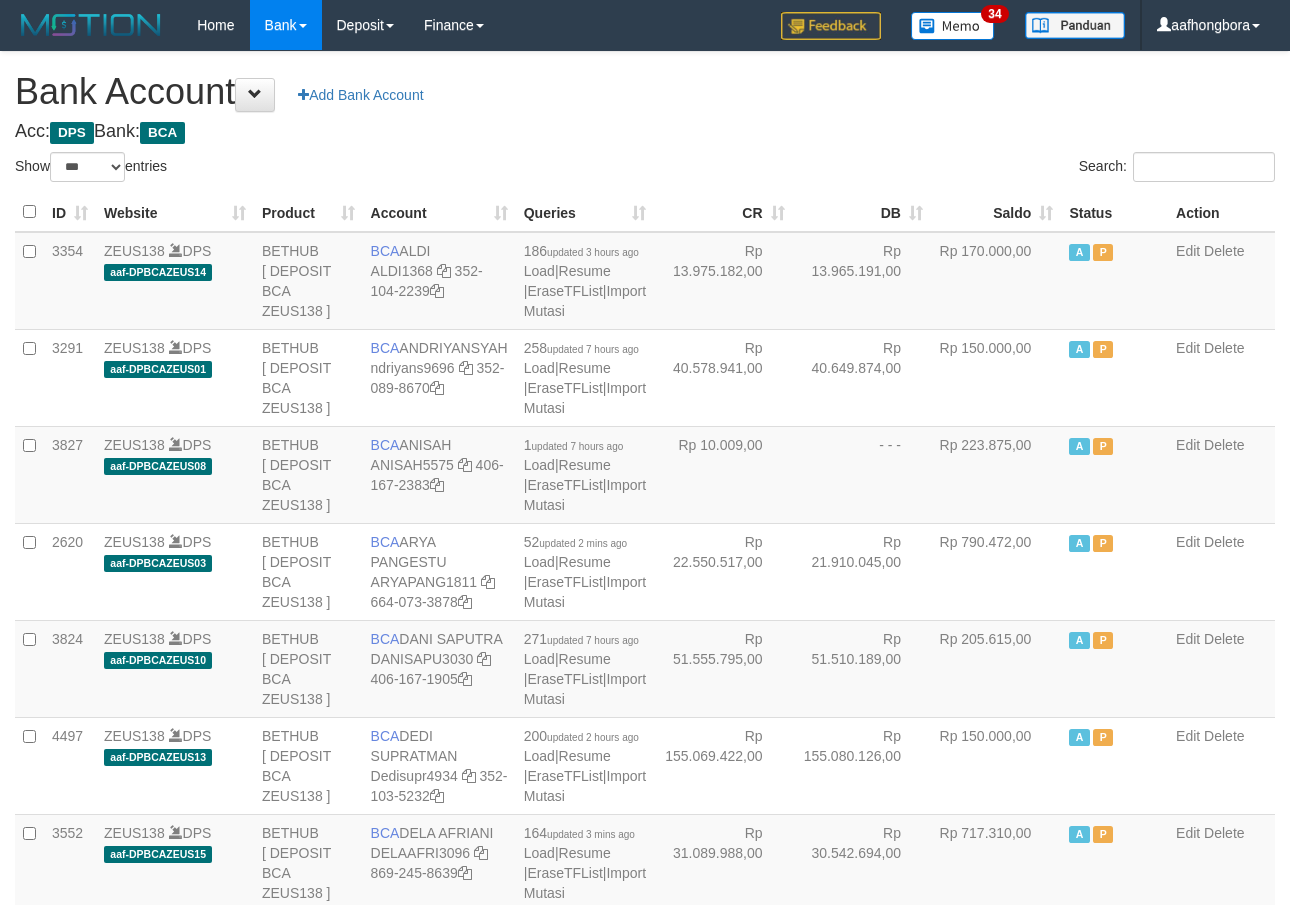 select on "***" 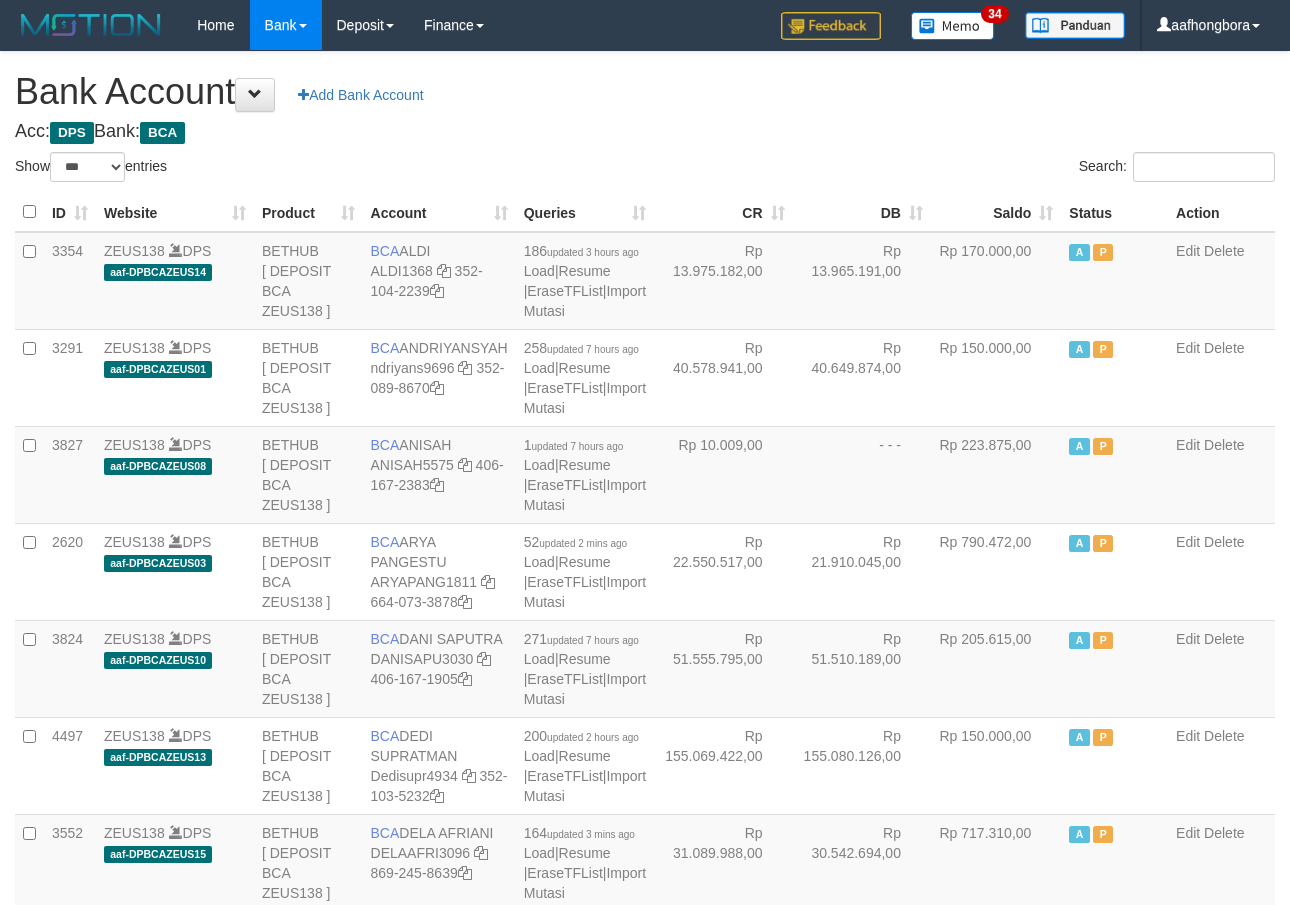scroll, scrollTop: 0, scrollLeft: 0, axis: both 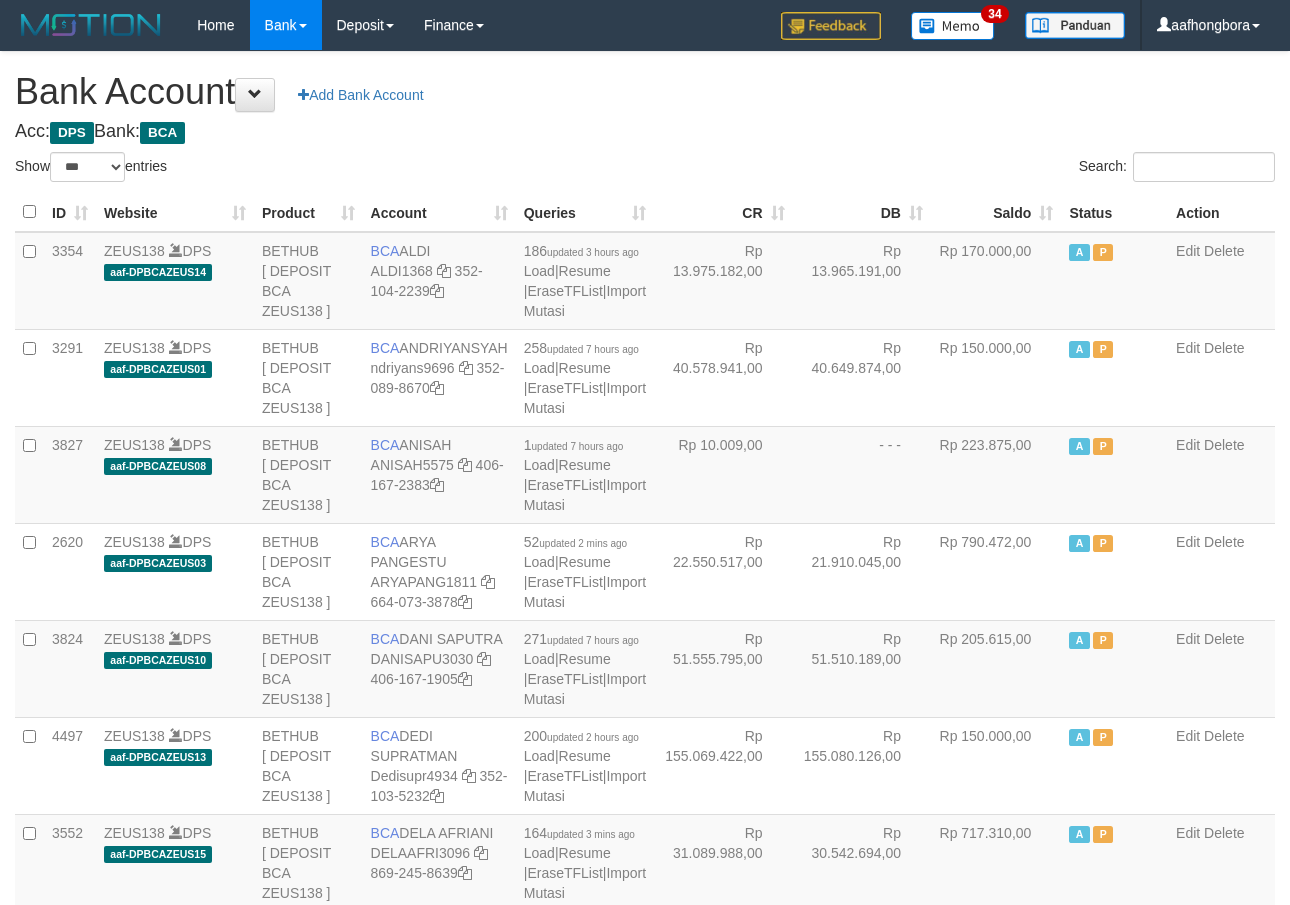 select on "***" 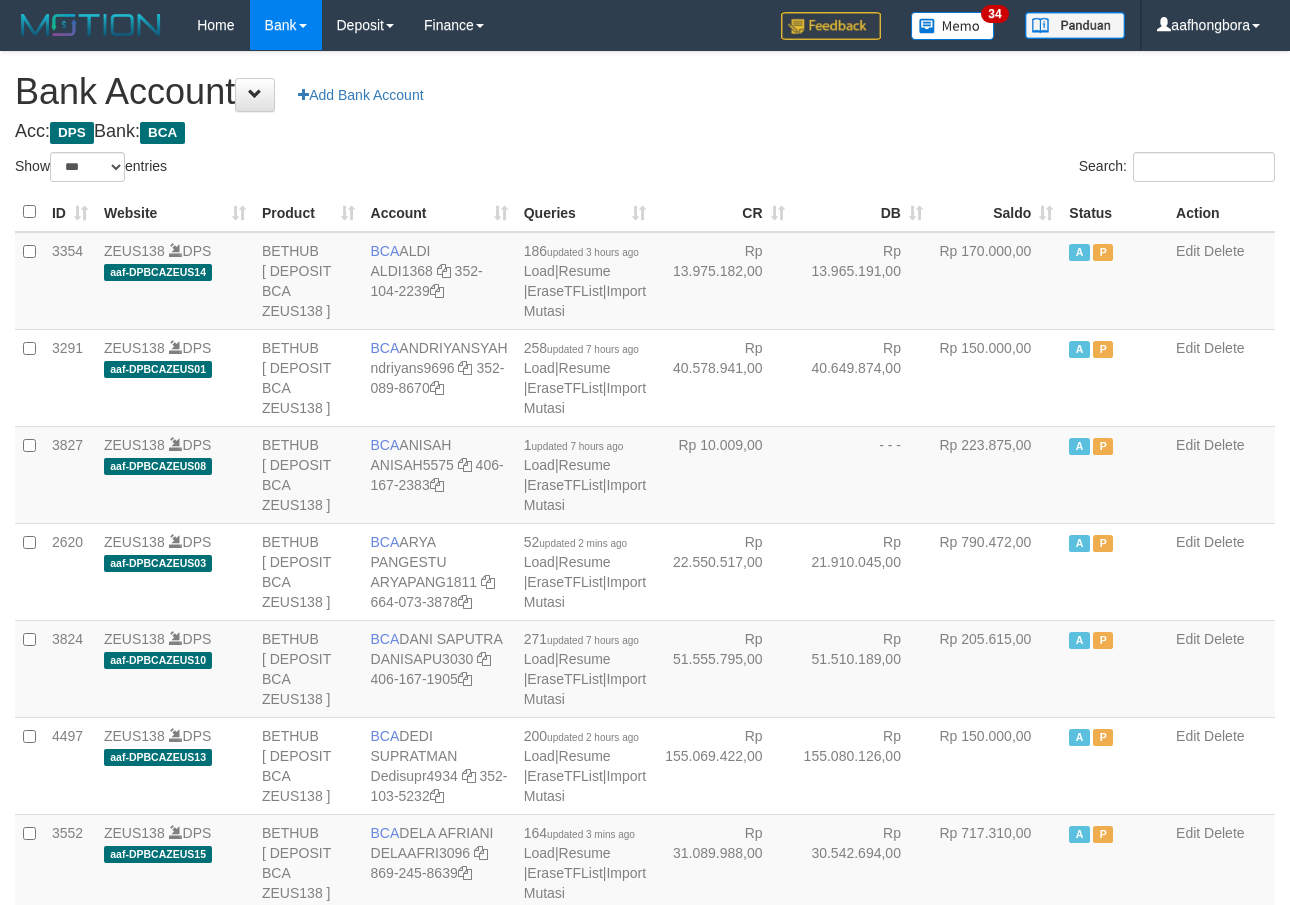 scroll, scrollTop: 0, scrollLeft: 0, axis: both 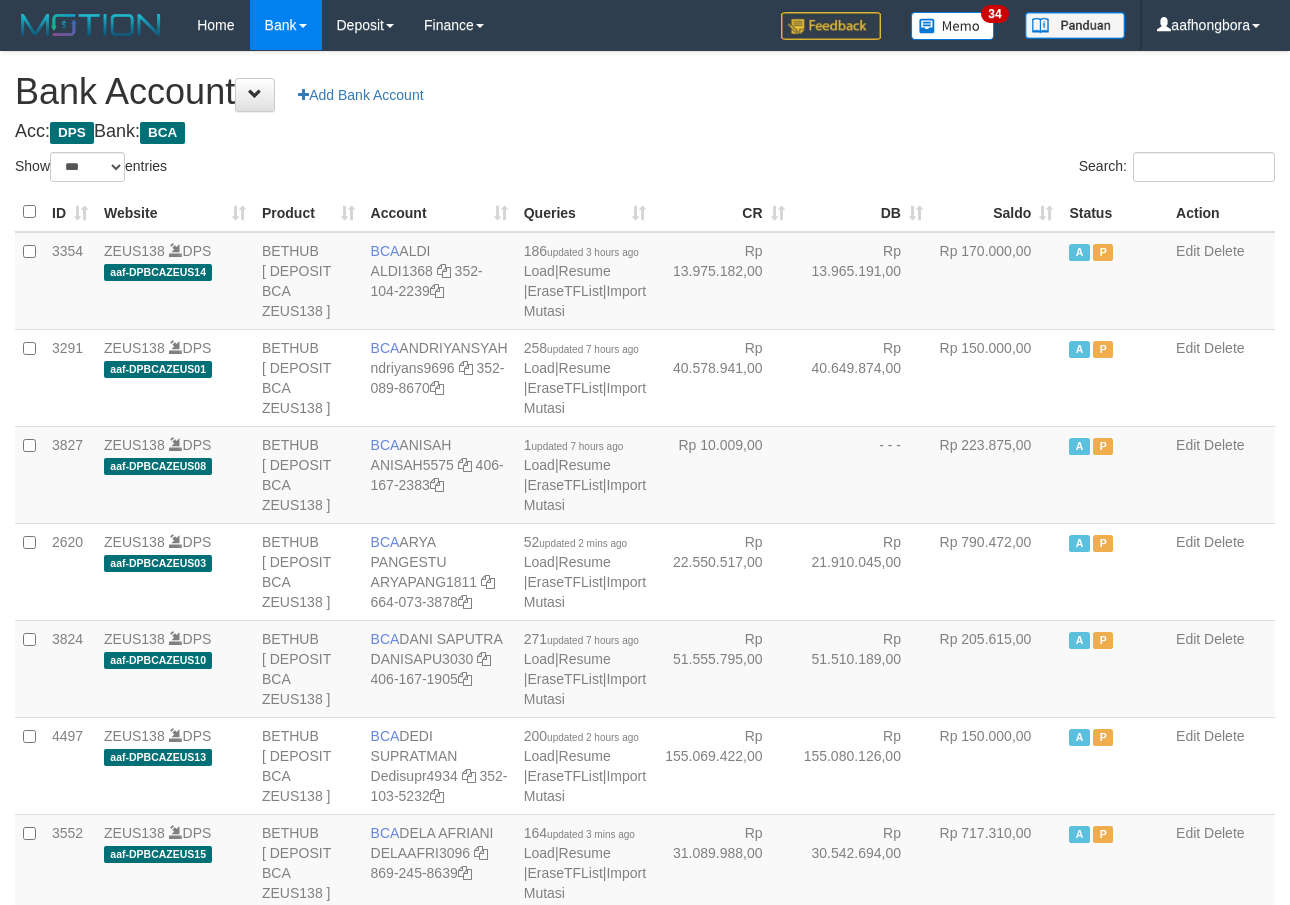 select on "***" 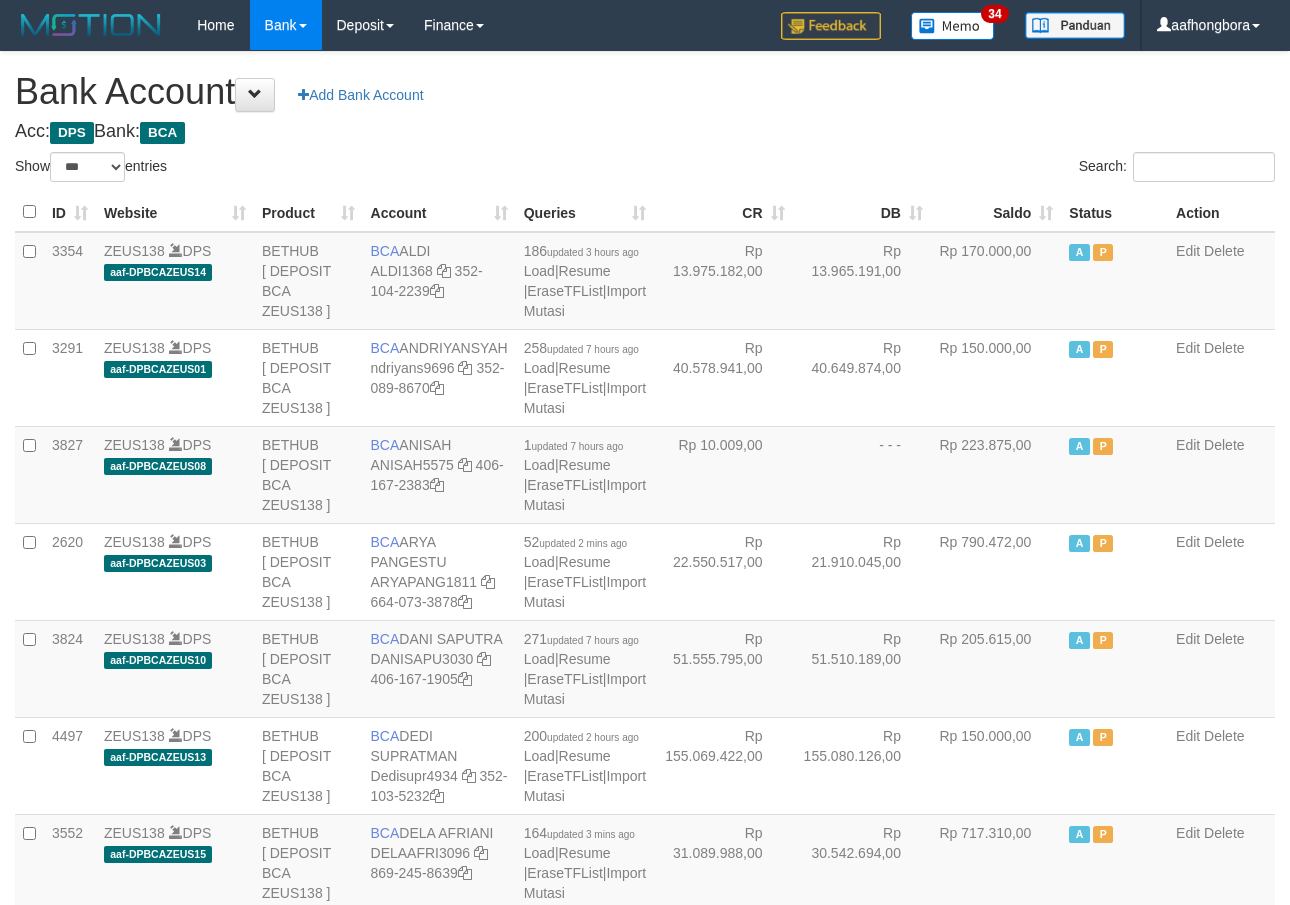 scroll, scrollTop: 0, scrollLeft: 0, axis: both 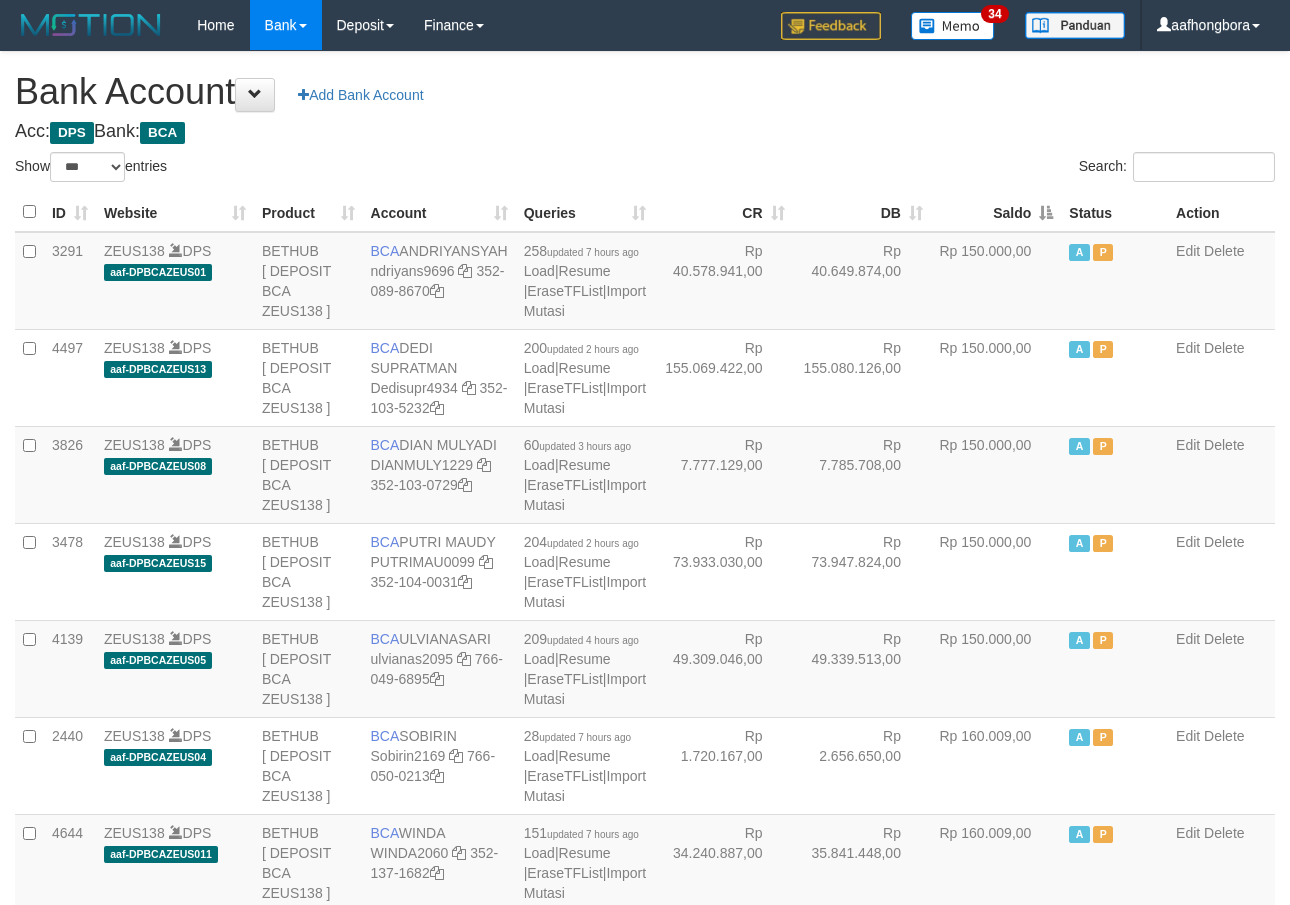 click on "Saldo" at bounding box center (996, 212) 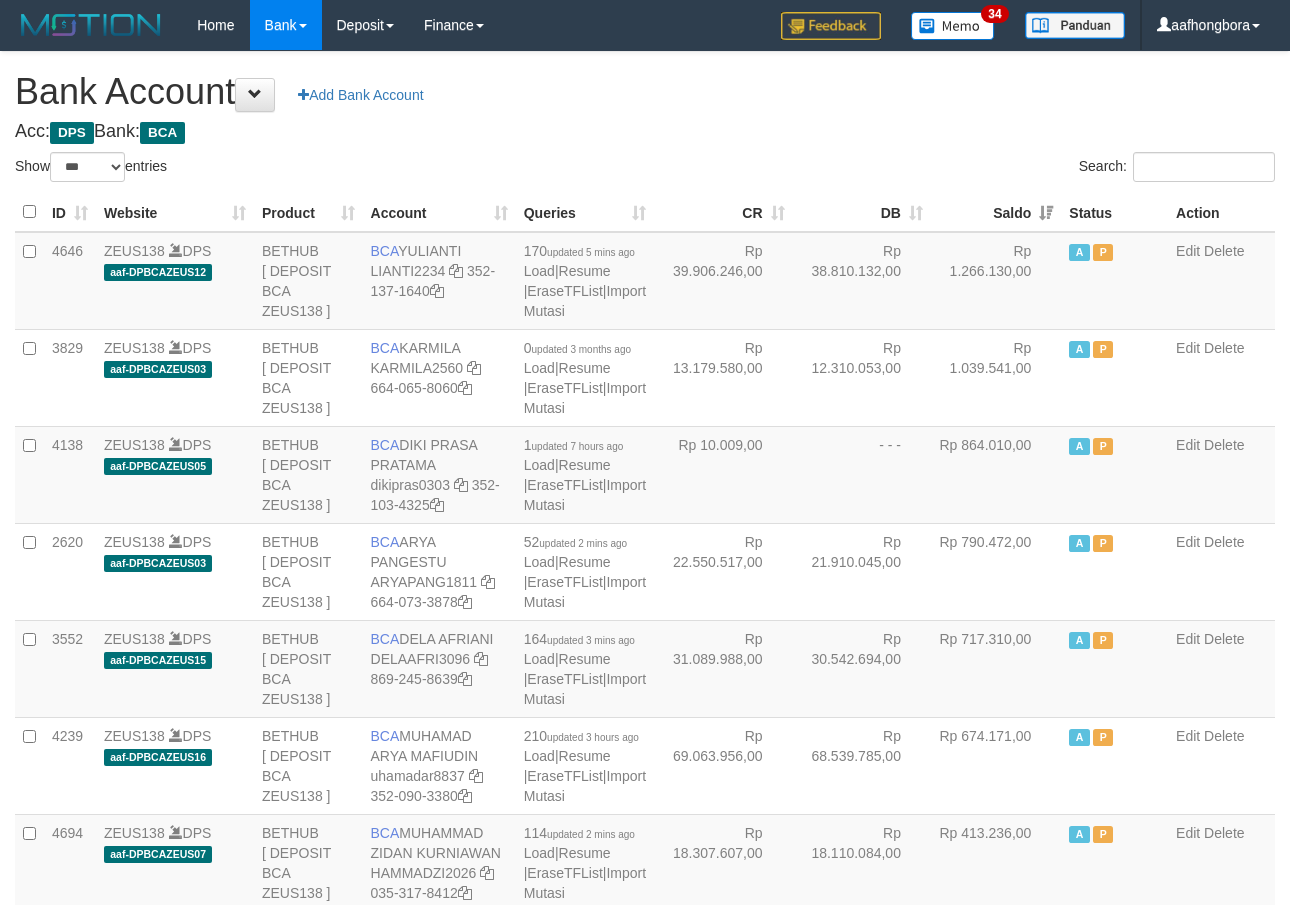 click on "Saldo" at bounding box center [996, 212] 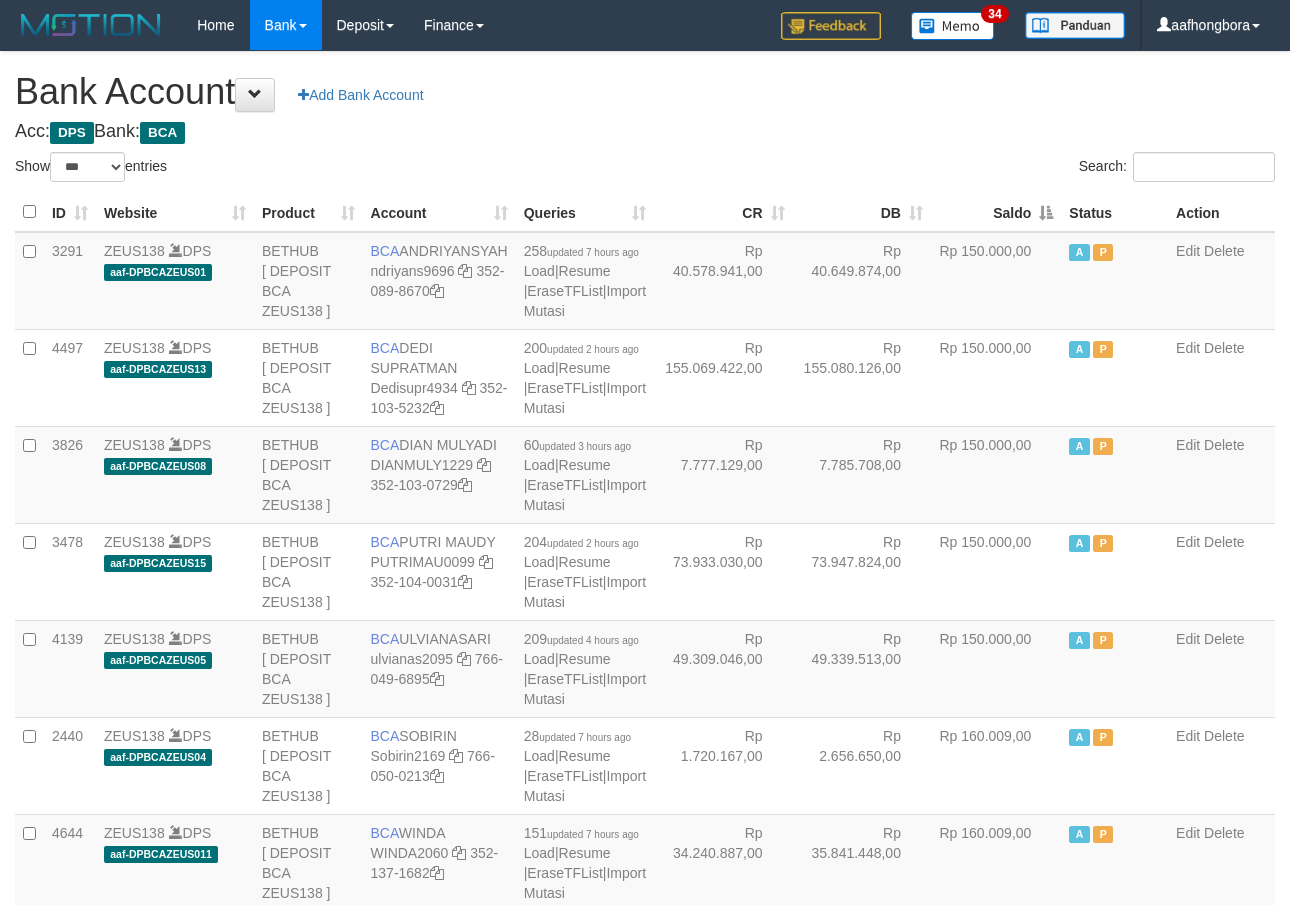 click on "Saldo" at bounding box center [996, 212] 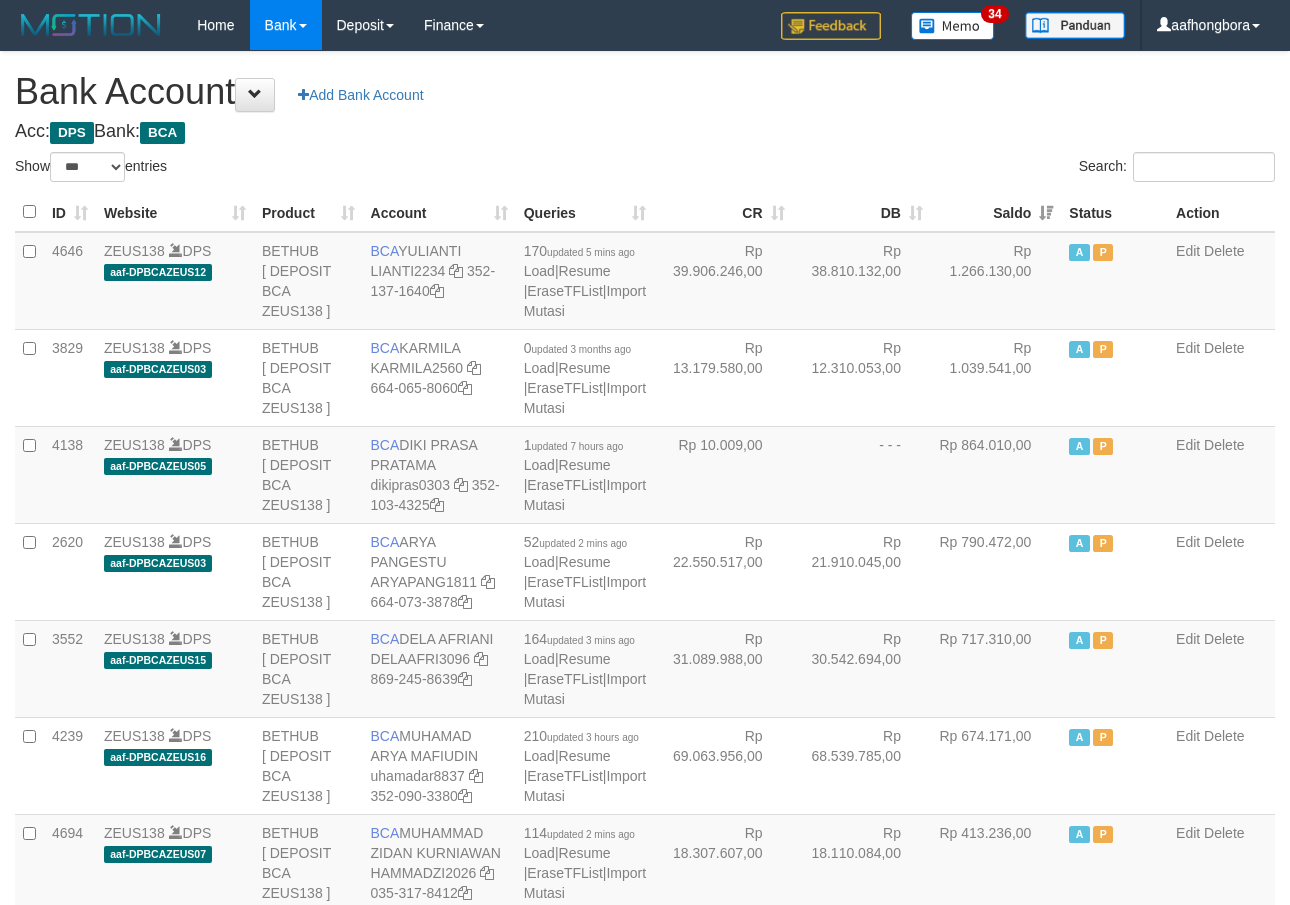 click on "Saldo" at bounding box center (996, 212) 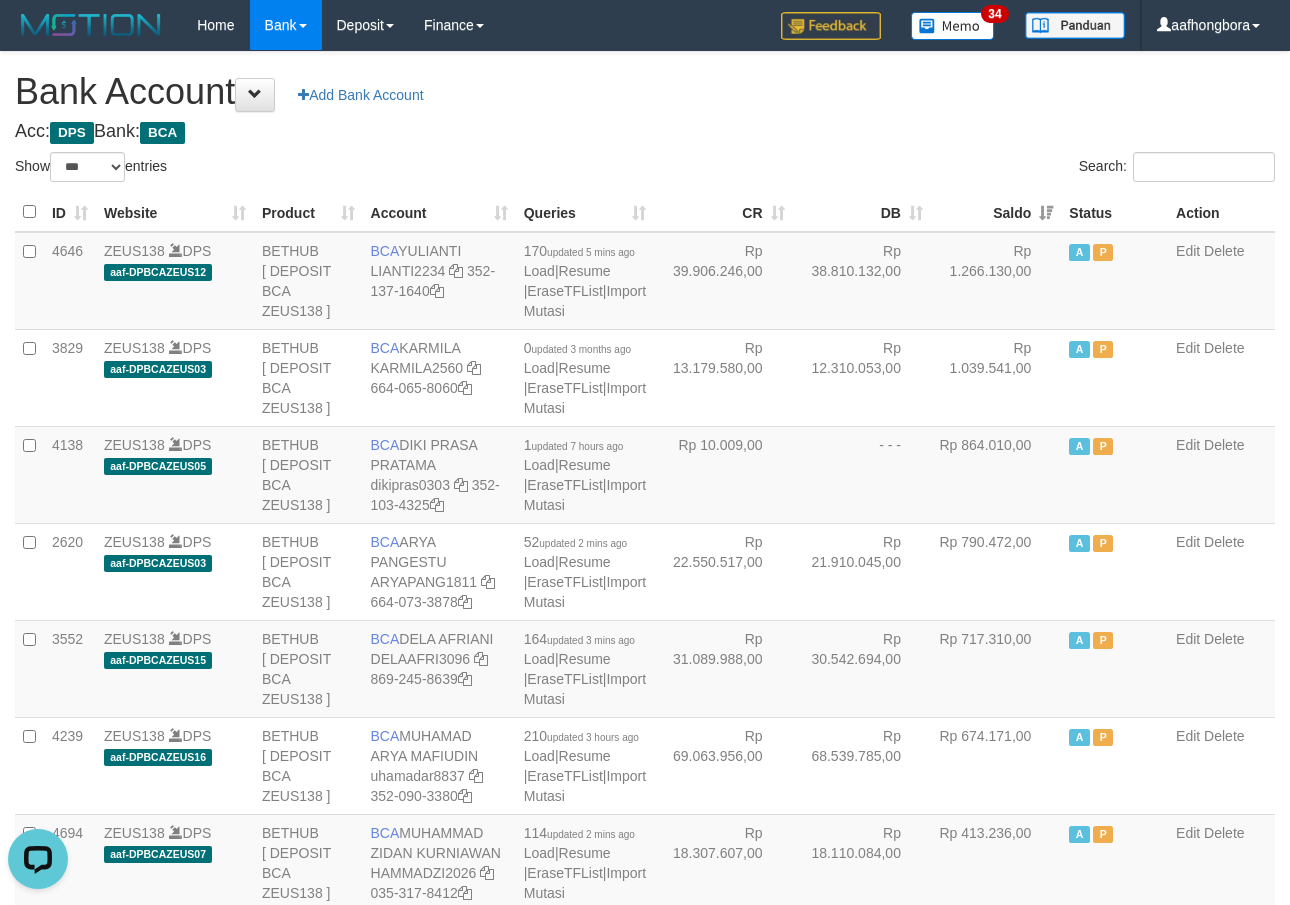 scroll, scrollTop: 0, scrollLeft: 0, axis: both 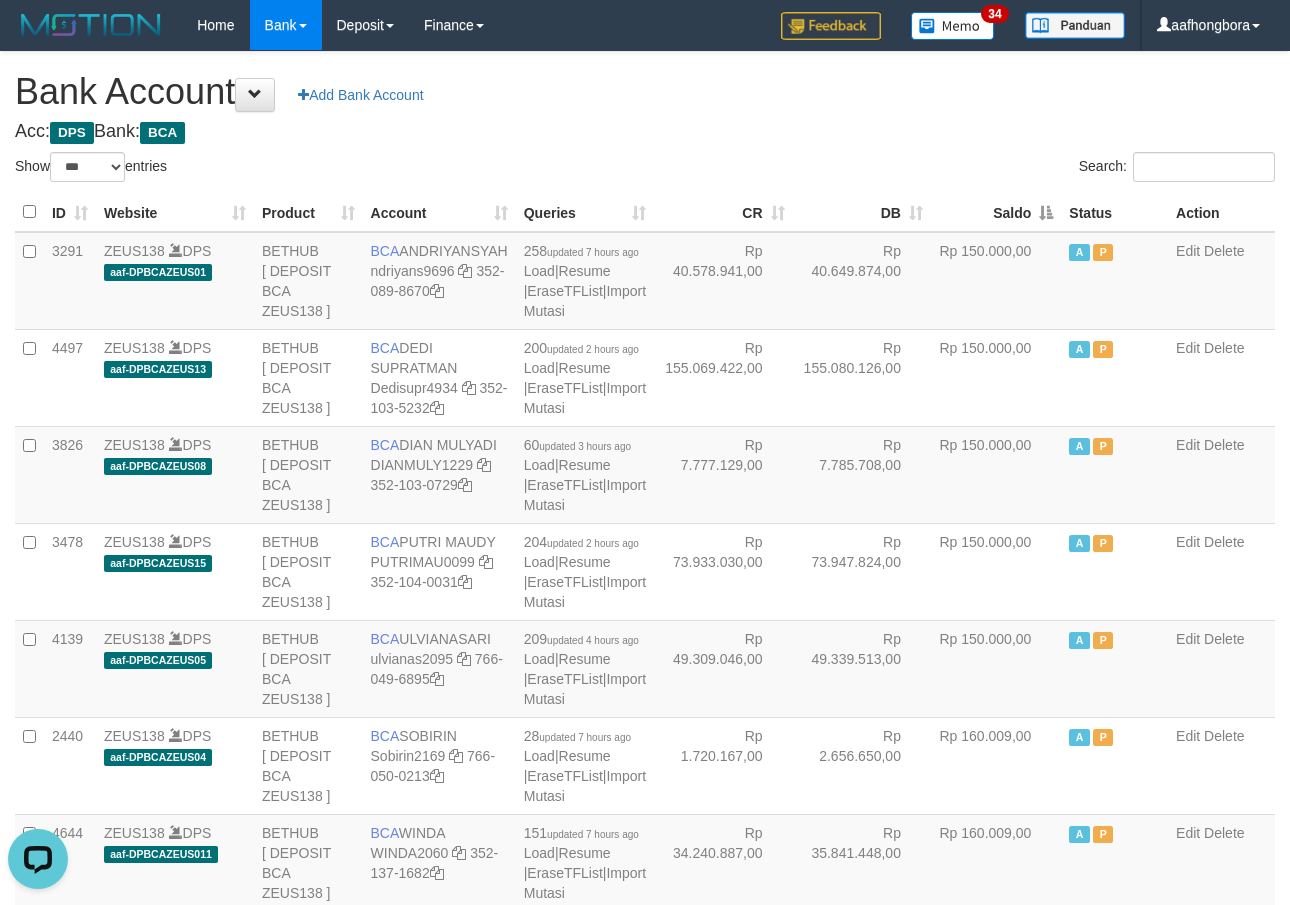 click on "Search:" at bounding box center (967, 169) 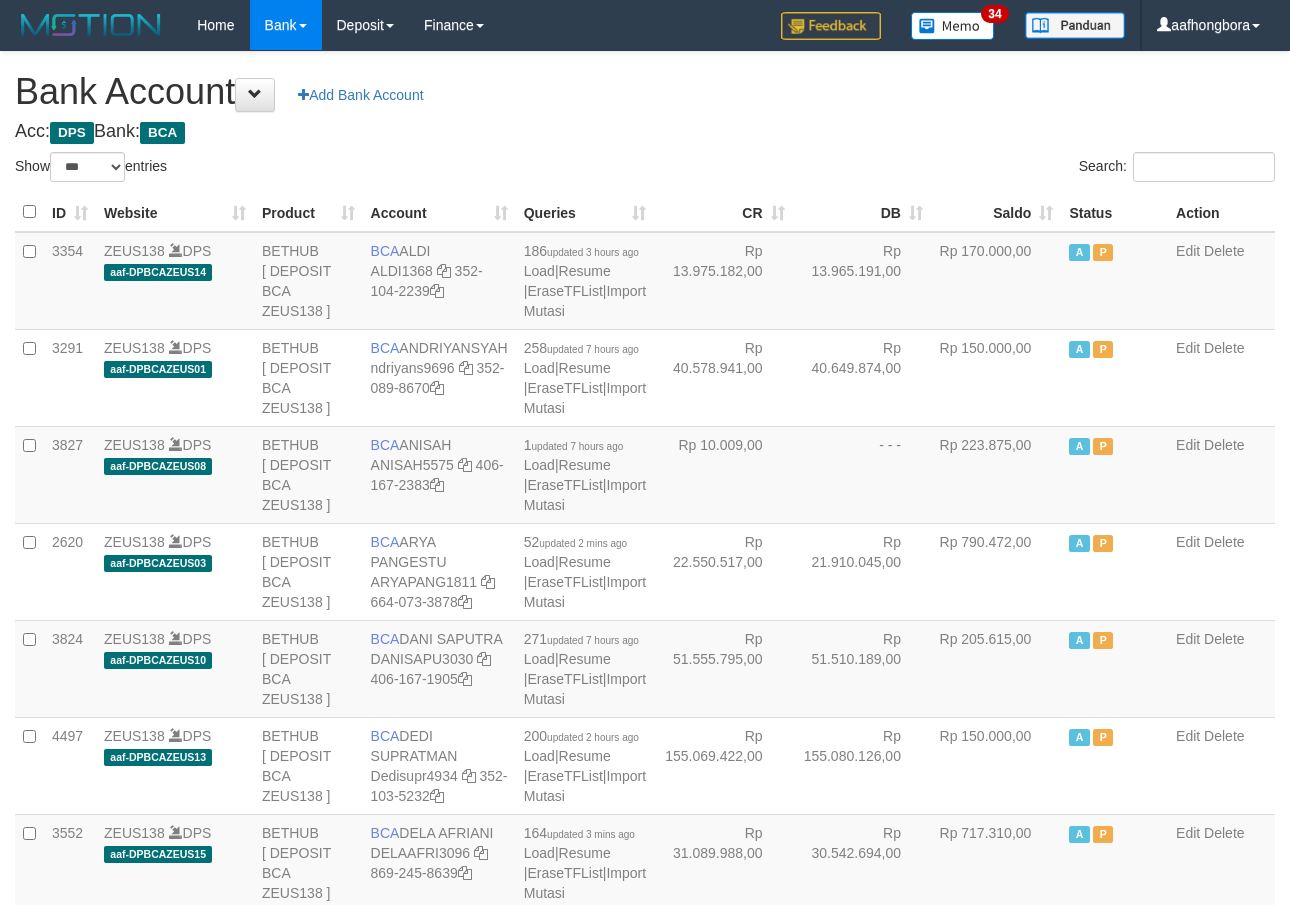 select on "***" 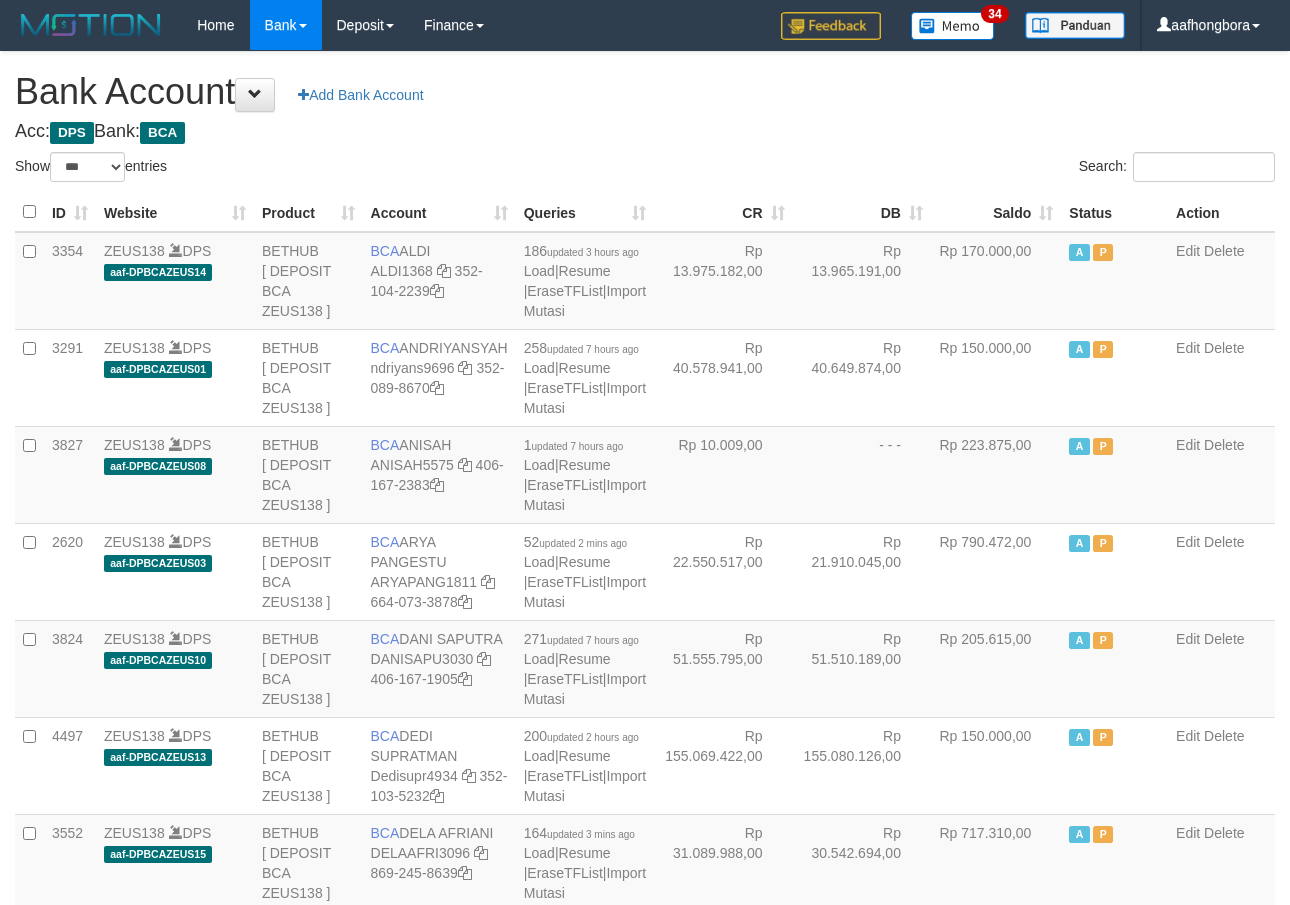 scroll, scrollTop: 0, scrollLeft: 0, axis: both 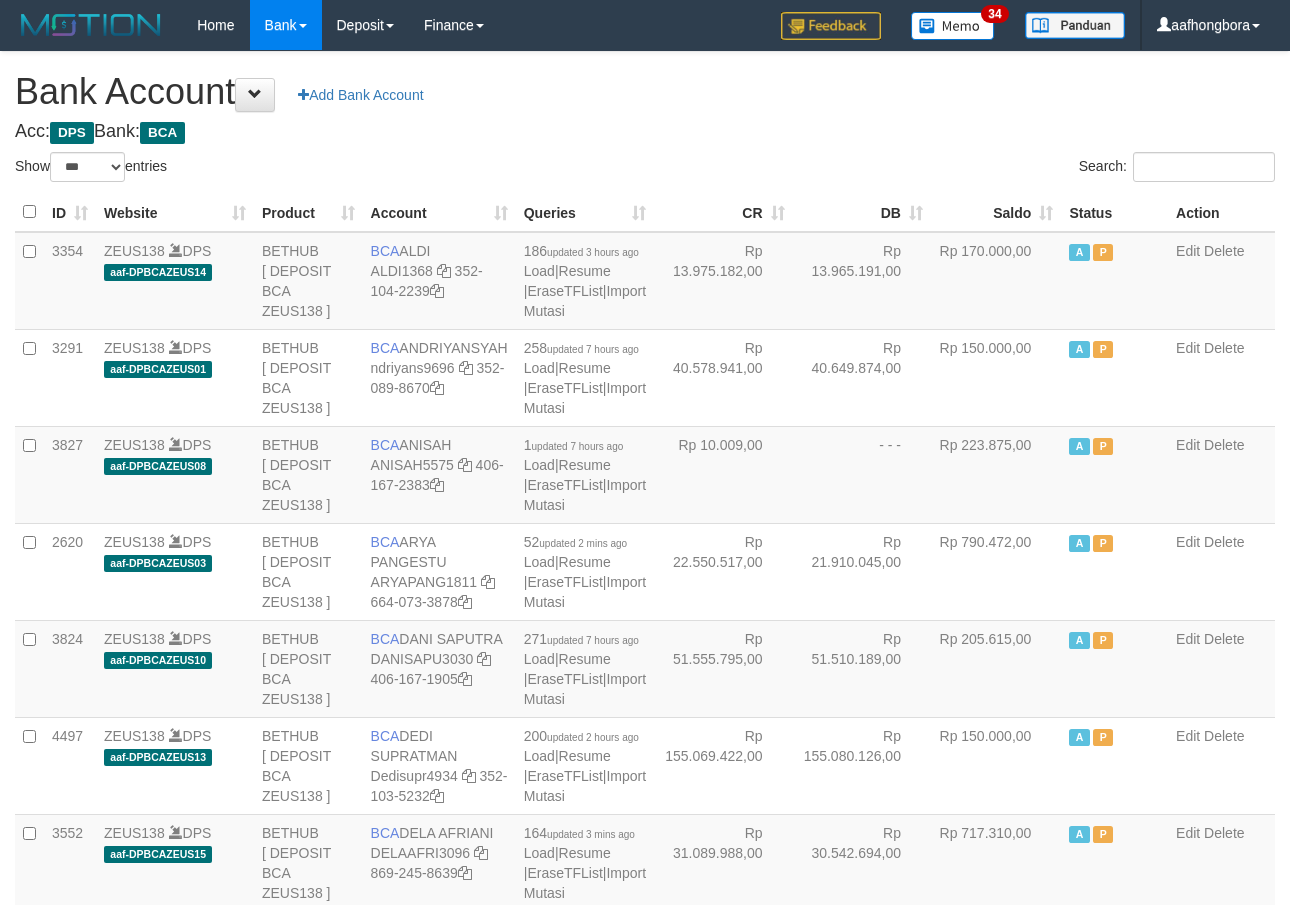 select on "***" 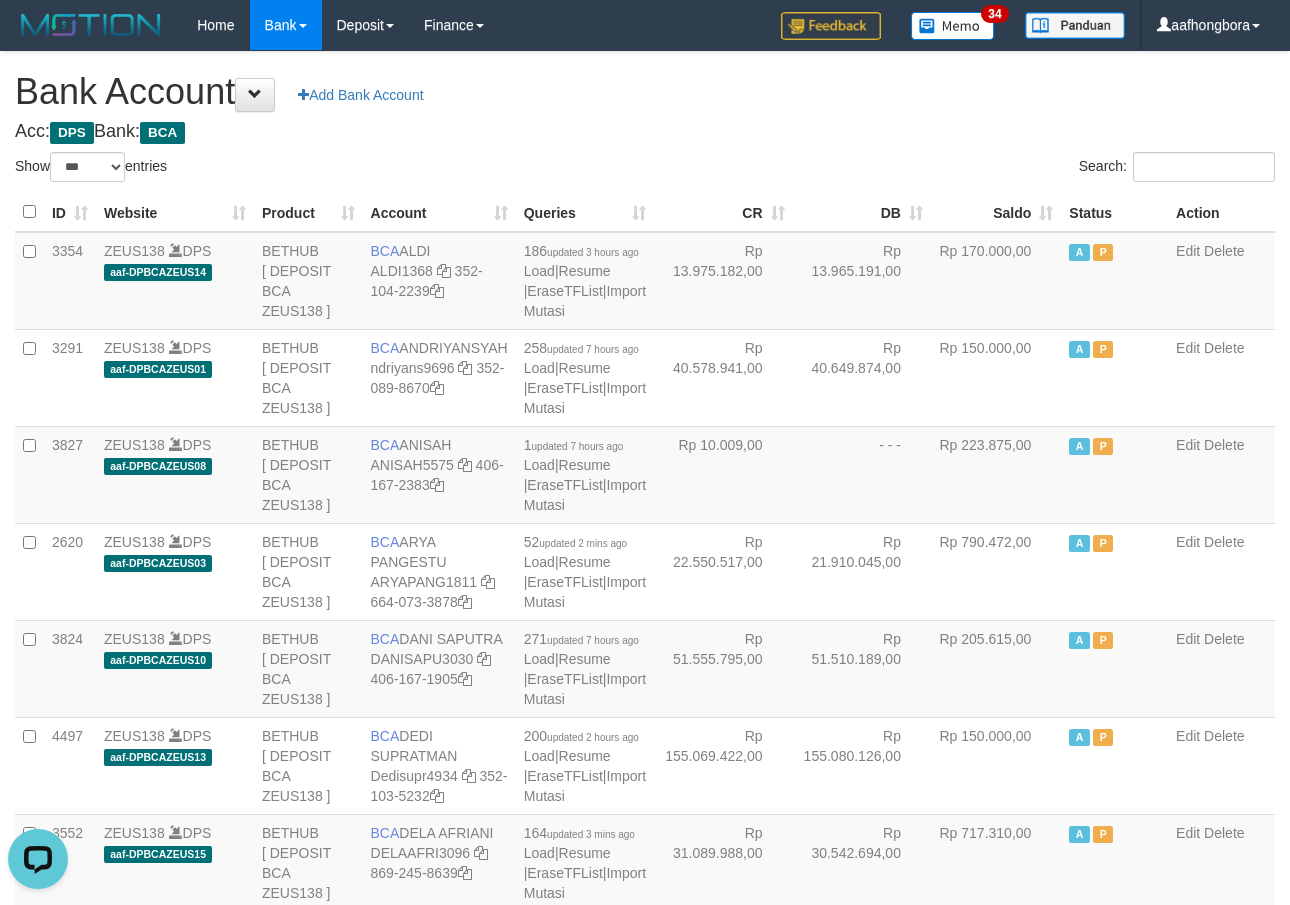 scroll, scrollTop: 0, scrollLeft: 0, axis: both 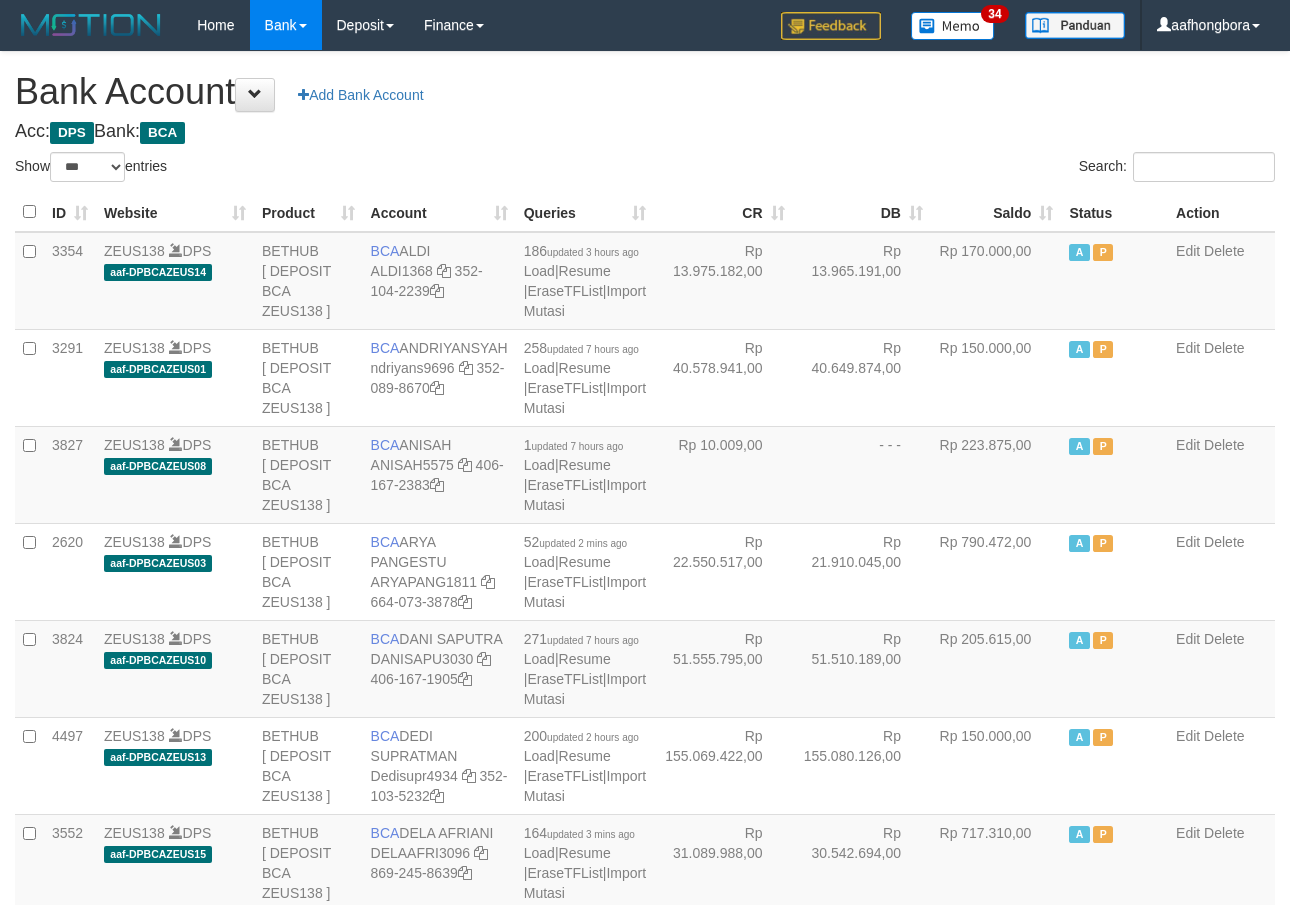 select on "***" 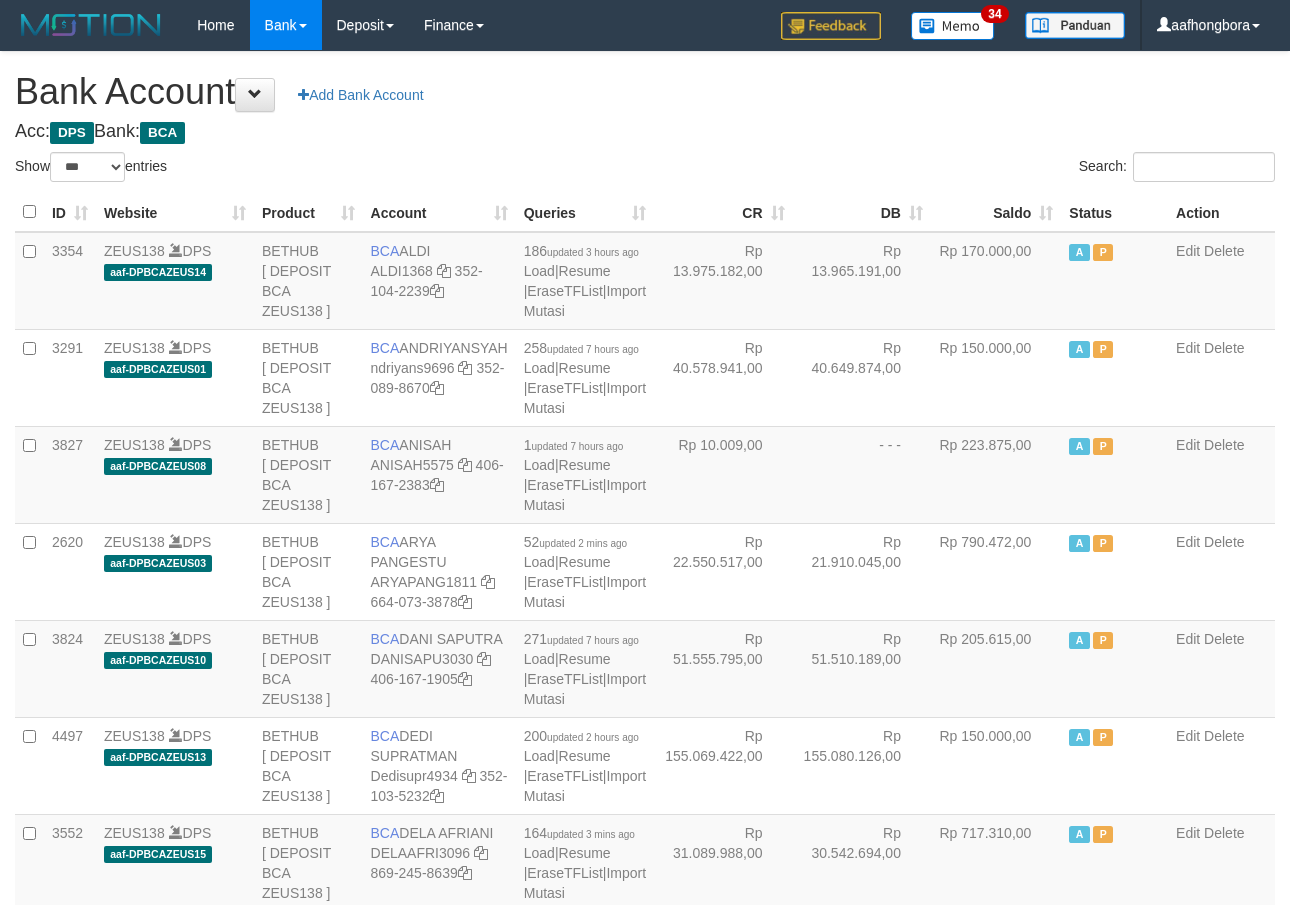 scroll, scrollTop: 0, scrollLeft: 0, axis: both 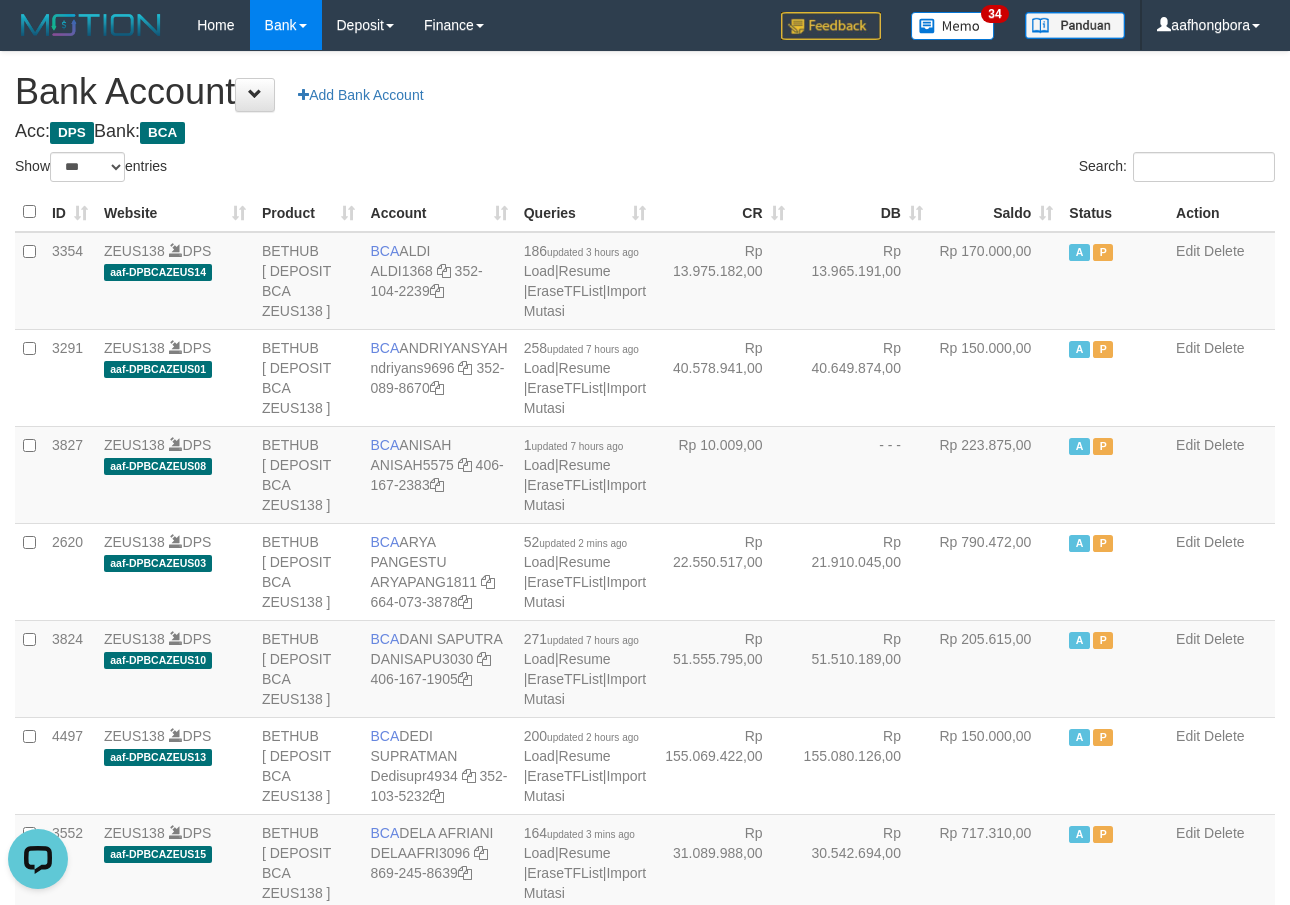 click on "Search:" at bounding box center (967, 169) 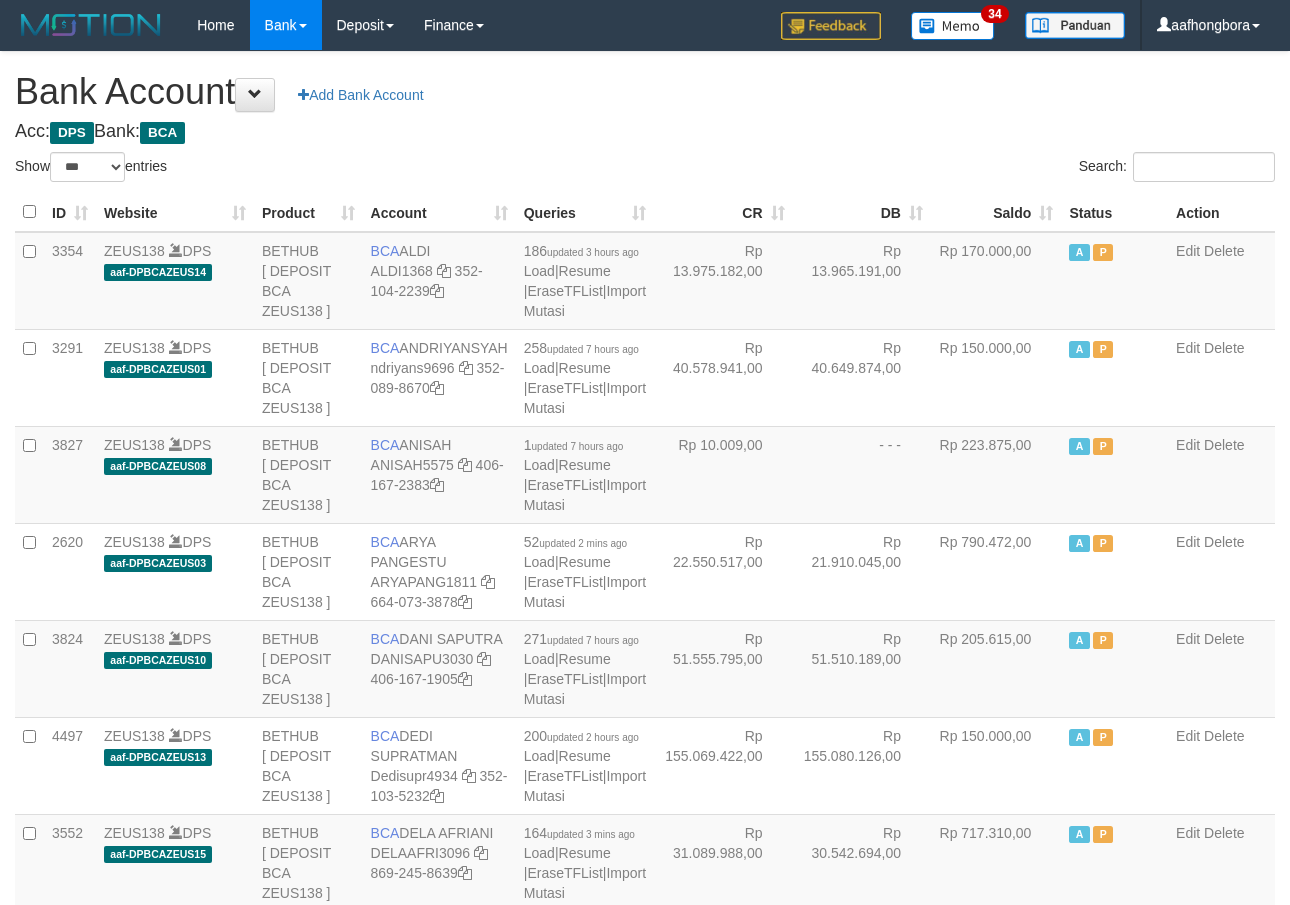 select on "***" 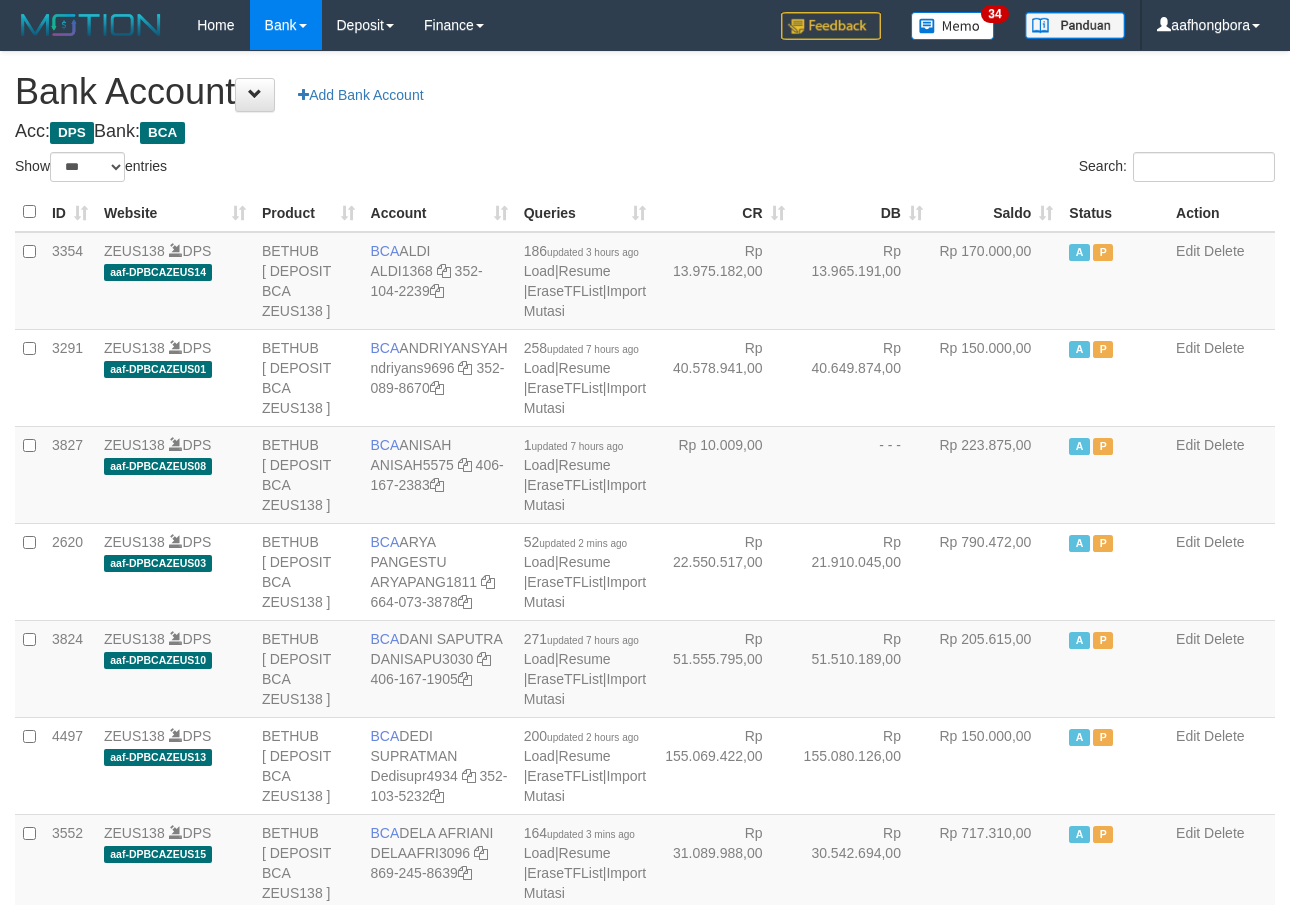 scroll, scrollTop: 0, scrollLeft: 0, axis: both 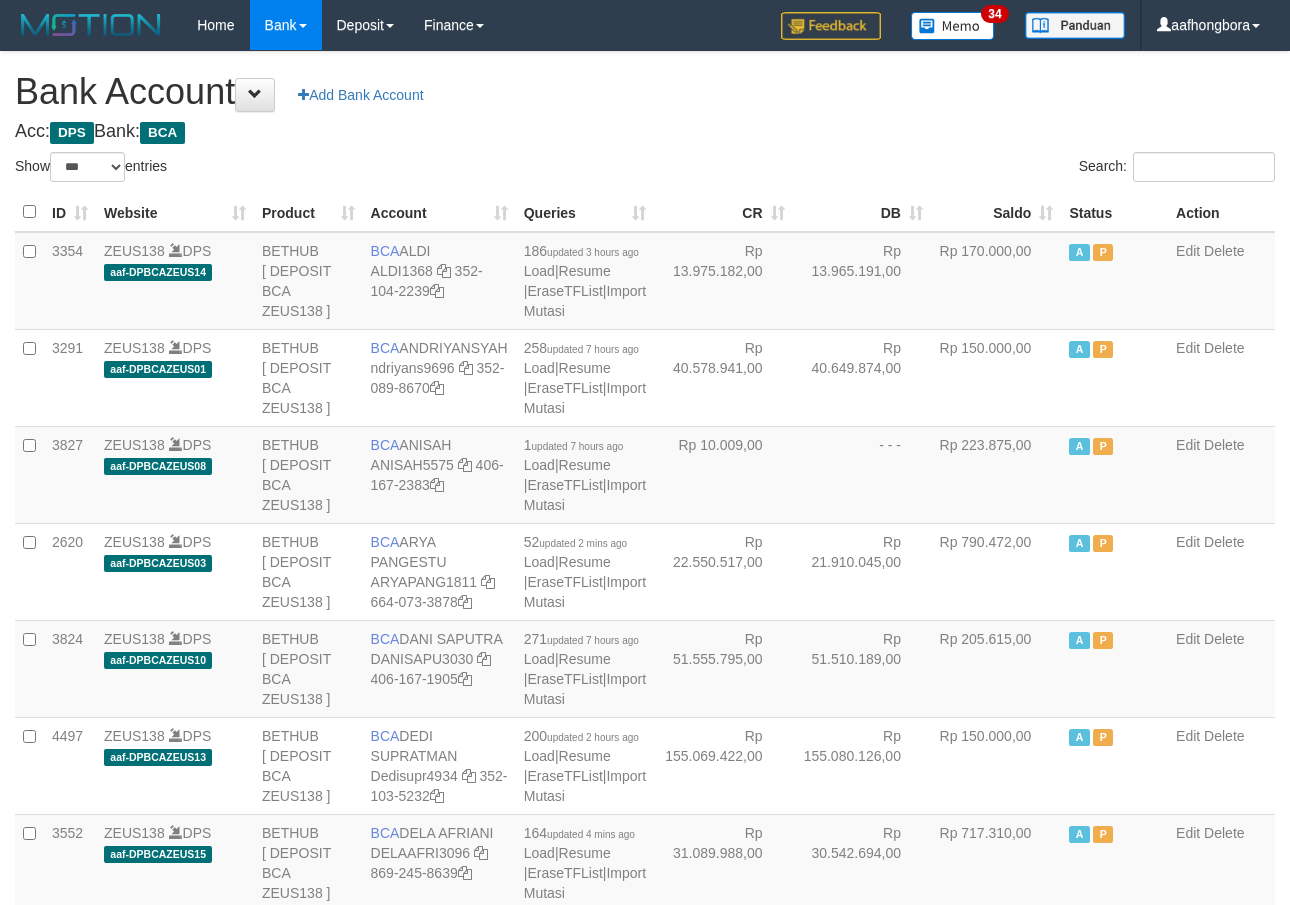 select on "***" 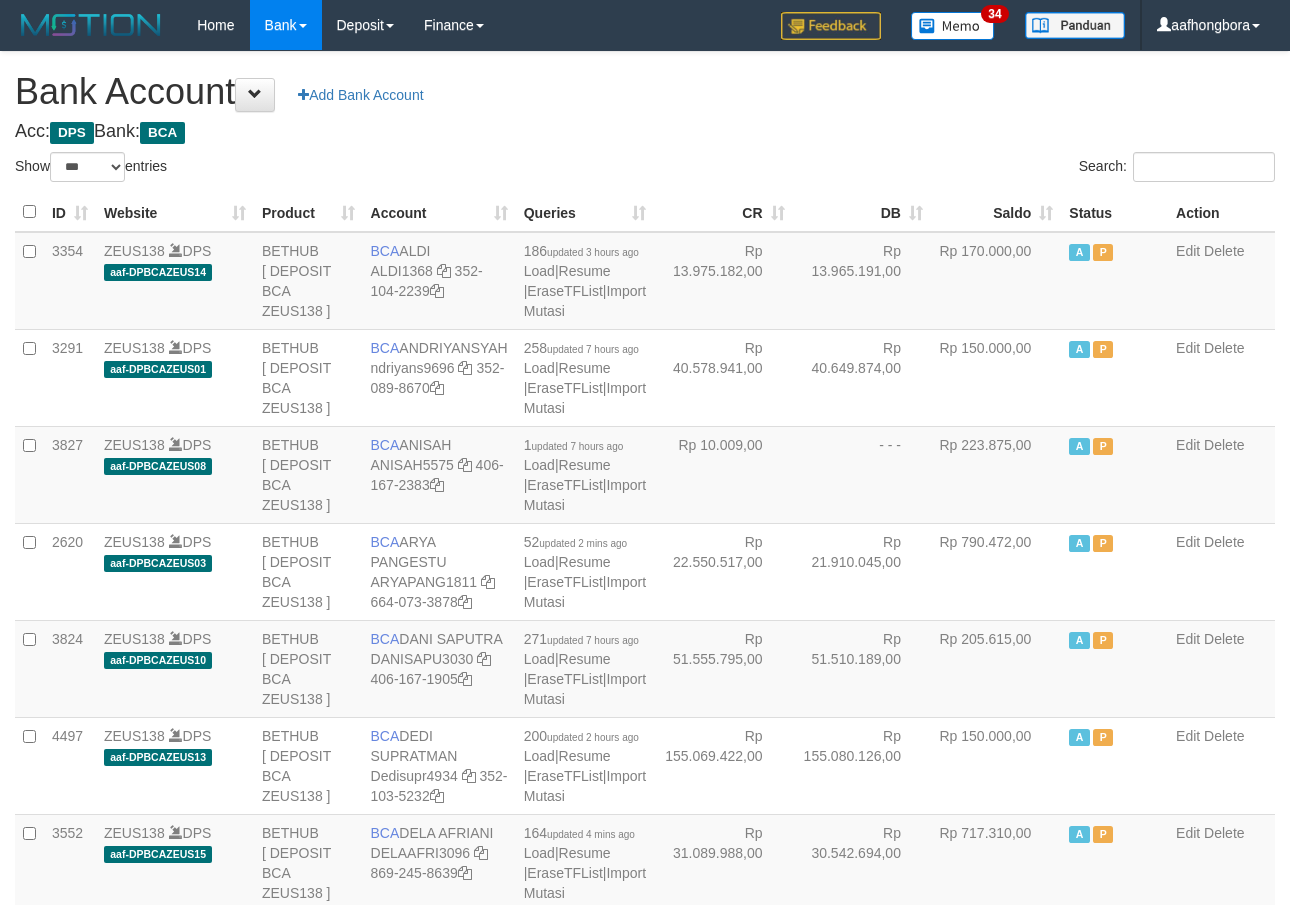 scroll, scrollTop: 0, scrollLeft: 0, axis: both 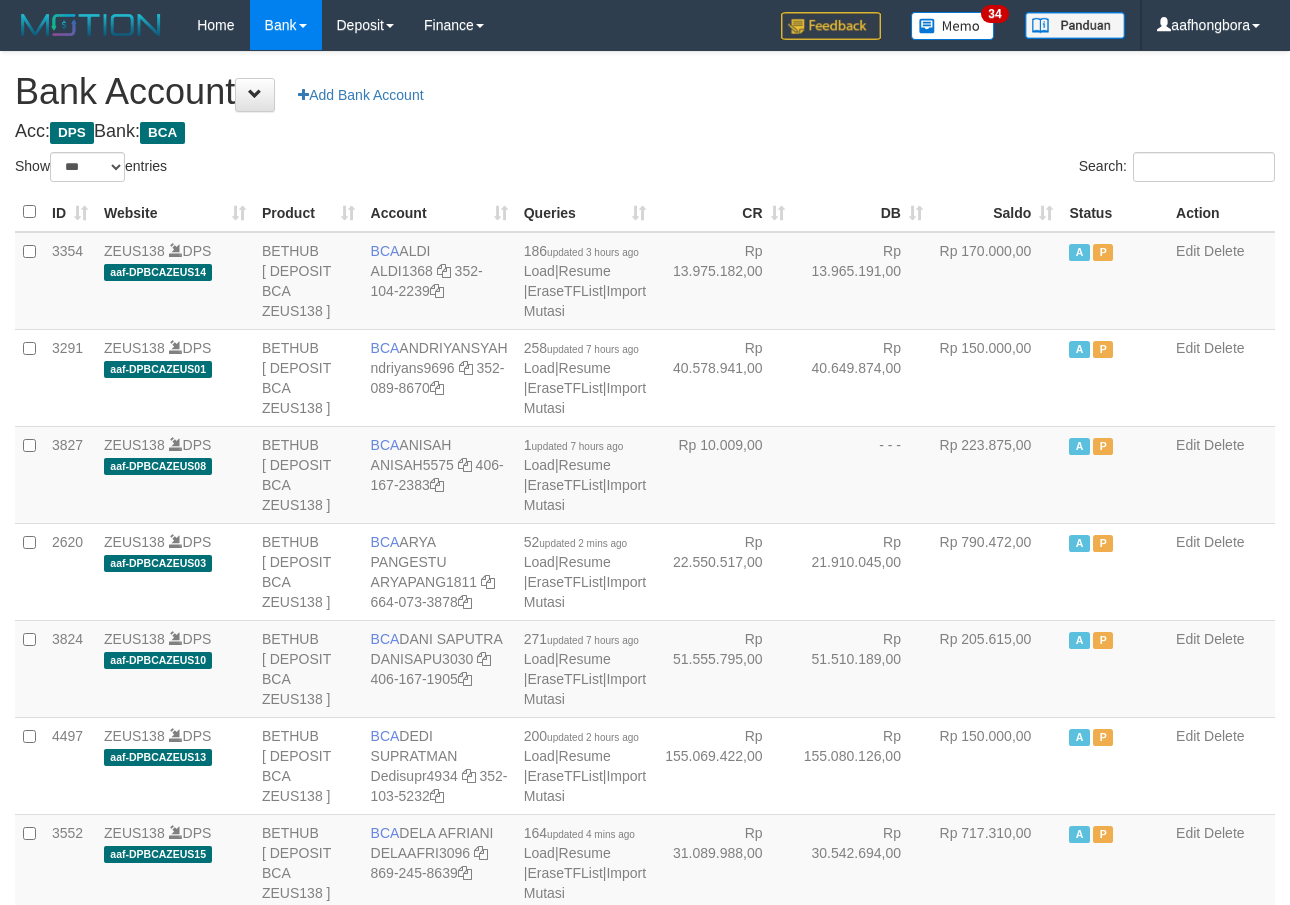 select on "***" 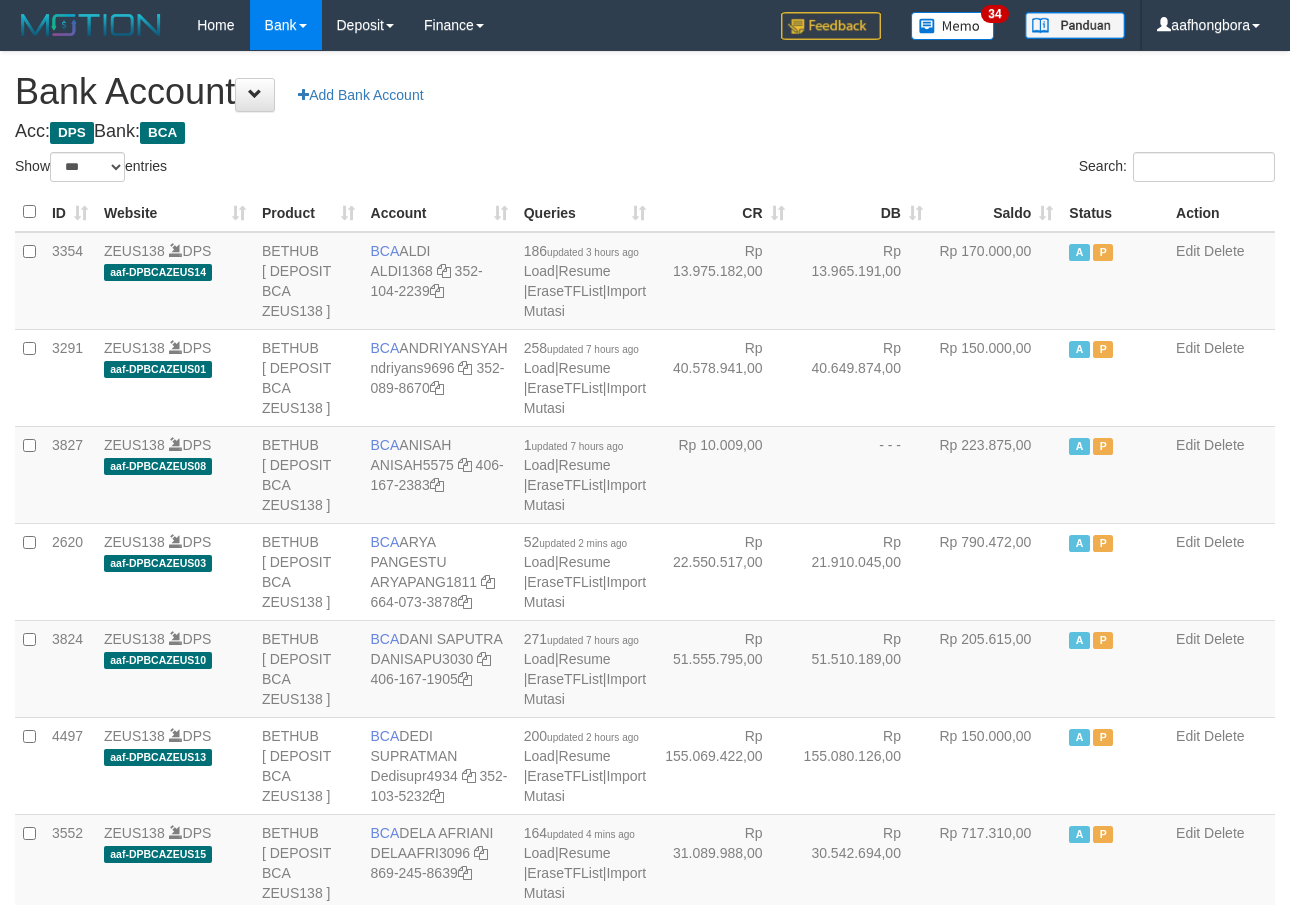 scroll, scrollTop: 0, scrollLeft: 0, axis: both 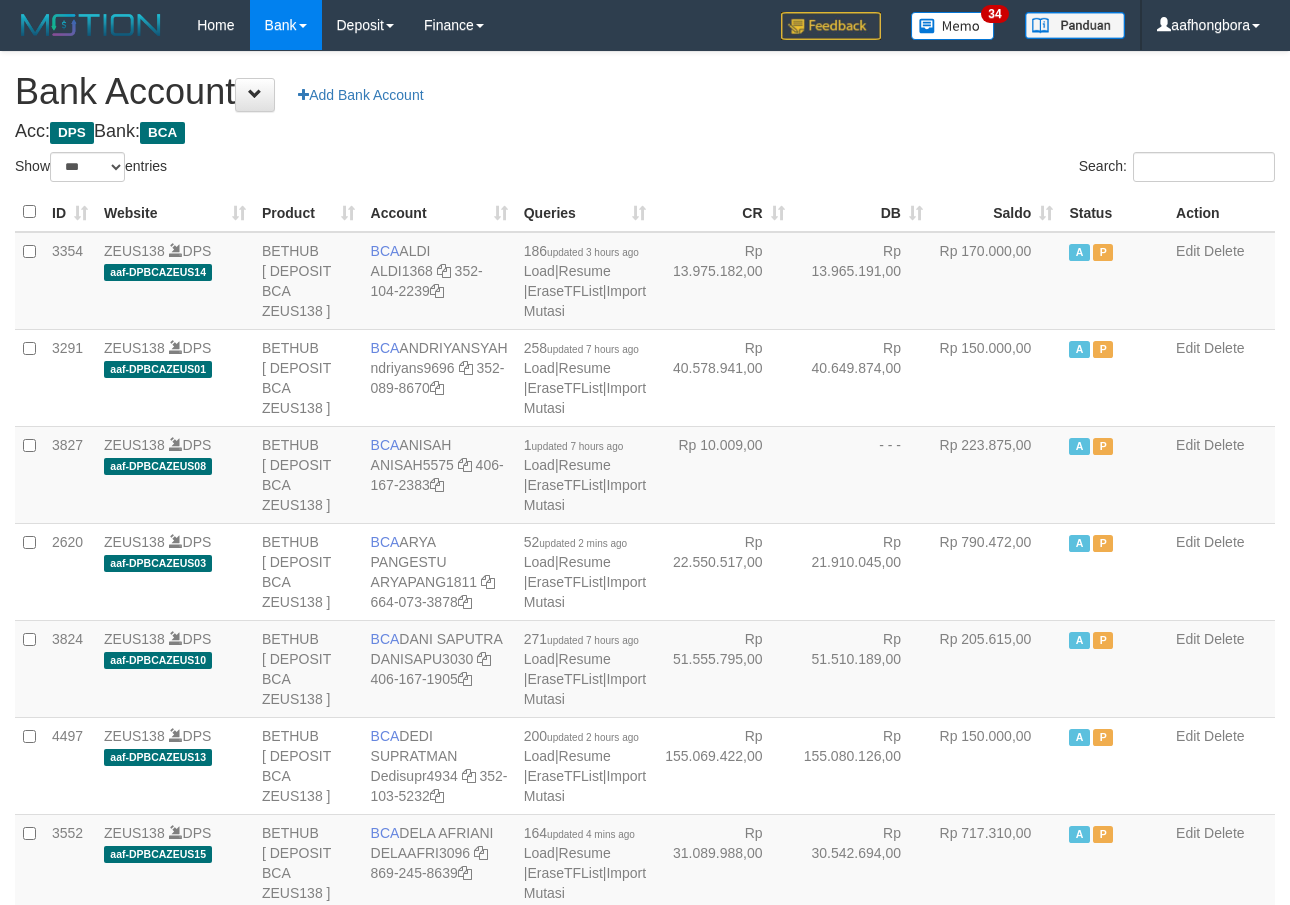 select on "***" 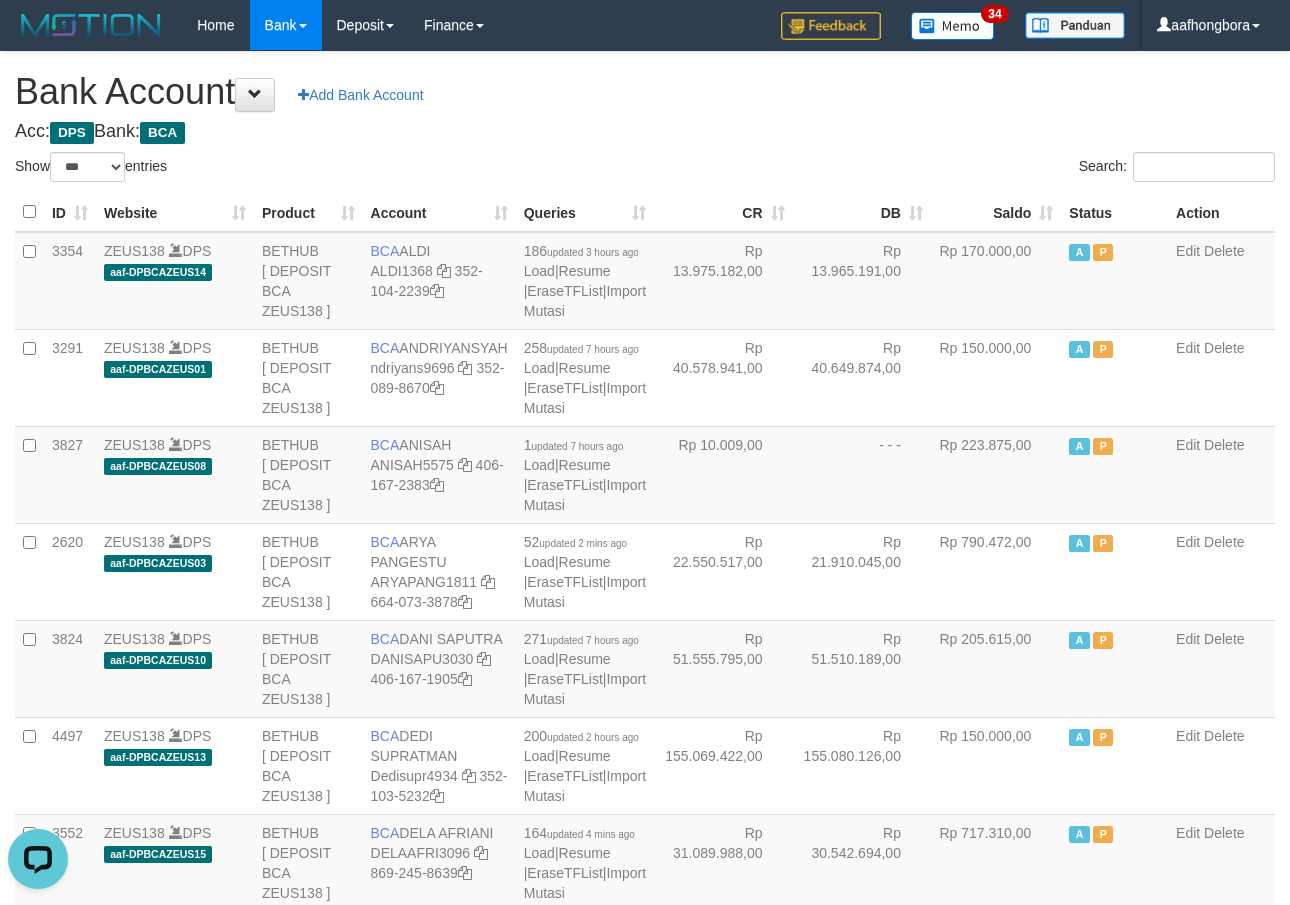 scroll, scrollTop: 0, scrollLeft: 0, axis: both 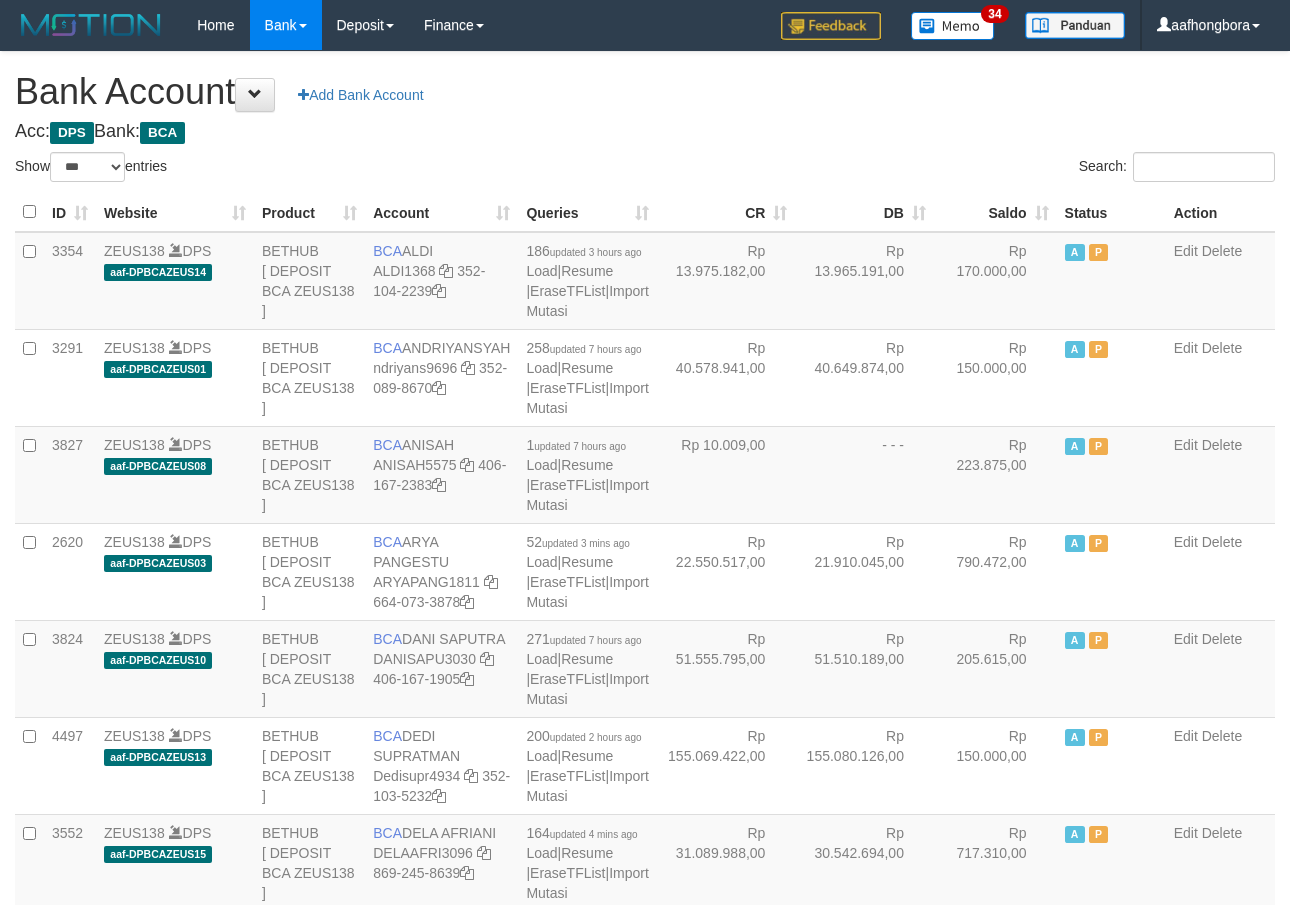 select on "***" 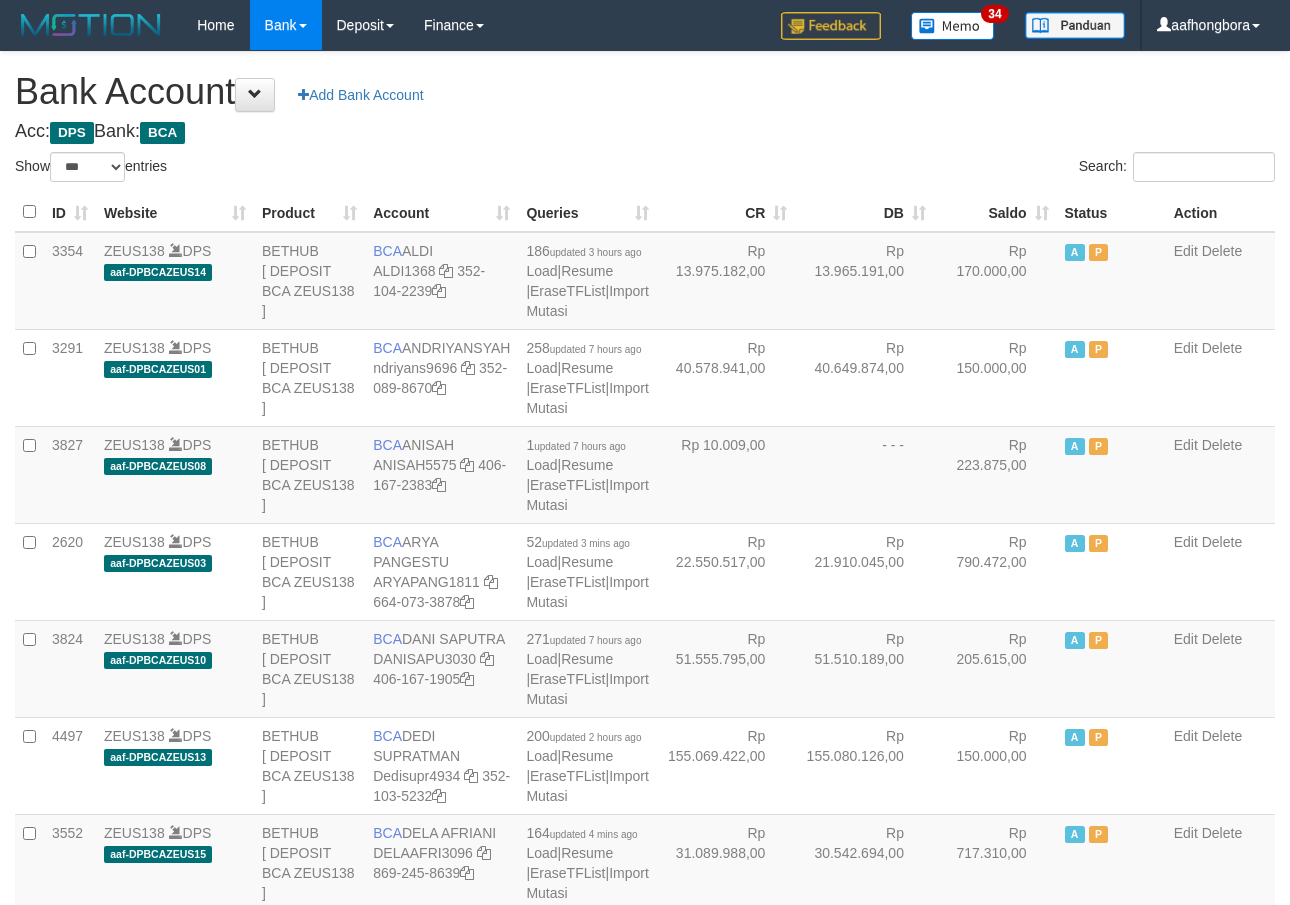 scroll, scrollTop: 0, scrollLeft: 0, axis: both 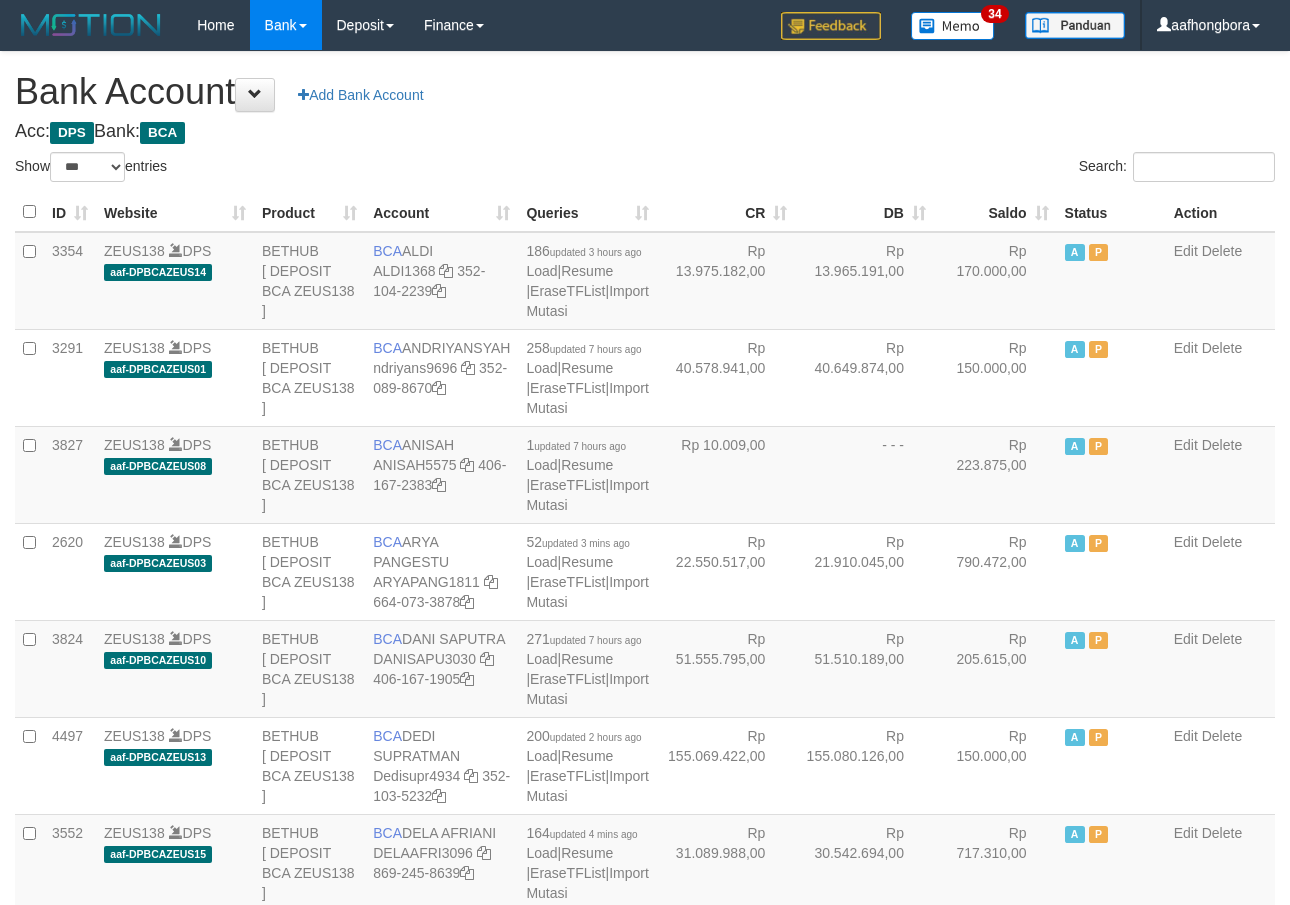 select on "***" 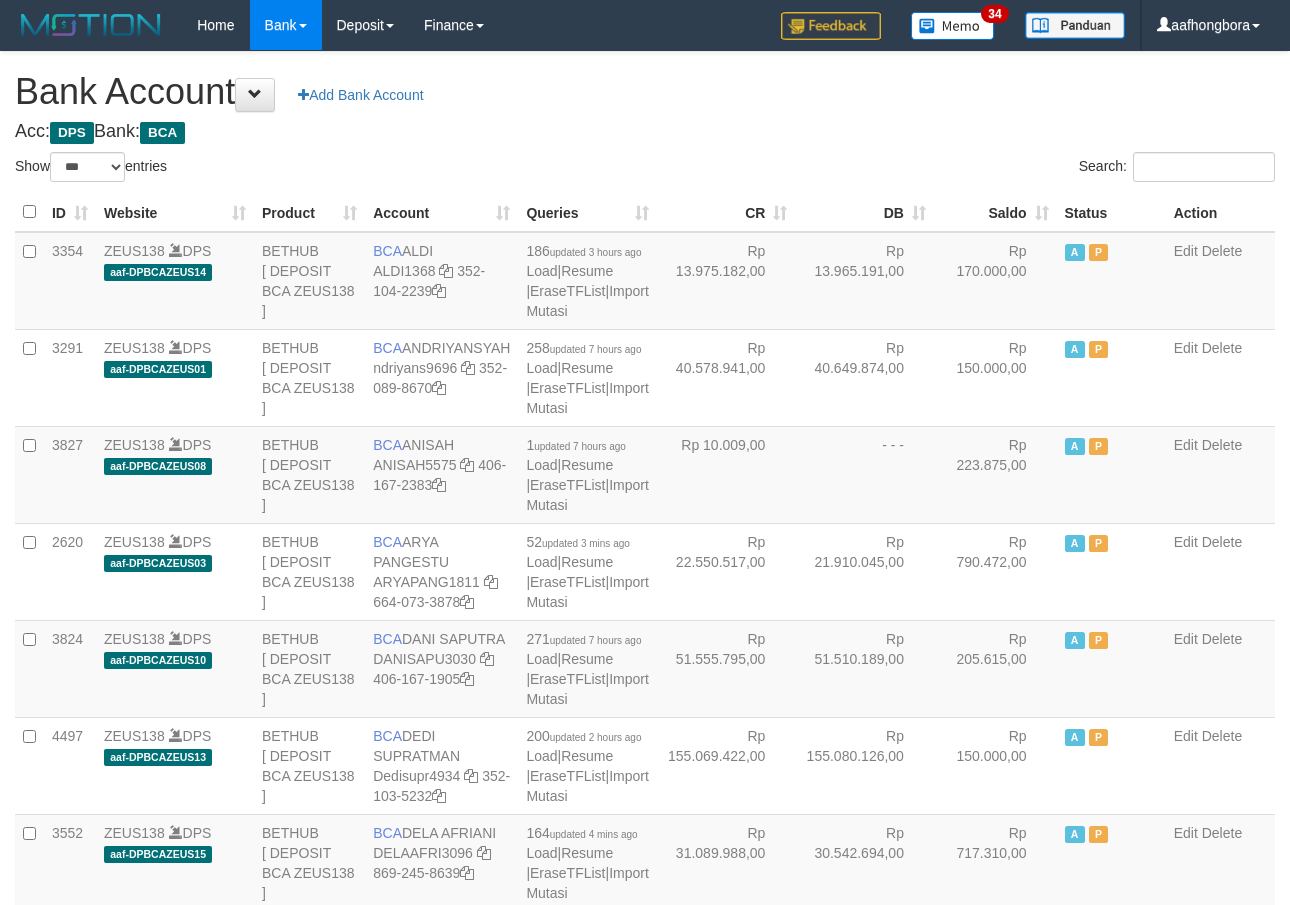 scroll, scrollTop: 0, scrollLeft: 0, axis: both 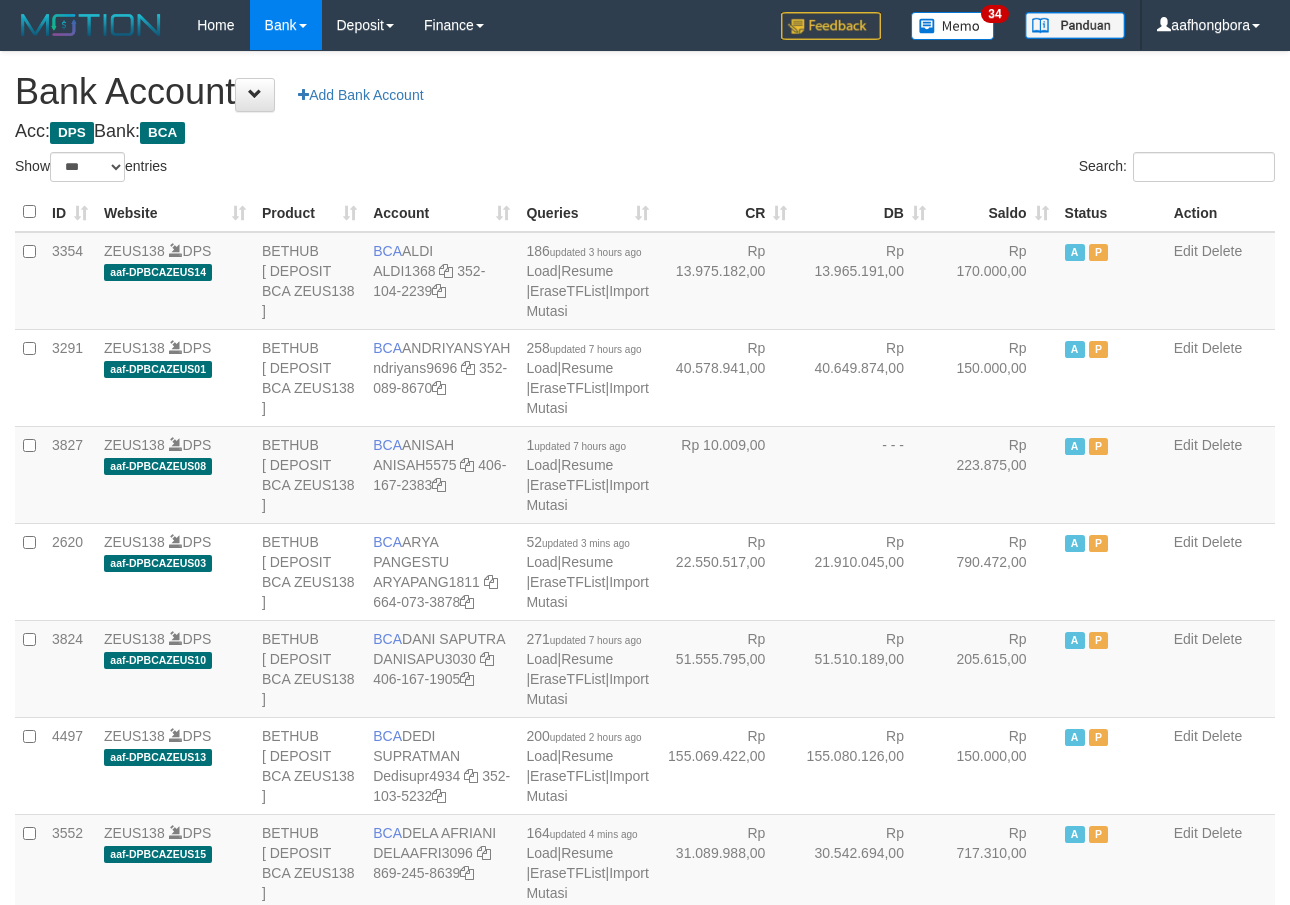 select on "***" 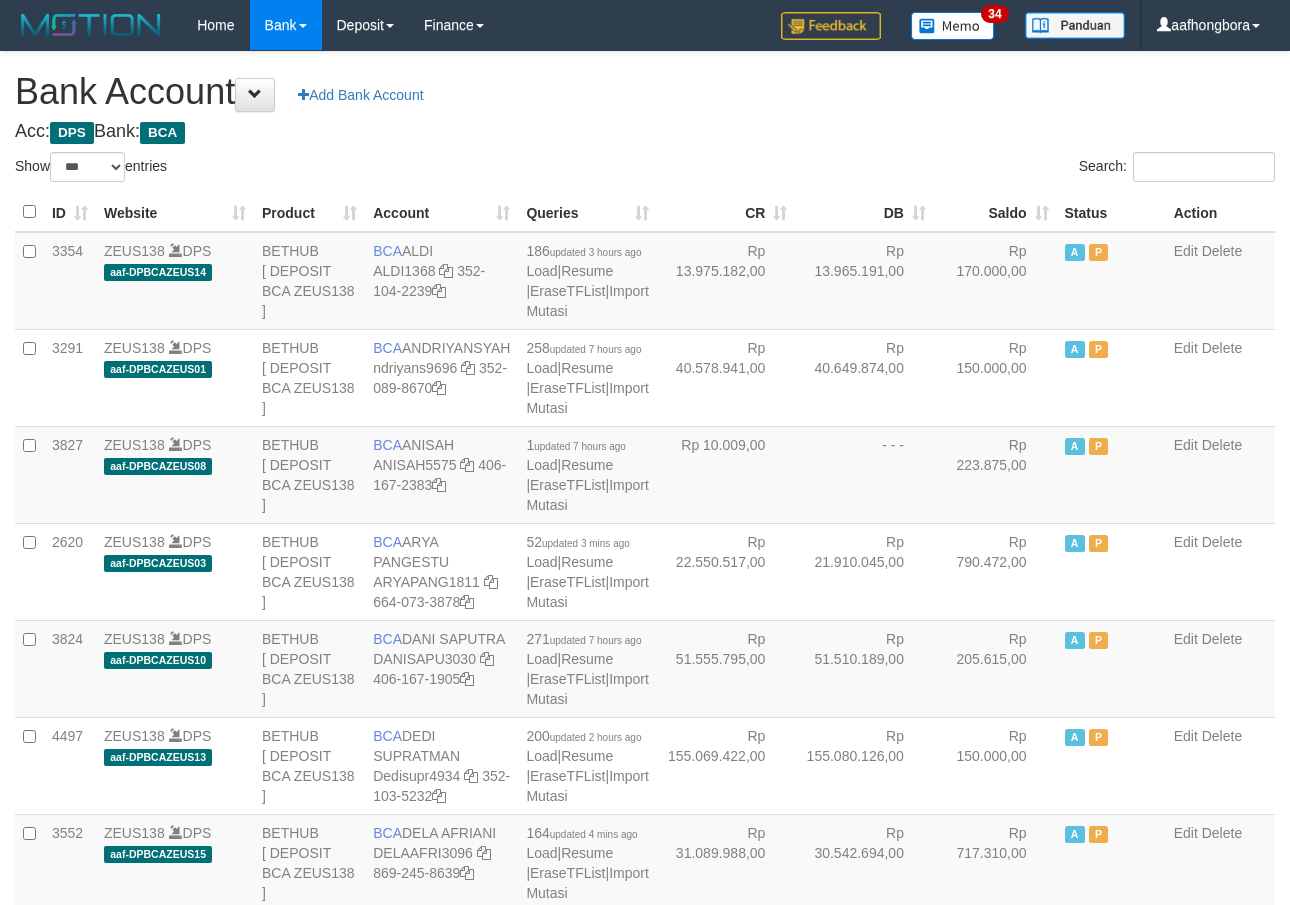 scroll, scrollTop: 0, scrollLeft: 0, axis: both 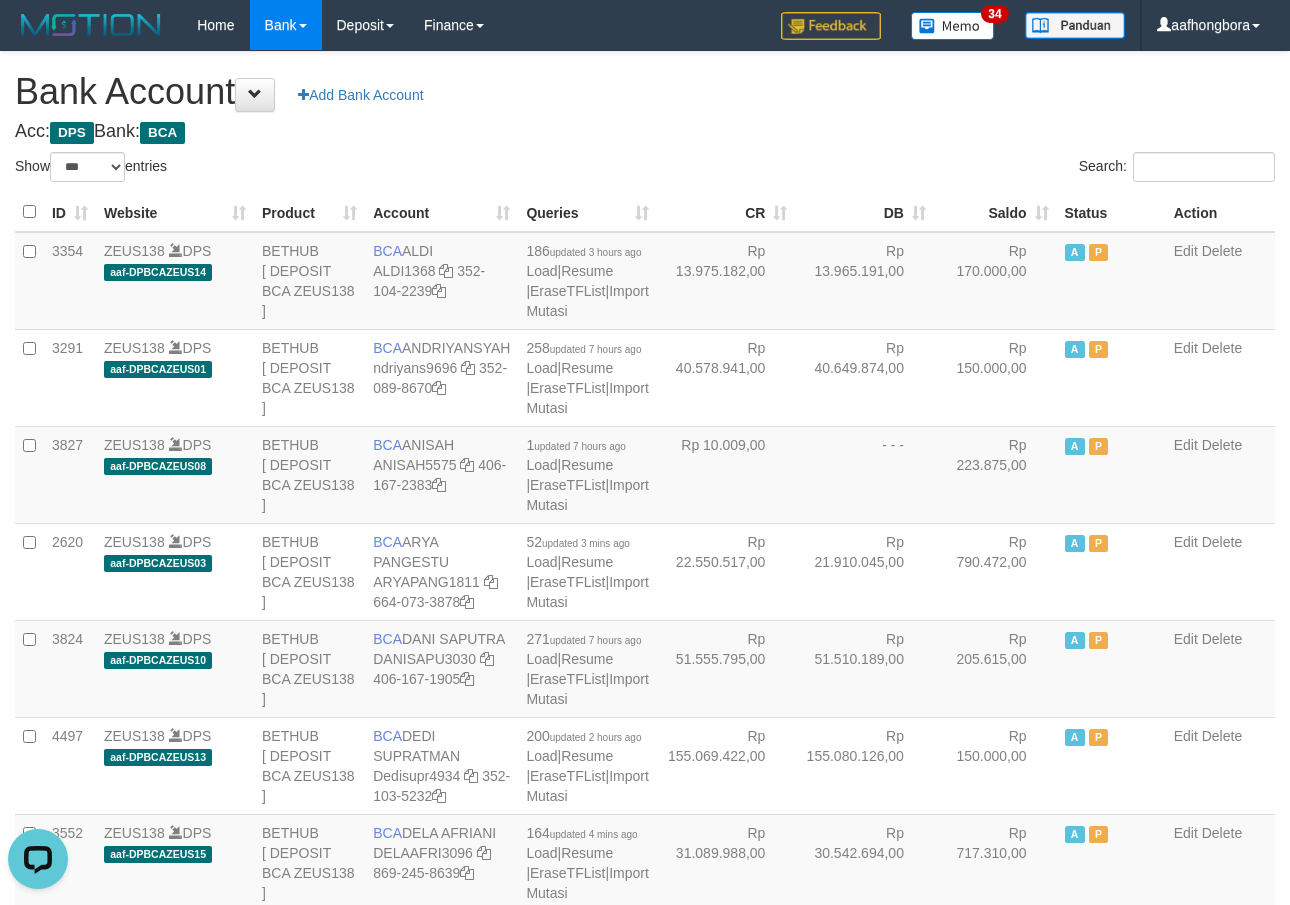 drag, startPoint x: 0, startPoint y: 0, endPoint x: 965, endPoint y: 172, distance: 980.2087 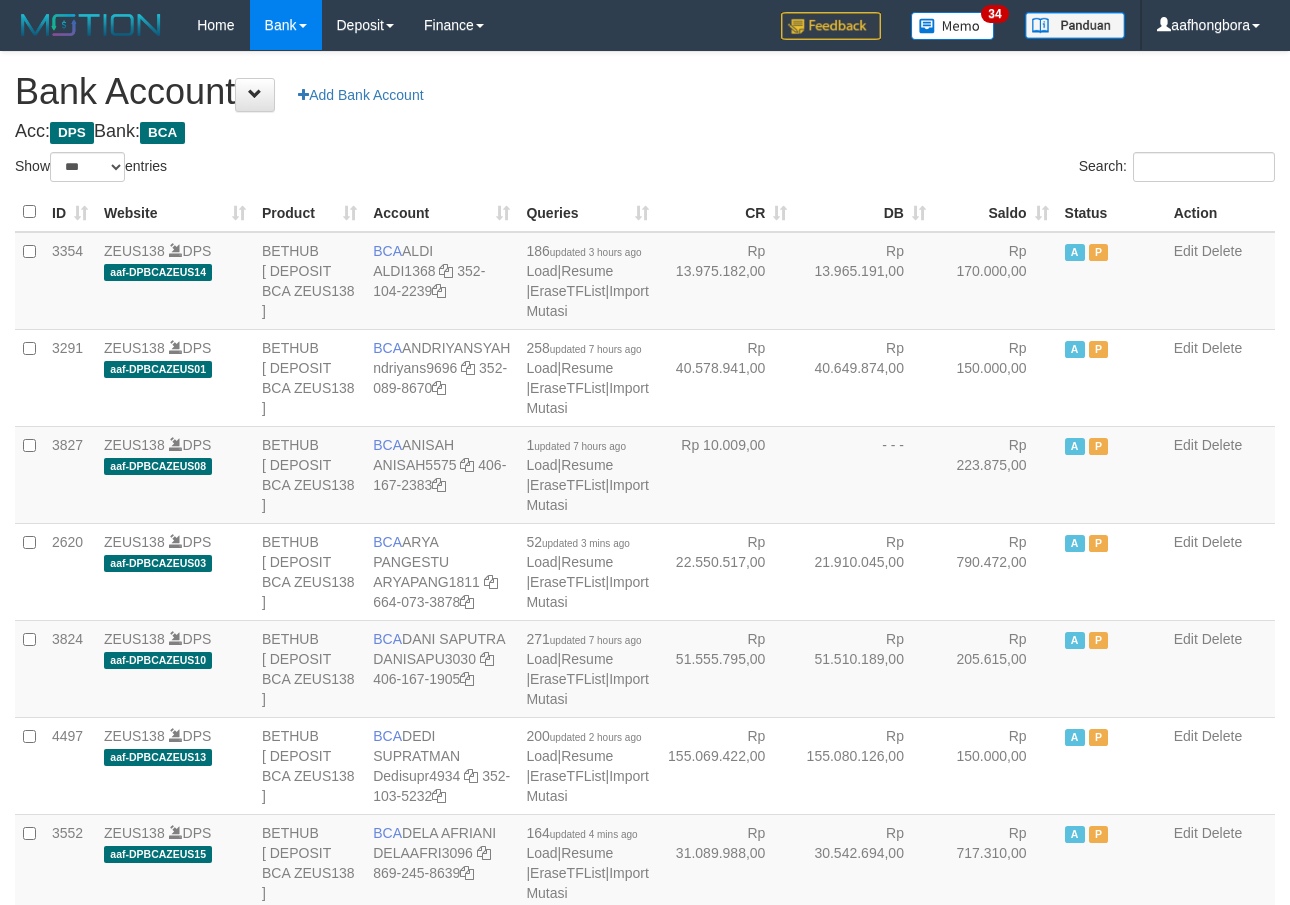 select on "***" 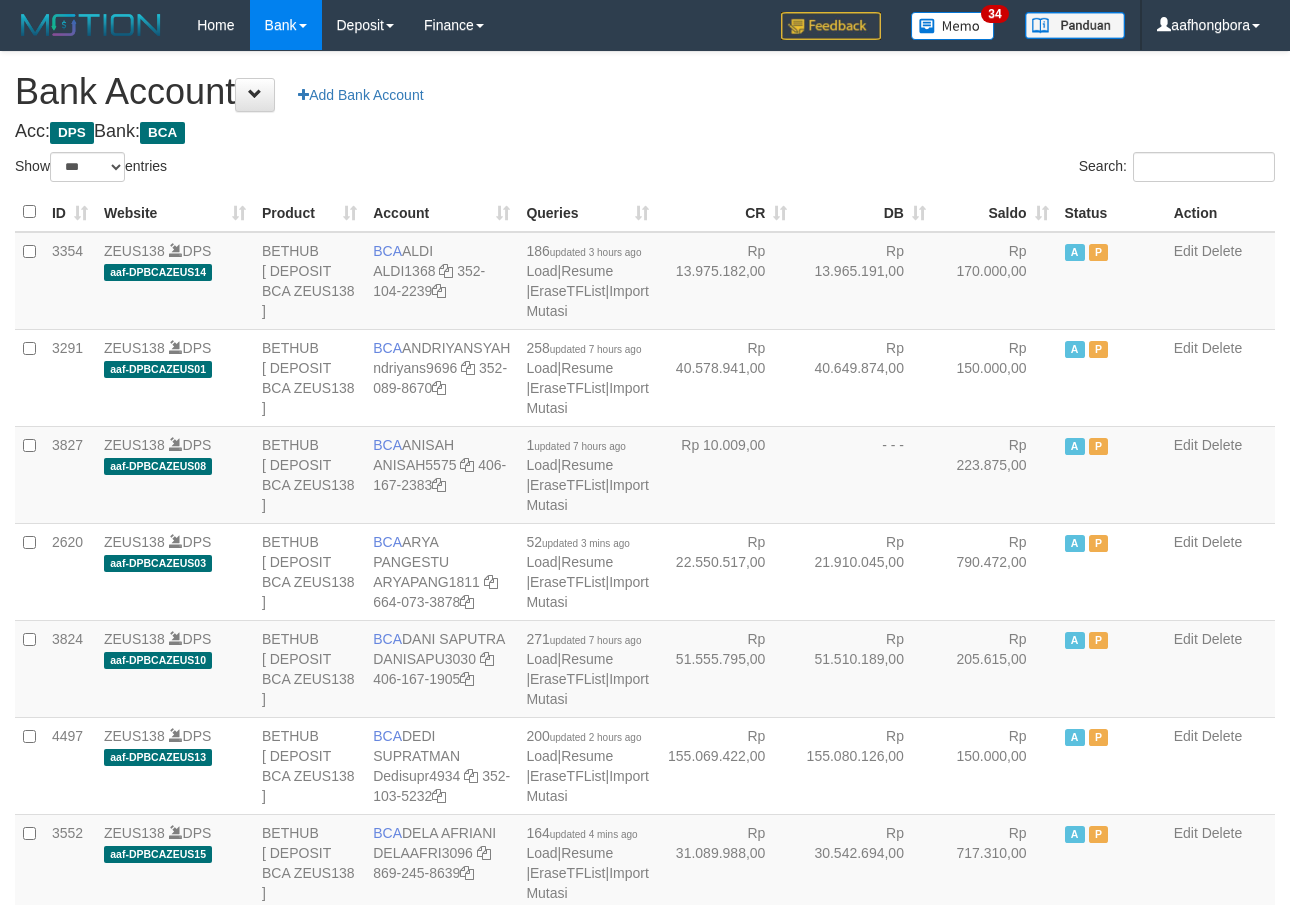 scroll, scrollTop: 0, scrollLeft: 0, axis: both 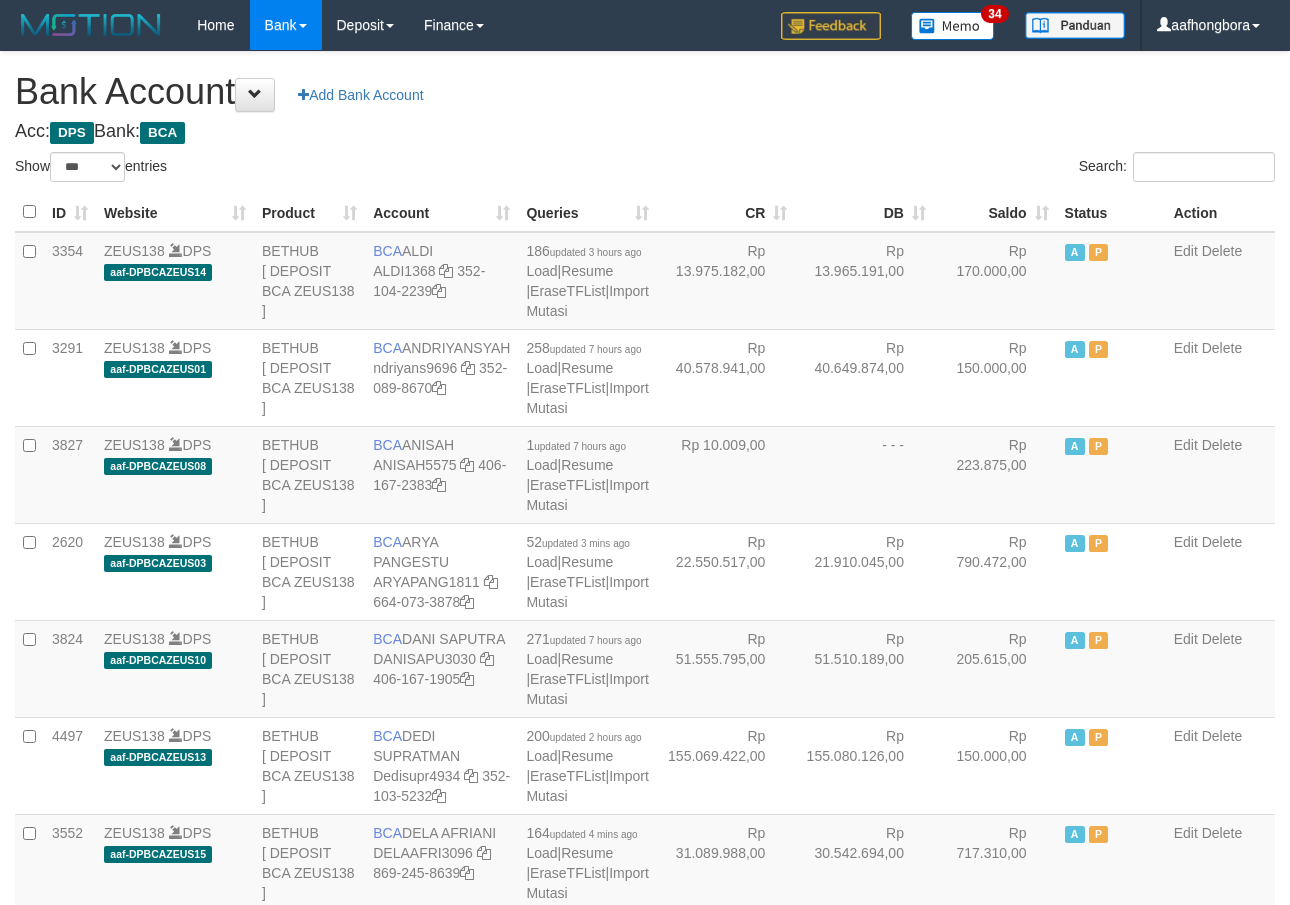 select on "***" 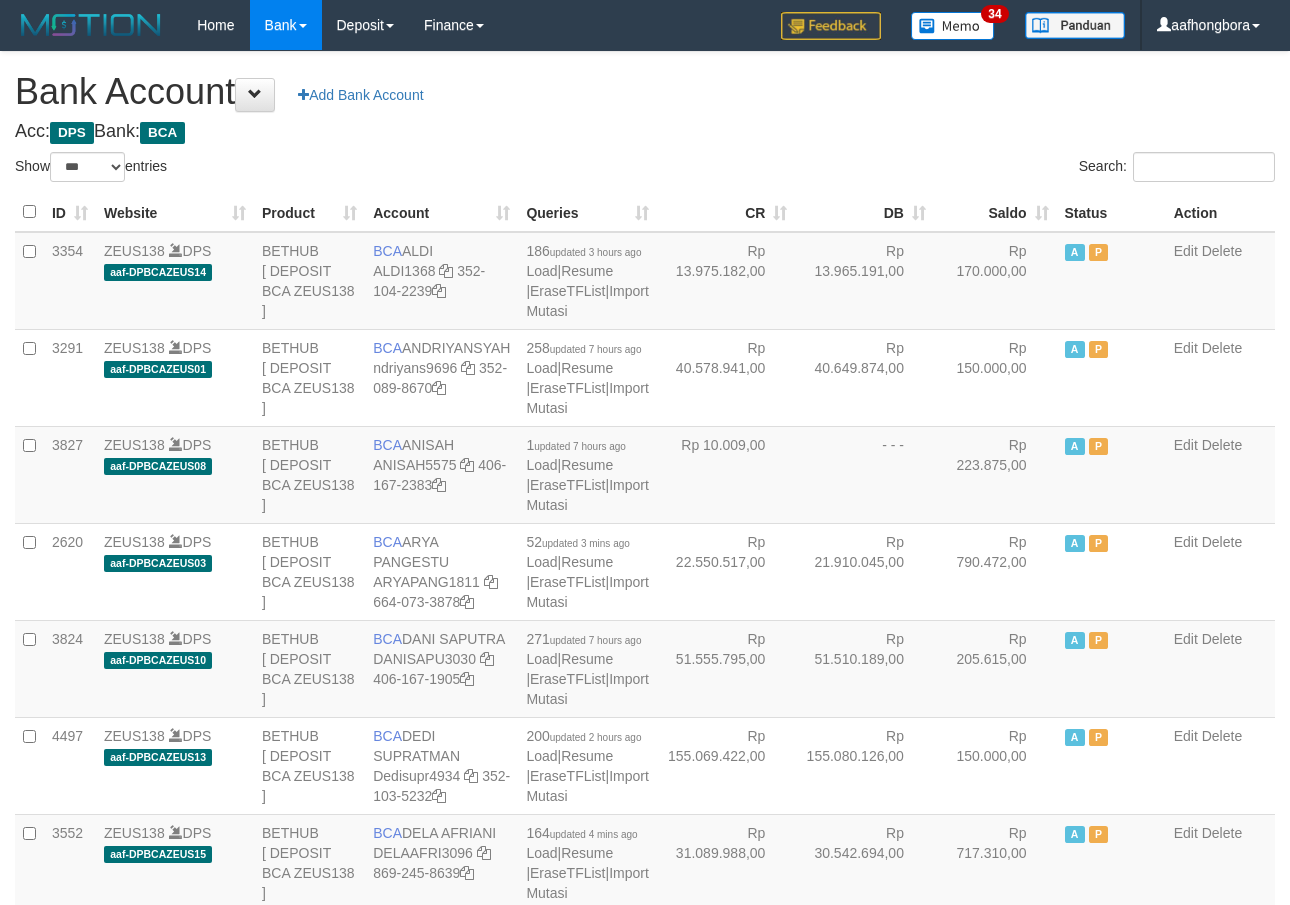scroll, scrollTop: 0, scrollLeft: 0, axis: both 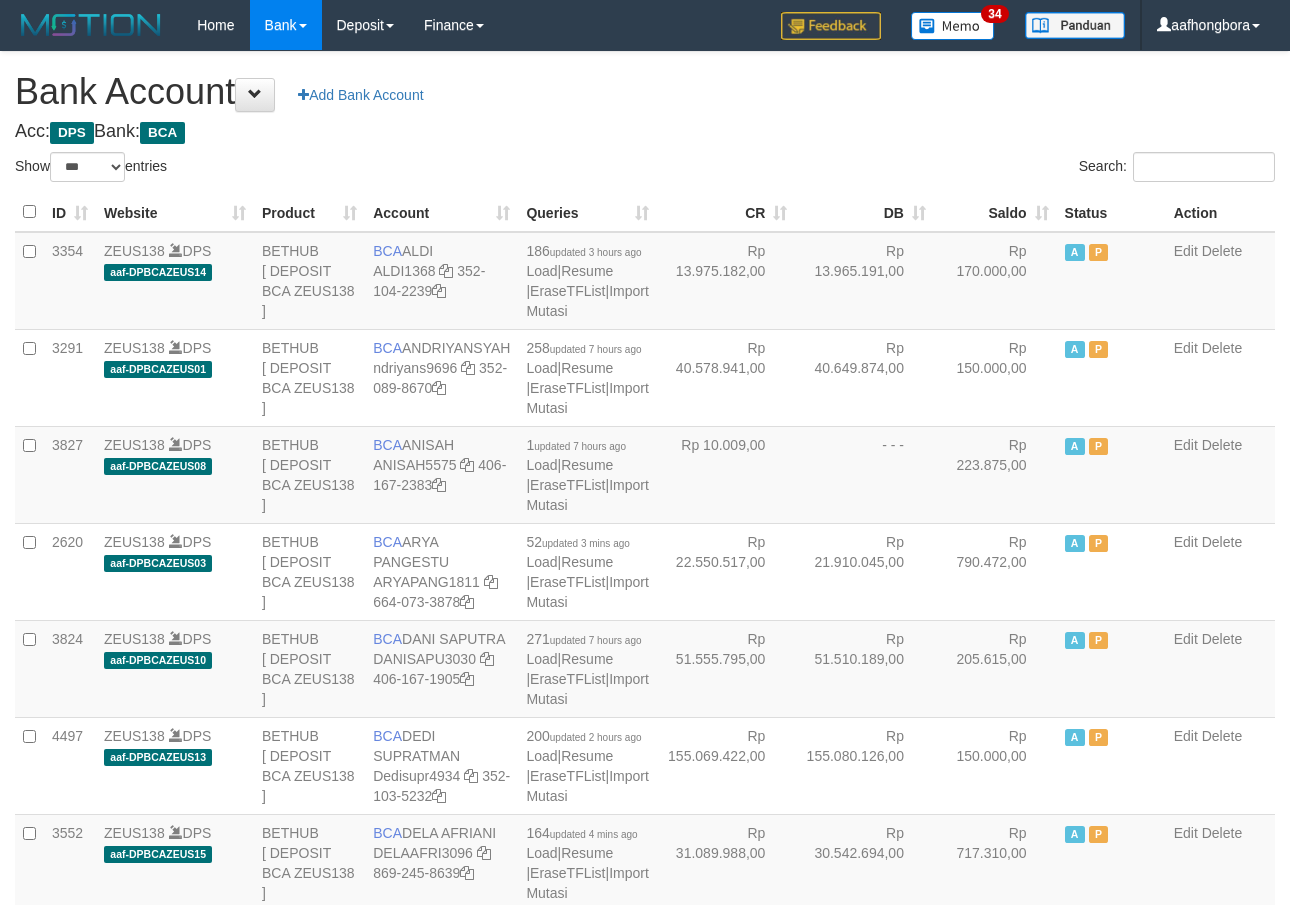 select on "***" 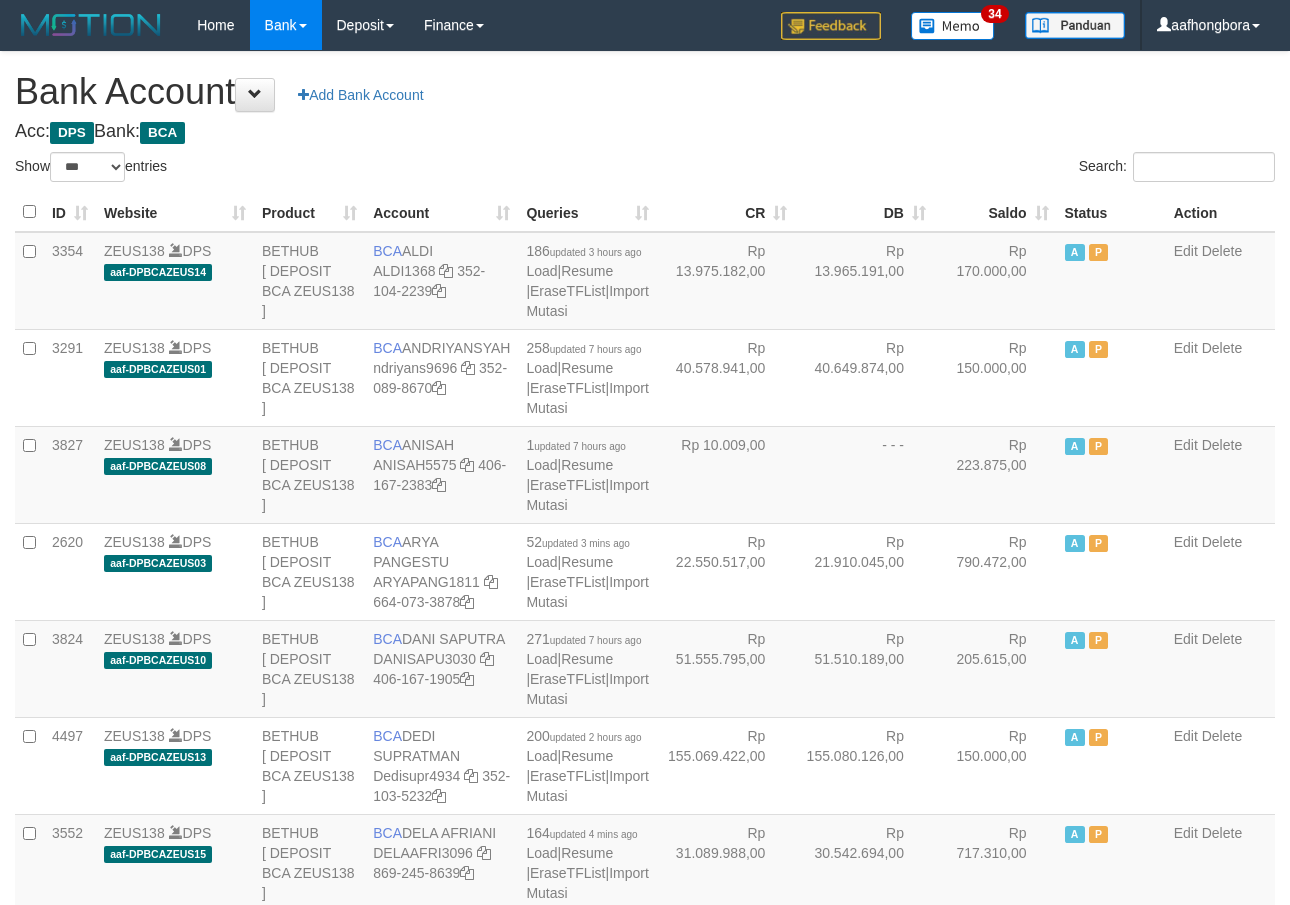 scroll, scrollTop: 0, scrollLeft: 0, axis: both 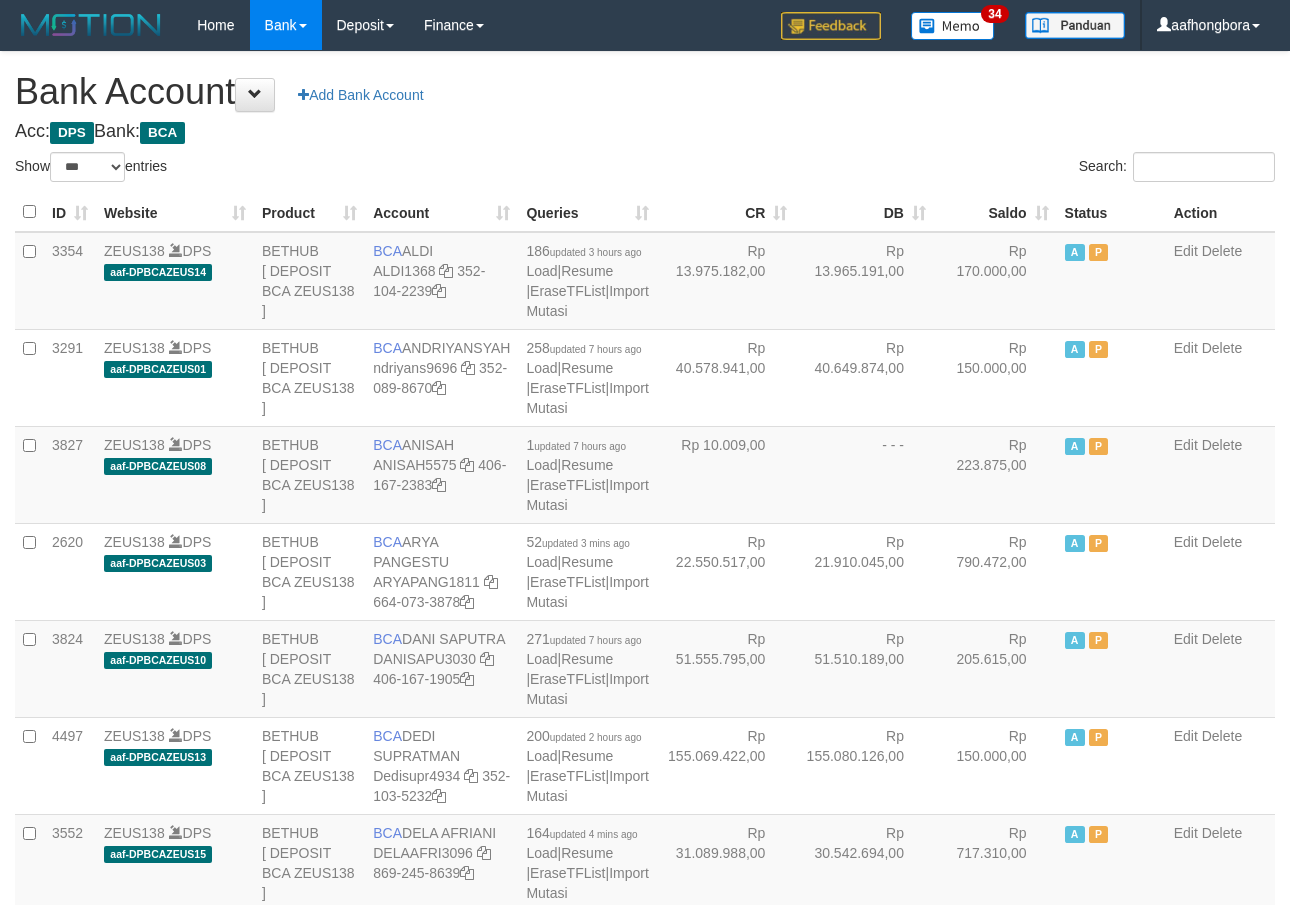 select on "***" 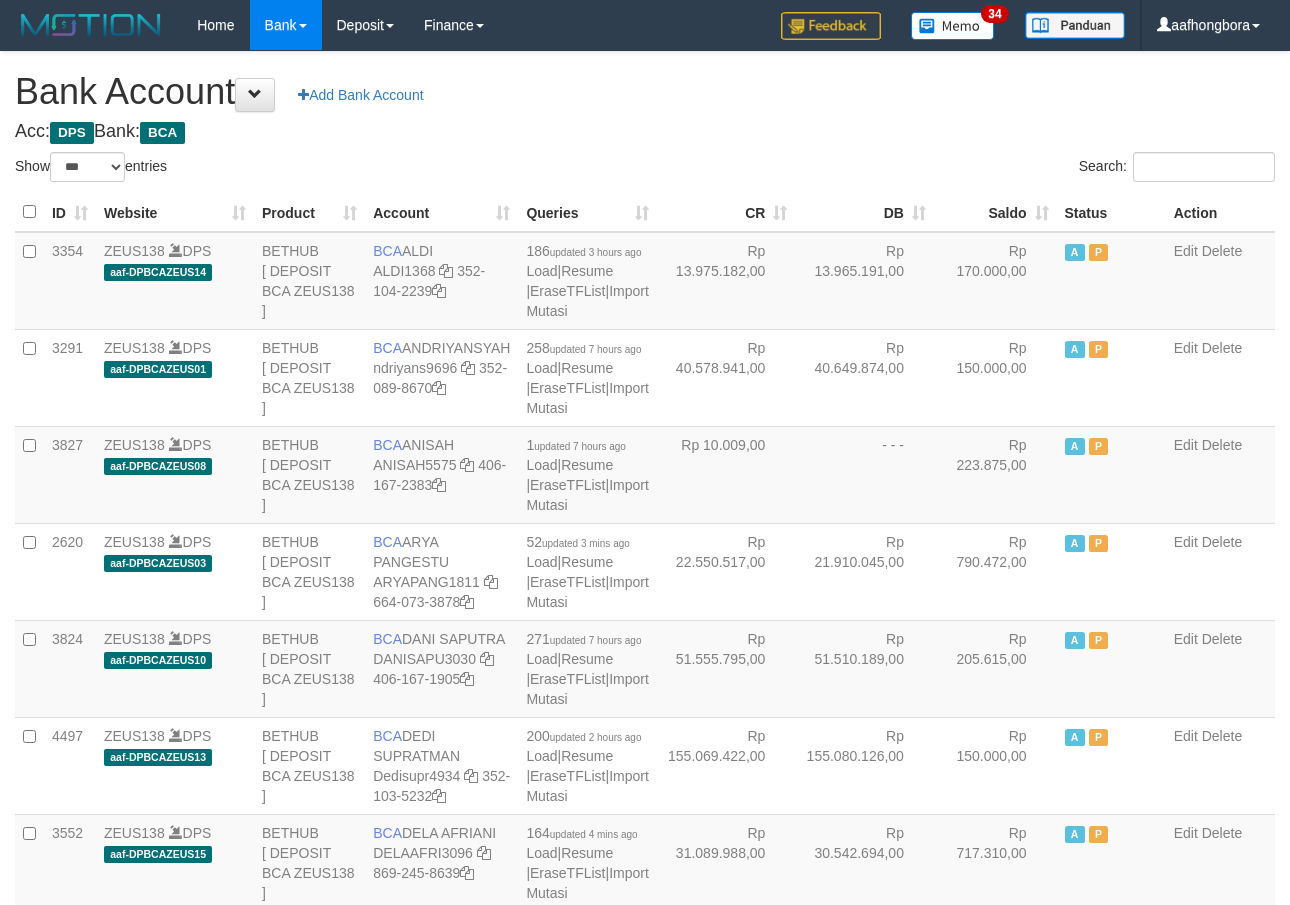 scroll, scrollTop: 0, scrollLeft: 0, axis: both 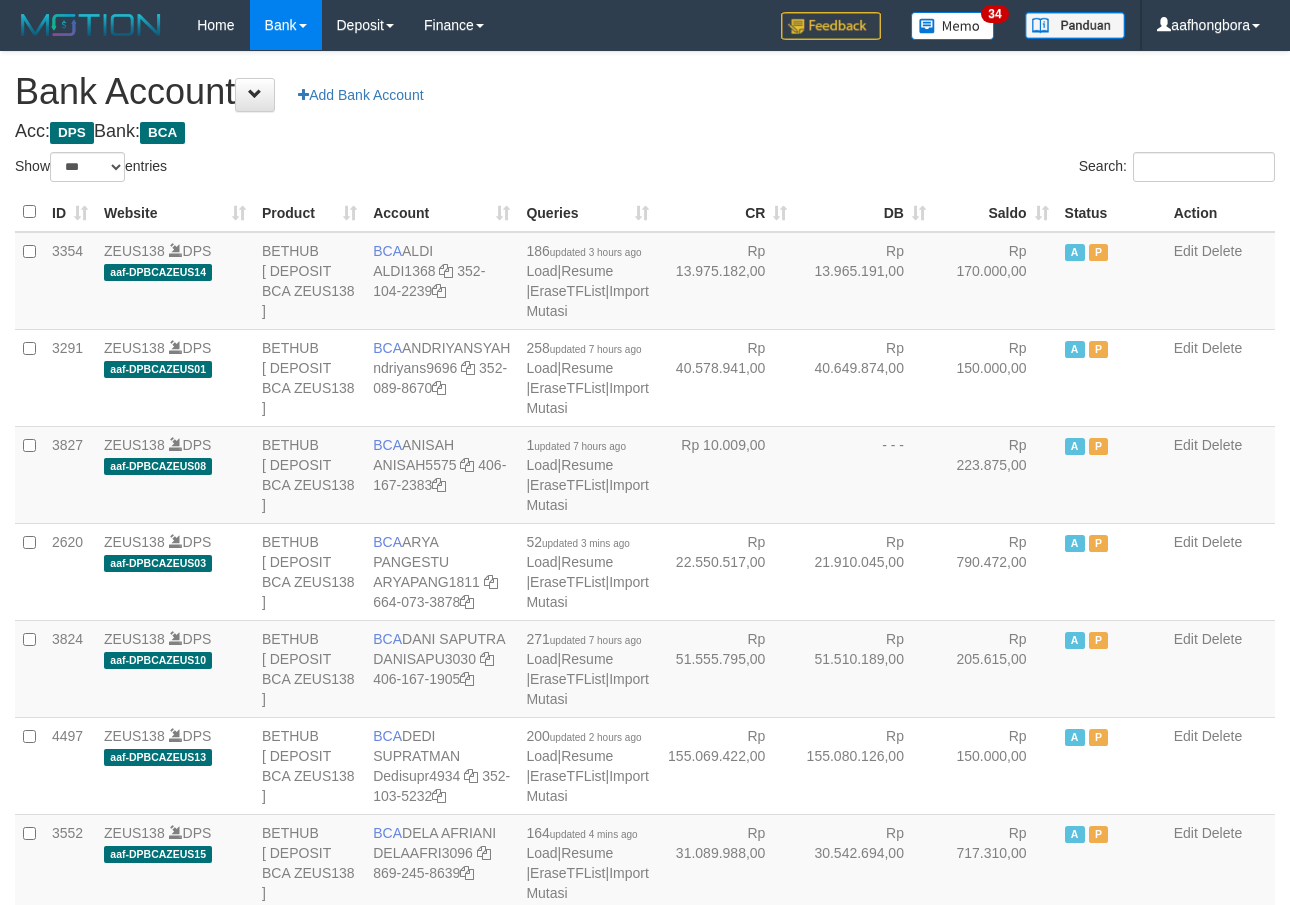 select on "***" 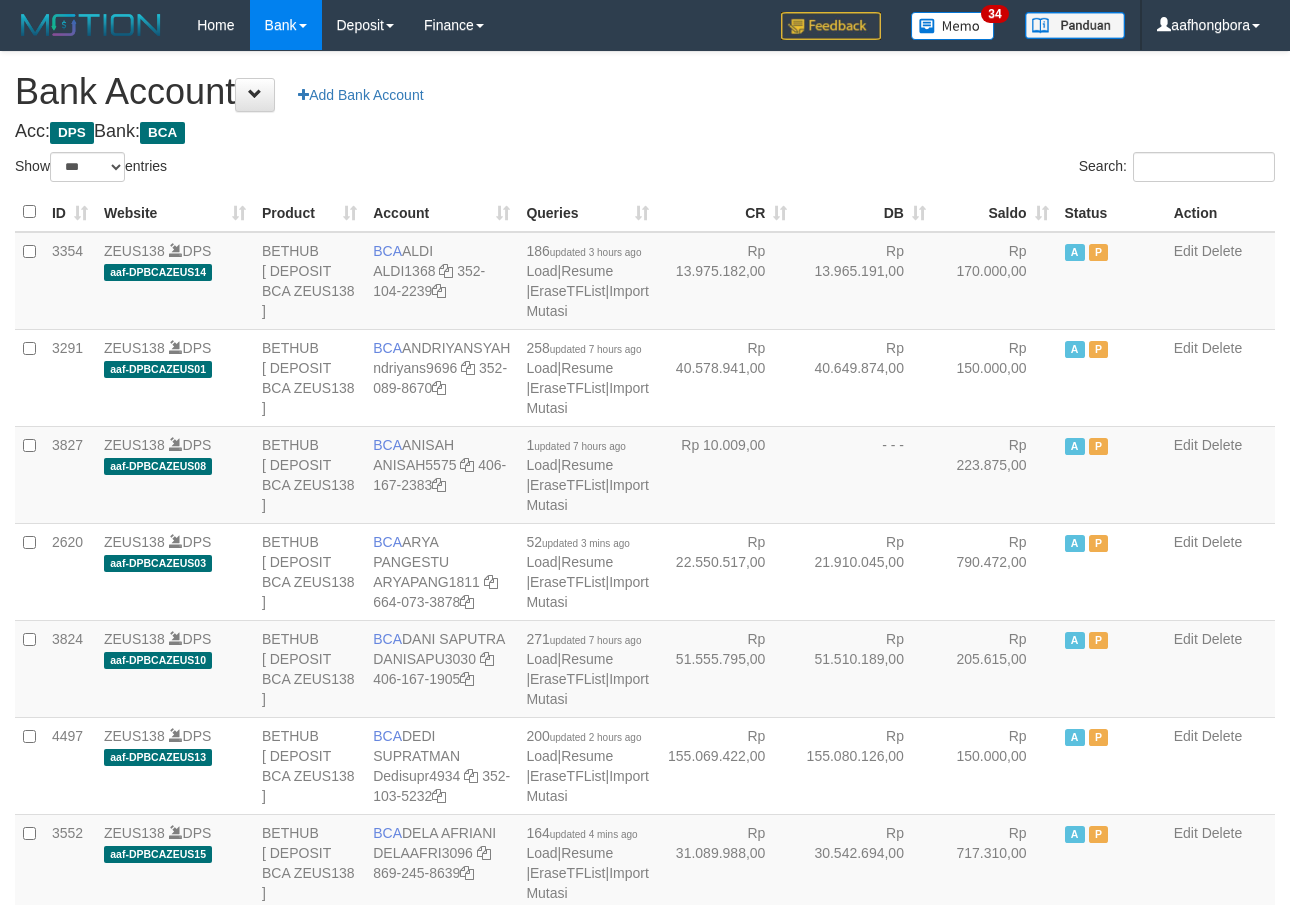scroll, scrollTop: 0, scrollLeft: 0, axis: both 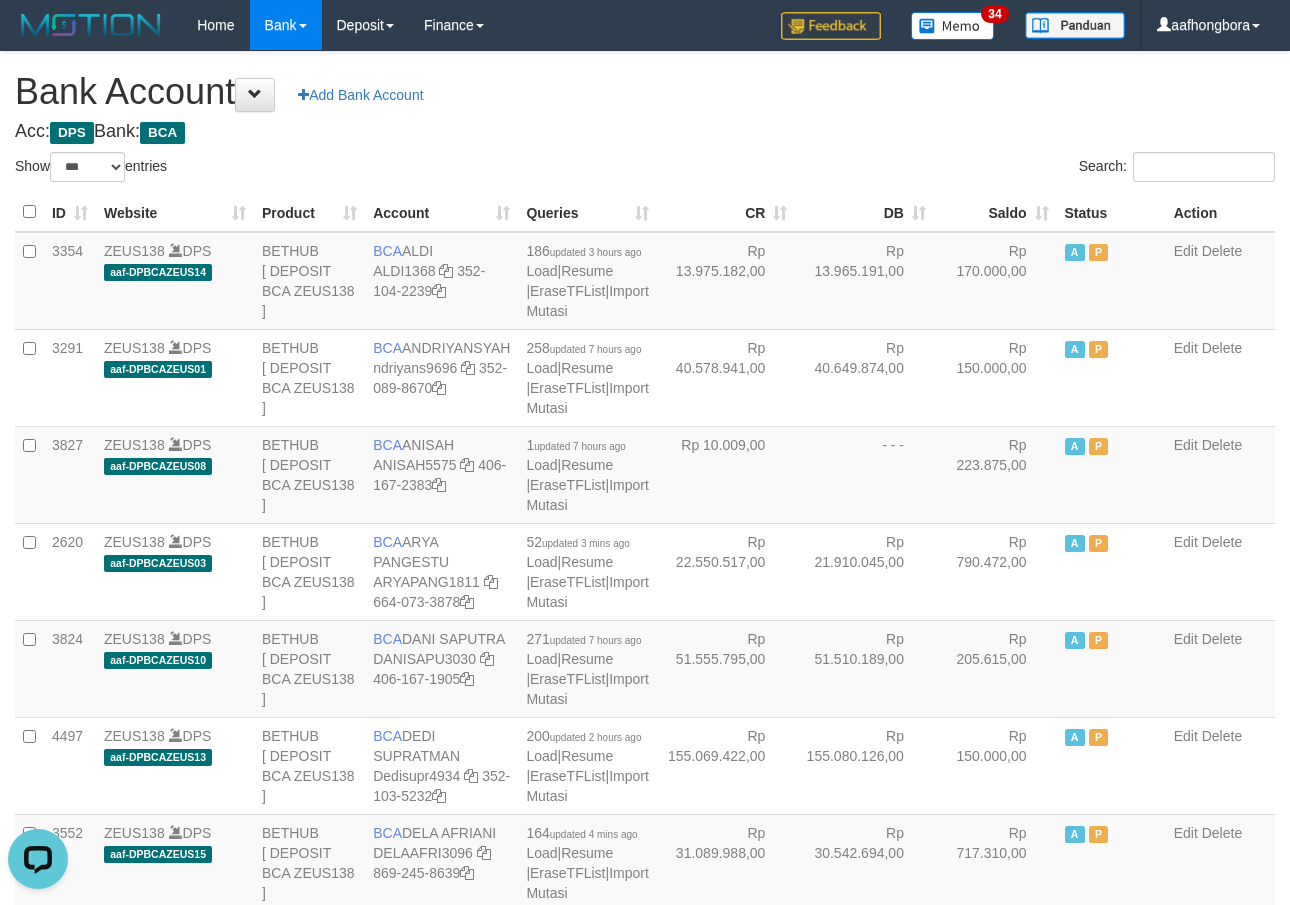 click on "**********" at bounding box center (645, 1601) 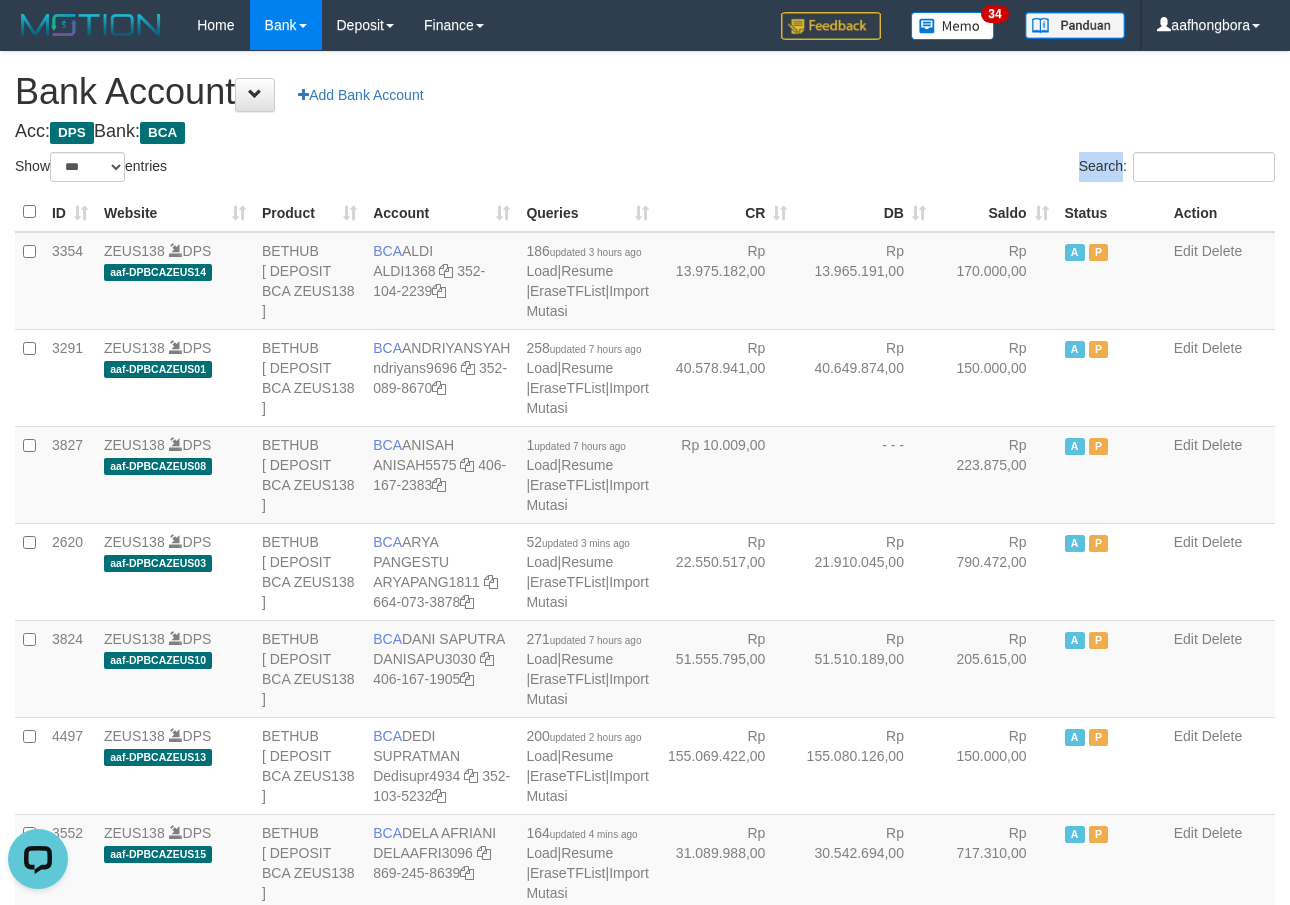drag, startPoint x: 812, startPoint y: 142, endPoint x: 822, endPoint y: 141, distance: 10.049875 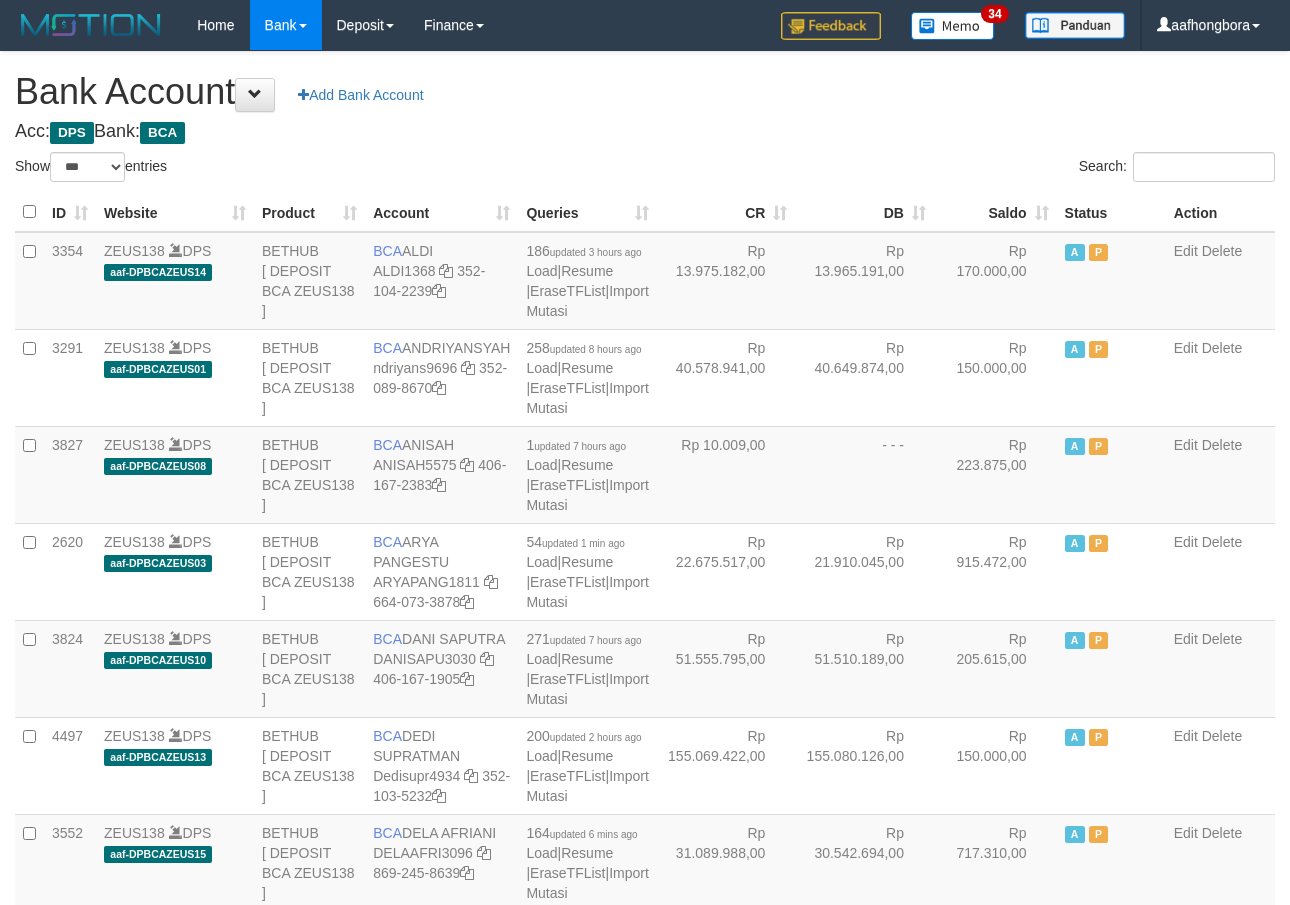 select on "***" 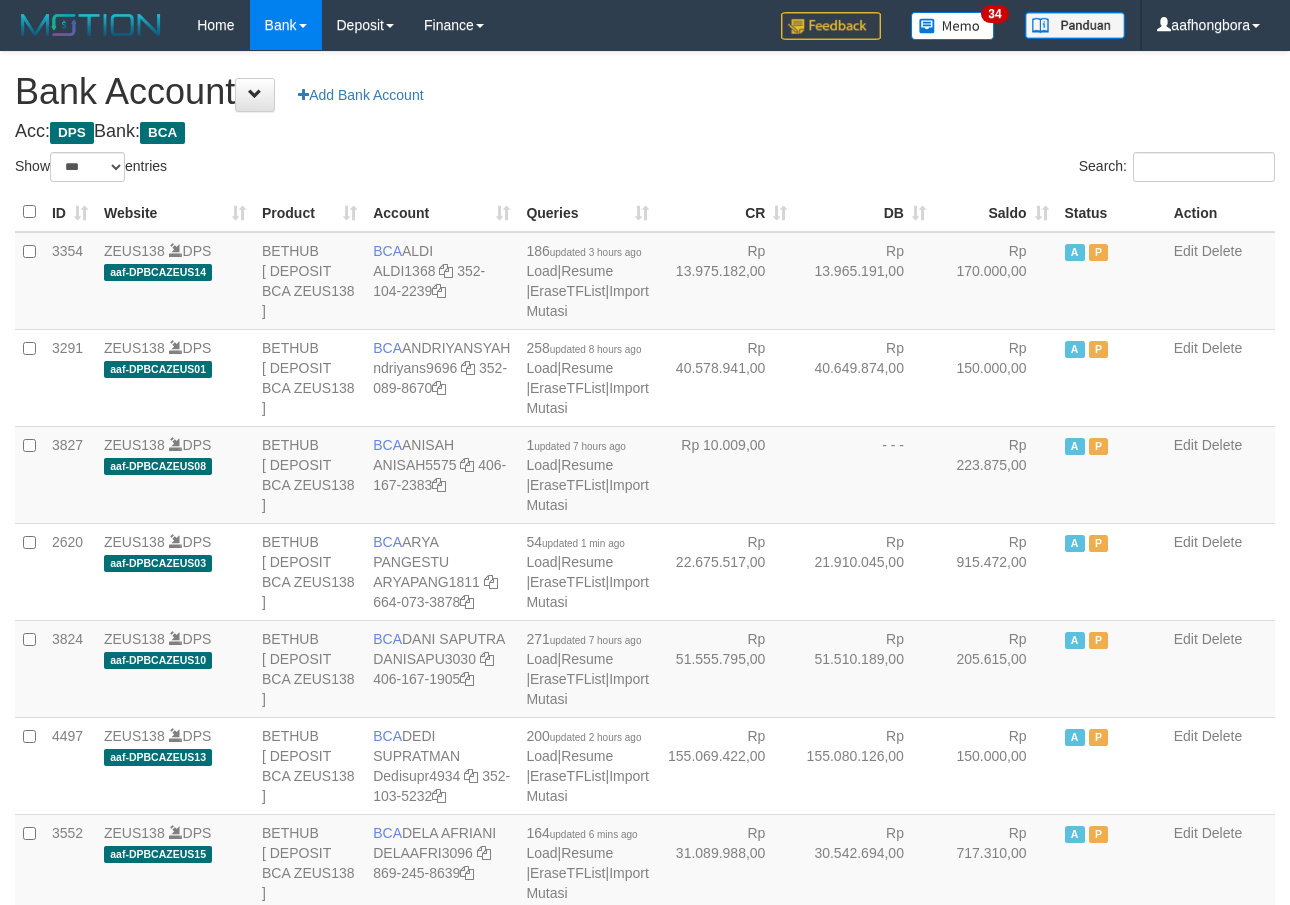 scroll, scrollTop: 0, scrollLeft: 0, axis: both 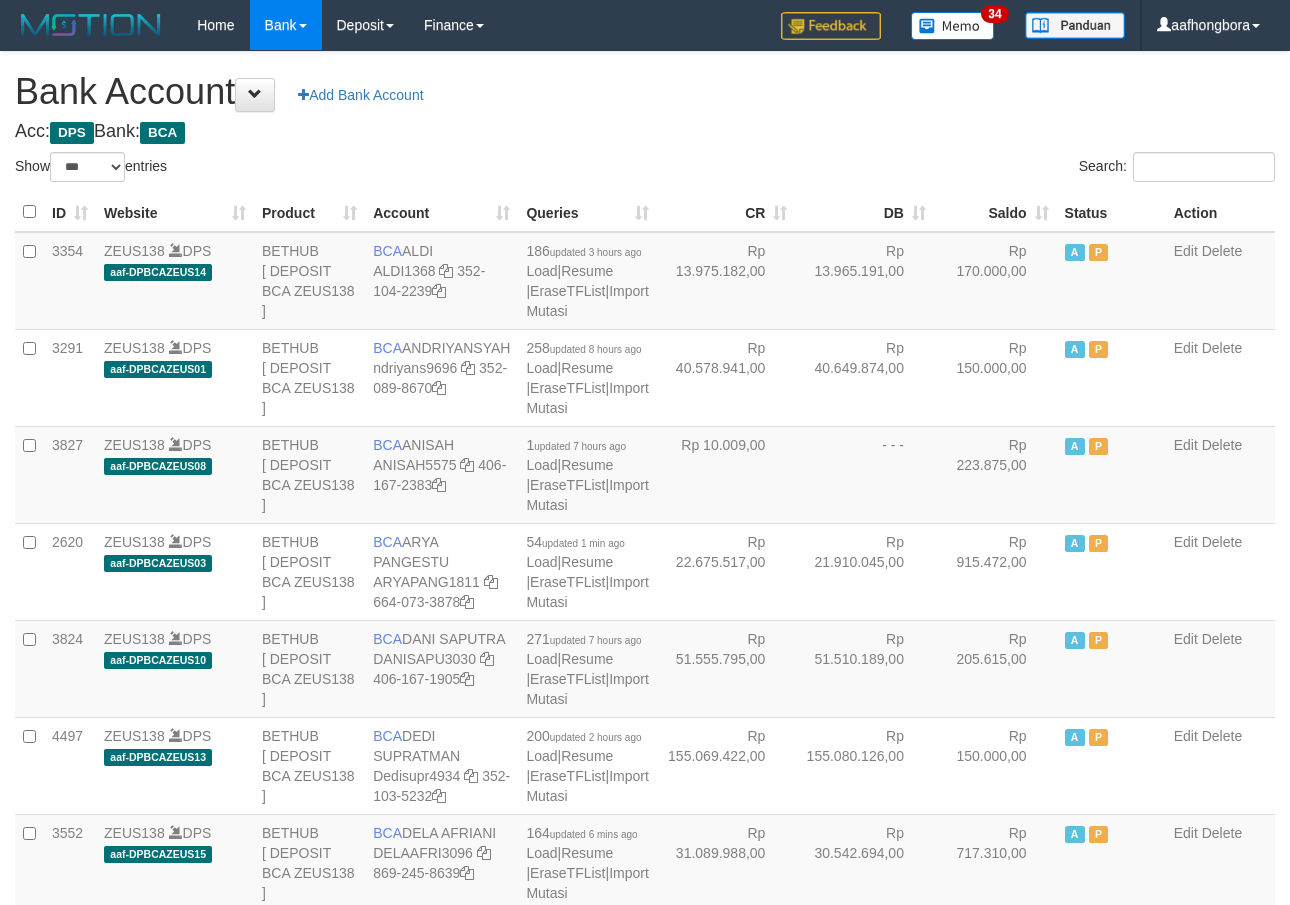 select on "***" 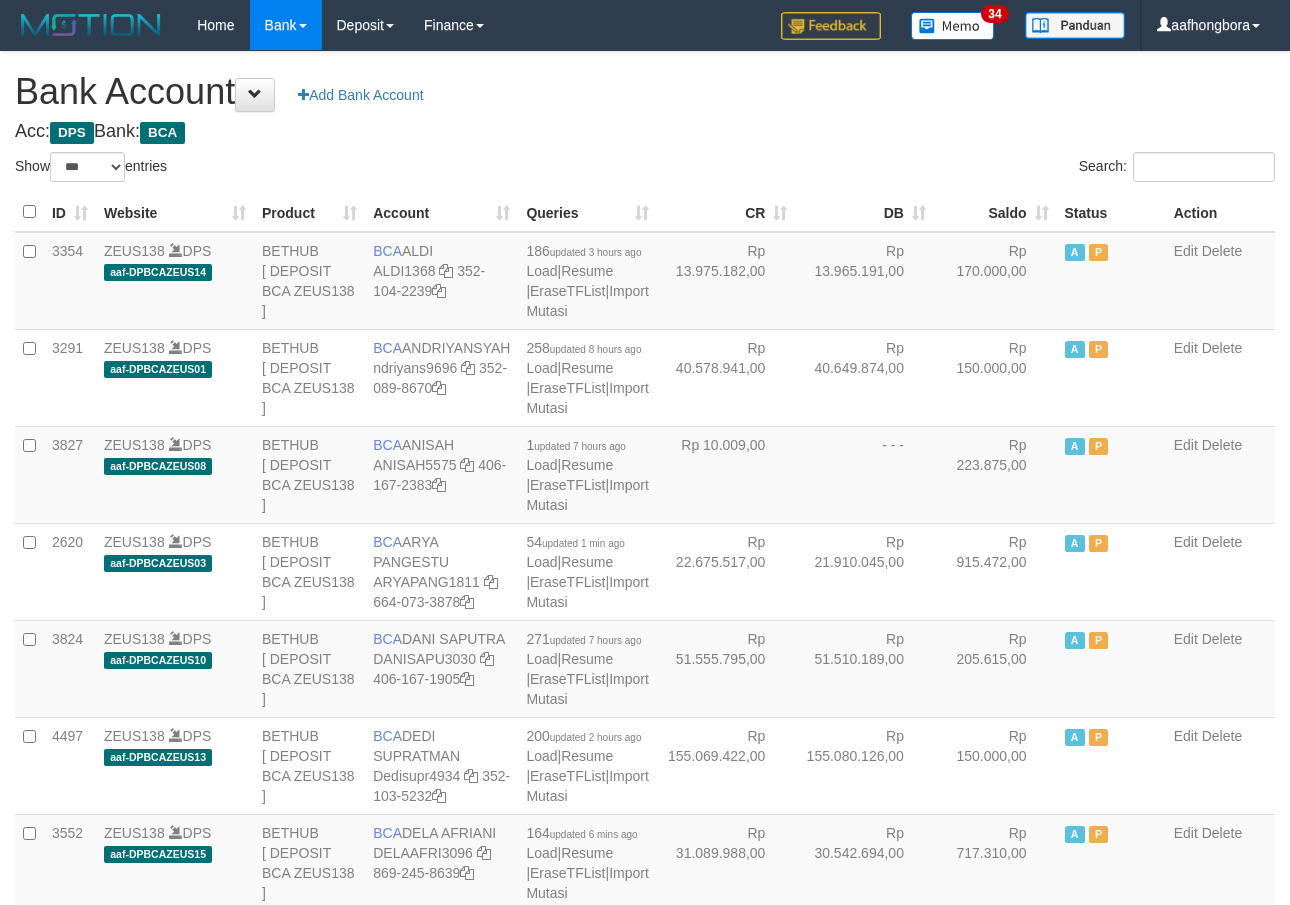 scroll, scrollTop: 0, scrollLeft: 0, axis: both 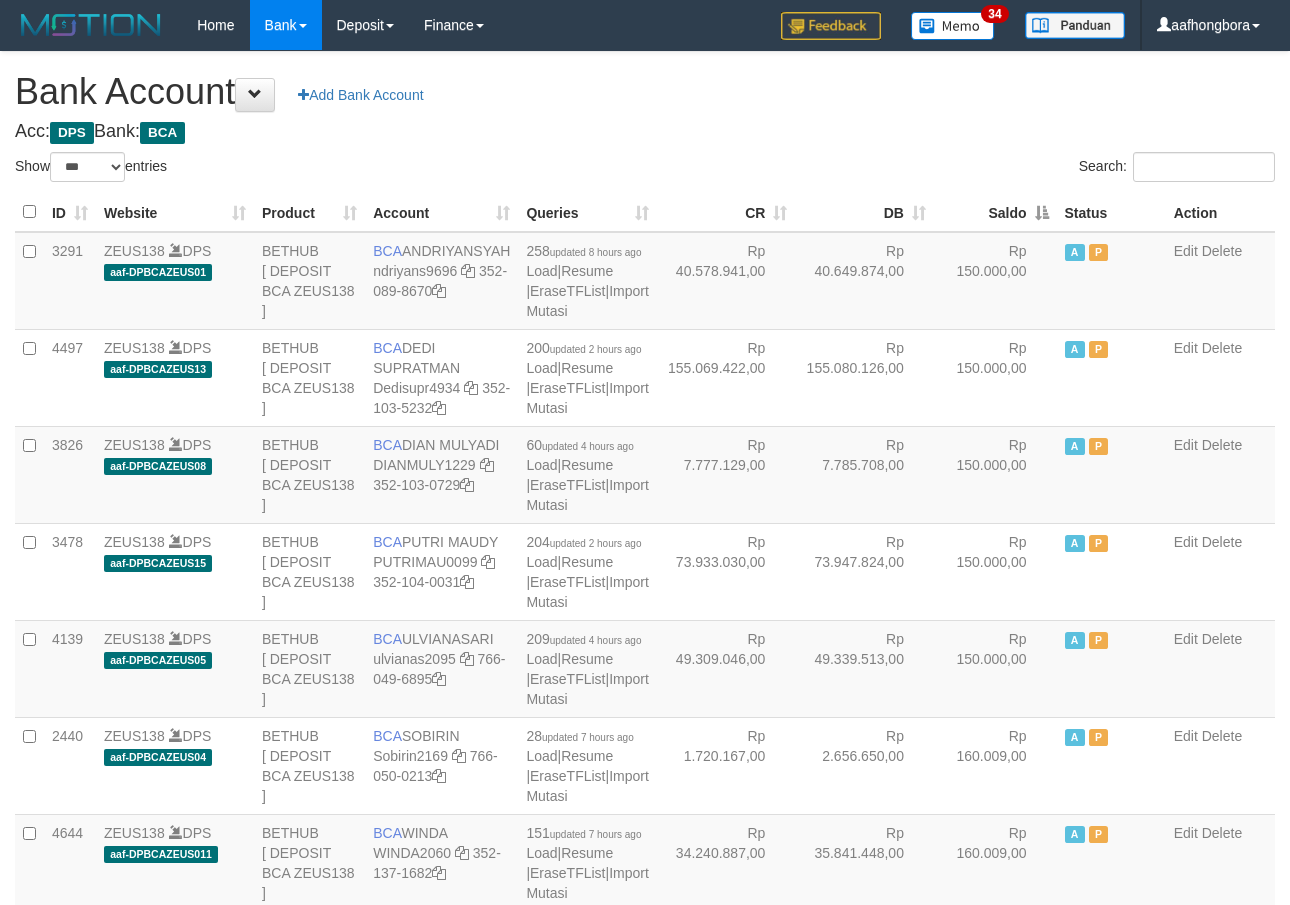 click on "Saldo" at bounding box center (995, 212) 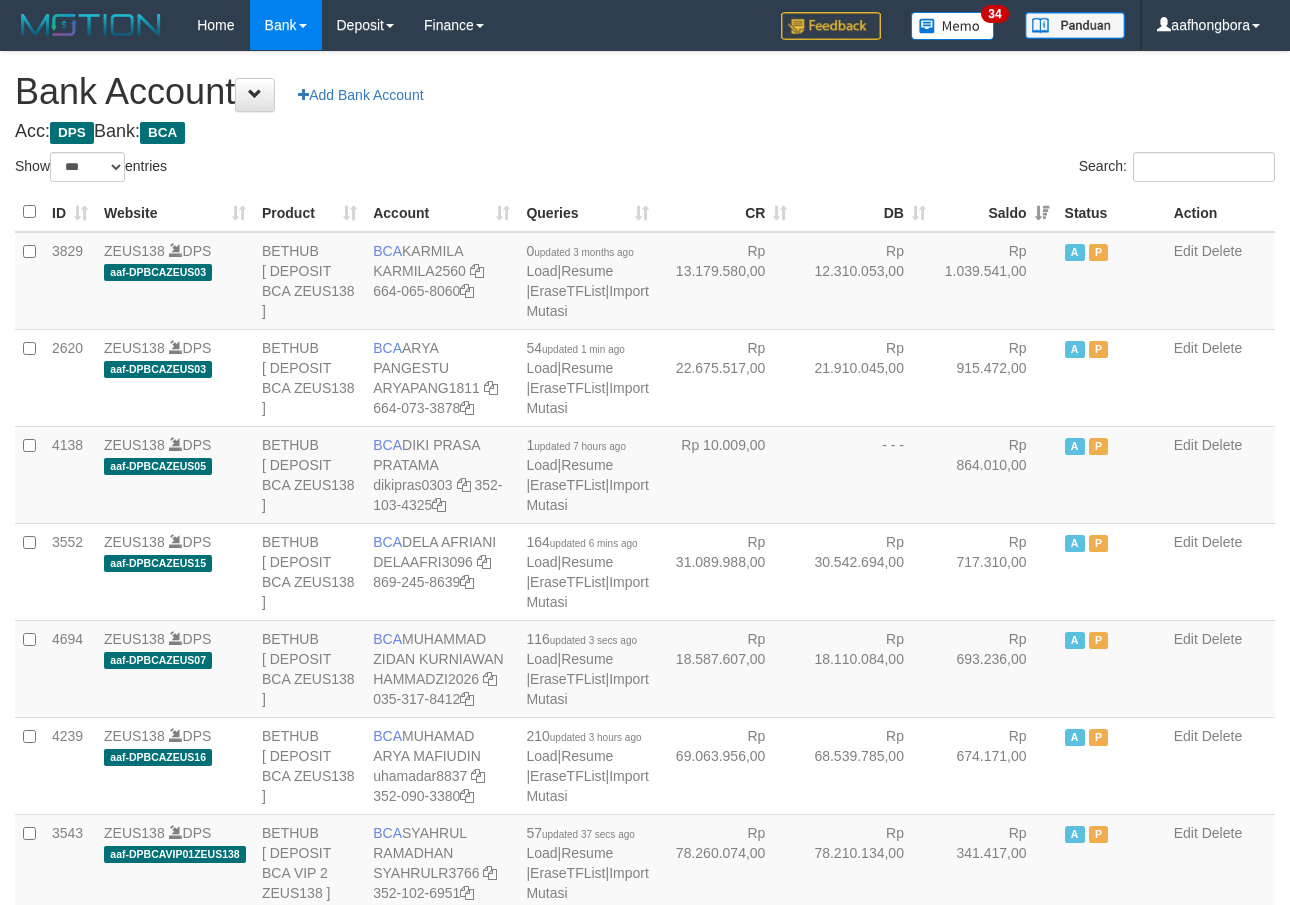 click on "Saldo" at bounding box center (995, 212) 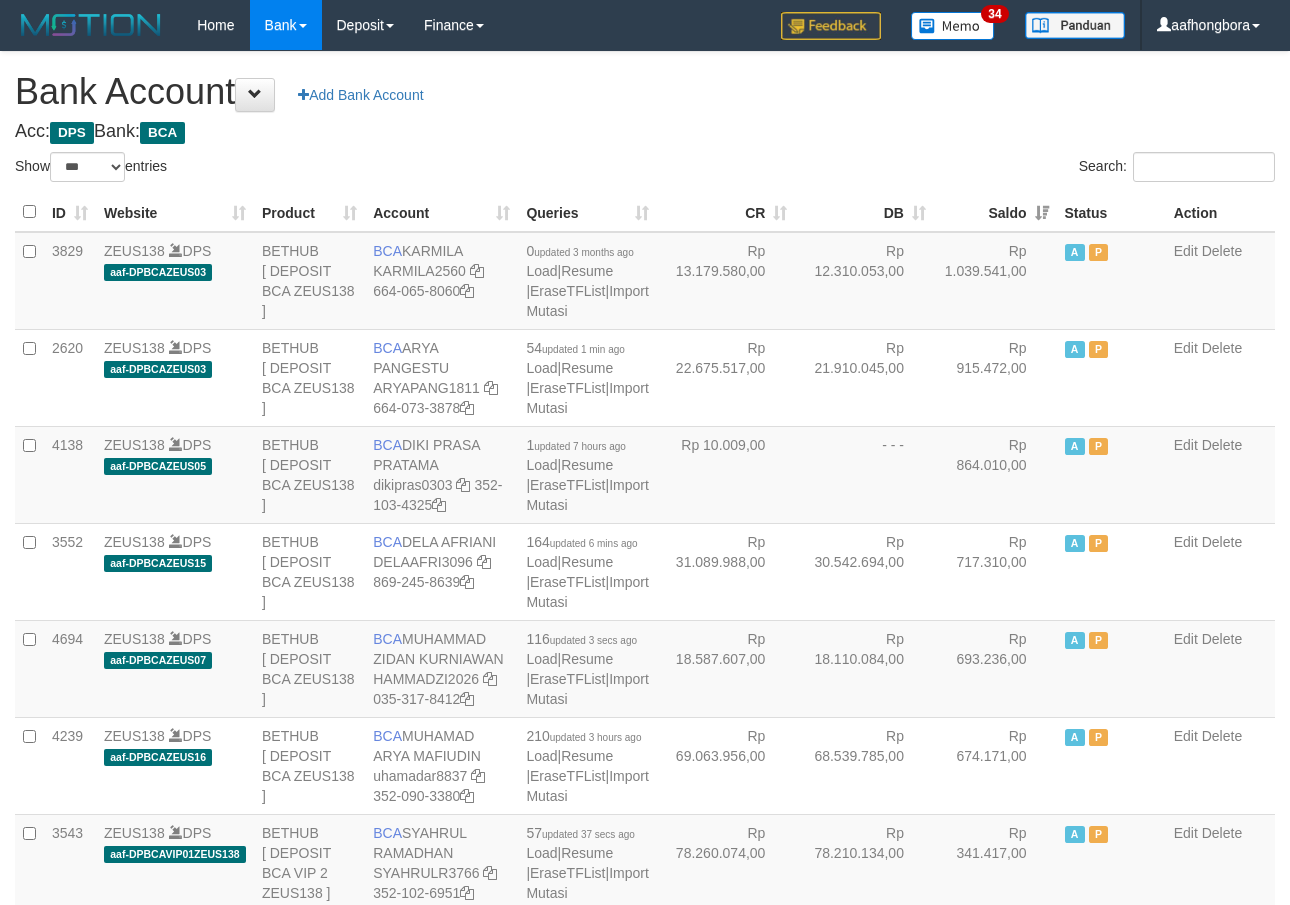 click on "Saldo" at bounding box center [995, 212] 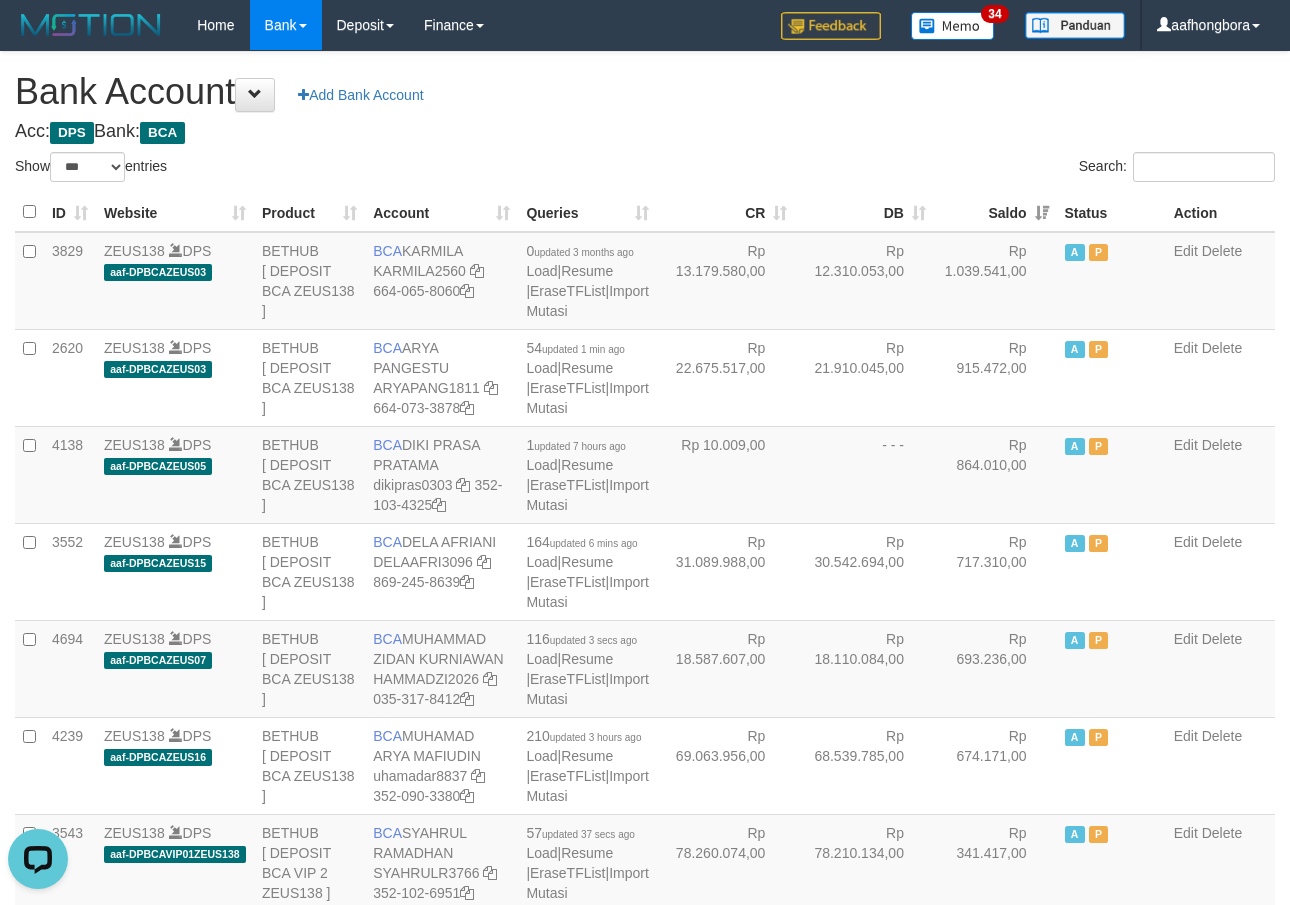 scroll, scrollTop: 0, scrollLeft: 0, axis: both 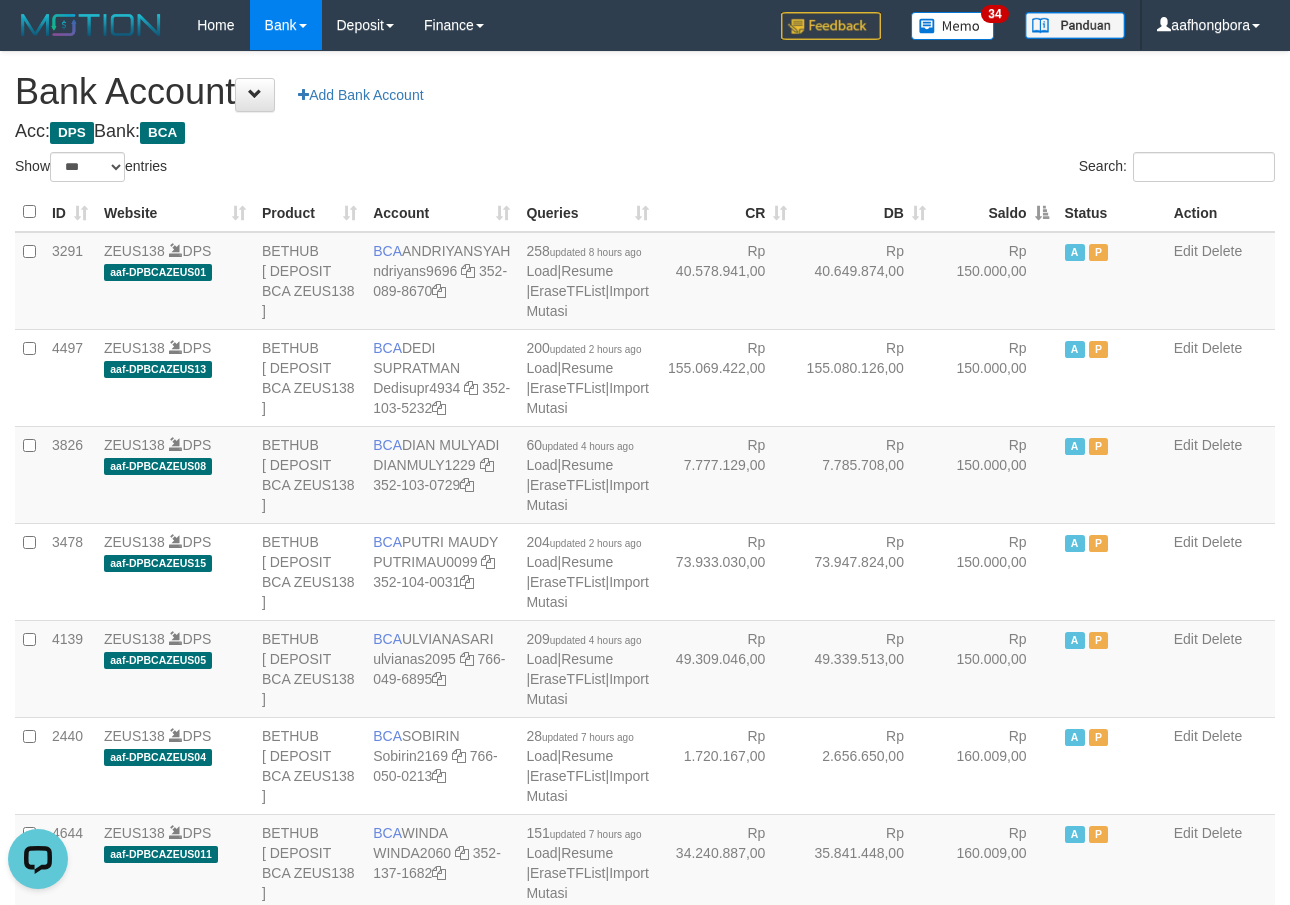 click on "Saldo" at bounding box center [995, 212] 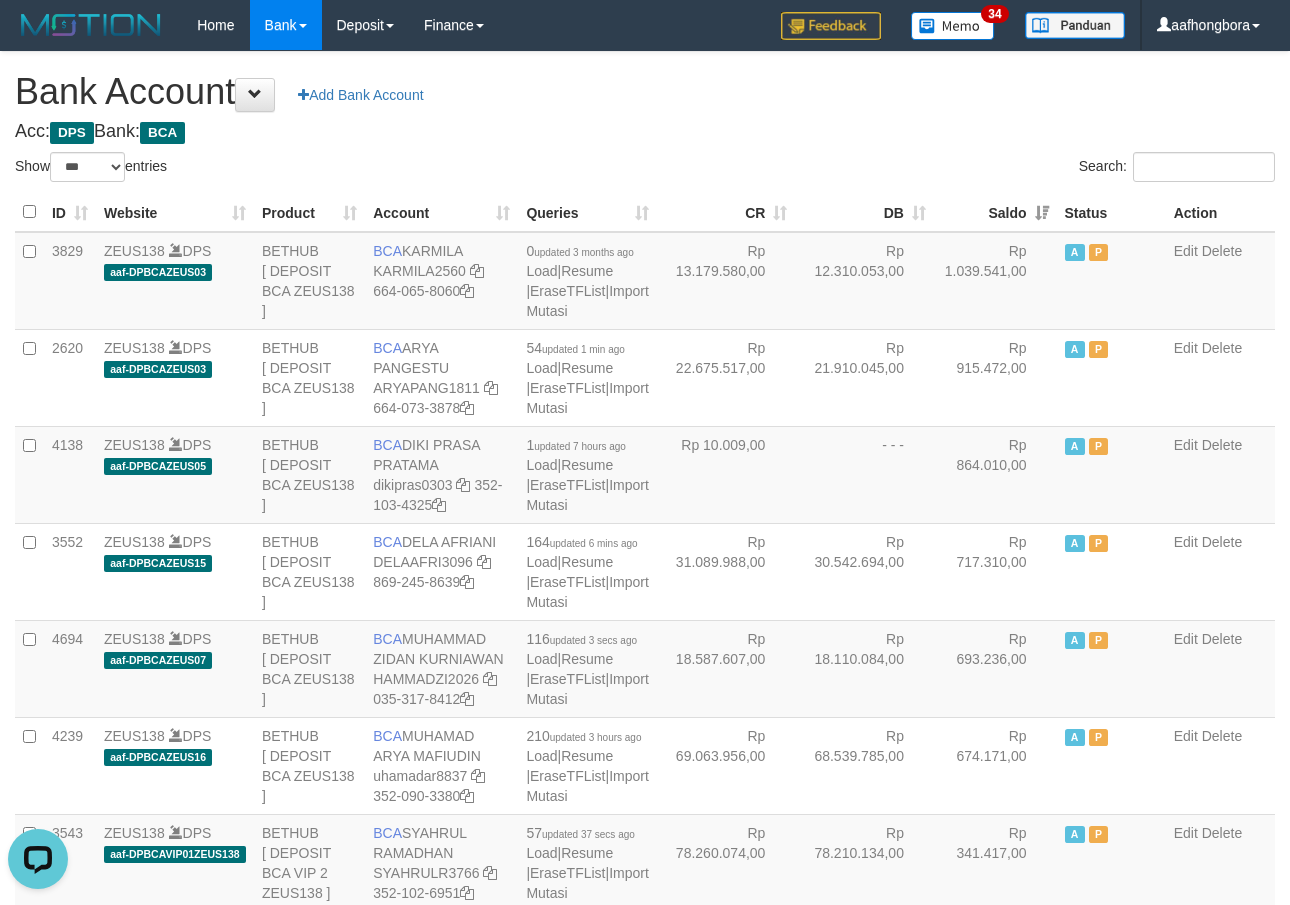 click on "Saldo" at bounding box center [995, 212] 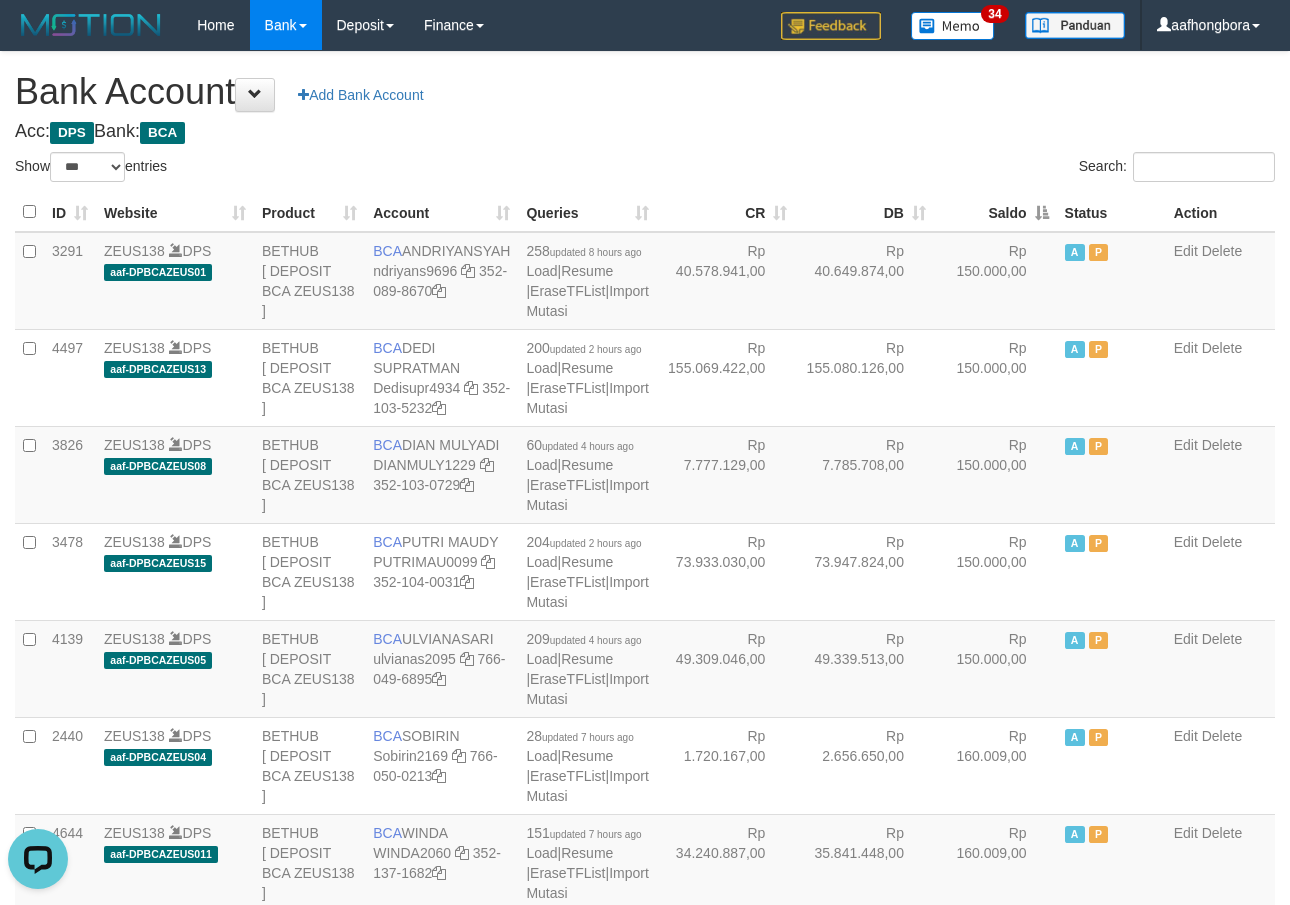click on "Saldo" at bounding box center (995, 212) 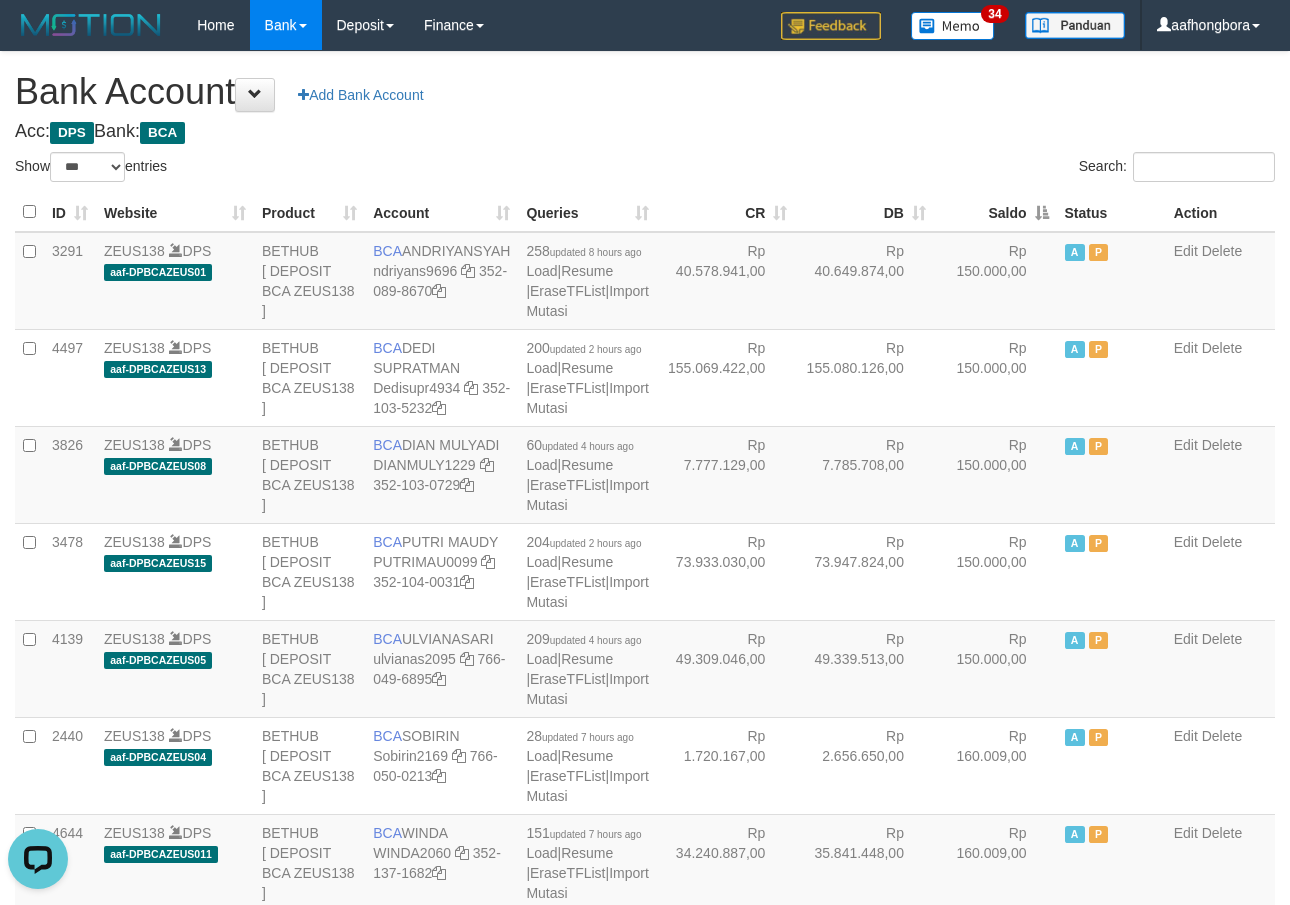 click on "Saldo" at bounding box center (995, 212) 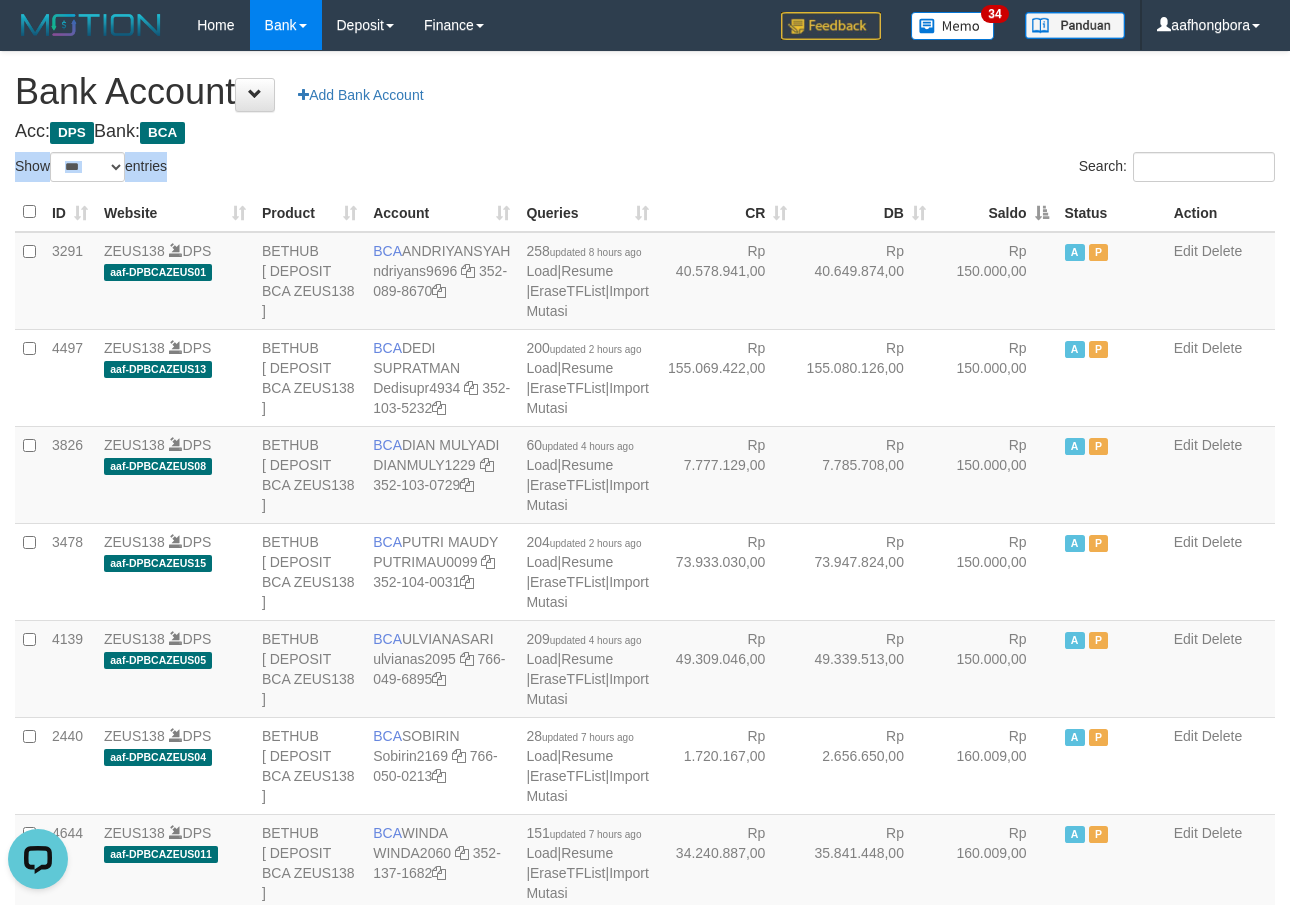 click on "**********" at bounding box center [645, 1601] 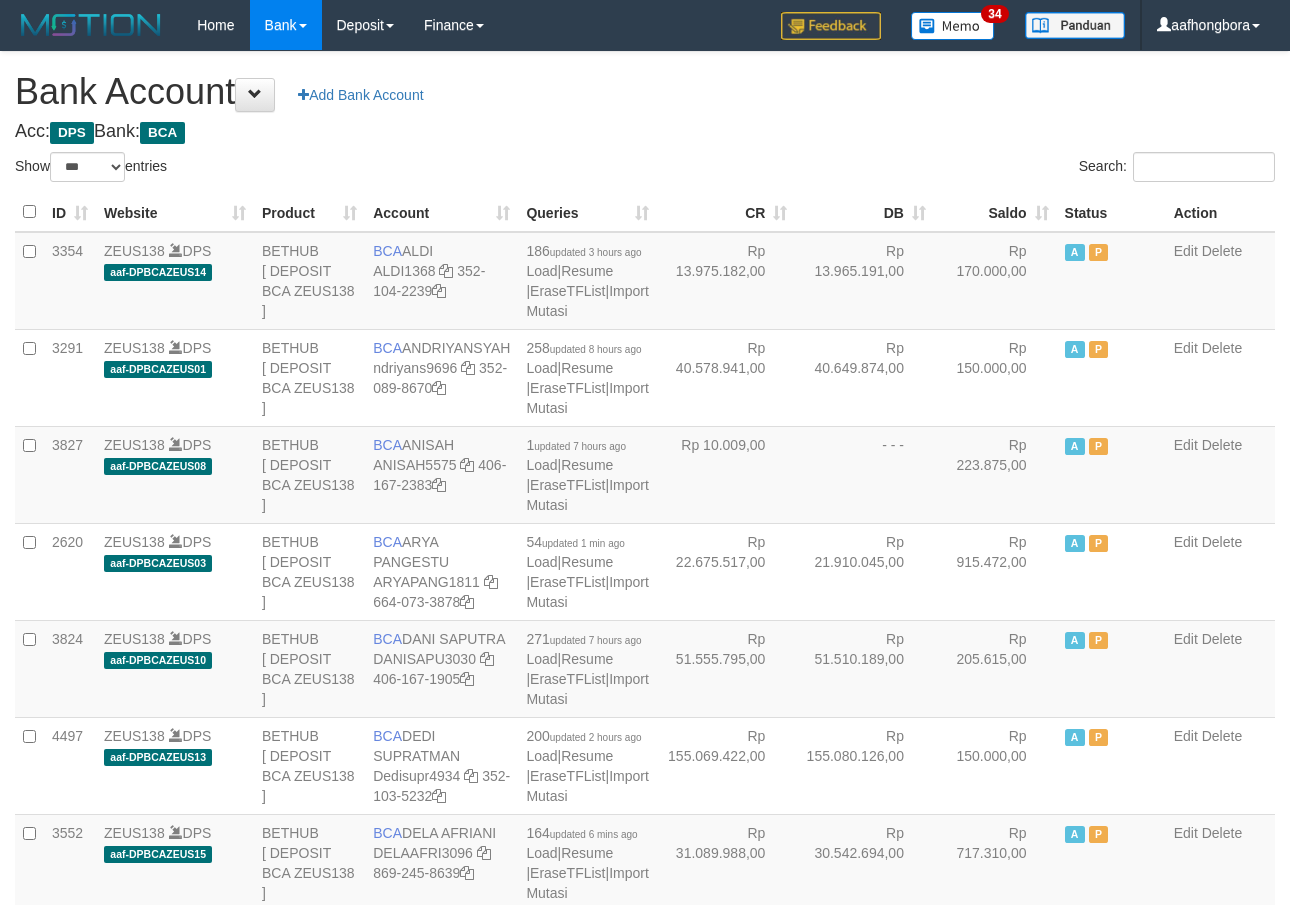 select on "***" 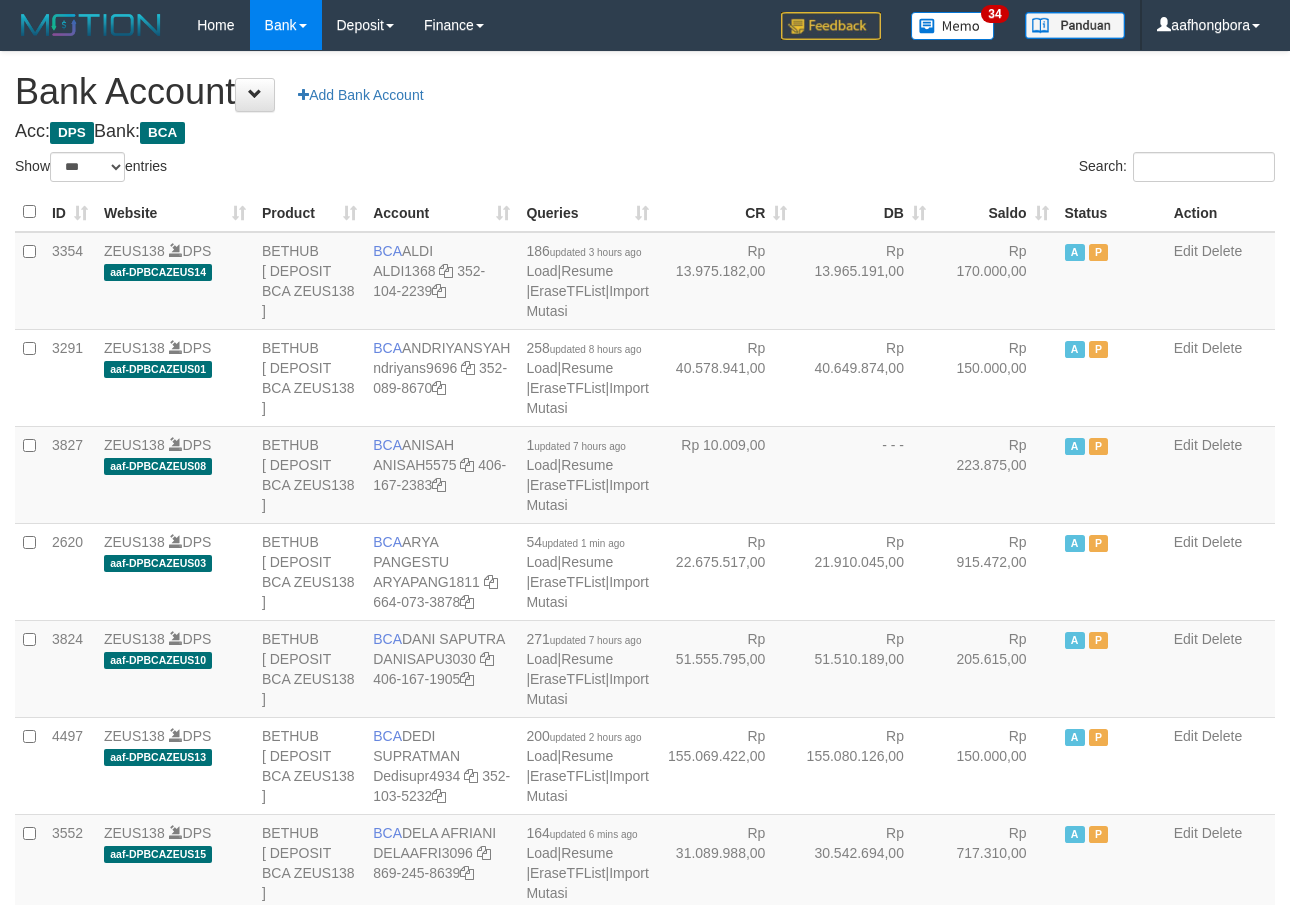 scroll, scrollTop: 0, scrollLeft: 0, axis: both 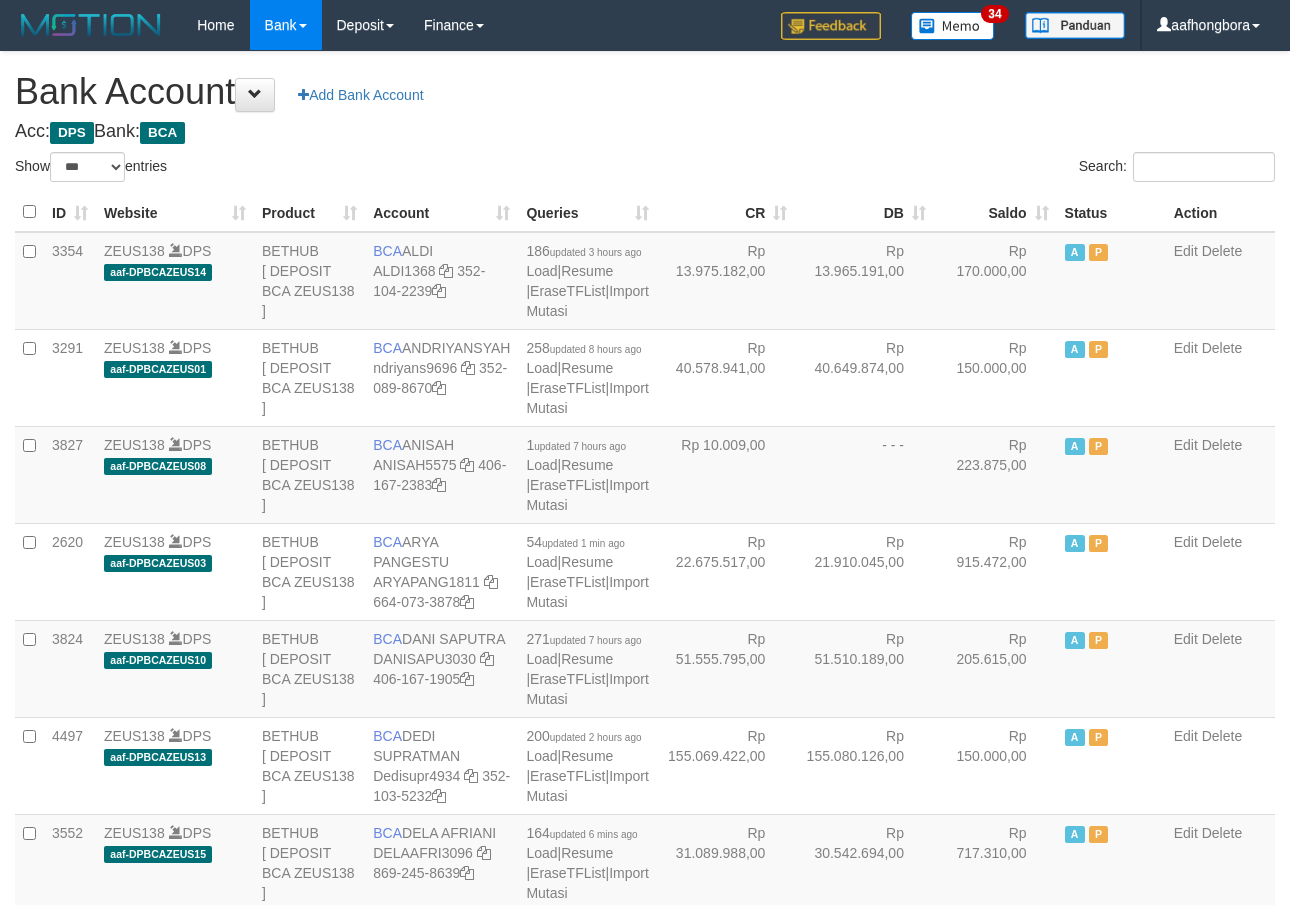 select on "***" 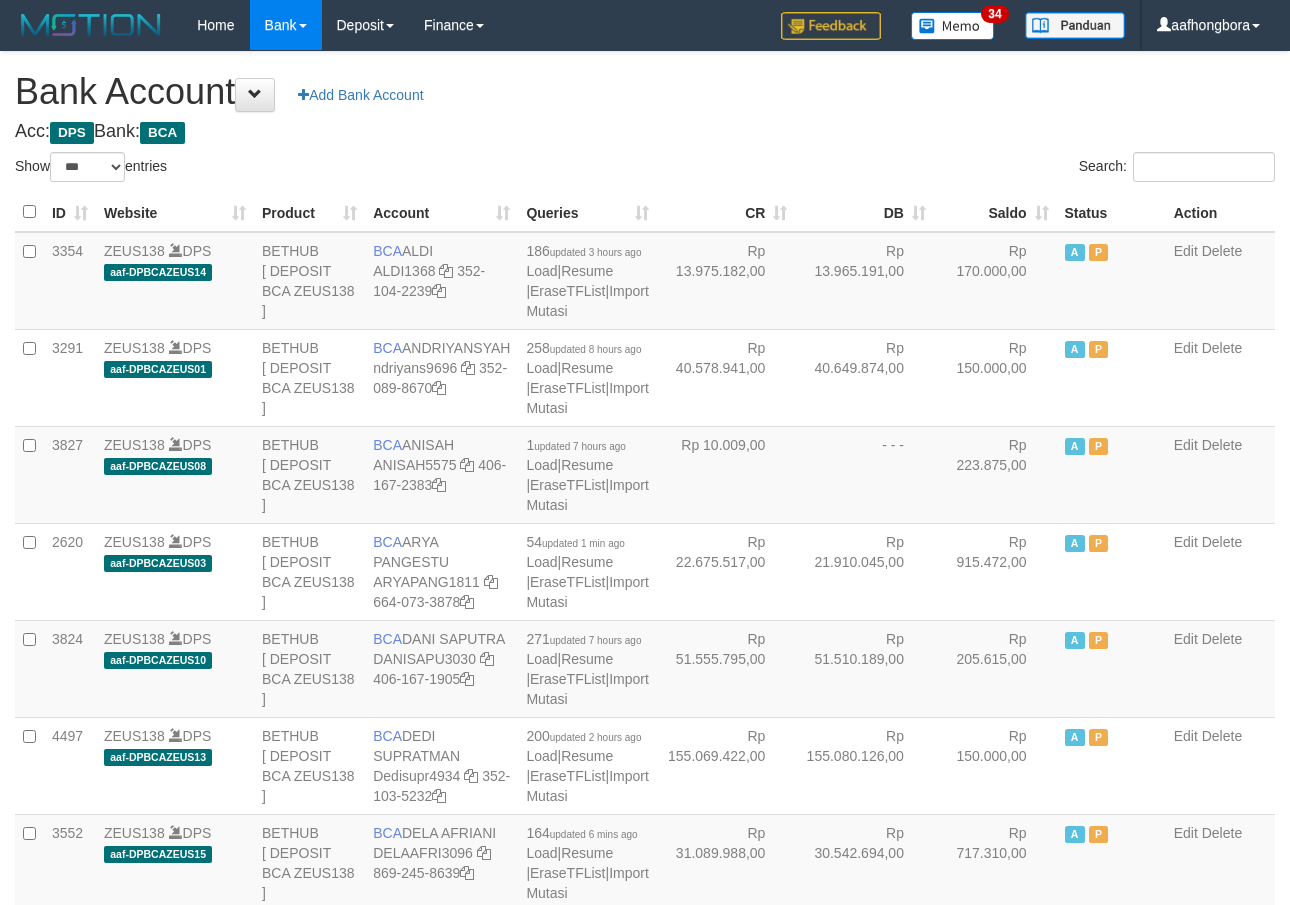 scroll, scrollTop: 0, scrollLeft: 0, axis: both 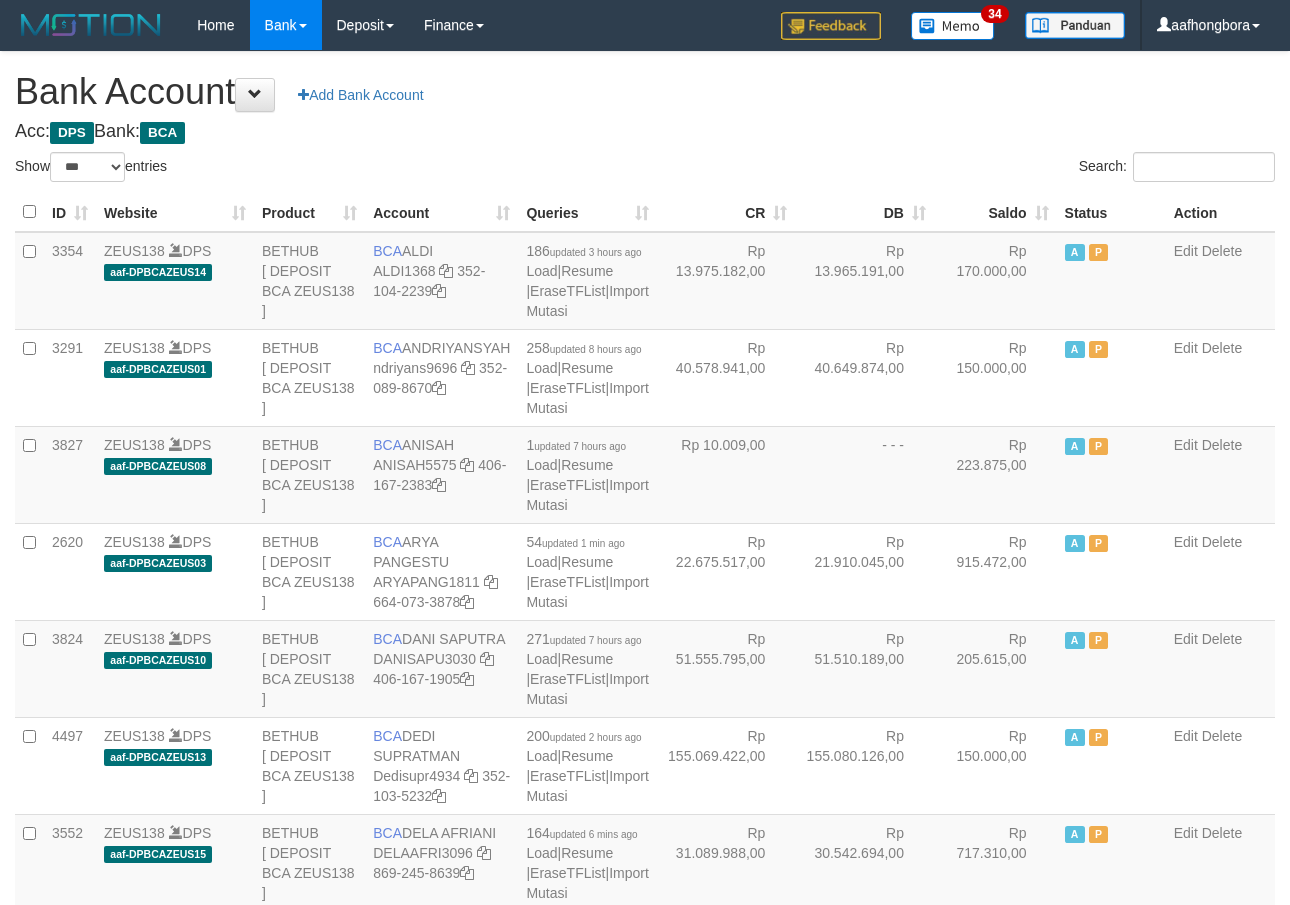select on "***" 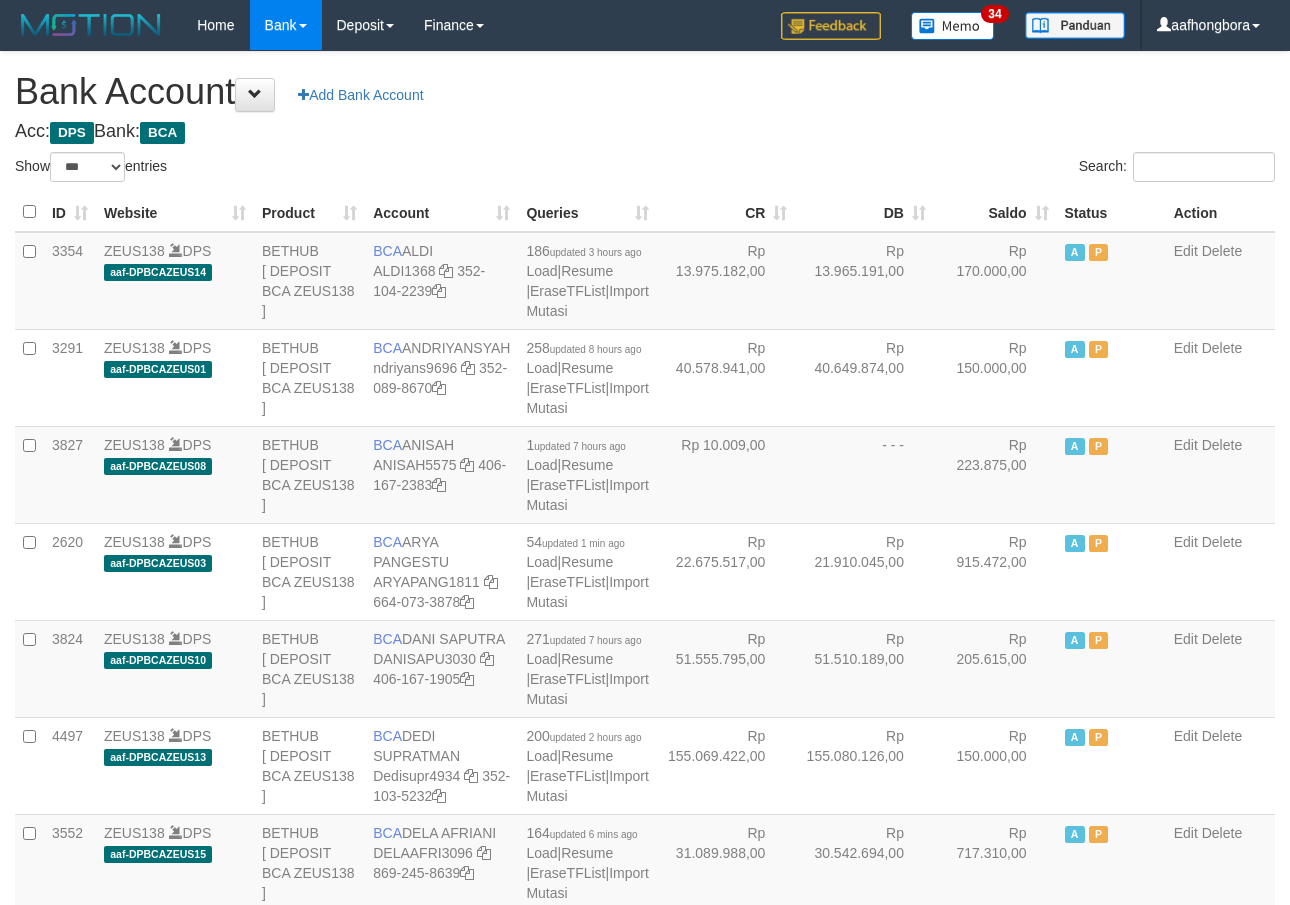 scroll, scrollTop: 0, scrollLeft: 0, axis: both 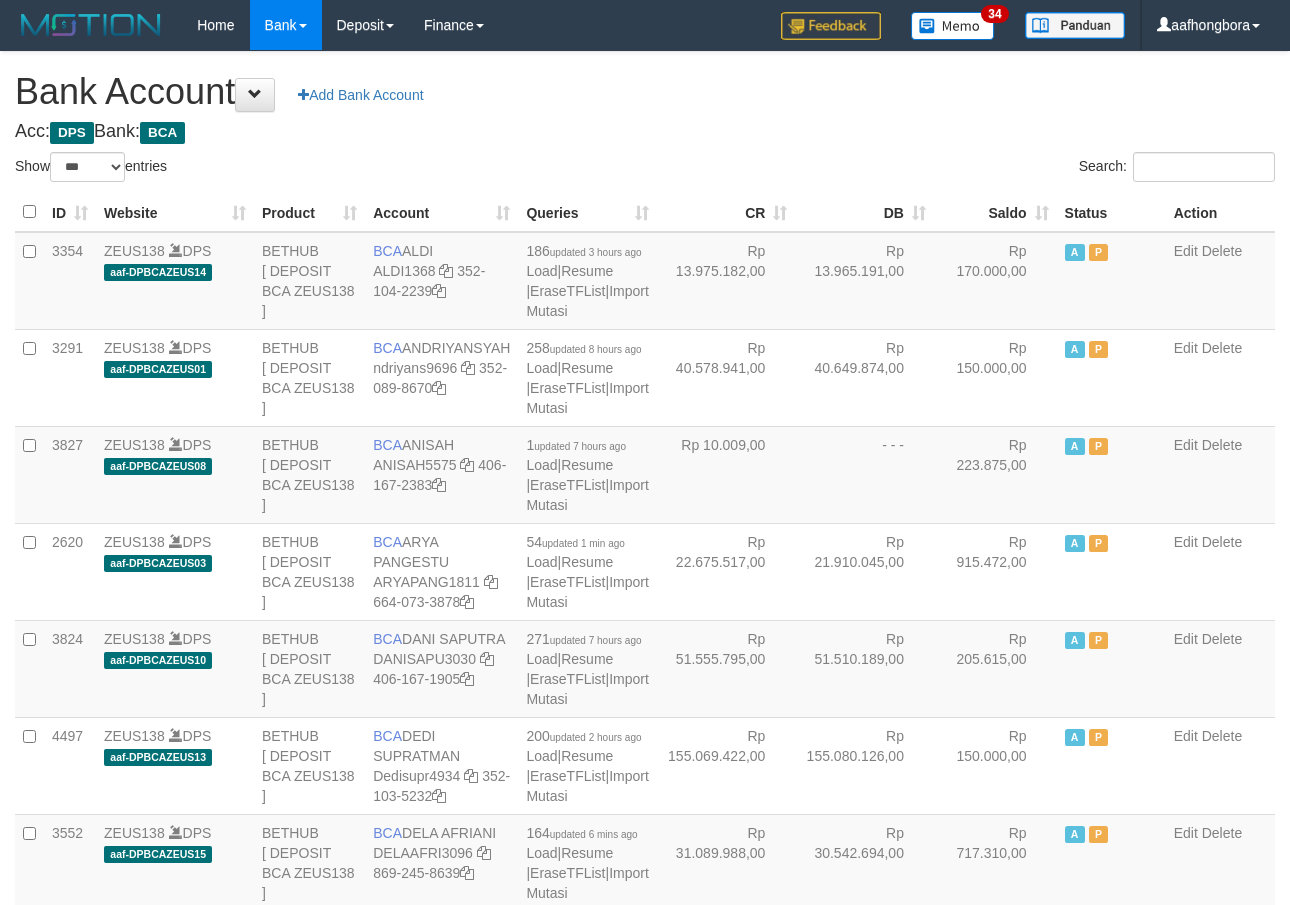 select on "***" 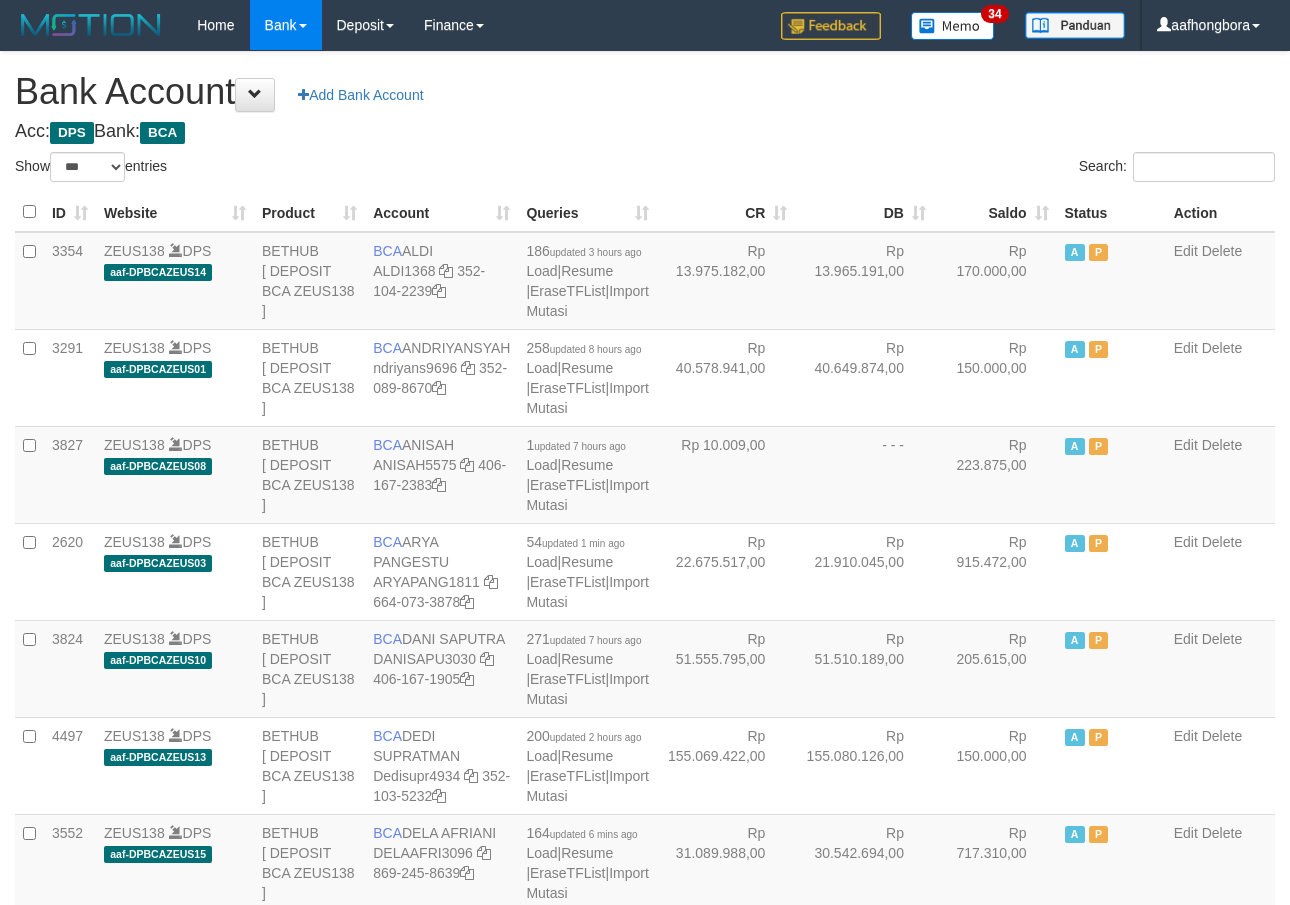 scroll, scrollTop: 0, scrollLeft: 0, axis: both 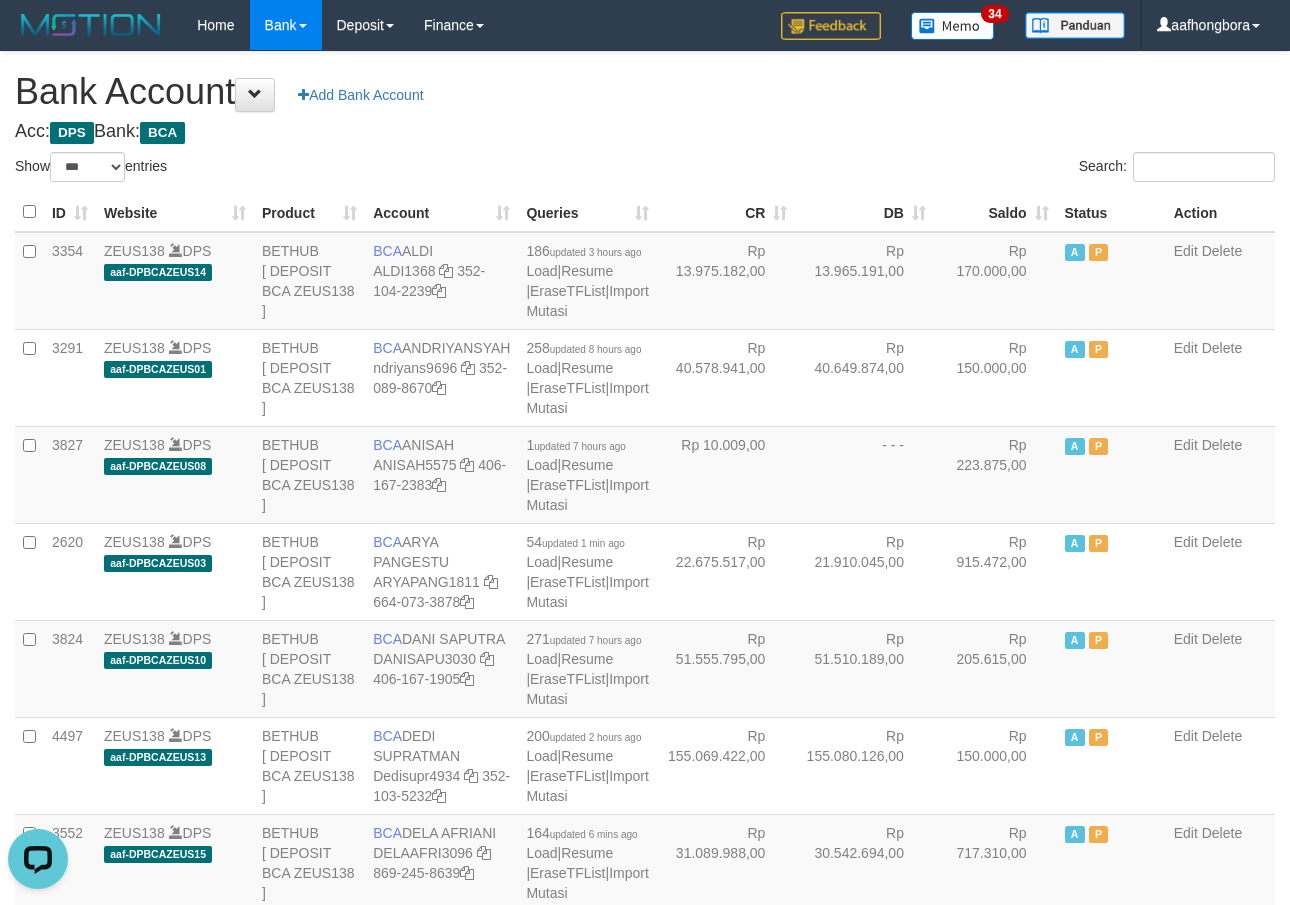 click on "Search:" at bounding box center (967, 169) 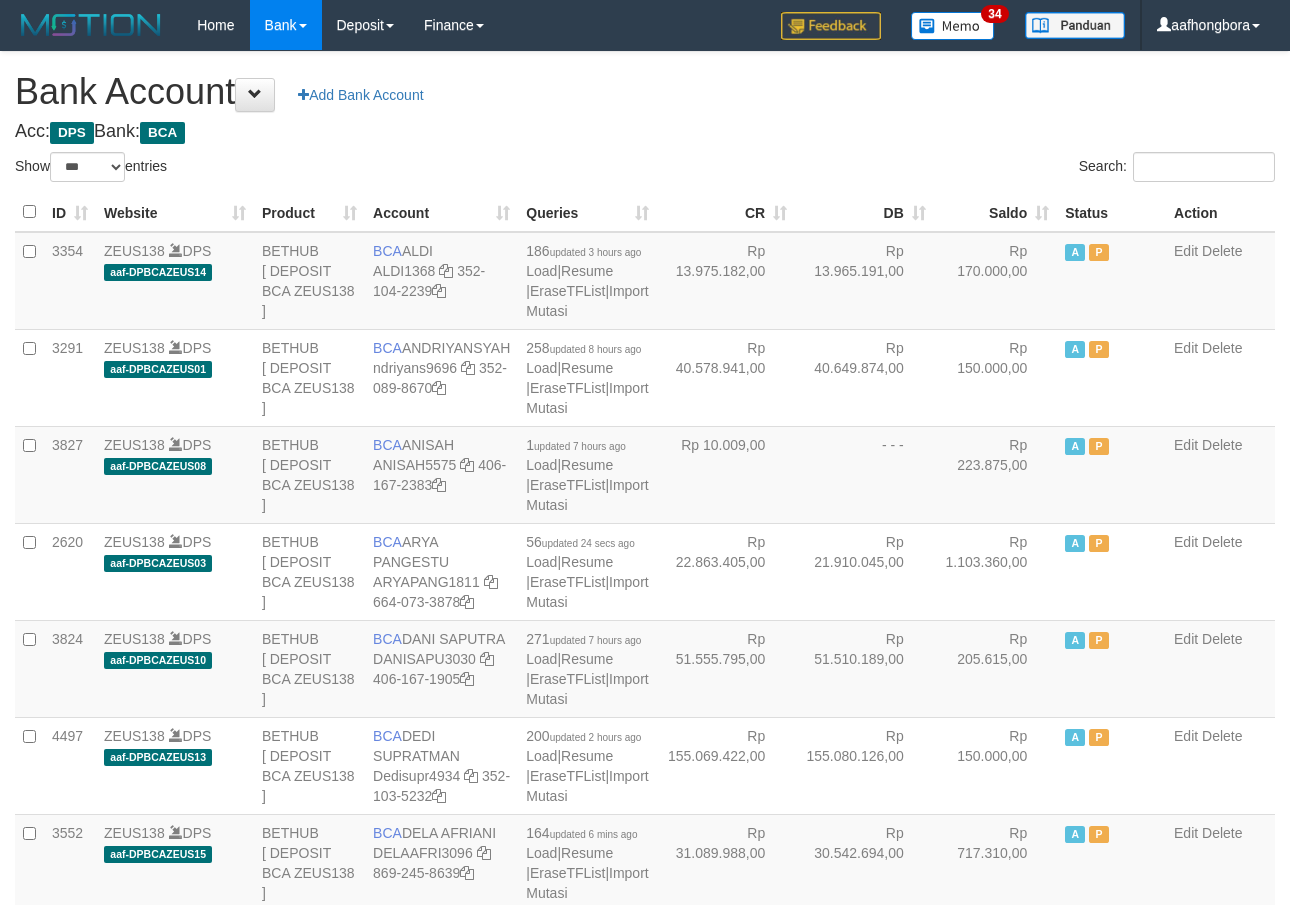 select on "***" 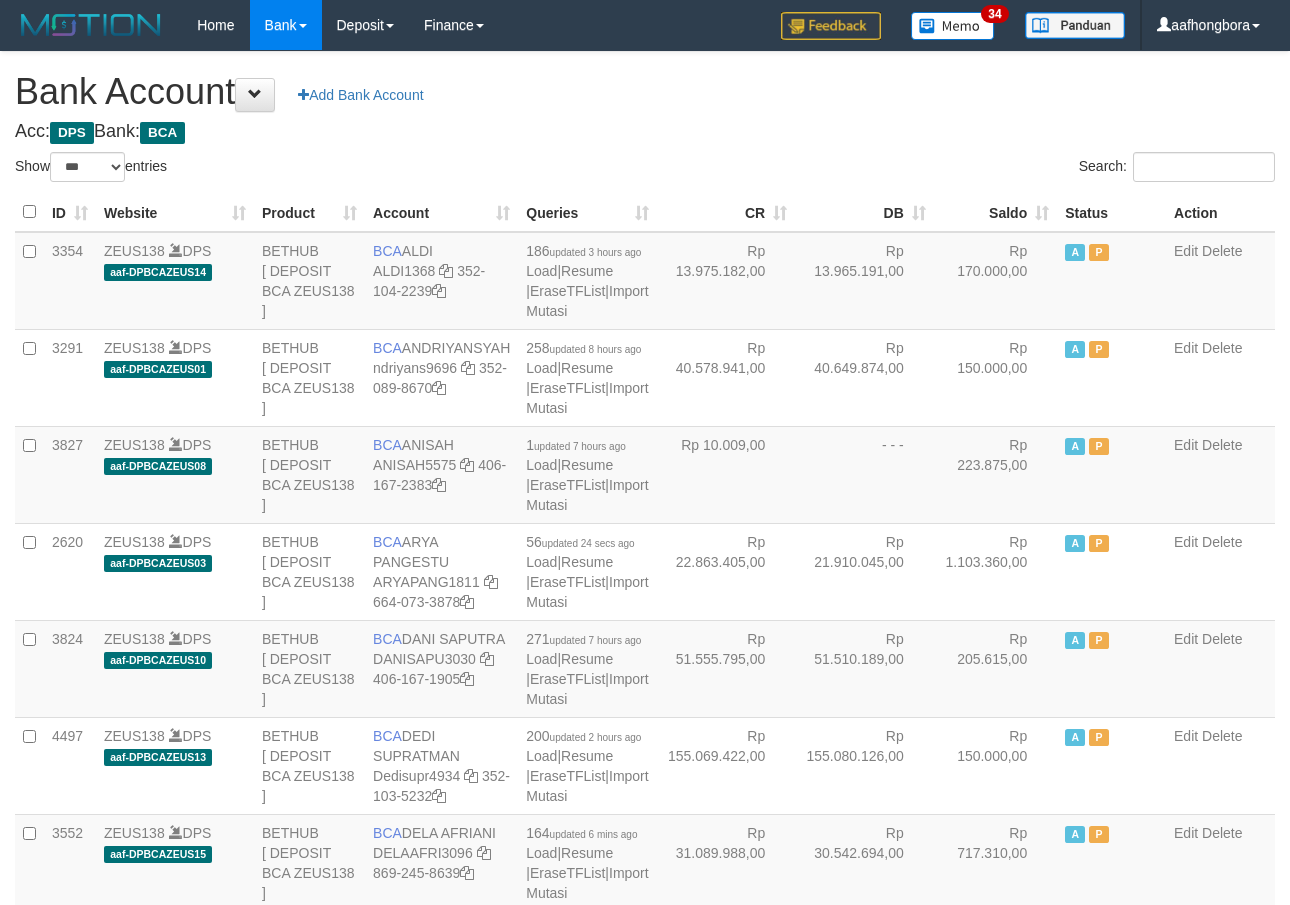 click on "Saldo" at bounding box center (995, 212) 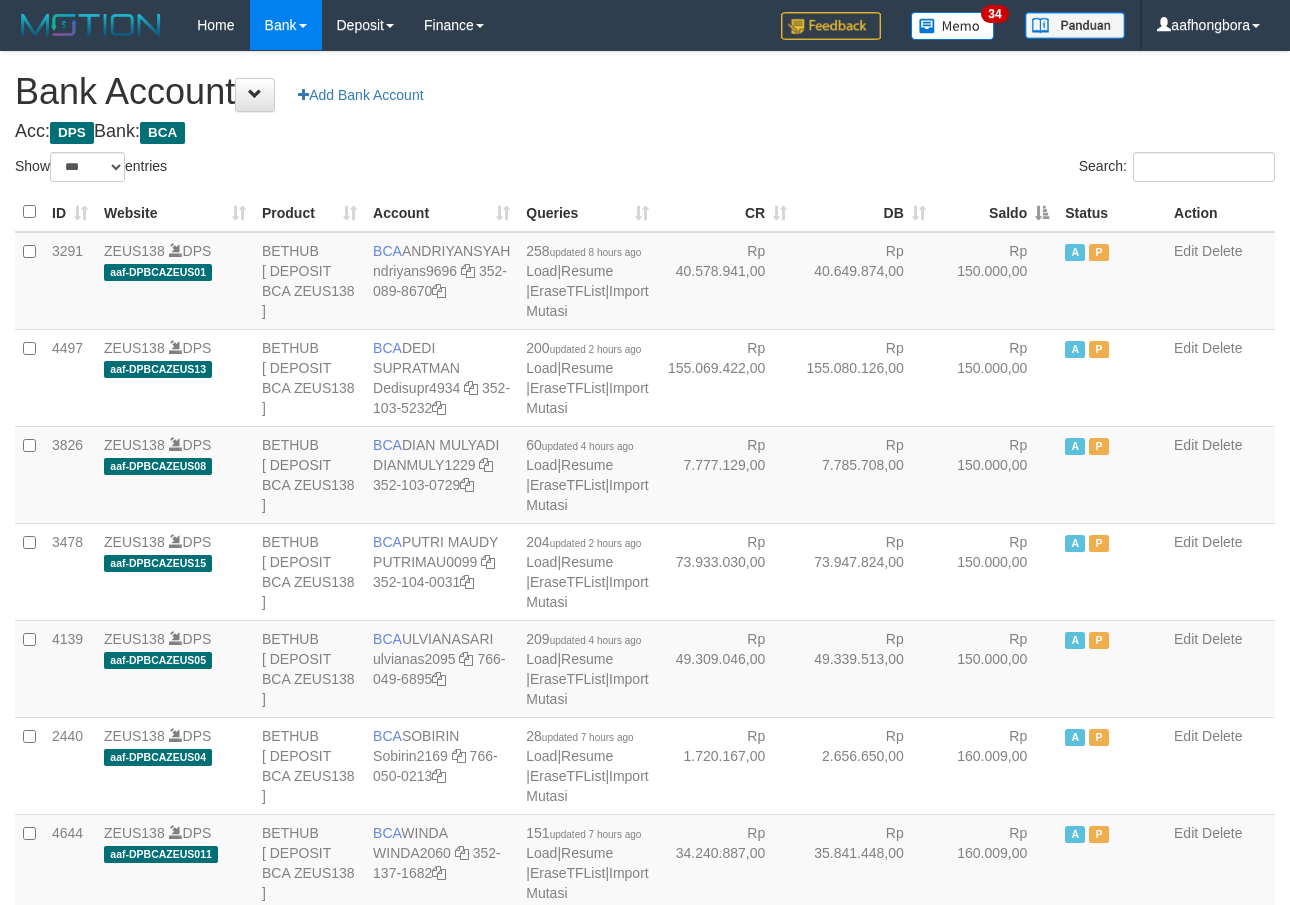 click on "Saldo" at bounding box center [995, 212] 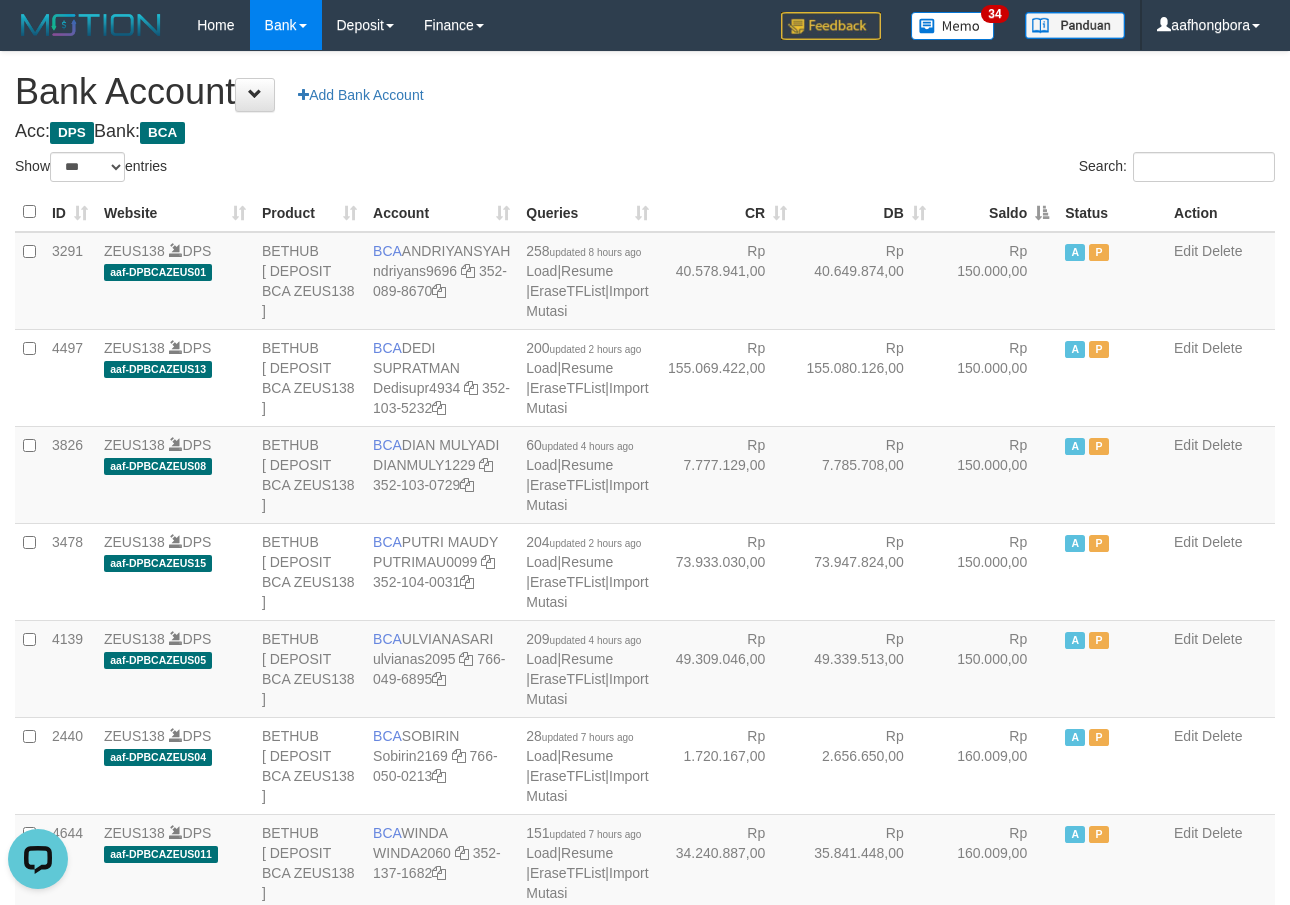 scroll, scrollTop: 0, scrollLeft: 0, axis: both 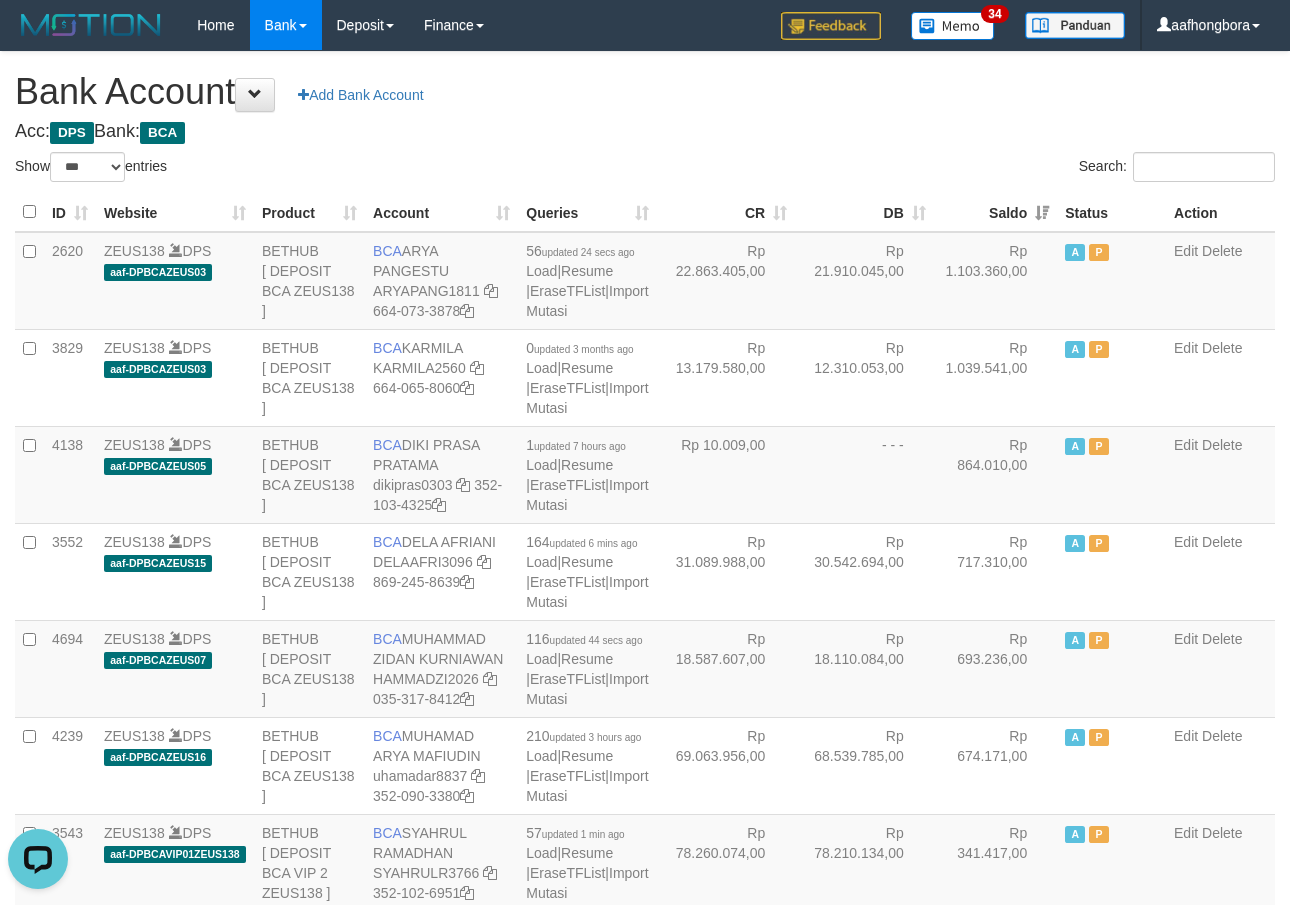 click on "Saldo" at bounding box center [995, 212] 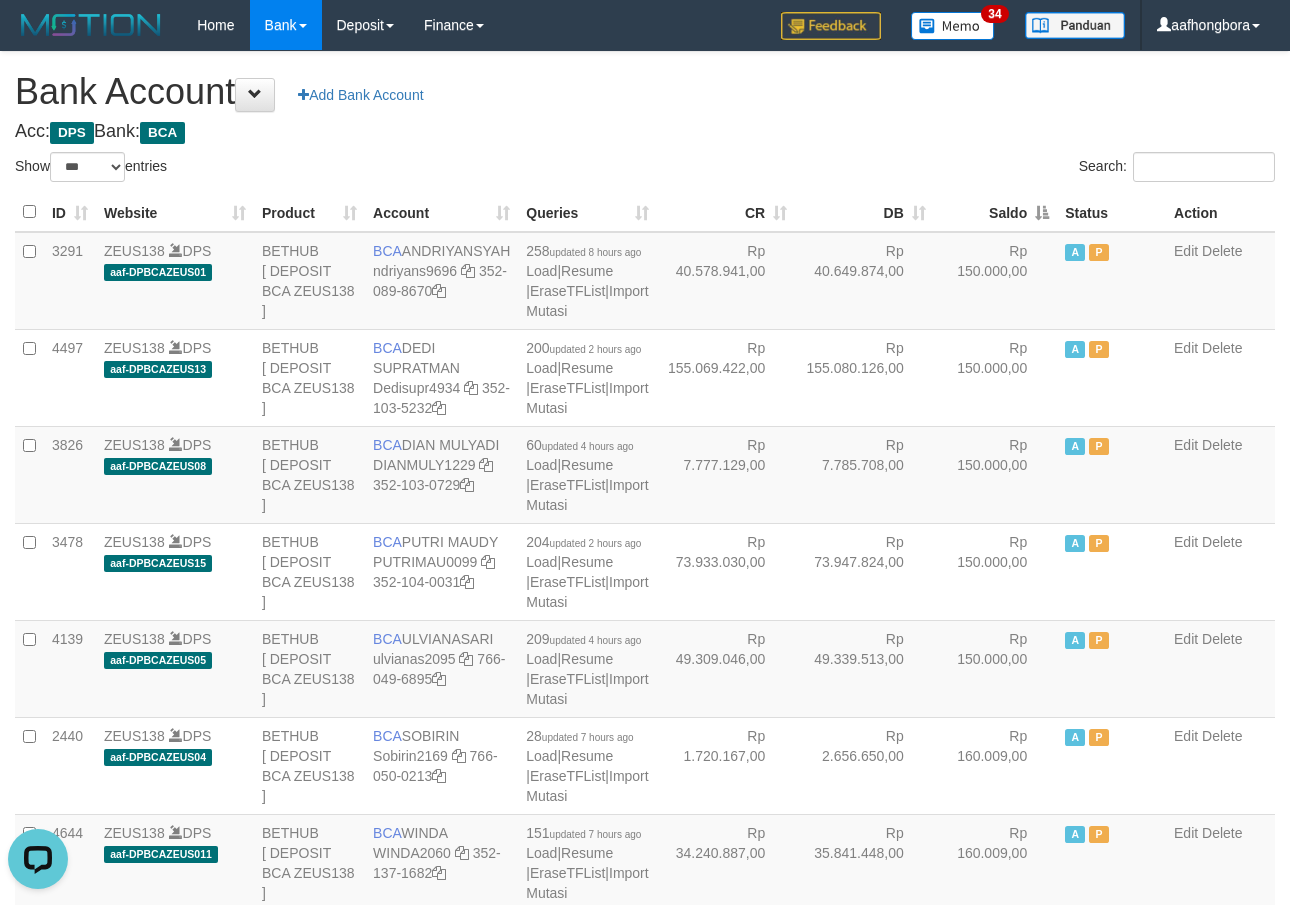 click on "Saldo" at bounding box center (995, 212) 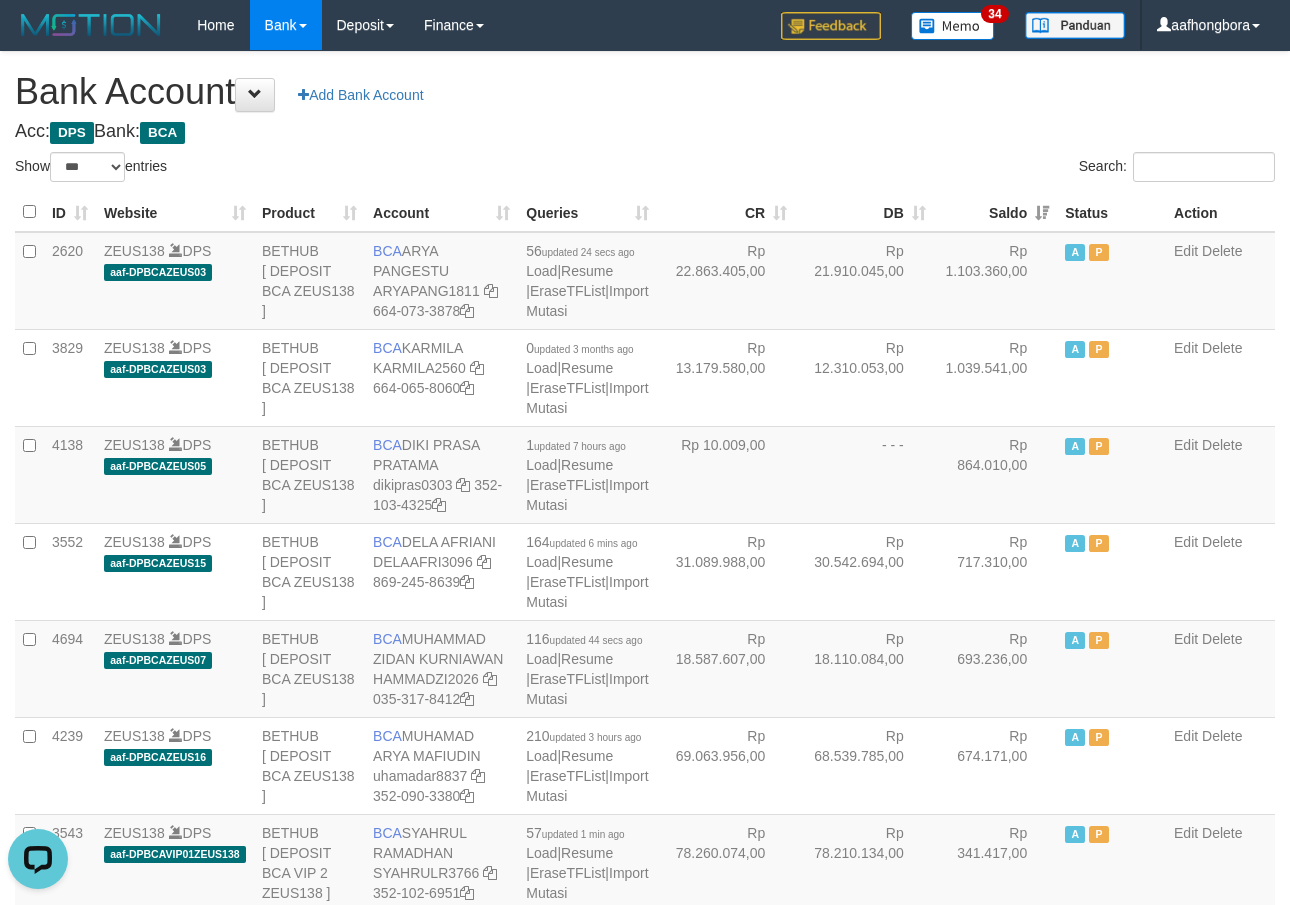 click on "Saldo" at bounding box center [995, 212] 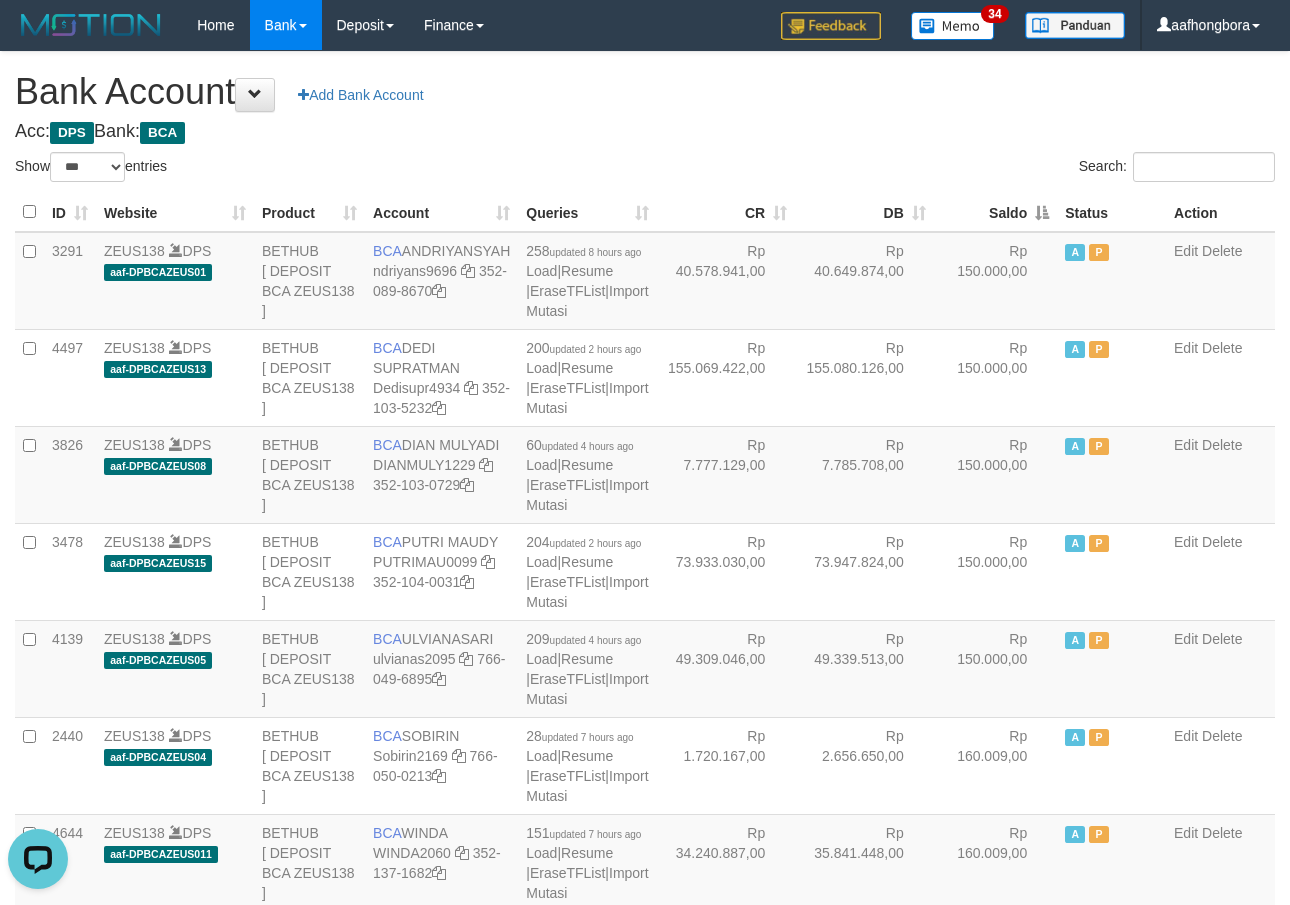 click on "Saldo" at bounding box center [995, 212] 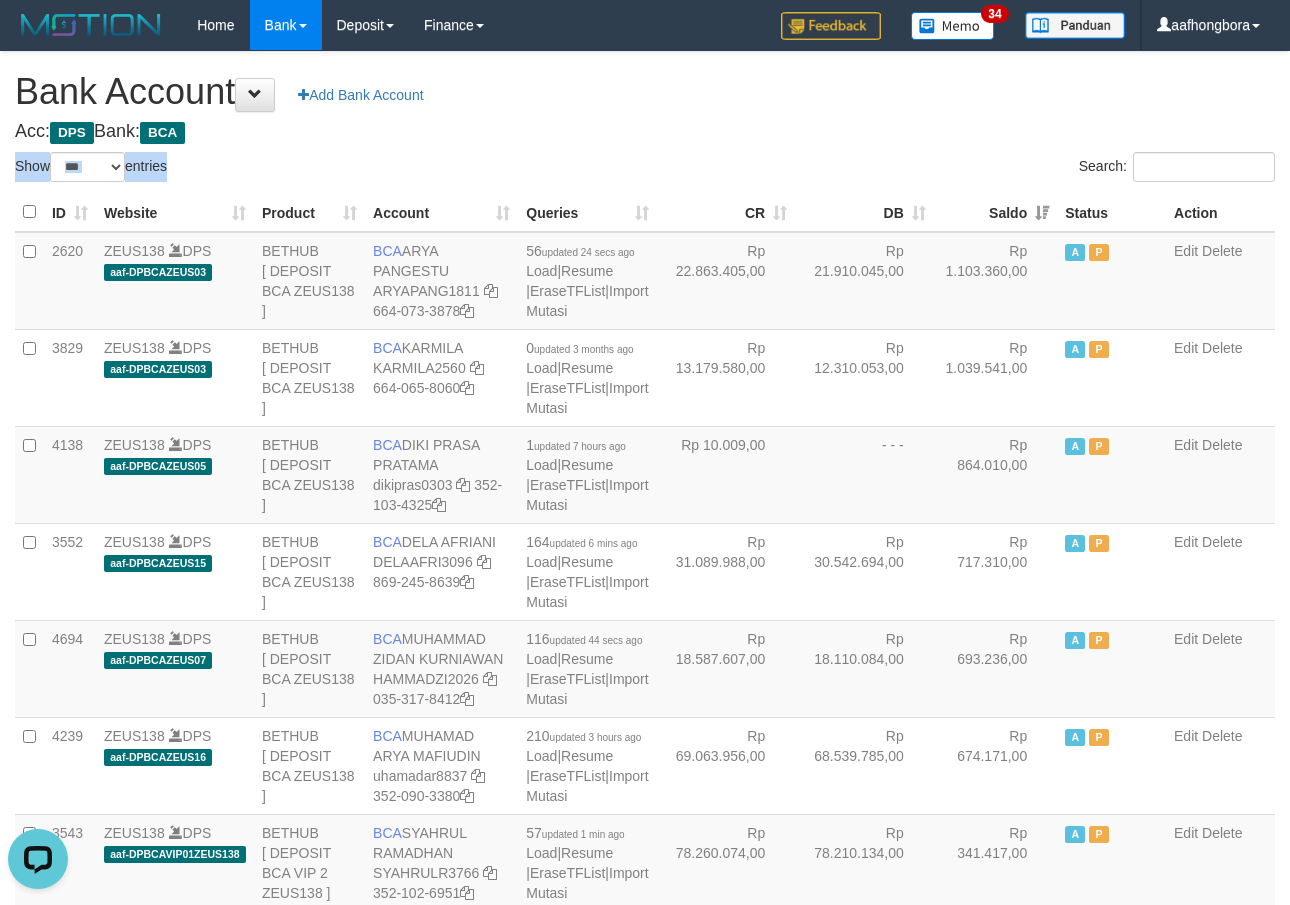 click on "**********" at bounding box center (645, 1601) 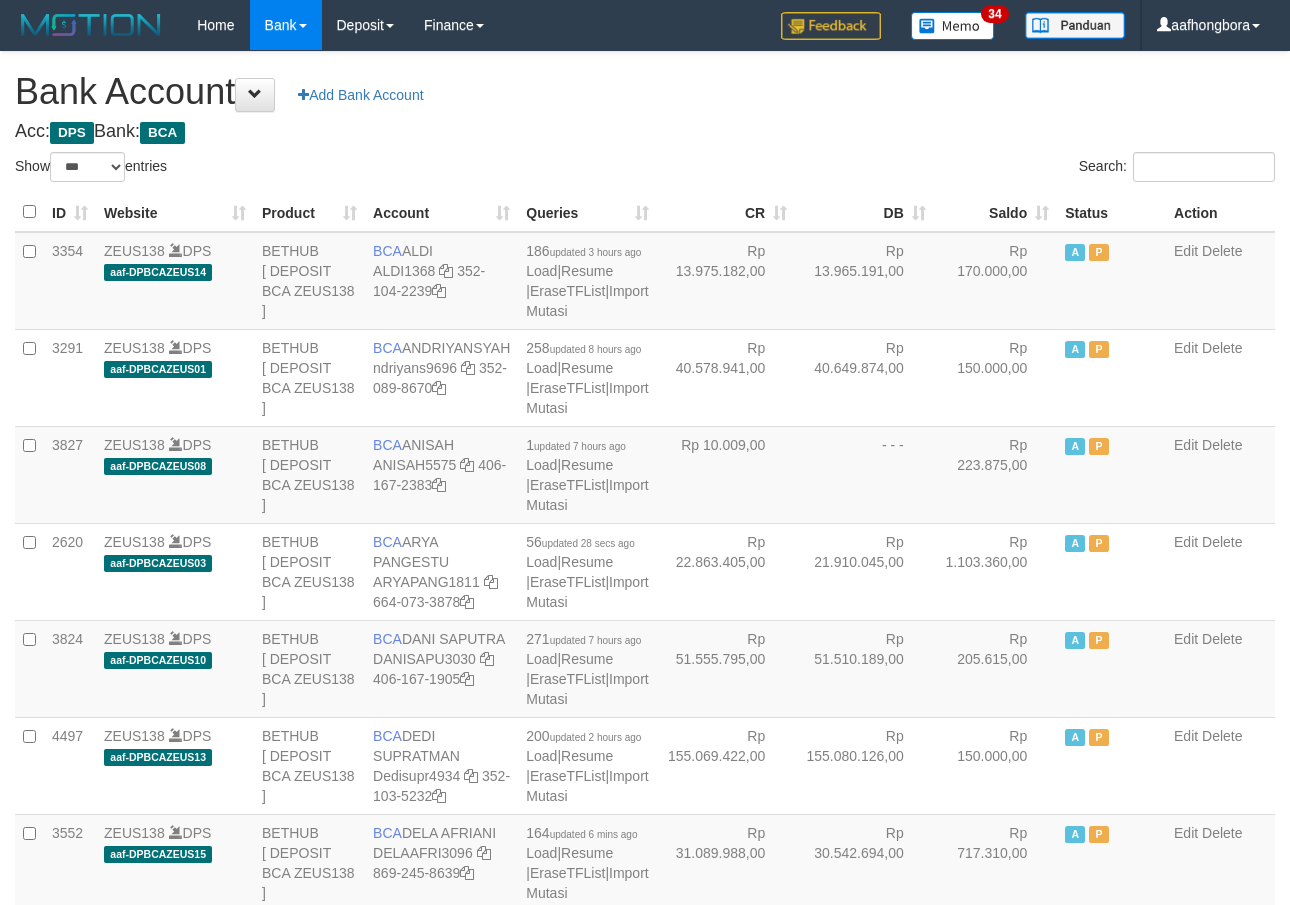 select on "***" 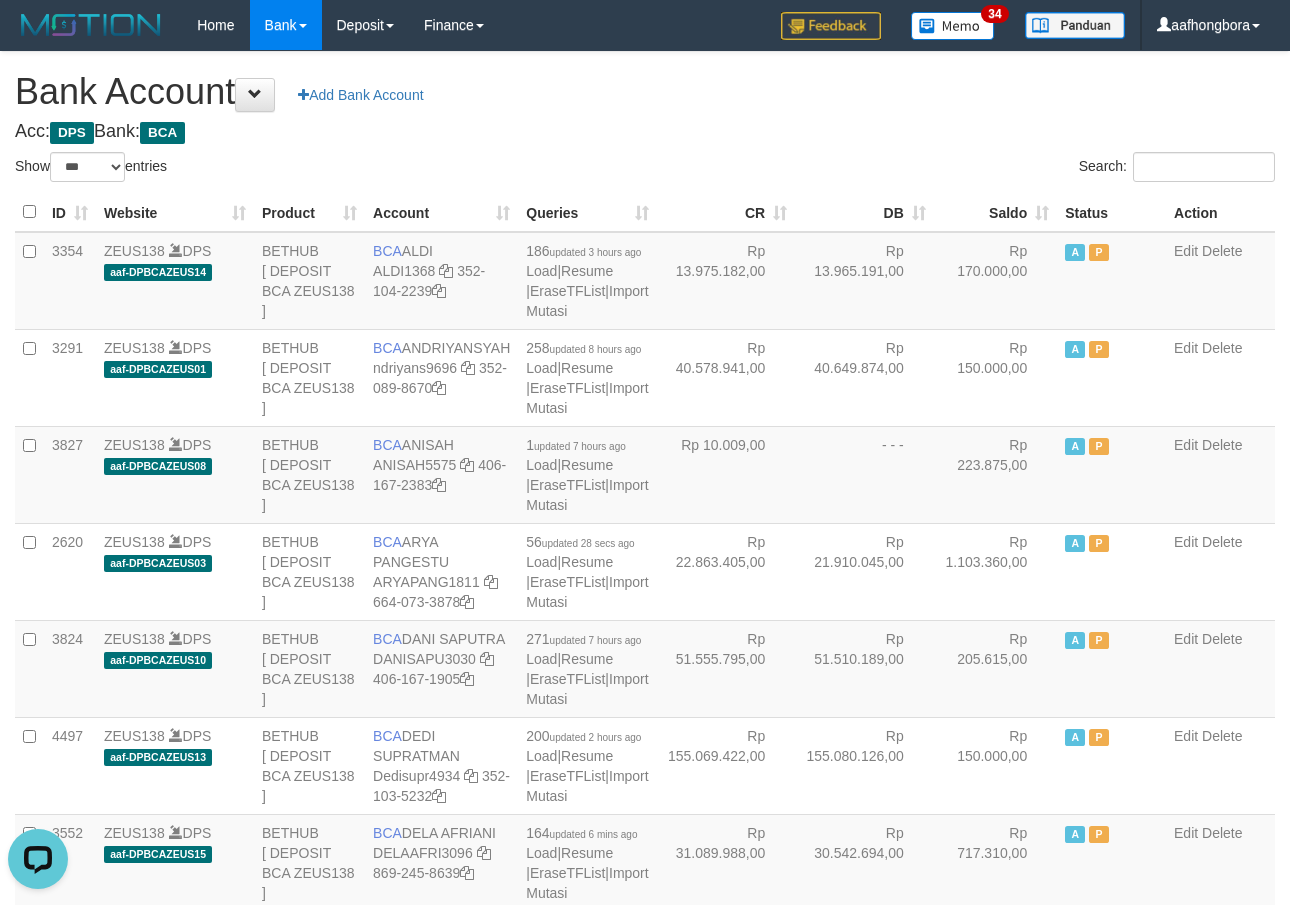 scroll, scrollTop: 0, scrollLeft: 0, axis: both 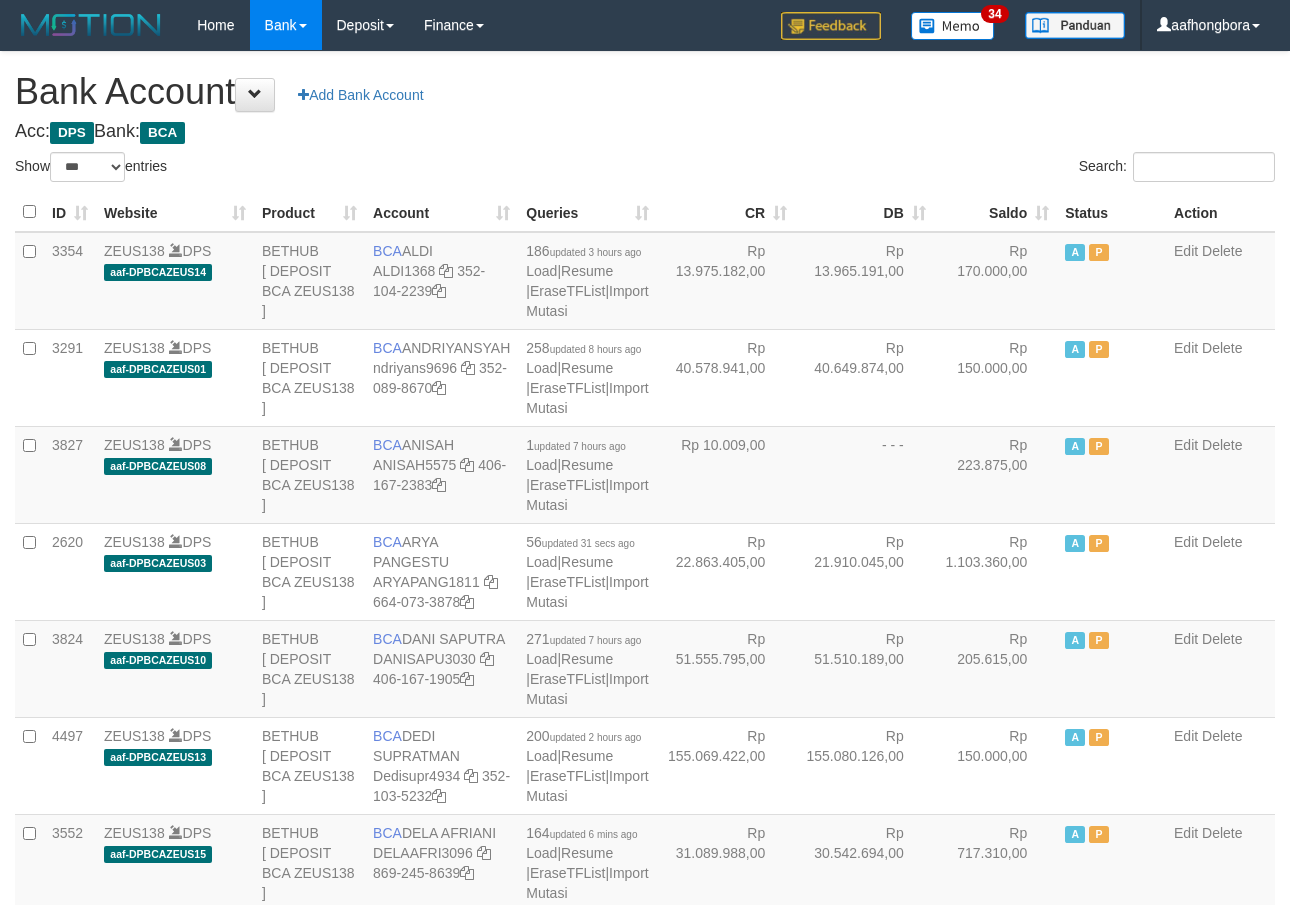 select on "***" 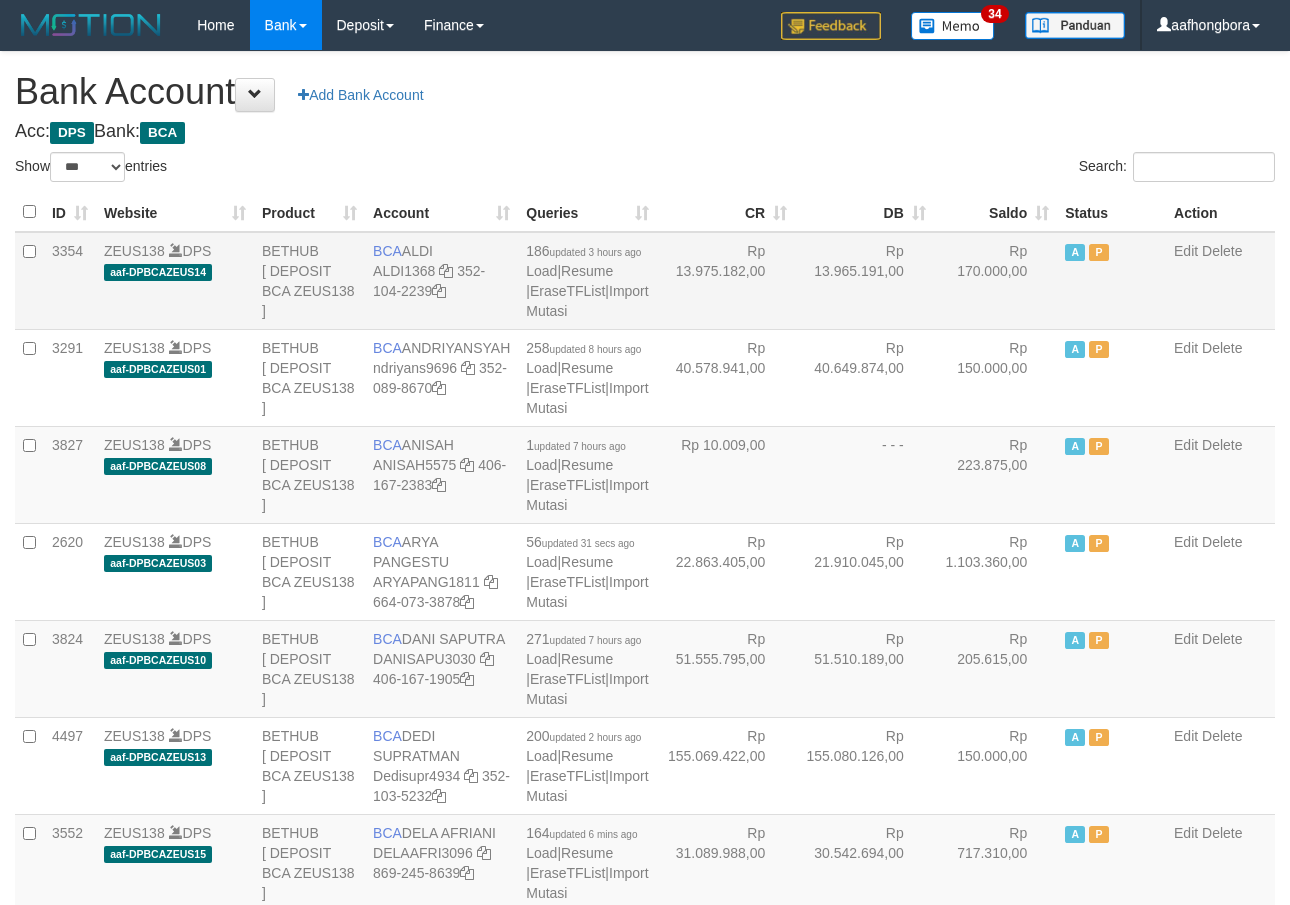 scroll, scrollTop: 0, scrollLeft: 0, axis: both 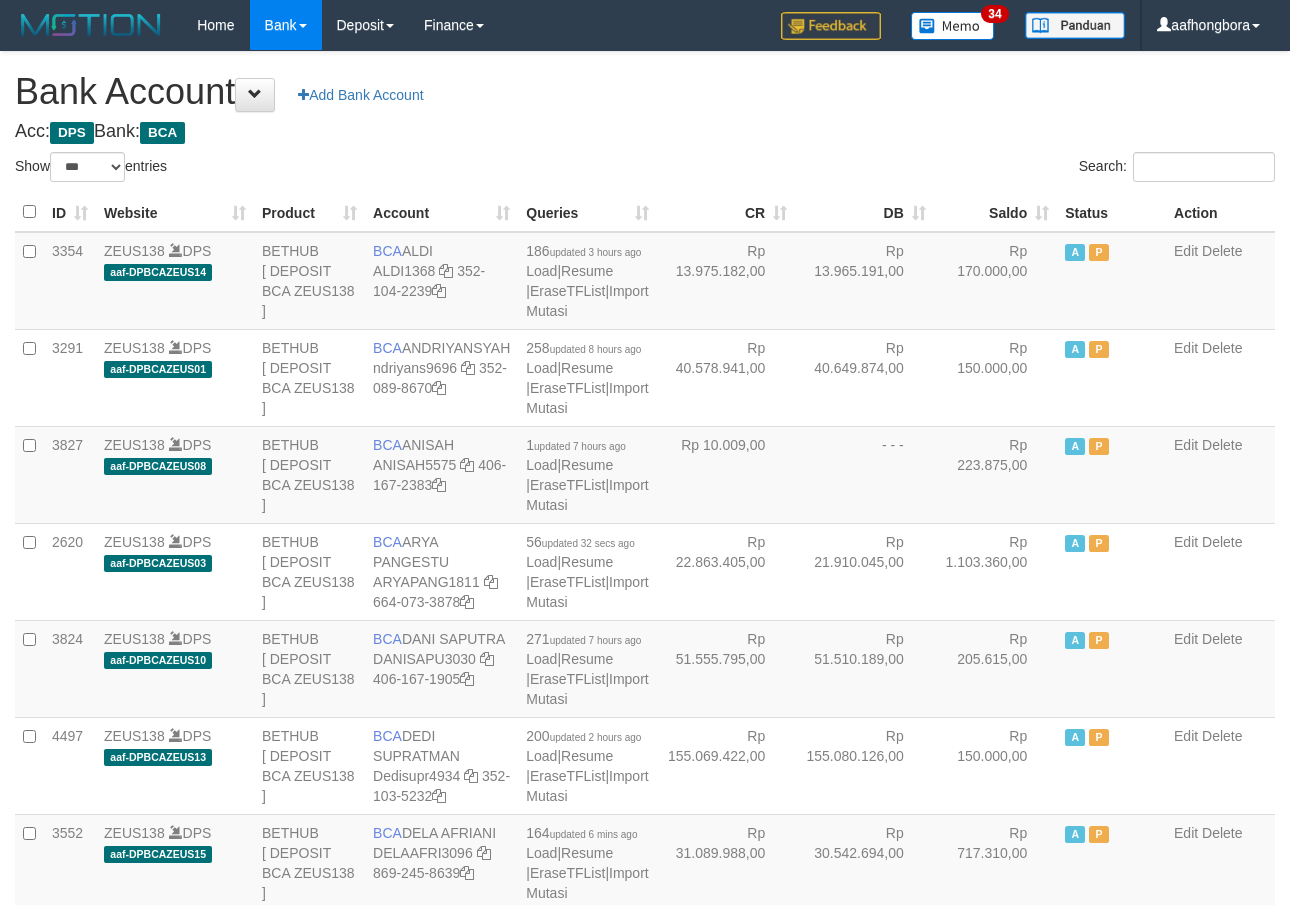 select on "***" 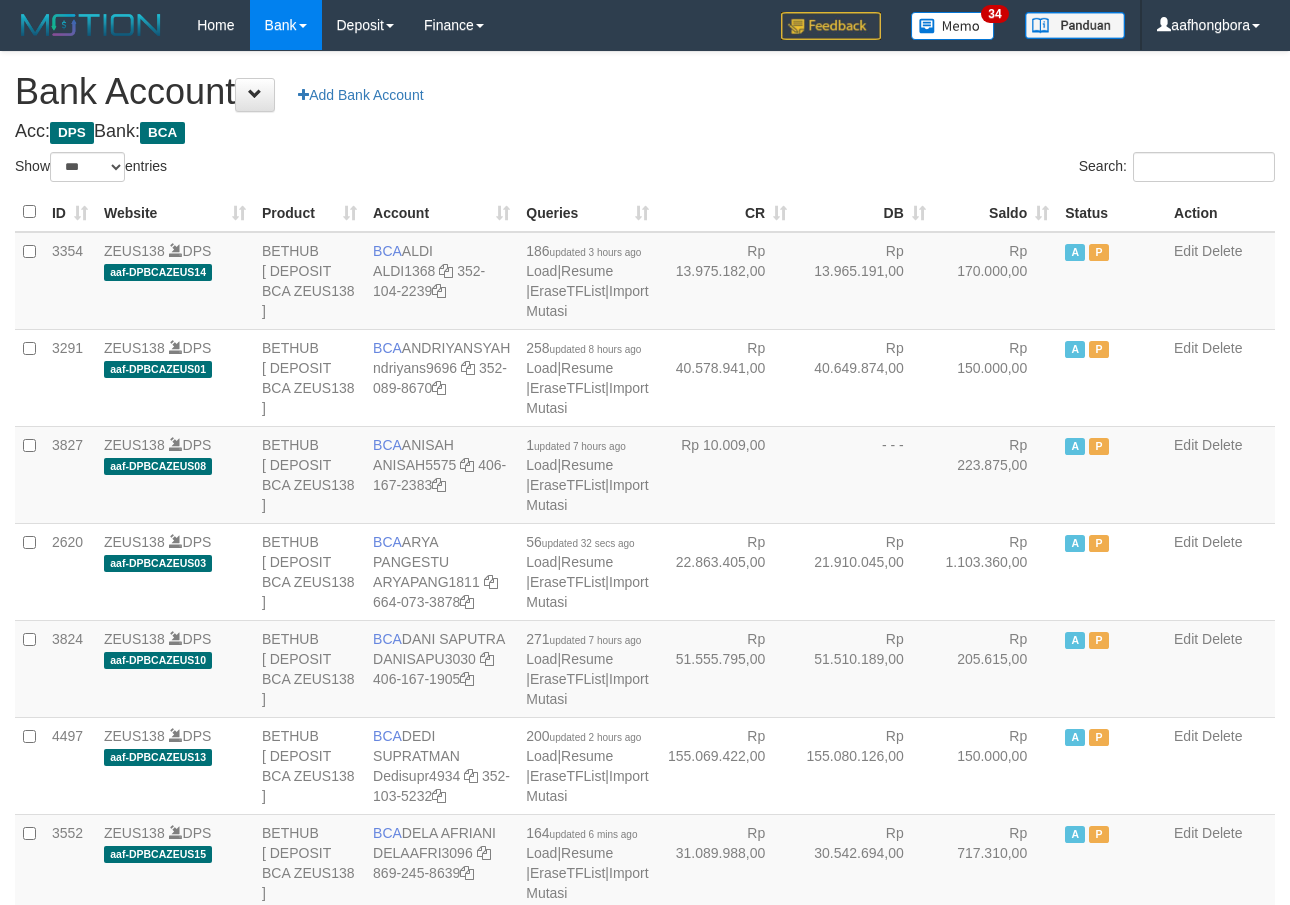 scroll, scrollTop: 0, scrollLeft: 0, axis: both 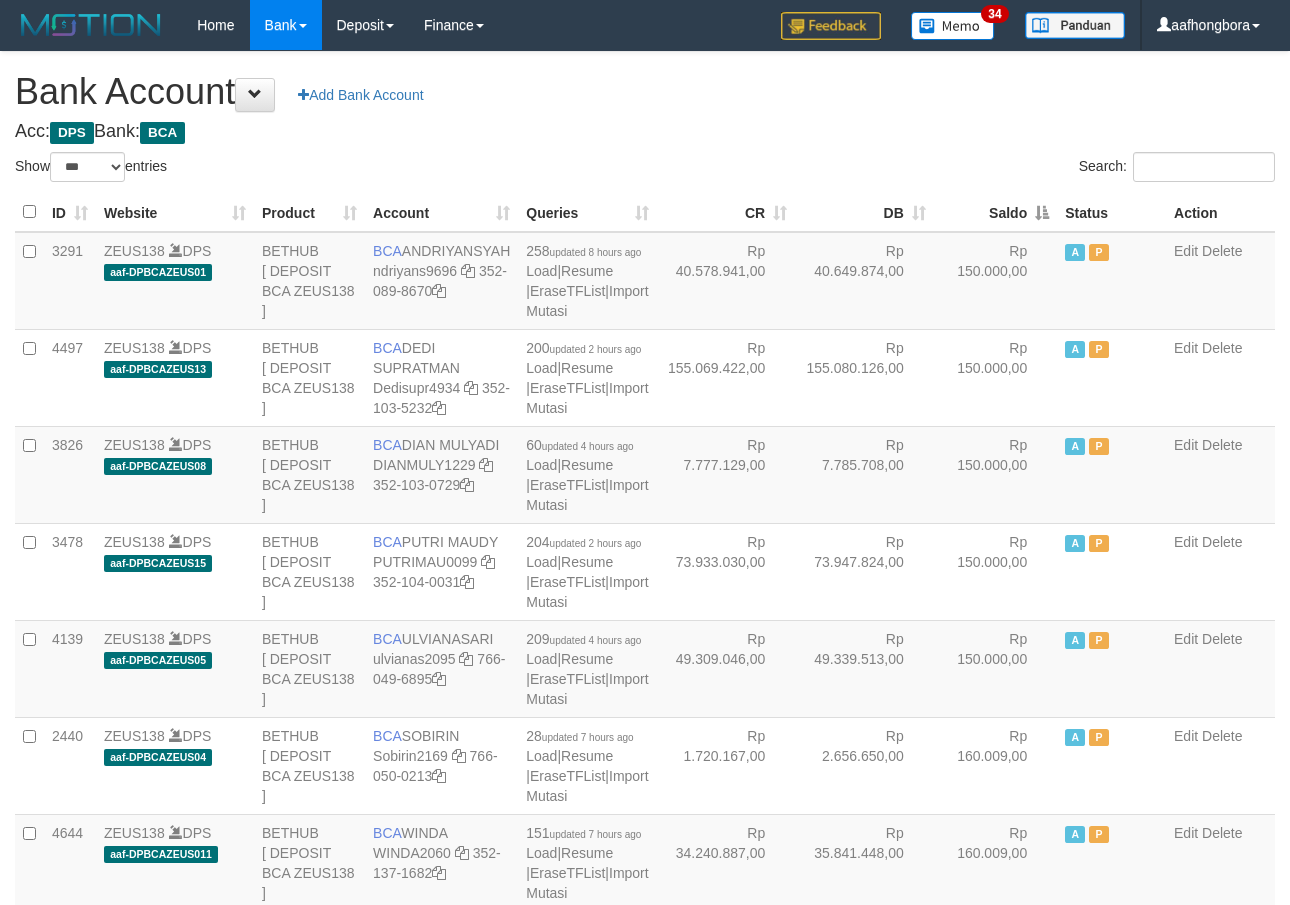 click on "Saldo" at bounding box center (995, 212) 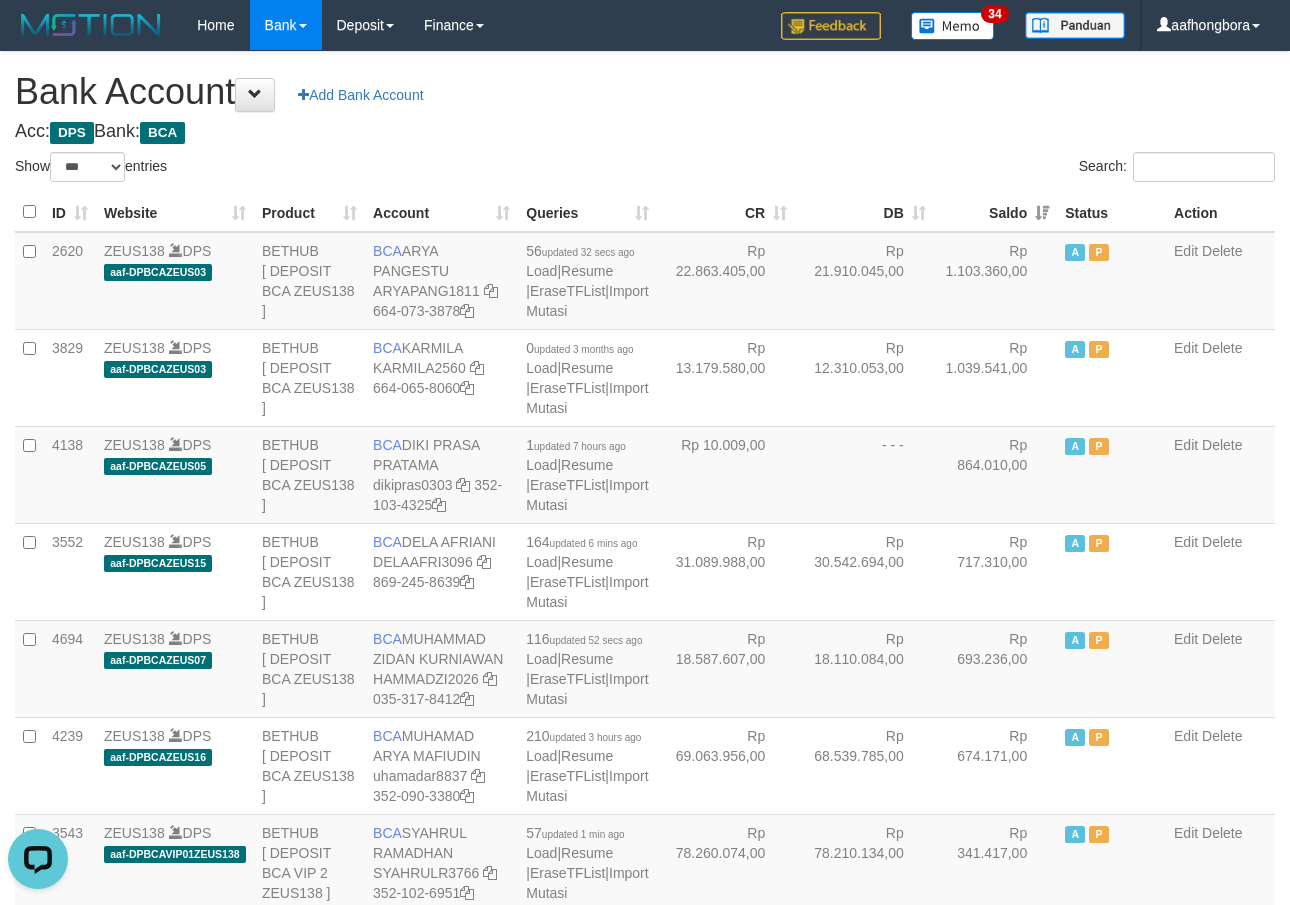 scroll, scrollTop: 0, scrollLeft: 0, axis: both 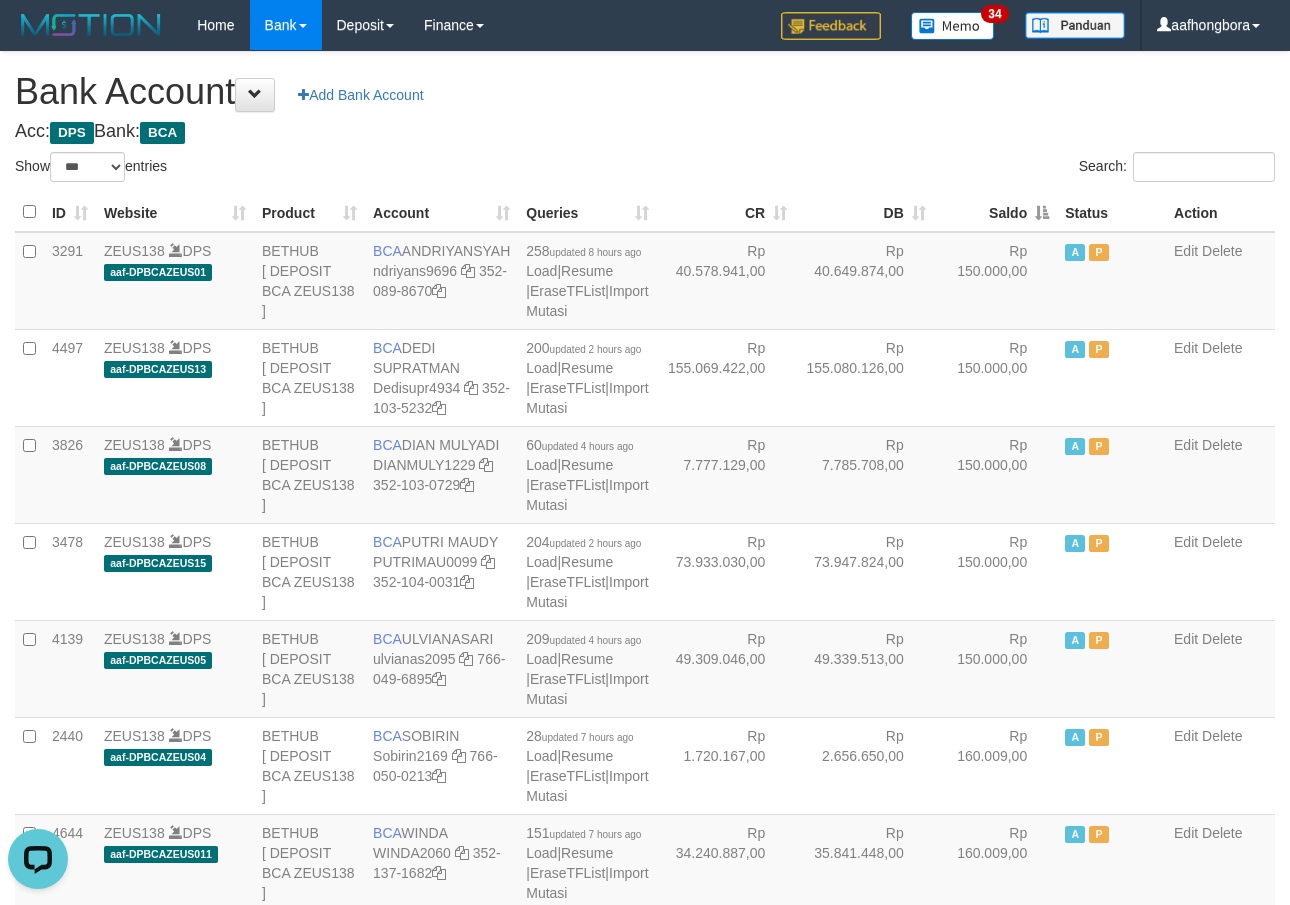 click on "Saldo" at bounding box center [995, 212] 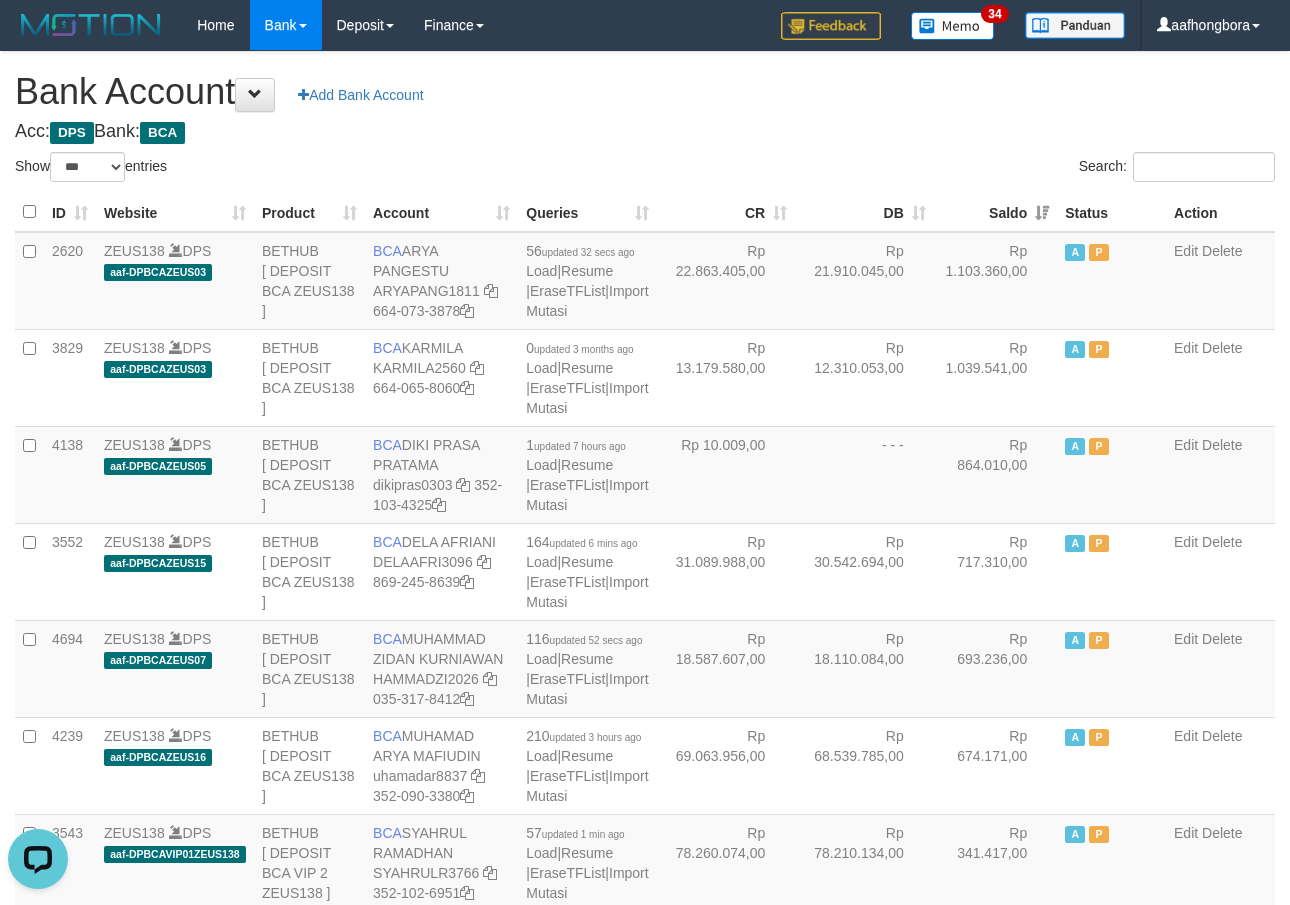 click on "**********" at bounding box center (645, 1601) 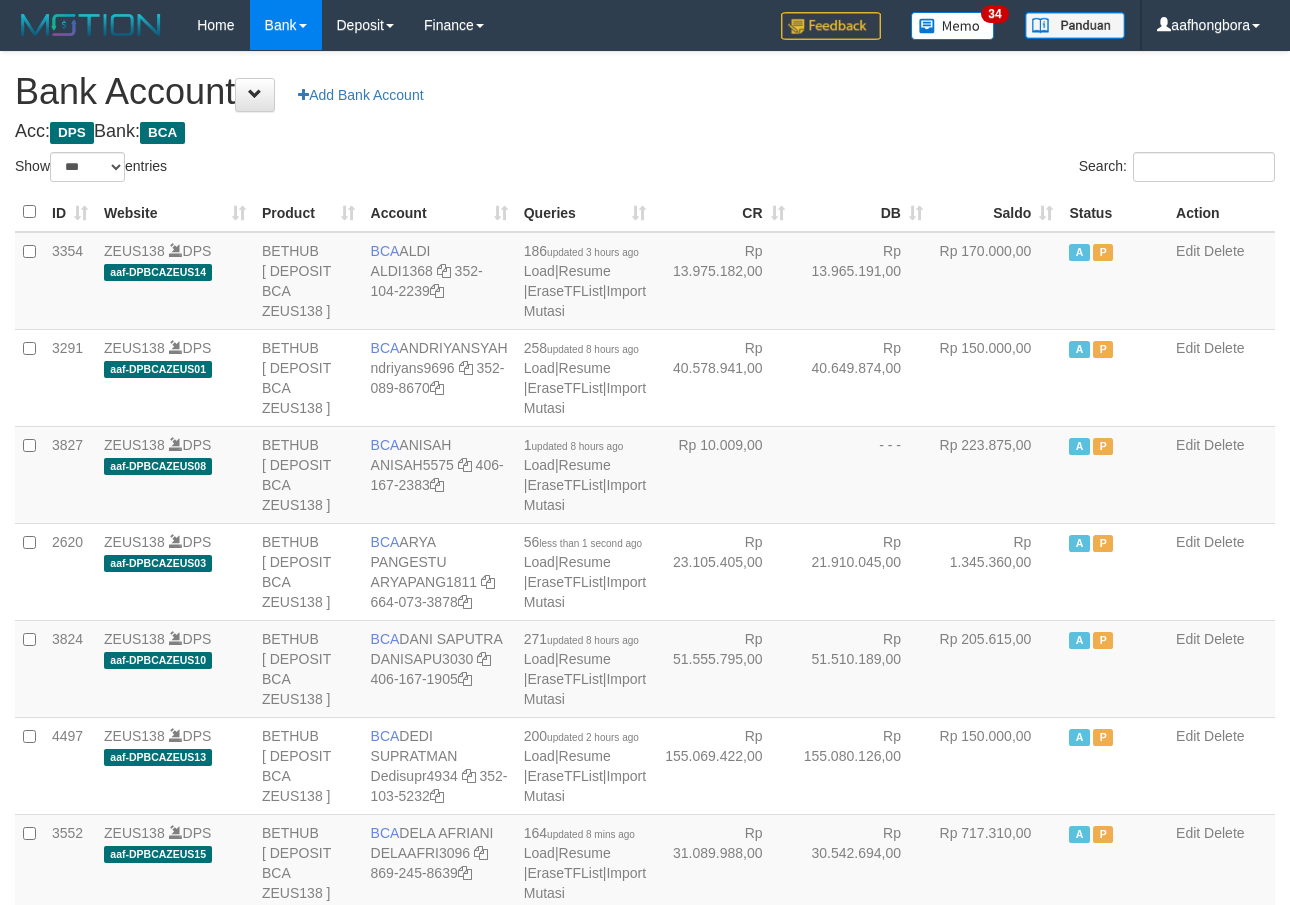 select on "***" 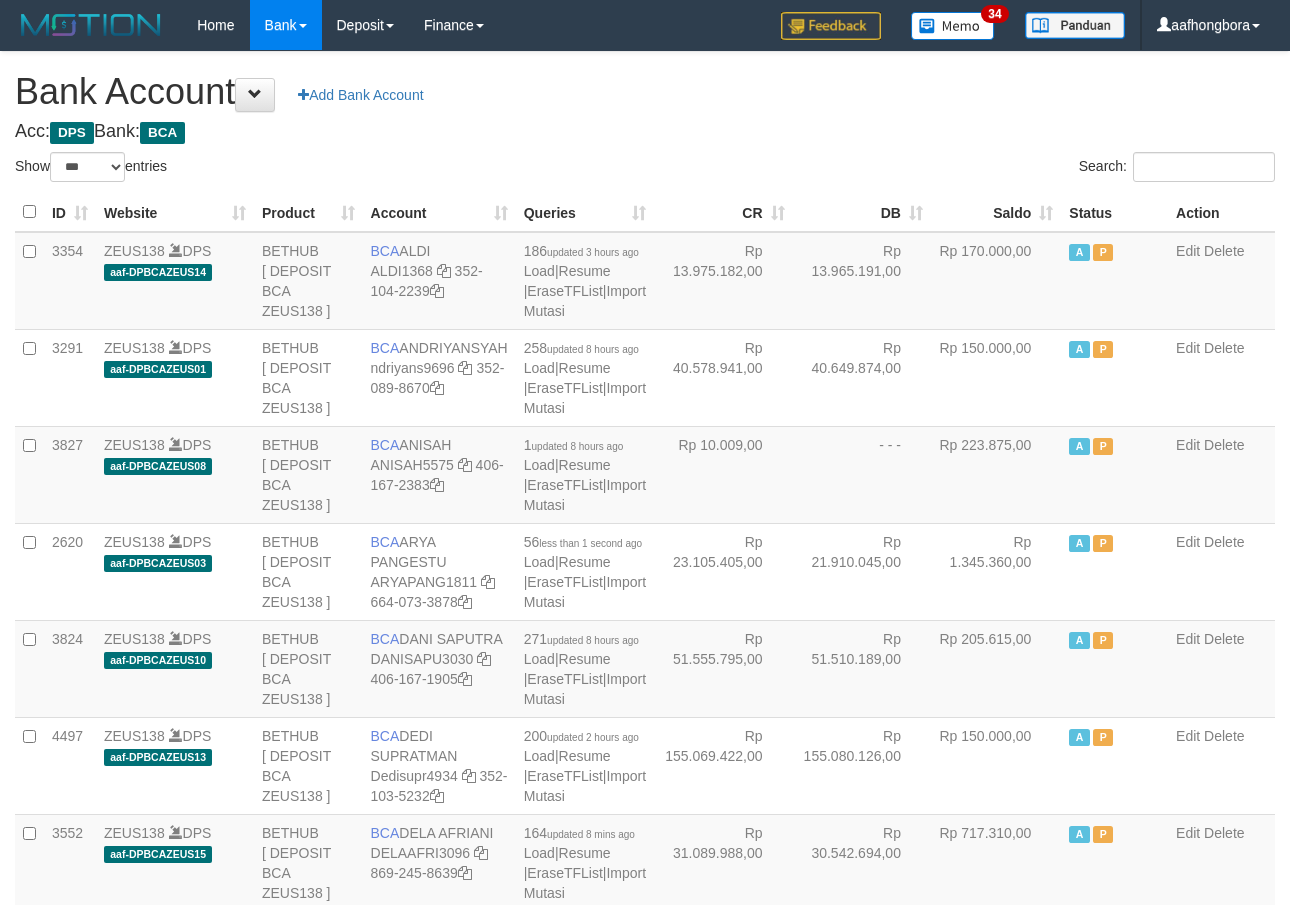 scroll, scrollTop: 0, scrollLeft: 0, axis: both 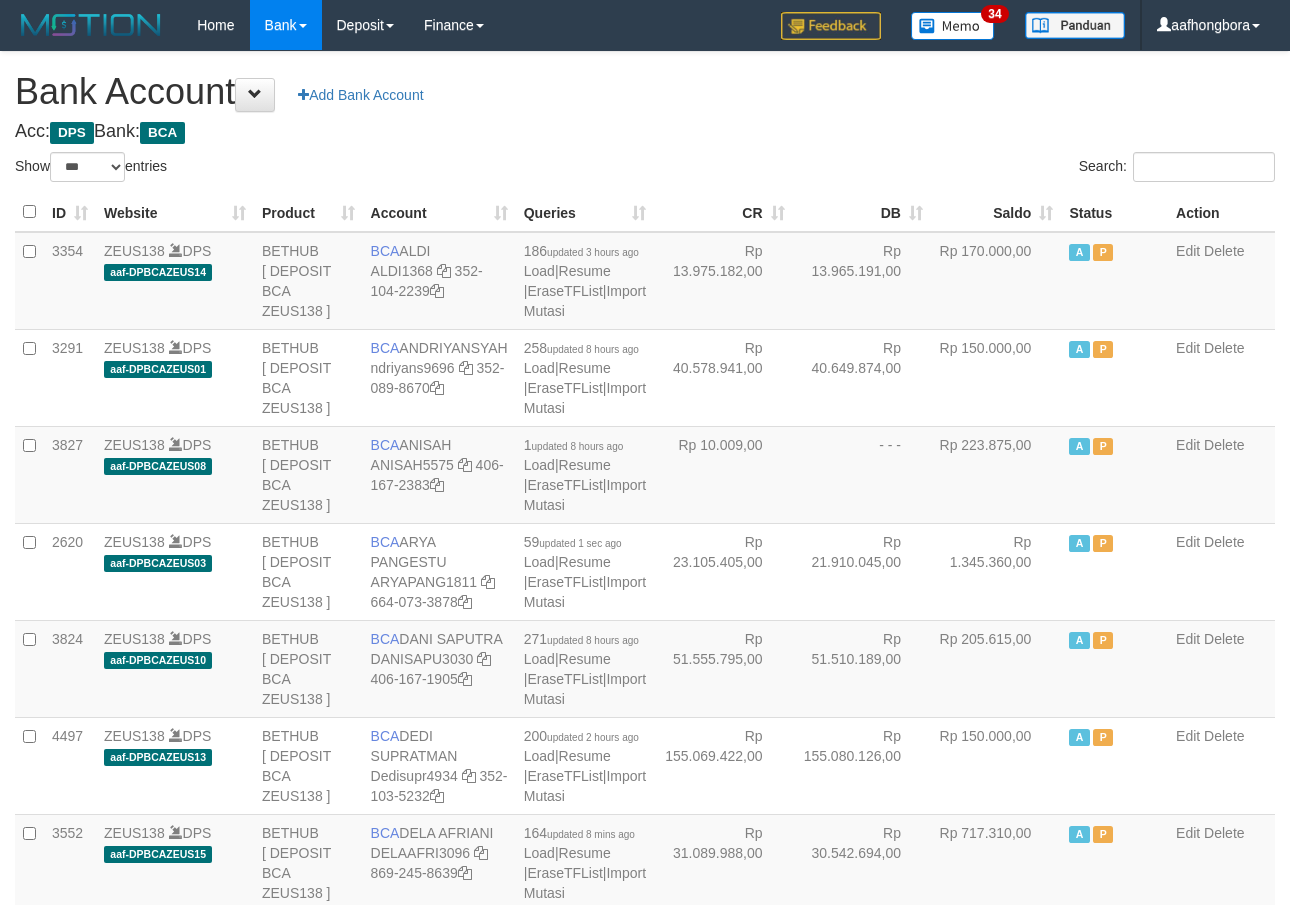 select on "***" 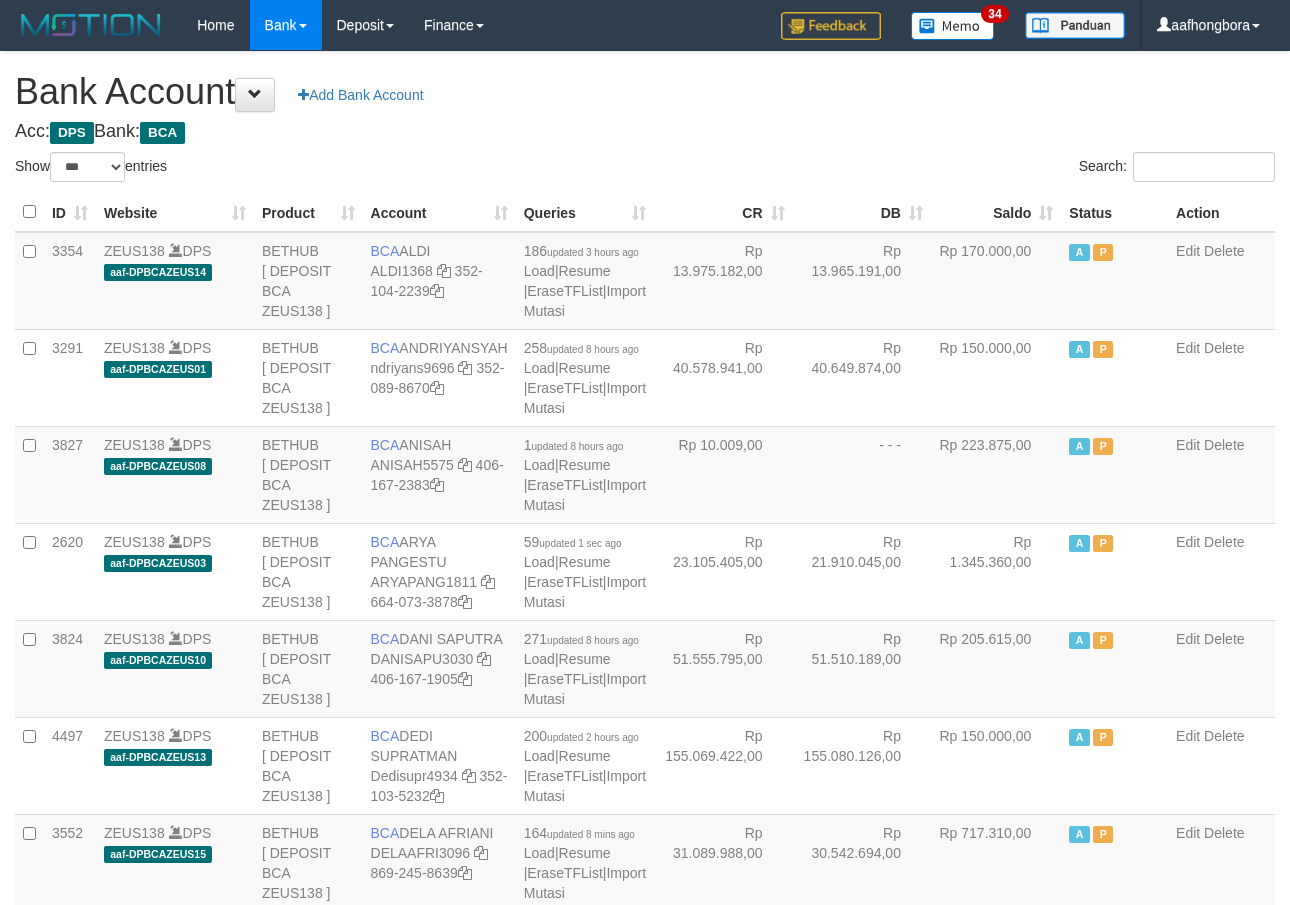 scroll, scrollTop: 0, scrollLeft: 0, axis: both 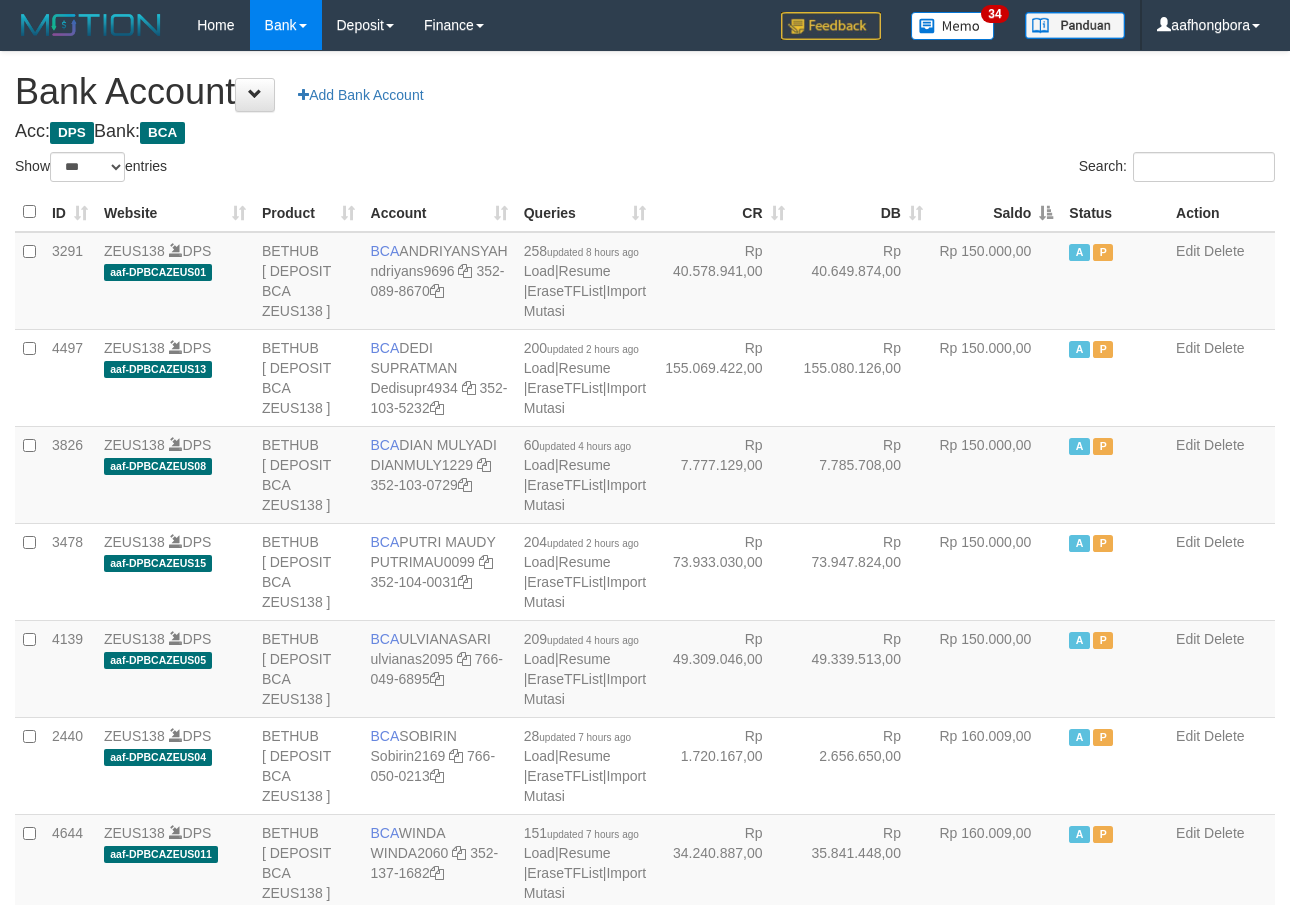 click on "Saldo" at bounding box center (996, 212) 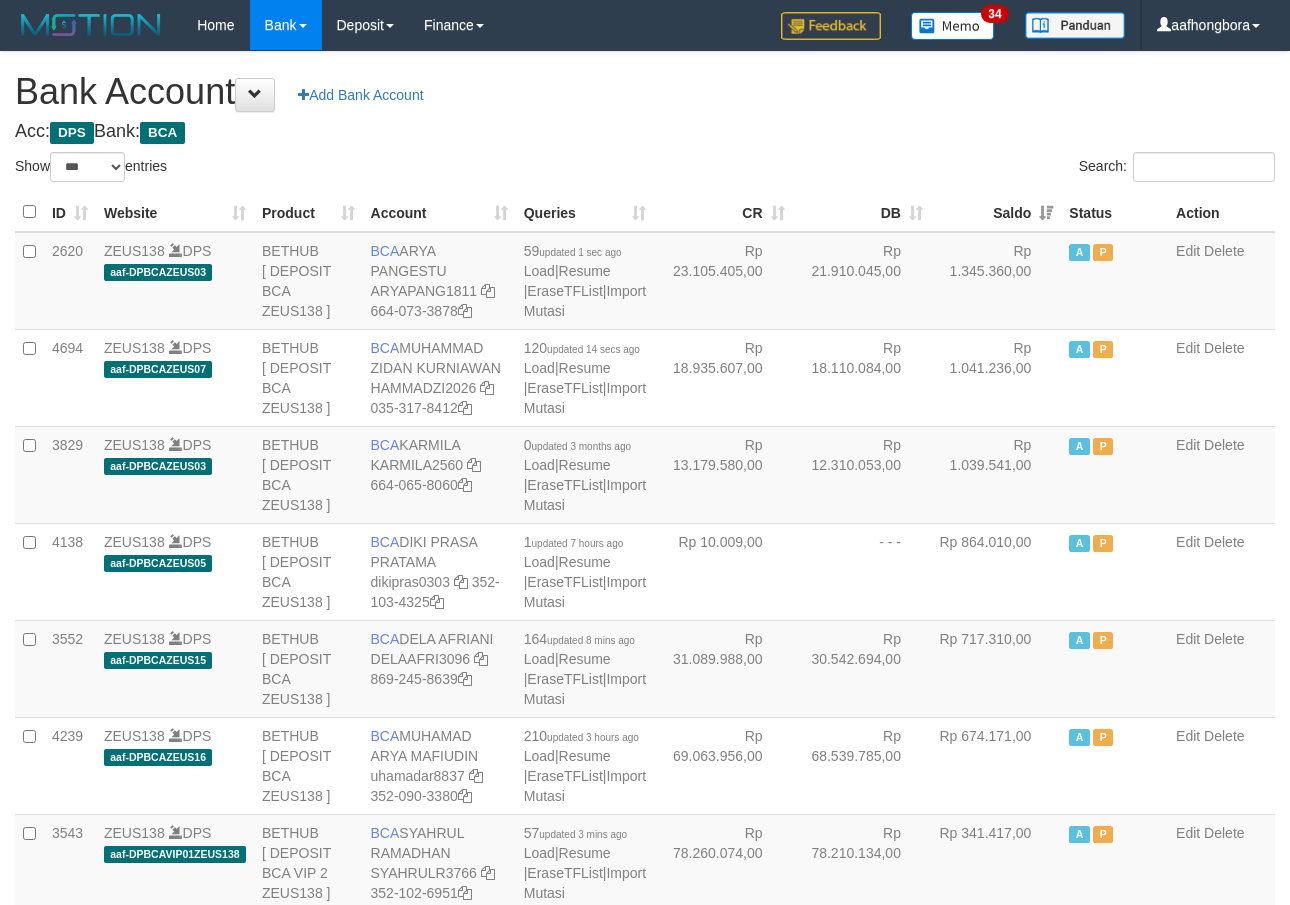 click on "Saldo" at bounding box center [996, 212] 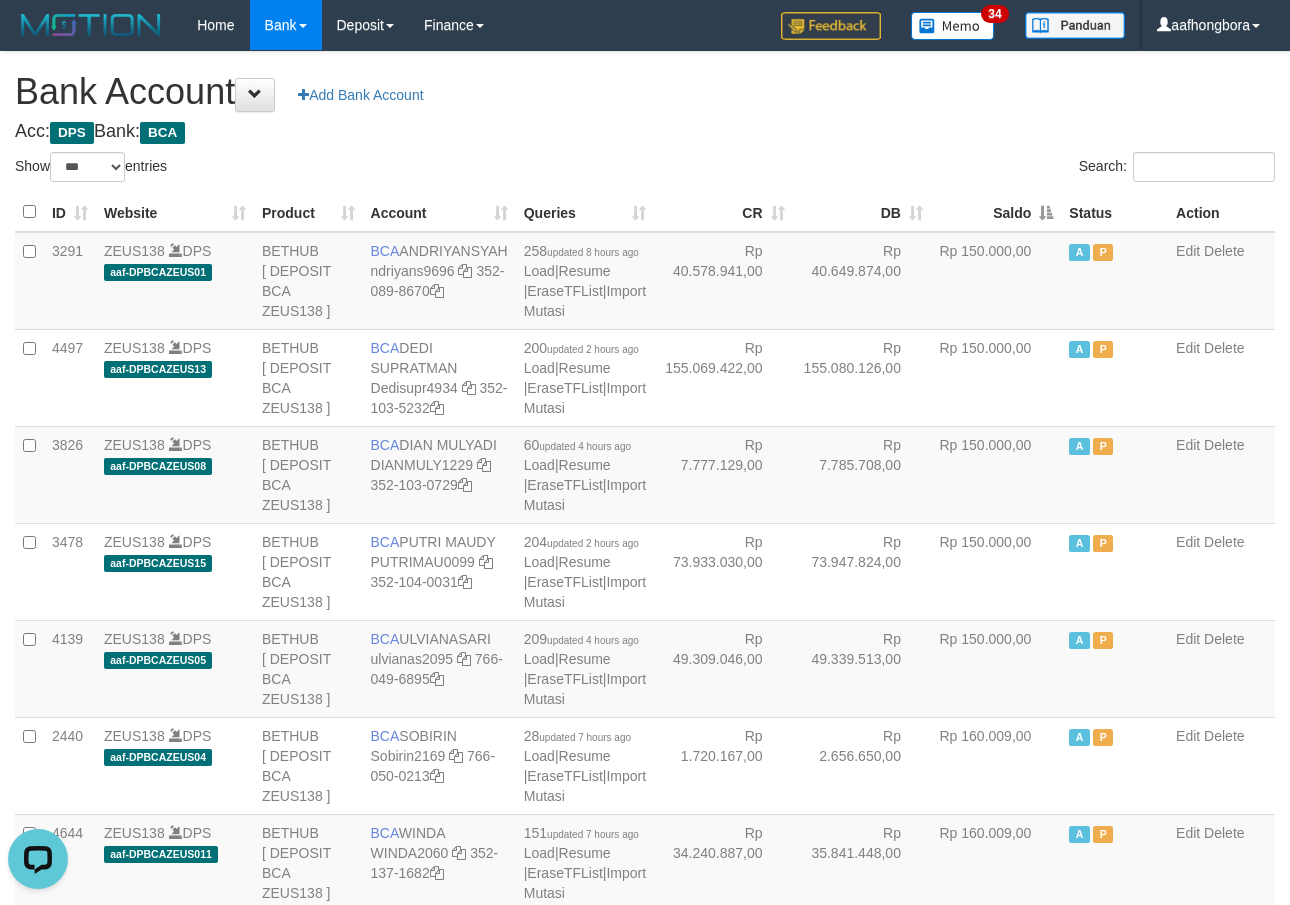 scroll, scrollTop: 0, scrollLeft: 0, axis: both 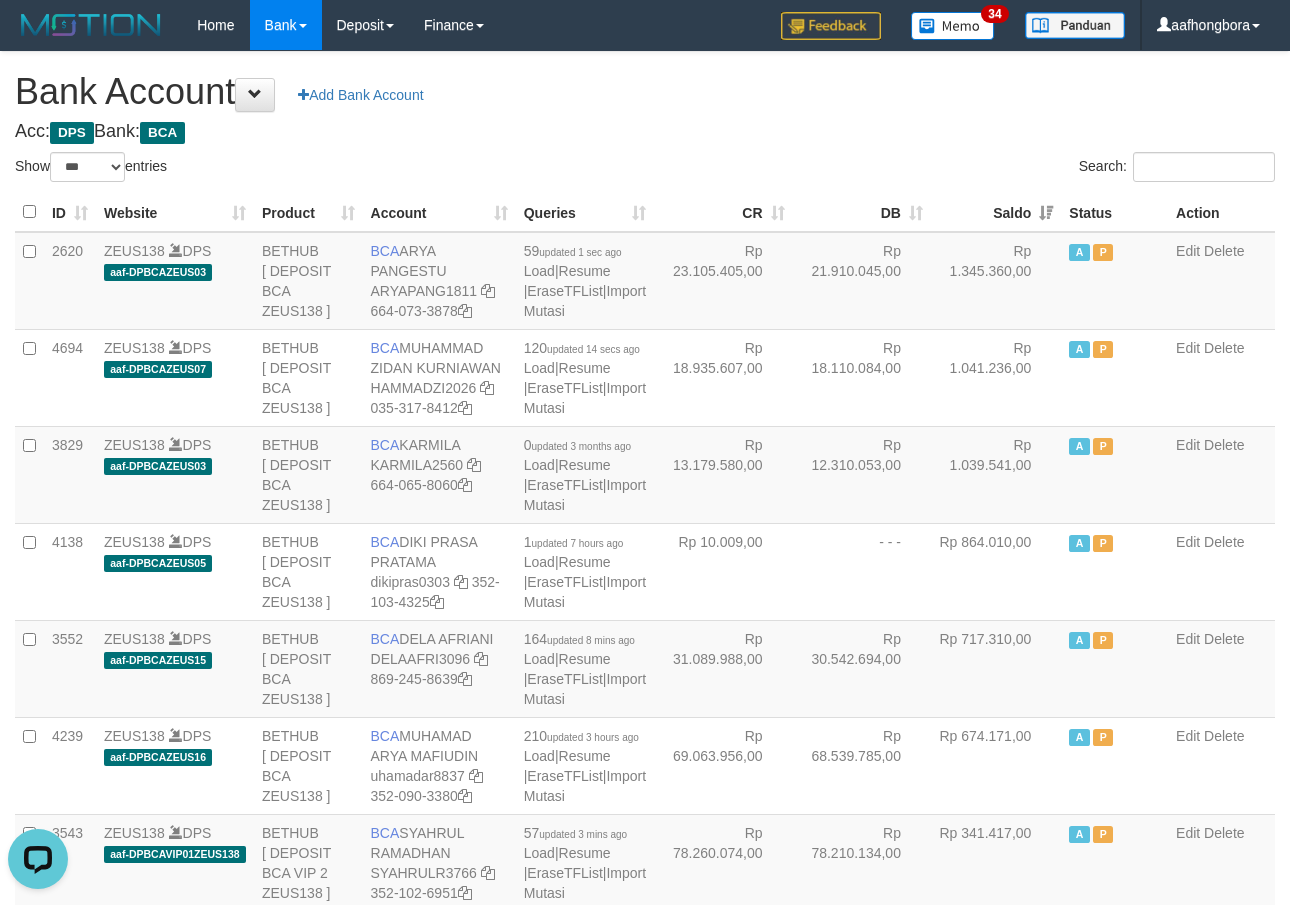 click on "Saldo" at bounding box center (996, 212) 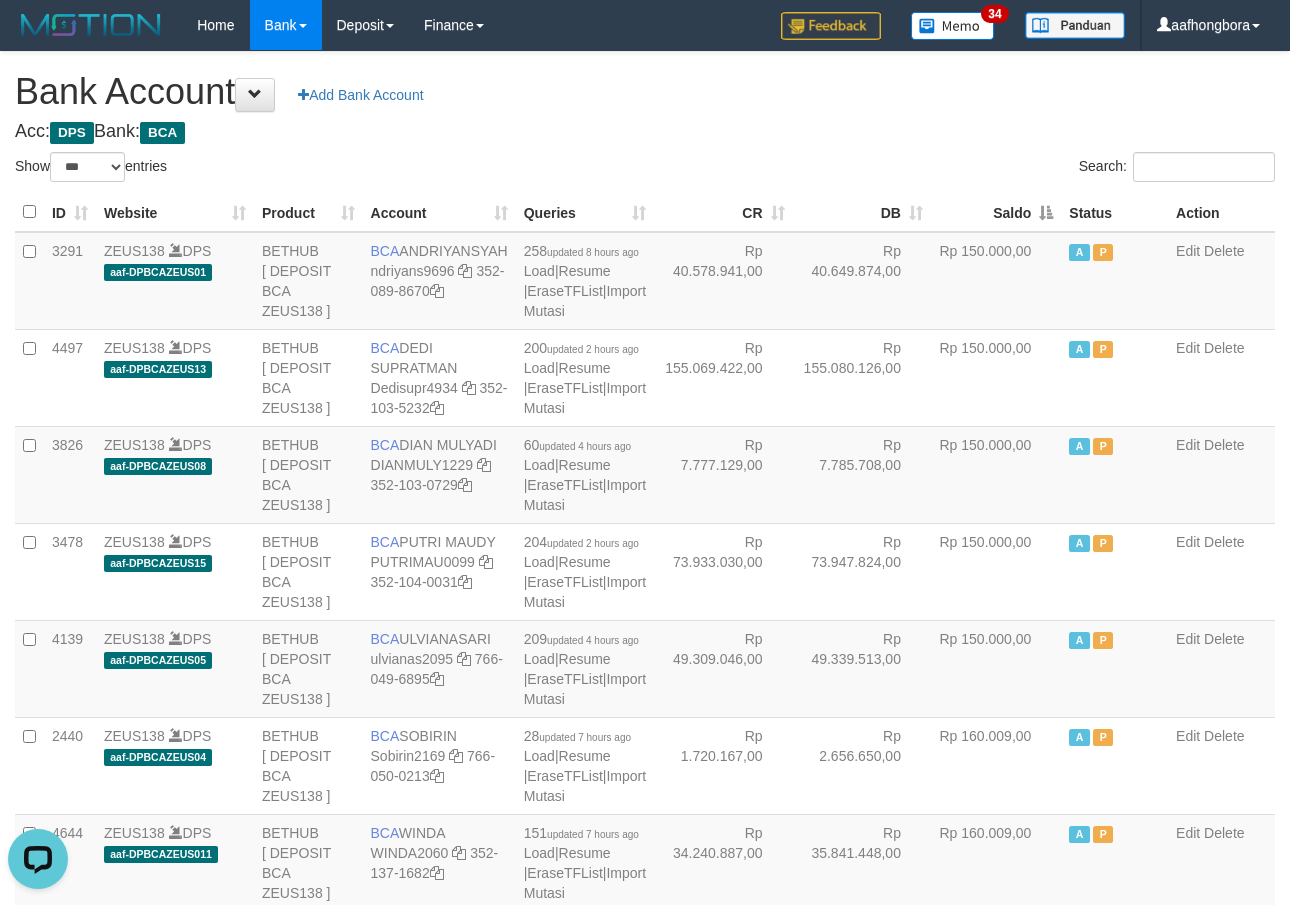 click on "Saldo" at bounding box center [996, 212] 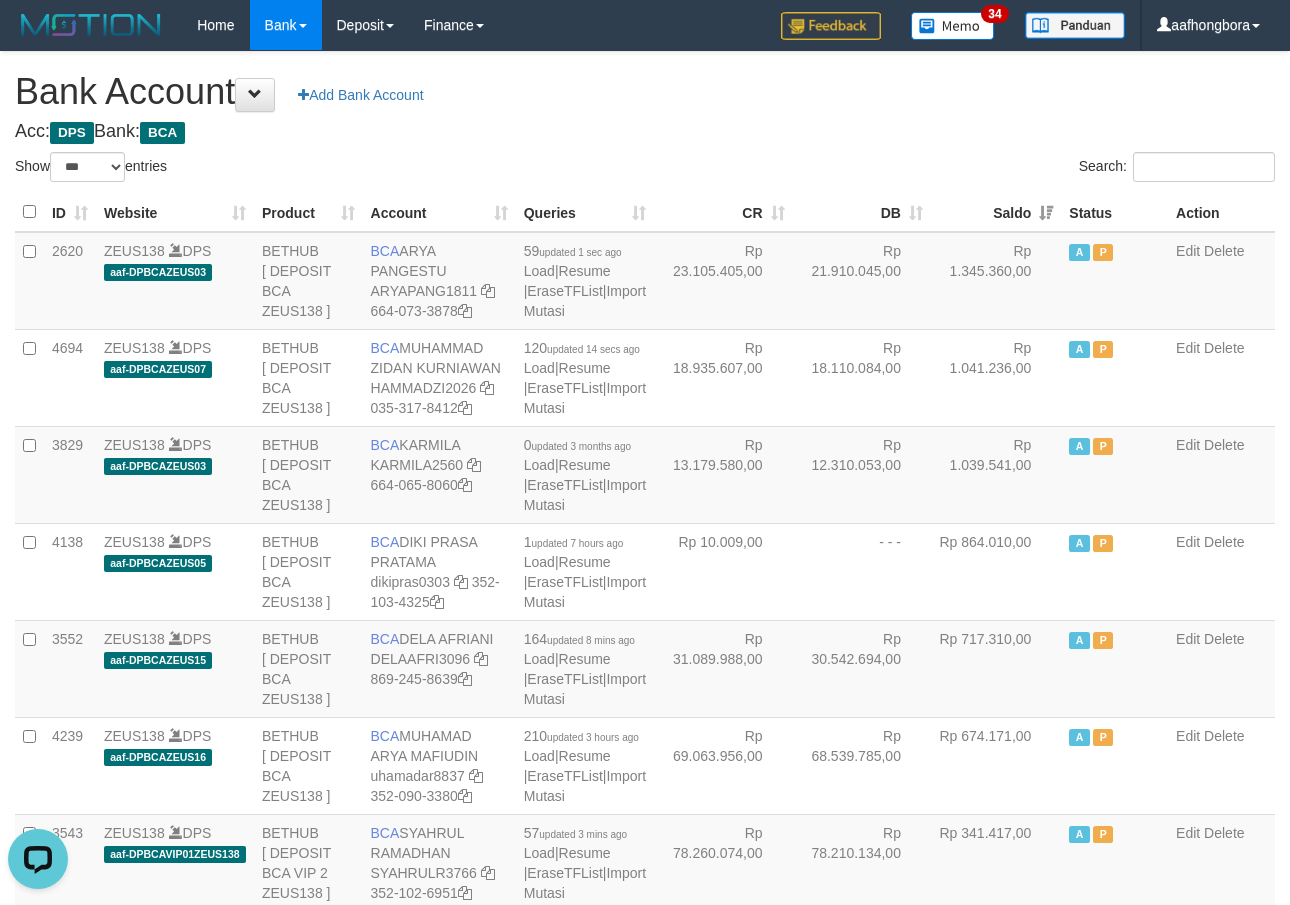 click on "Saldo" at bounding box center [996, 212] 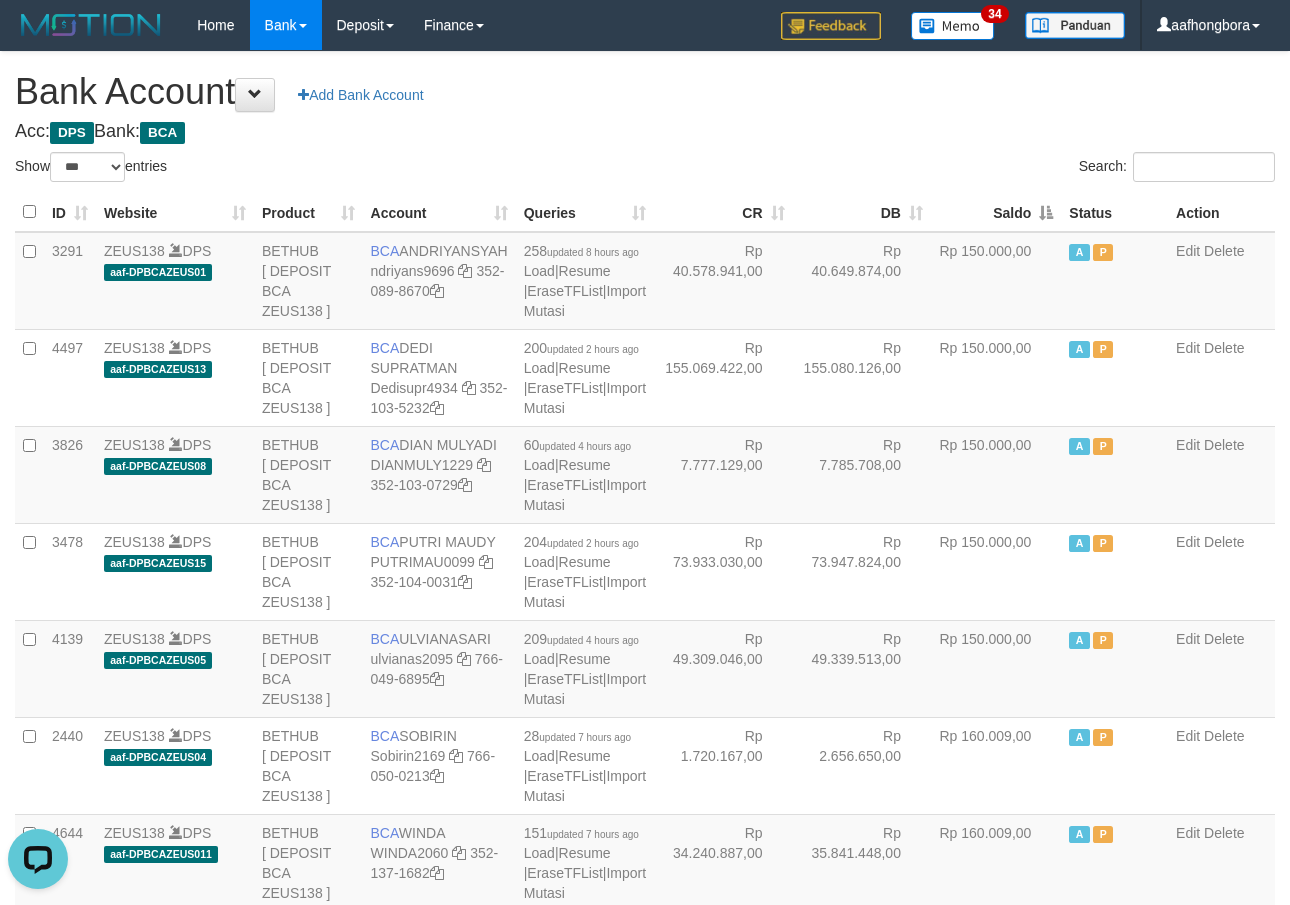 click on "Saldo" at bounding box center (996, 212) 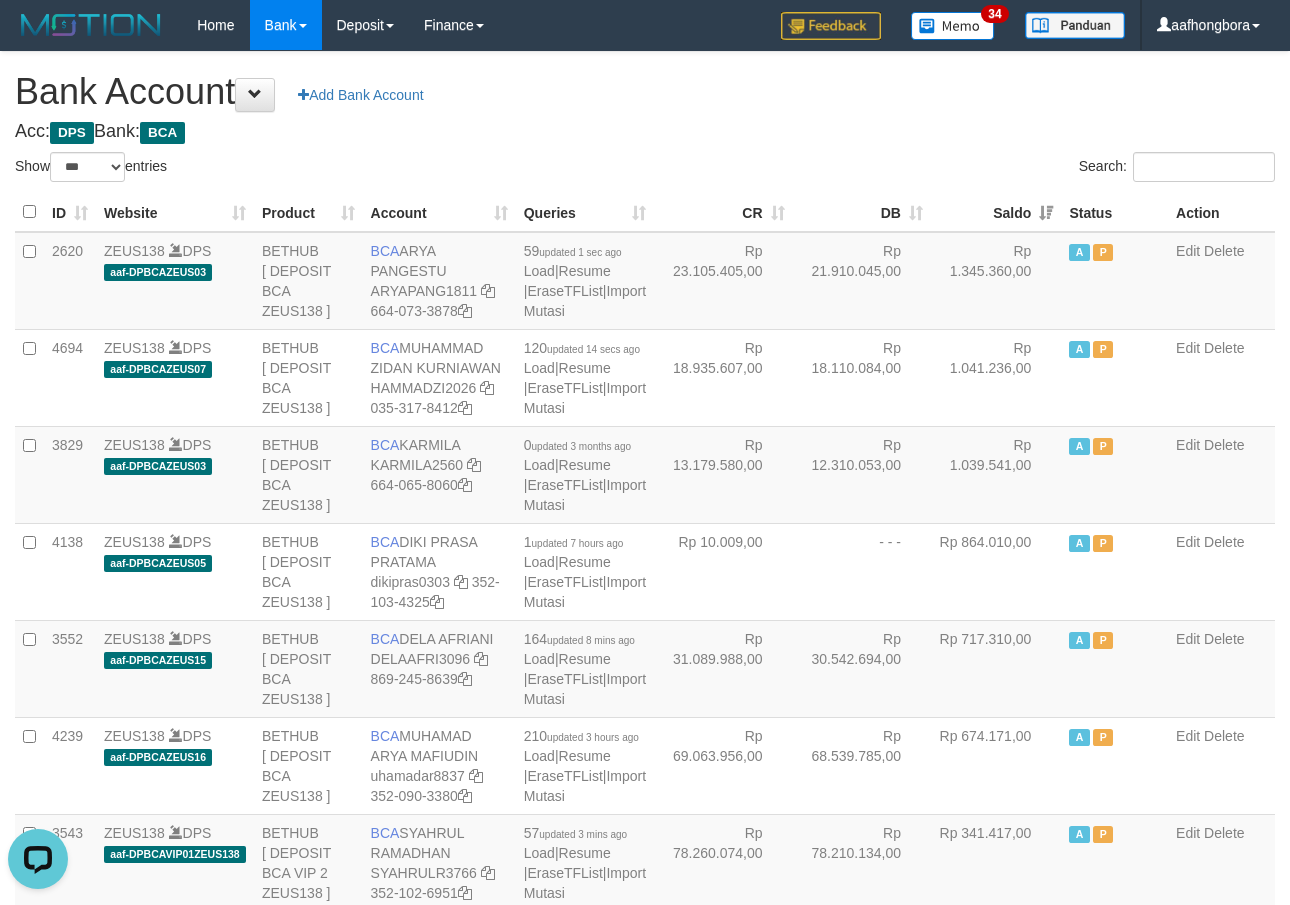 click on "Saldo" at bounding box center (996, 212) 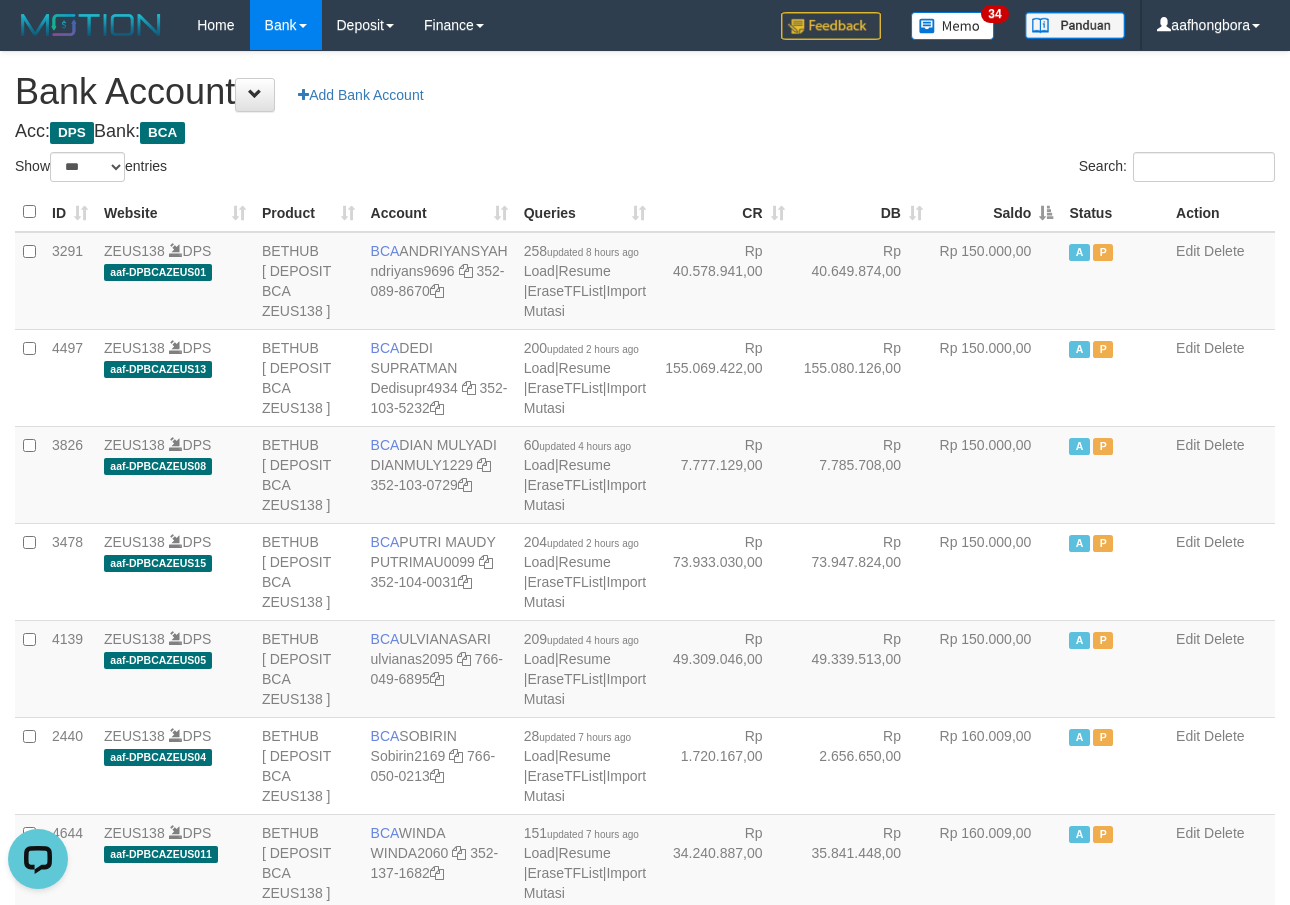 click on "Saldo" at bounding box center [996, 212] 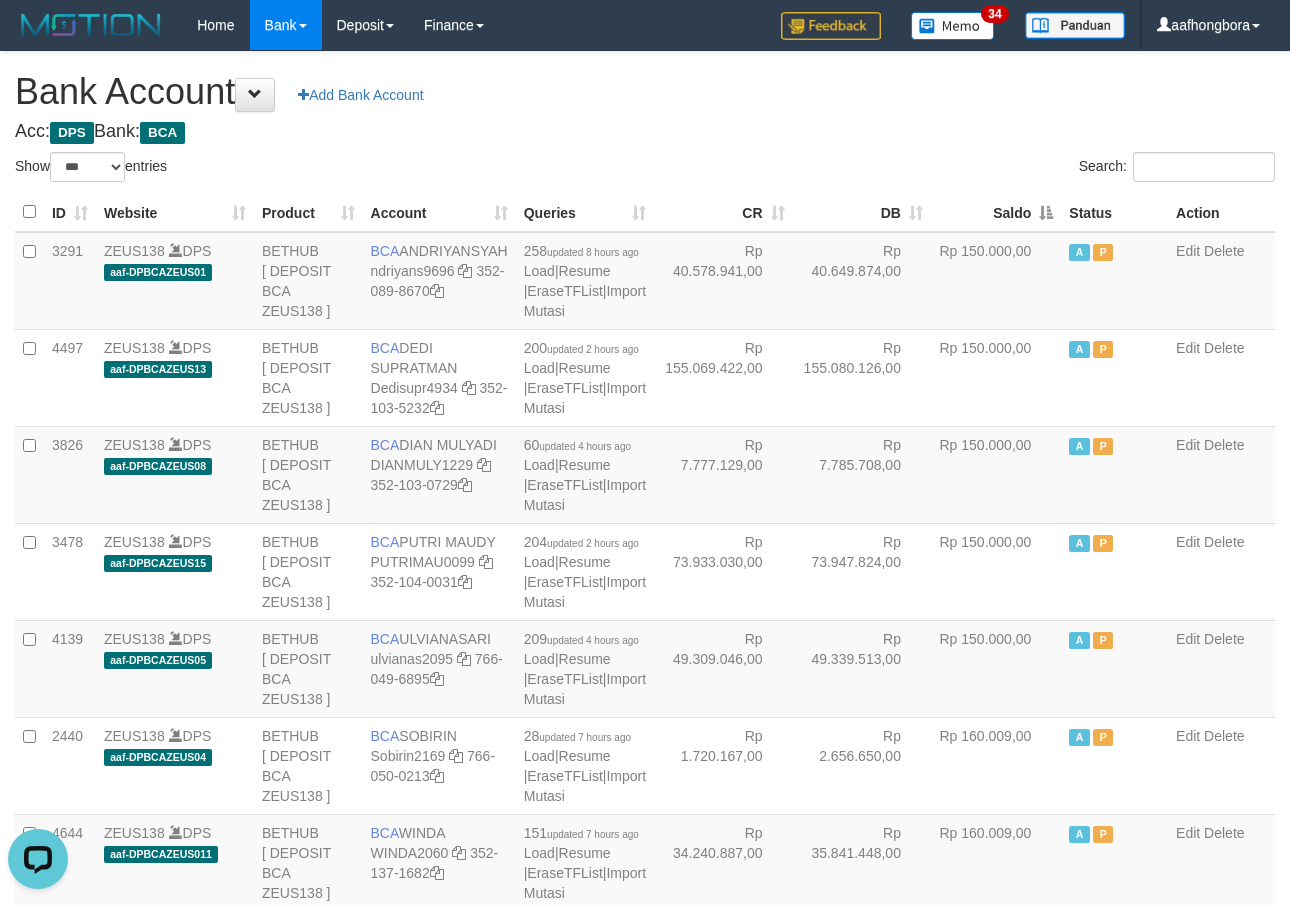 click on "Saldo" at bounding box center [996, 212] 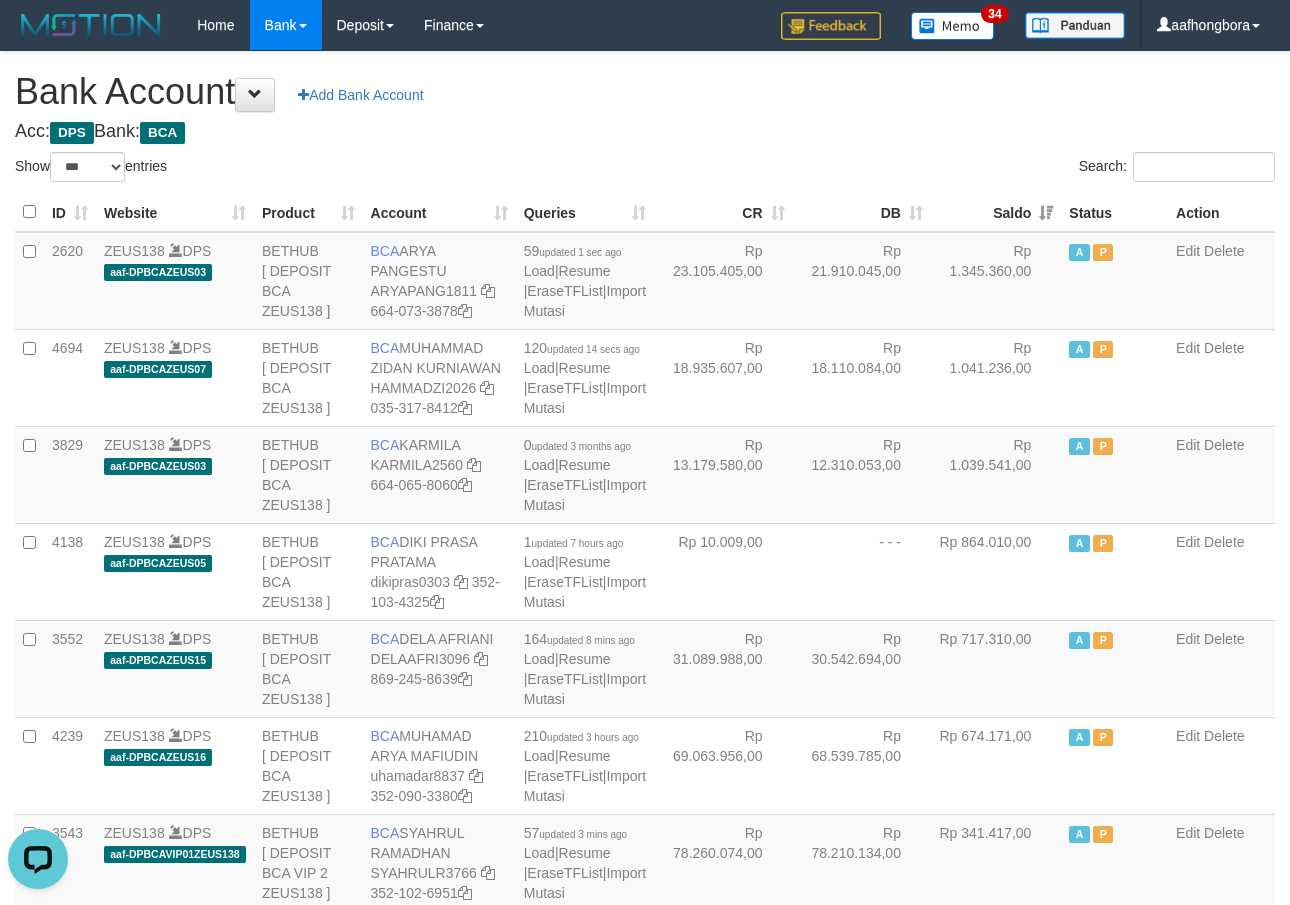 click on "Saldo" at bounding box center (996, 212) 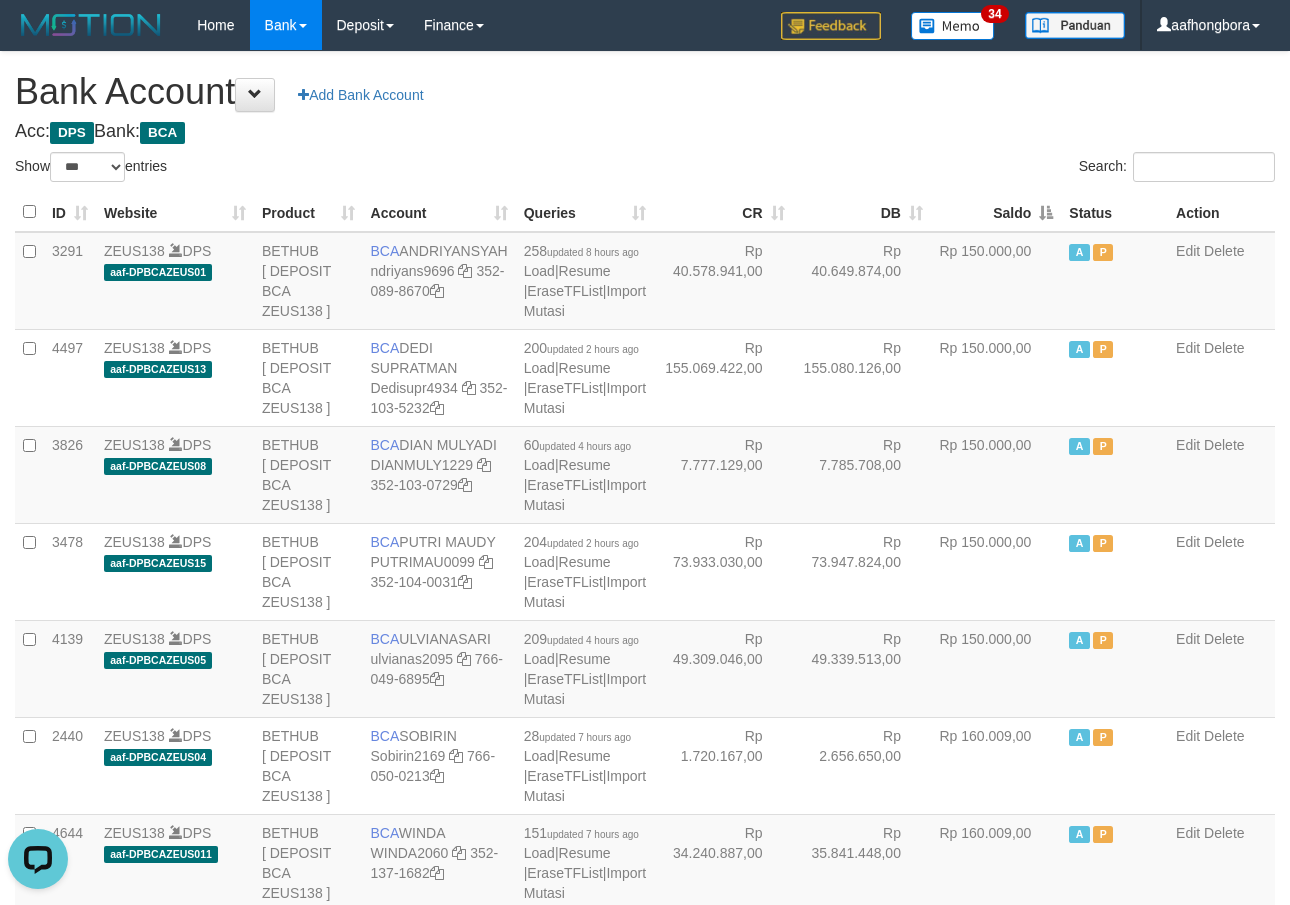 click on "Saldo" at bounding box center (996, 212) 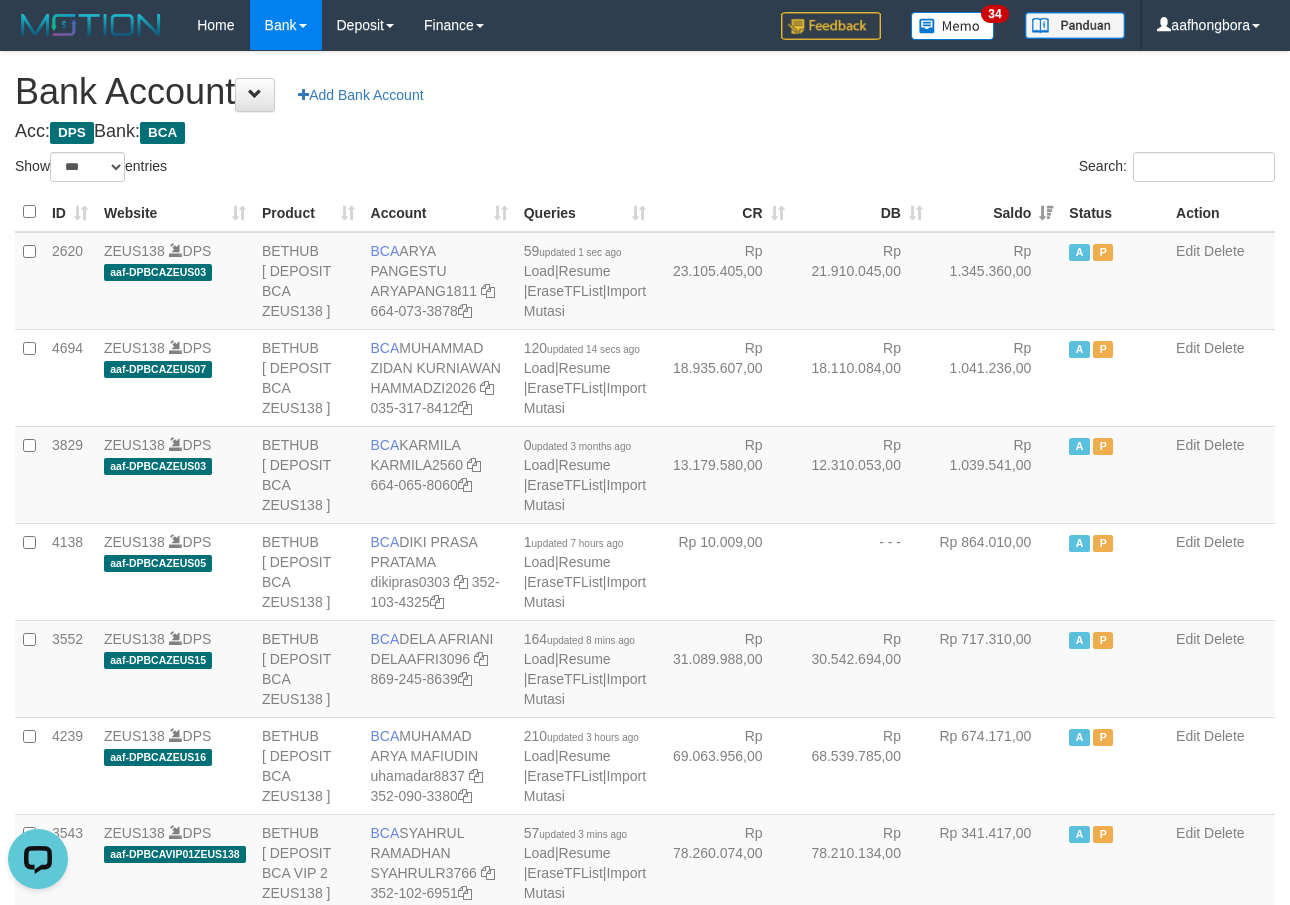 click on "Saldo" at bounding box center [996, 212] 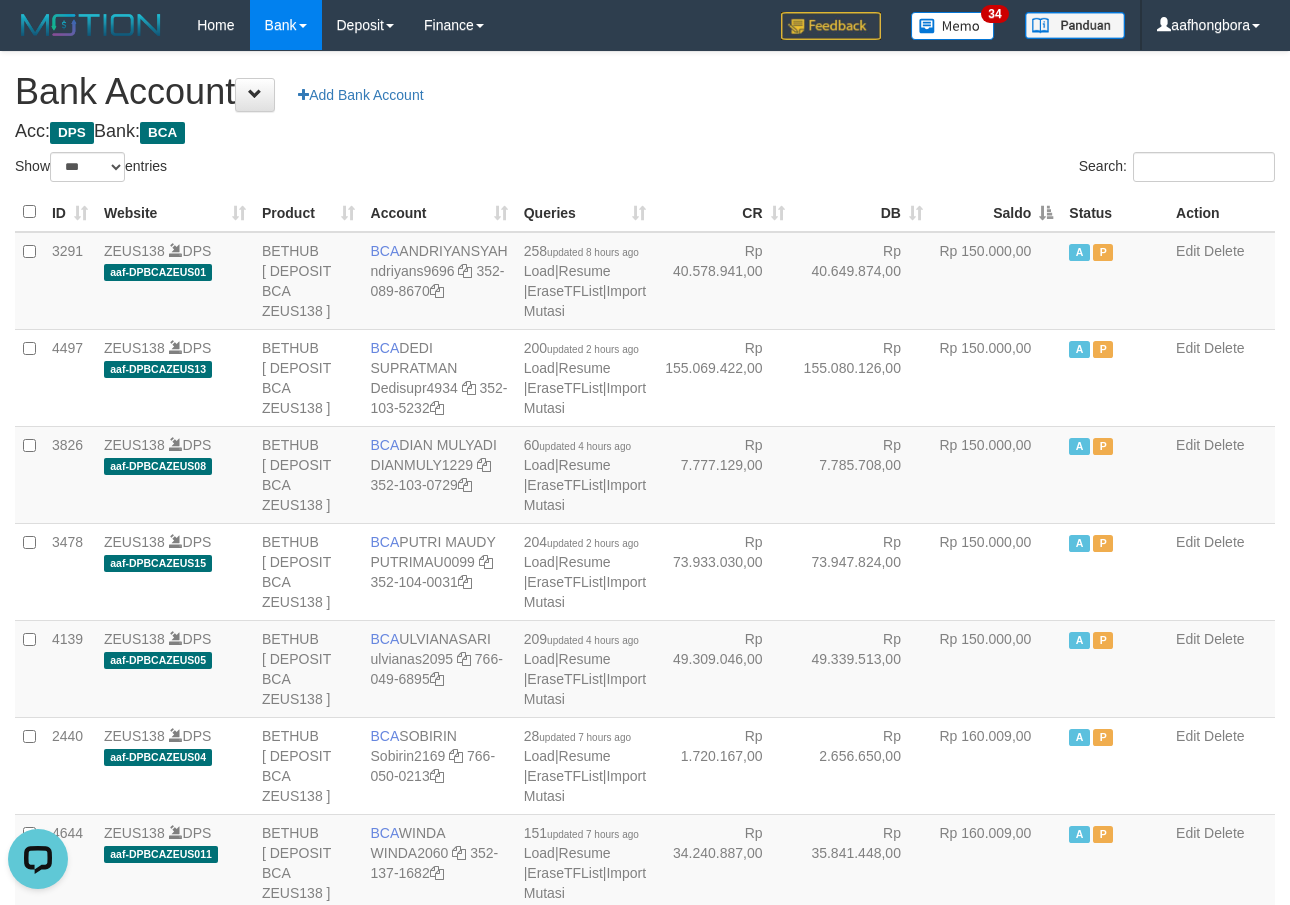 click on "Saldo" at bounding box center (996, 212) 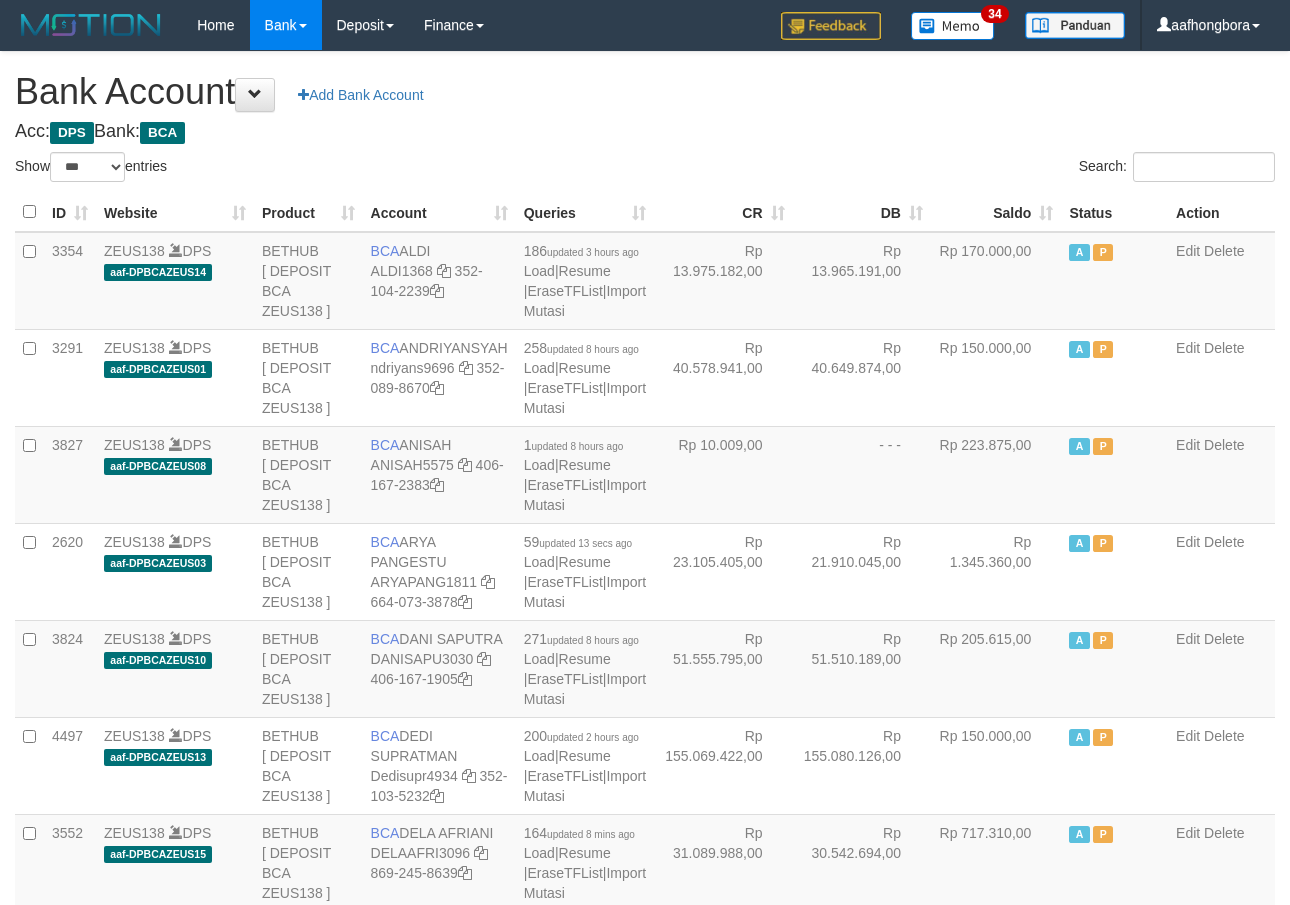 select on "***" 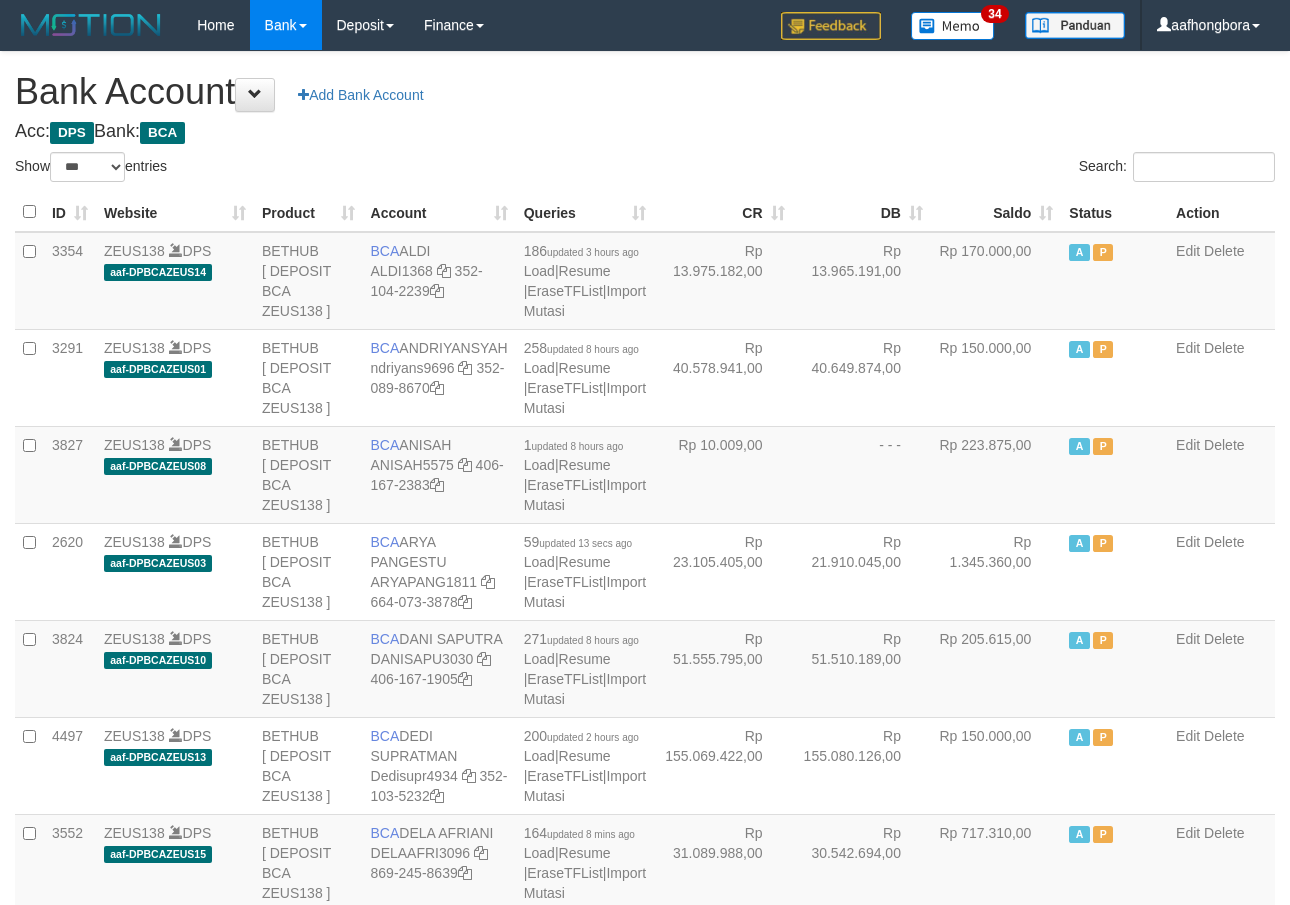 scroll, scrollTop: 0, scrollLeft: 0, axis: both 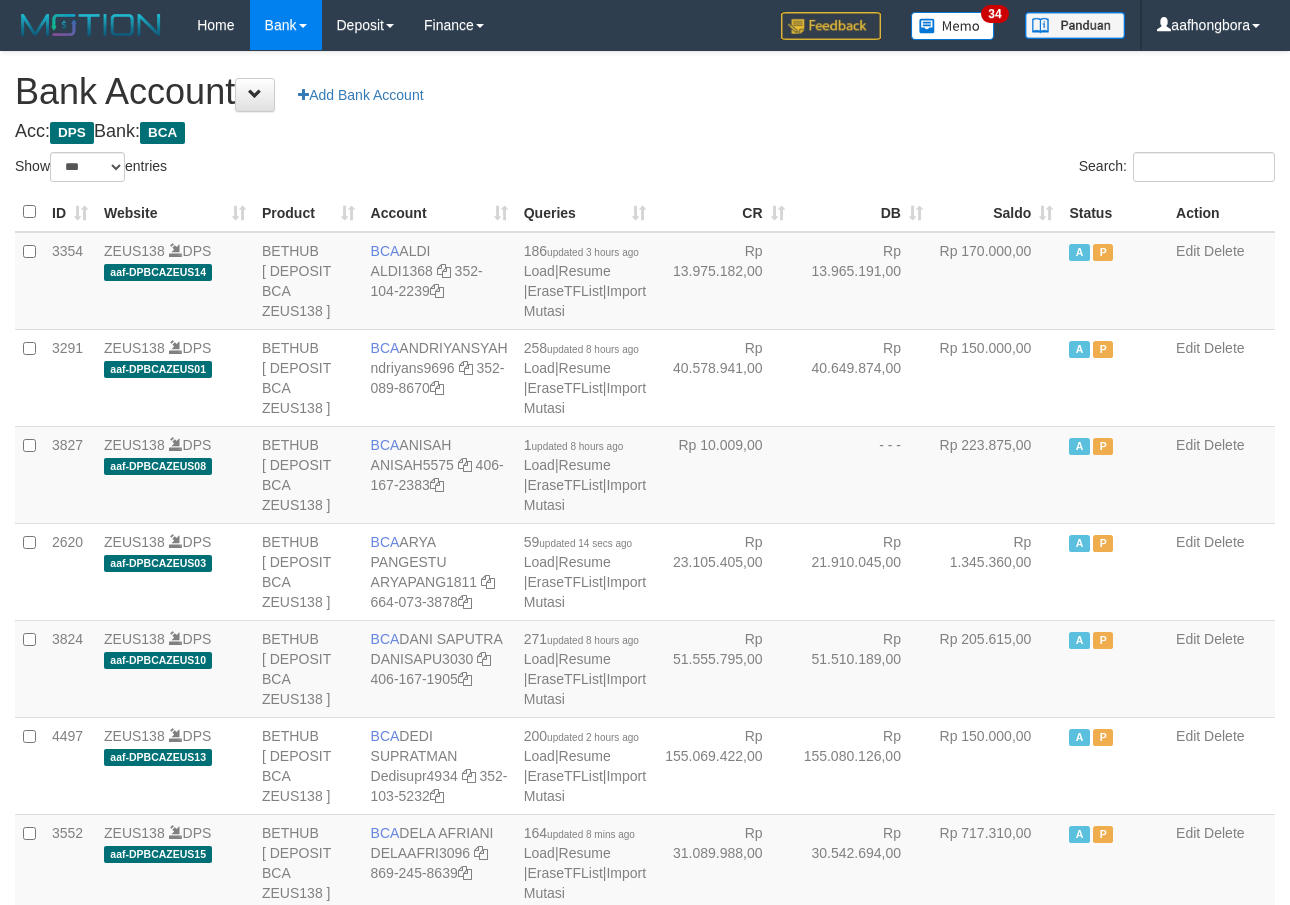 select on "***" 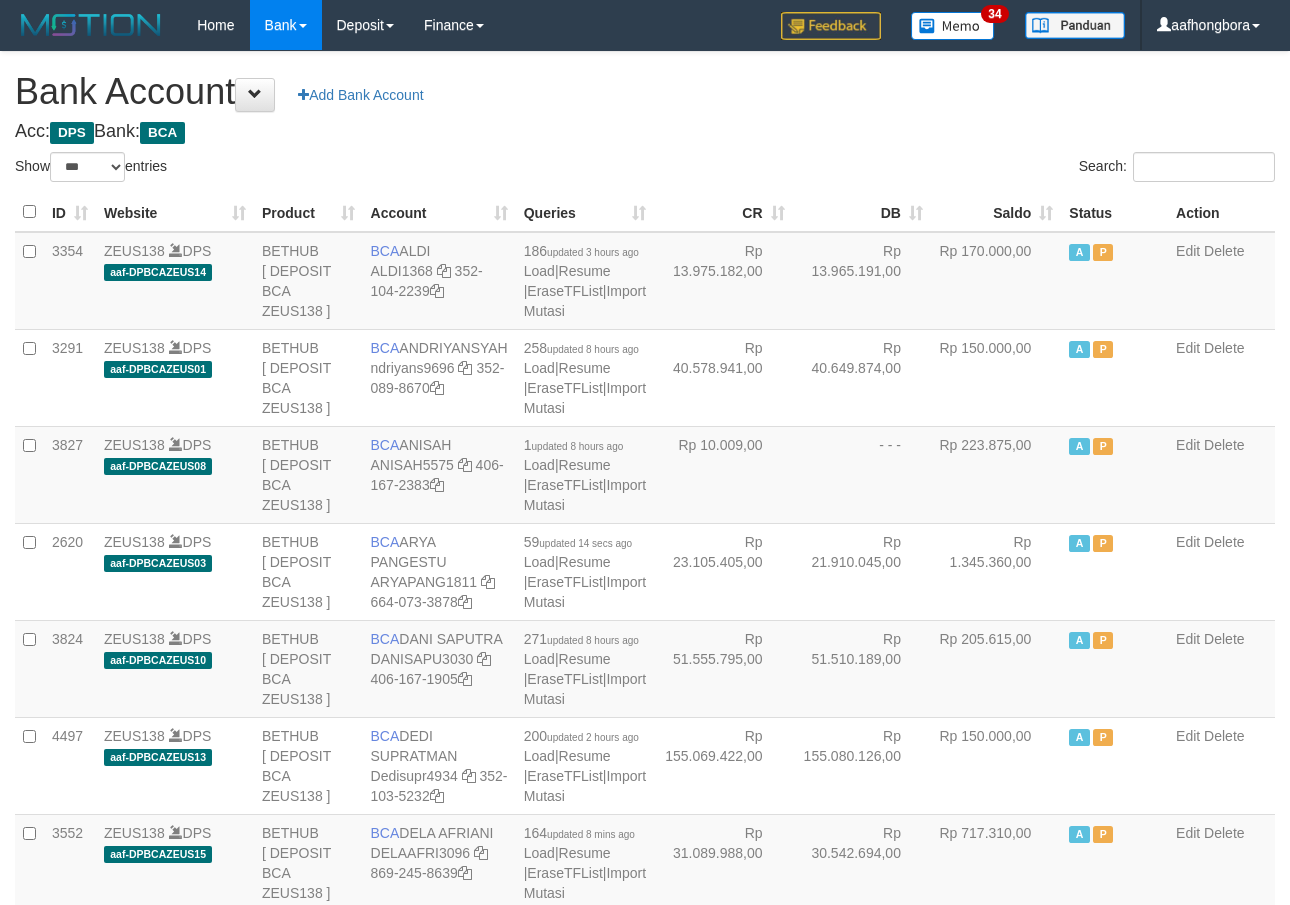 scroll, scrollTop: 0, scrollLeft: 0, axis: both 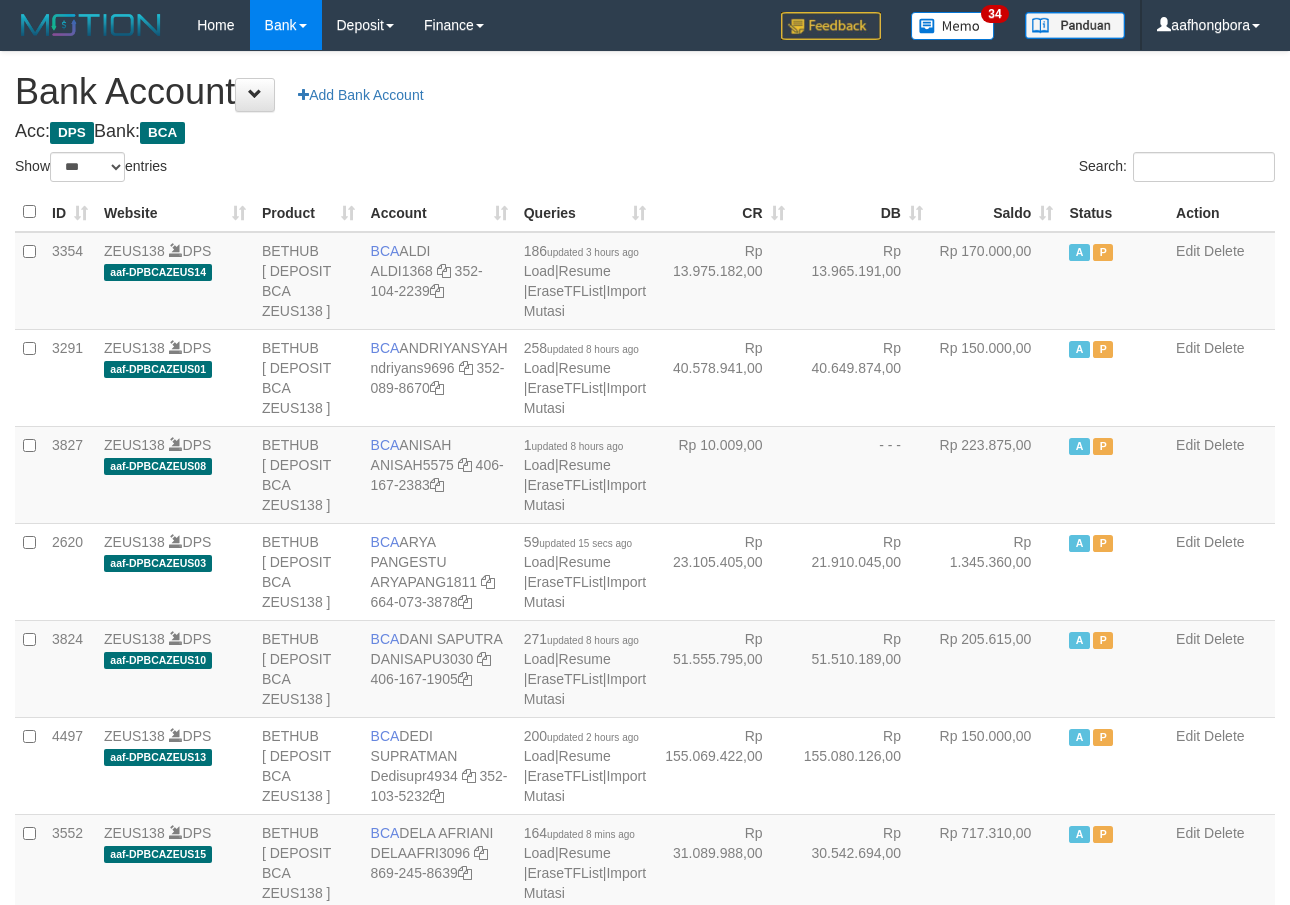select on "***" 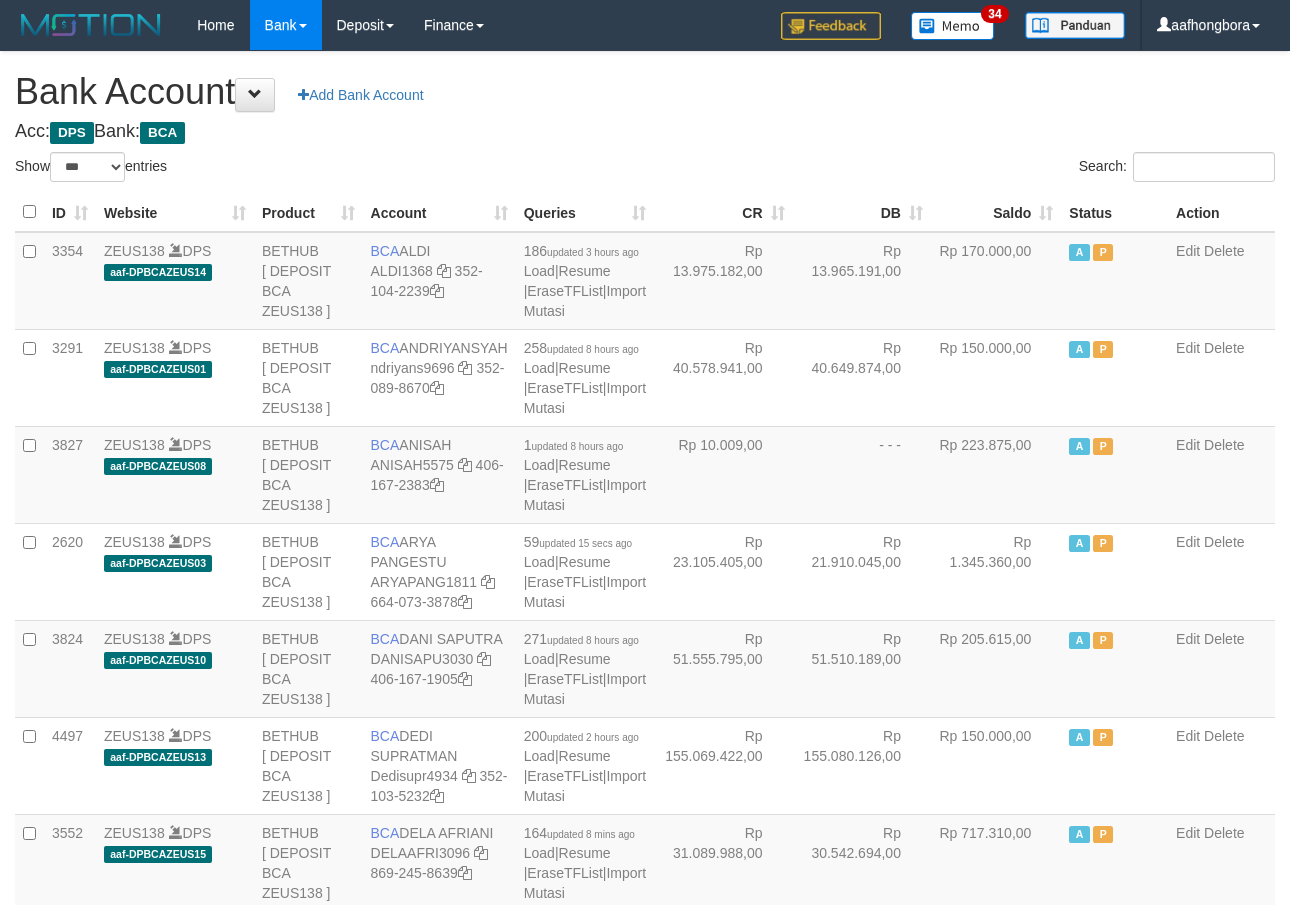 scroll, scrollTop: 0, scrollLeft: 0, axis: both 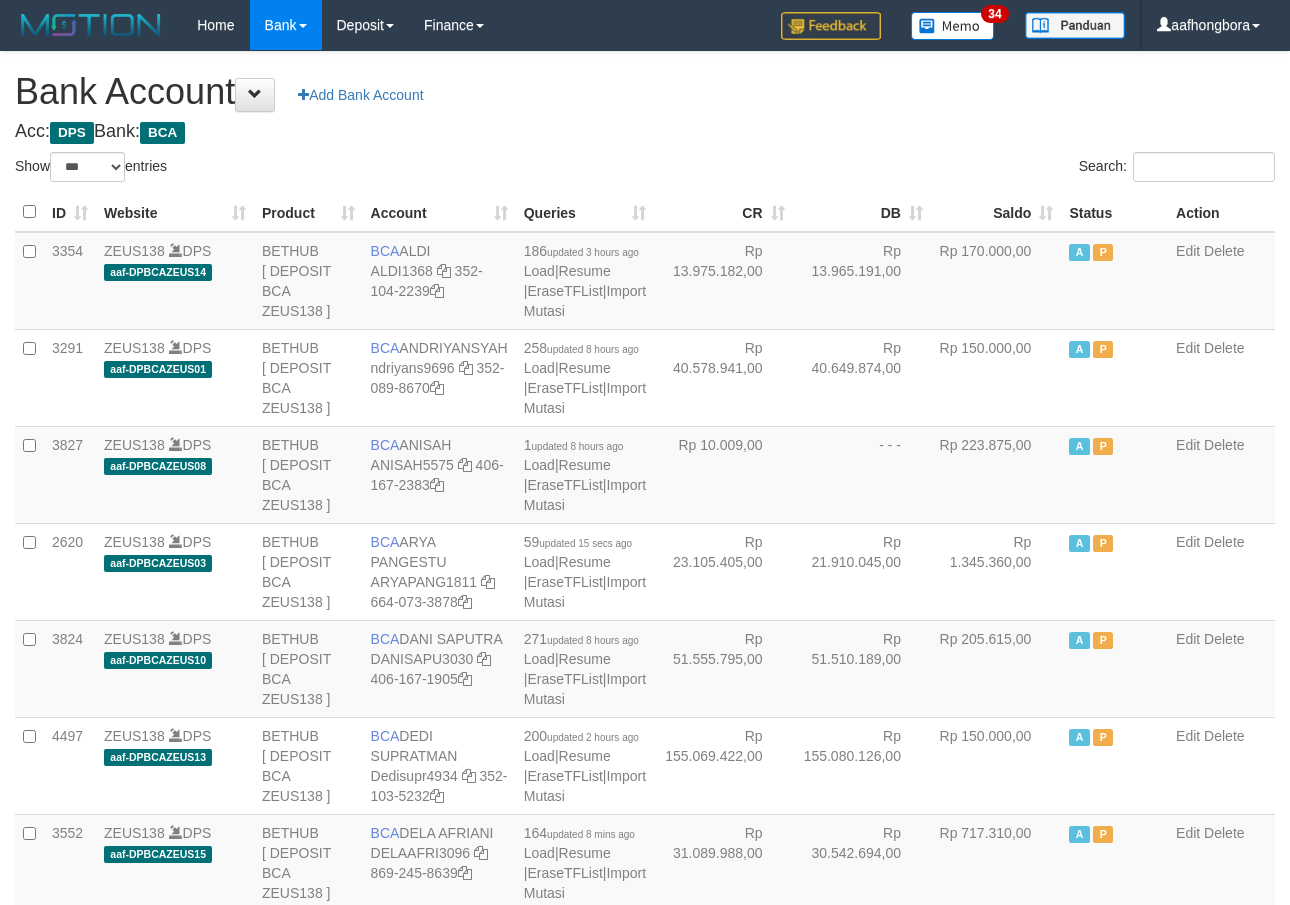 select on "***" 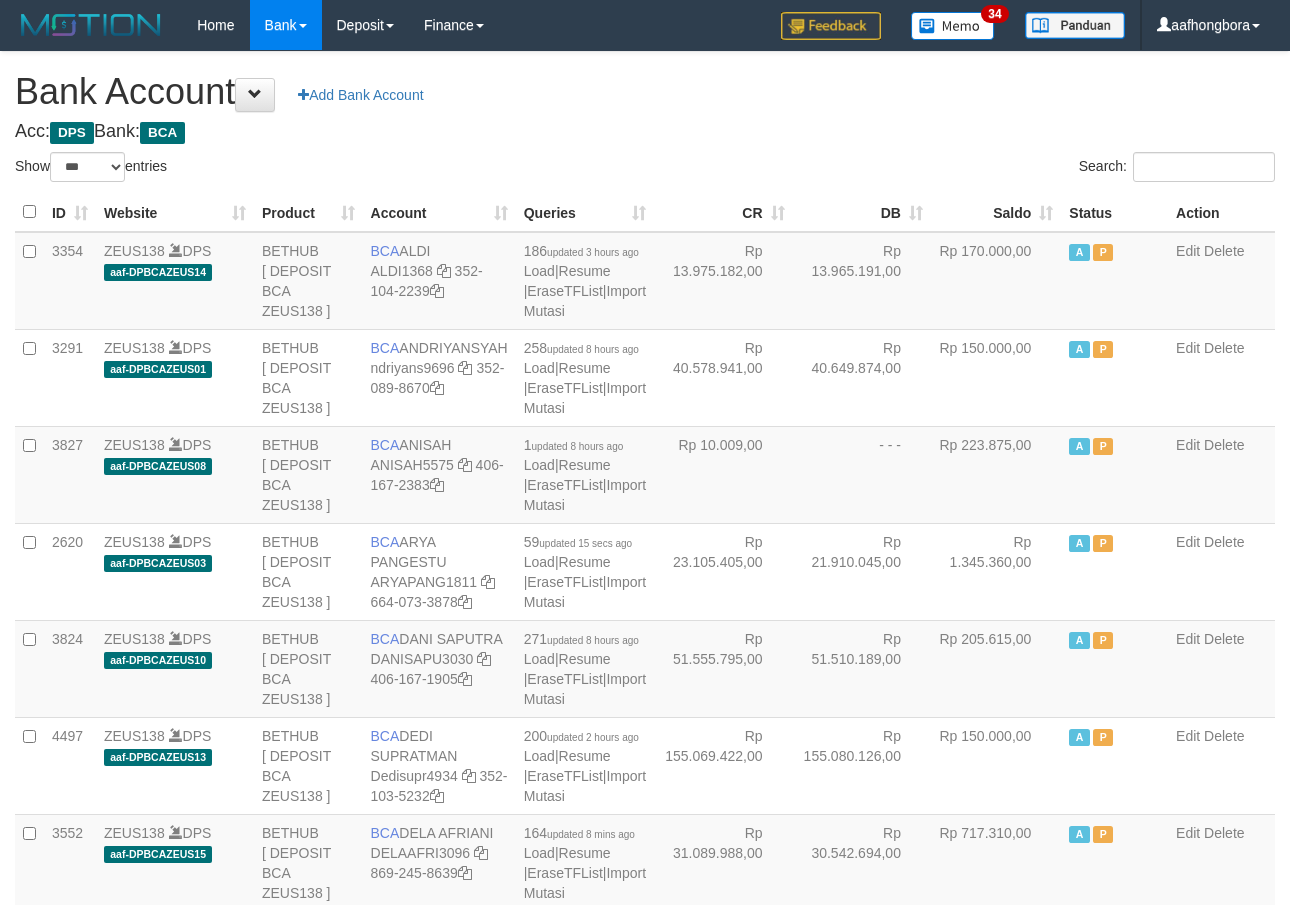 scroll, scrollTop: 0, scrollLeft: 0, axis: both 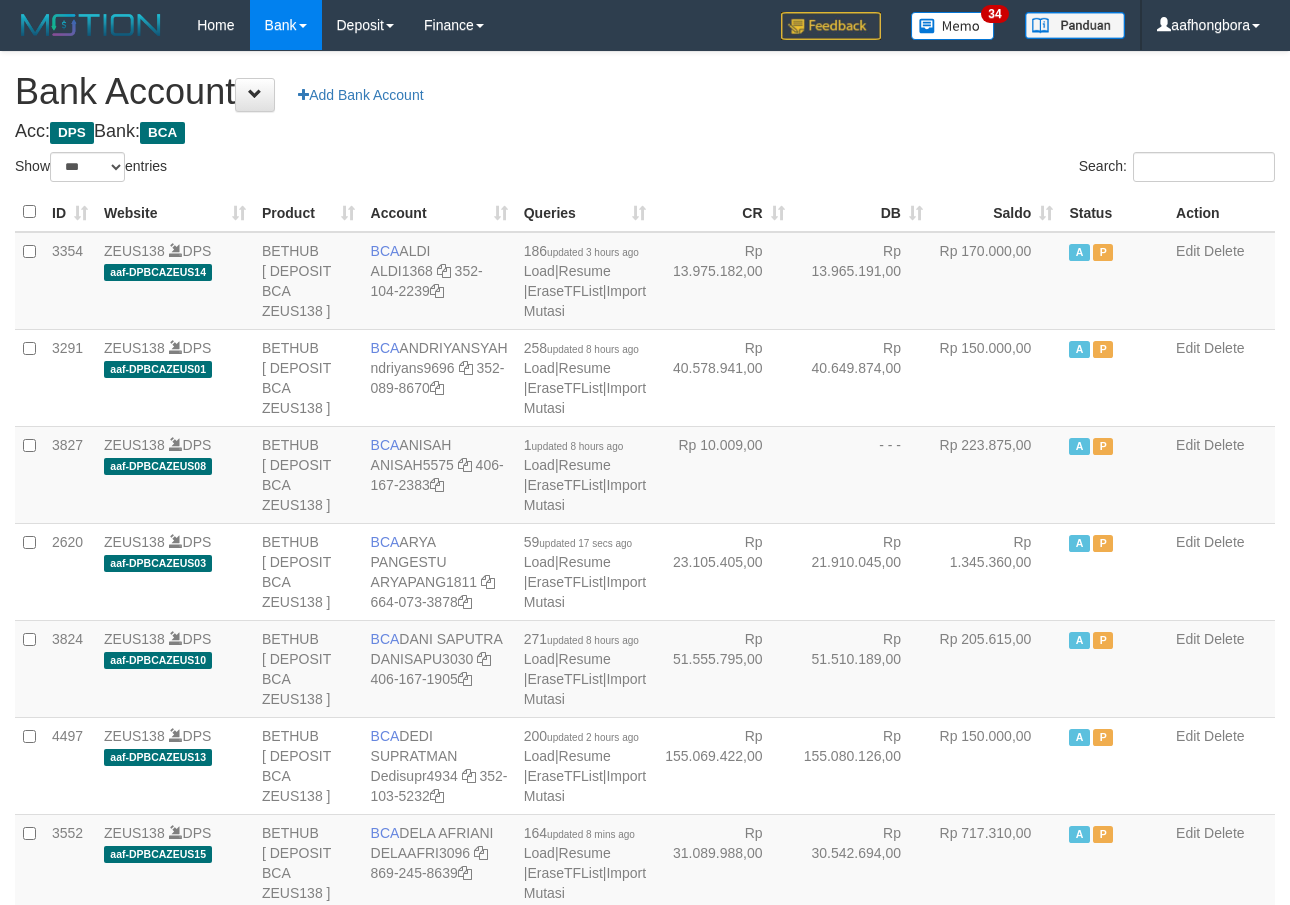 select on "***" 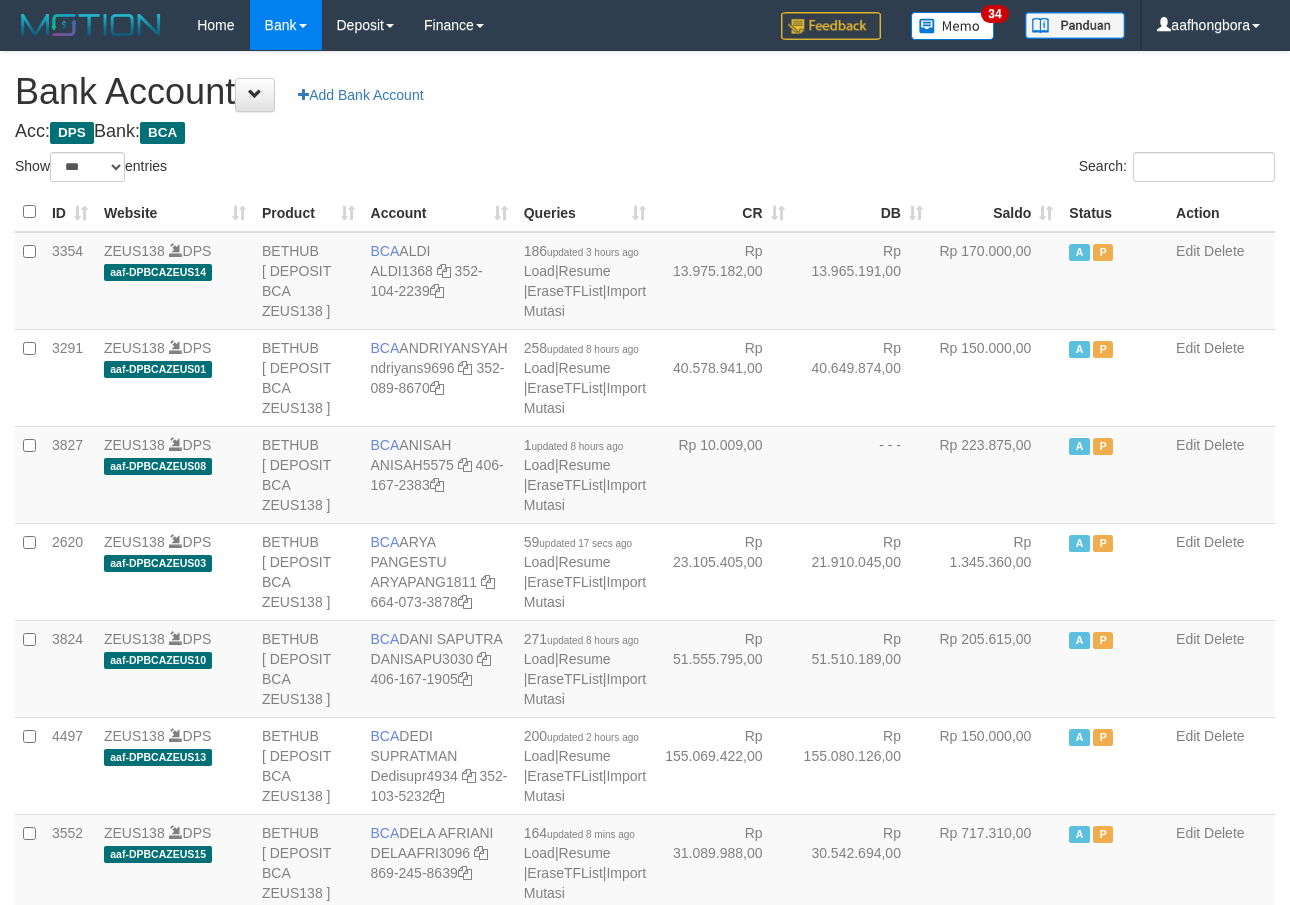 scroll, scrollTop: 0, scrollLeft: 0, axis: both 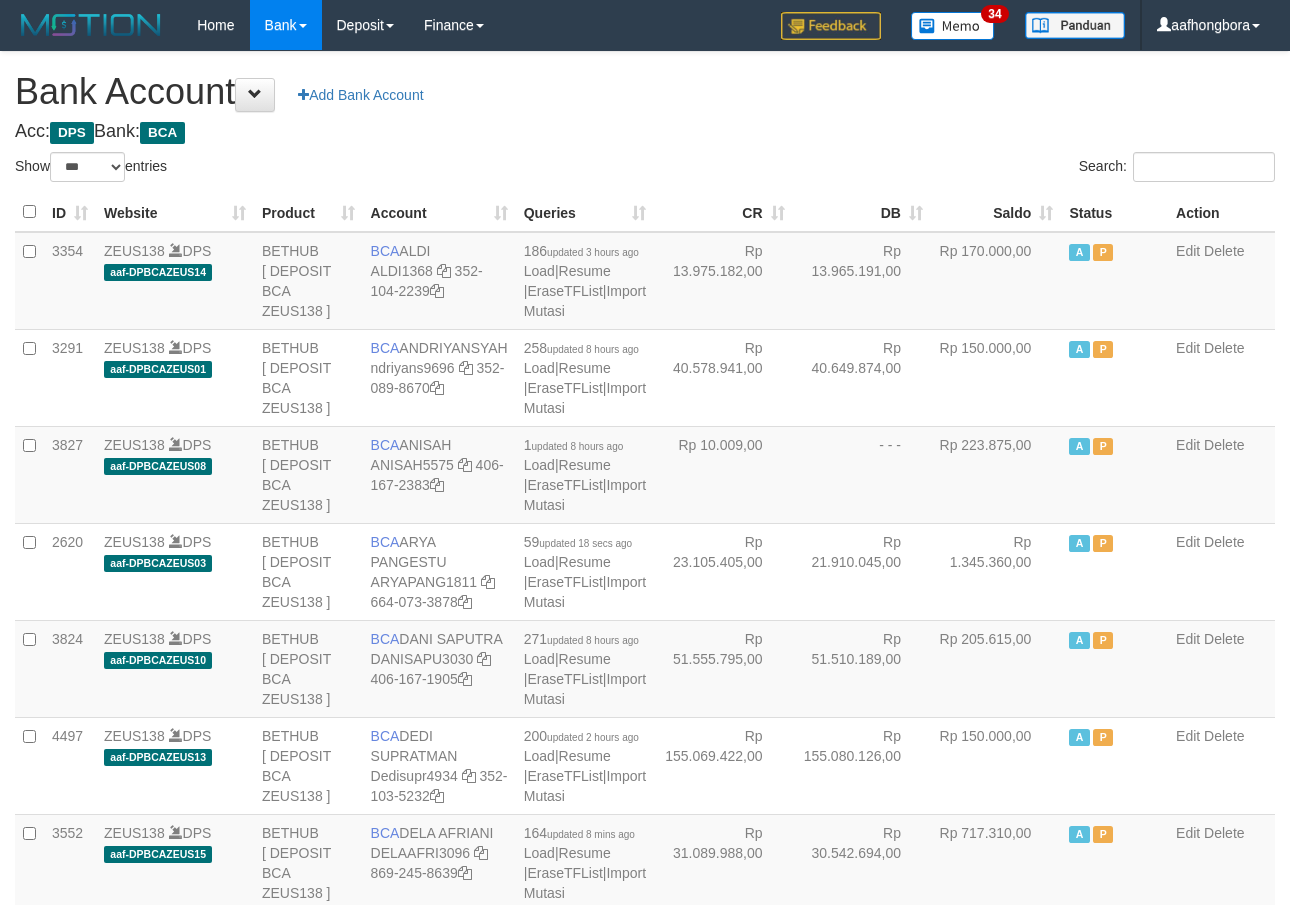 select on "***" 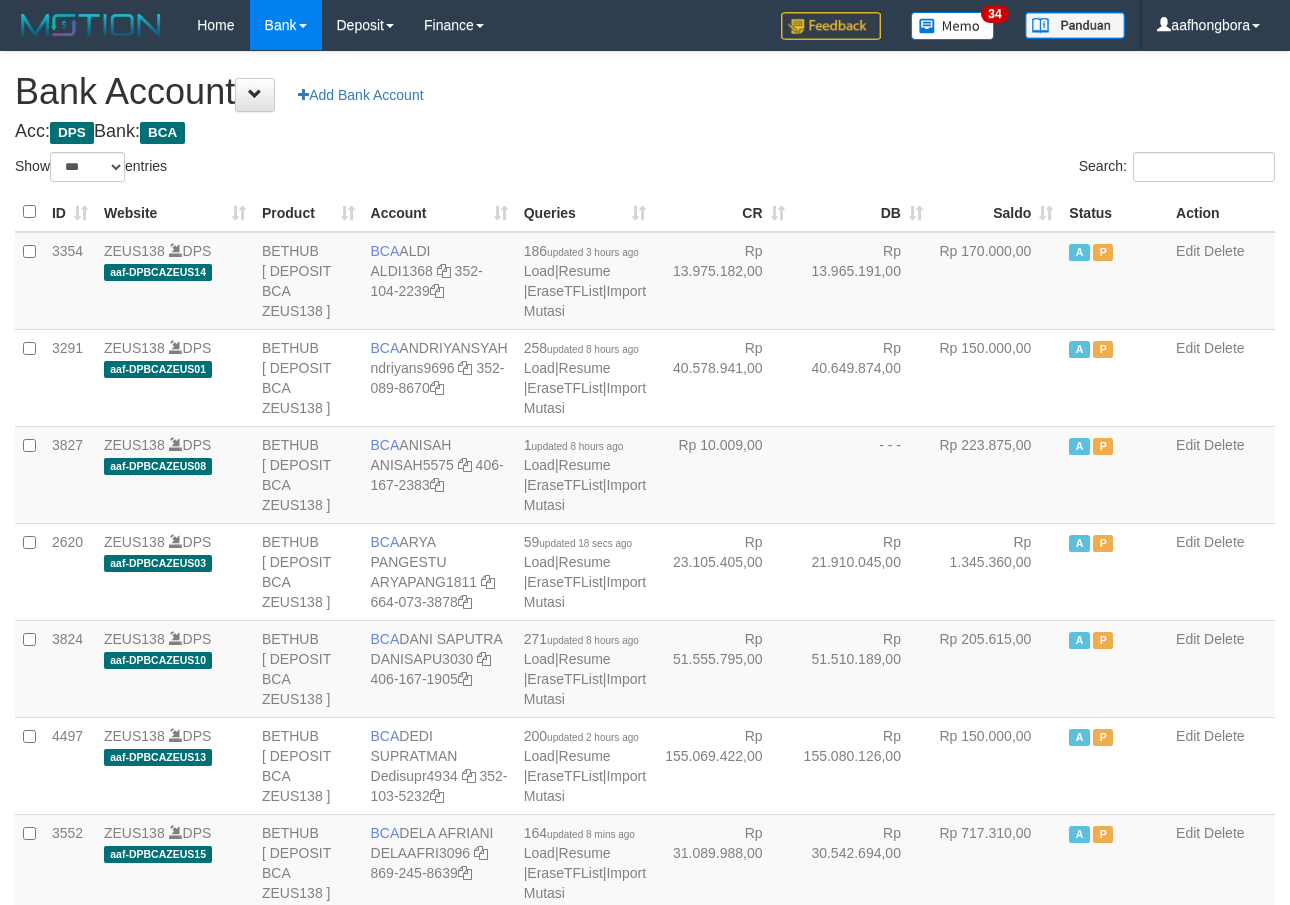scroll, scrollTop: 0, scrollLeft: 0, axis: both 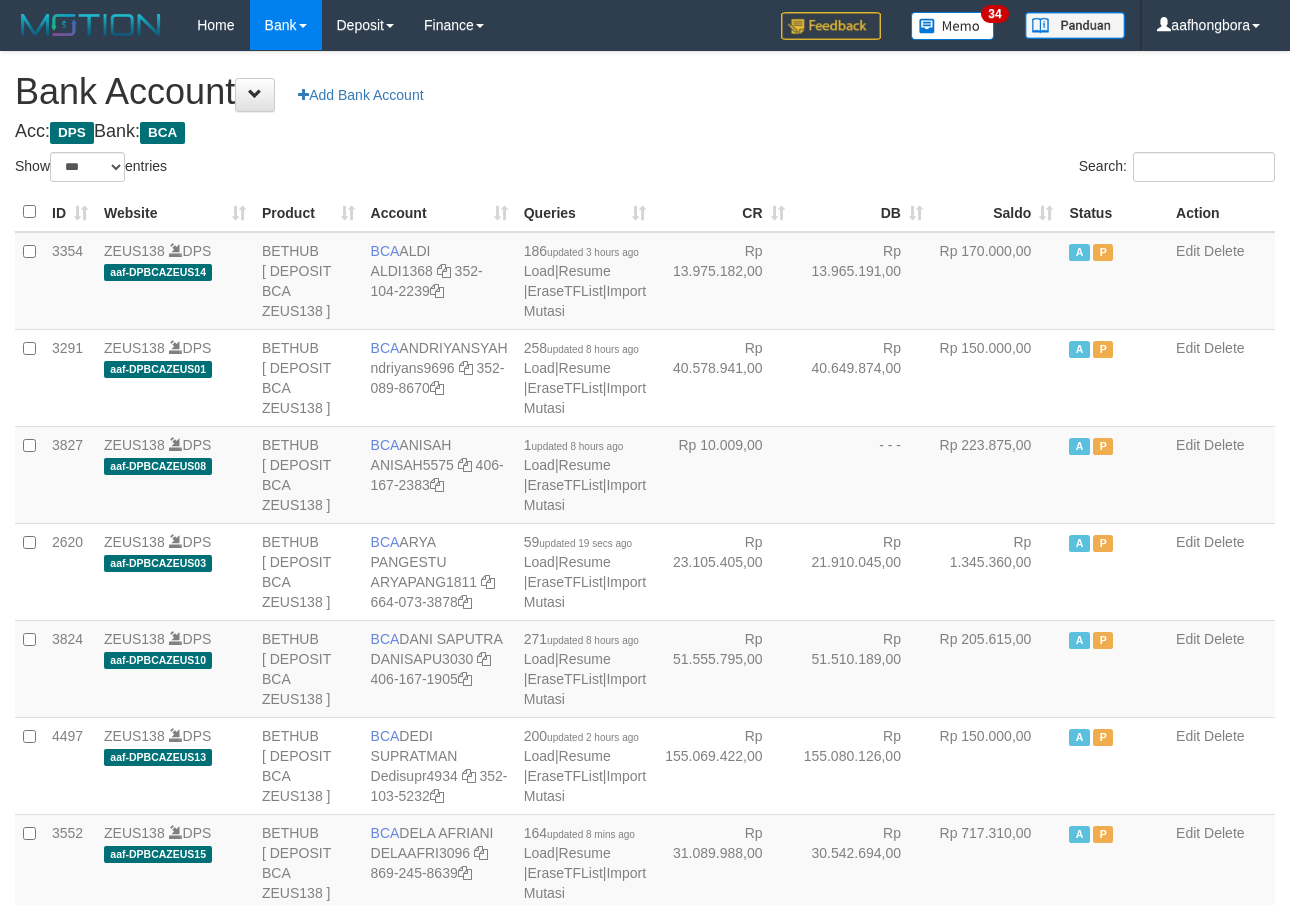 select on "***" 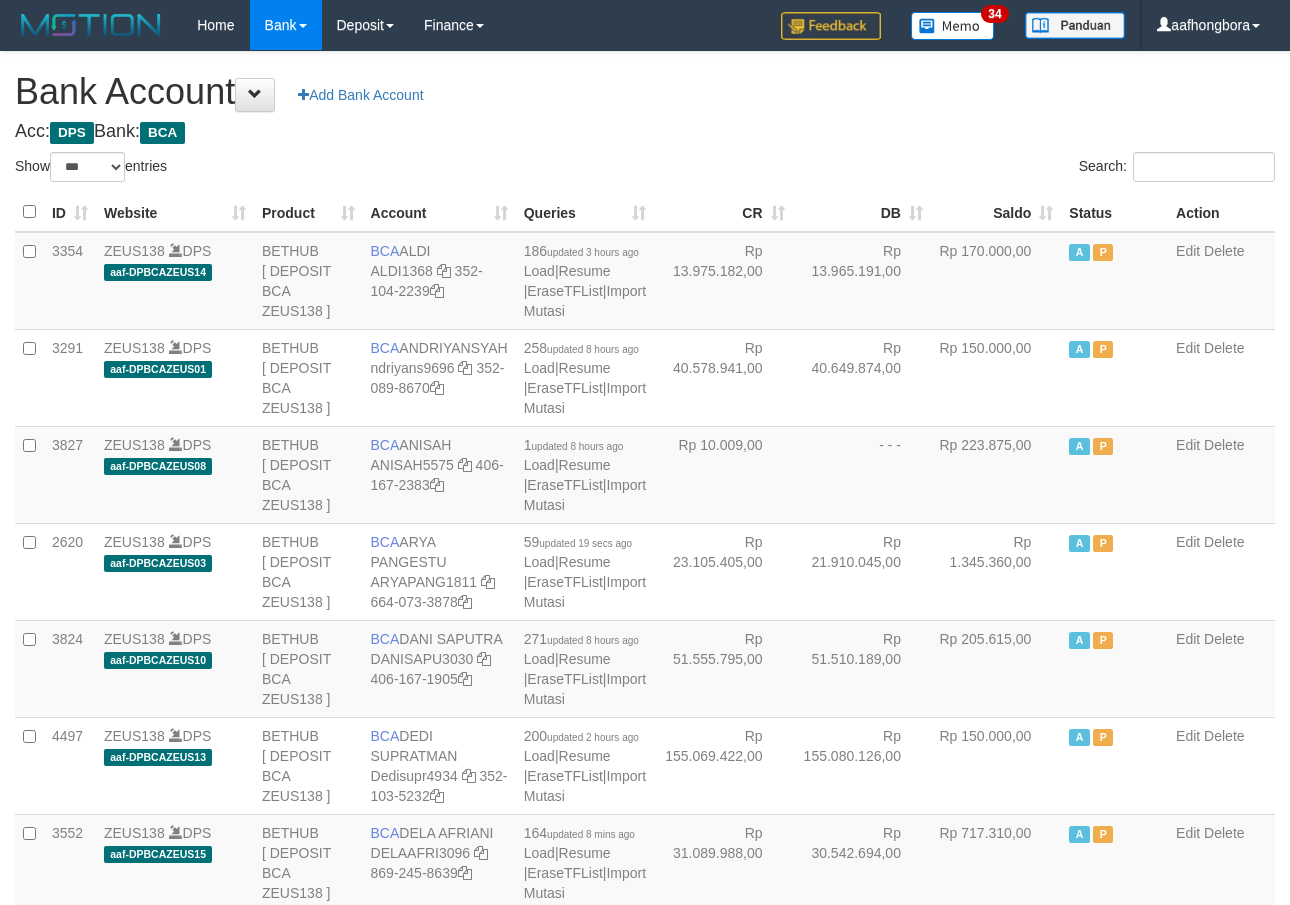 scroll, scrollTop: 0, scrollLeft: 0, axis: both 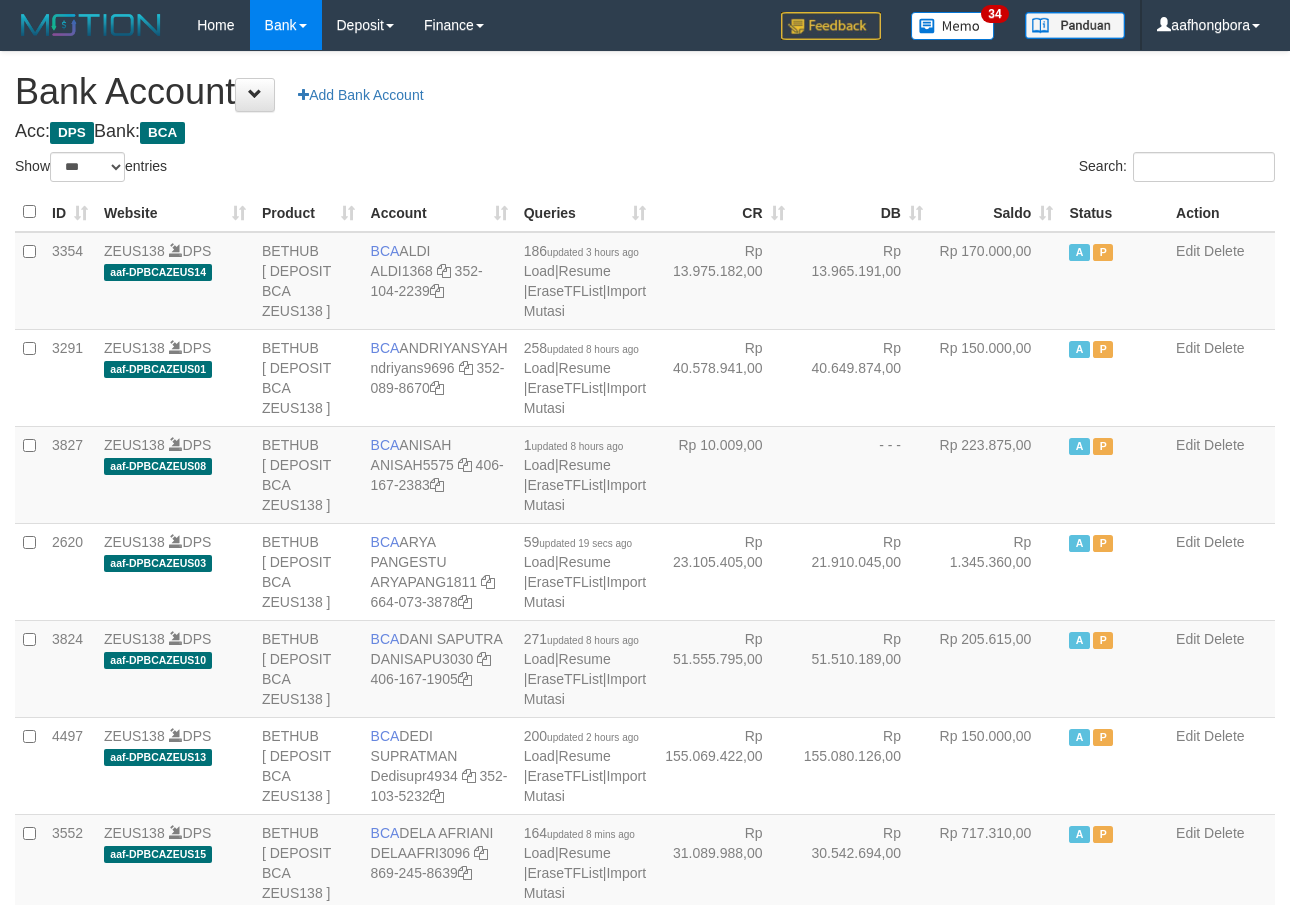 select on "***" 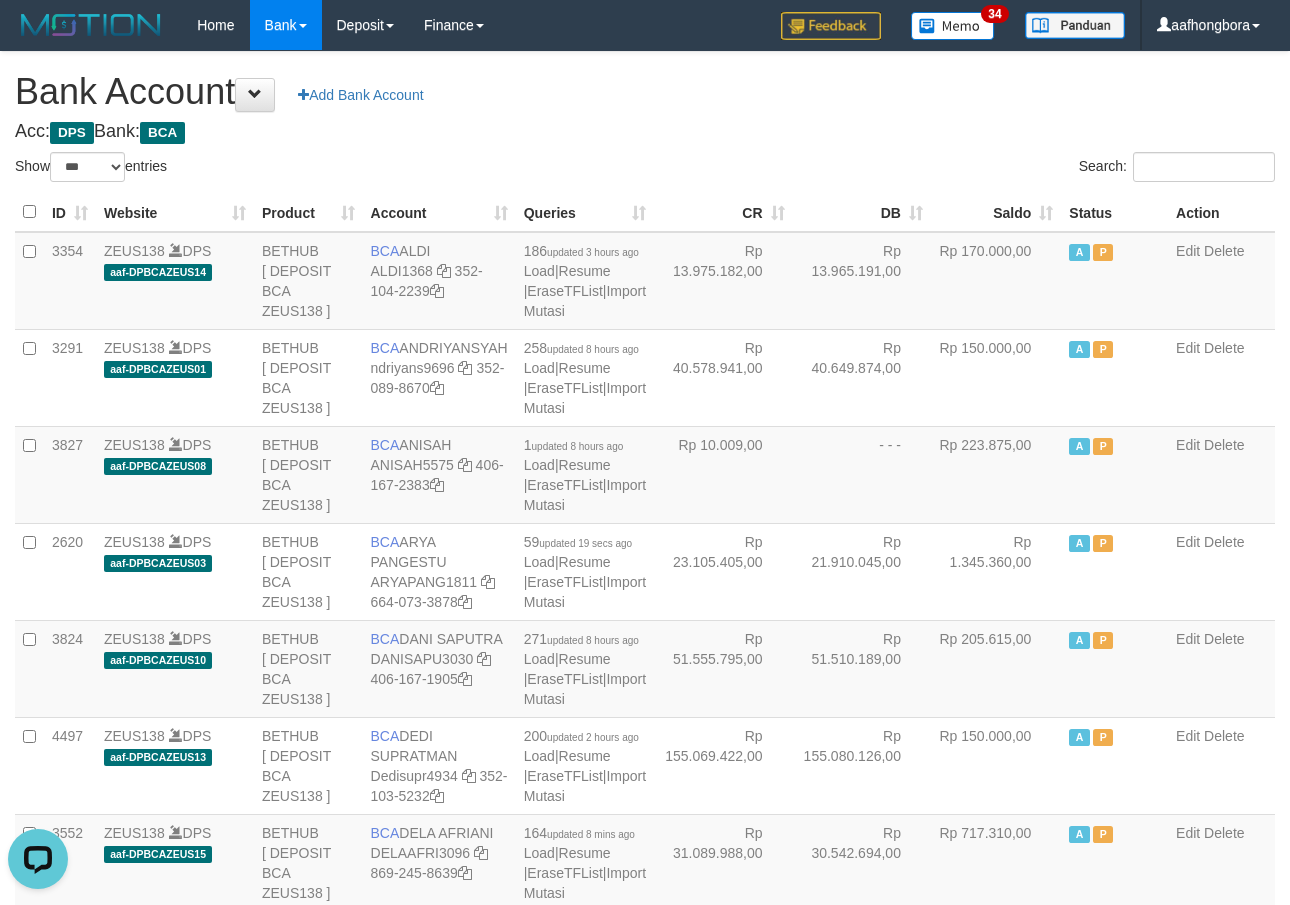 scroll, scrollTop: 0, scrollLeft: 0, axis: both 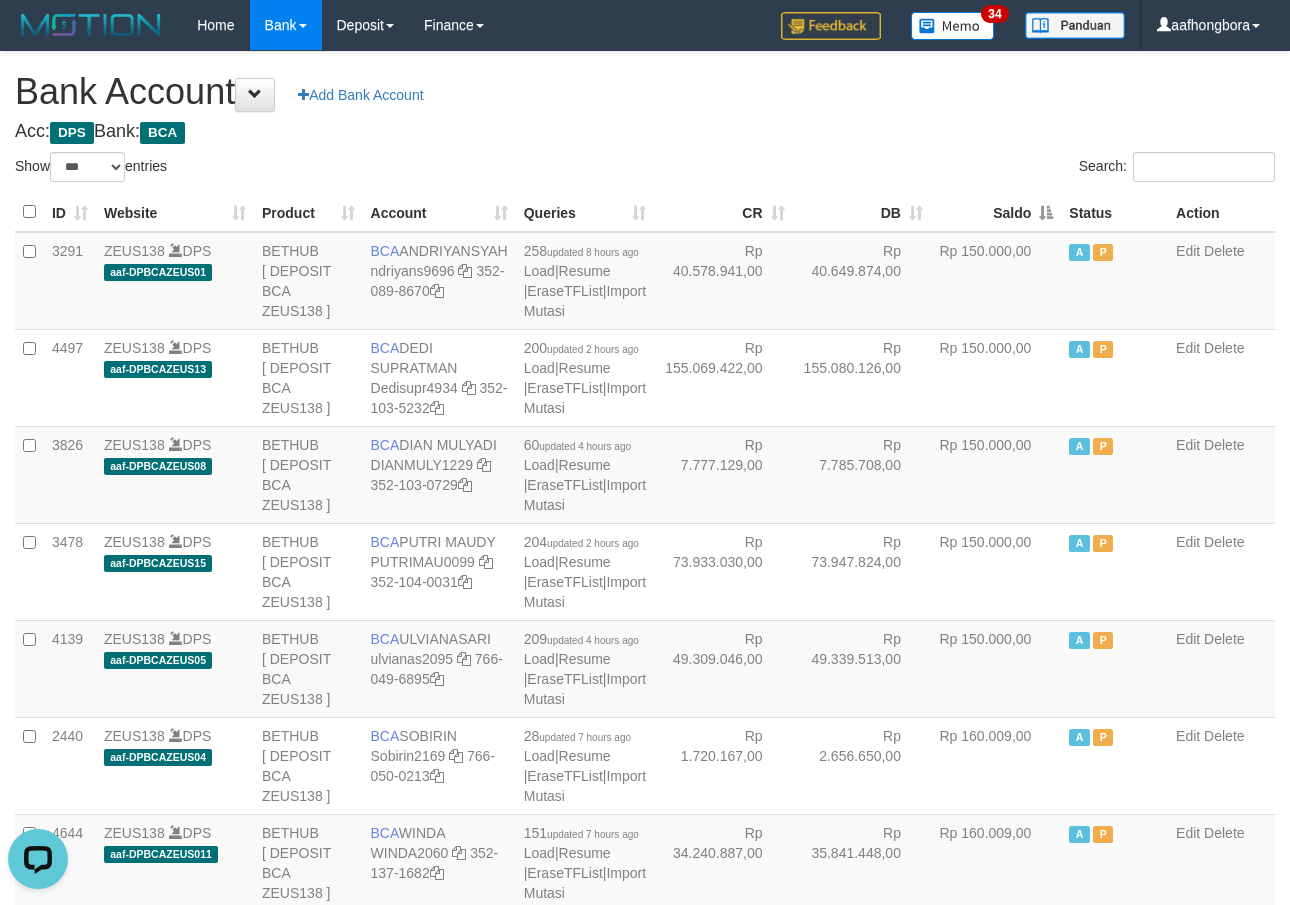 click on "Saldo" at bounding box center (996, 212) 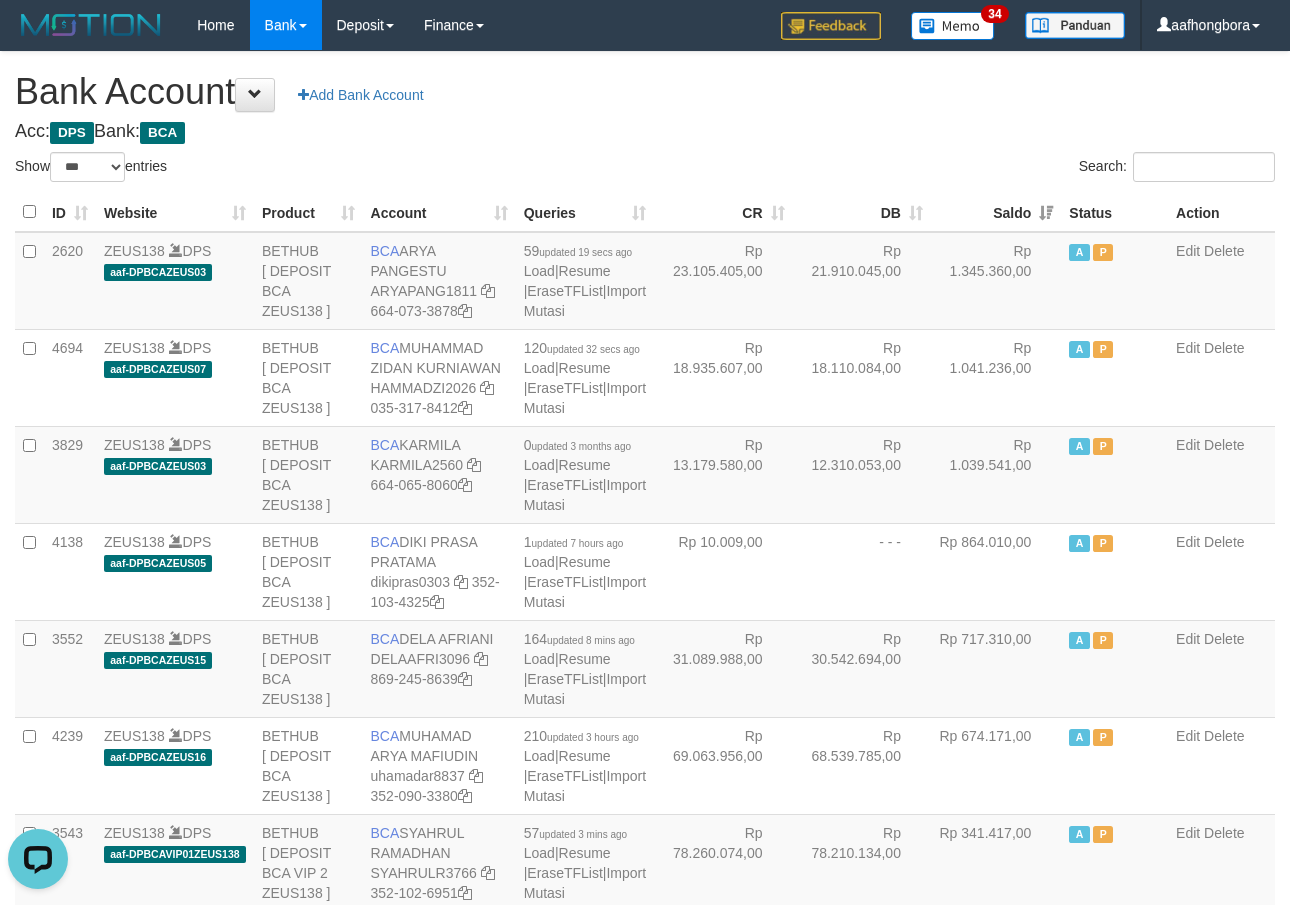 click on "Saldo" at bounding box center (996, 212) 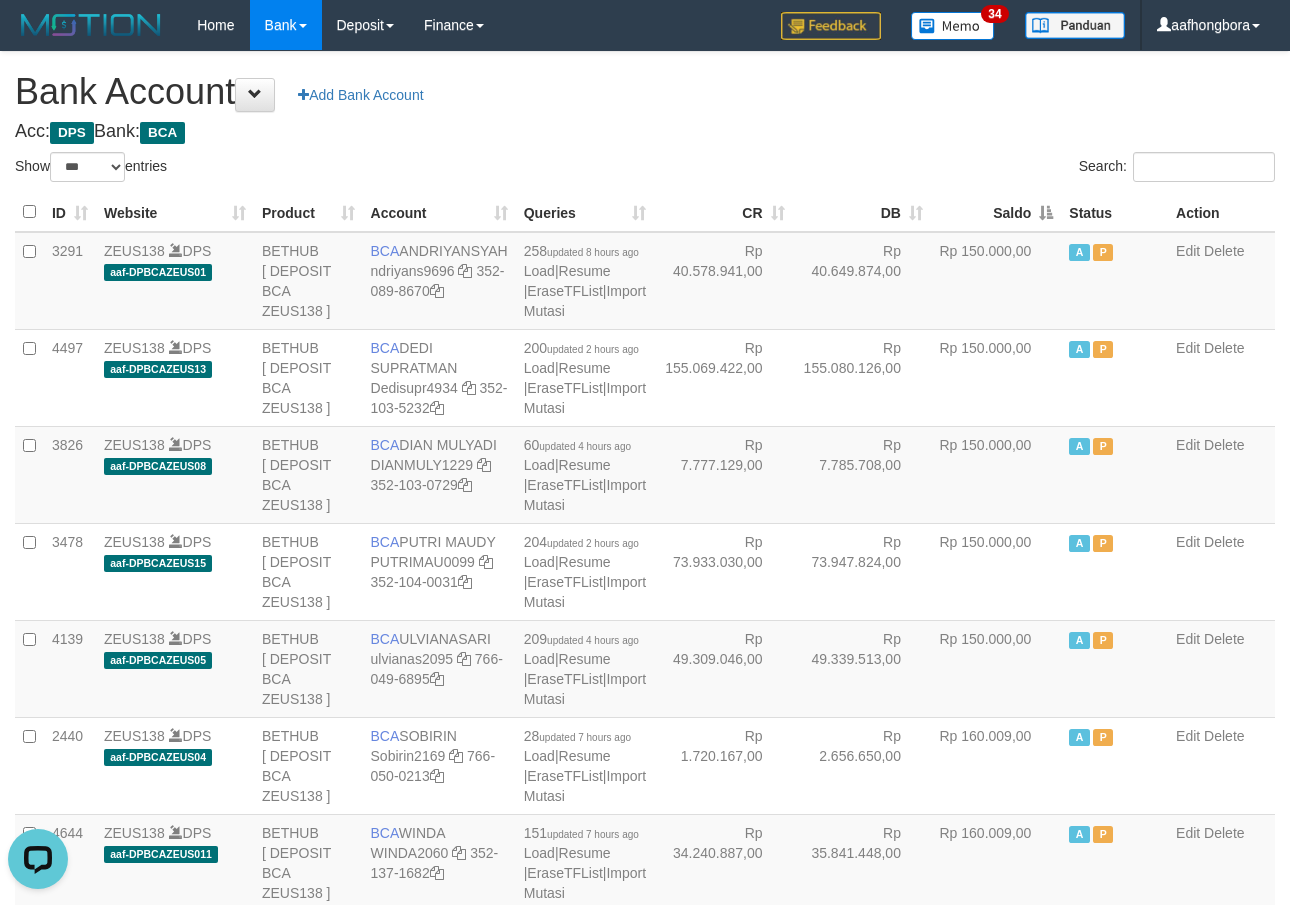 click on "Saldo" at bounding box center (996, 212) 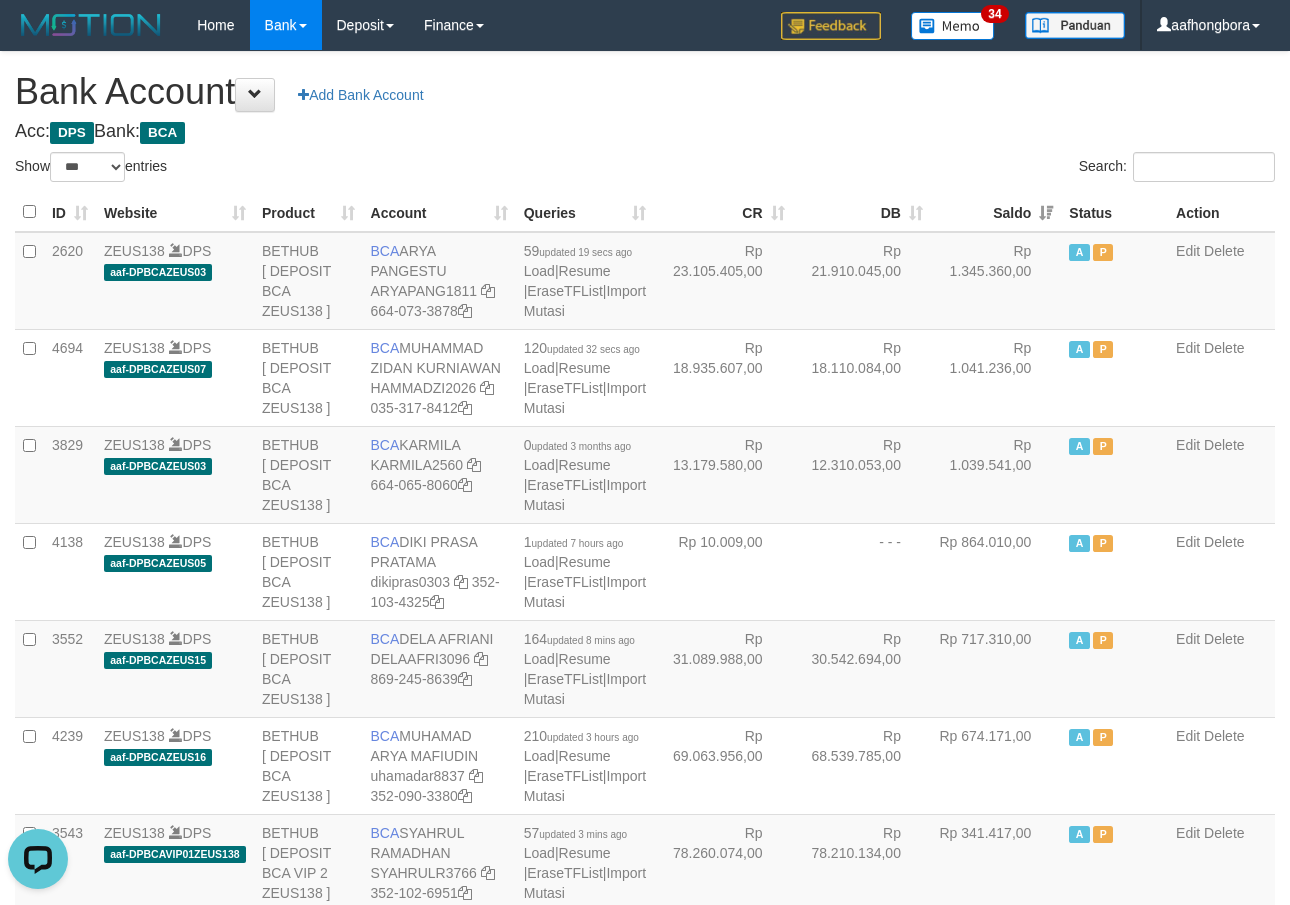click on "Saldo" at bounding box center (996, 212) 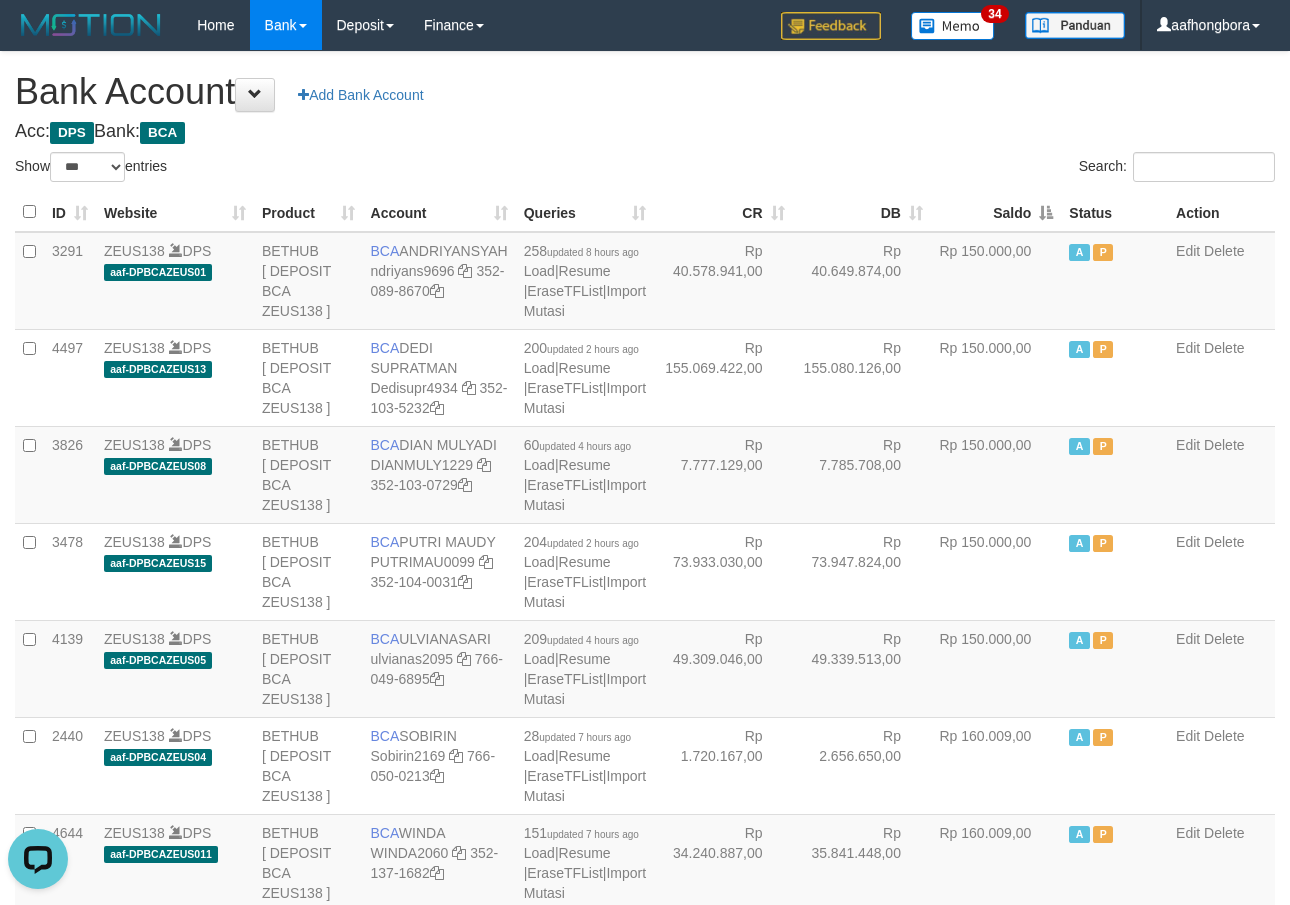 click on "Saldo" at bounding box center (996, 212) 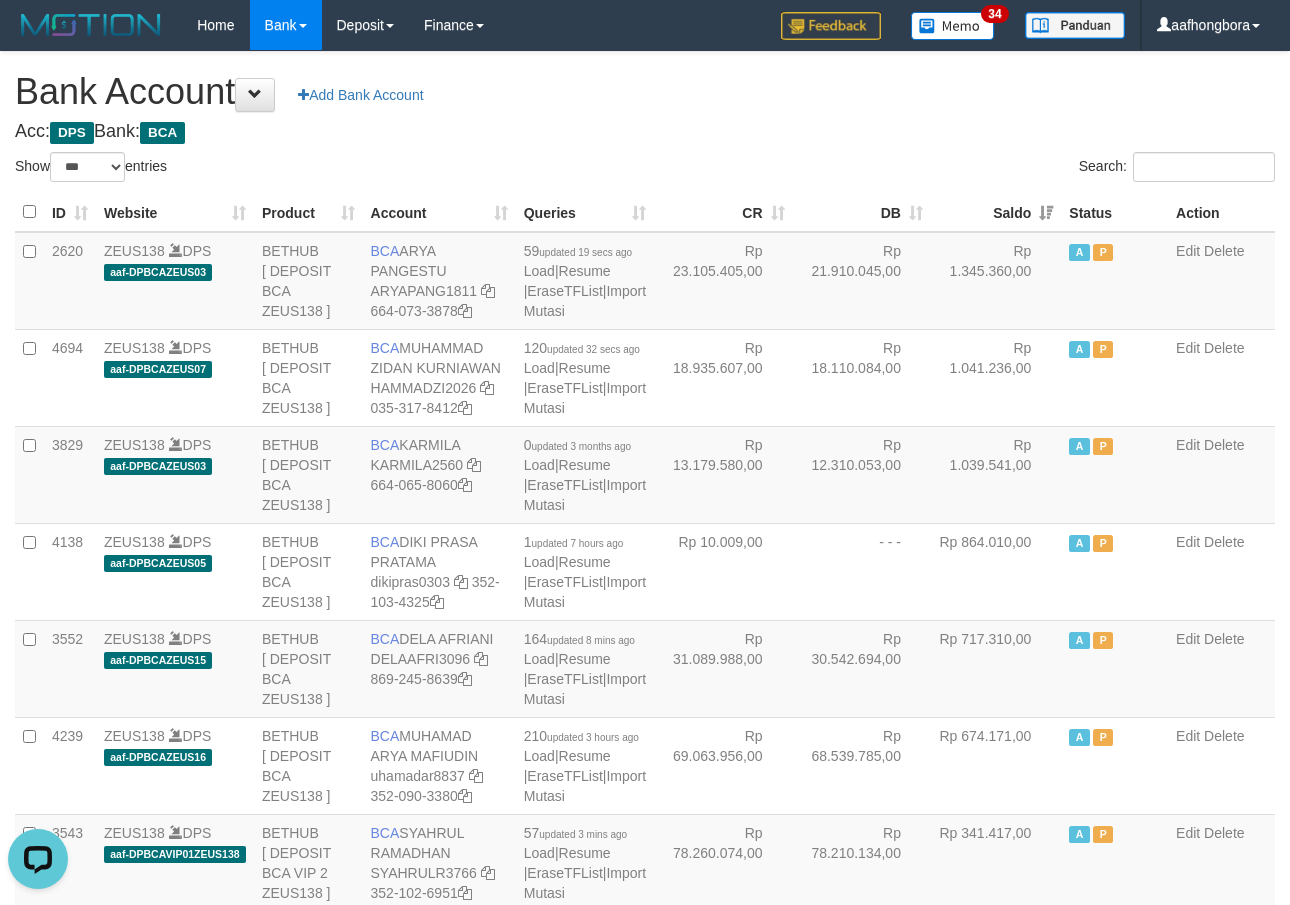 click on "Saldo" at bounding box center [996, 212] 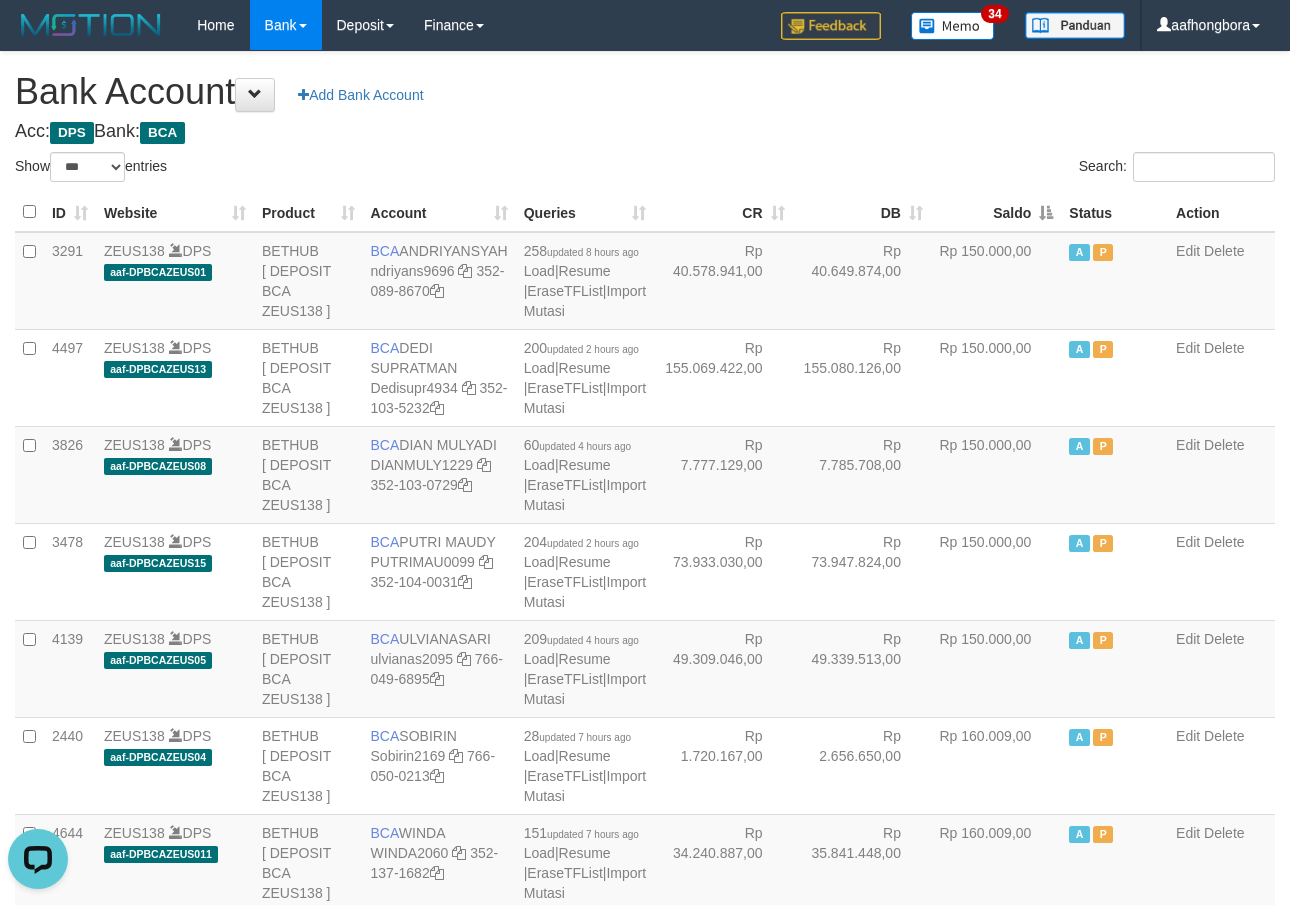 click on "Saldo" at bounding box center [996, 212] 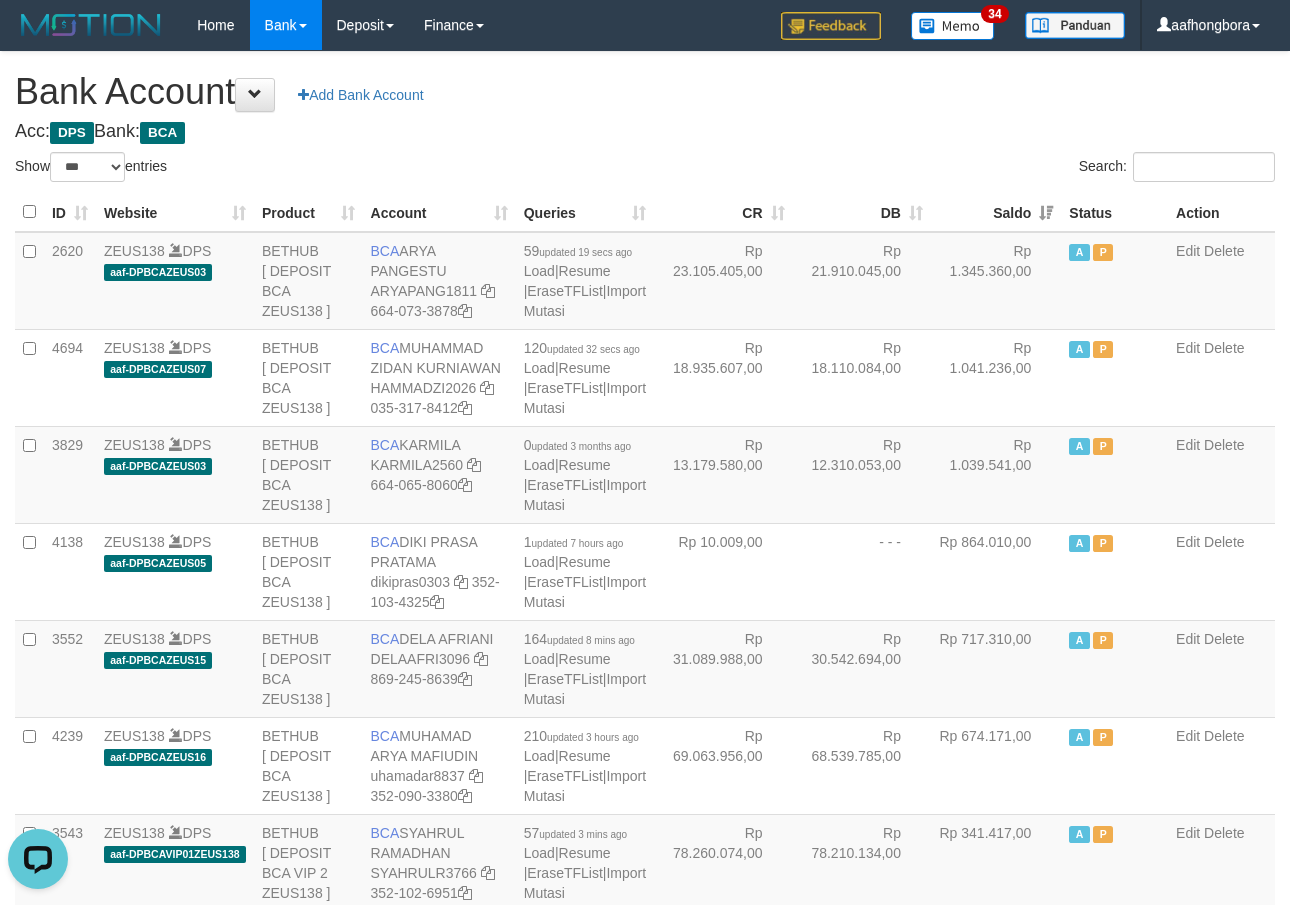 click on "Search:" at bounding box center (967, 169) 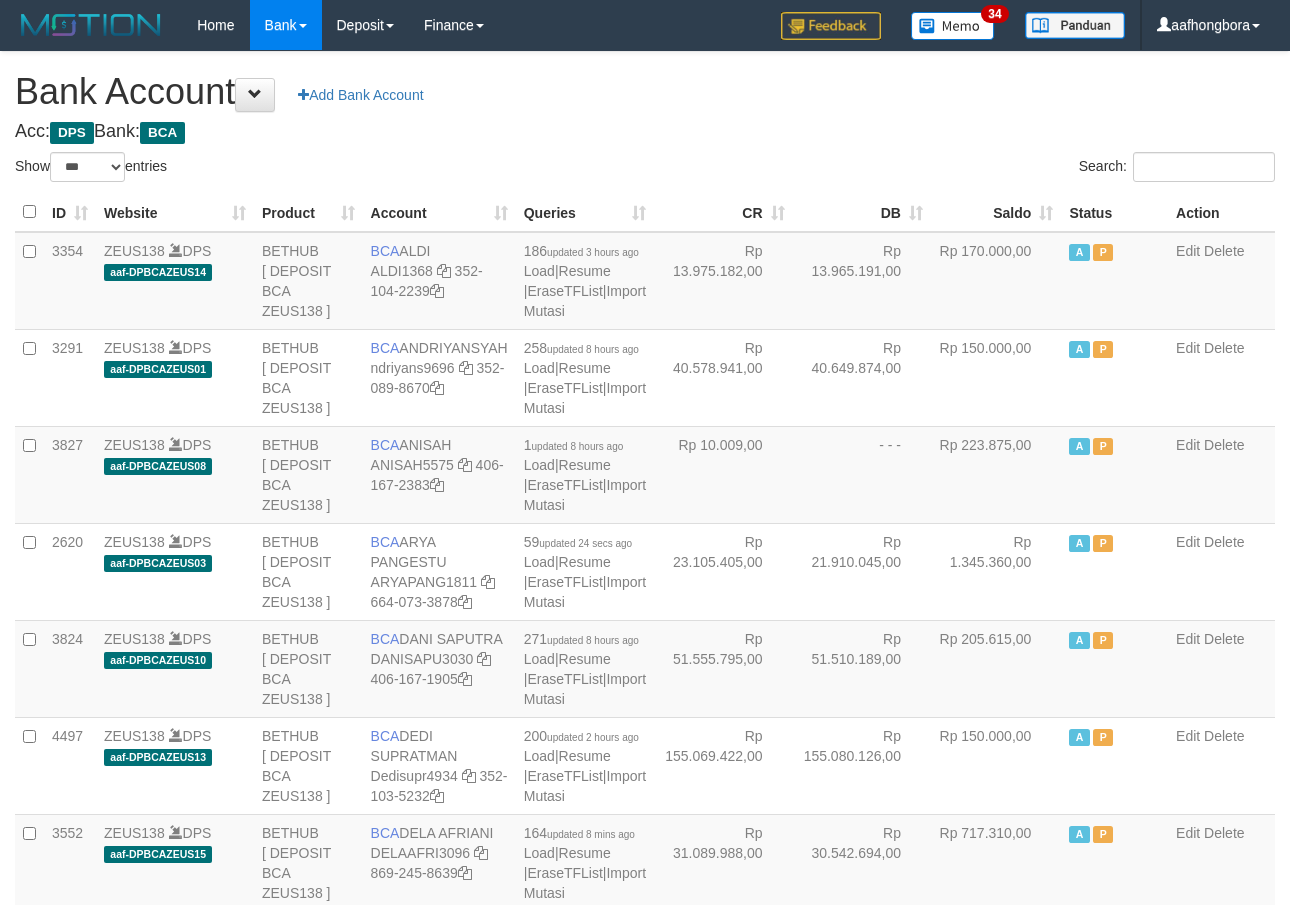select on "***" 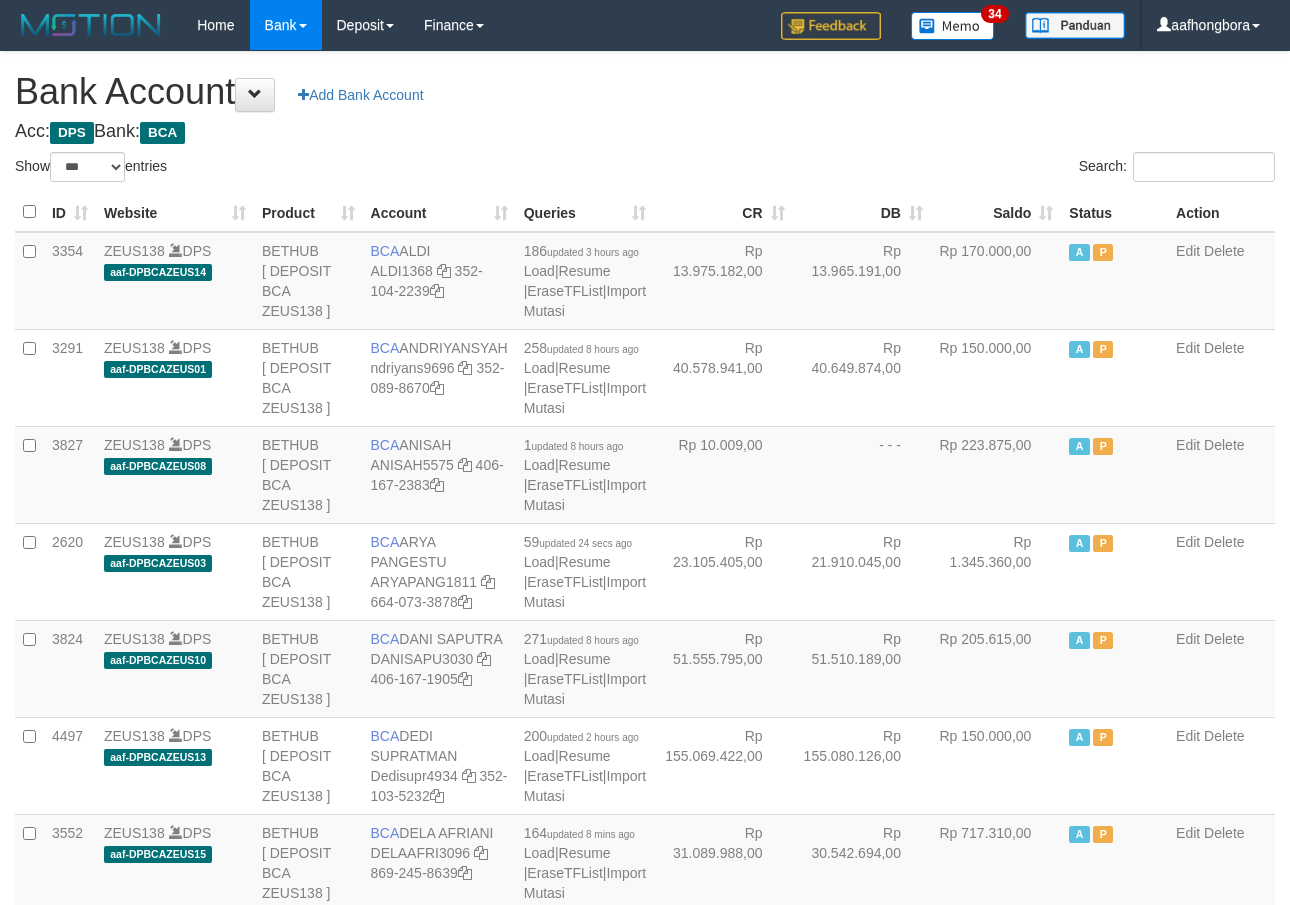 scroll, scrollTop: 0, scrollLeft: 0, axis: both 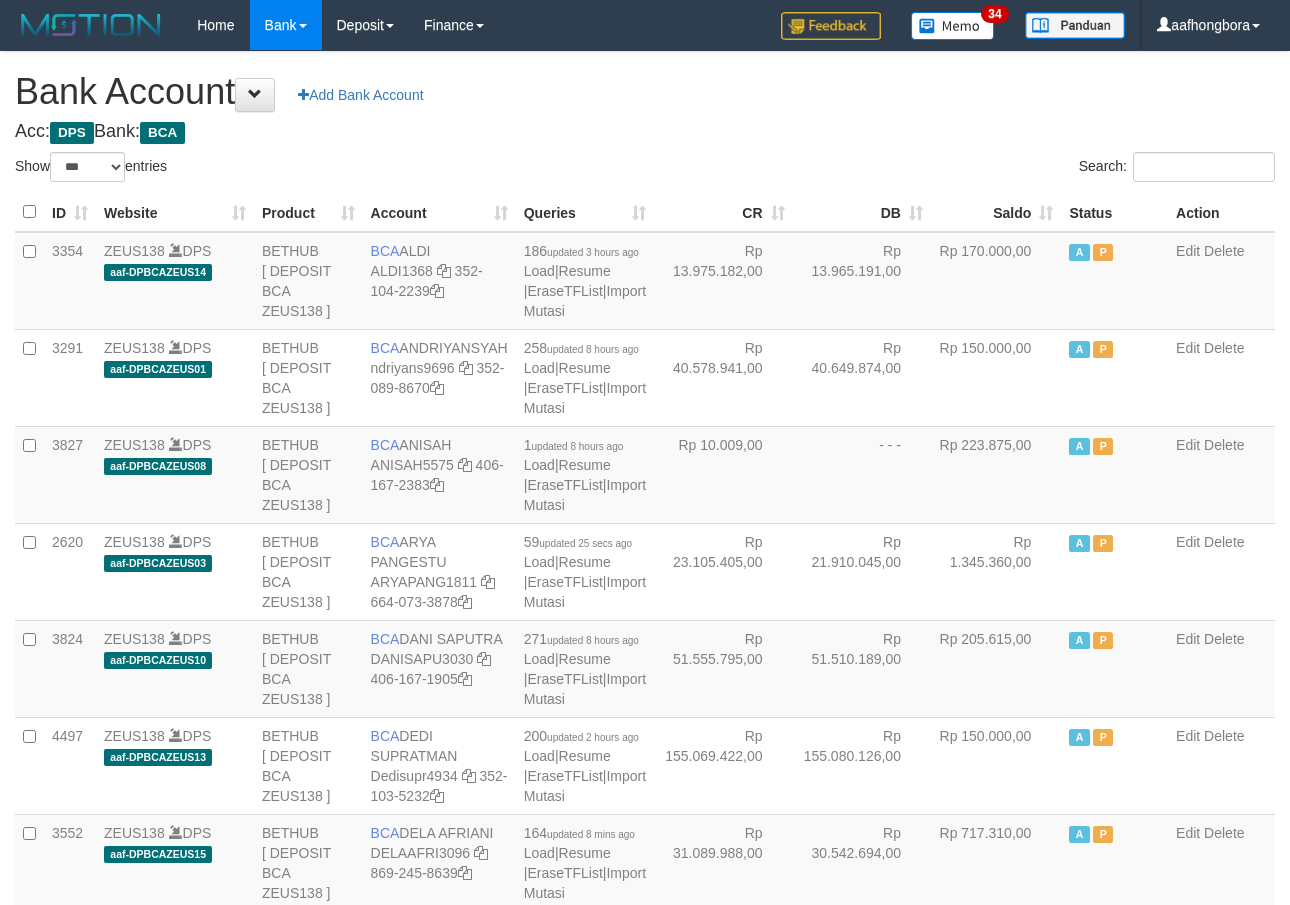 select on "***" 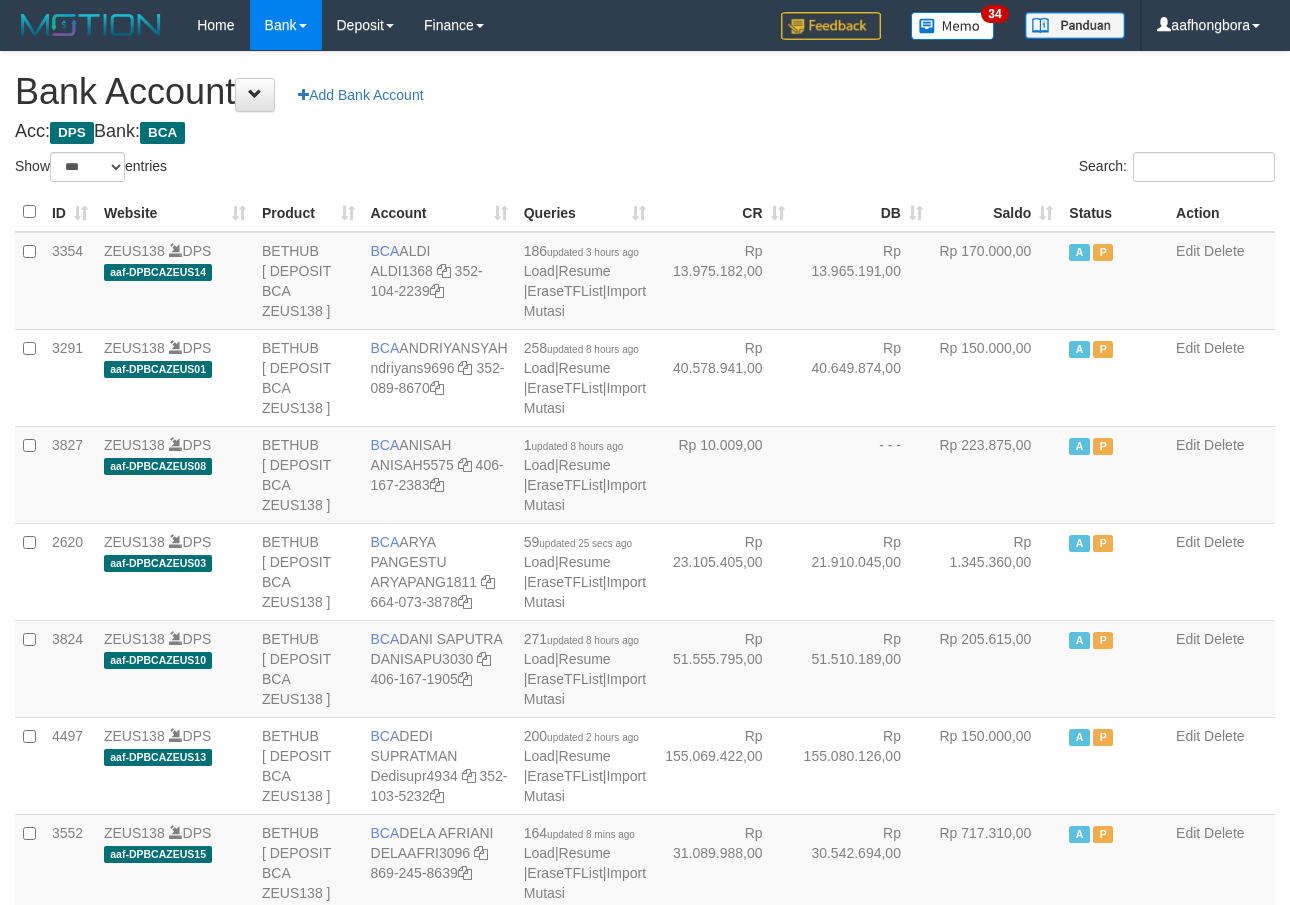 scroll, scrollTop: 0, scrollLeft: 0, axis: both 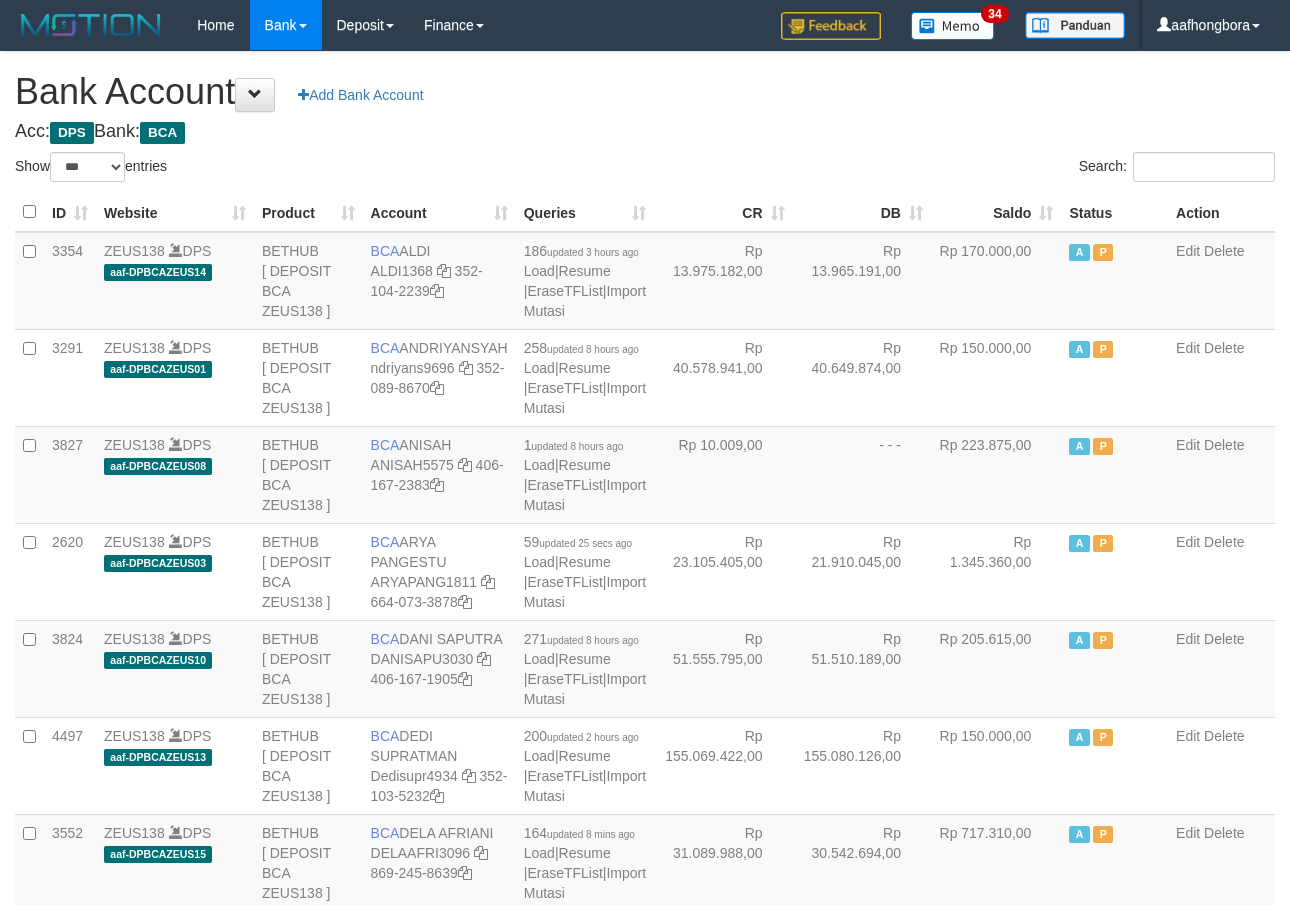 select on "***" 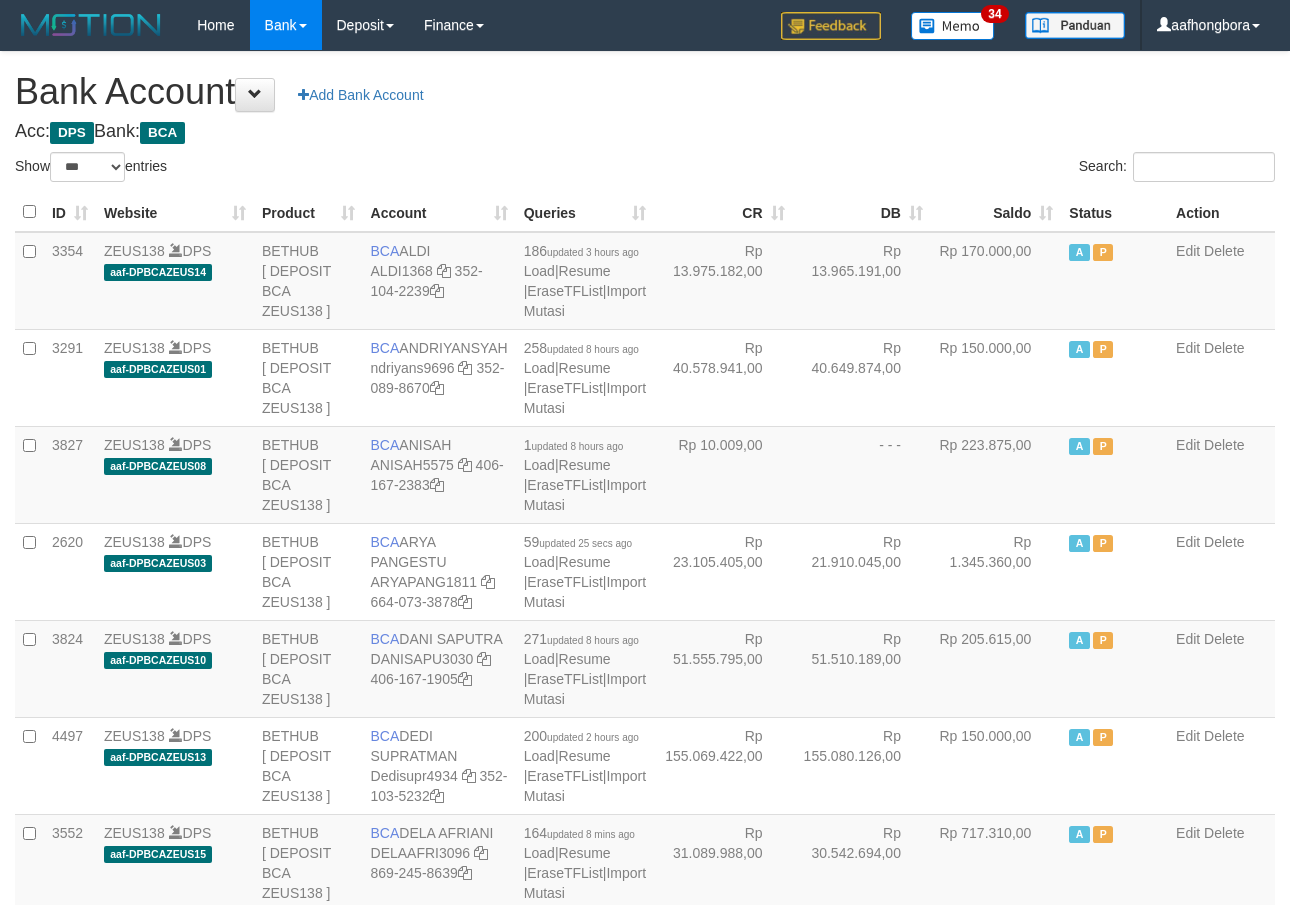 scroll, scrollTop: 0, scrollLeft: 0, axis: both 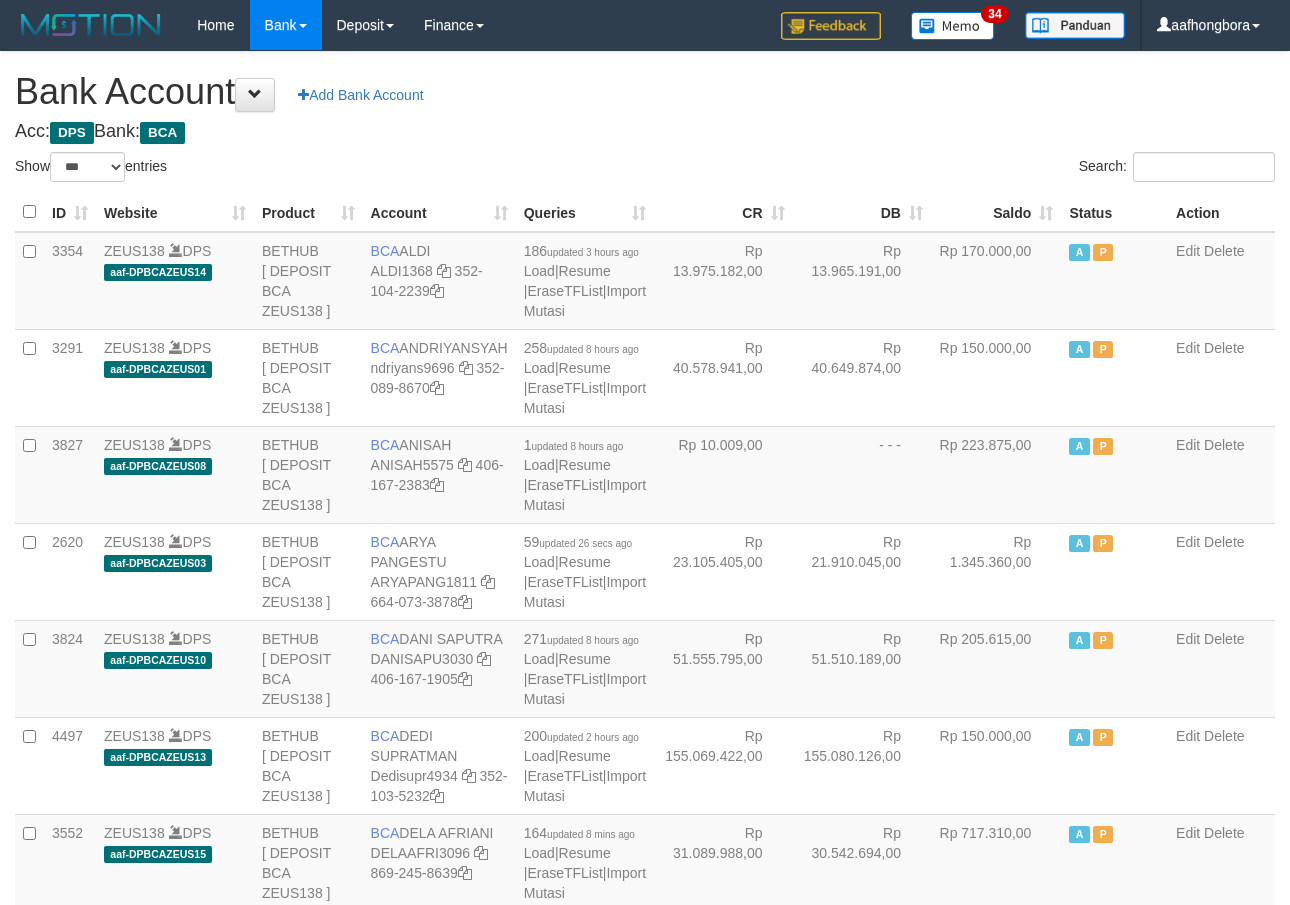 select on "***" 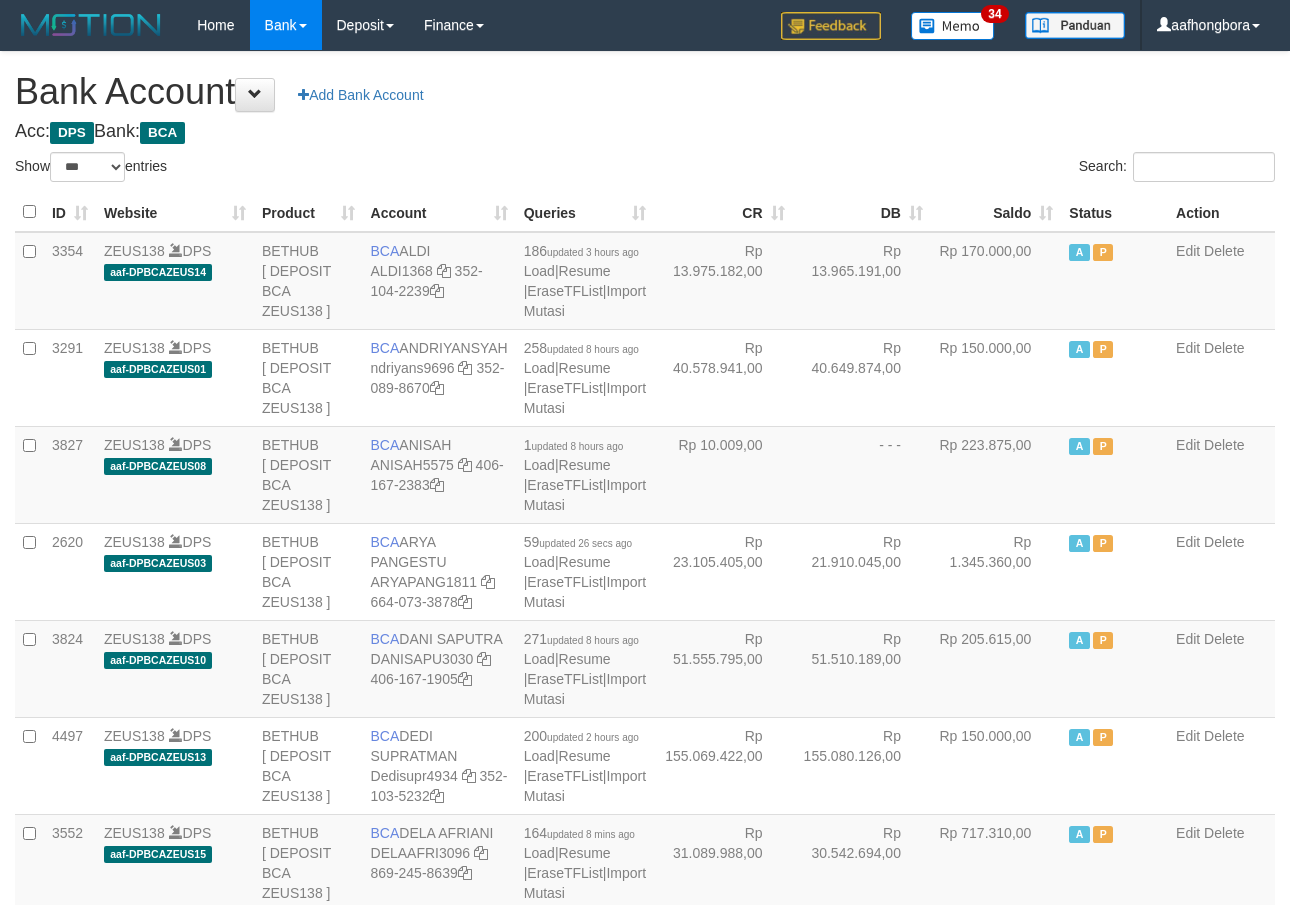 scroll, scrollTop: 0, scrollLeft: 0, axis: both 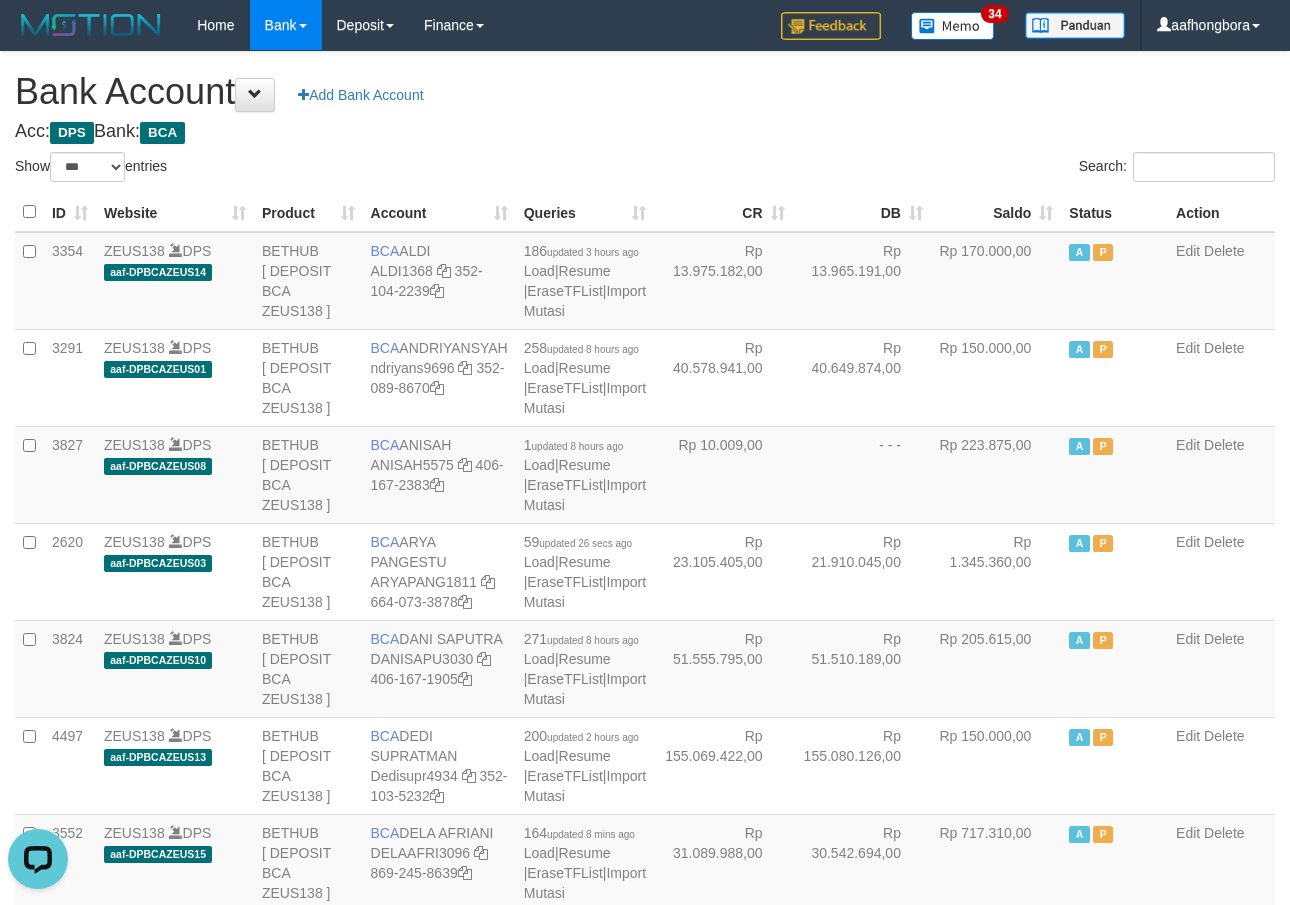 click on "Search:" at bounding box center (967, 169) 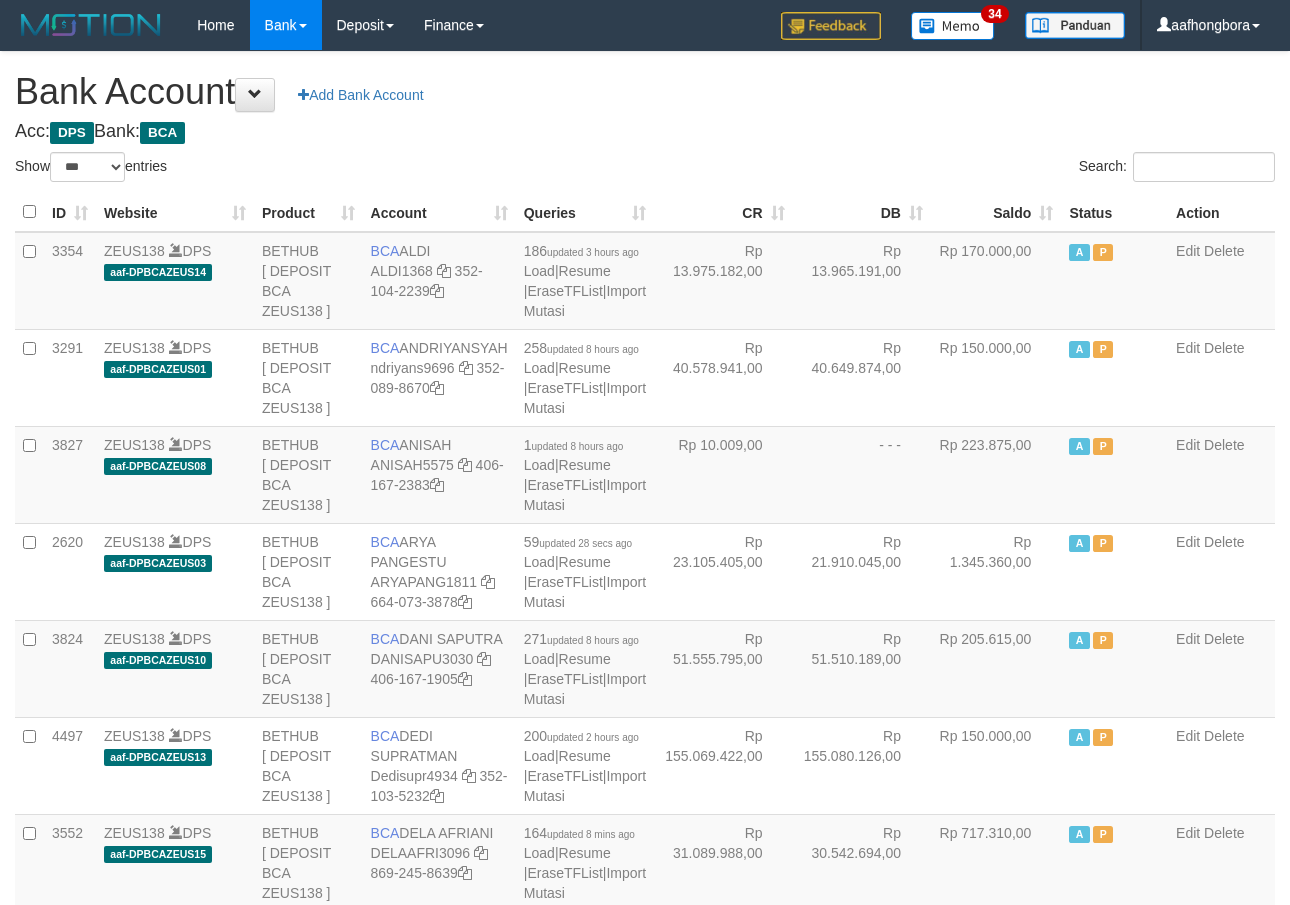 select on "***" 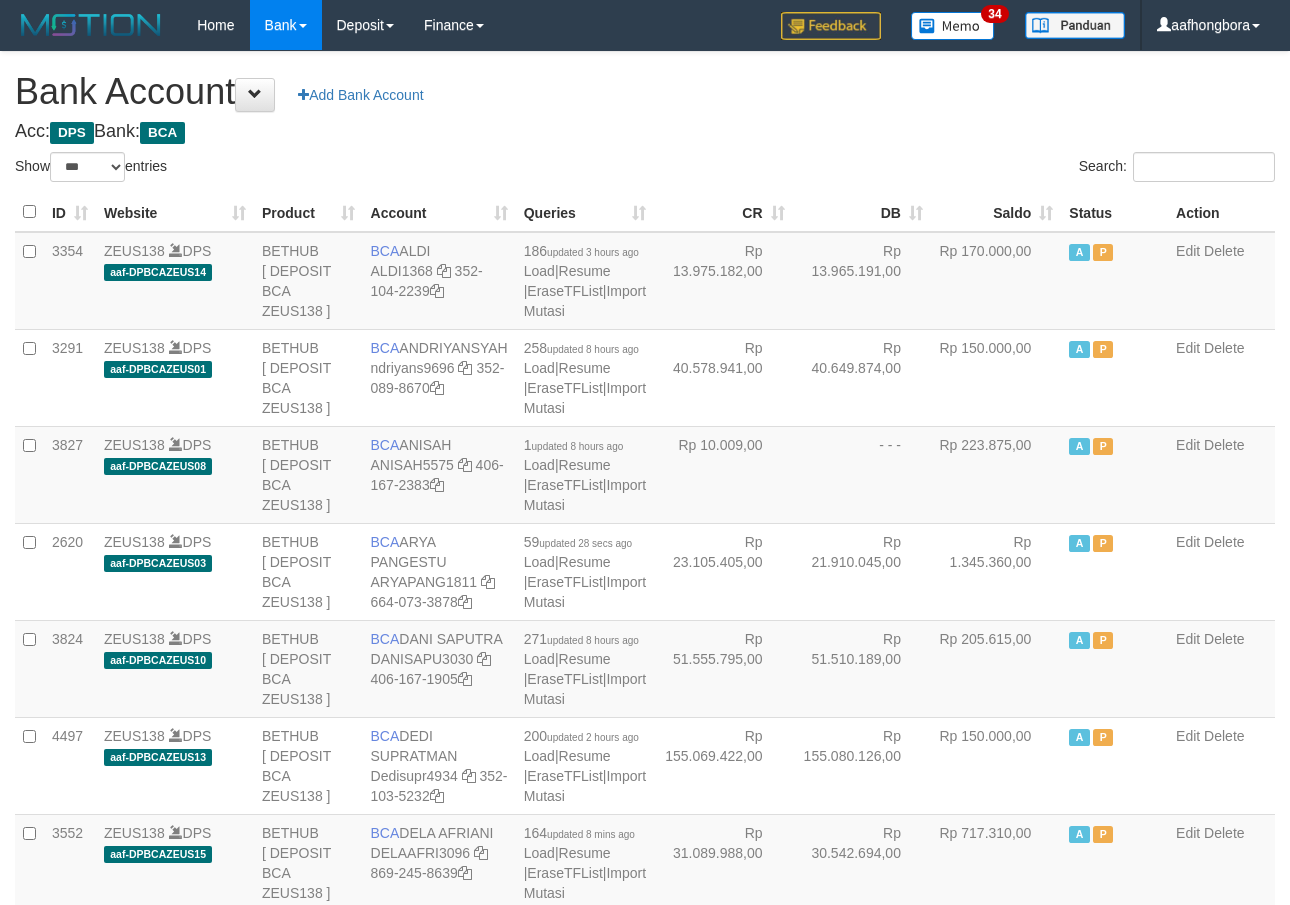 scroll, scrollTop: 0, scrollLeft: 0, axis: both 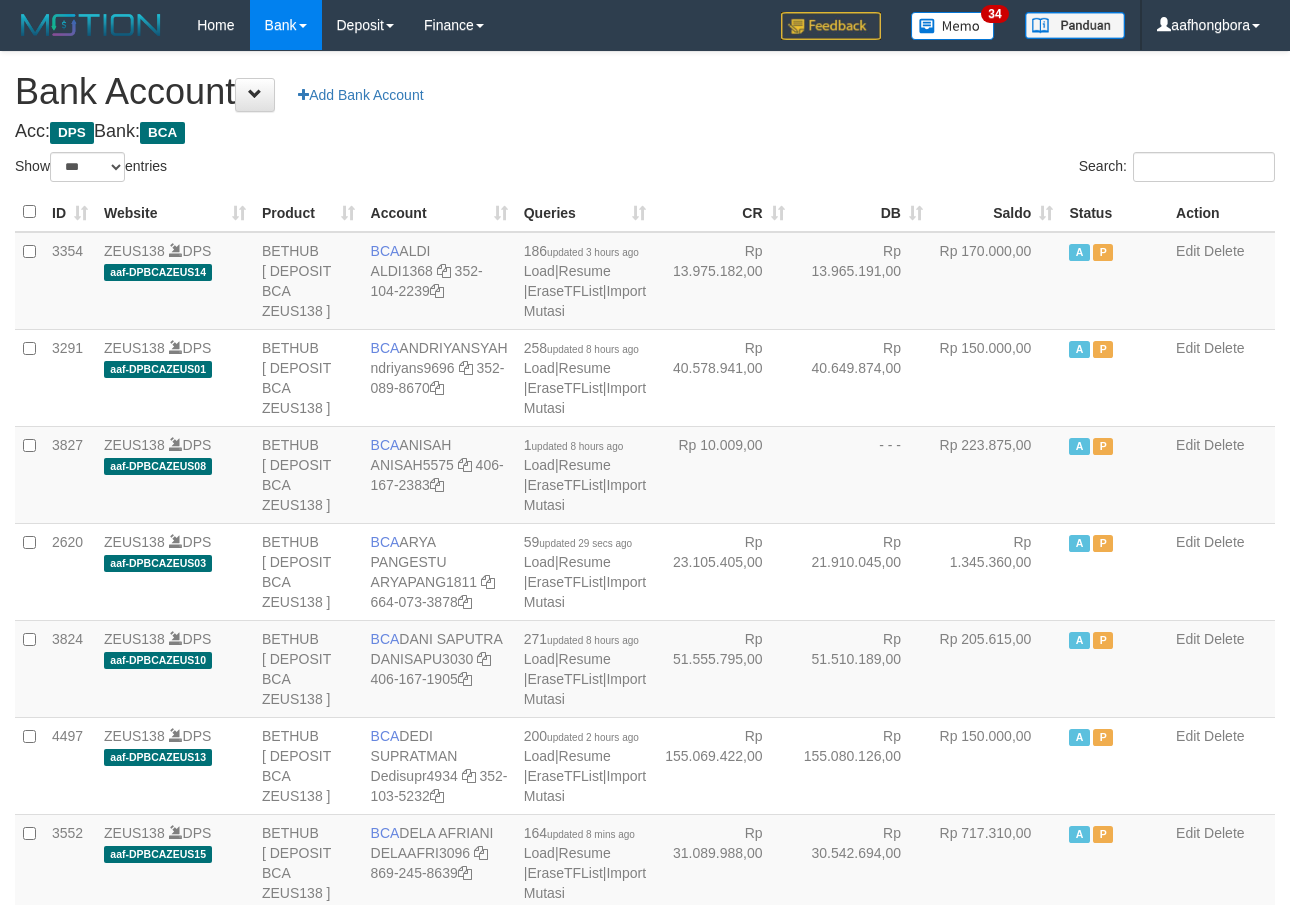 select on "***" 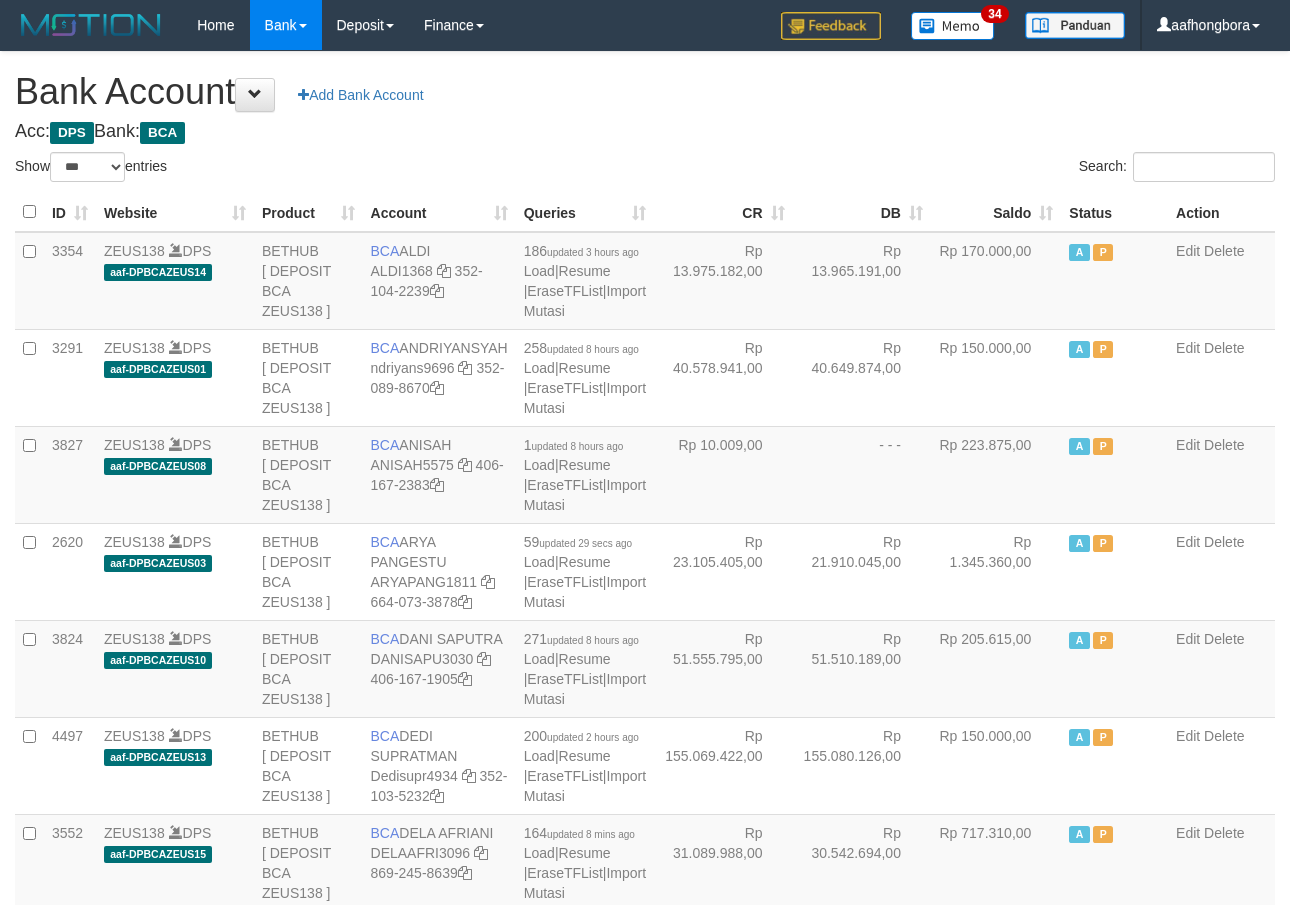 scroll, scrollTop: 0, scrollLeft: 0, axis: both 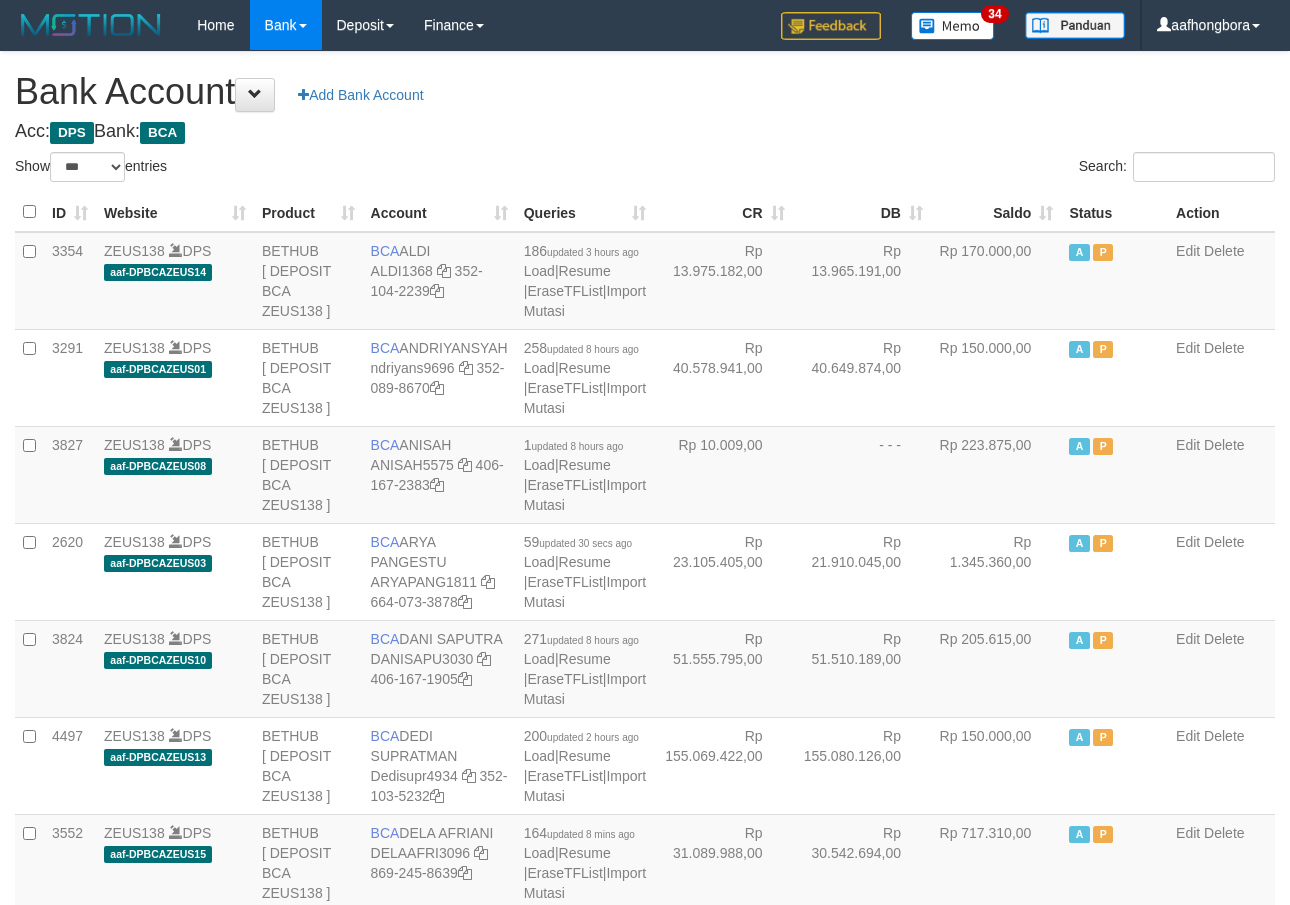select on "***" 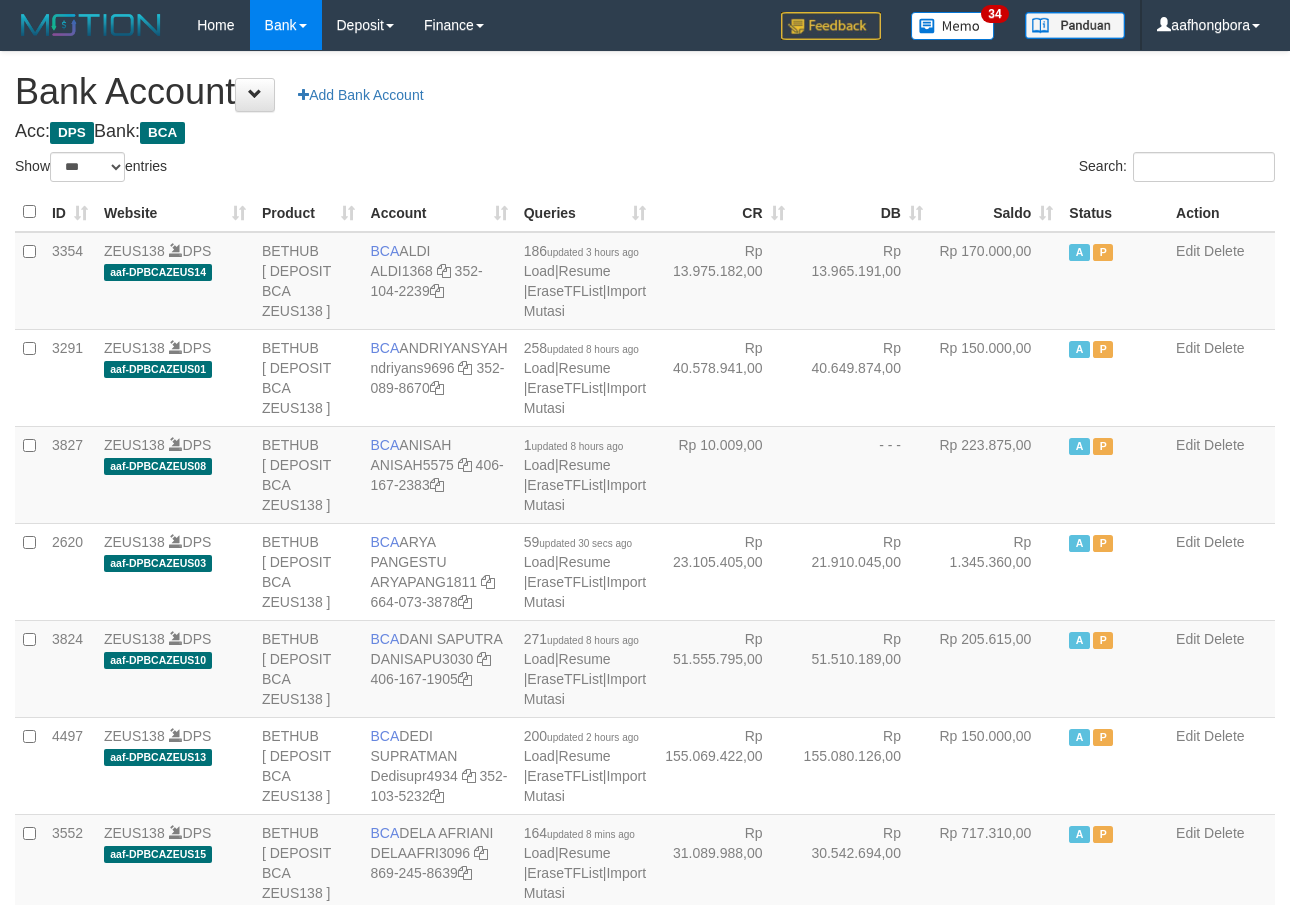 scroll, scrollTop: 0, scrollLeft: 0, axis: both 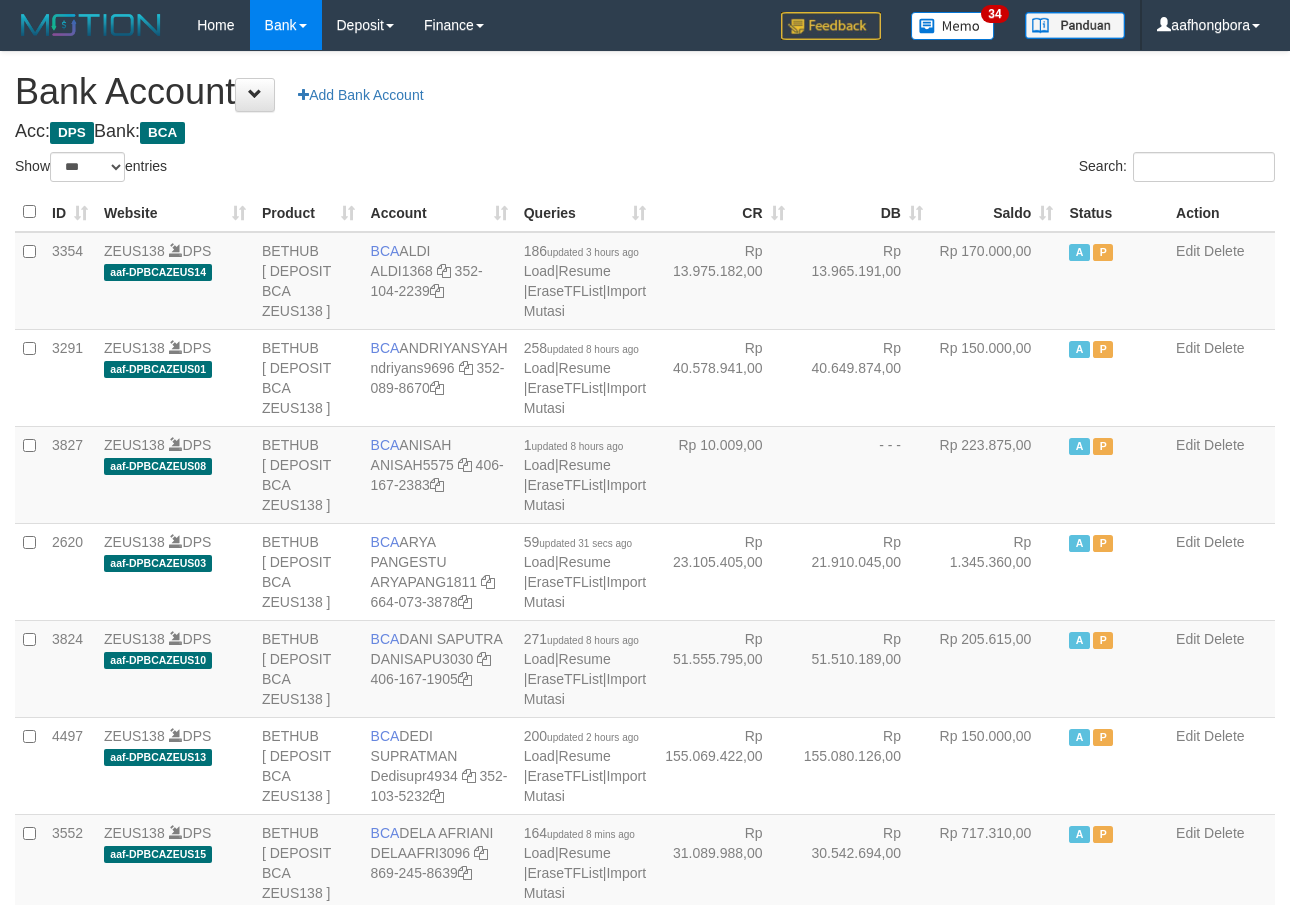 select on "***" 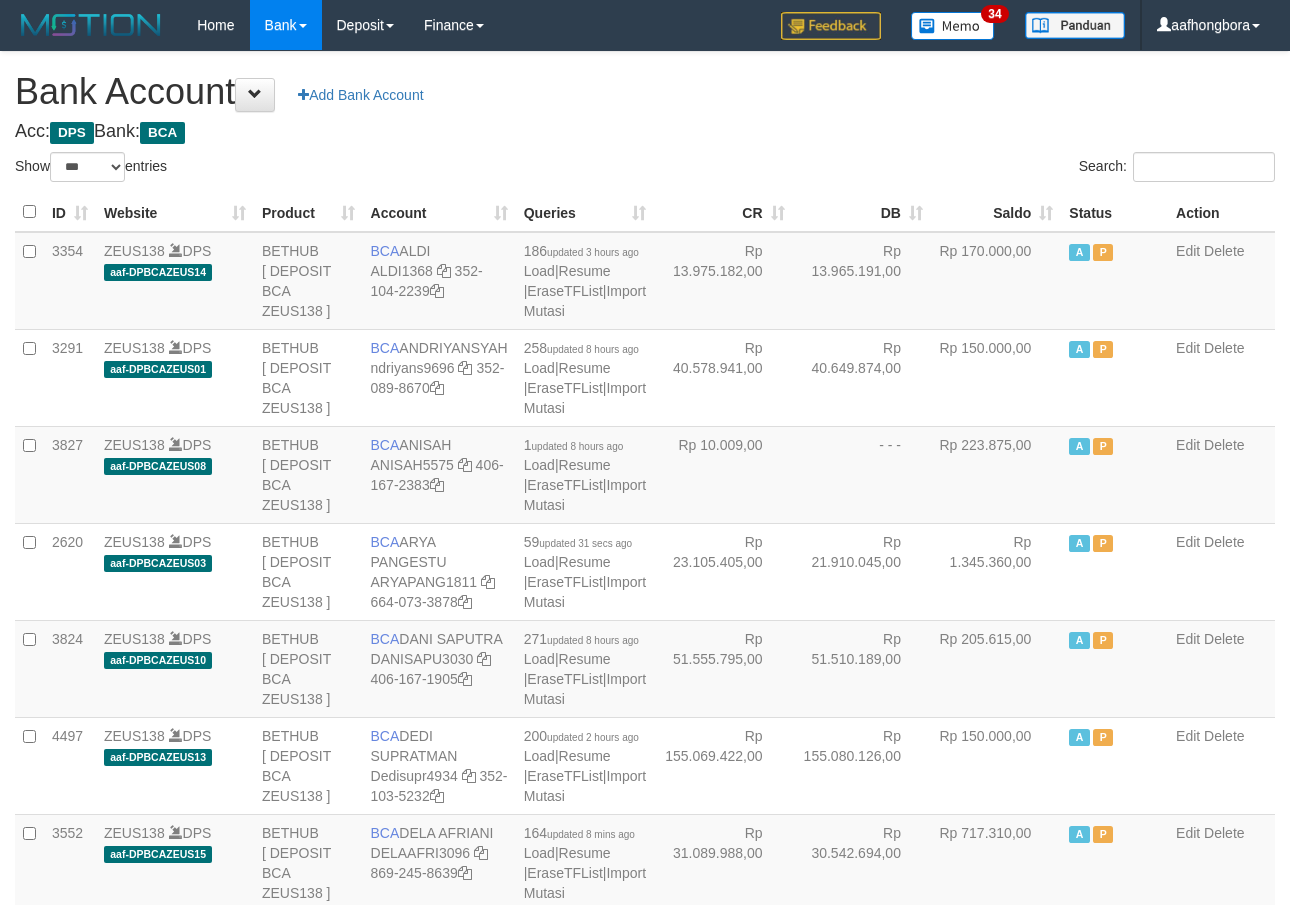 scroll, scrollTop: 0, scrollLeft: 0, axis: both 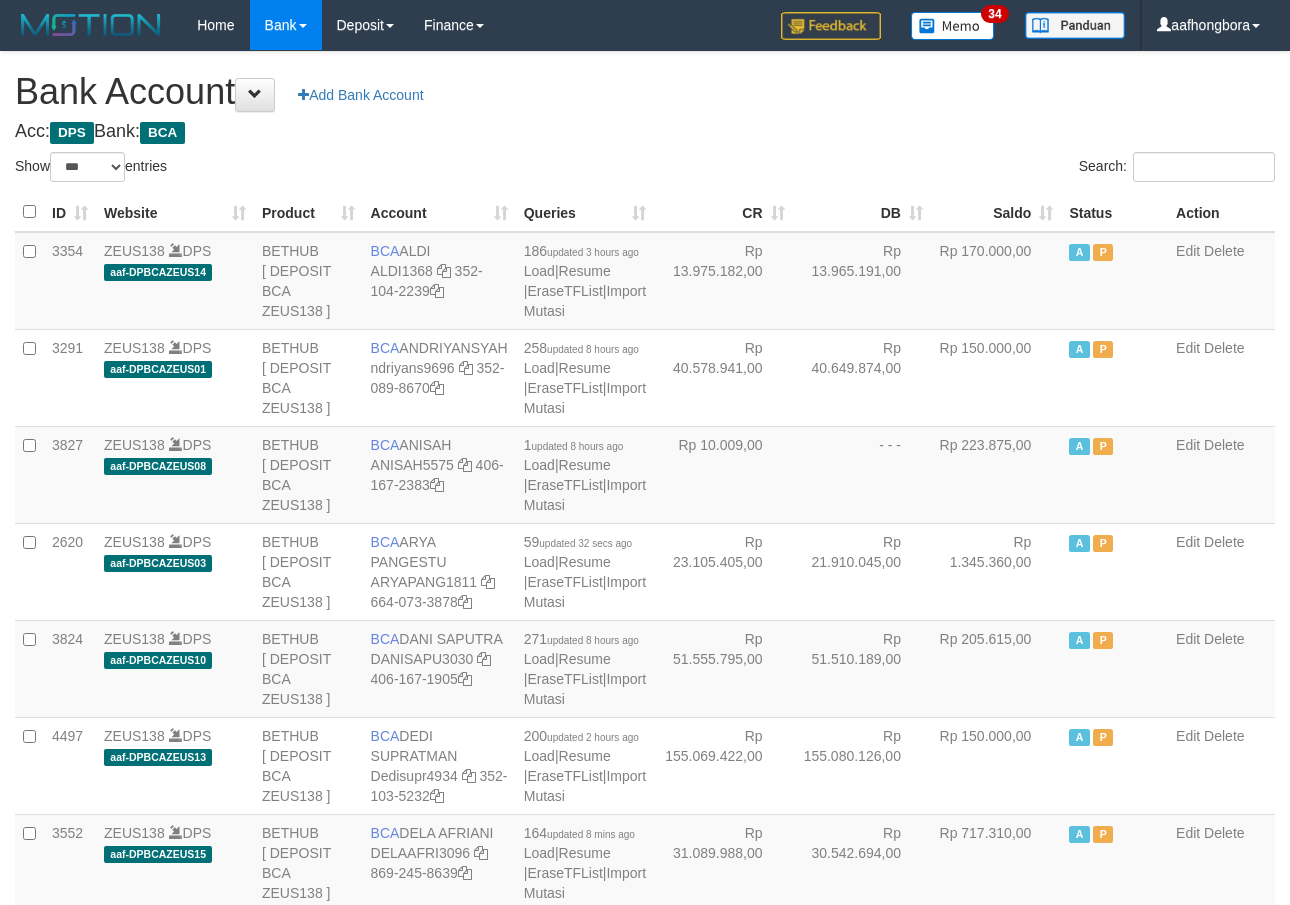 select on "***" 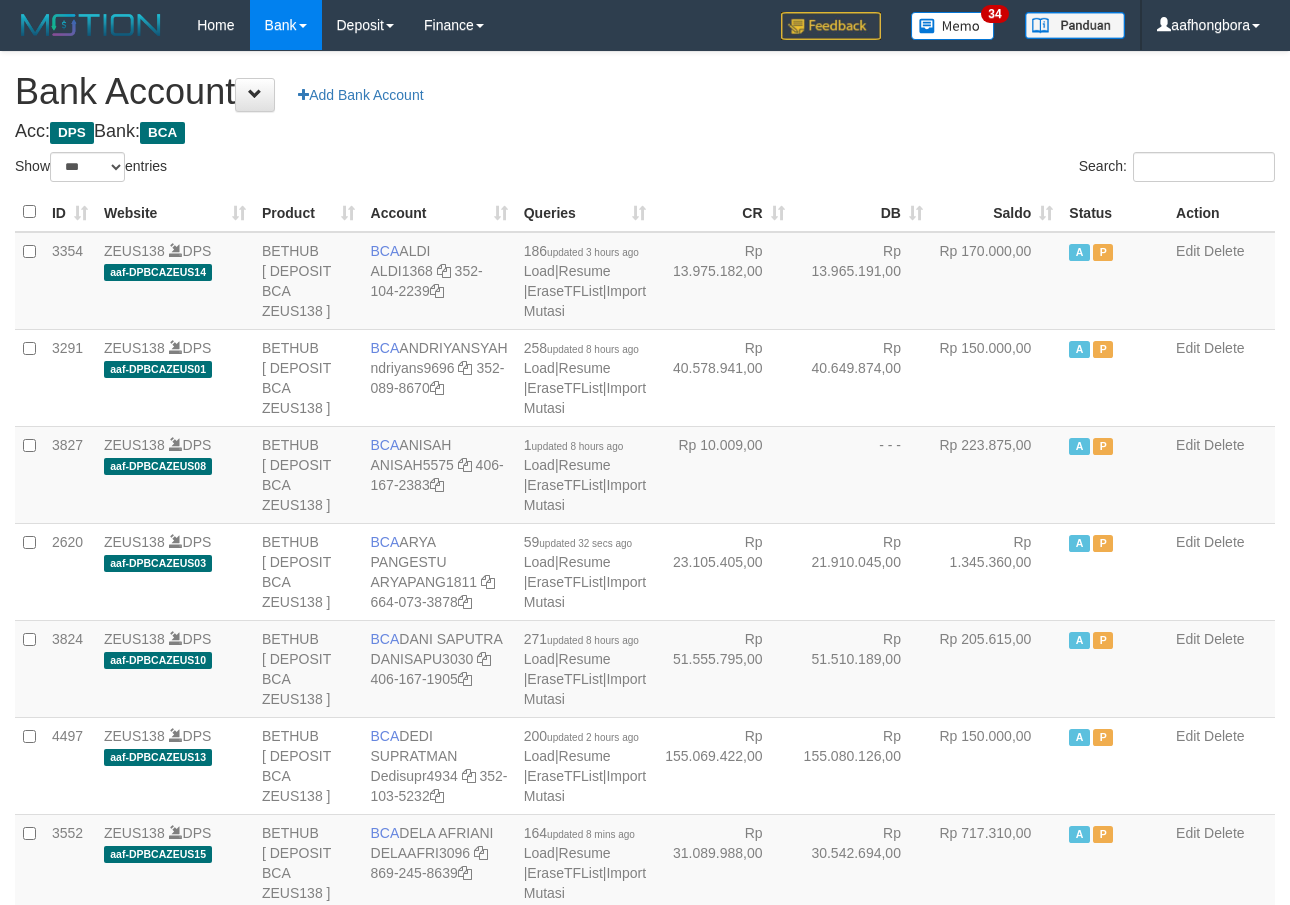 scroll, scrollTop: 0, scrollLeft: 0, axis: both 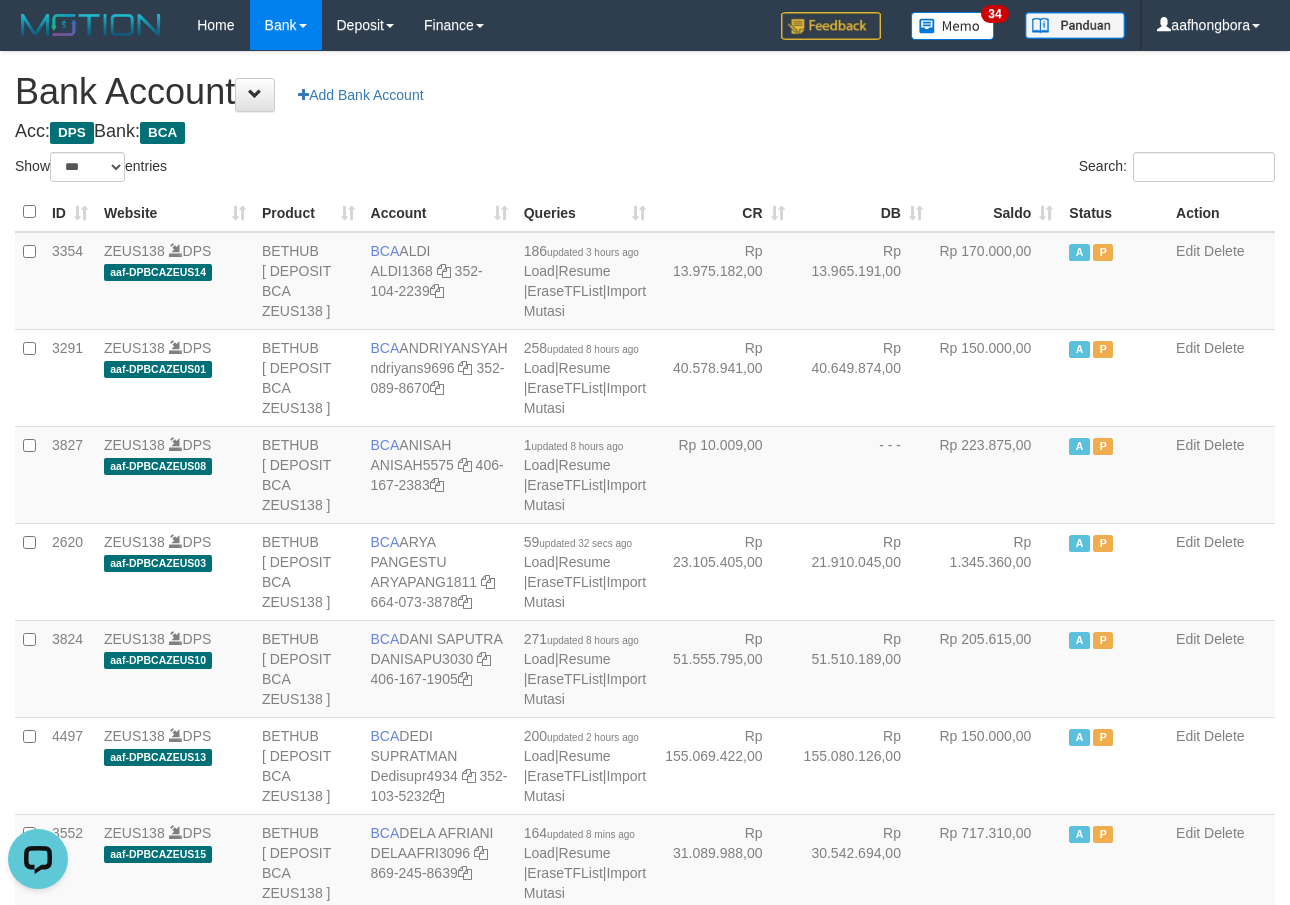 click on "Acc: 										 DPS
Bank:   BCA" at bounding box center (645, 132) 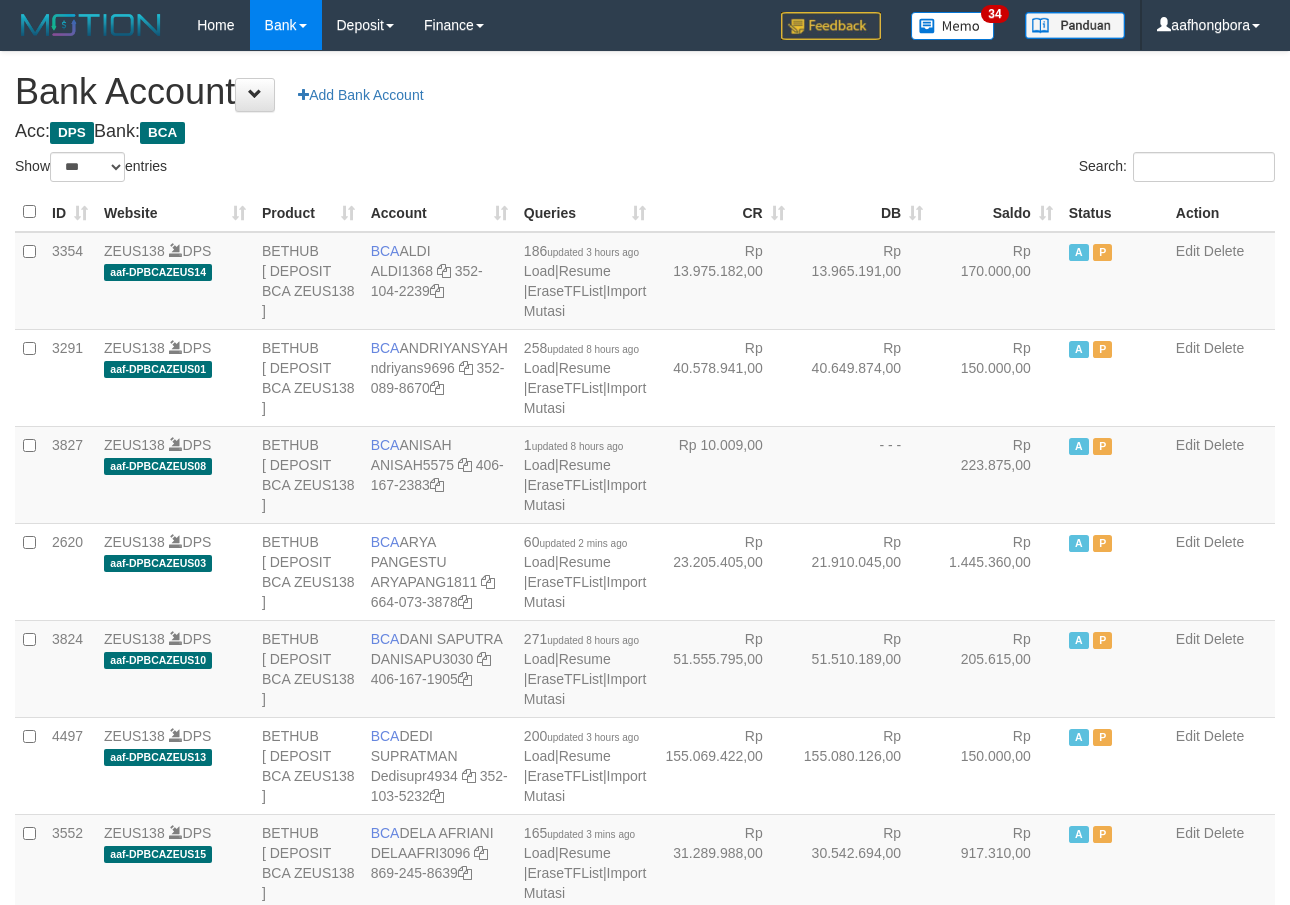 select on "***" 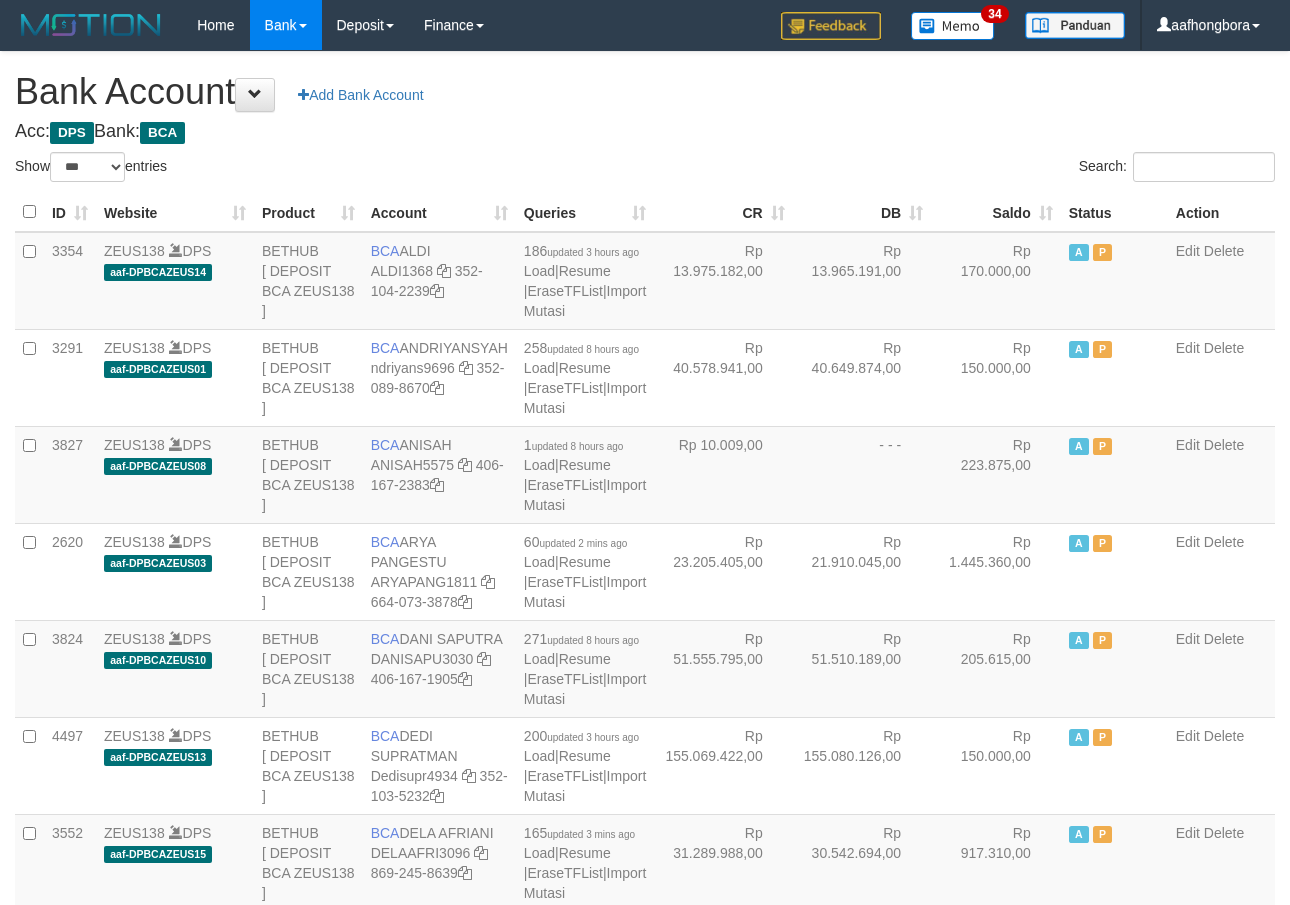 scroll, scrollTop: 0, scrollLeft: 0, axis: both 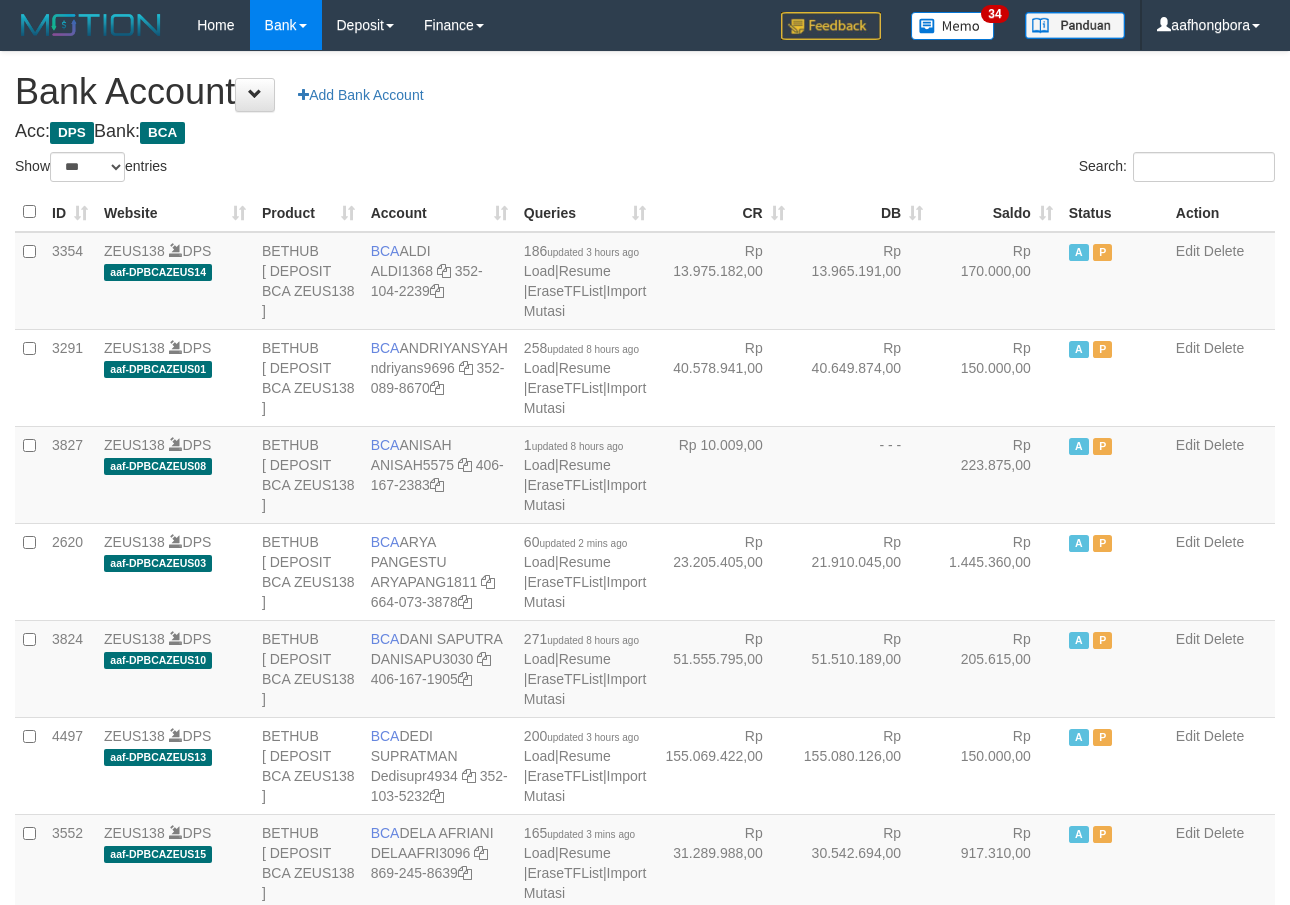 select on "***" 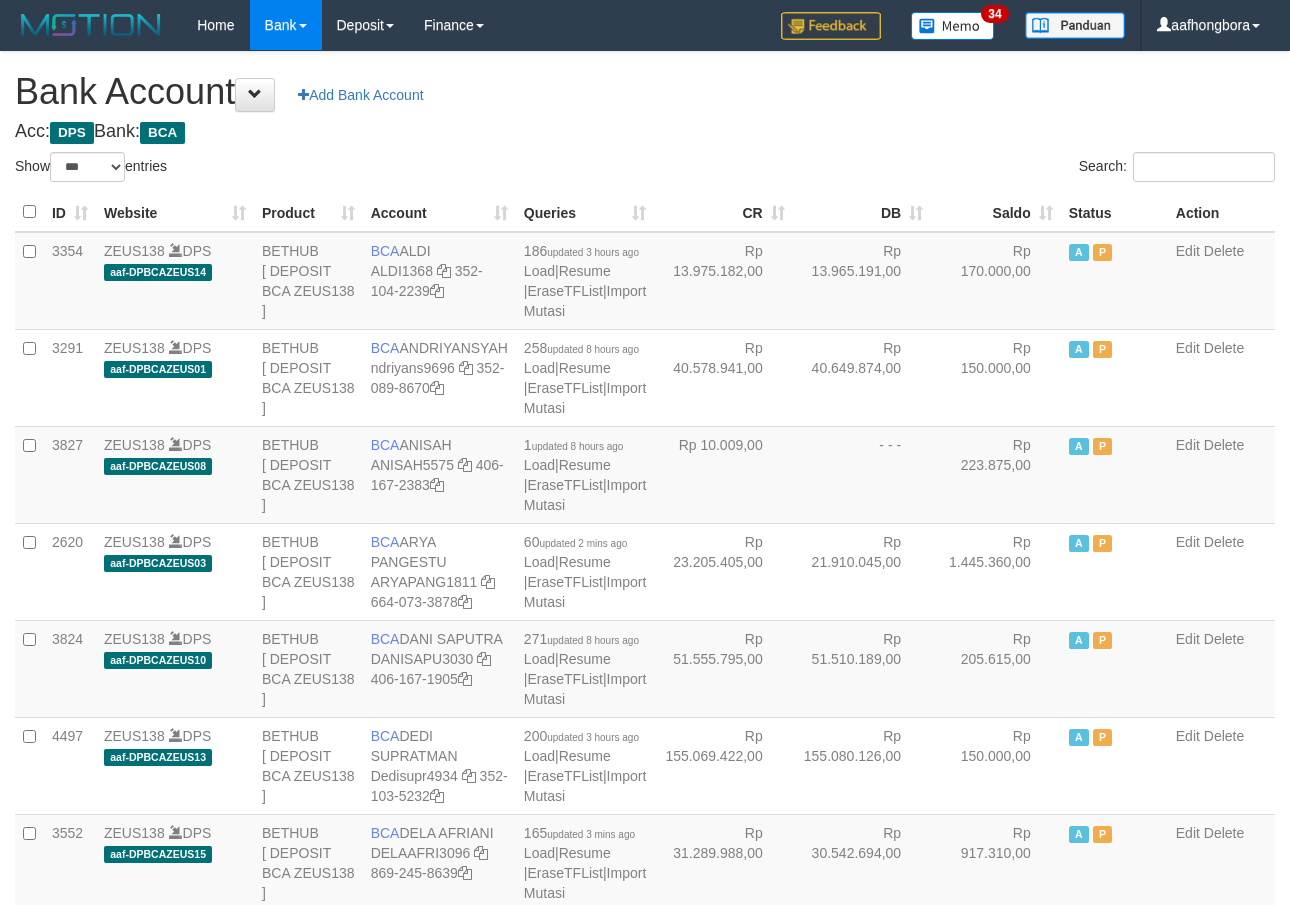scroll, scrollTop: 0, scrollLeft: 0, axis: both 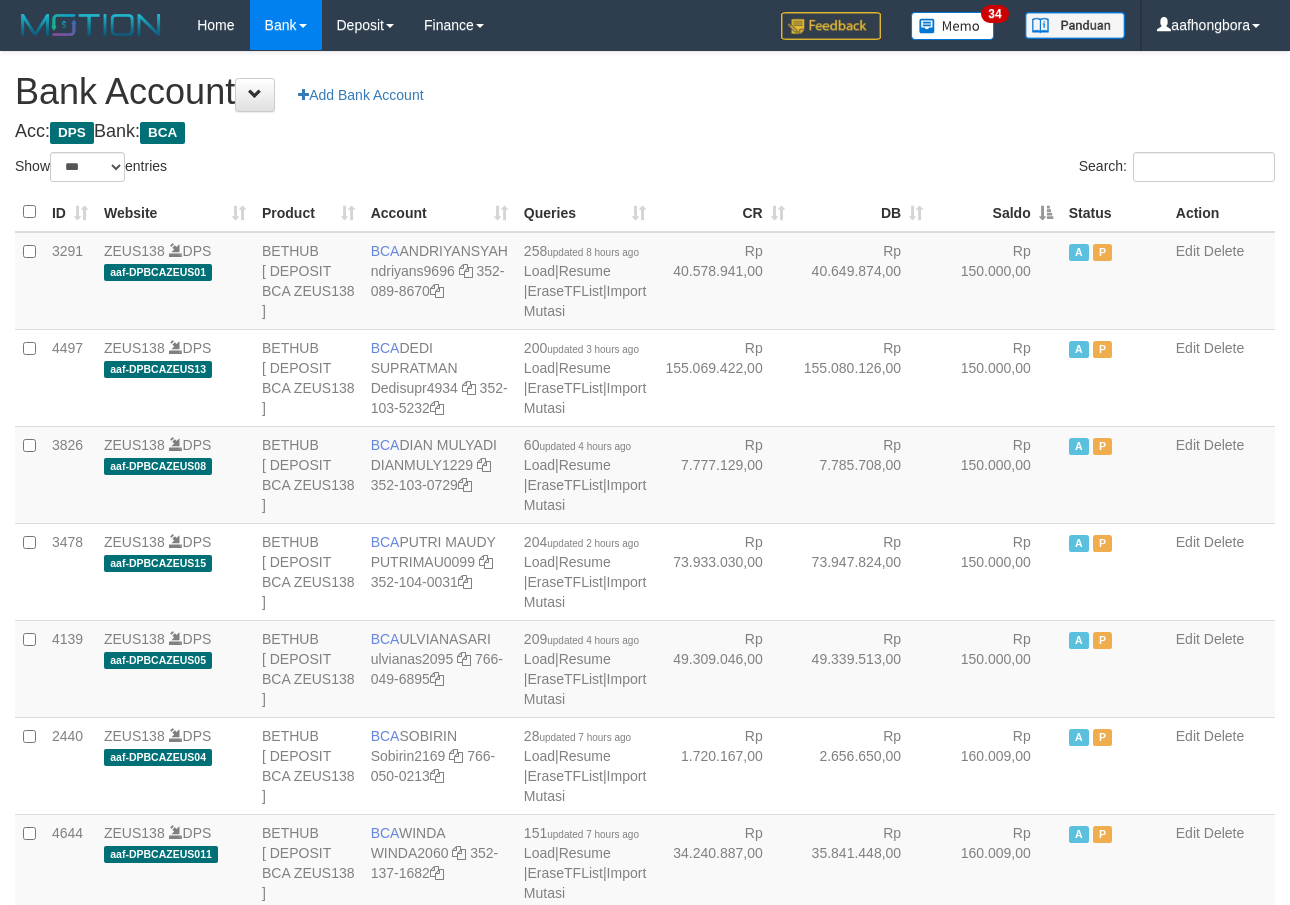 click on "Saldo" at bounding box center [996, 212] 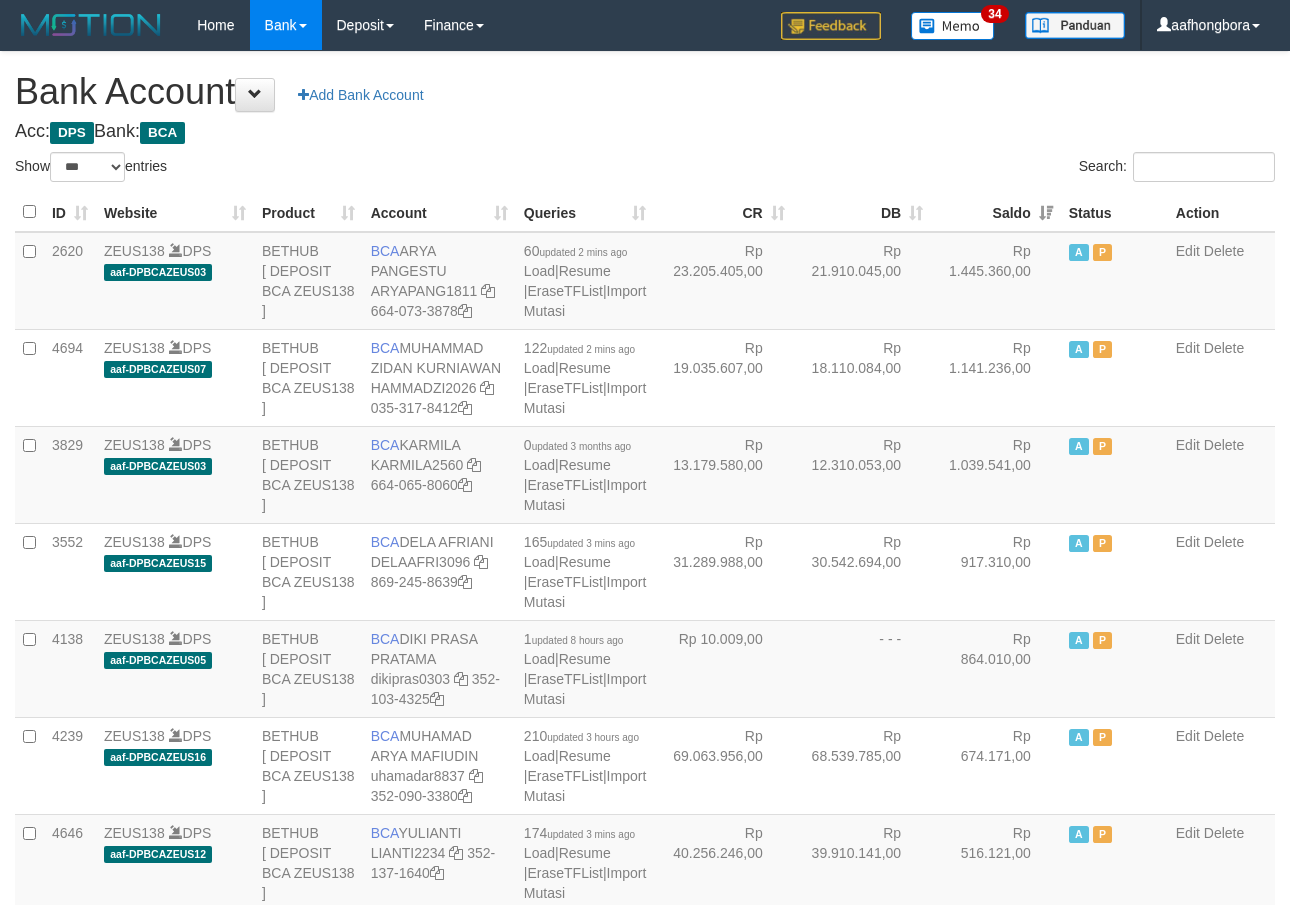 click on "Saldo" at bounding box center (996, 212) 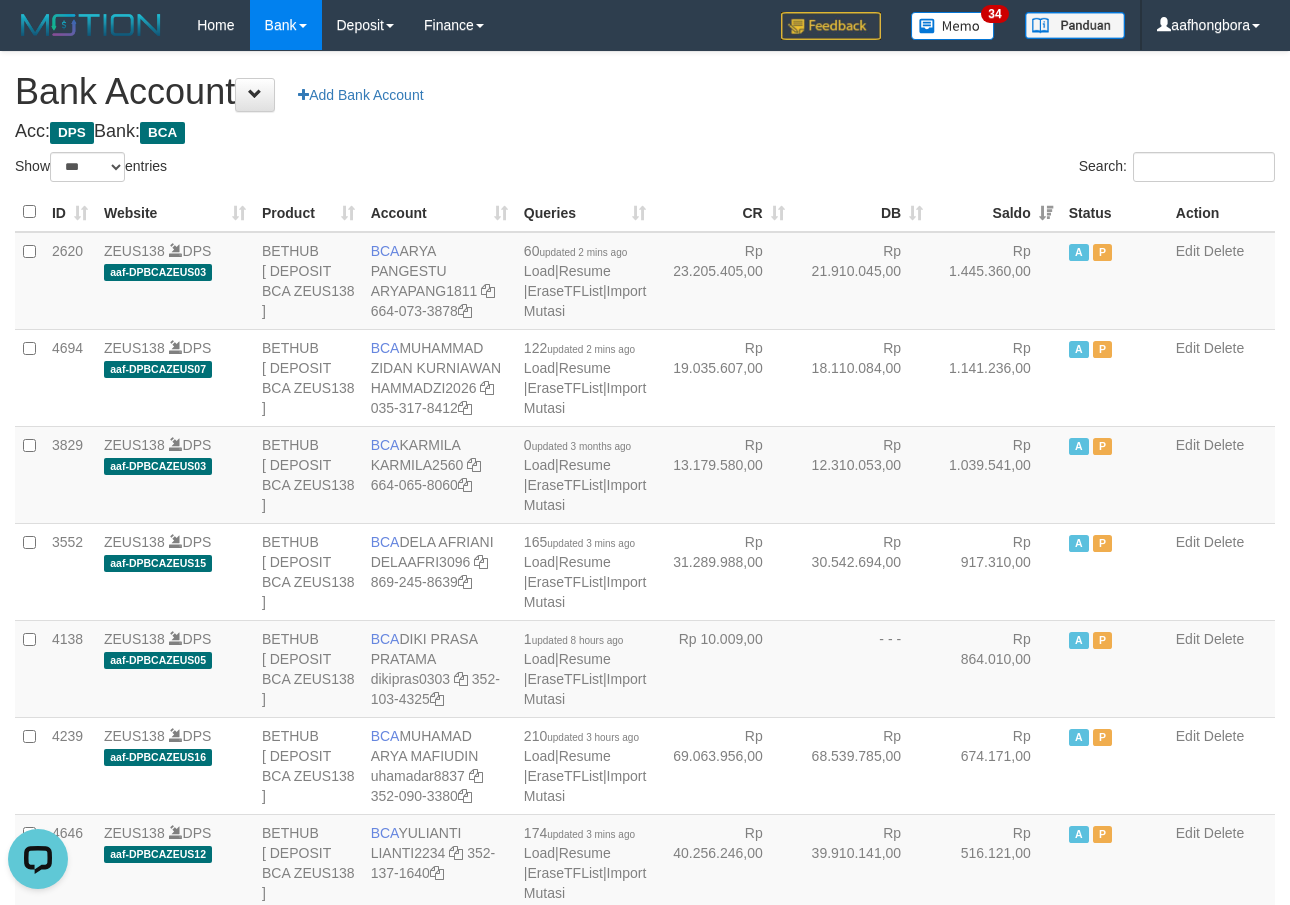 scroll, scrollTop: 0, scrollLeft: 0, axis: both 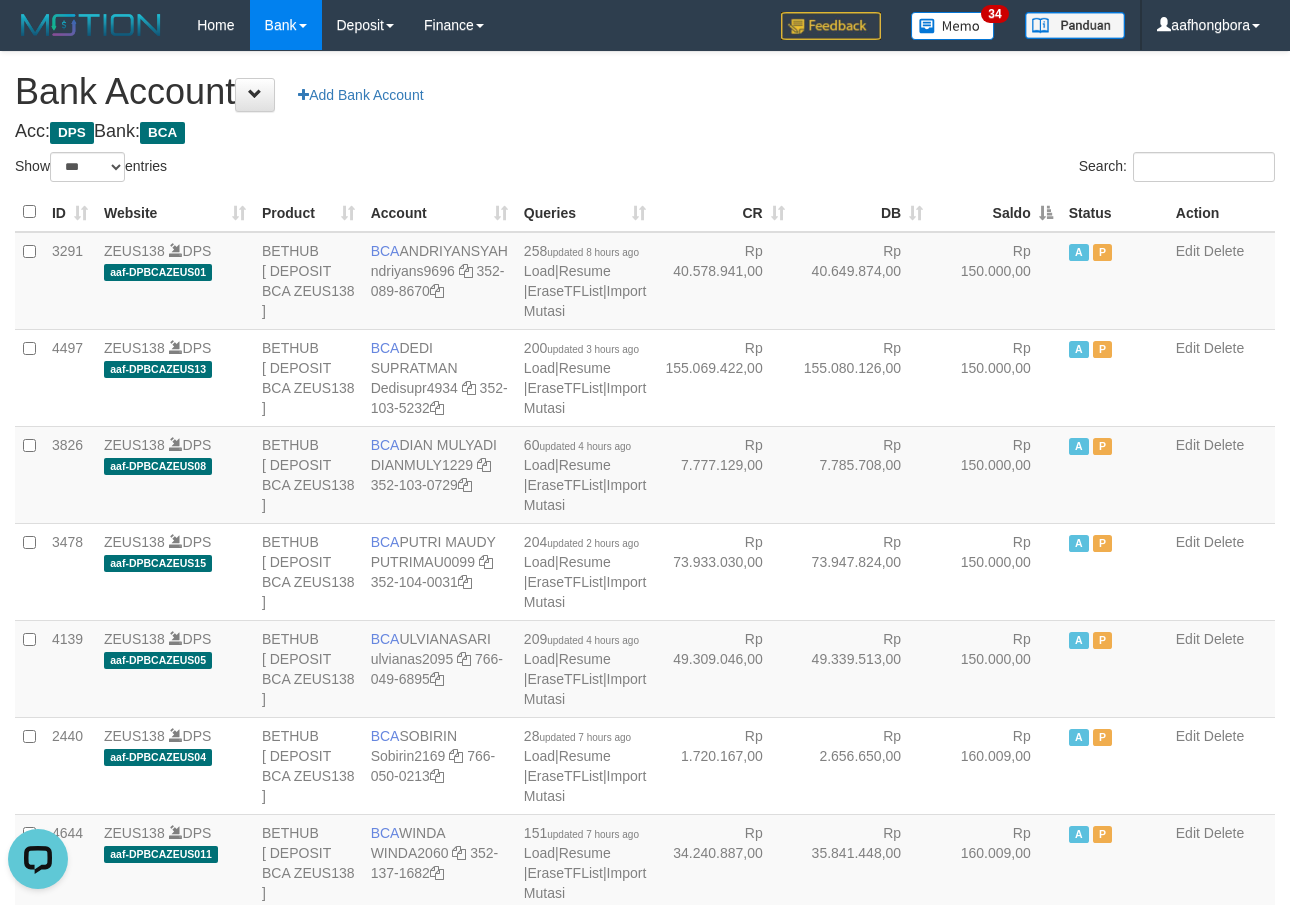 click on "Saldo" at bounding box center [996, 212] 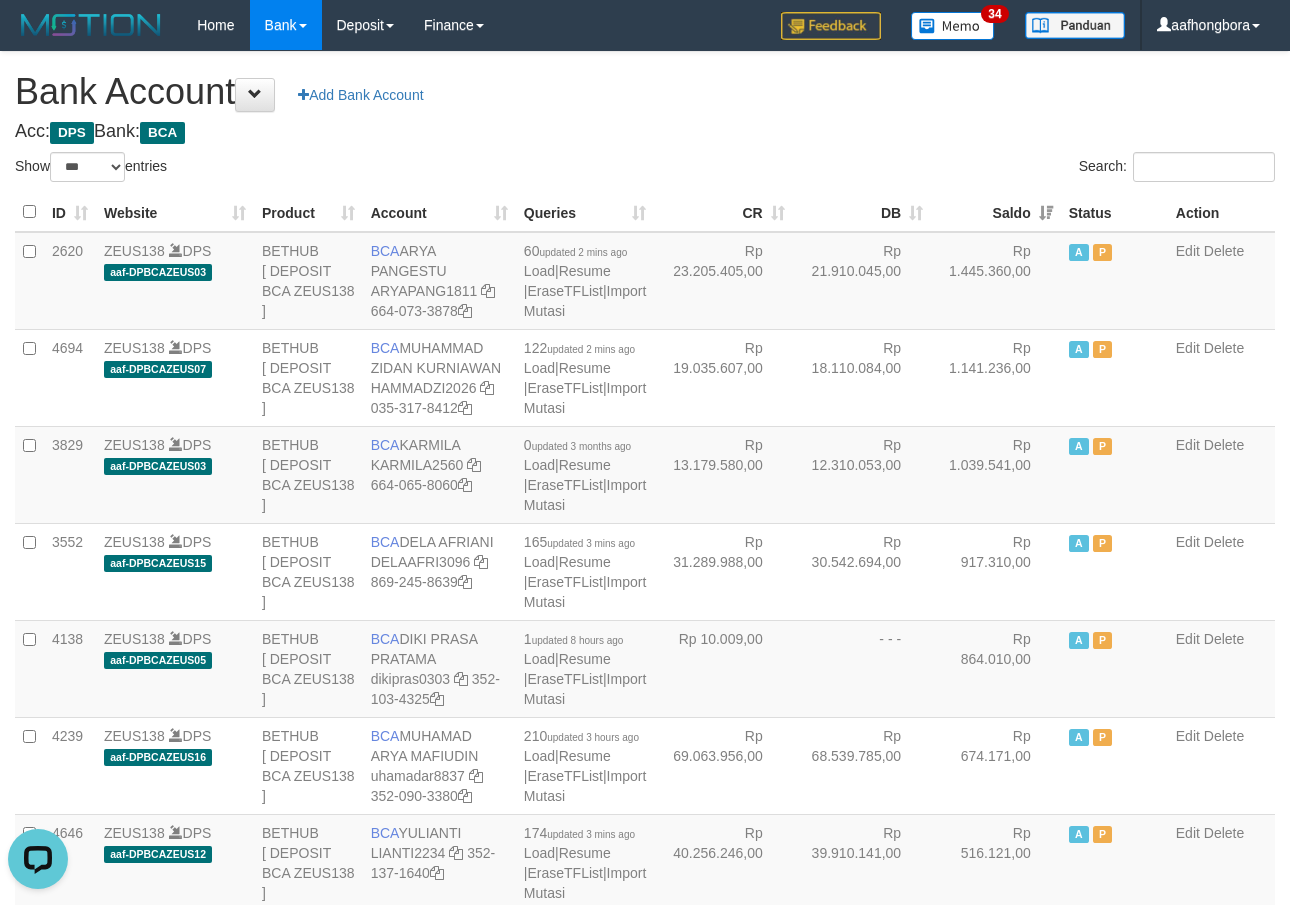 click on "Saldo" at bounding box center [996, 212] 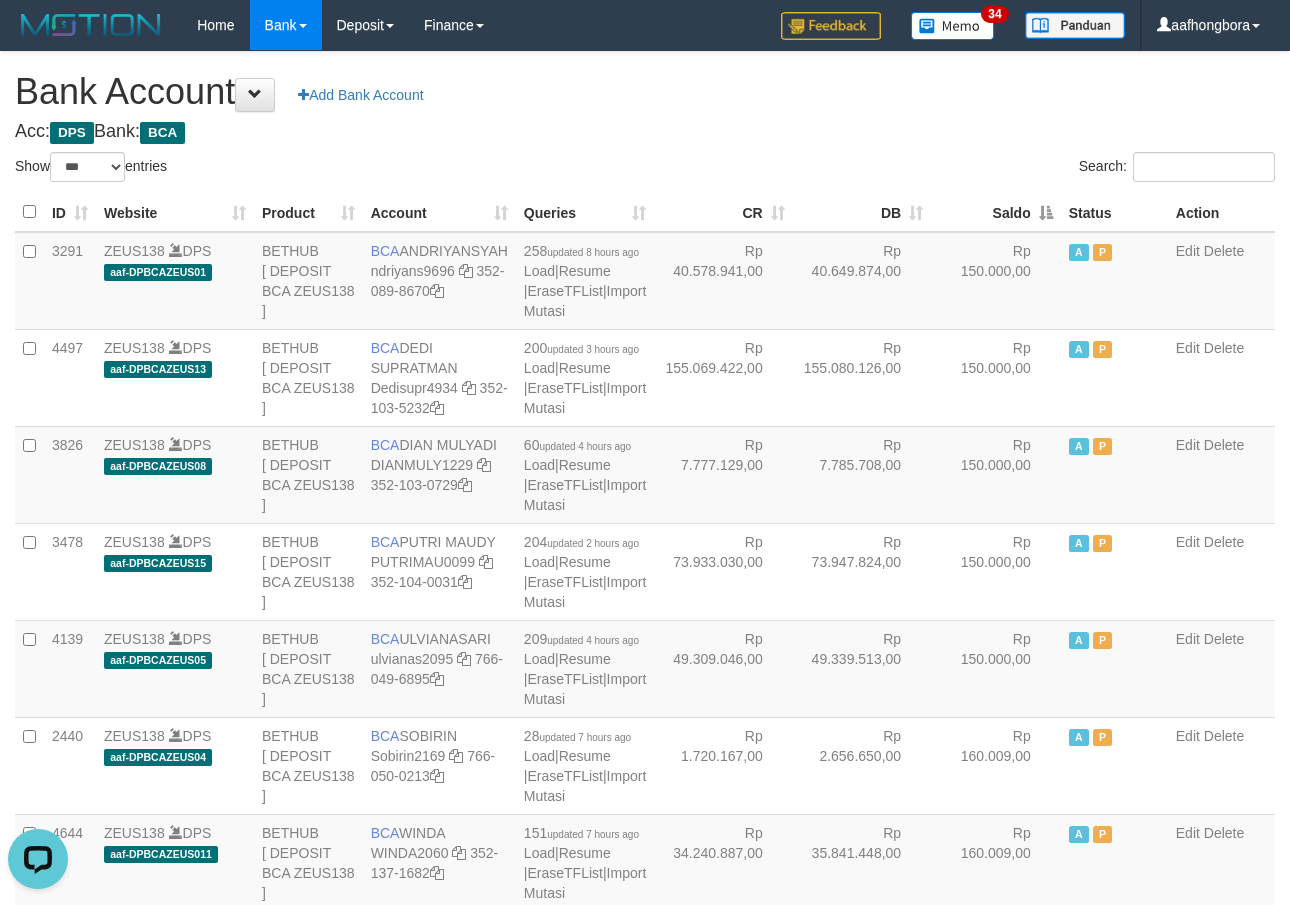 click on "Saldo" at bounding box center [996, 212] 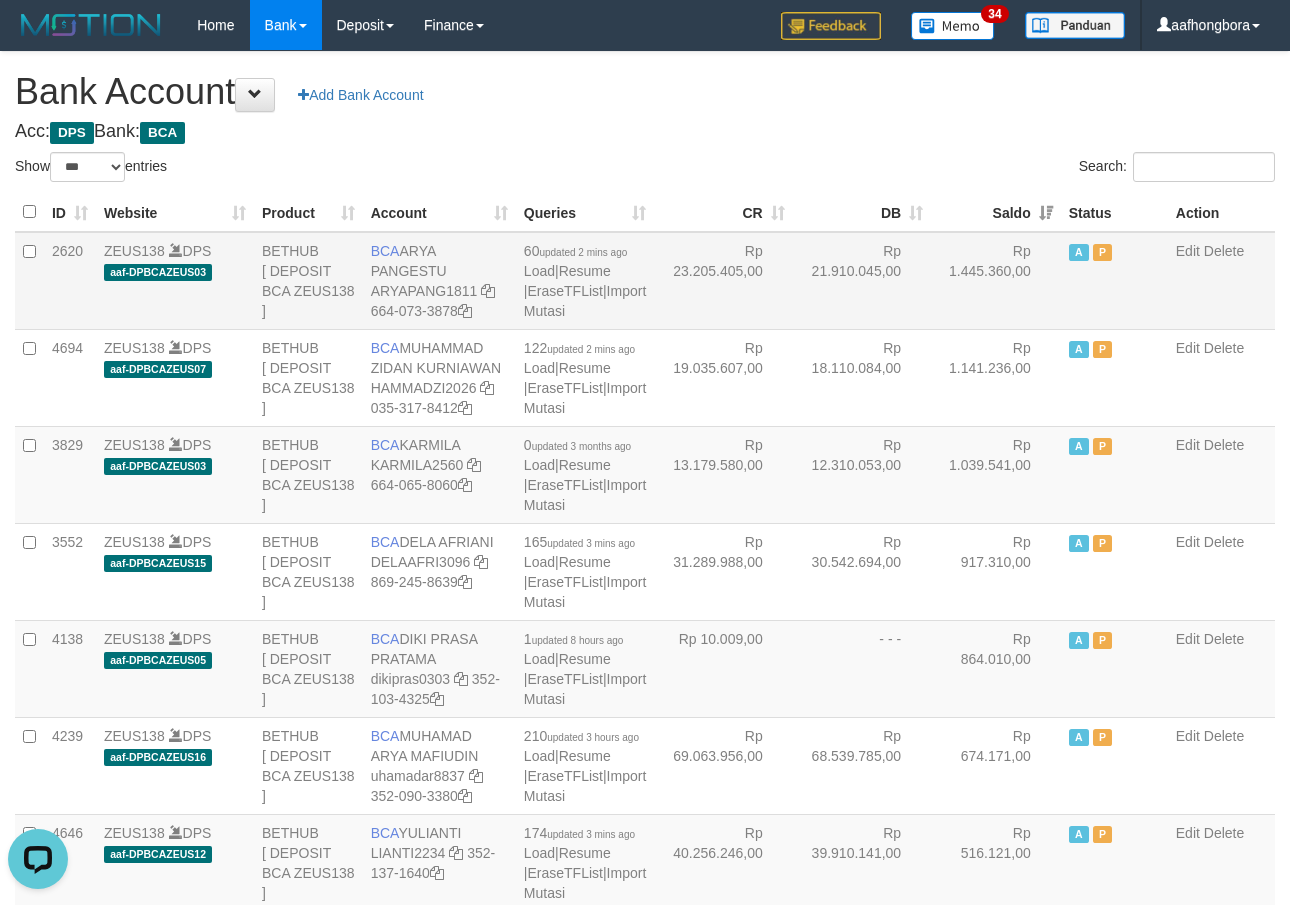 drag, startPoint x: 402, startPoint y: 244, endPoint x: 468, endPoint y: 262, distance: 68.41052 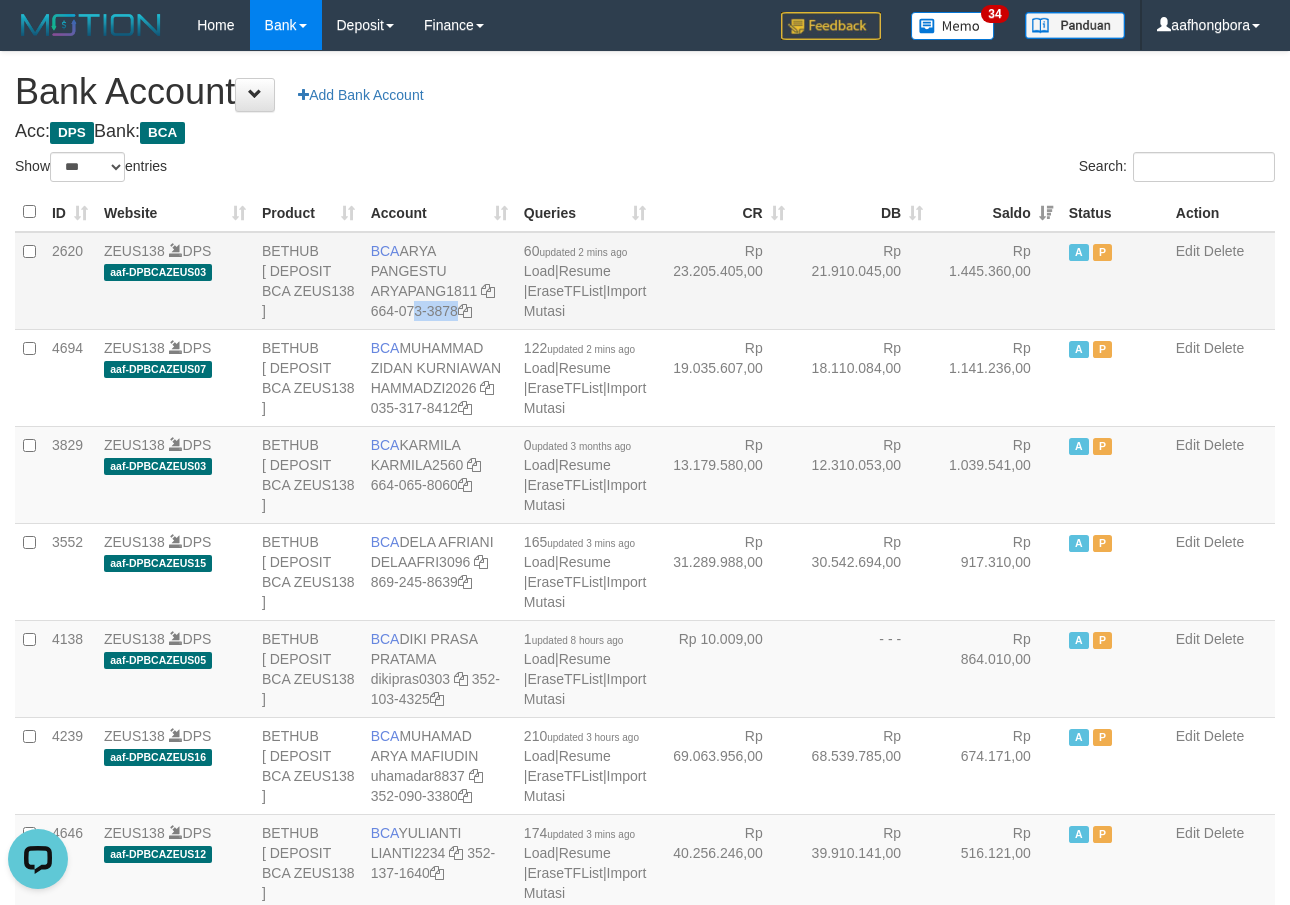 drag, startPoint x: 373, startPoint y: 310, endPoint x: 465, endPoint y: 320, distance: 92.541885 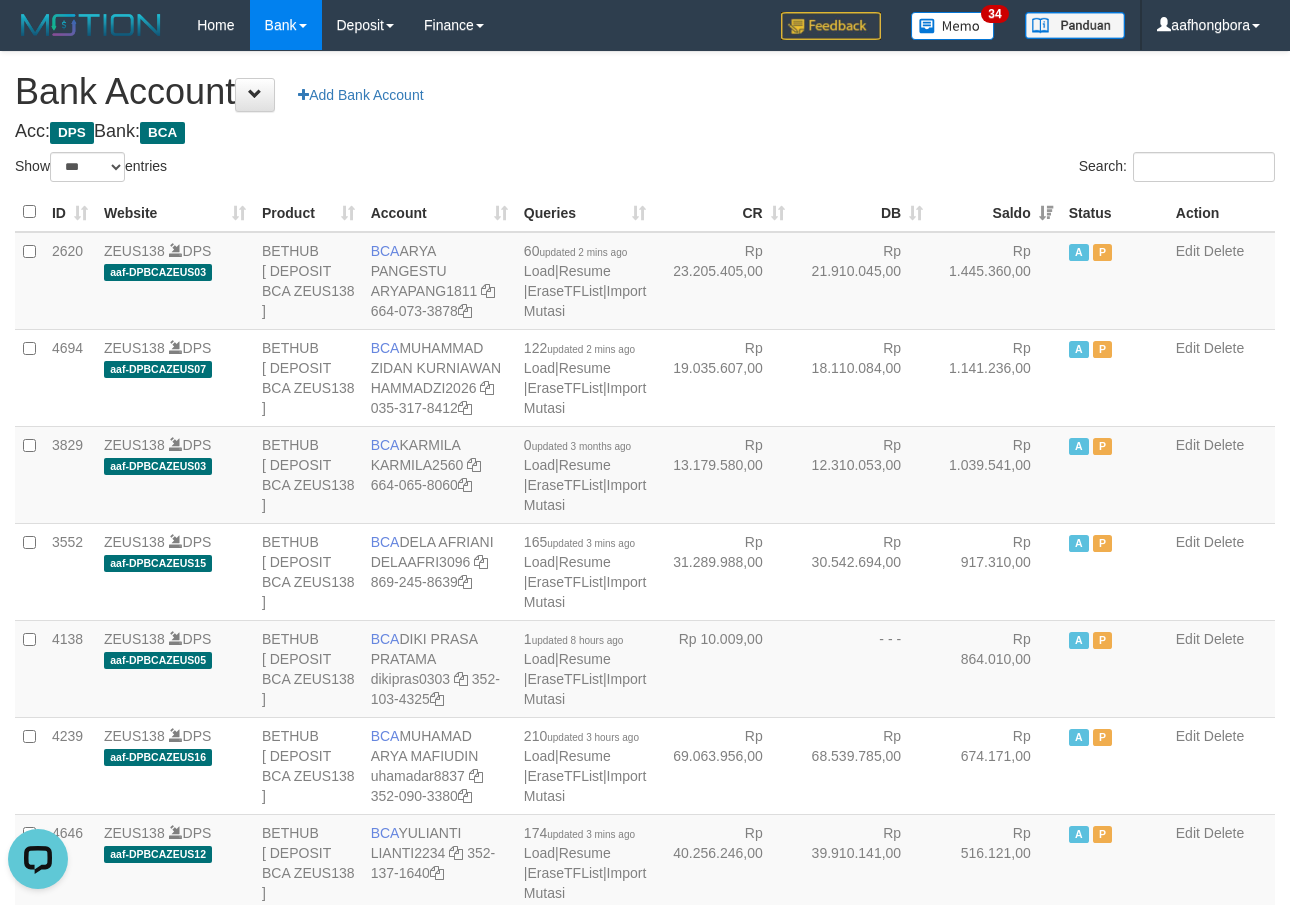 click on "Acc: 										 DPS
Bank:   BCA" at bounding box center (645, 132) 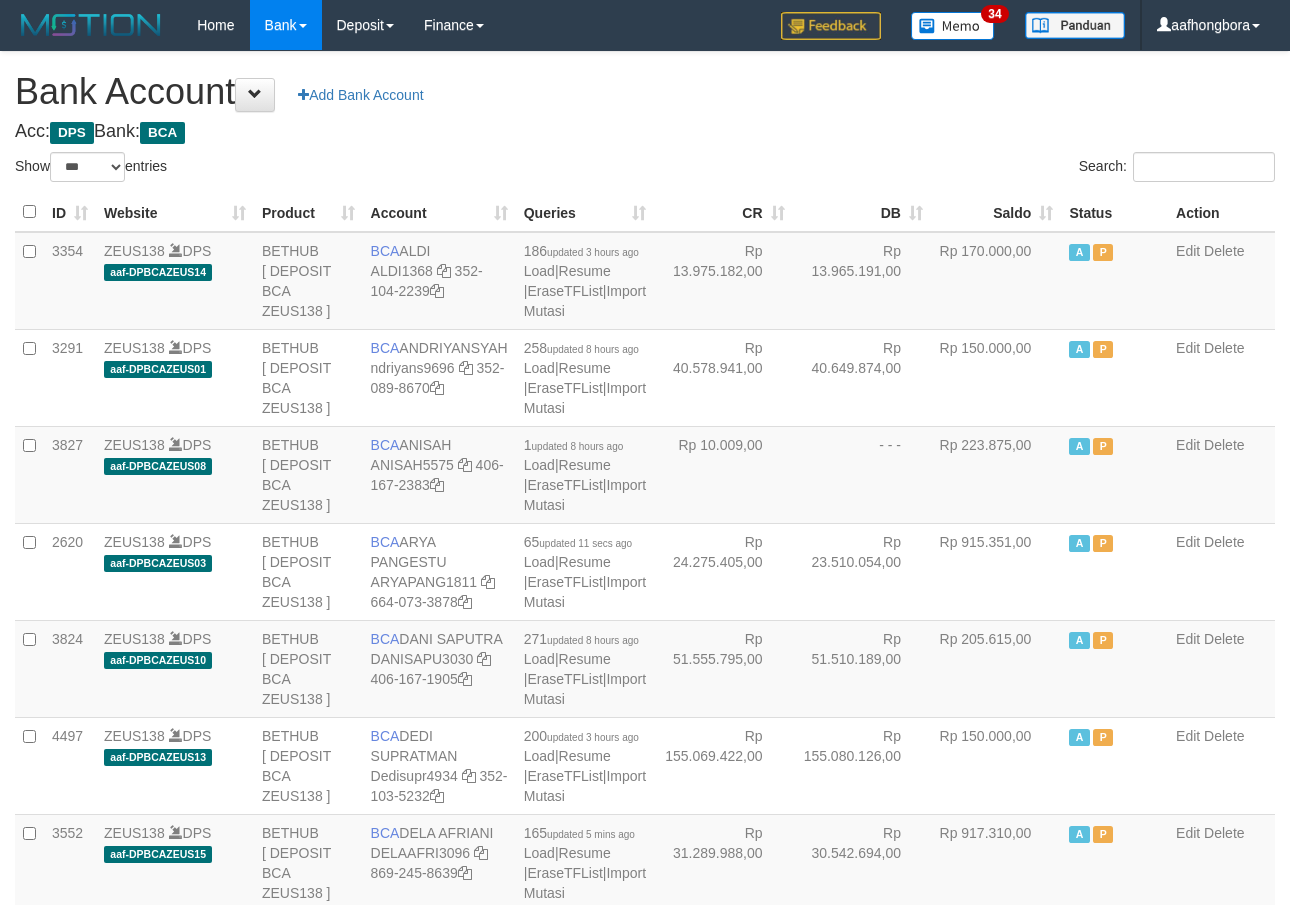 select on "***" 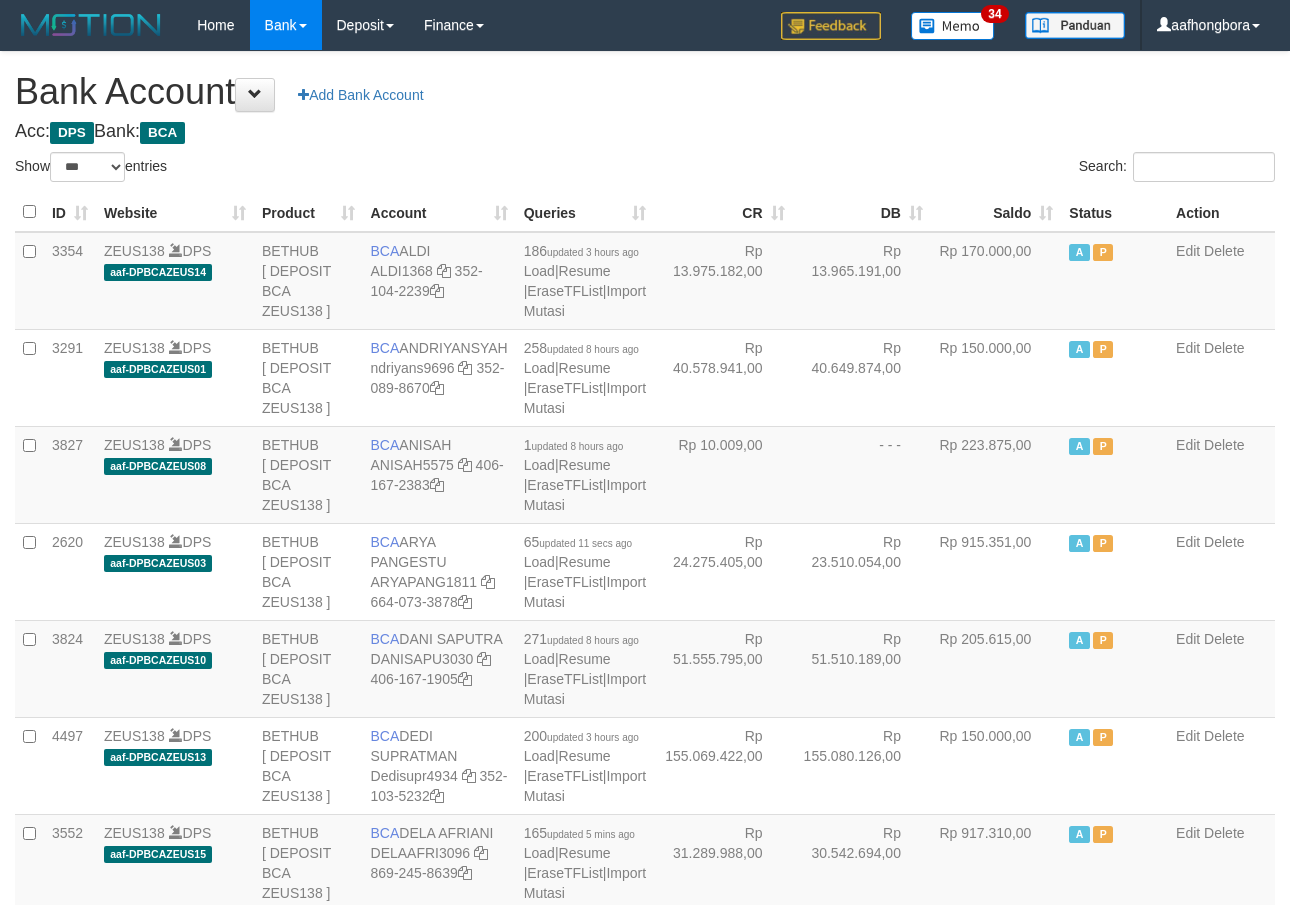 scroll, scrollTop: 0, scrollLeft: 0, axis: both 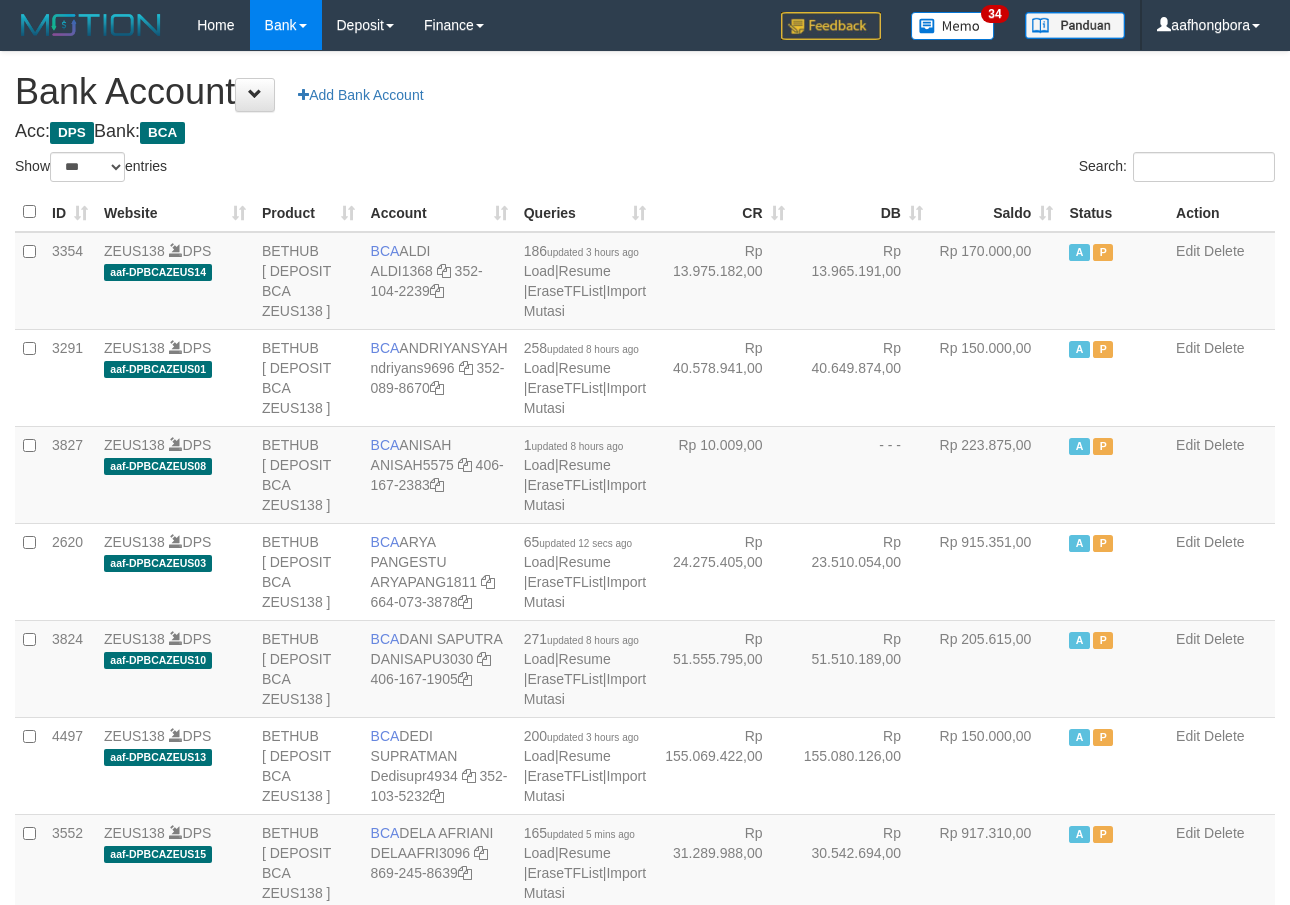 select on "***" 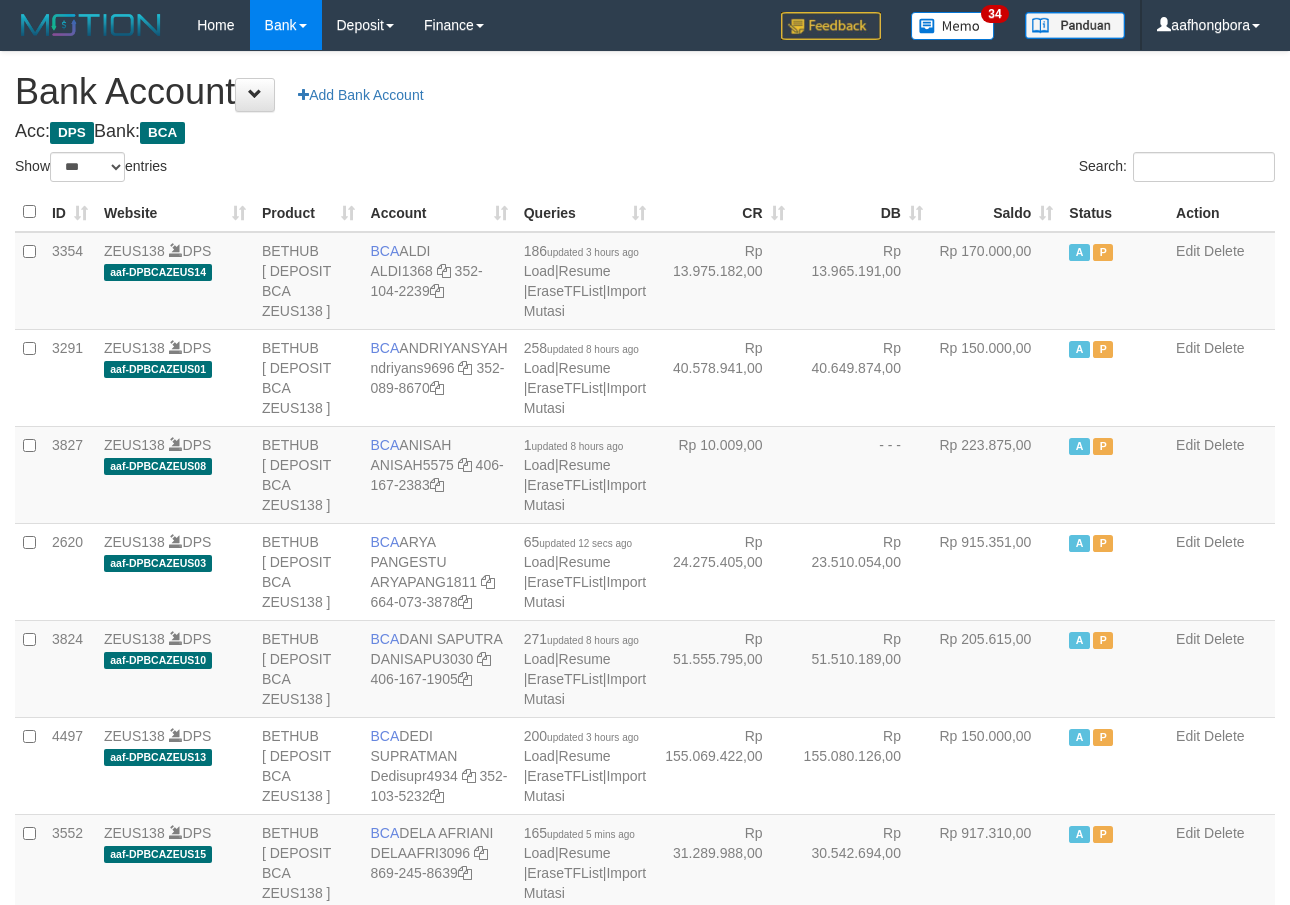 scroll, scrollTop: 0, scrollLeft: 0, axis: both 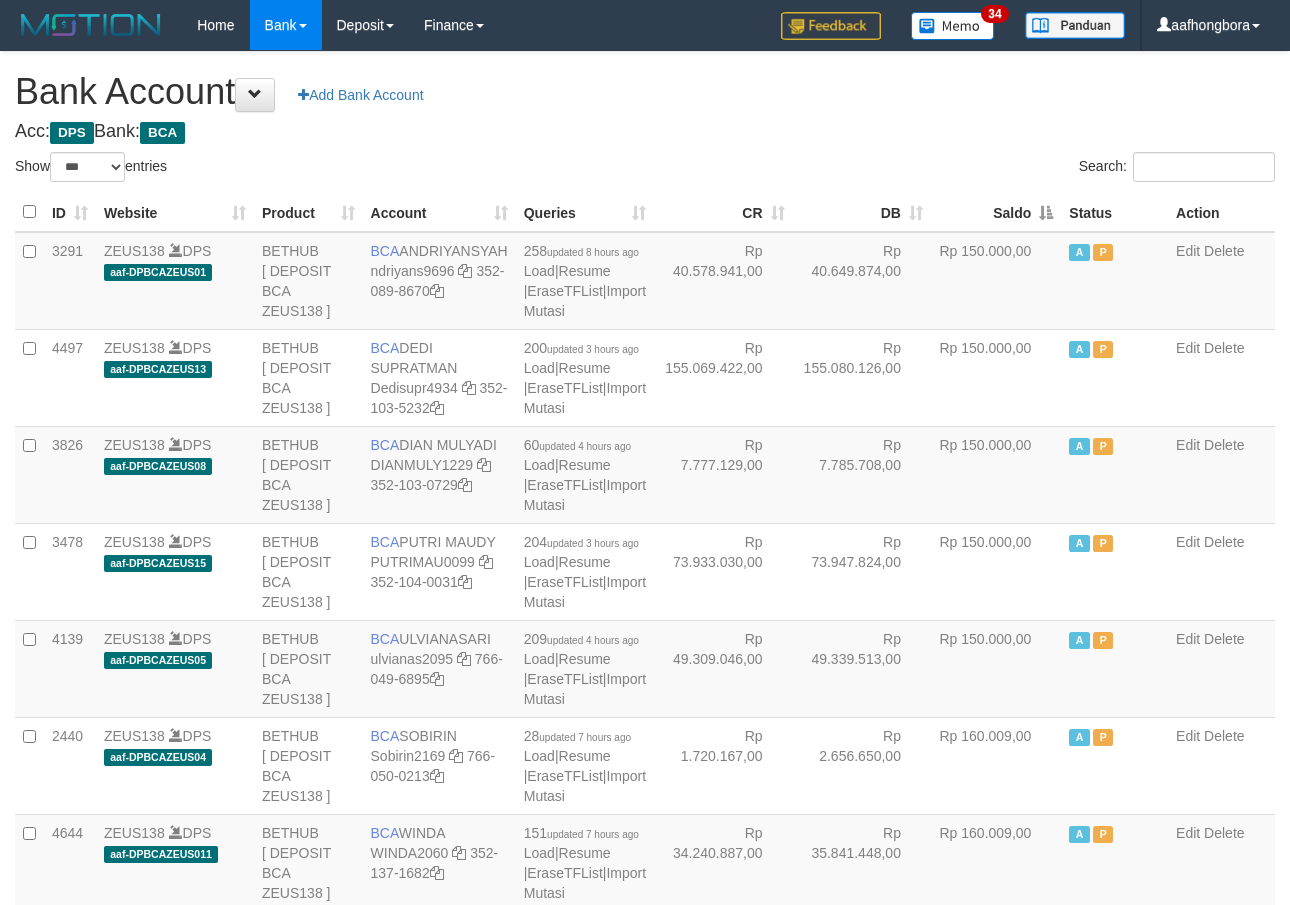click on "Saldo" at bounding box center [996, 212] 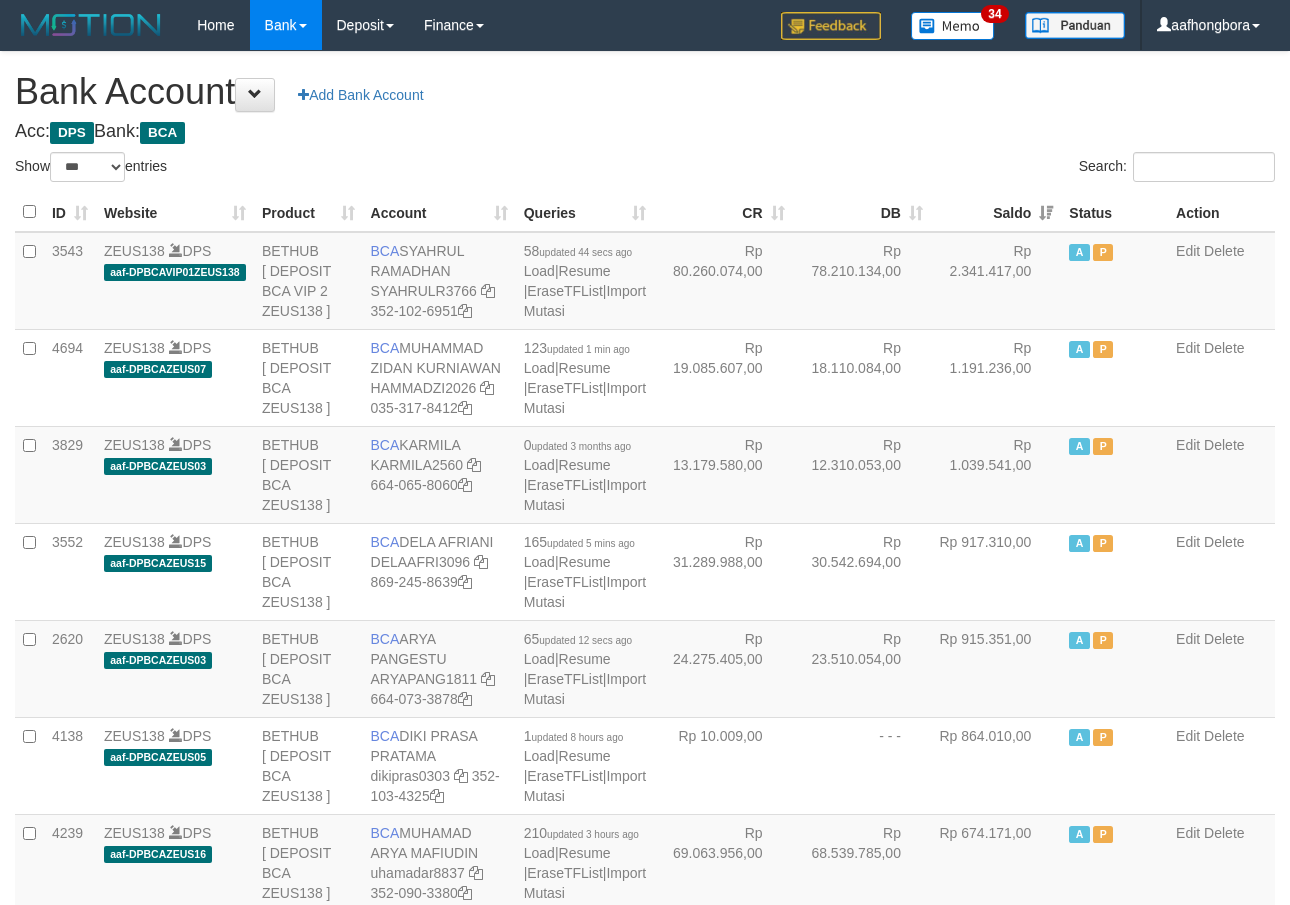 click on "Saldo" at bounding box center (996, 212) 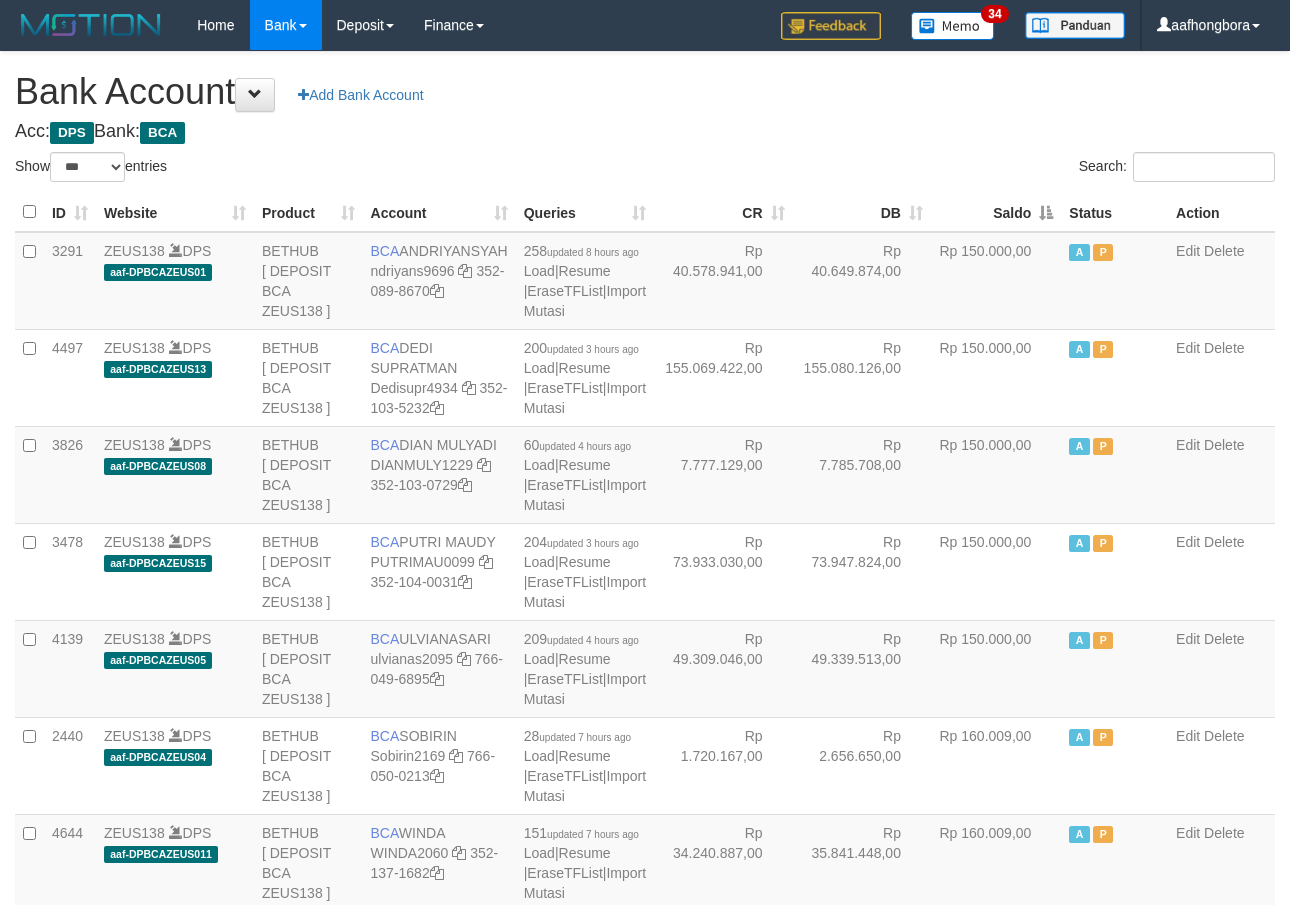 click on "Saldo" at bounding box center [996, 212] 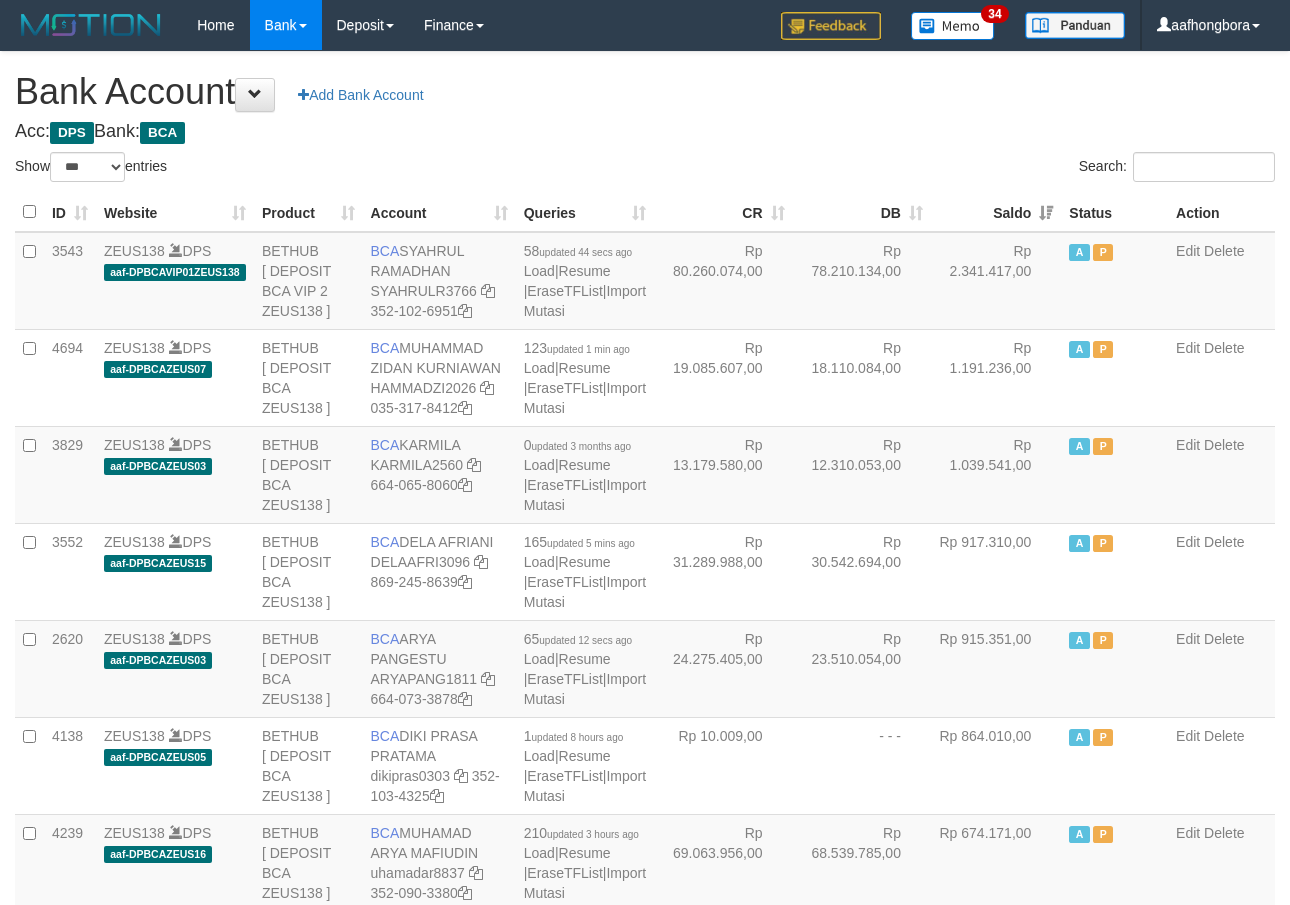 click on "Saldo" at bounding box center (996, 212) 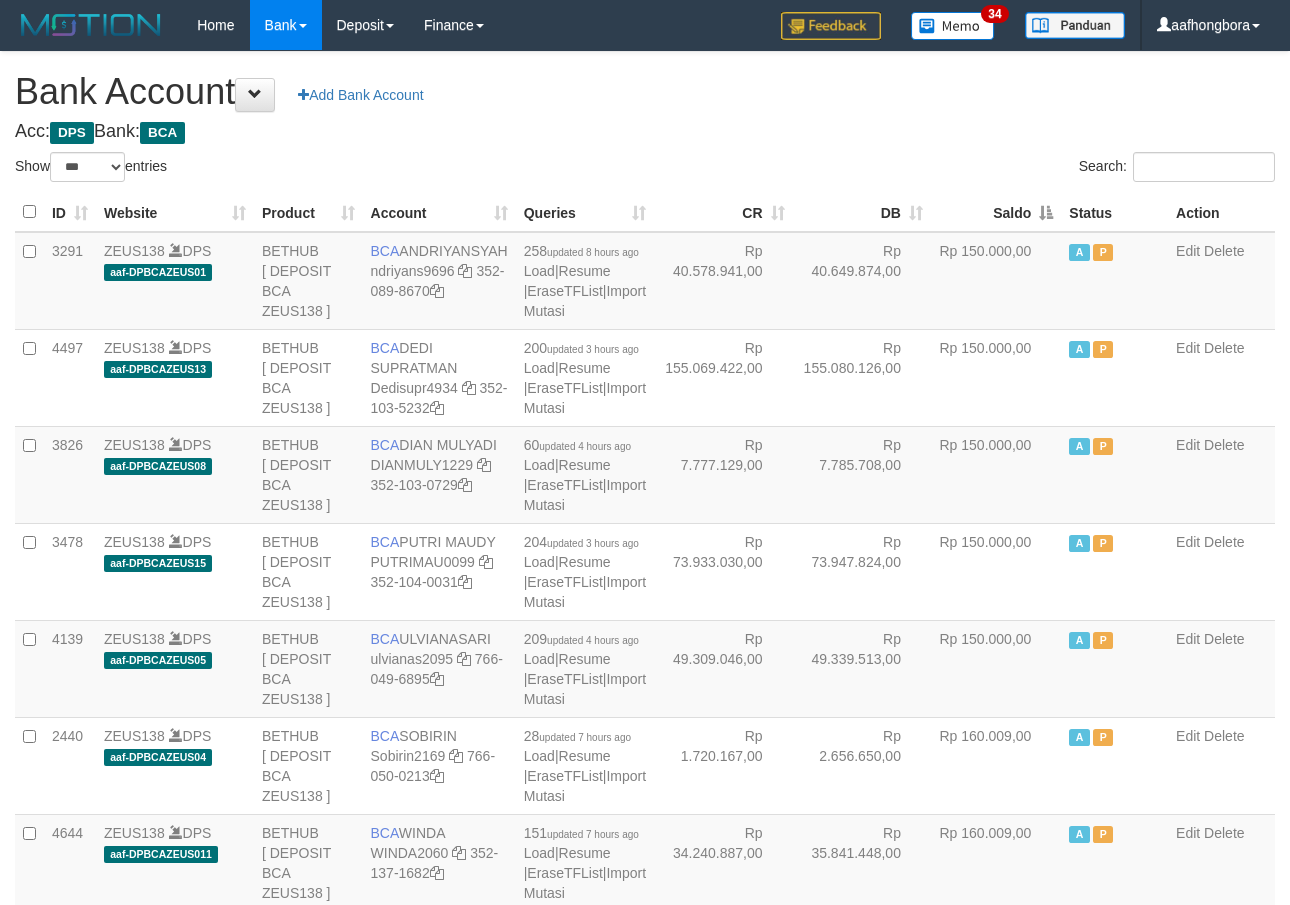 click on "Saldo" at bounding box center [996, 212] 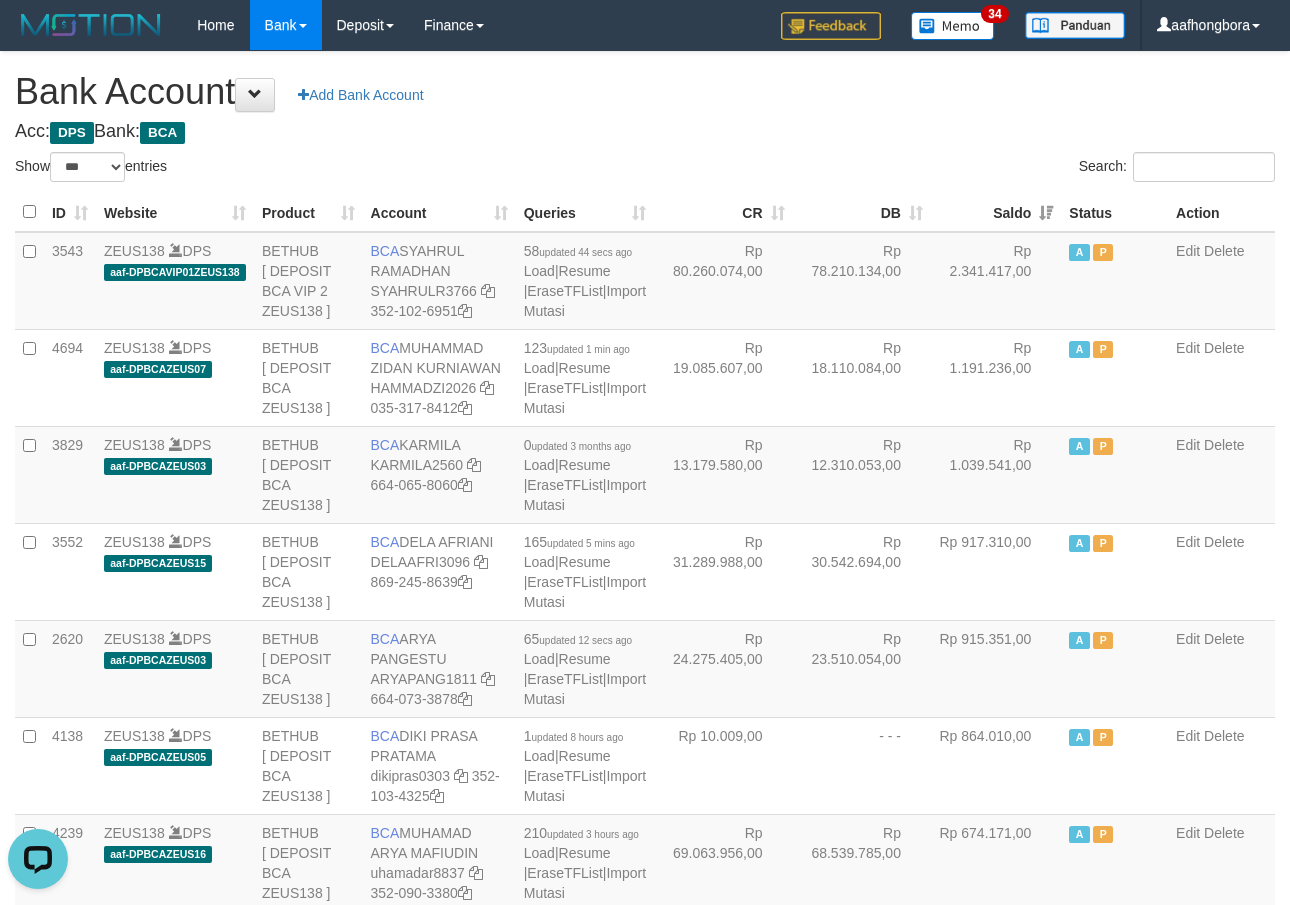 scroll, scrollTop: 0, scrollLeft: 0, axis: both 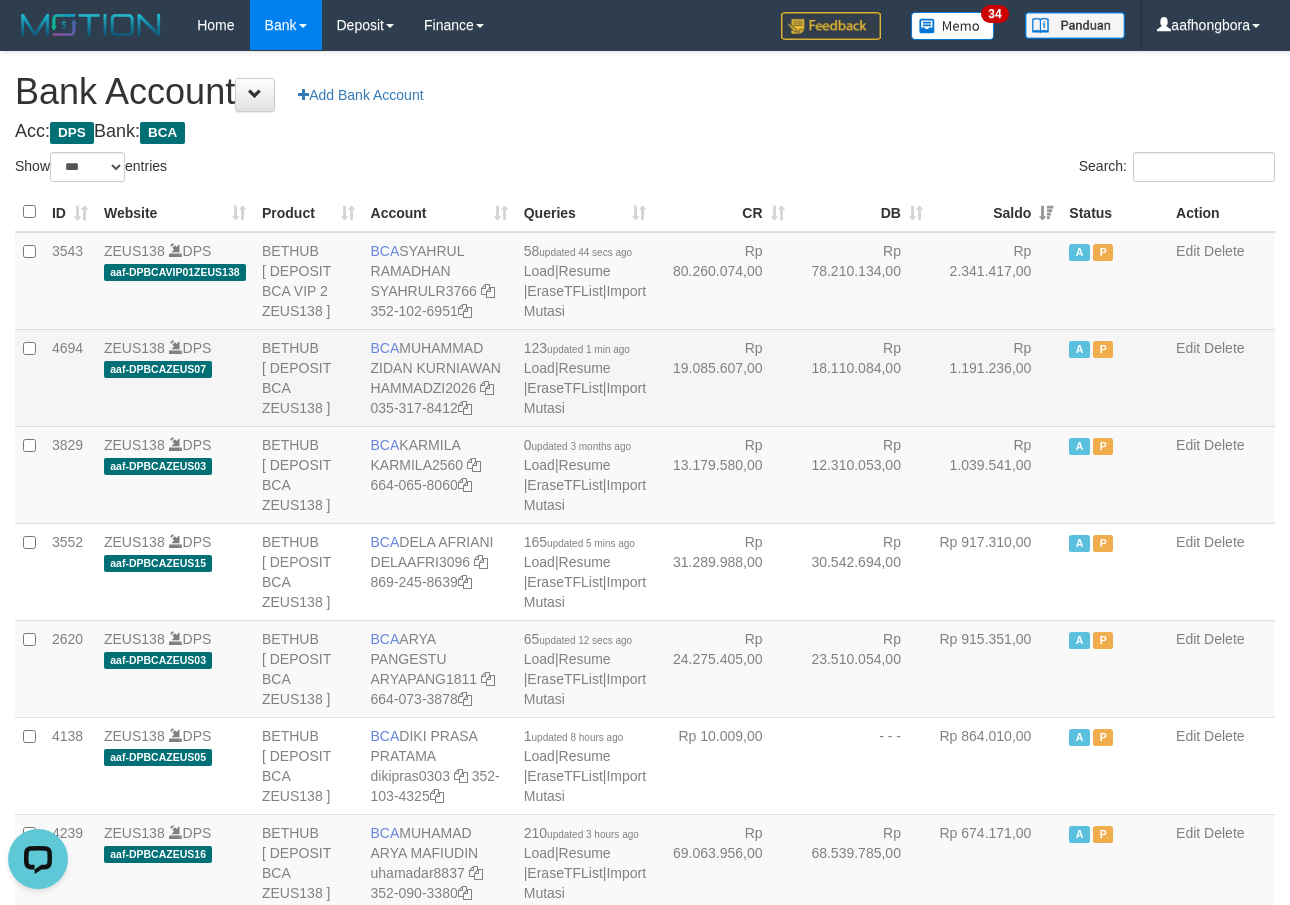 drag, startPoint x: 404, startPoint y: 365, endPoint x: 496, endPoint y: 412, distance: 103.31021 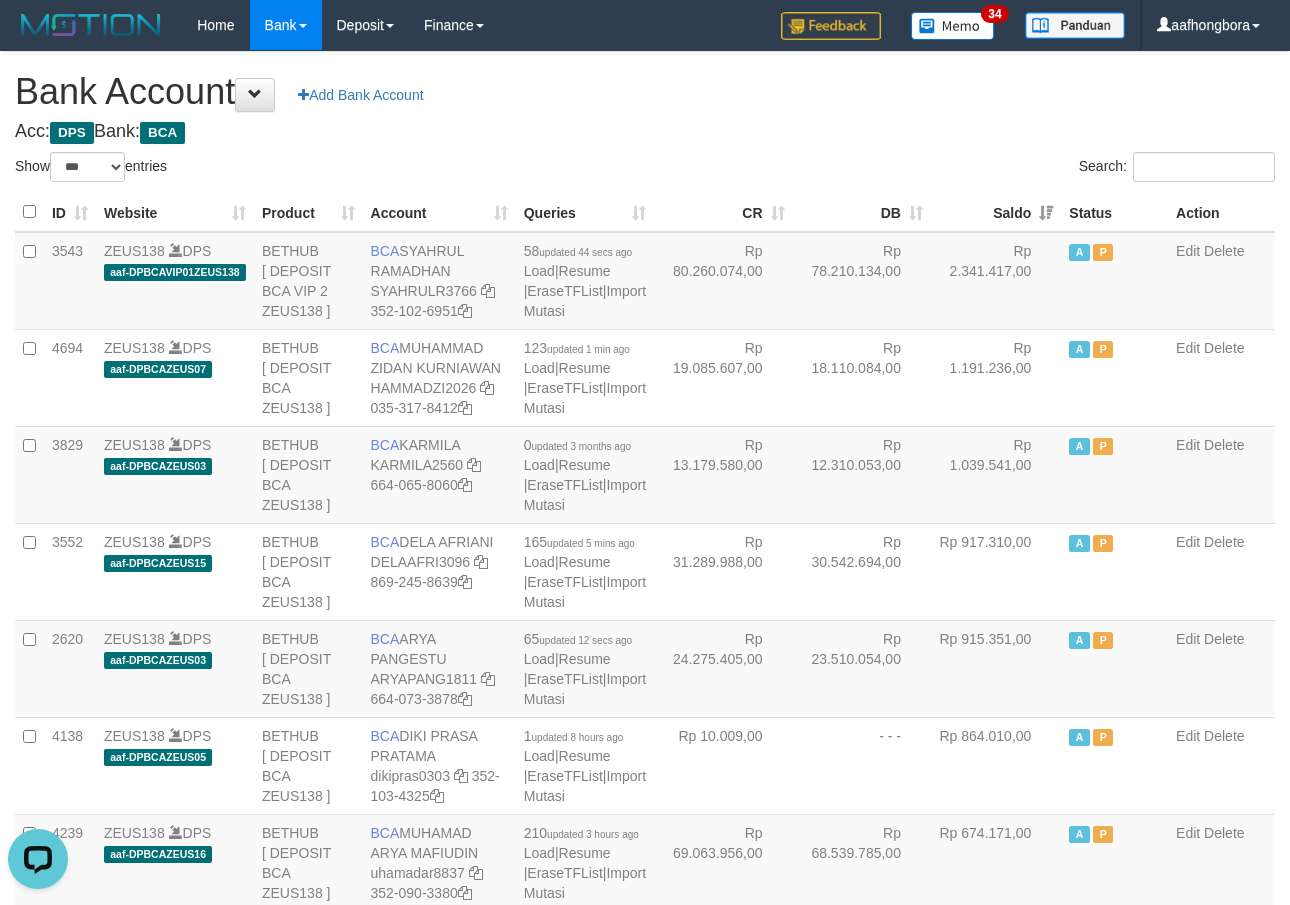 drag, startPoint x: 803, startPoint y: 92, endPoint x: 818, endPoint y: 90, distance: 15.132746 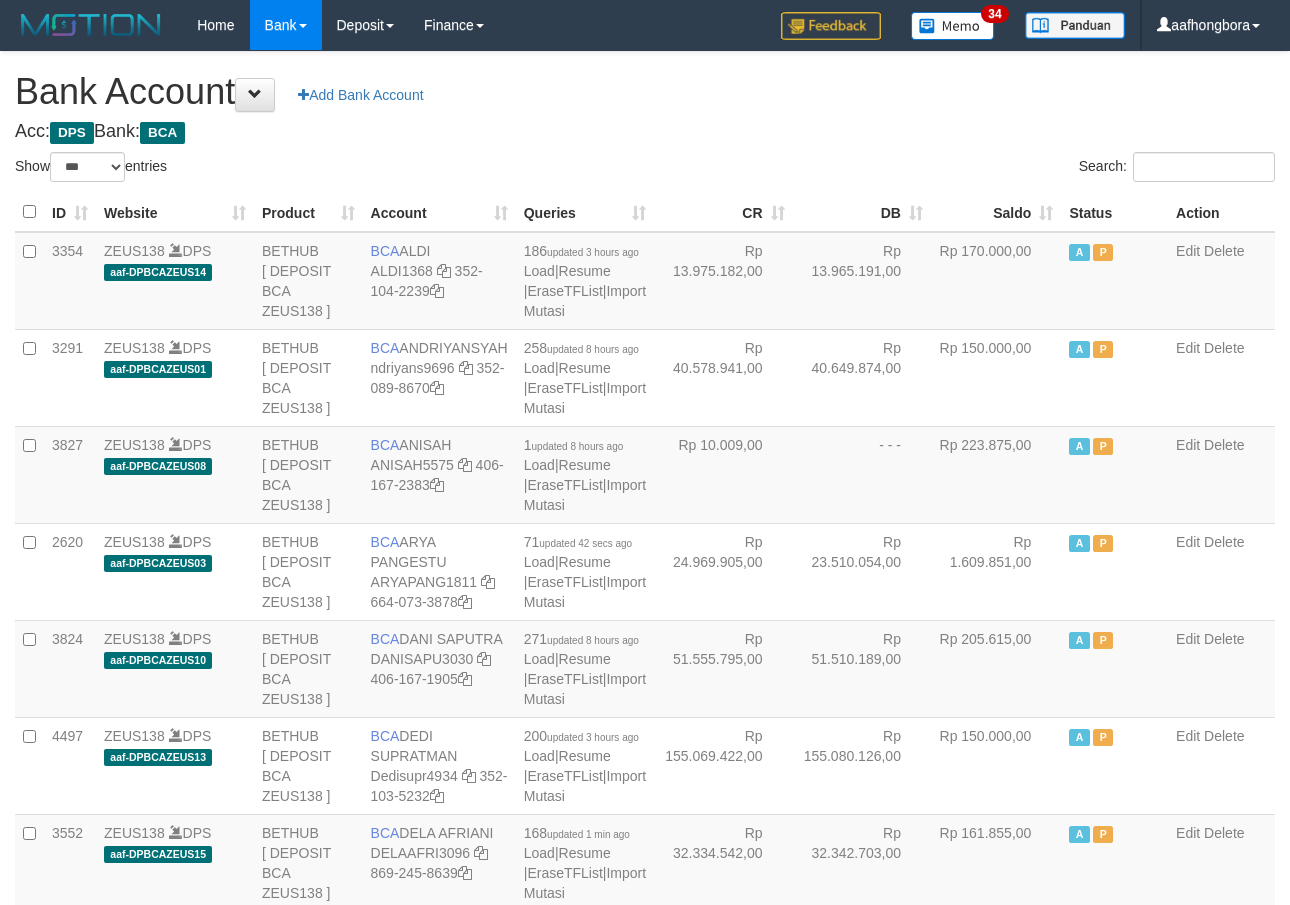 select on "***" 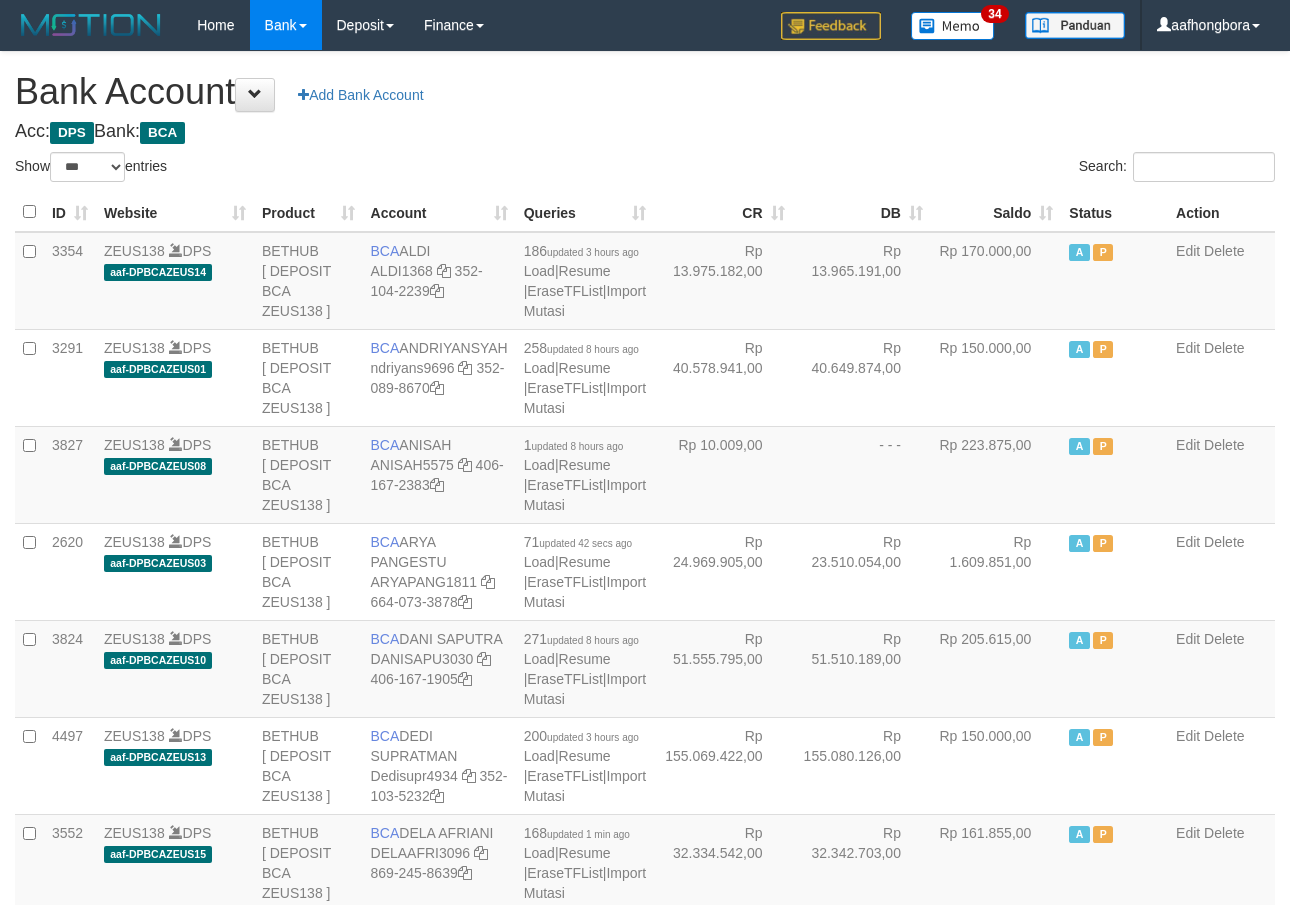 scroll, scrollTop: 0, scrollLeft: 0, axis: both 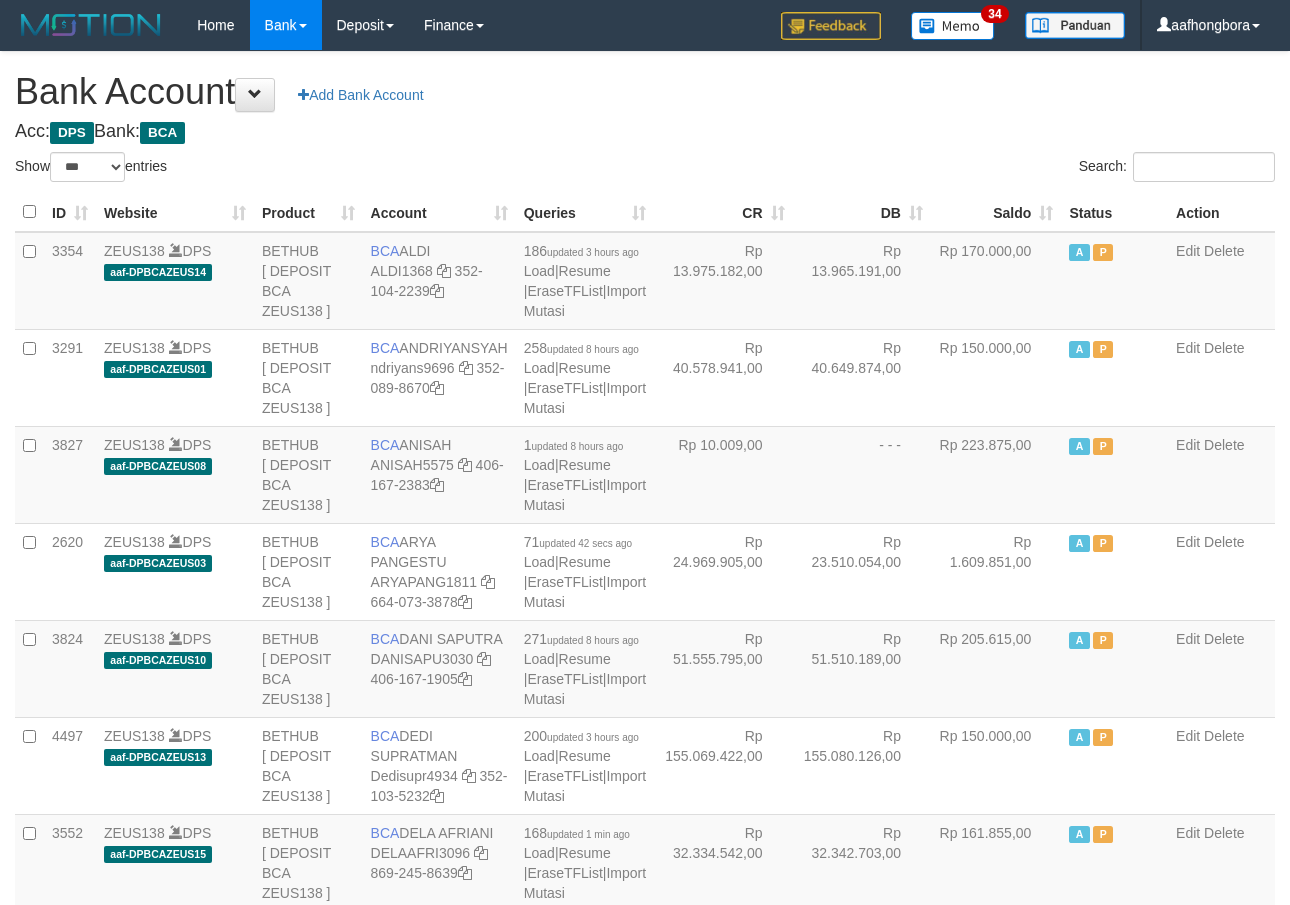 select on "***" 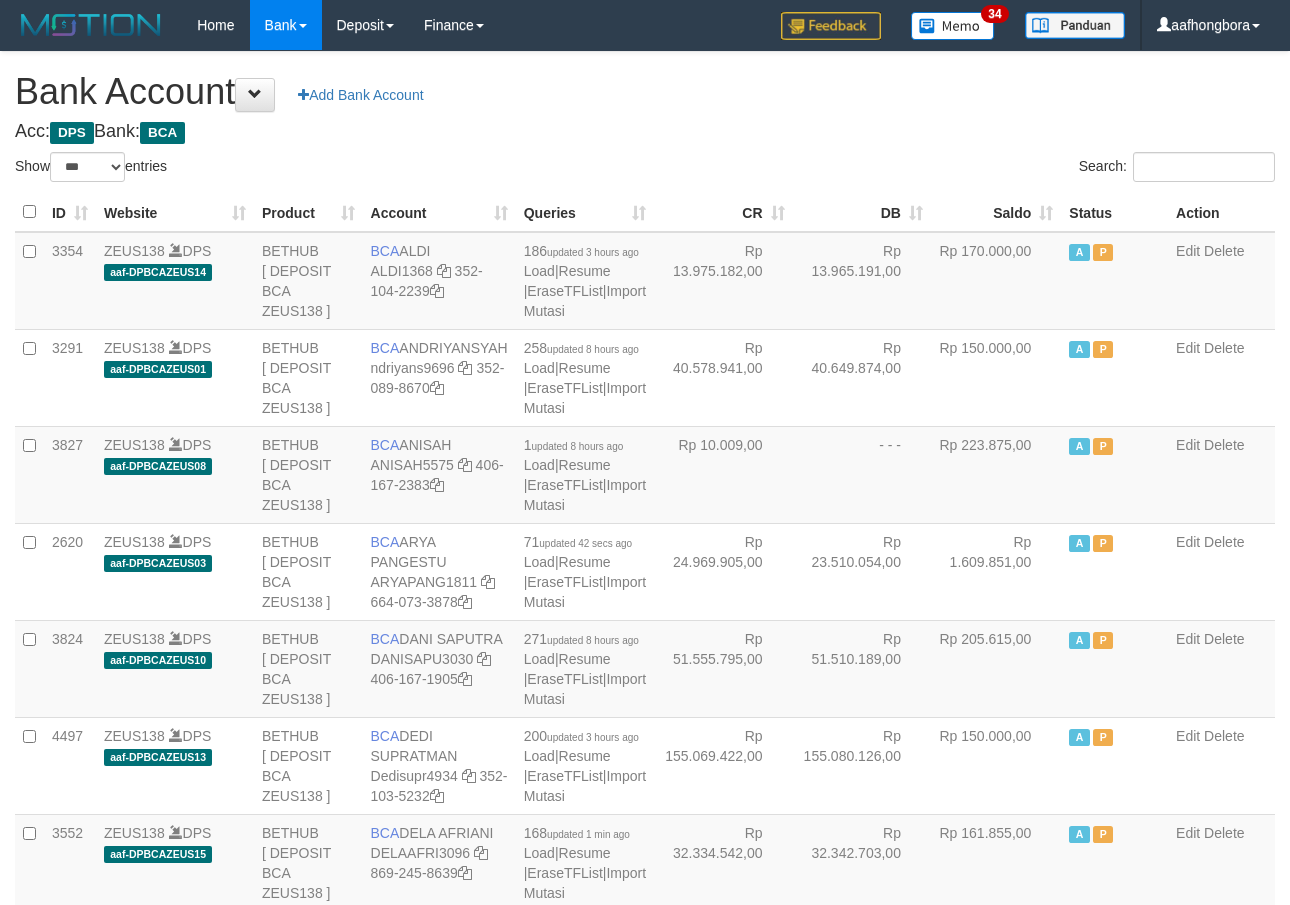 scroll, scrollTop: 0, scrollLeft: 0, axis: both 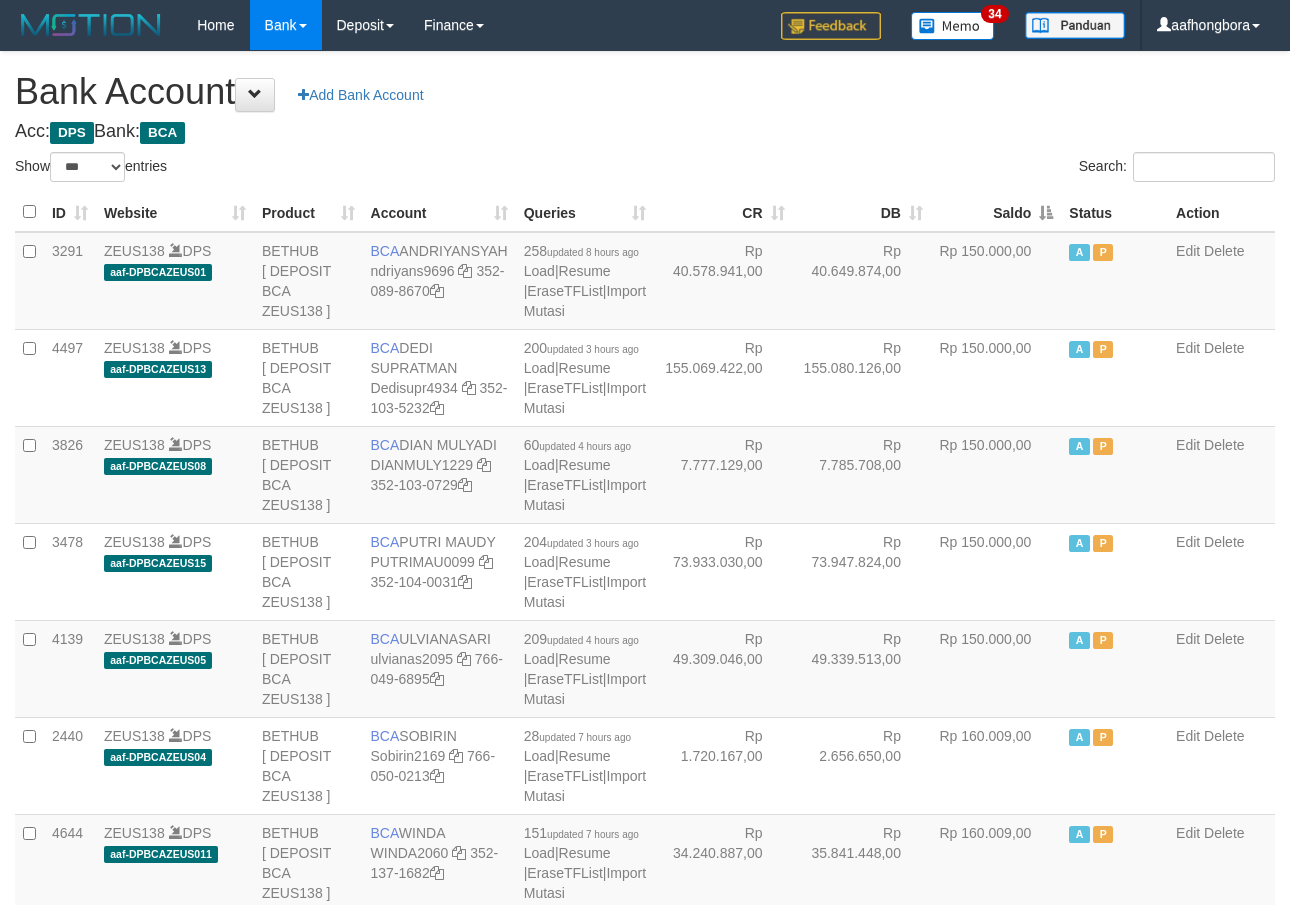 click on "Saldo" at bounding box center [996, 212] 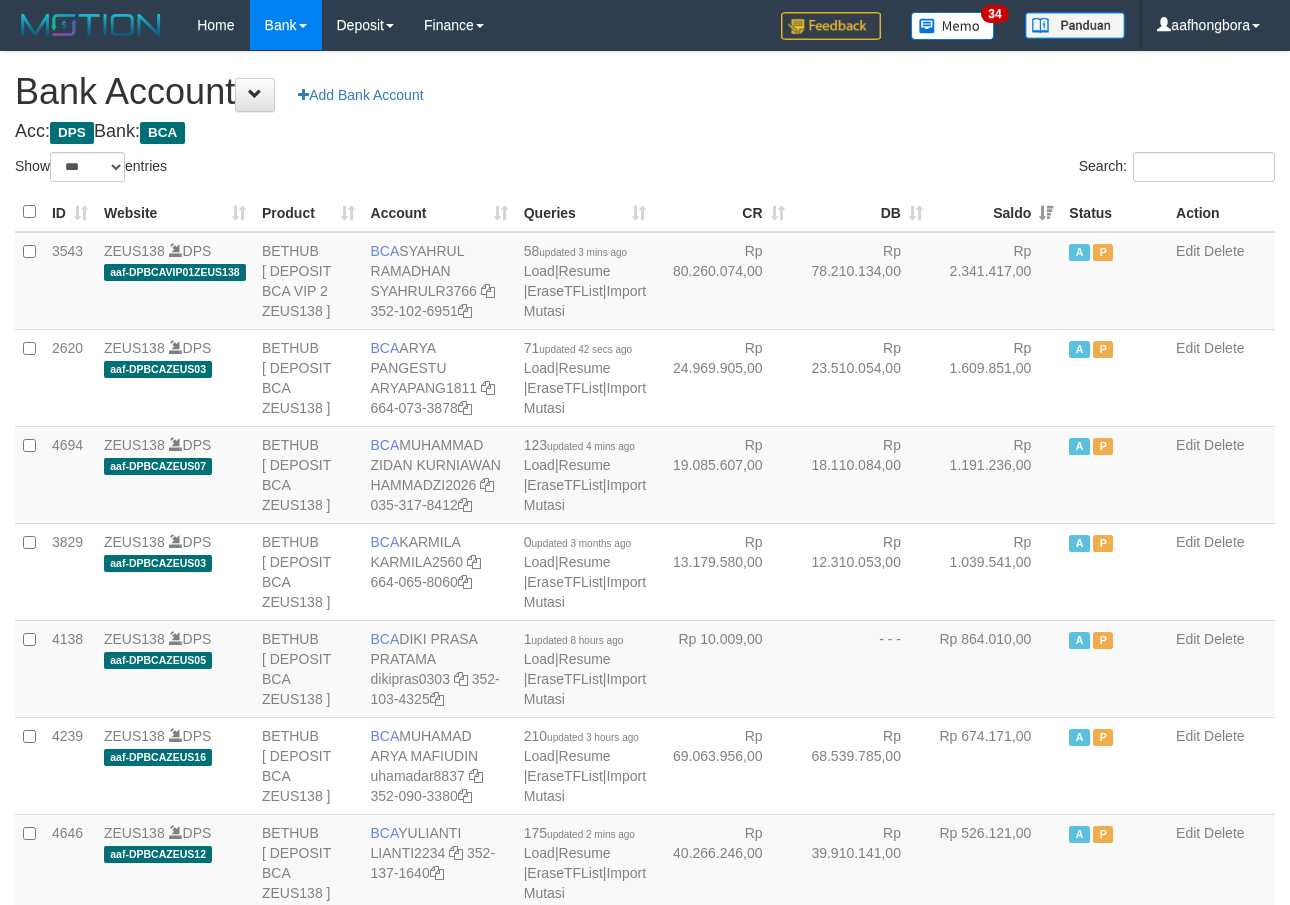 click on "Saldo" at bounding box center (996, 212) 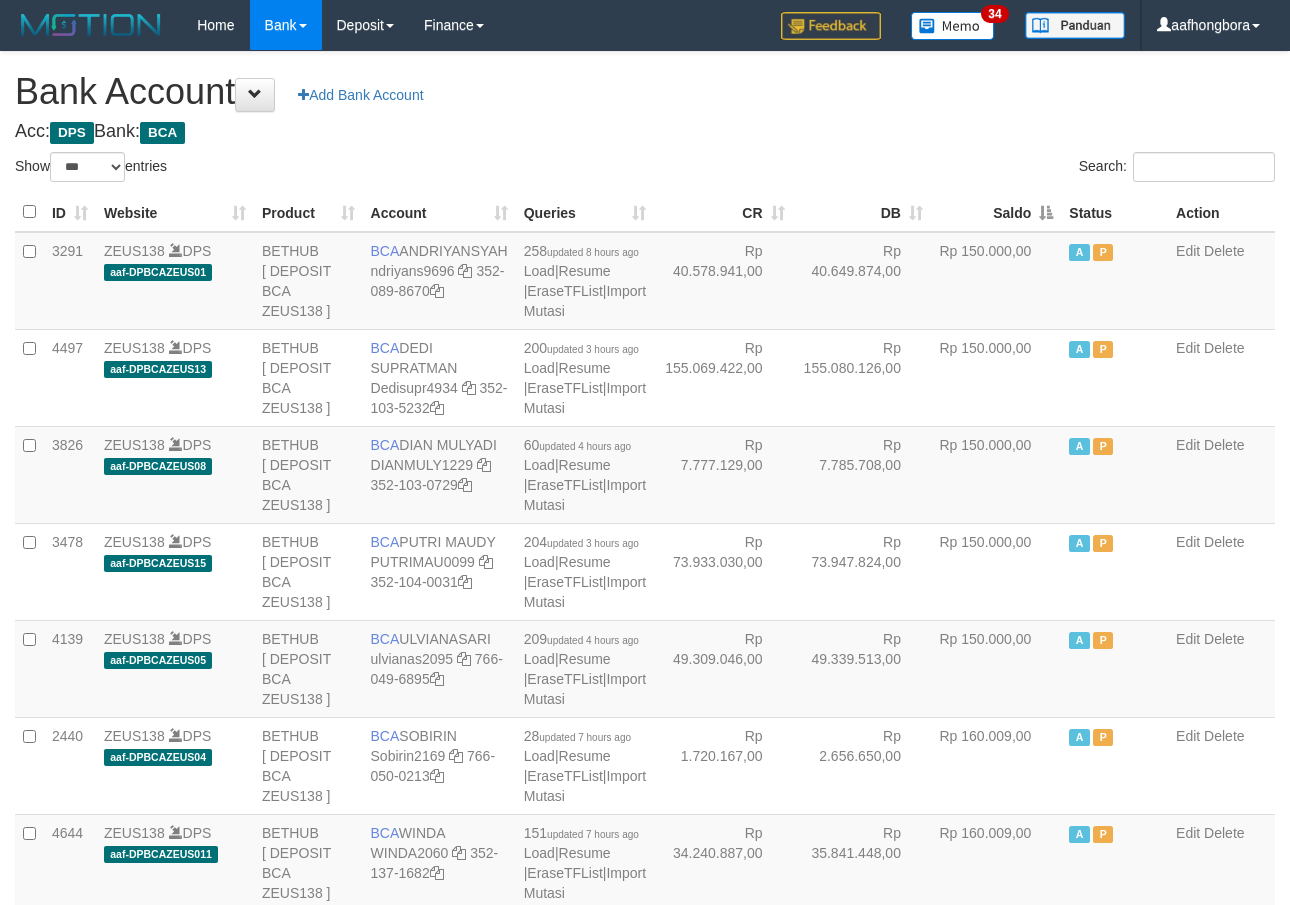 click on "Saldo" at bounding box center [996, 212] 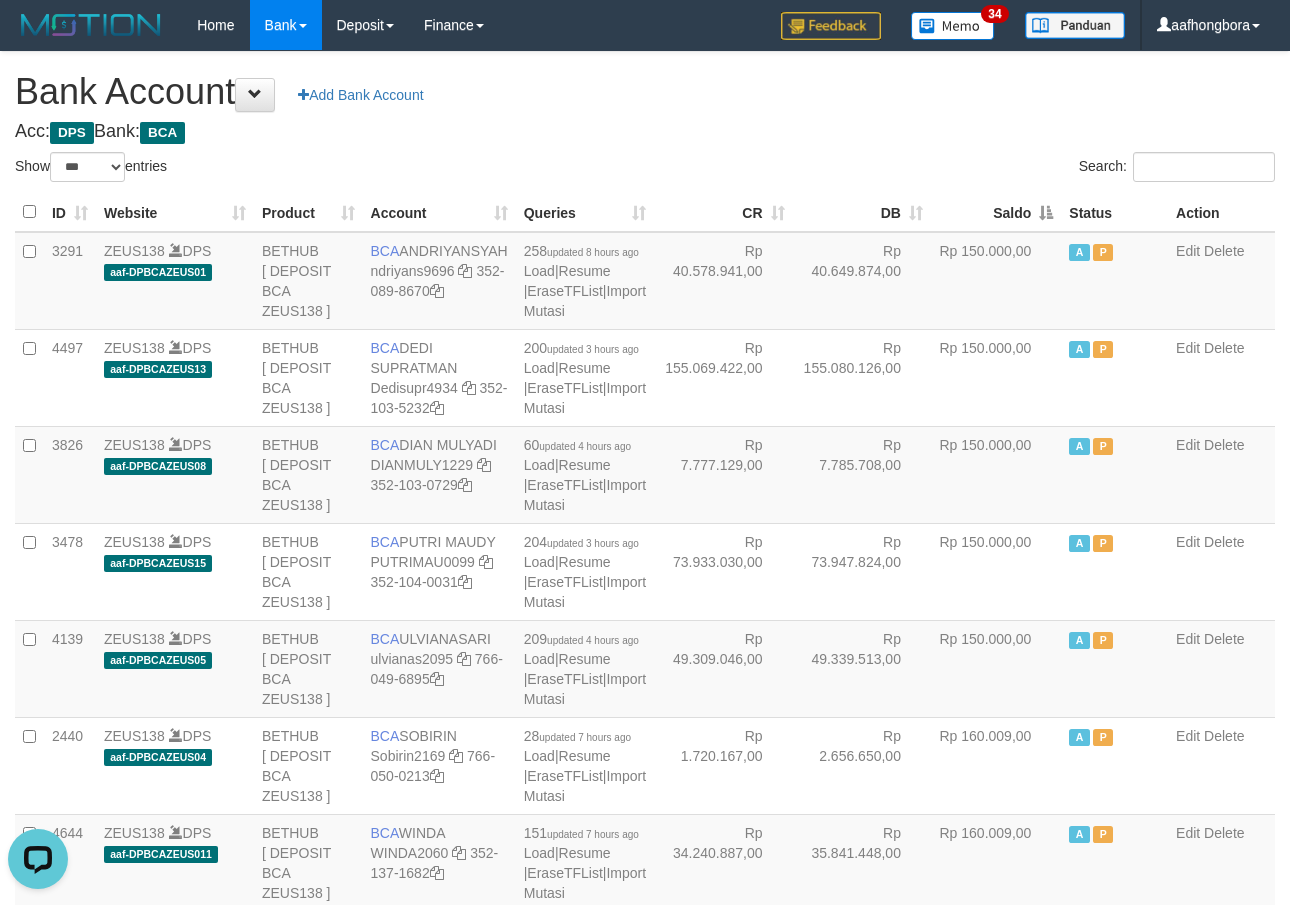 scroll, scrollTop: 0, scrollLeft: 0, axis: both 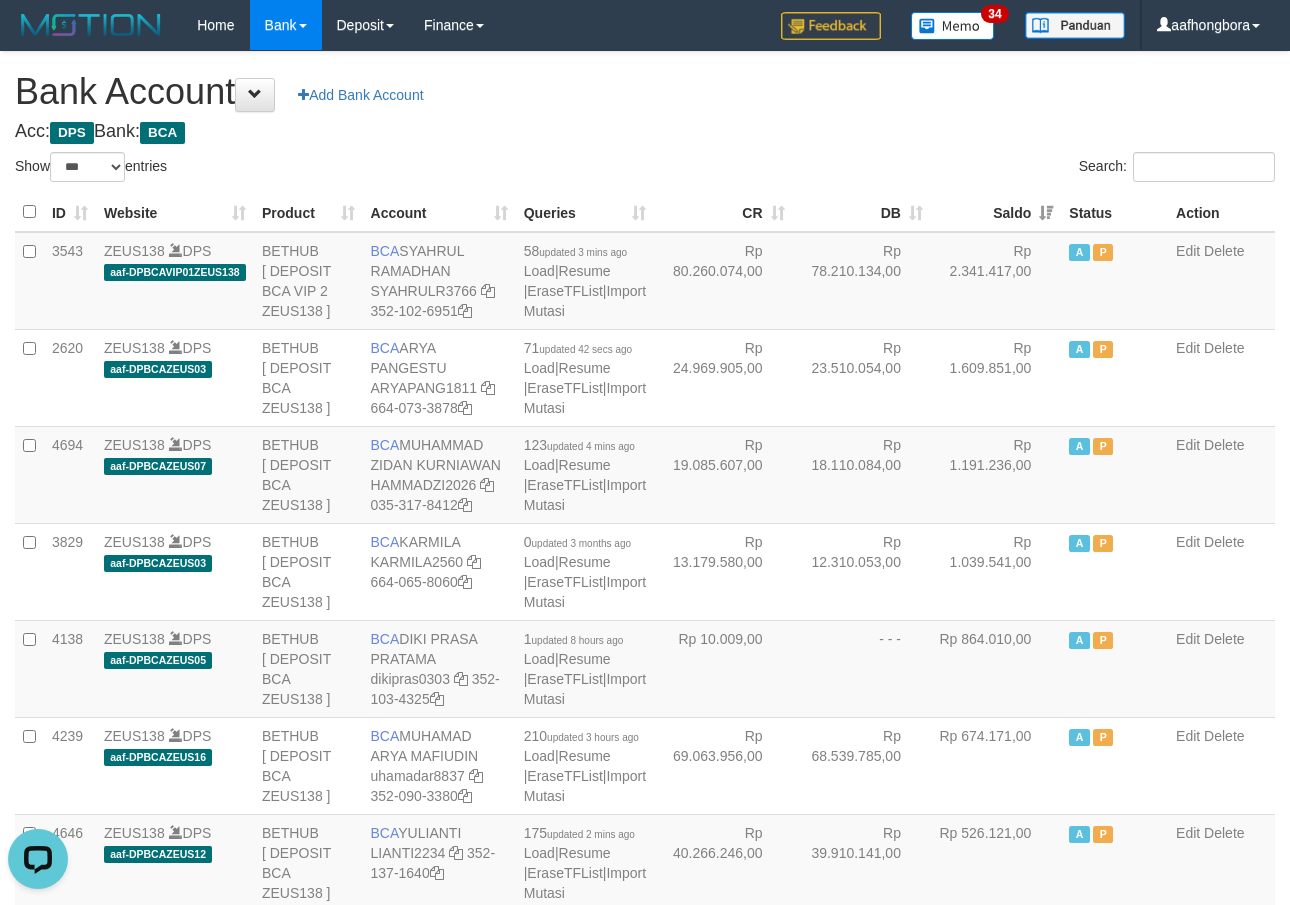 click on "Search:" at bounding box center [967, 169] 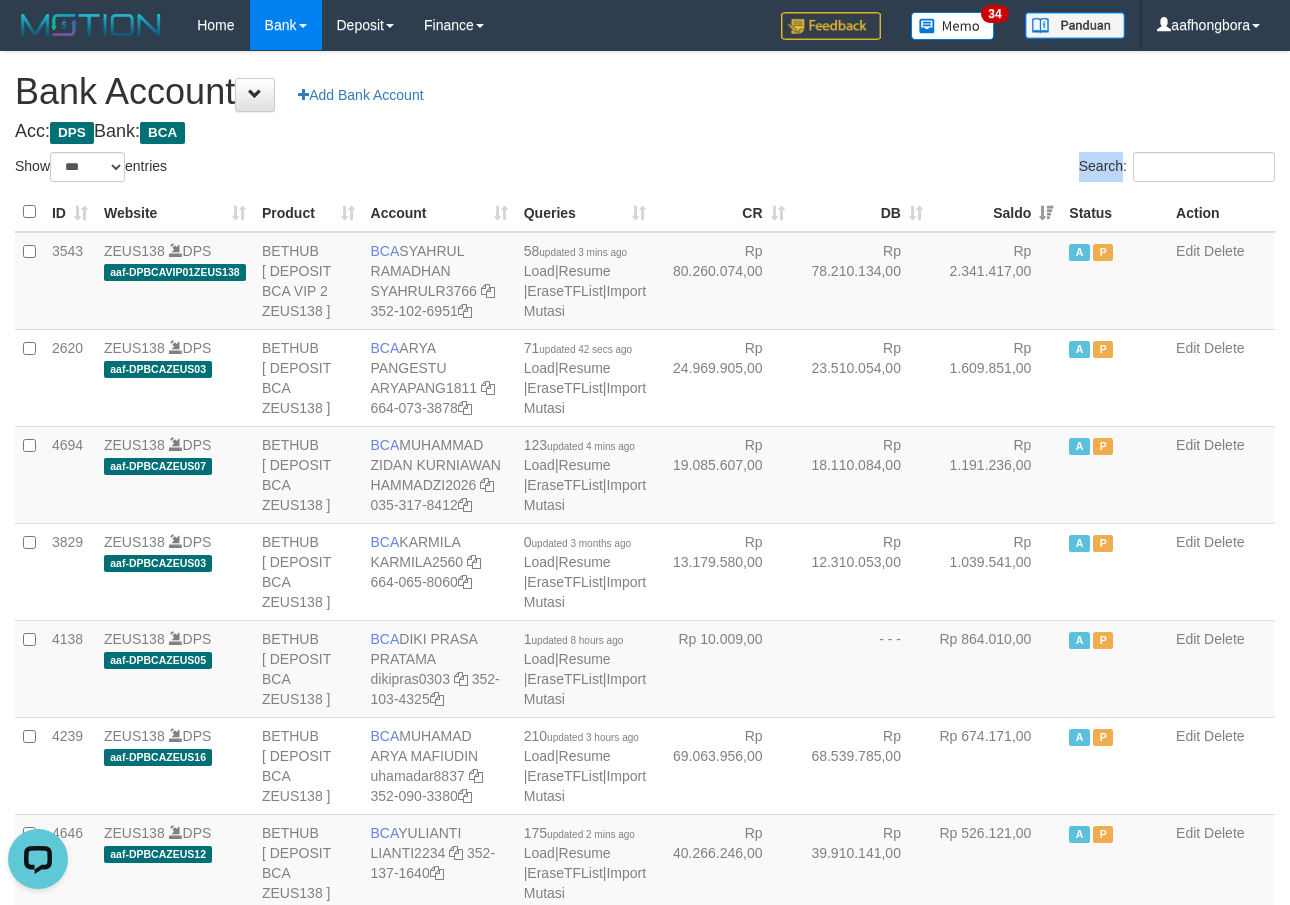 click on "Search:" at bounding box center [967, 169] 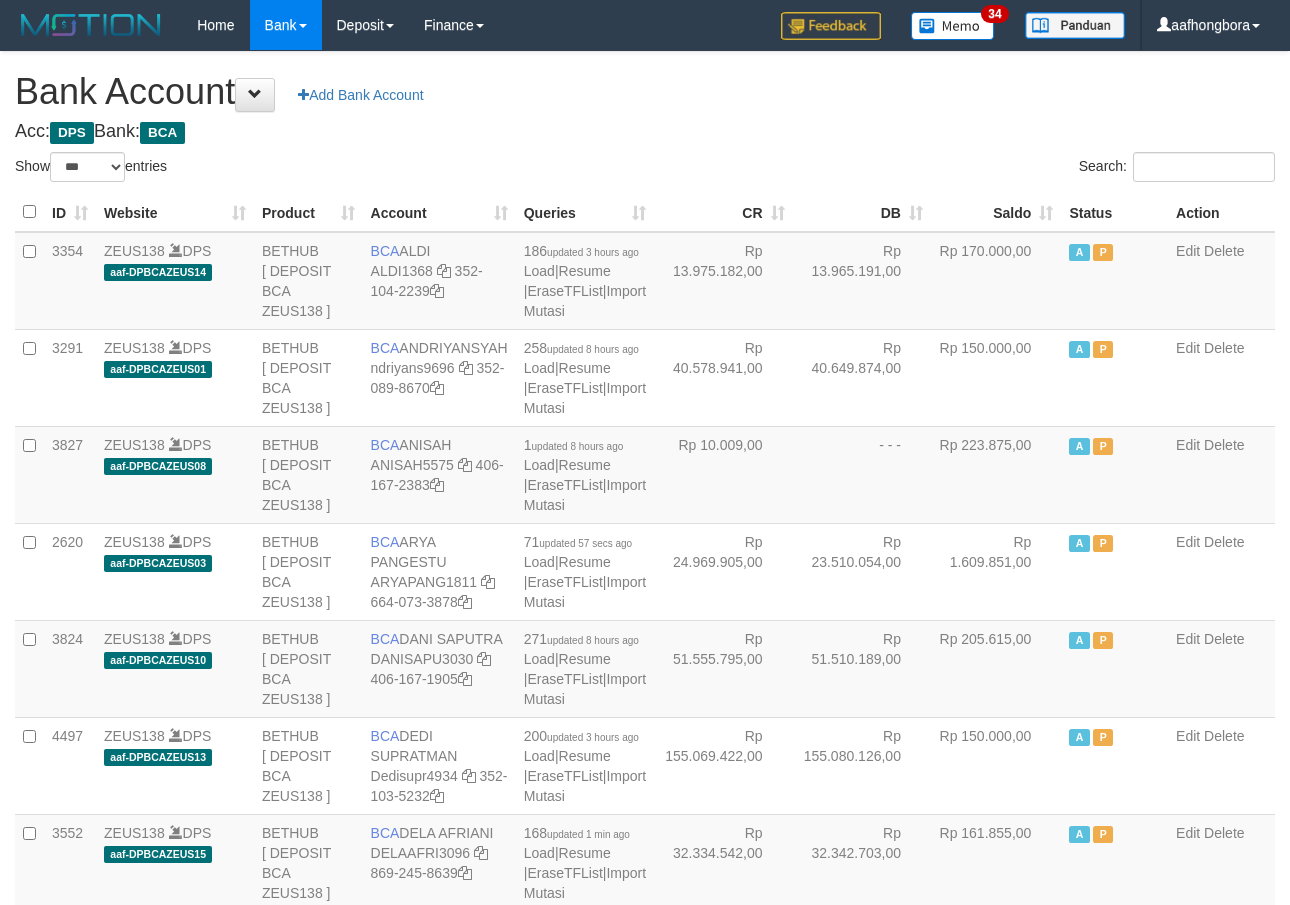 select on "***" 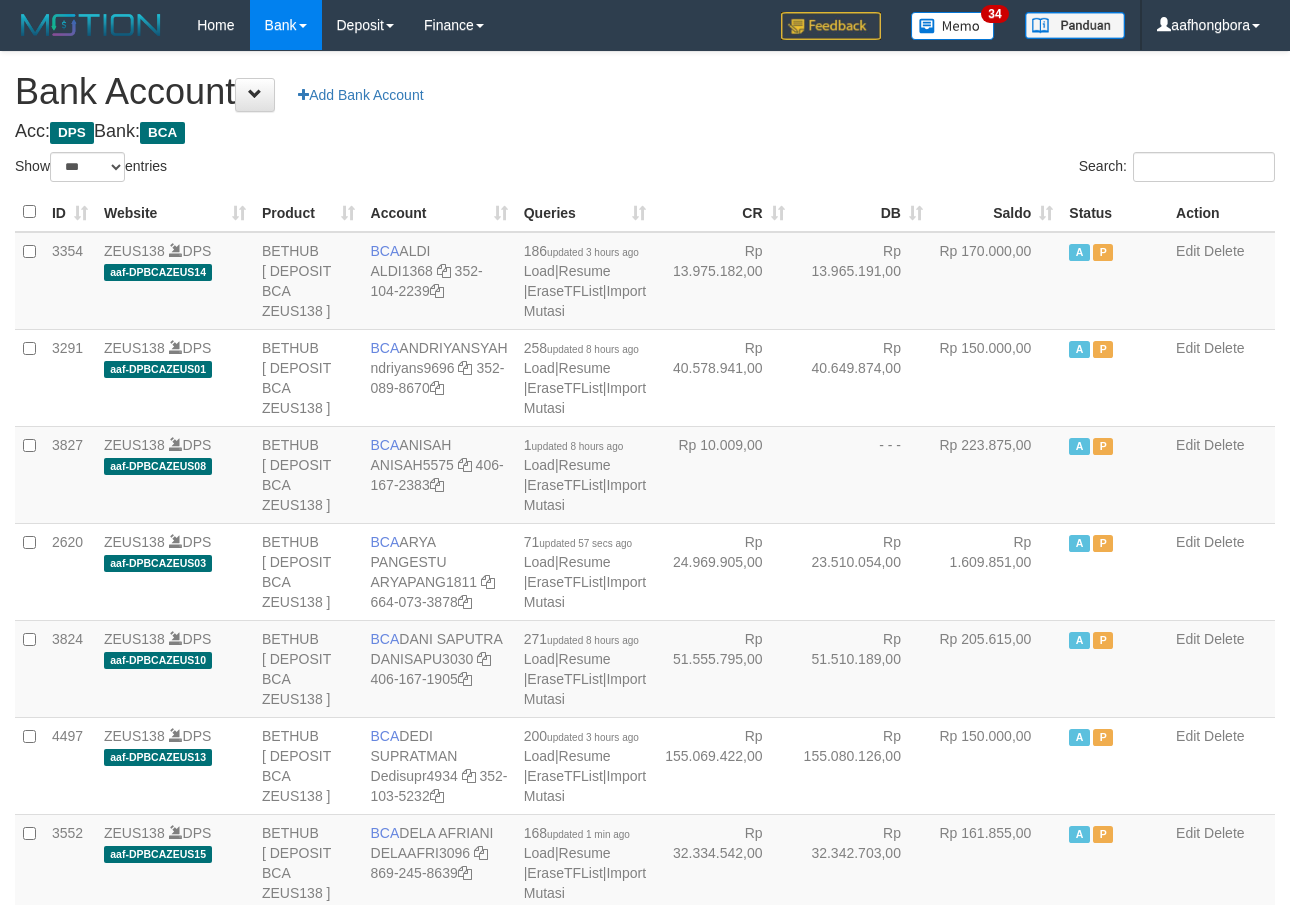 scroll, scrollTop: 0, scrollLeft: 0, axis: both 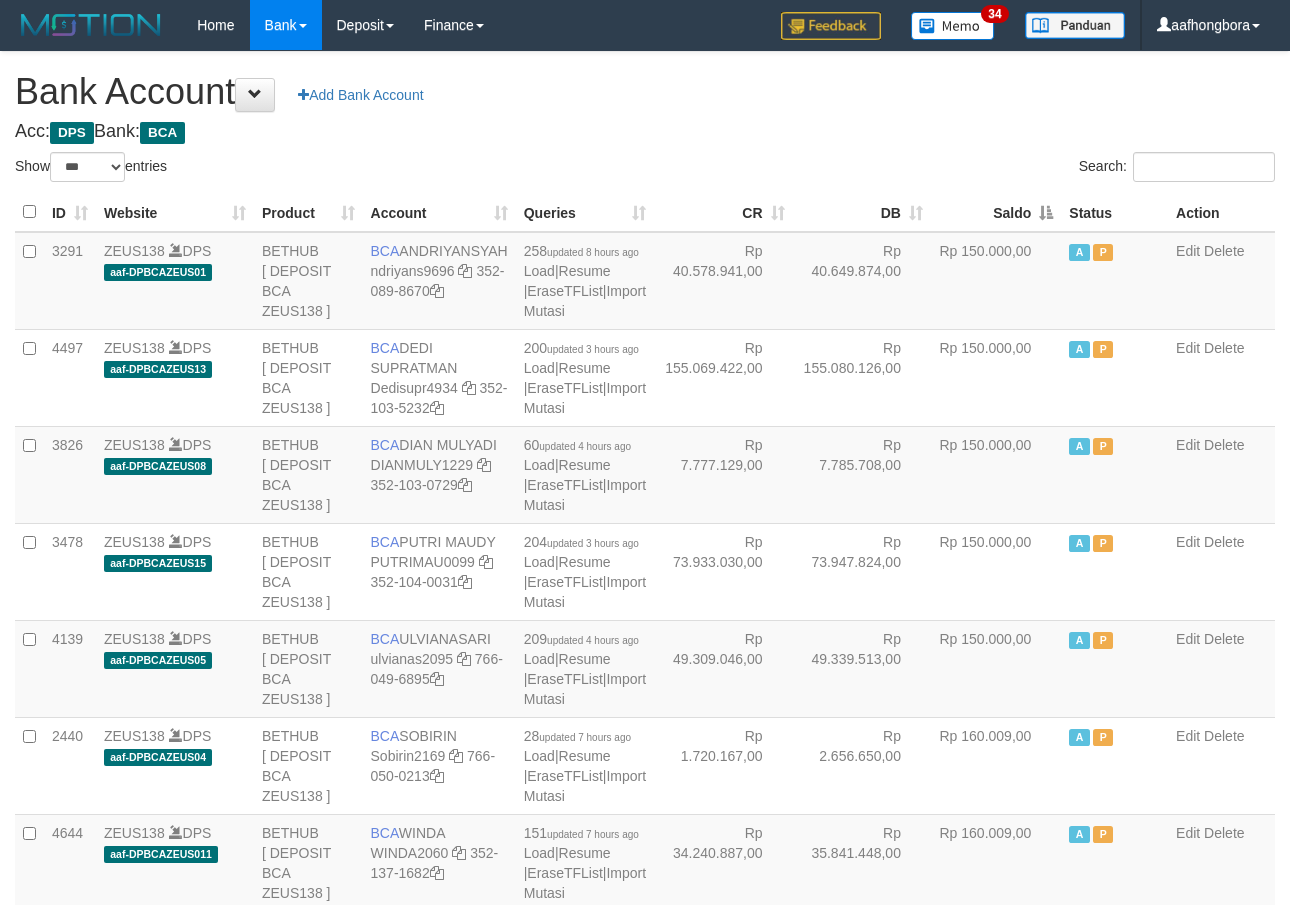 click on "Saldo" at bounding box center [996, 212] 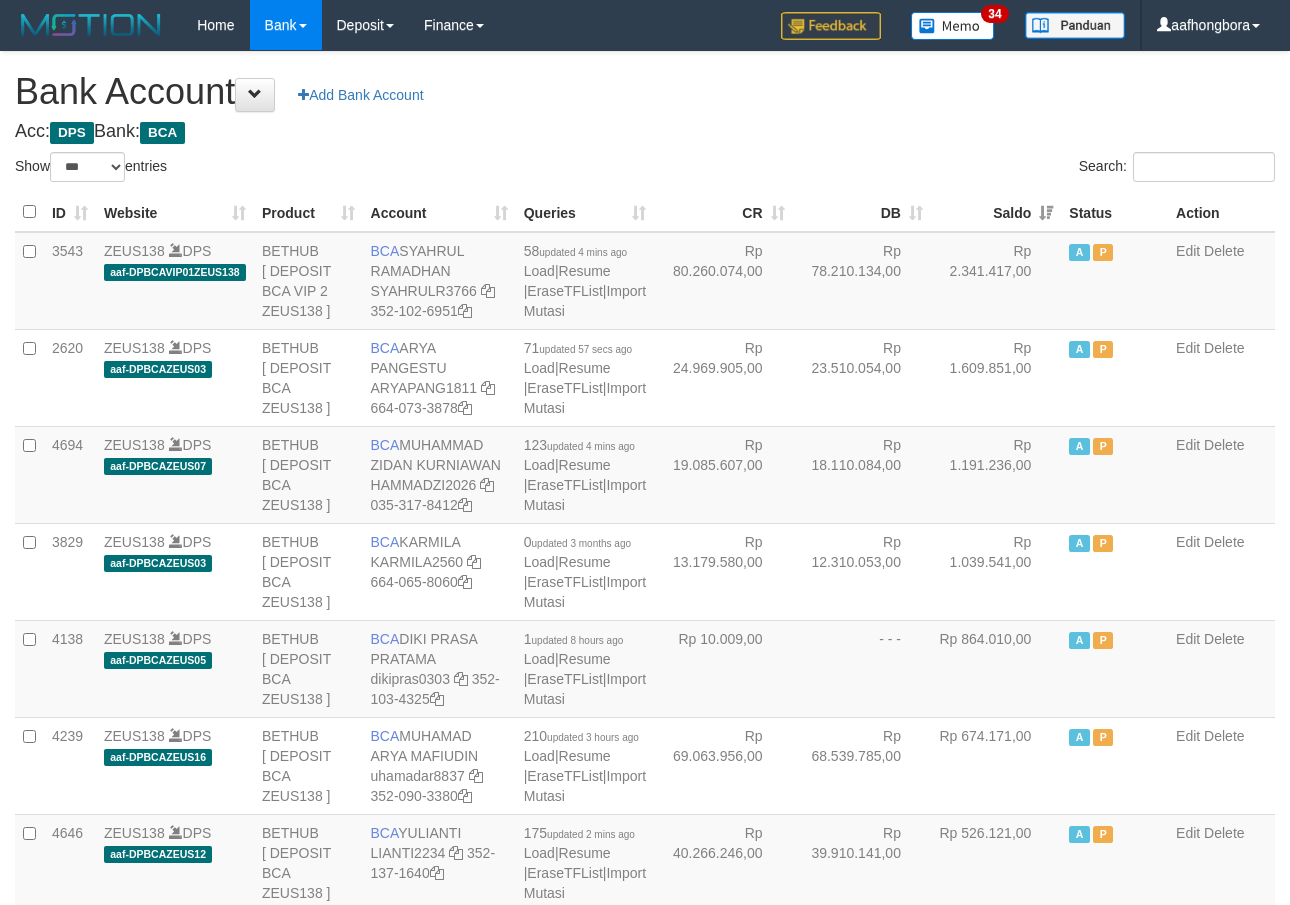 click on "Saldo" at bounding box center [996, 212] 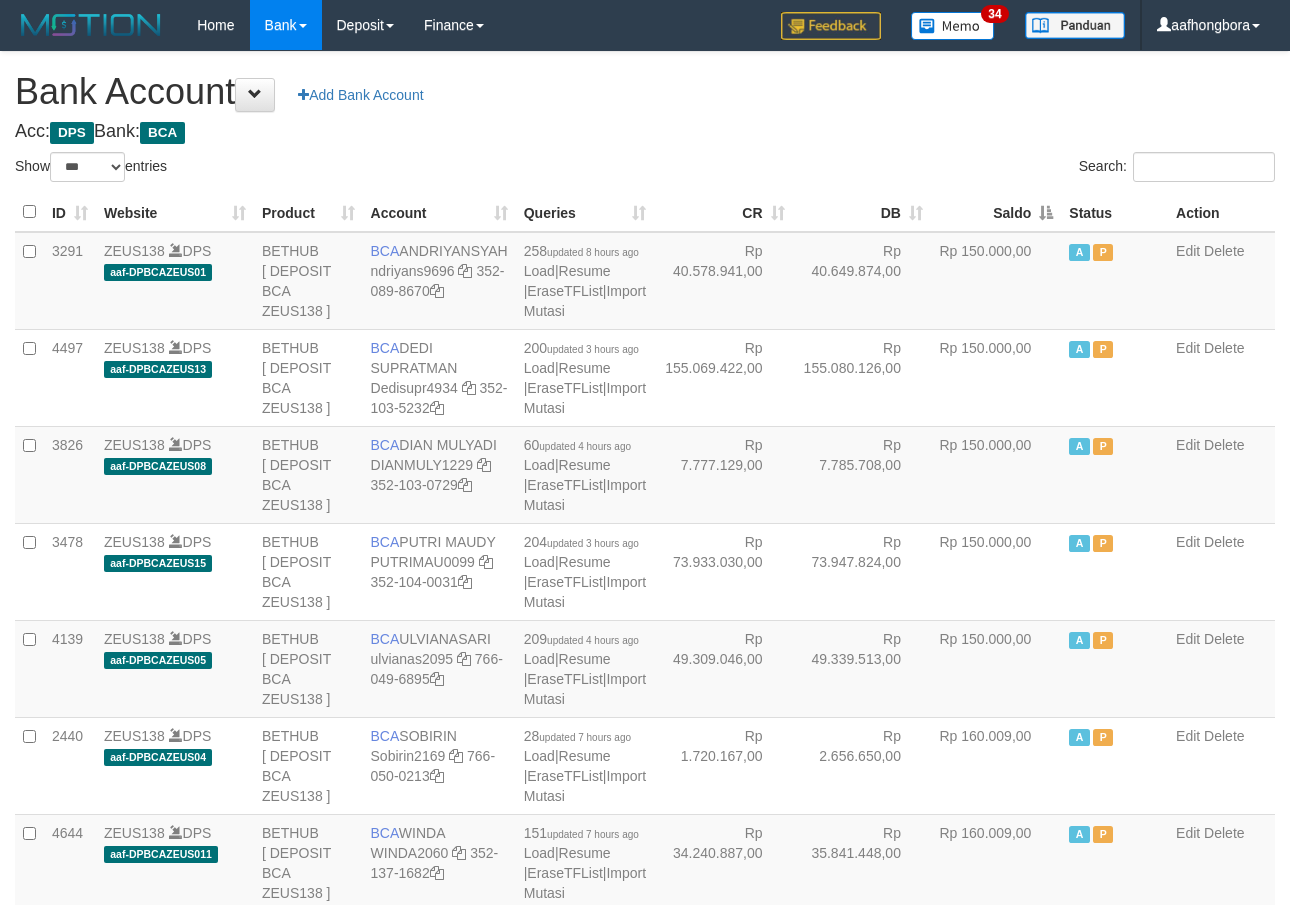 click on "Saldo" at bounding box center (996, 212) 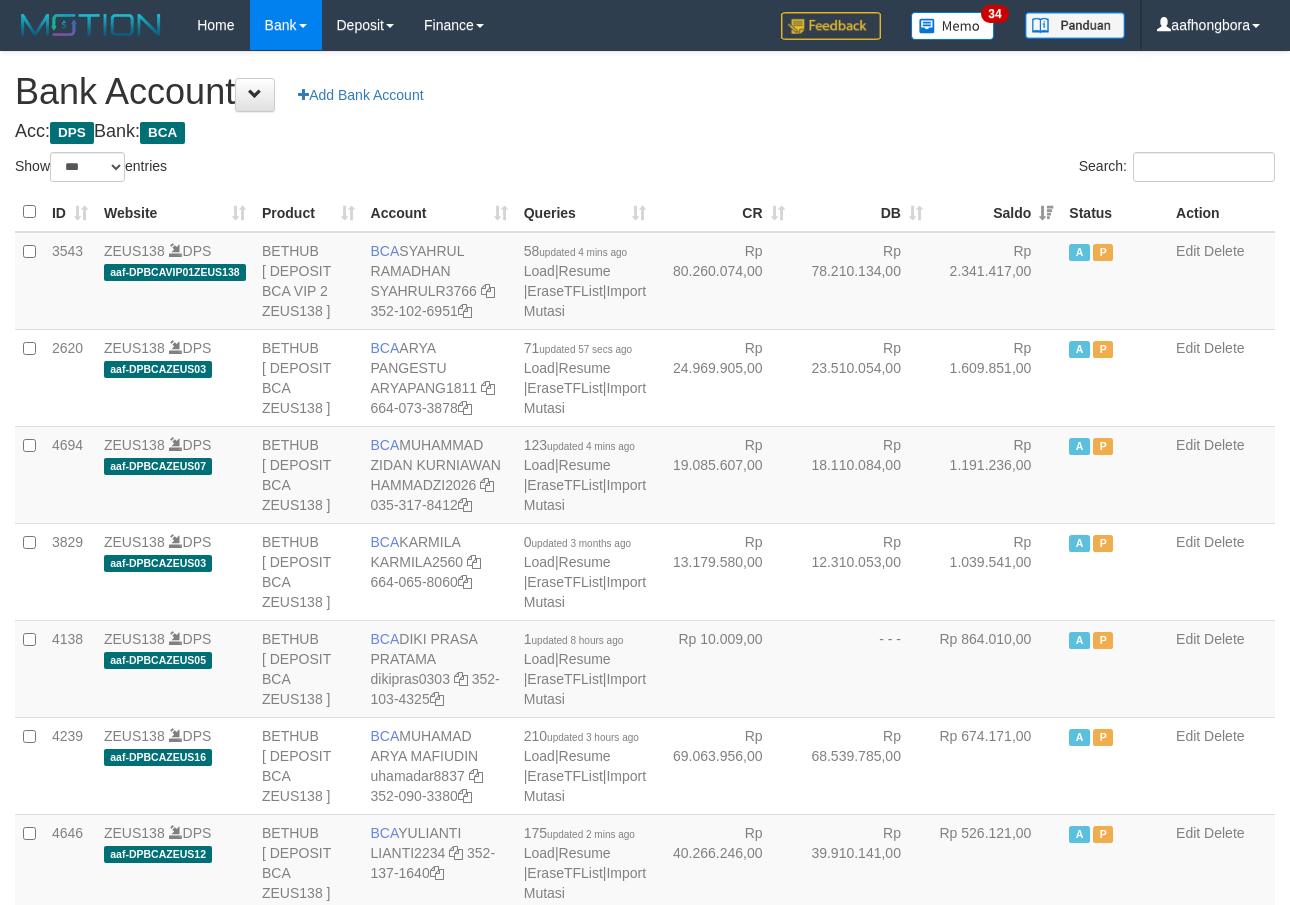 drag, startPoint x: 1018, startPoint y: 203, endPoint x: 1008, endPoint y: 184, distance: 21.470911 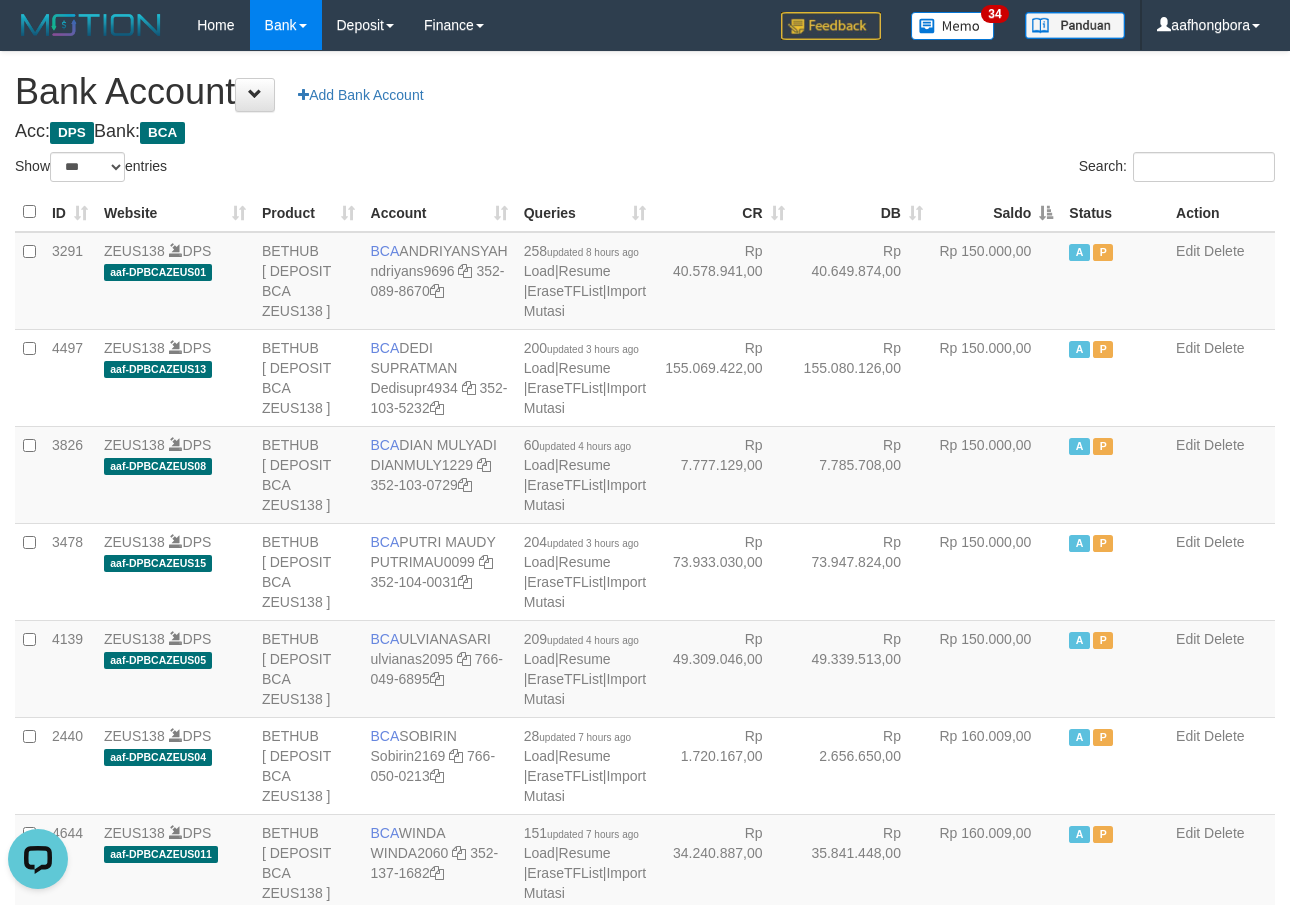 scroll, scrollTop: 0, scrollLeft: 0, axis: both 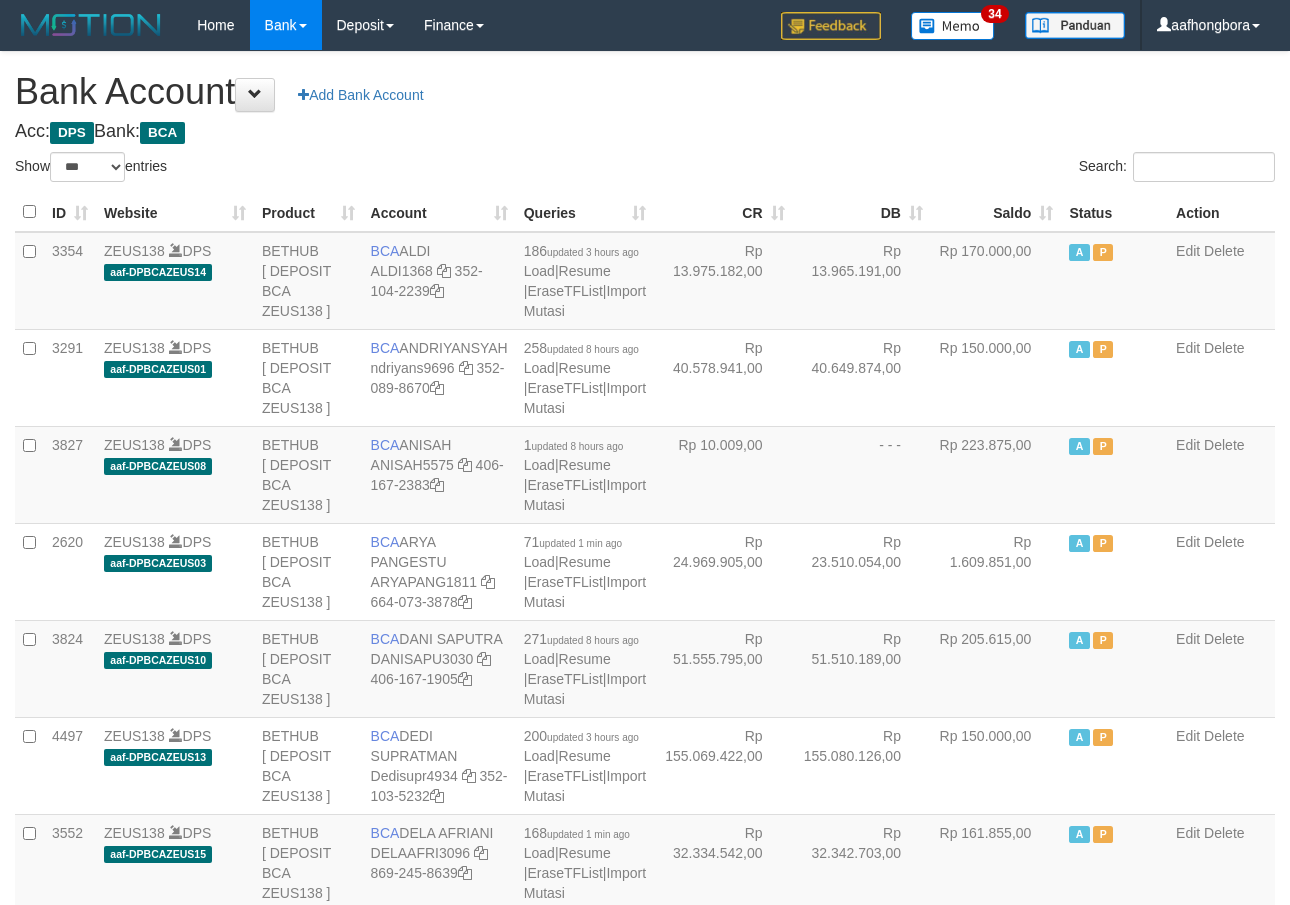 select on "***" 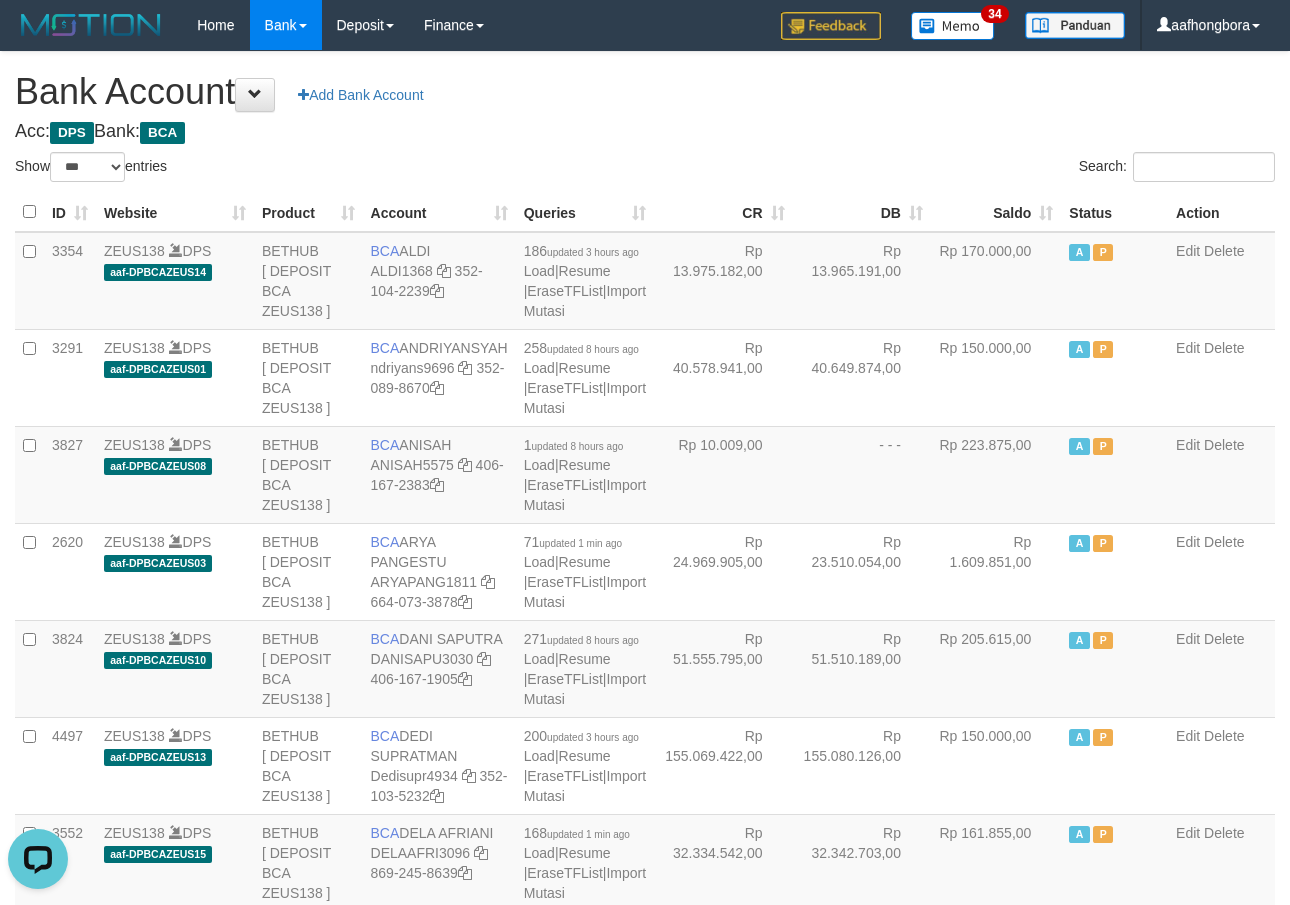 scroll, scrollTop: 0, scrollLeft: 0, axis: both 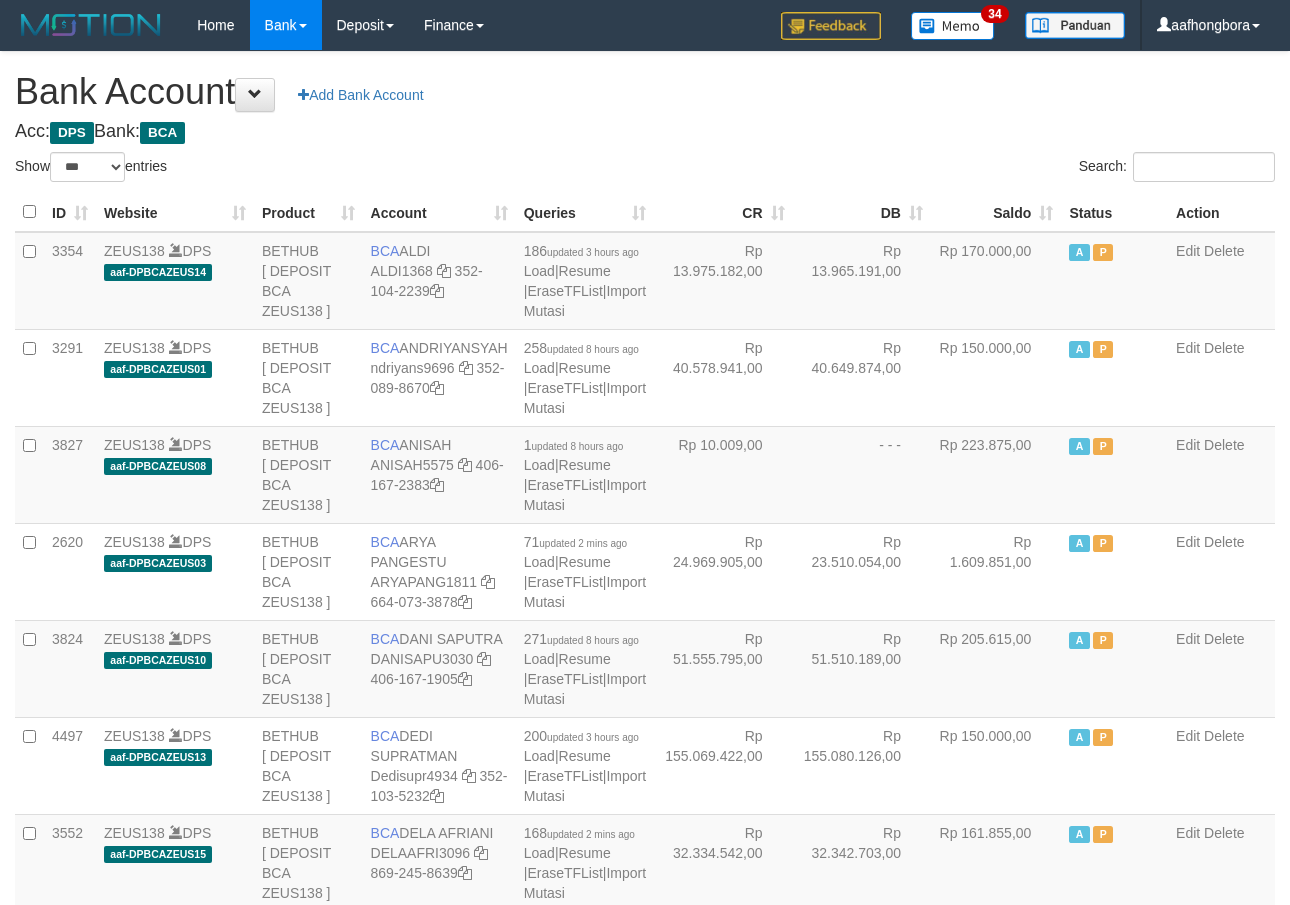 select on "***" 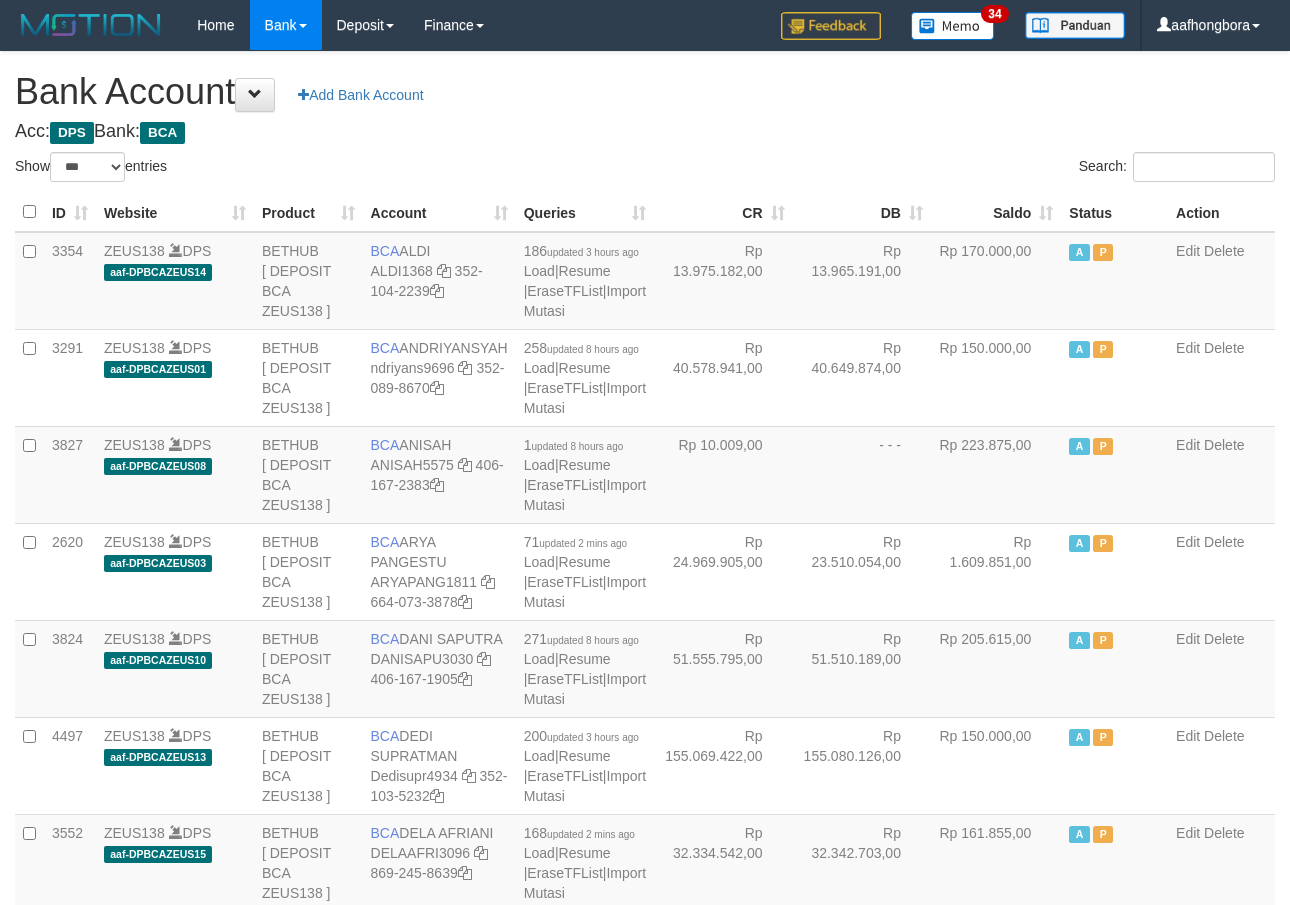 scroll, scrollTop: 0, scrollLeft: 0, axis: both 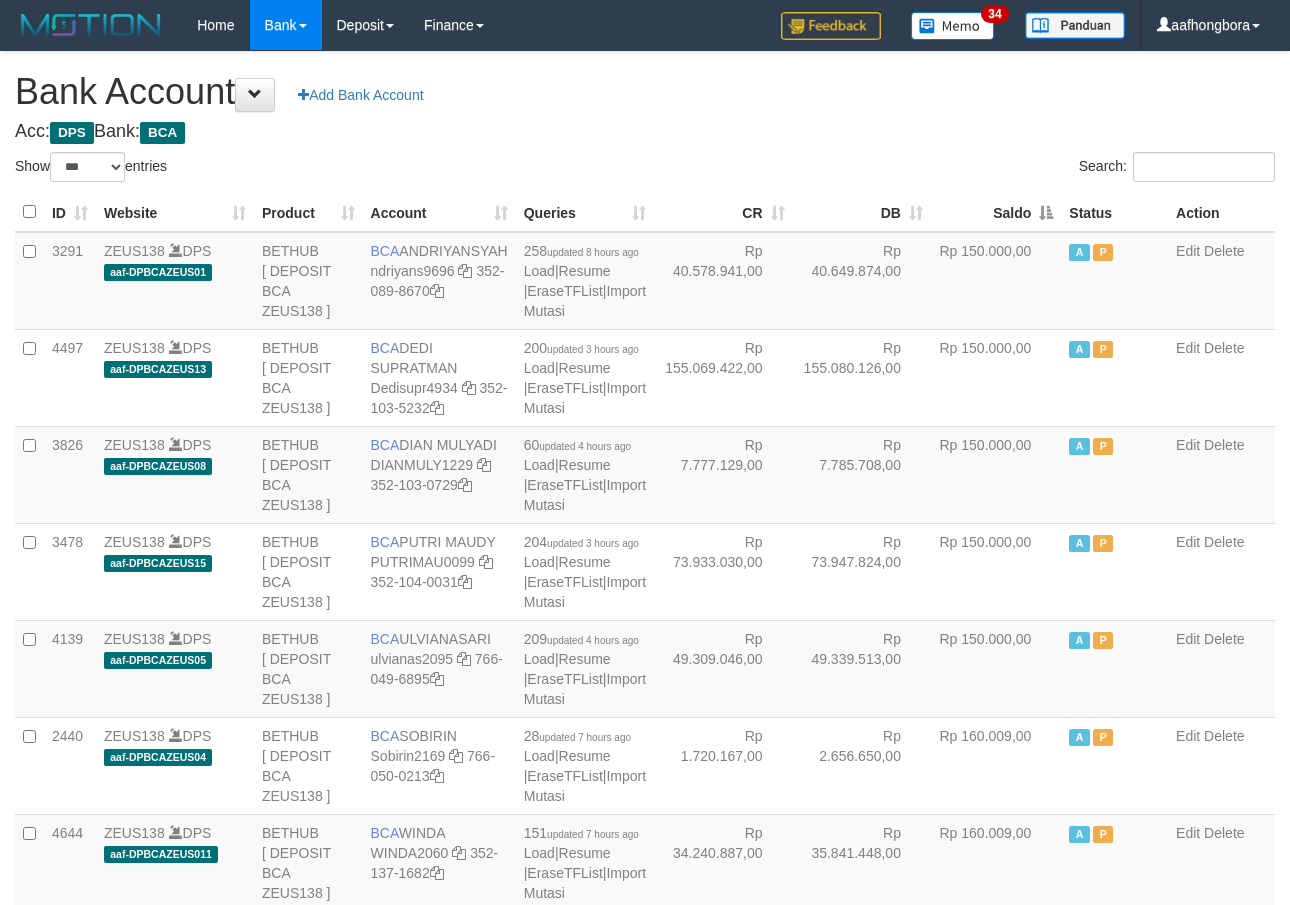 click on "Saldo" at bounding box center [996, 212] 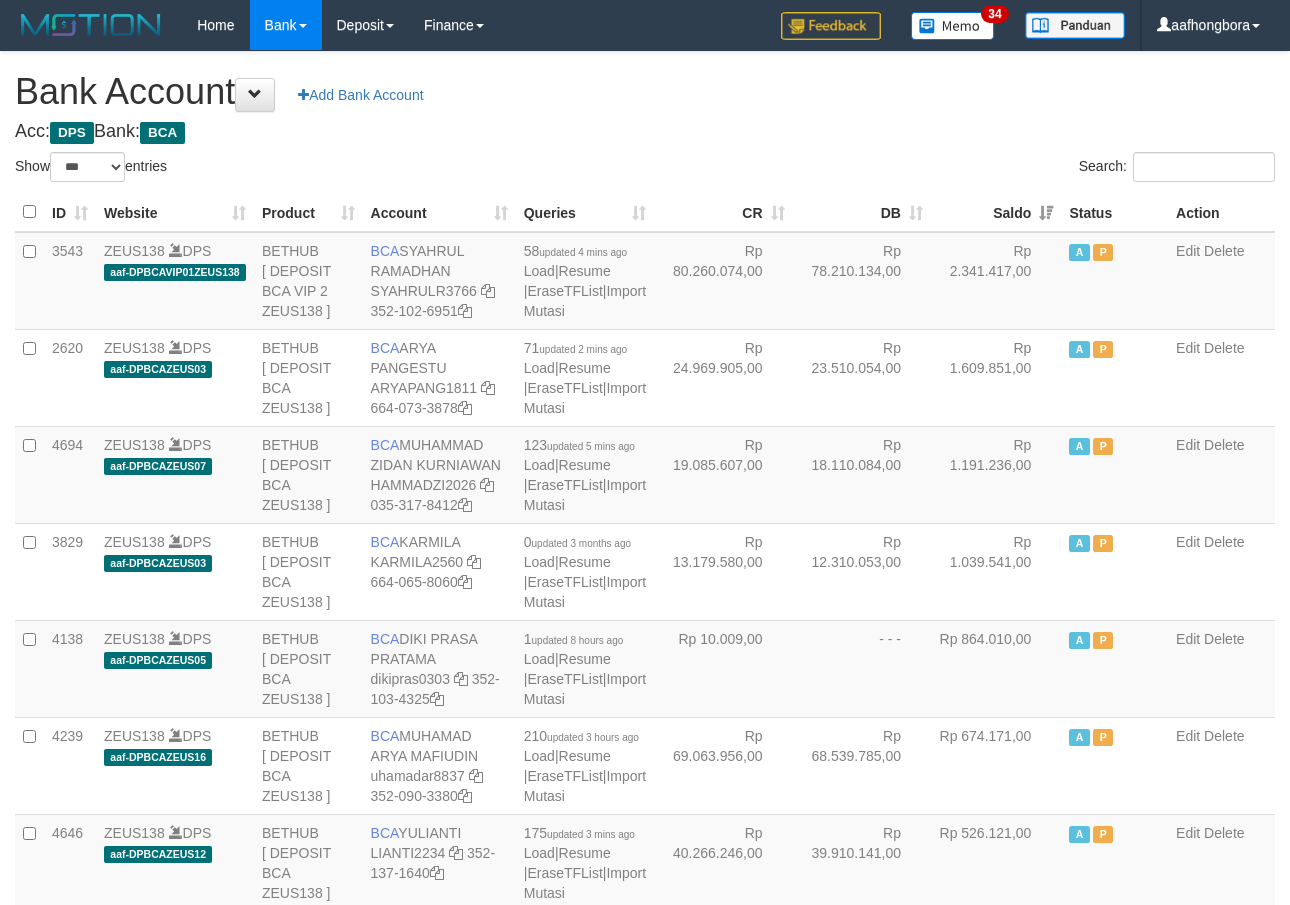 click on "Saldo" at bounding box center [996, 212] 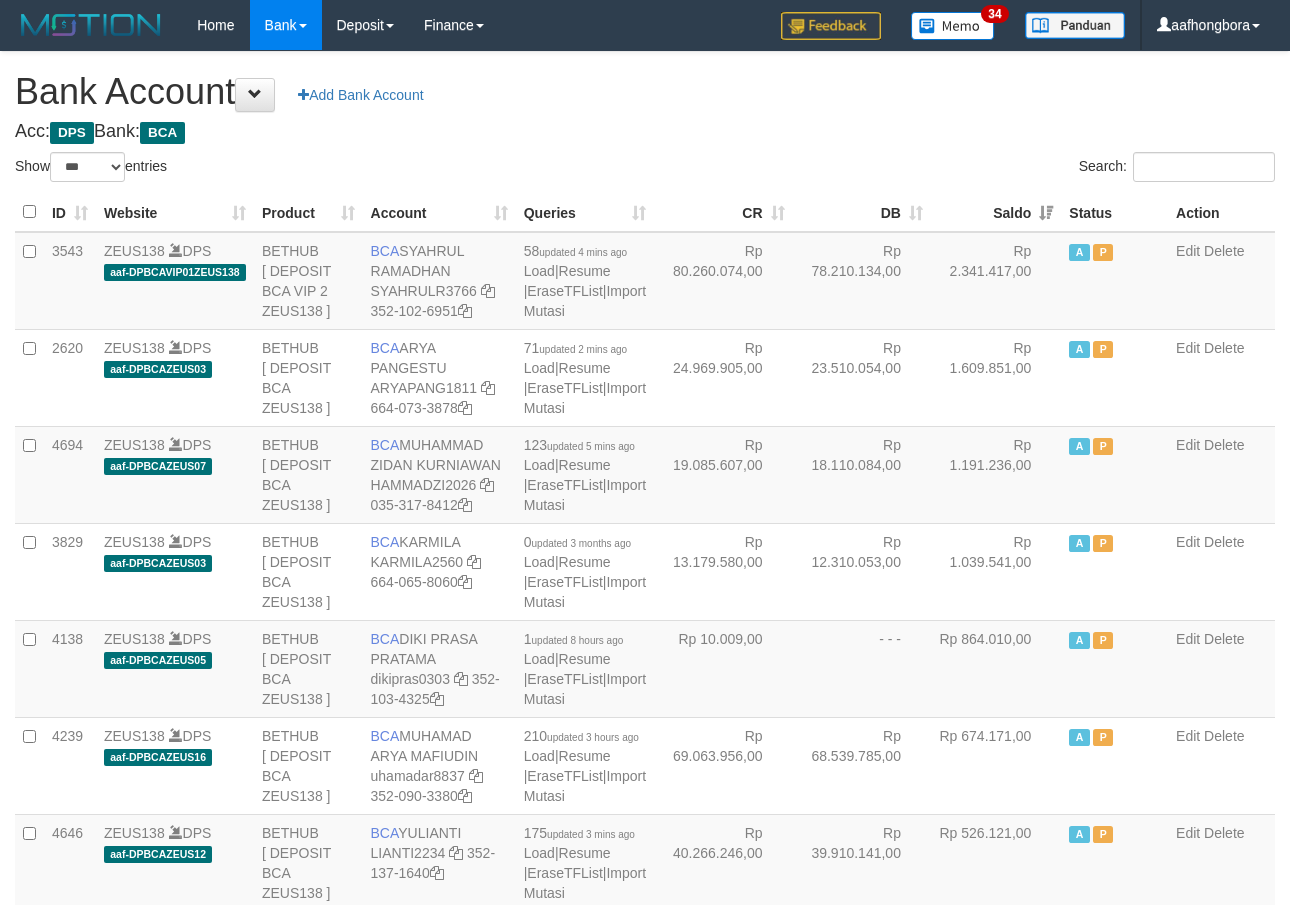click on "Saldo" at bounding box center (996, 212) 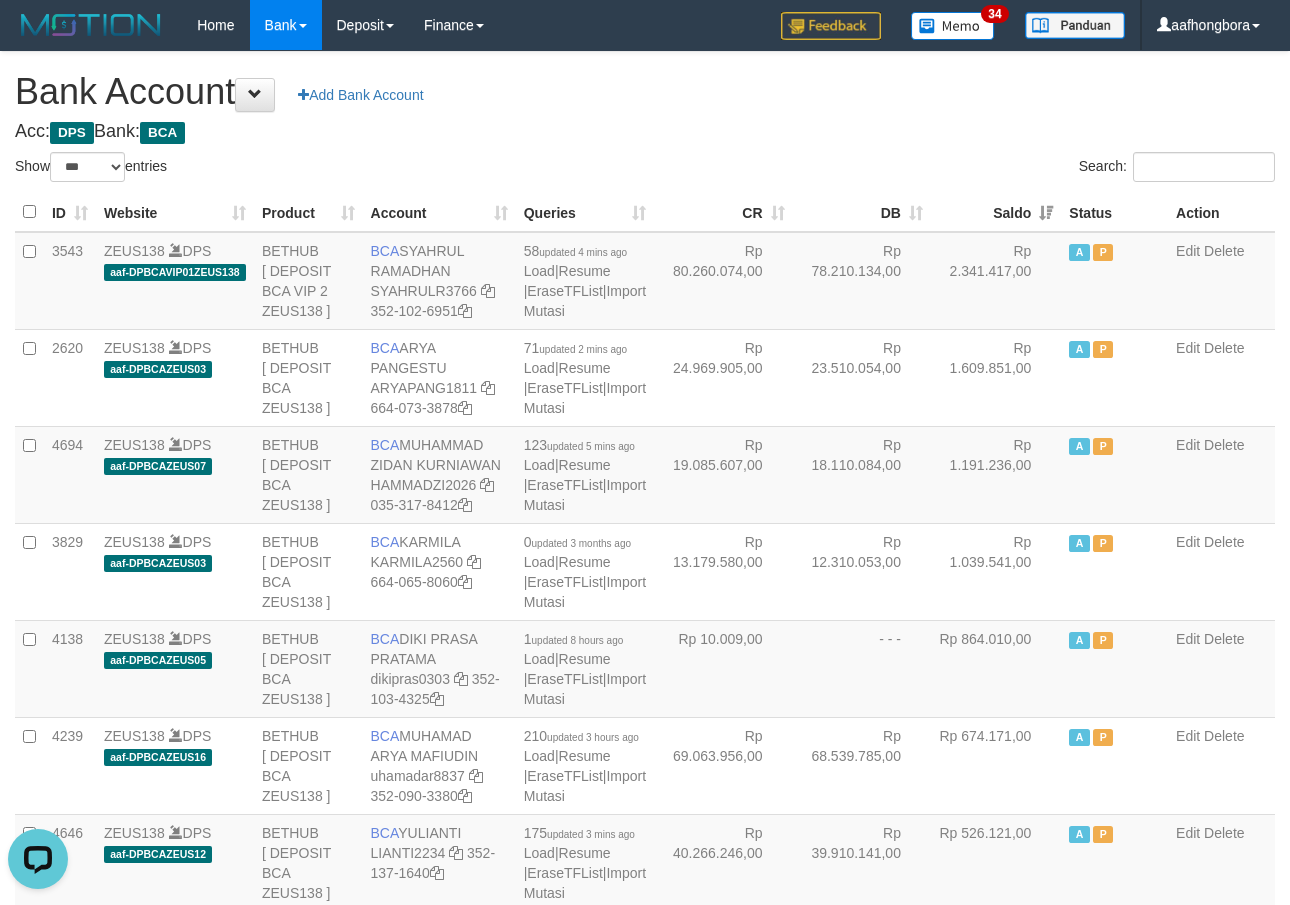 scroll, scrollTop: 0, scrollLeft: 0, axis: both 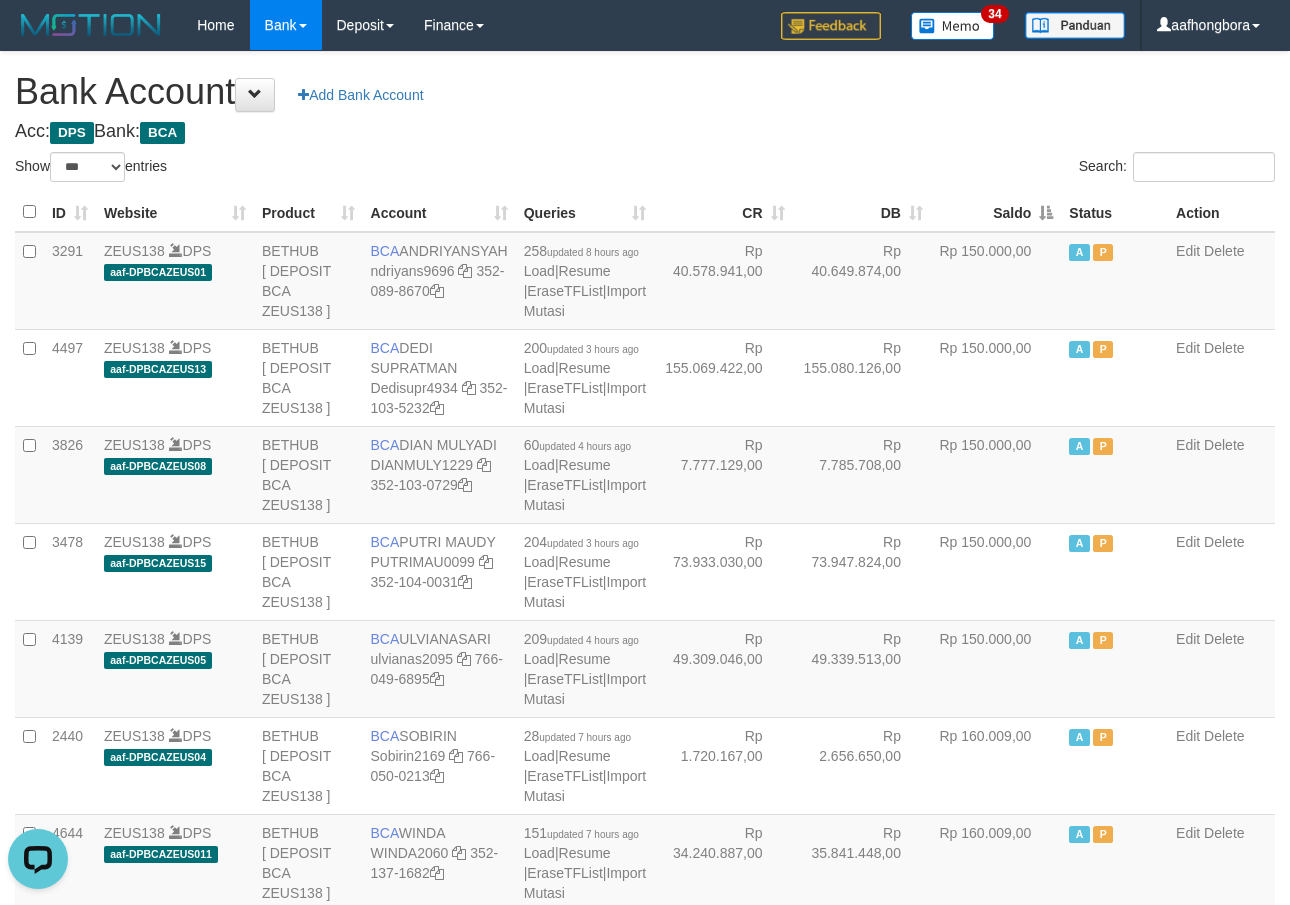 click on "Saldo" at bounding box center (996, 212) 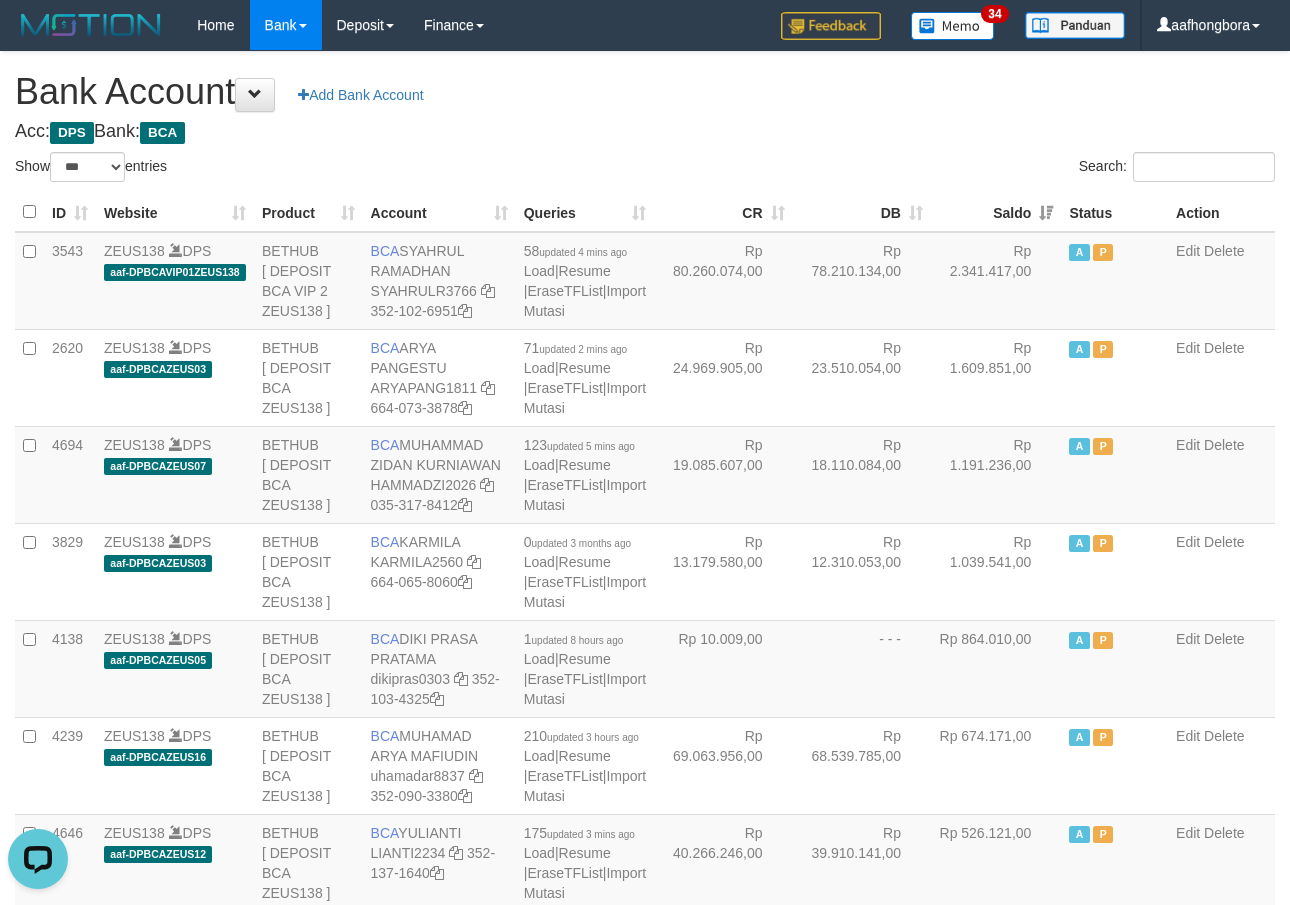 click on "Saldo" at bounding box center [996, 212] 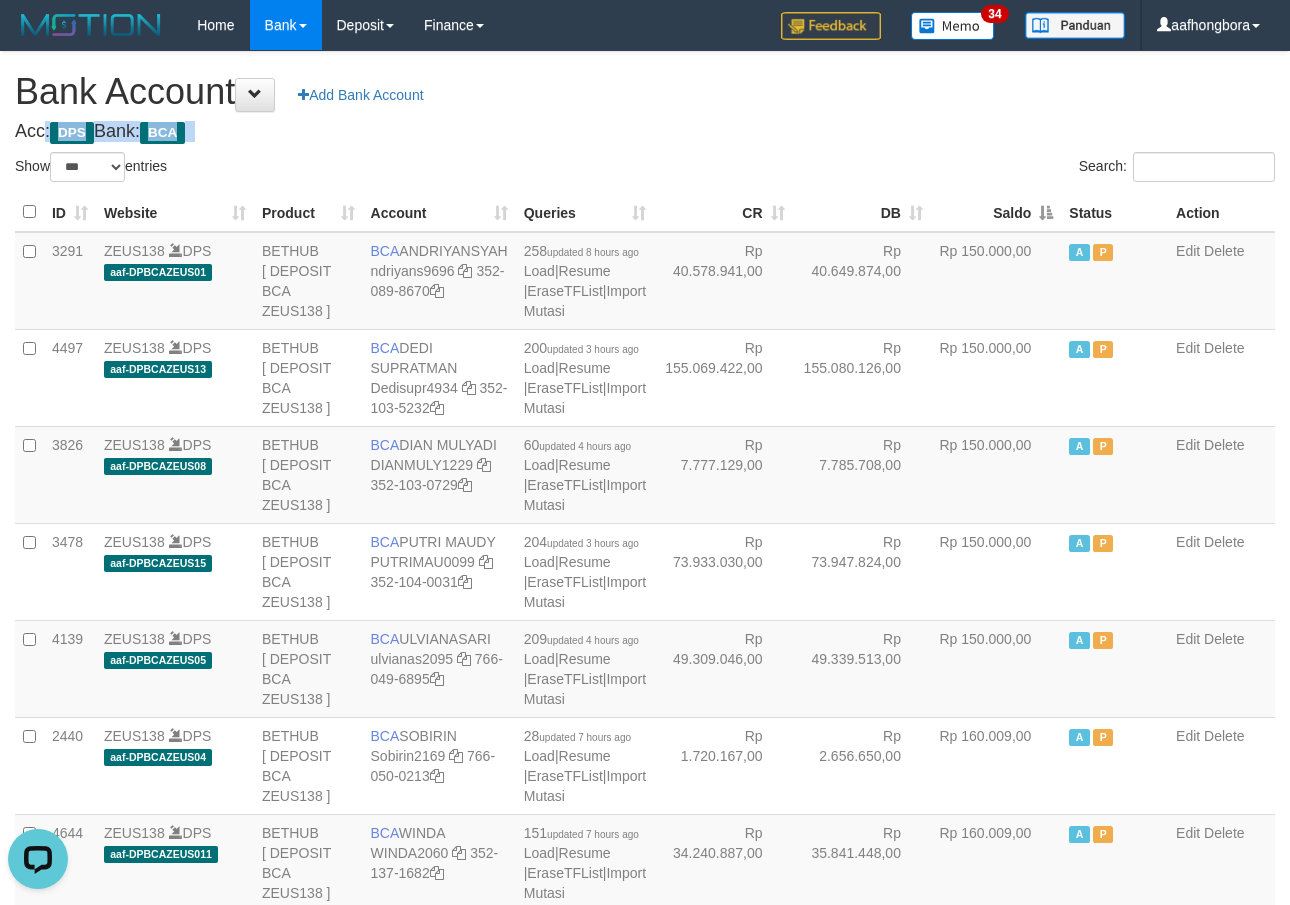drag, startPoint x: 813, startPoint y: 114, endPoint x: 1014, endPoint y: 192, distance: 215.6038 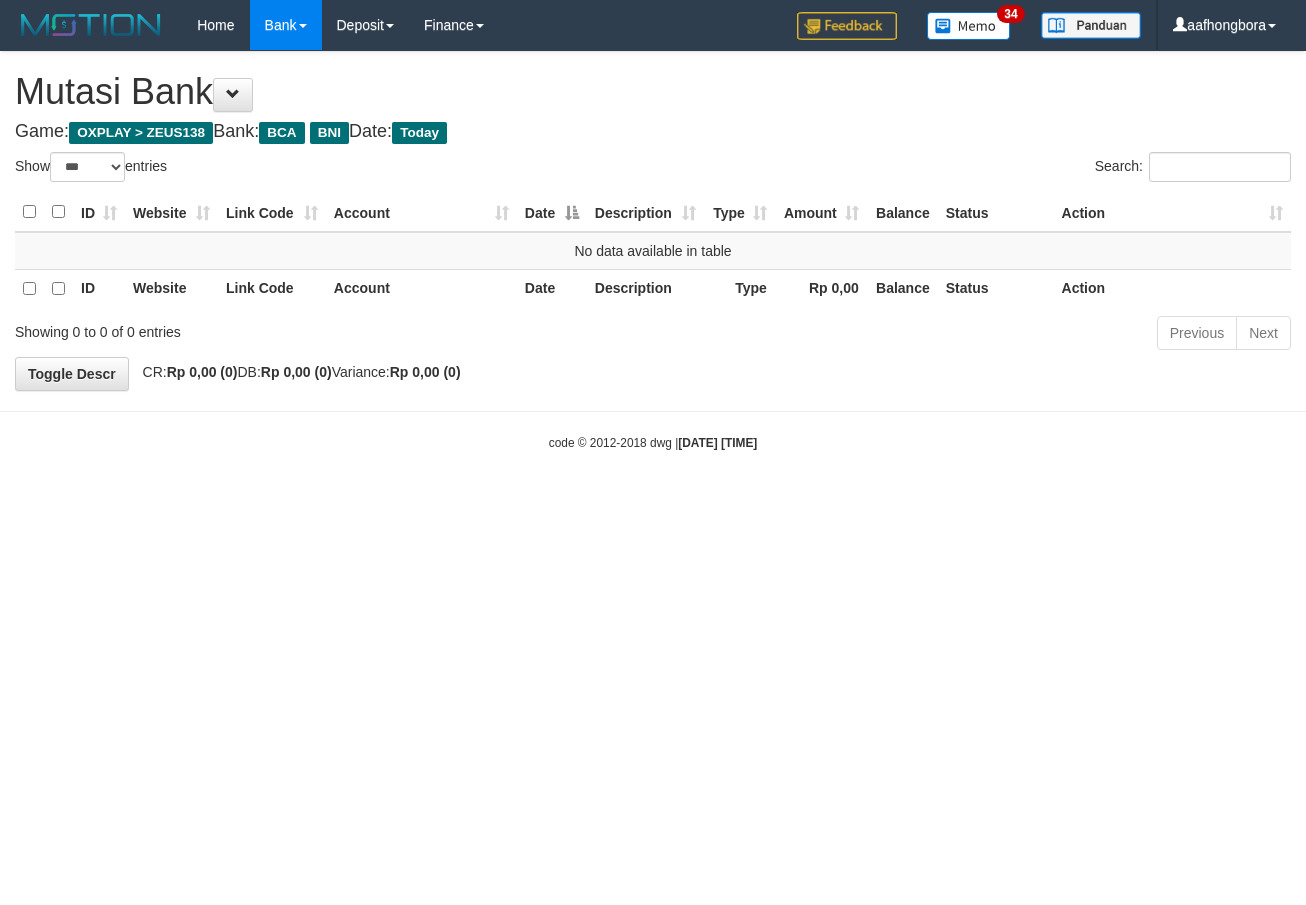 select on "***" 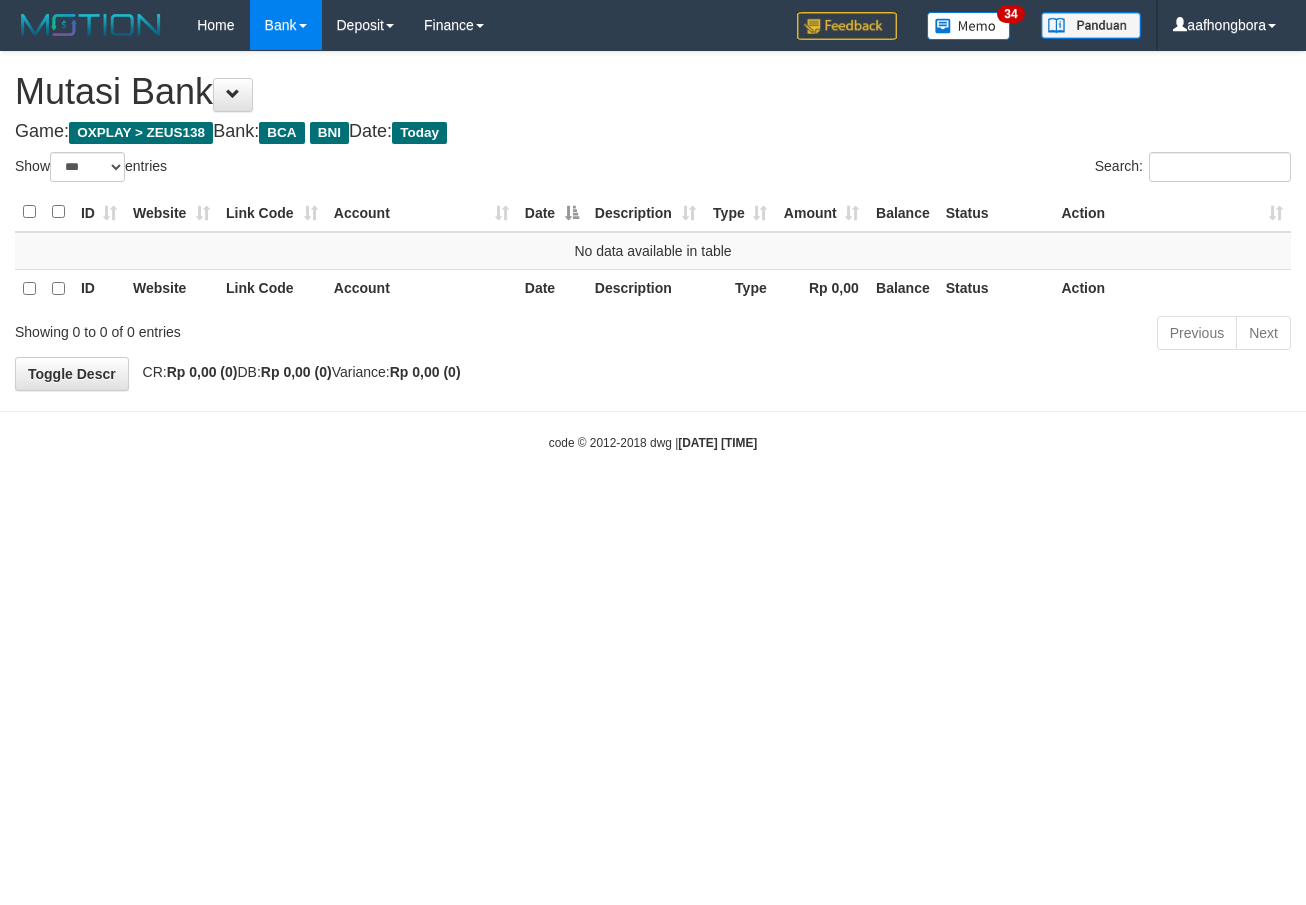 scroll, scrollTop: 0, scrollLeft: 0, axis: both 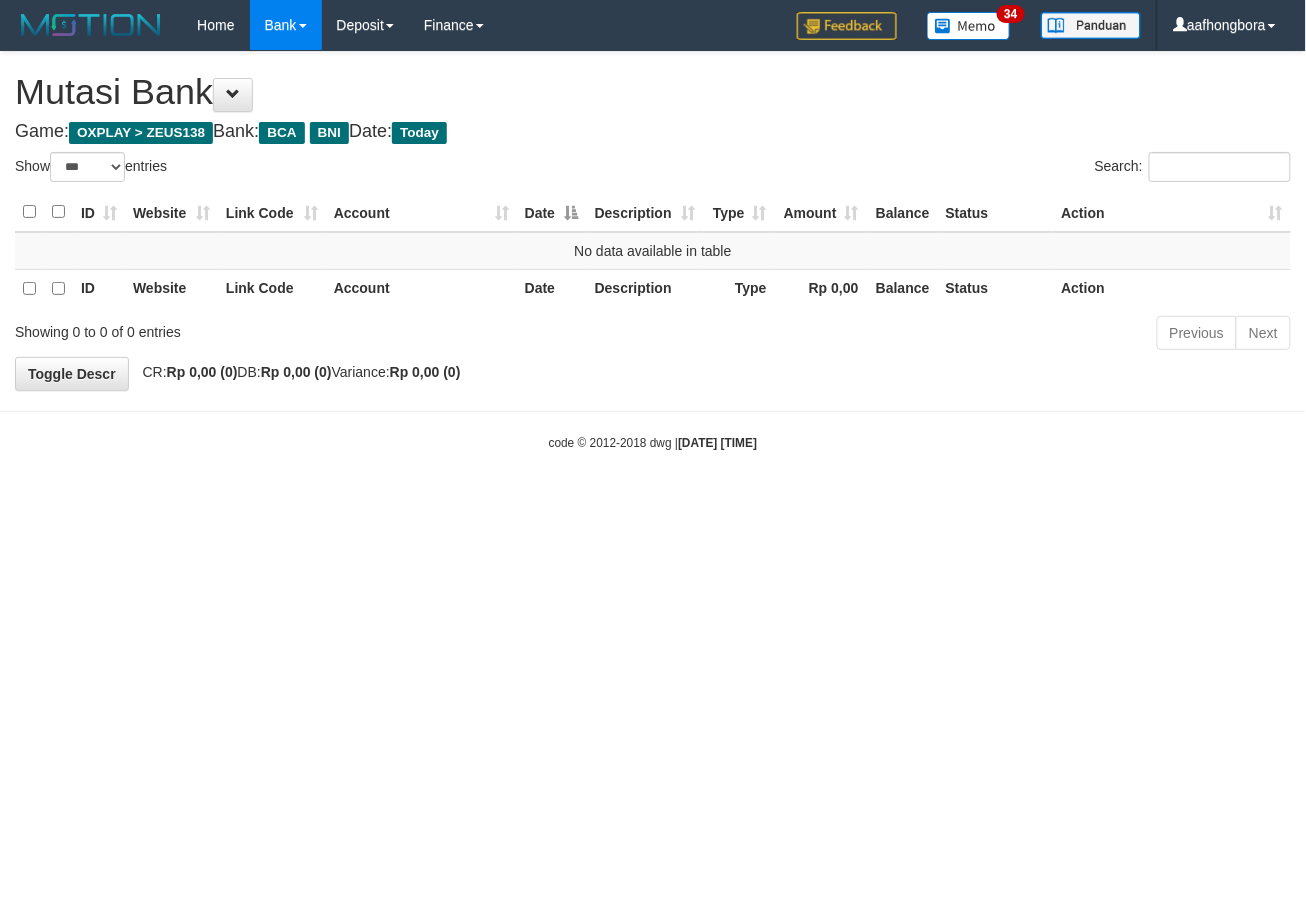 click on "Toggle navigation
Home
Bank
Account List
Mutasi Bank
Search
Sync
Note Mutasi
Deposit
DPS Fetch
DPS List
History
Note DPS
Finance
Financial Data
aafhongbora
My Profile
Log Out" at bounding box center (653, 251) 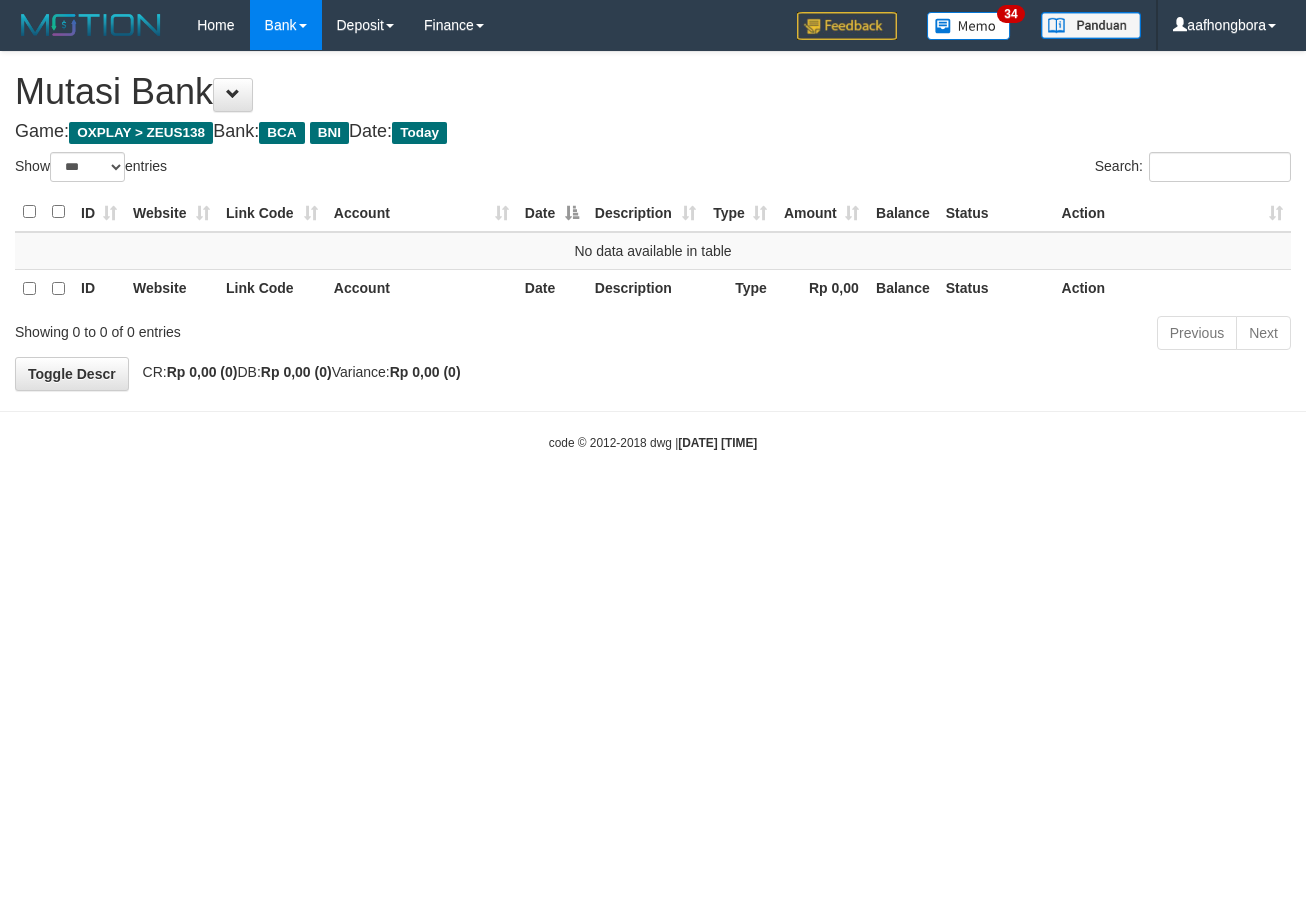 select on "***" 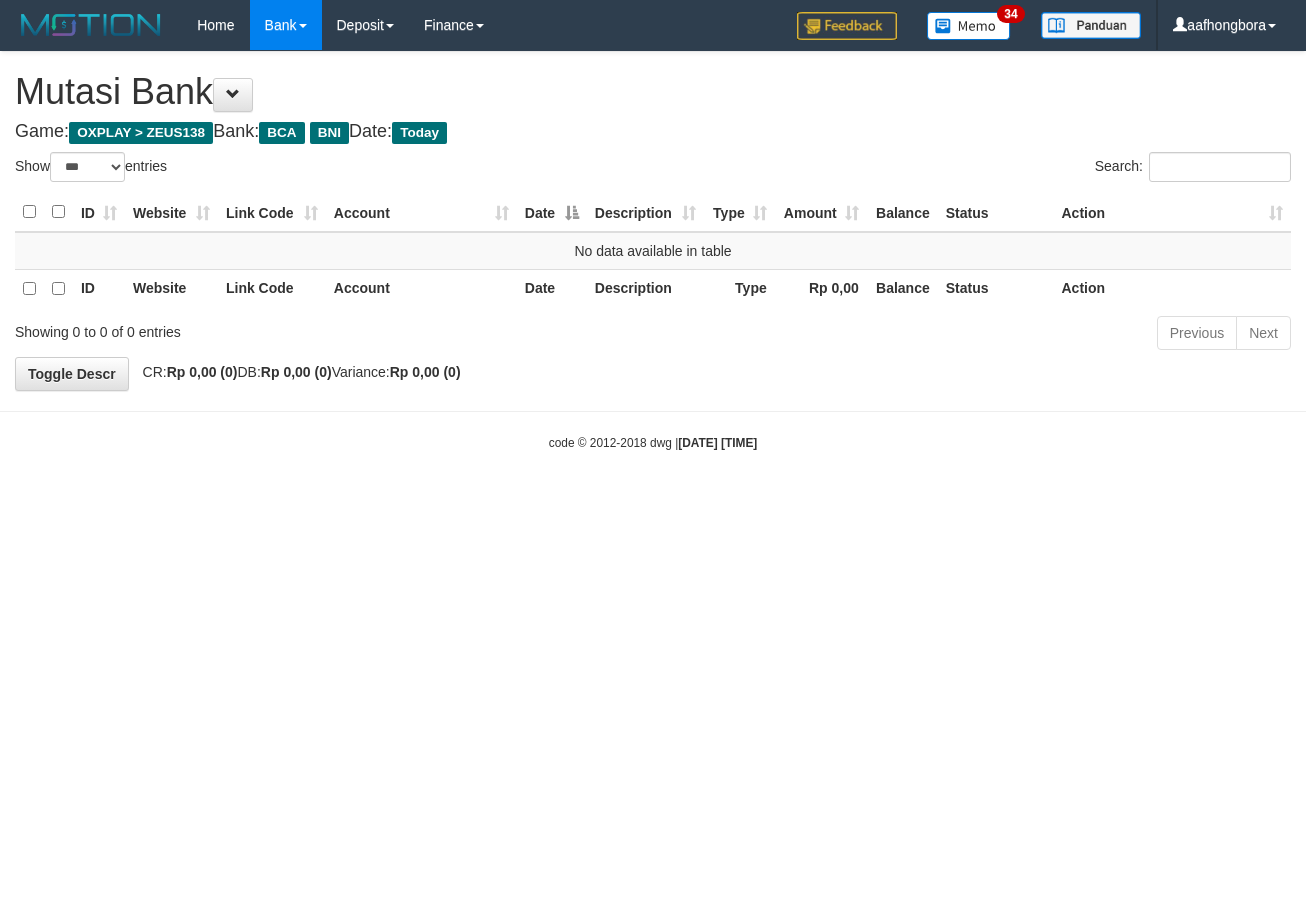 scroll, scrollTop: 0, scrollLeft: 0, axis: both 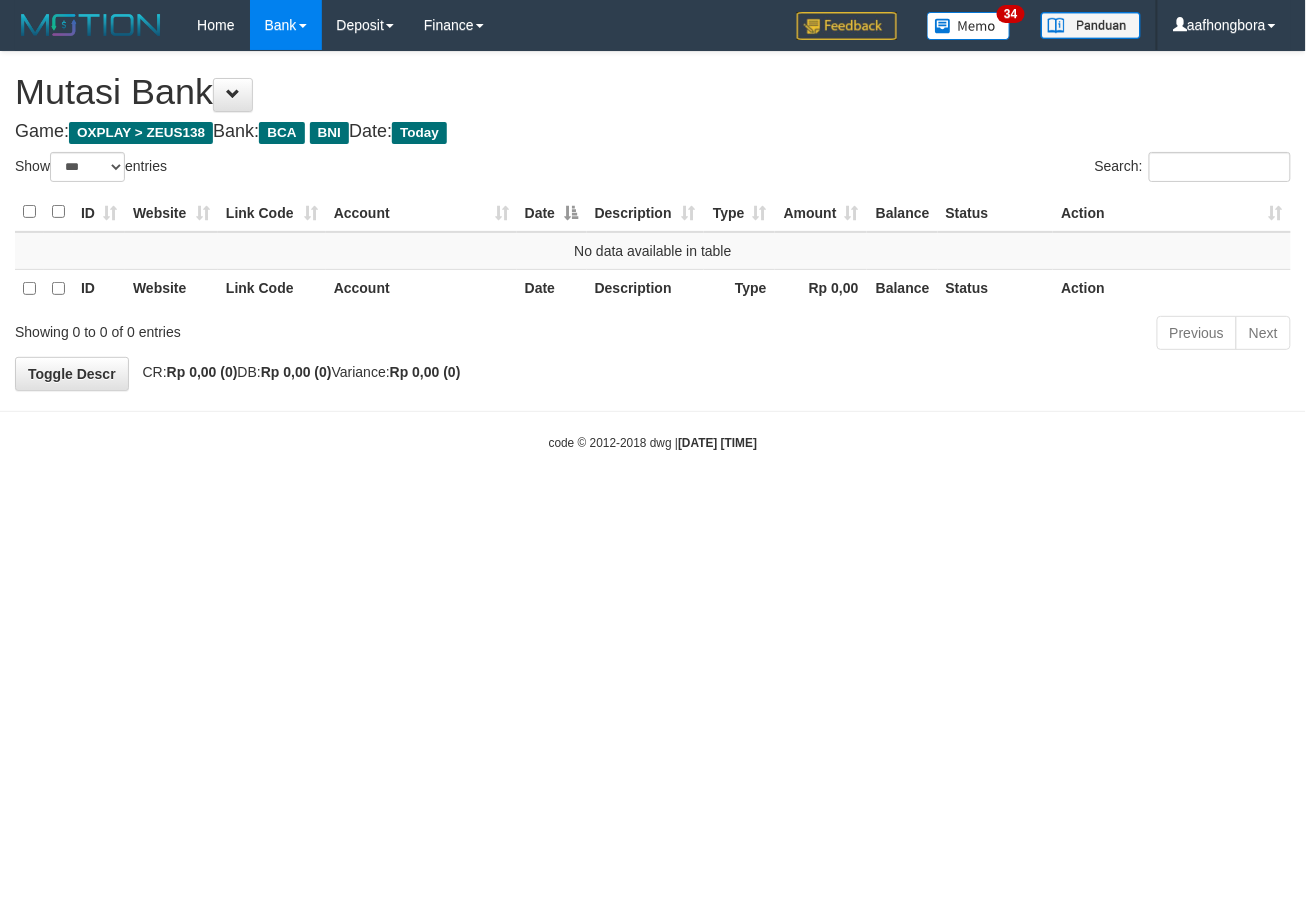 click on "Toggle navigation
Home
Bank
Account List
Mutasi Bank
Search
Sync
Note Mutasi
Deposit
DPS Fetch
DPS List
History
Note DPS
Finance
Financial Data
aafhongbora
My Profile
Log Out" at bounding box center (653, 251) 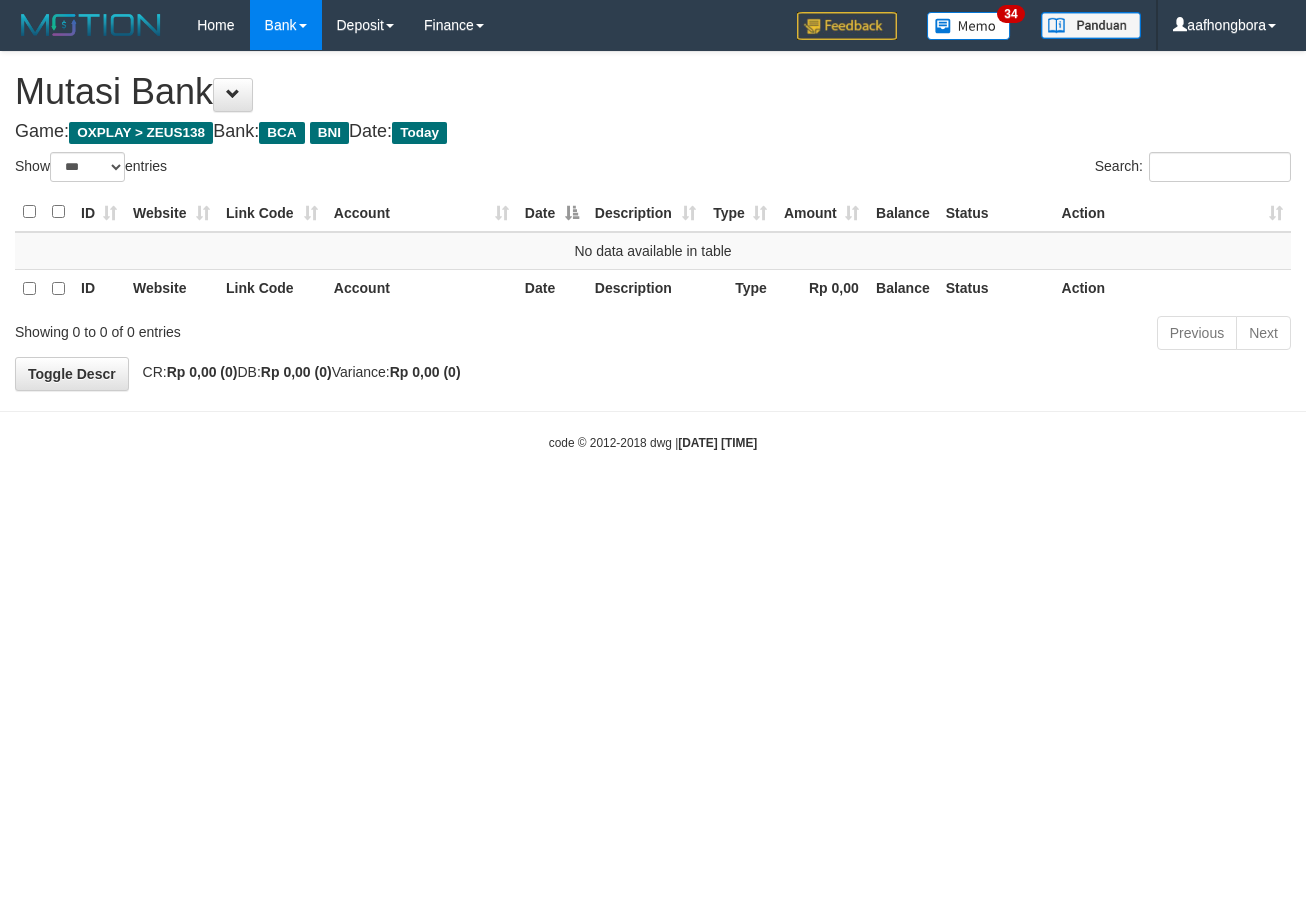 select on "***" 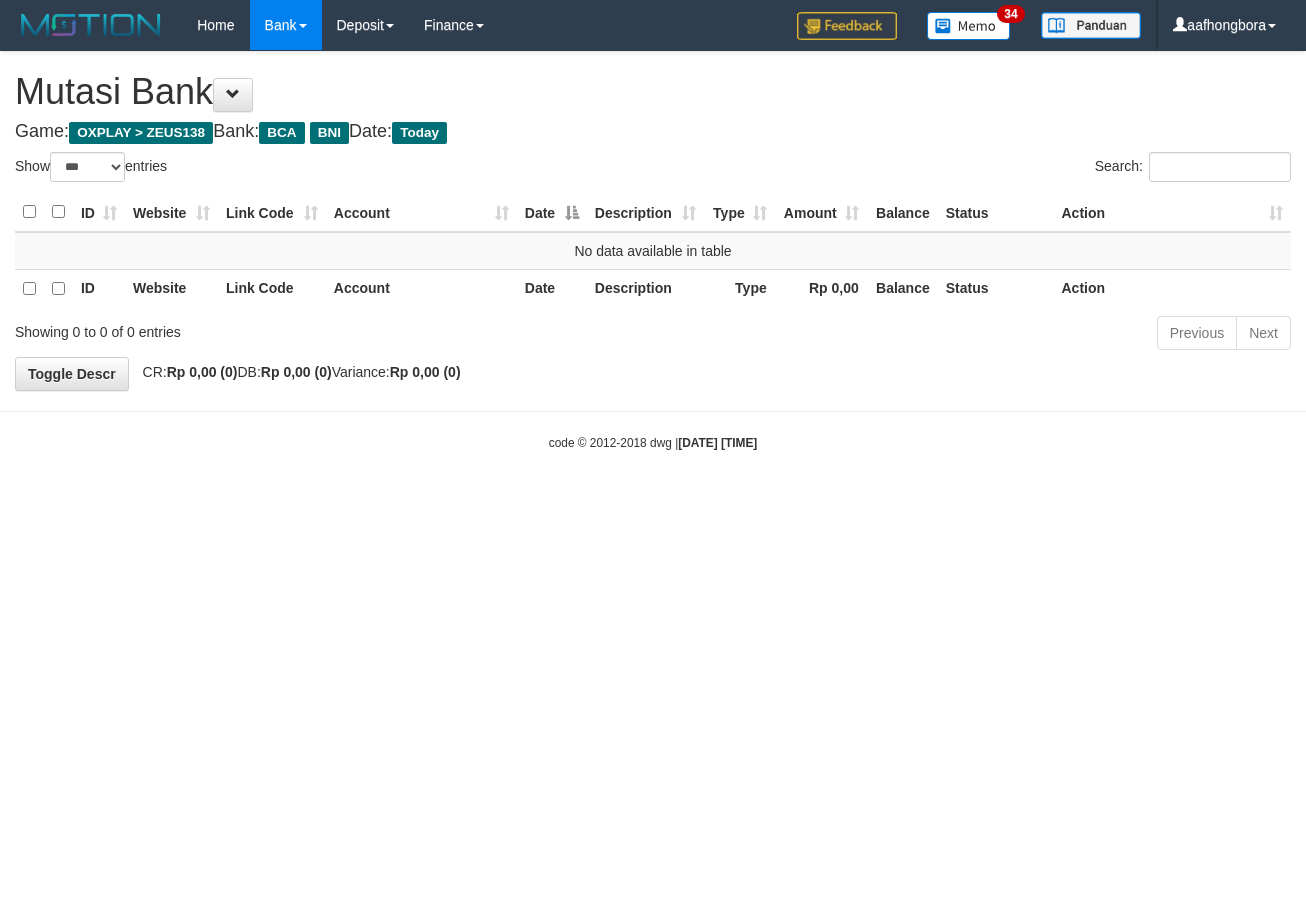 scroll, scrollTop: 0, scrollLeft: 0, axis: both 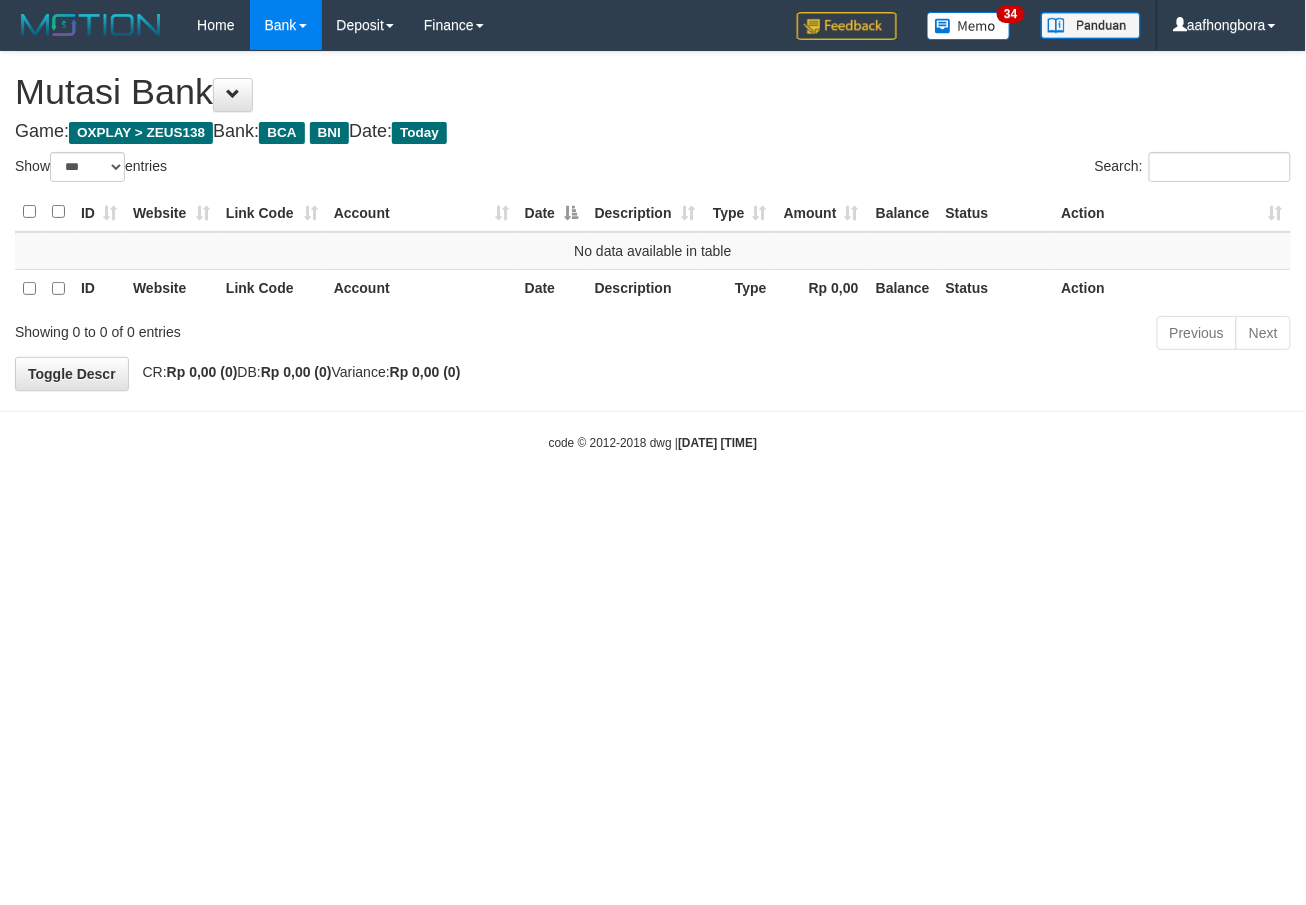 click on "Toggle navigation
Home
Bank
Account List
Mutasi Bank
Search
Sync
Note Mutasi
Deposit
DPS Fetch
DPS List
History
Note DPS
Finance
Financial Data
aafhongbora
My Profile
Log Out" at bounding box center [653, 251] 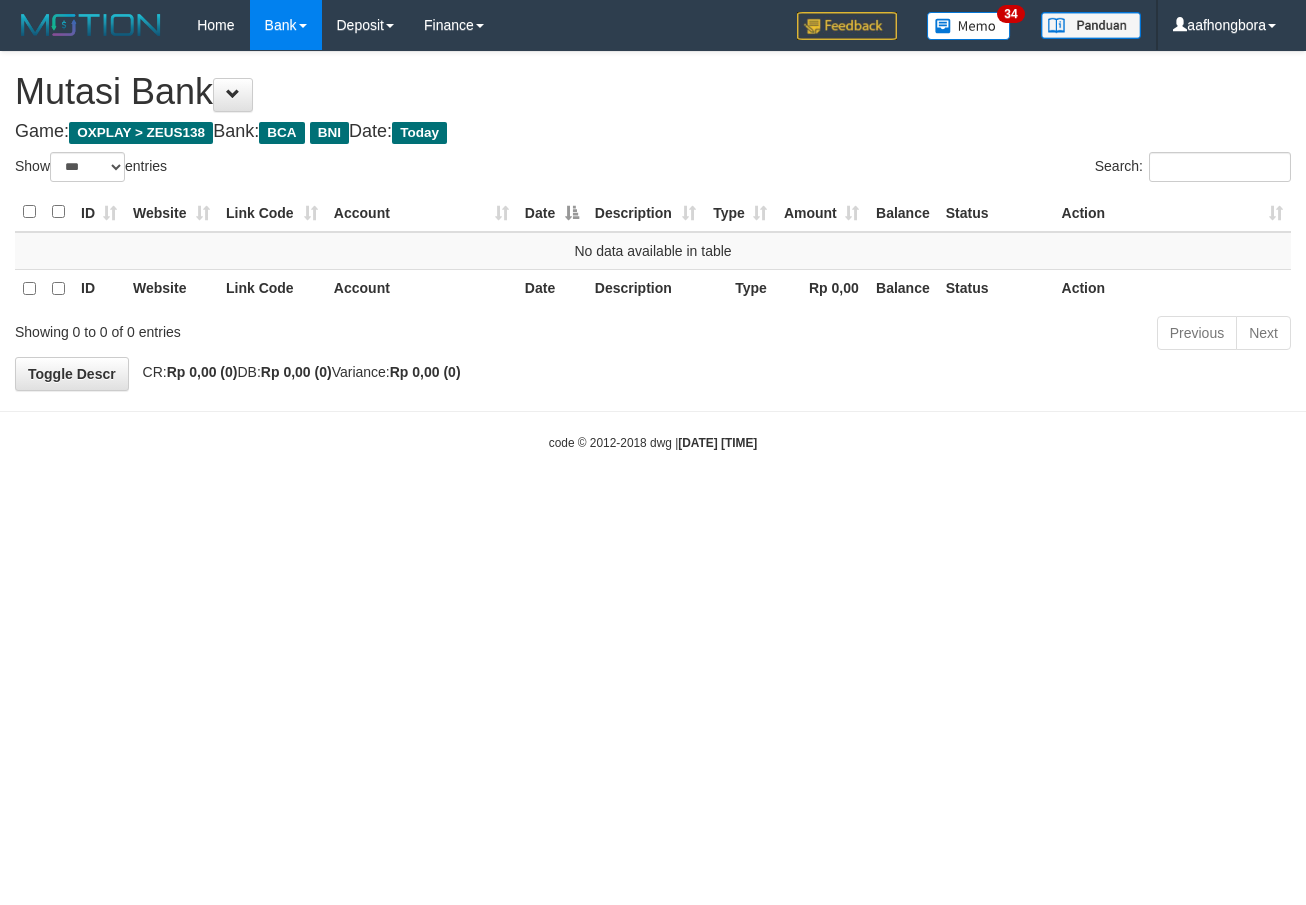 select on "***" 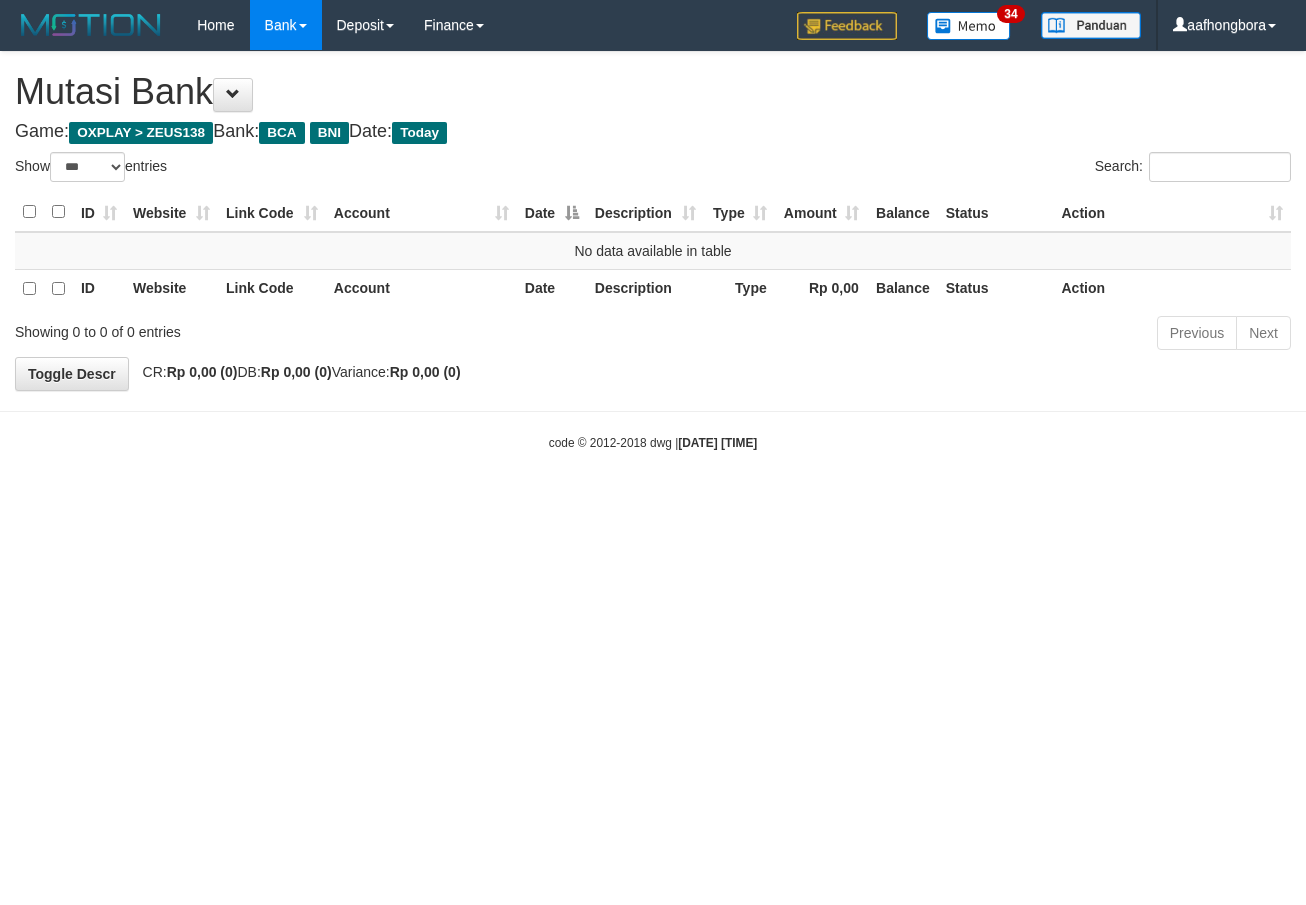 scroll, scrollTop: 0, scrollLeft: 0, axis: both 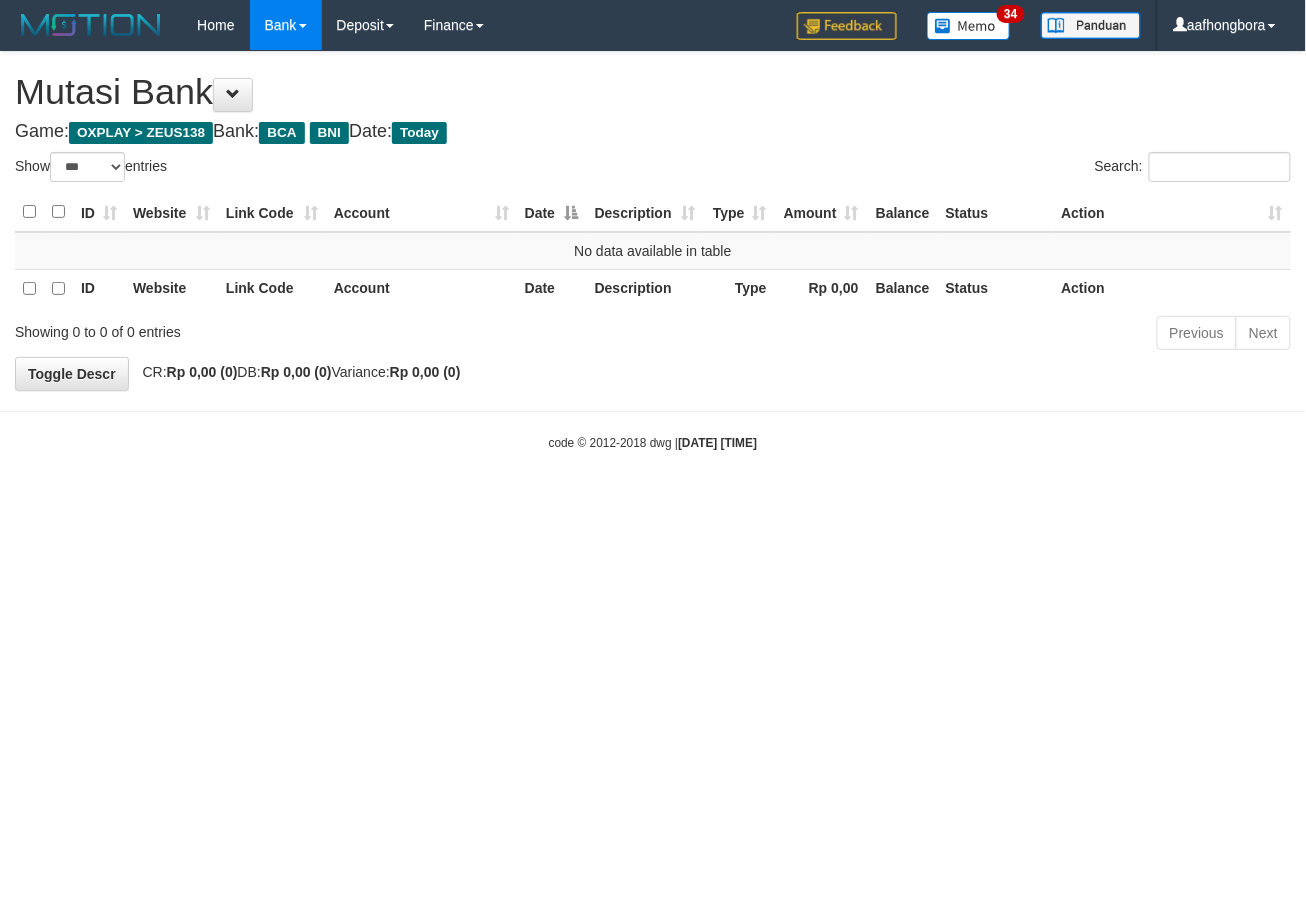 click on "Toggle navigation
Home
Bank
Account List
Mutasi Bank
Search
Sync
Note Mutasi
Deposit
DPS Fetch
DPS List
History
Note DPS
Finance
Financial Data
aafhongbora
My Profile
Log Out" at bounding box center (653, 251) 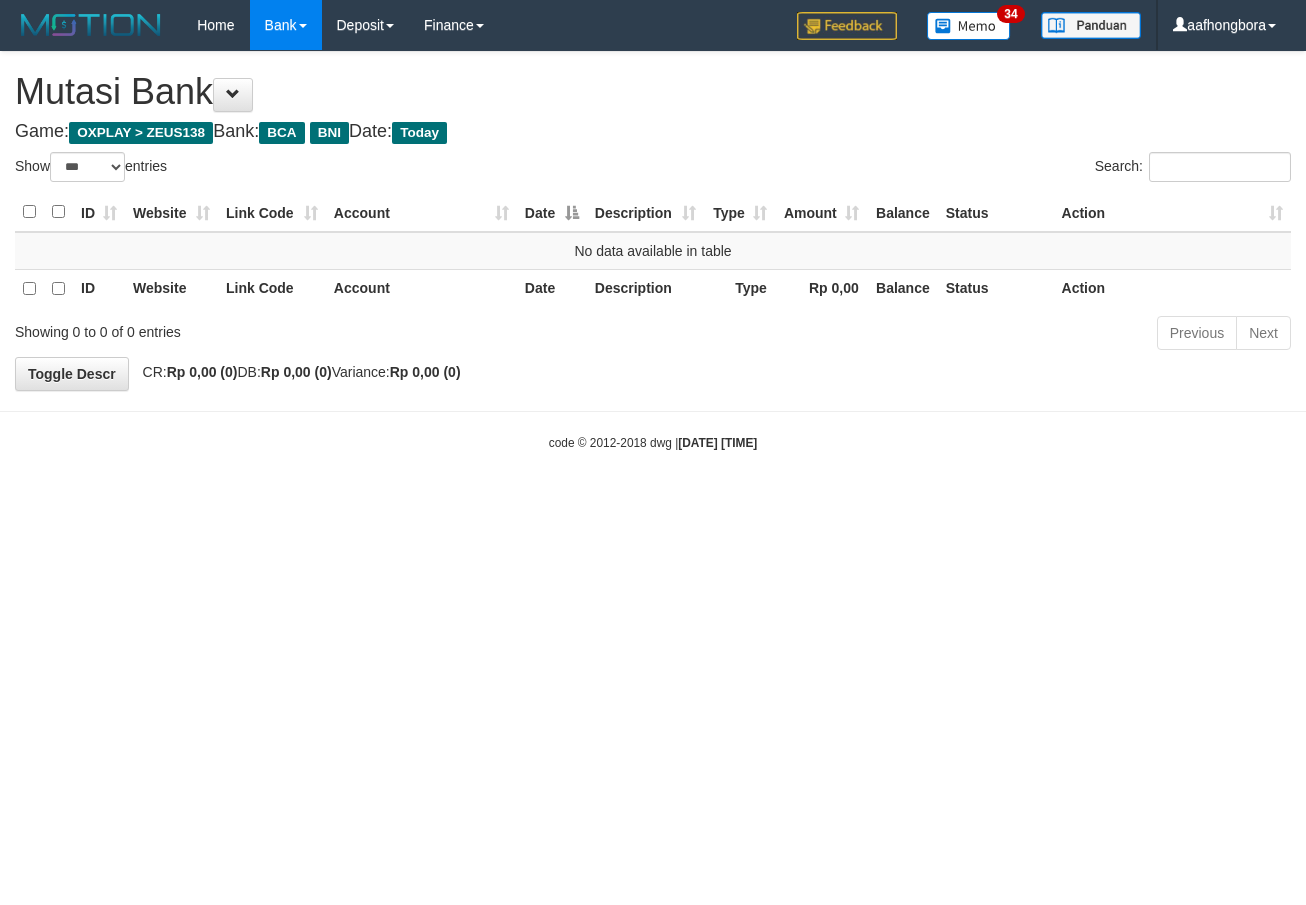 select on "***" 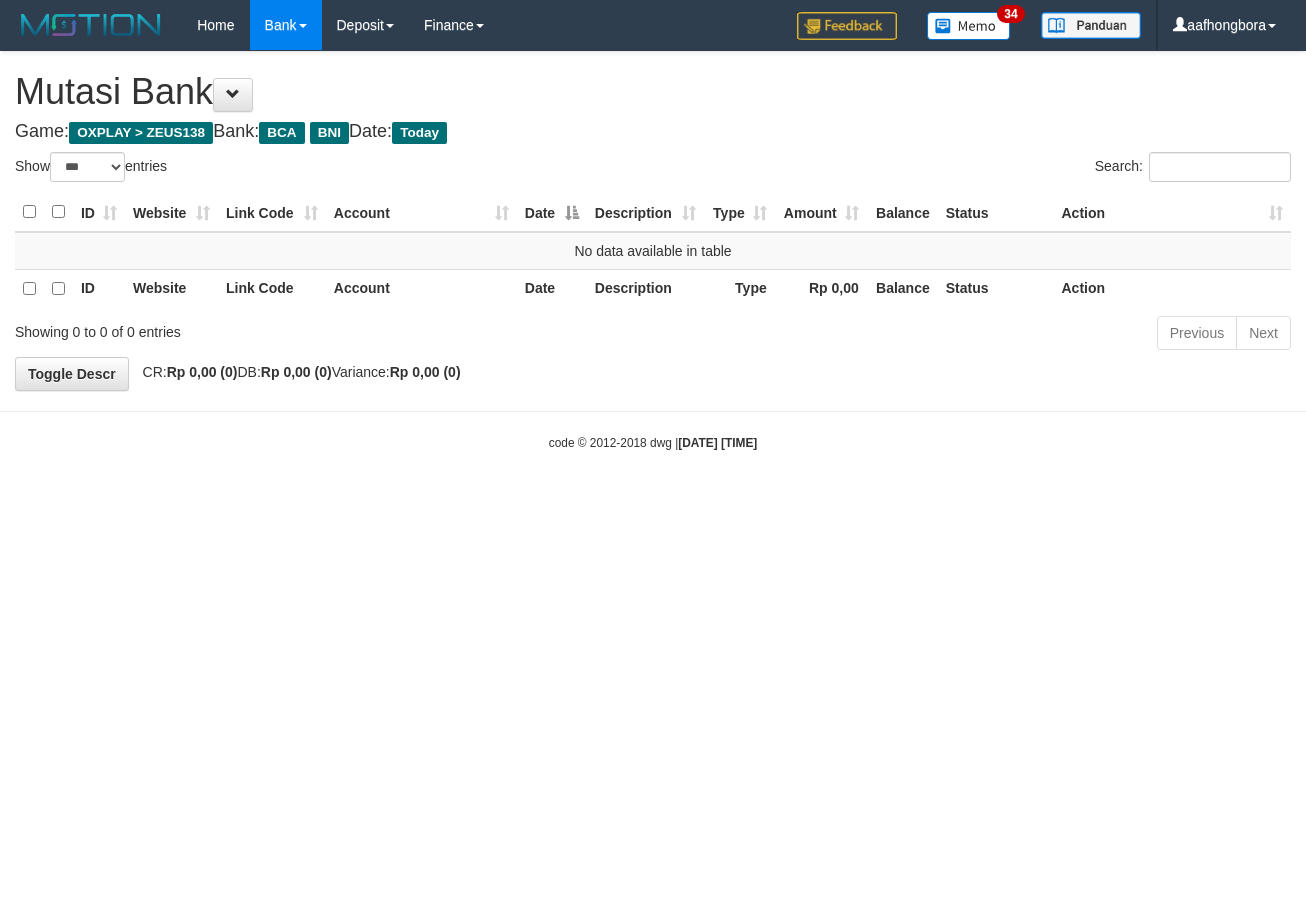 scroll, scrollTop: 0, scrollLeft: 0, axis: both 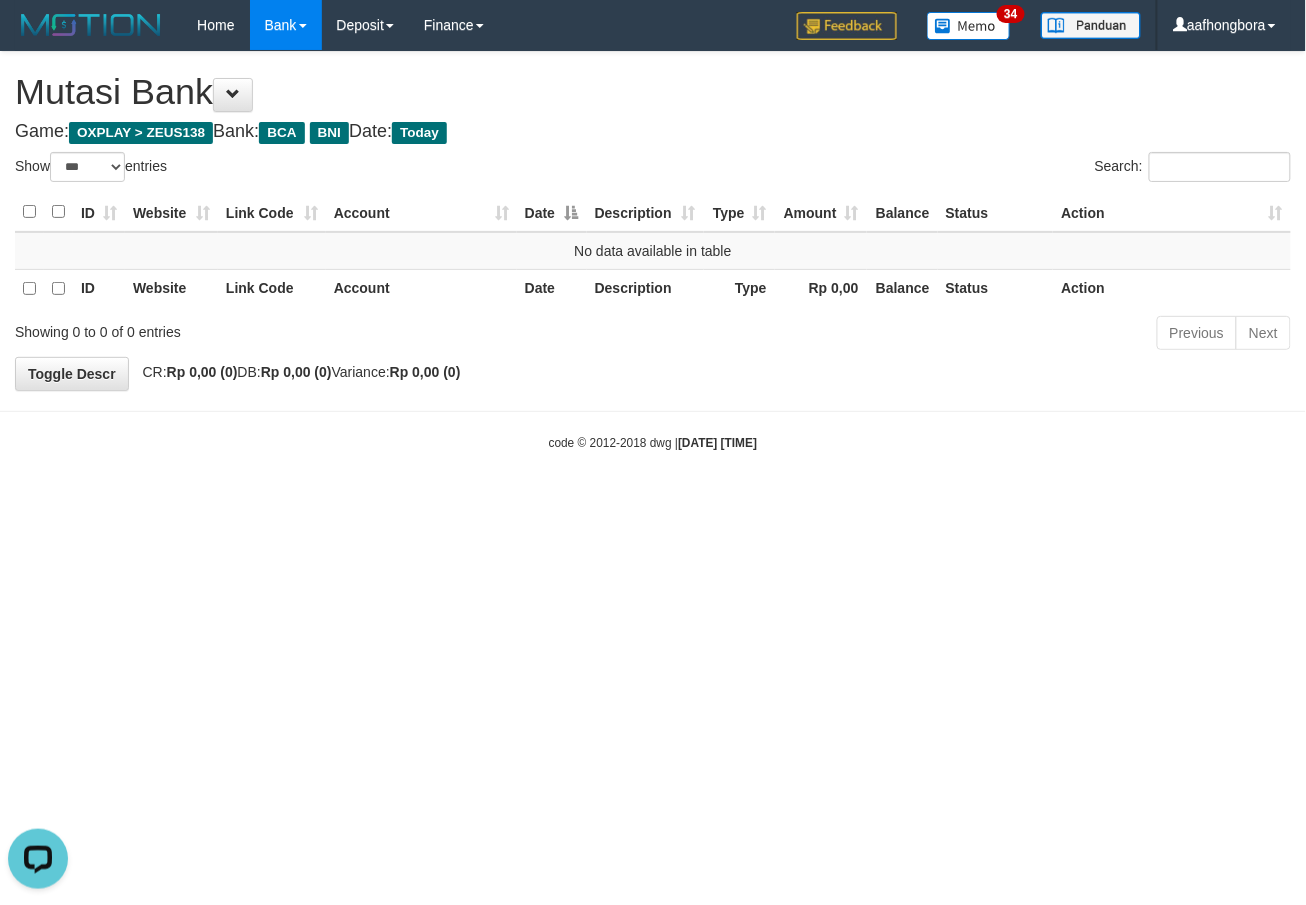 drag, startPoint x: 972, startPoint y: 630, endPoint x: 982, endPoint y: 627, distance: 10.440307 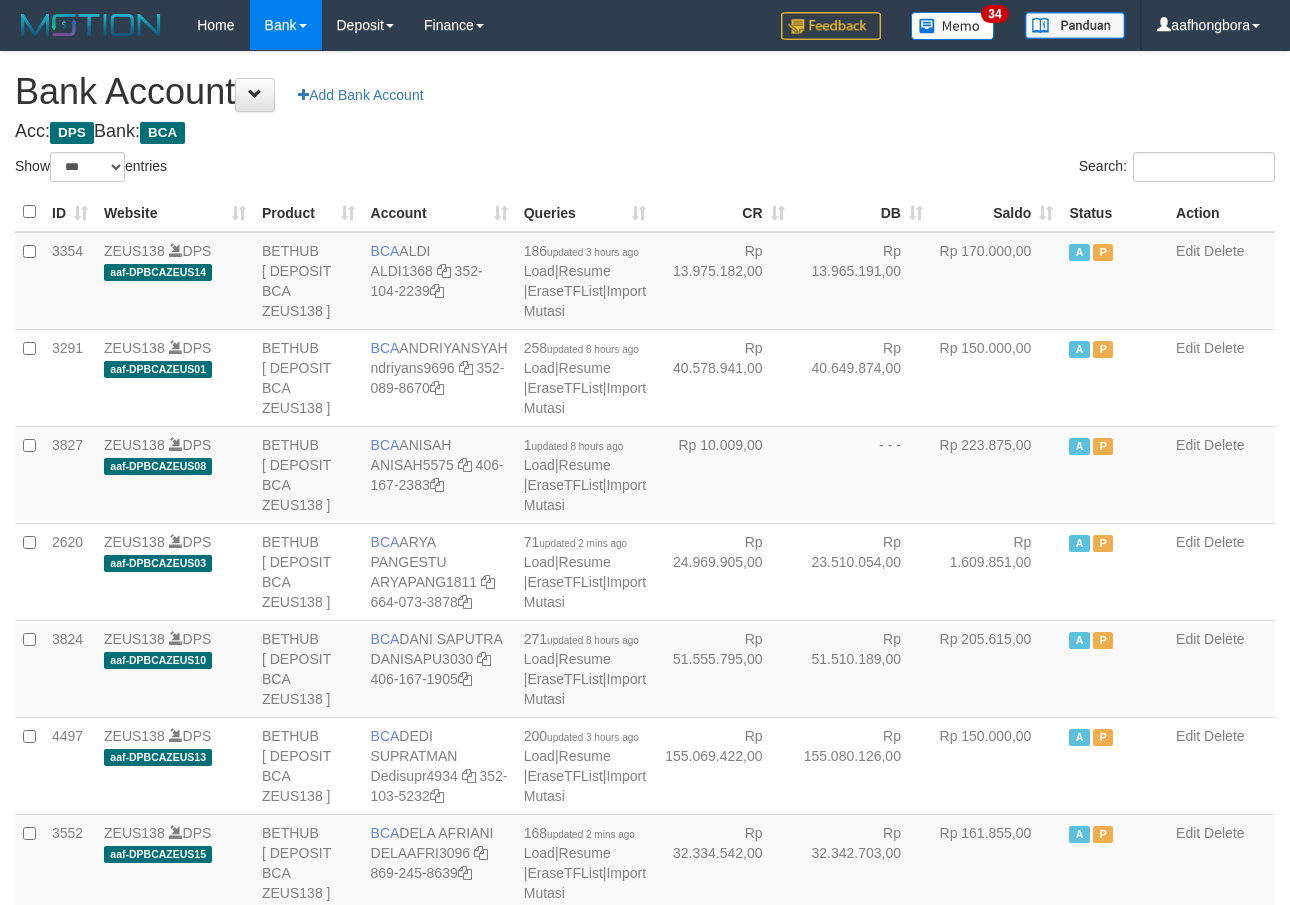 select on "***" 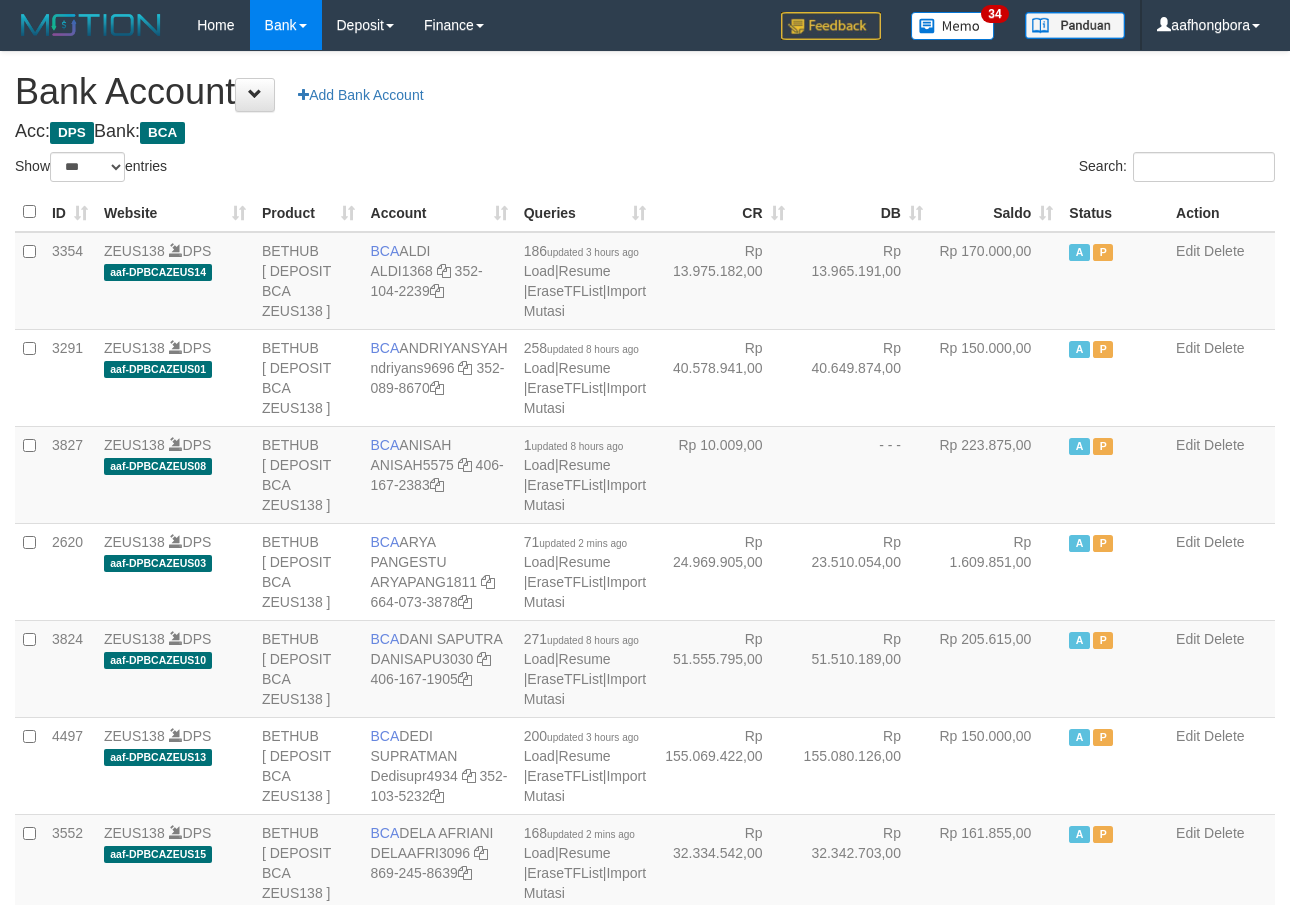 click on "Saldo" at bounding box center [996, 212] 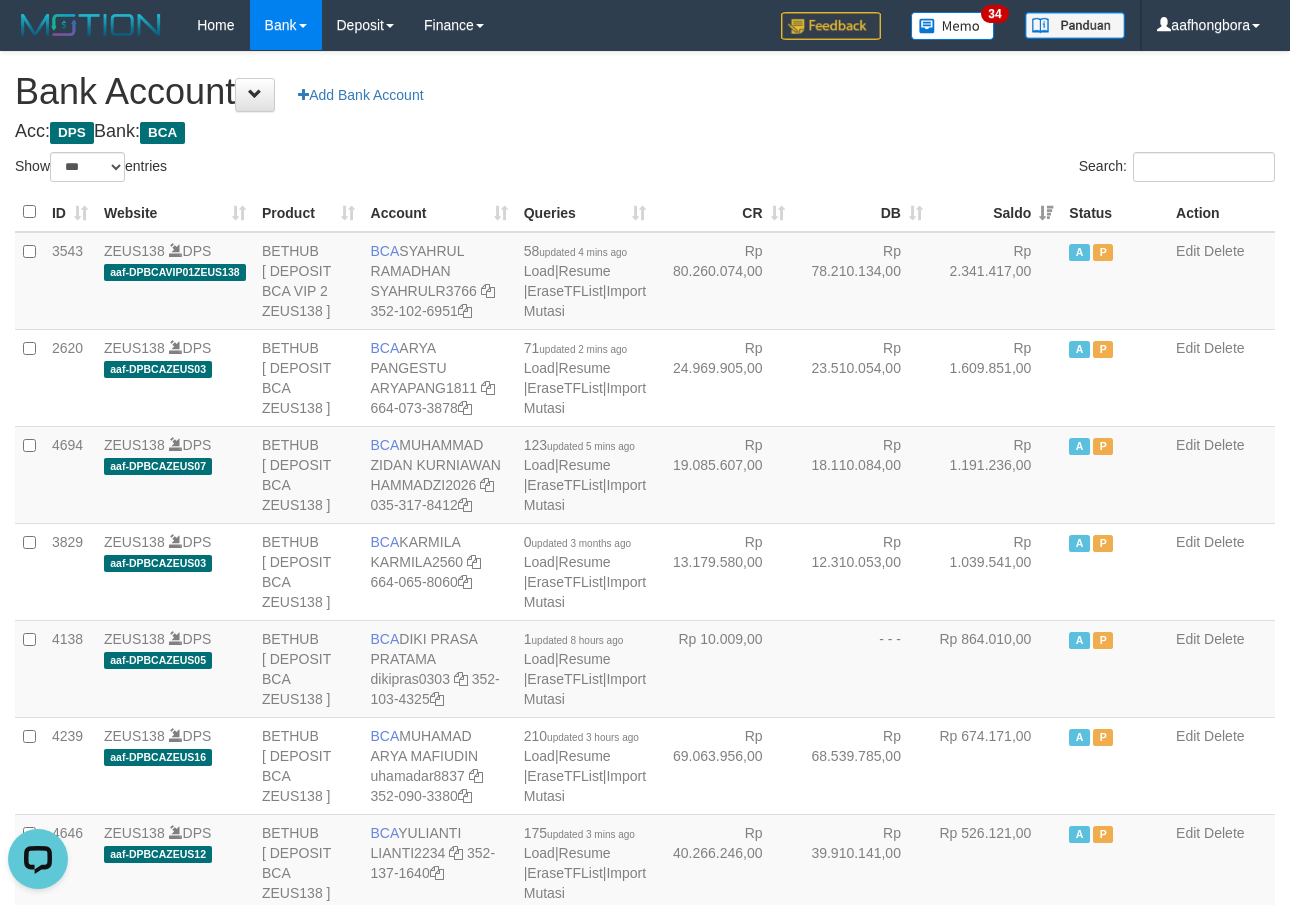 scroll, scrollTop: 0, scrollLeft: 0, axis: both 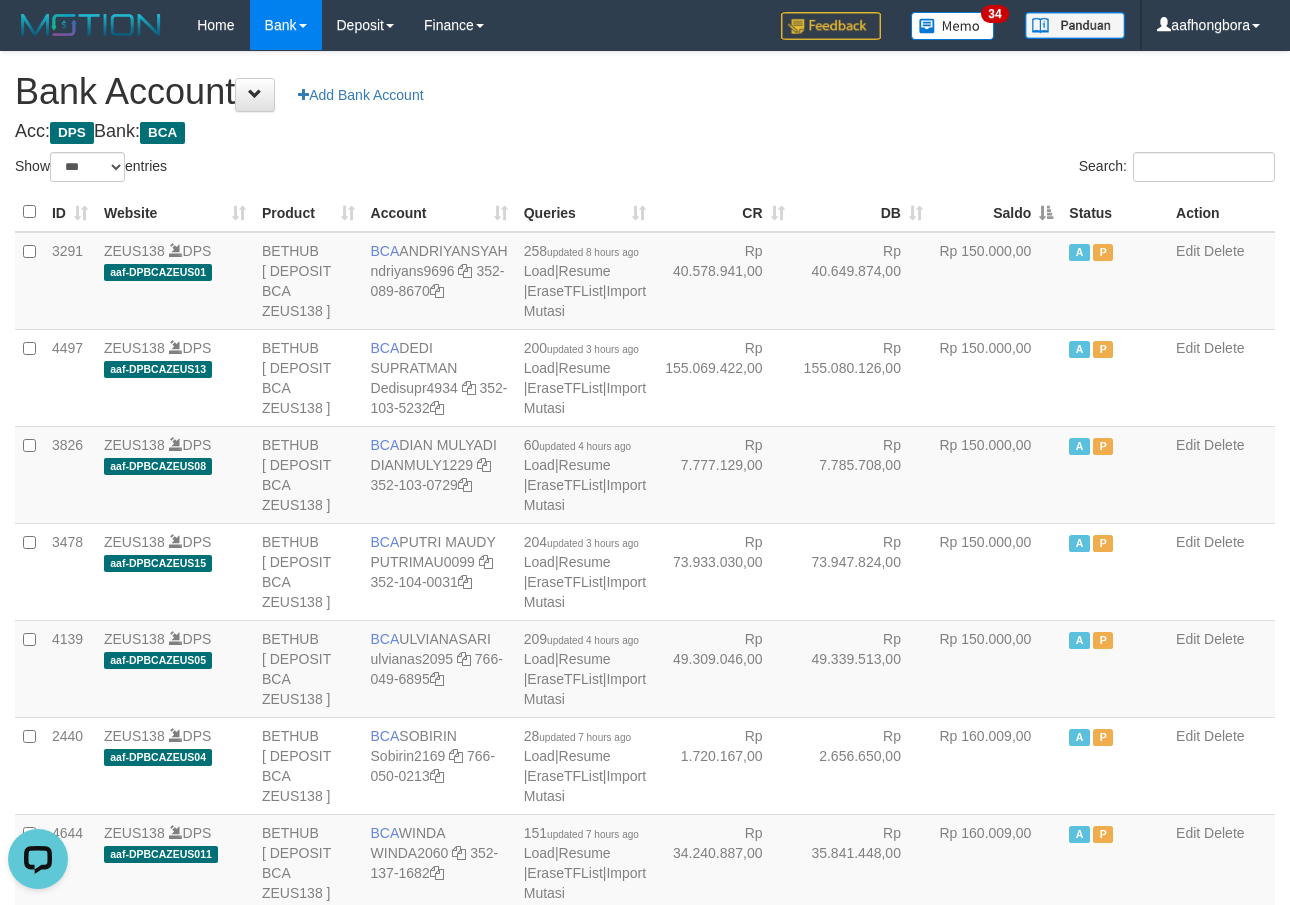 click on "Saldo" at bounding box center (996, 212) 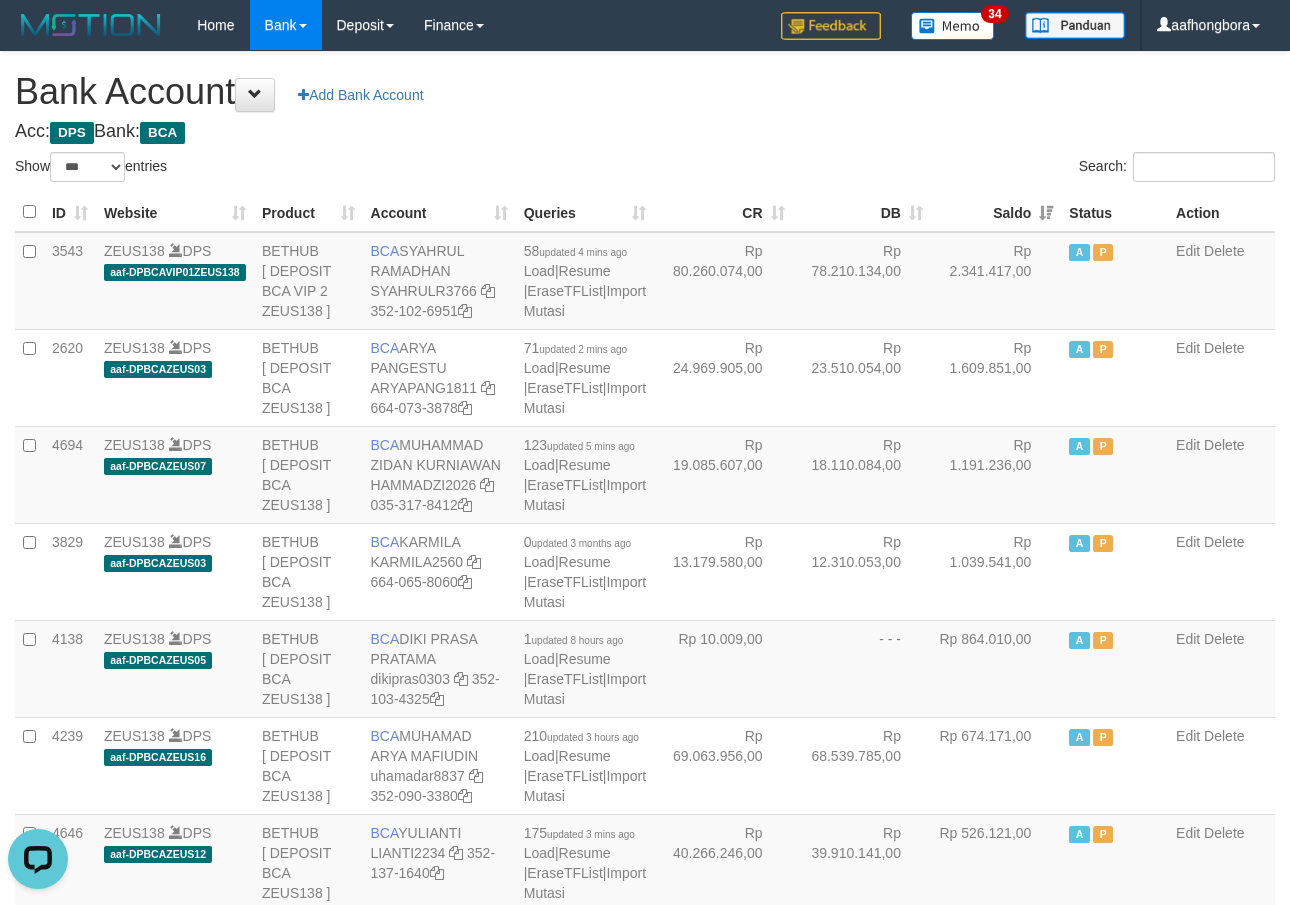click on "Saldo" at bounding box center (996, 212) 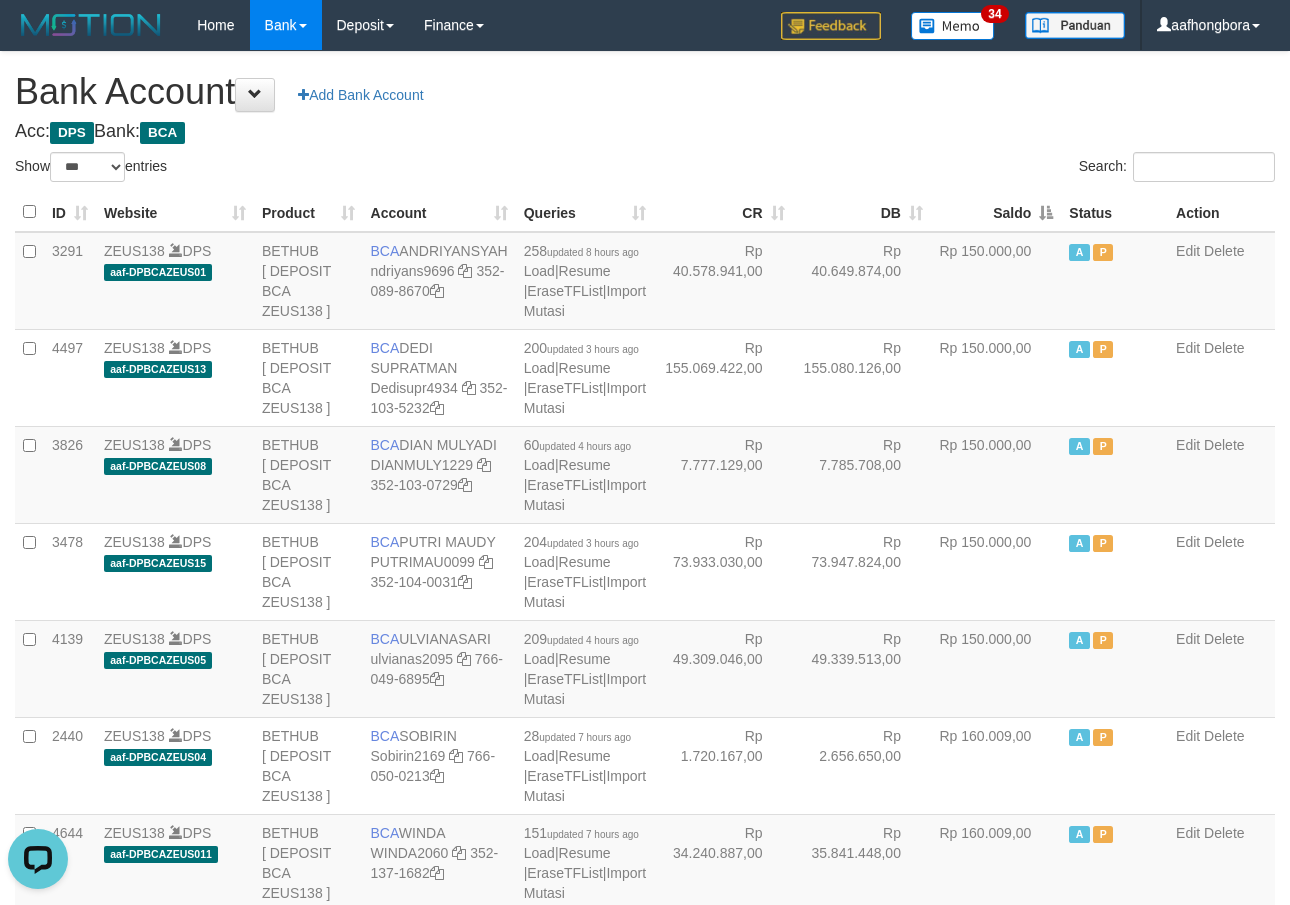 click on "Saldo" at bounding box center [996, 212] 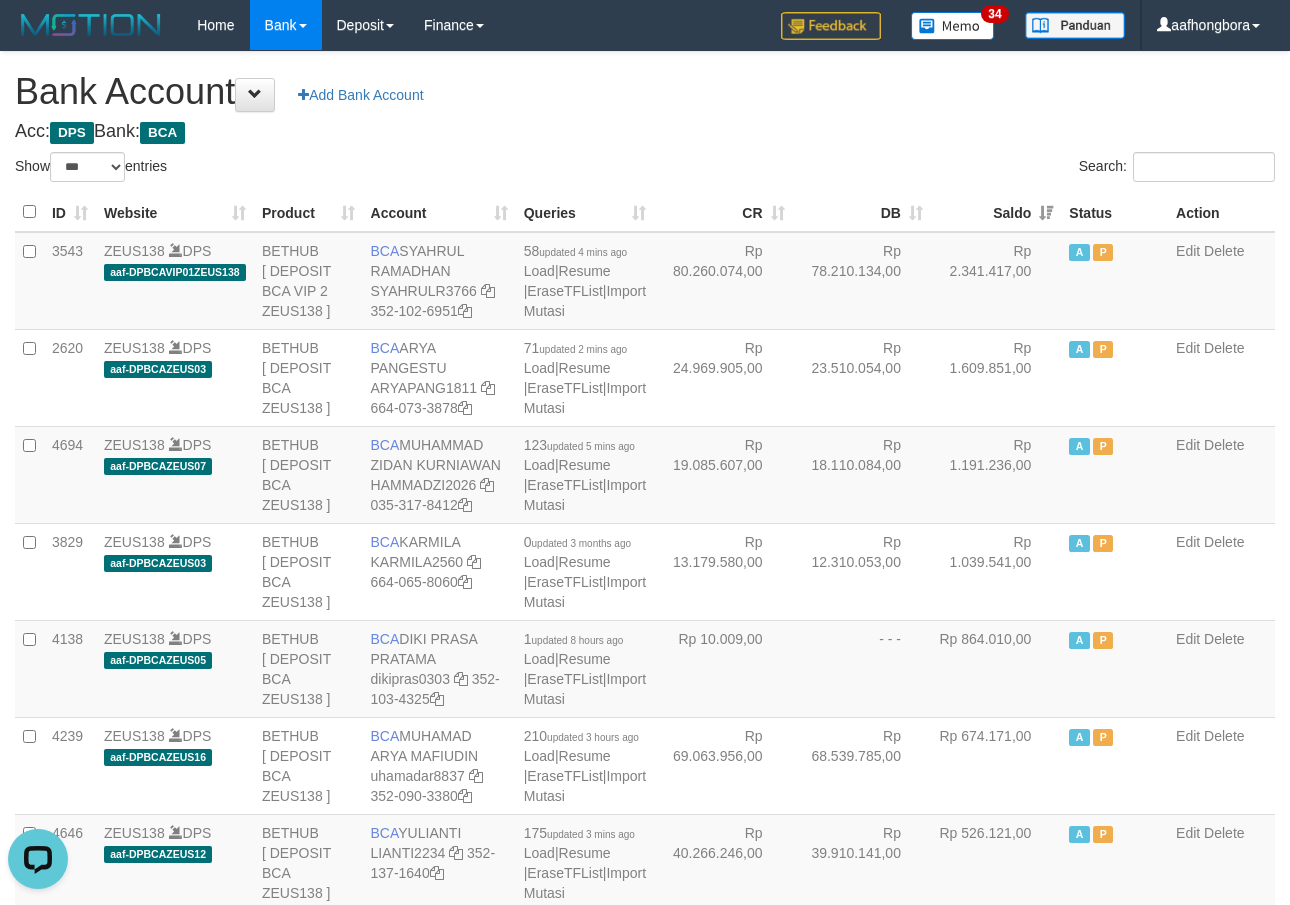 click on "Saldo" at bounding box center [996, 212] 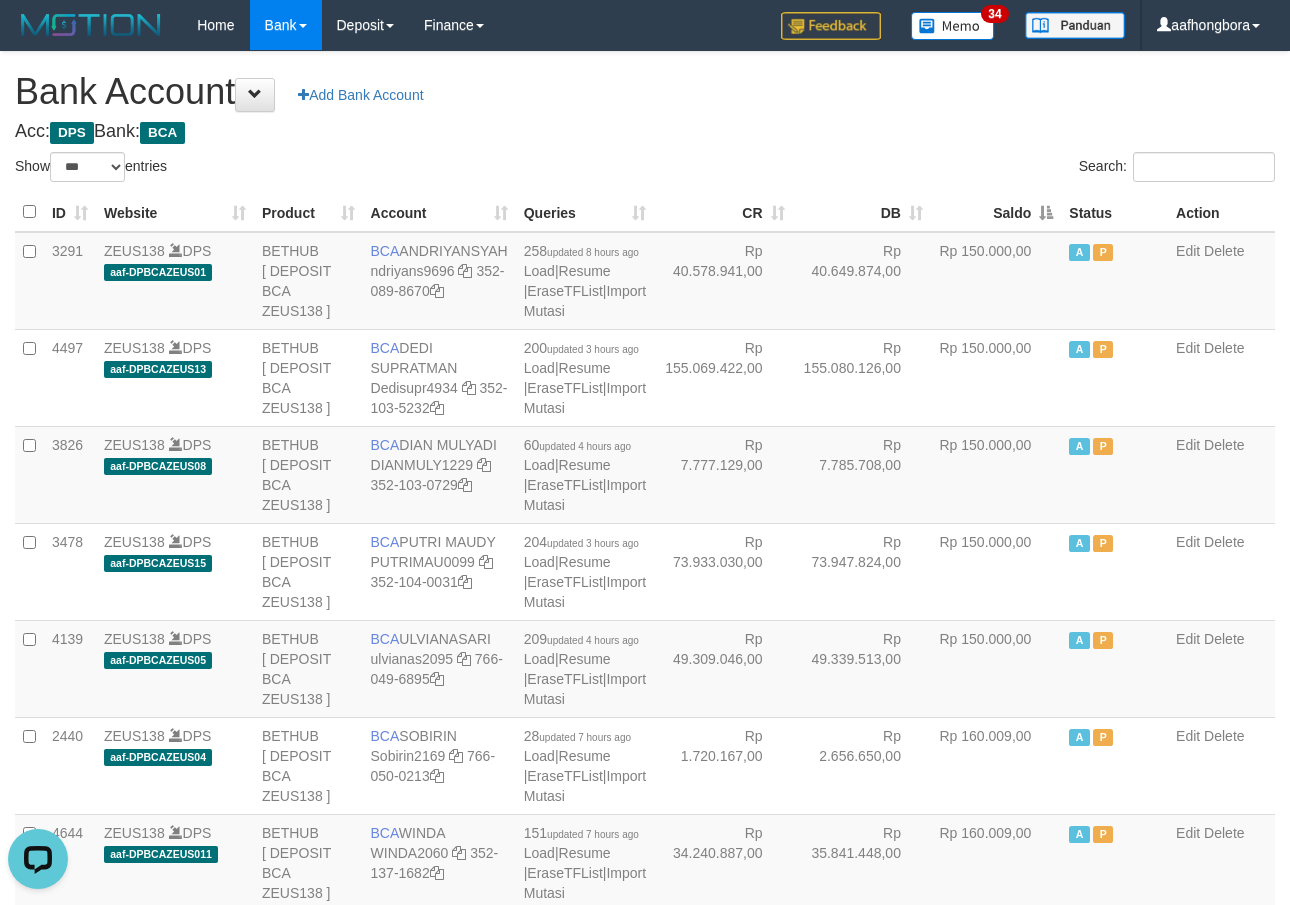 click on "Saldo" at bounding box center (996, 212) 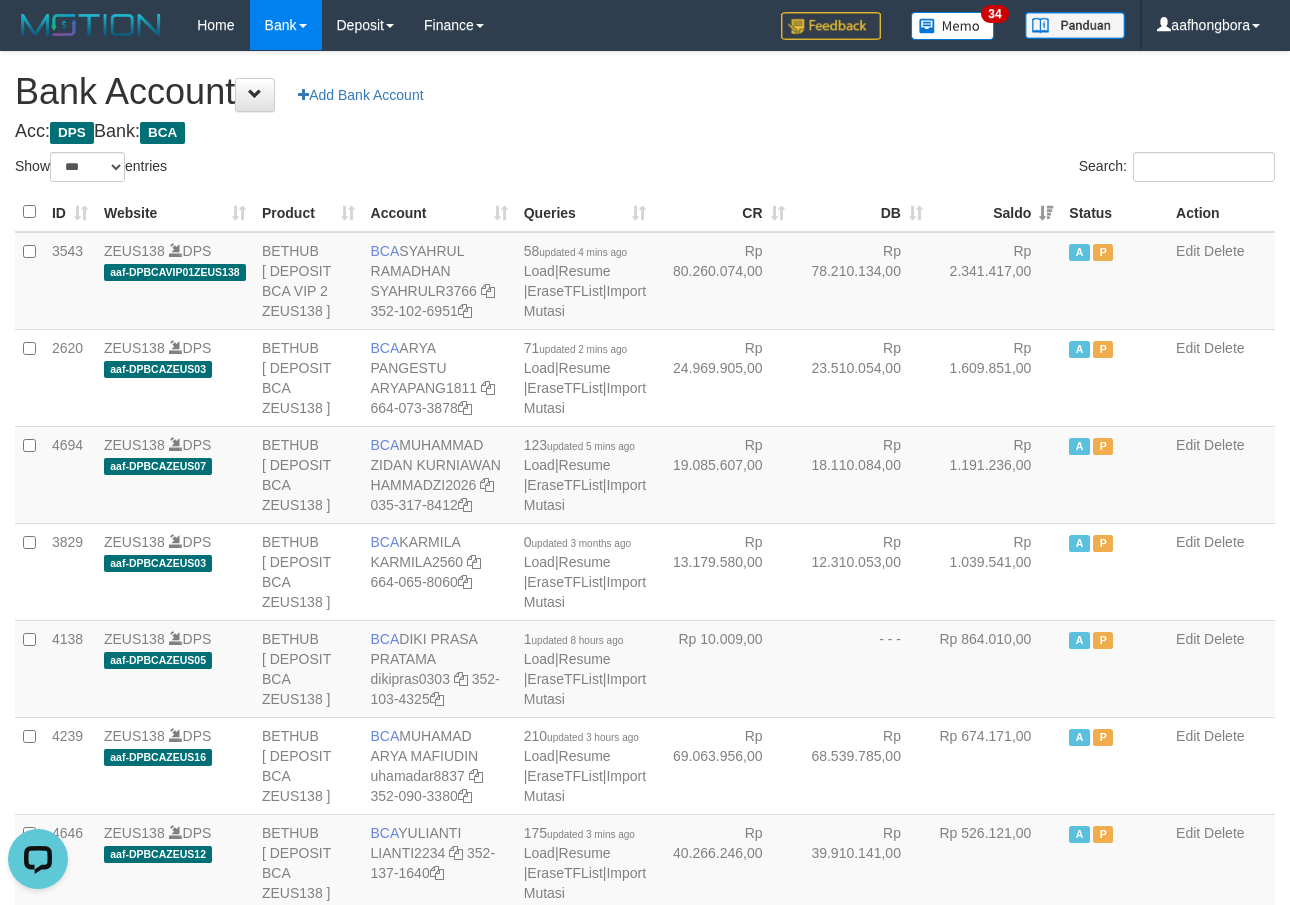 click on "Saldo" at bounding box center (996, 212) 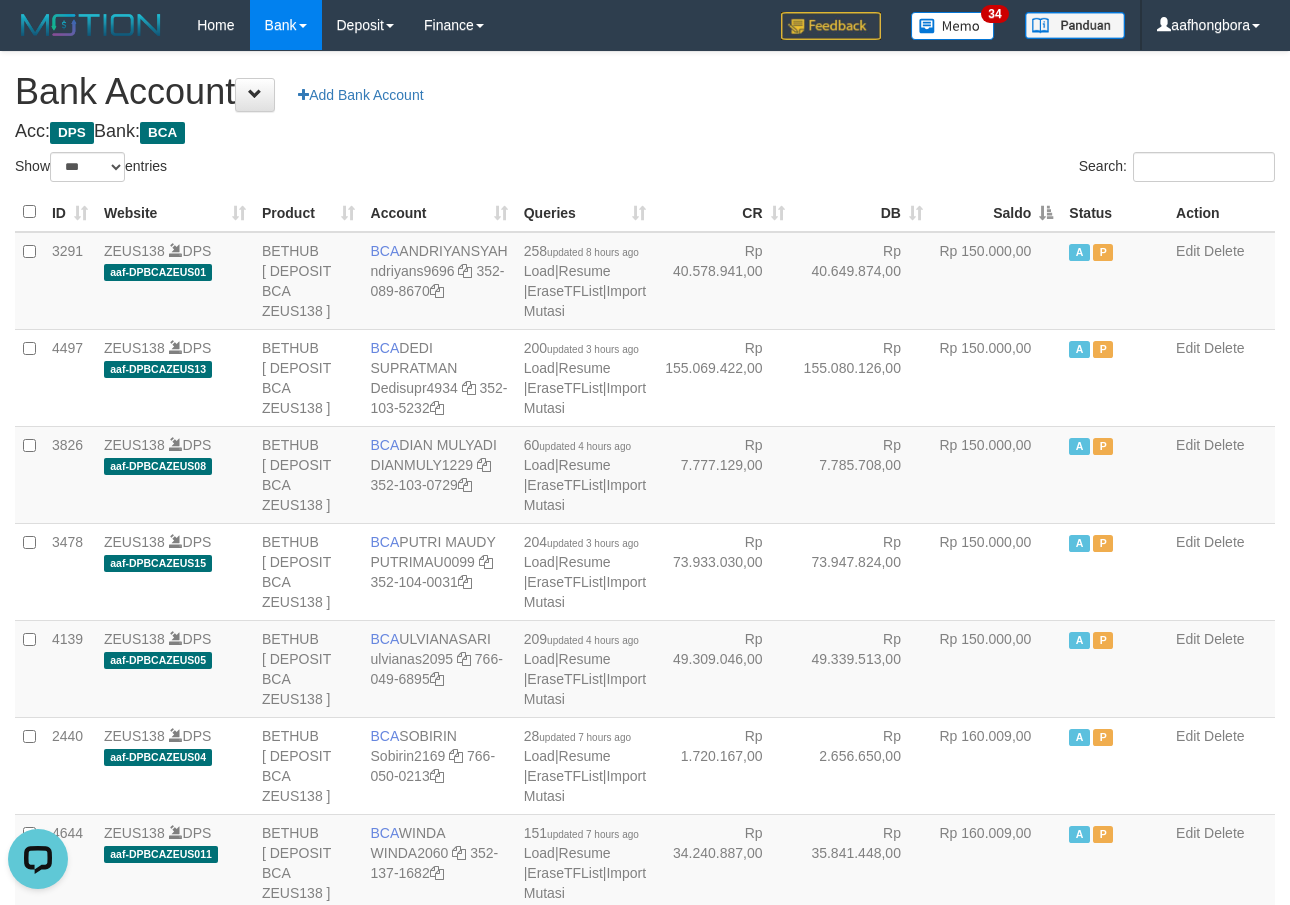 click on "Saldo" at bounding box center (996, 212) 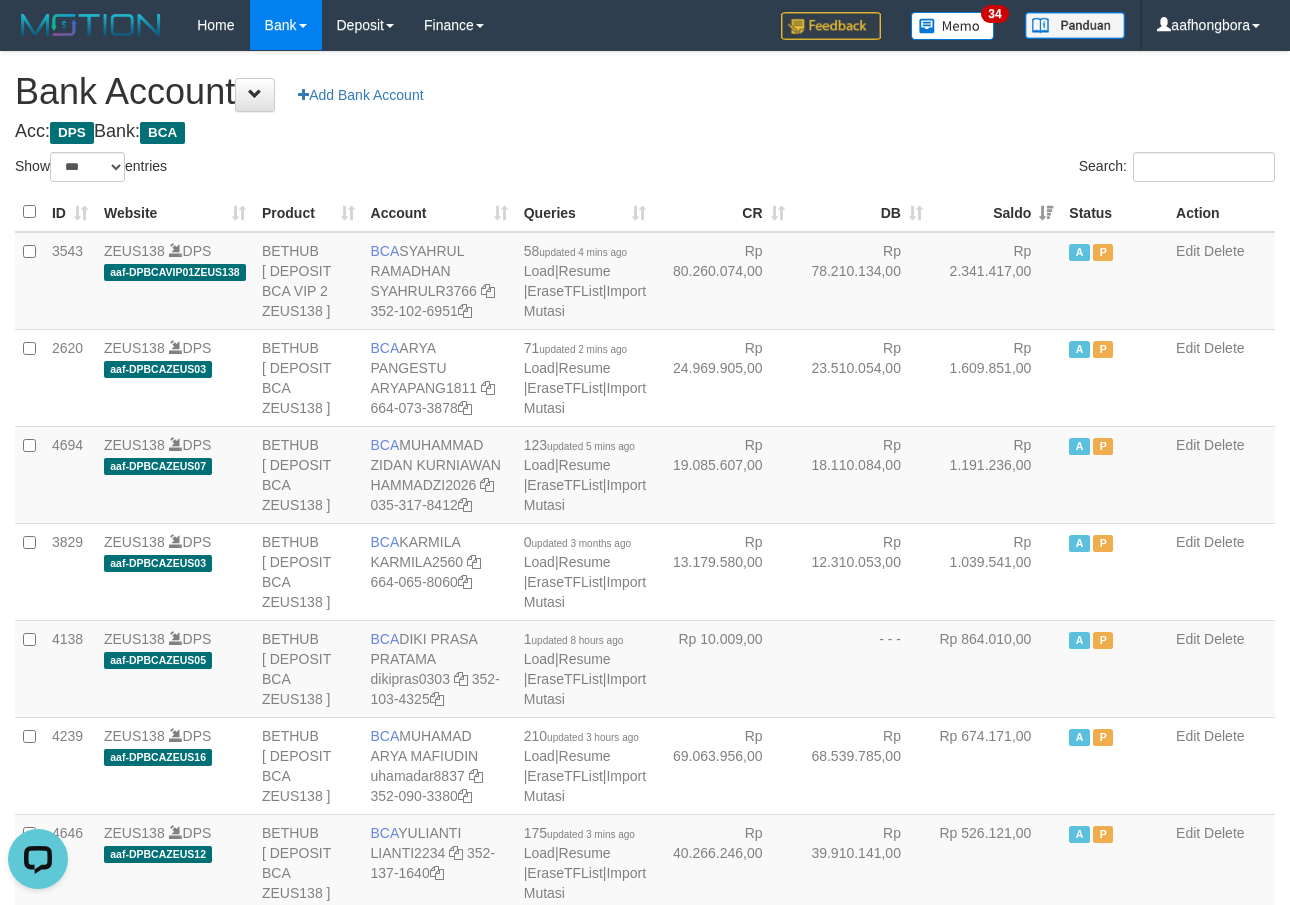 click on "Saldo" at bounding box center [996, 212] 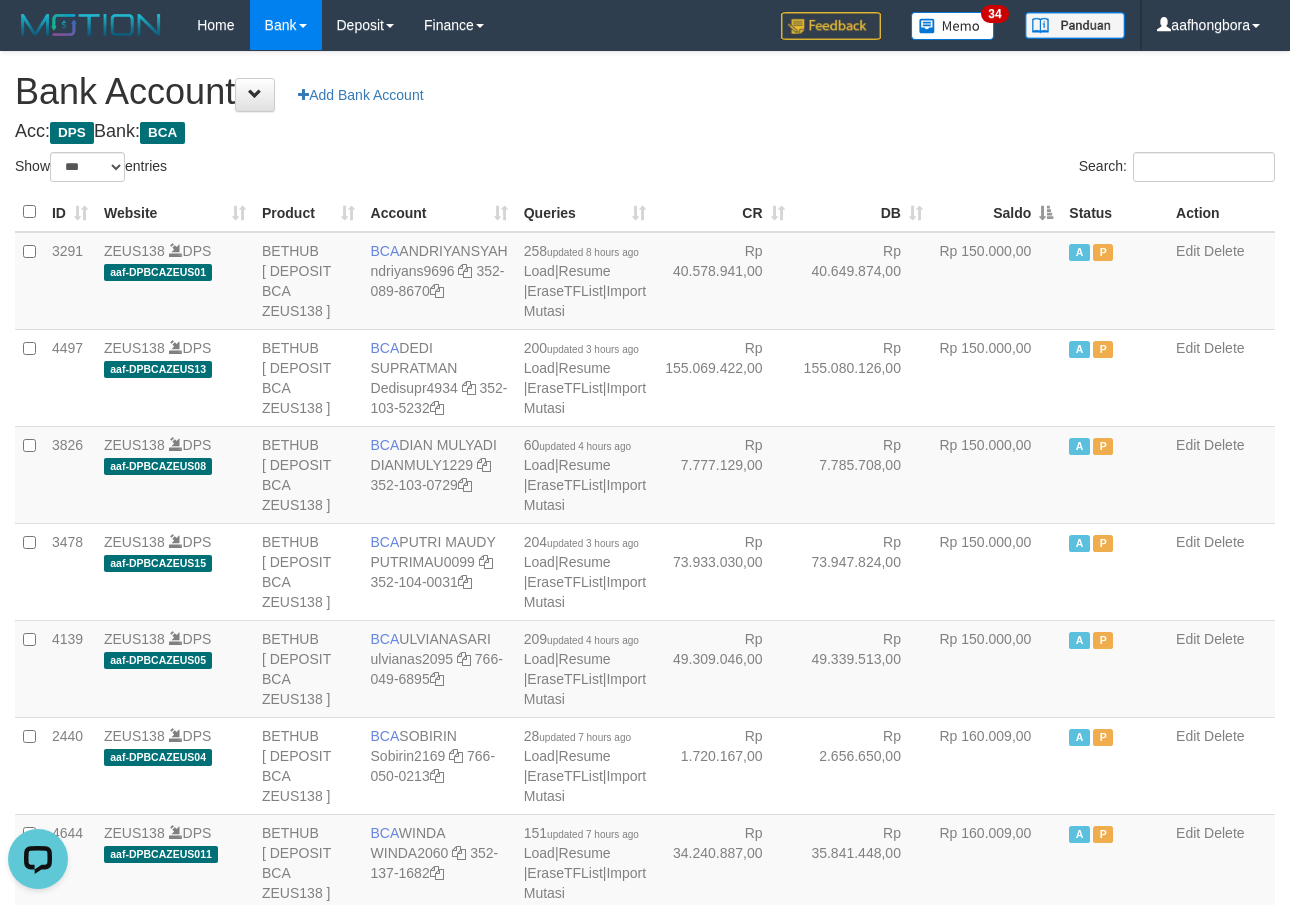 click on "Saldo" at bounding box center (996, 212) 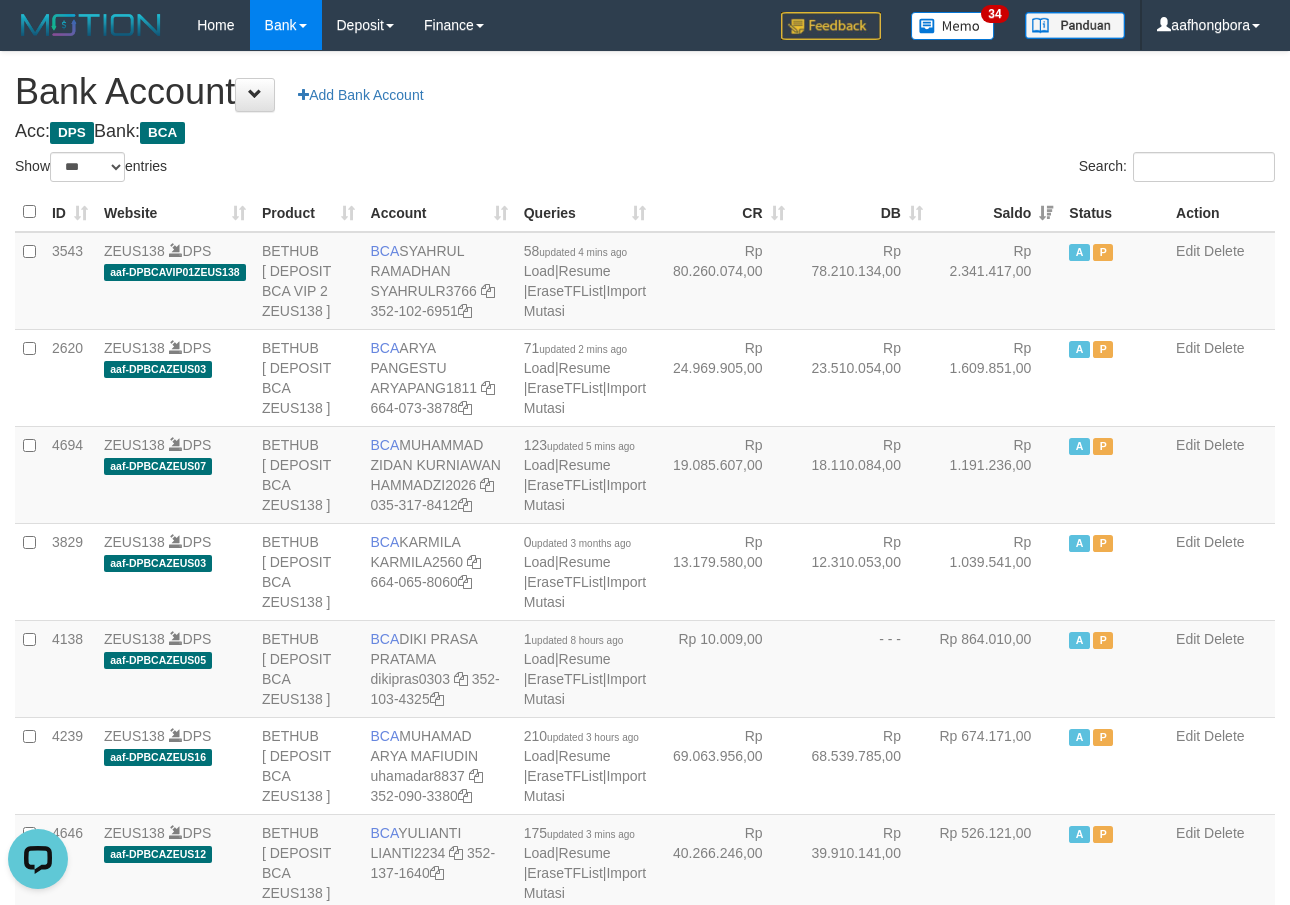 click on "Saldo" at bounding box center (996, 212) 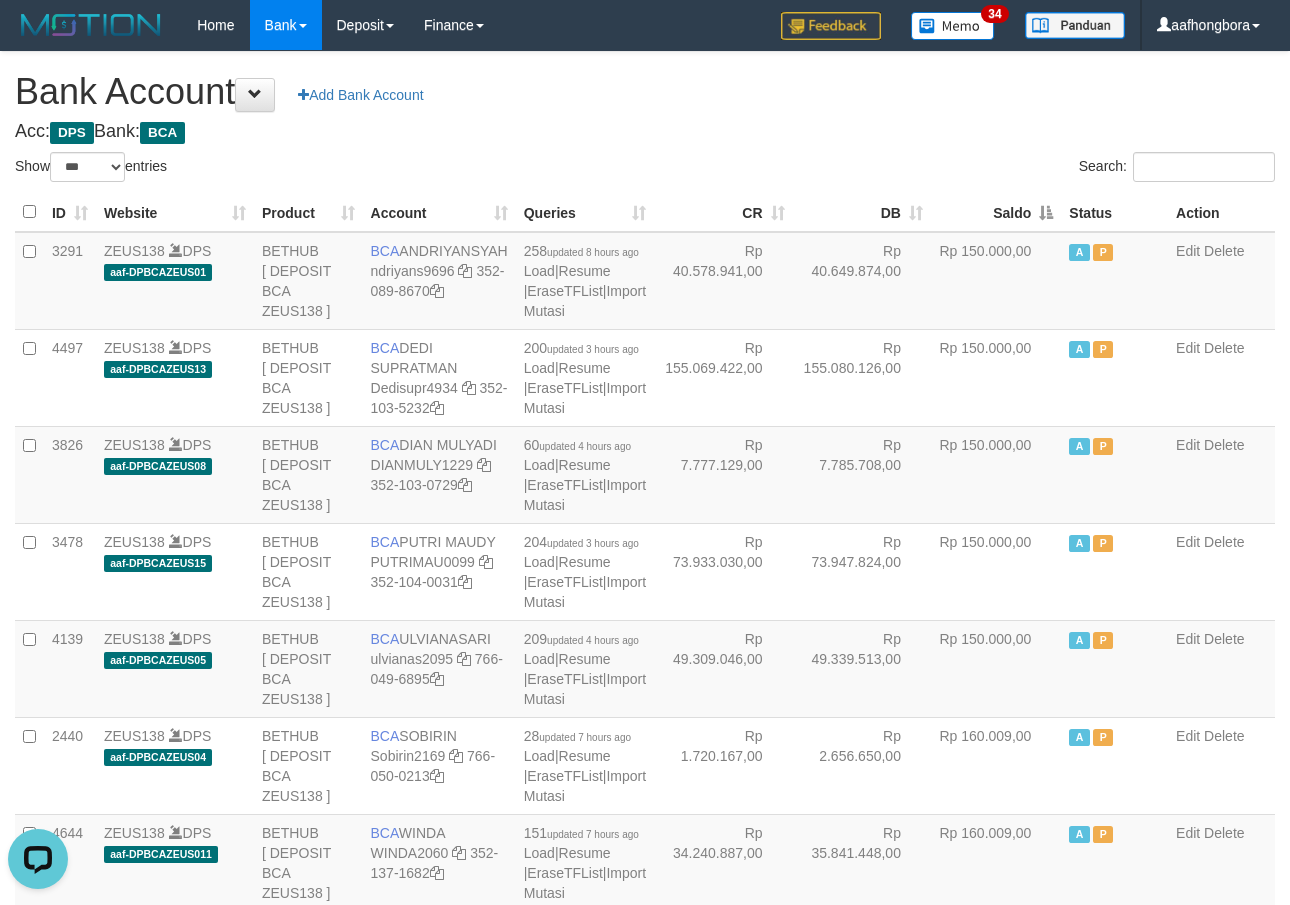click on "Saldo" at bounding box center [996, 212] 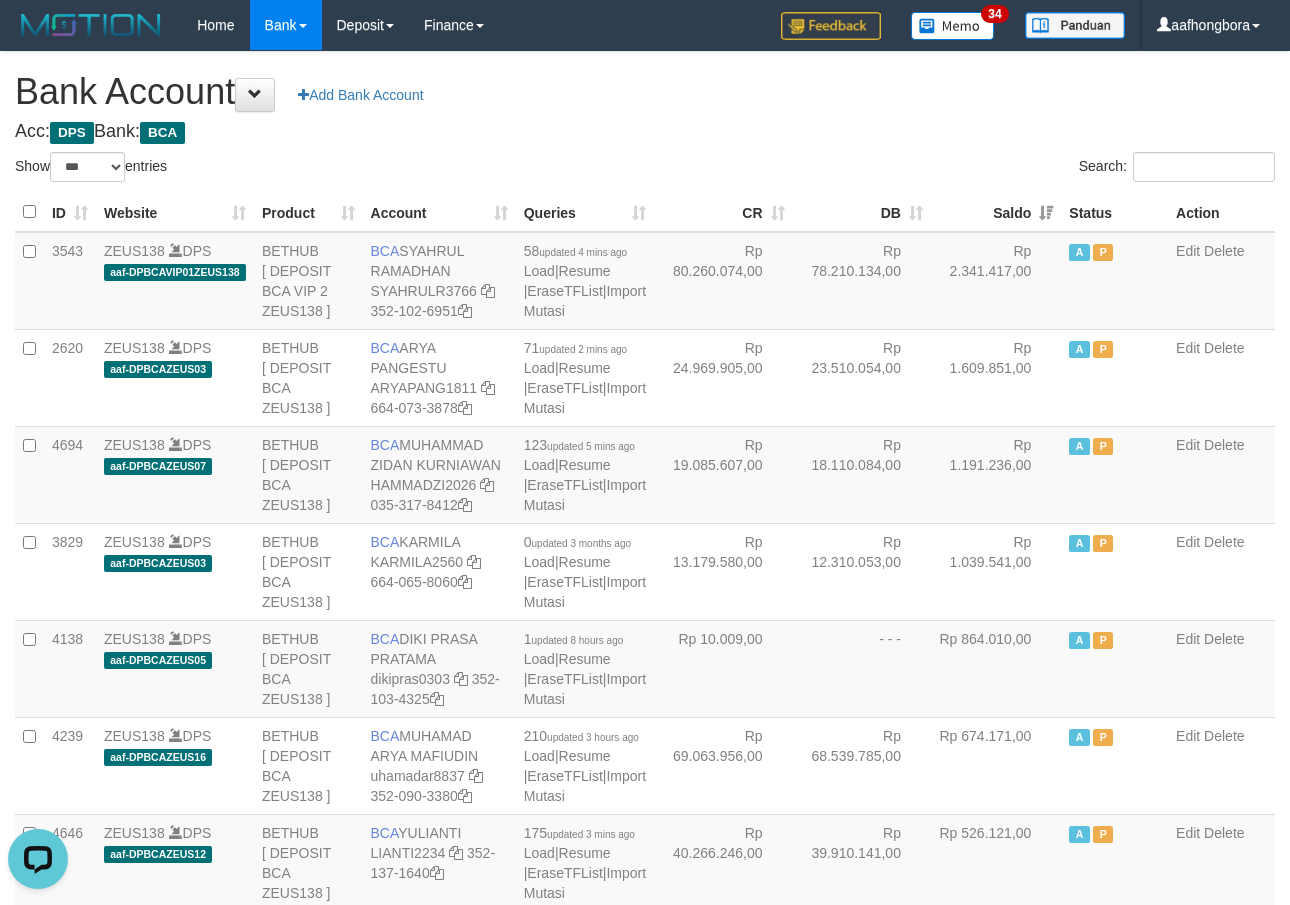 click on "Acc: 										 DPS
Bank:   BCA" at bounding box center (645, 132) 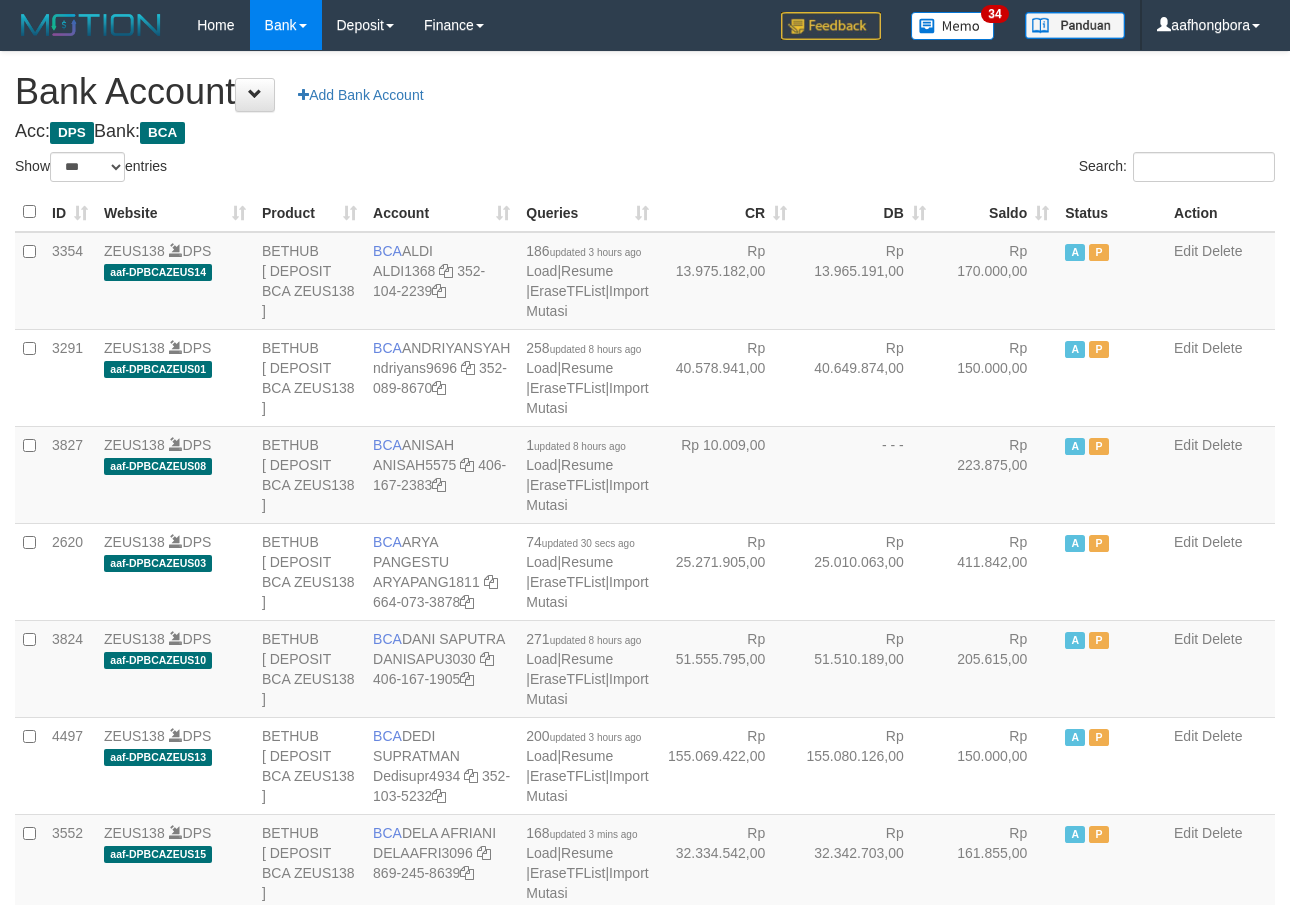 select on "***" 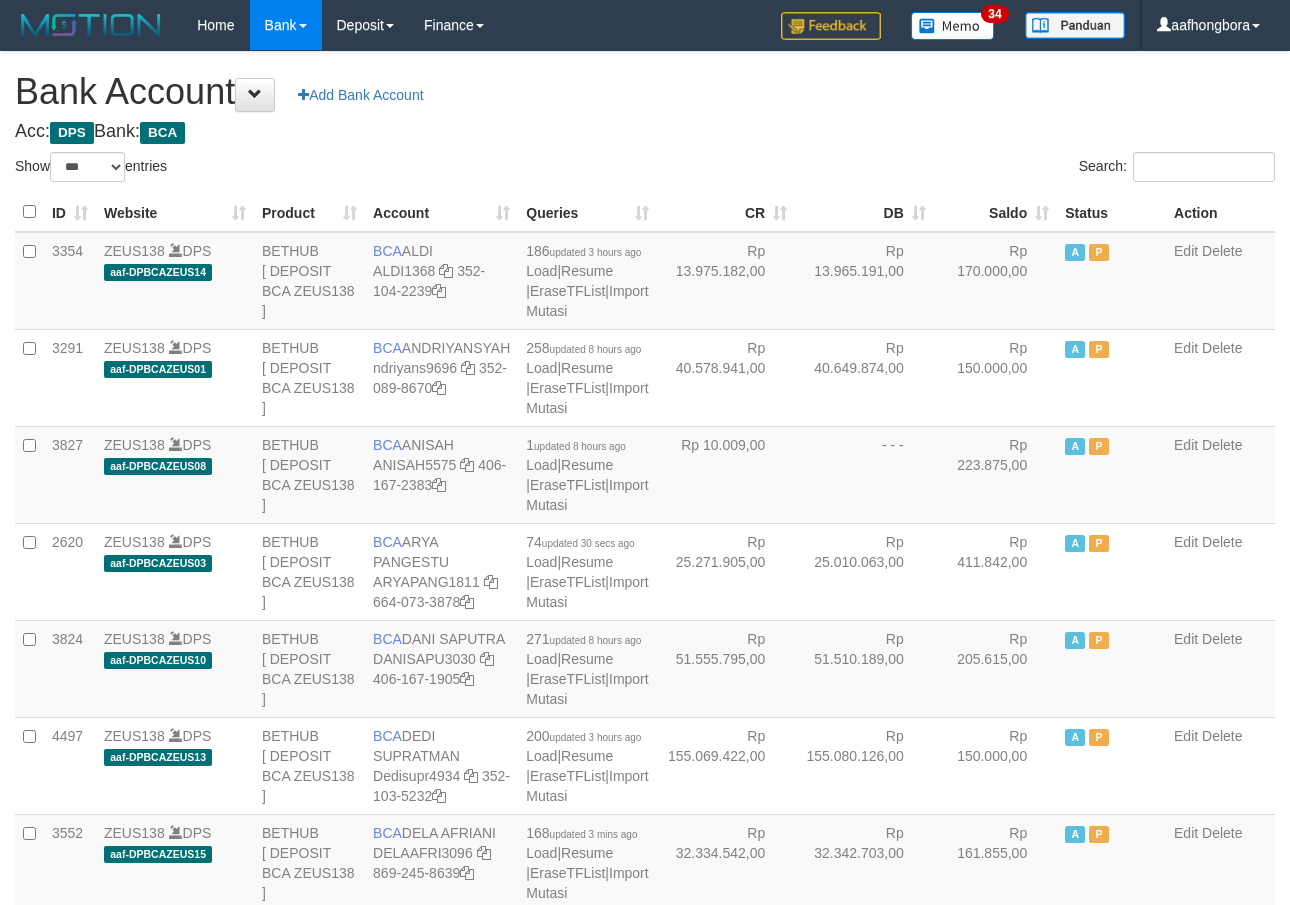 scroll, scrollTop: 0, scrollLeft: 0, axis: both 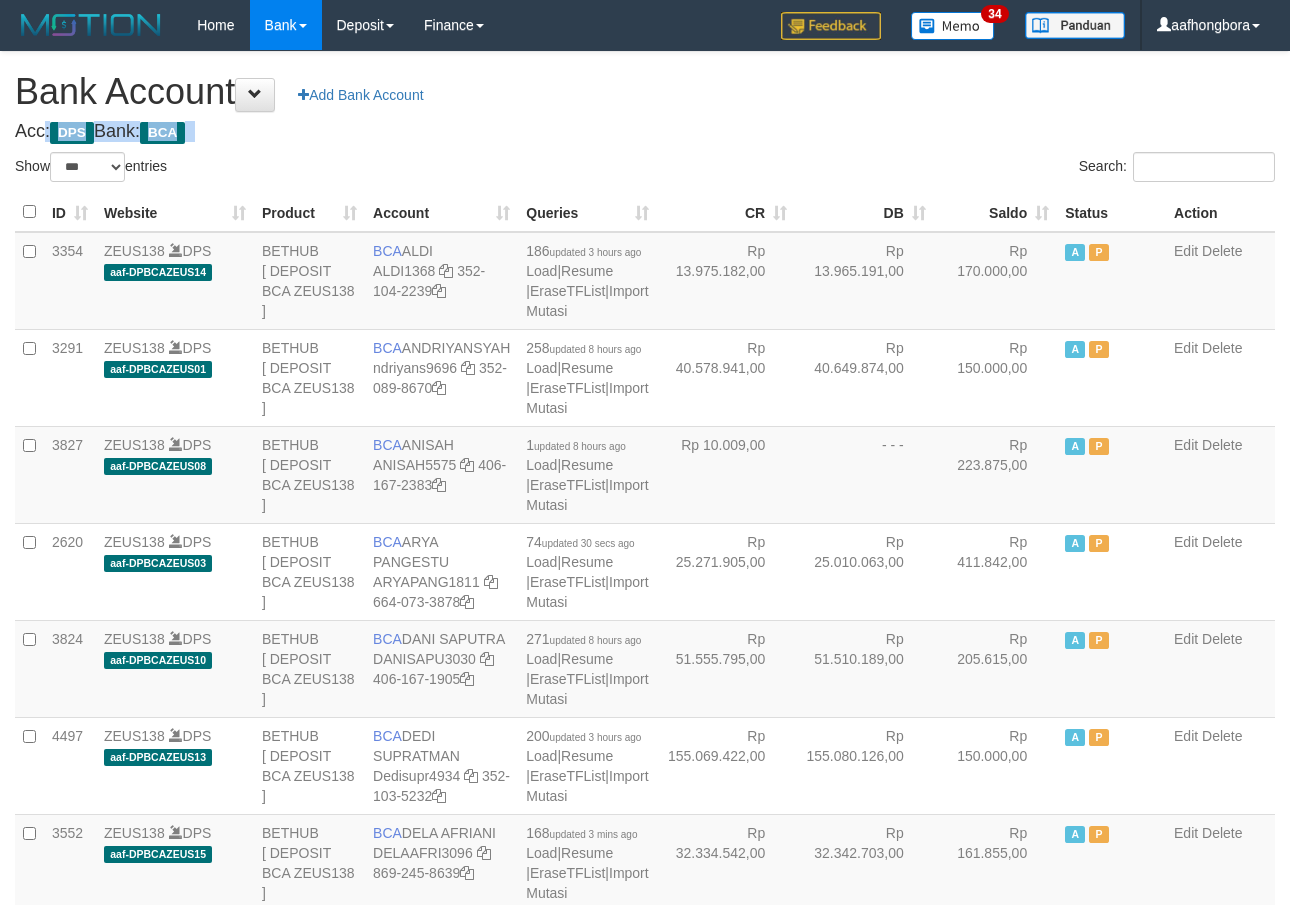 click on "Acc: 										 DPS
Bank:   BCA" at bounding box center [645, 132] 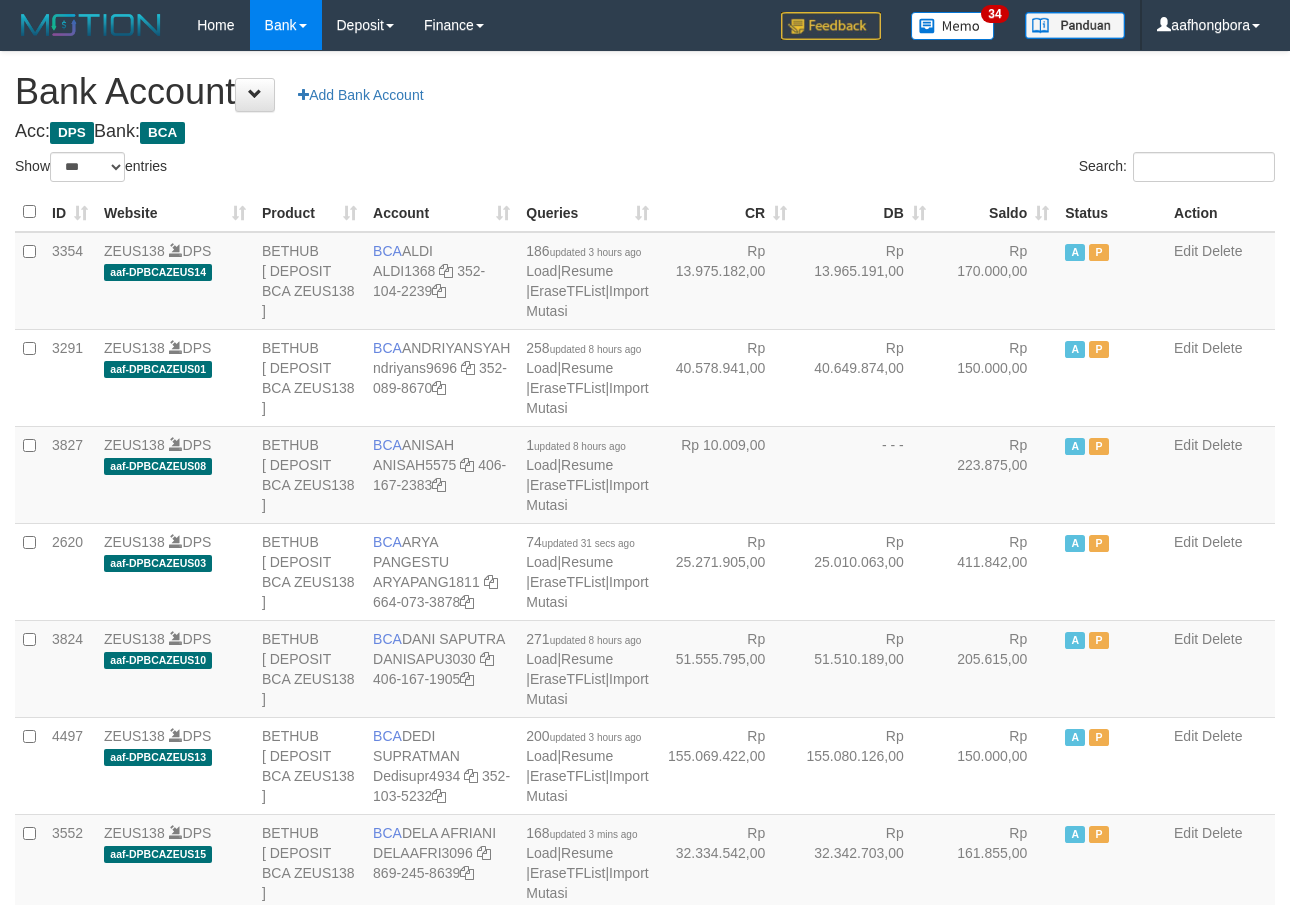 select on "***" 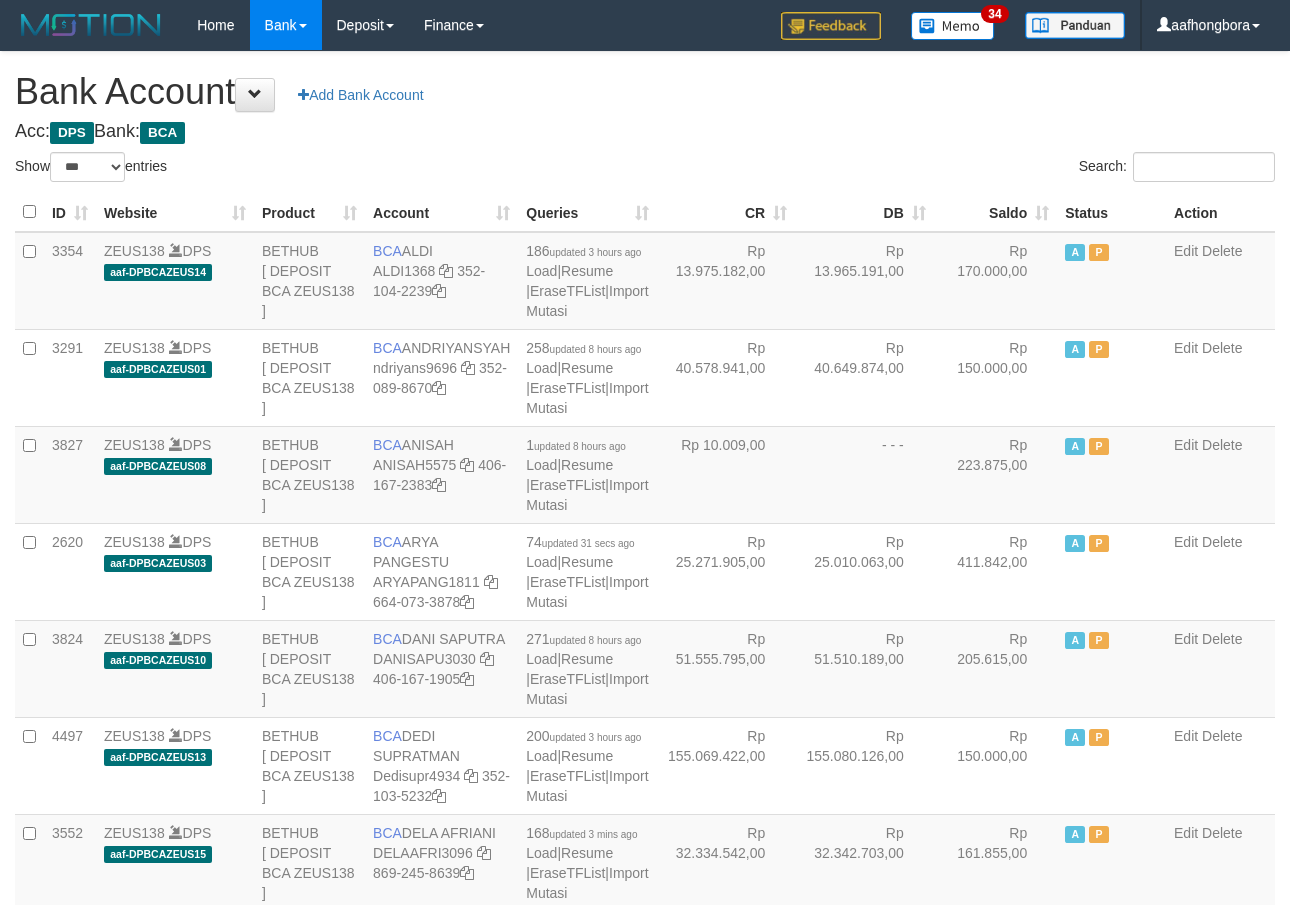 scroll, scrollTop: 0, scrollLeft: 0, axis: both 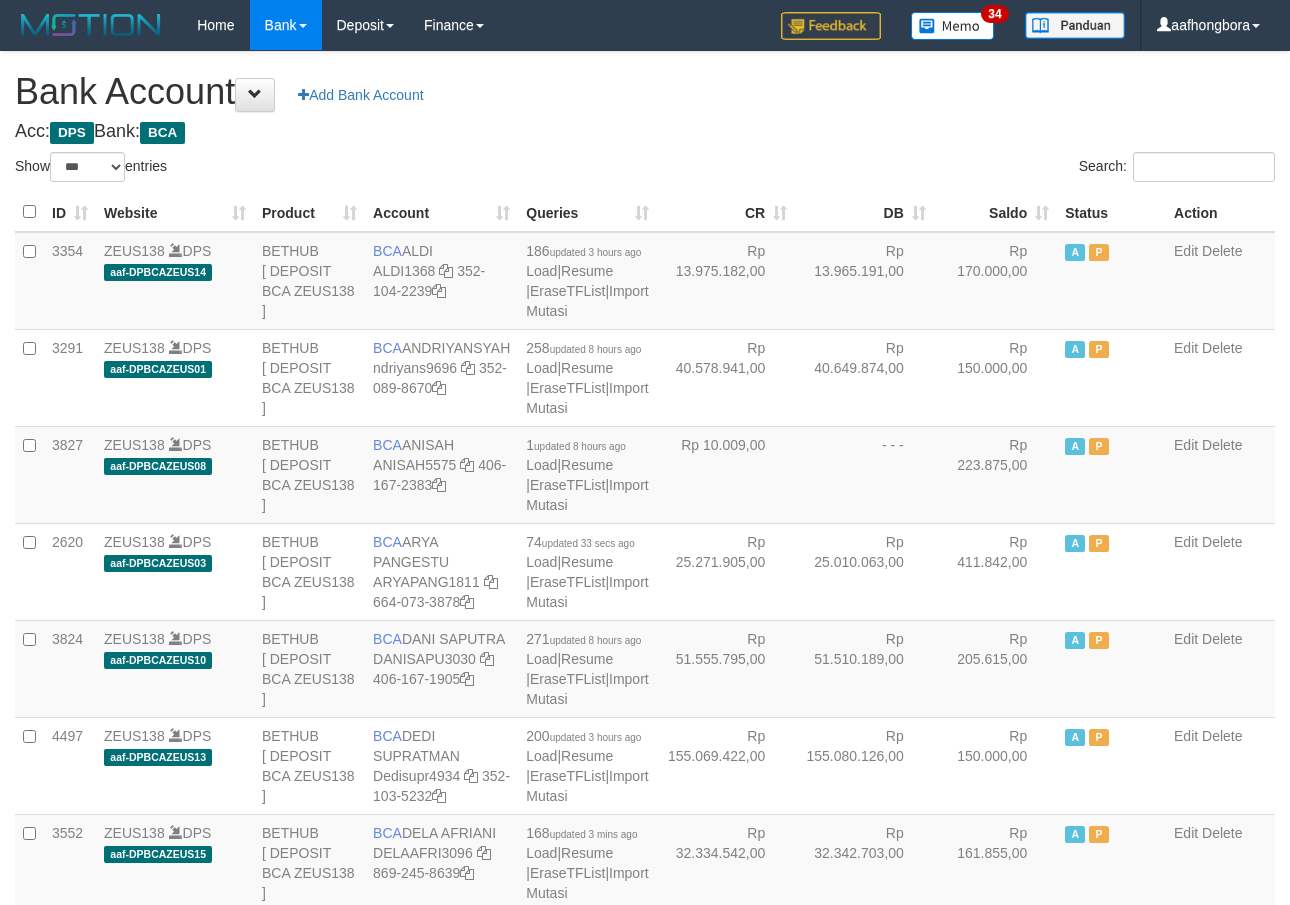 select on "***" 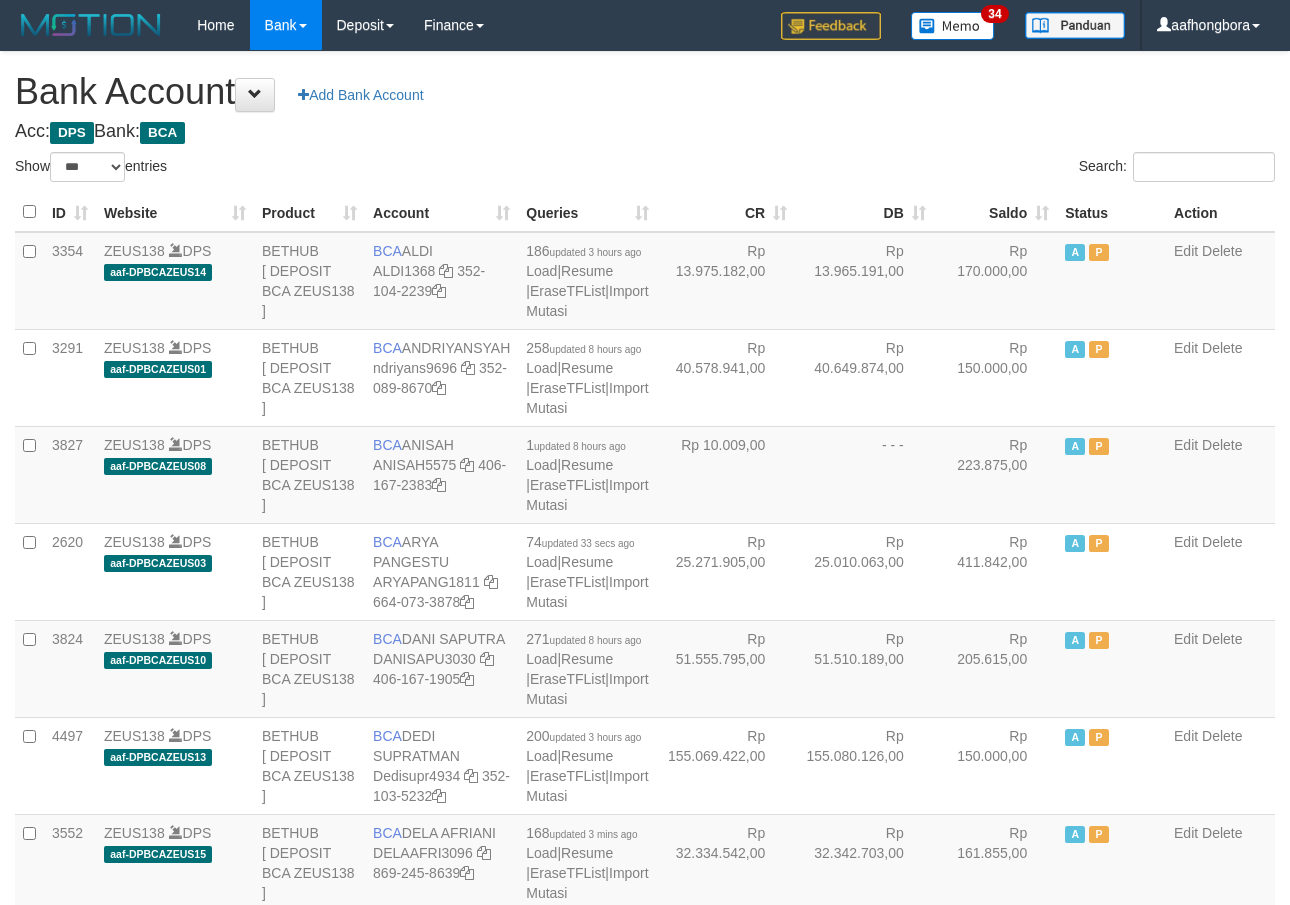 scroll, scrollTop: 0, scrollLeft: 0, axis: both 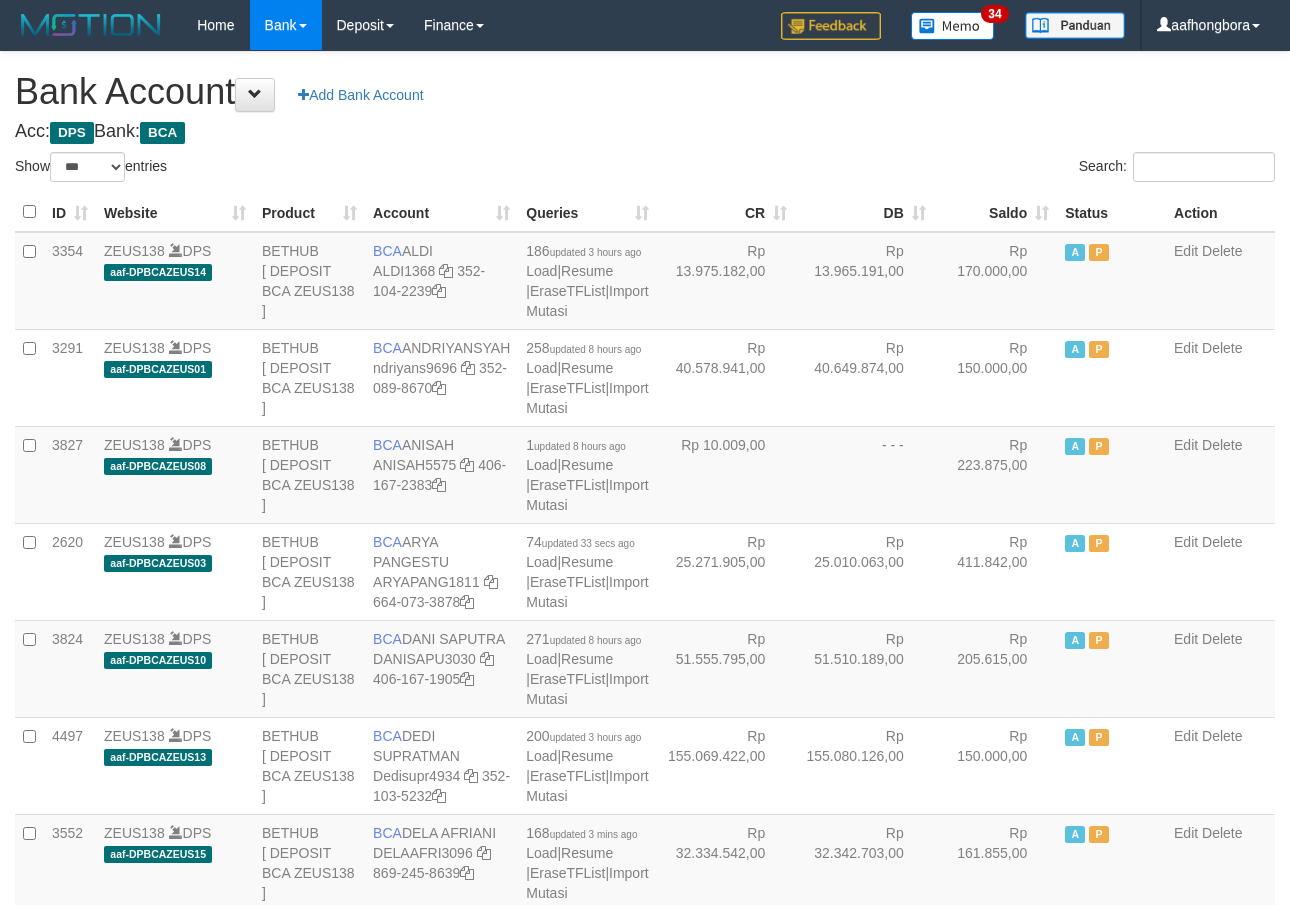 select on "***" 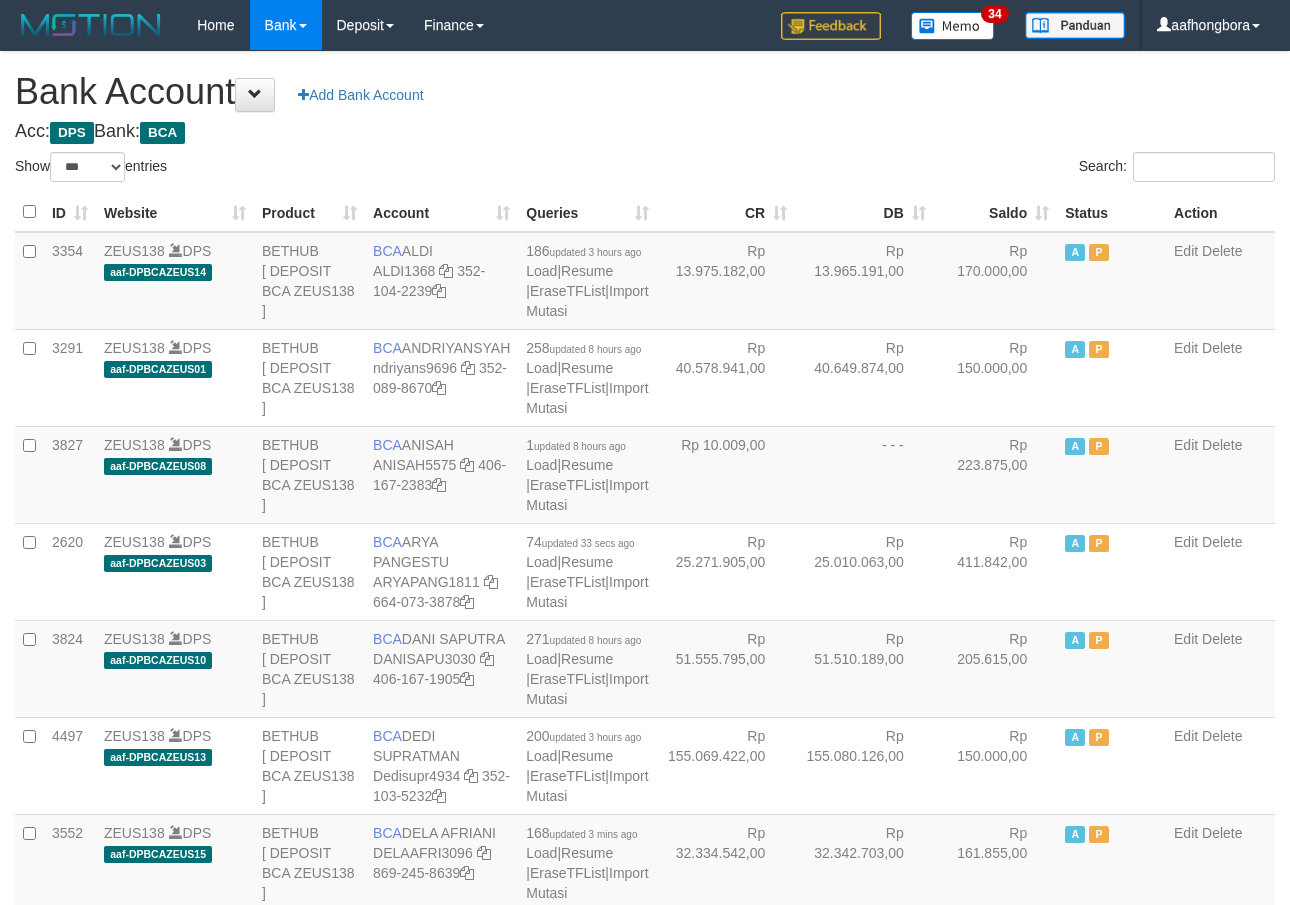 scroll, scrollTop: 0, scrollLeft: 0, axis: both 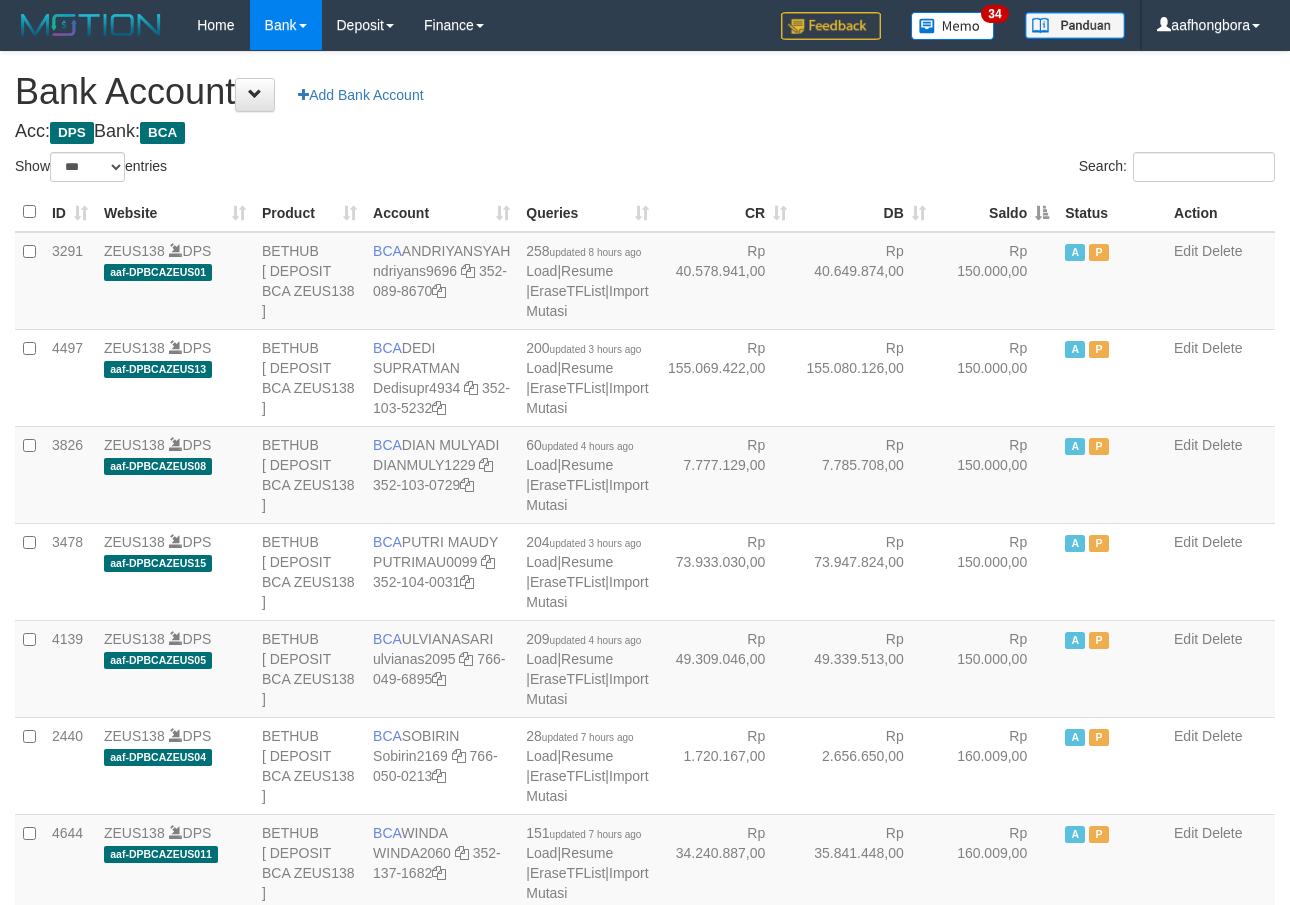 click on "Saldo" at bounding box center [995, 212] 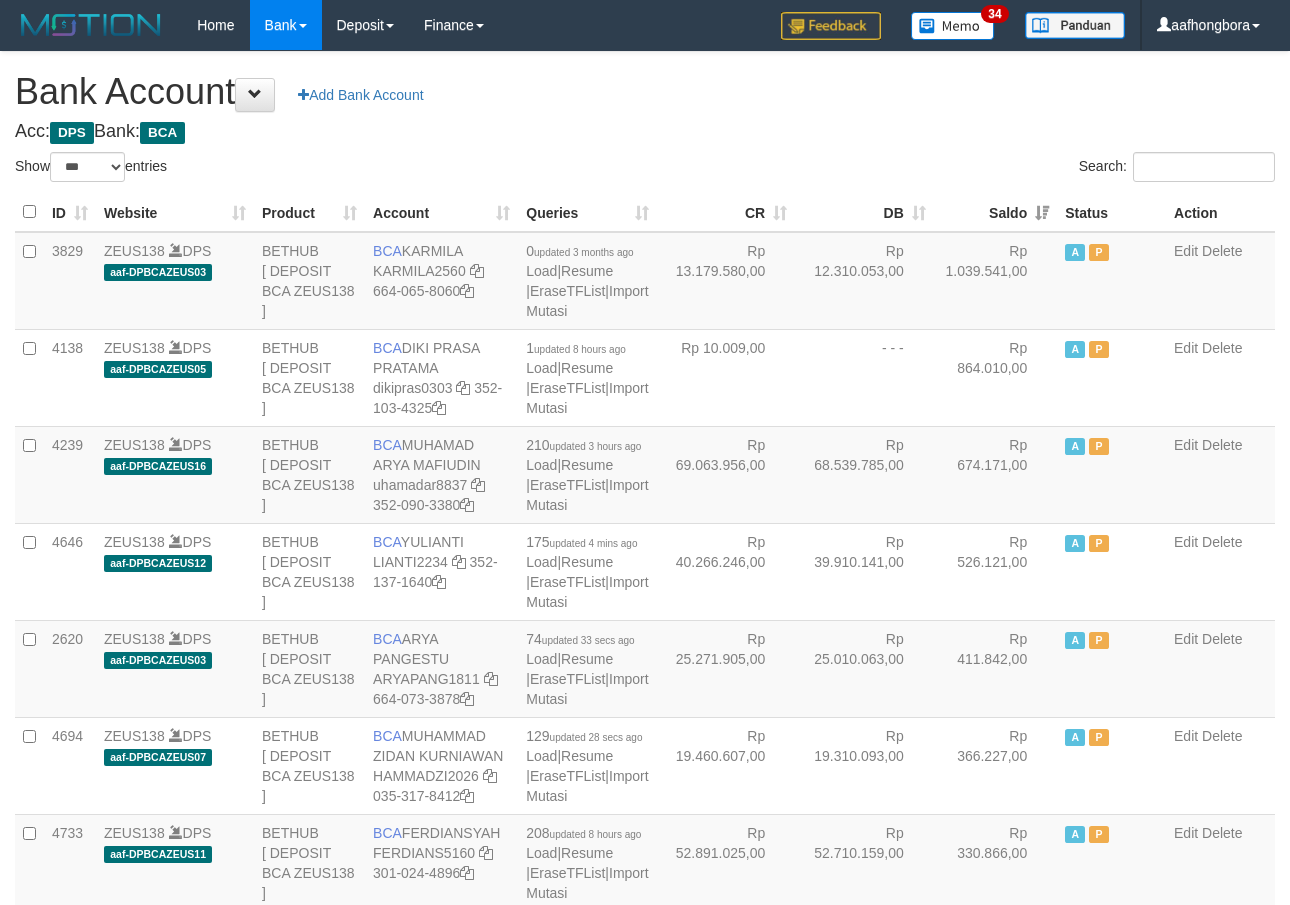 click on "Saldo" at bounding box center [995, 212] 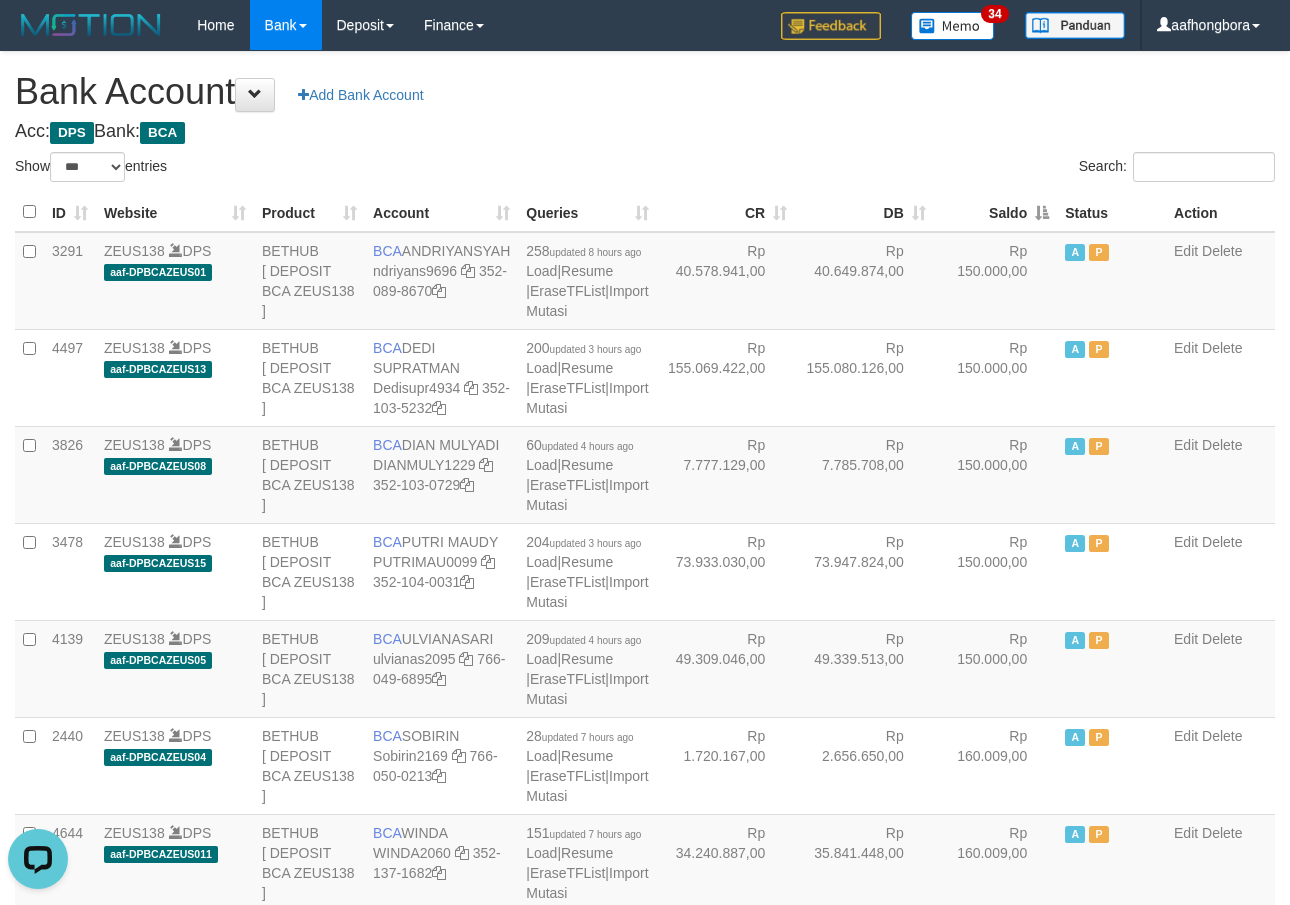 click on "Saldo" at bounding box center [995, 212] 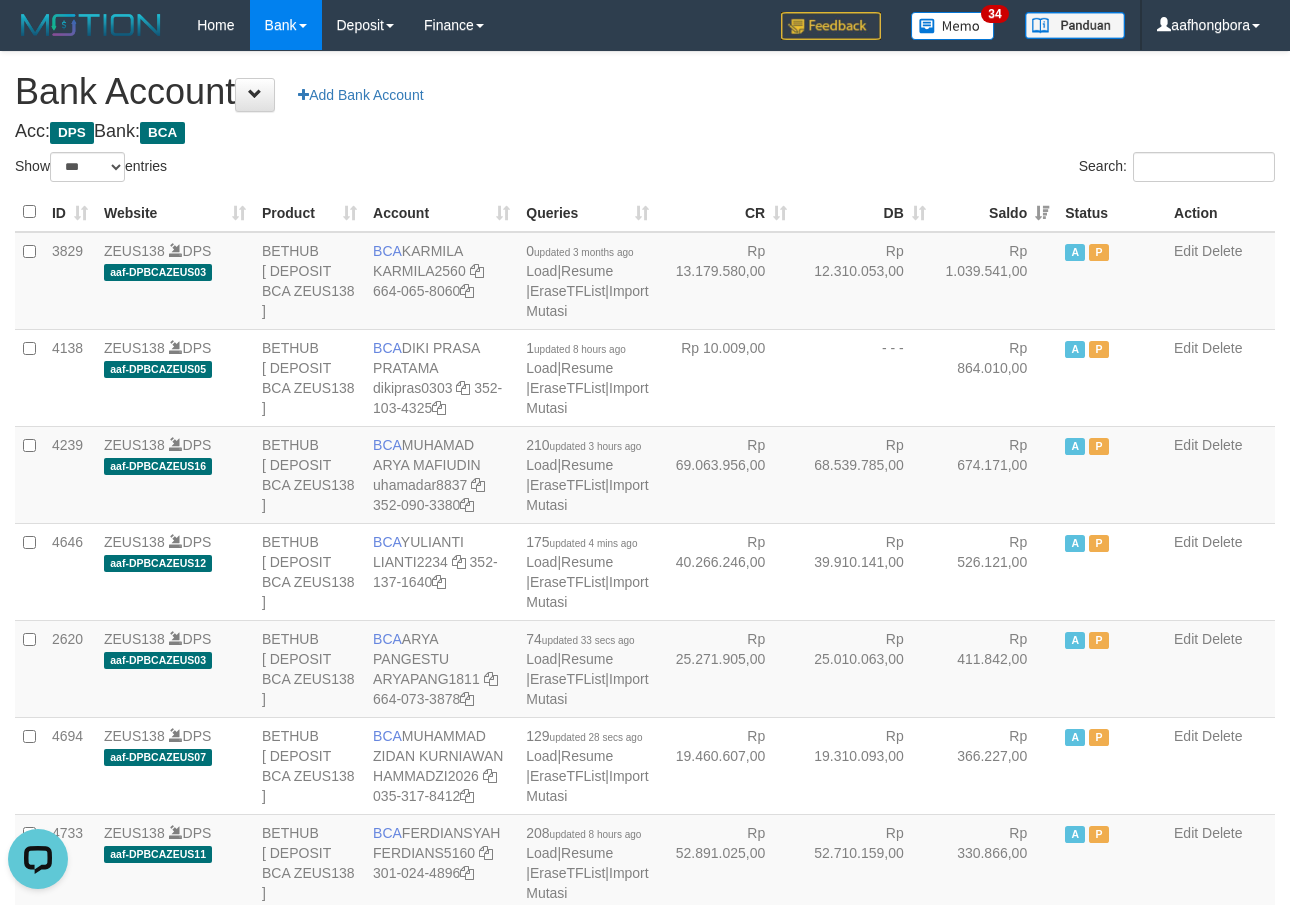 click on "Saldo" at bounding box center (995, 212) 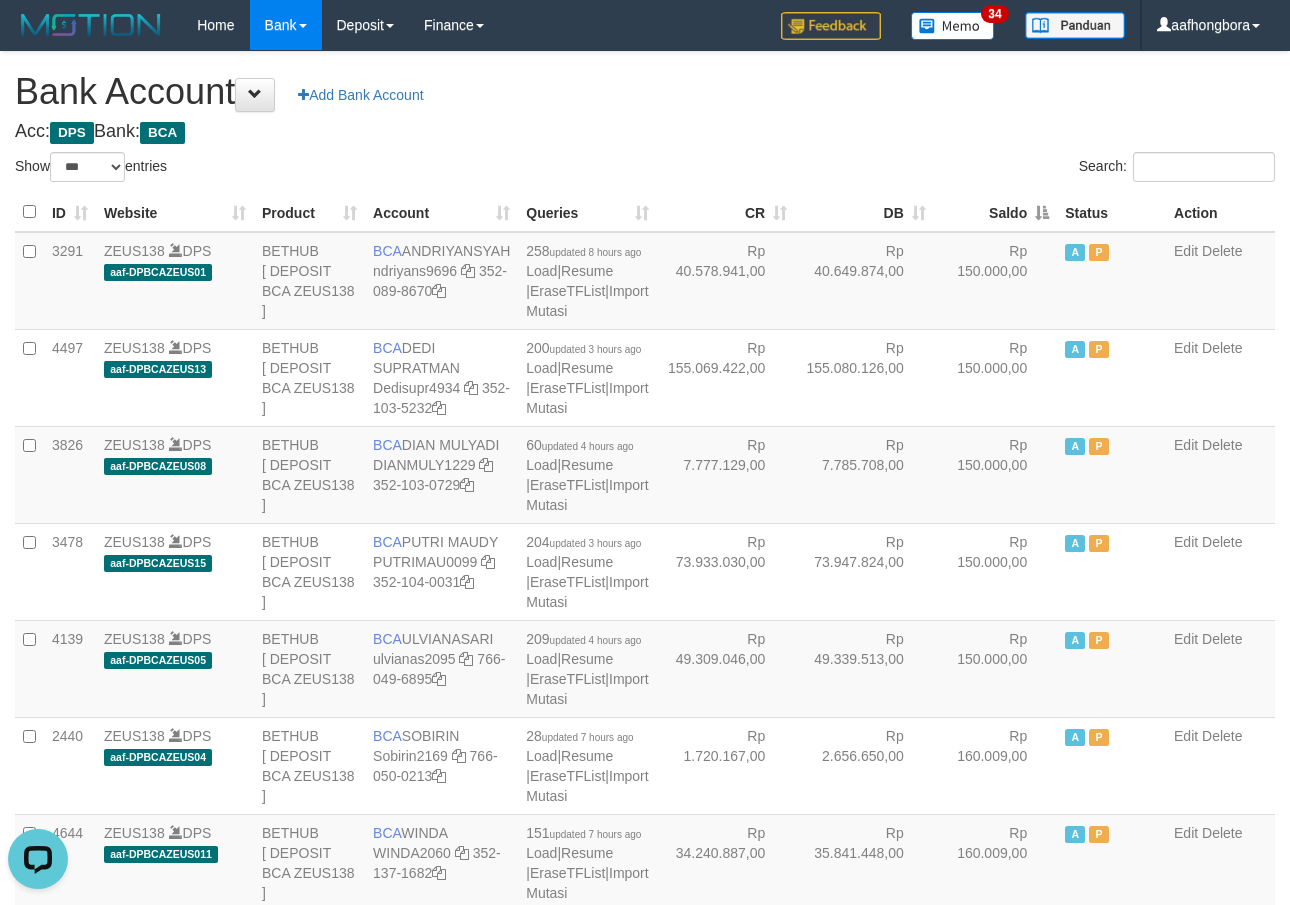 click on "Saldo" at bounding box center [995, 212] 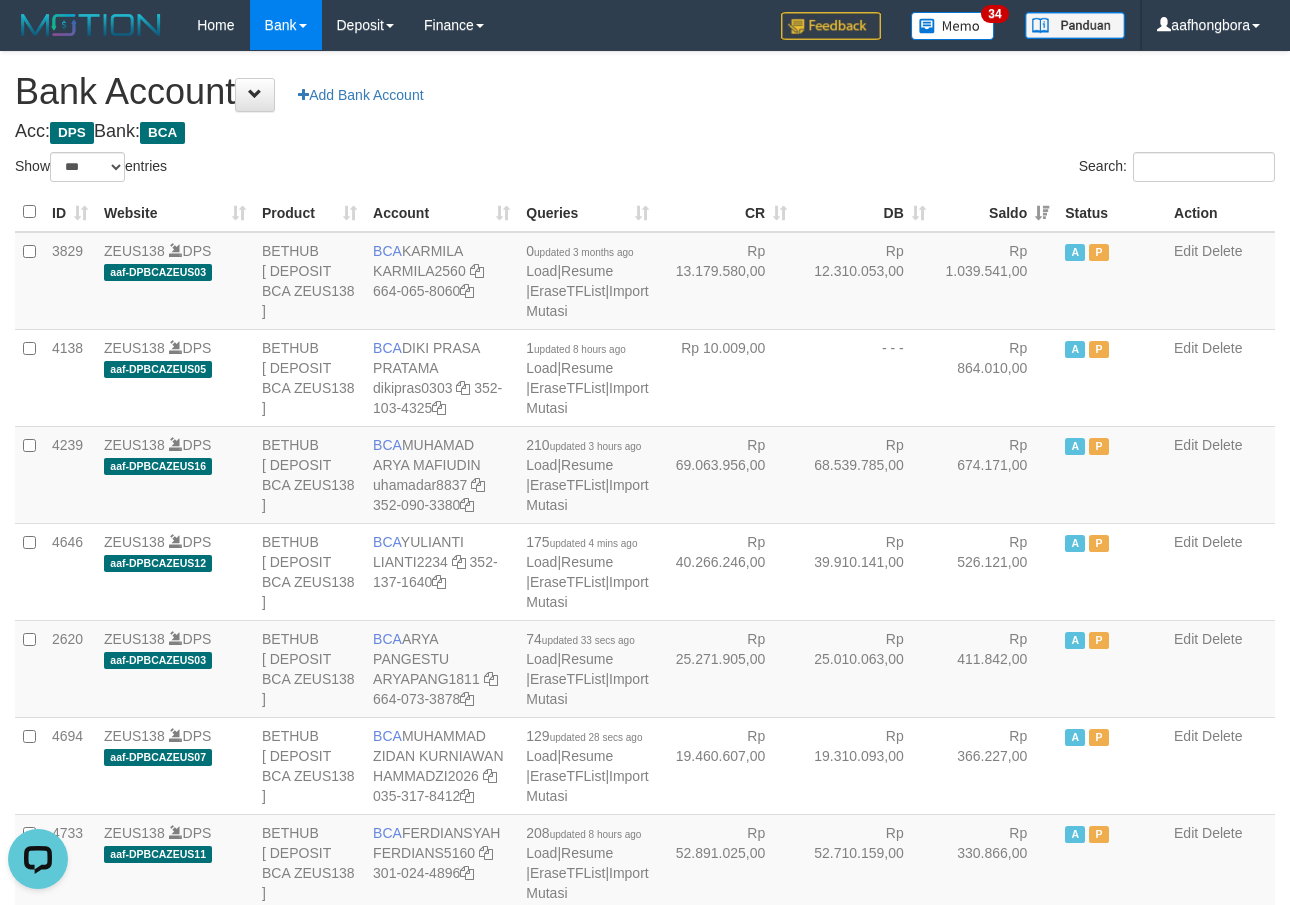 click on "Saldo" at bounding box center (995, 212) 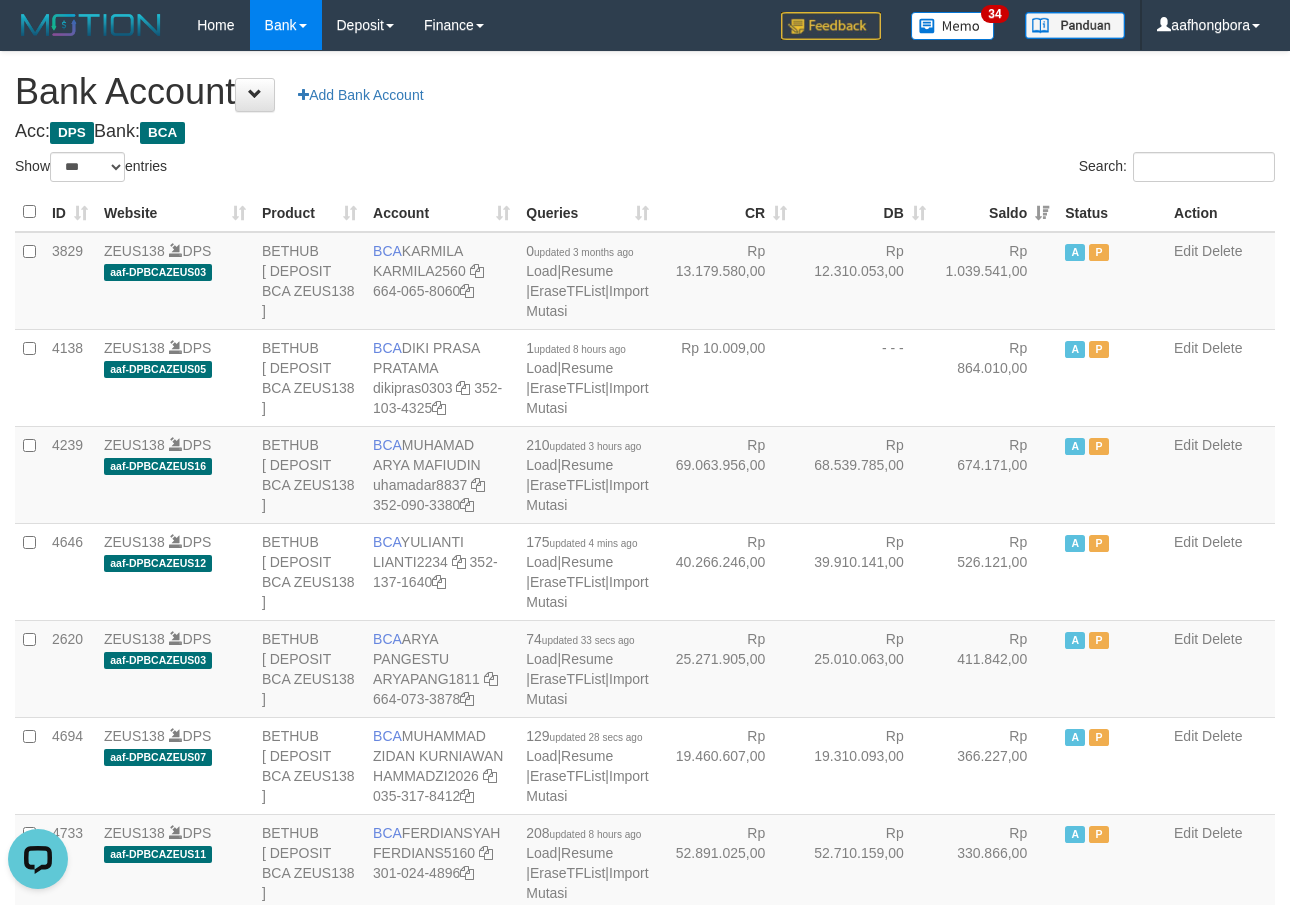 click on "Saldo" at bounding box center (995, 212) 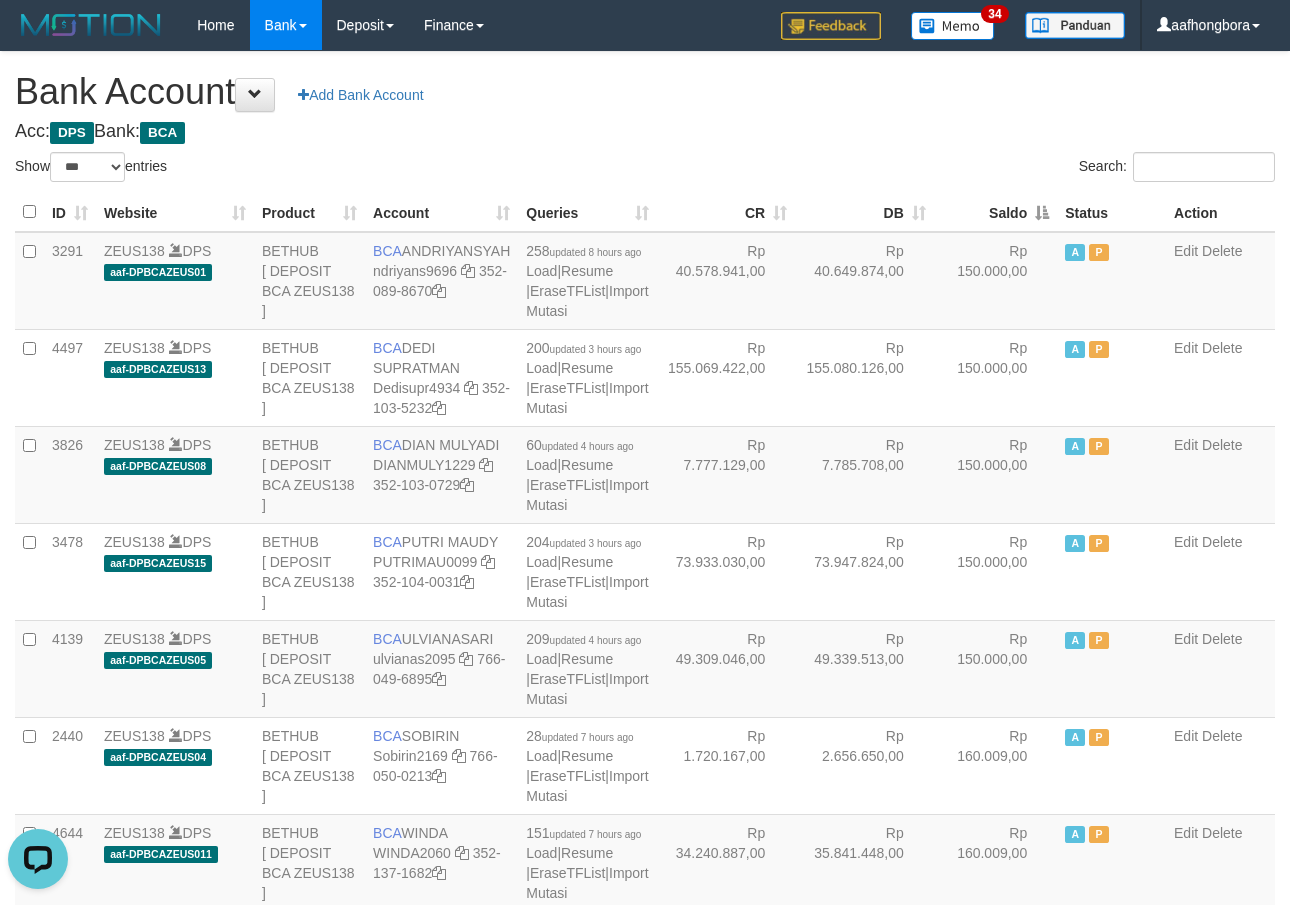 click on "Saldo" at bounding box center (995, 212) 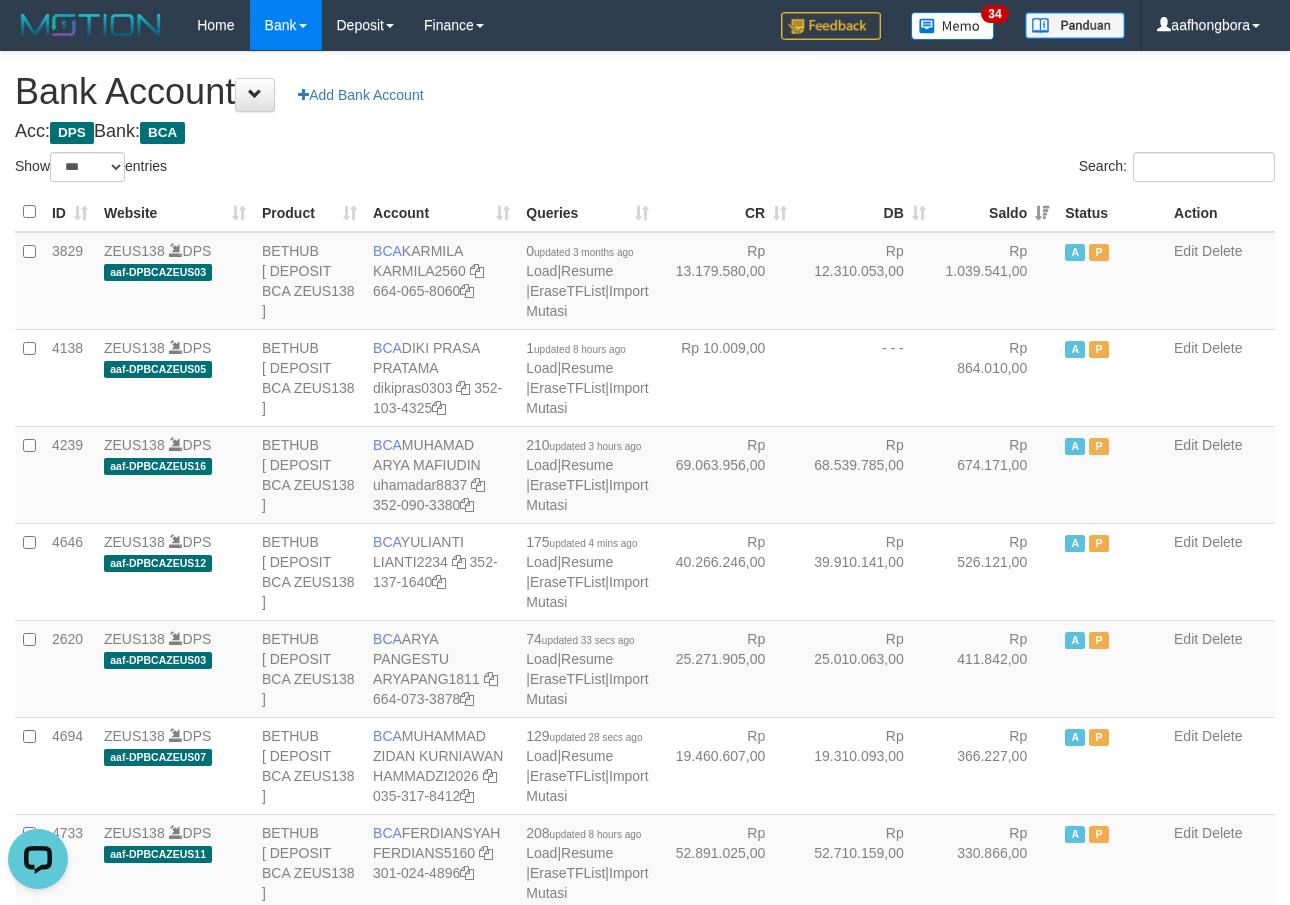 click on "Saldo" at bounding box center (995, 212) 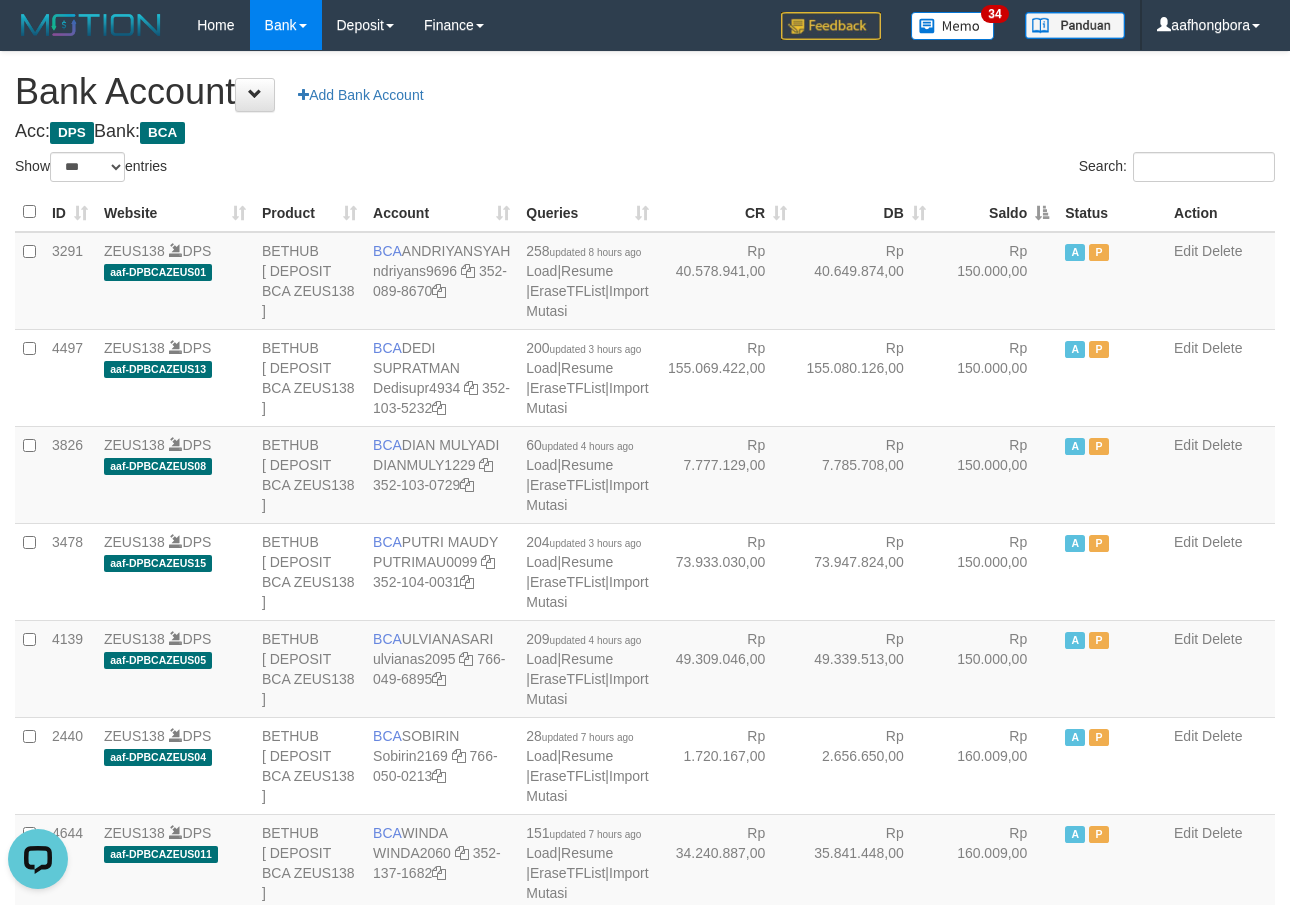 click on "Saldo" at bounding box center [995, 212] 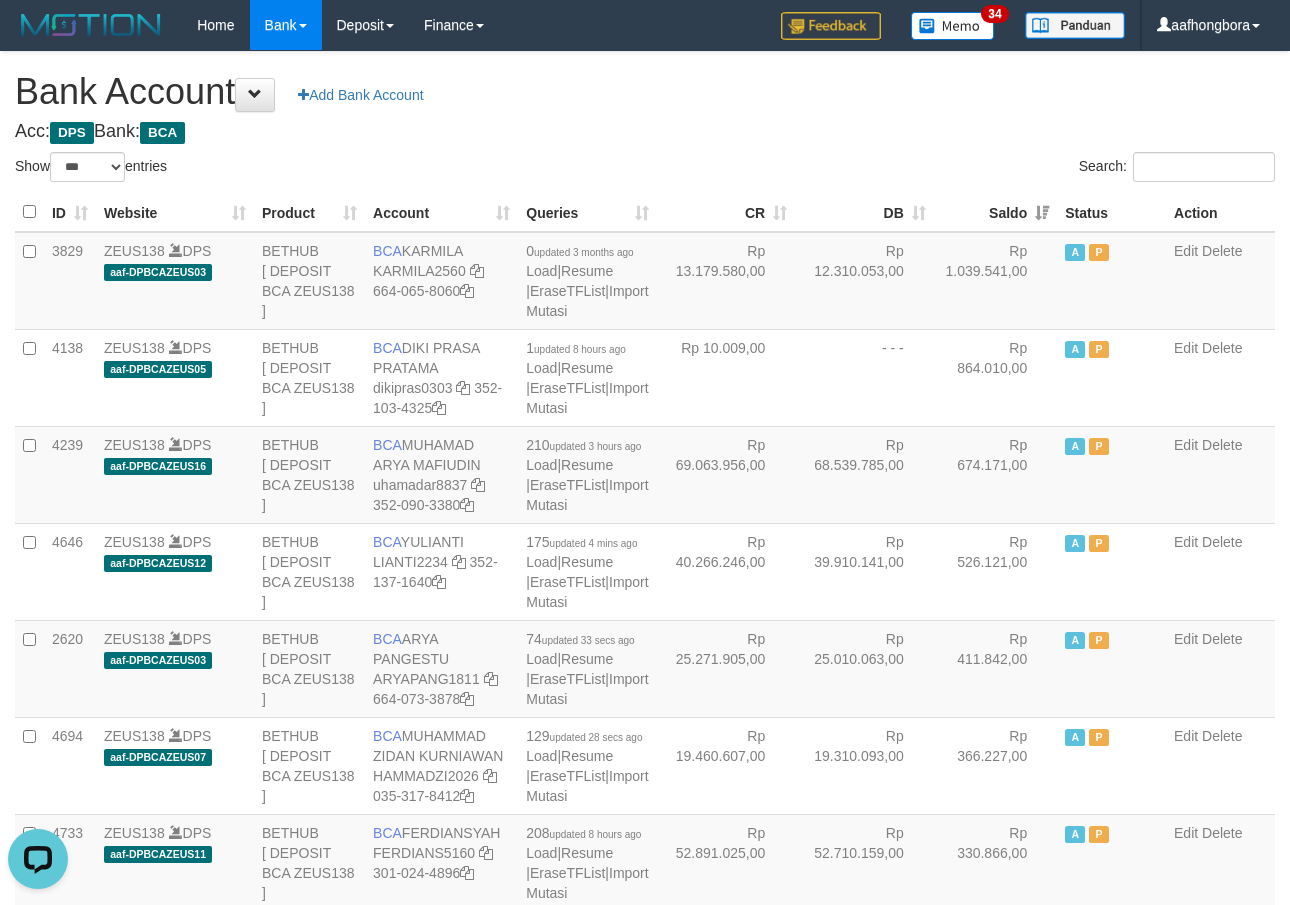 click on "Saldo" at bounding box center [995, 212] 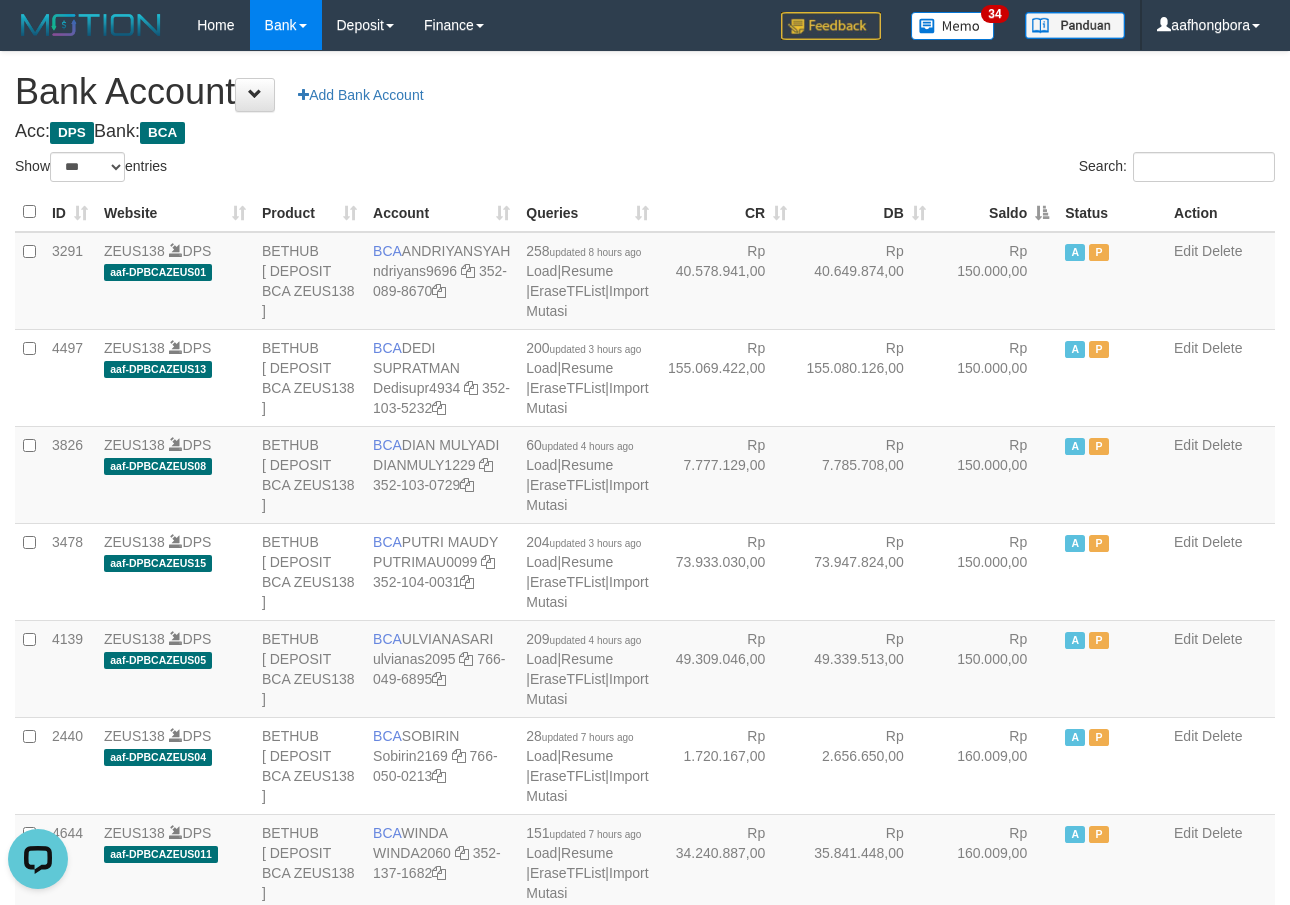 click on "Search:" at bounding box center (967, 169) 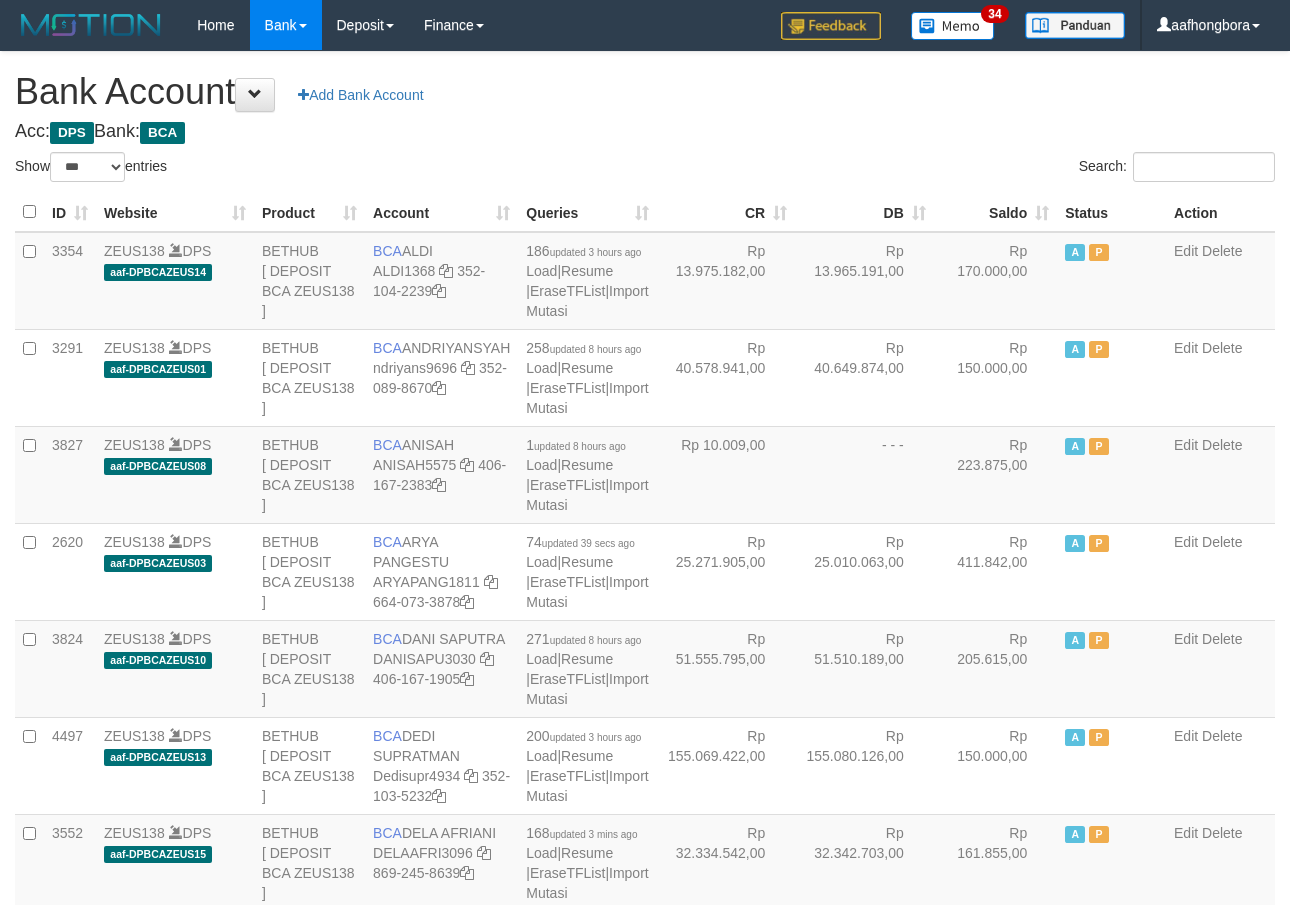 select on "***" 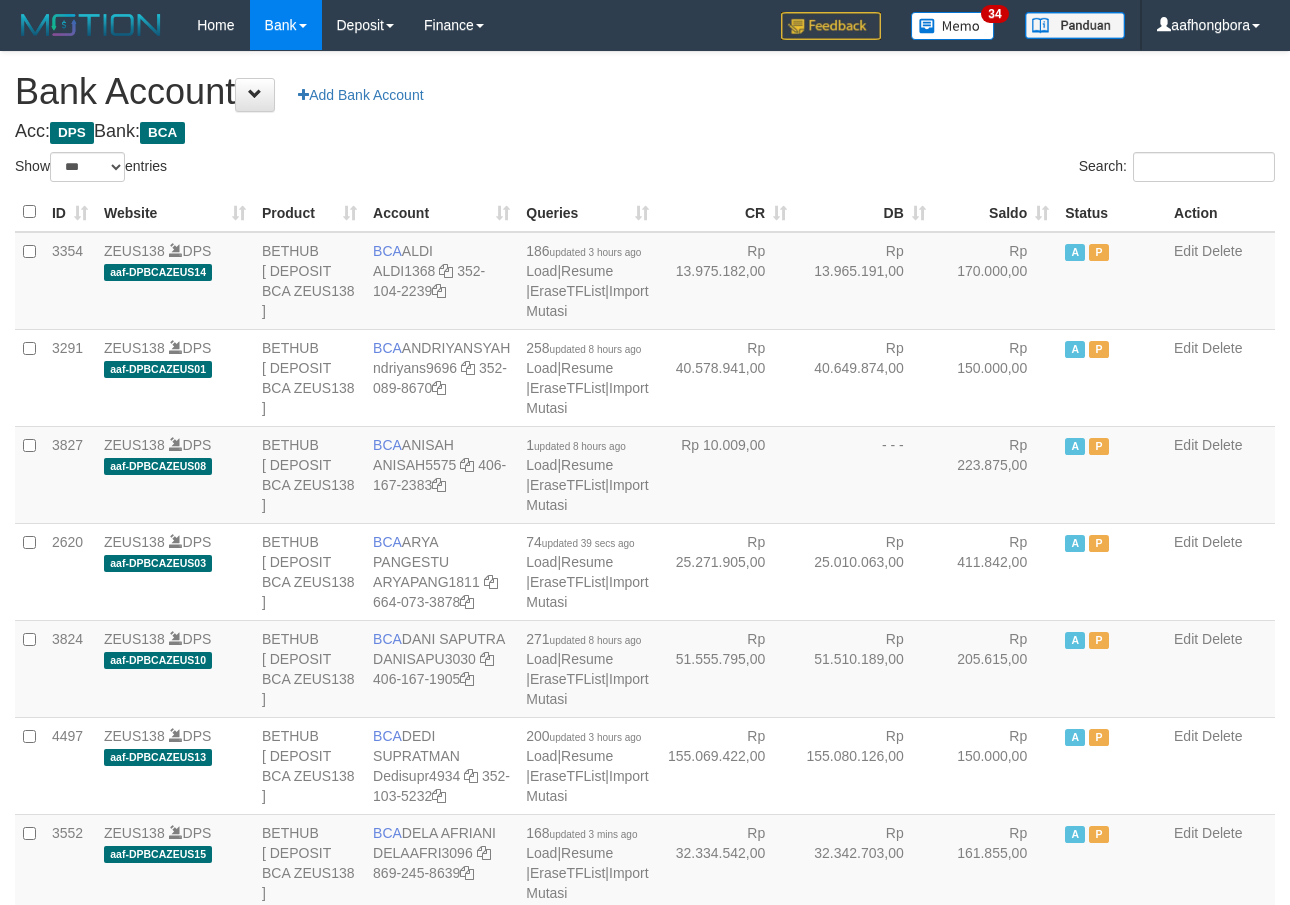 scroll, scrollTop: 0, scrollLeft: 0, axis: both 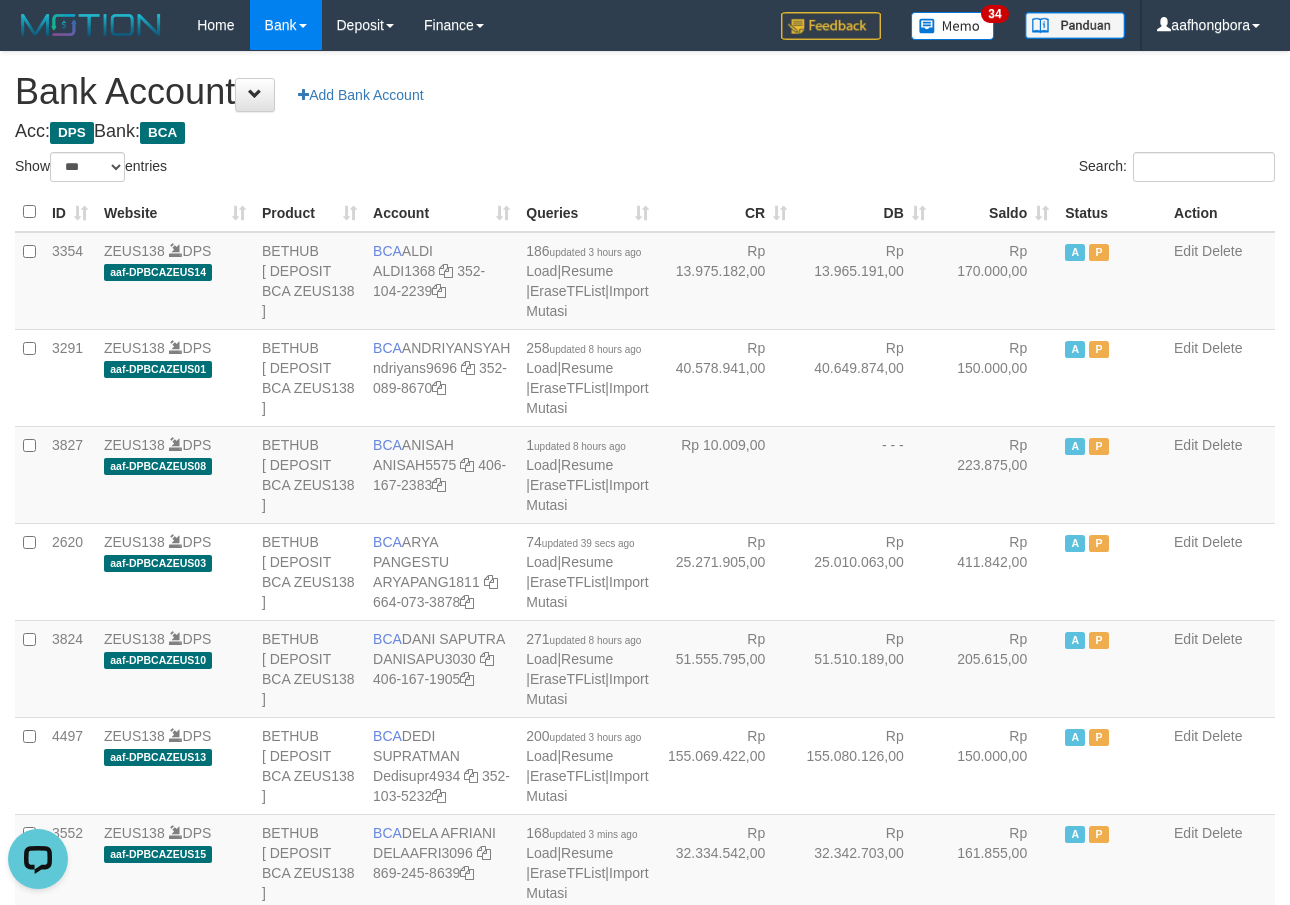 click on "Acc: 										 DPS
Bank:   BCA" at bounding box center [645, 132] 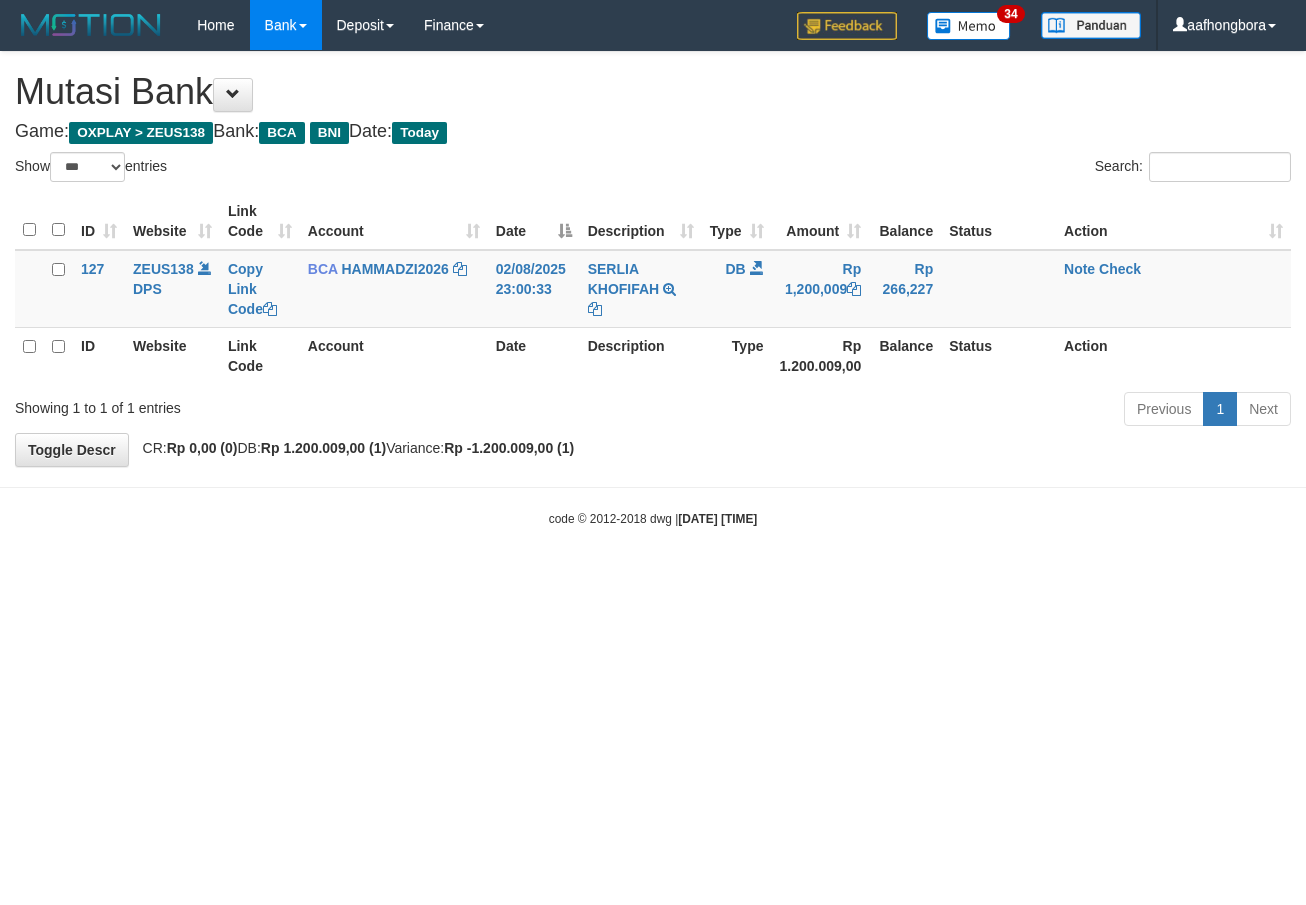 select on "***" 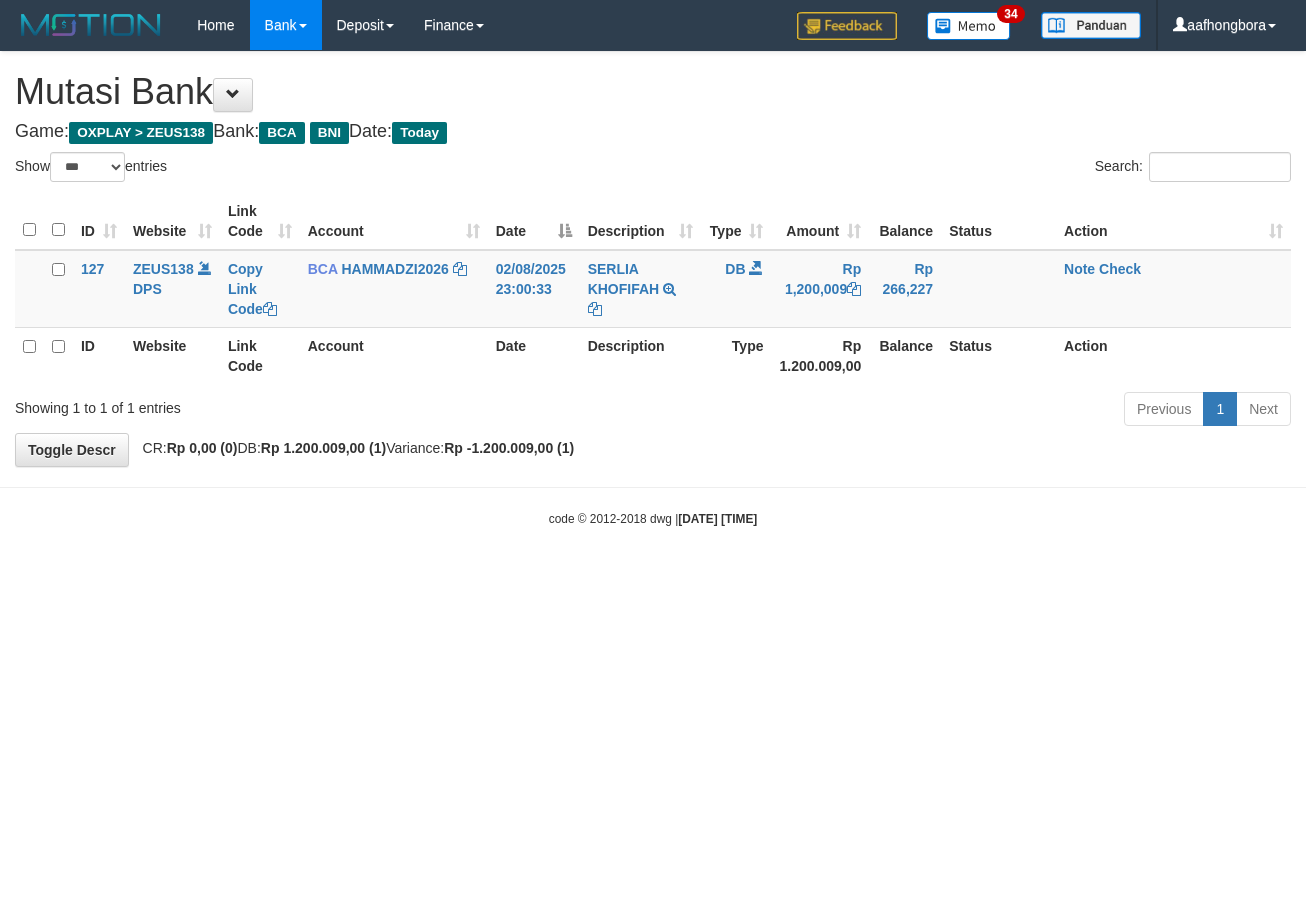 scroll, scrollTop: 0, scrollLeft: 0, axis: both 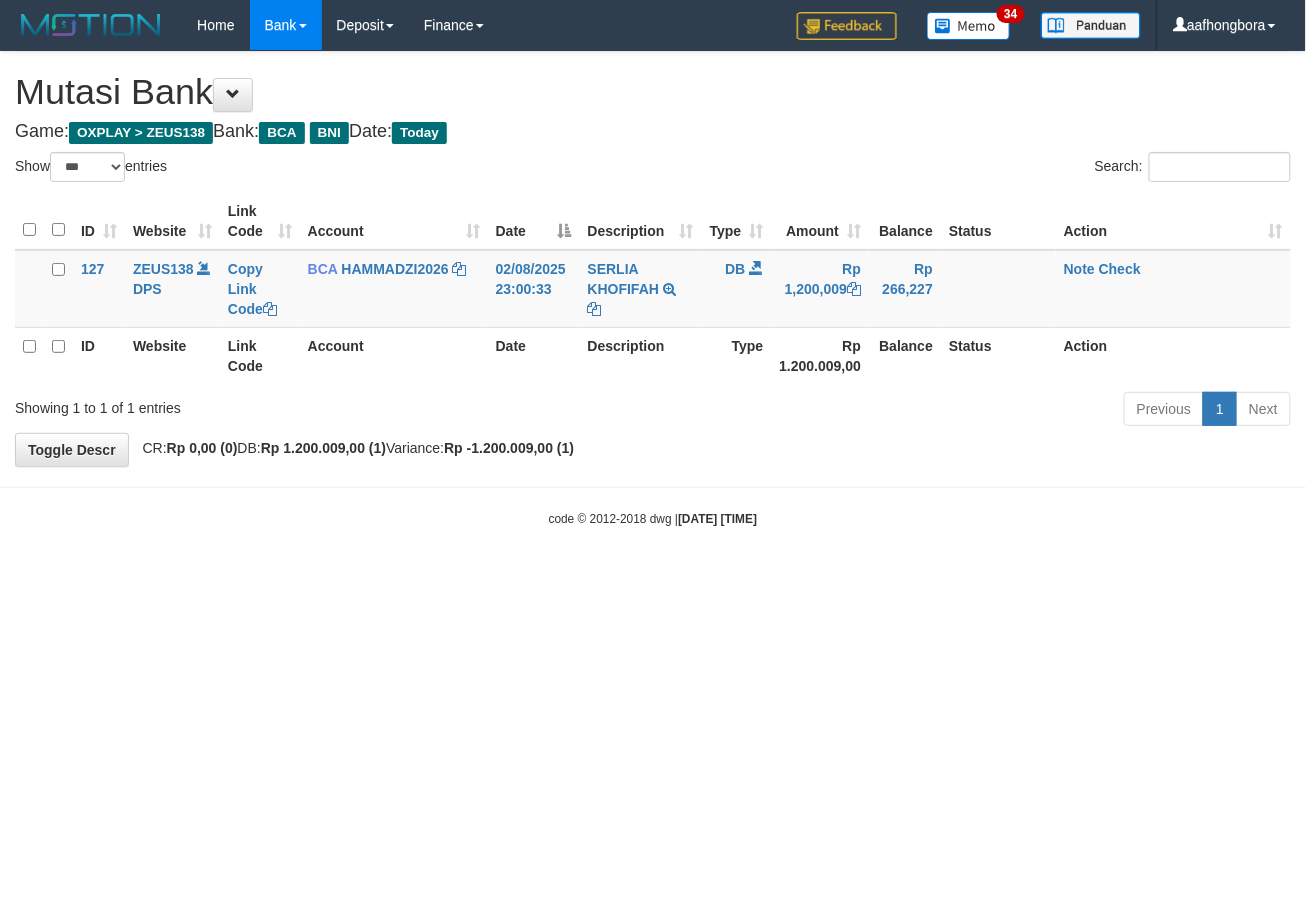 click on "Toggle navigation
Home
Bank
Account List
Mutasi Bank
Search
Sync
Note Mutasi
Deposit
DPS Fetch
DPS List
History
Note DPS
Finance
Financial Data
aafhongbora
My Profile
Log Out" at bounding box center [653, 289] 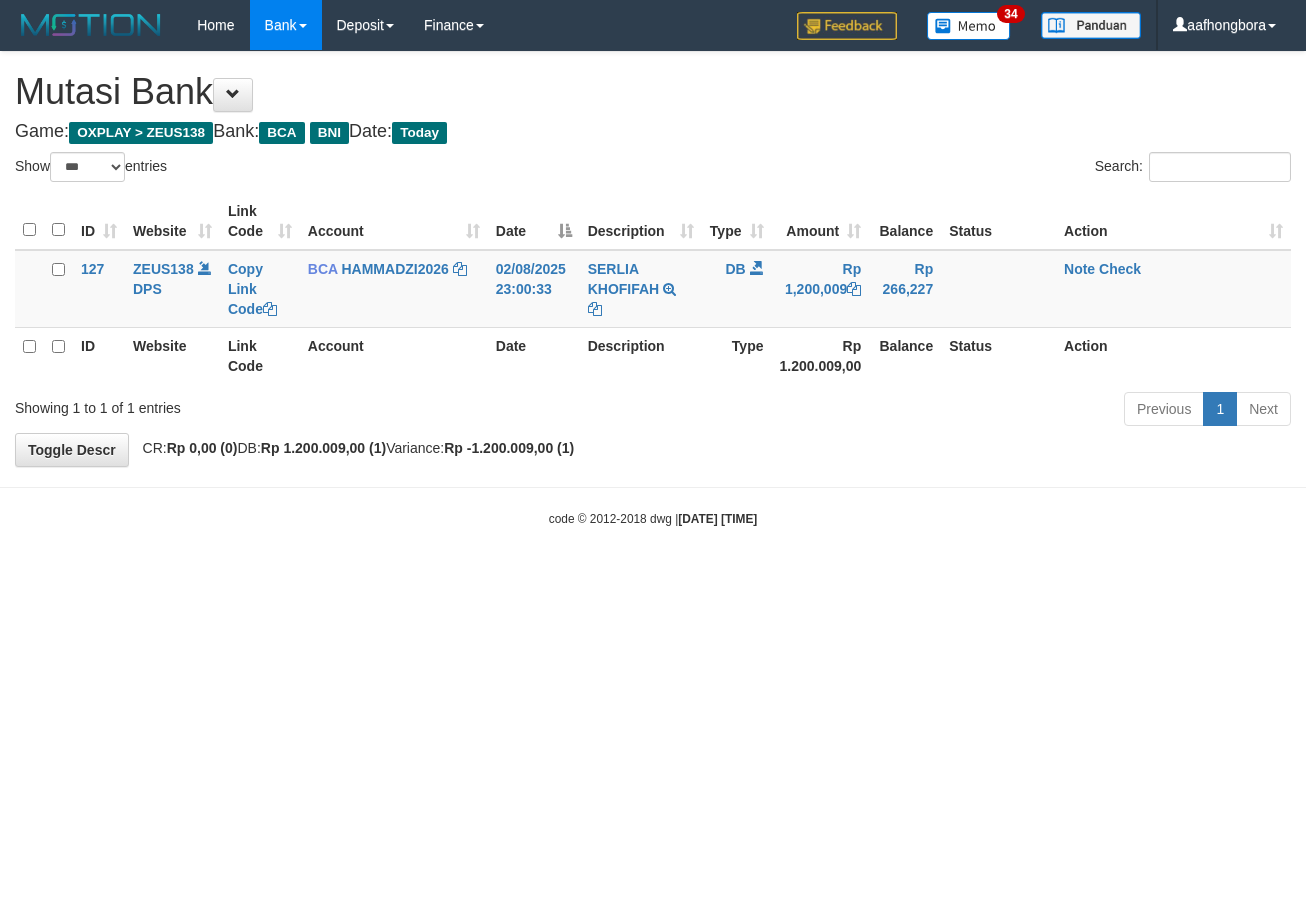 select on "***" 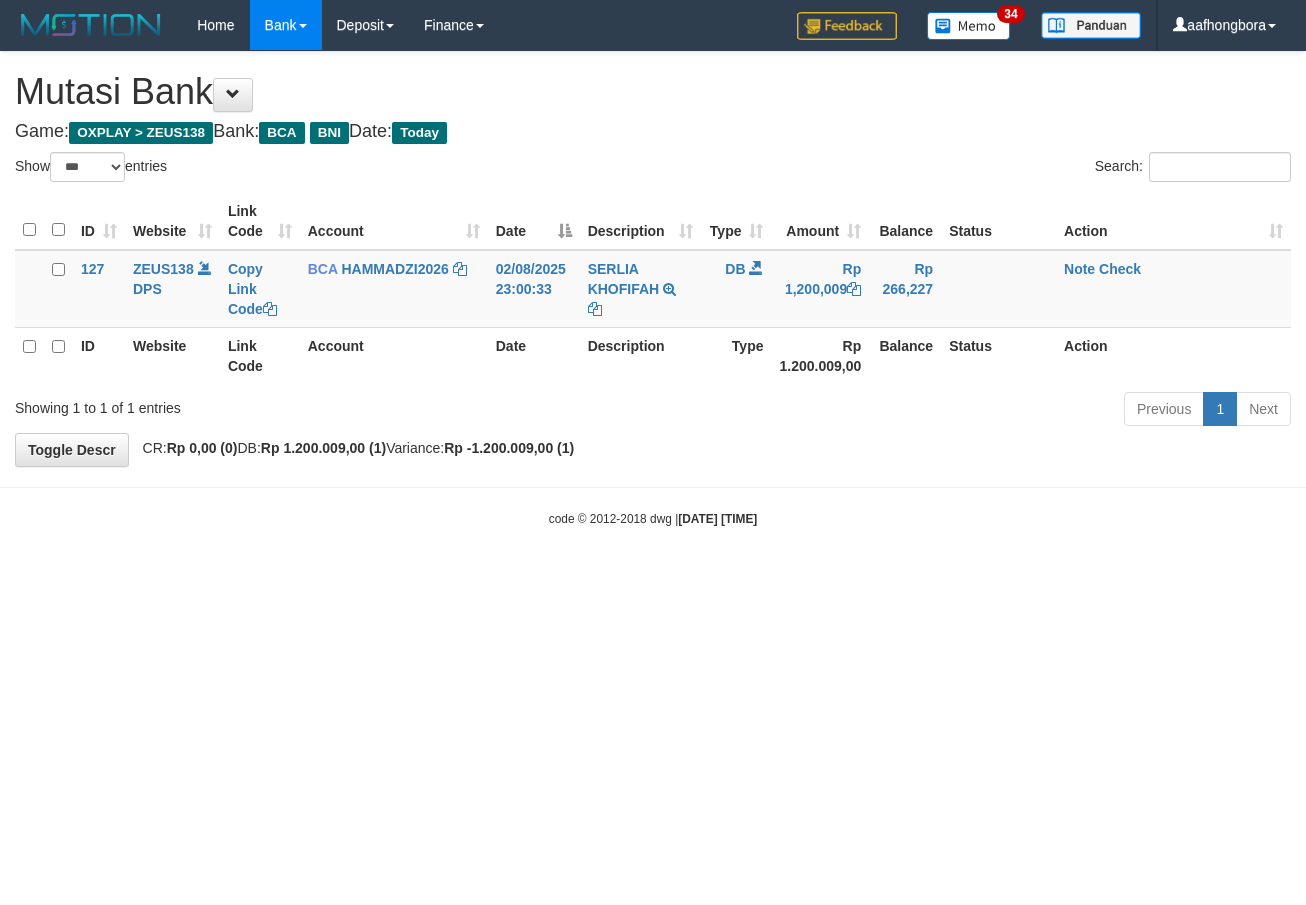 scroll, scrollTop: 0, scrollLeft: 0, axis: both 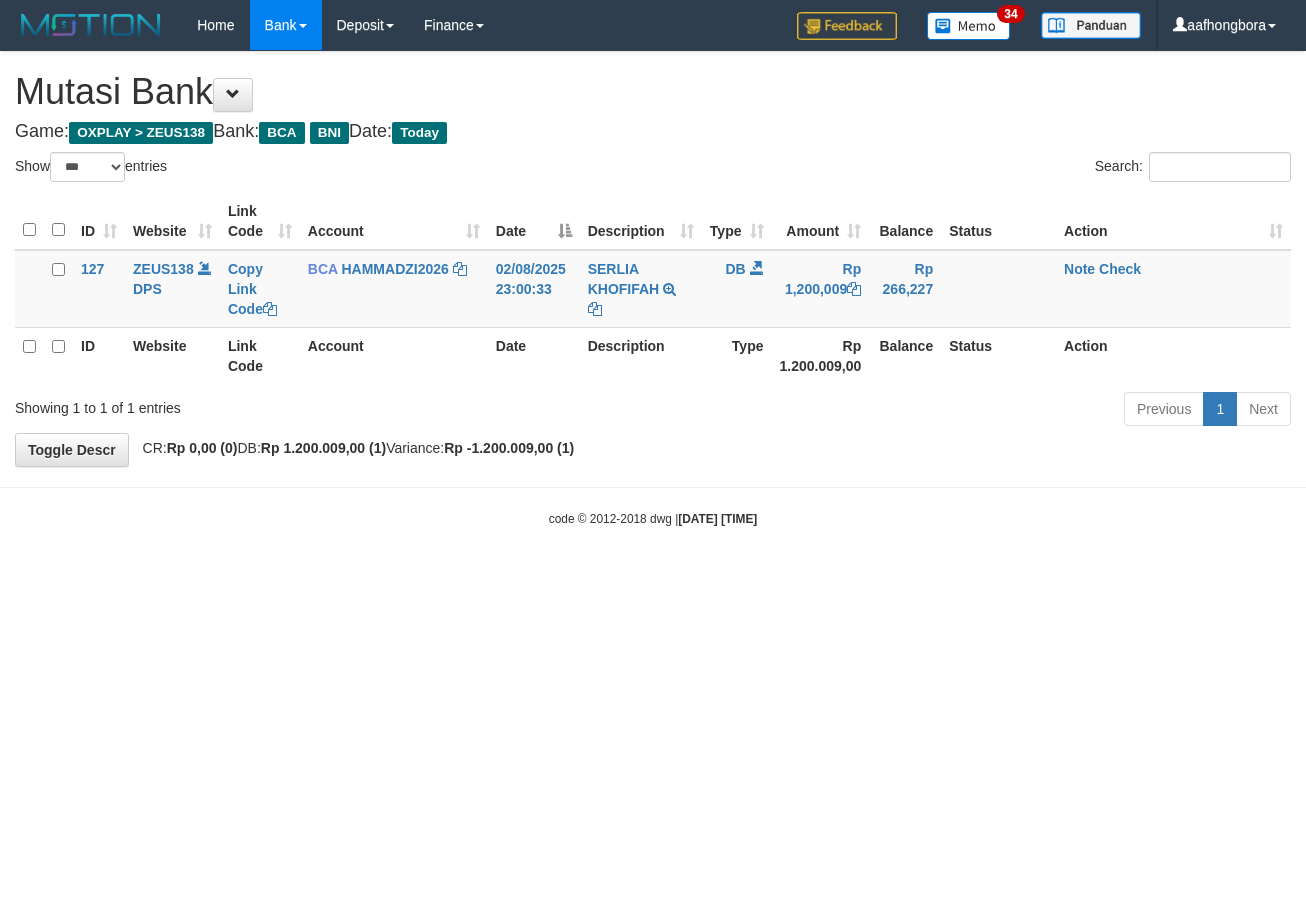 select on "***" 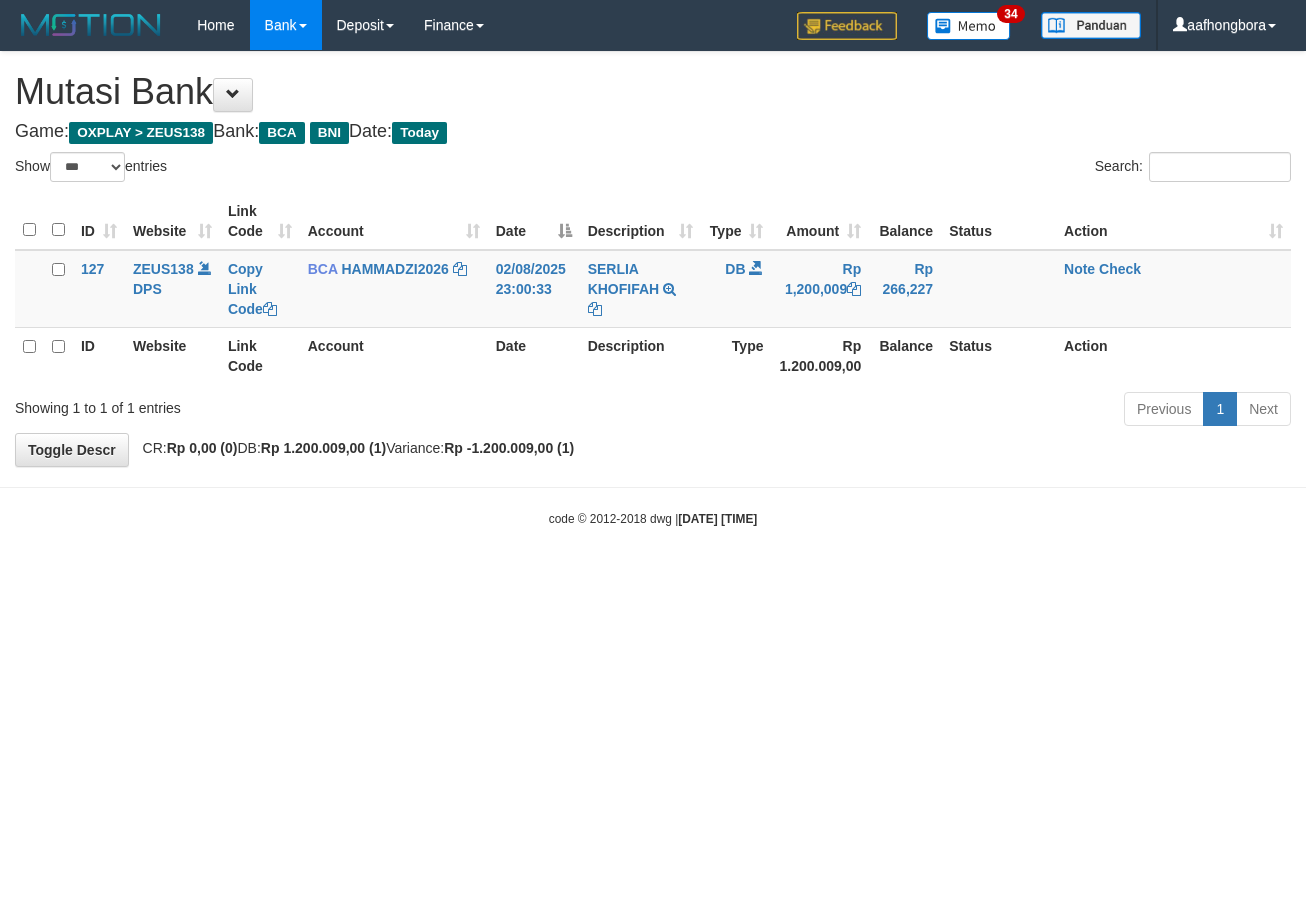 scroll, scrollTop: 0, scrollLeft: 0, axis: both 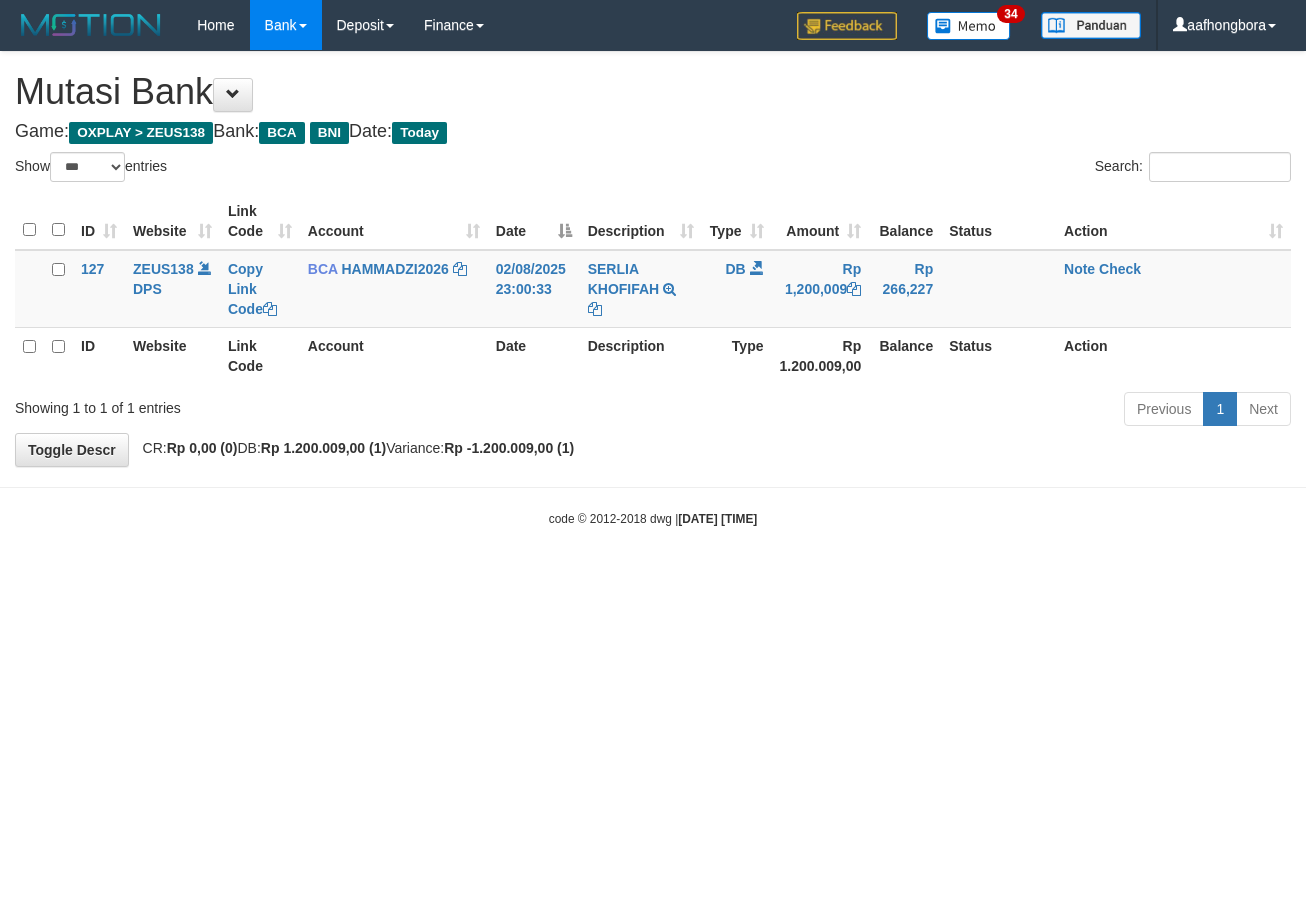 select on "***" 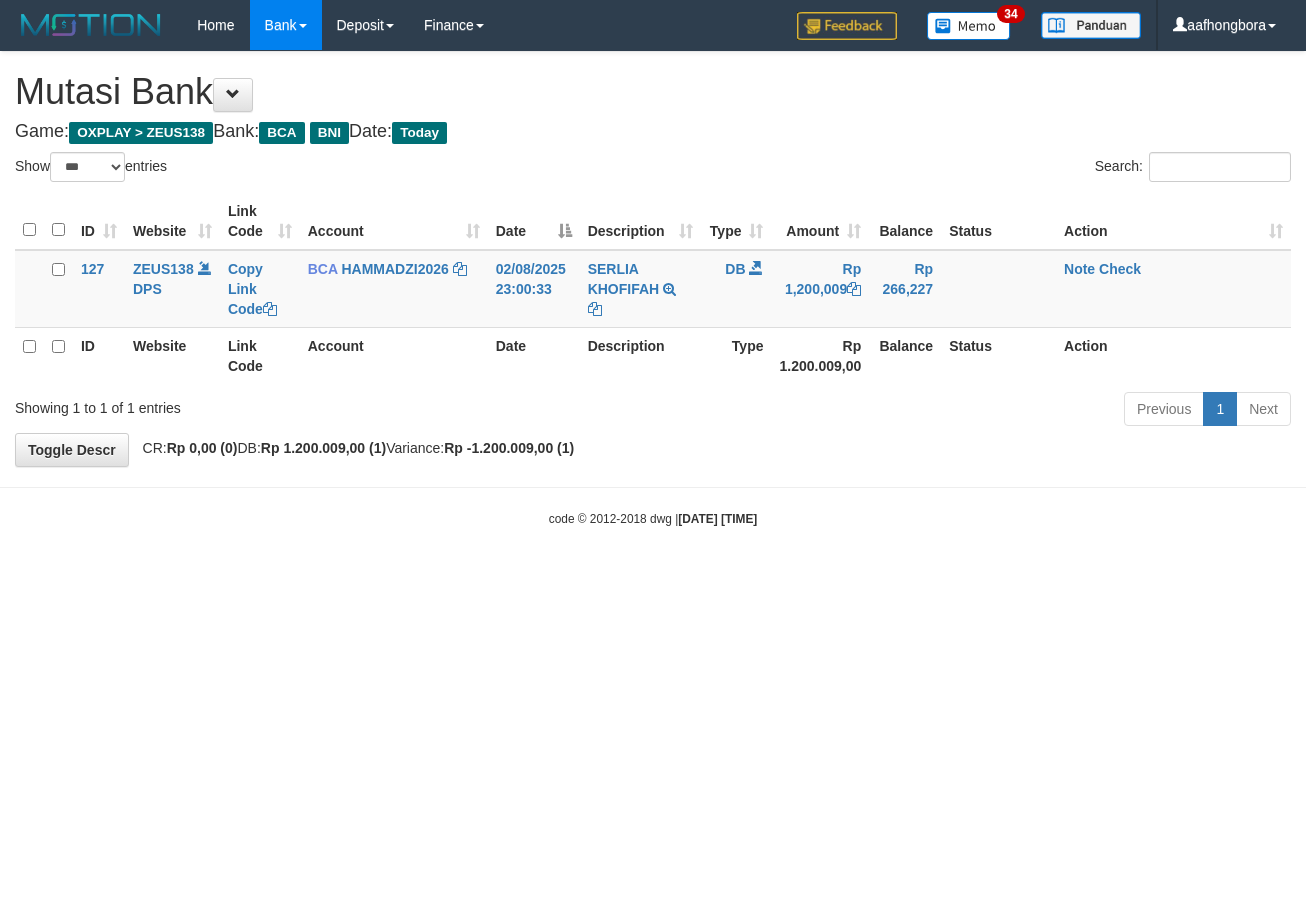 scroll, scrollTop: 0, scrollLeft: 0, axis: both 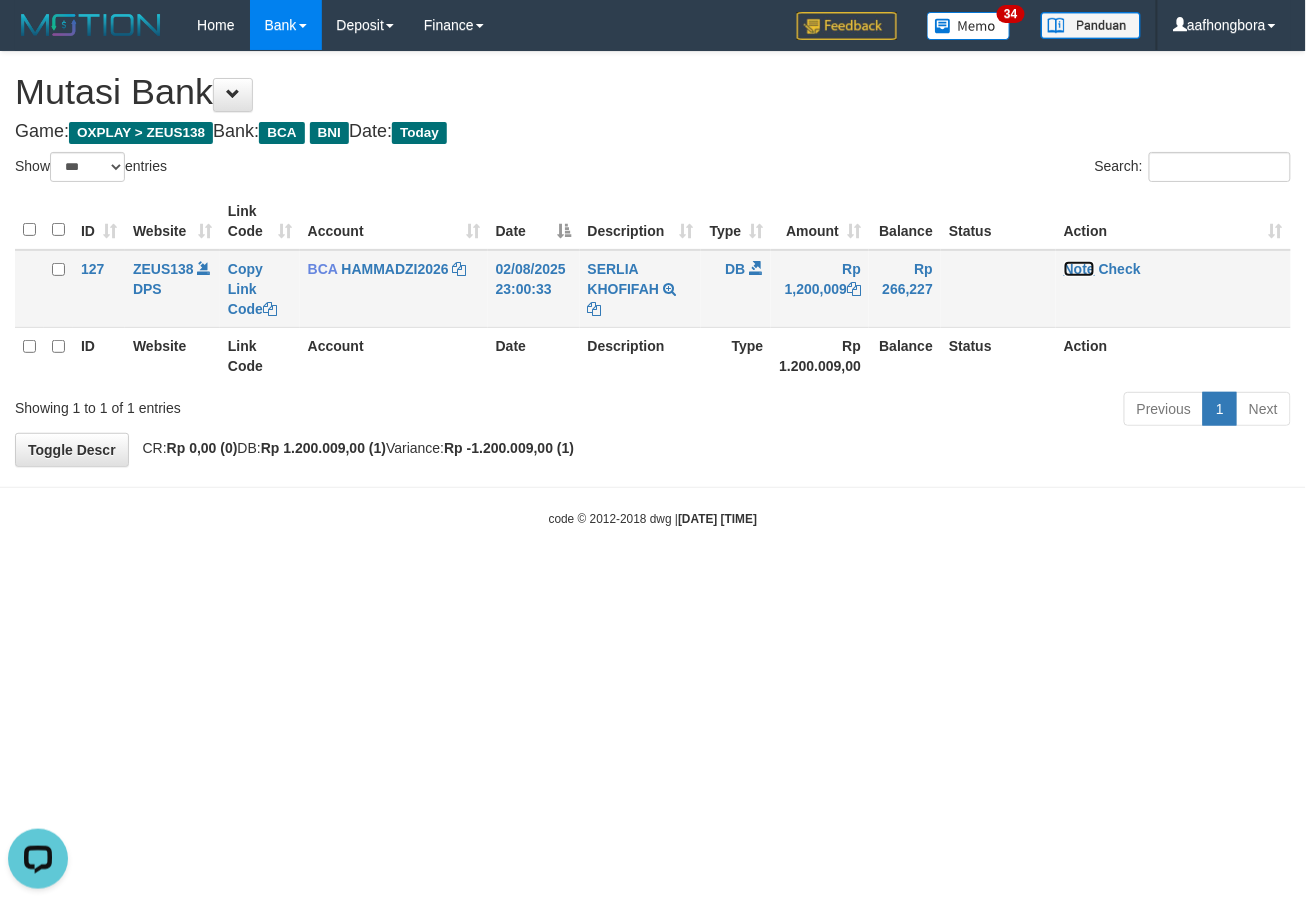 click on "Note" at bounding box center [1079, 269] 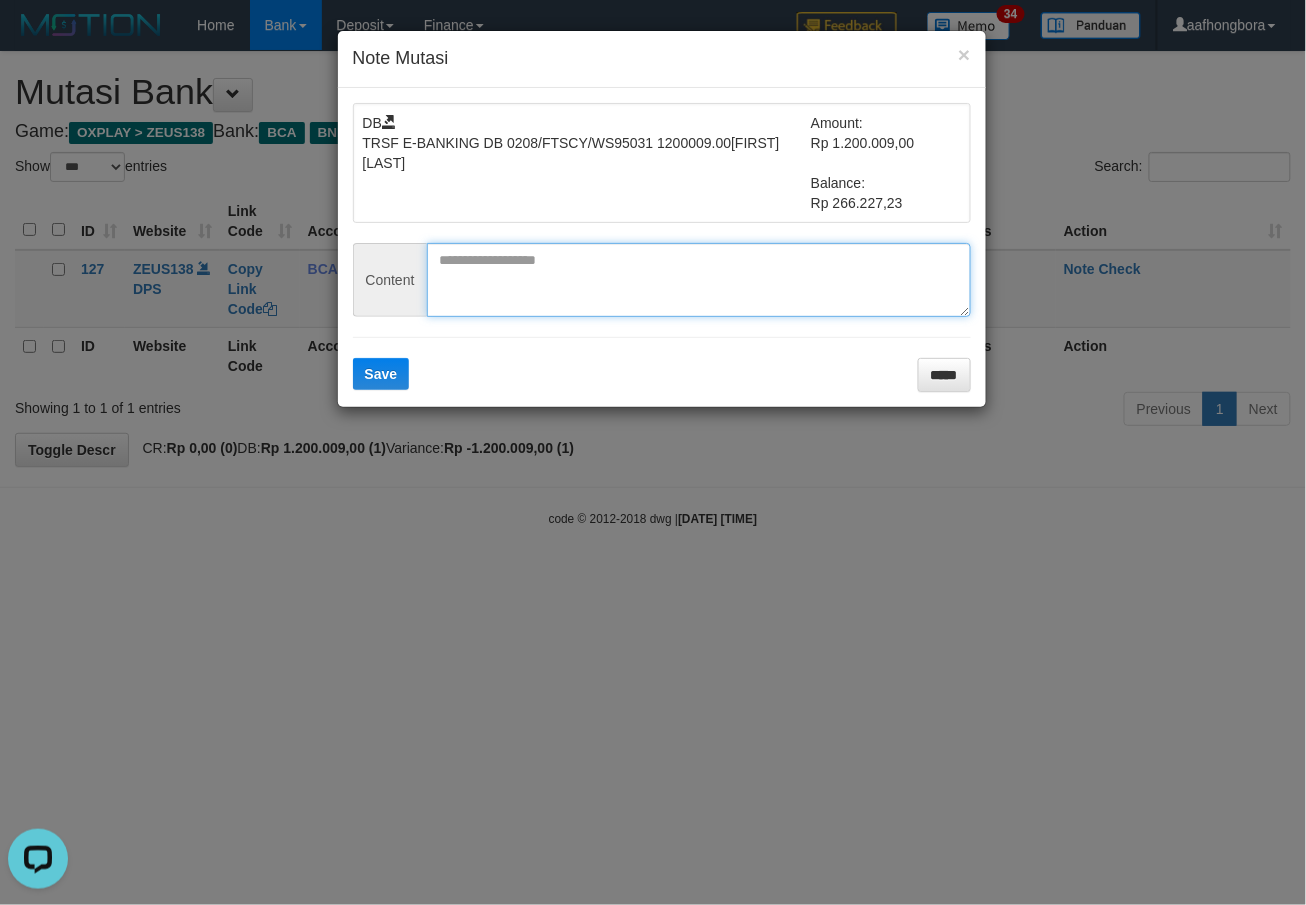 click at bounding box center (699, 280) 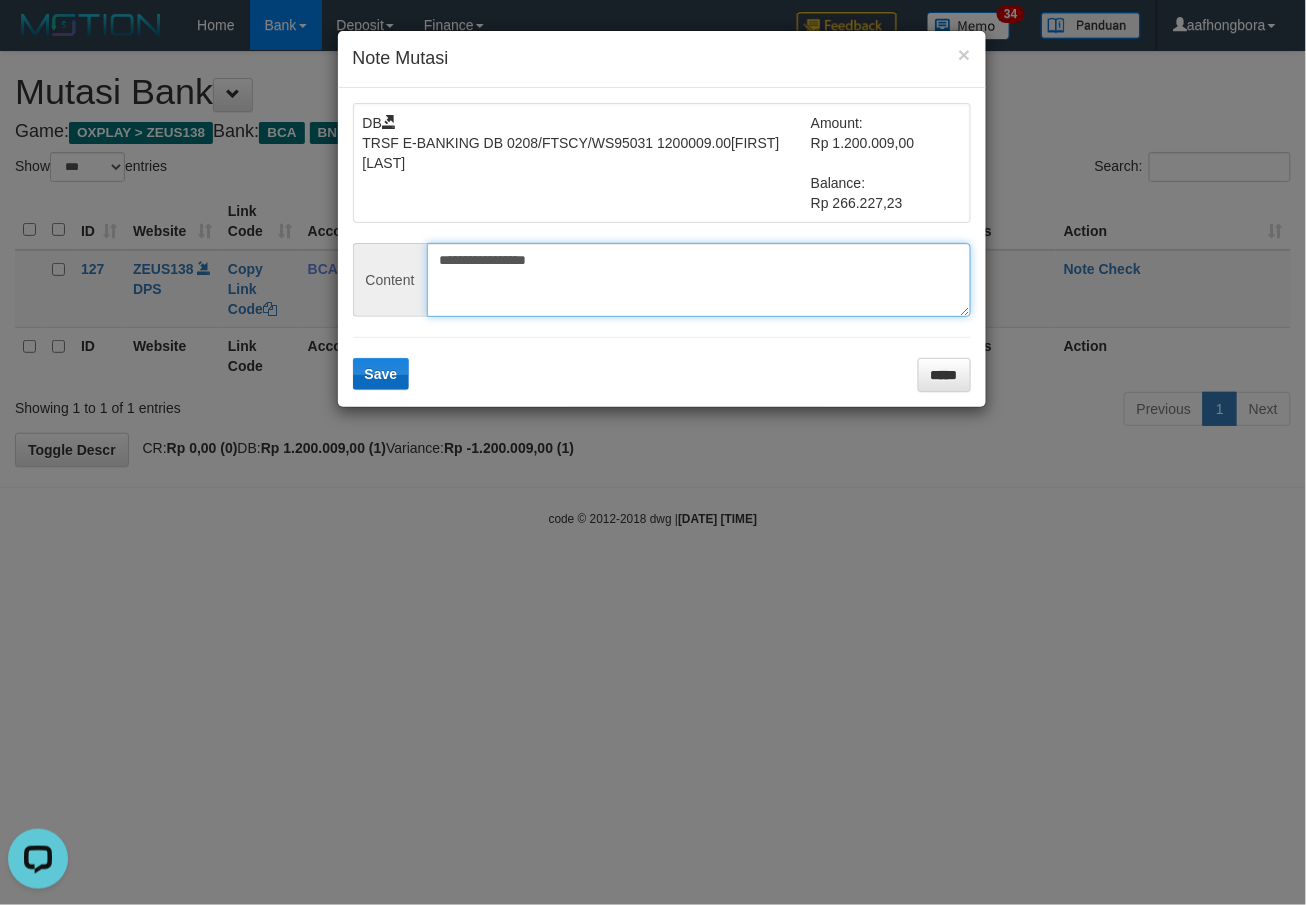 type on "**********" 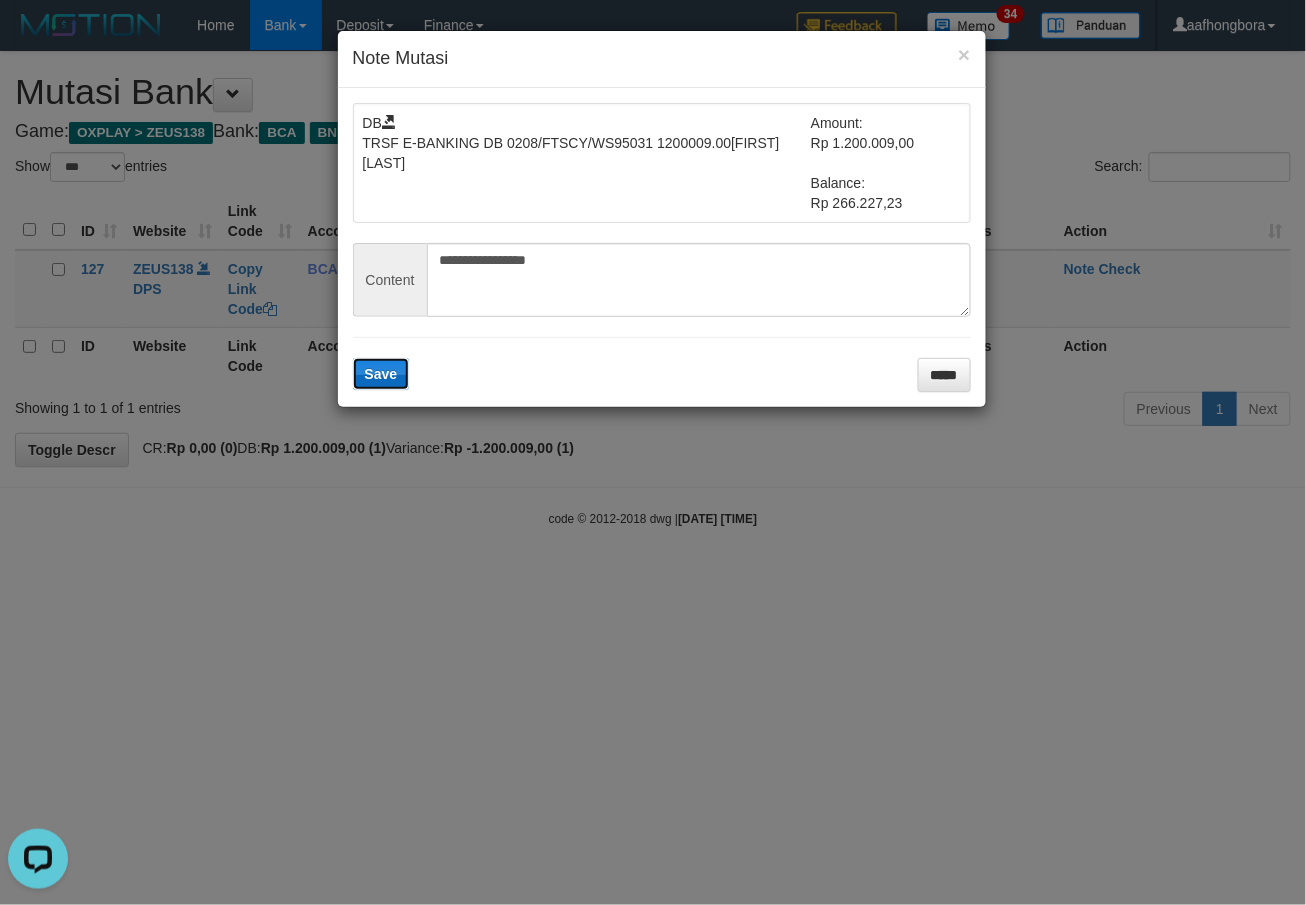 click on "Save" at bounding box center [381, 374] 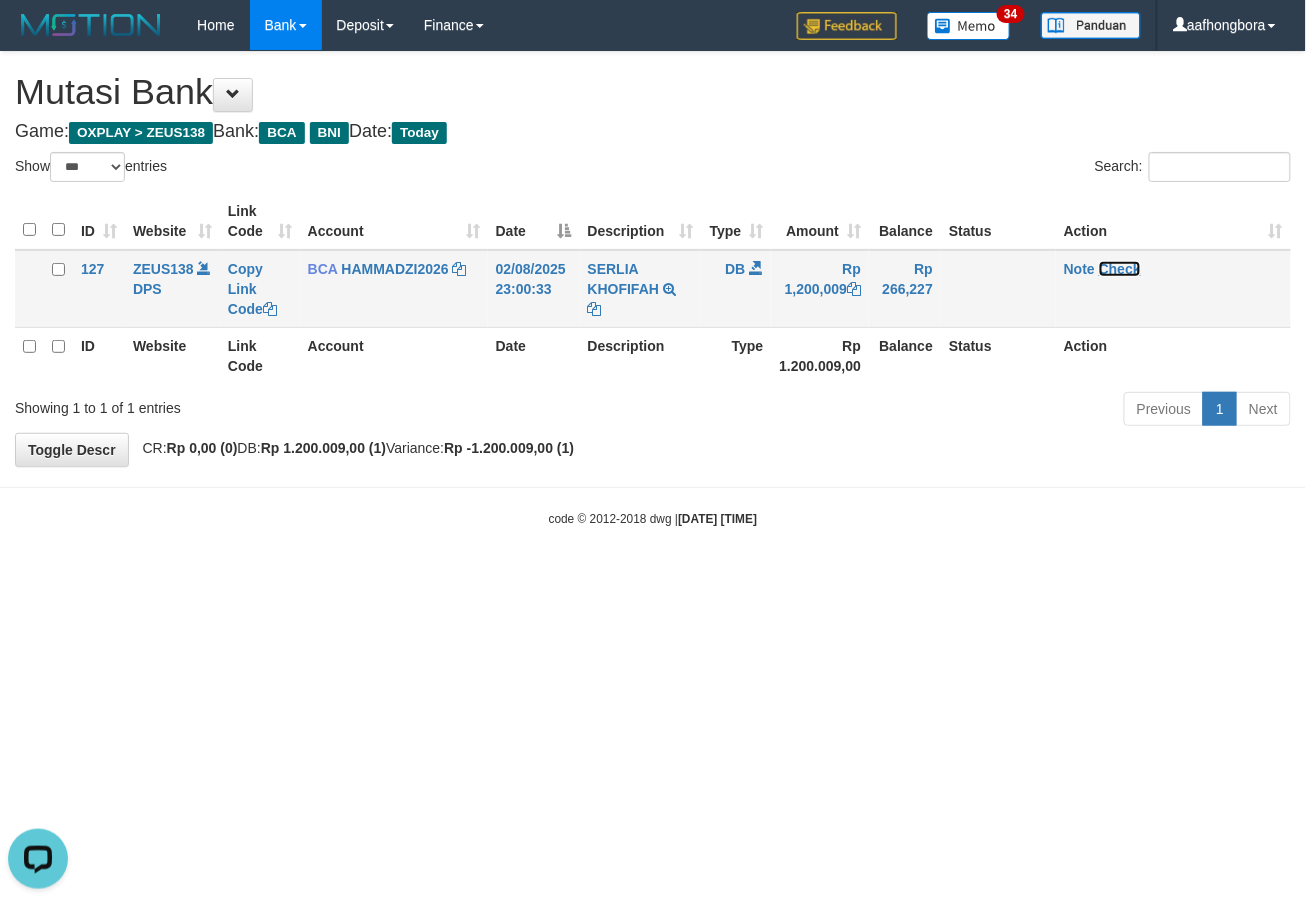 click on "Check" at bounding box center [1120, 269] 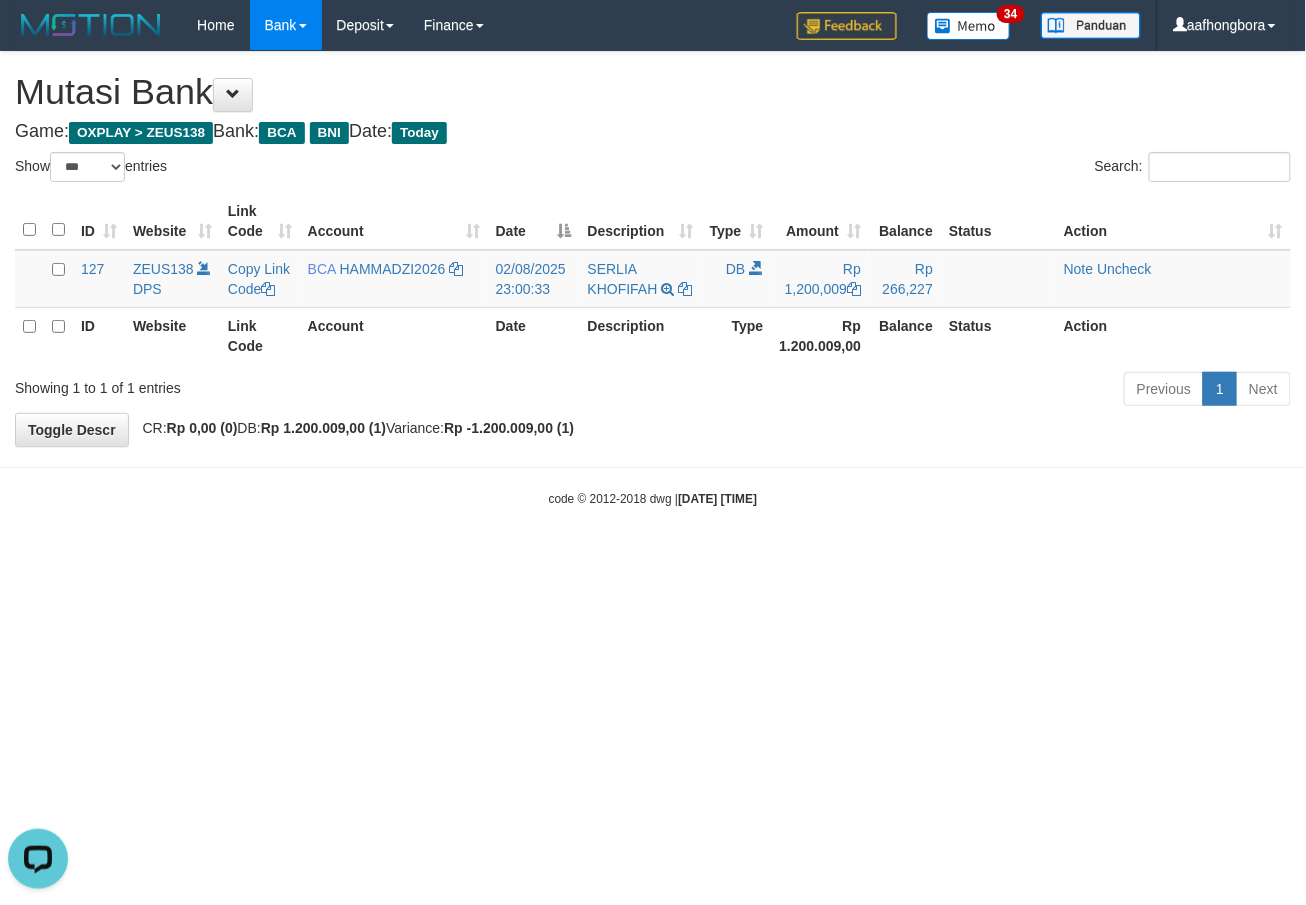 drag, startPoint x: 1134, startPoint y: 262, endPoint x: 921, endPoint y: 534, distance: 345.47504 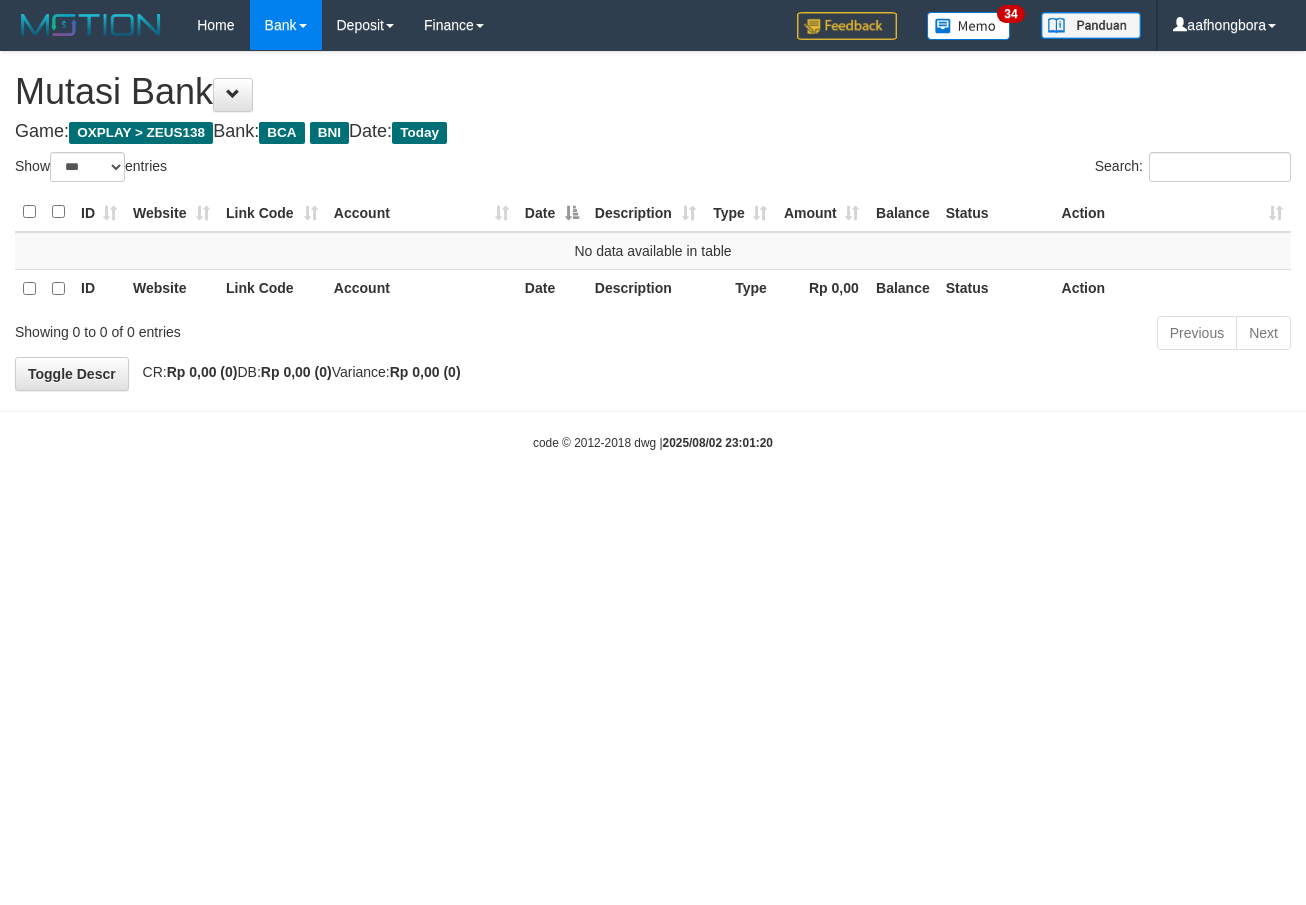 select on "***" 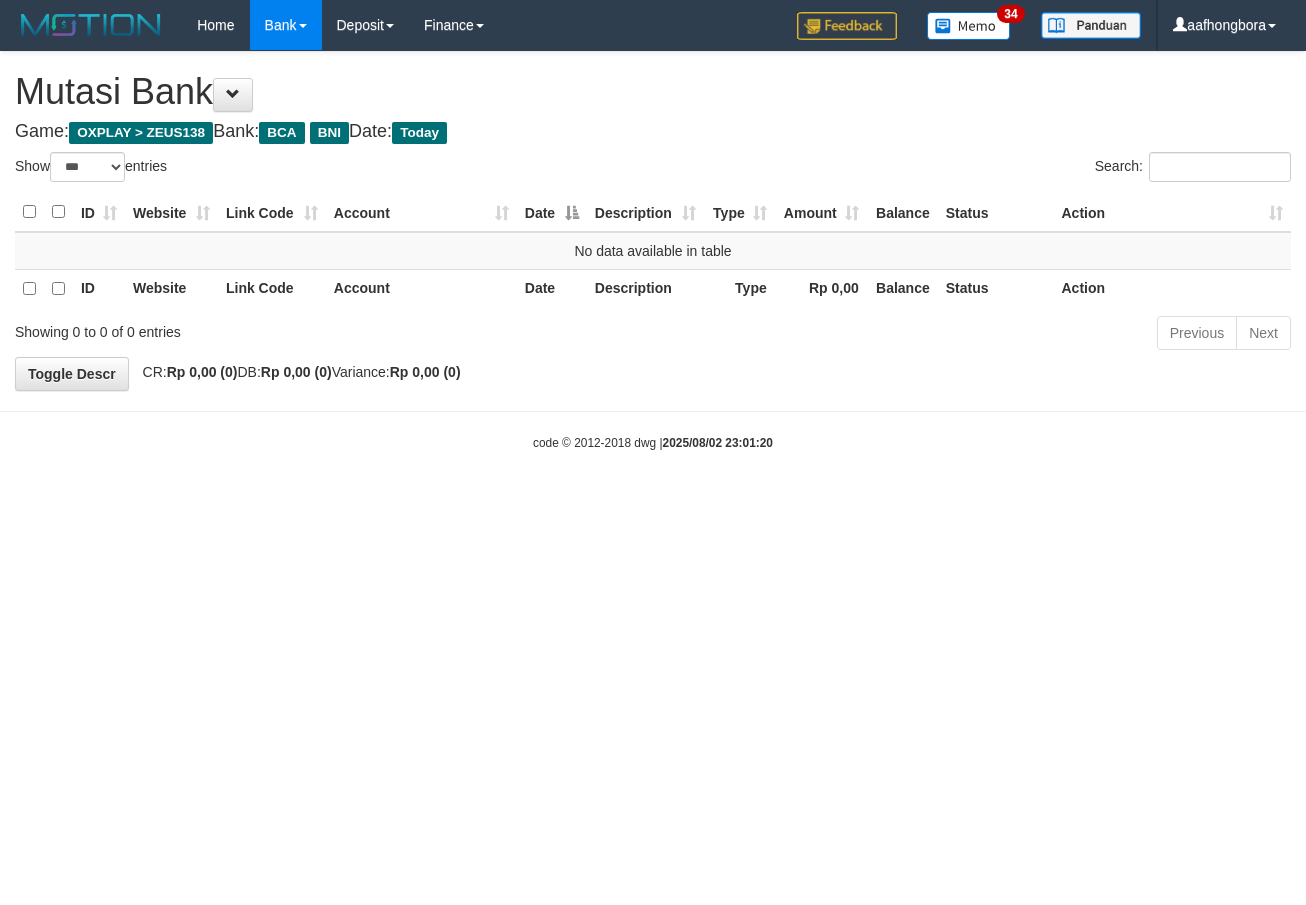 scroll, scrollTop: 0, scrollLeft: 0, axis: both 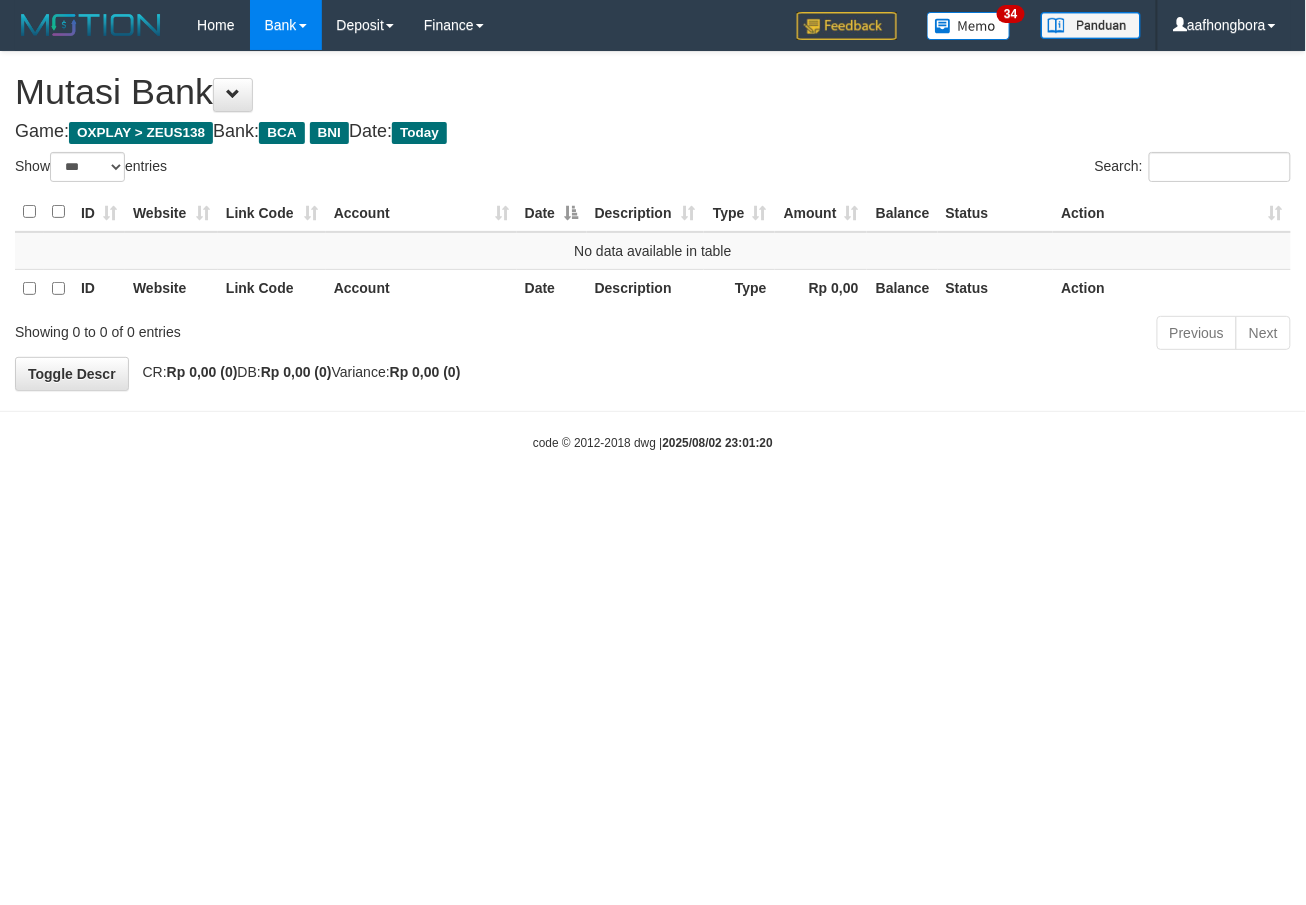 click on "Toggle navigation
Home
Bank
Account List
Mutasi Bank
Search
Sync
Note Mutasi
Deposit
DPS Fetch
DPS List
History
Note DPS
Finance
Financial Data
aafhongbora
My Profile
Log Out" at bounding box center (653, 251) 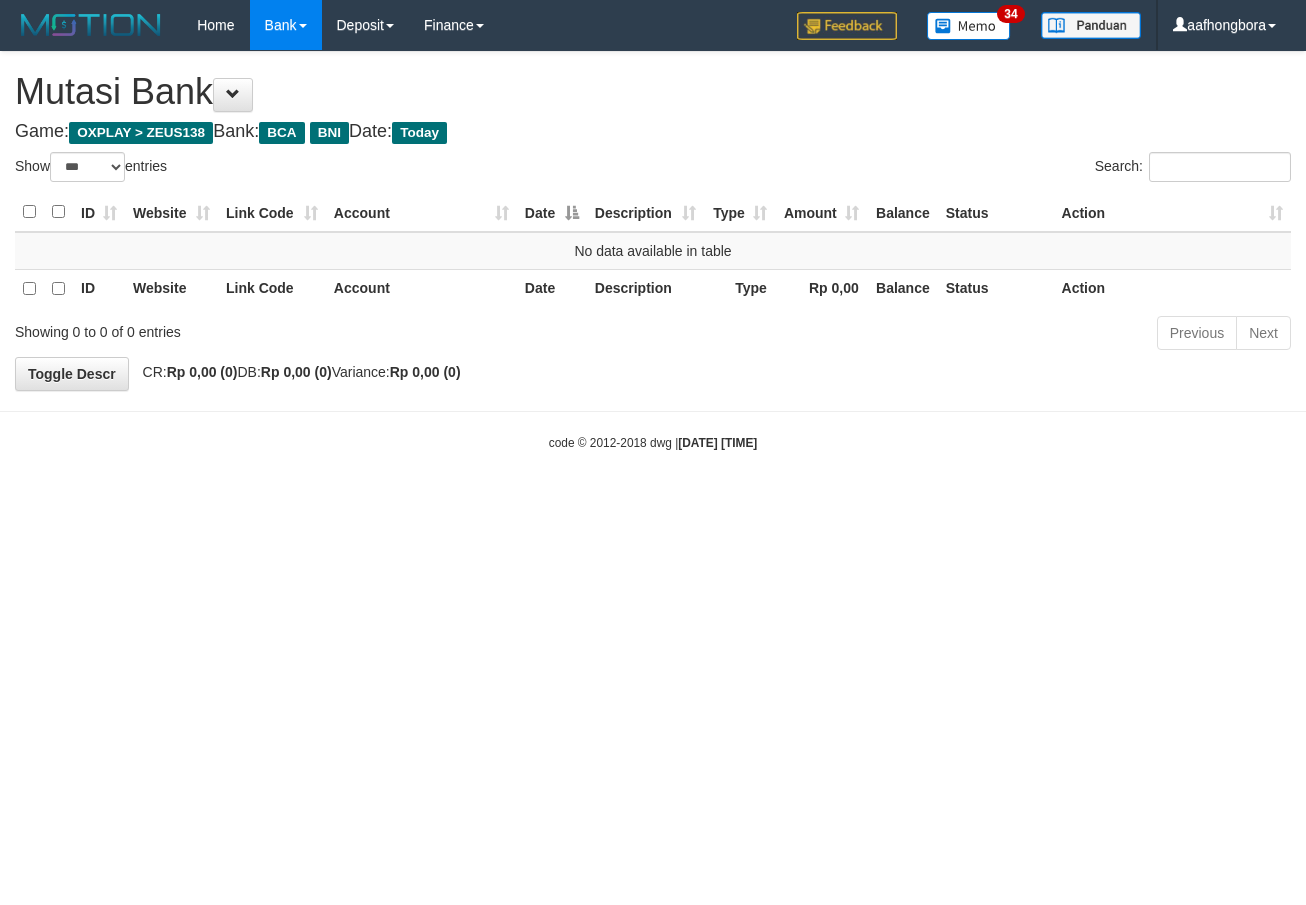 select on "***" 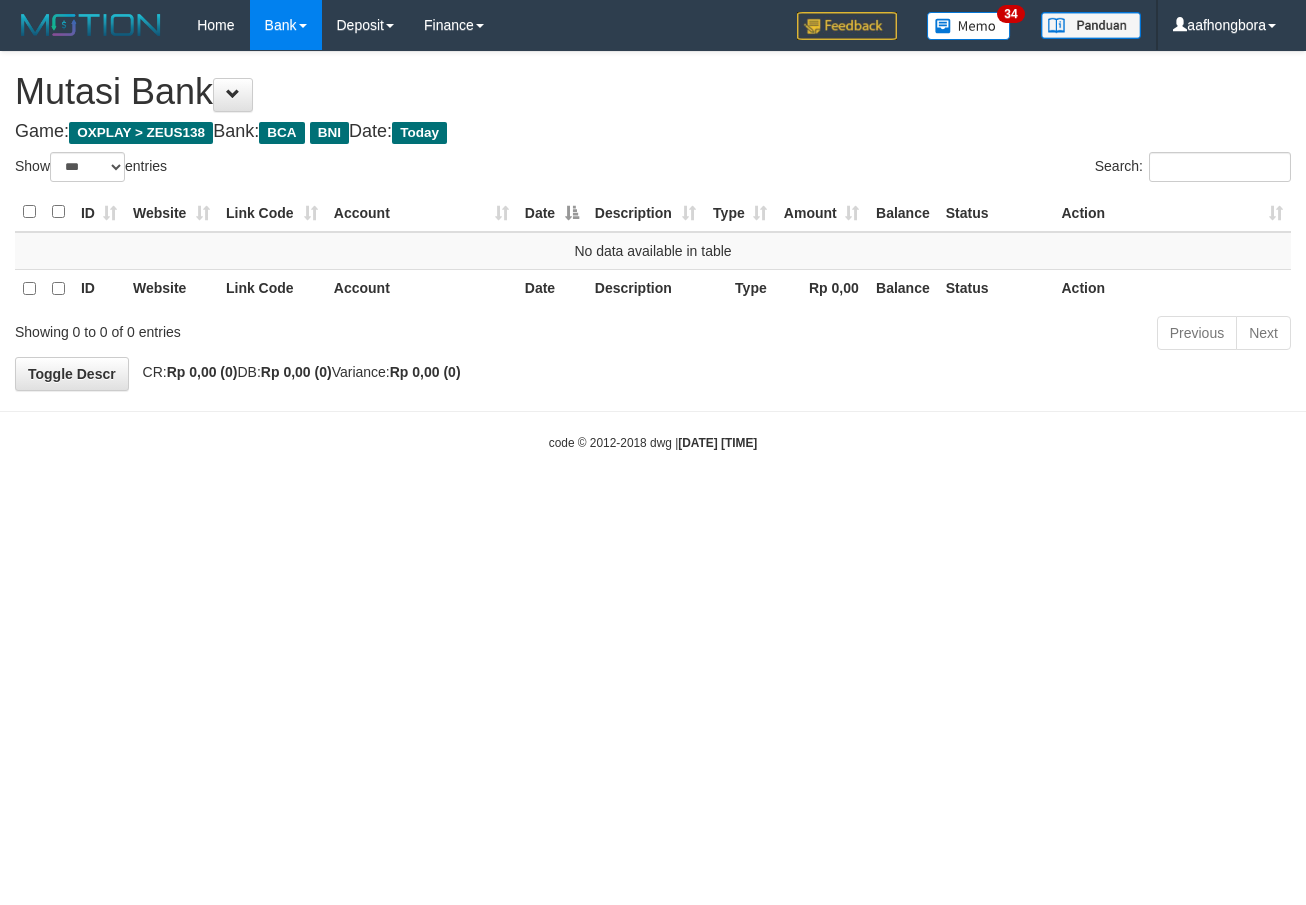 scroll, scrollTop: 0, scrollLeft: 0, axis: both 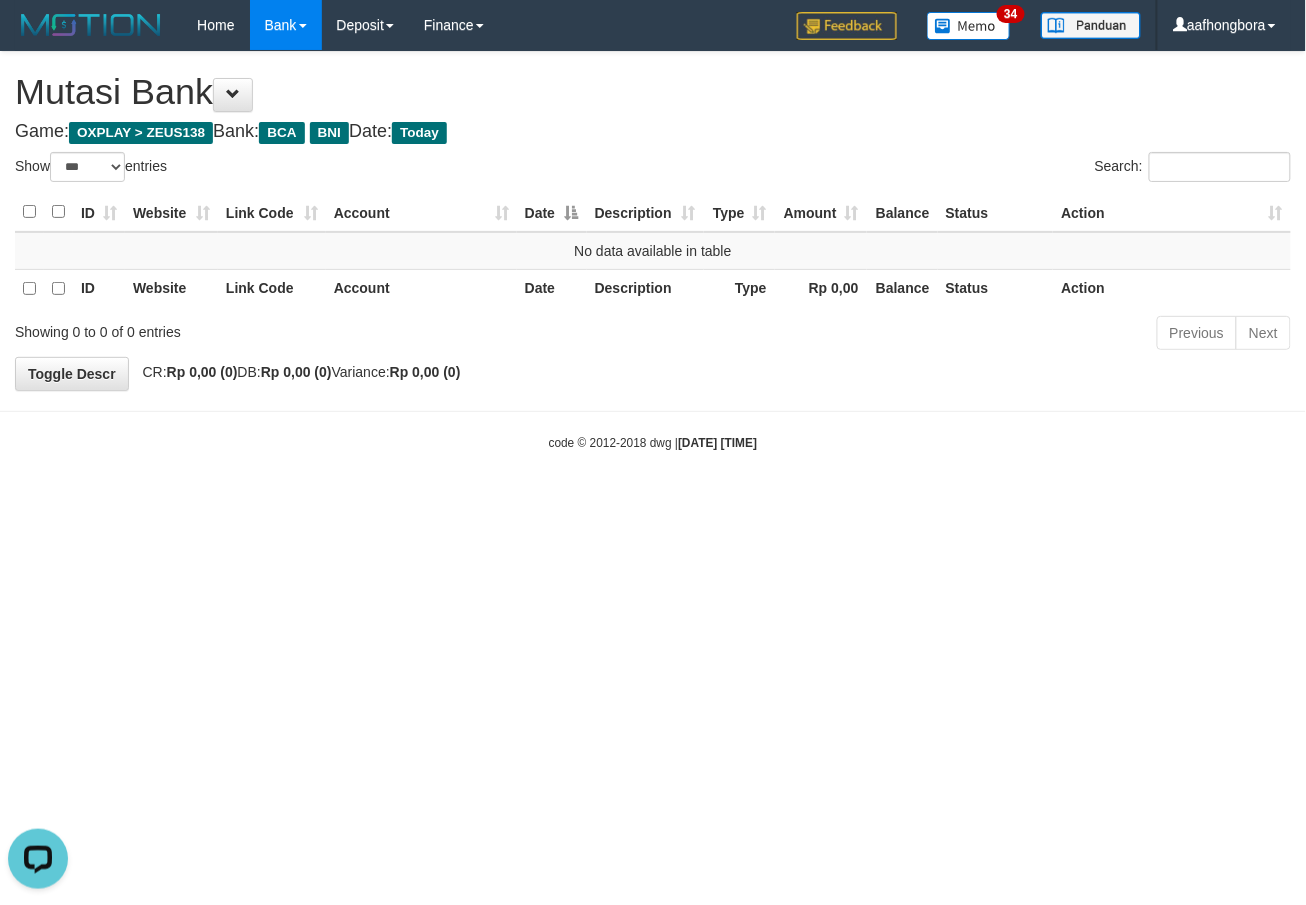click on "Toggle navigation
Home
Bank
Account List
Mutasi Bank
Search
Sync
Note Mutasi
Deposit
DPS Fetch
DPS List
History
Note DPS
Finance
Financial Data
aafhongbora
My Profile
Log Out" at bounding box center (653, 251) 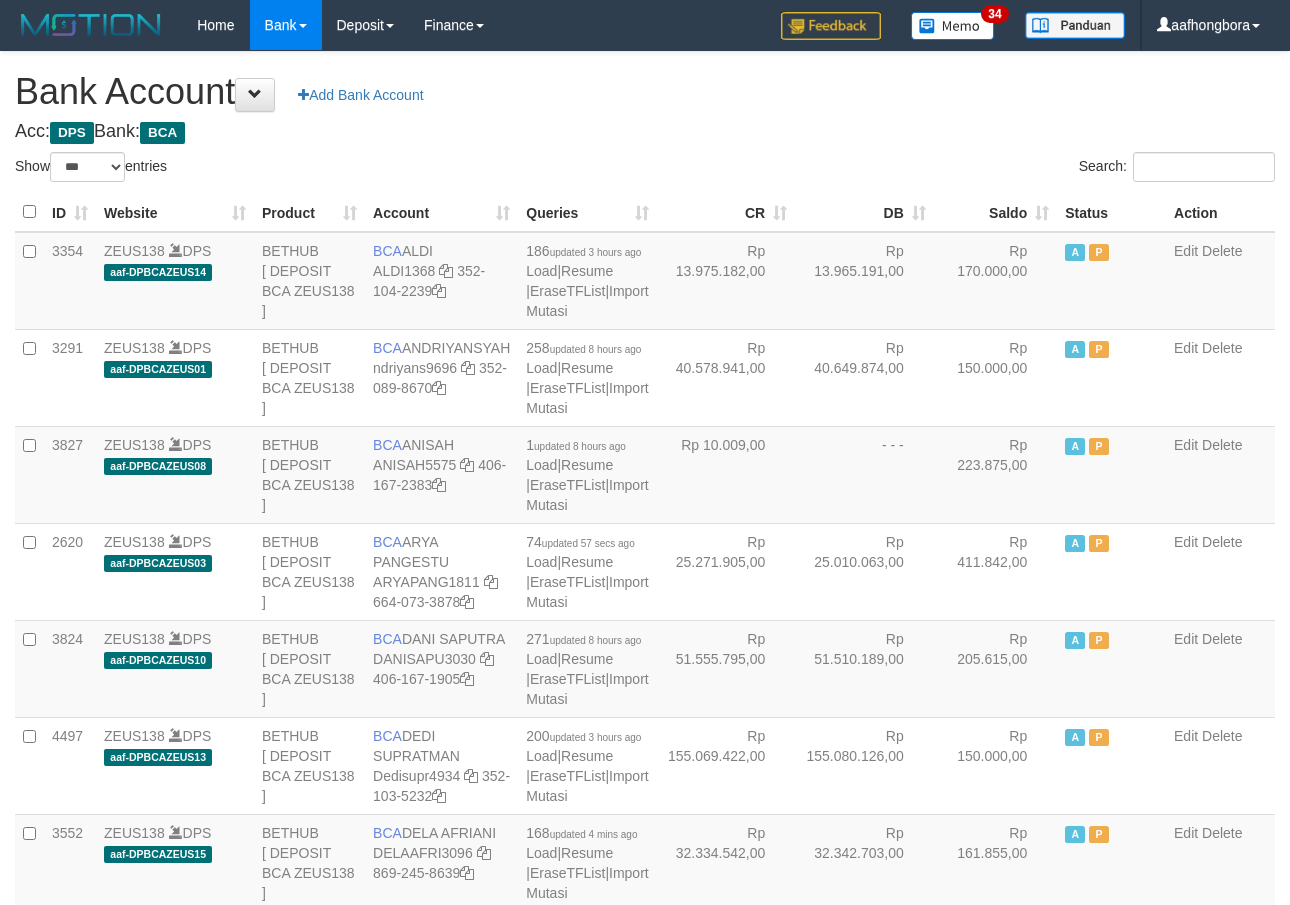 select on "***" 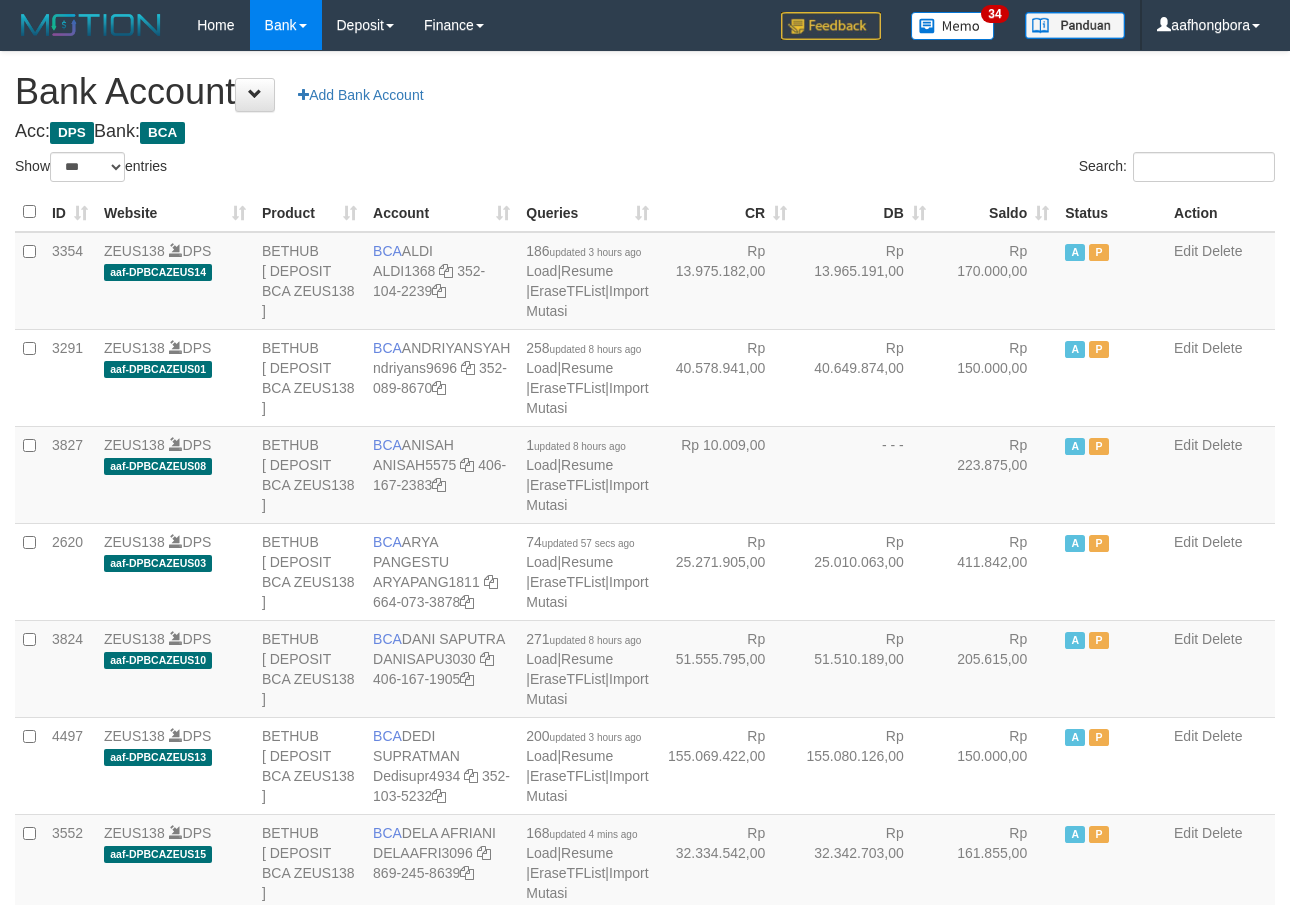 scroll, scrollTop: 0, scrollLeft: 0, axis: both 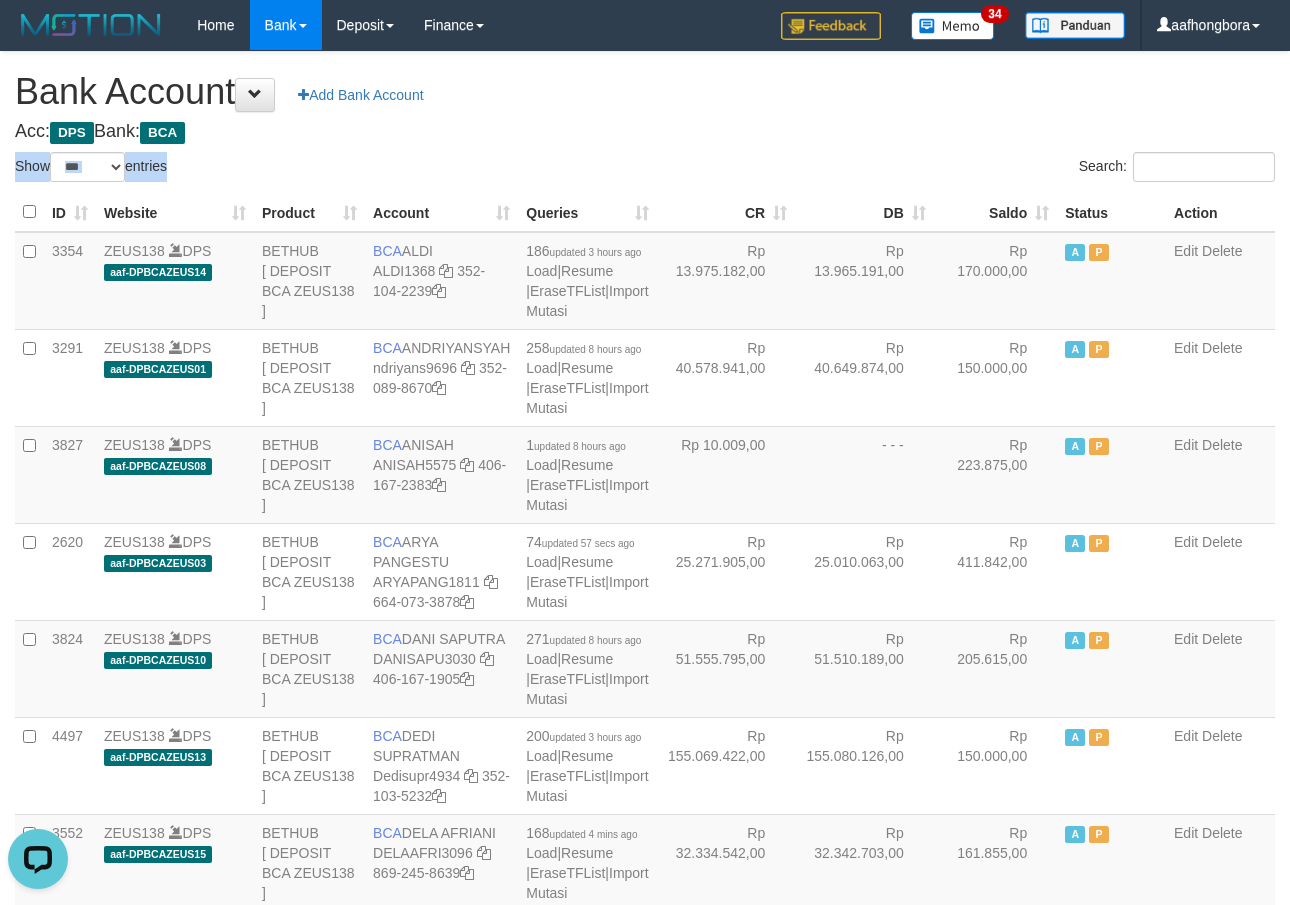 click on "**********" at bounding box center (645, 1601) 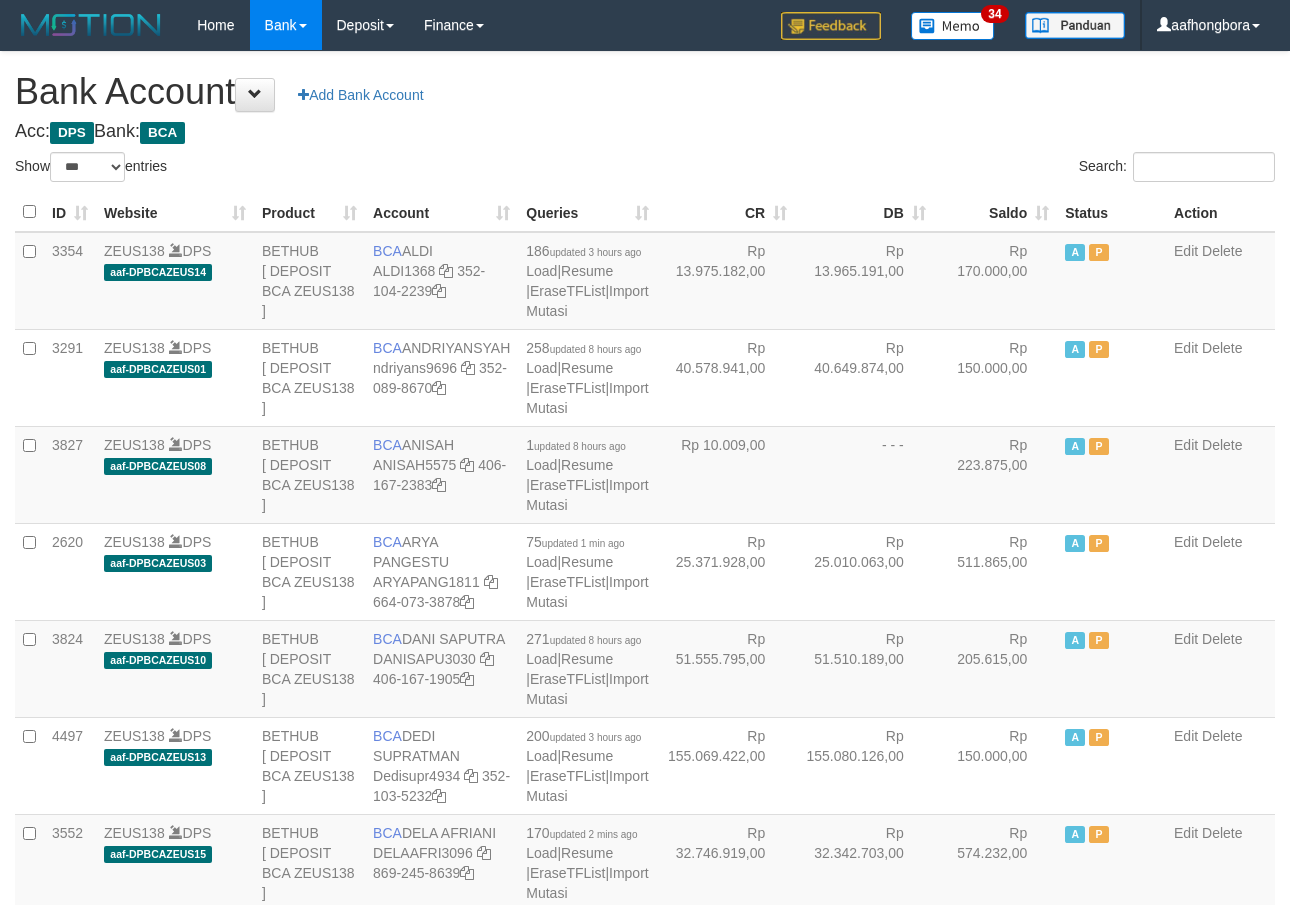 select on "***" 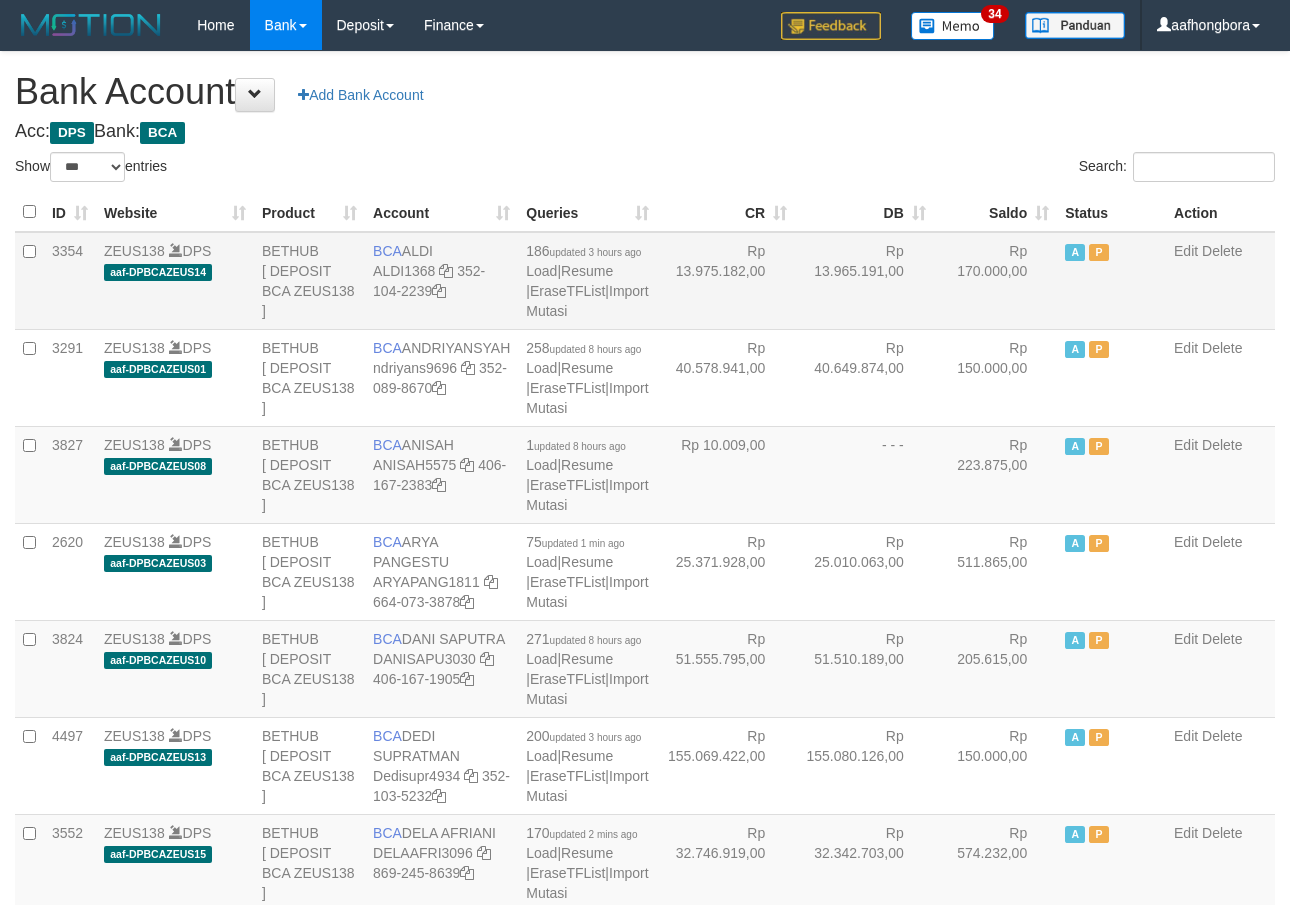scroll, scrollTop: 0, scrollLeft: 0, axis: both 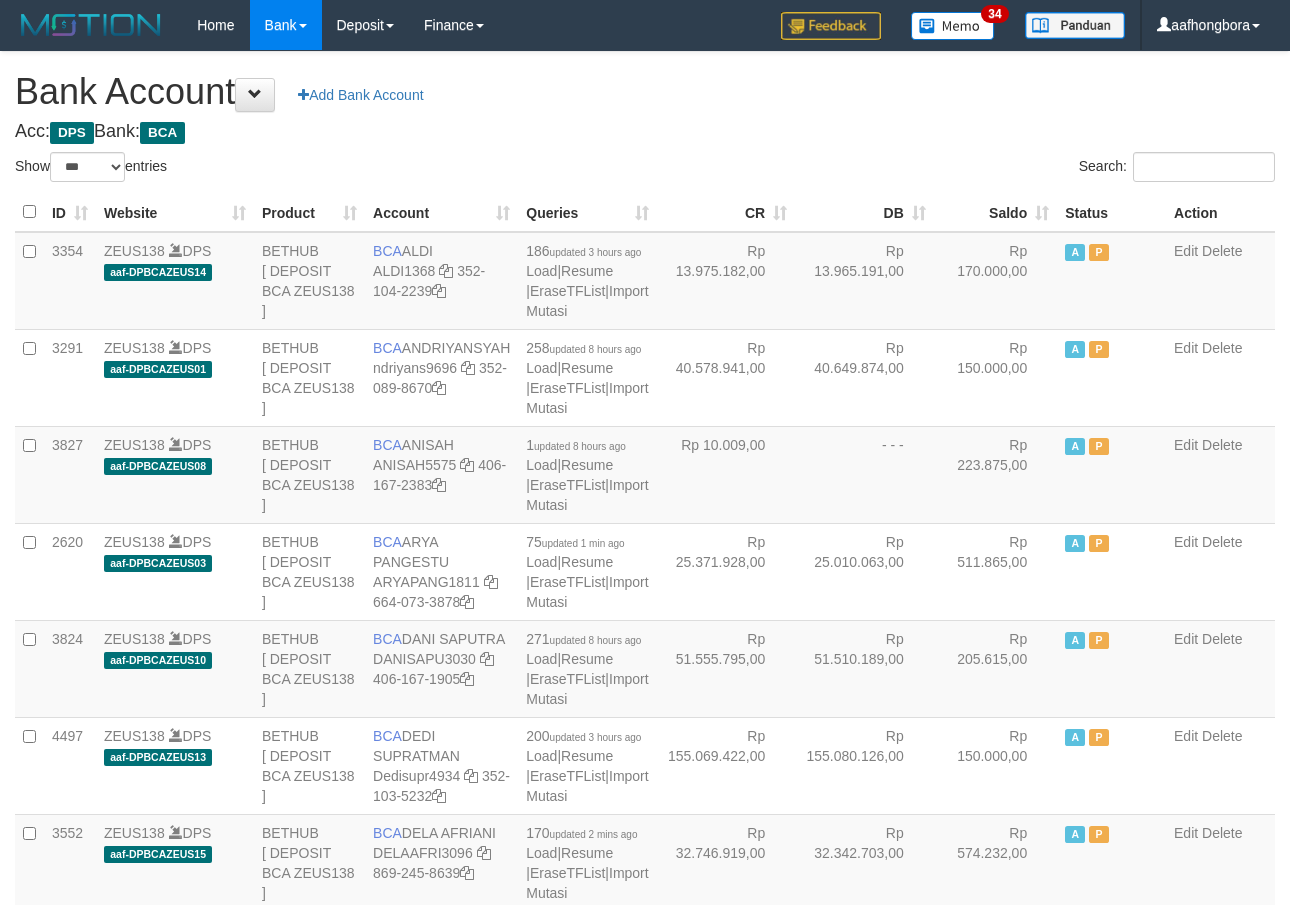 click on "Saldo" at bounding box center [995, 212] 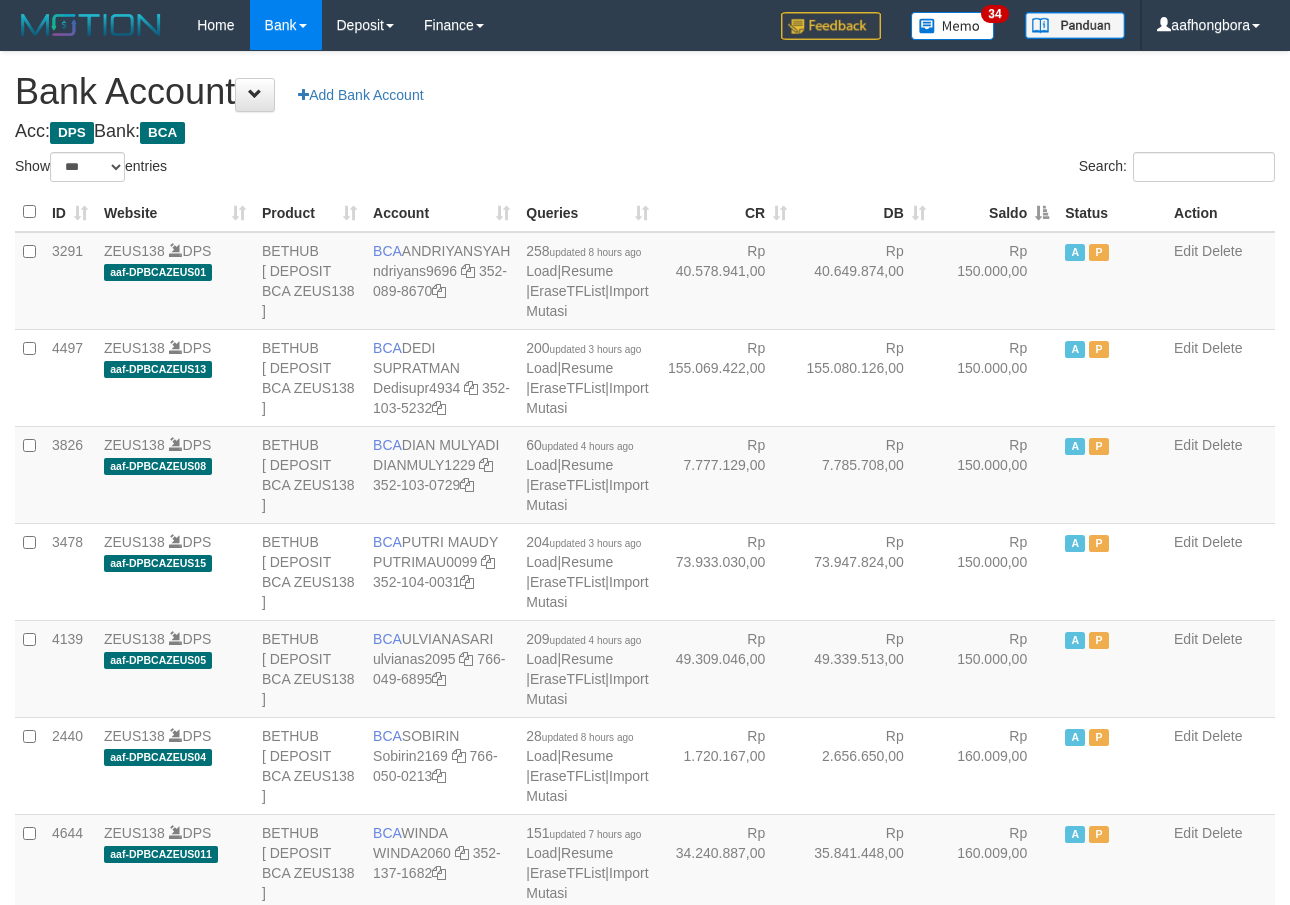 click on "Saldo" at bounding box center [995, 212] 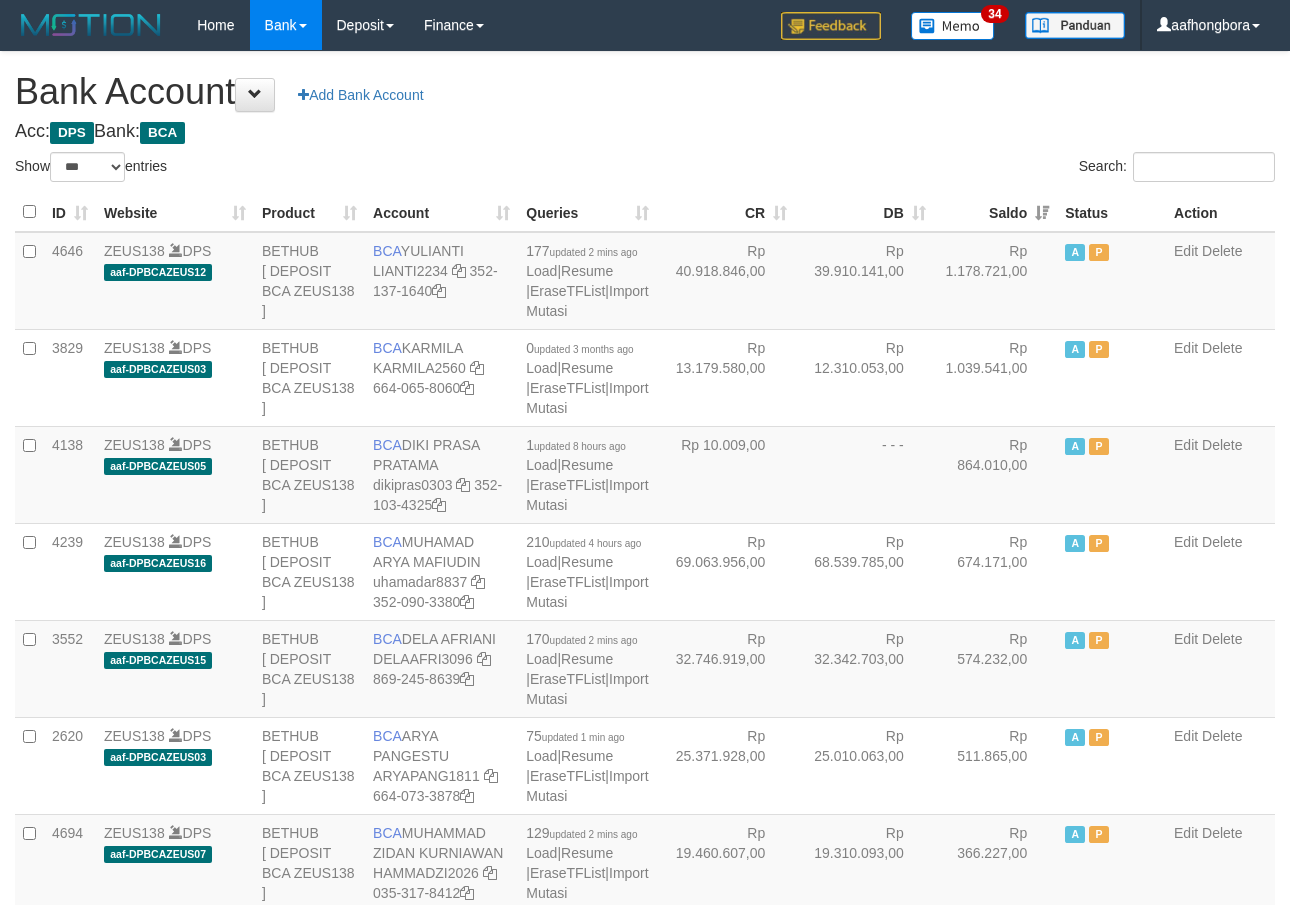 click on "Saldo" at bounding box center [995, 212] 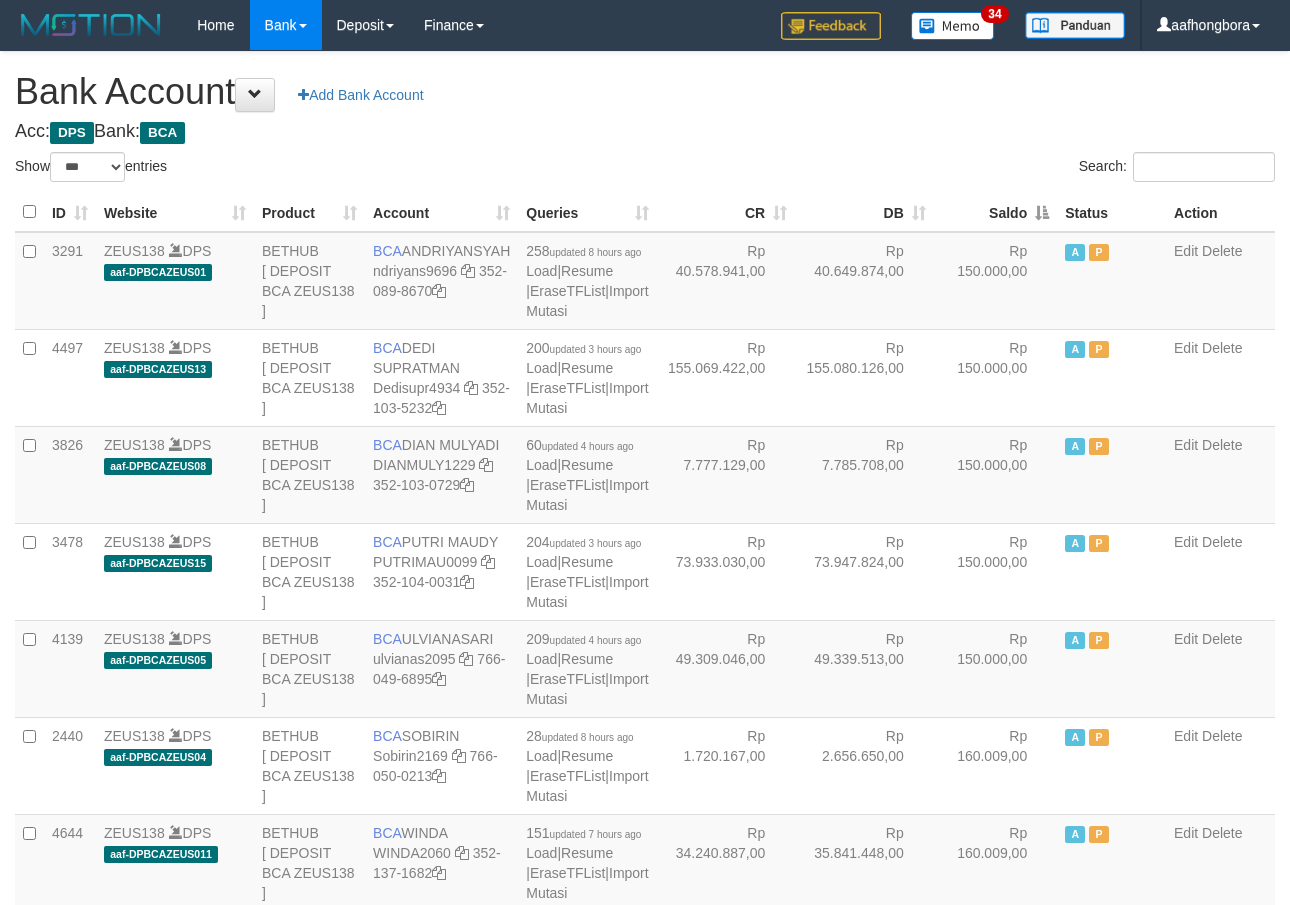click on "Saldo" at bounding box center (995, 212) 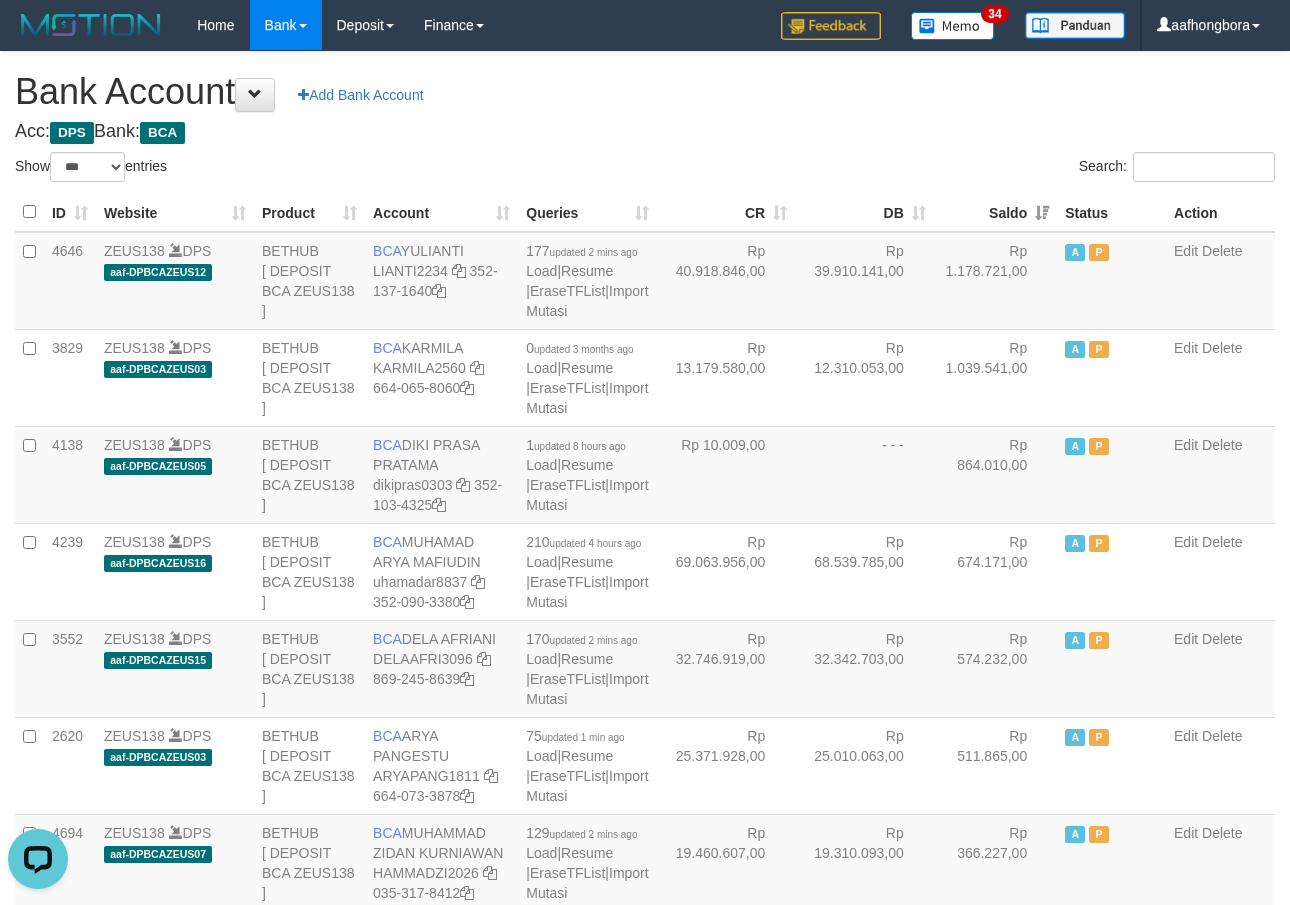 scroll, scrollTop: 0, scrollLeft: 0, axis: both 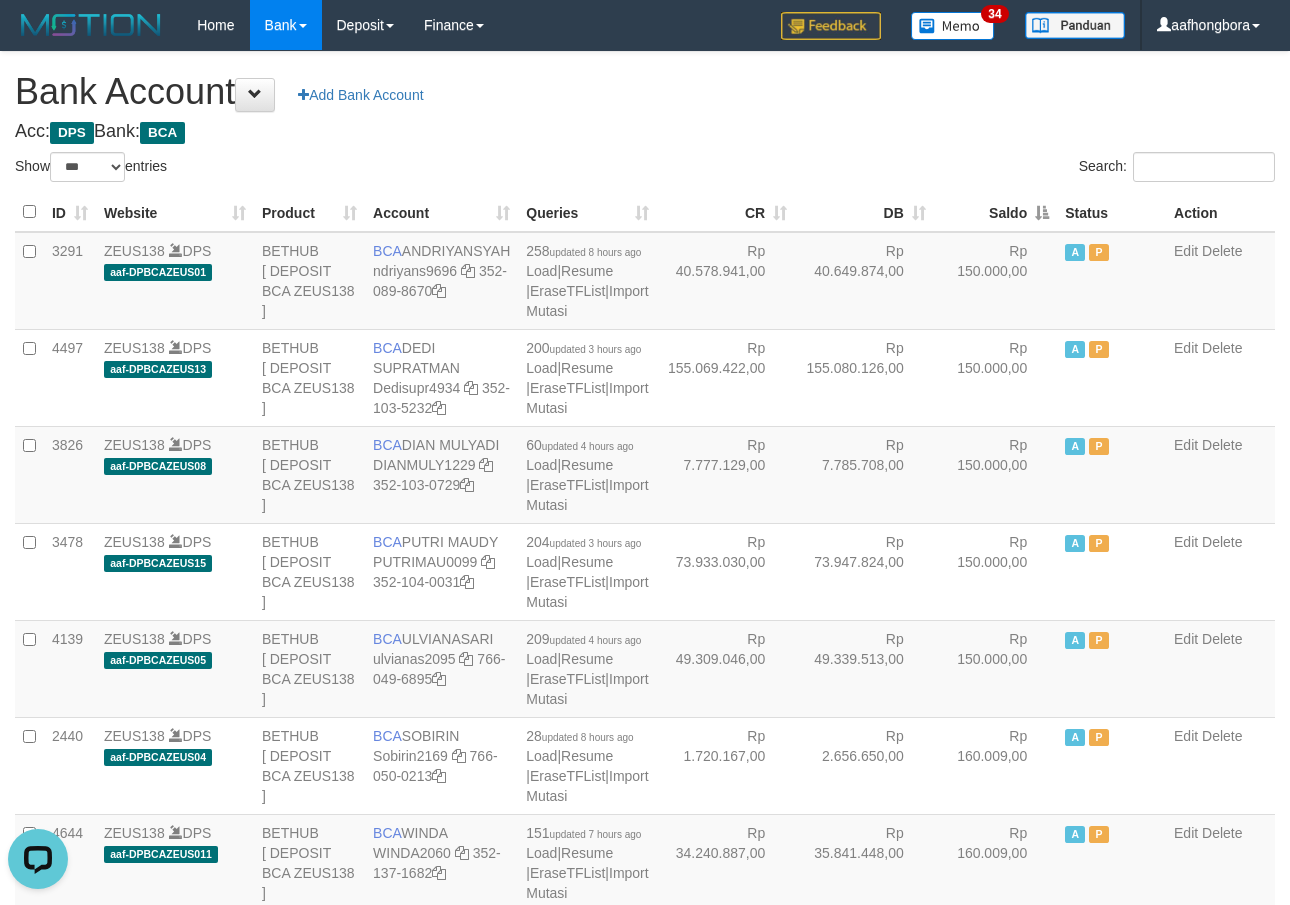 click on "Saldo" at bounding box center [995, 212] 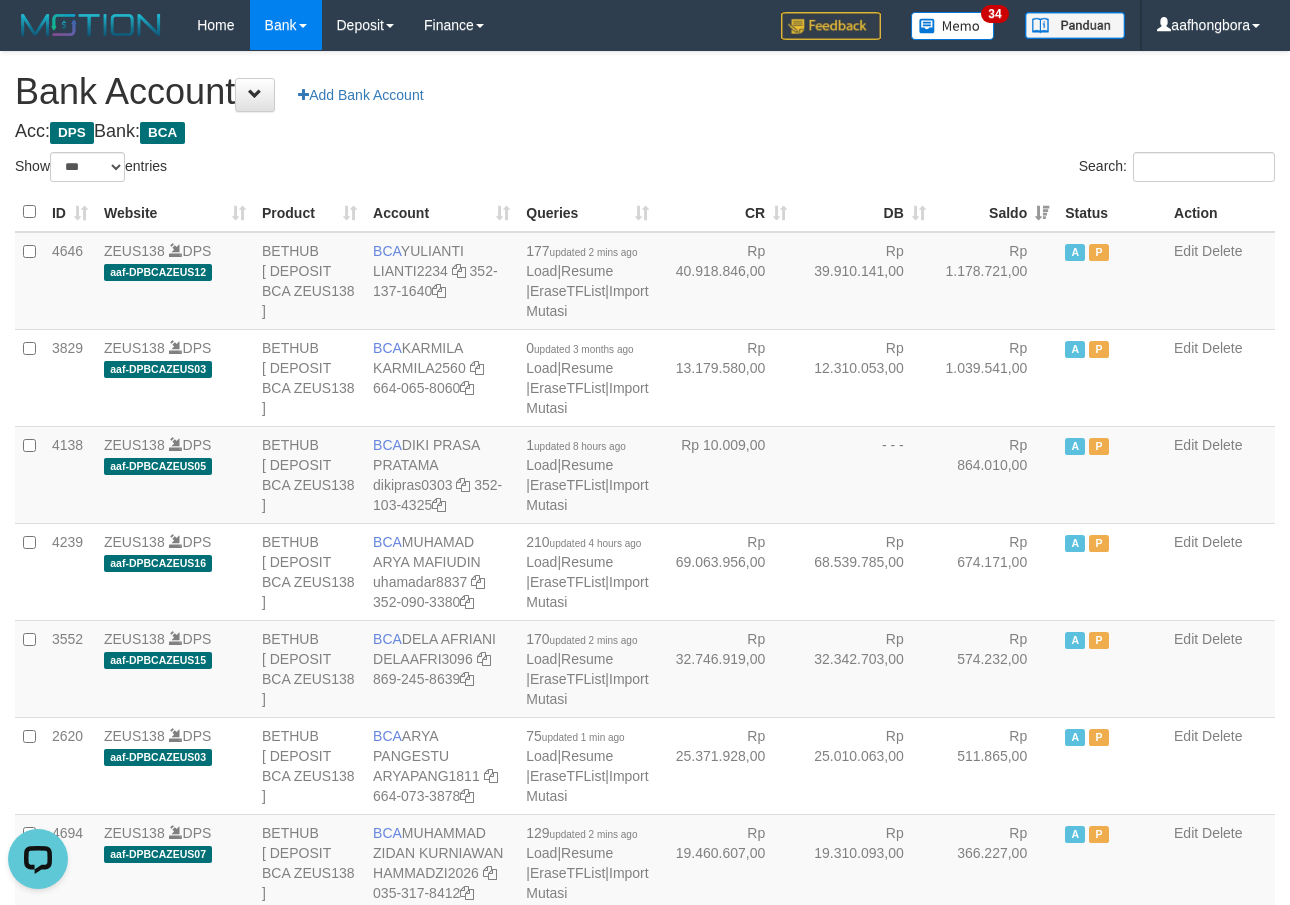 click on "Saldo" at bounding box center [995, 212] 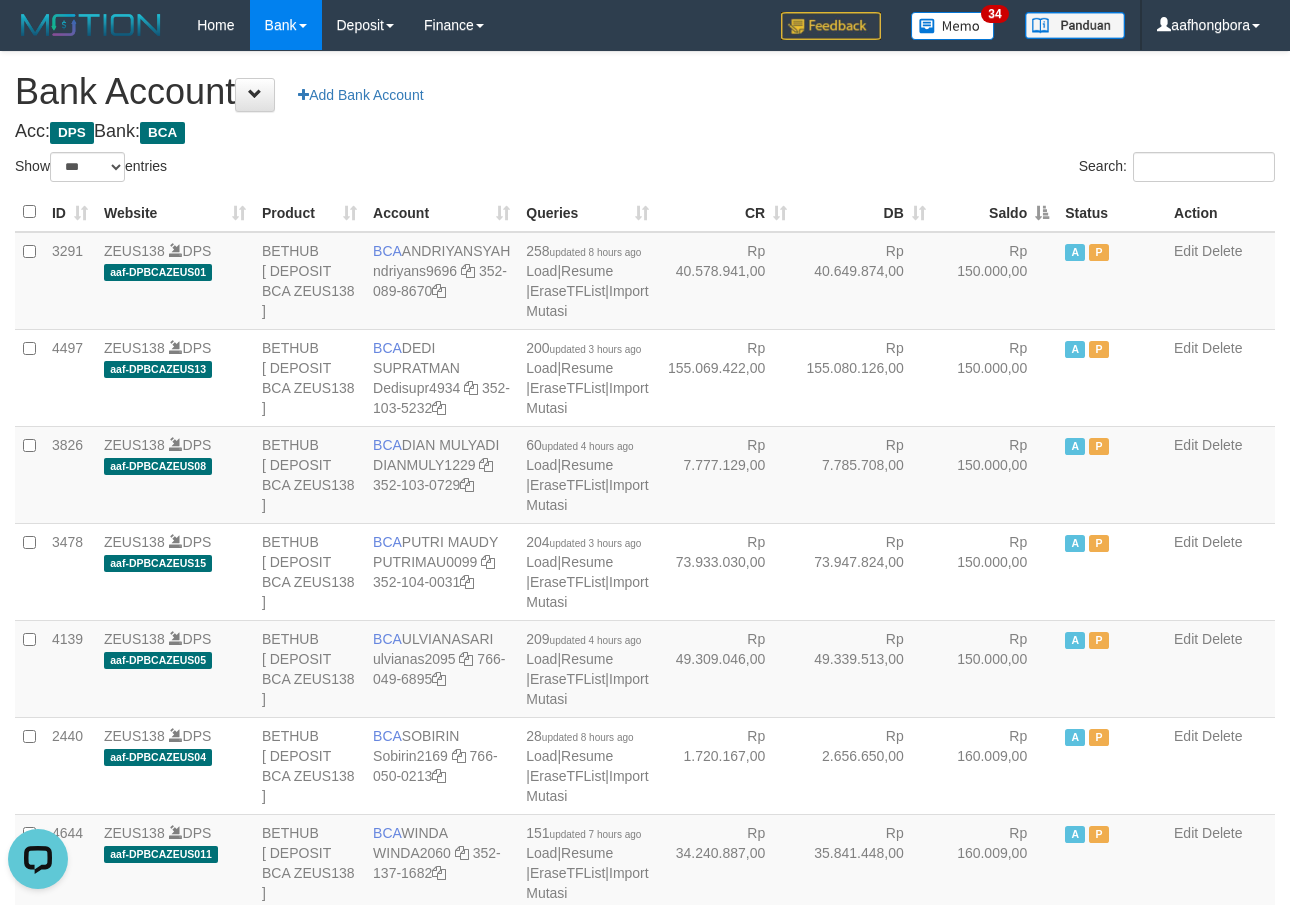 click on "Saldo" at bounding box center (995, 212) 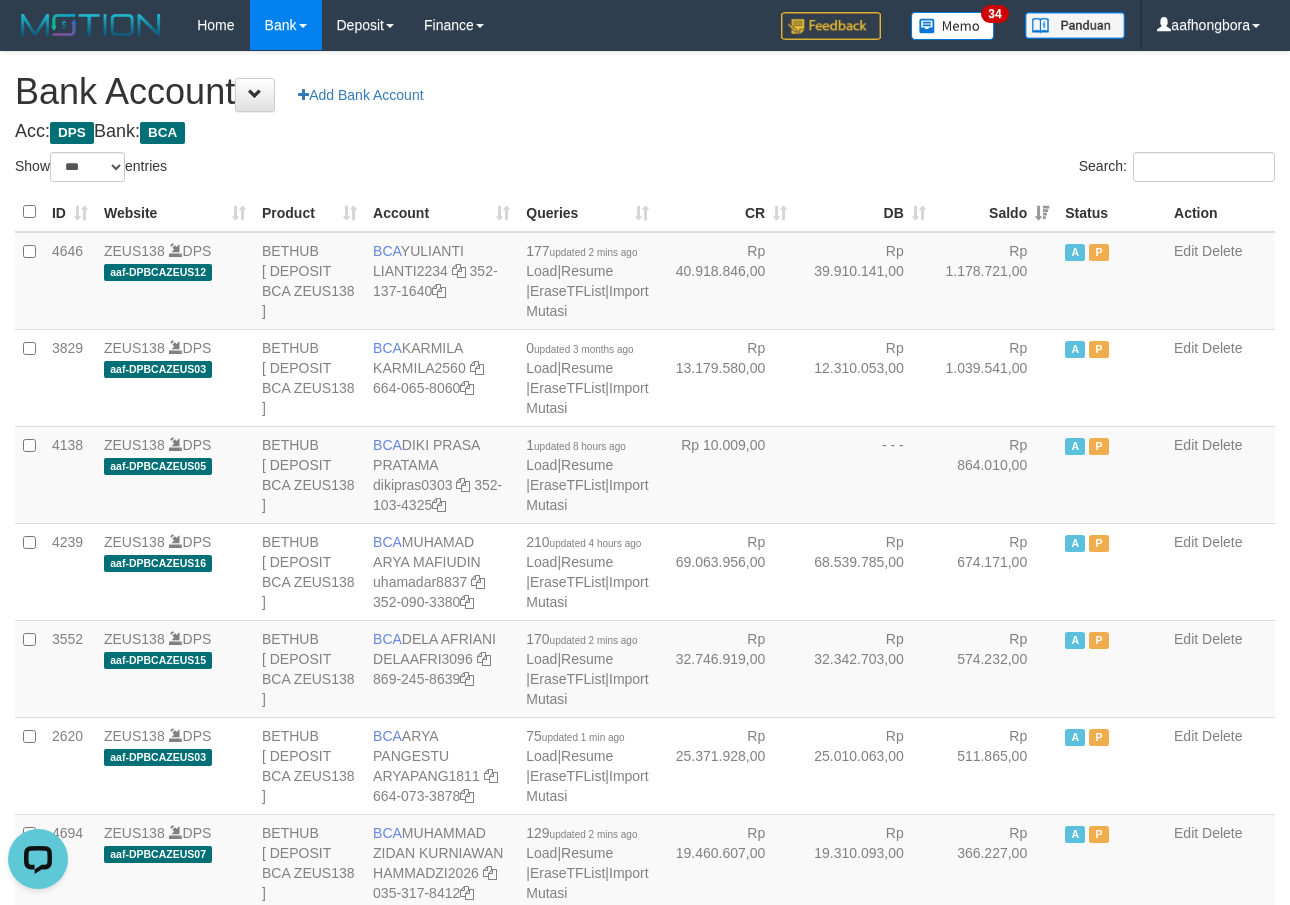 click on "**********" at bounding box center [645, 1601] 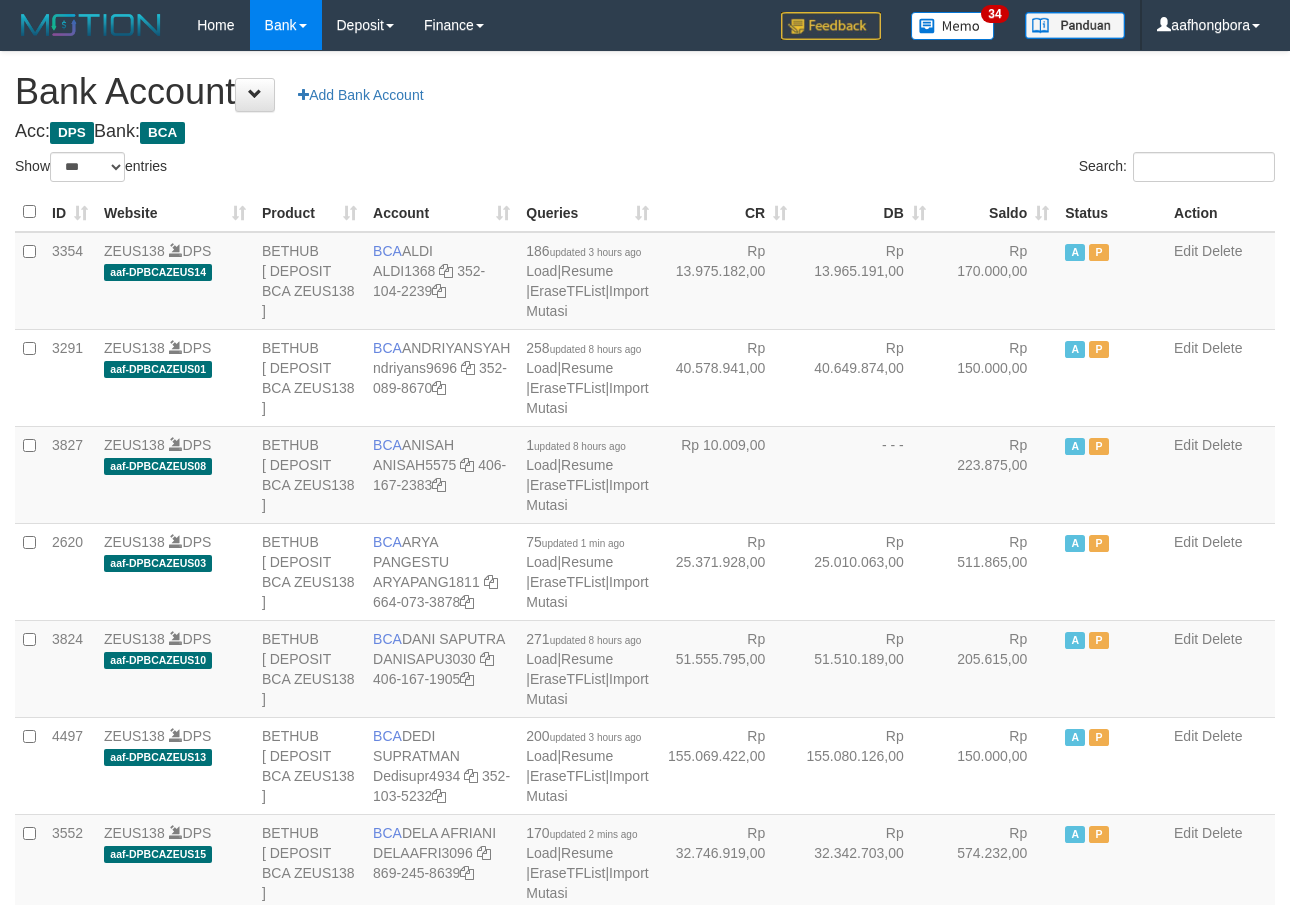 select on "***" 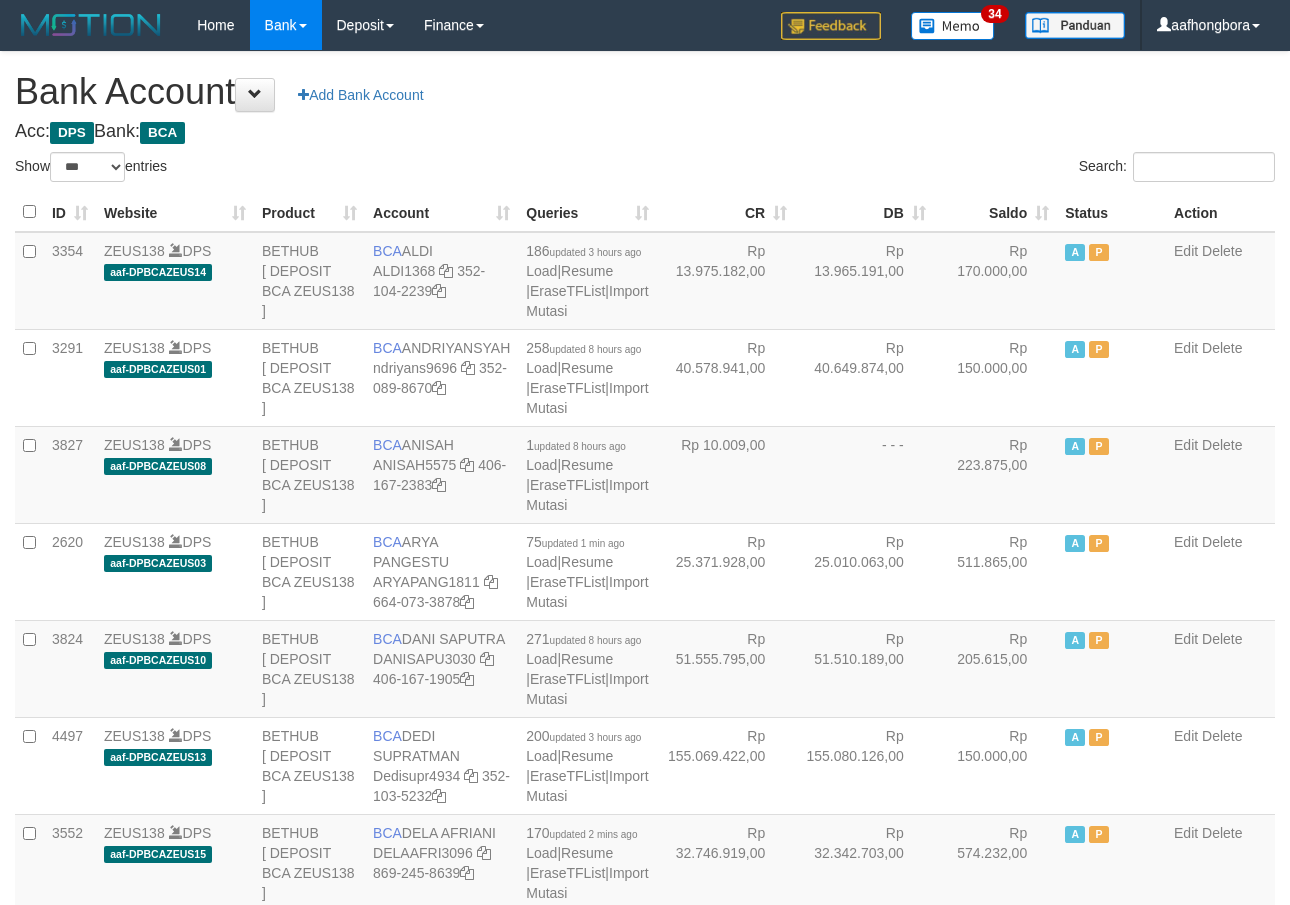 scroll, scrollTop: 0, scrollLeft: 0, axis: both 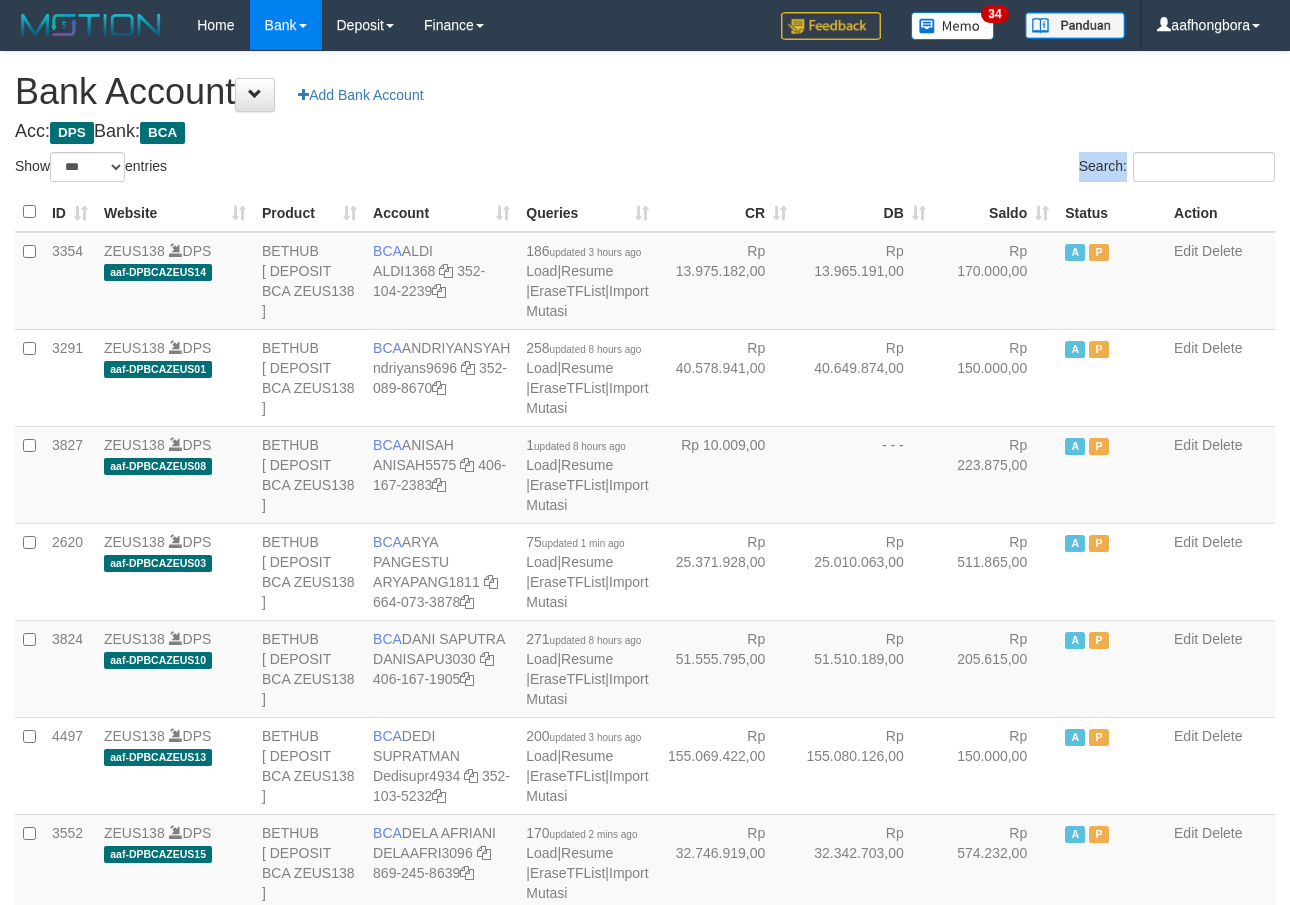 drag, startPoint x: 0, startPoint y: 0, endPoint x: 1008, endPoint y: 147, distance: 1018.66235 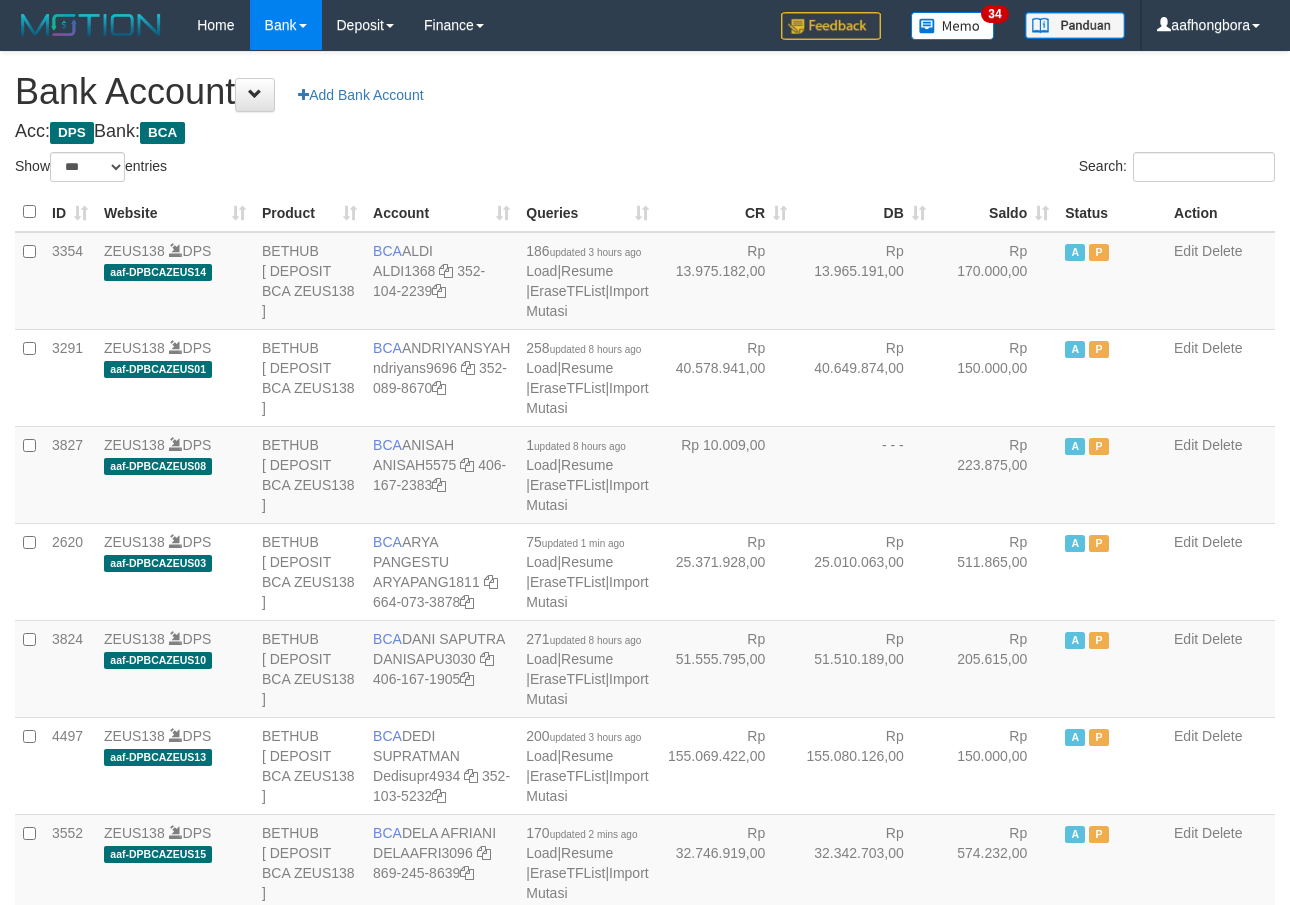 select on "***" 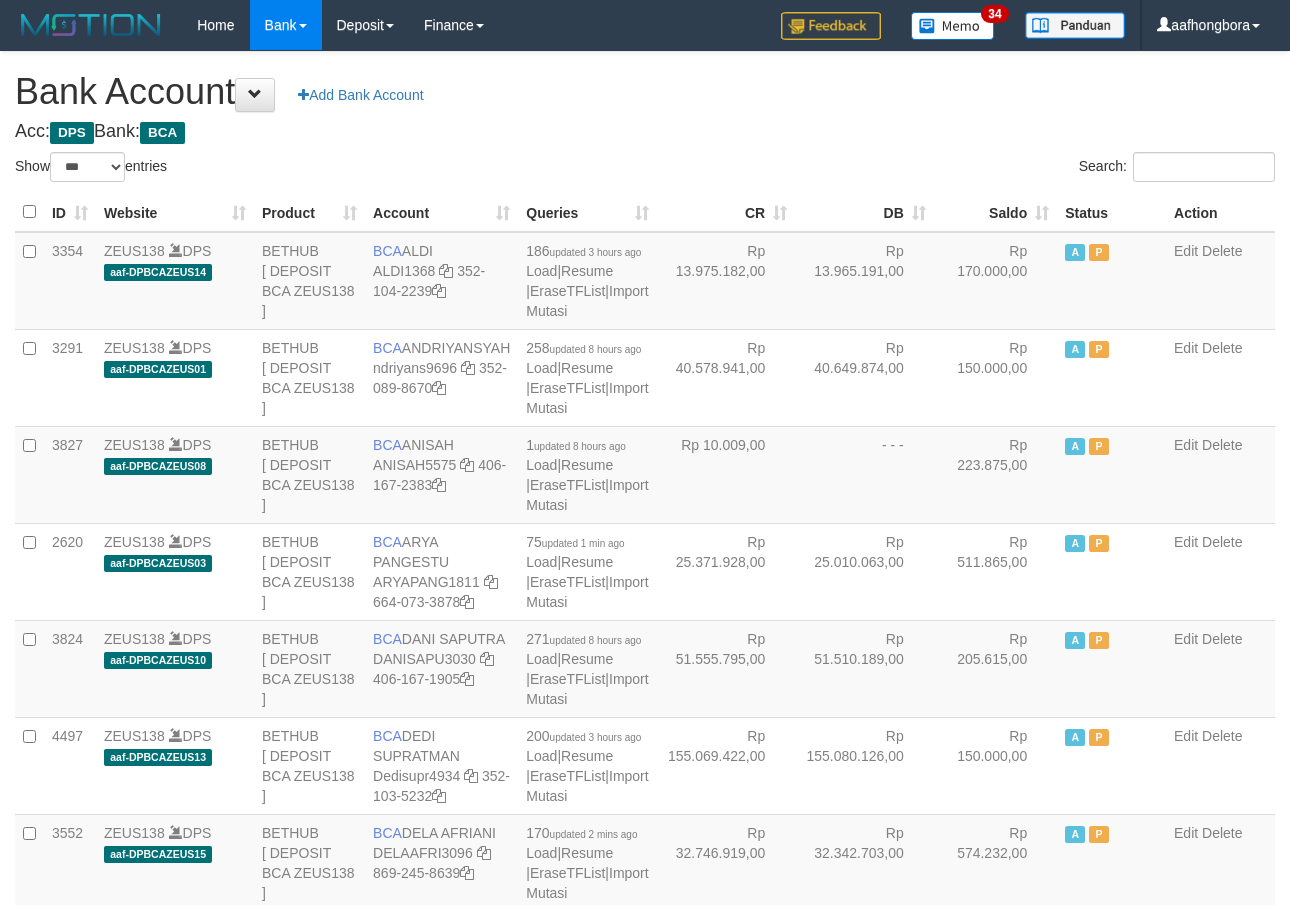 scroll, scrollTop: 0, scrollLeft: 0, axis: both 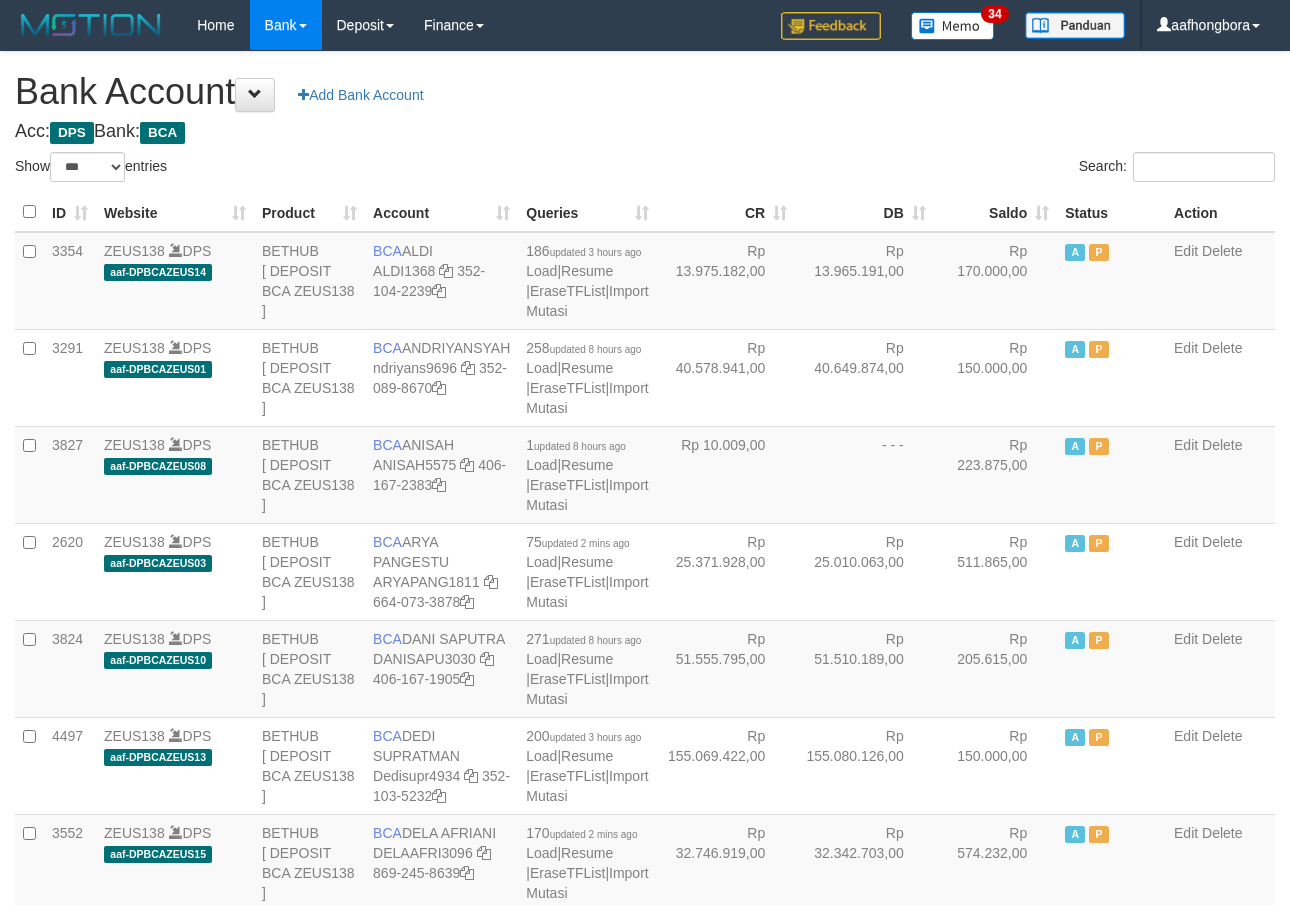 select on "***" 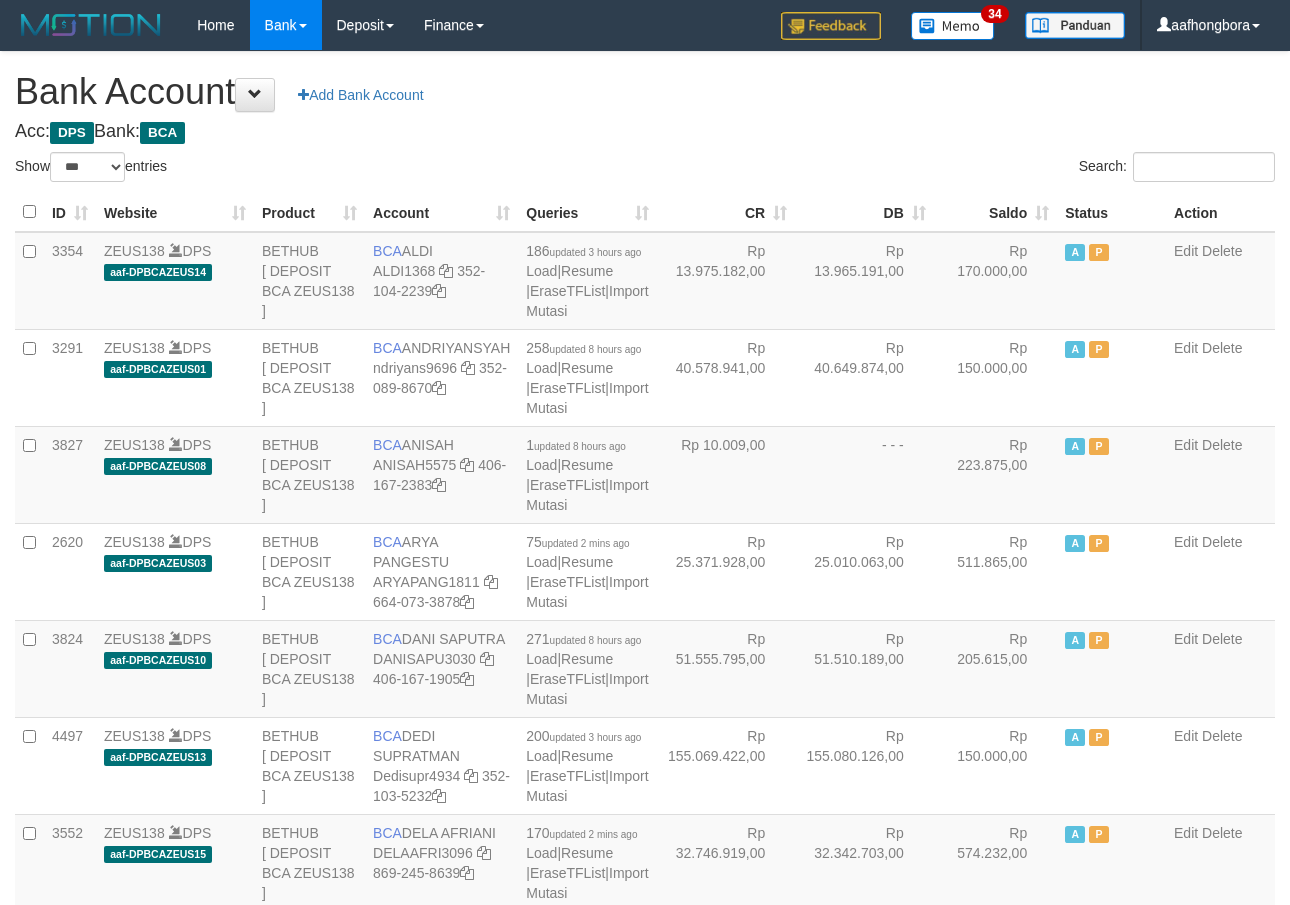 scroll, scrollTop: 0, scrollLeft: 0, axis: both 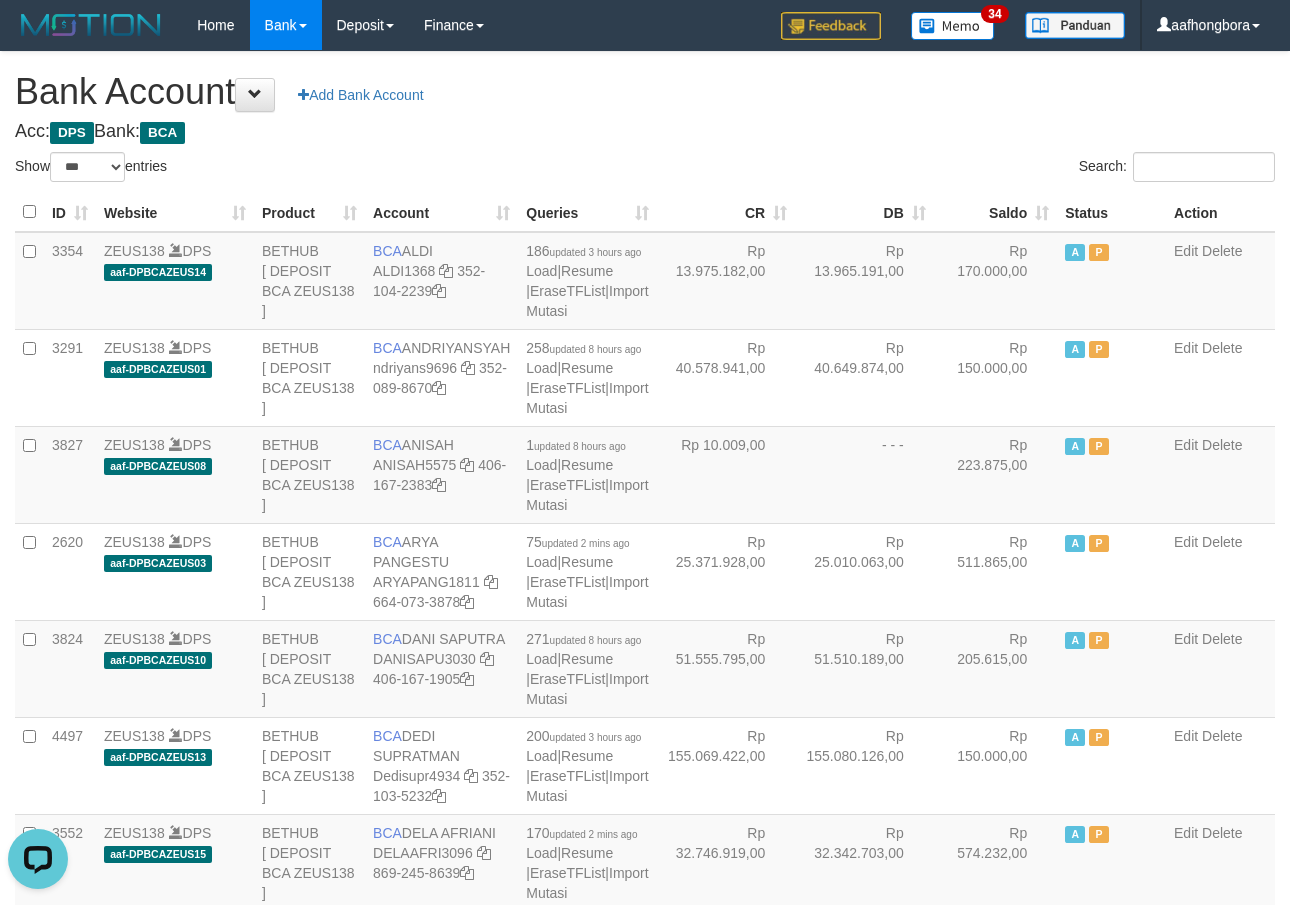 click on "Bank Account
Add Bank Account" at bounding box center [645, 92] 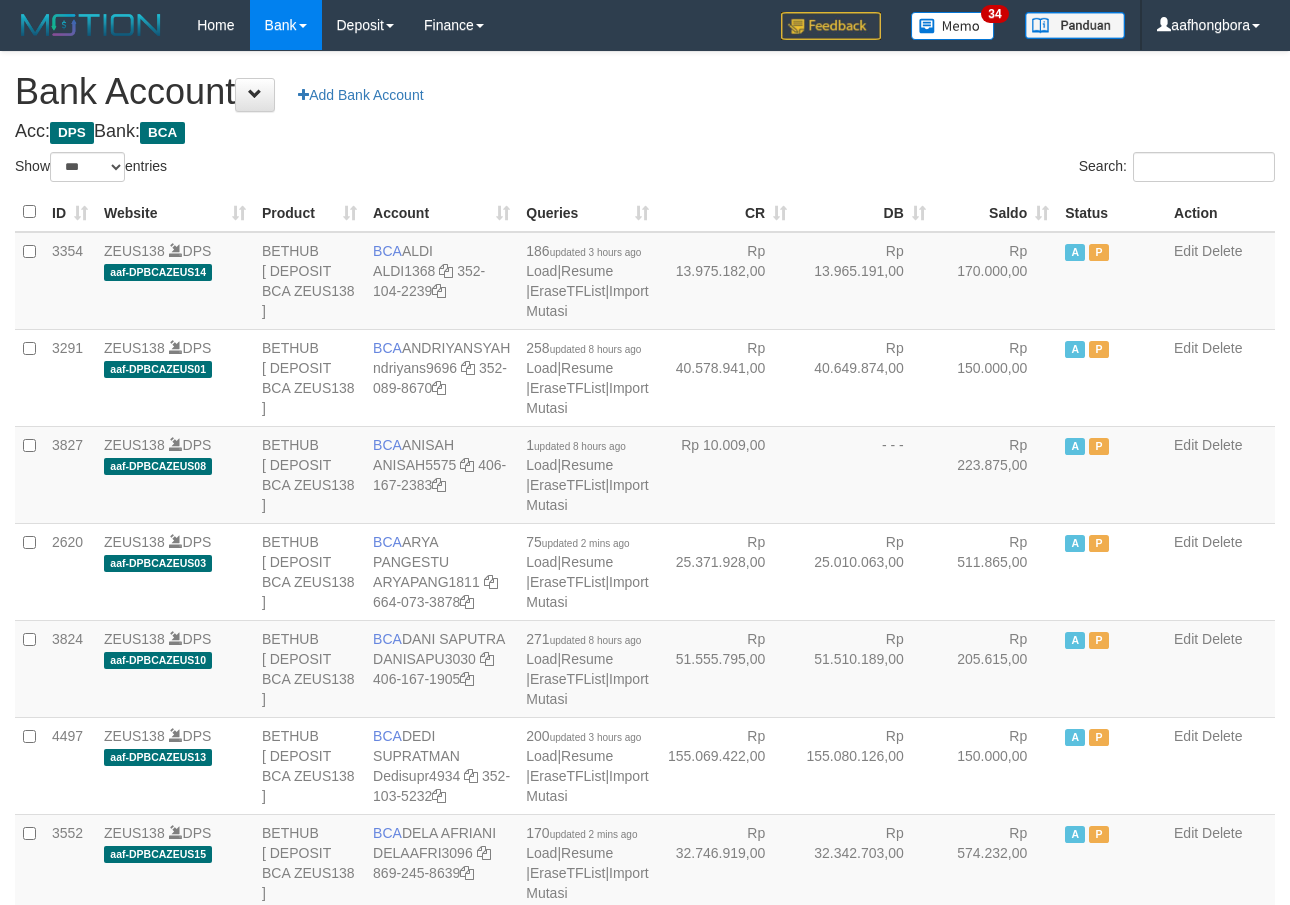 select on "***" 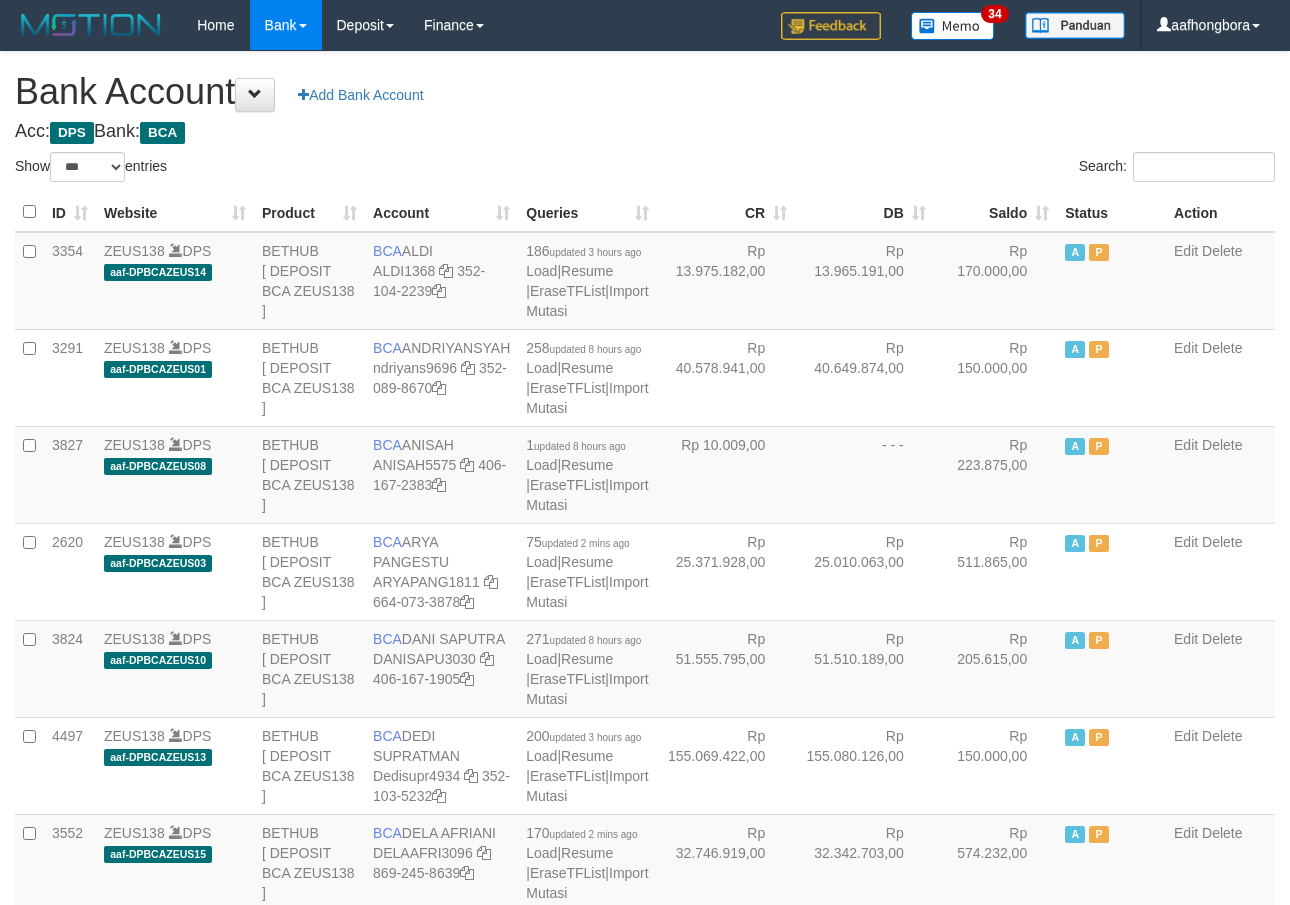 scroll, scrollTop: 0, scrollLeft: 0, axis: both 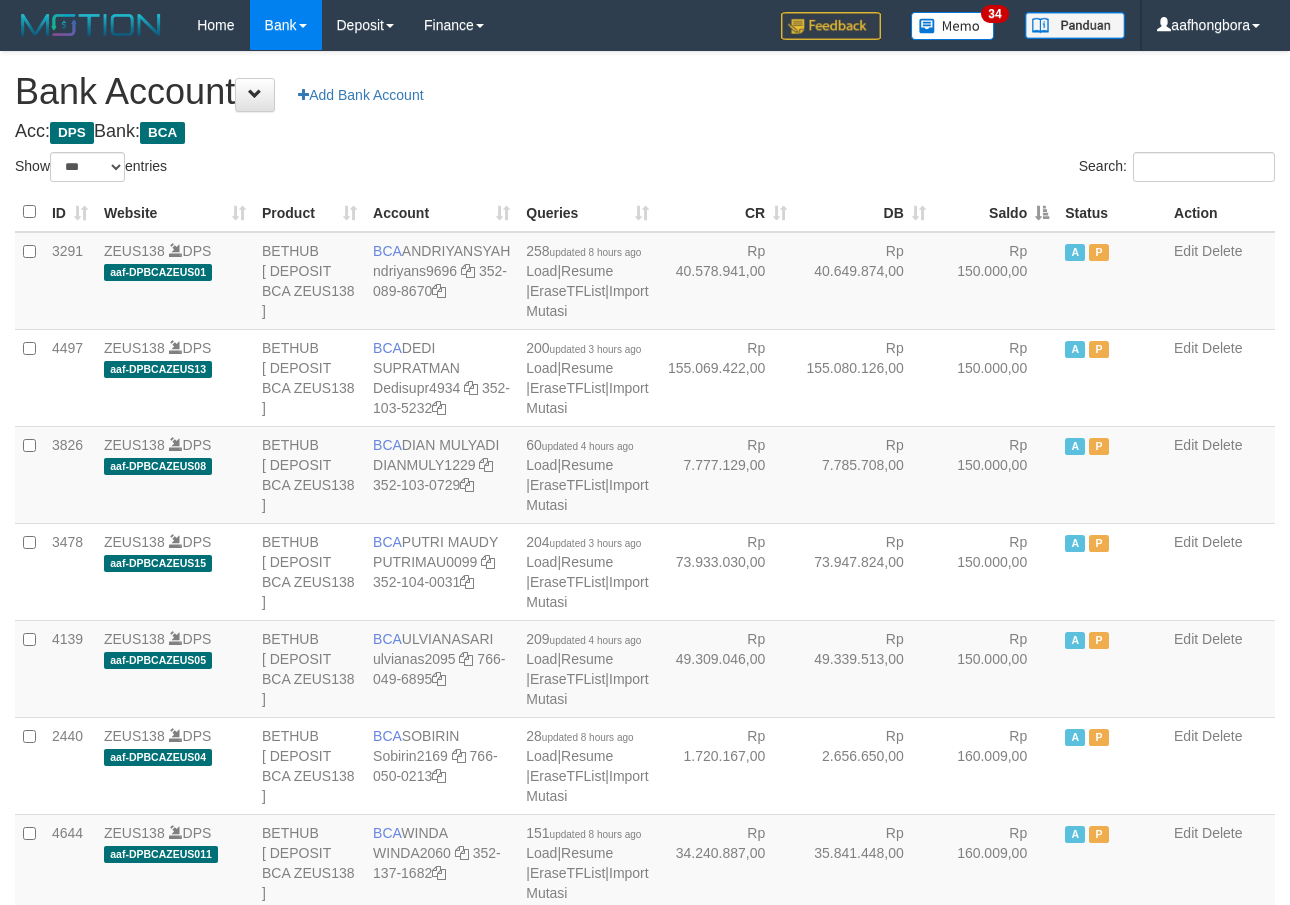 click on "Saldo" at bounding box center (995, 212) 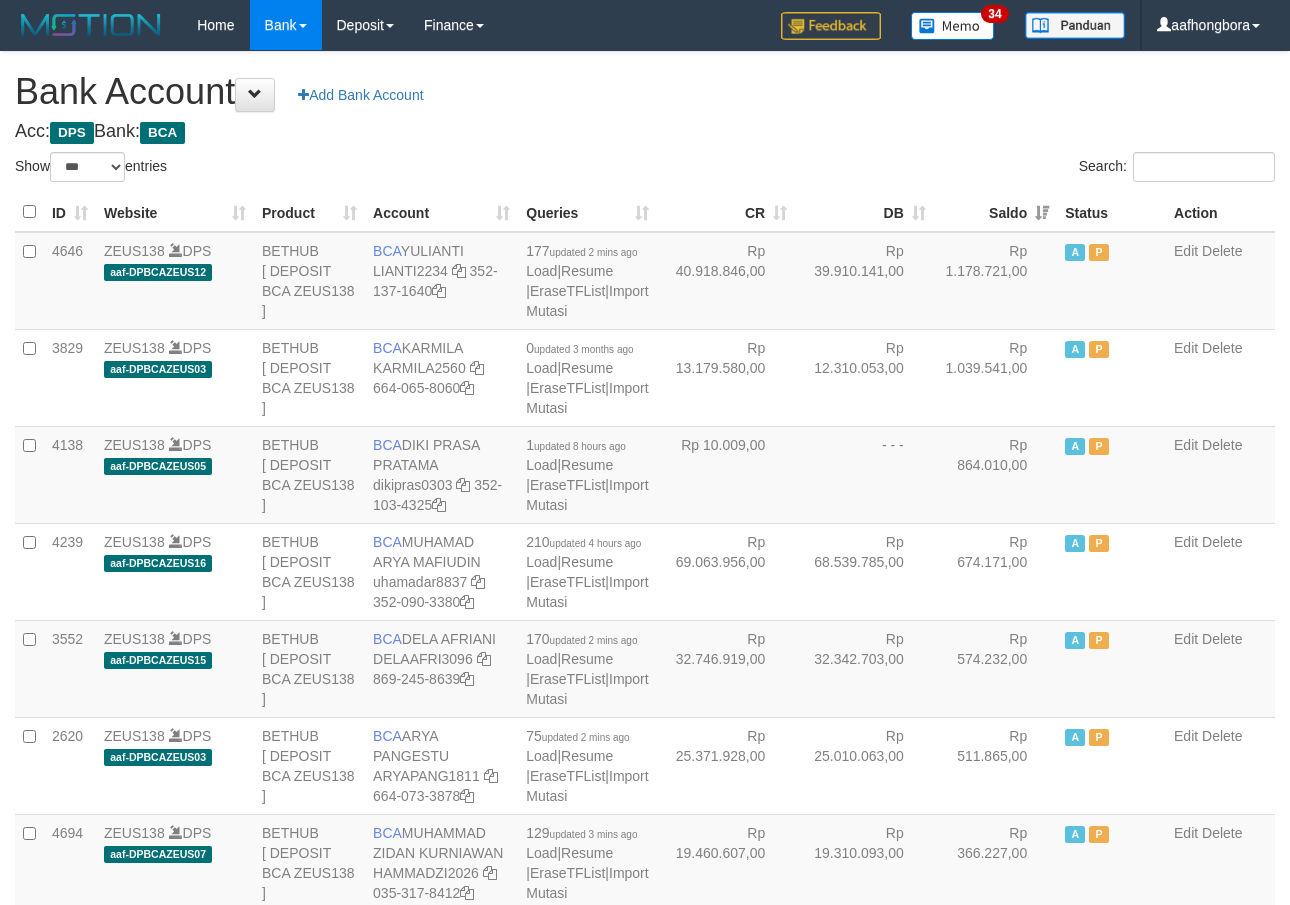 click on "Saldo" at bounding box center [995, 212] 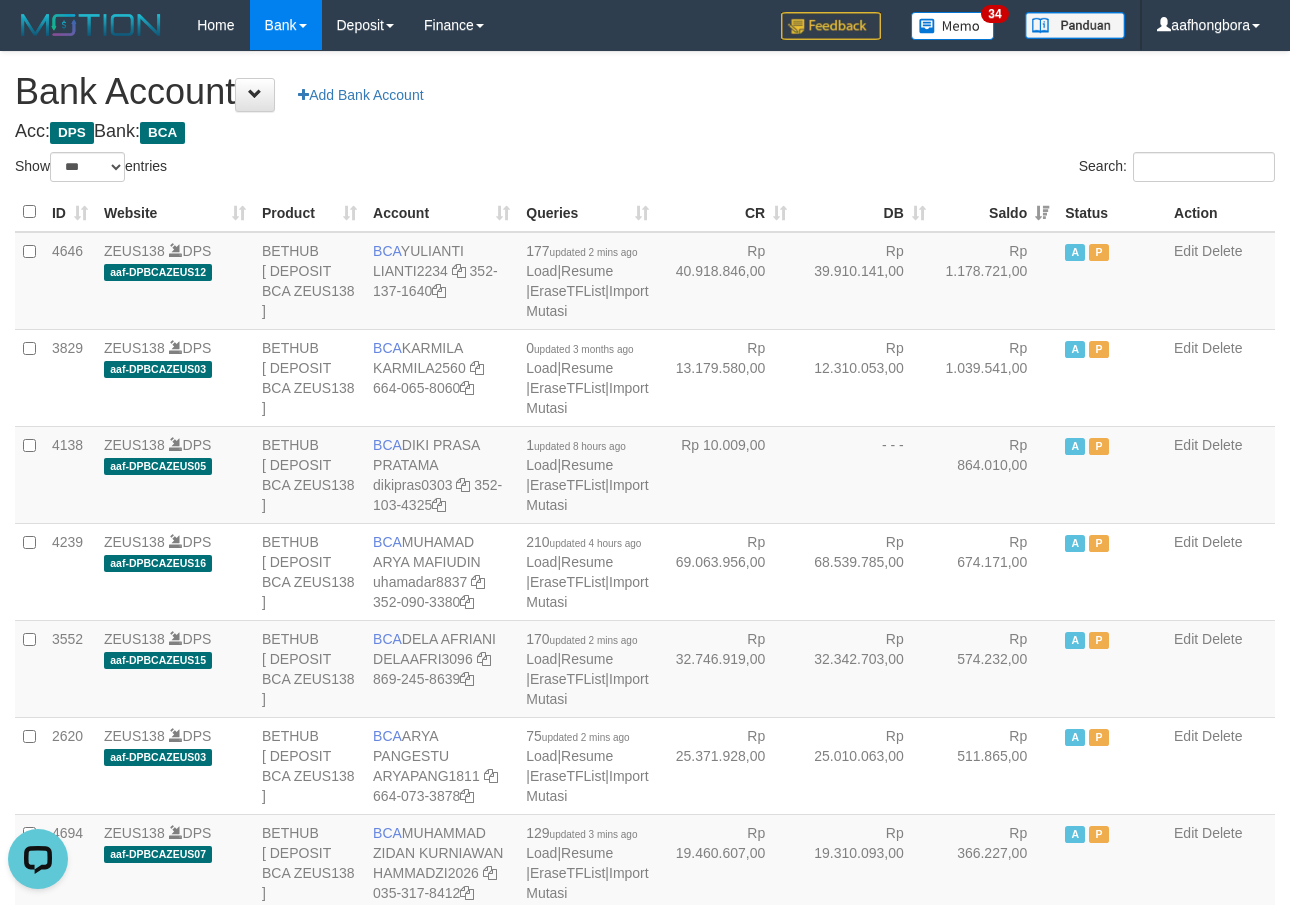 scroll, scrollTop: 0, scrollLeft: 0, axis: both 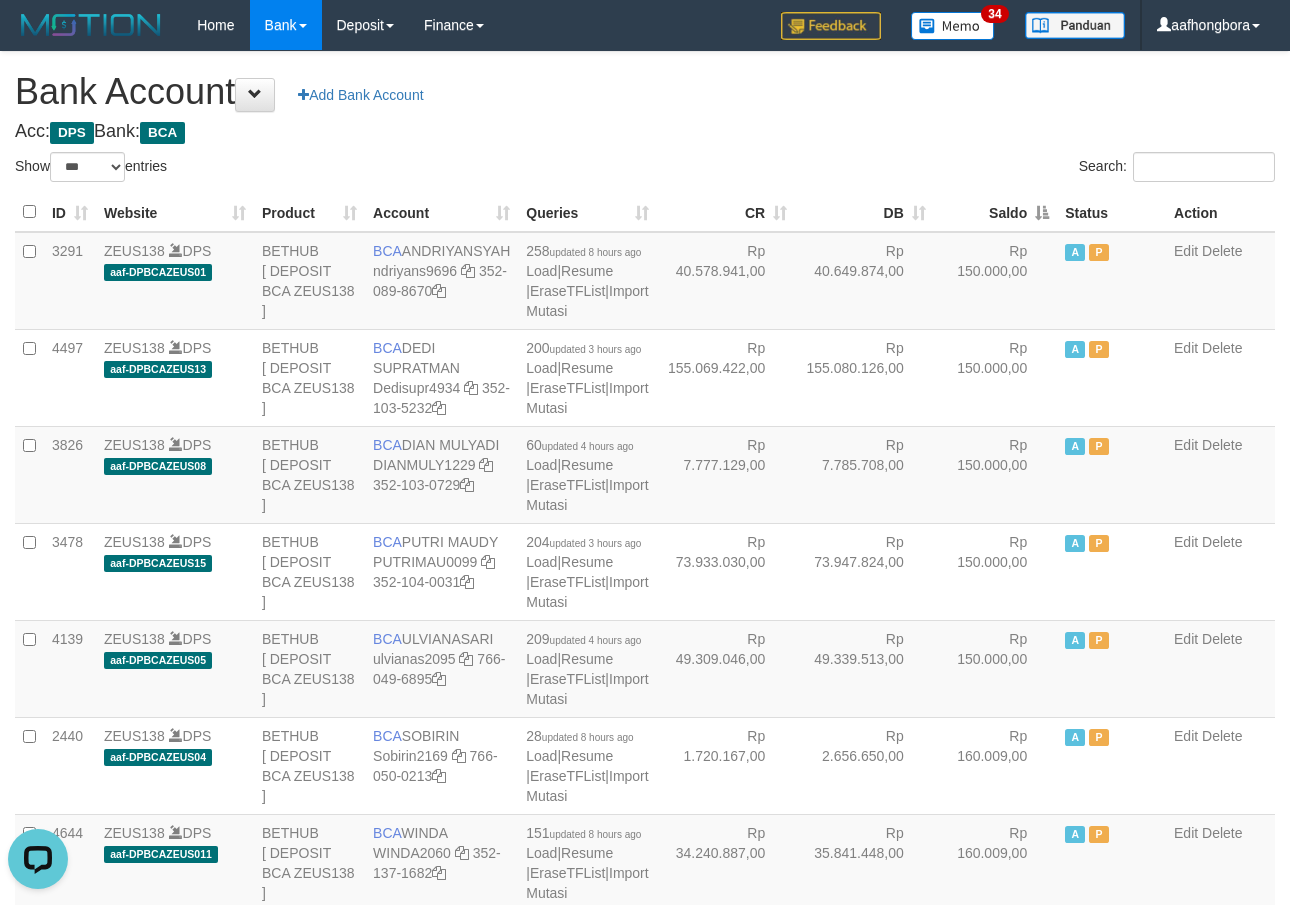 click on "Saldo" at bounding box center (995, 212) 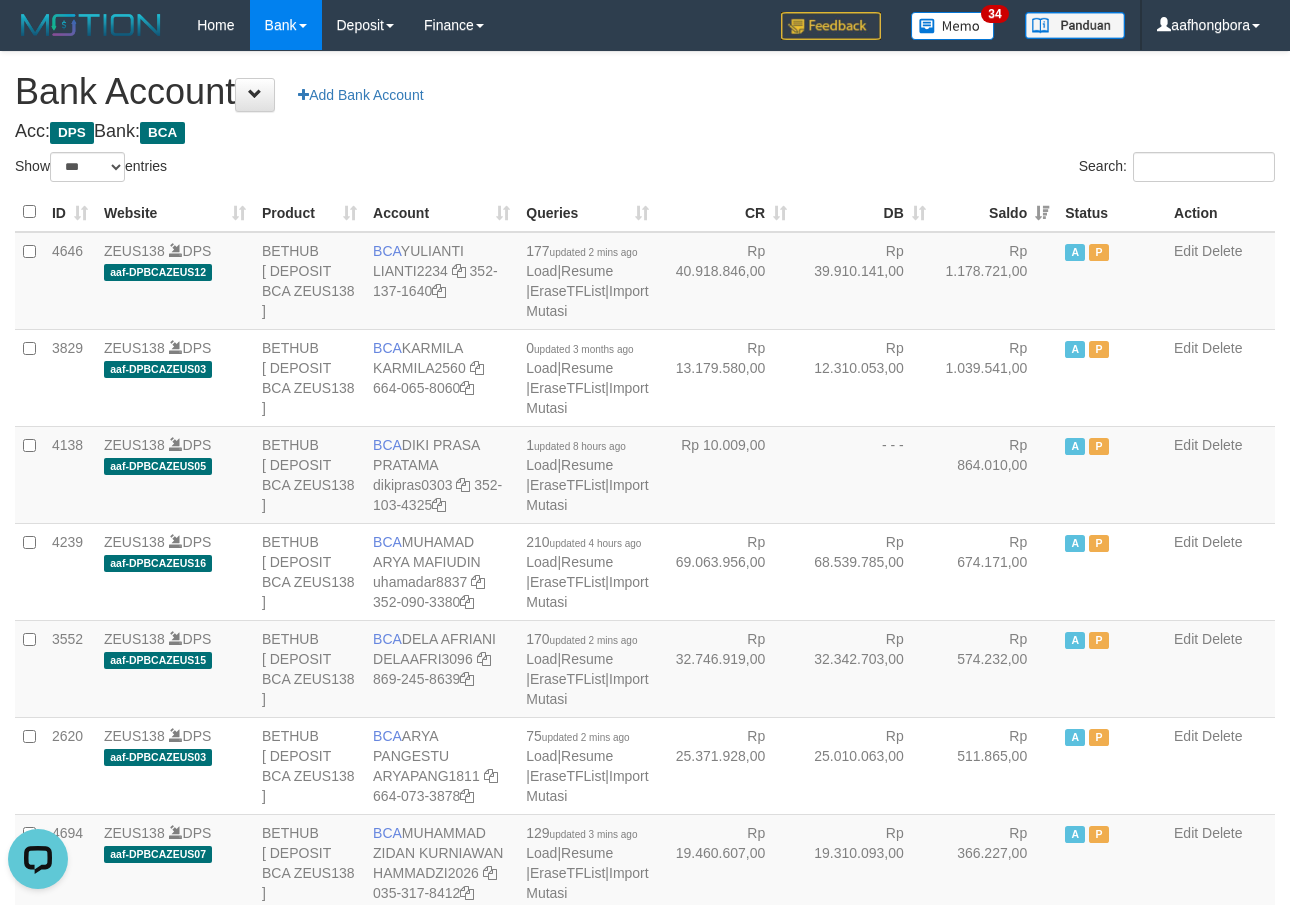 click on "Saldo" at bounding box center (995, 212) 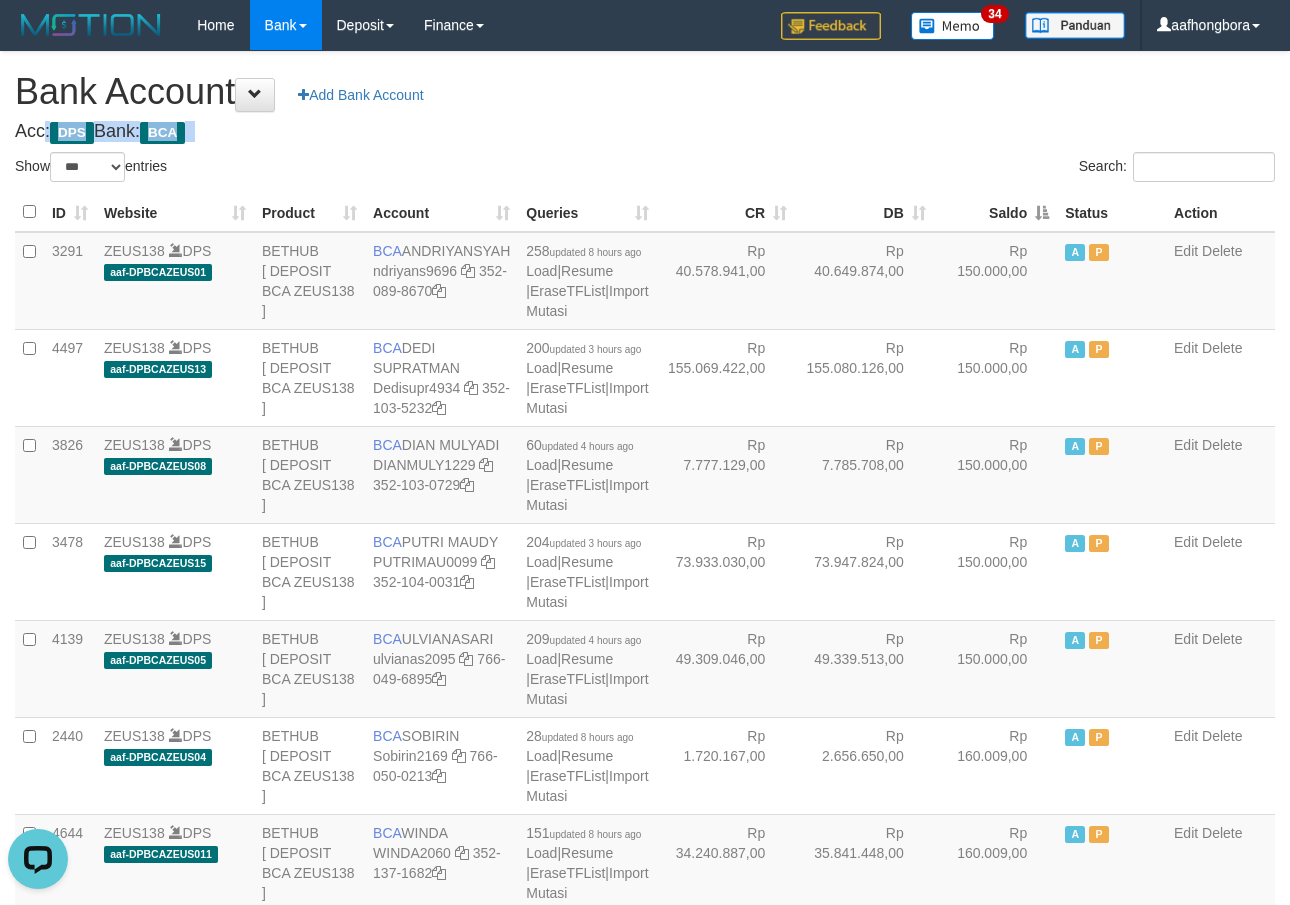 click on "**********" at bounding box center (645, 1601) 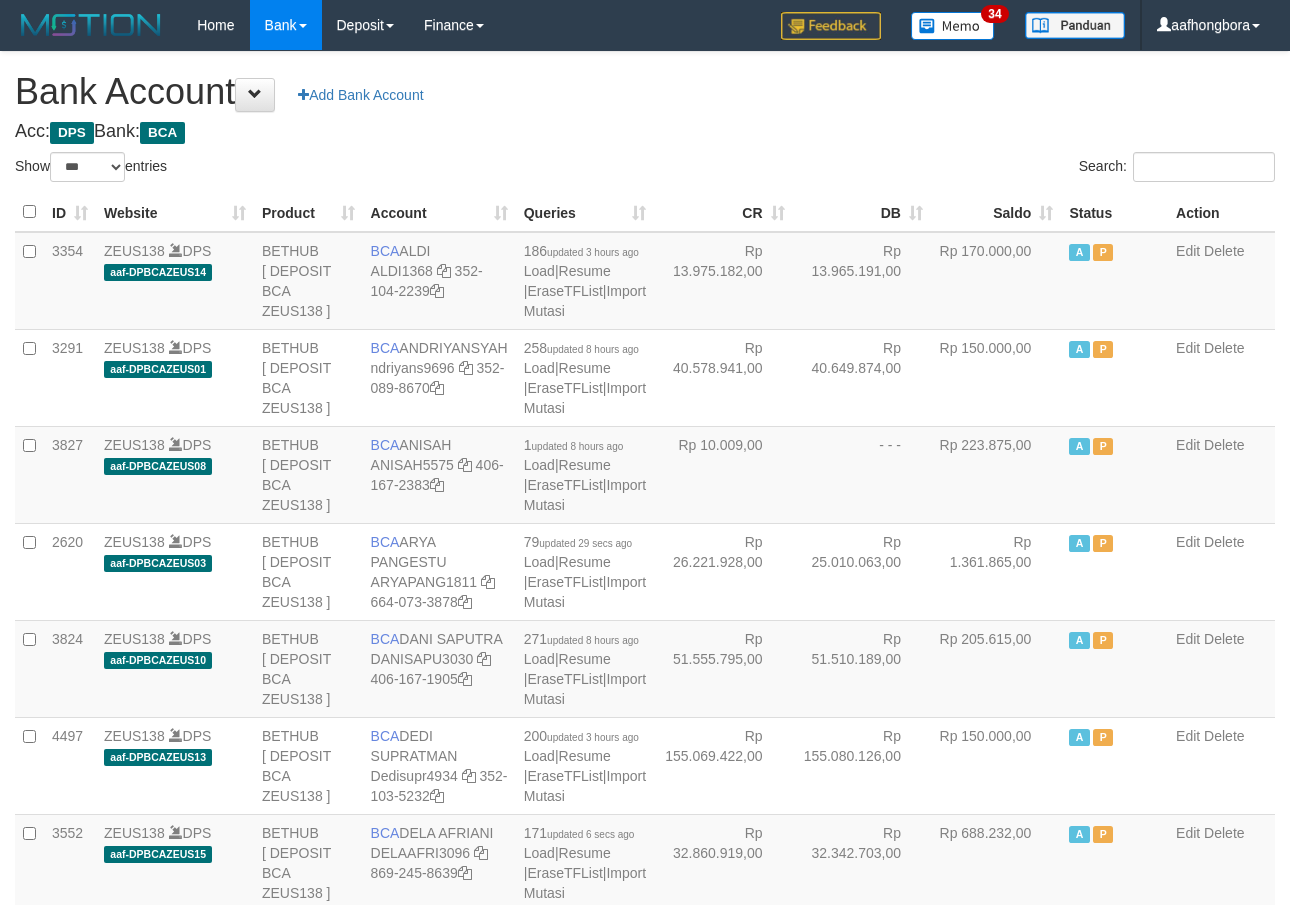 select on "***" 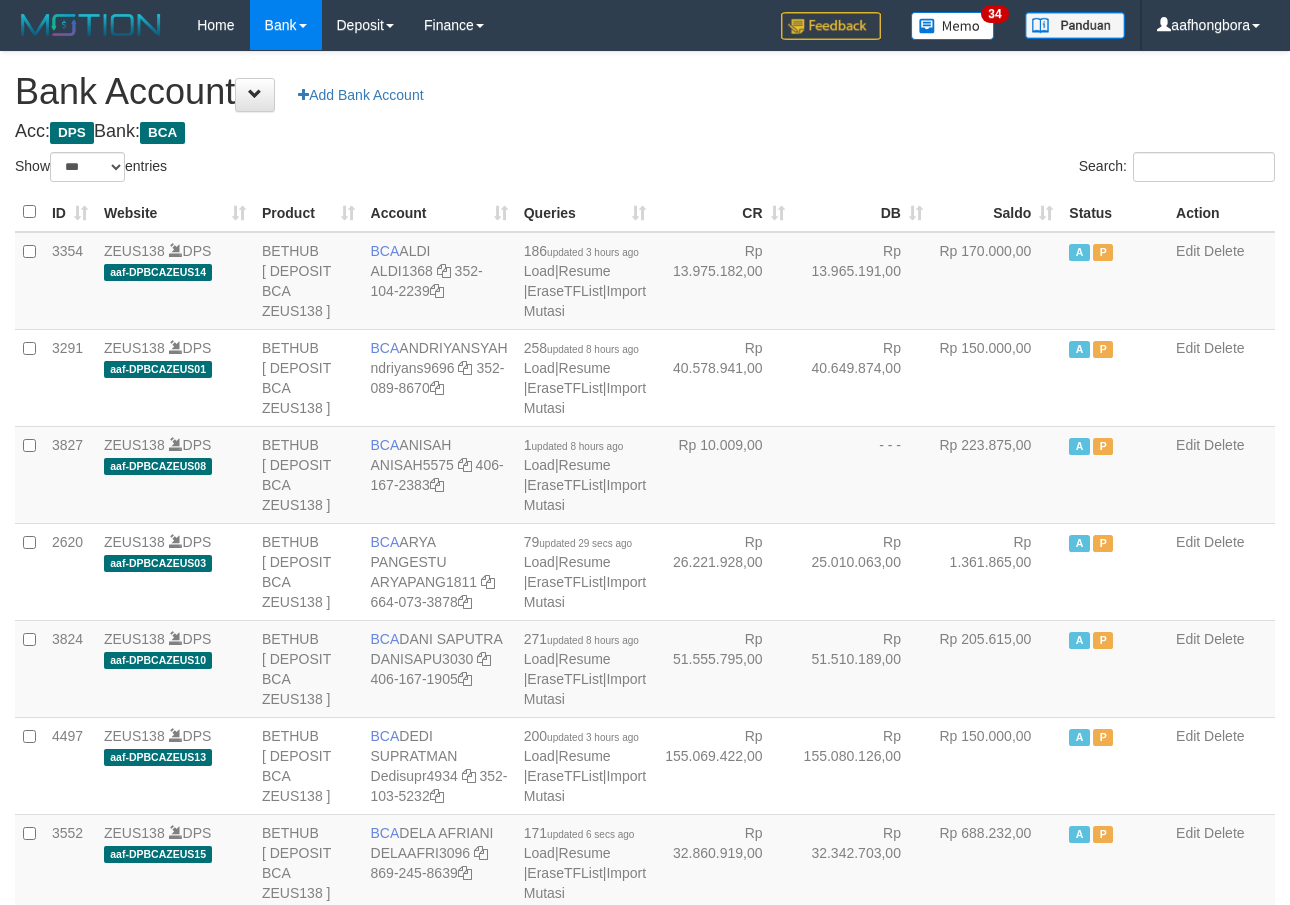 scroll, scrollTop: 0, scrollLeft: 0, axis: both 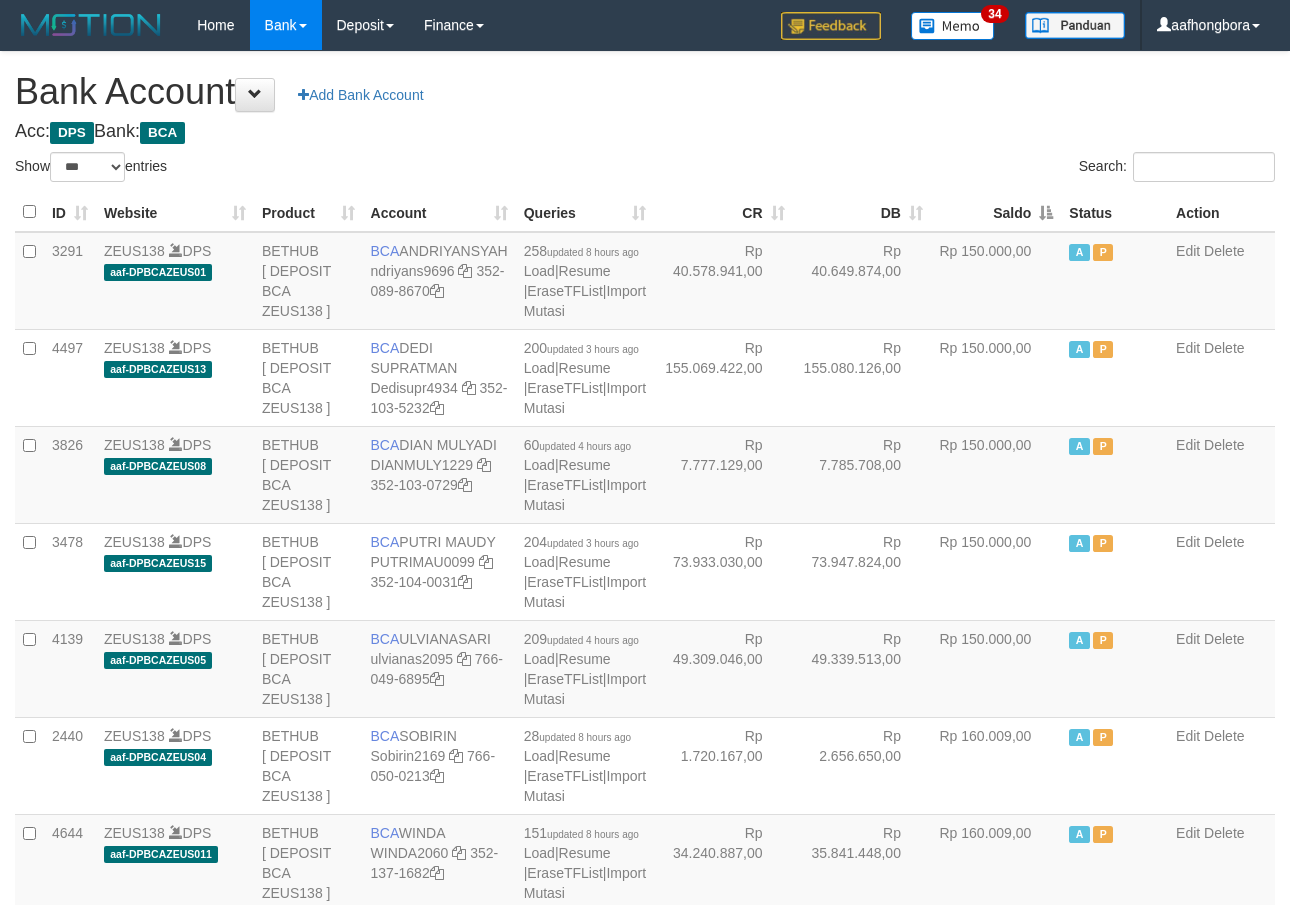 click on "Saldo" at bounding box center (996, 212) 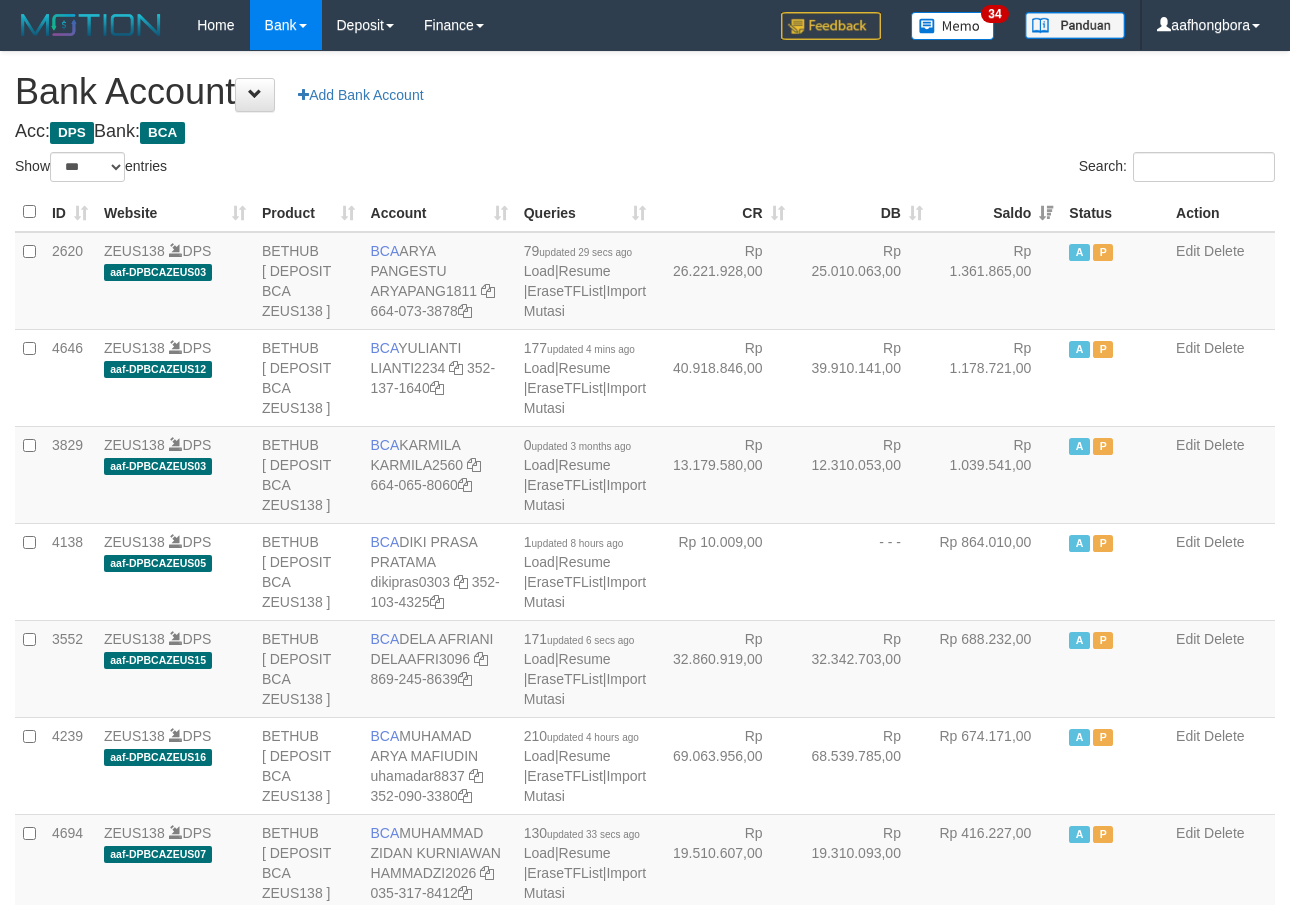 click on "Saldo" at bounding box center [996, 212] 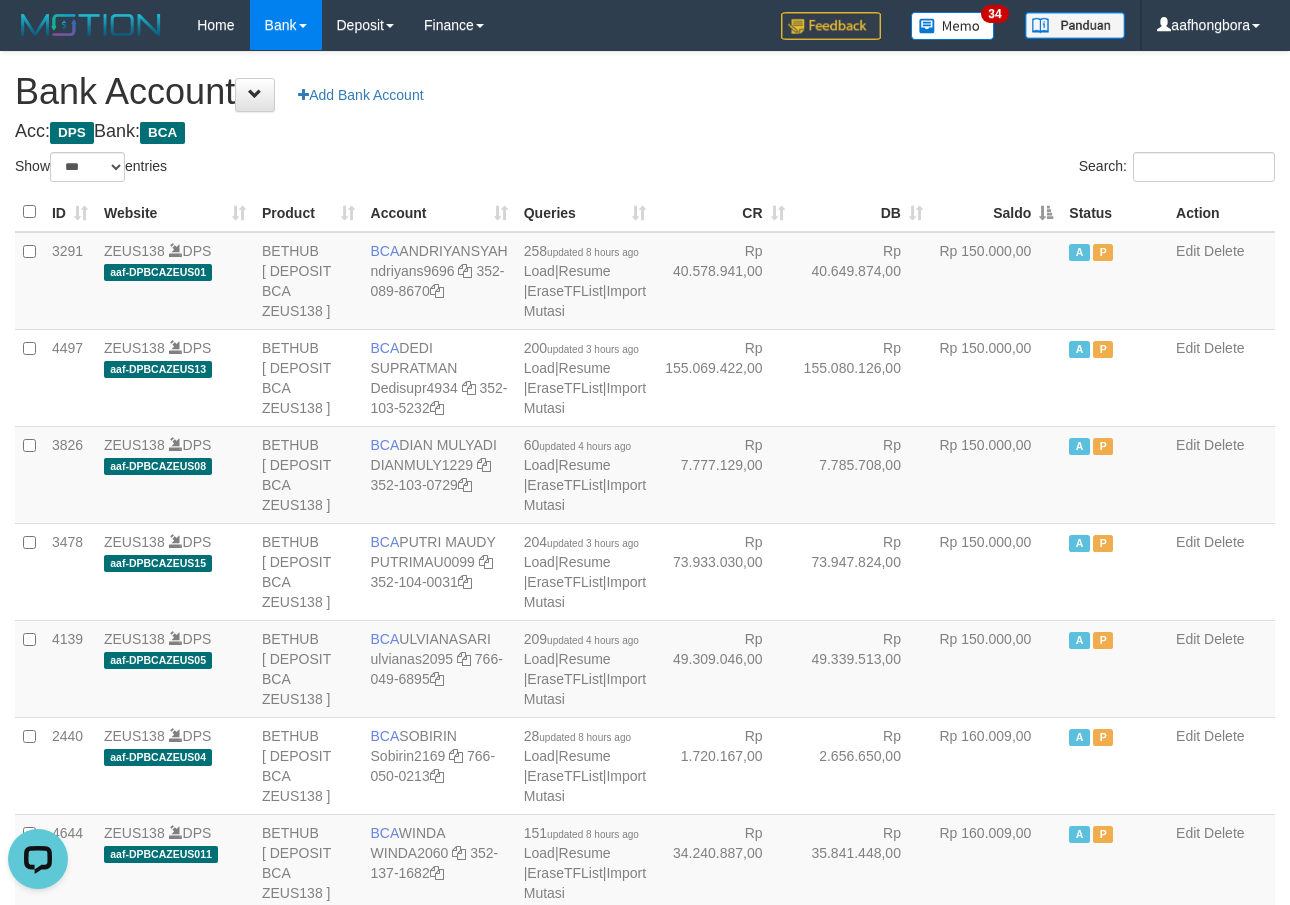 scroll, scrollTop: 0, scrollLeft: 0, axis: both 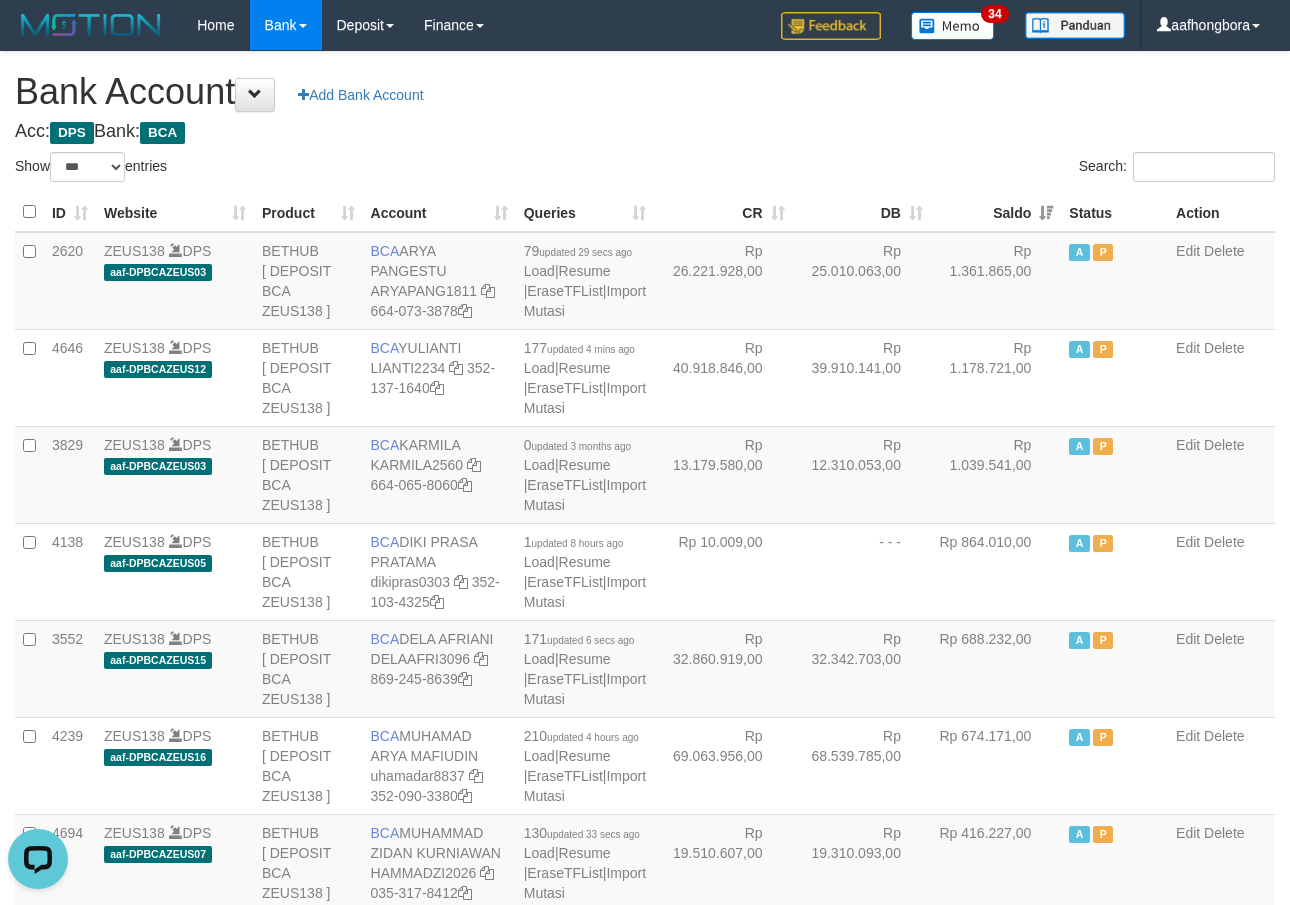 click on "Saldo" at bounding box center (996, 212) 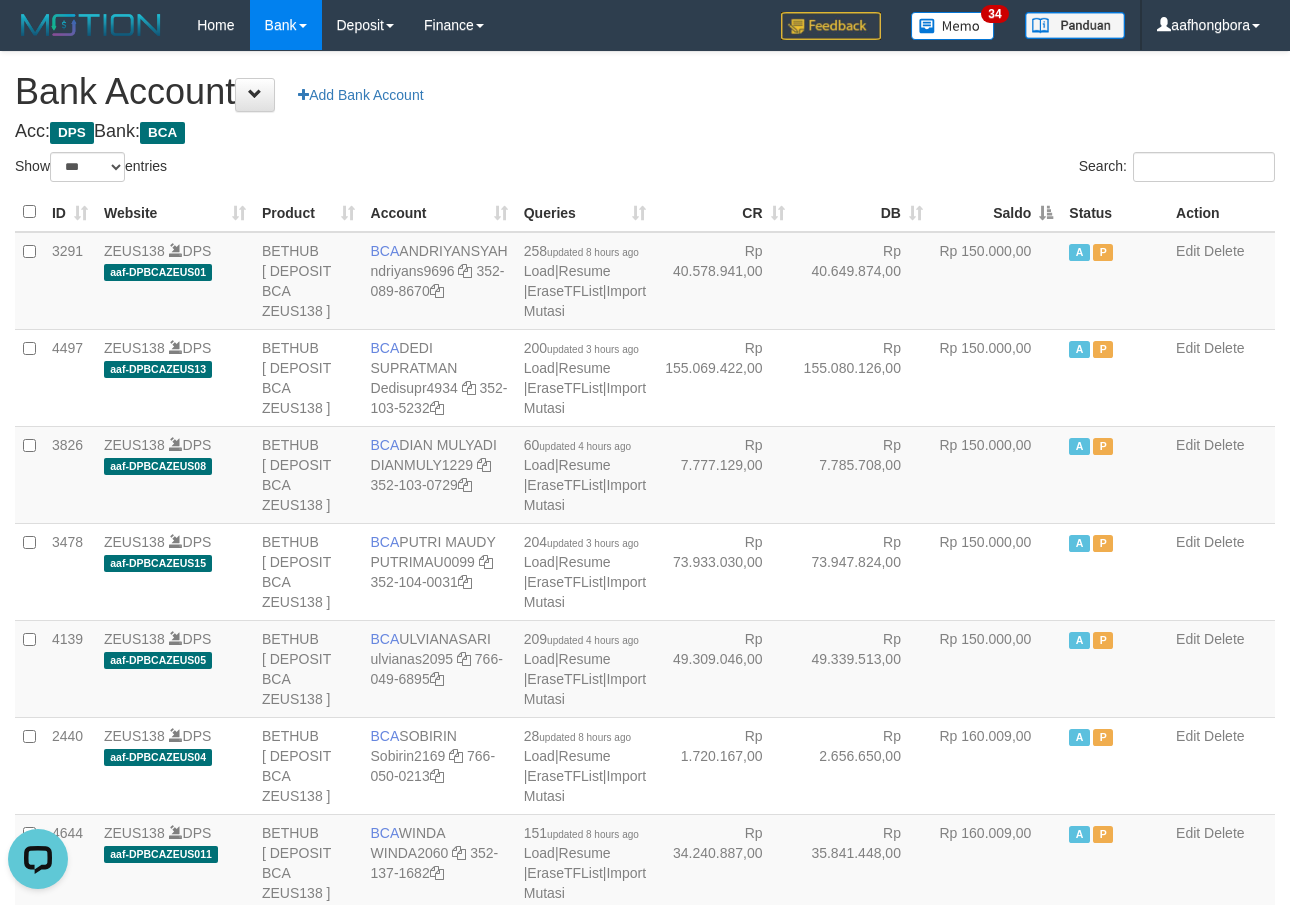 click on "Saldo" at bounding box center (996, 212) 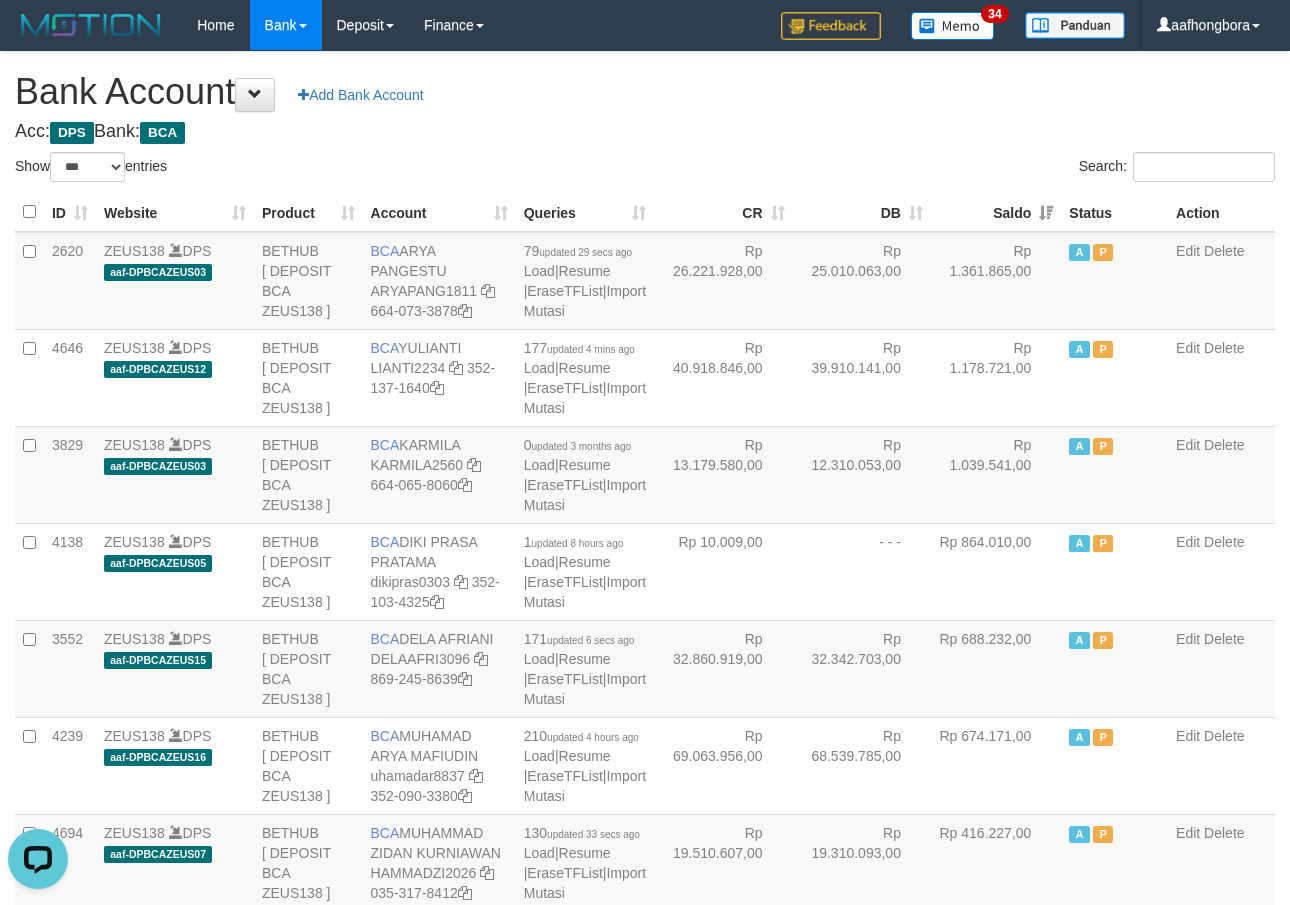 click on "Saldo" at bounding box center [996, 212] 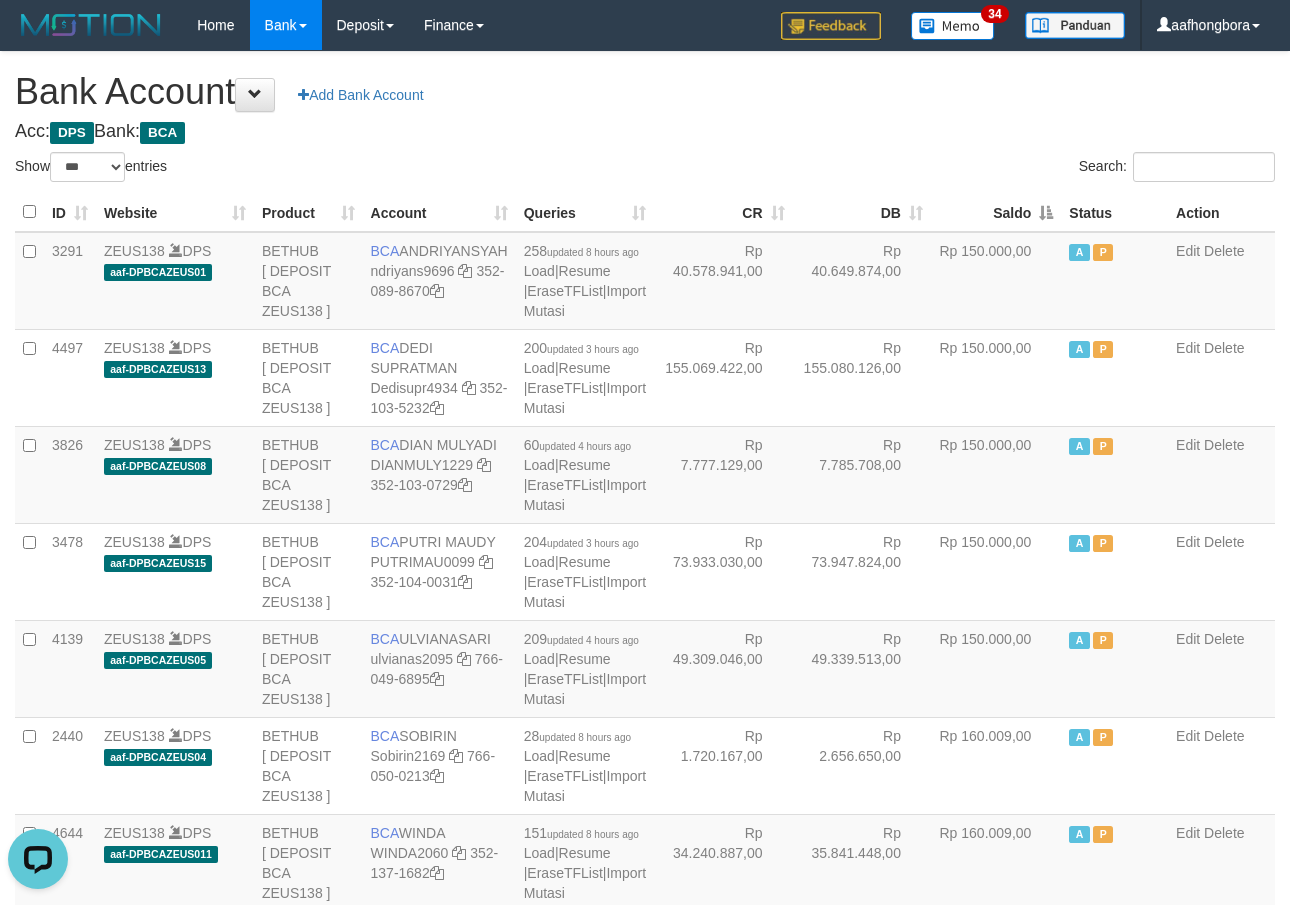 click on "Saldo" at bounding box center (996, 212) 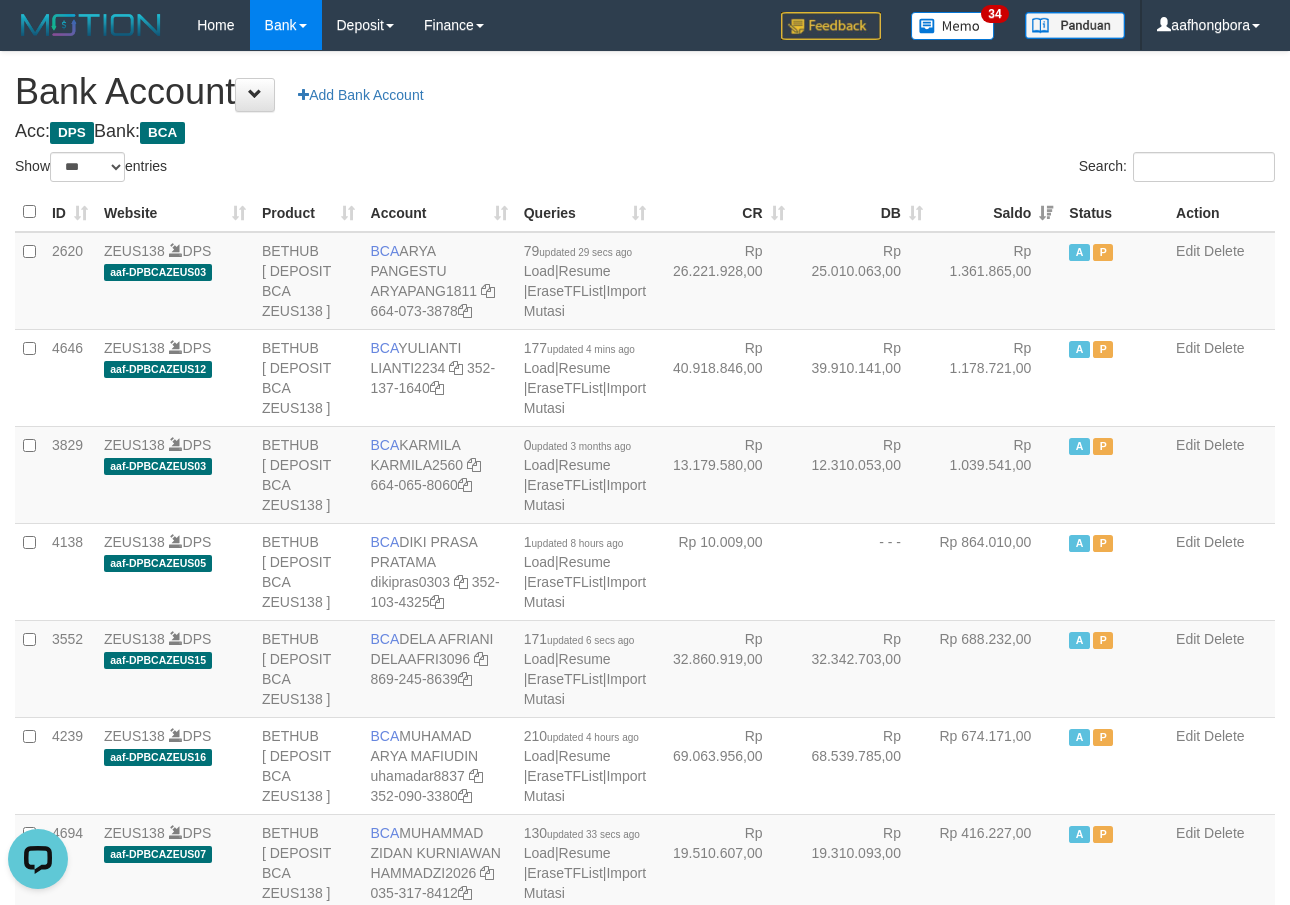 click on "Saldo" at bounding box center (996, 212) 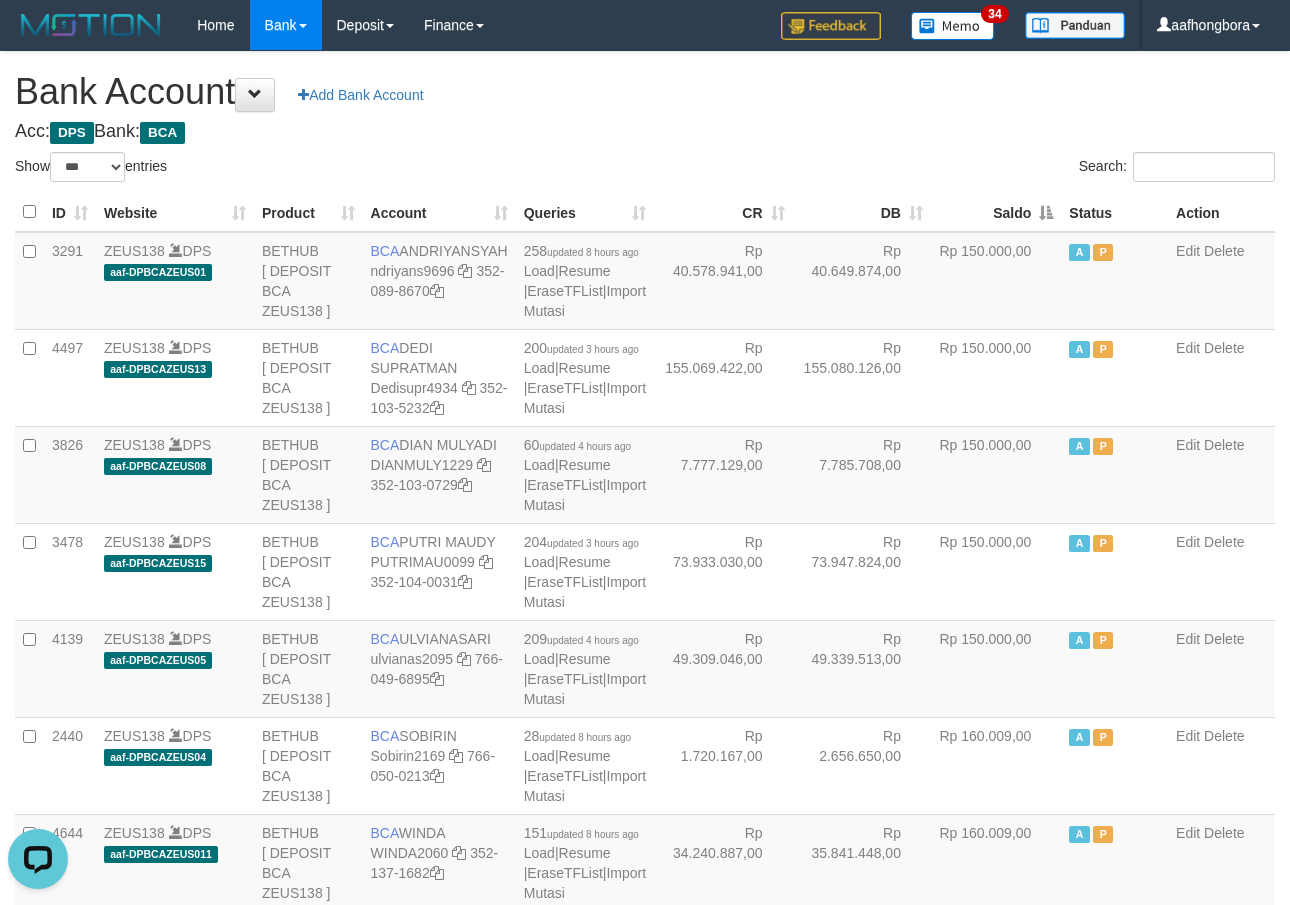 click on "Saldo" at bounding box center [996, 212] 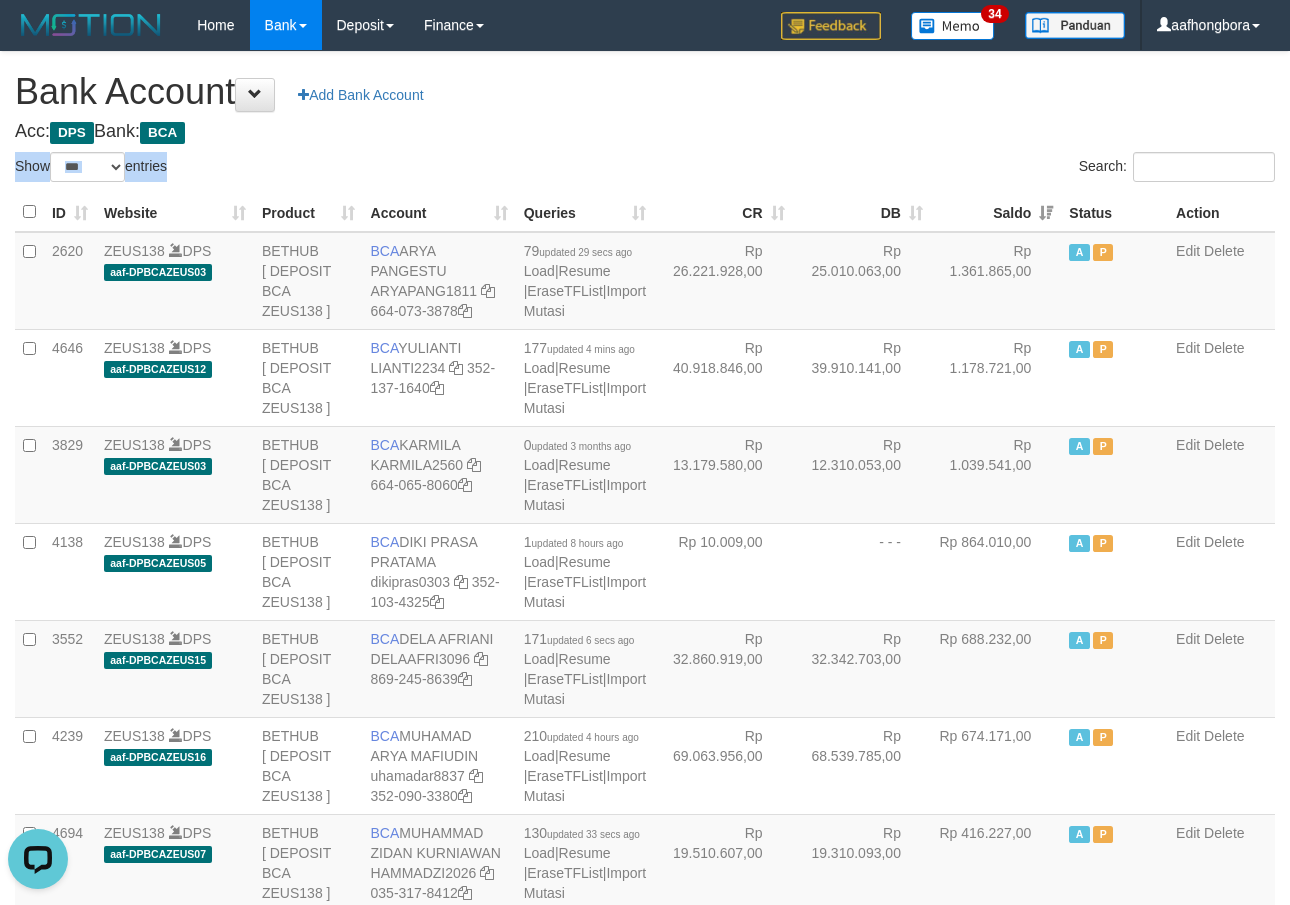 click on "**********" at bounding box center [645, 1601] 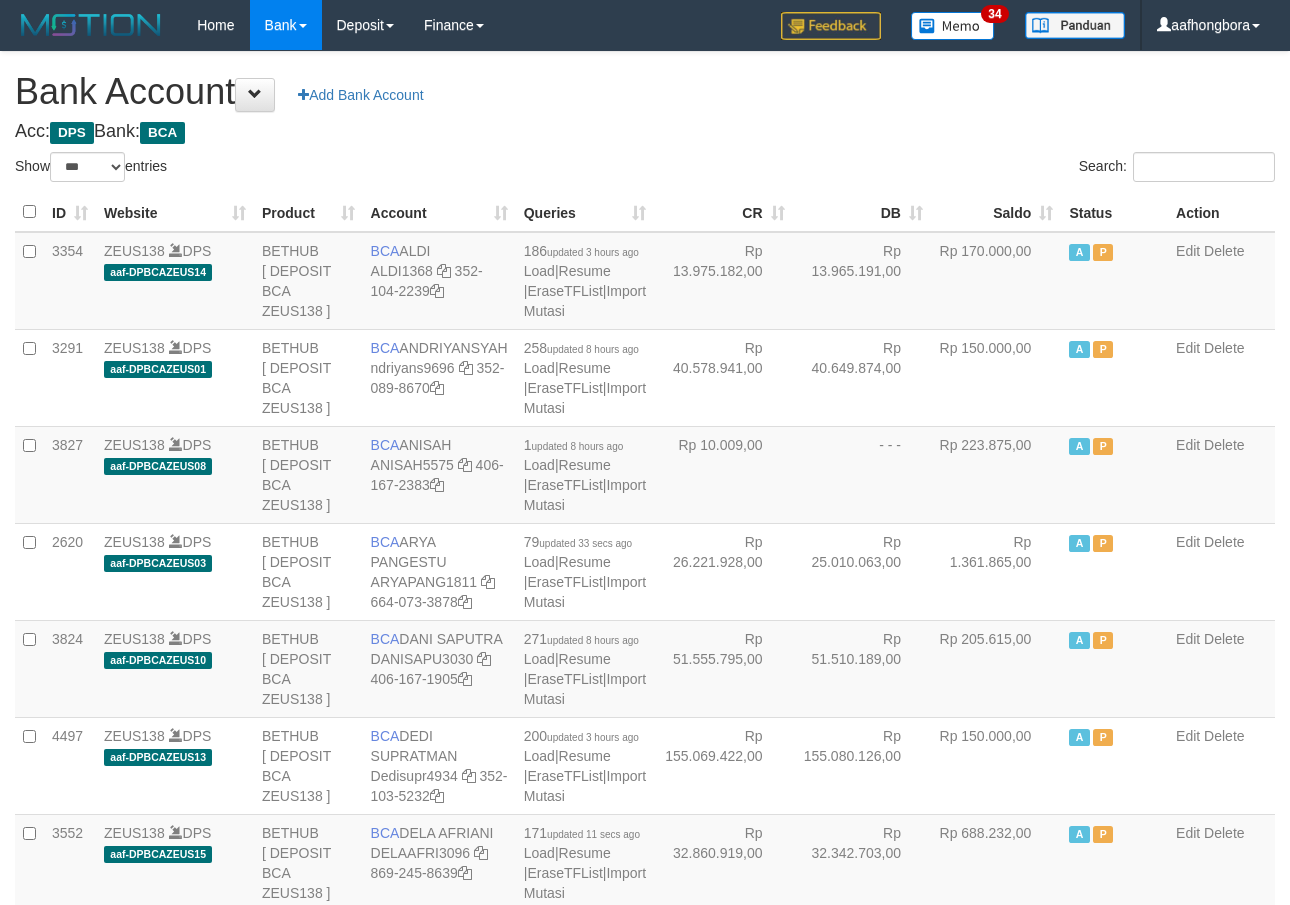 select on "***" 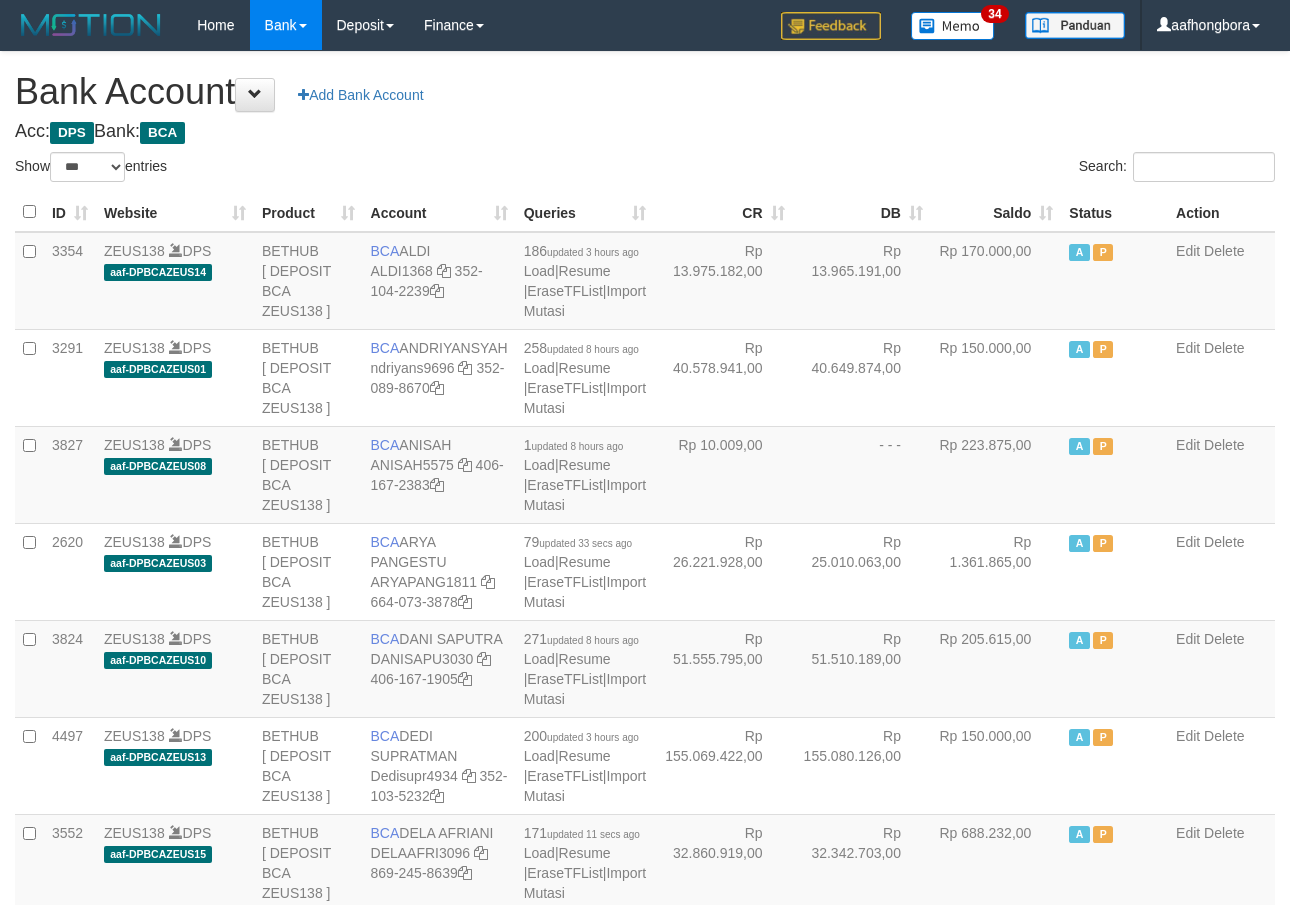 scroll, scrollTop: 0, scrollLeft: 0, axis: both 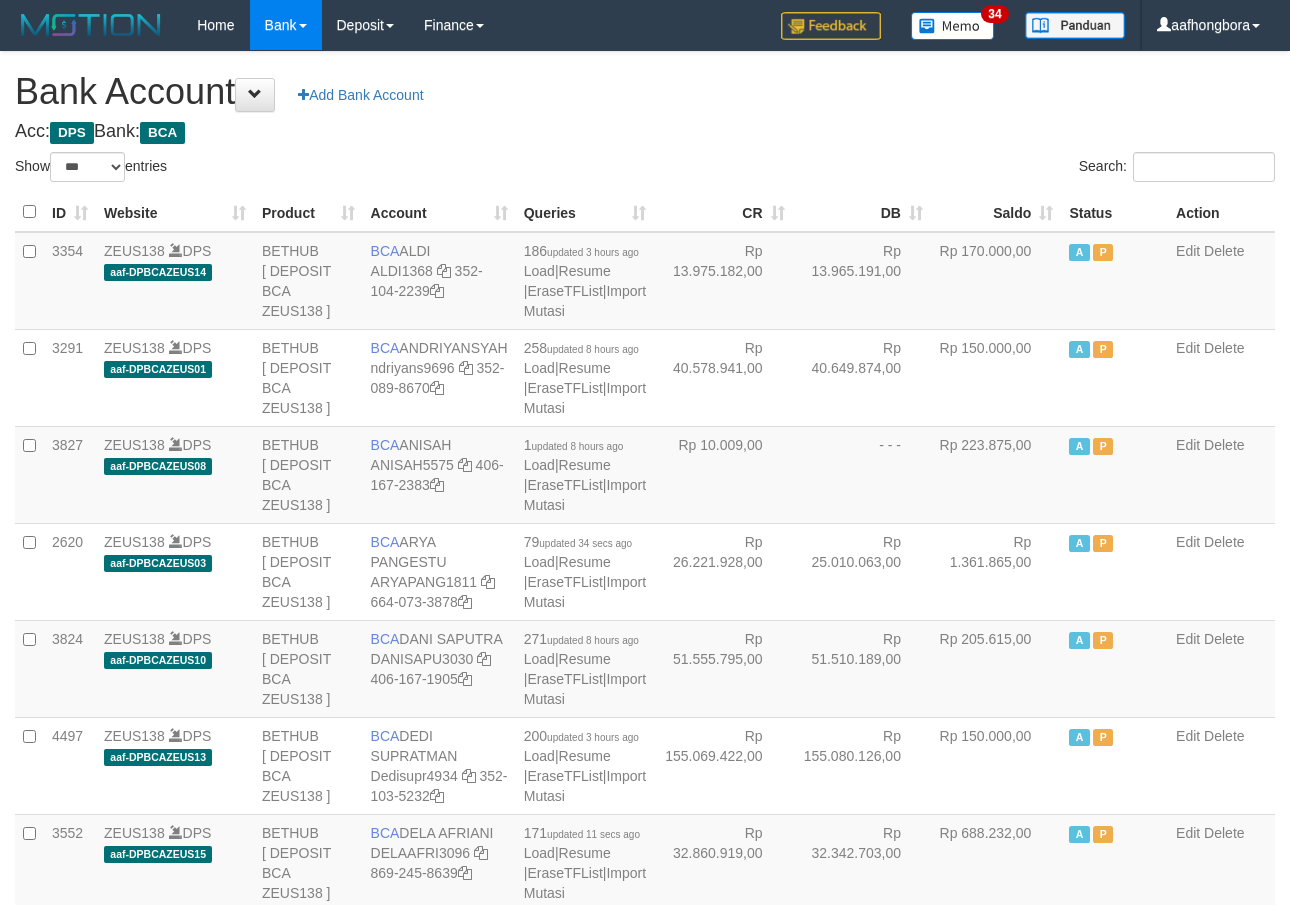 select on "***" 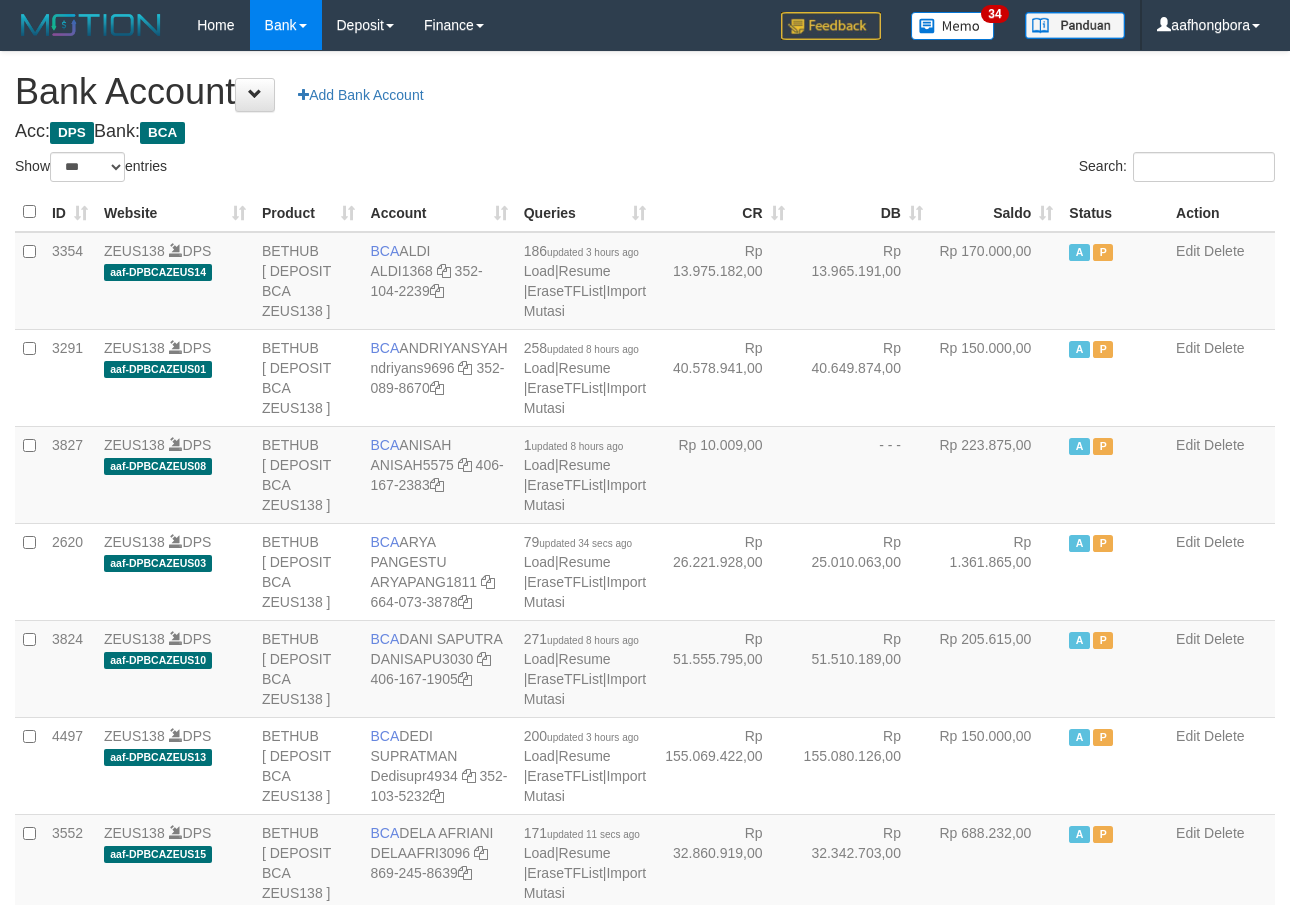 scroll, scrollTop: 0, scrollLeft: 0, axis: both 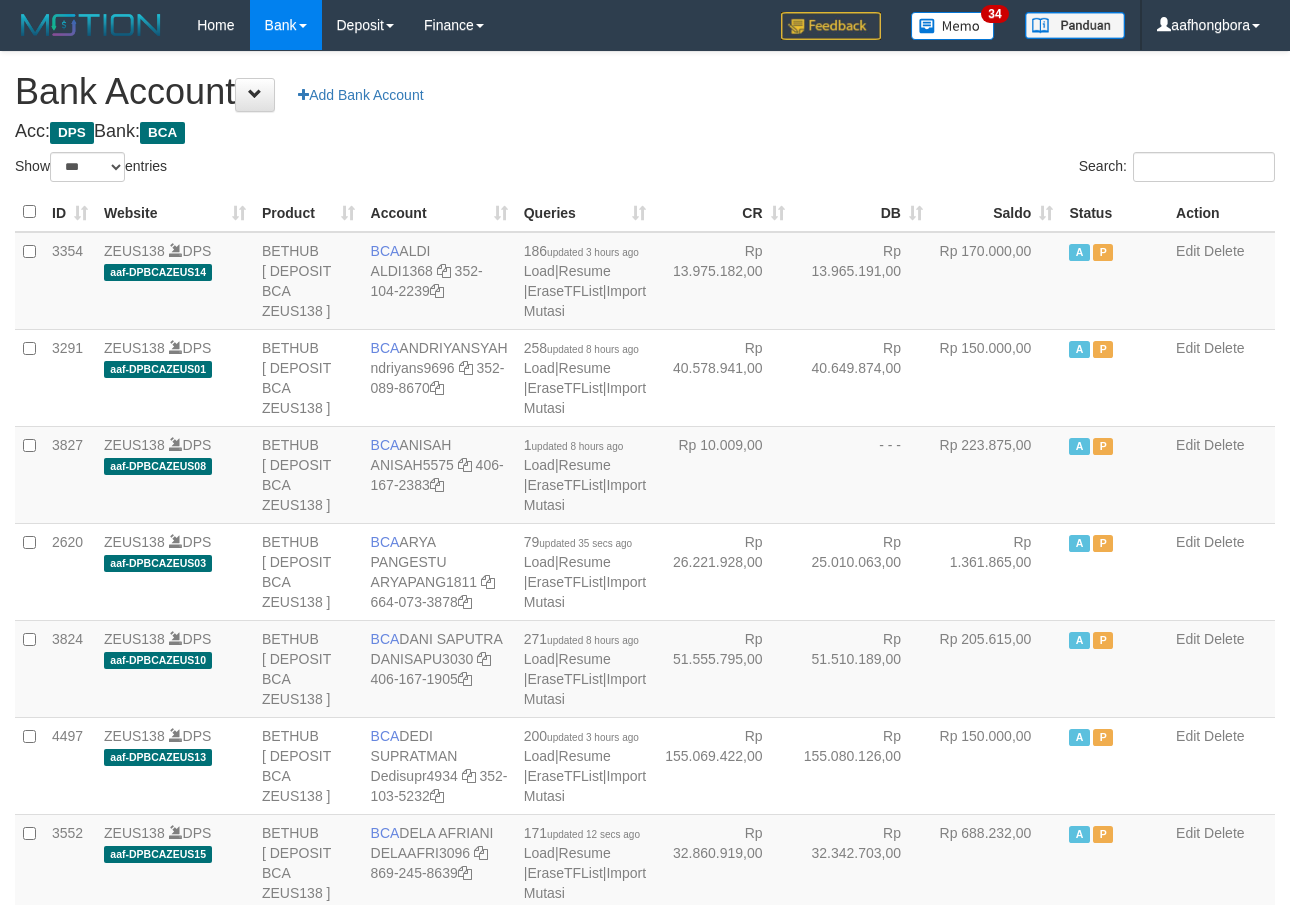 select on "***" 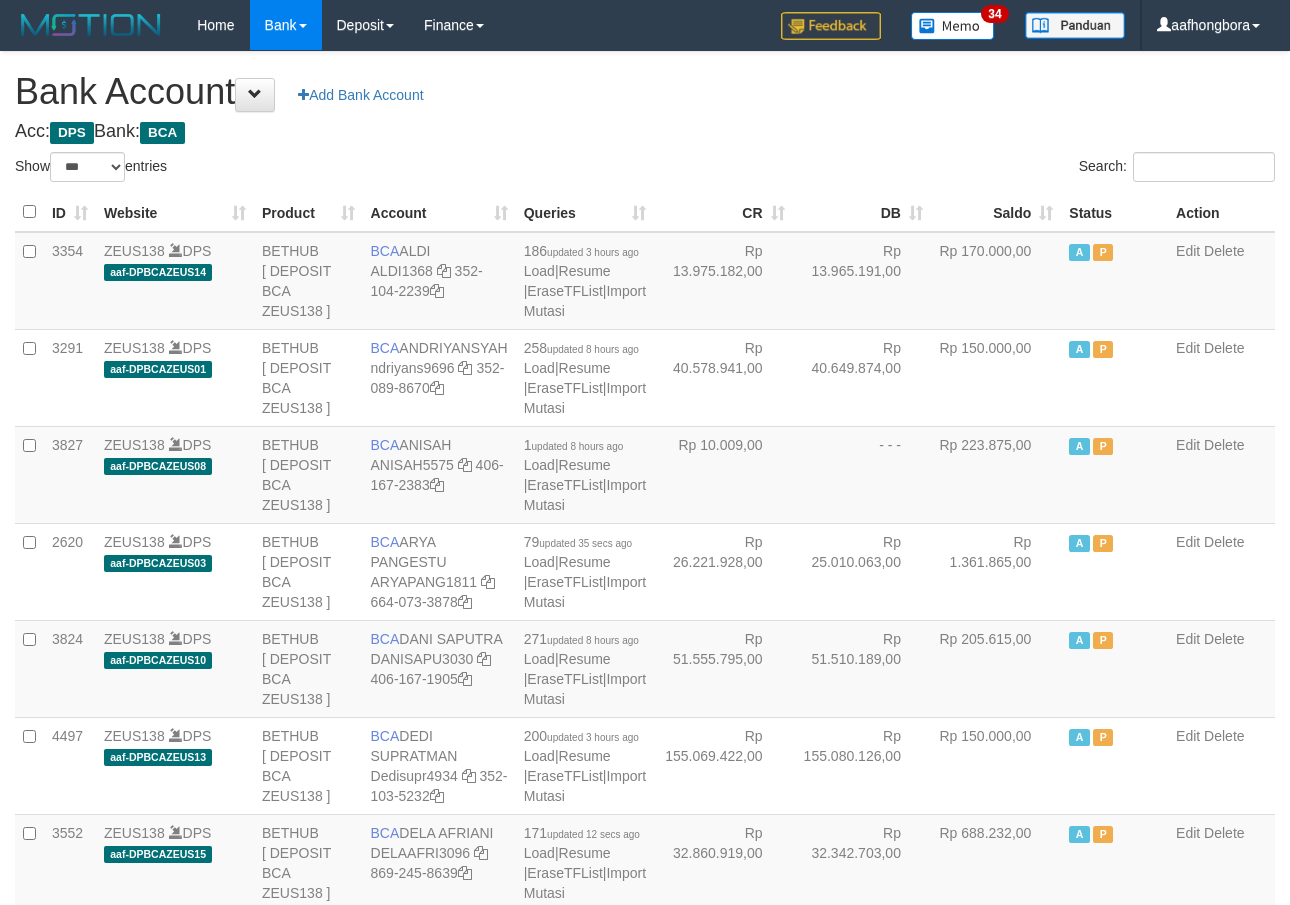 scroll, scrollTop: 0, scrollLeft: 0, axis: both 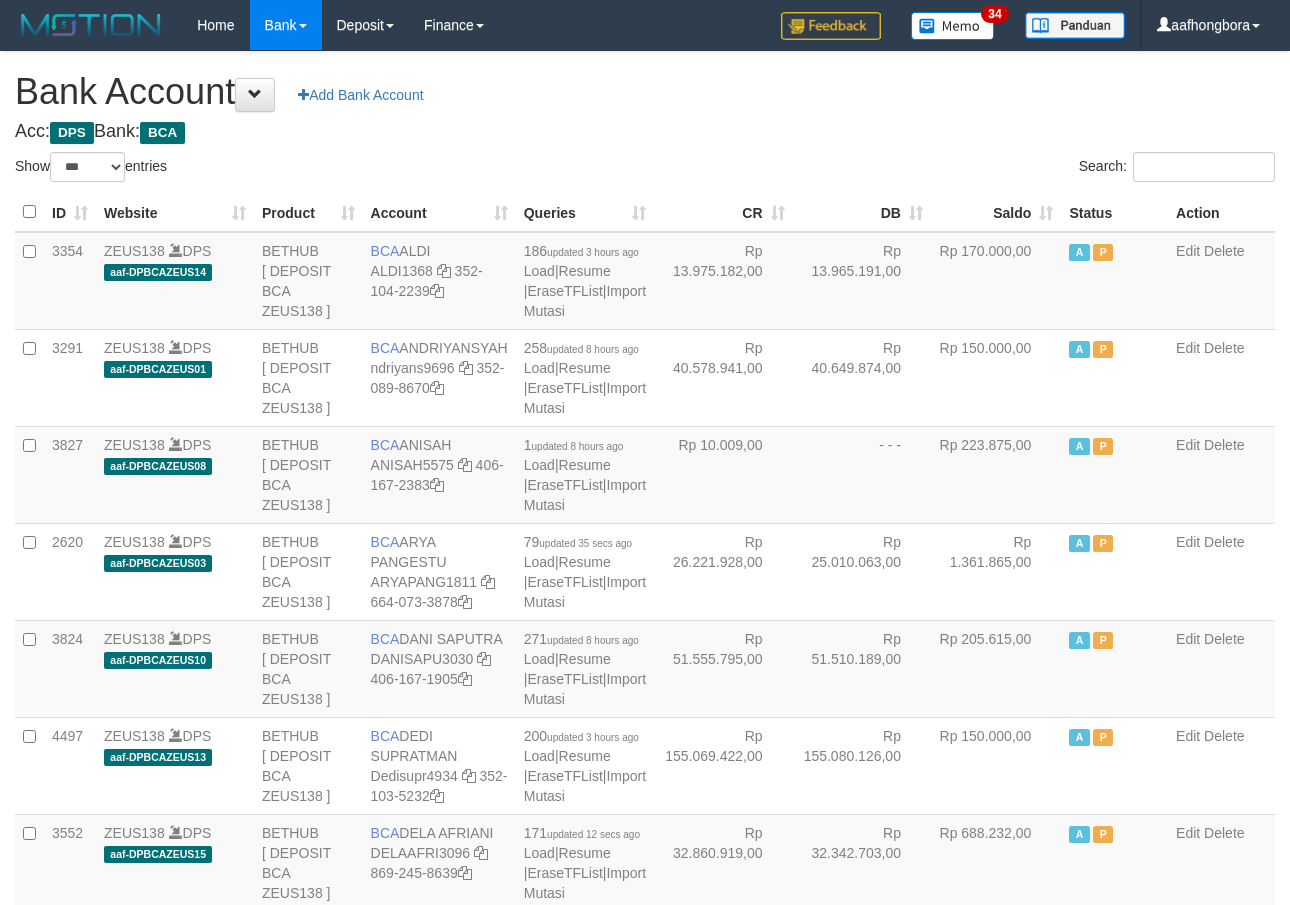 select on "***" 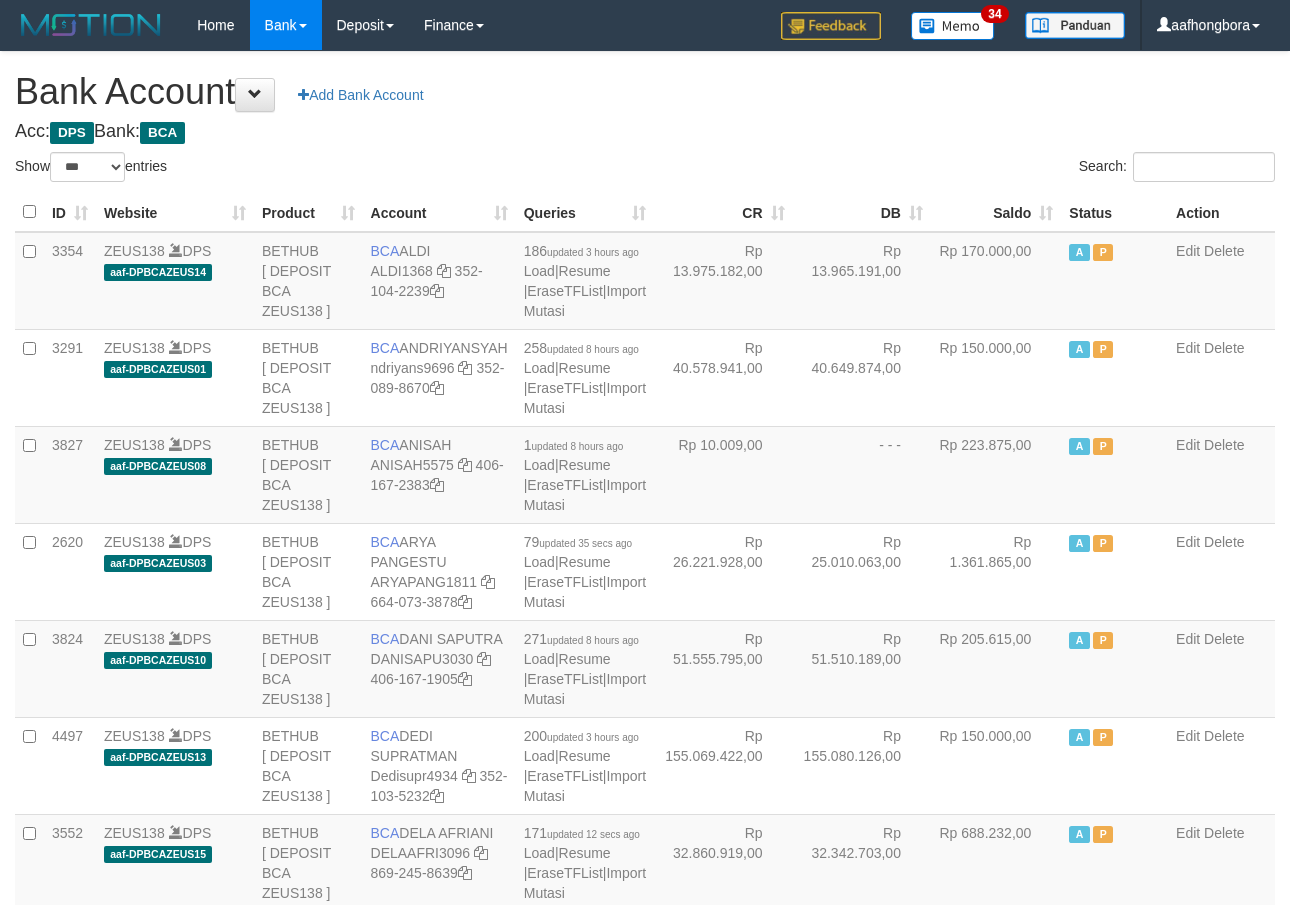 scroll, scrollTop: 0, scrollLeft: 0, axis: both 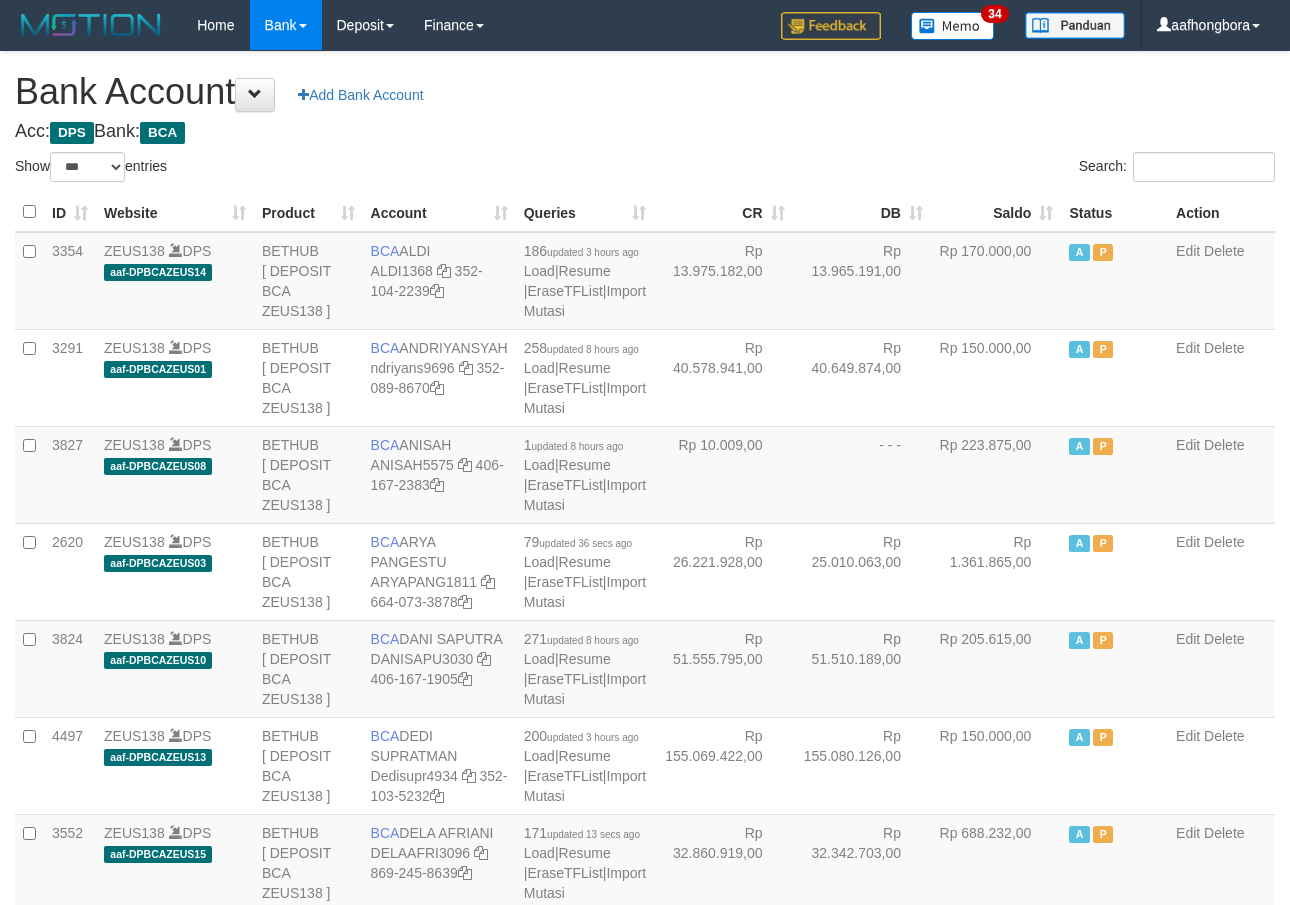select on "***" 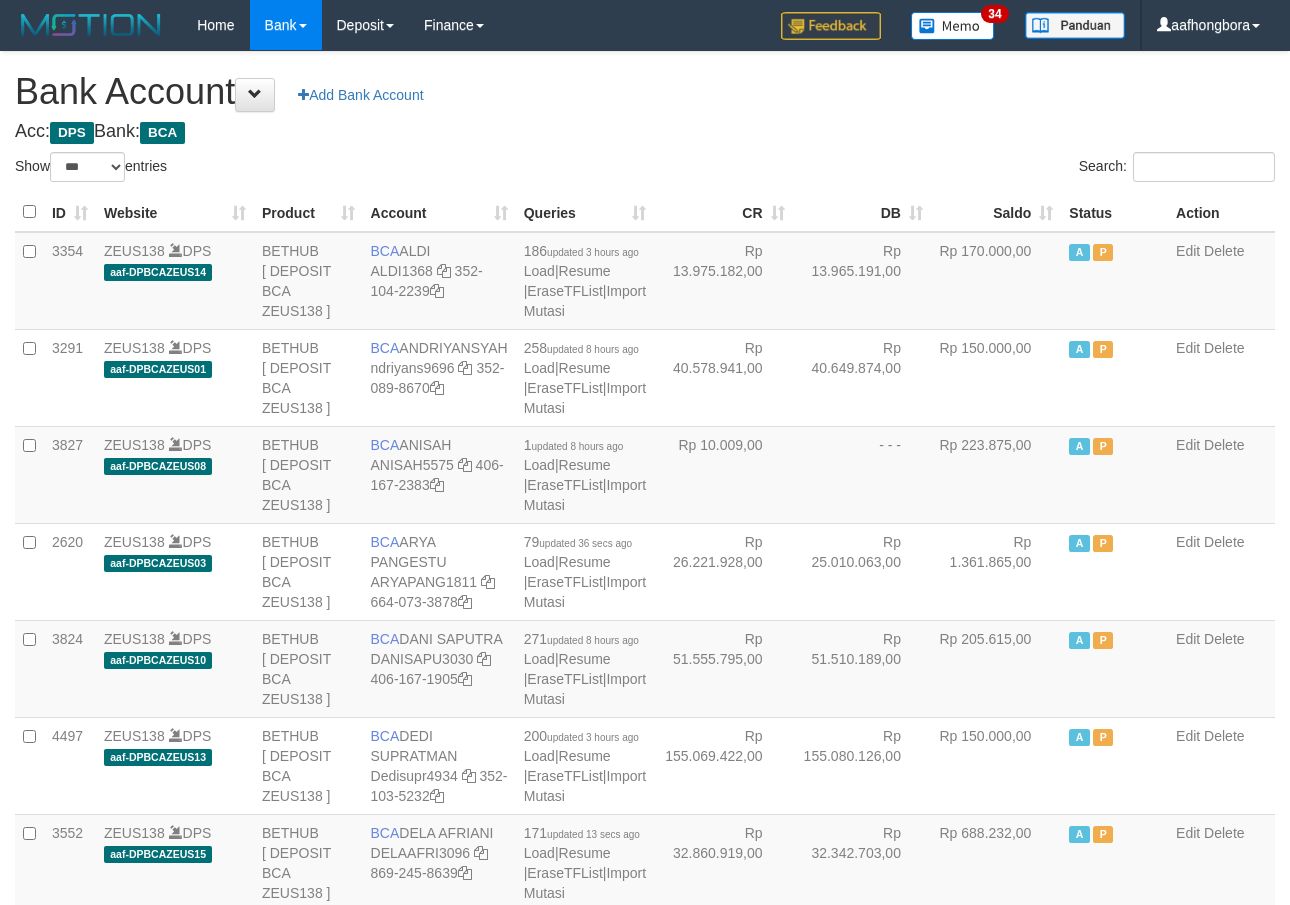 scroll, scrollTop: 0, scrollLeft: 0, axis: both 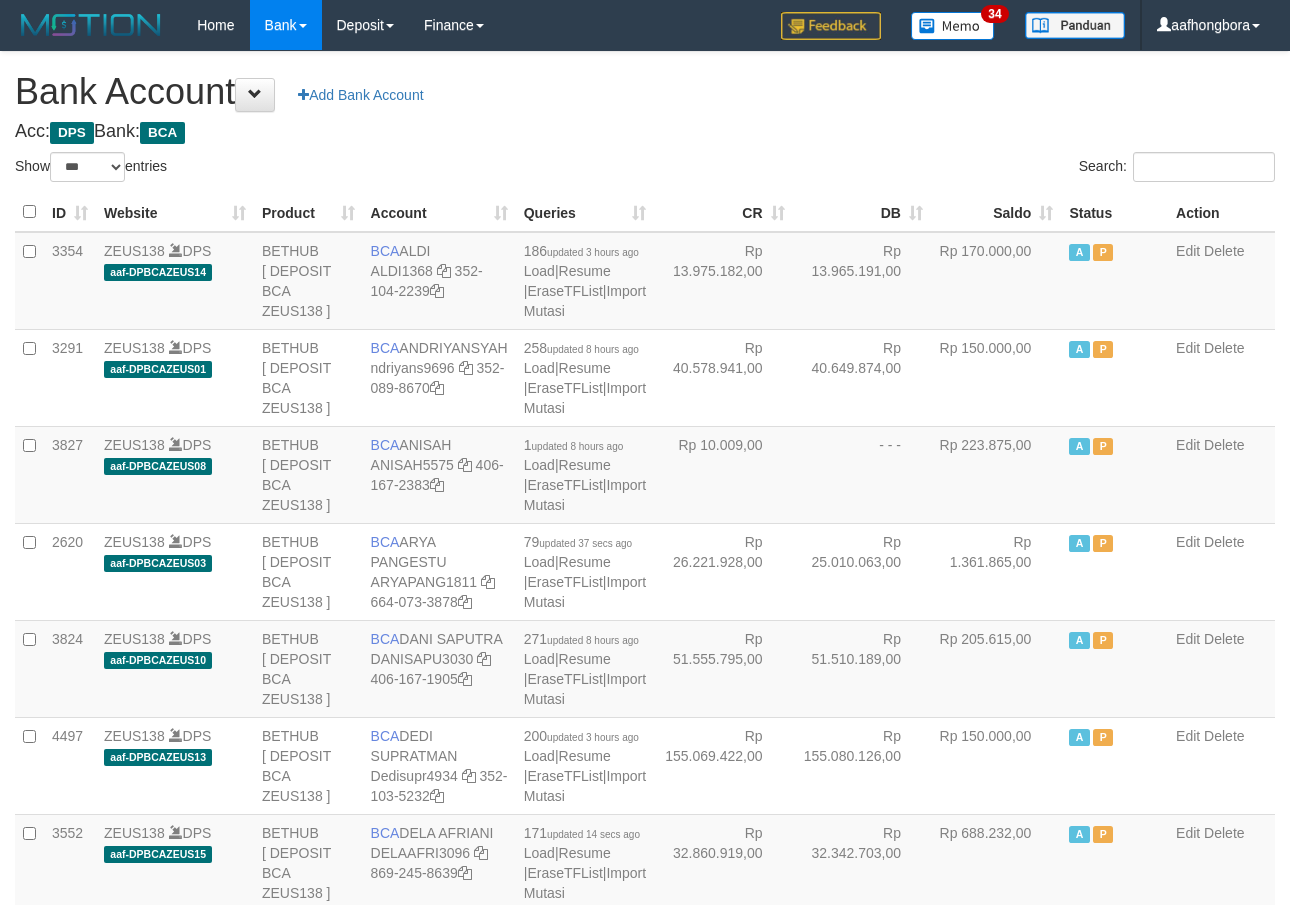 select on "***" 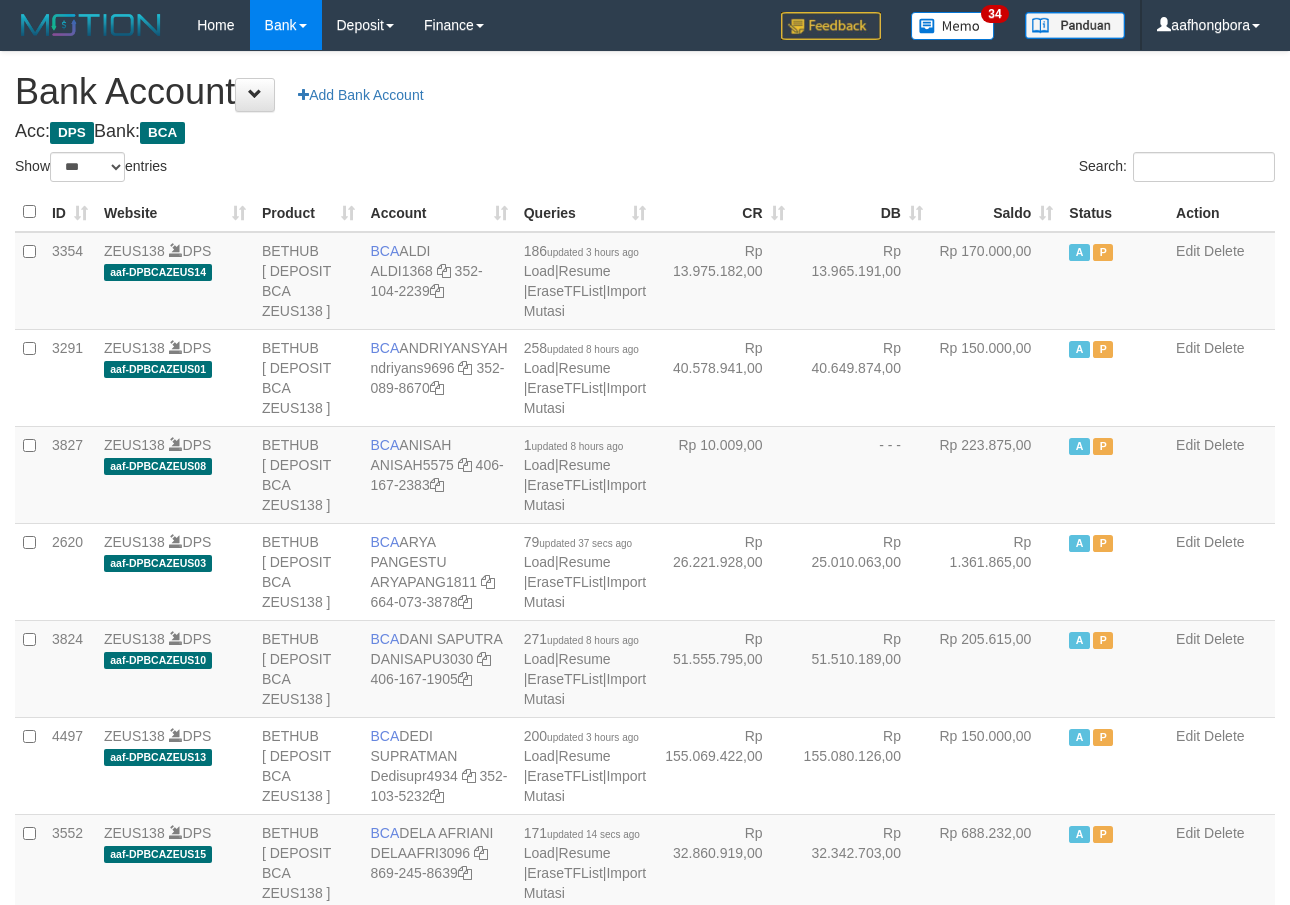 scroll, scrollTop: 0, scrollLeft: 0, axis: both 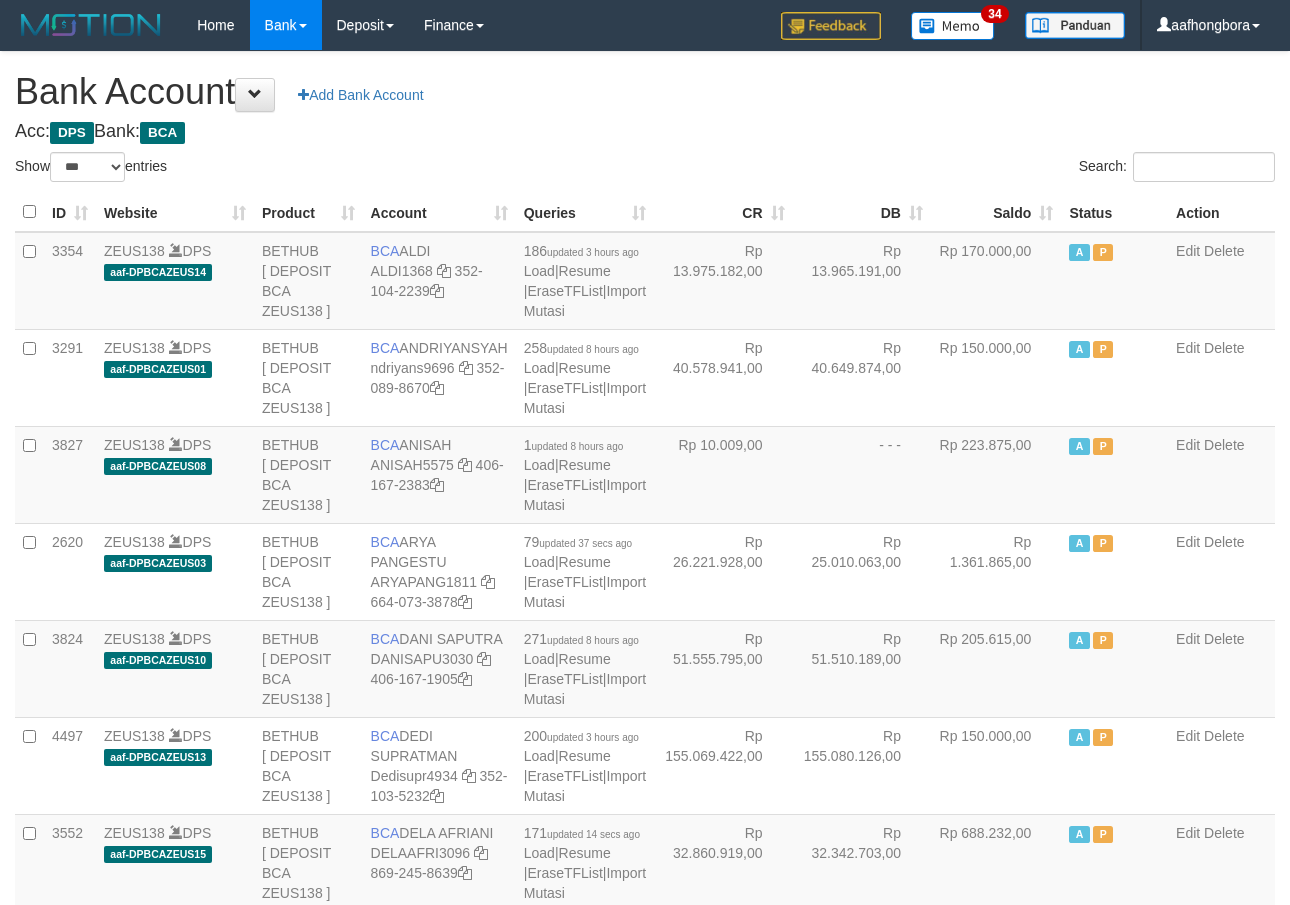 select on "***" 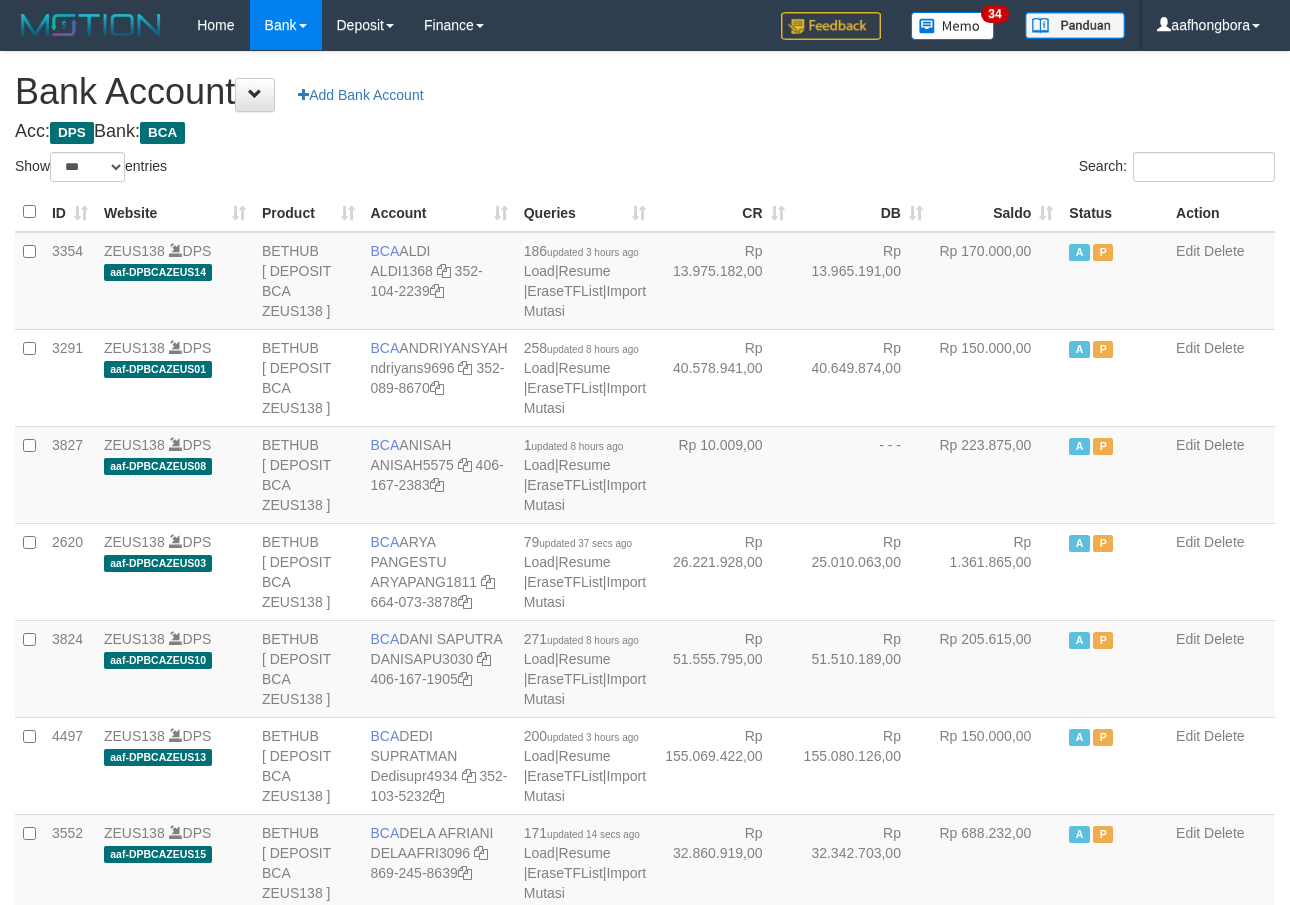 scroll, scrollTop: 0, scrollLeft: 0, axis: both 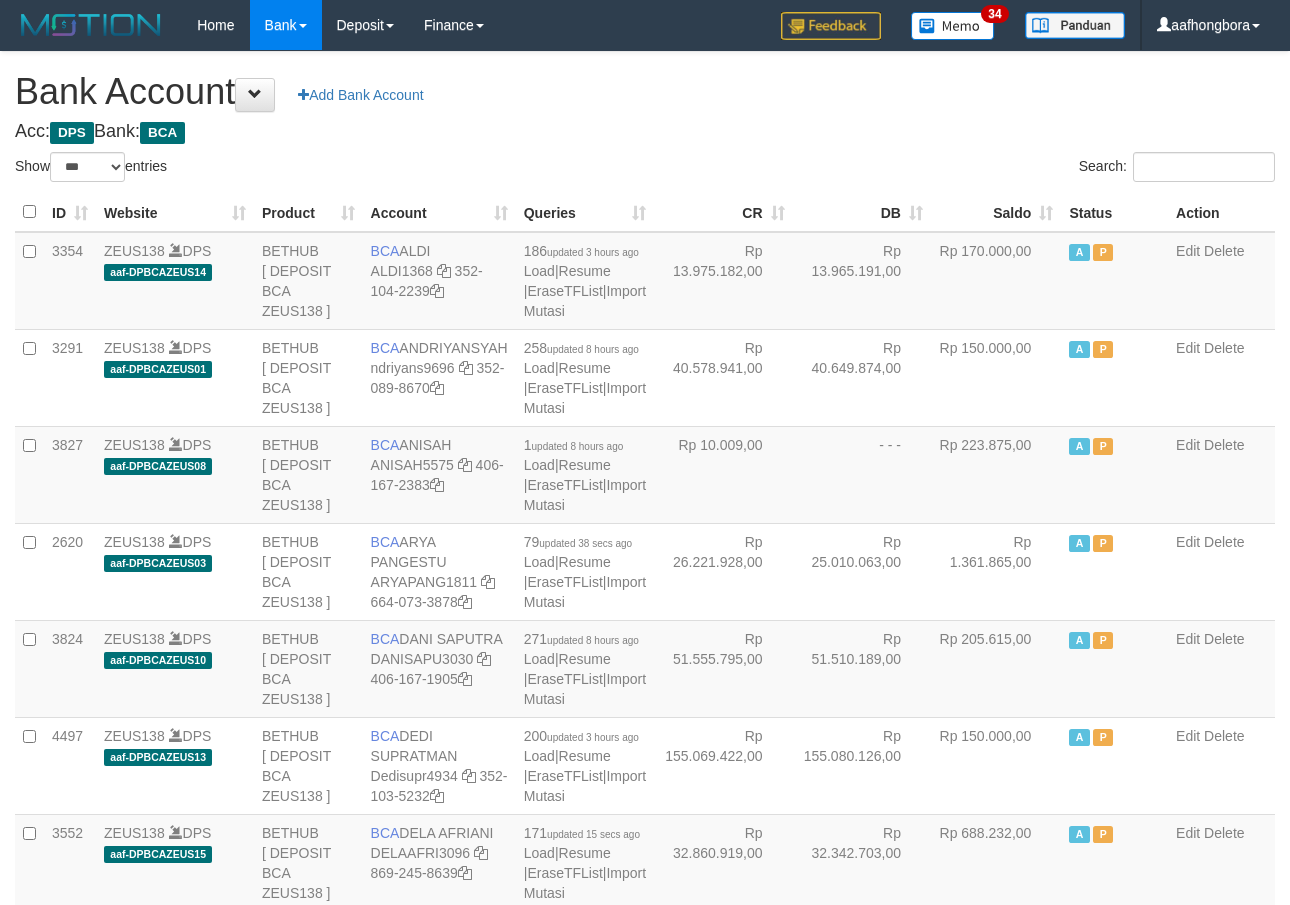 select on "***" 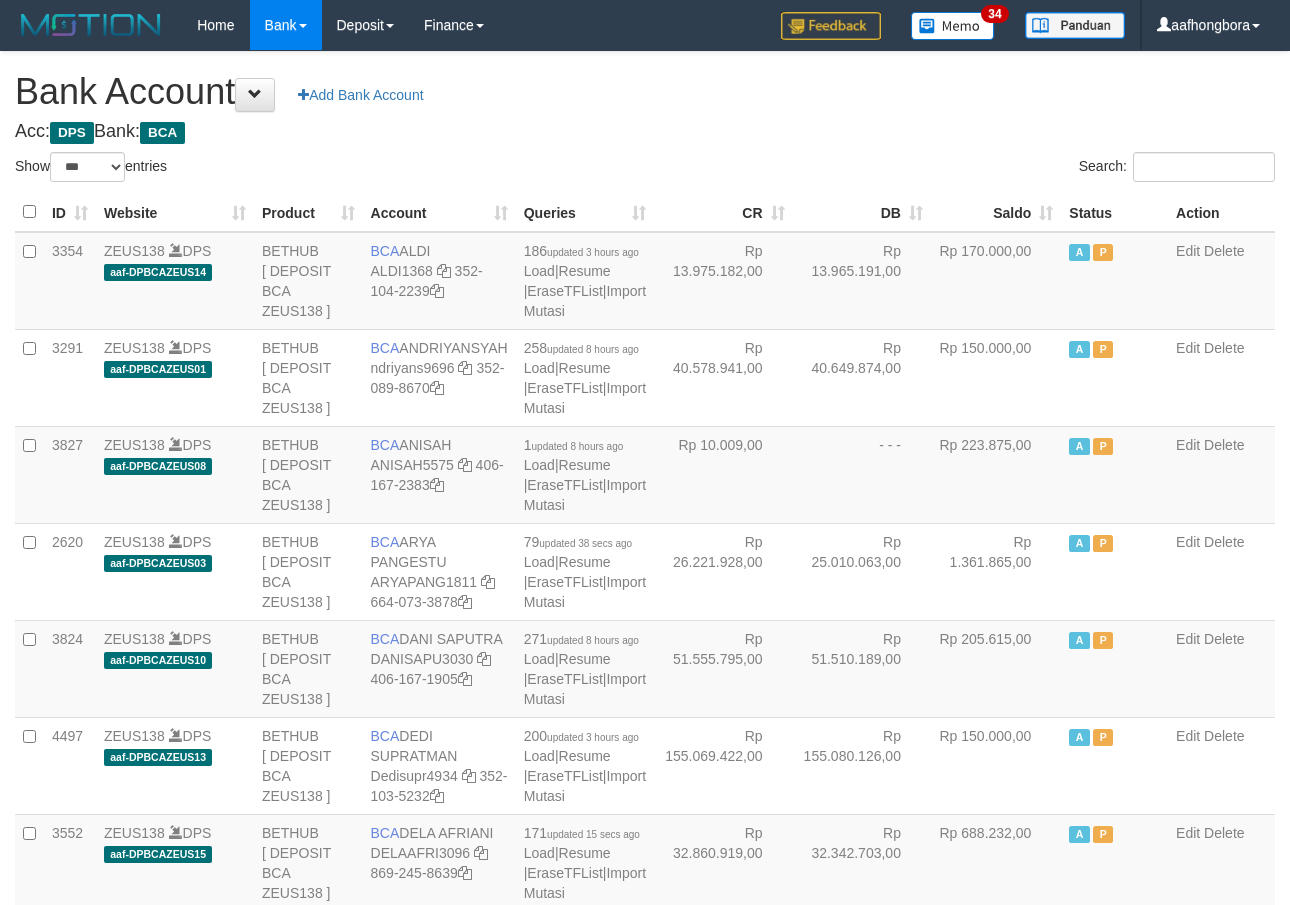 scroll, scrollTop: 0, scrollLeft: 0, axis: both 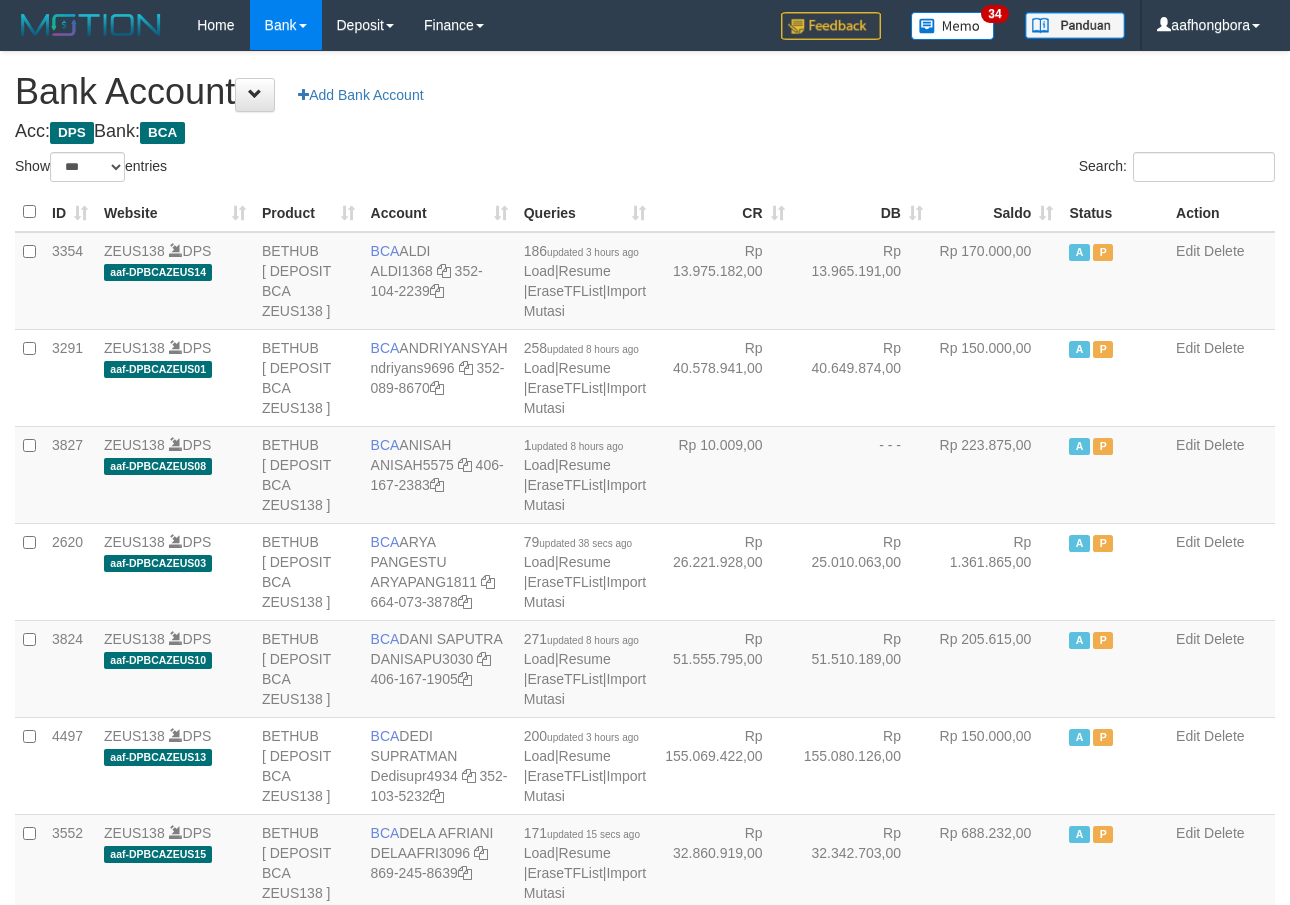 select on "***" 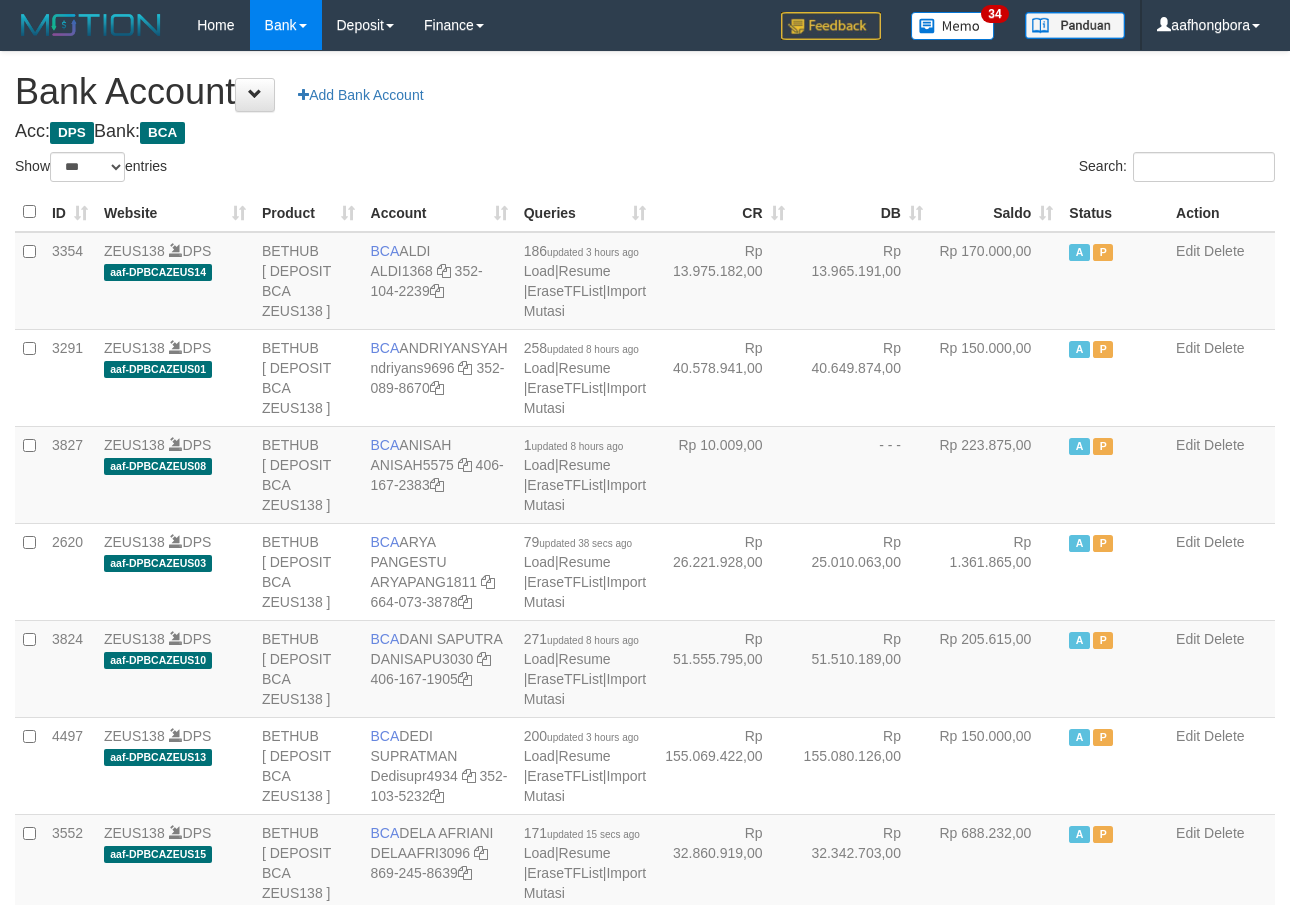 scroll, scrollTop: 0, scrollLeft: 0, axis: both 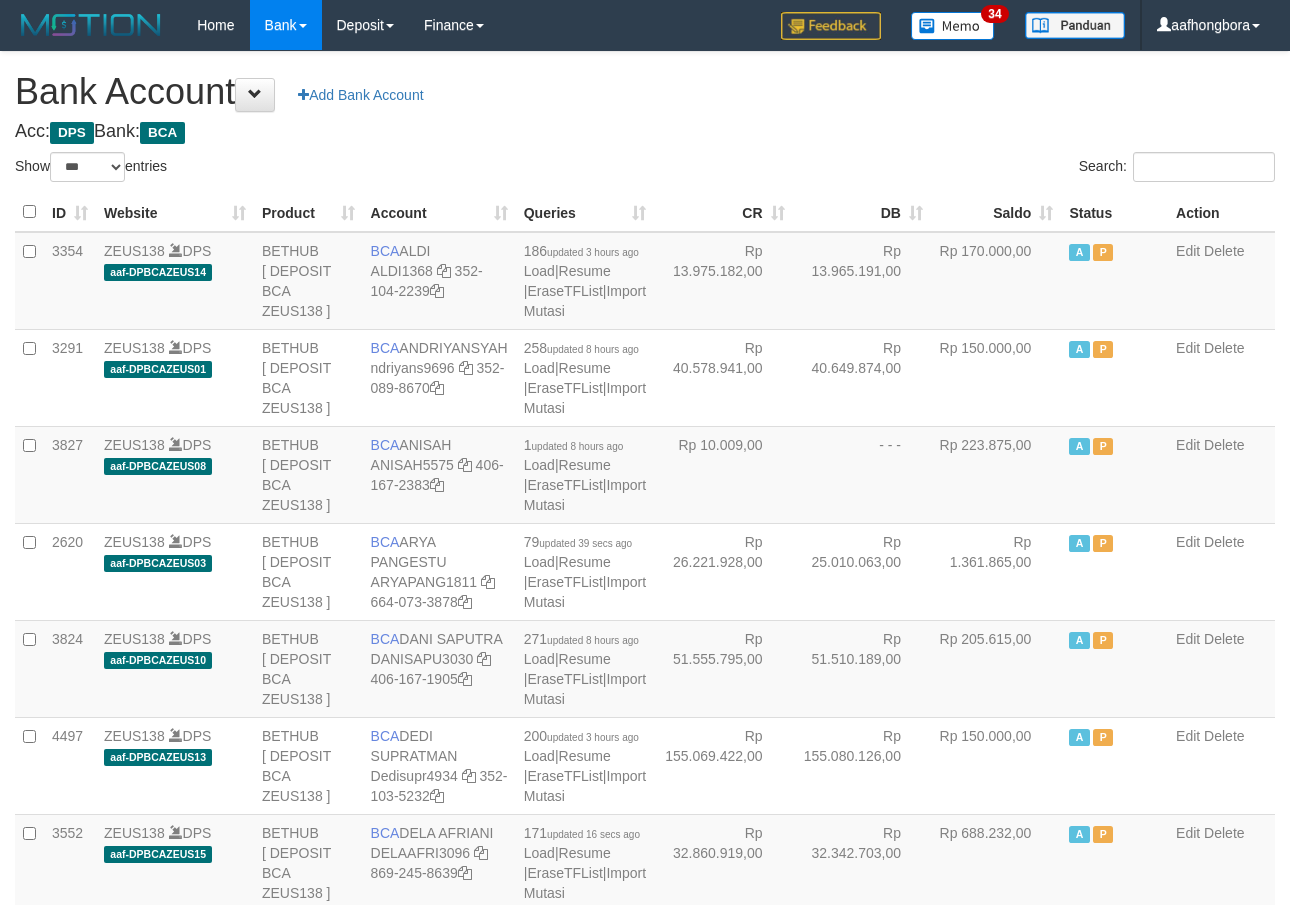 select on "***" 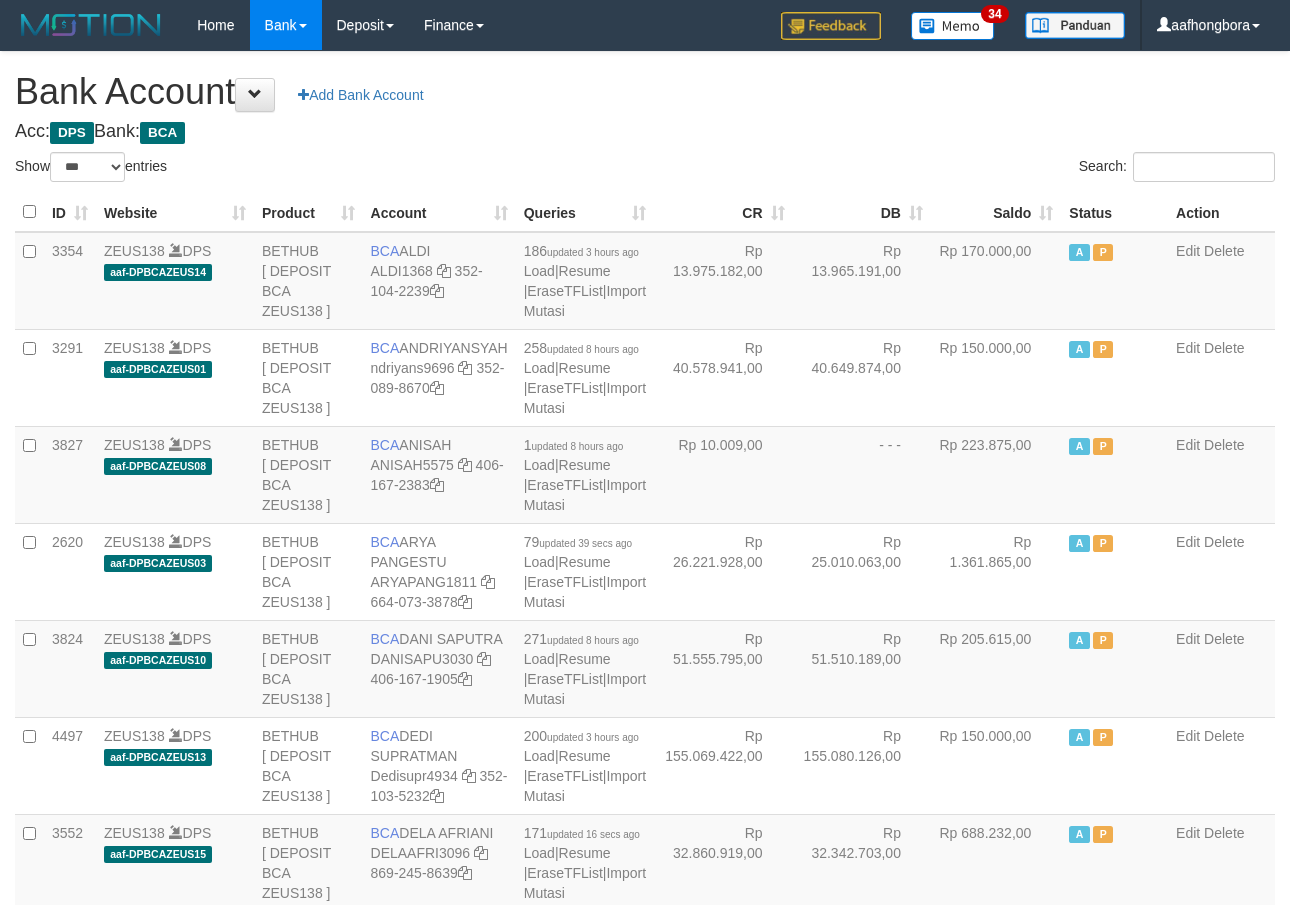 scroll, scrollTop: 0, scrollLeft: 0, axis: both 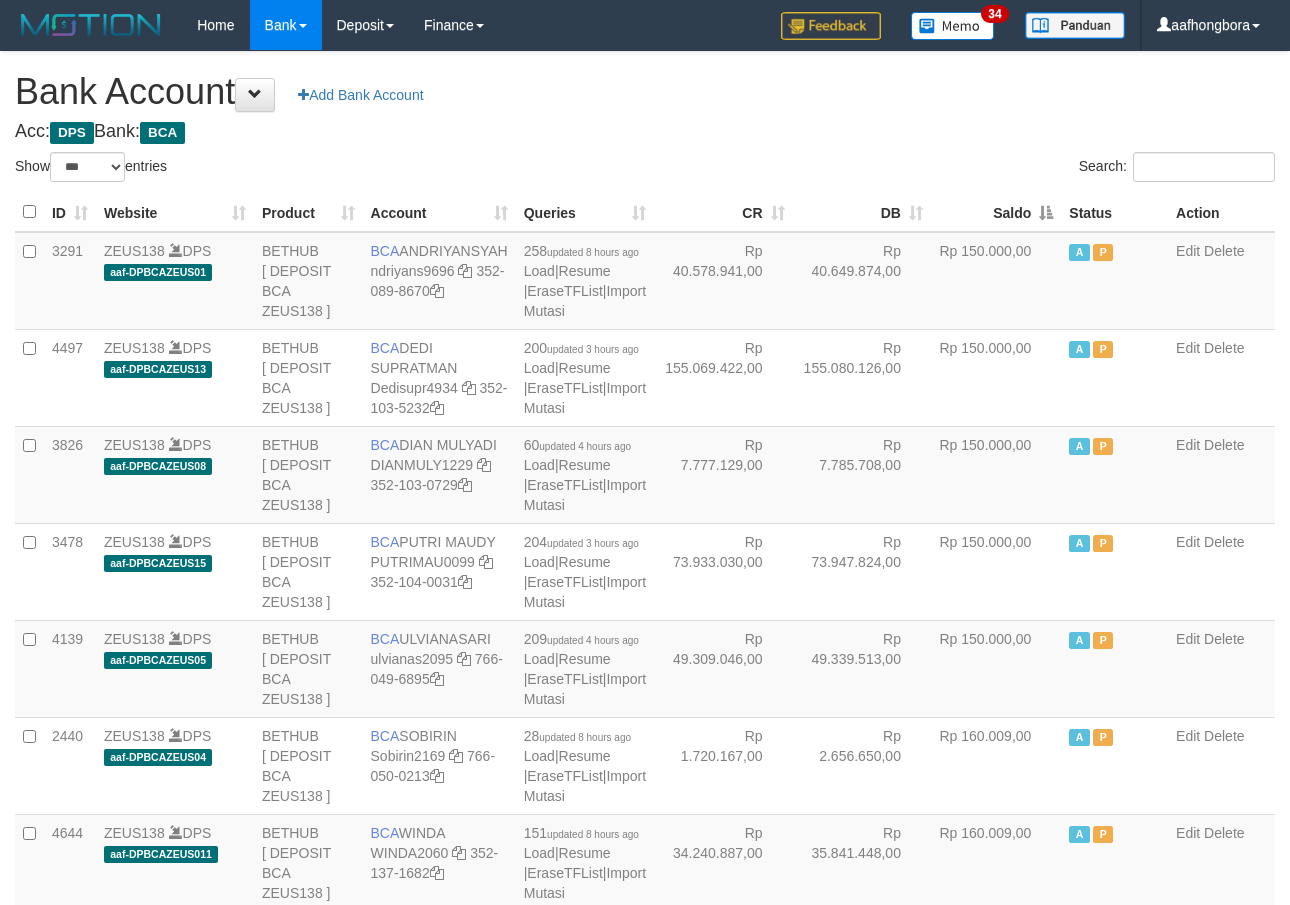 click on "Saldo" at bounding box center [996, 212] 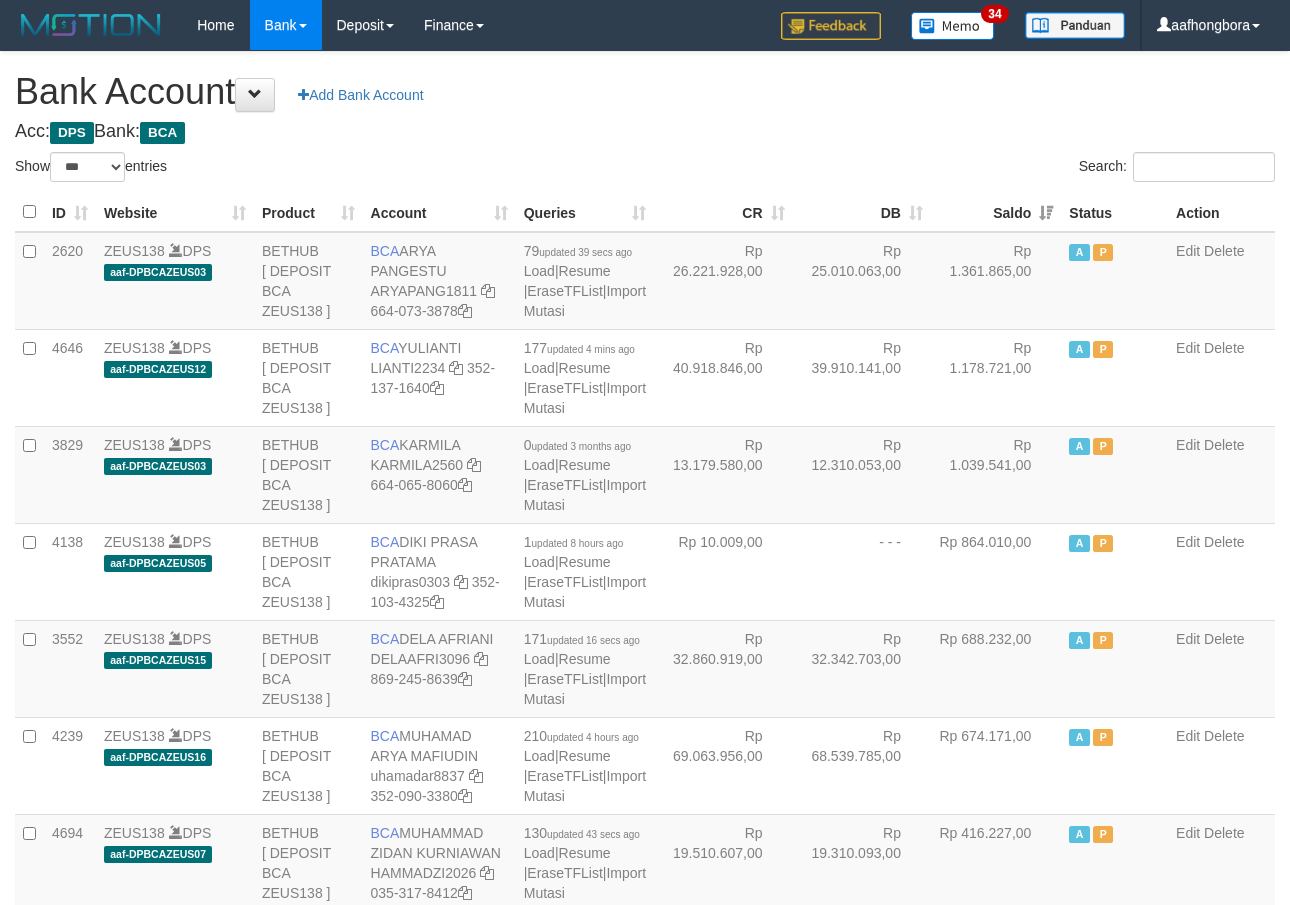 click on "Saldo" at bounding box center (996, 212) 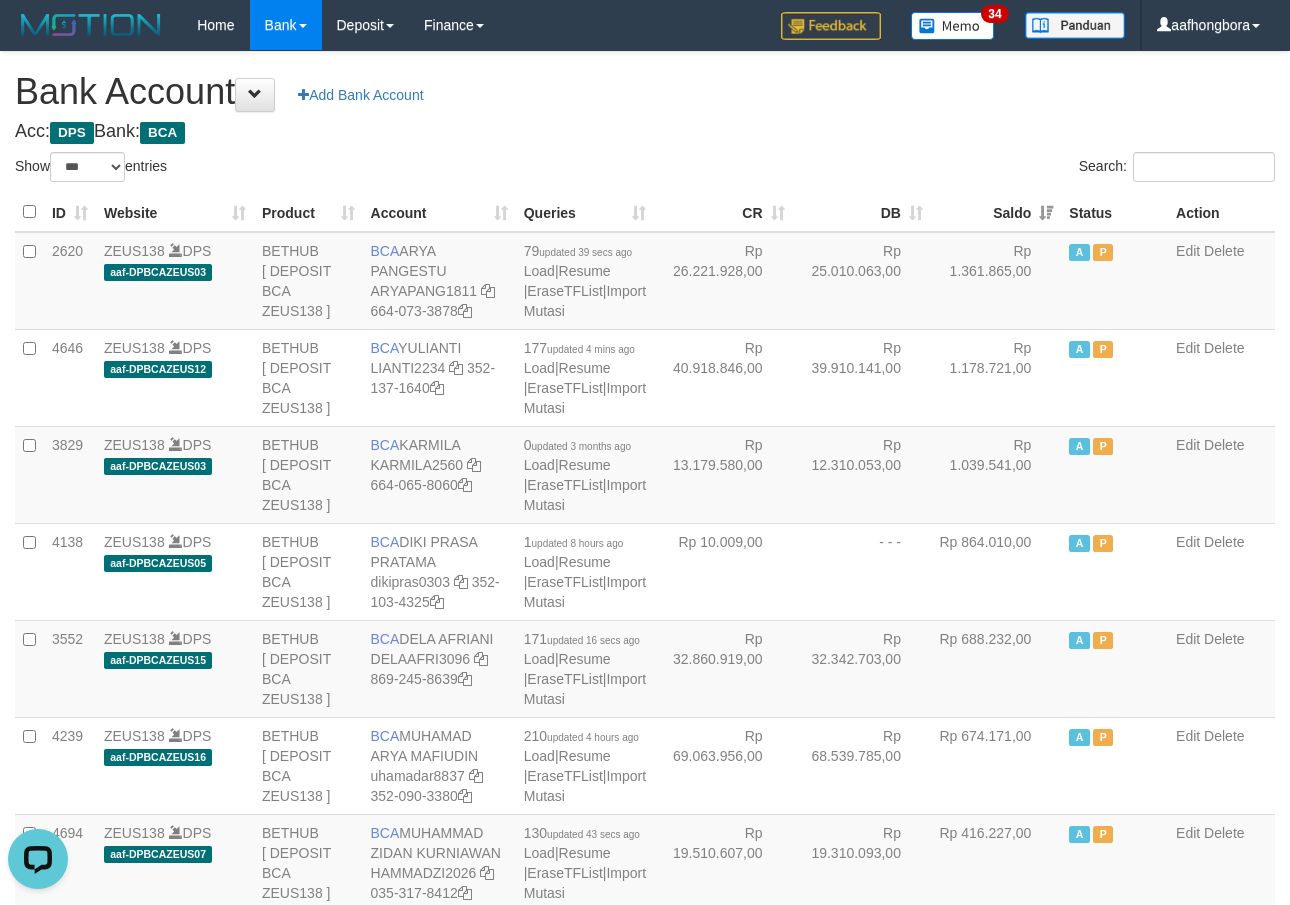 scroll, scrollTop: 0, scrollLeft: 0, axis: both 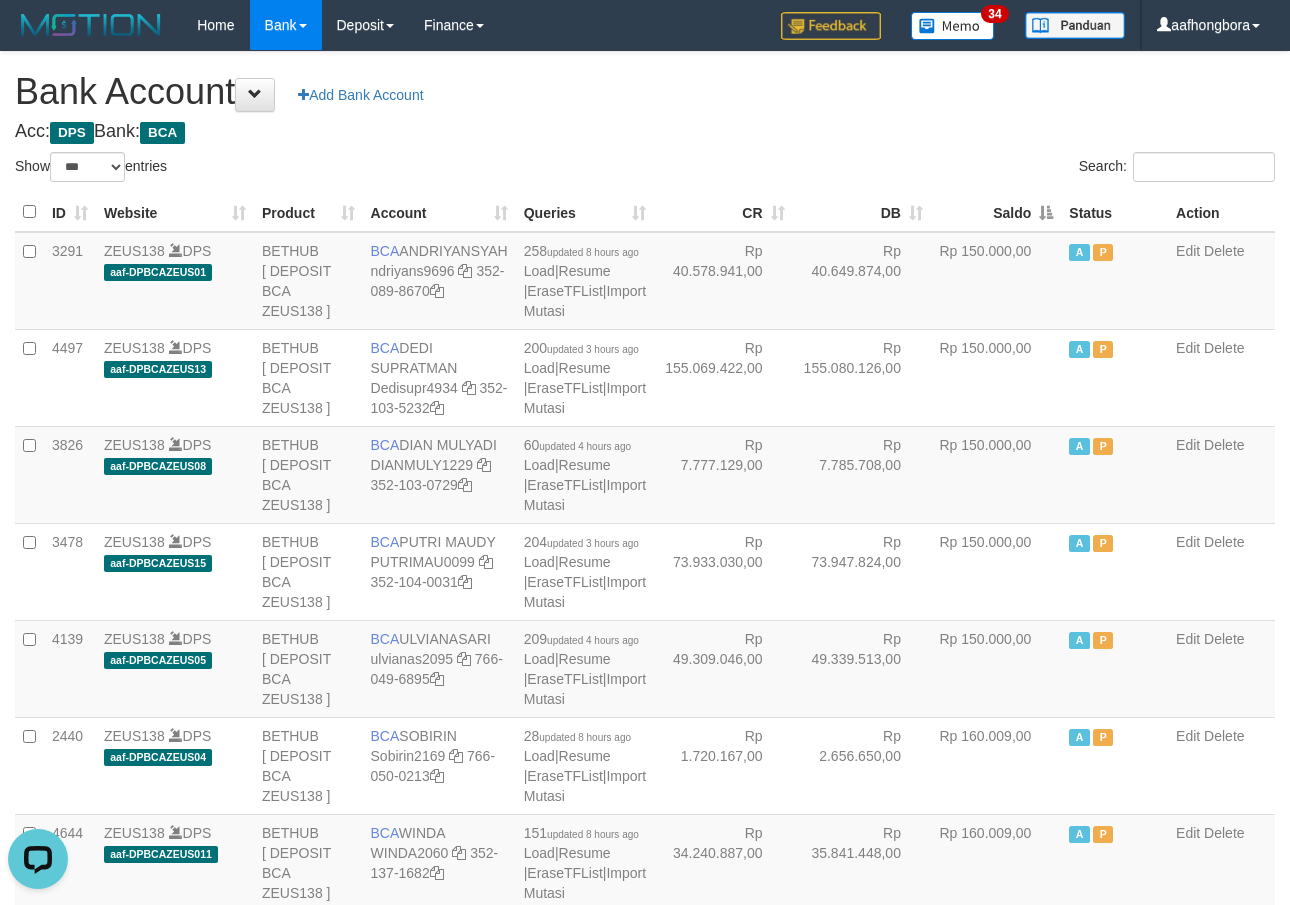 click on "Saldo" at bounding box center (996, 212) 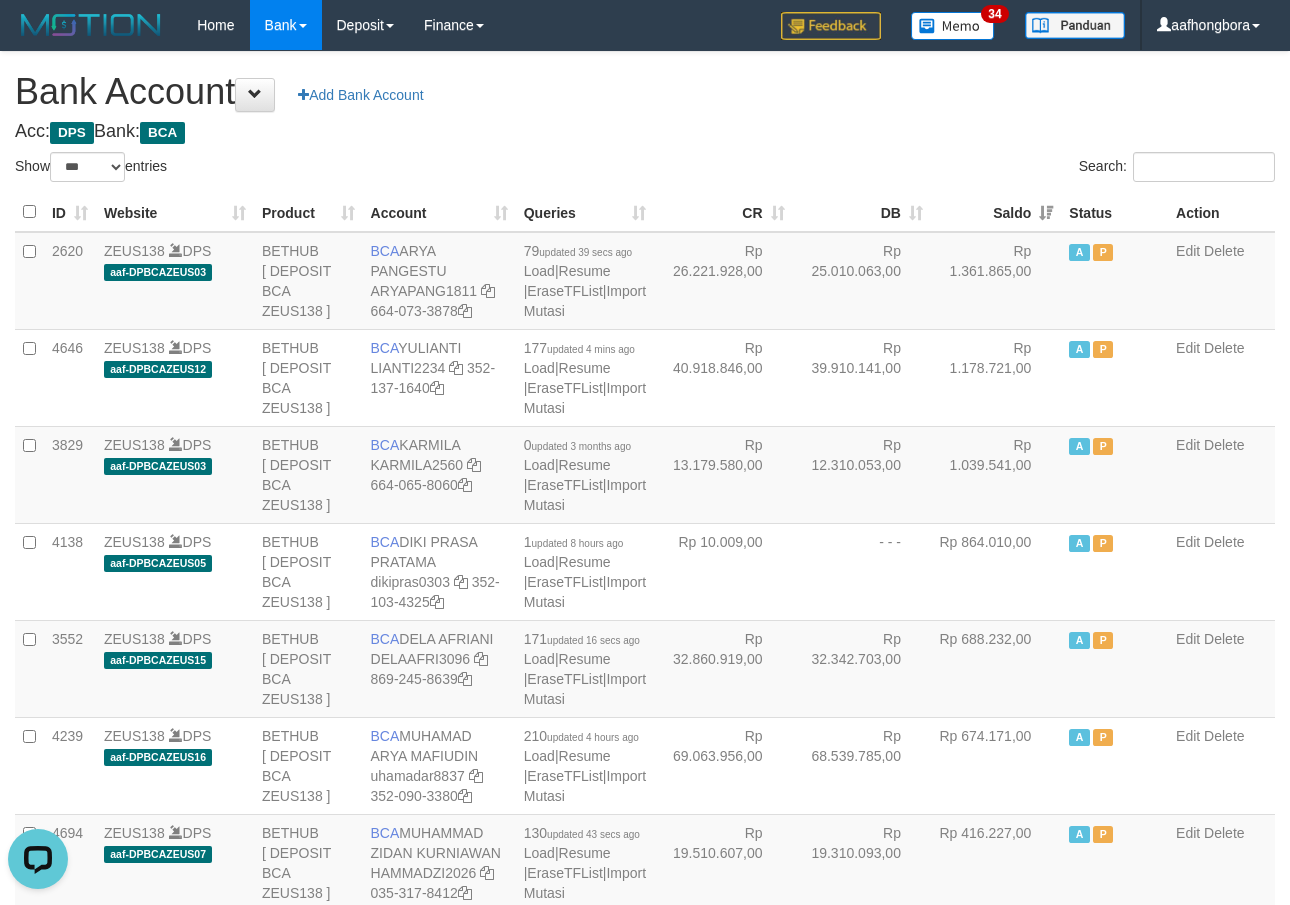 click on "Saldo" at bounding box center [996, 212] 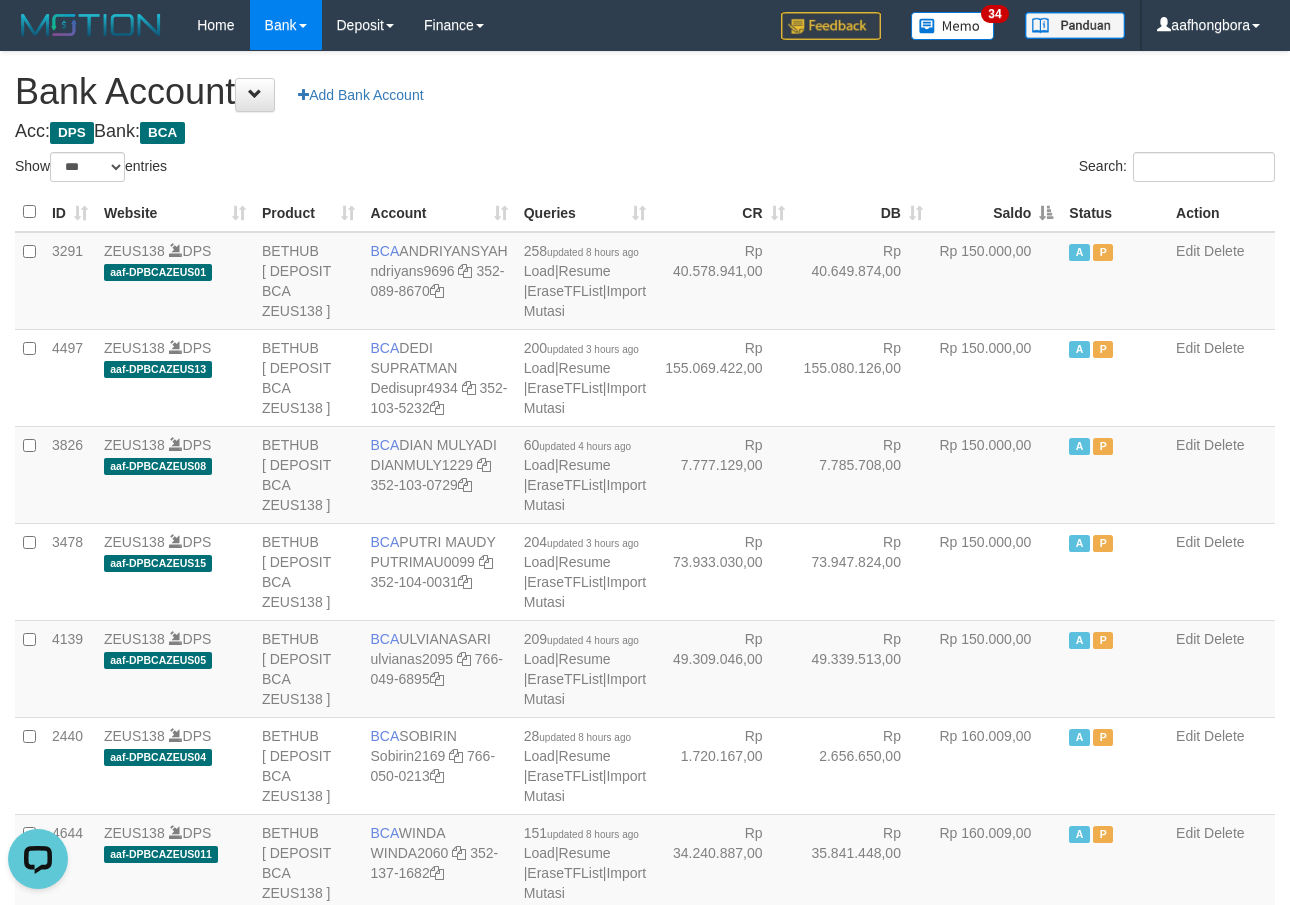 click on "Saldo" at bounding box center [996, 212] 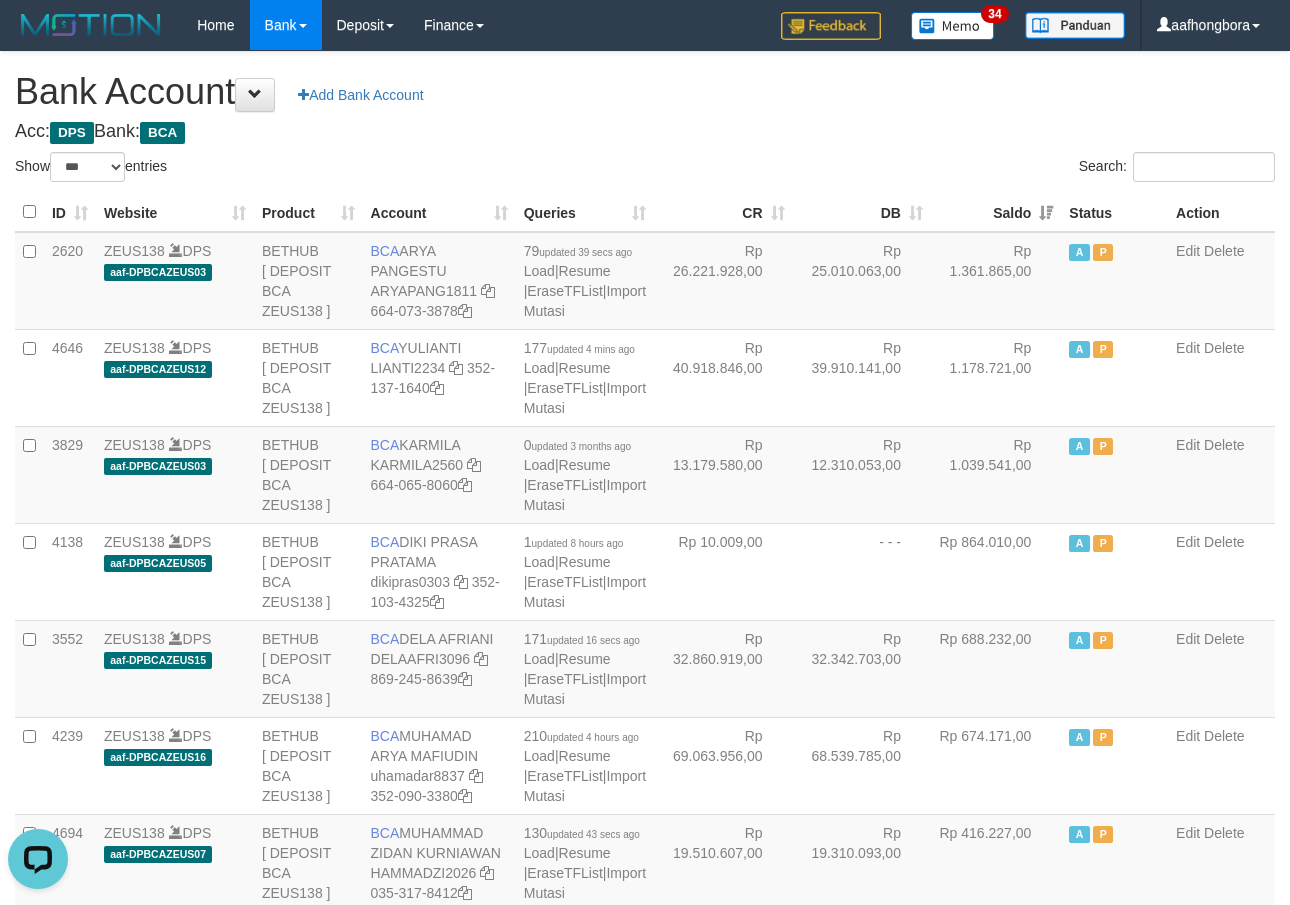 click on "Saldo" at bounding box center [996, 212] 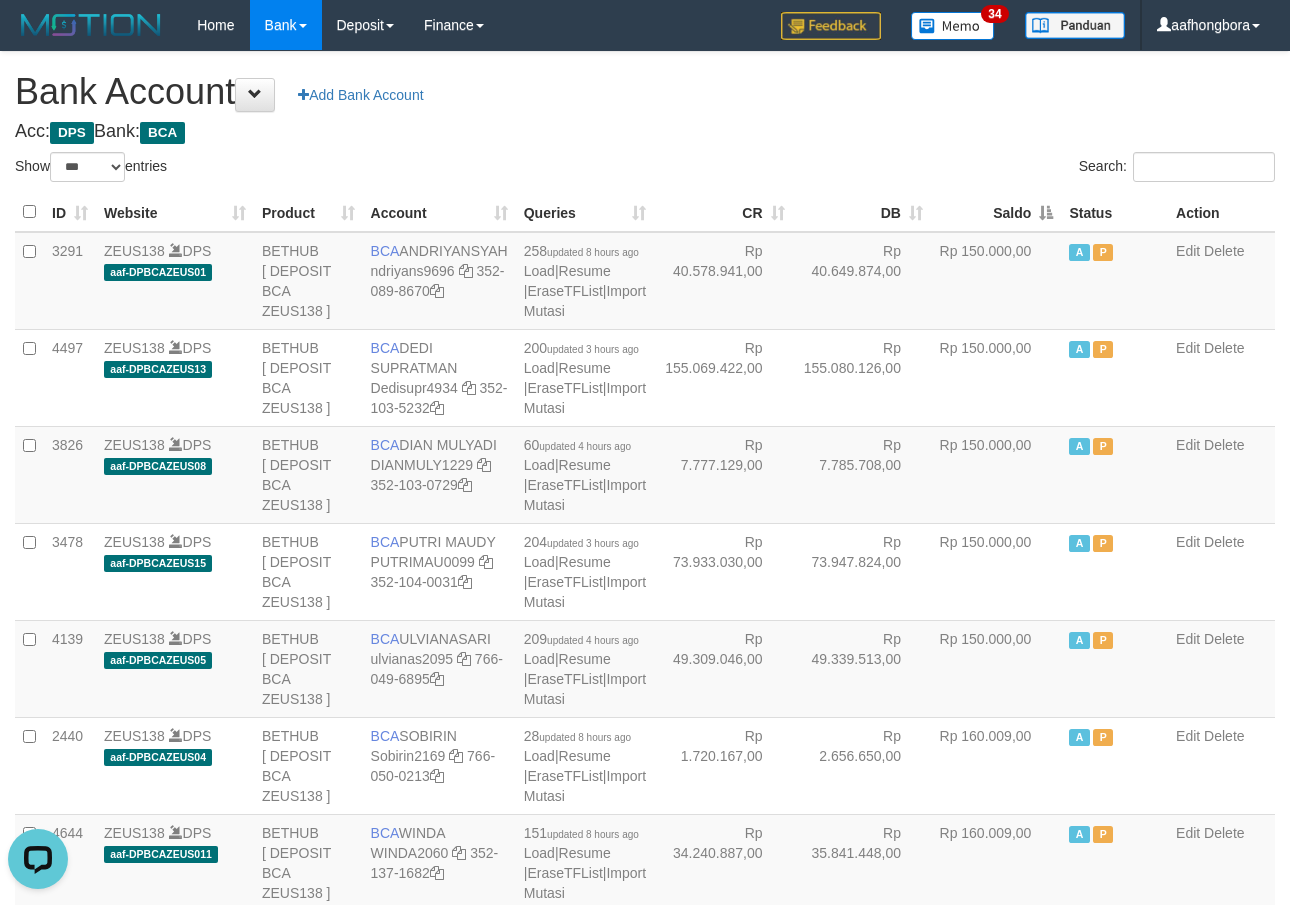 click on "Saldo" at bounding box center [996, 212] 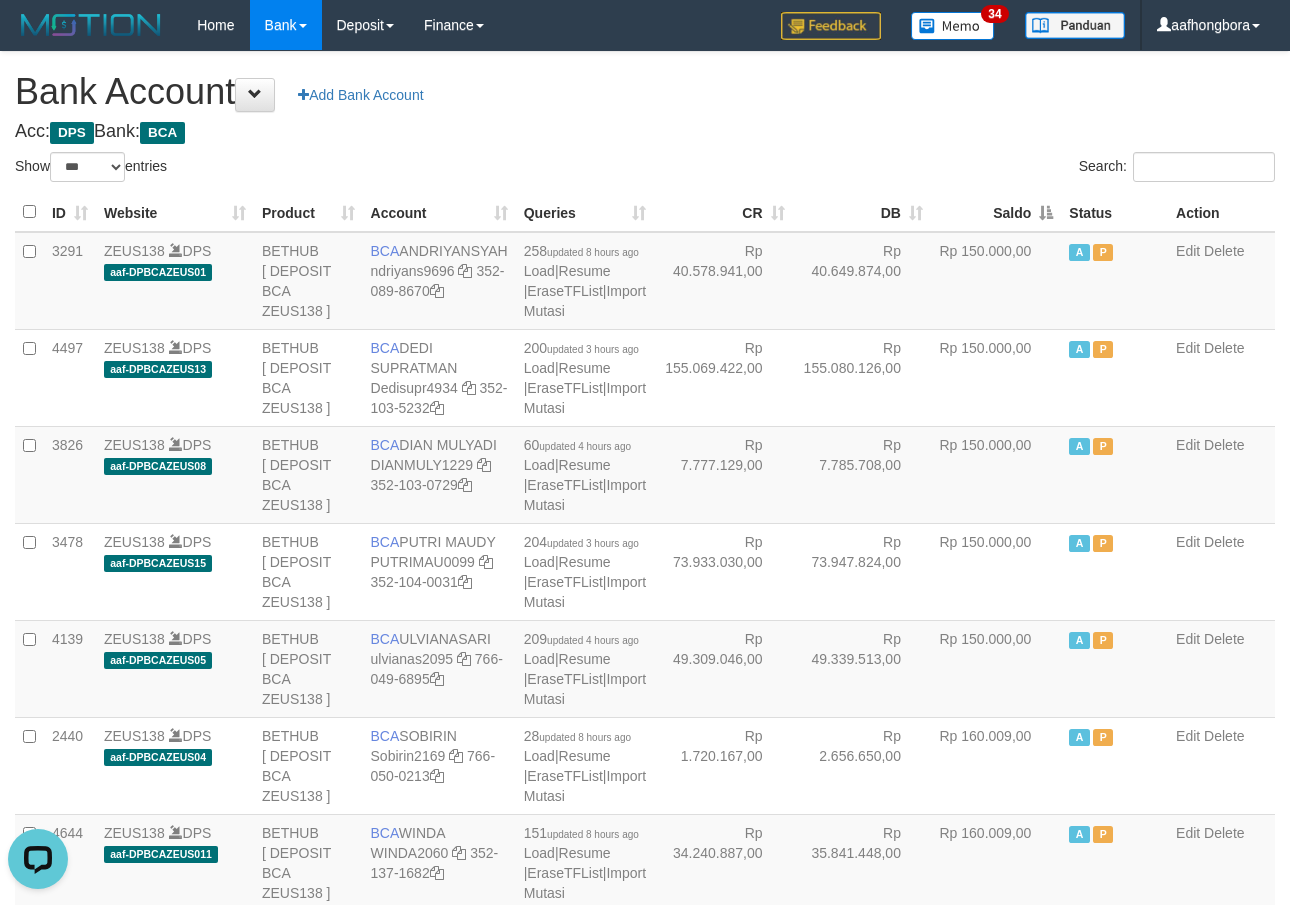 click on "Saldo" at bounding box center (996, 212) 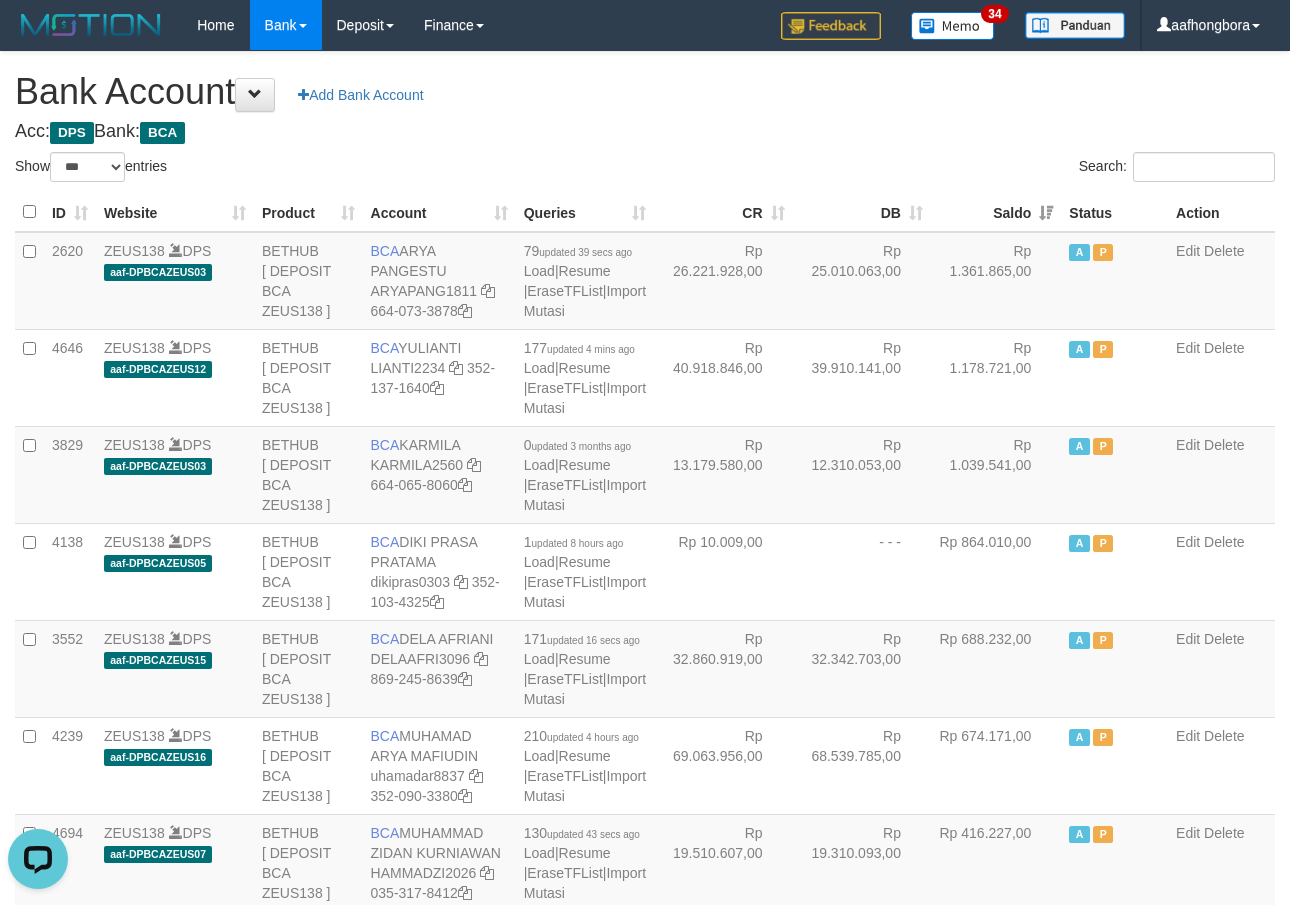 click on "Saldo" at bounding box center (996, 212) 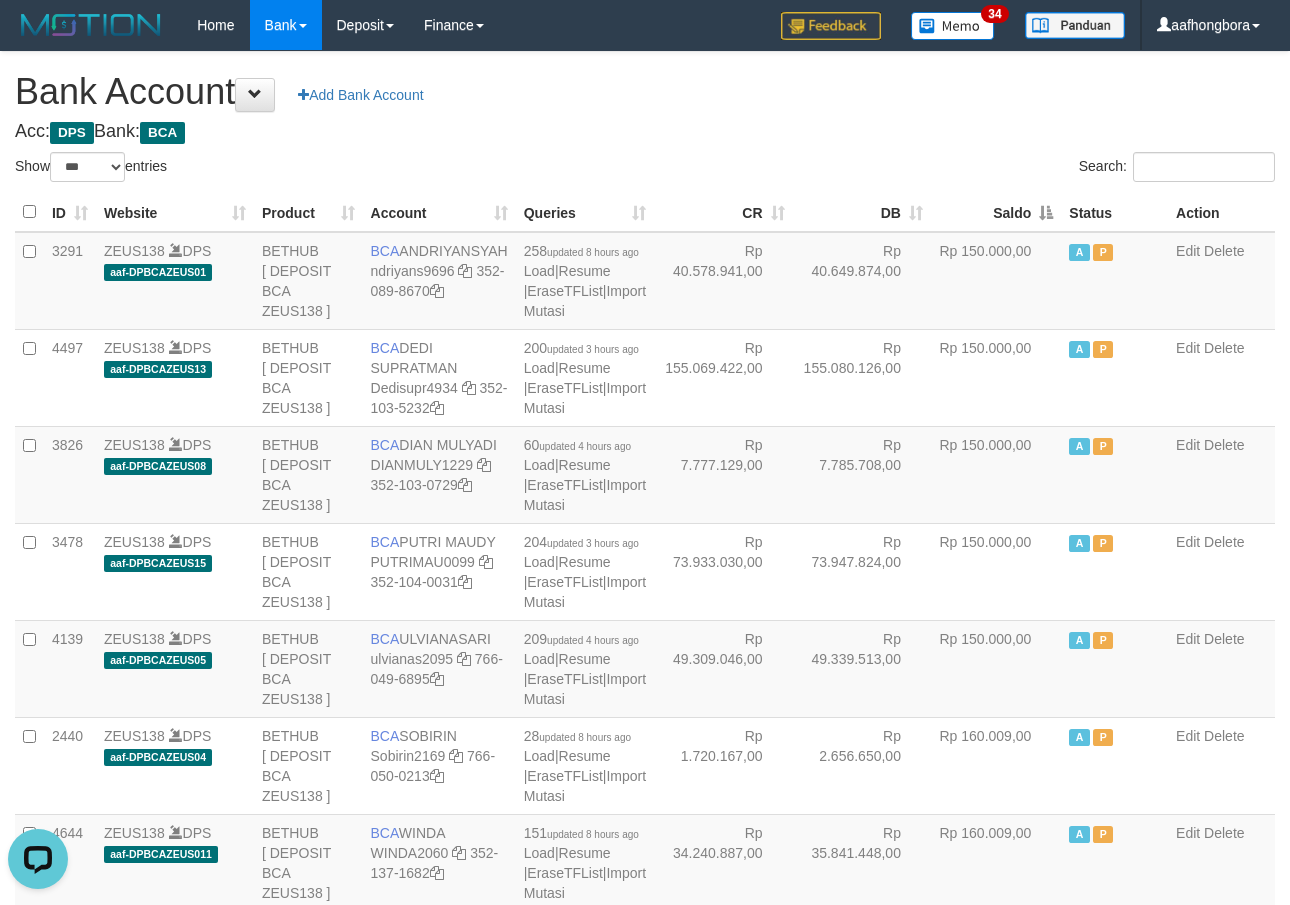 click on "Saldo" at bounding box center [996, 212] 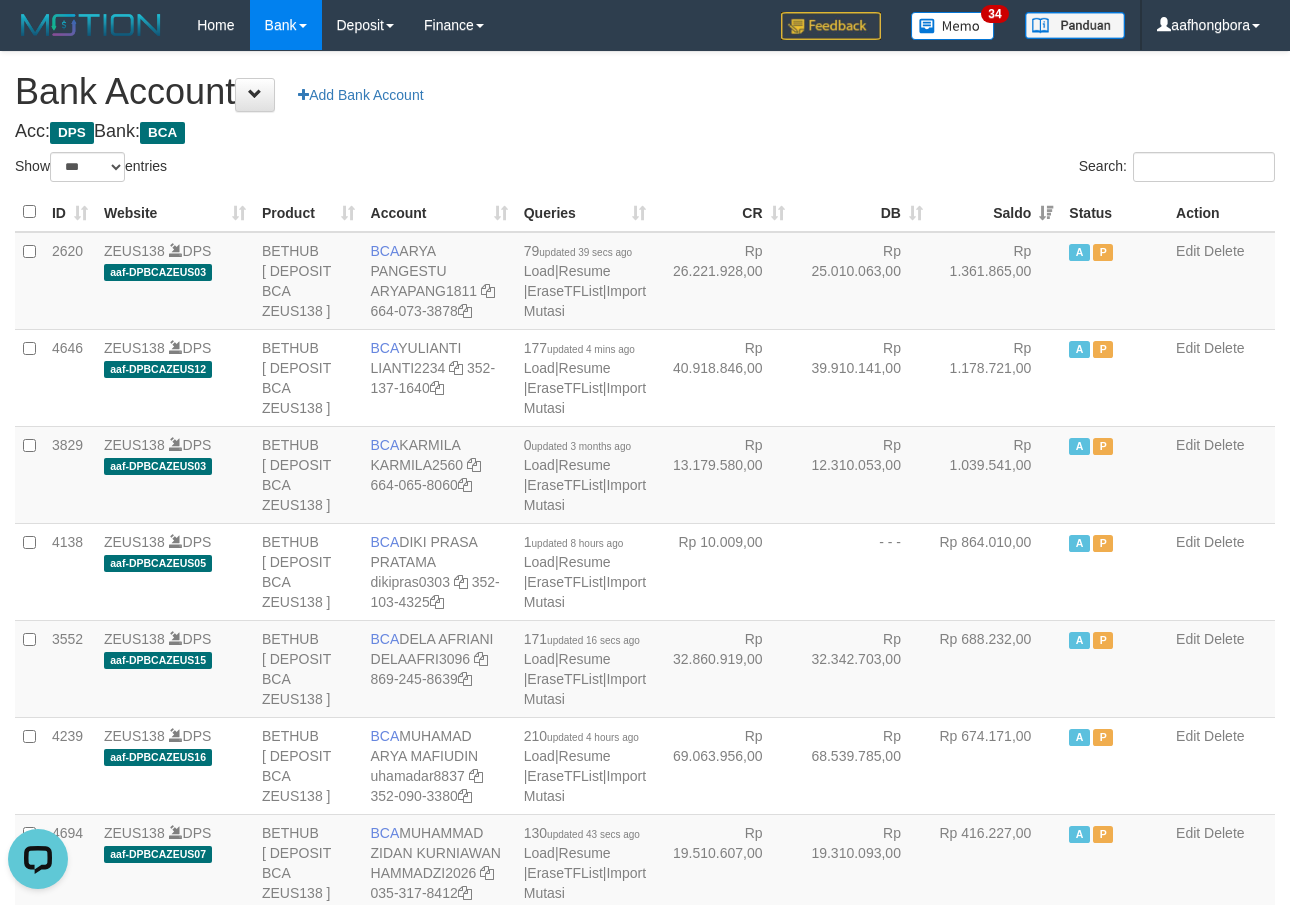 click on "Saldo" at bounding box center (996, 212) 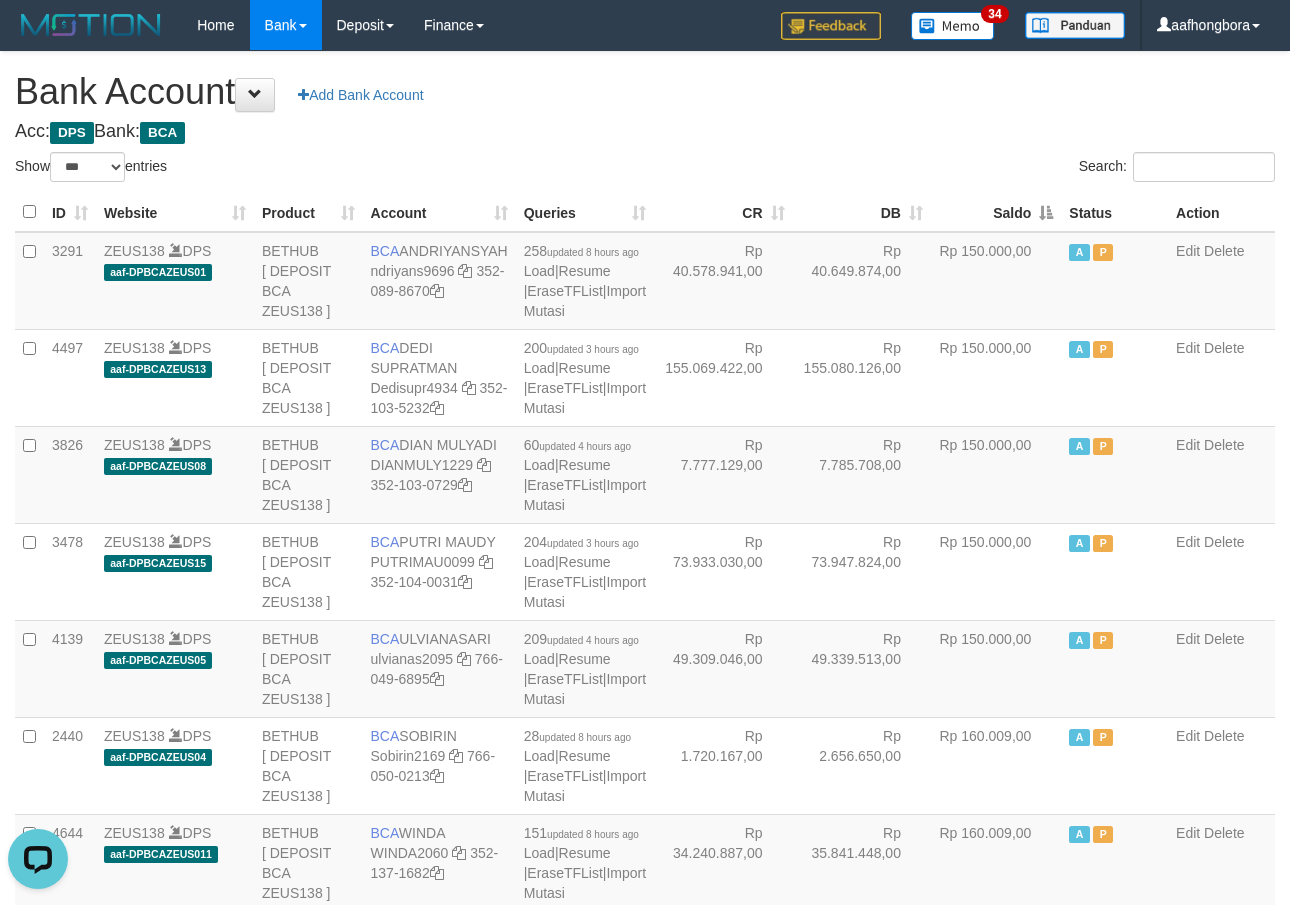 click on "Saldo" at bounding box center [996, 212] 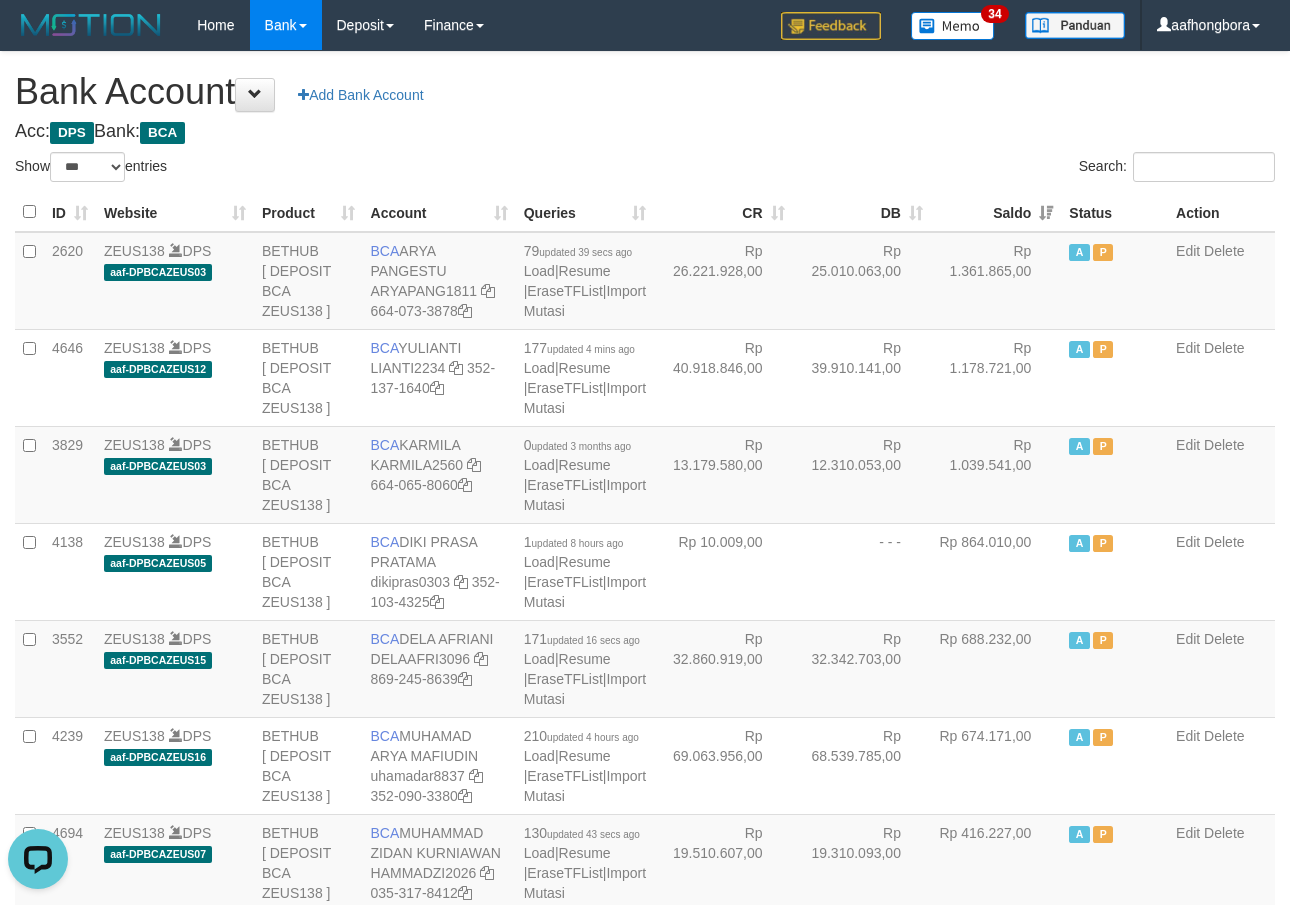 click on "Saldo" at bounding box center (996, 212) 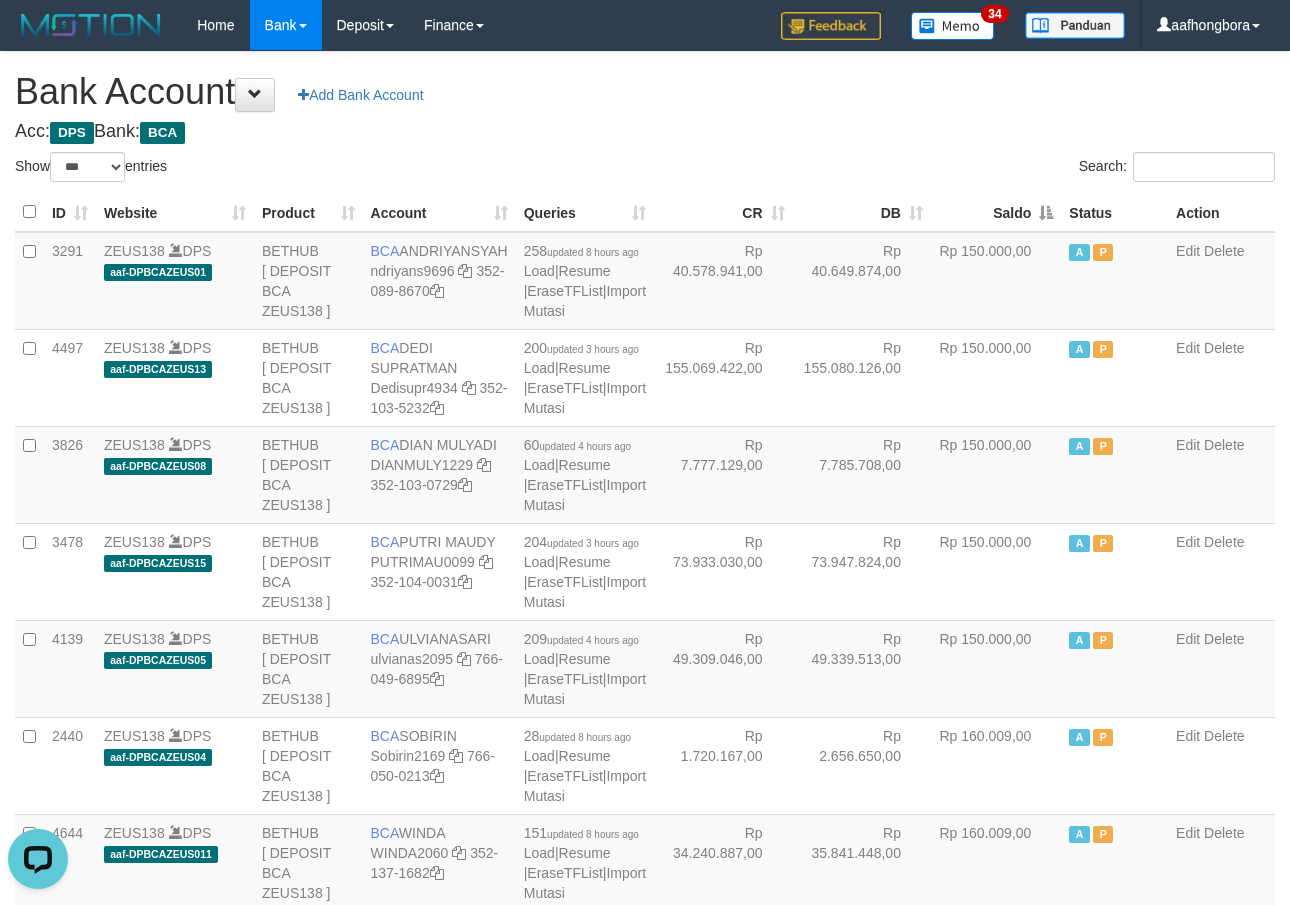 click on "Saldo" at bounding box center (996, 212) 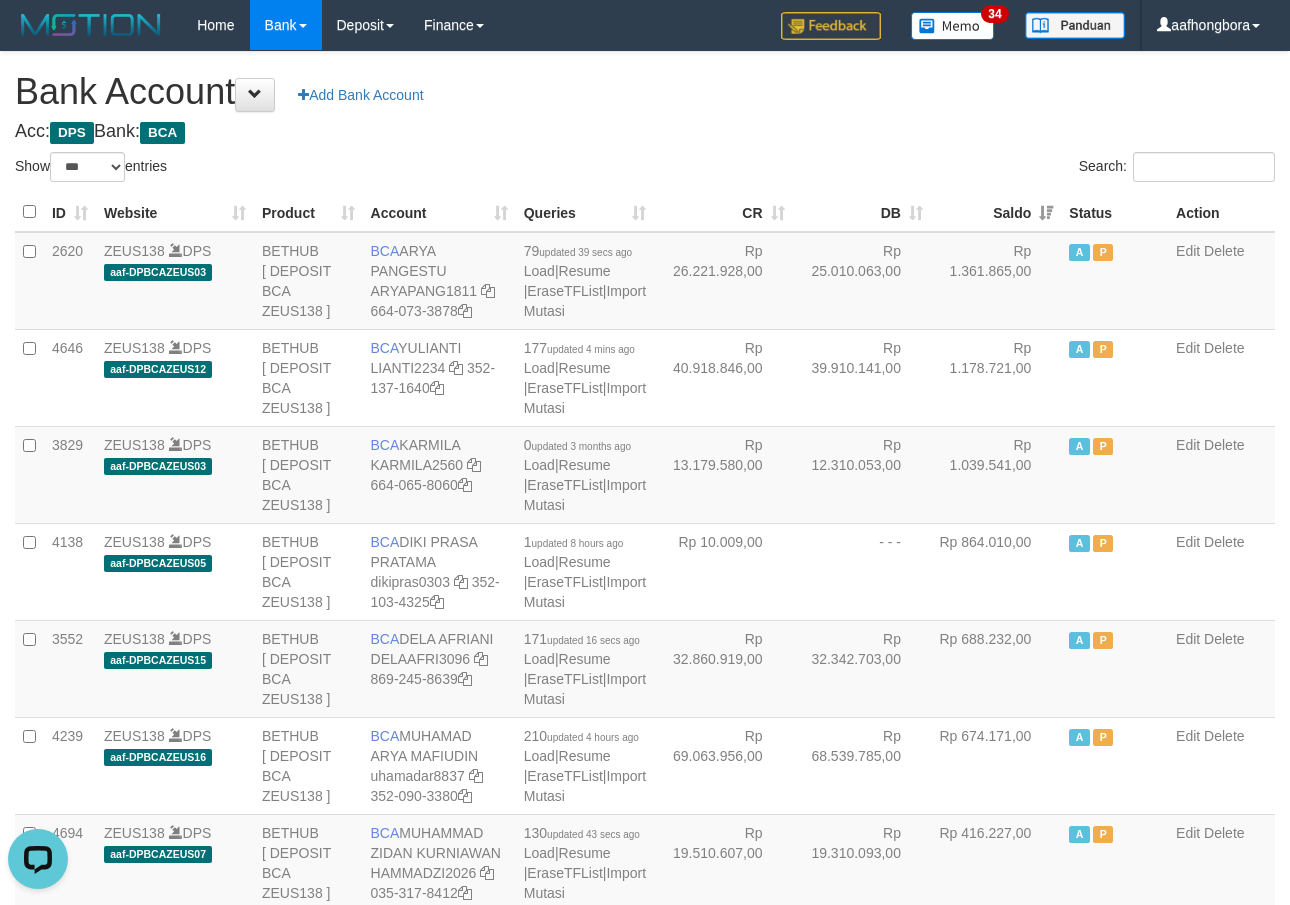 click on "Saldo" at bounding box center [996, 212] 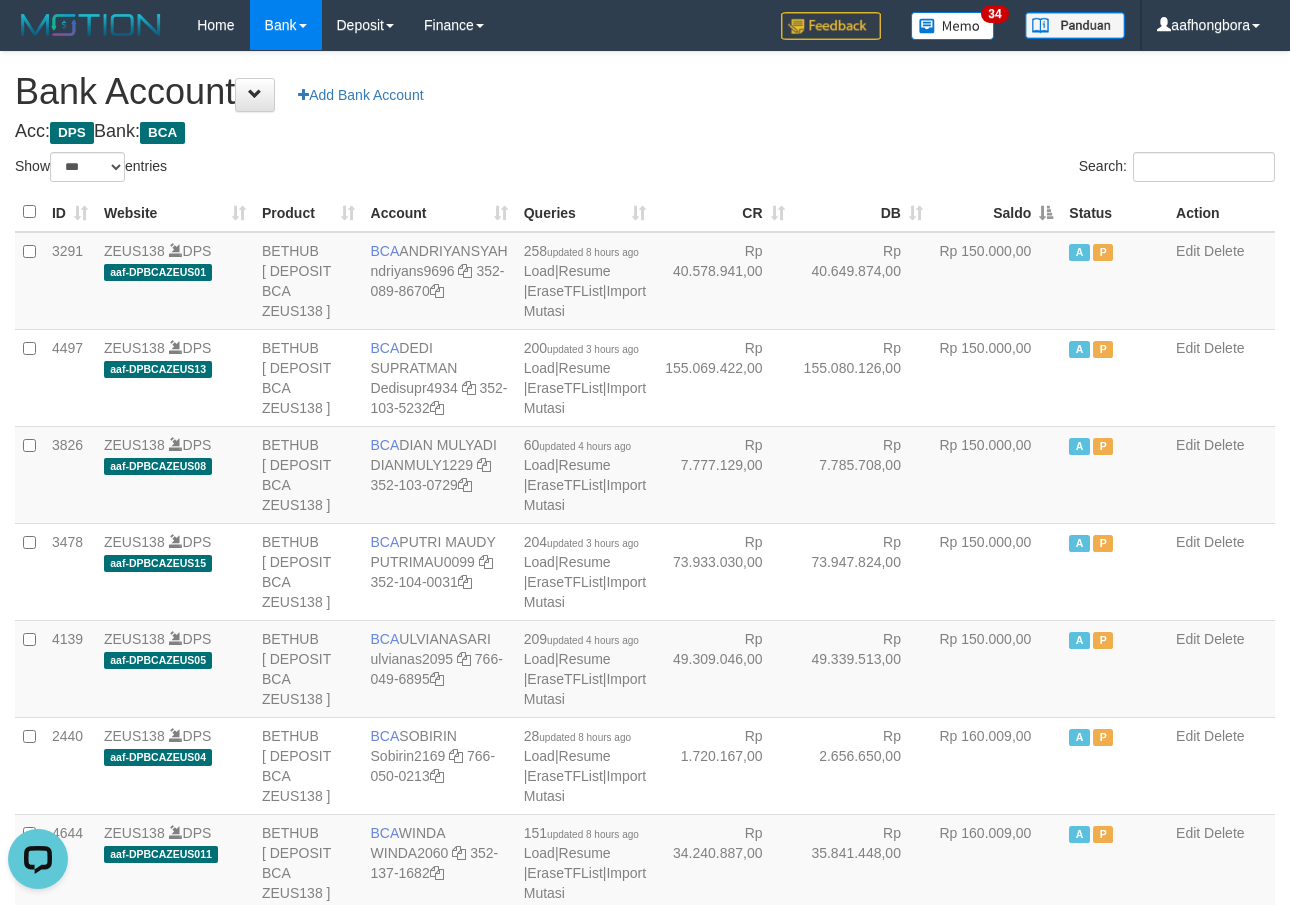 click on "Saldo" at bounding box center [996, 212] 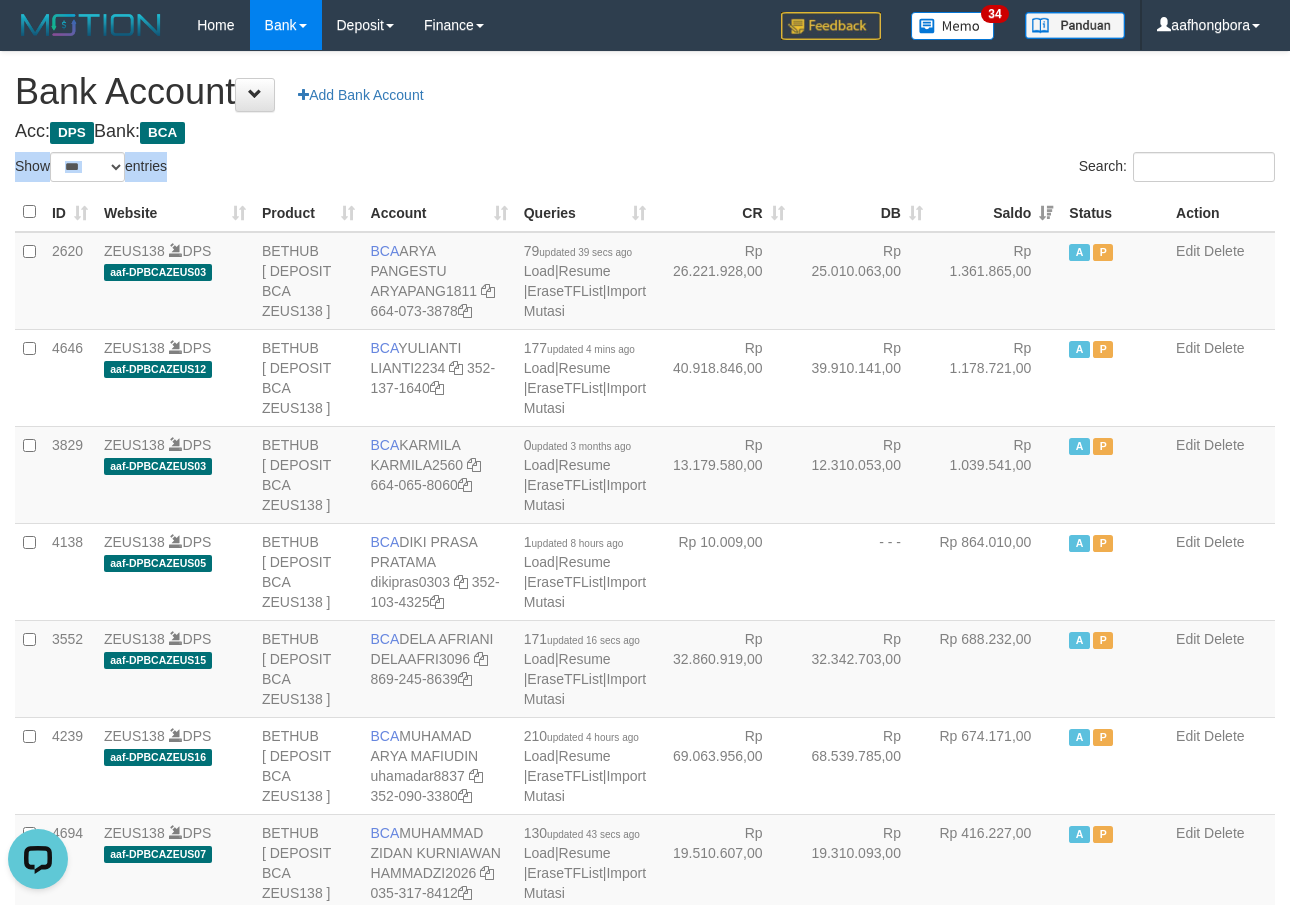 drag, startPoint x: 992, startPoint y: 140, endPoint x: 981, endPoint y: 145, distance: 12.083046 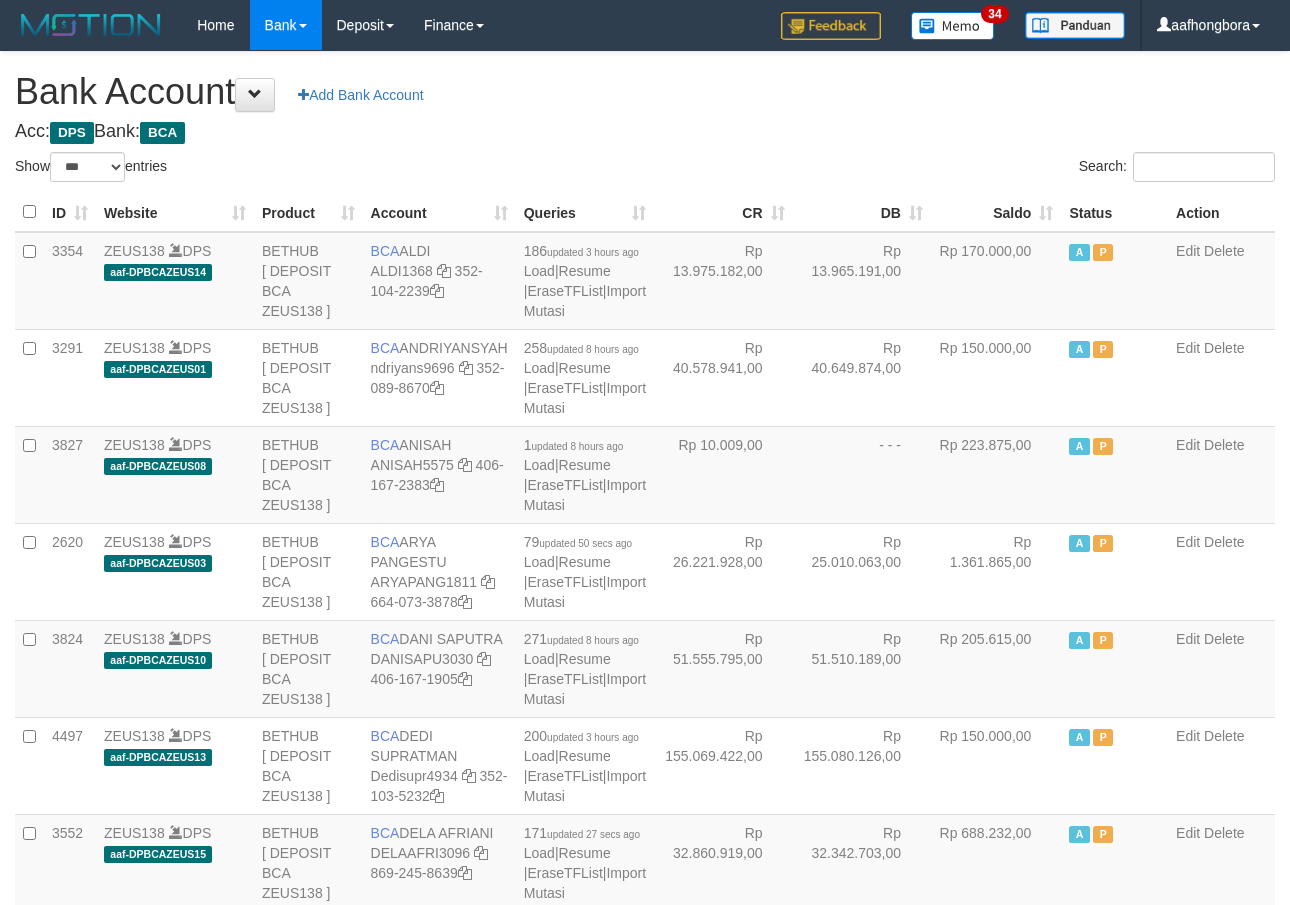select on "***" 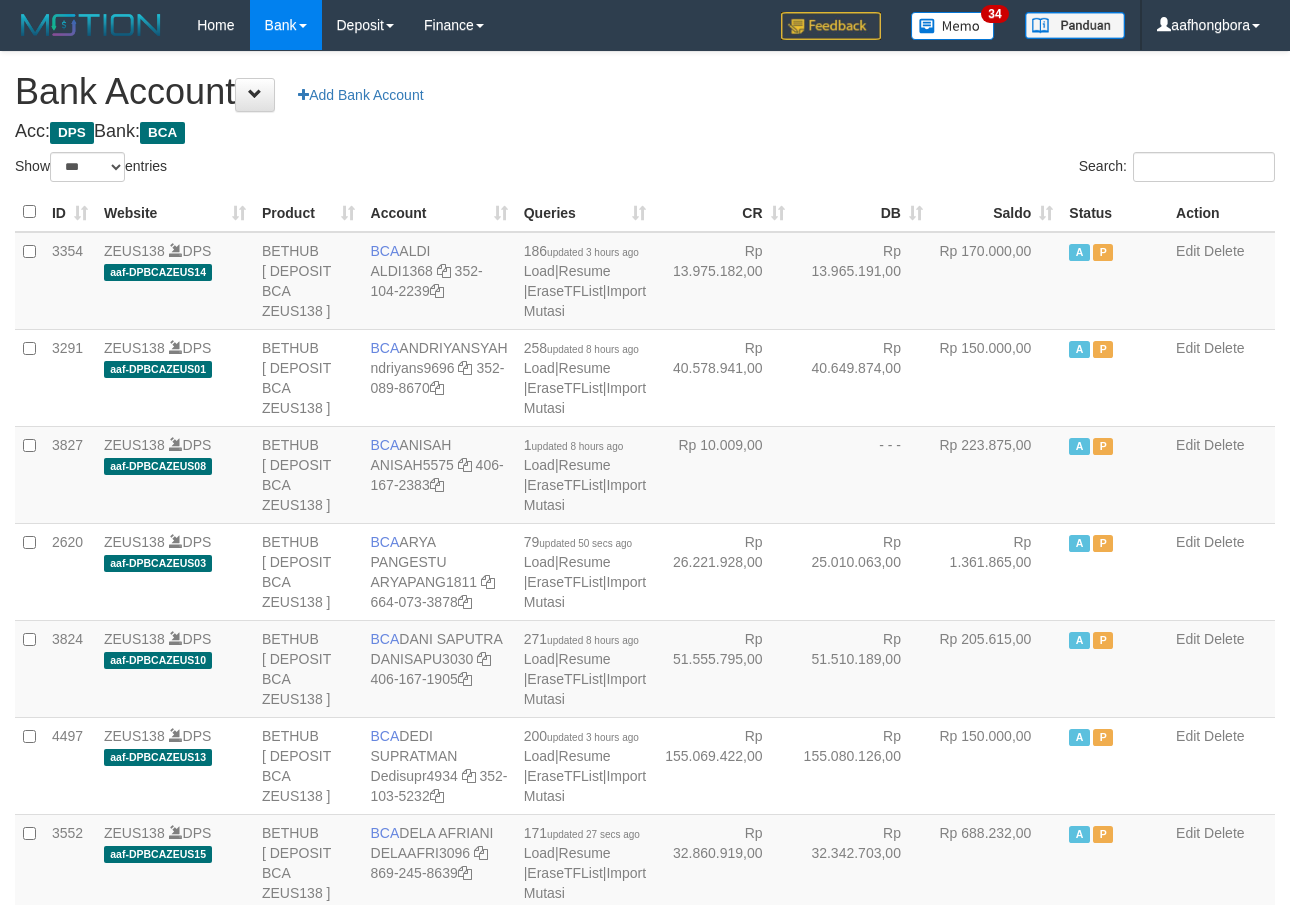 scroll, scrollTop: 0, scrollLeft: 0, axis: both 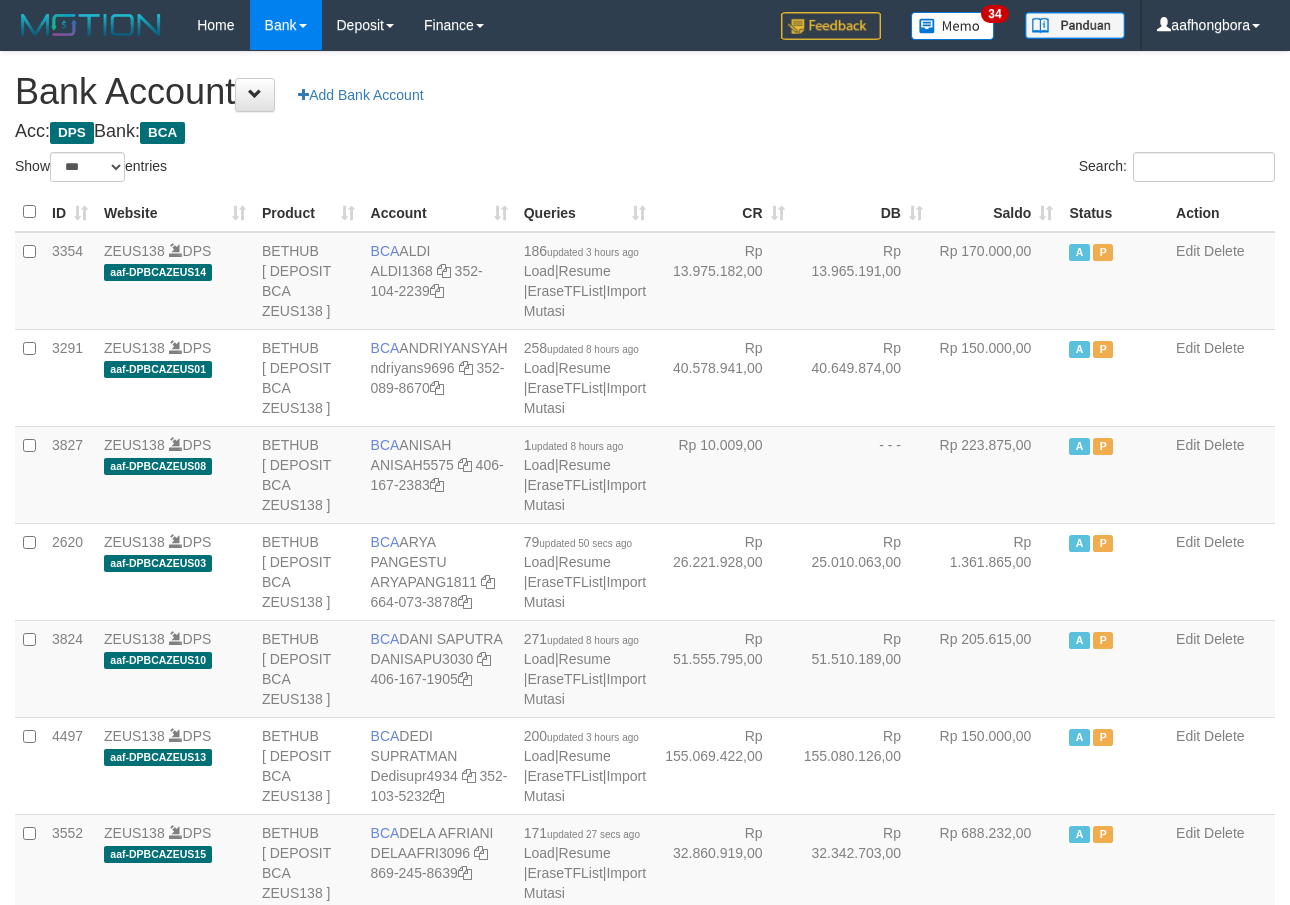 select on "***" 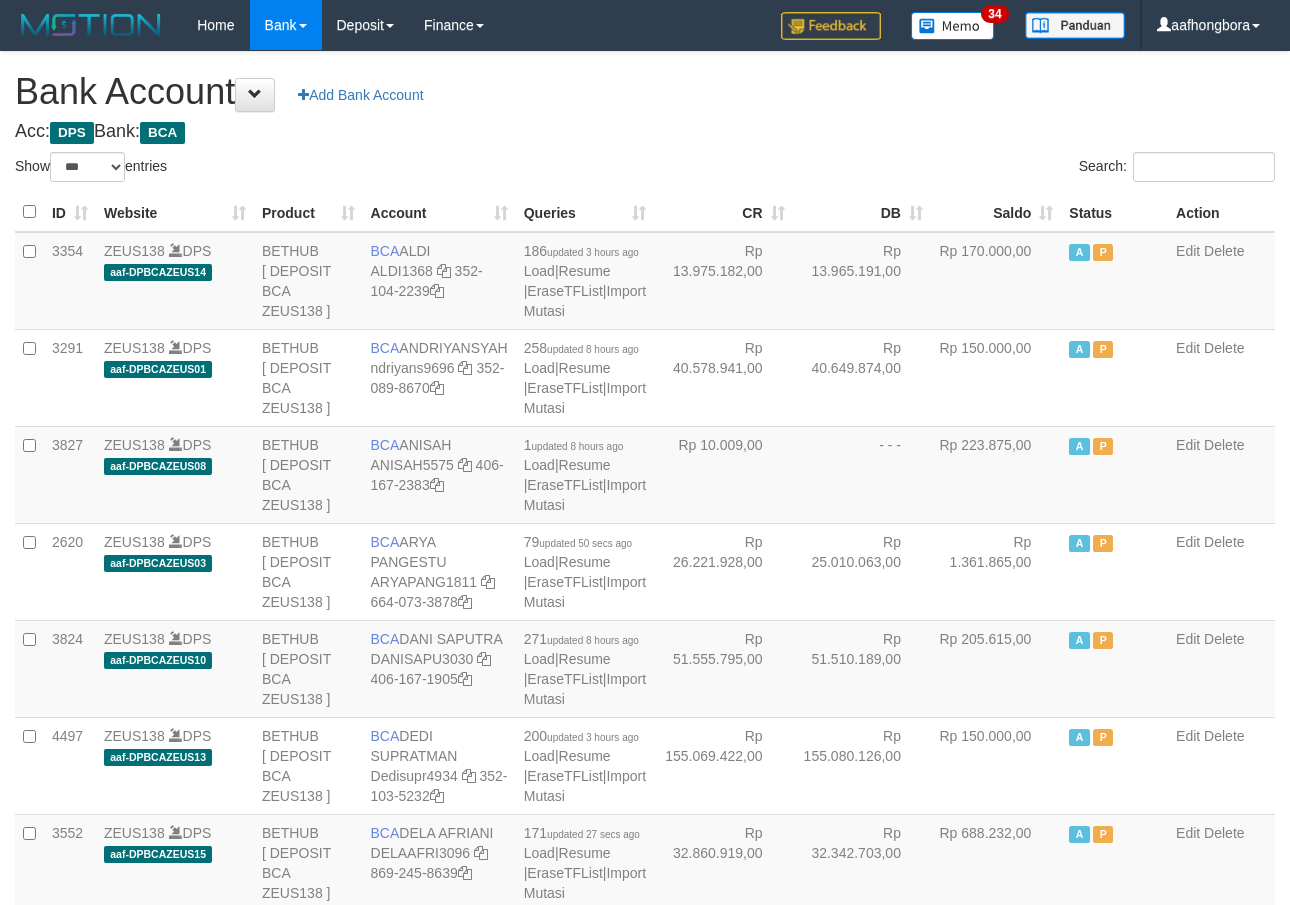 scroll, scrollTop: 0, scrollLeft: 0, axis: both 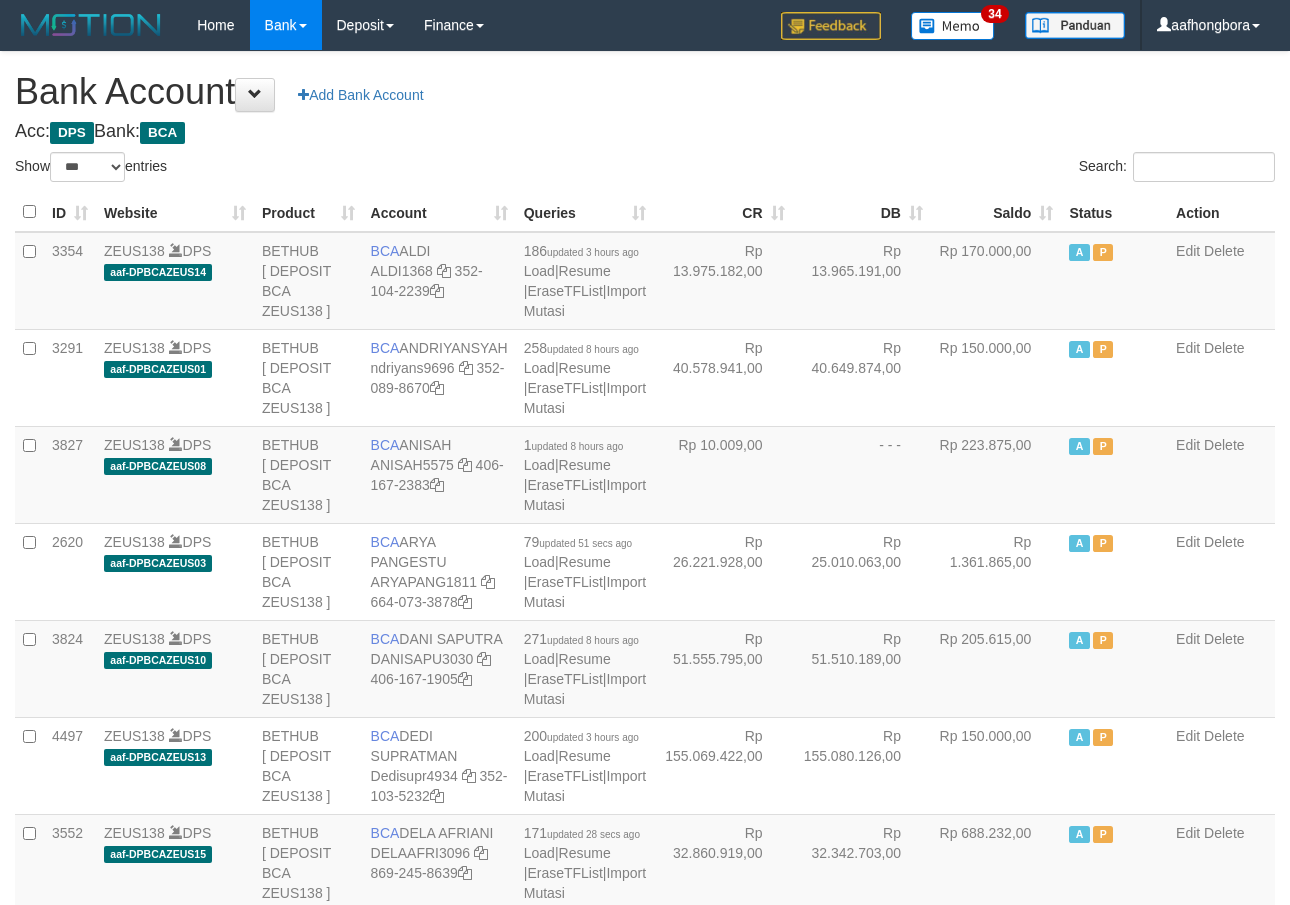 select on "***" 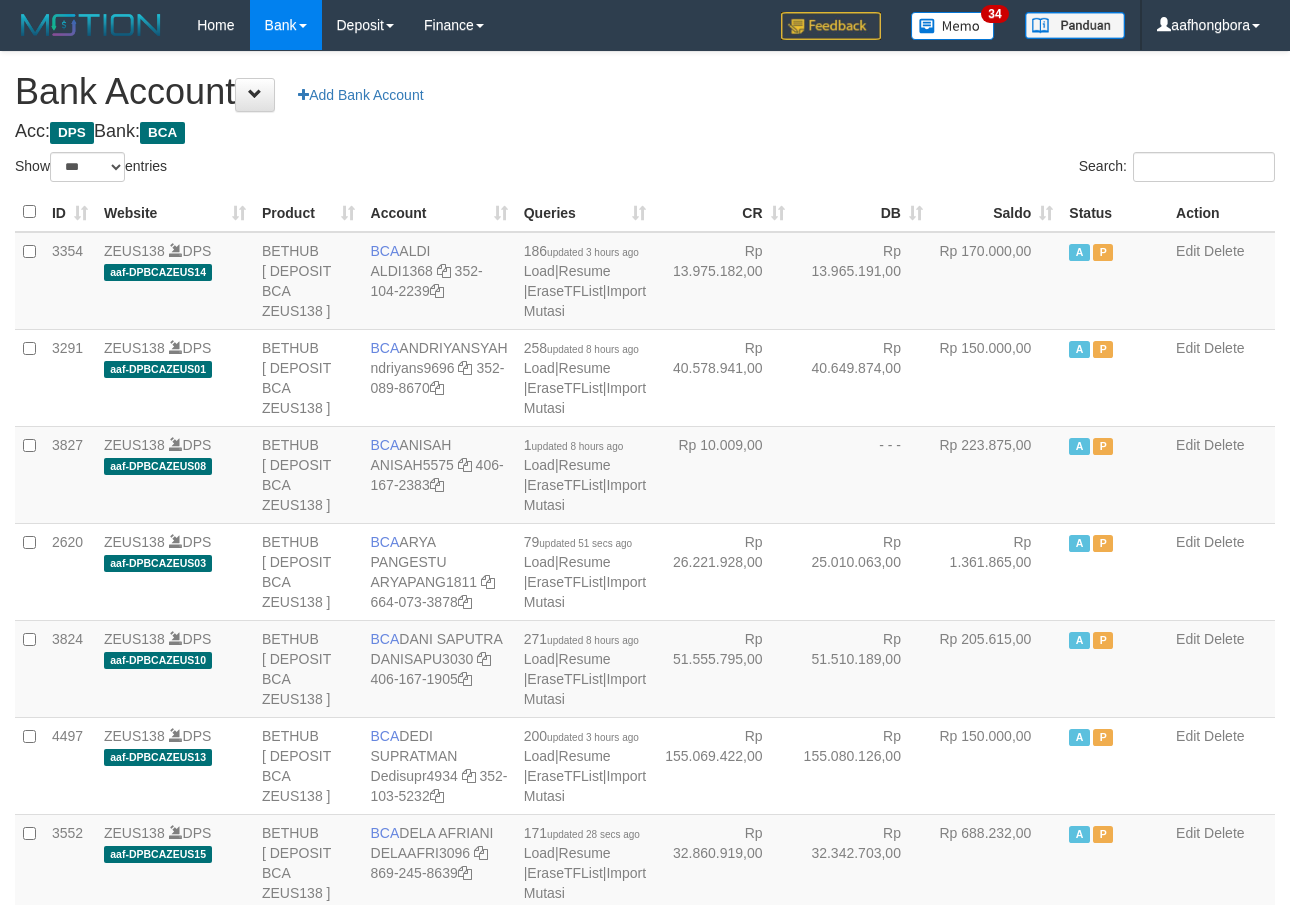 scroll, scrollTop: 0, scrollLeft: 0, axis: both 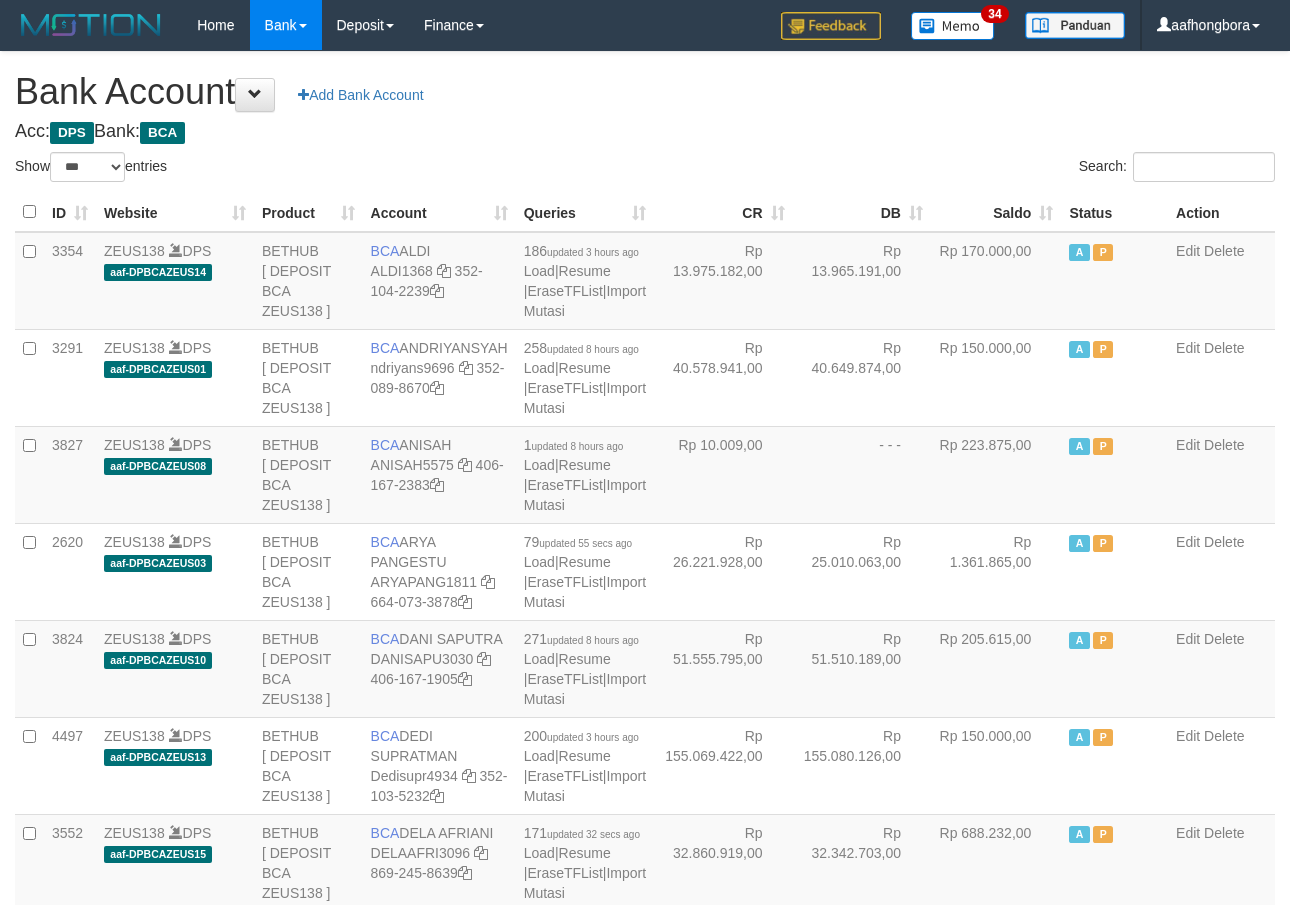 select on "***" 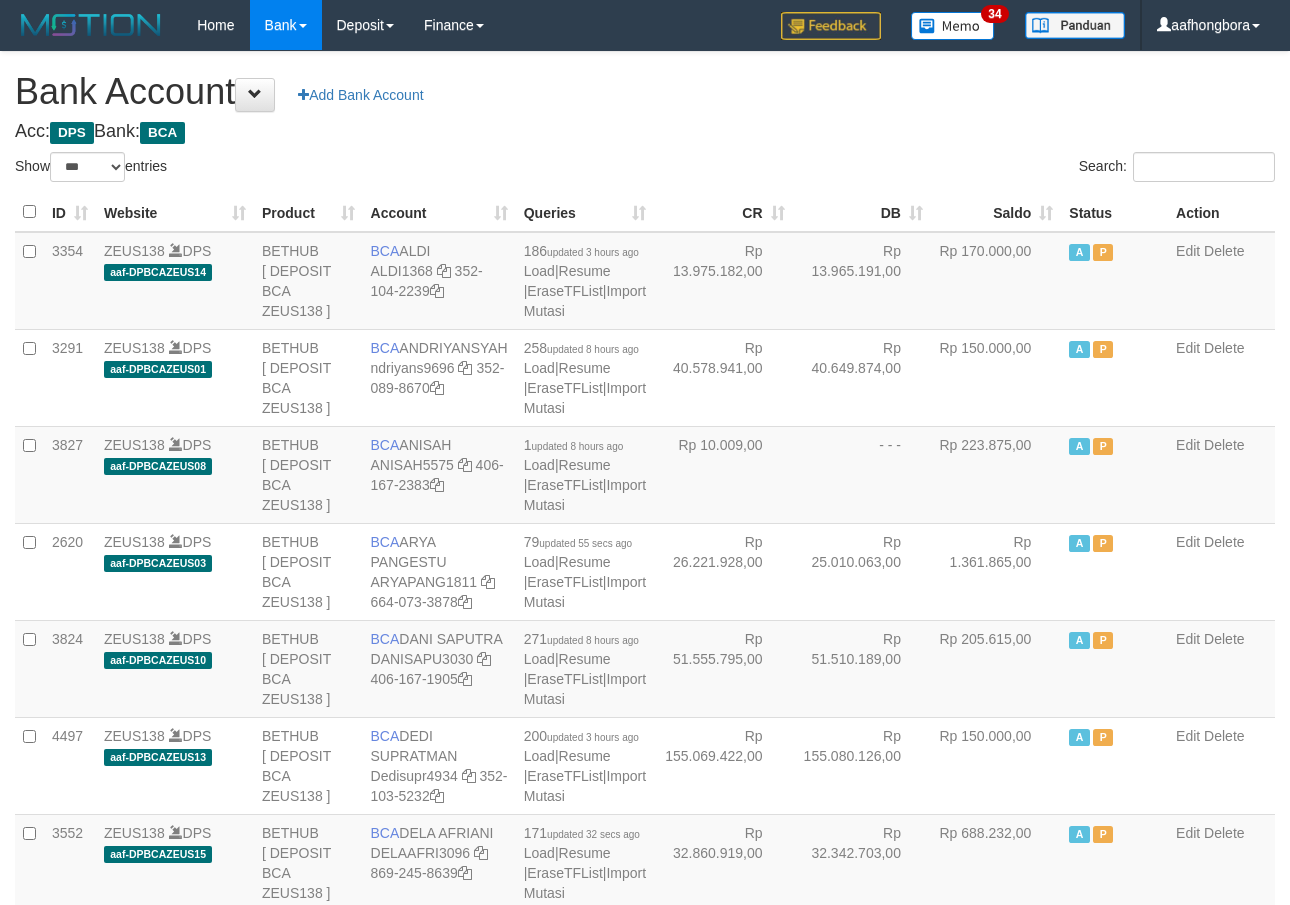 scroll, scrollTop: 0, scrollLeft: 0, axis: both 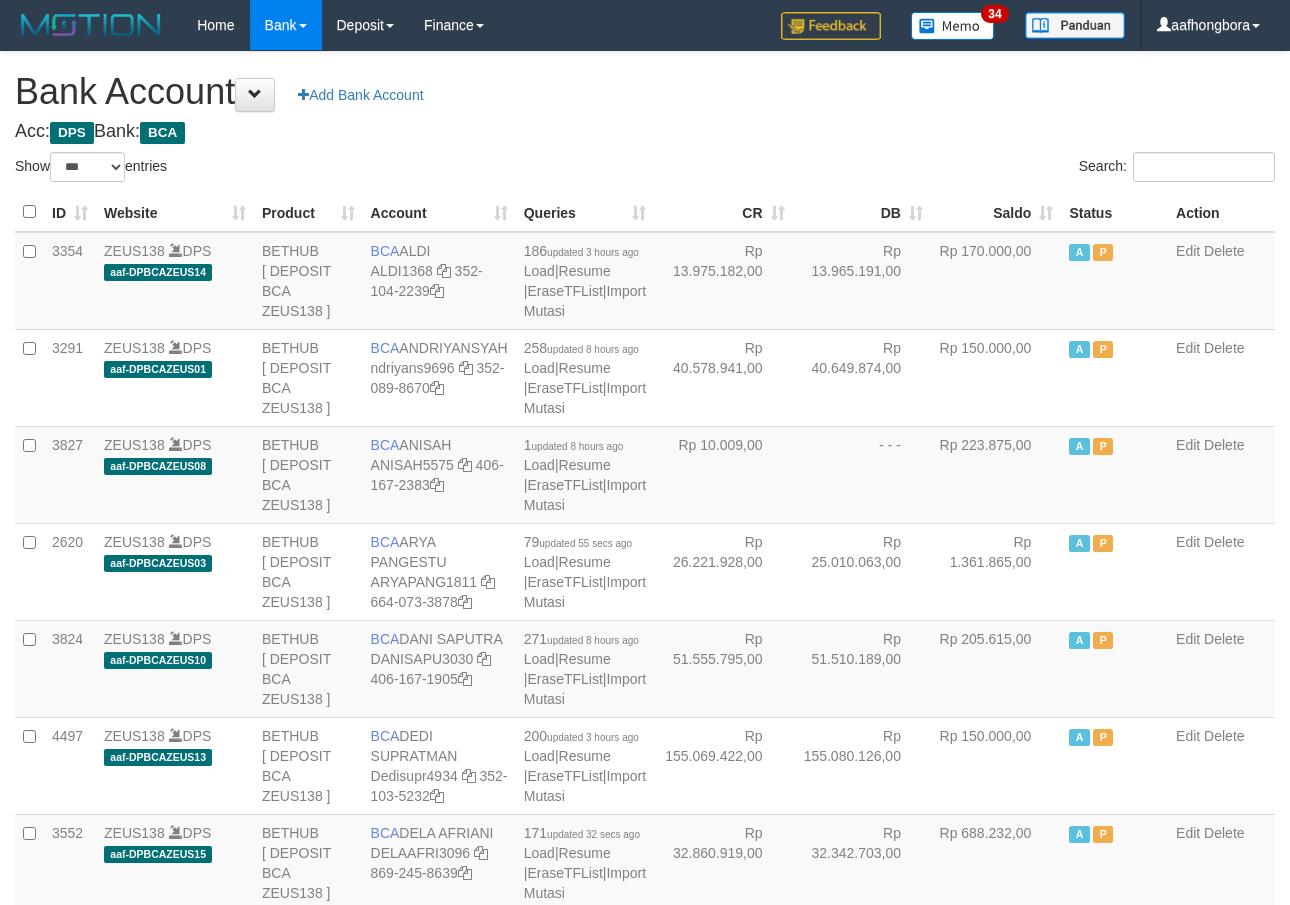 select on "***" 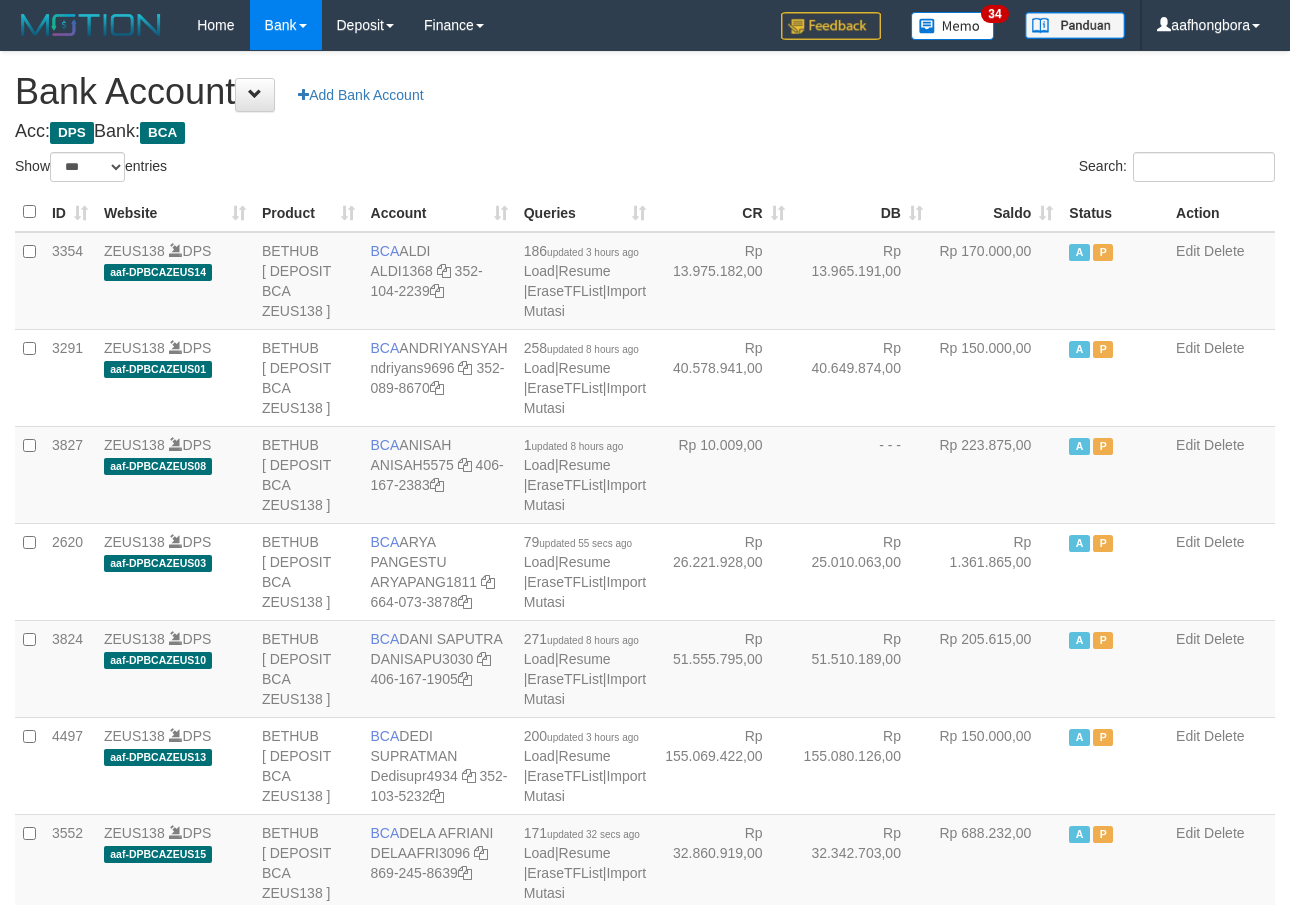 scroll, scrollTop: 0, scrollLeft: 0, axis: both 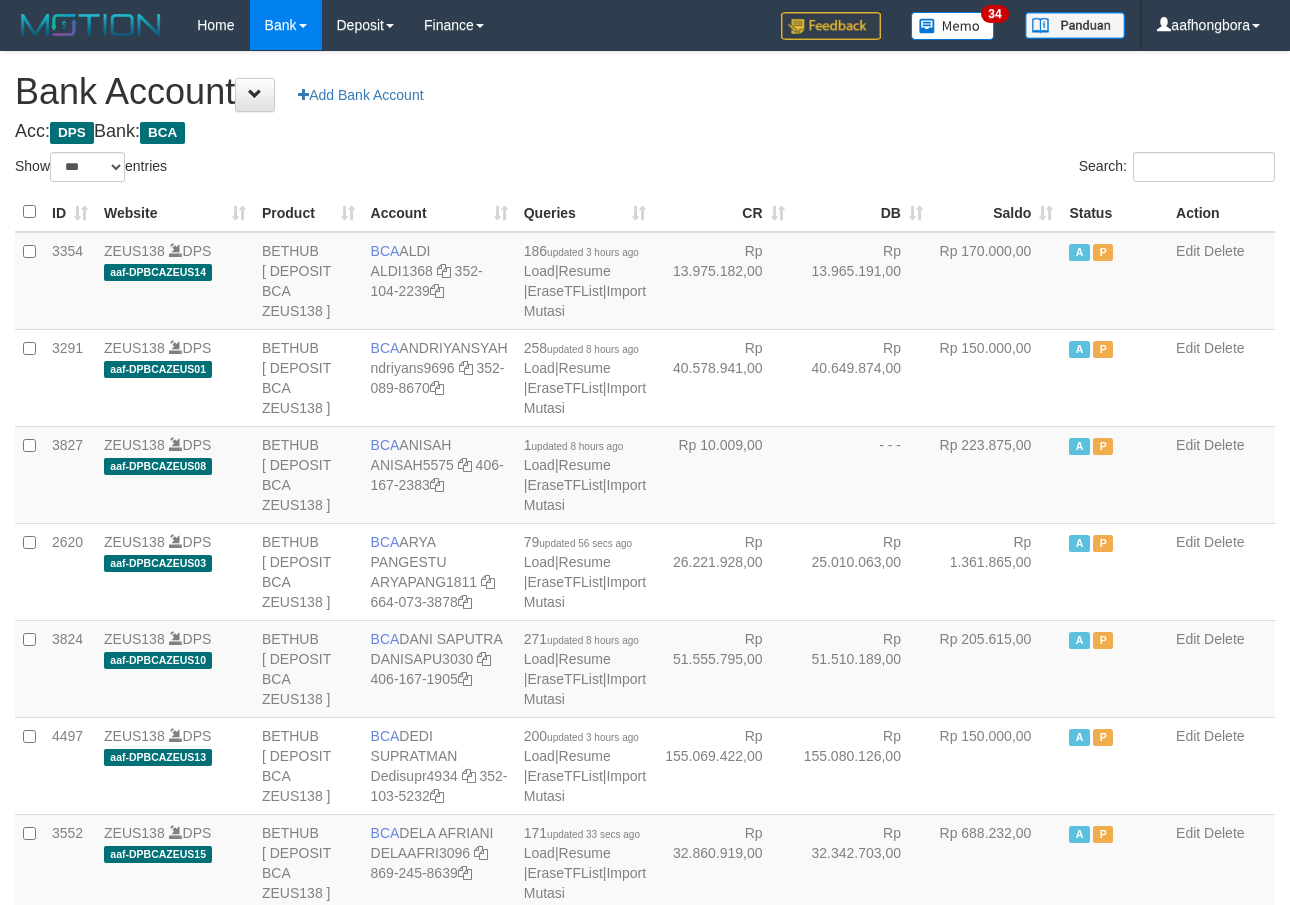 select on "***" 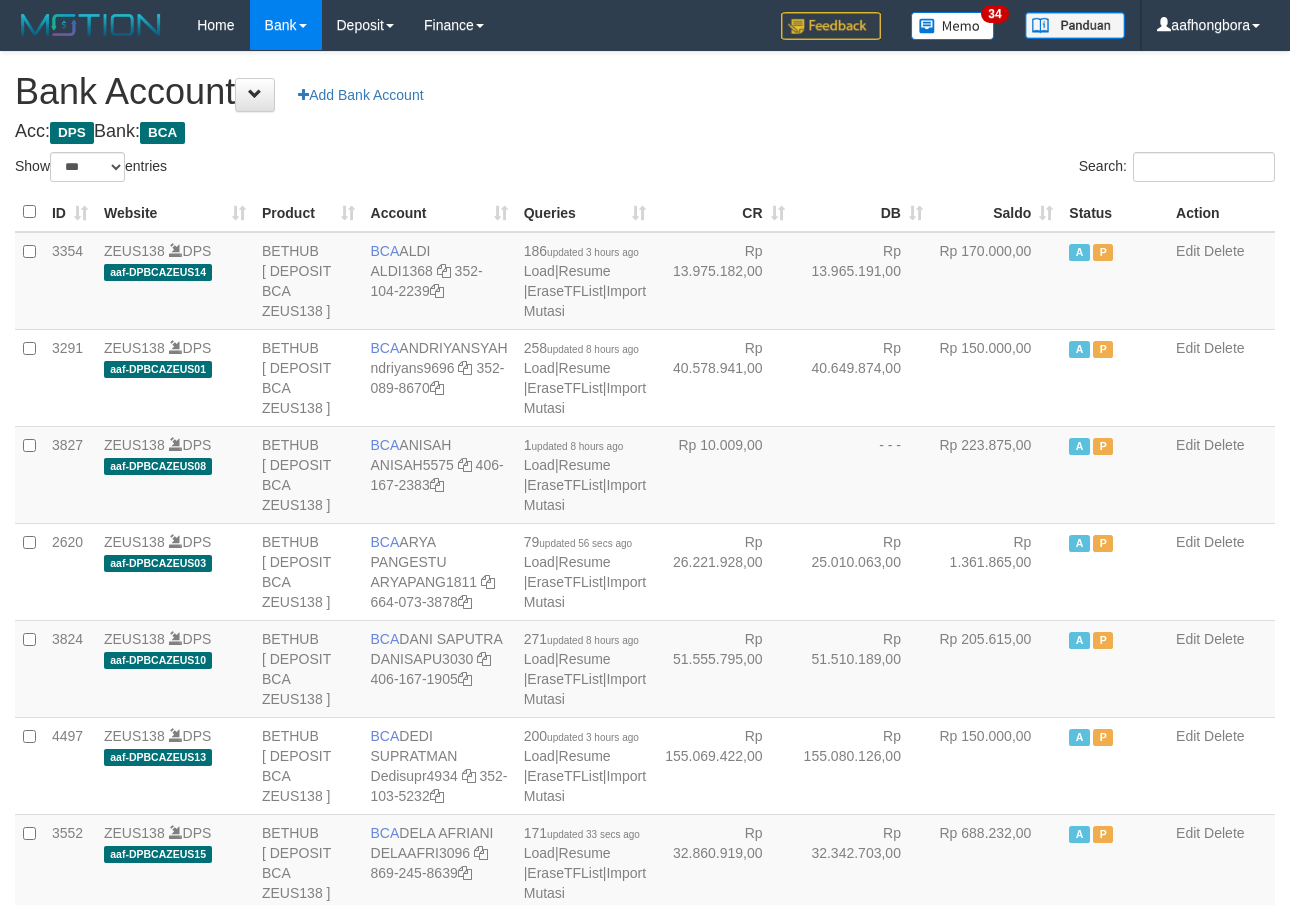 scroll, scrollTop: 0, scrollLeft: 0, axis: both 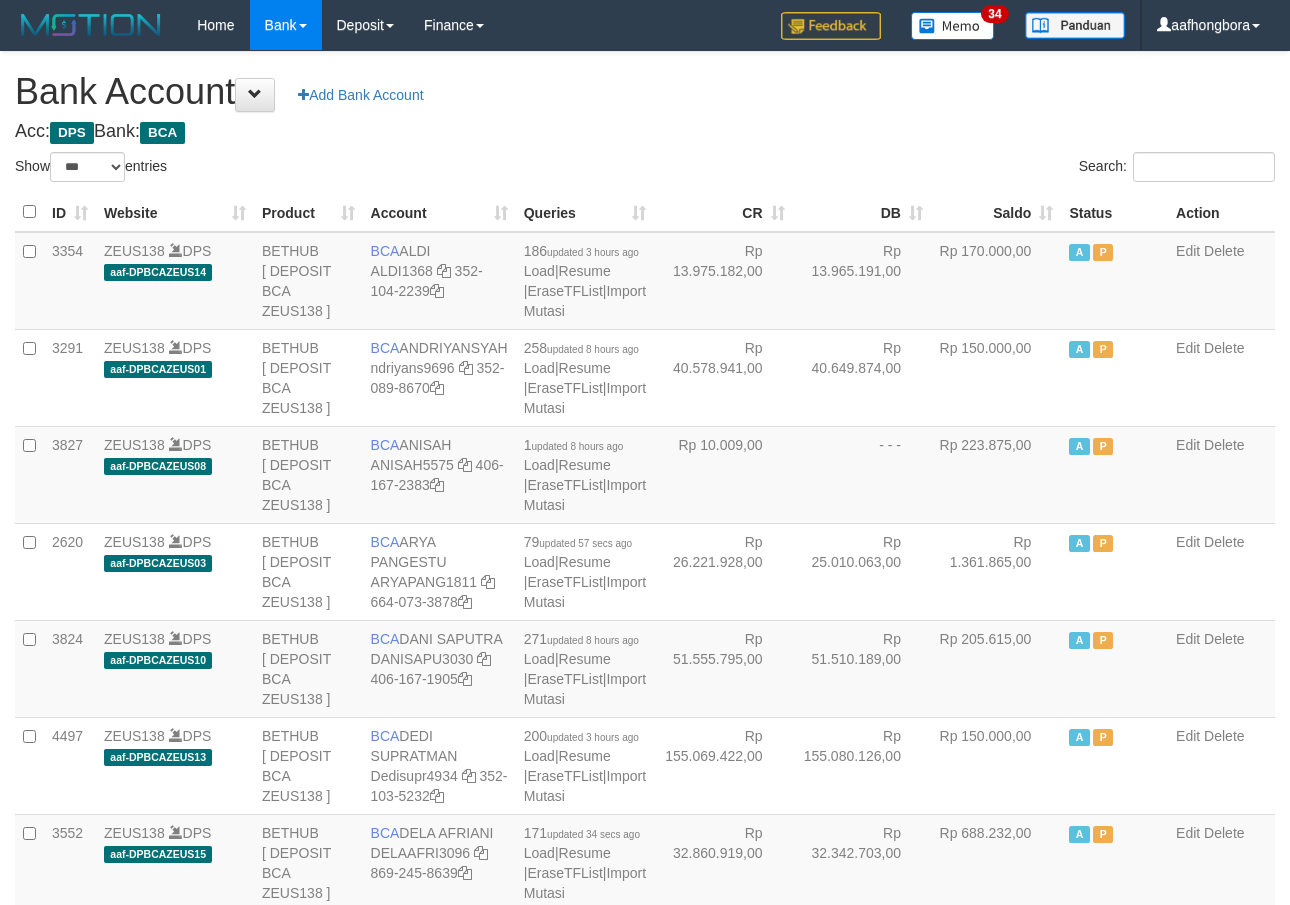 select on "***" 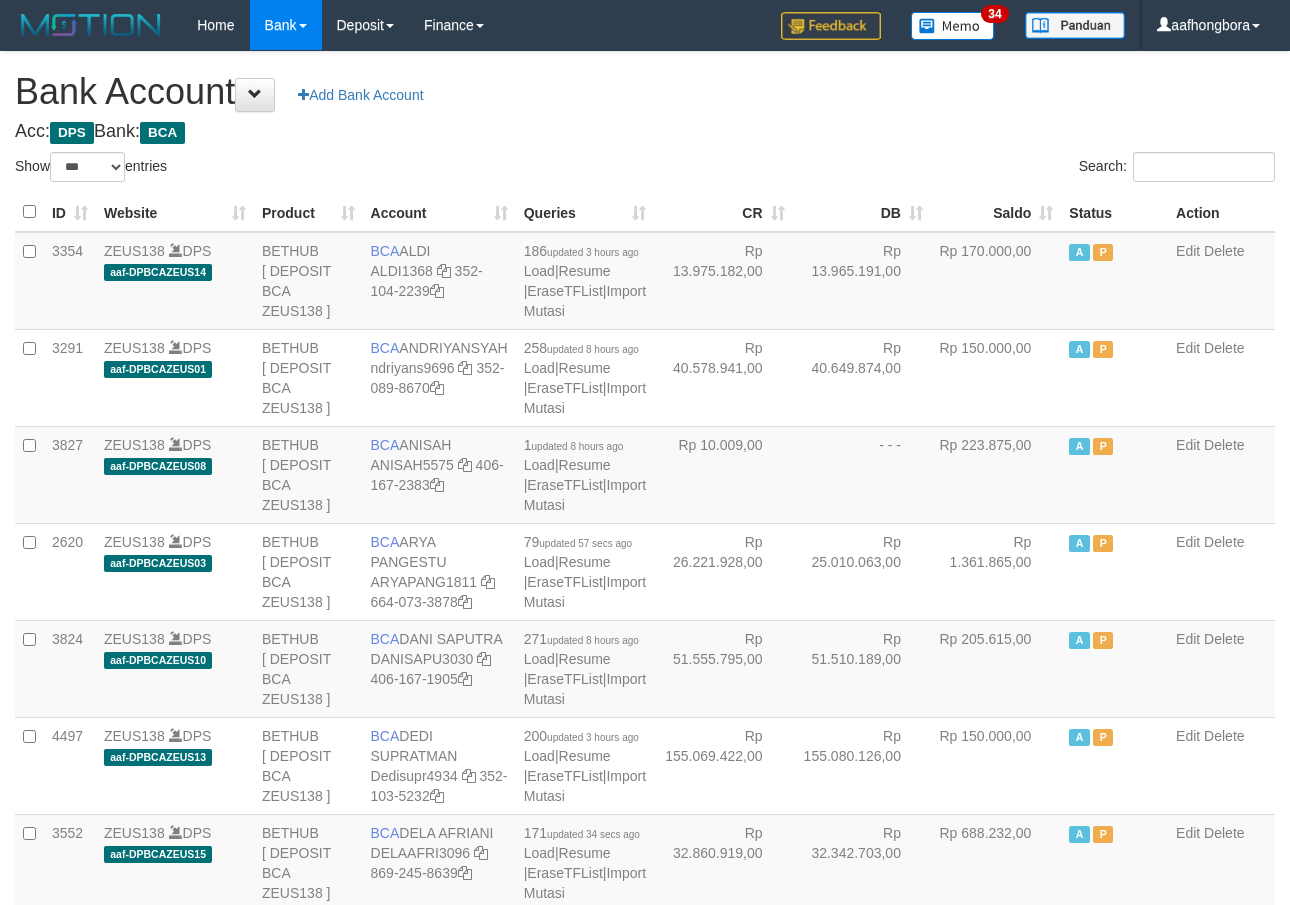 scroll, scrollTop: 0, scrollLeft: 0, axis: both 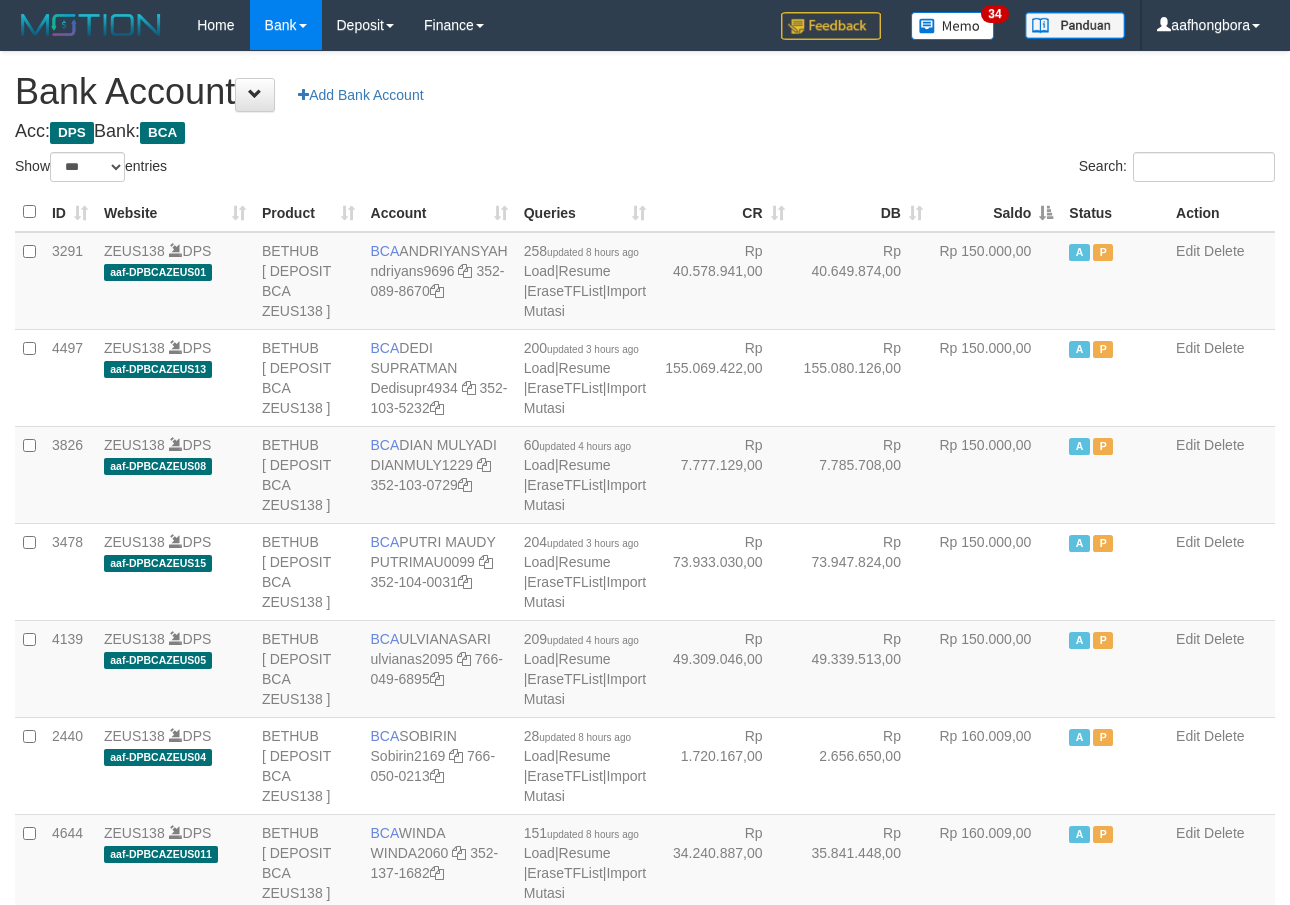 click on "Saldo" at bounding box center (996, 212) 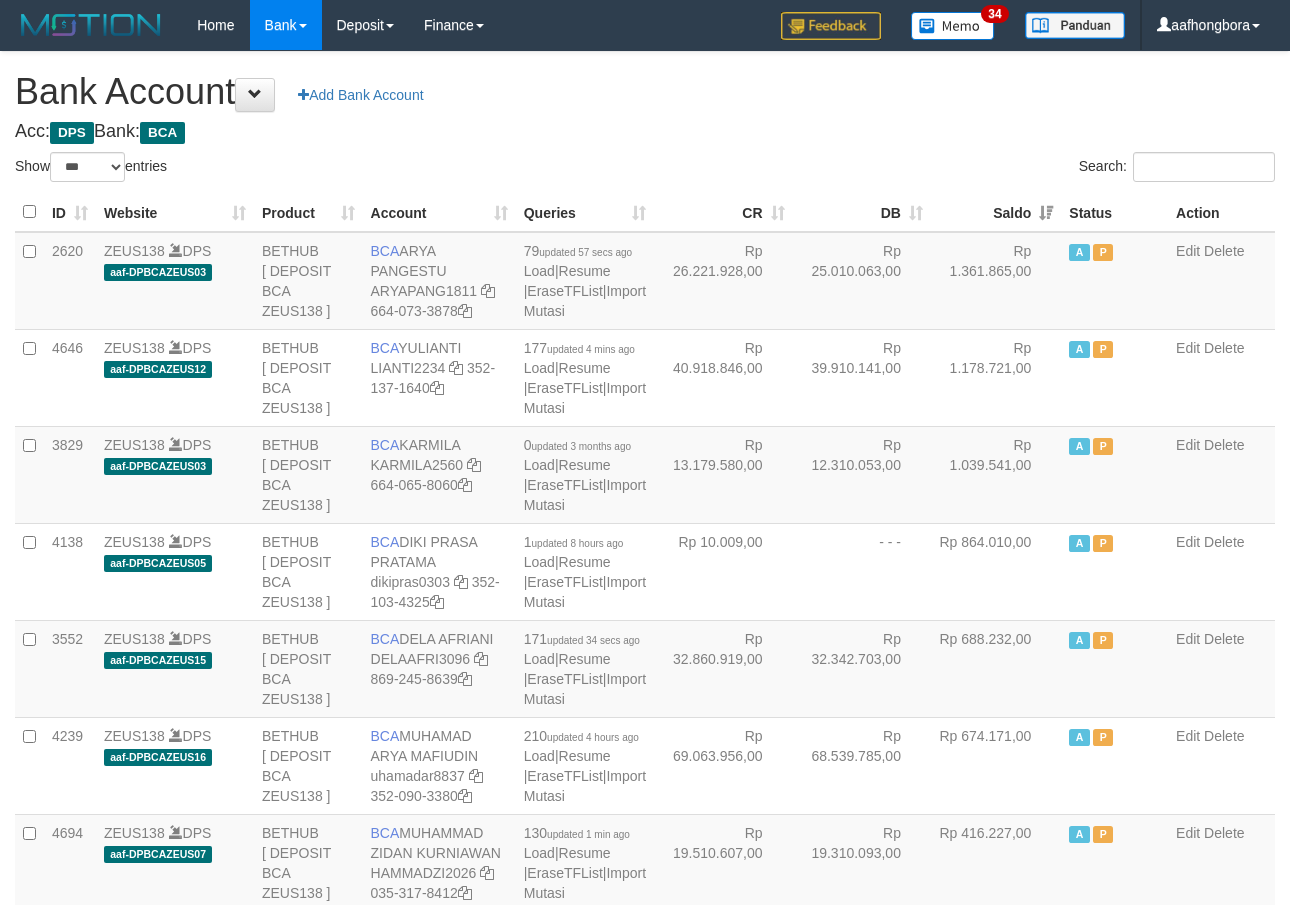 click on "Saldo" at bounding box center [996, 212] 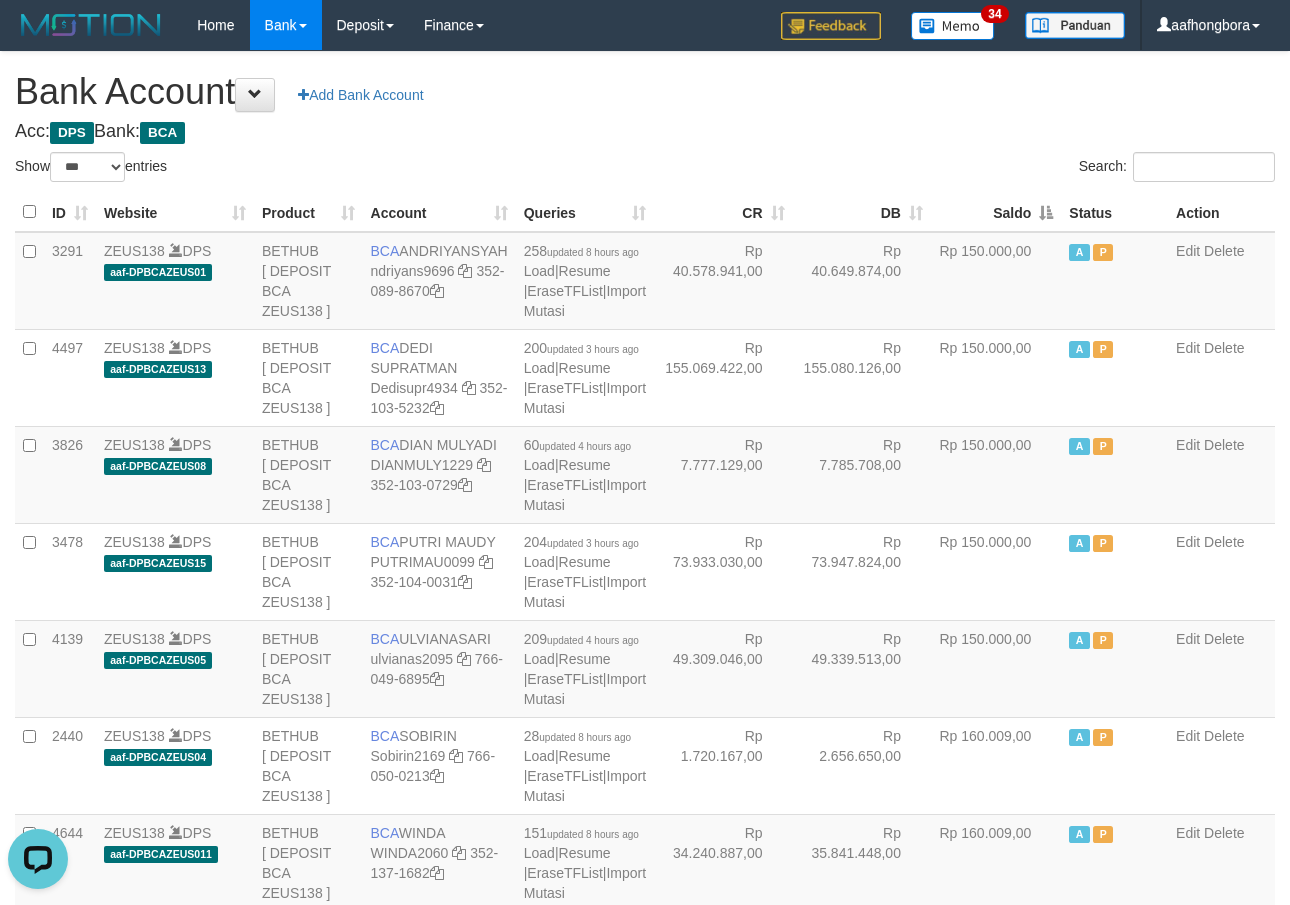 scroll, scrollTop: 0, scrollLeft: 0, axis: both 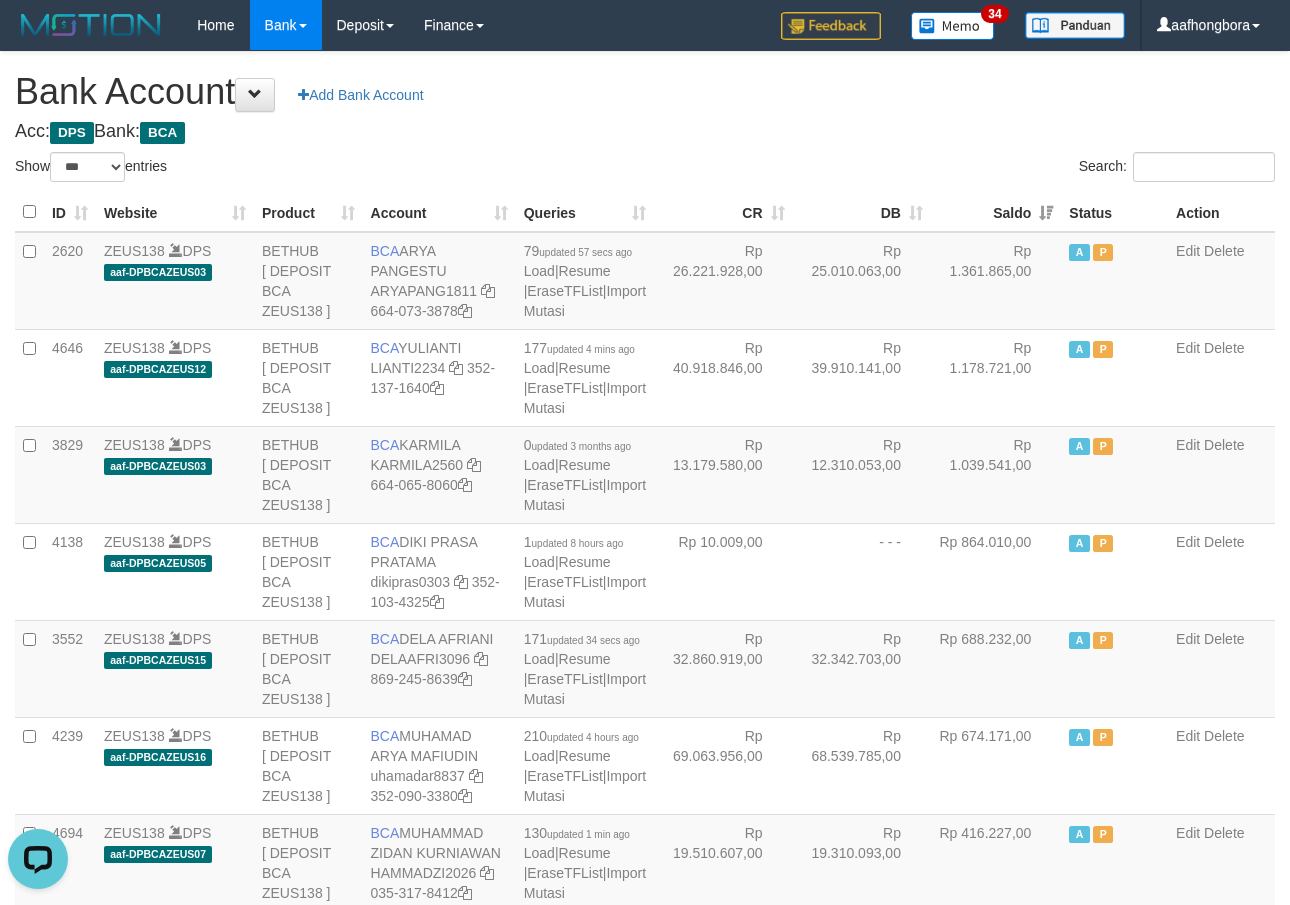 drag, startPoint x: 957, startPoint y: 104, endPoint x: 940, endPoint y: 116, distance: 20.808653 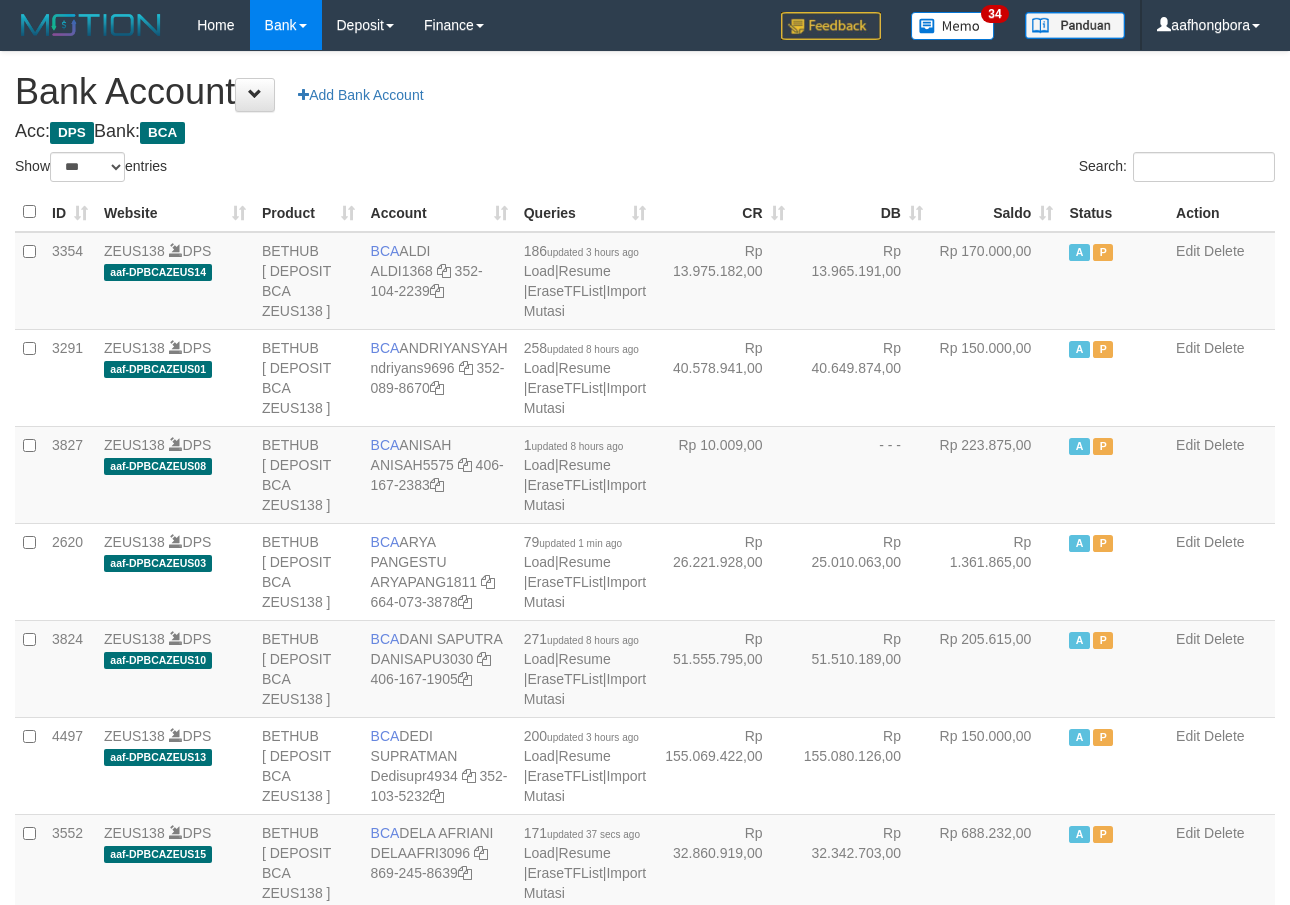 select on "***" 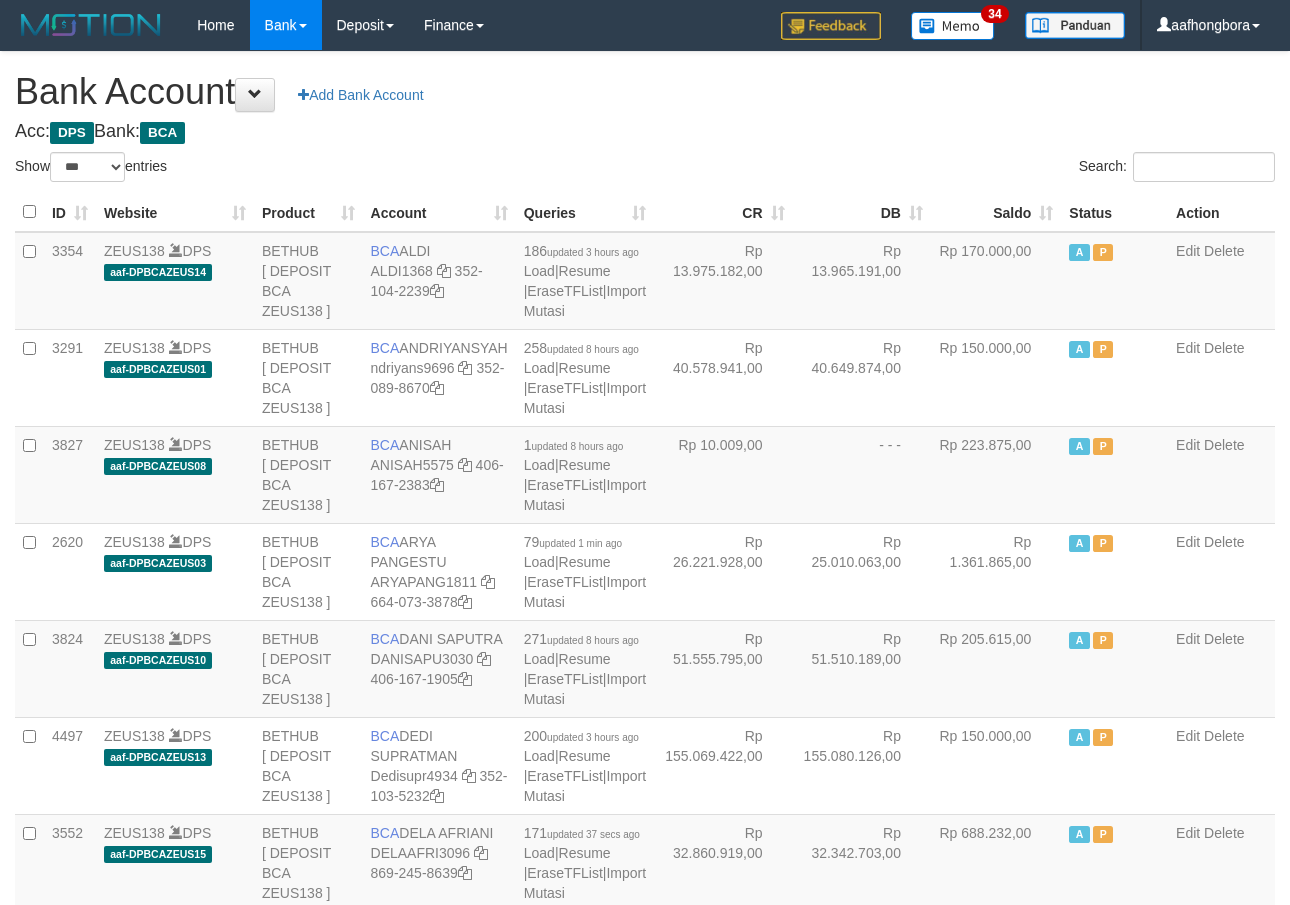 click on "Acc: 										 DPS
Bank:   BCA" at bounding box center [645, 132] 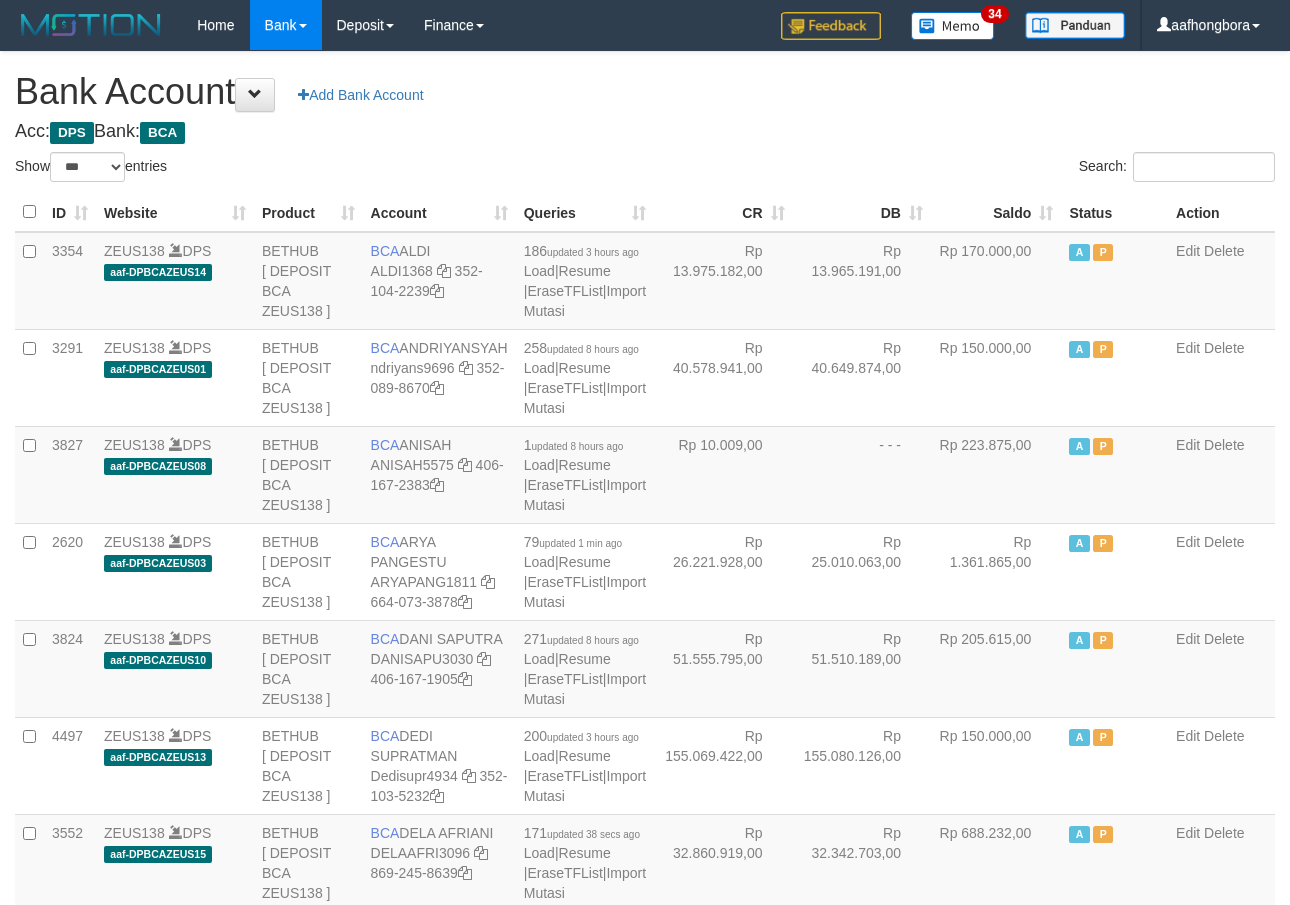 select on "***" 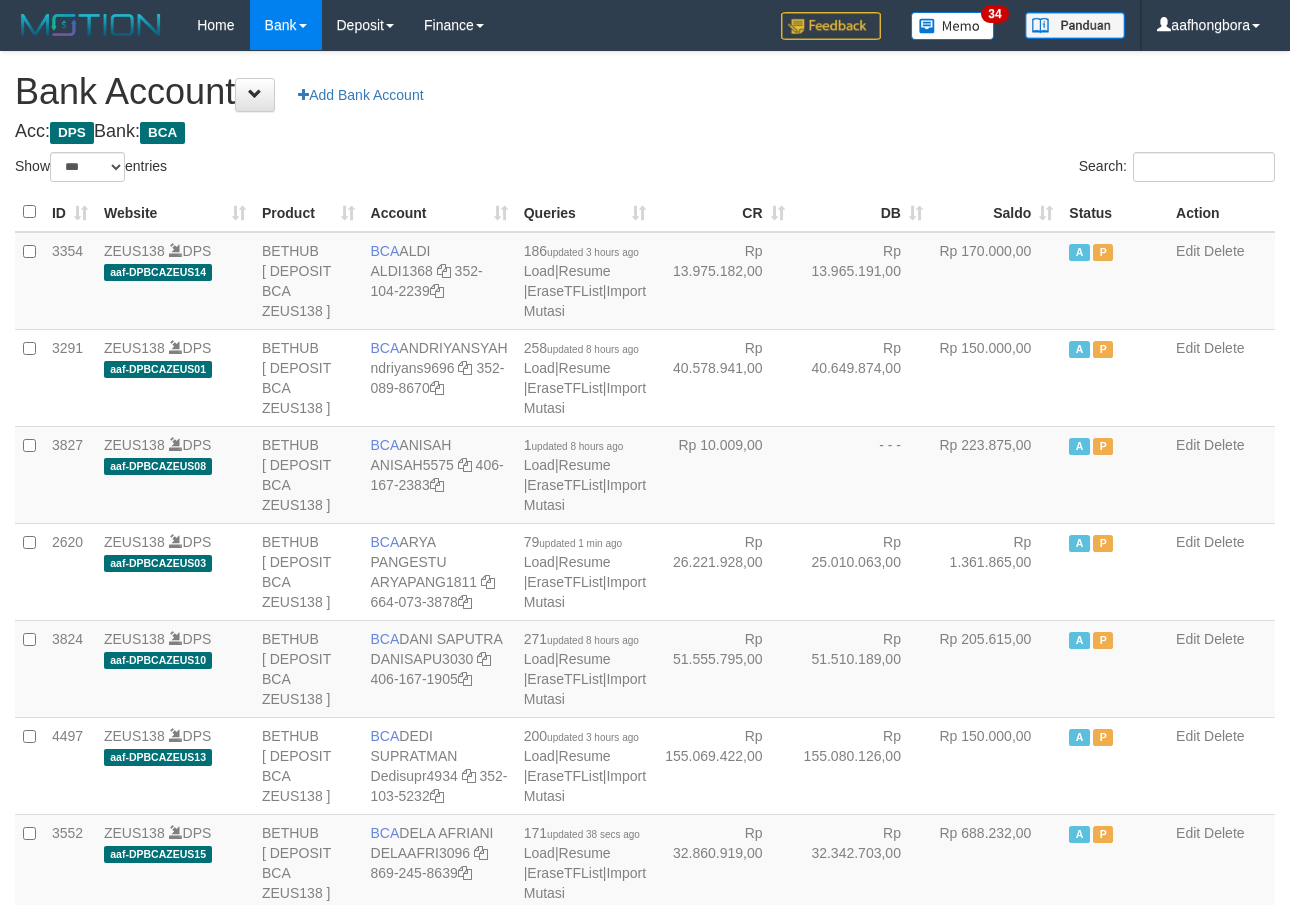 scroll, scrollTop: 0, scrollLeft: 0, axis: both 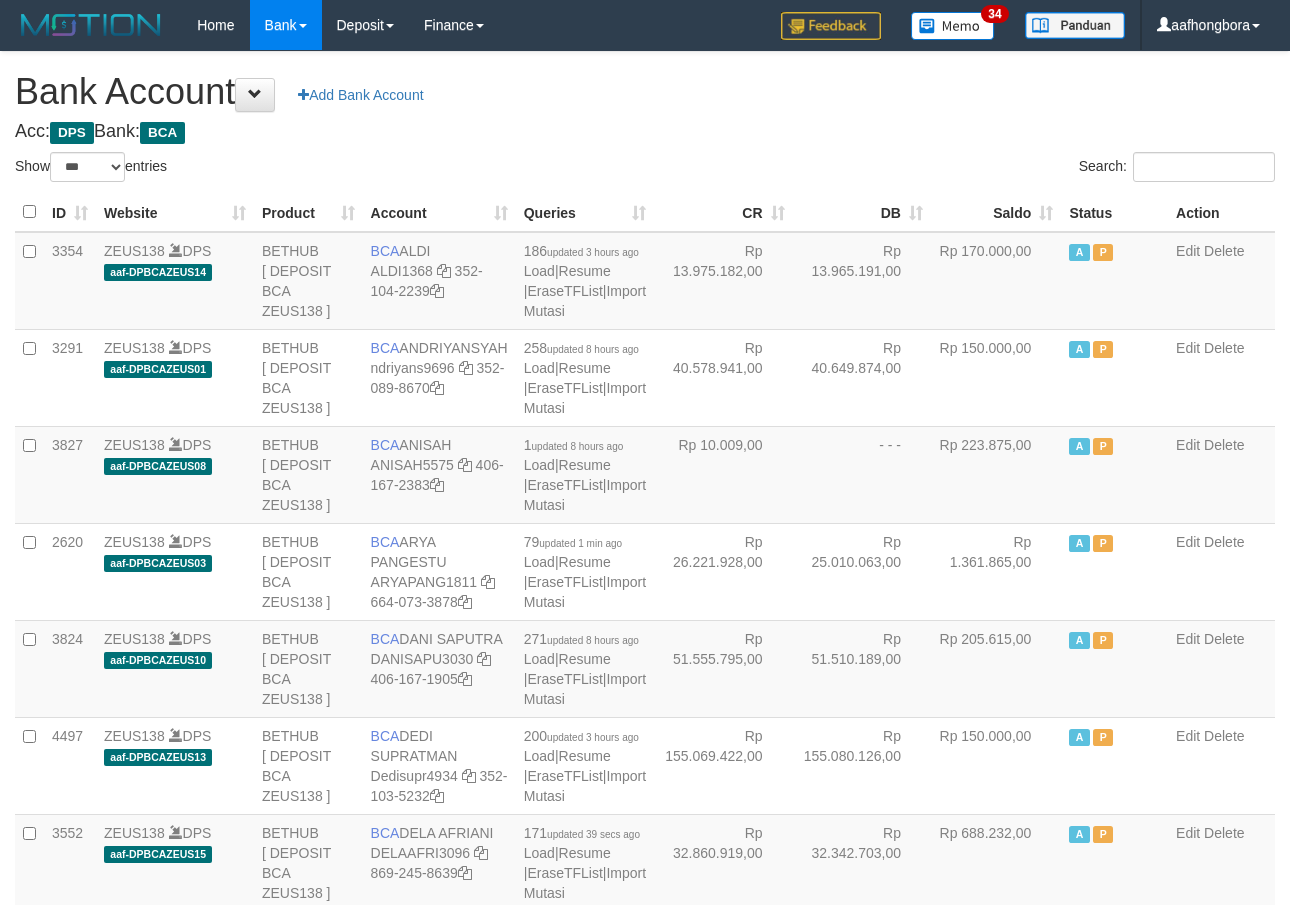 select on "***" 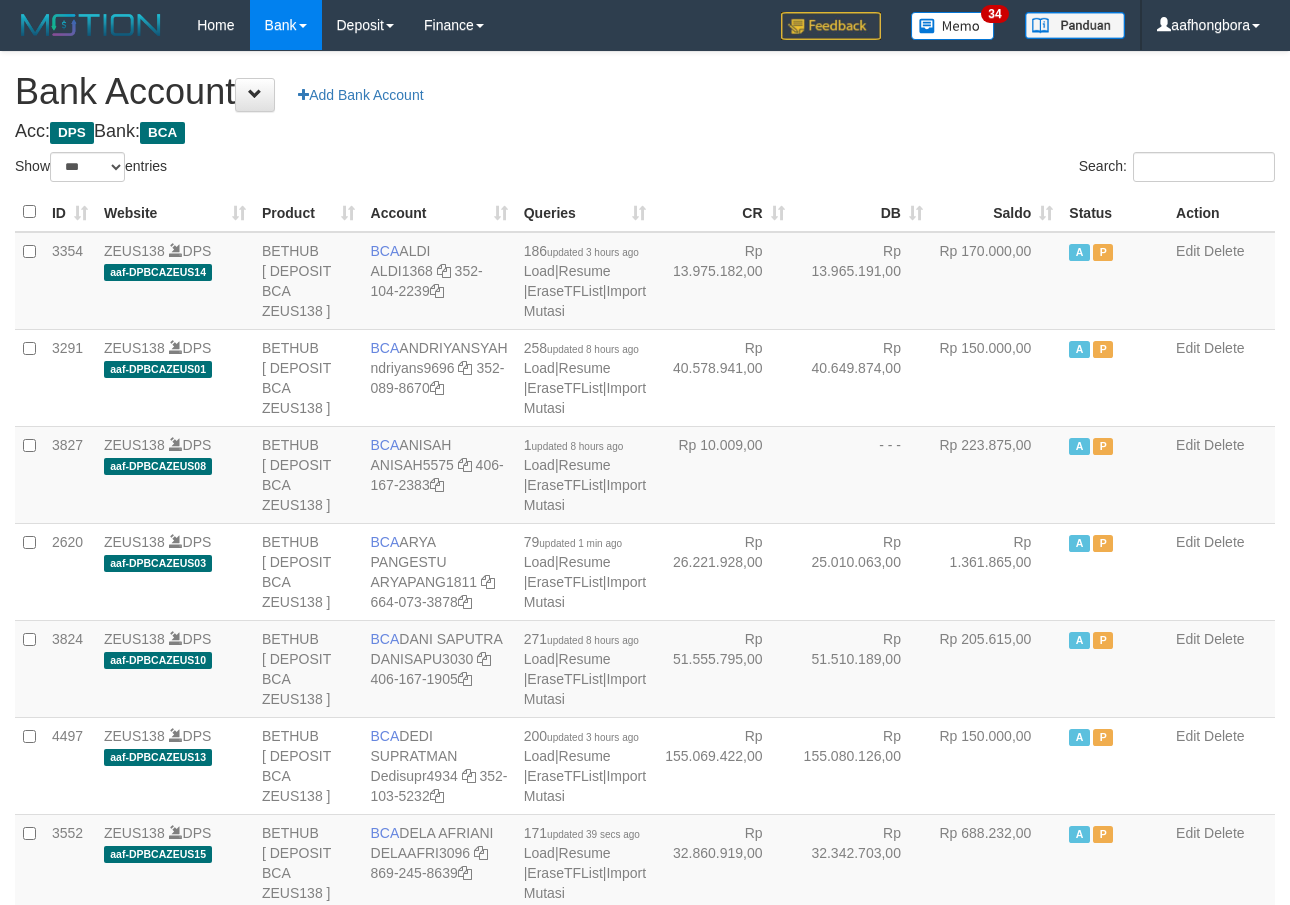 scroll, scrollTop: 0, scrollLeft: 0, axis: both 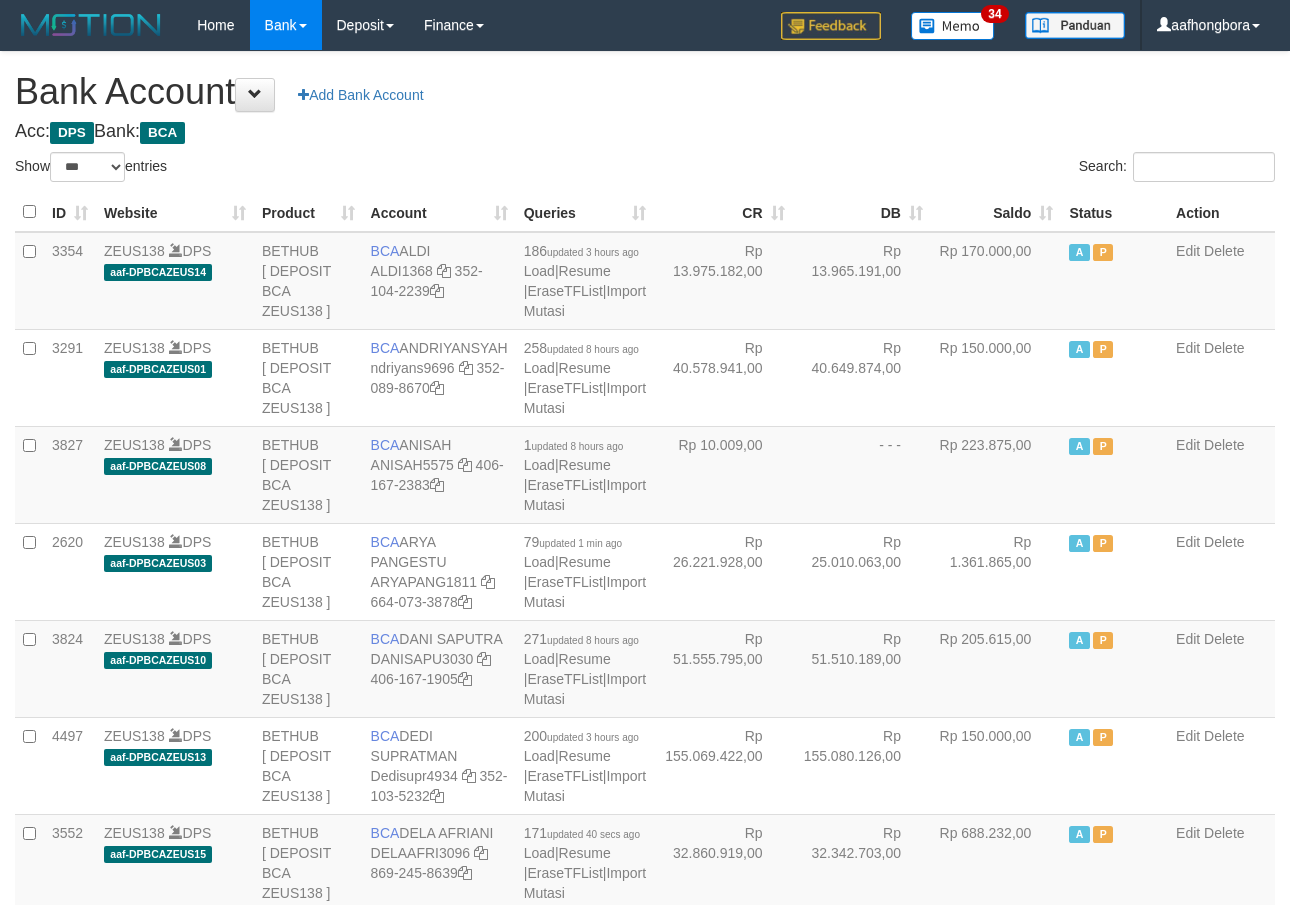 select on "***" 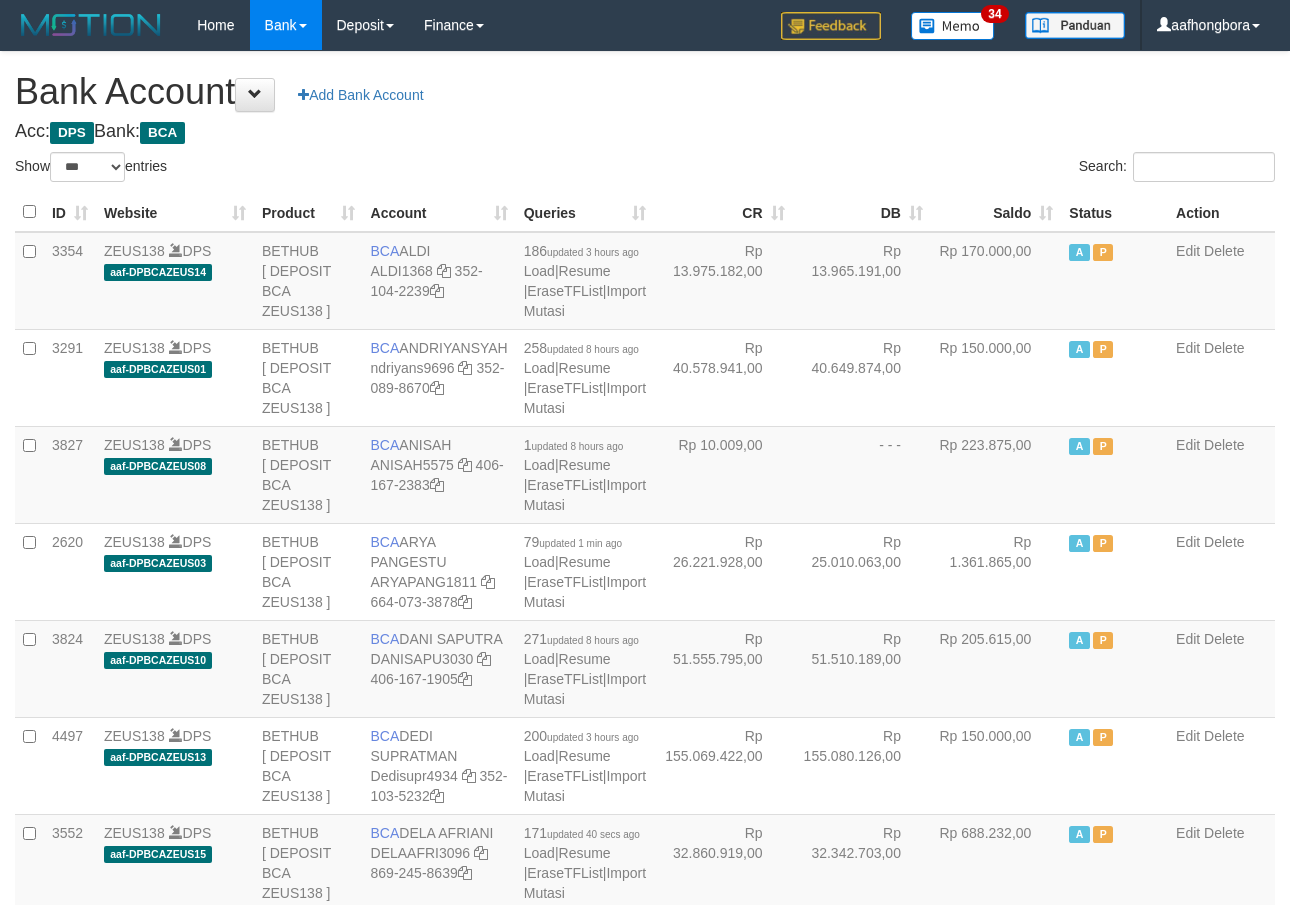 scroll, scrollTop: 0, scrollLeft: 0, axis: both 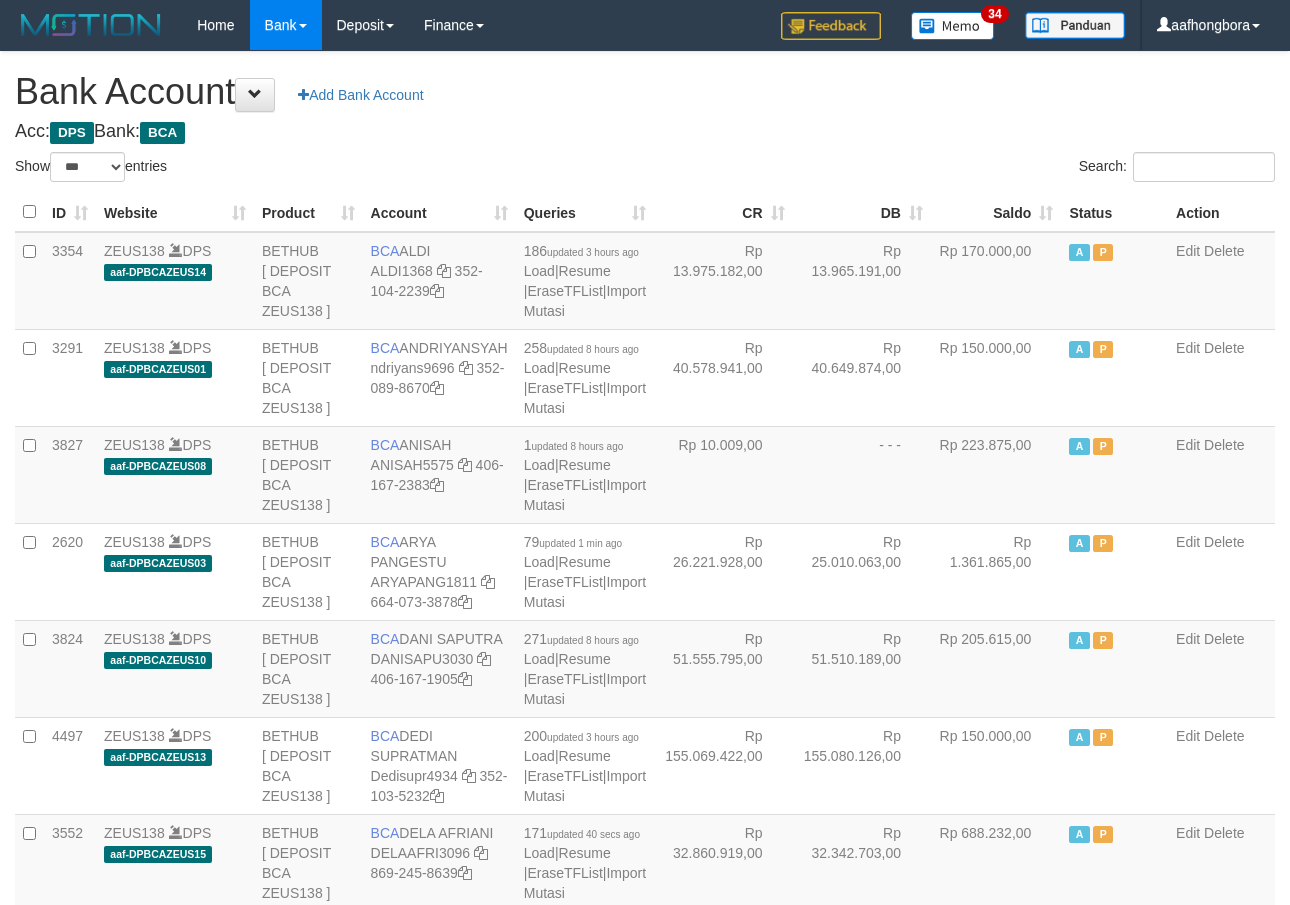 select on "***" 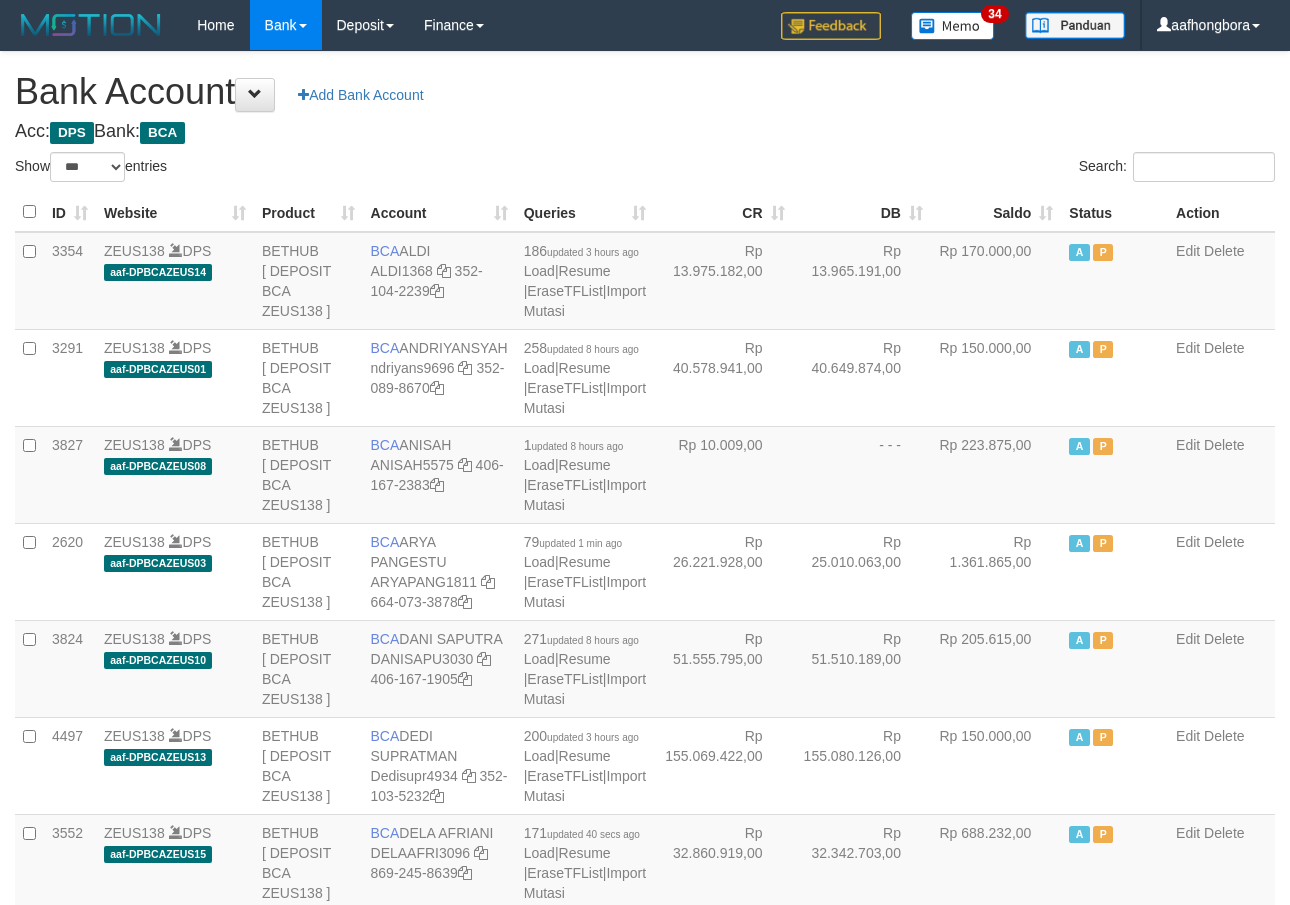 scroll, scrollTop: 0, scrollLeft: 0, axis: both 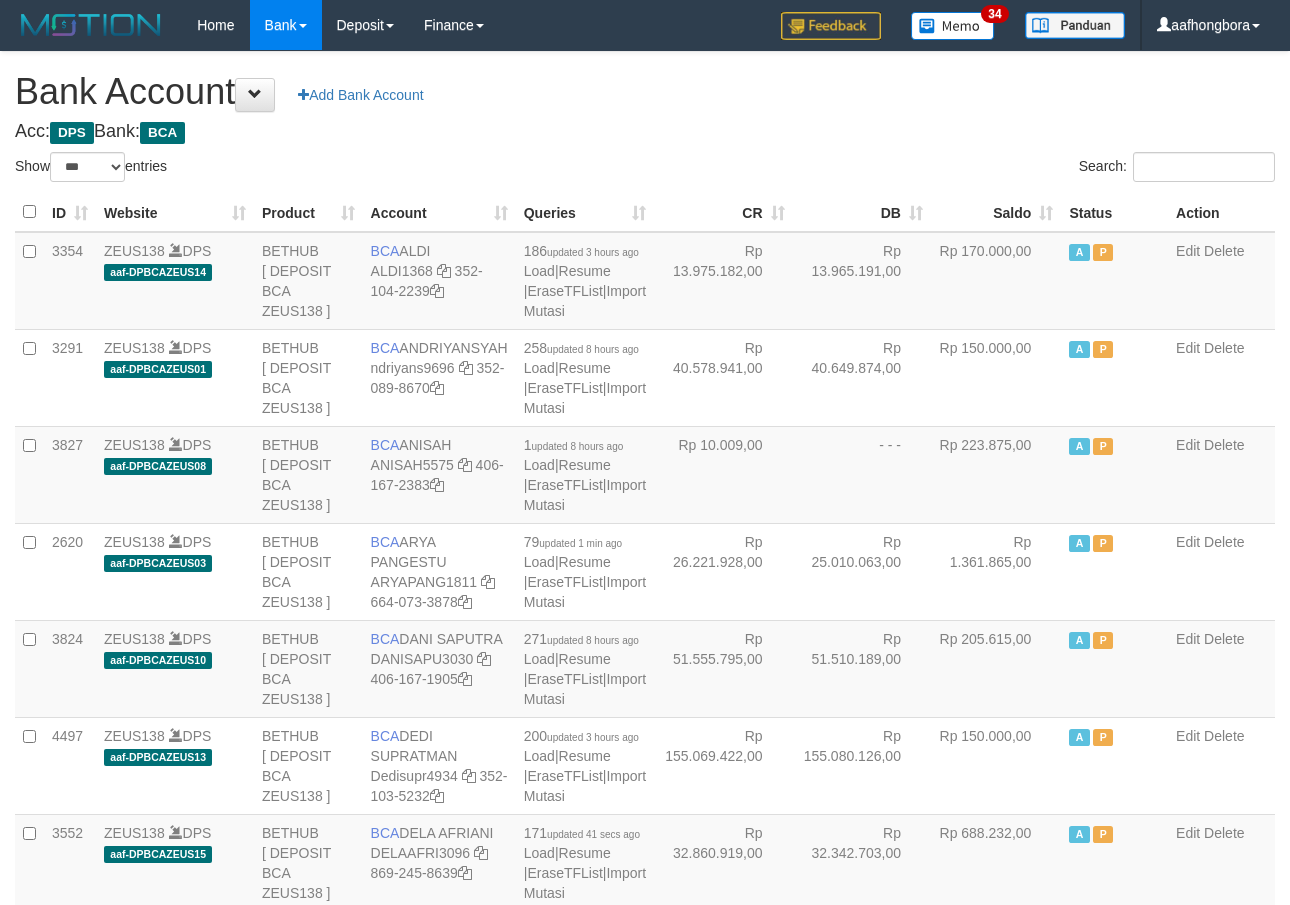 select on "***" 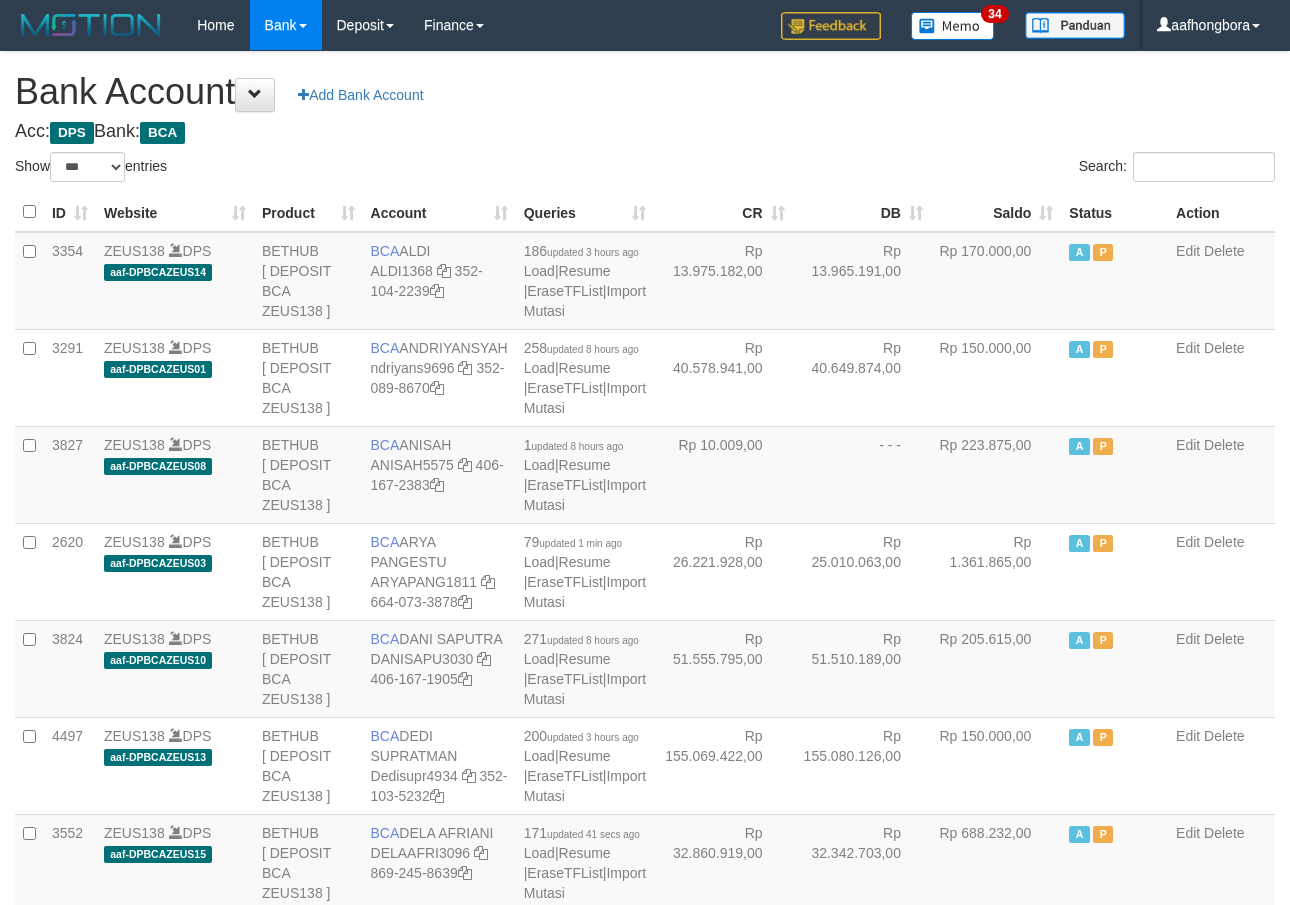 scroll, scrollTop: 0, scrollLeft: 0, axis: both 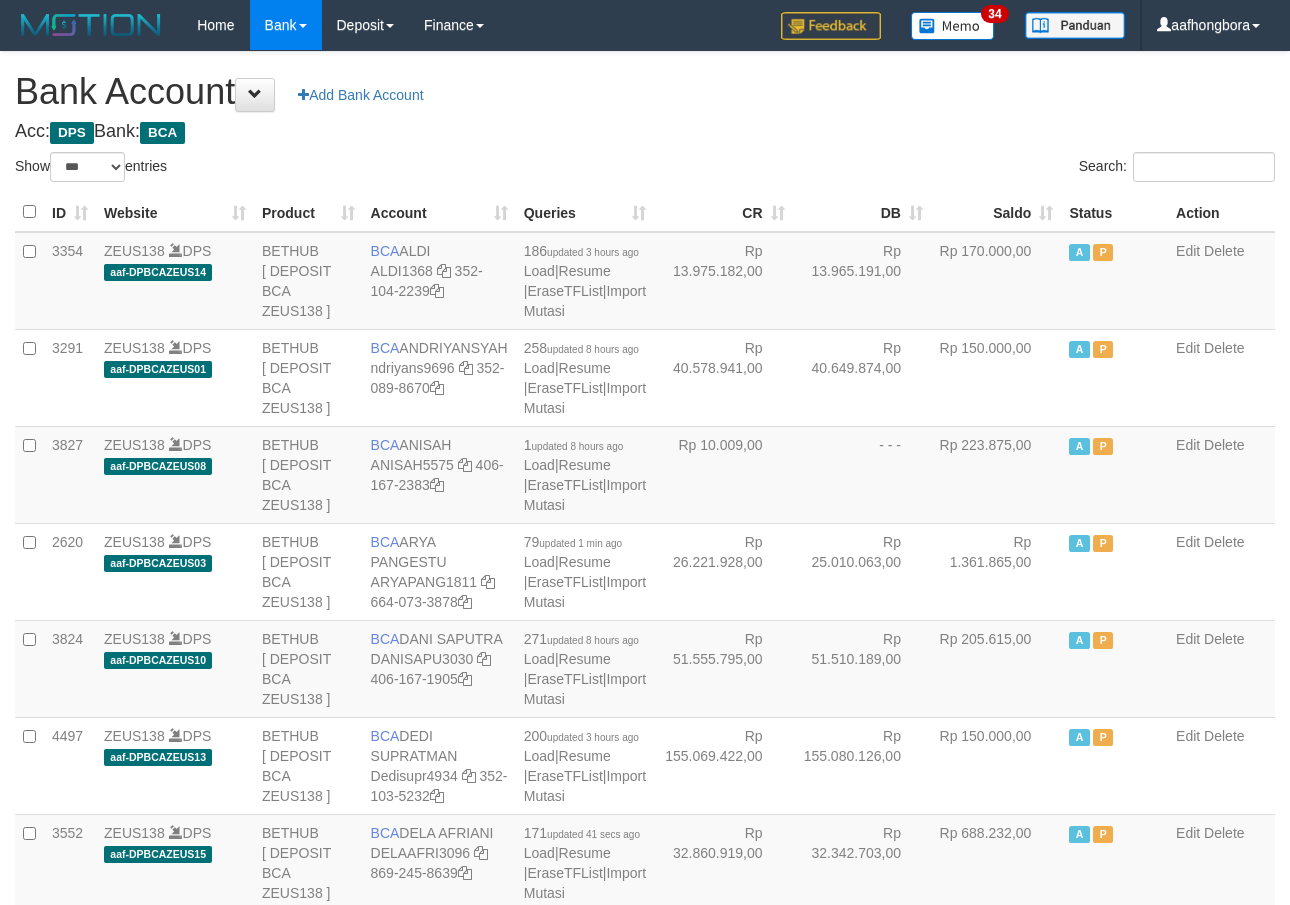 select on "***" 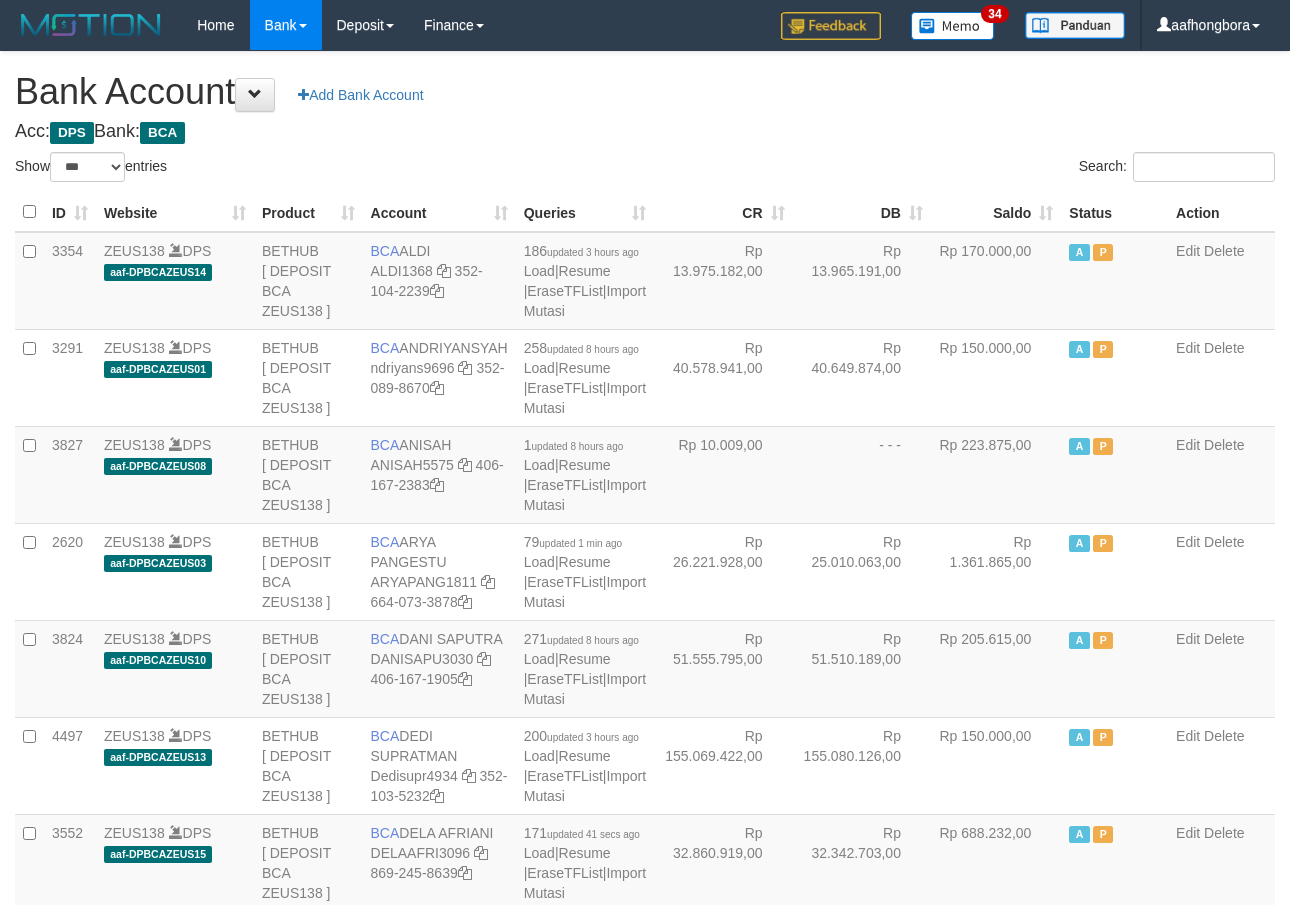scroll, scrollTop: 0, scrollLeft: 0, axis: both 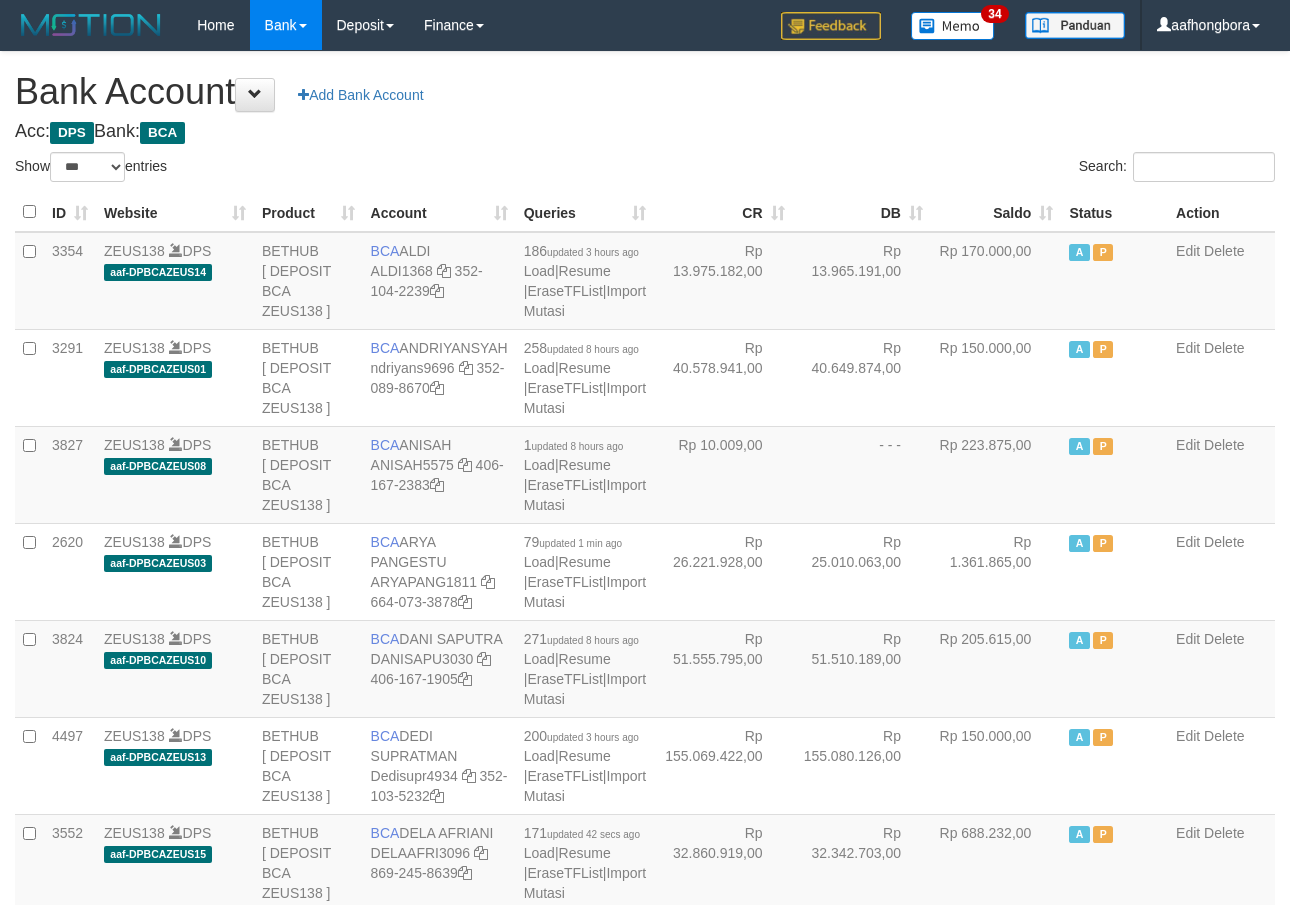 select on "***" 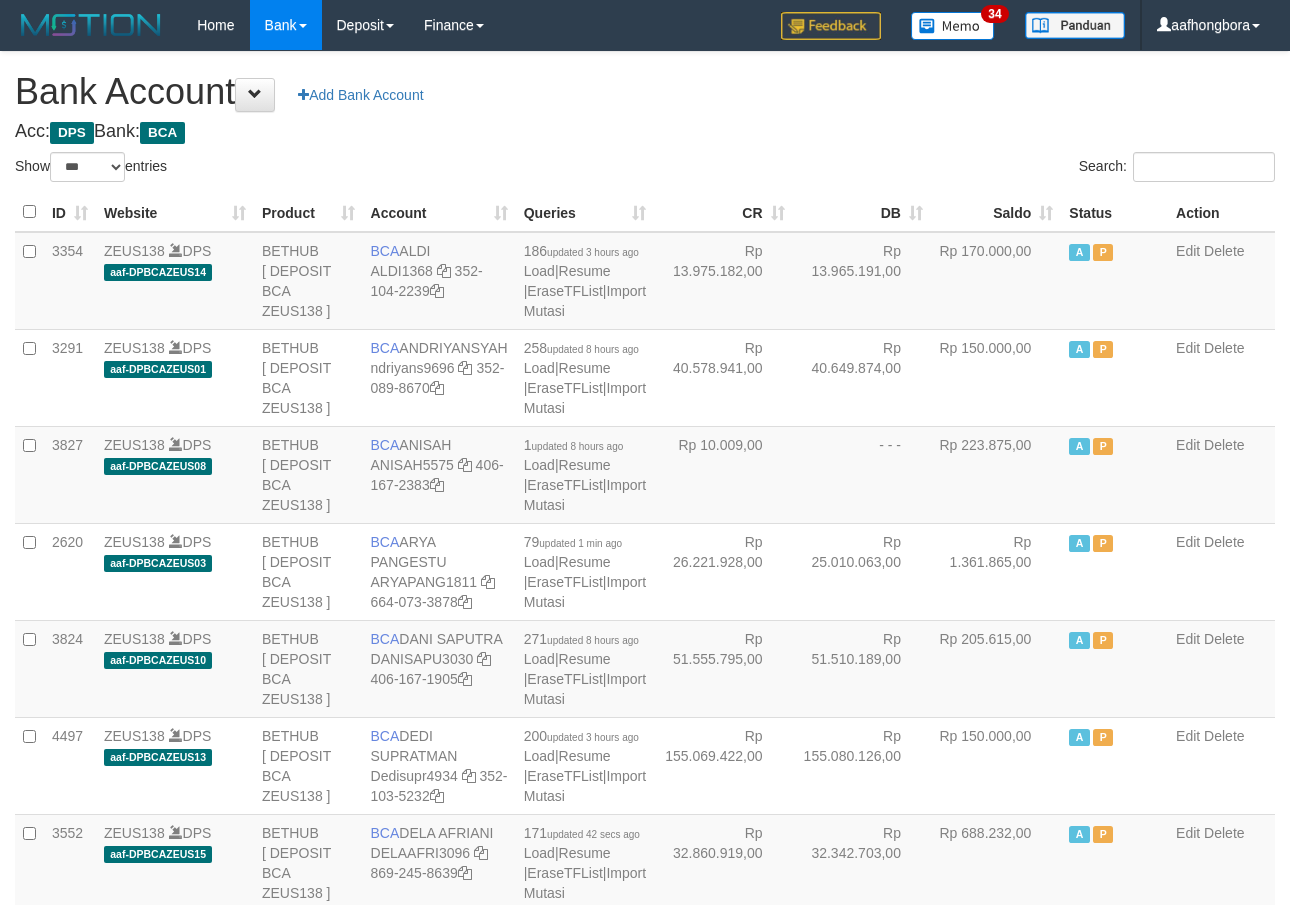 scroll, scrollTop: 0, scrollLeft: 0, axis: both 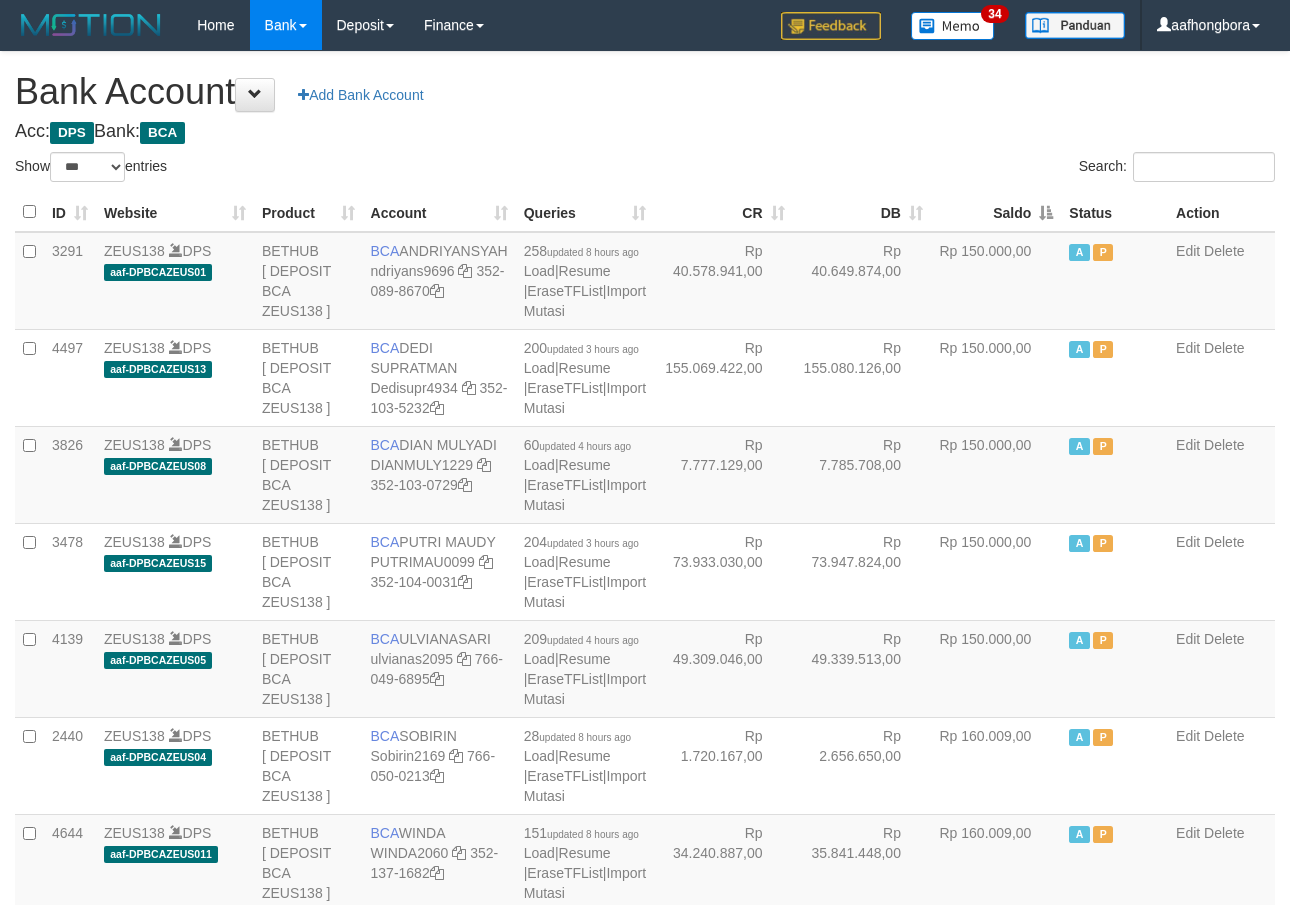 click on "Saldo" at bounding box center [996, 212] 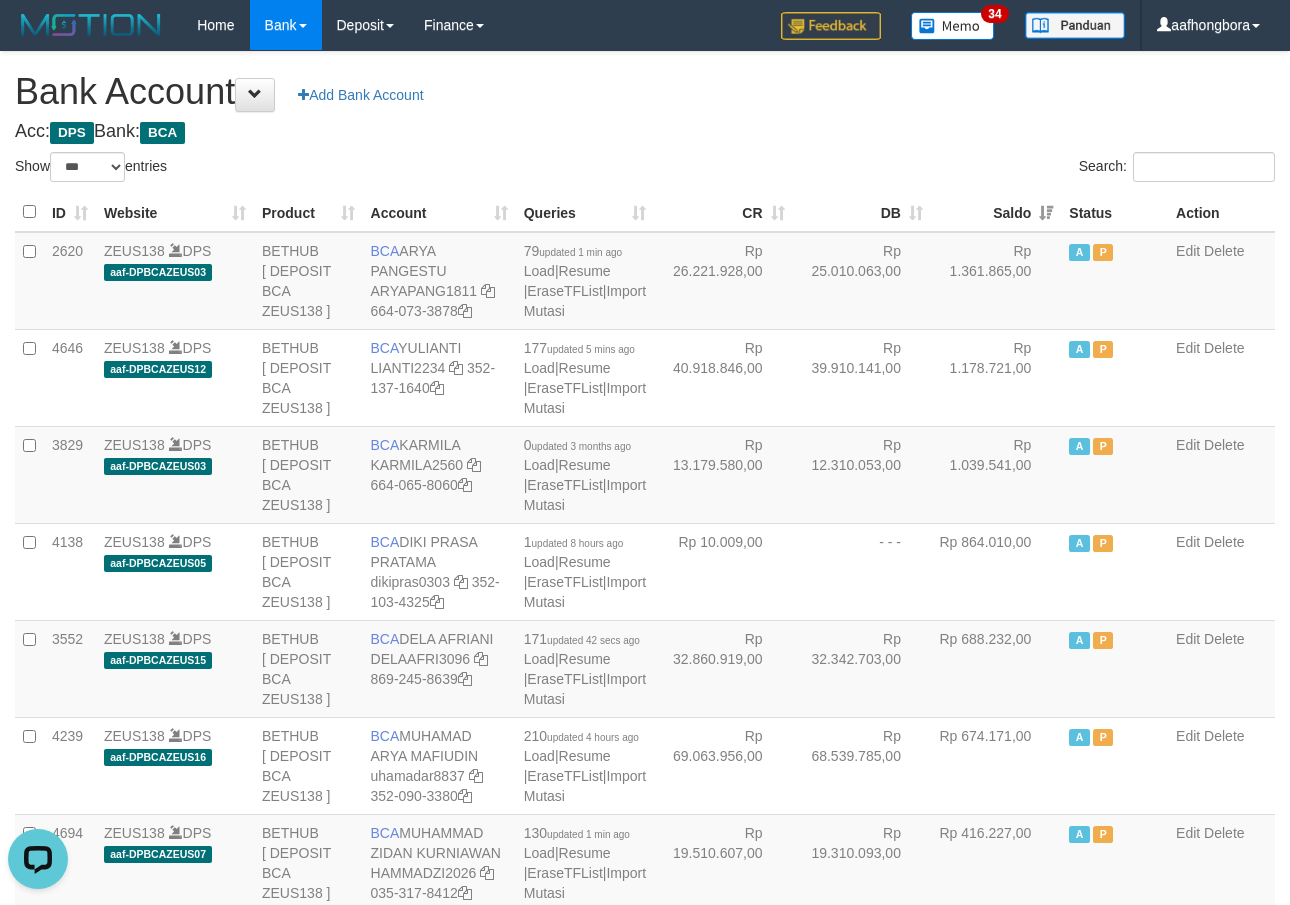 scroll, scrollTop: 0, scrollLeft: 0, axis: both 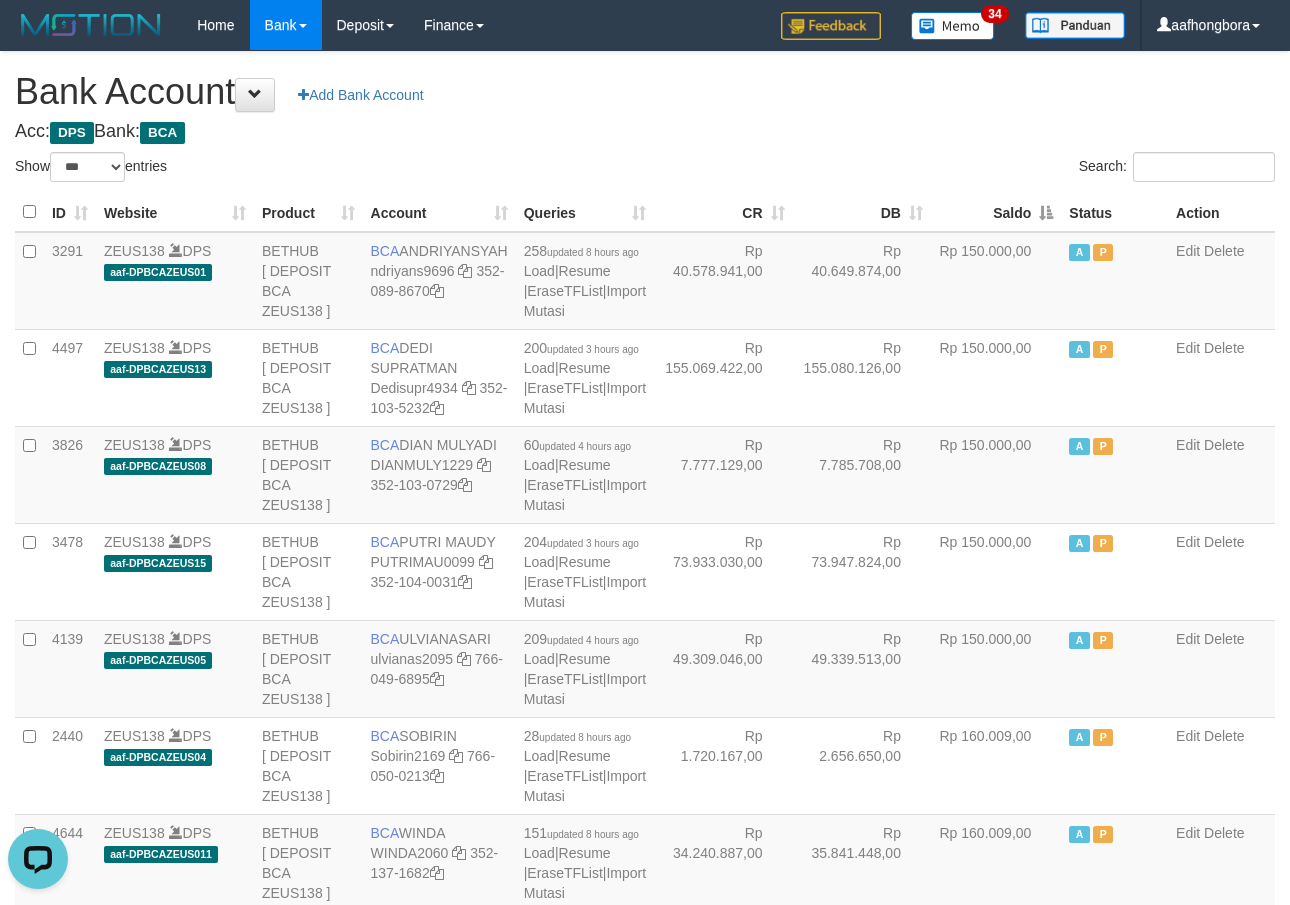 click on "Saldo" at bounding box center (996, 212) 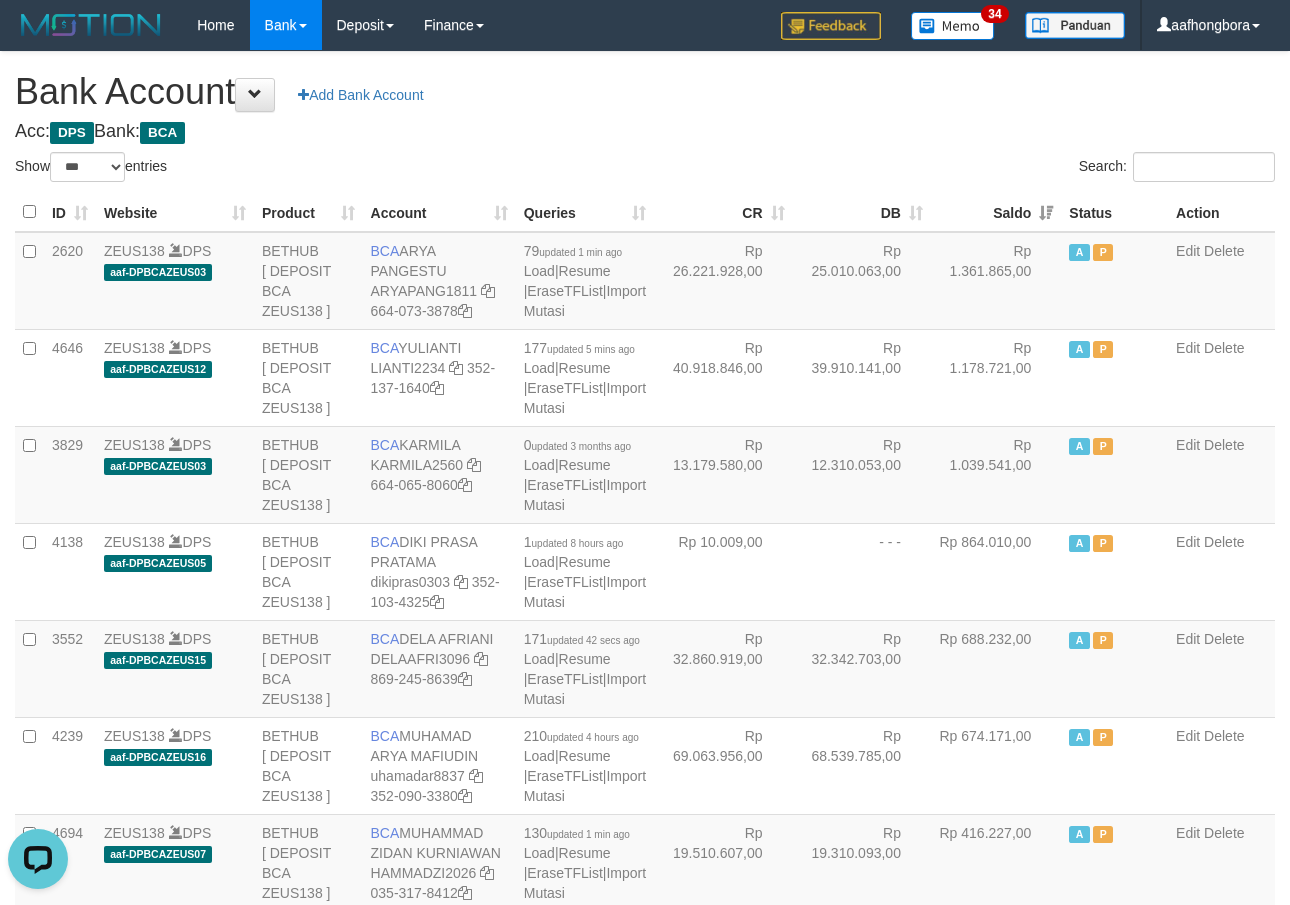 click on "Saldo" at bounding box center [996, 212] 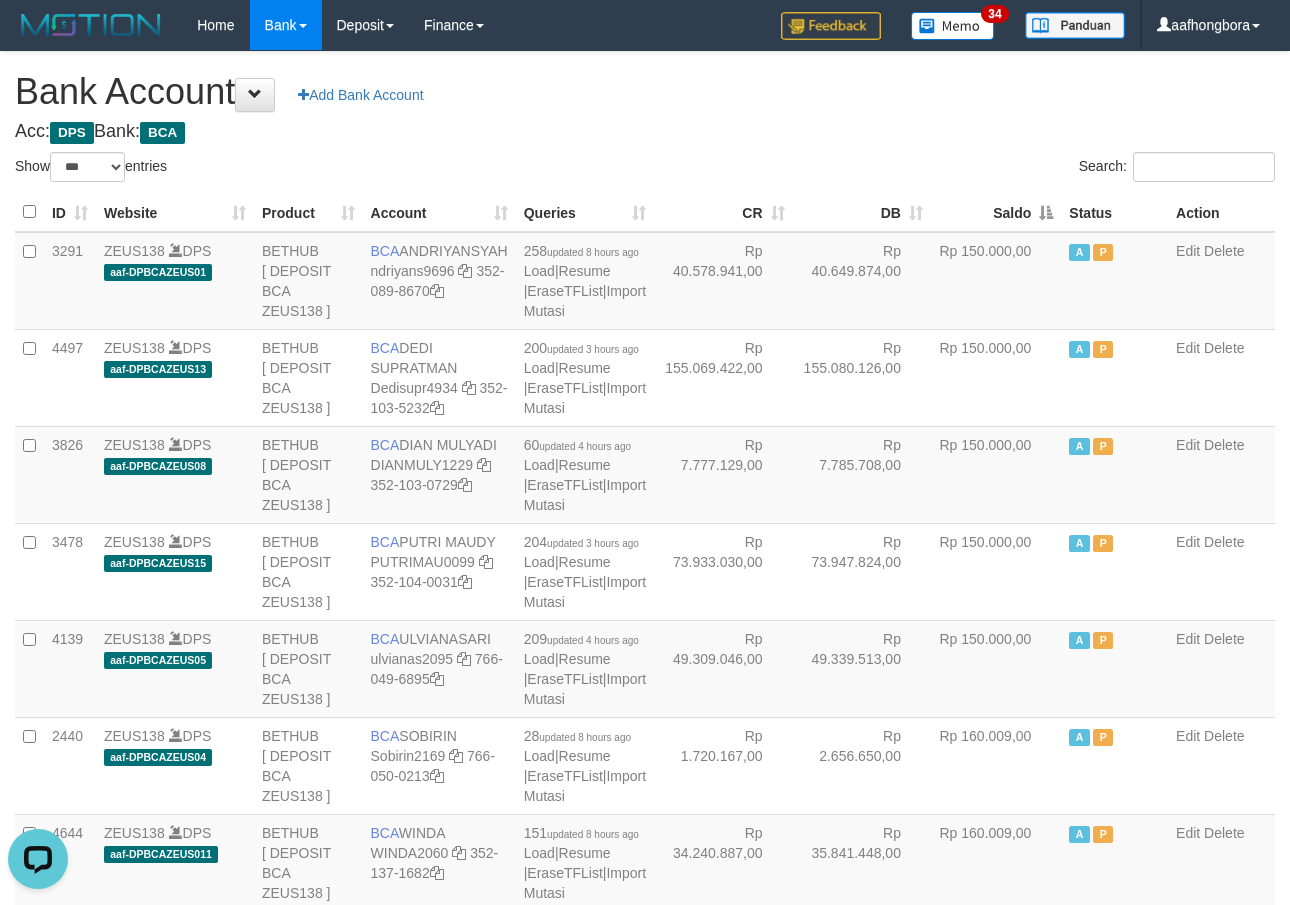 click on "Saldo" at bounding box center (996, 212) 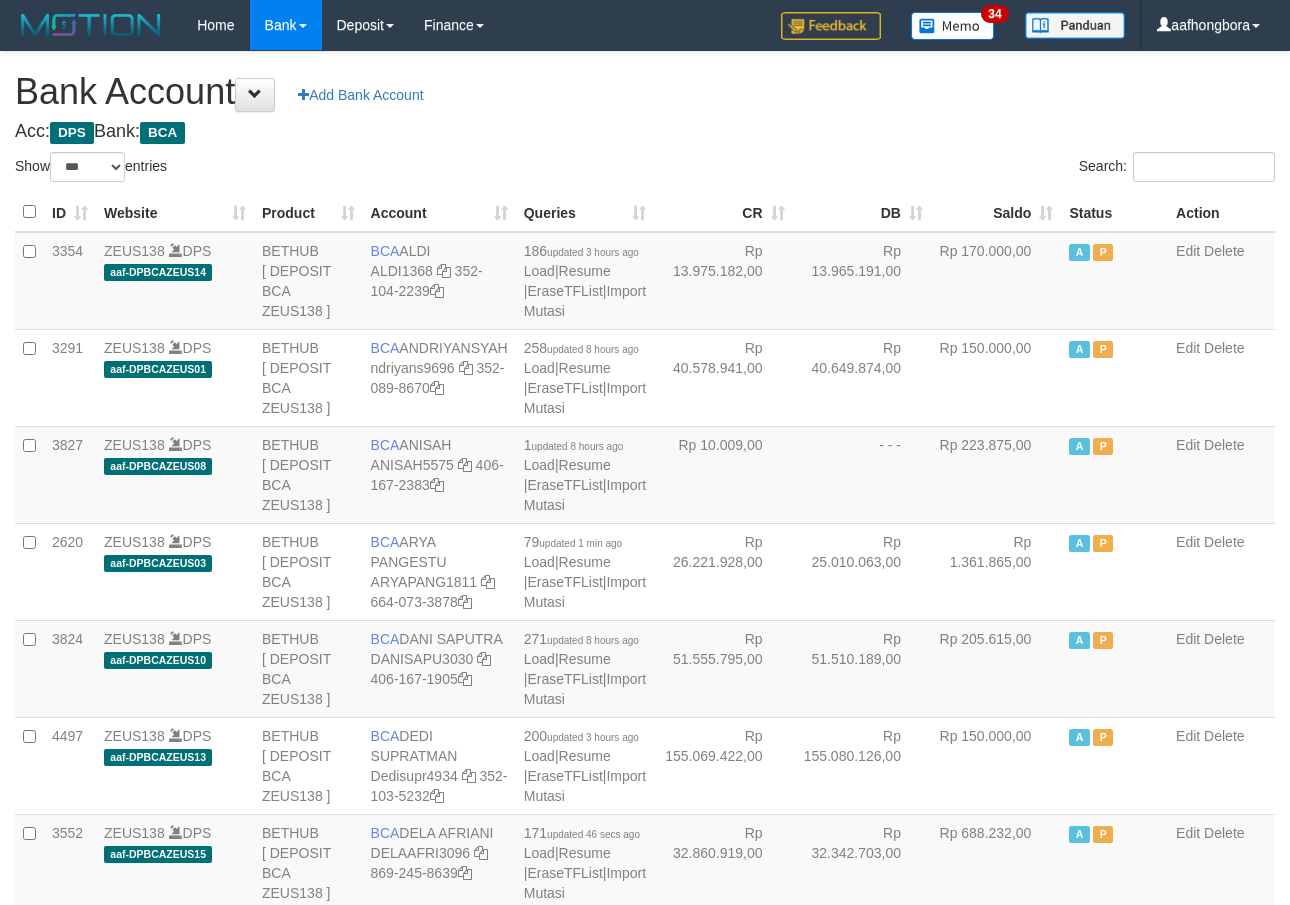 select on "***" 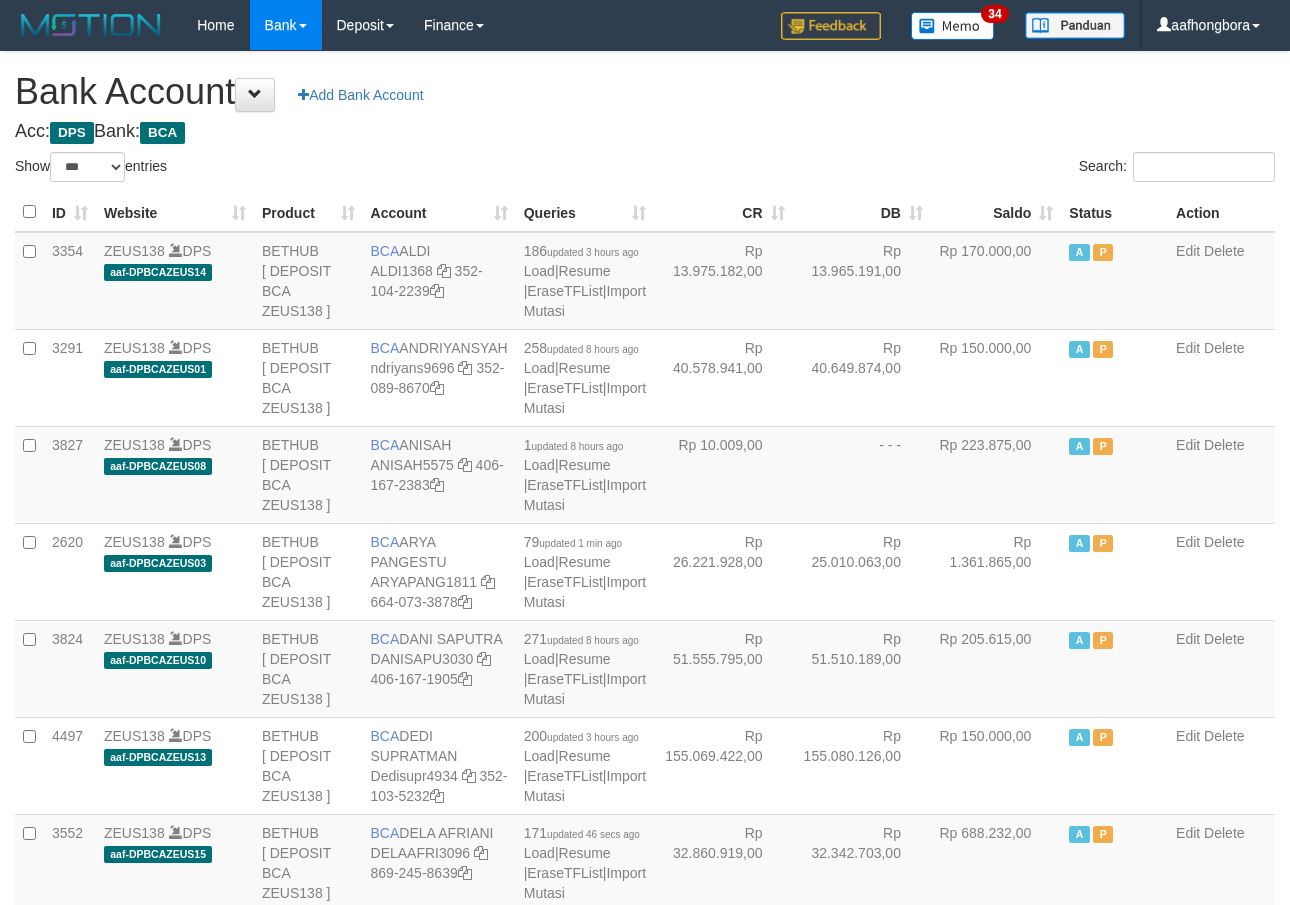 scroll, scrollTop: 0, scrollLeft: 0, axis: both 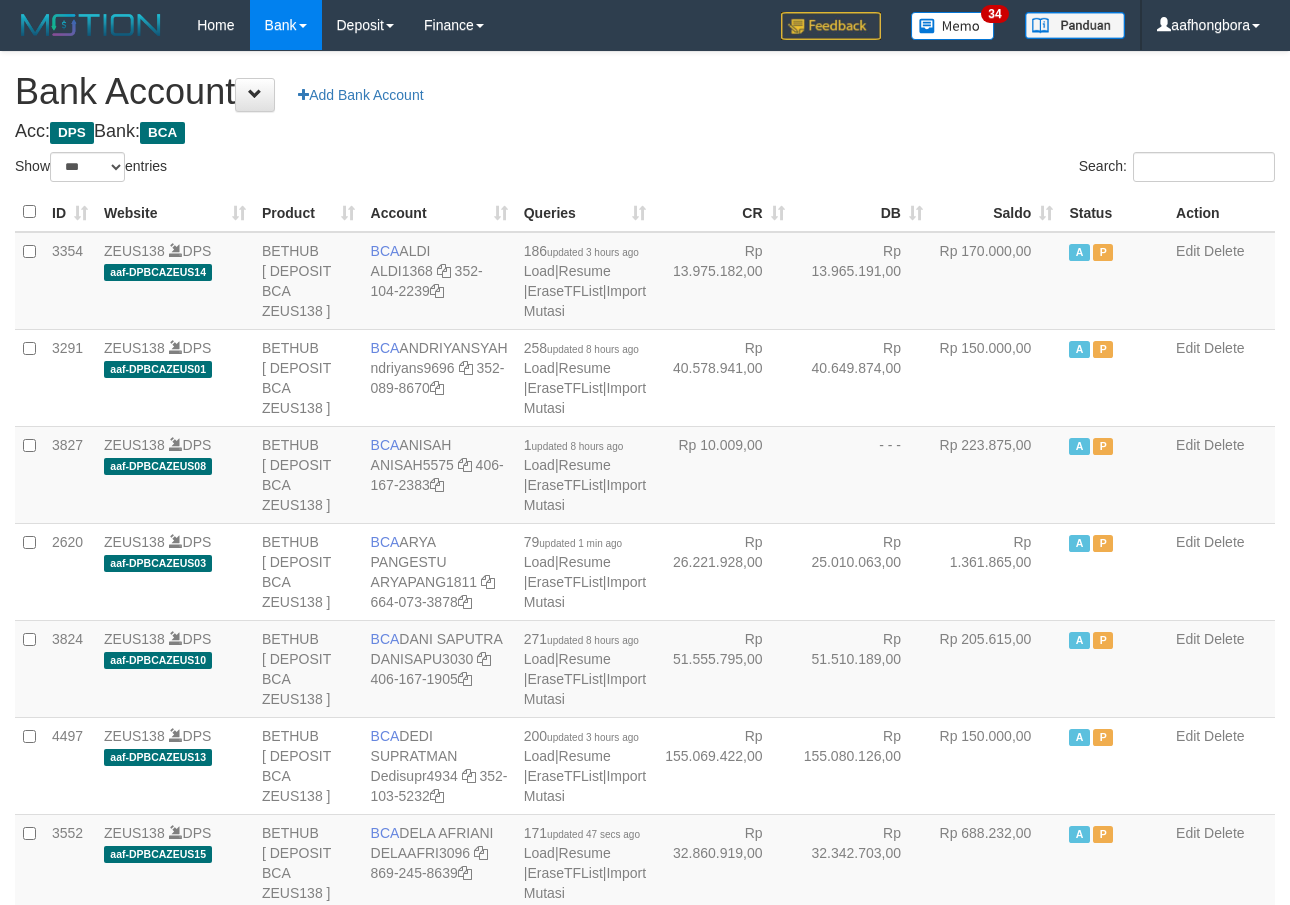 select on "***" 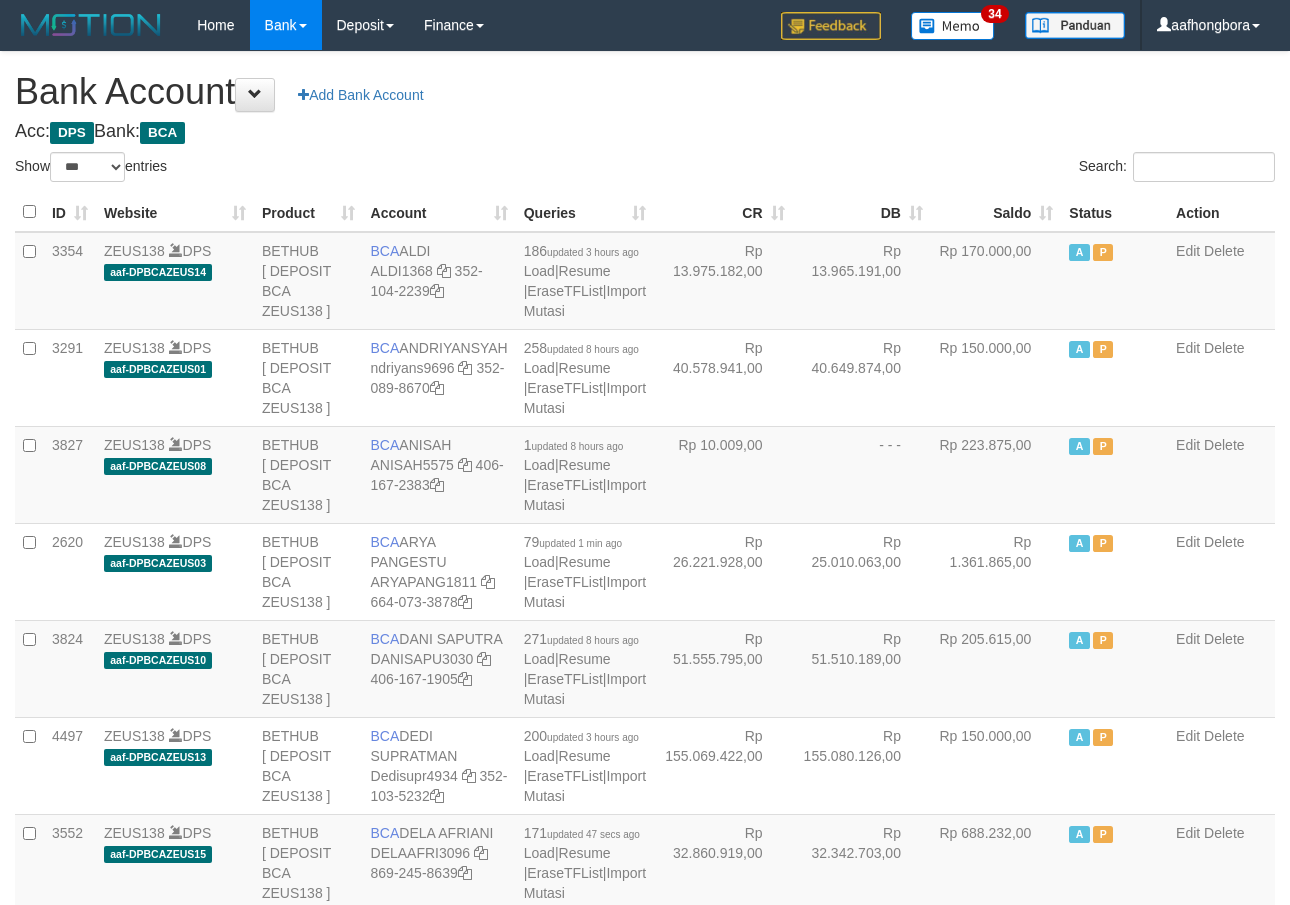 scroll, scrollTop: 0, scrollLeft: 0, axis: both 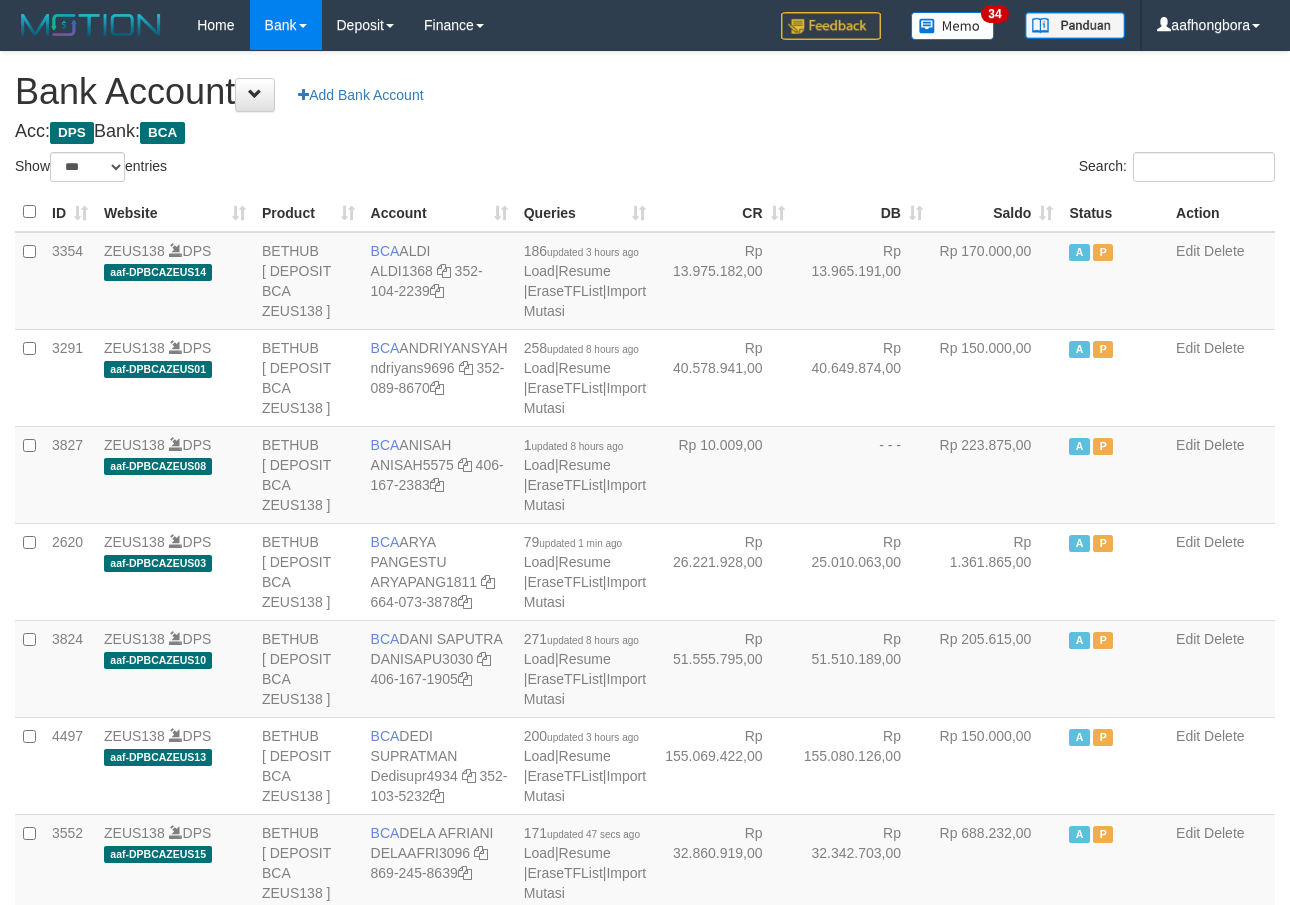 select on "***" 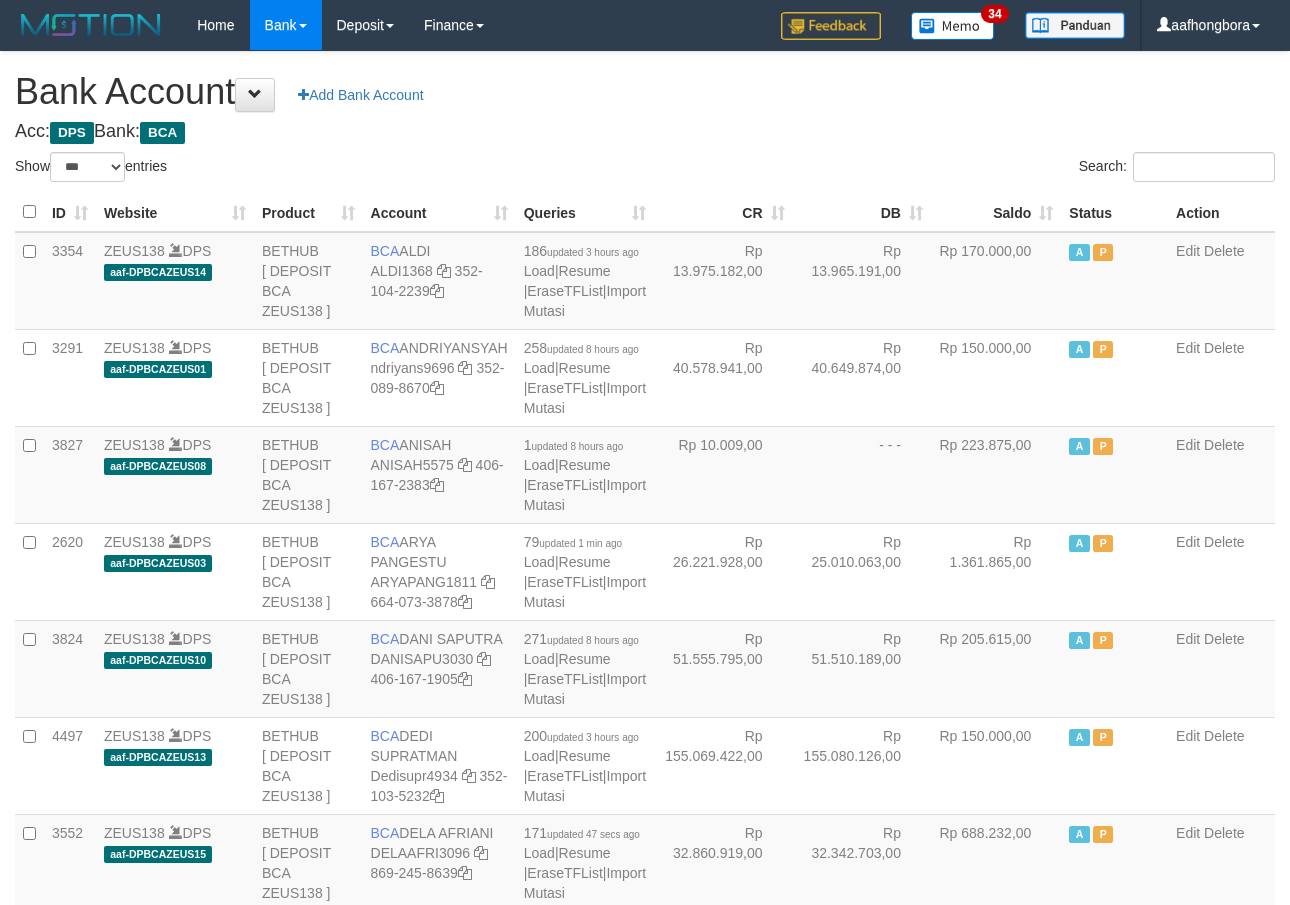 scroll, scrollTop: 0, scrollLeft: 0, axis: both 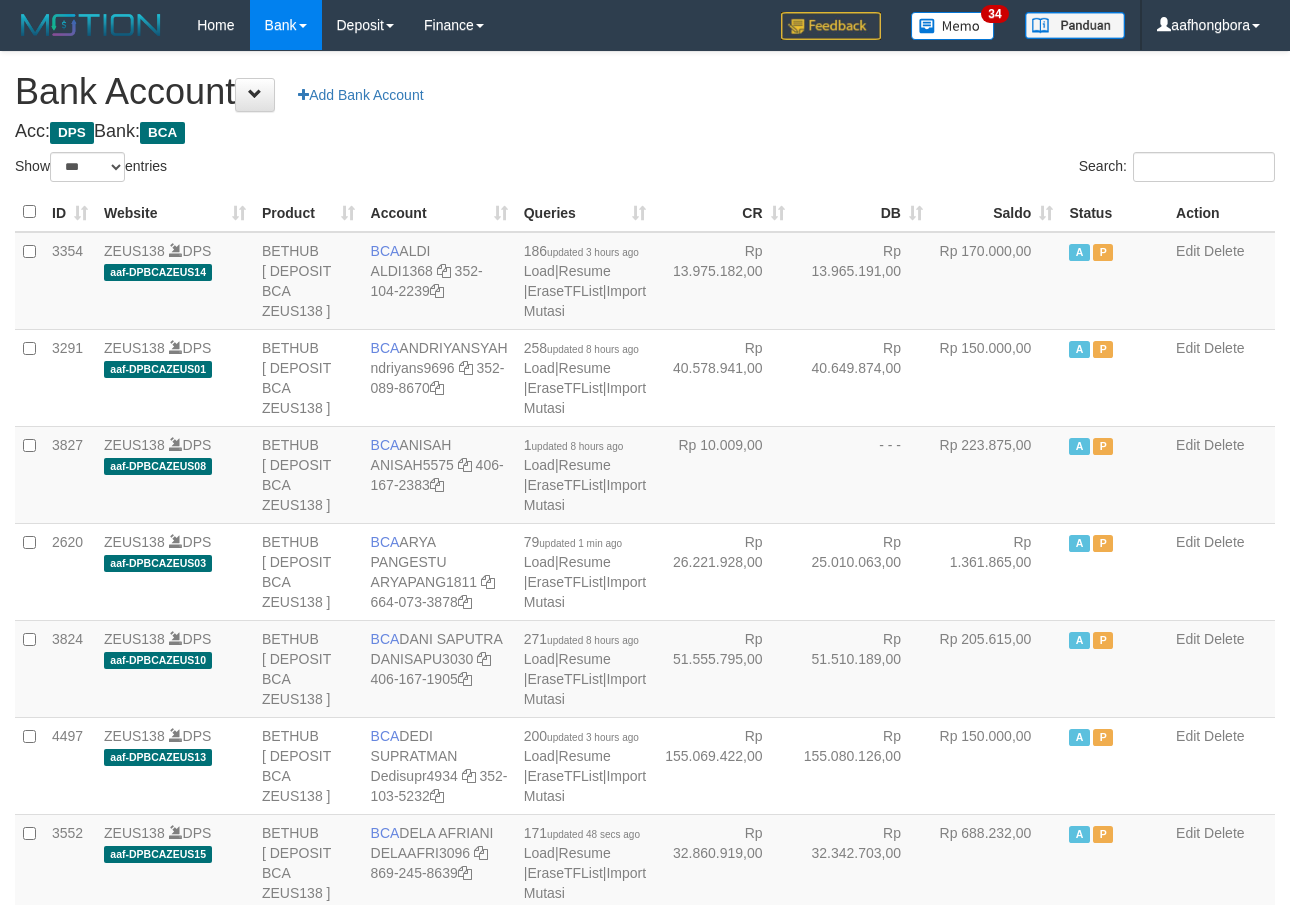 select on "***" 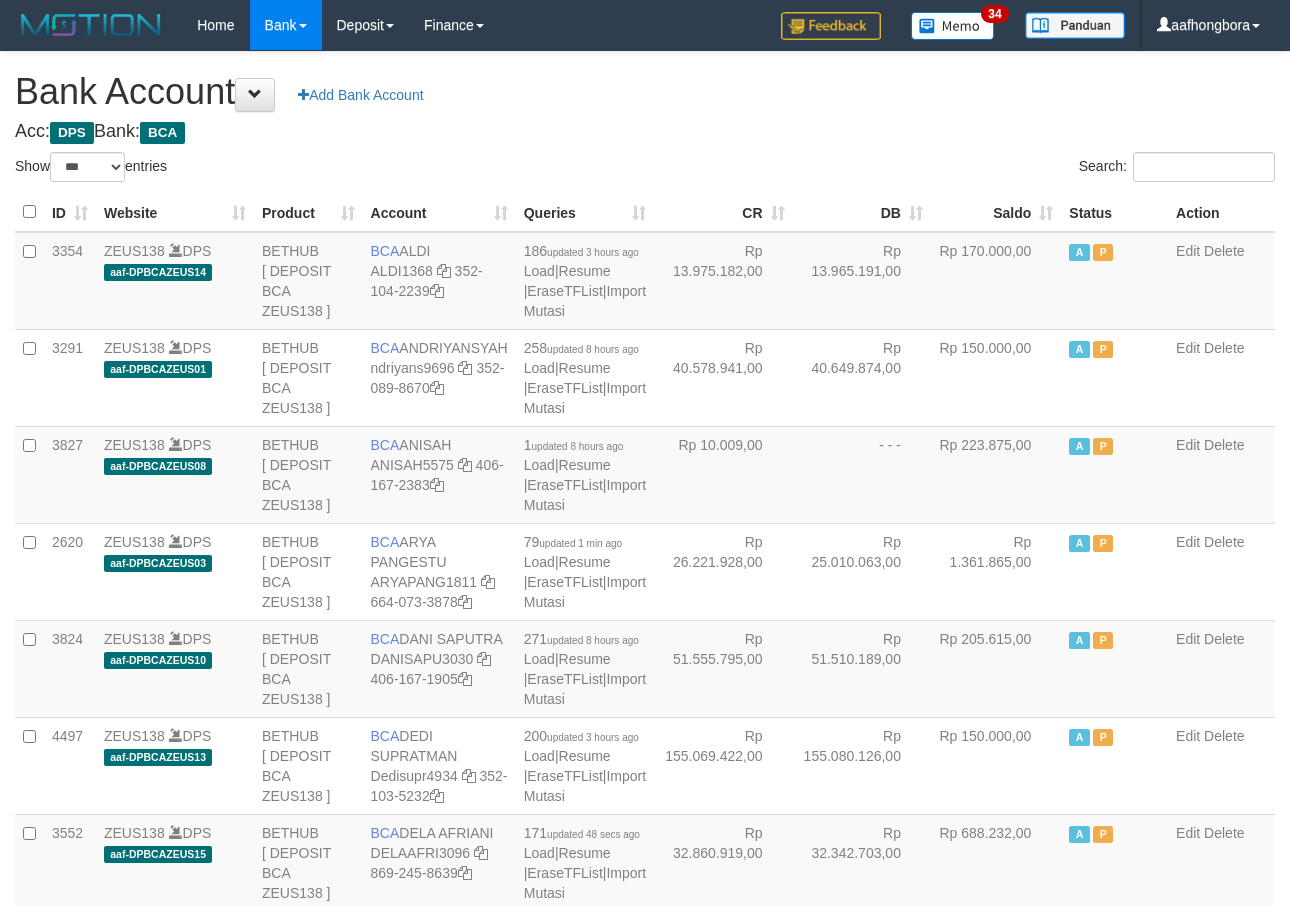 scroll, scrollTop: 0, scrollLeft: 0, axis: both 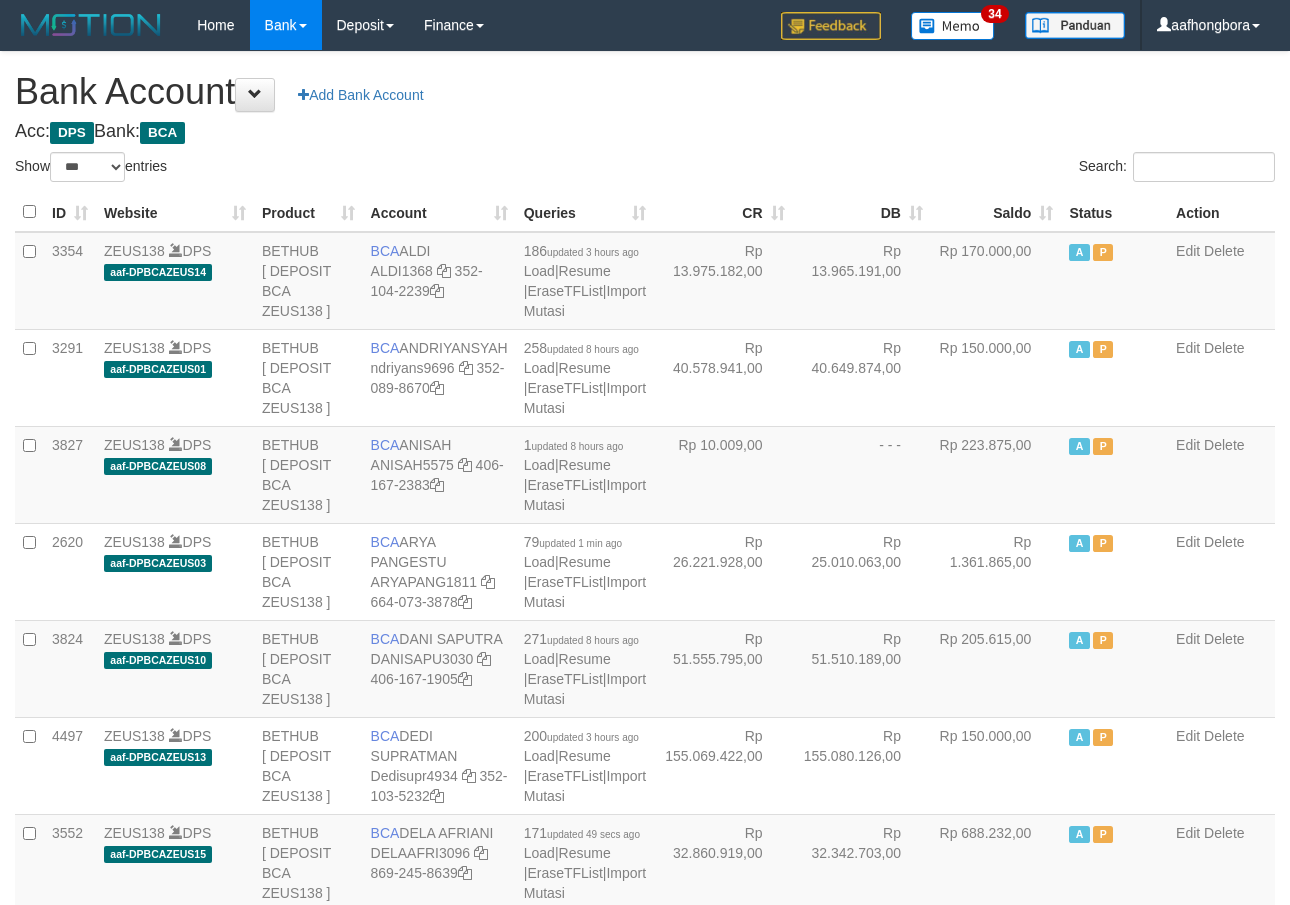select on "***" 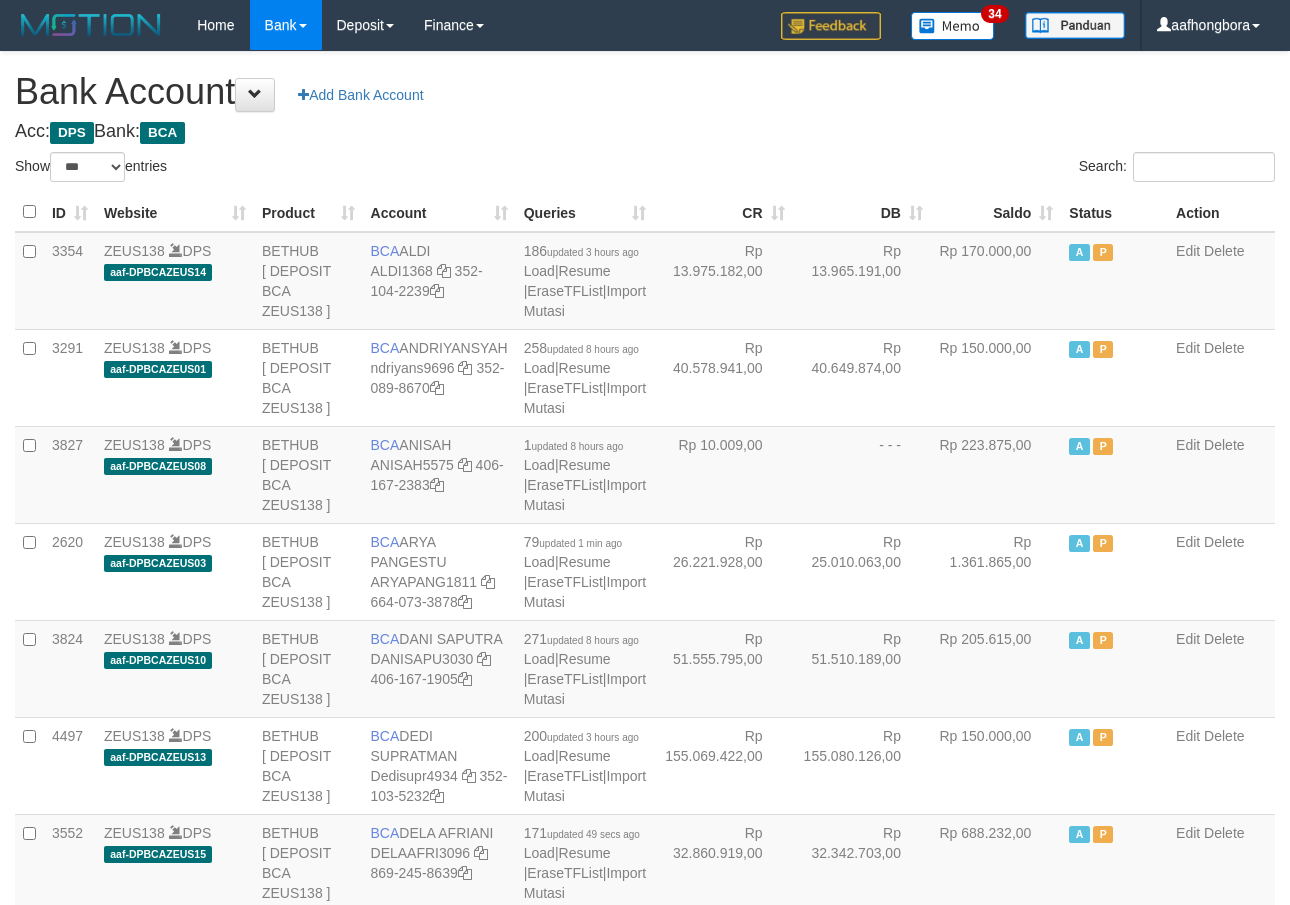 scroll, scrollTop: 0, scrollLeft: 0, axis: both 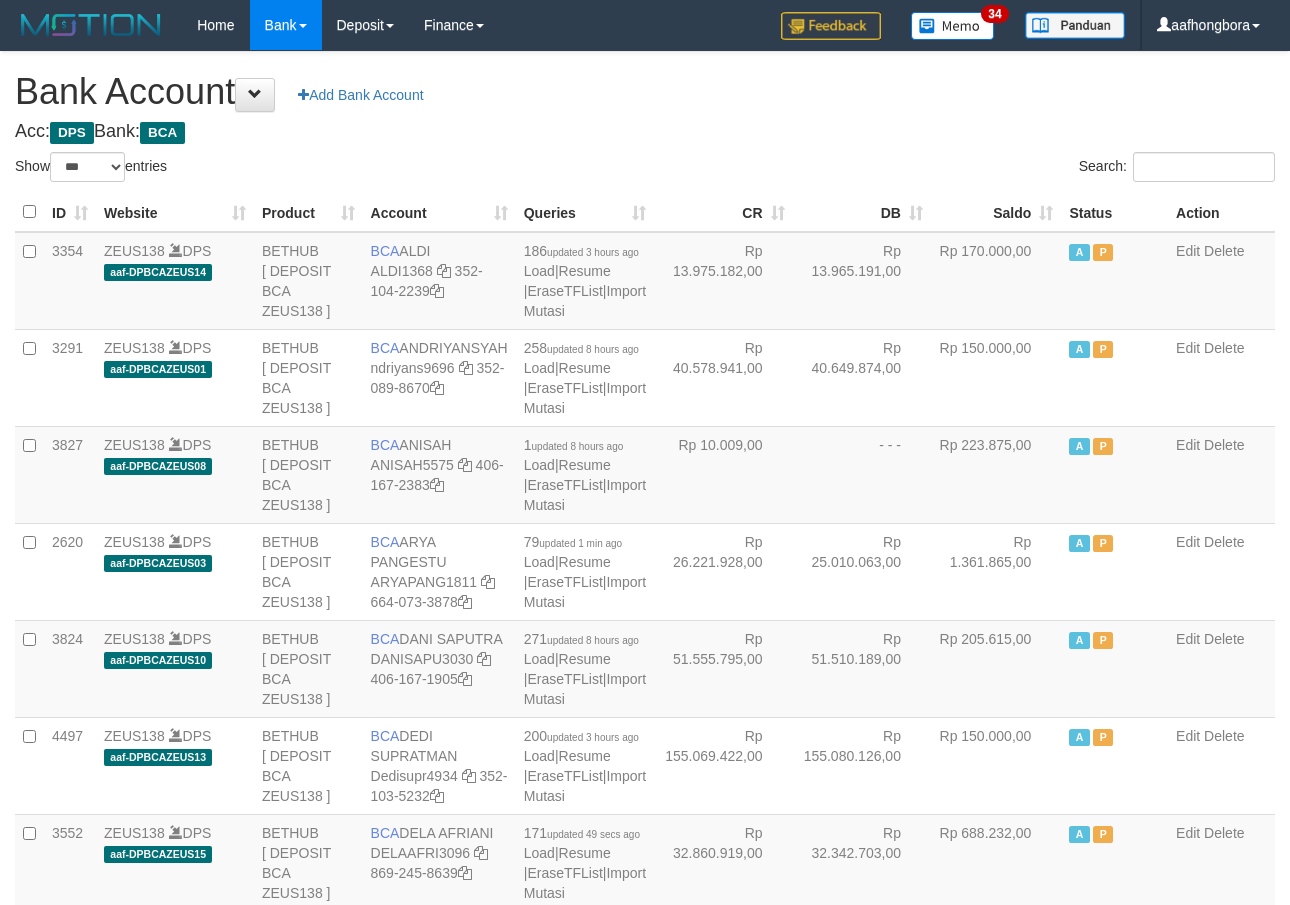 select on "***" 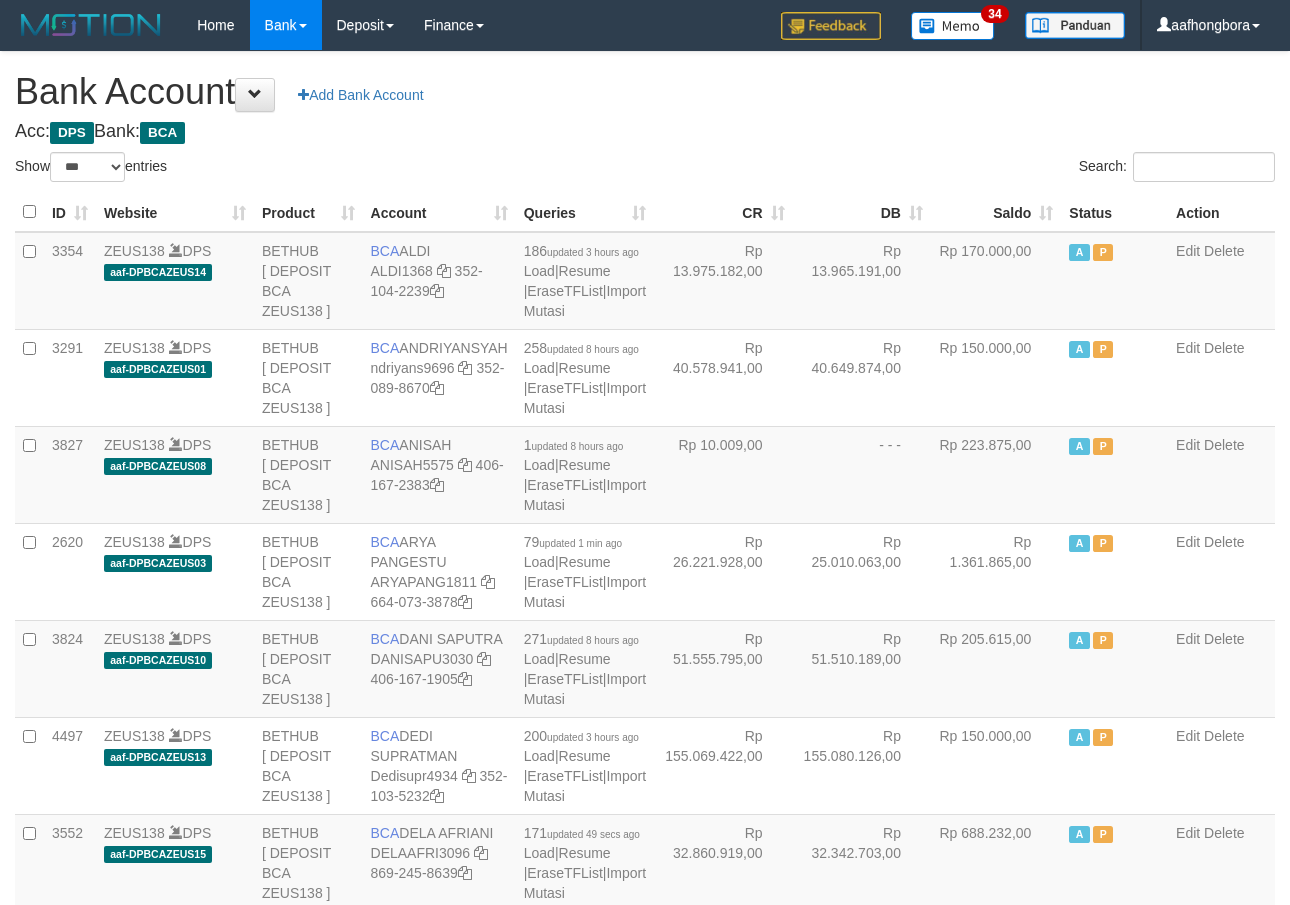 scroll, scrollTop: 0, scrollLeft: 0, axis: both 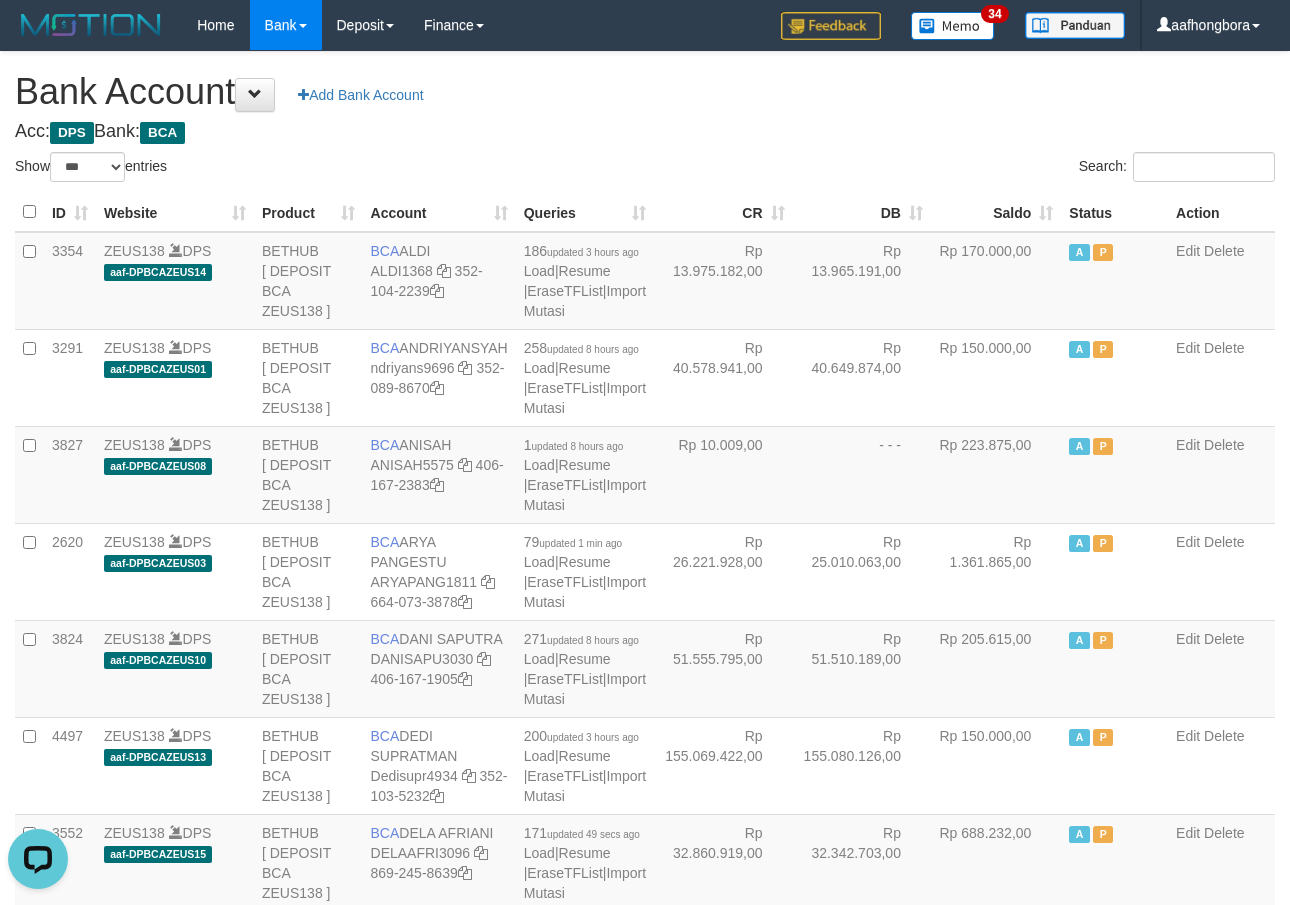 click on "Search:" at bounding box center [967, 169] 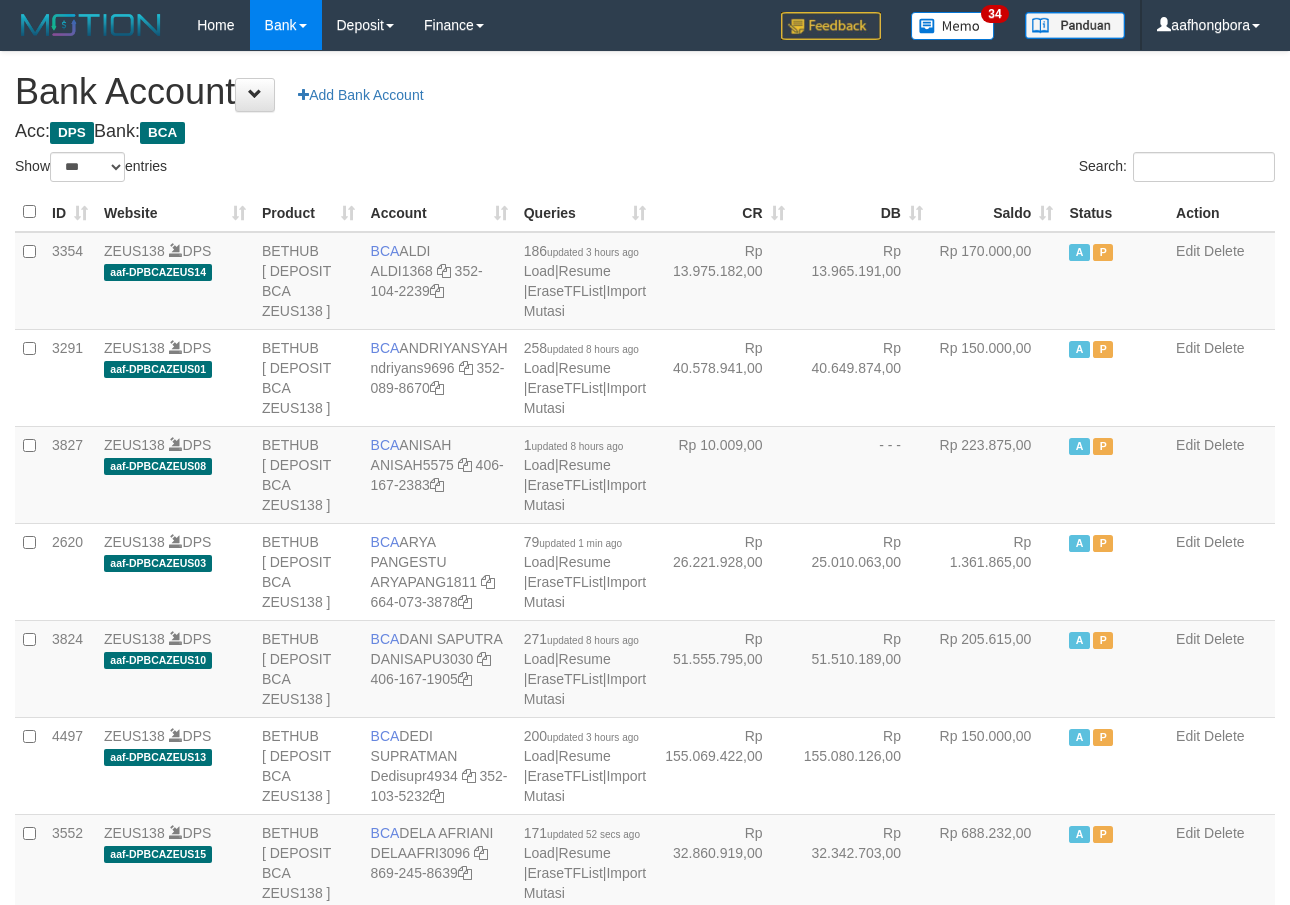 select on "***" 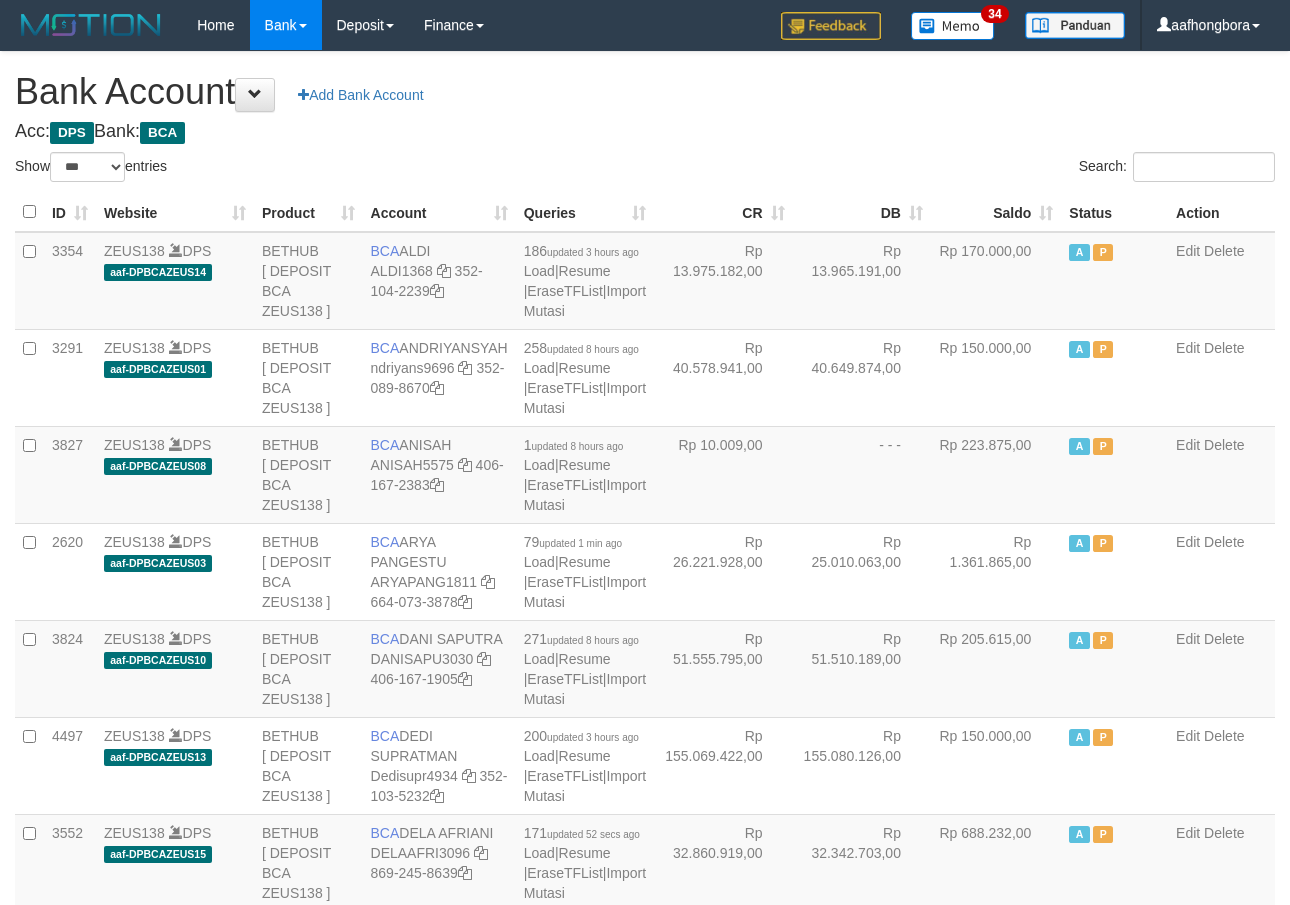 scroll, scrollTop: 0, scrollLeft: 0, axis: both 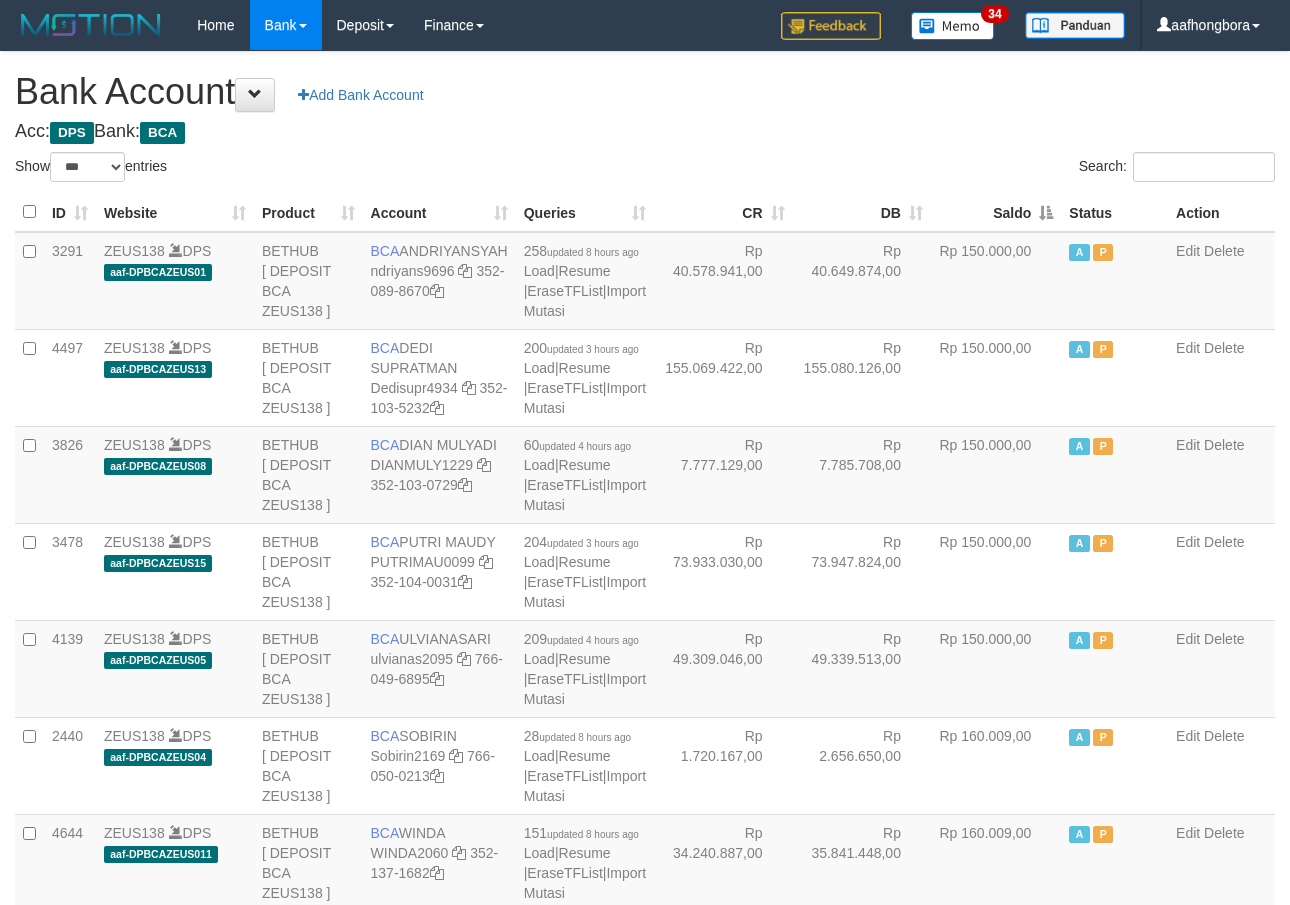 click on "Saldo" at bounding box center (996, 212) 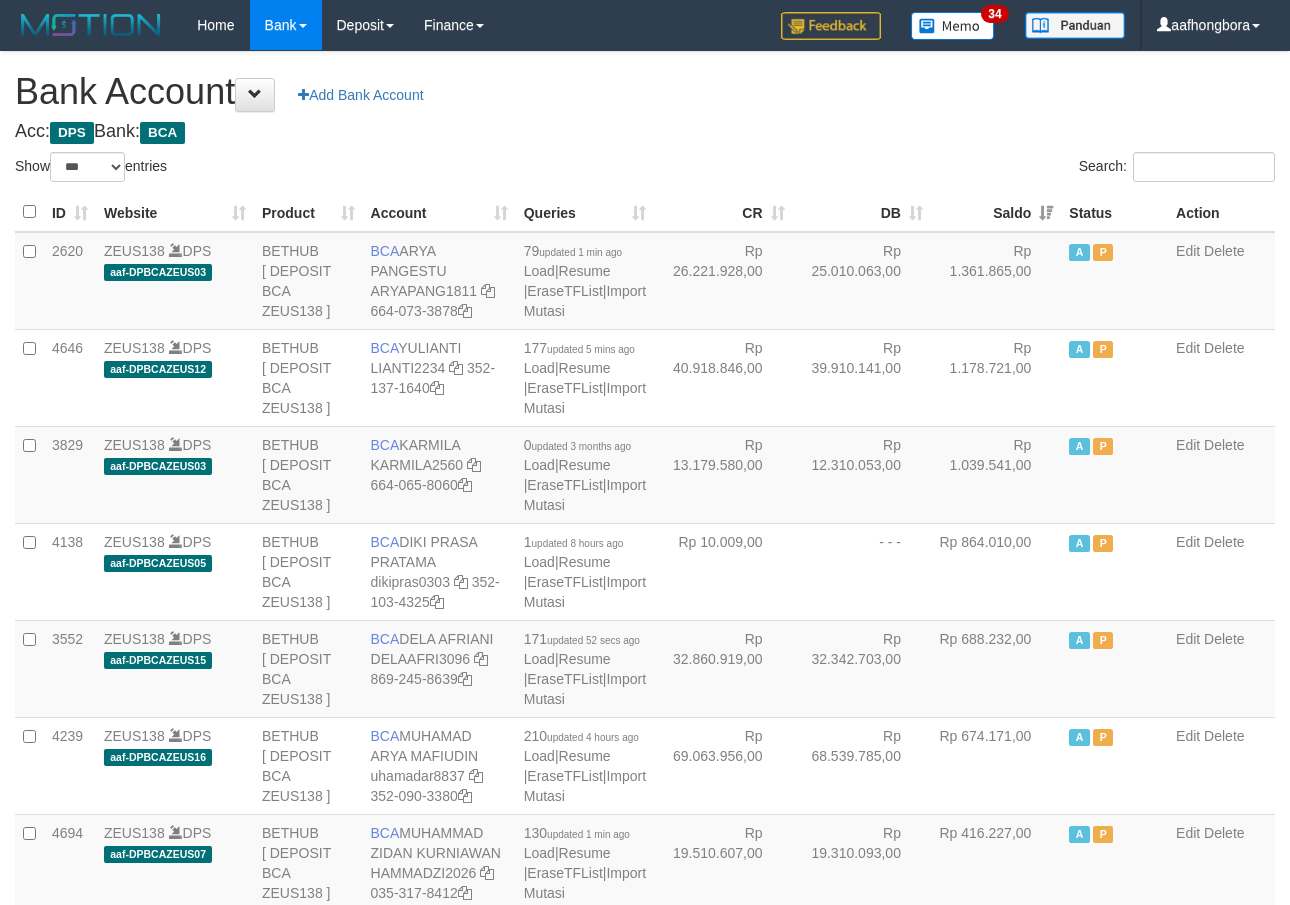 click on "Saldo" at bounding box center [996, 212] 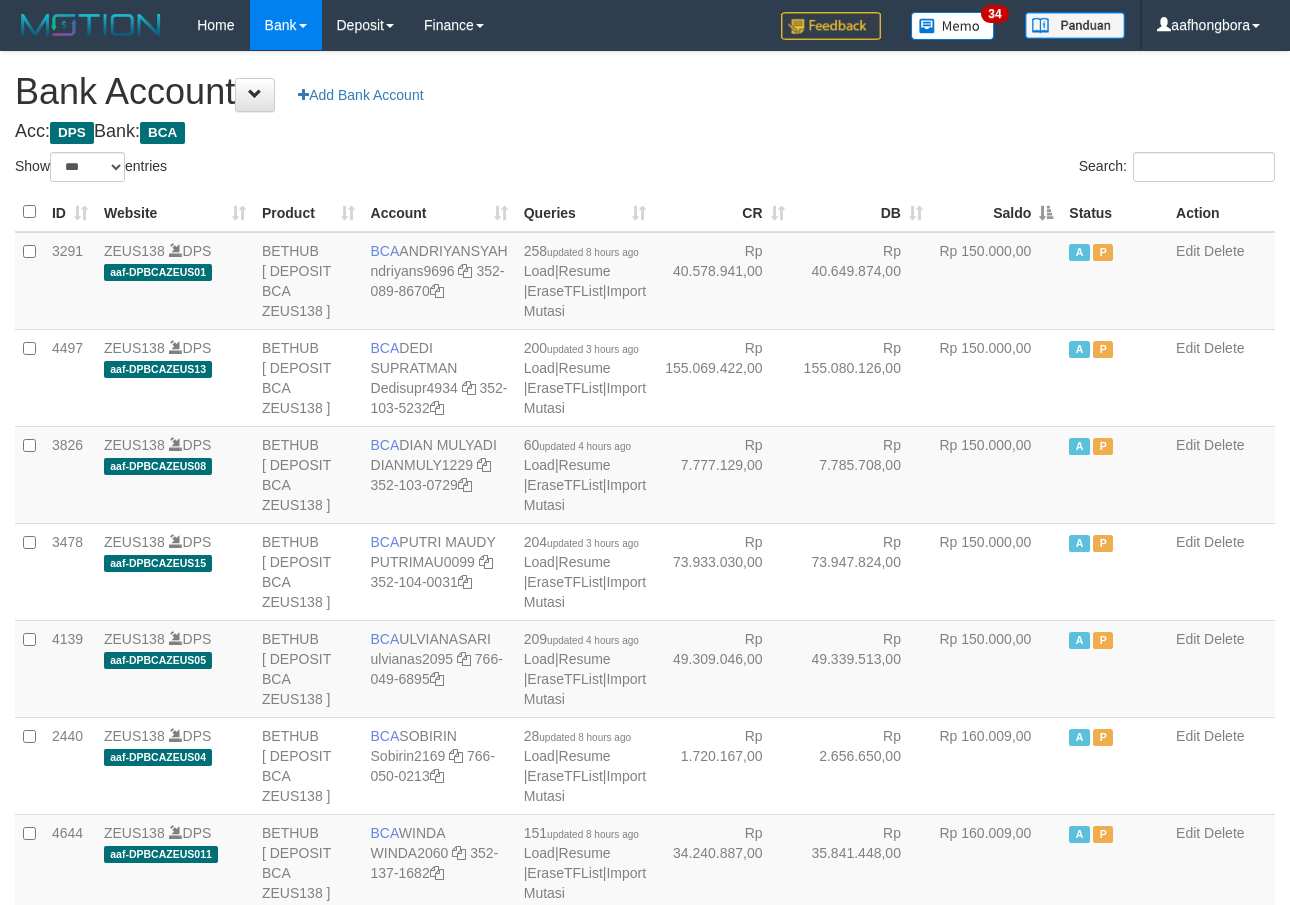 click on "Saldo" at bounding box center [996, 212] 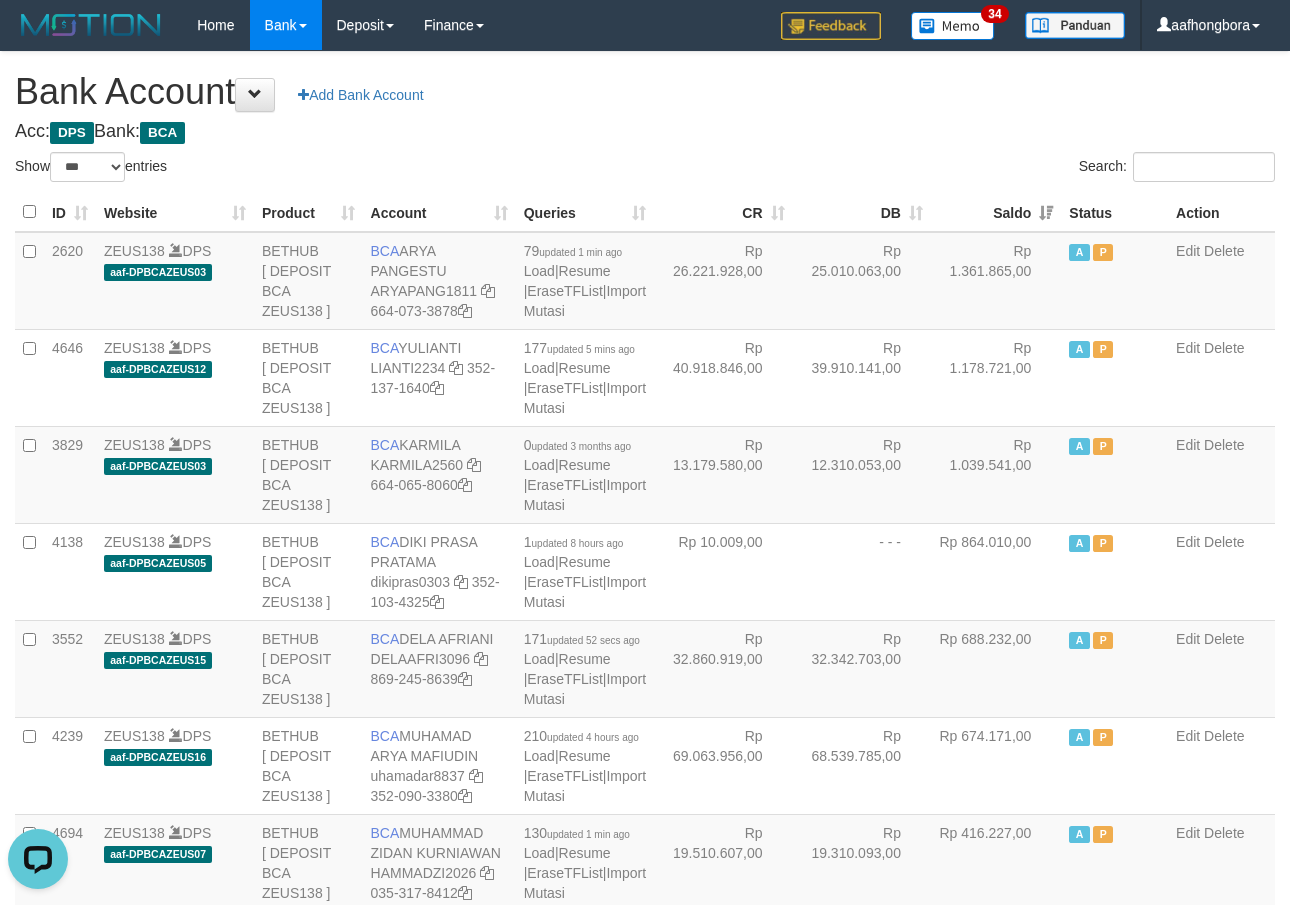 scroll, scrollTop: 0, scrollLeft: 0, axis: both 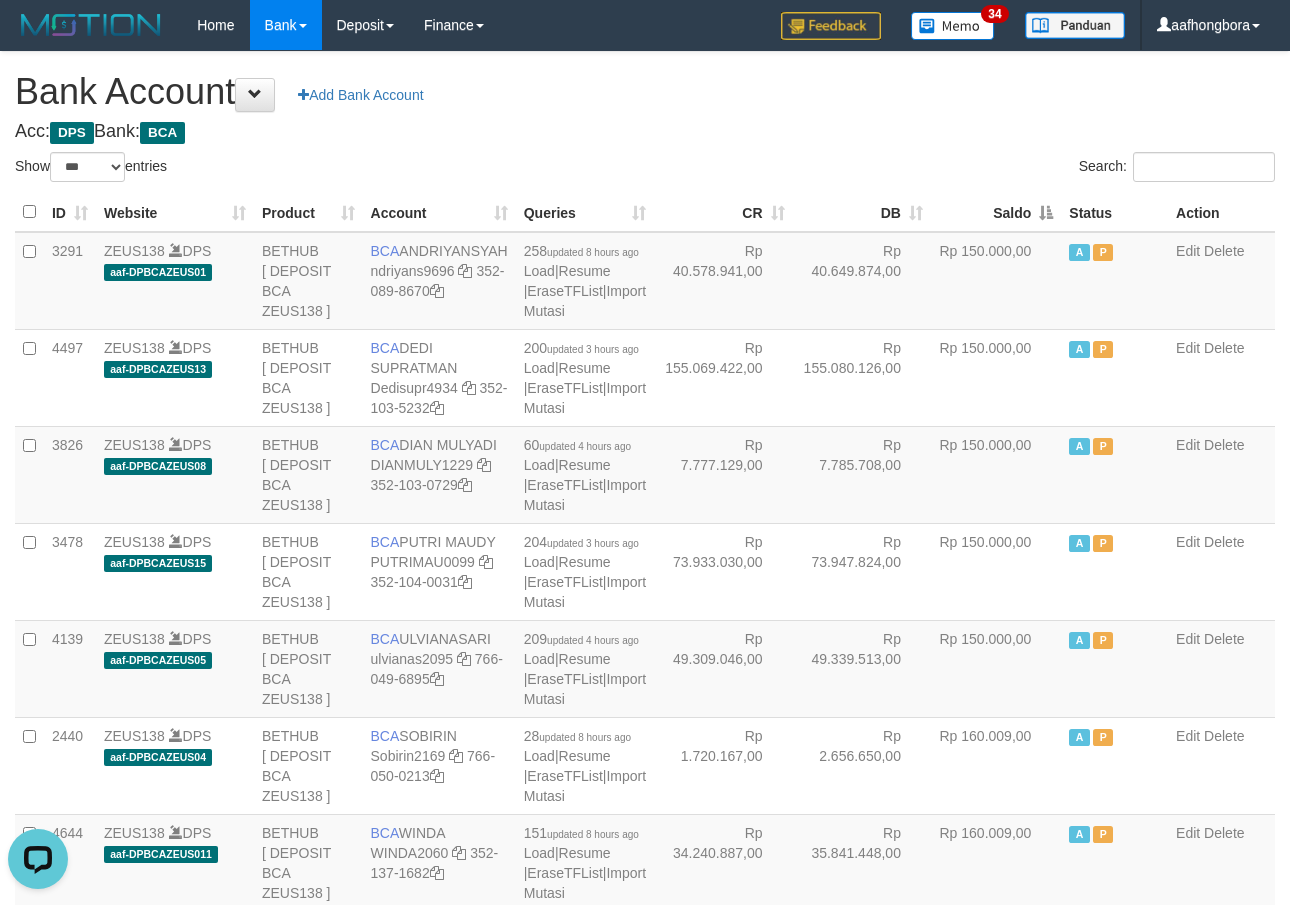 click on "Saldo" at bounding box center [996, 212] 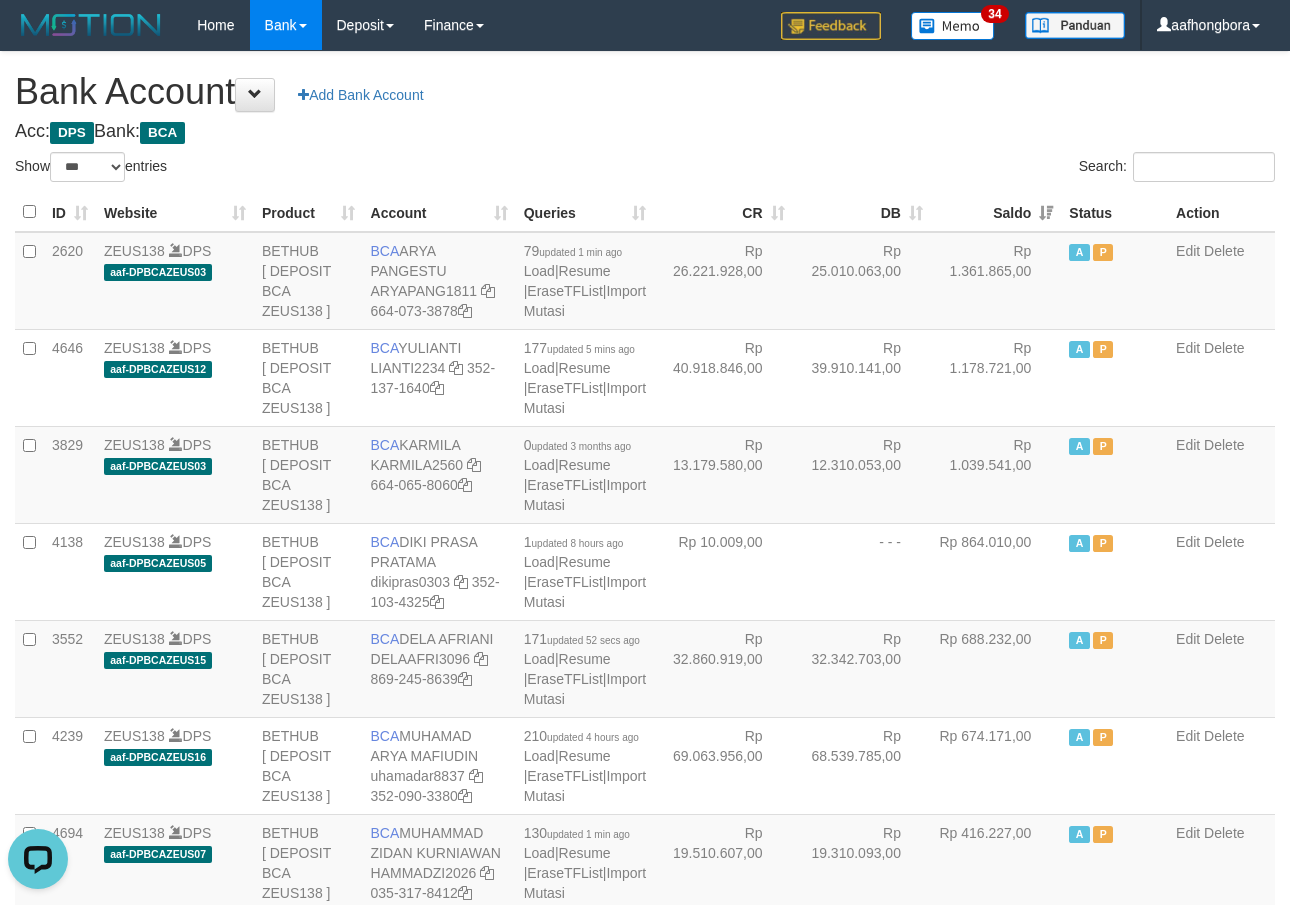 click on "Saldo" at bounding box center [996, 212] 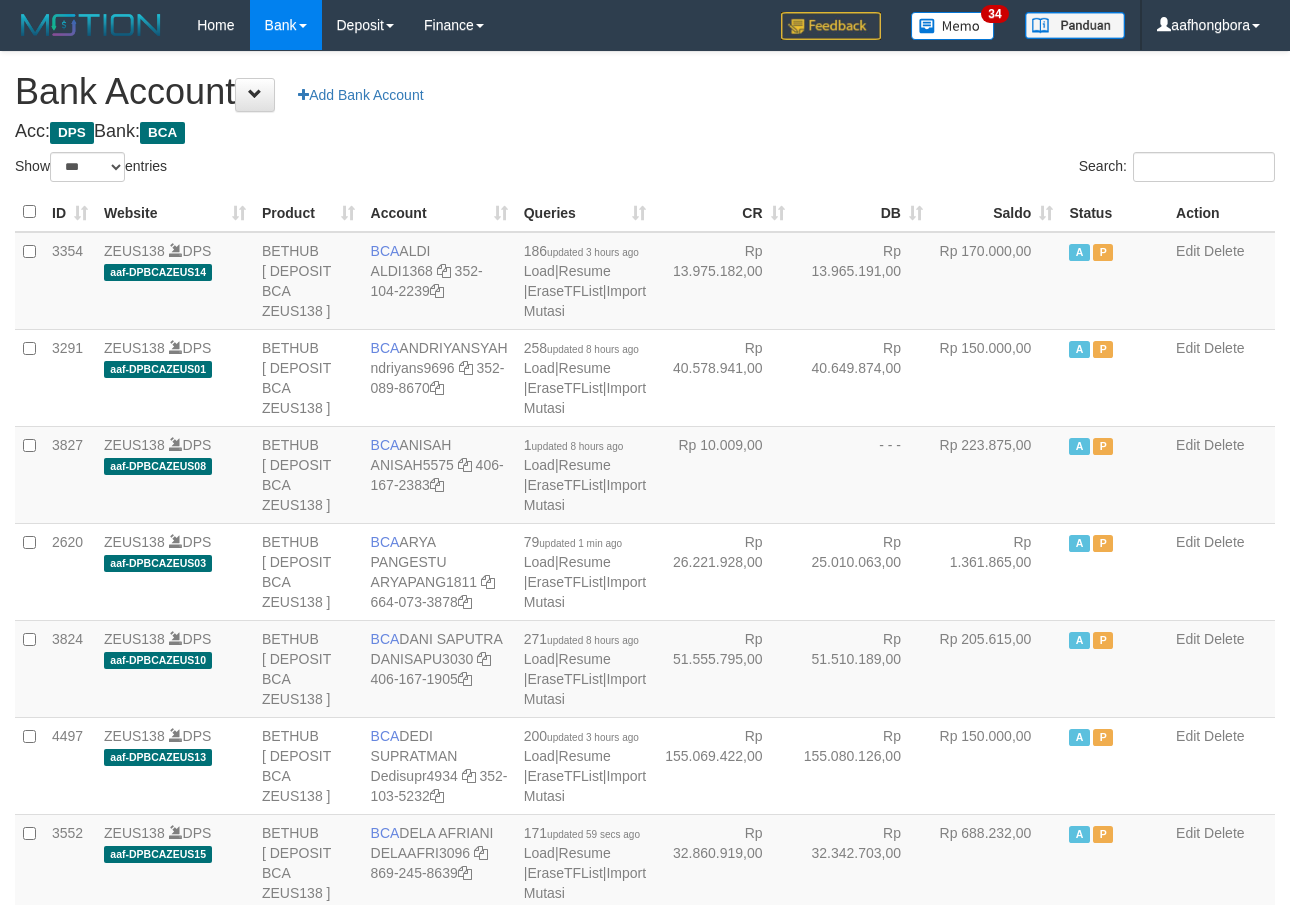 select on "***" 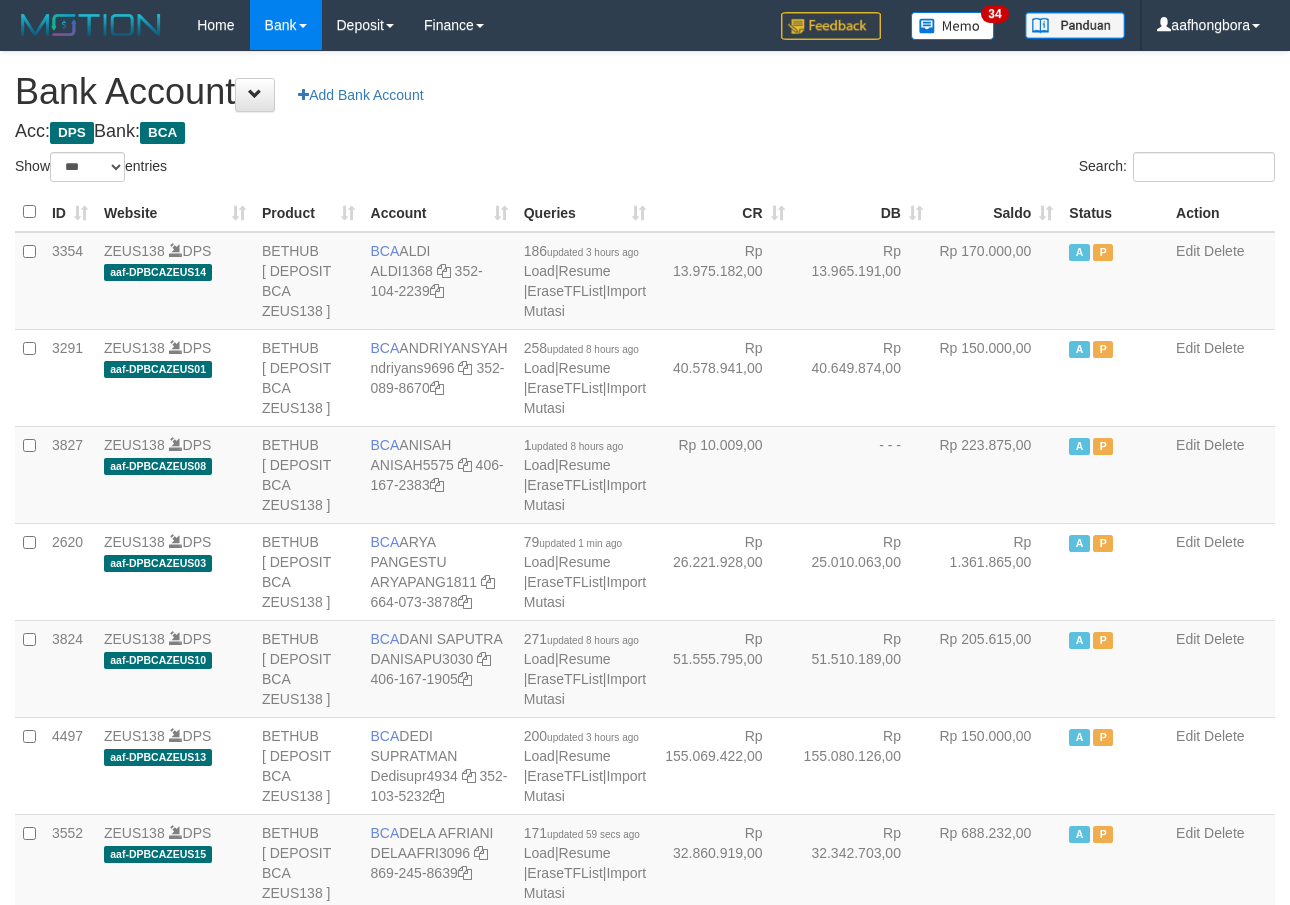 scroll, scrollTop: 0, scrollLeft: 0, axis: both 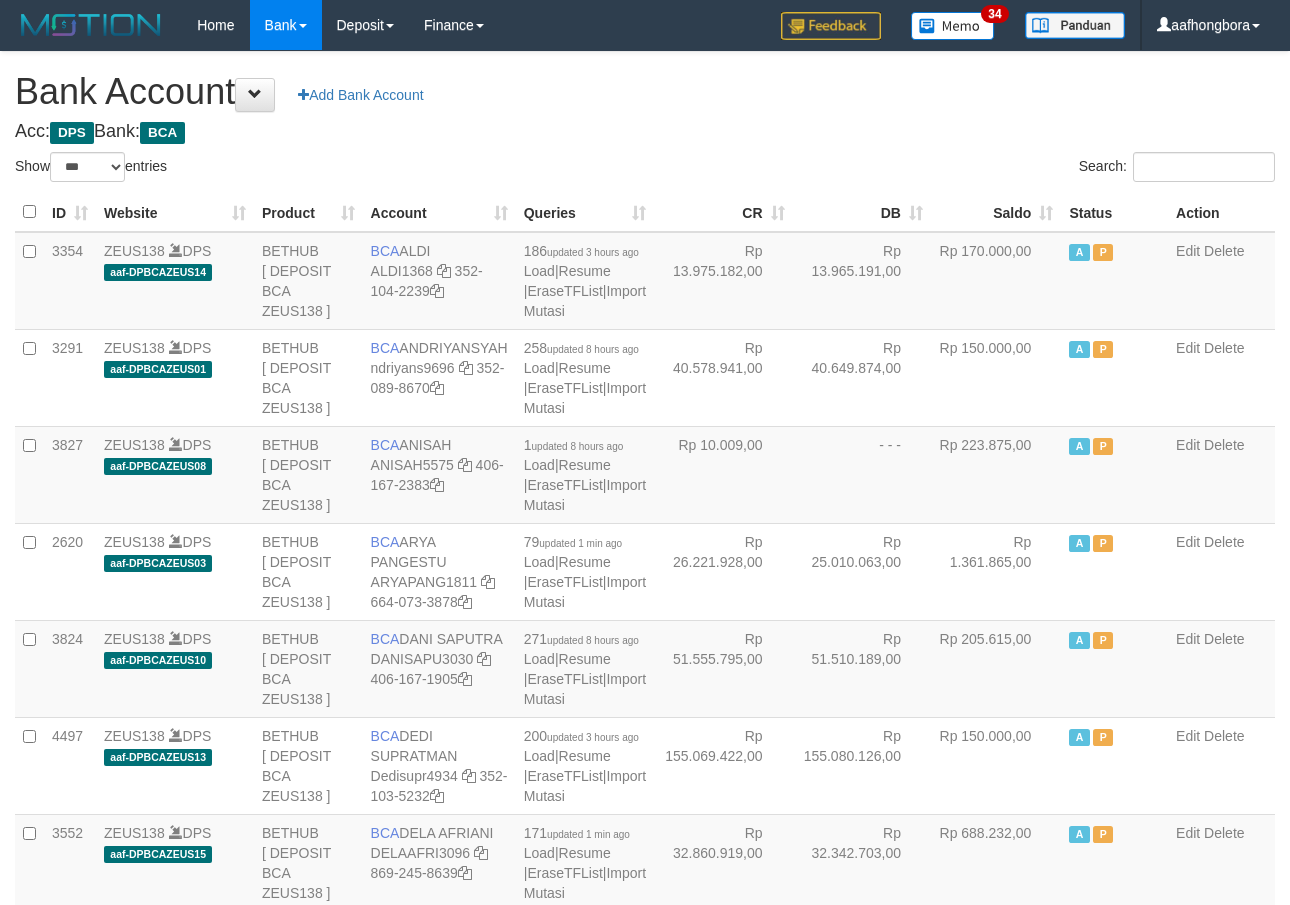 select on "***" 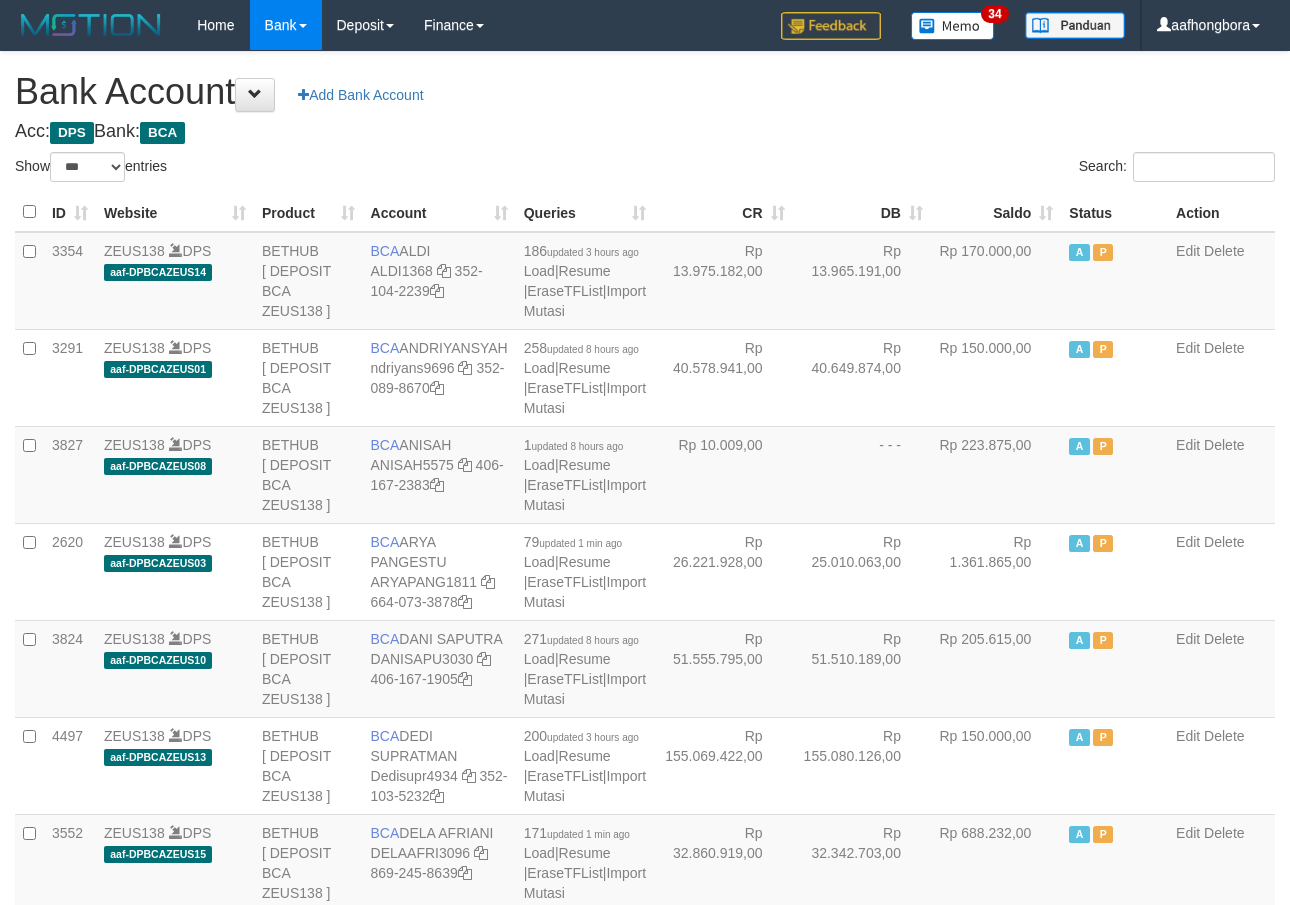 scroll, scrollTop: 0, scrollLeft: 0, axis: both 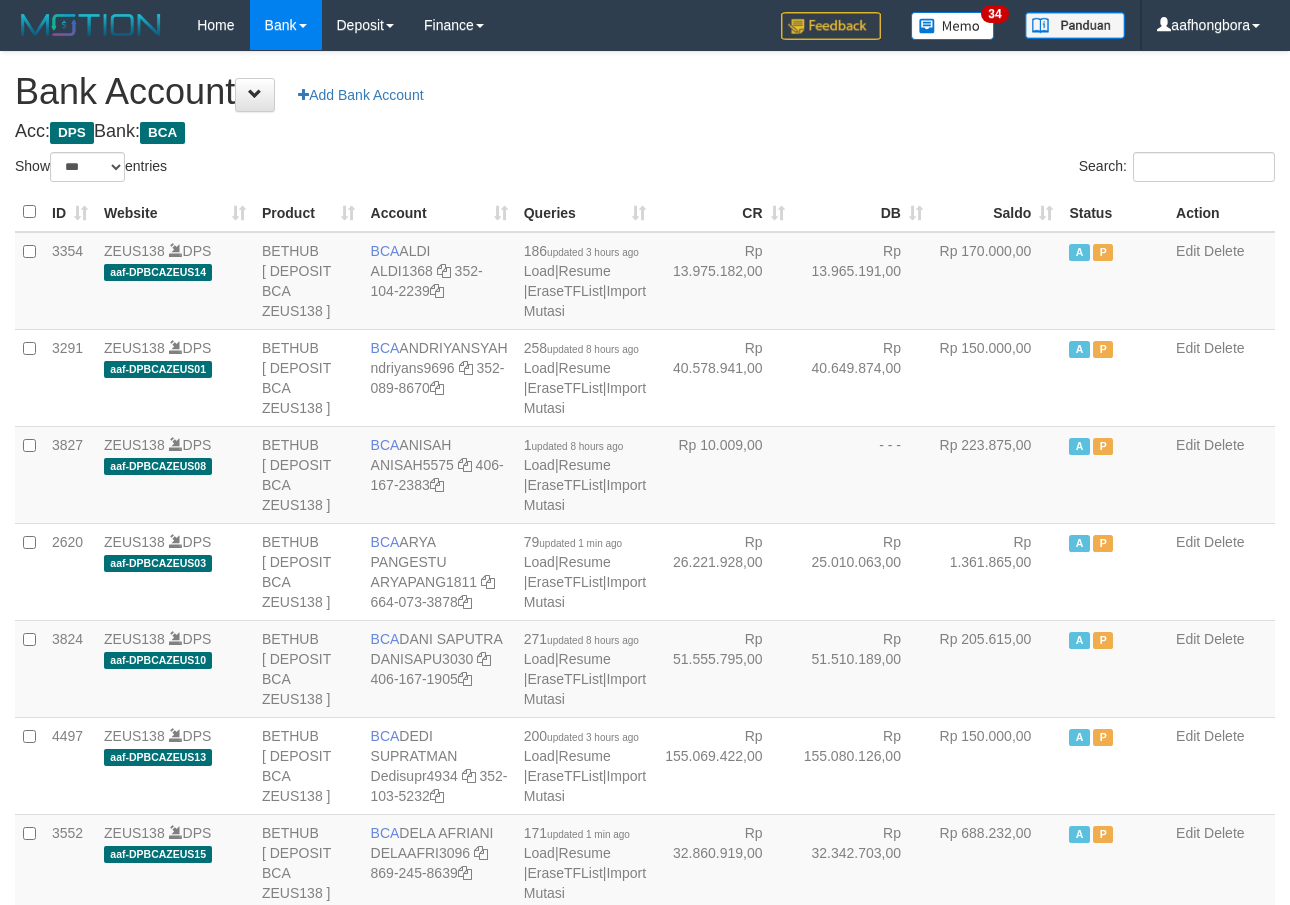 select on "***" 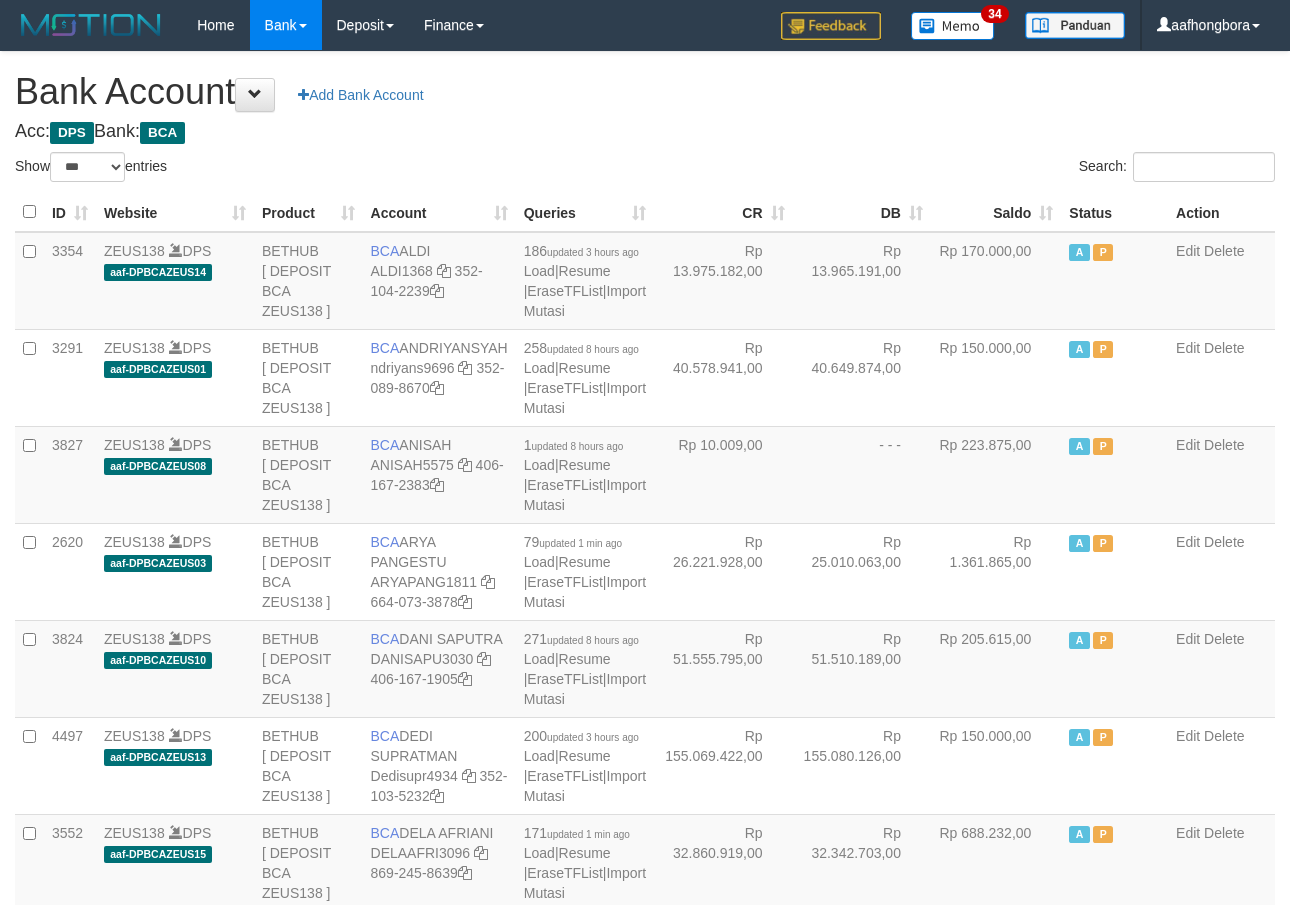 scroll, scrollTop: 0, scrollLeft: 0, axis: both 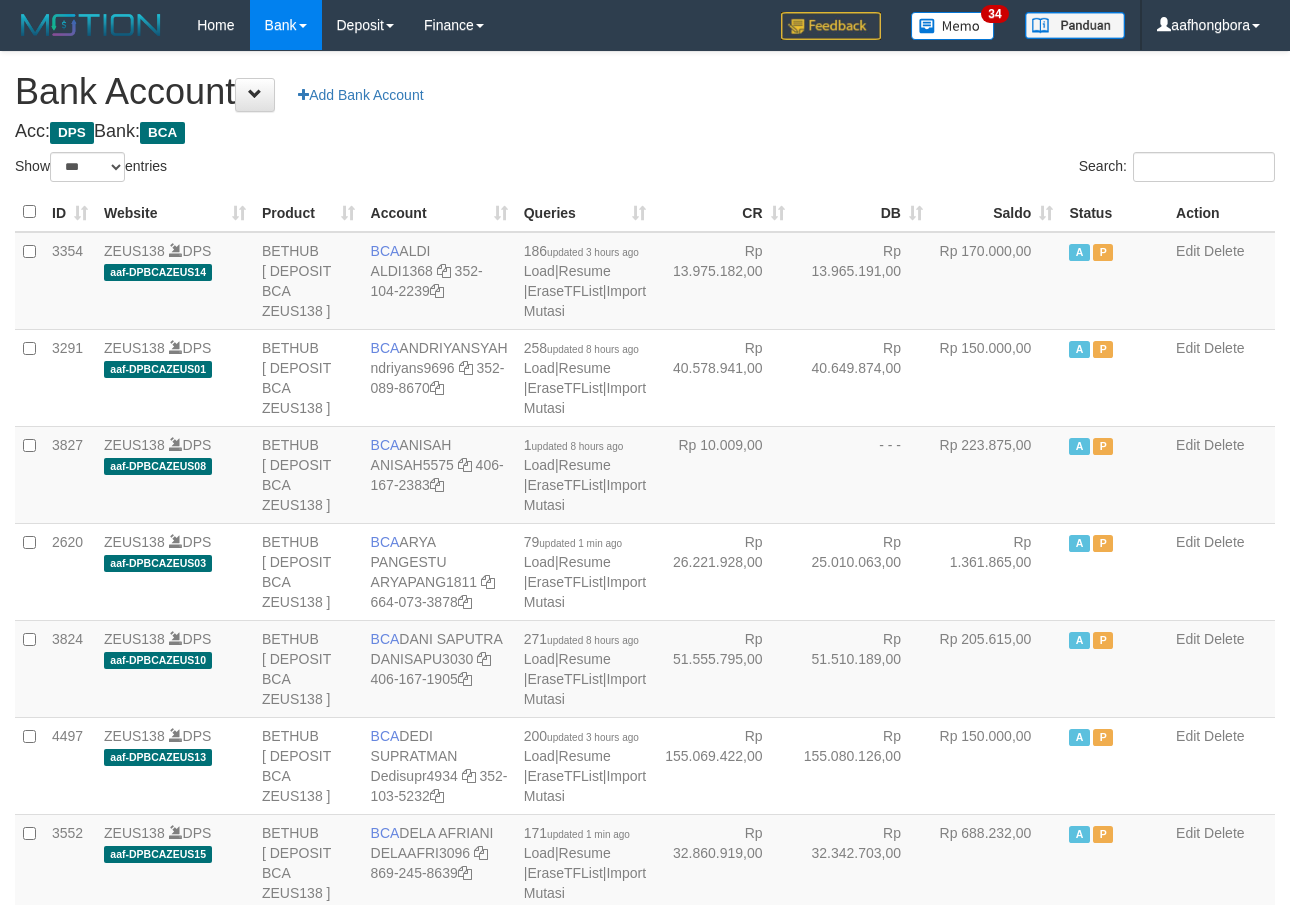 select on "***" 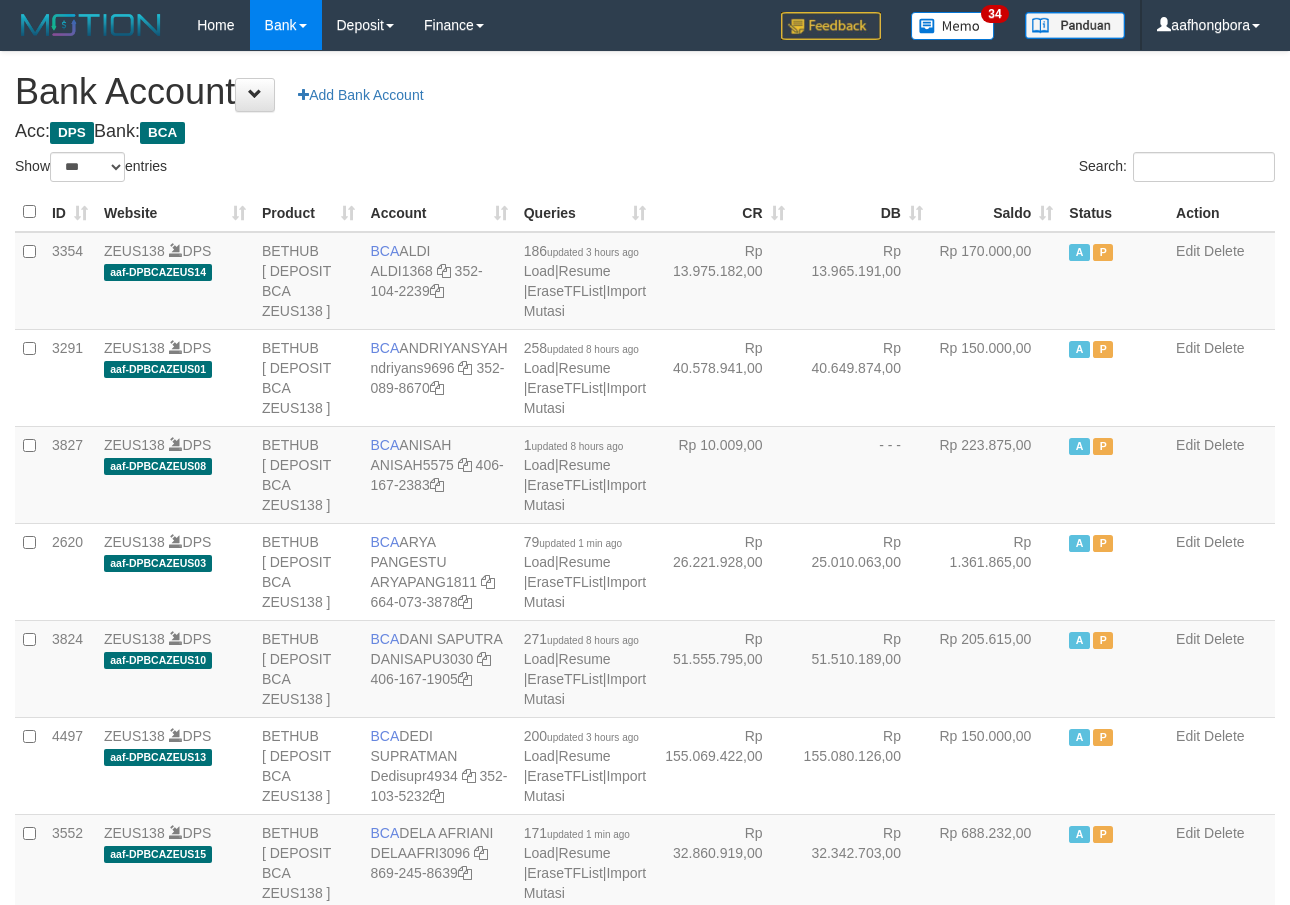 scroll, scrollTop: 0, scrollLeft: 0, axis: both 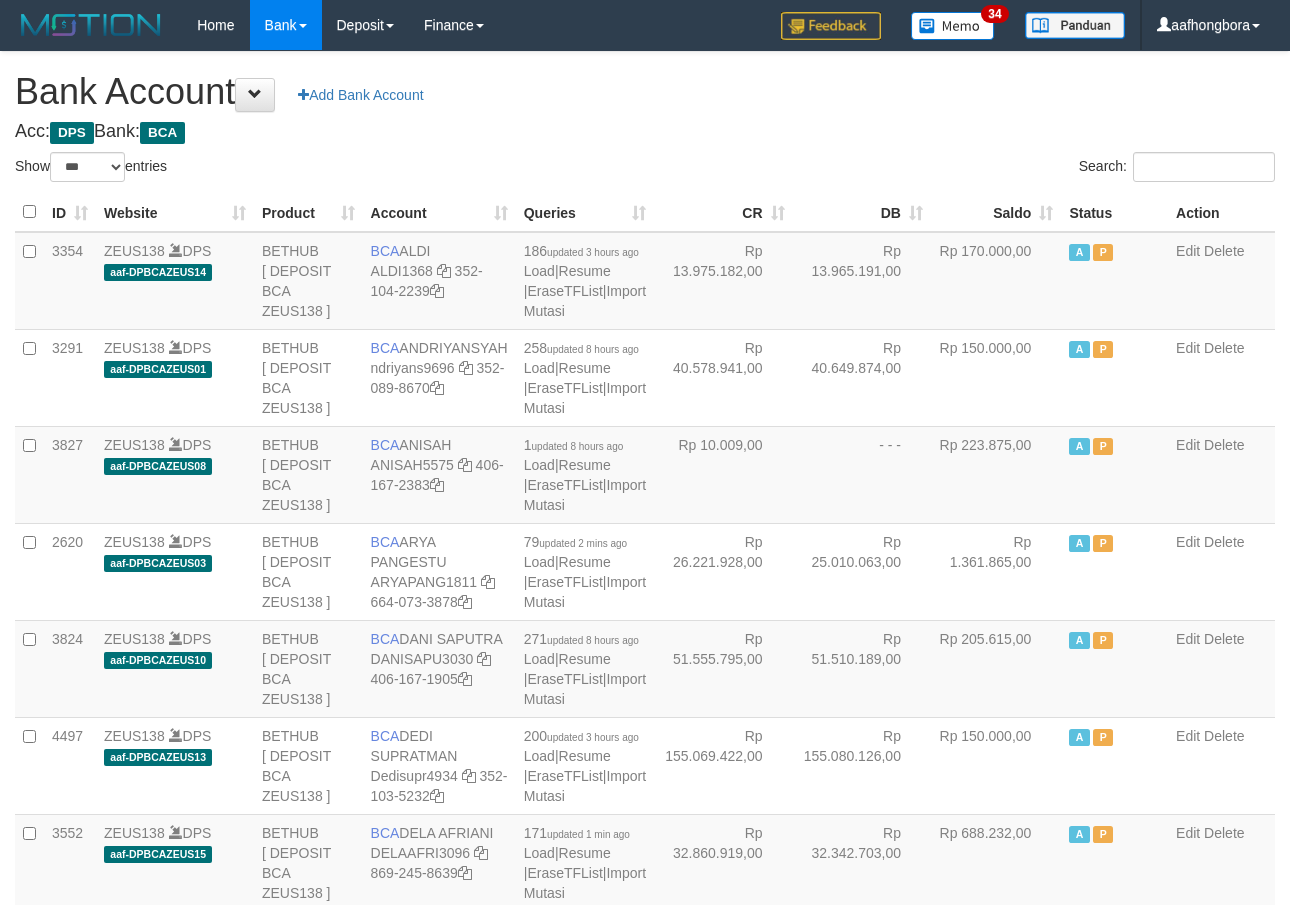 select on "***" 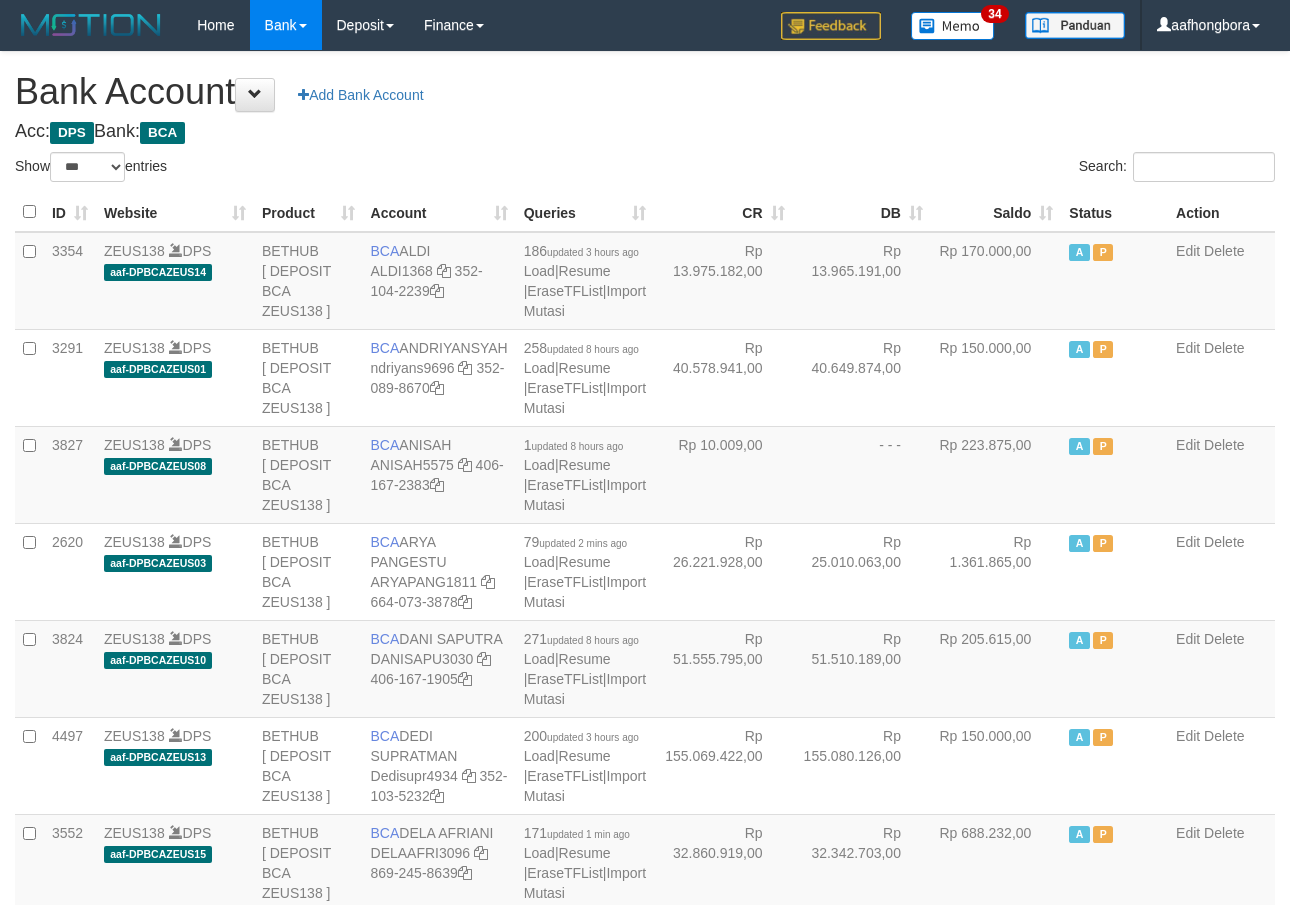 scroll, scrollTop: 0, scrollLeft: 0, axis: both 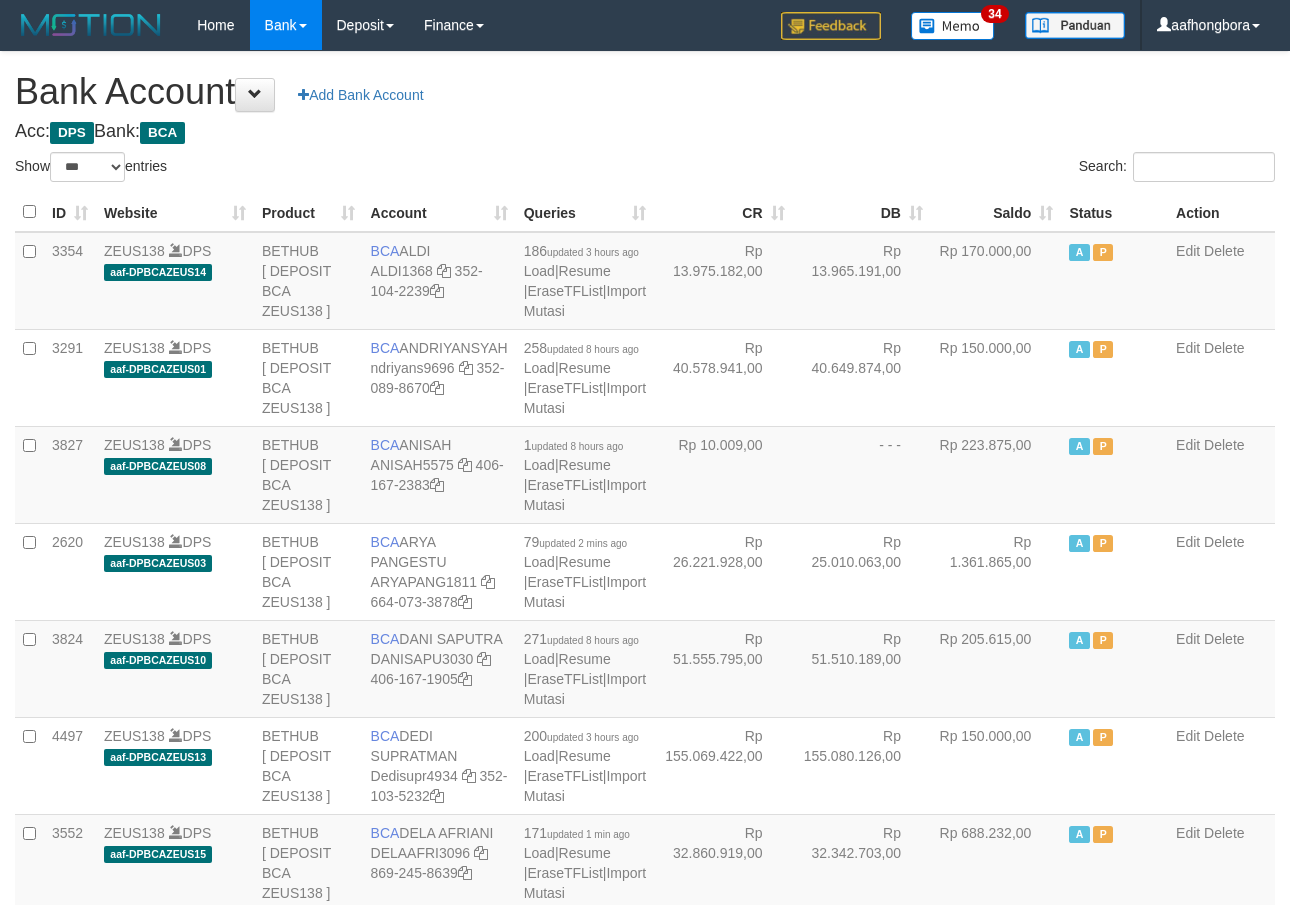 select on "***" 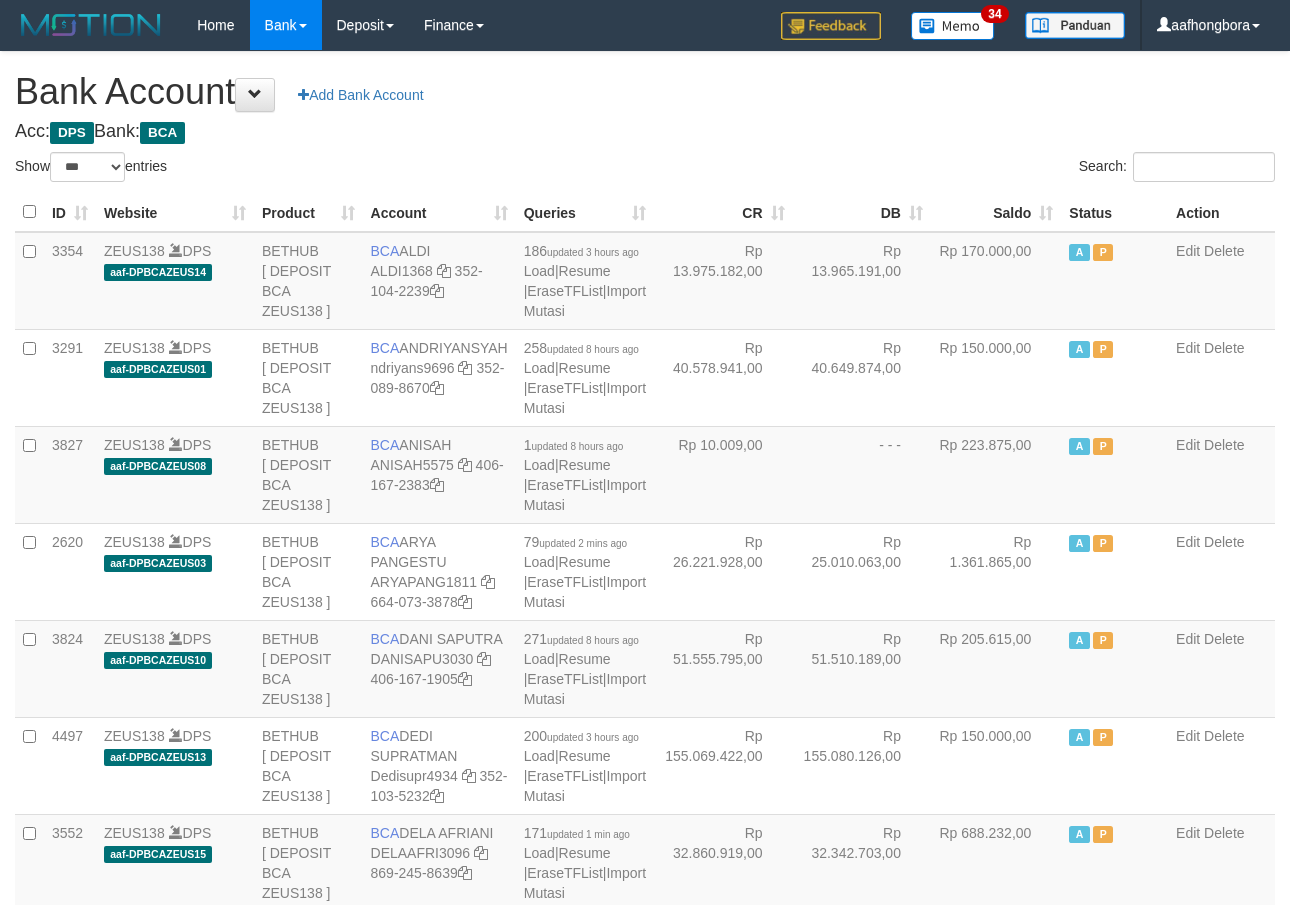 scroll, scrollTop: 0, scrollLeft: 0, axis: both 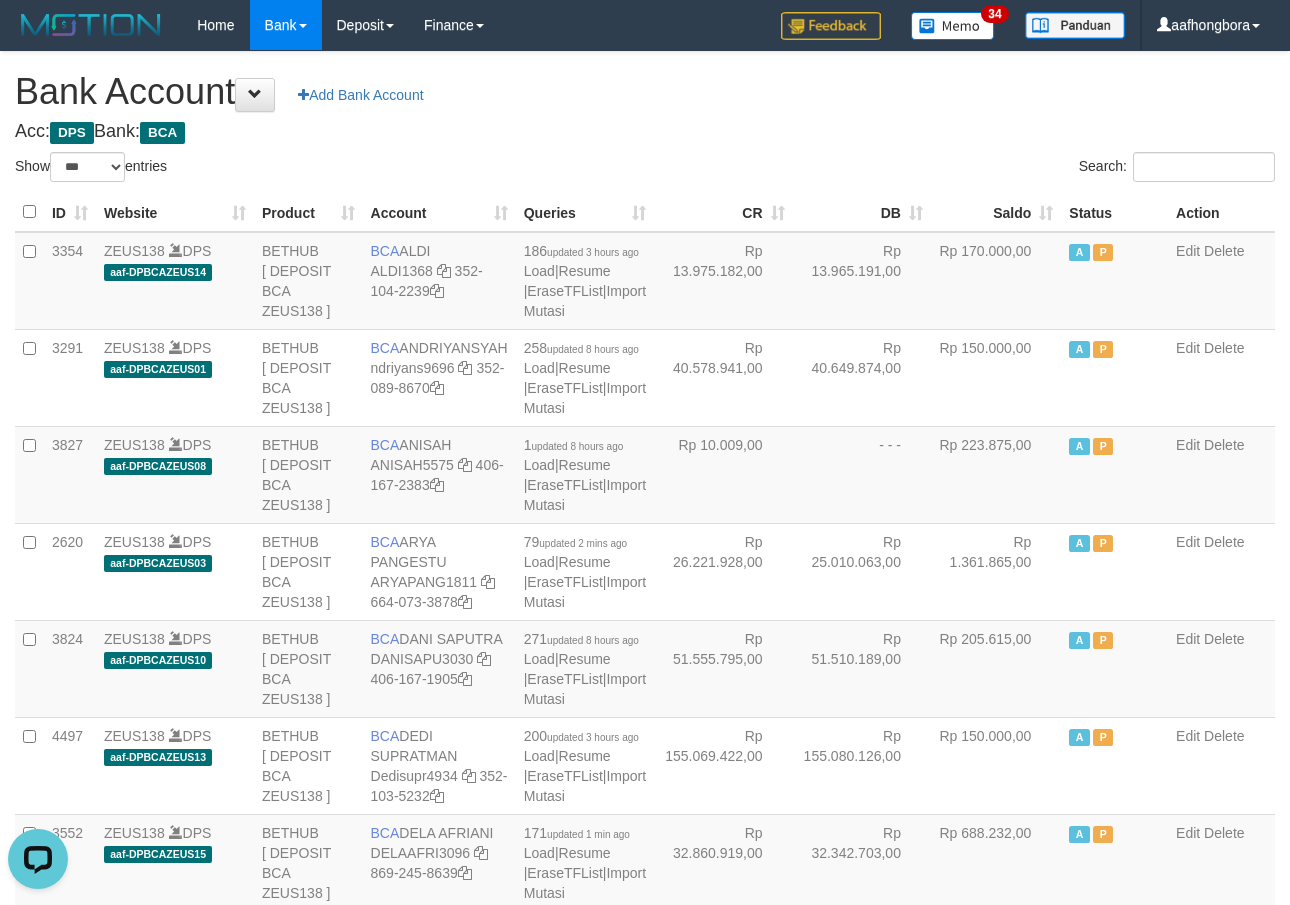 click on "**********" at bounding box center (645, 1601) 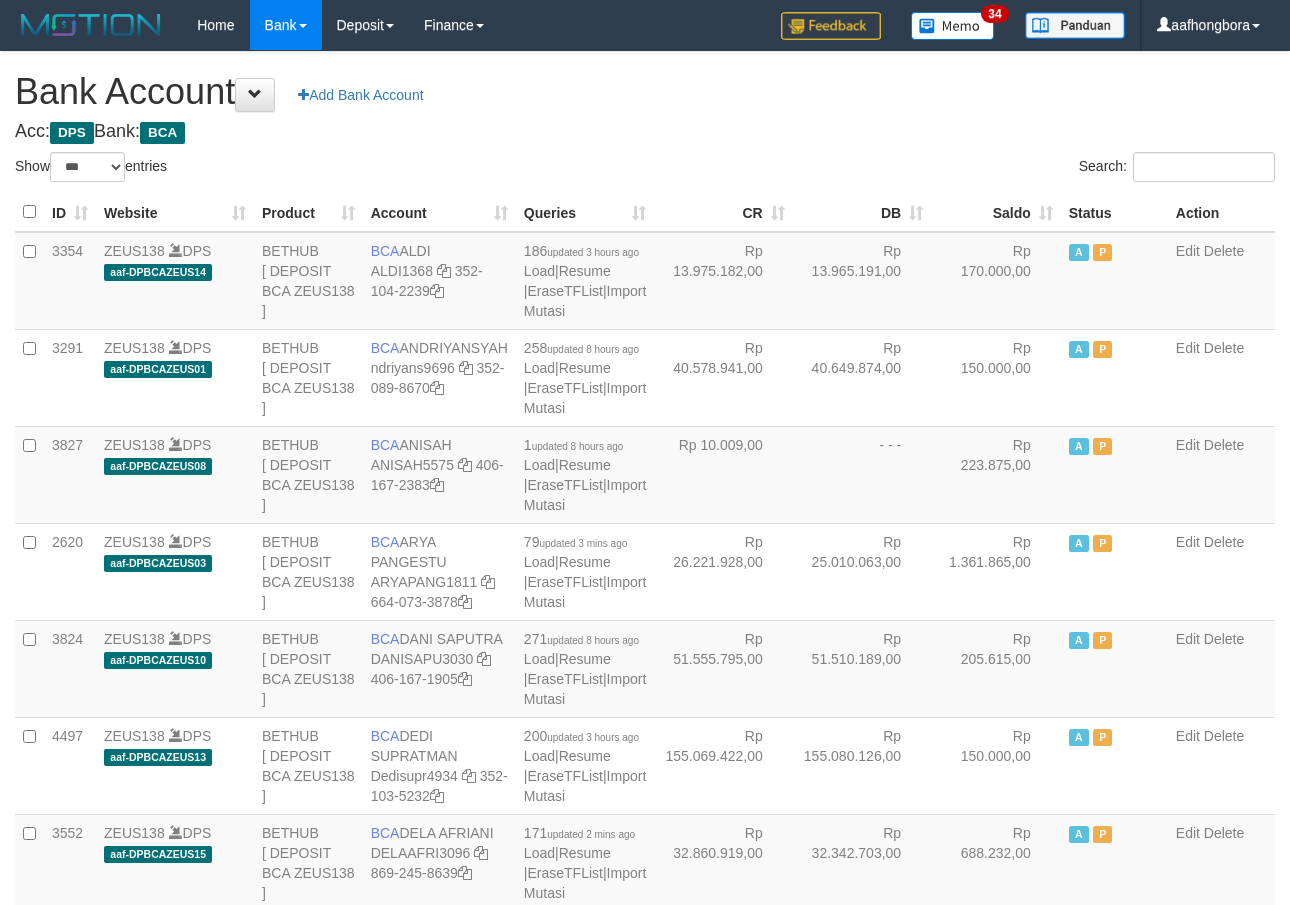 select on "***" 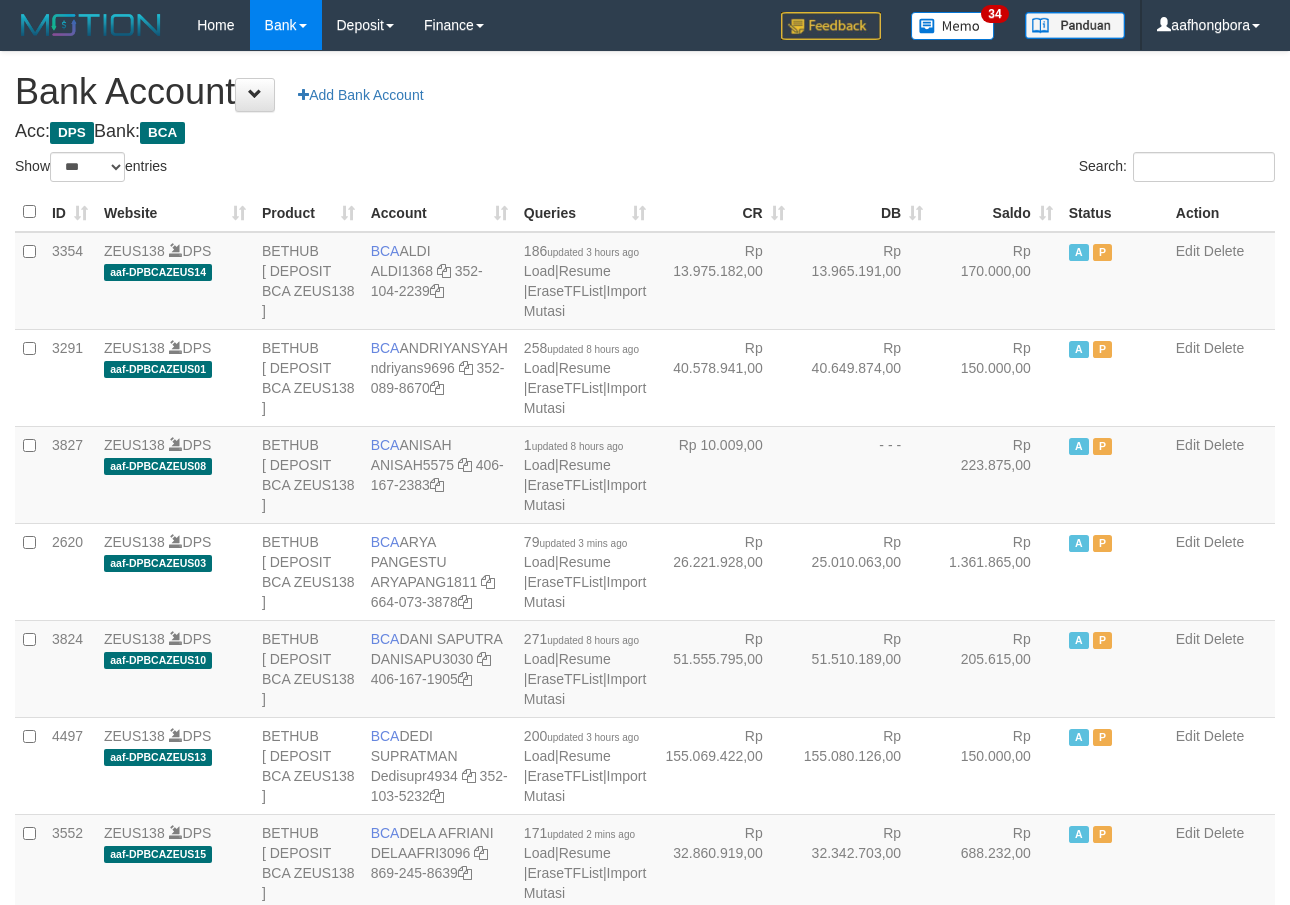 scroll, scrollTop: 0, scrollLeft: 0, axis: both 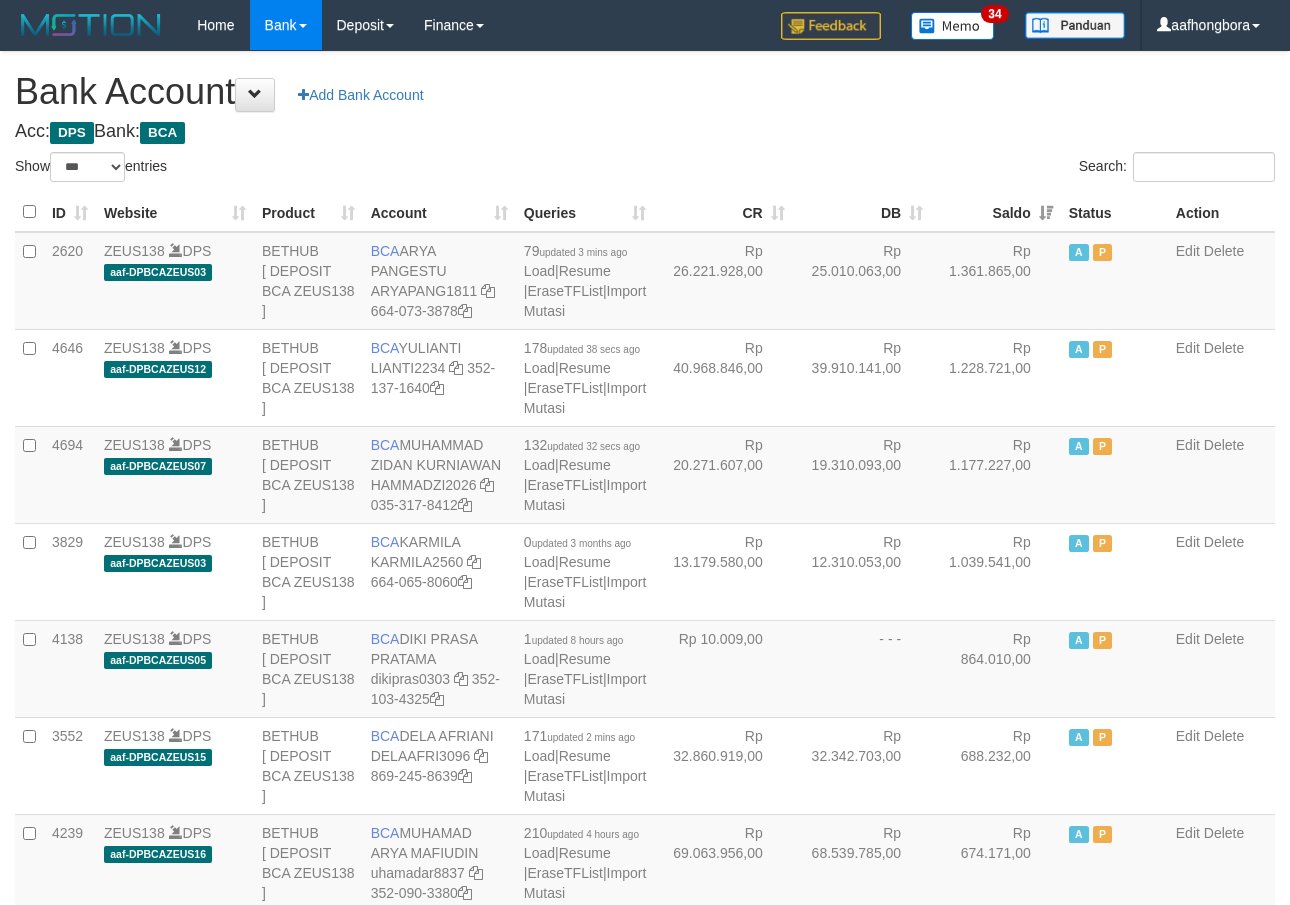 click on "Saldo" at bounding box center [996, 212] 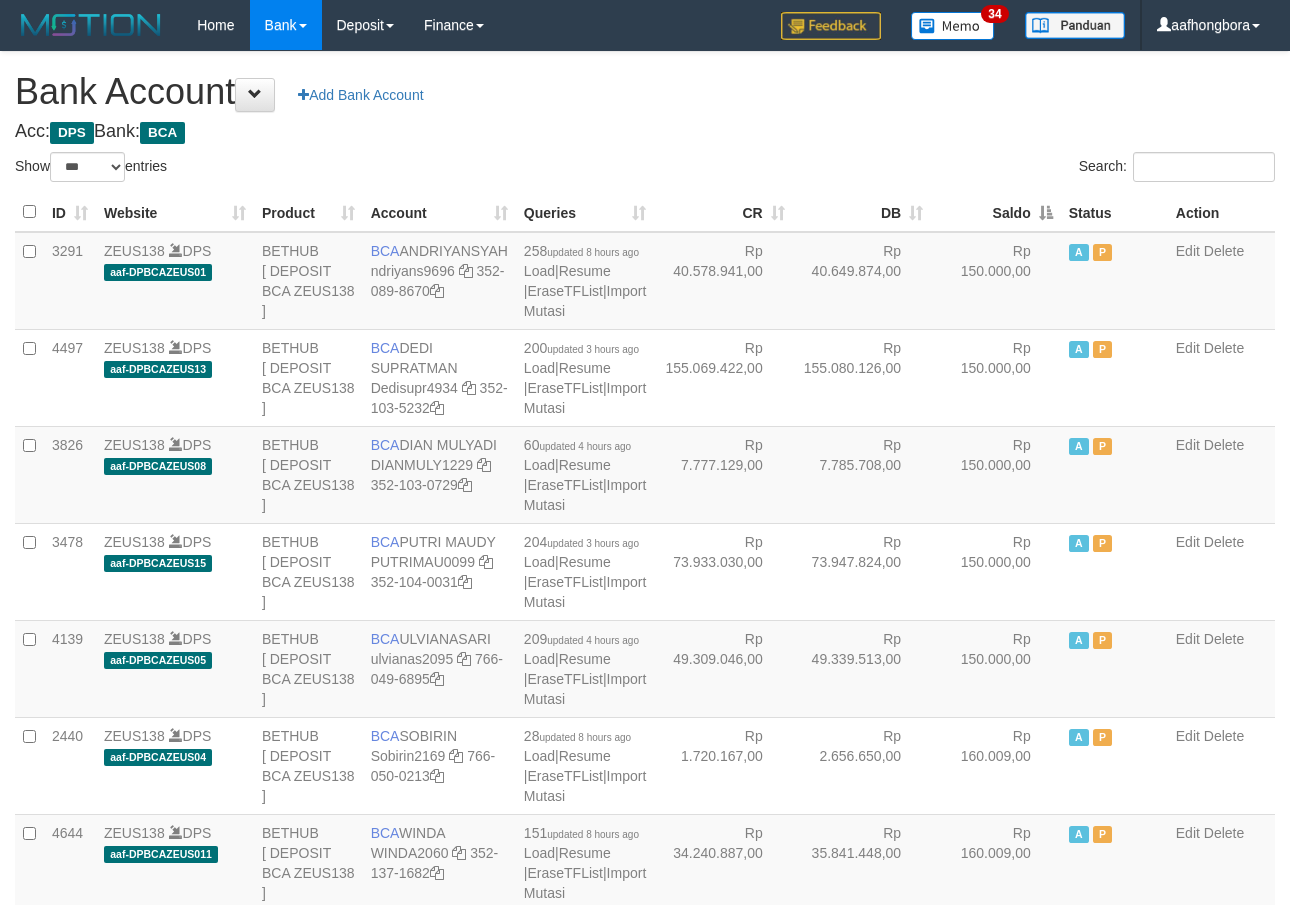click on "Saldo" at bounding box center [996, 212] 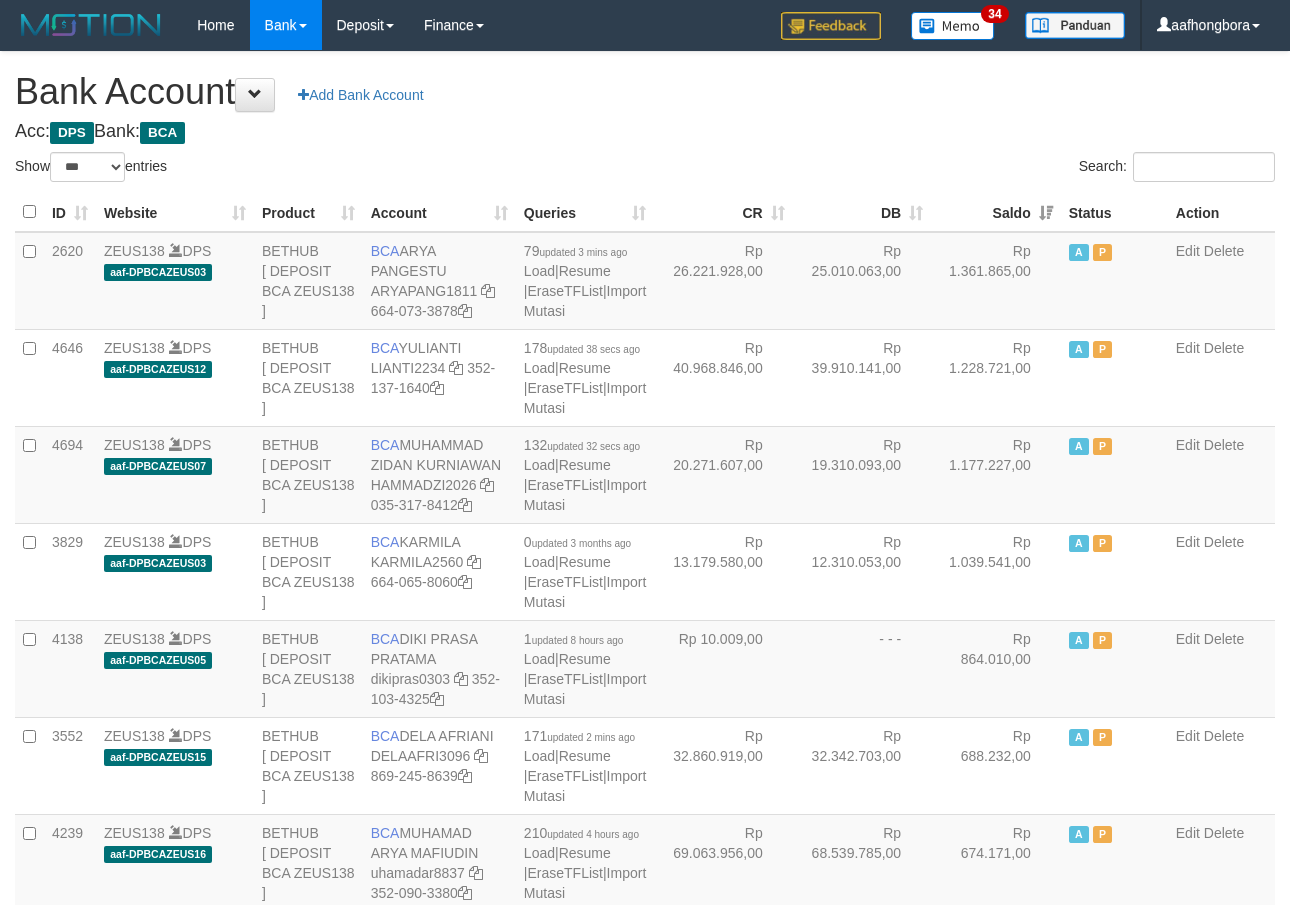 click on "Saldo" at bounding box center [996, 212] 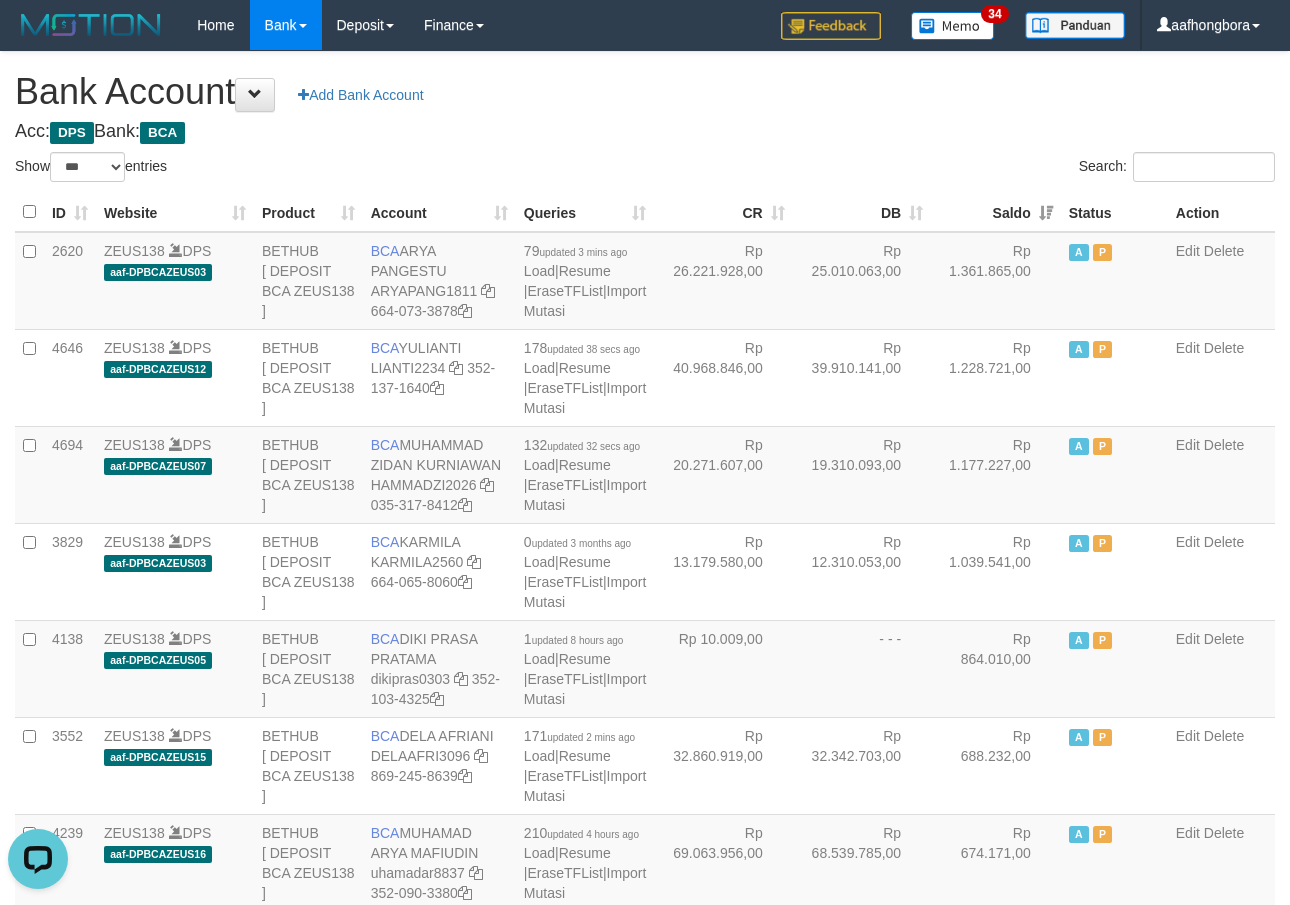 scroll, scrollTop: 0, scrollLeft: 0, axis: both 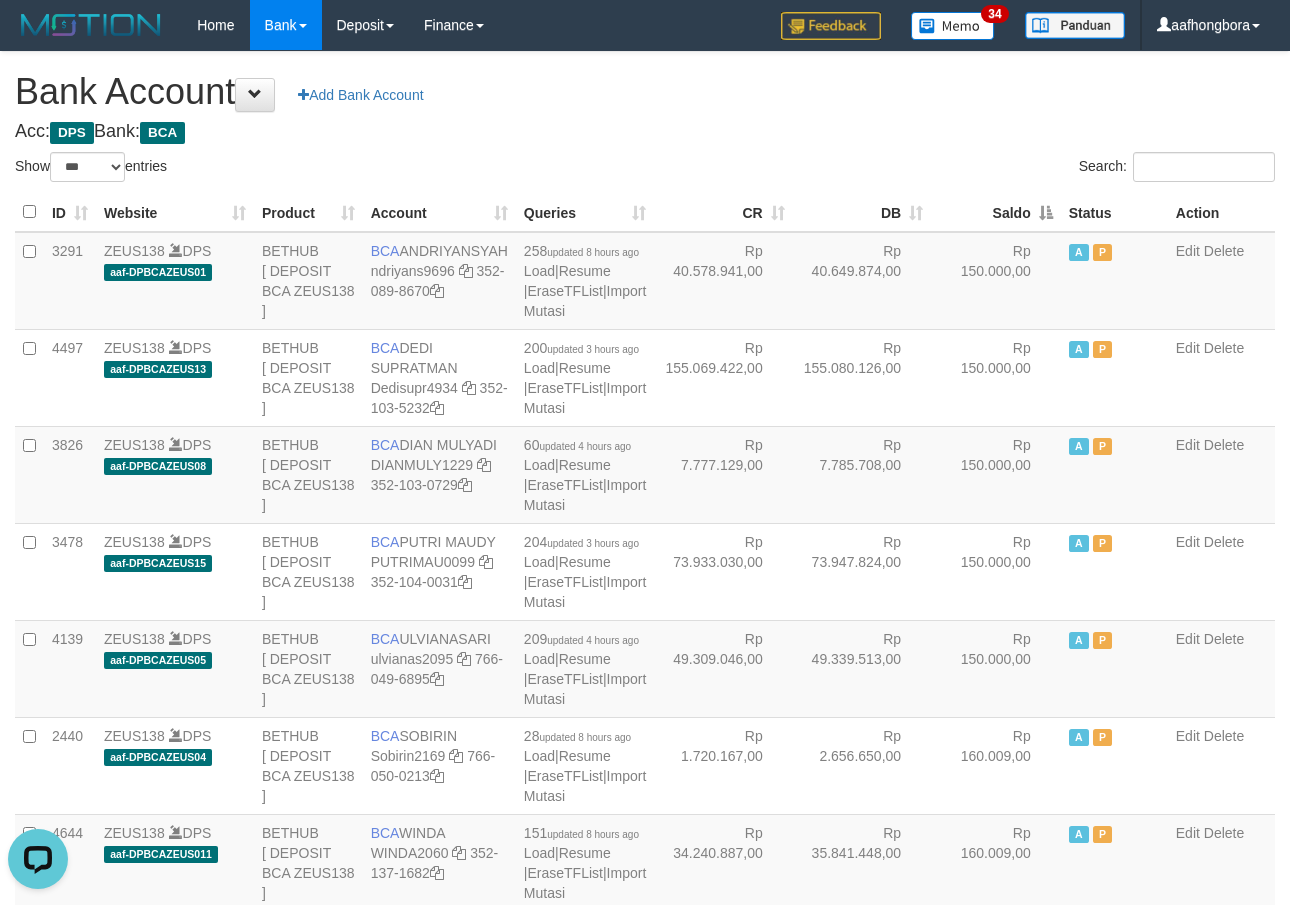 click on "Saldo" at bounding box center [996, 212] 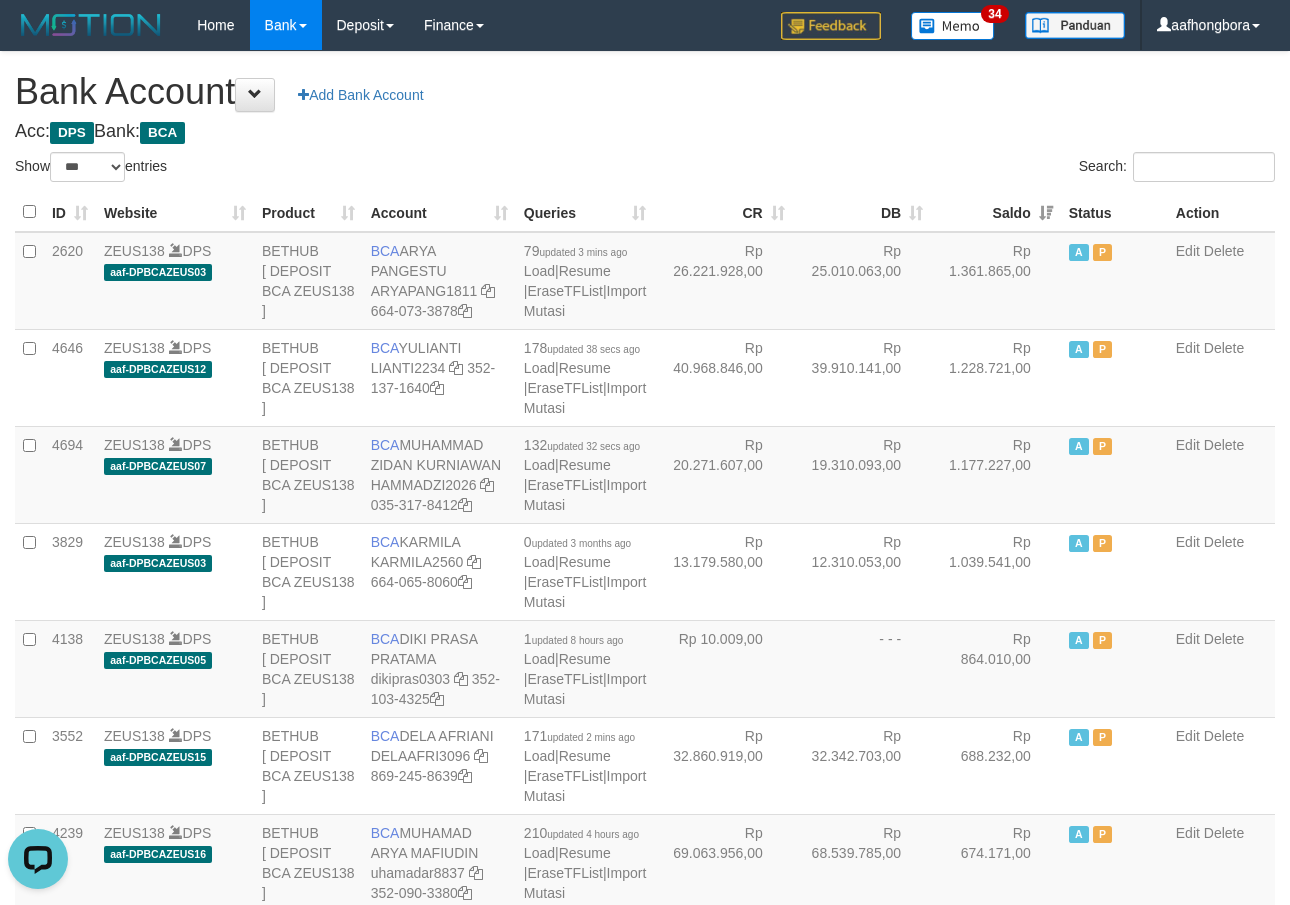click on "Saldo" at bounding box center [996, 212] 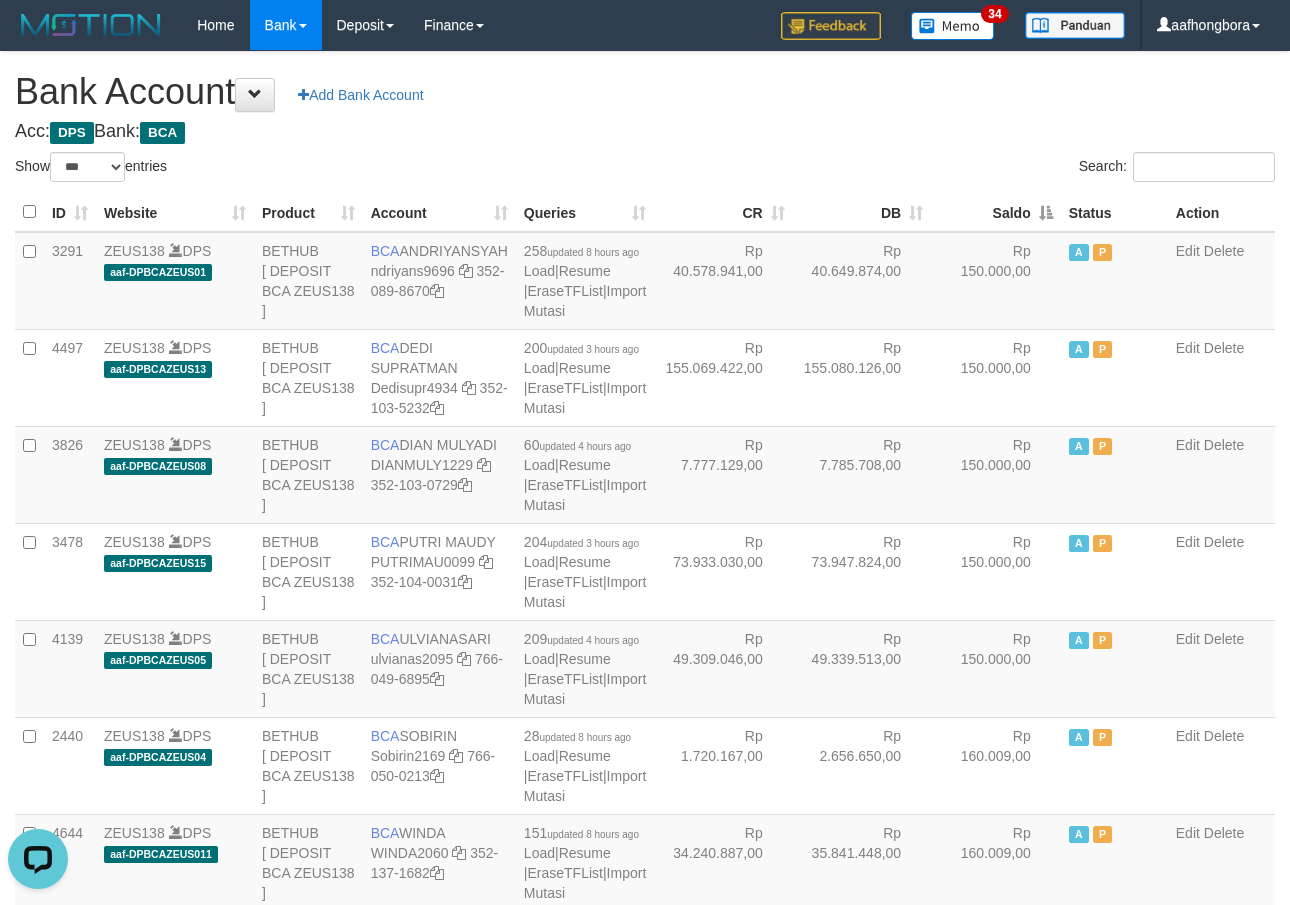 click on "Saldo" at bounding box center (996, 212) 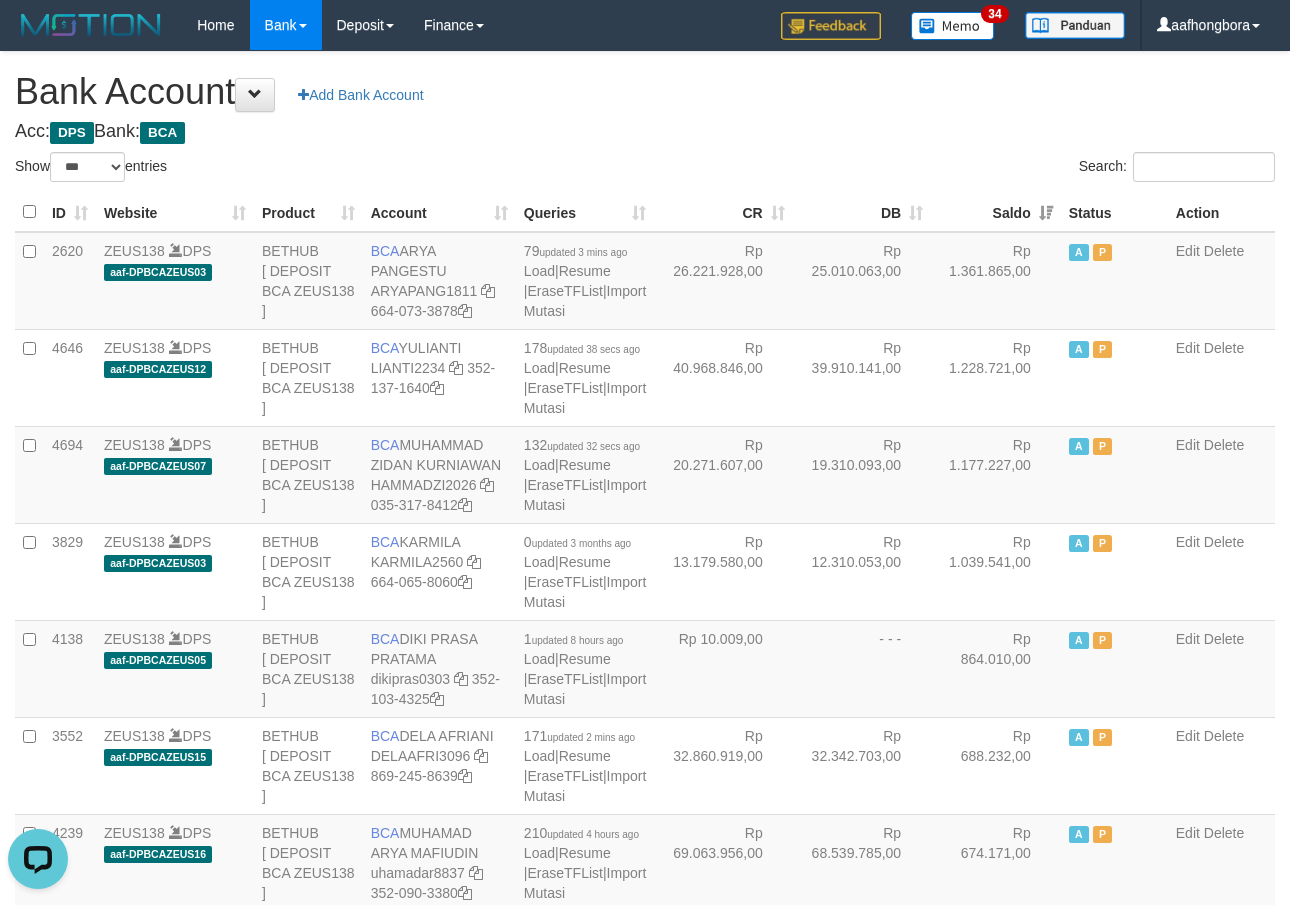 click on "Saldo" at bounding box center [996, 212] 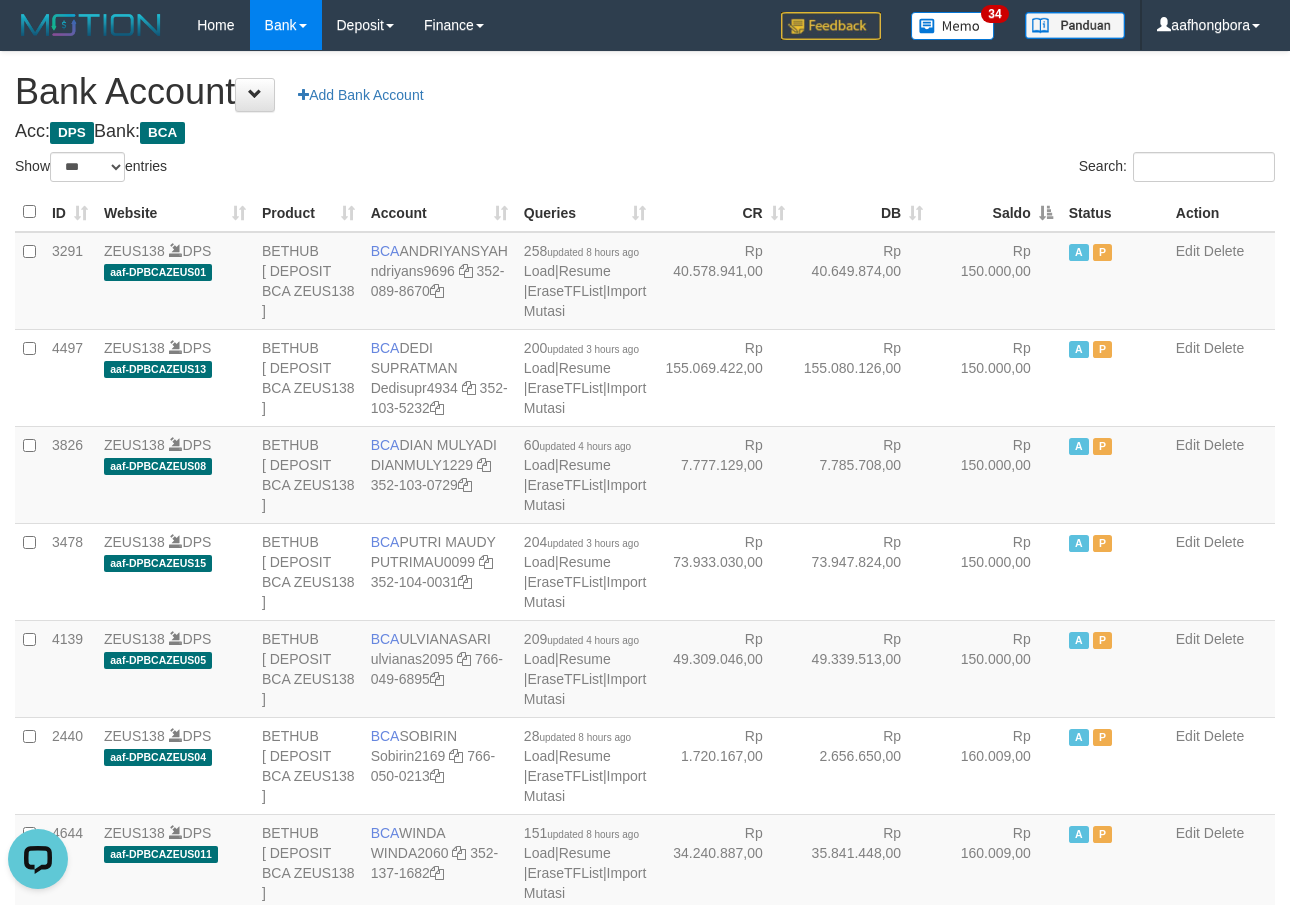 click on "Acc: 										 DPS
Bank:   BCA" at bounding box center [645, 132] 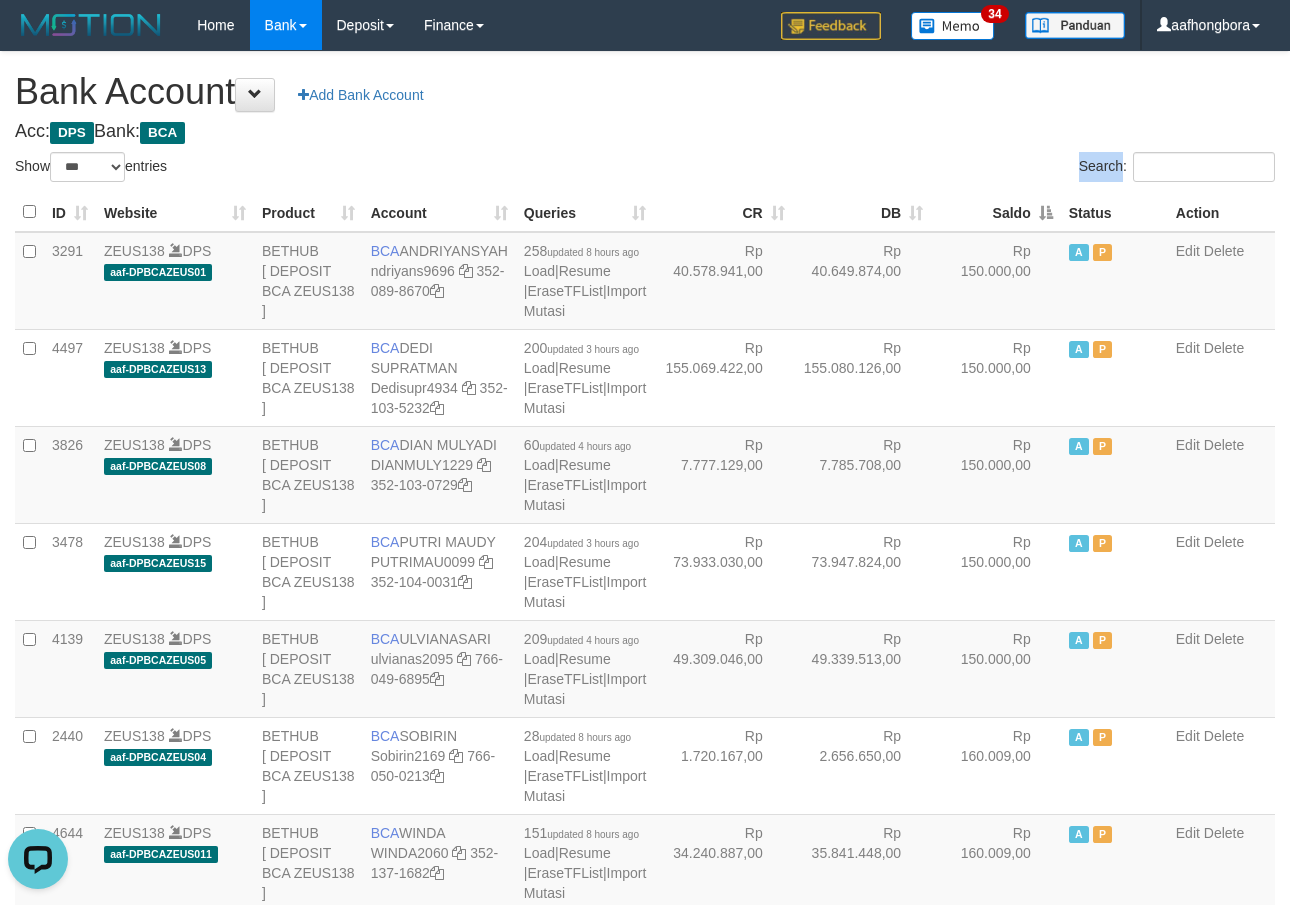 click on "**********" at bounding box center (645, 1601) 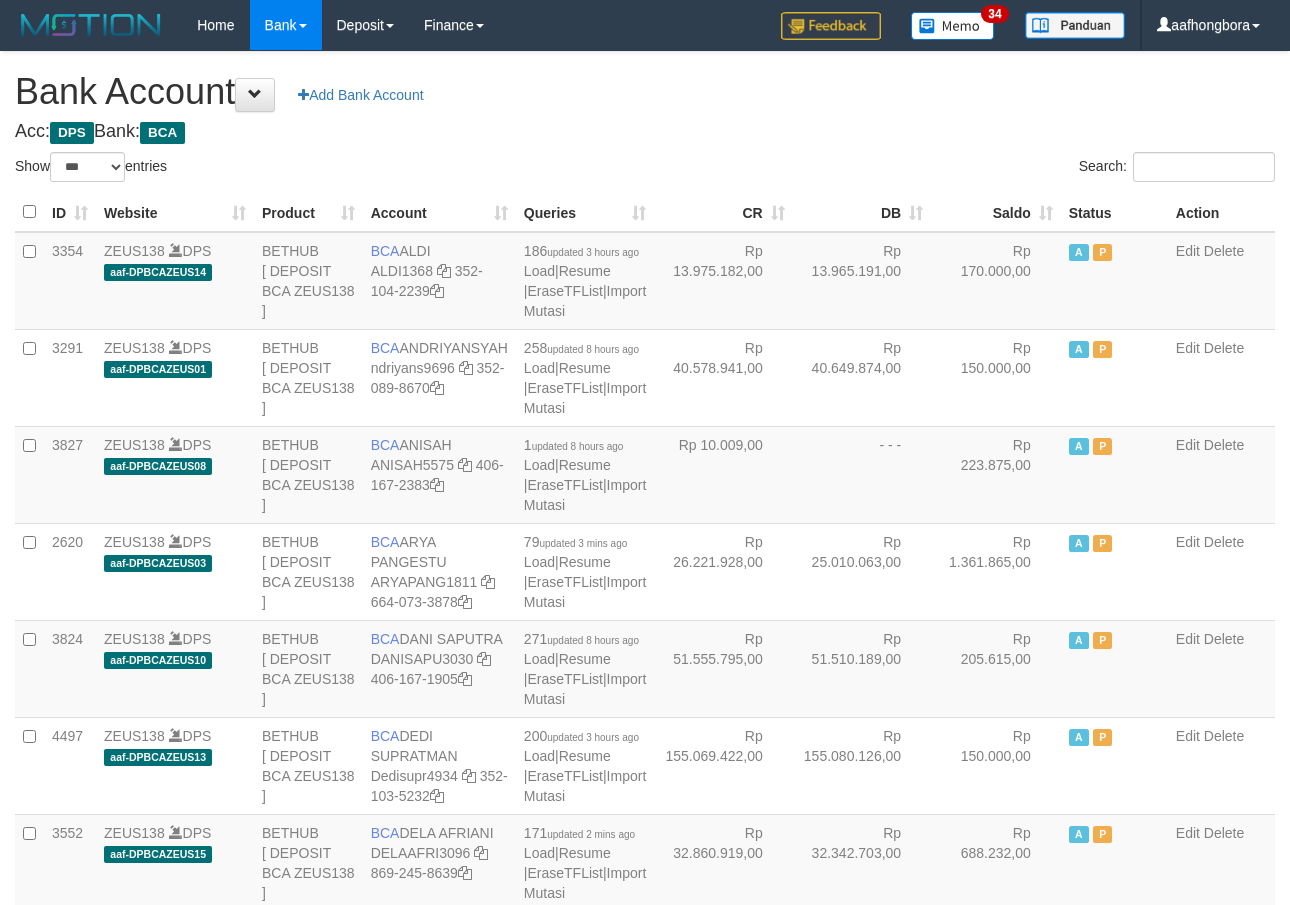select on "***" 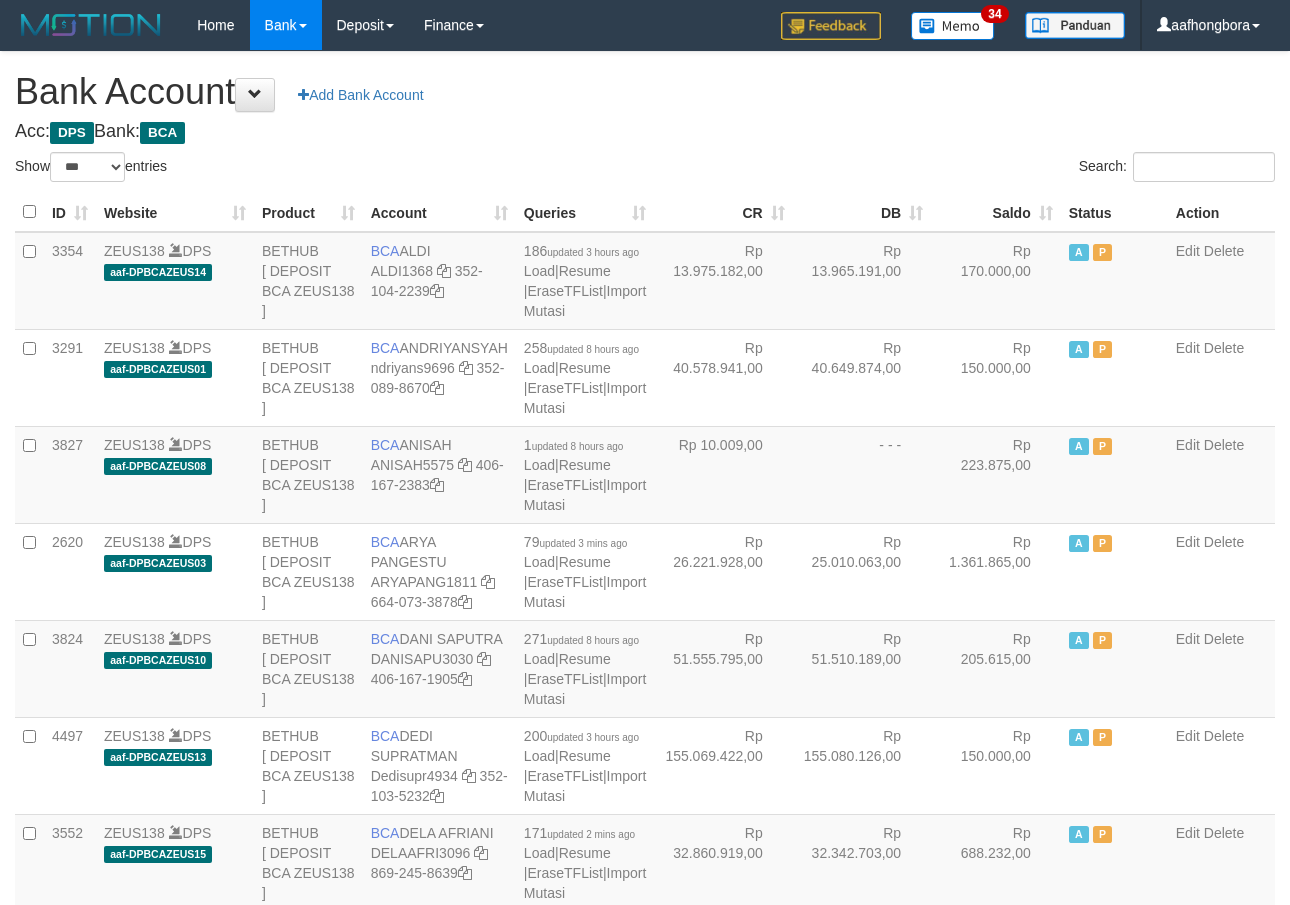 scroll, scrollTop: 0, scrollLeft: 0, axis: both 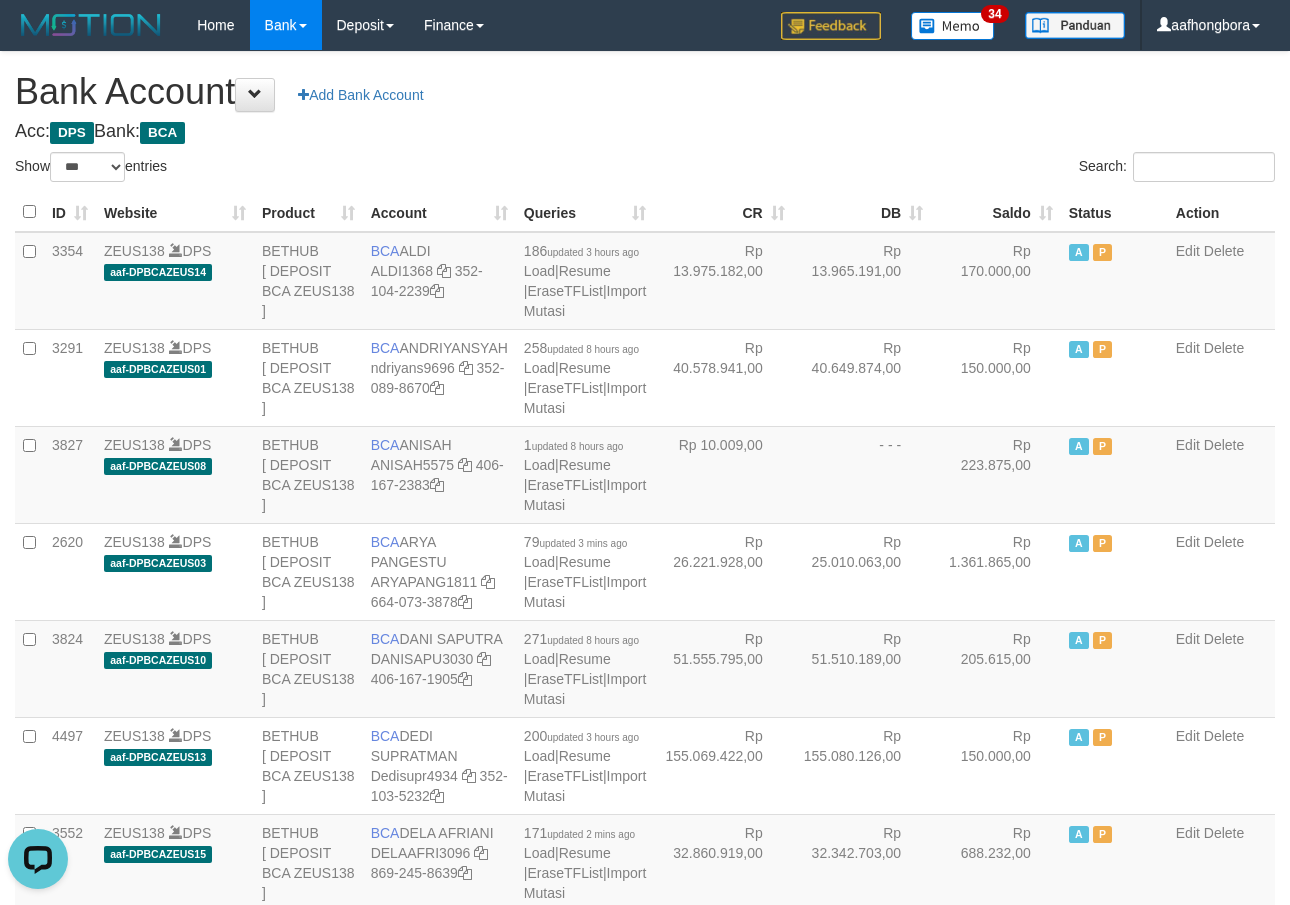 click on "**********" at bounding box center (645, 1601) 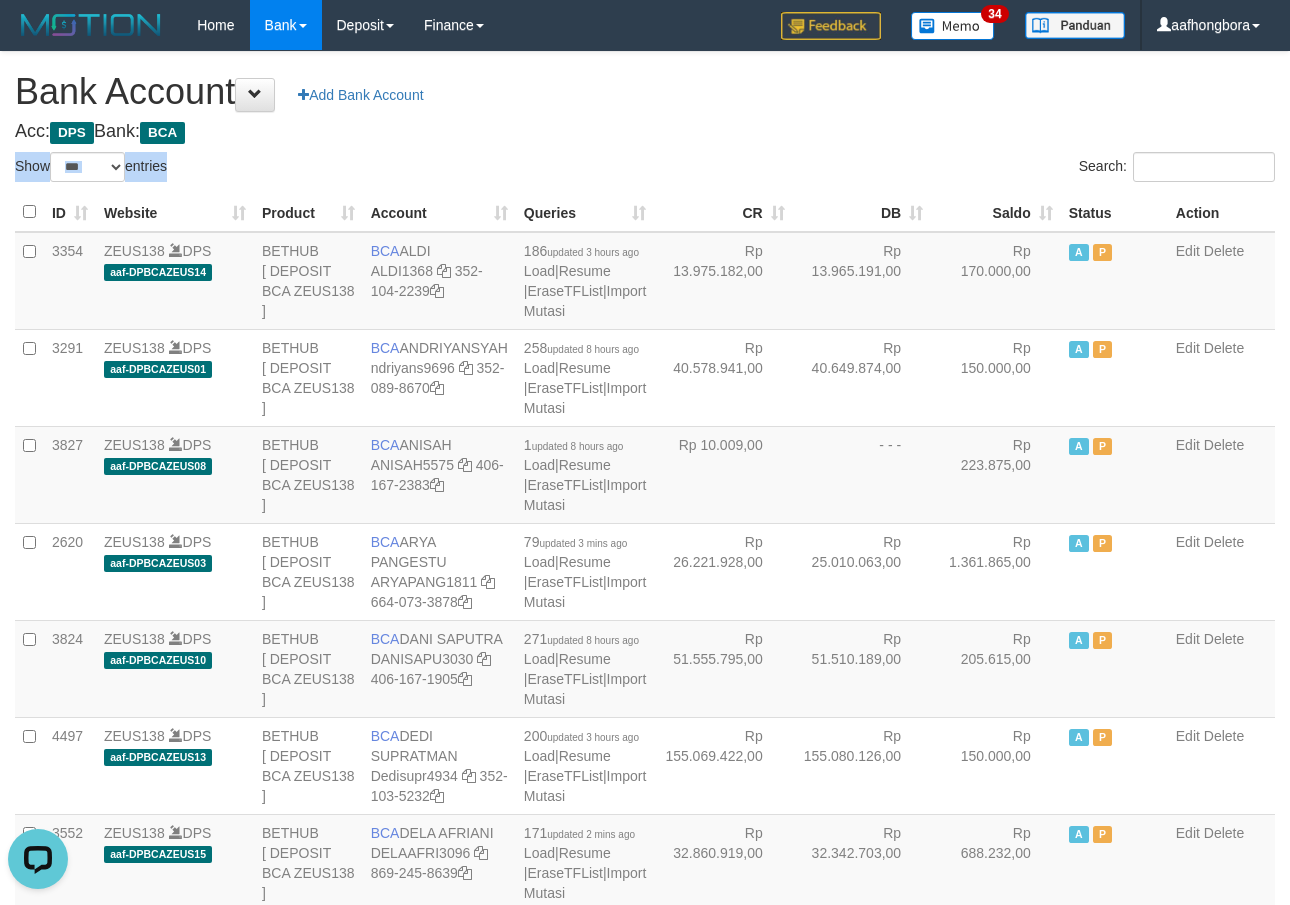 click on "**********" at bounding box center [645, 1601] 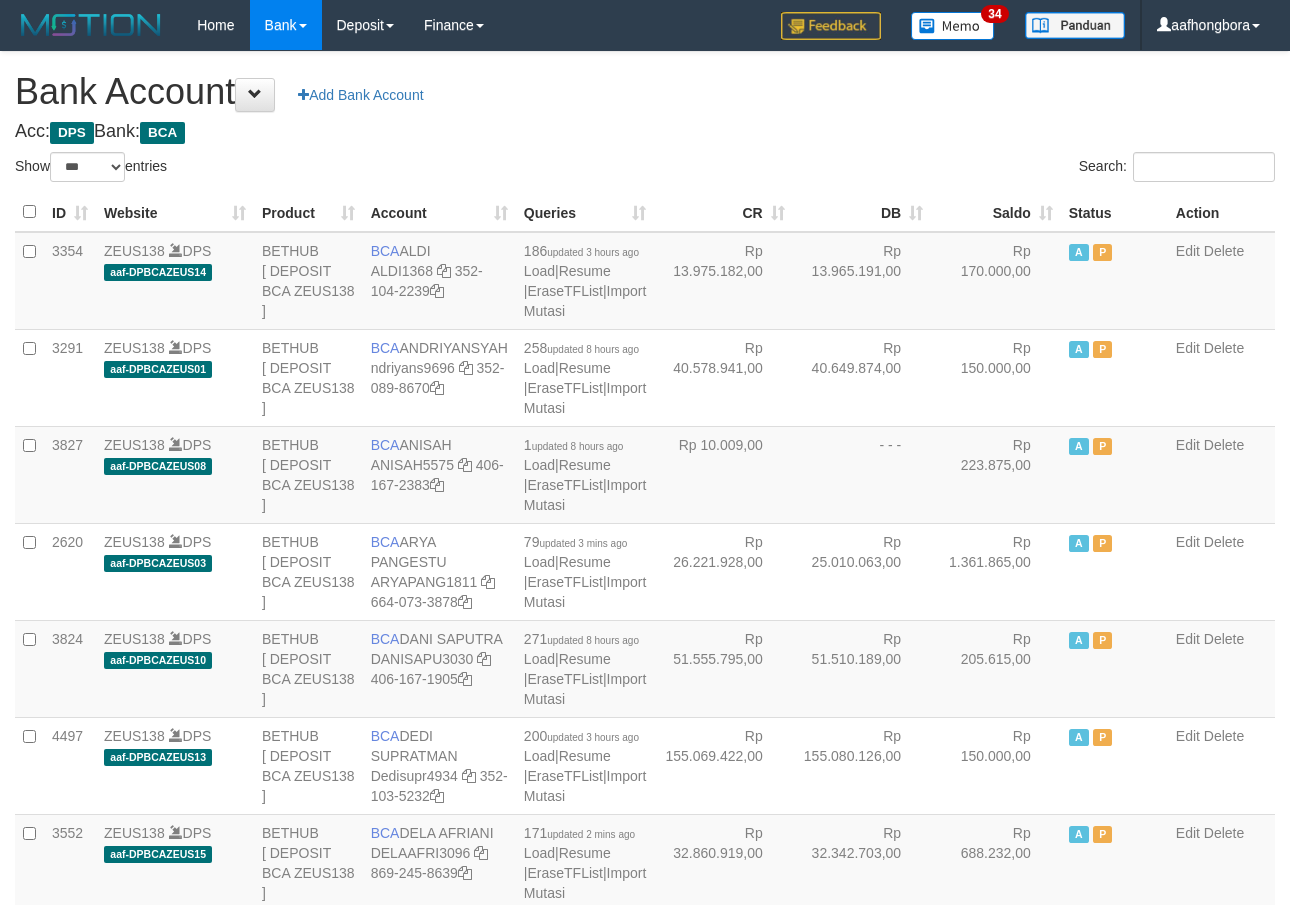 select on "***" 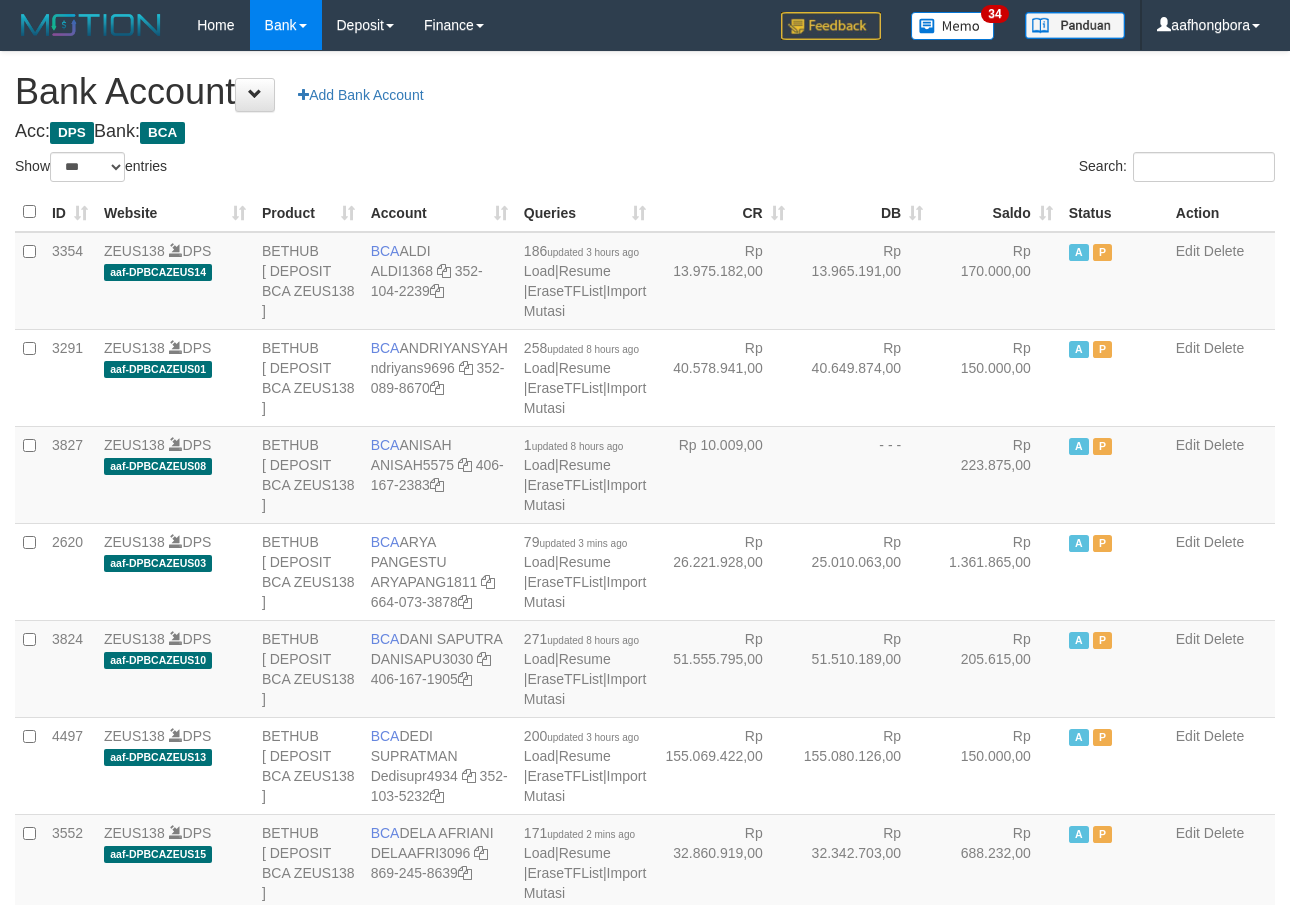 scroll, scrollTop: 0, scrollLeft: 0, axis: both 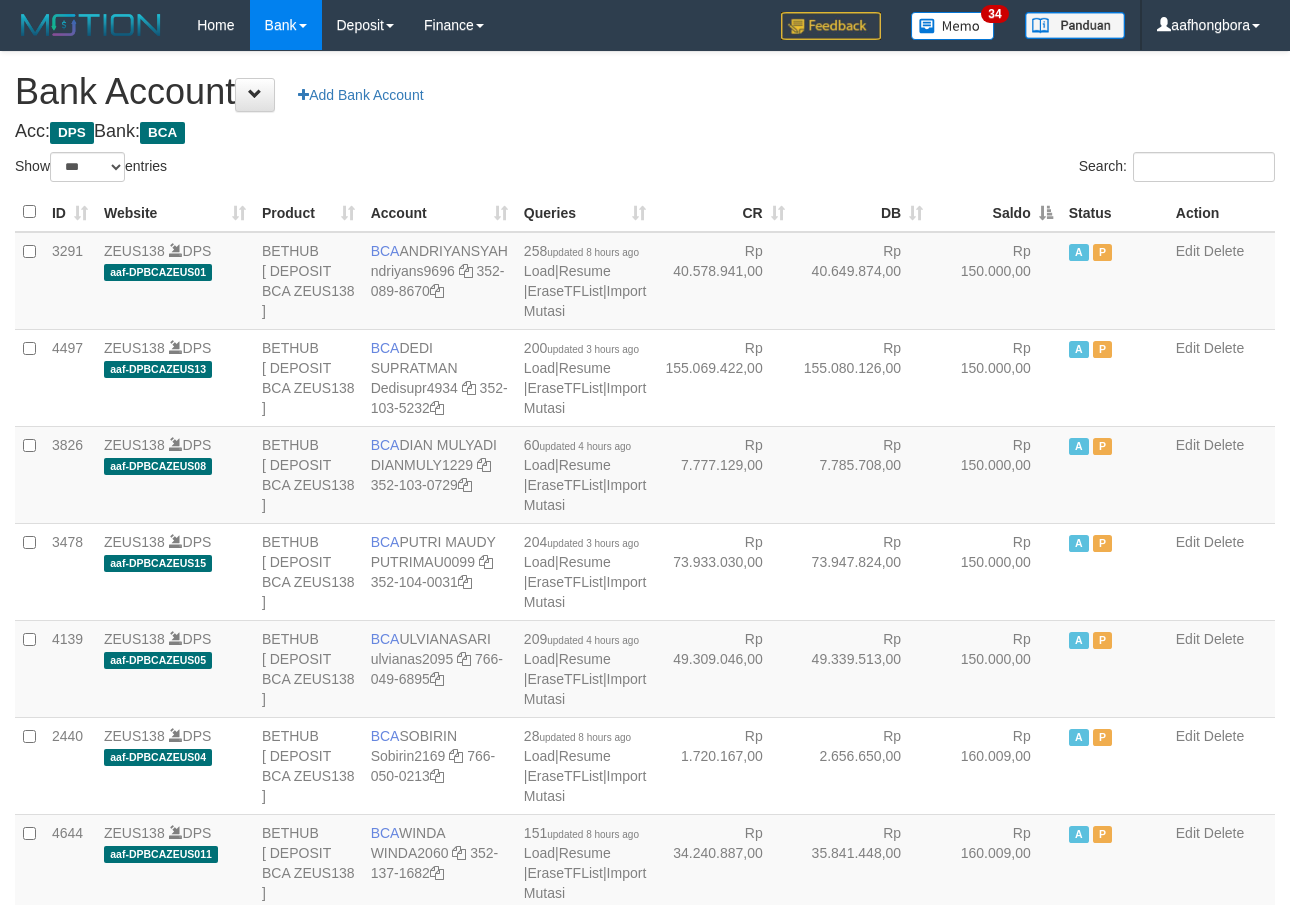 click on "Saldo" at bounding box center [996, 212] 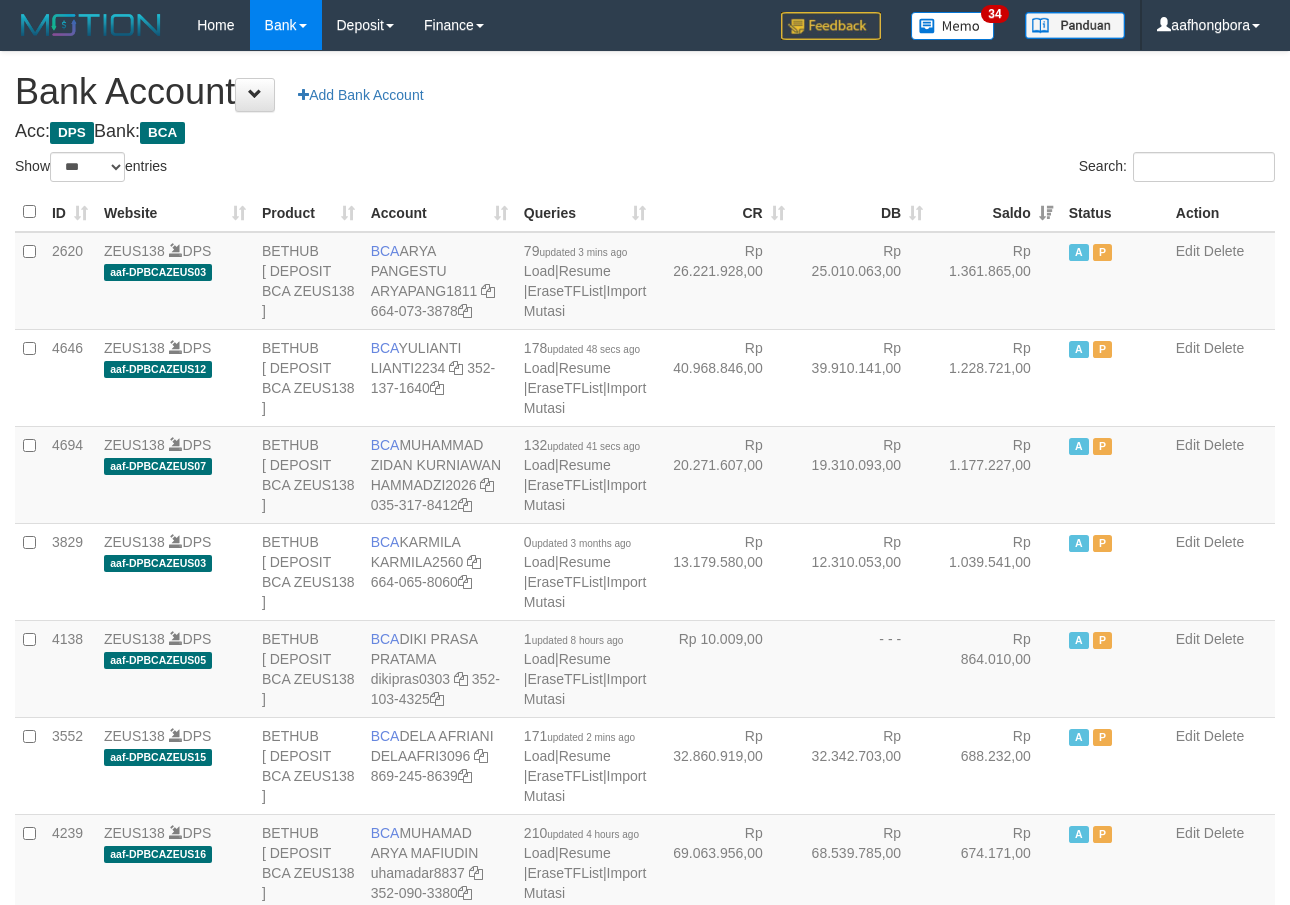 click on "Saldo" at bounding box center [996, 212] 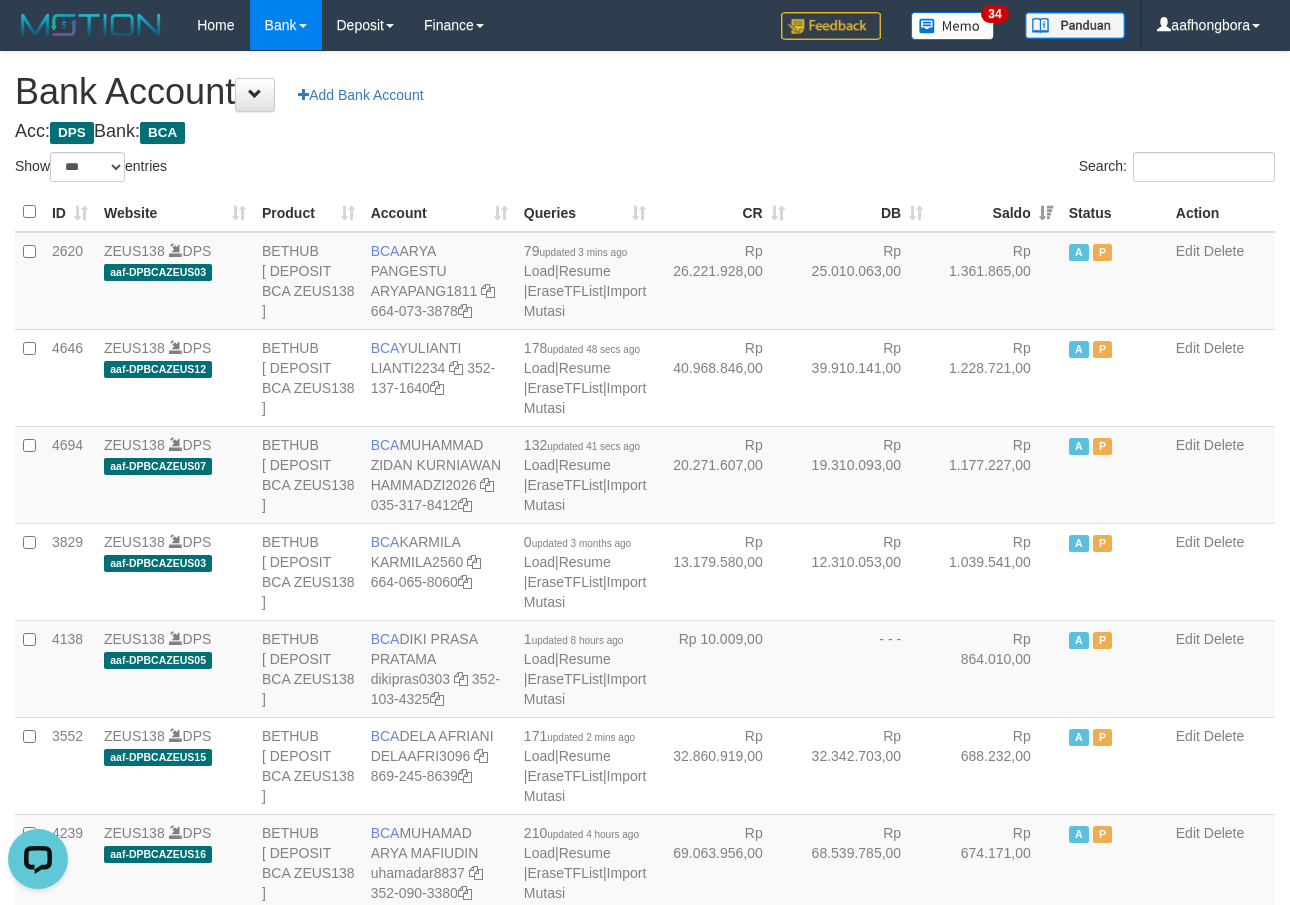 scroll, scrollTop: 0, scrollLeft: 0, axis: both 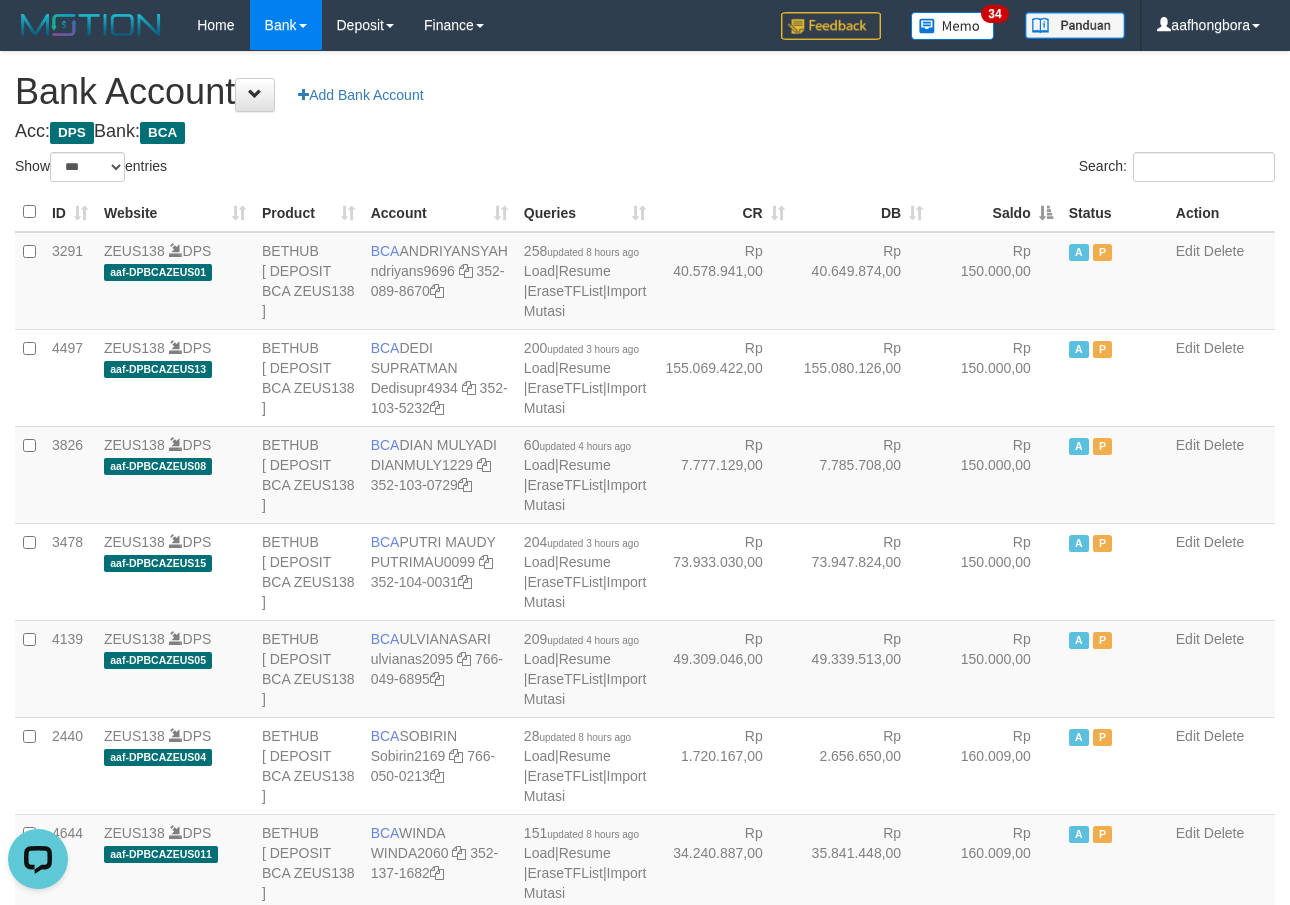 click on "Saldo" at bounding box center (996, 212) 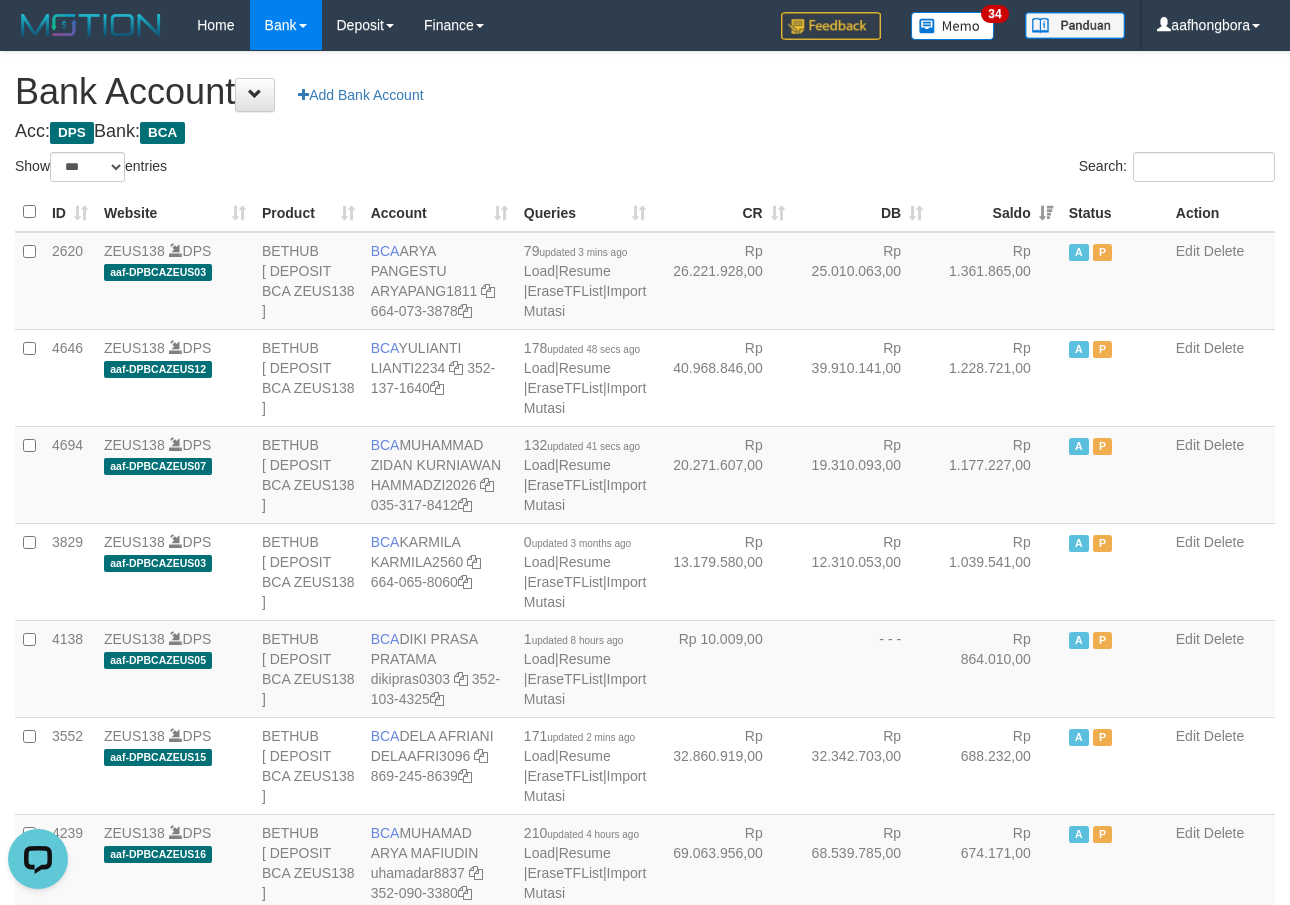 click on "Saldo" at bounding box center (996, 212) 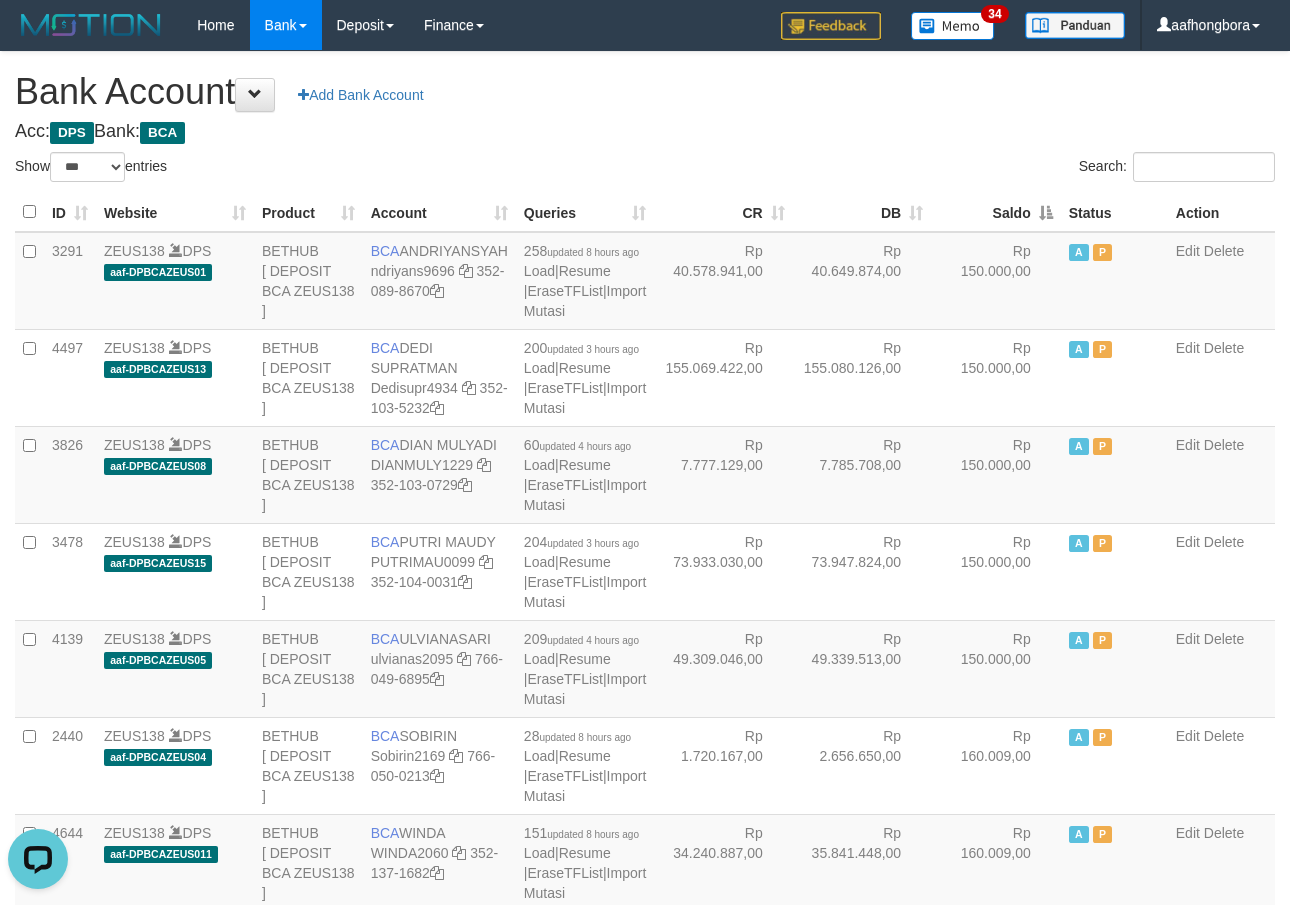 click on "Acc: 										 DPS
Bank:   BCA" at bounding box center [645, 132] 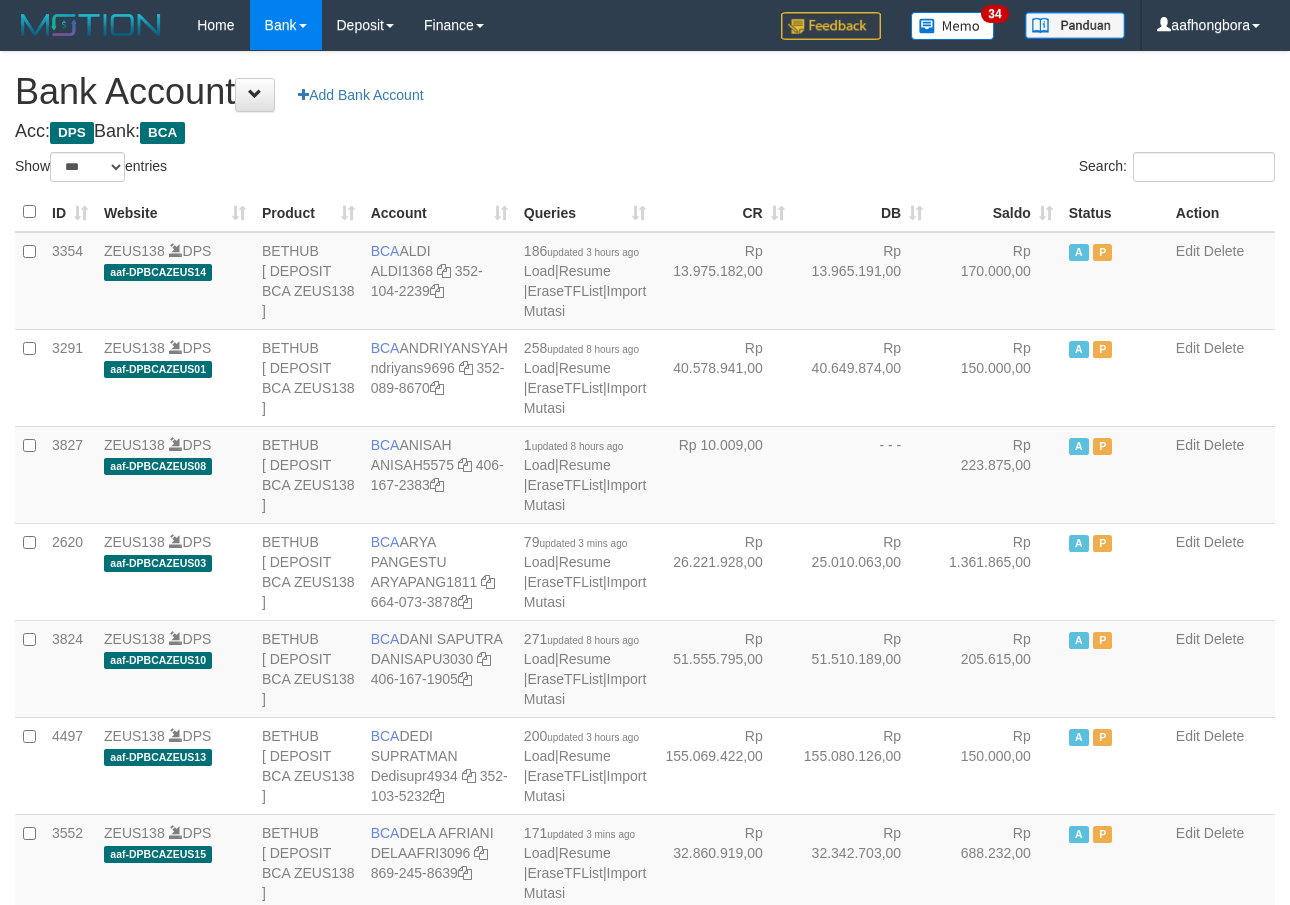 select on "***" 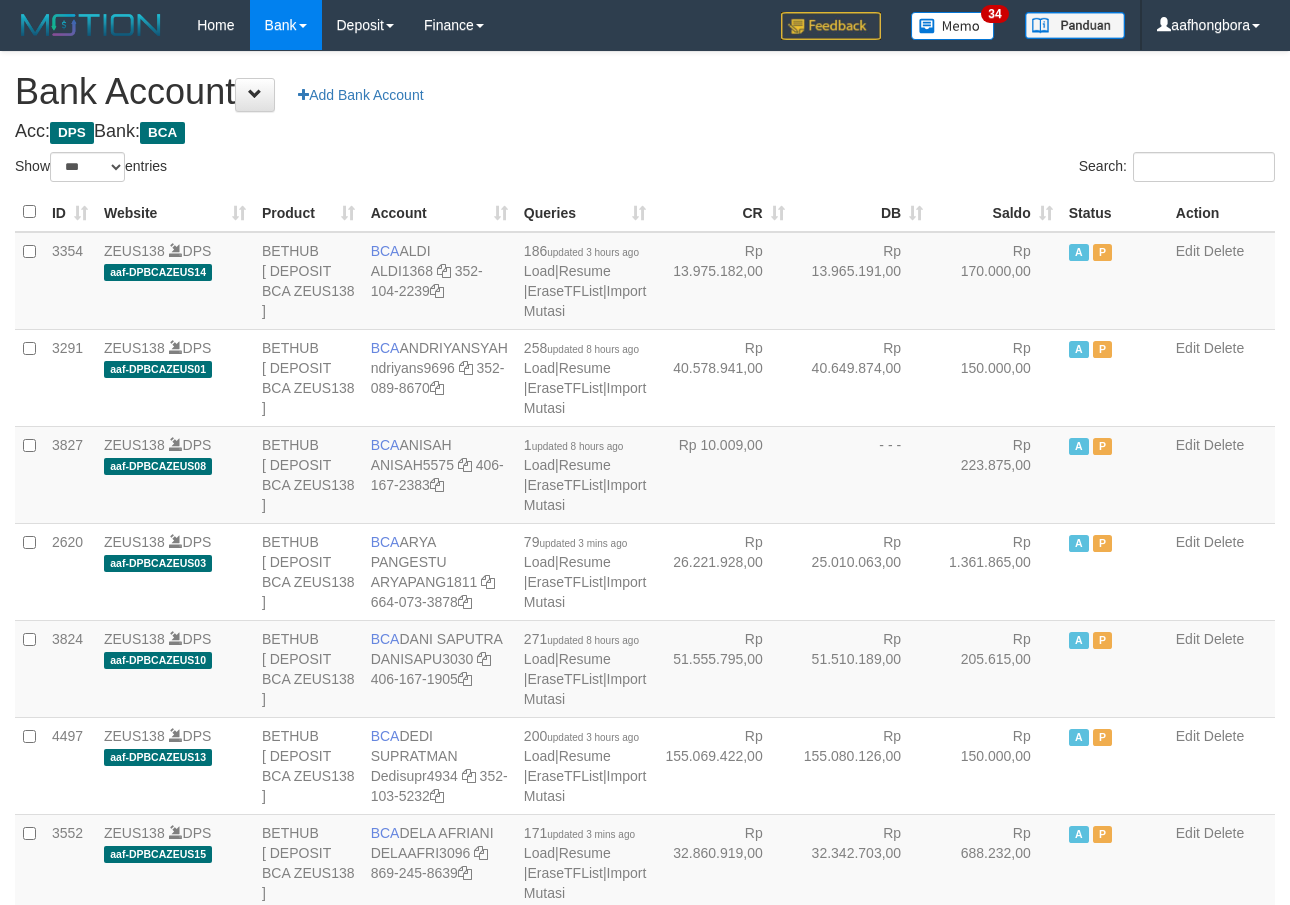 scroll, scrollTop: 0, scrollLeft: 0, axis: both 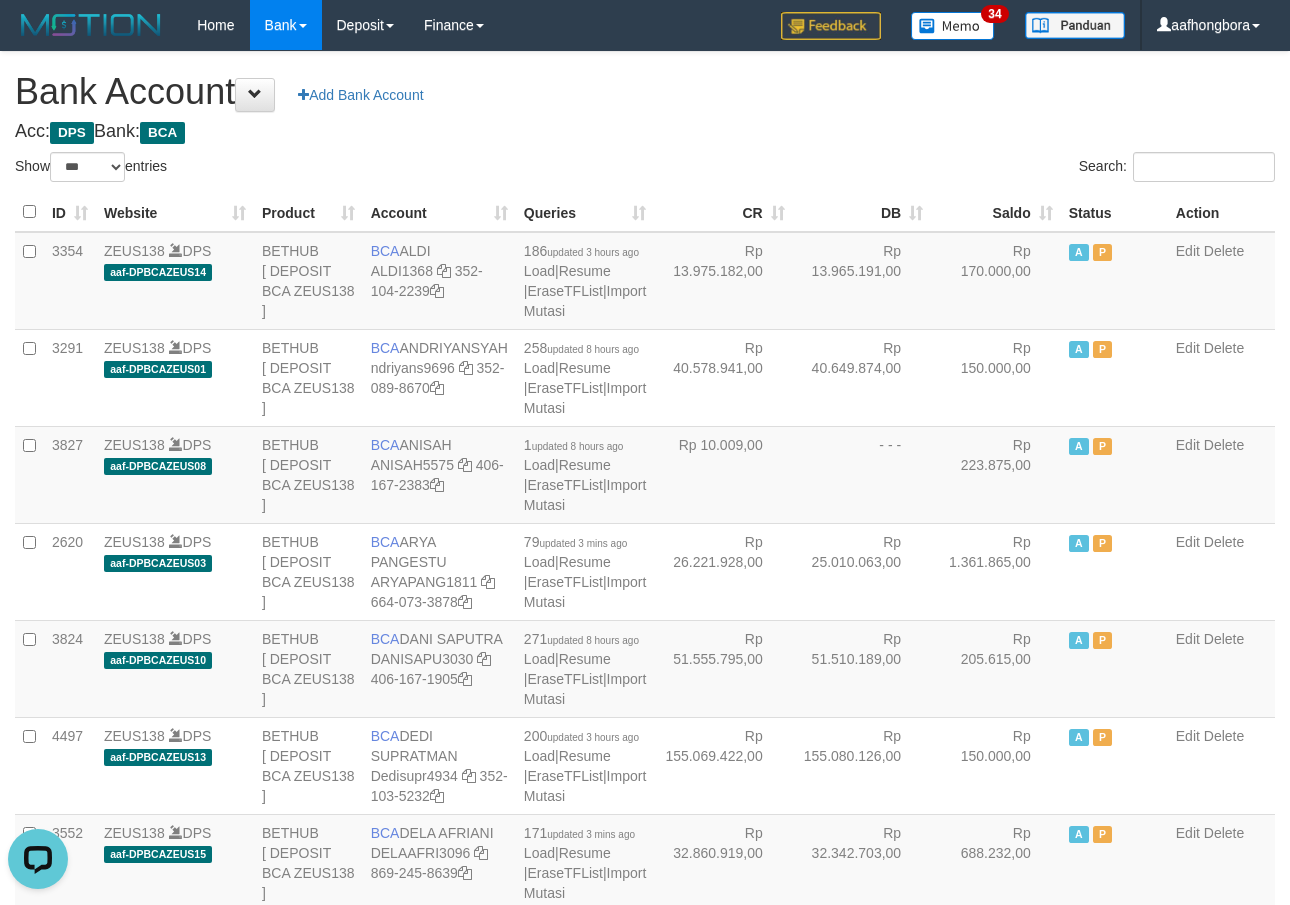 click on "**********" at bounding box center (645, 1601) 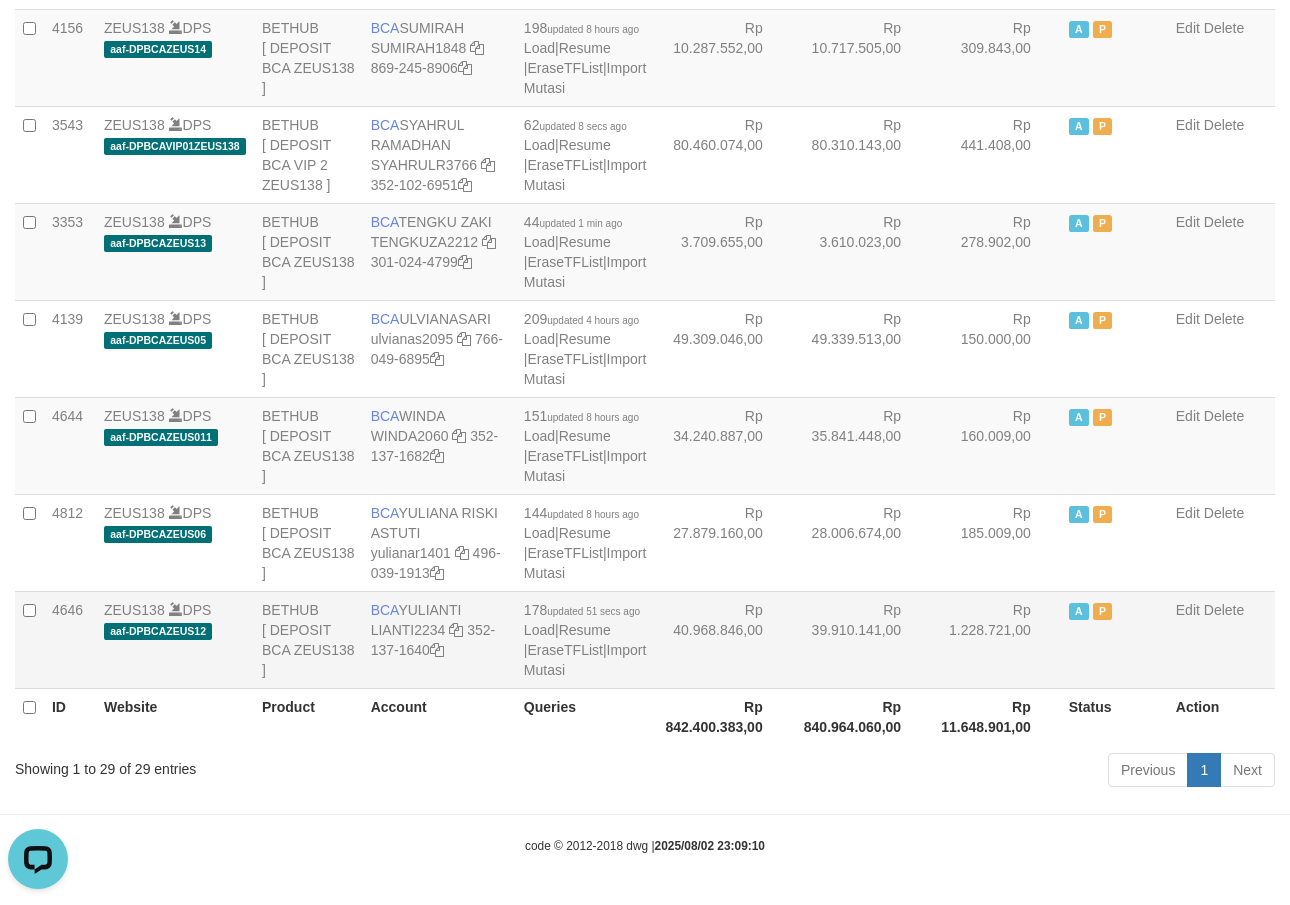 click on "BCA
YULIANTI
LIANTI2234
352-137-1640" at bounding box center [439, 639] 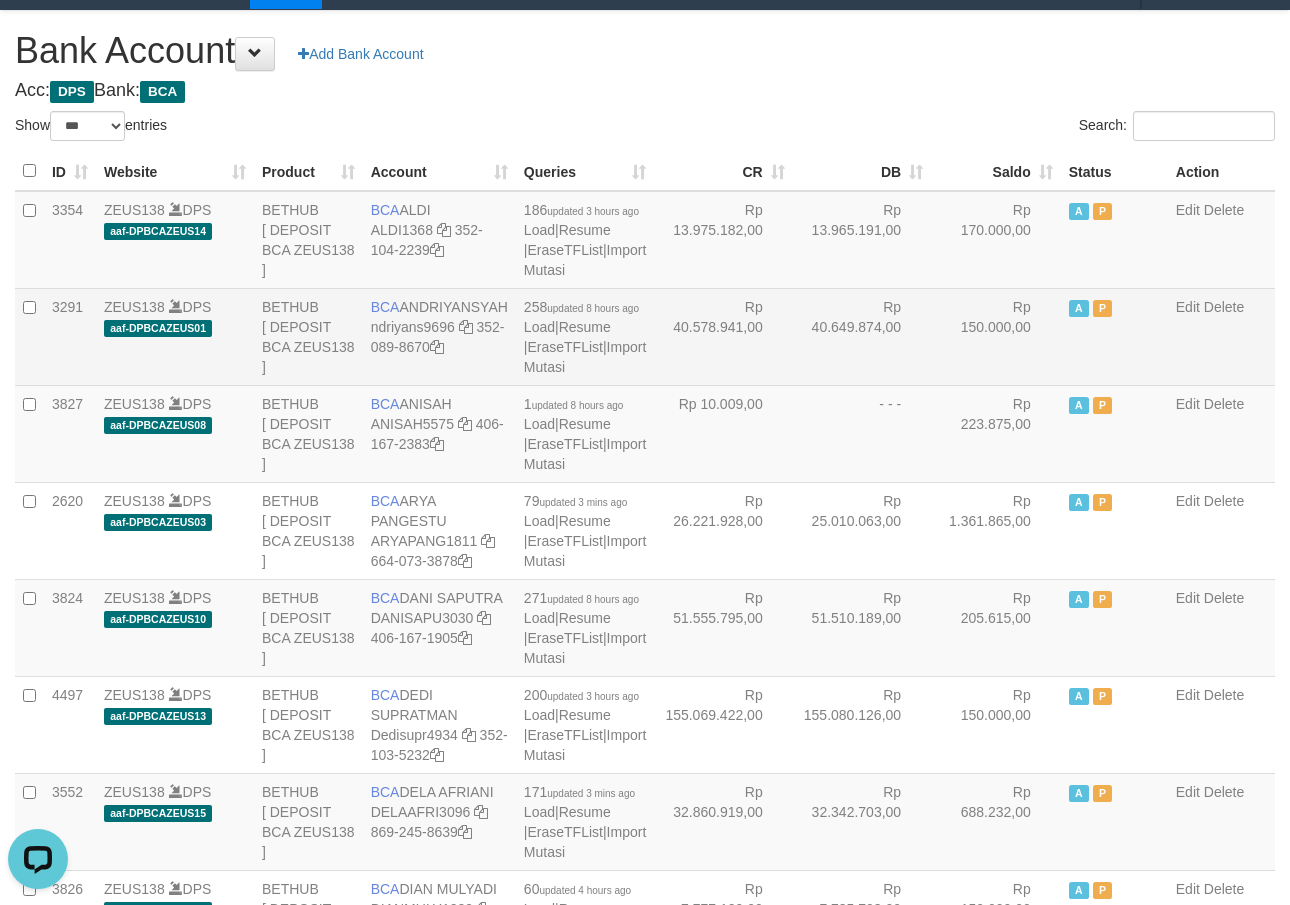 scroll, scrollTop: 0, scrollLeft: 0, axis: both 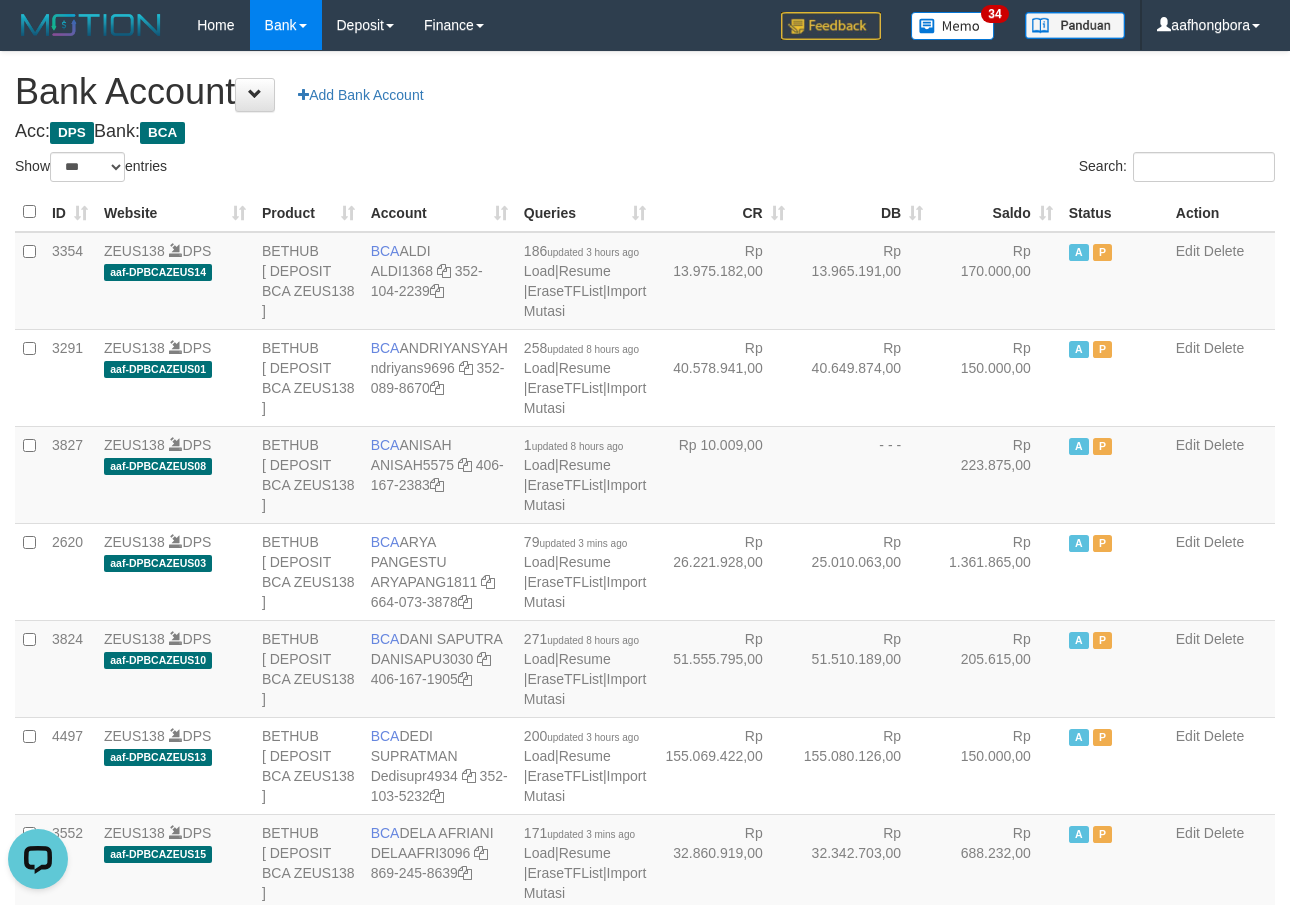 click on "**********" at bounding box center (645, 1601) 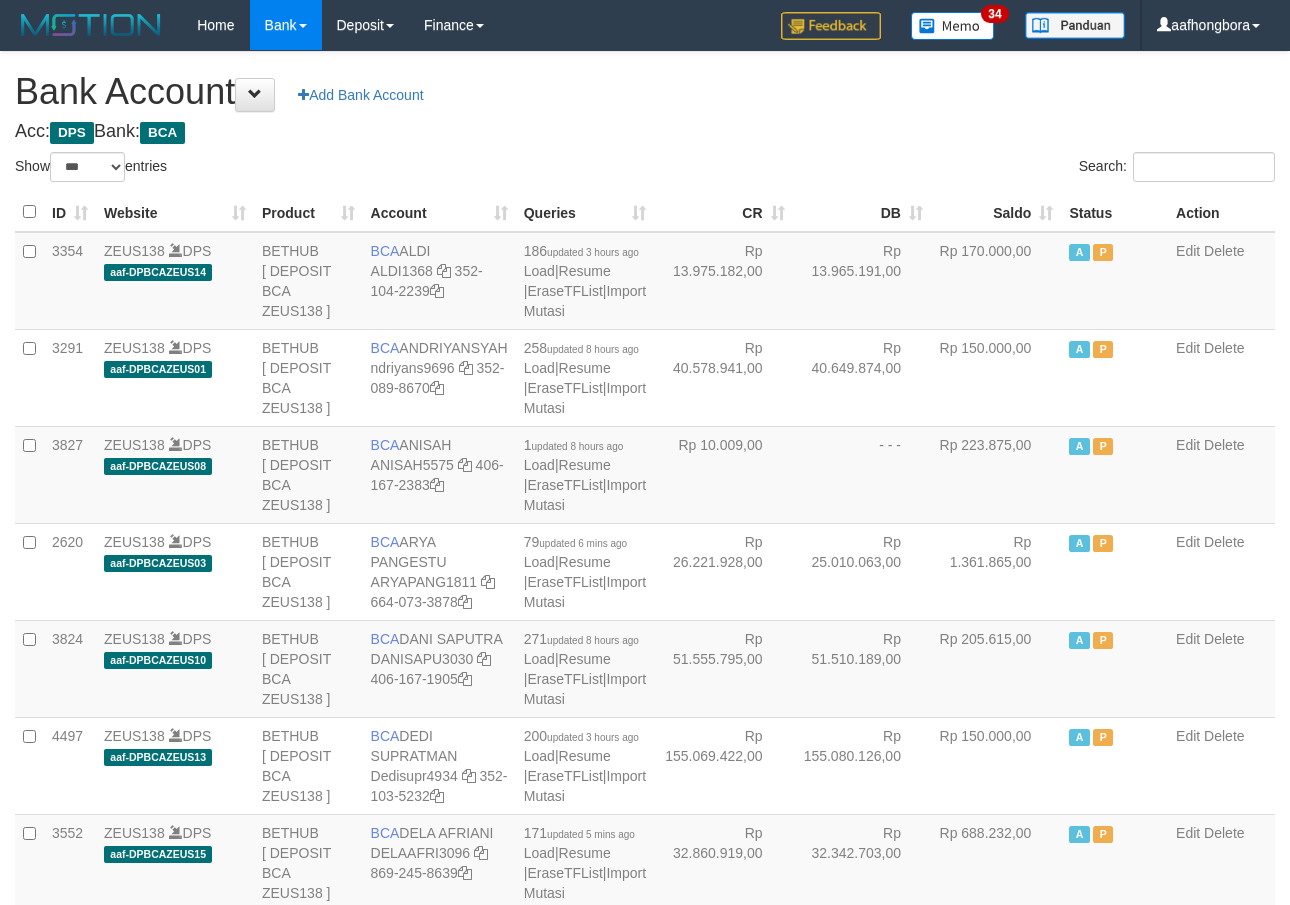 select on "***" 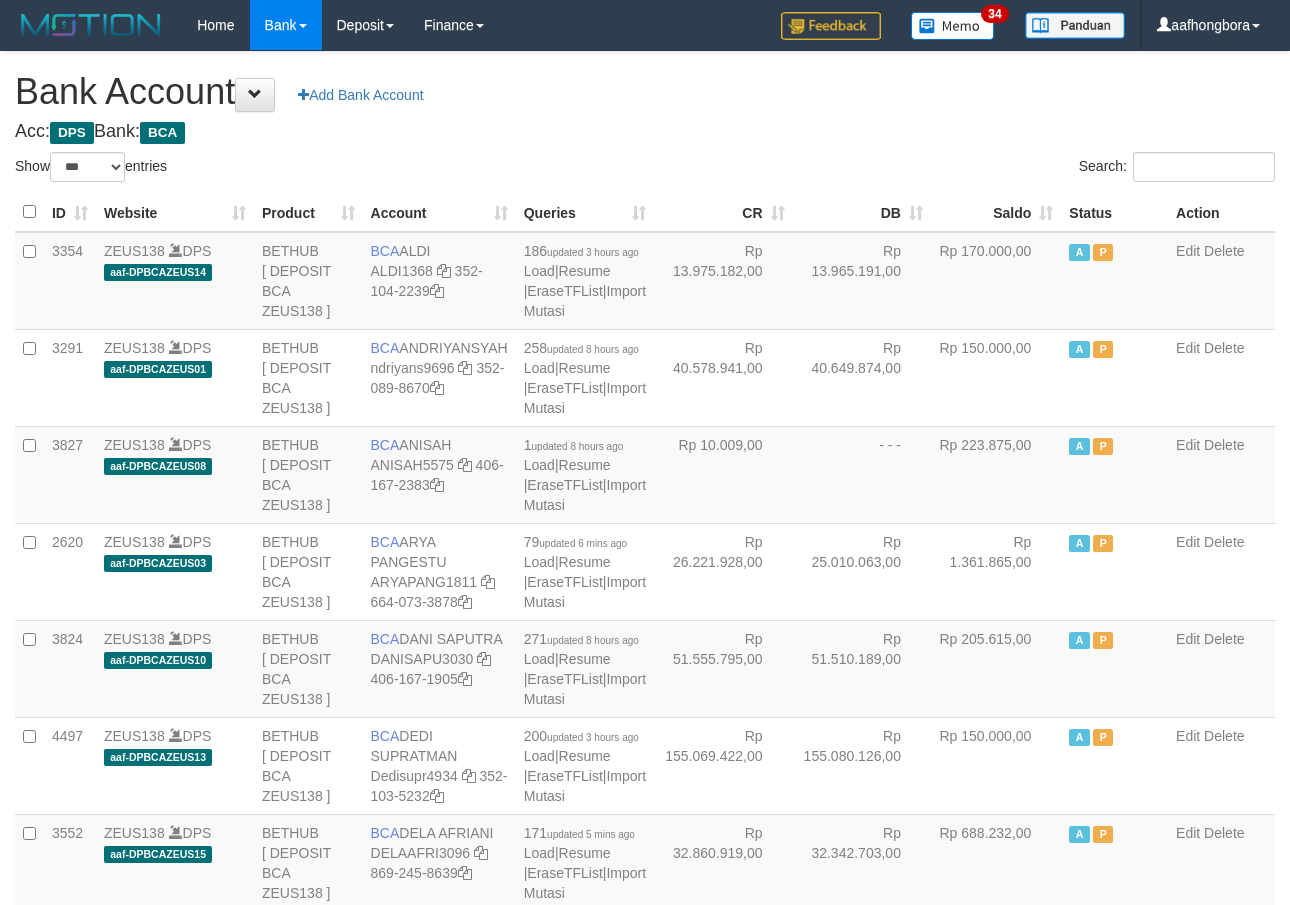 scroll, scrollTop: 0, scrollLeft: 0, axis: both 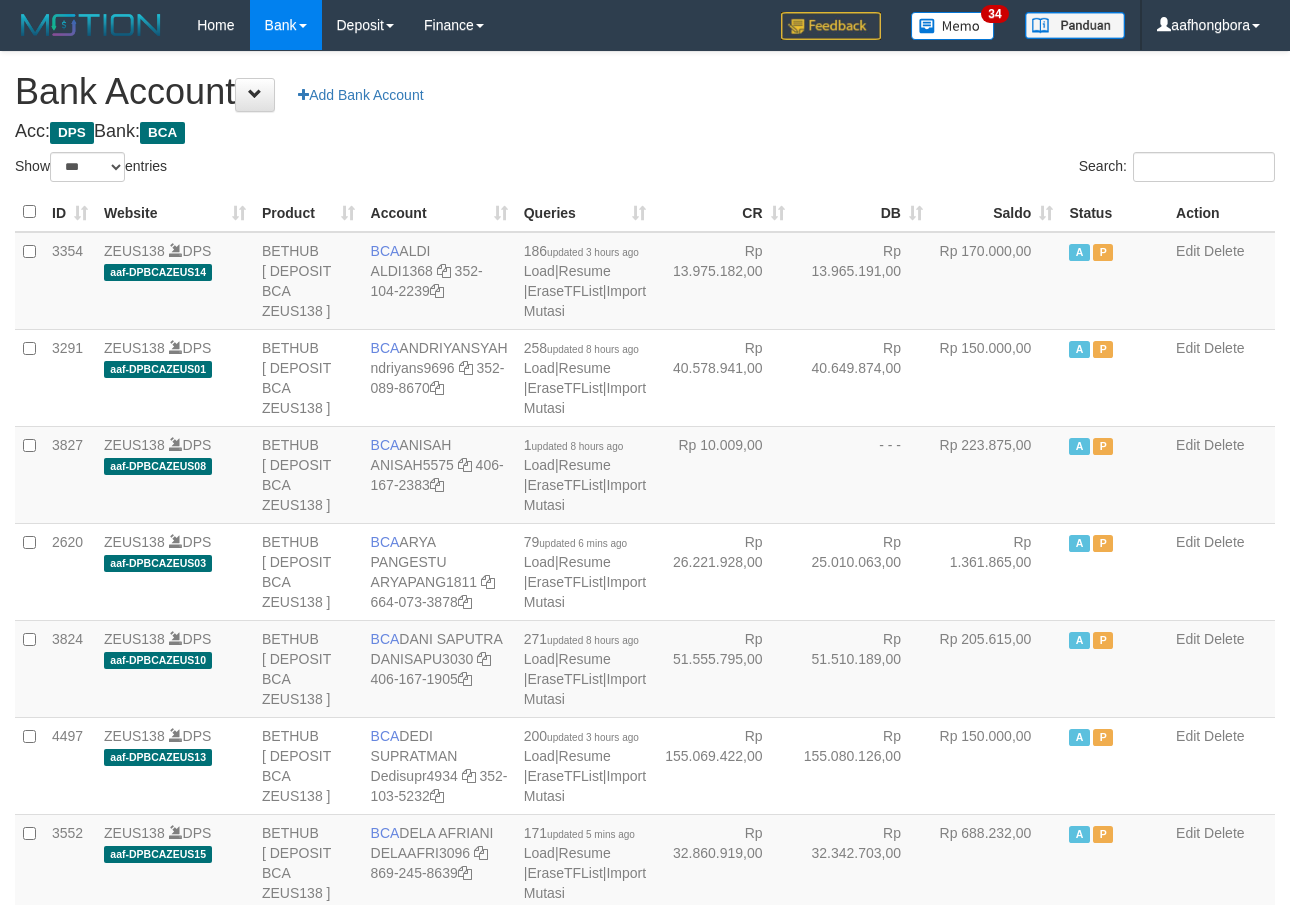 select on "***" 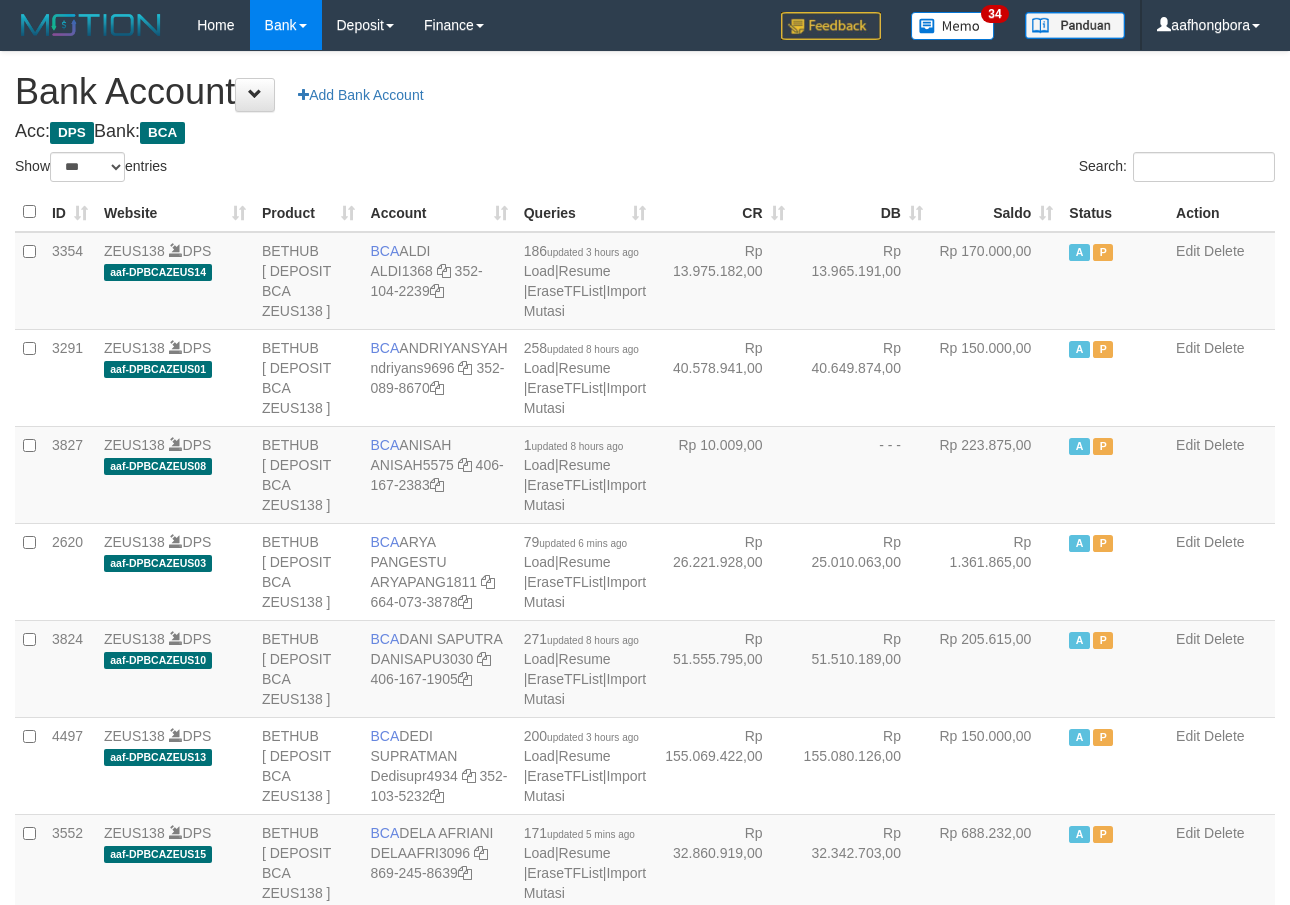 scroll, scrollTop: 0, scrollLeft: 0, axis: both 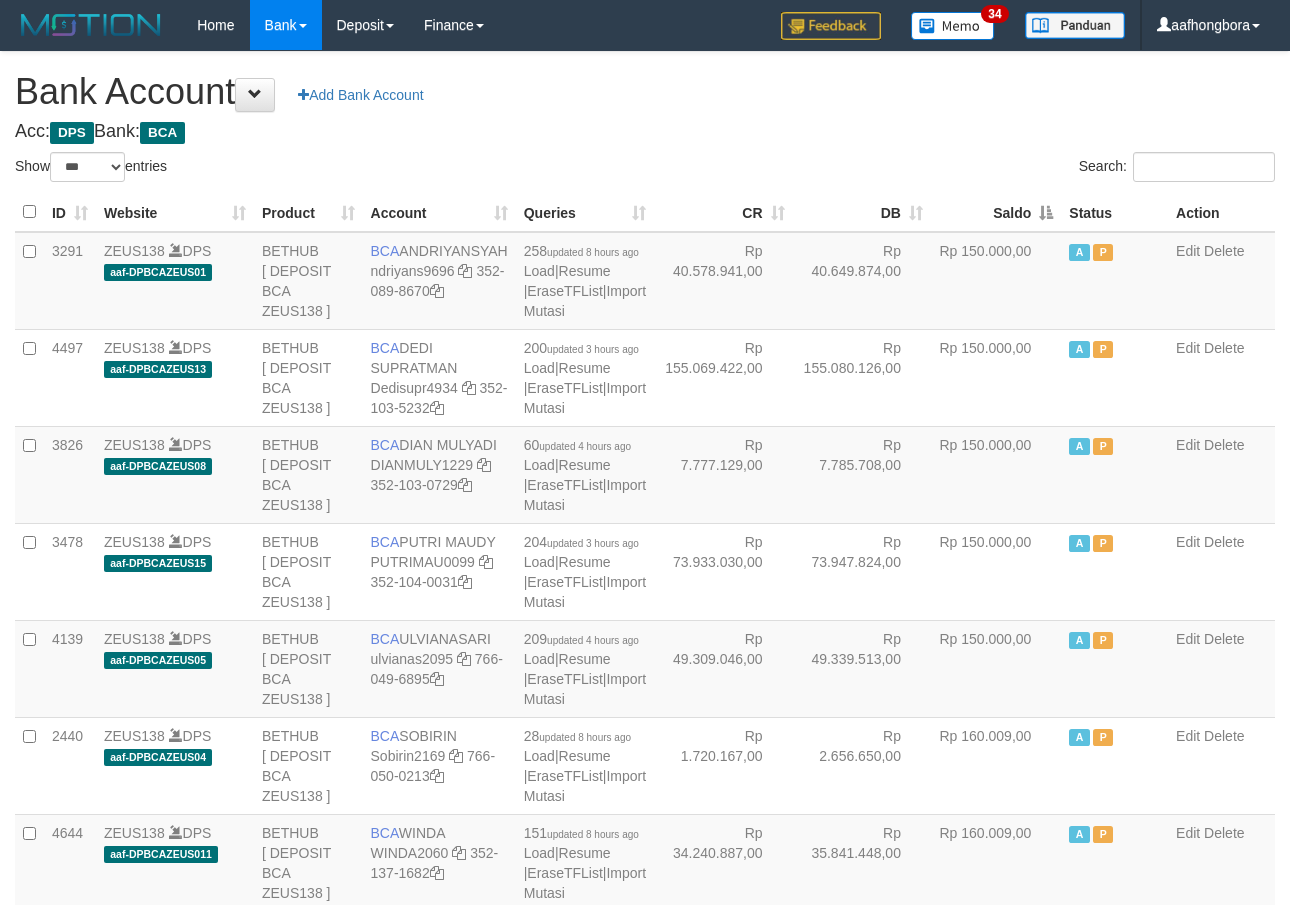 click on "Saldo" at bounding box center (996, 212) 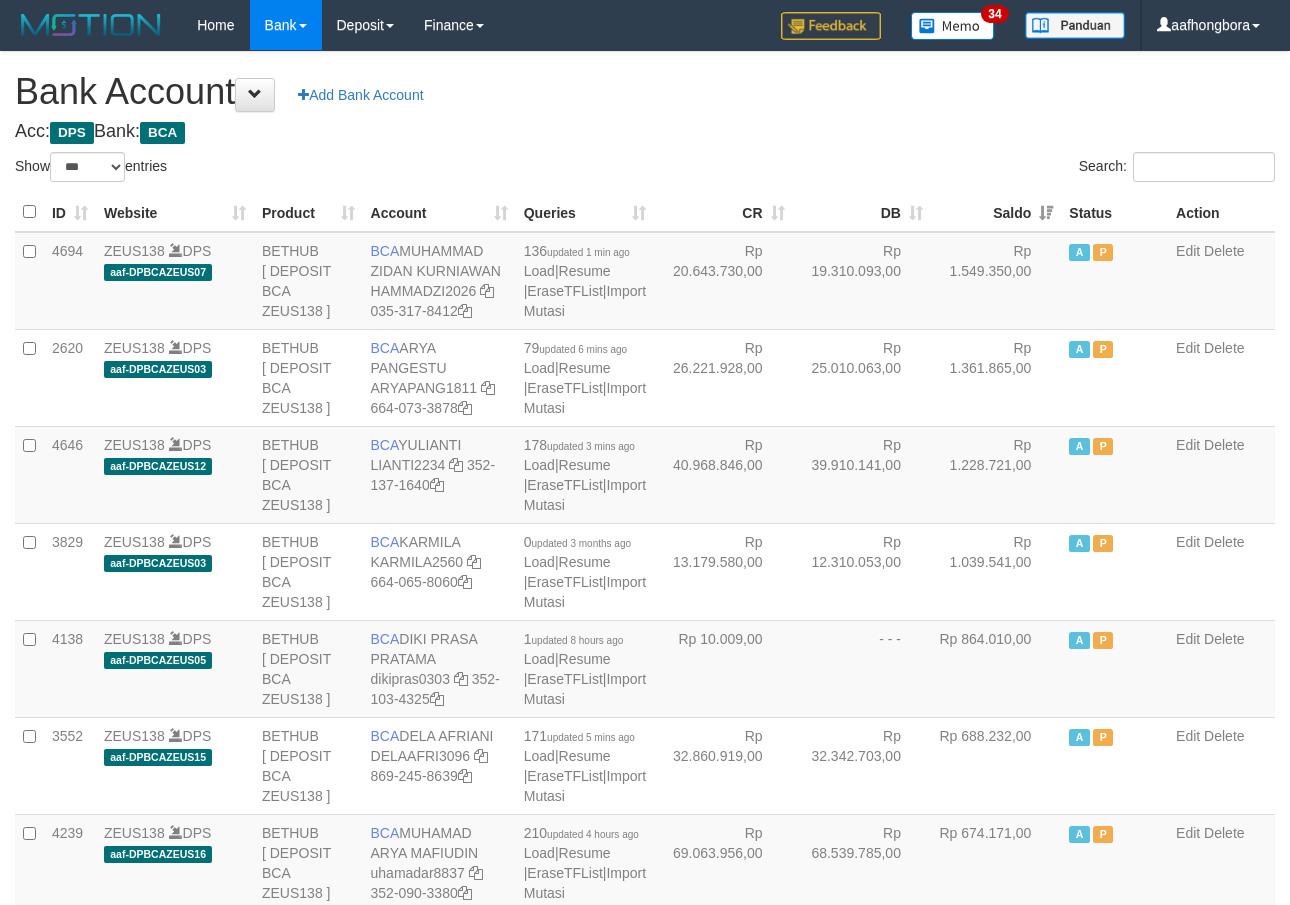 click on "Saldo" at bounding box center [996, 212] 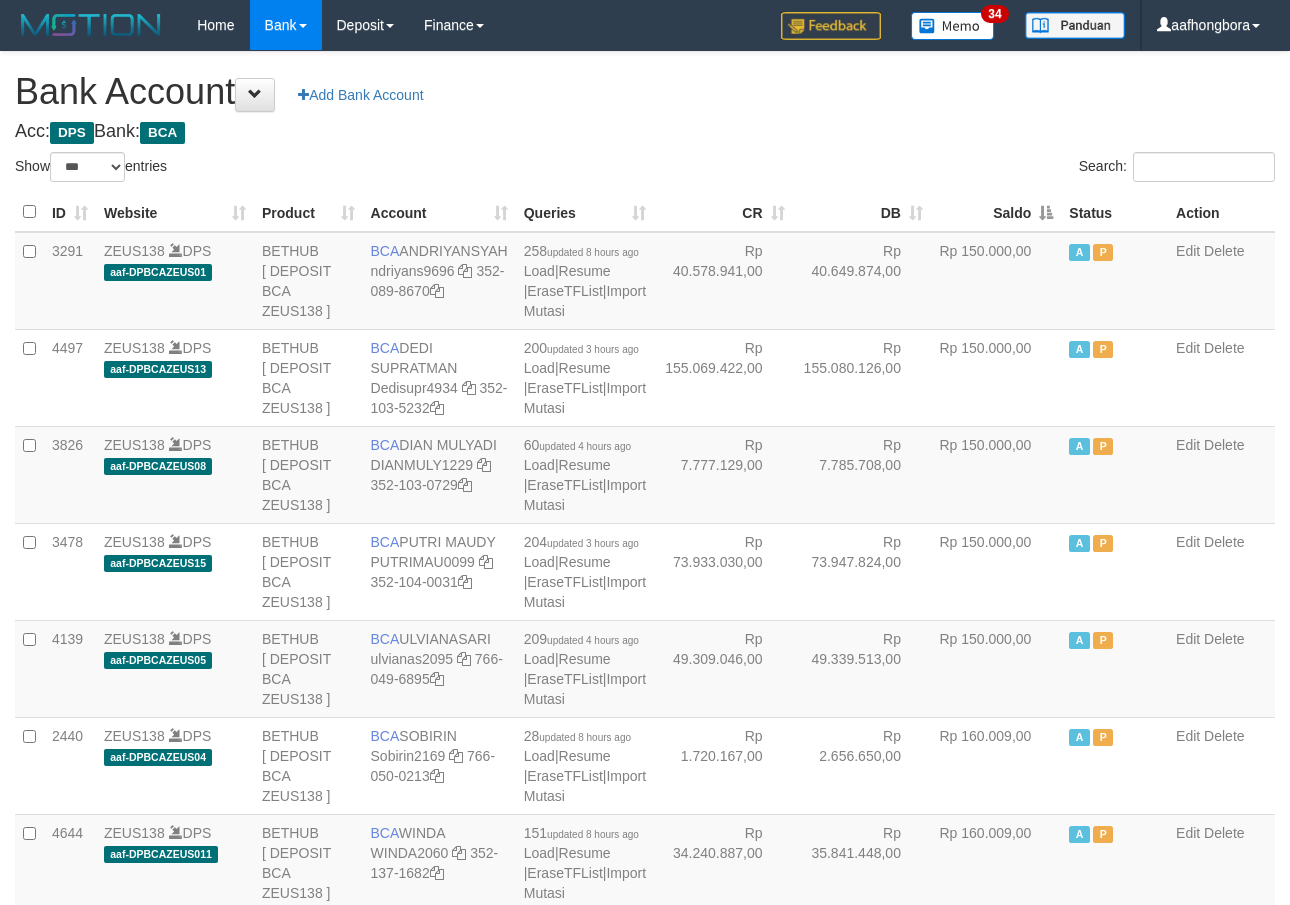 click on "Saldo" at bounding box center [996, 212] 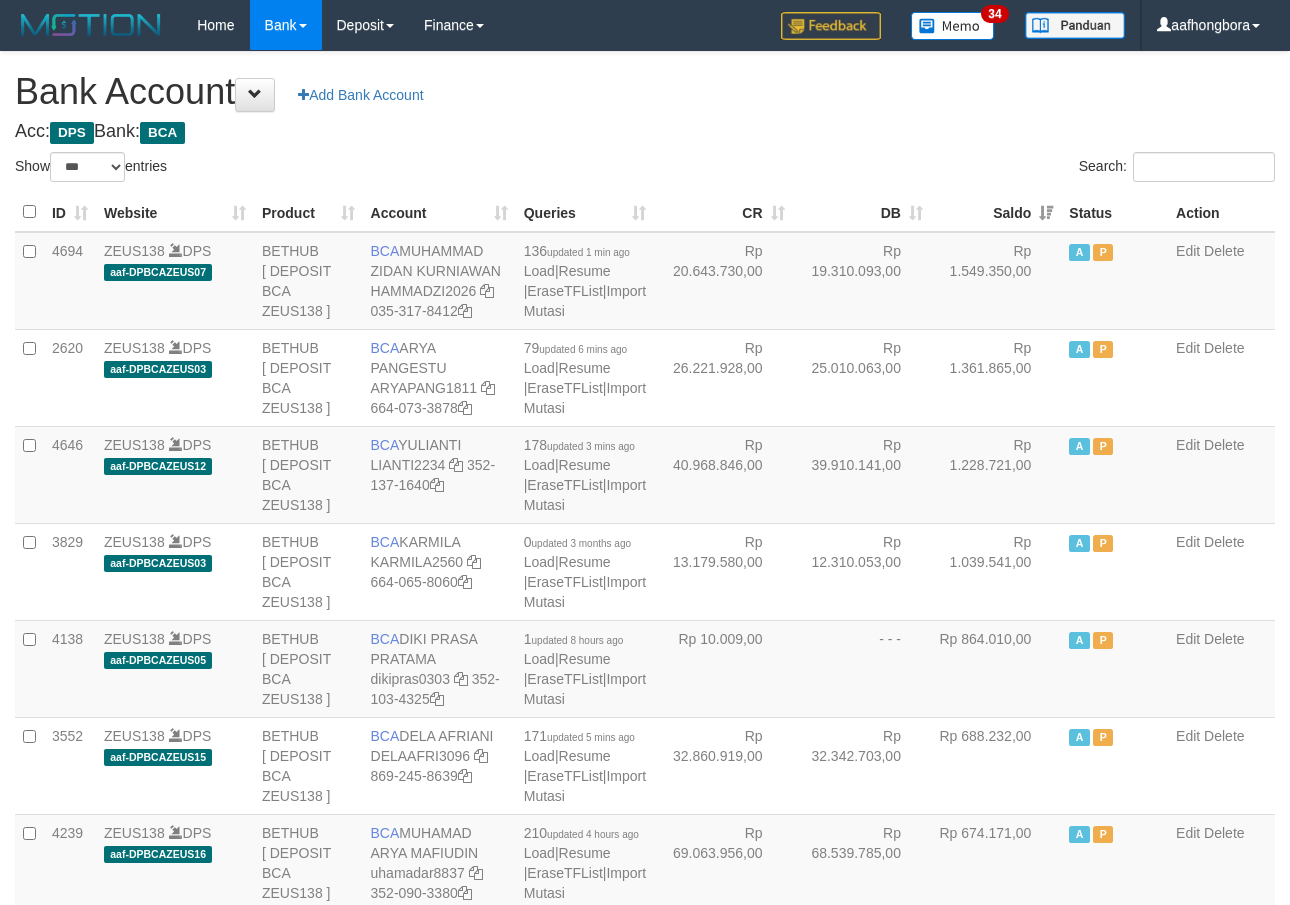 click on "Saldo" at bounding box center [996, 212] 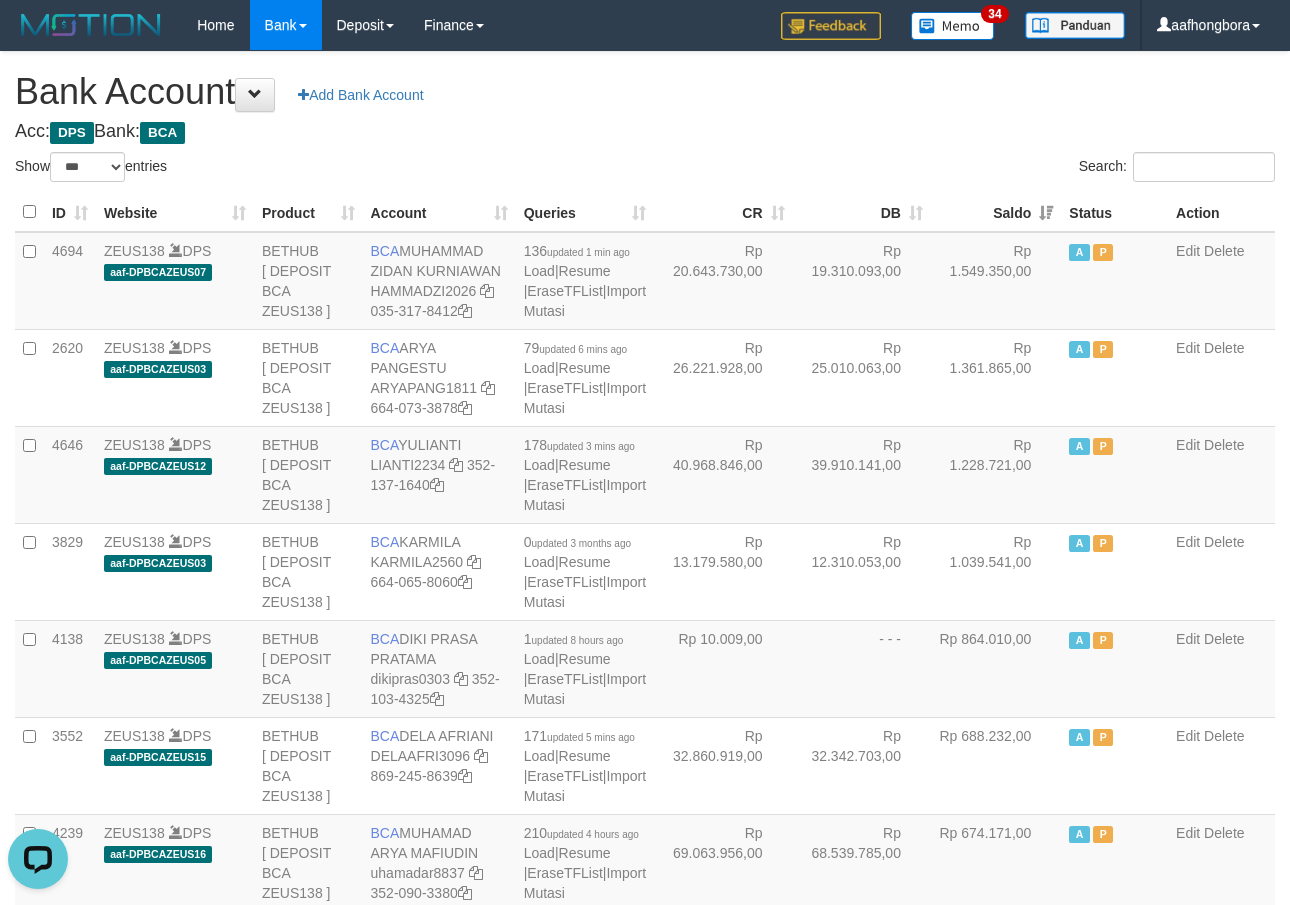 scroll, scrollTop: 0, scrollLeft: 0, axis: both 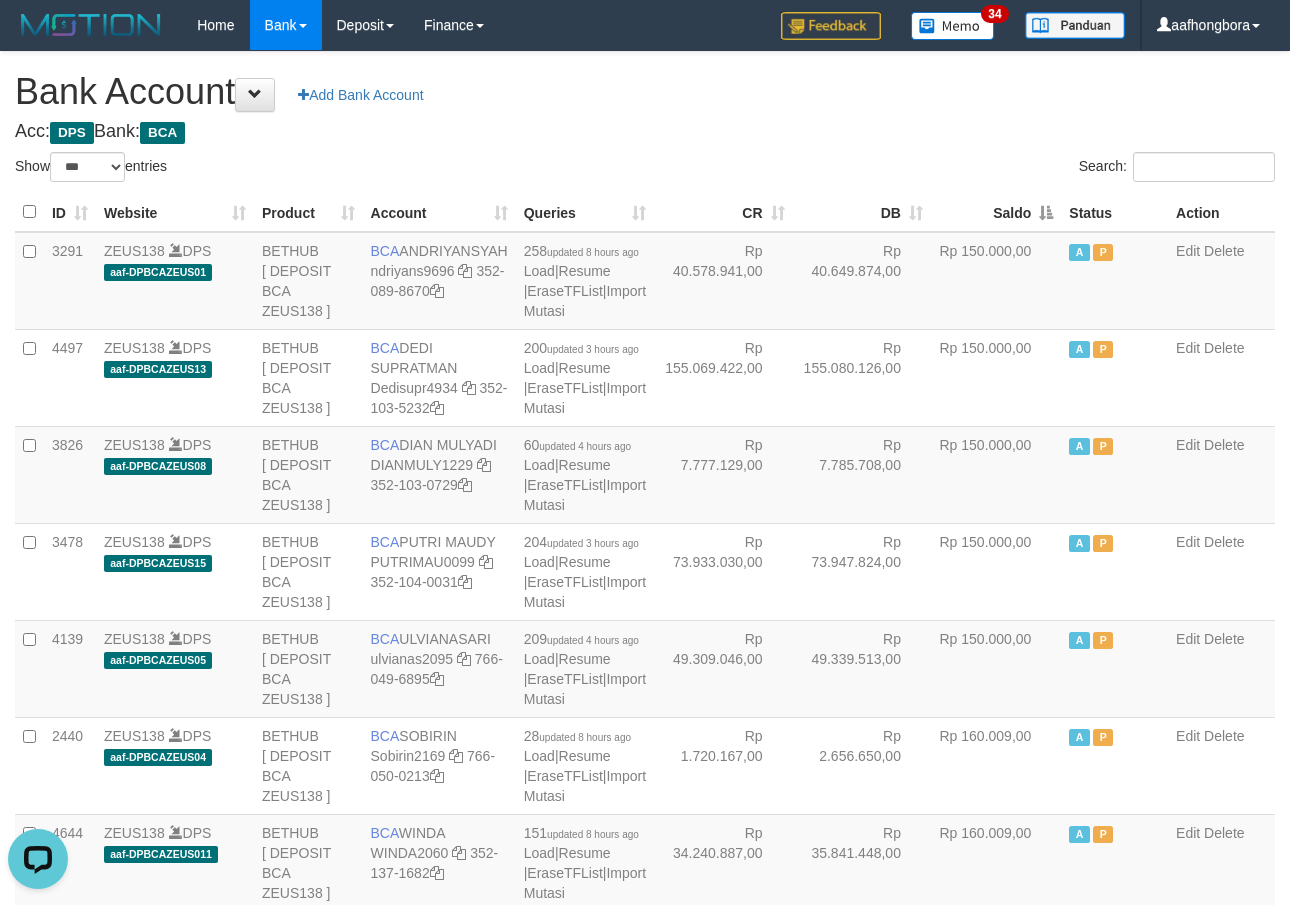 click on "Saldo" at bounding box center [996, 212] 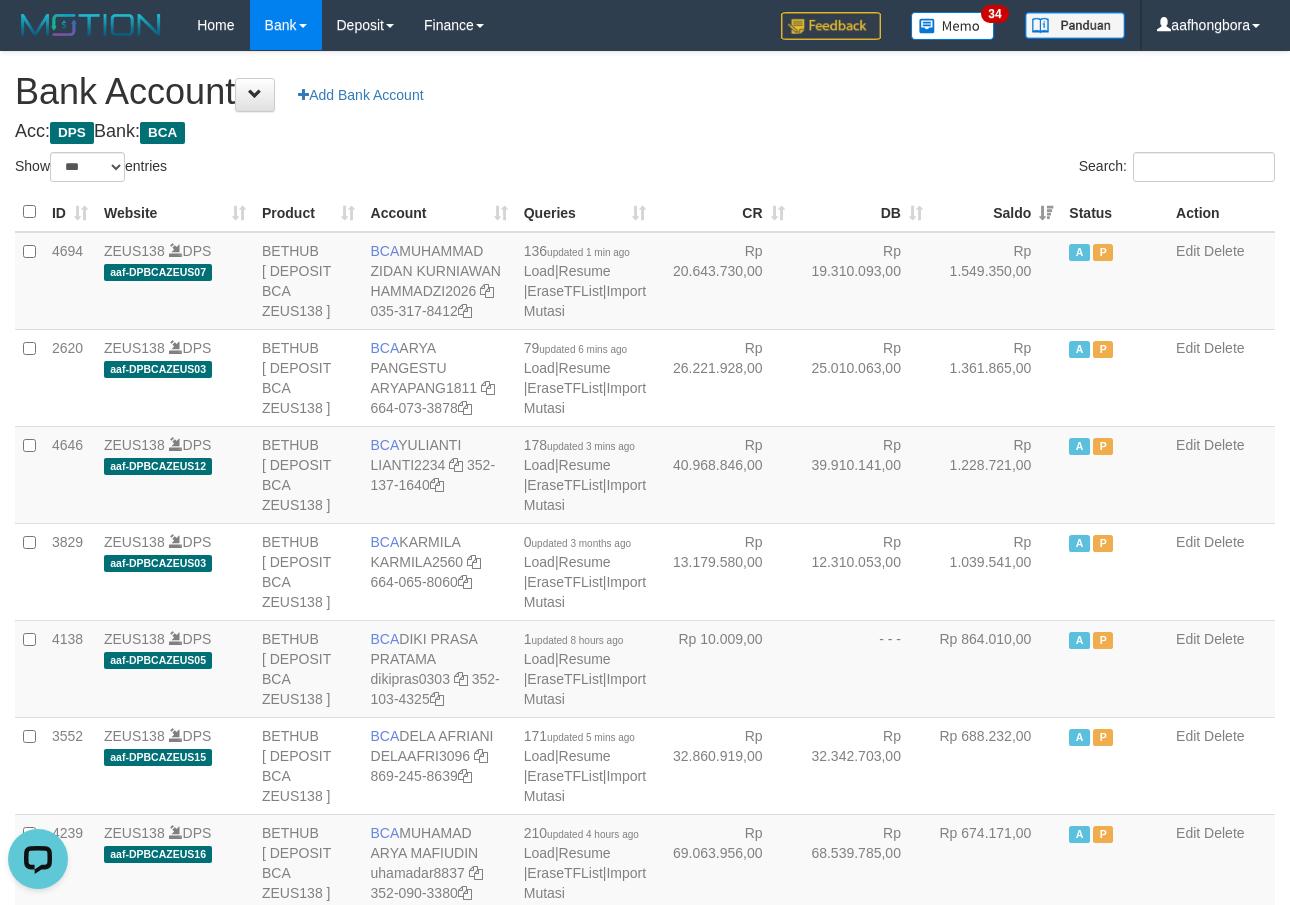 click on "Saldo" at bounding box center [996, 212] 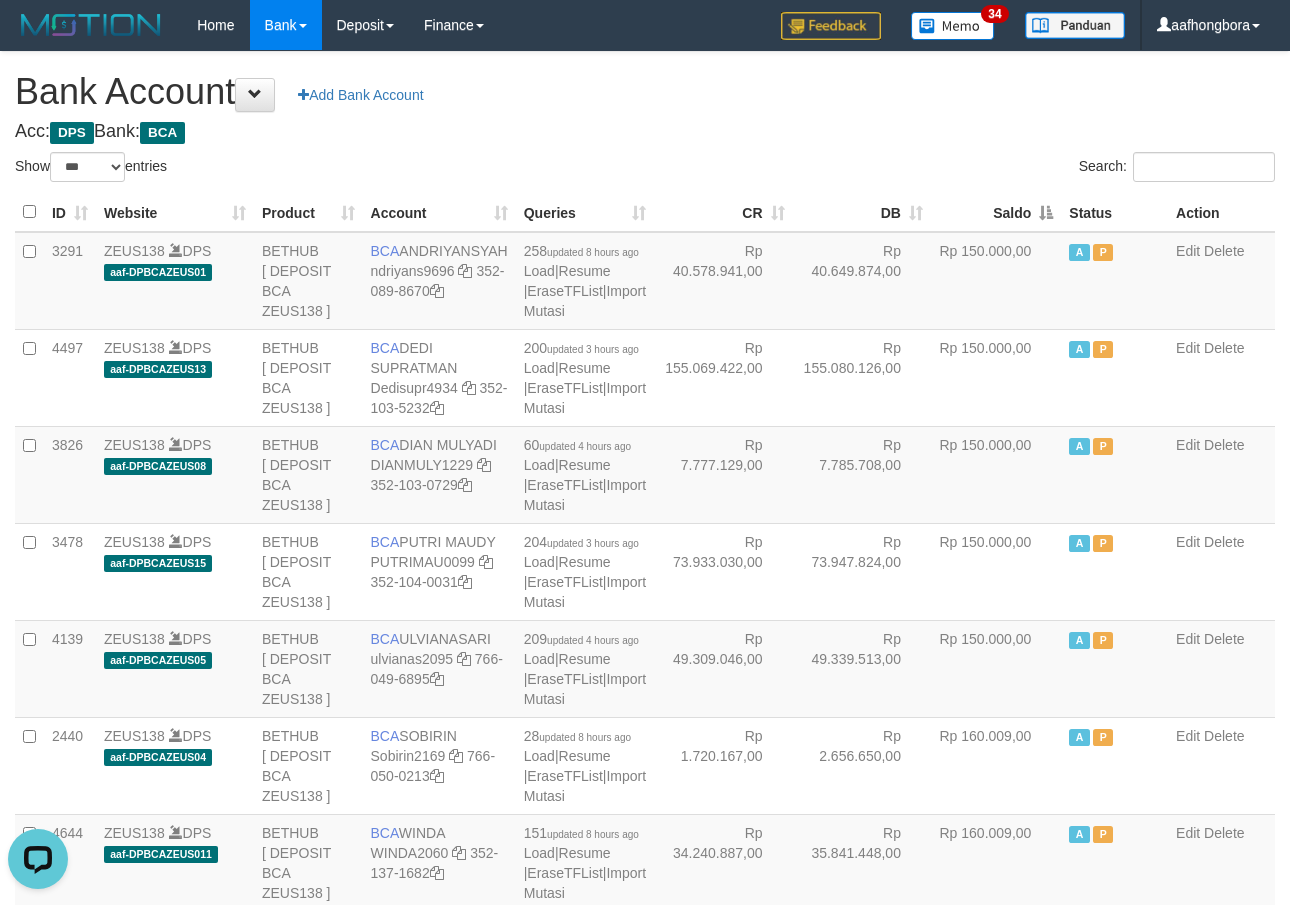 click on "Saldo" at bounding box center [996, 212] 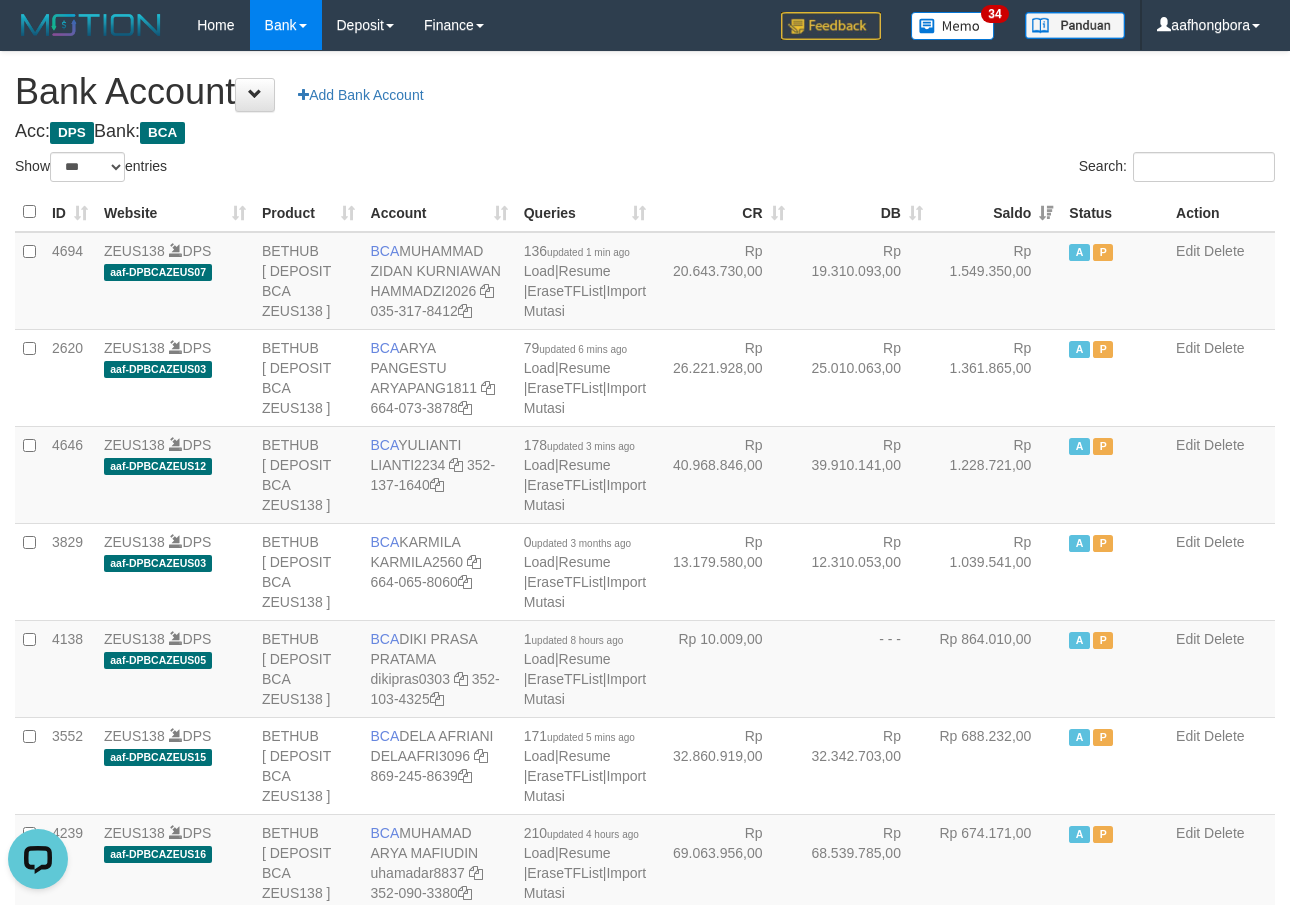 click on "Saldo" at bounding box center [996, 212] 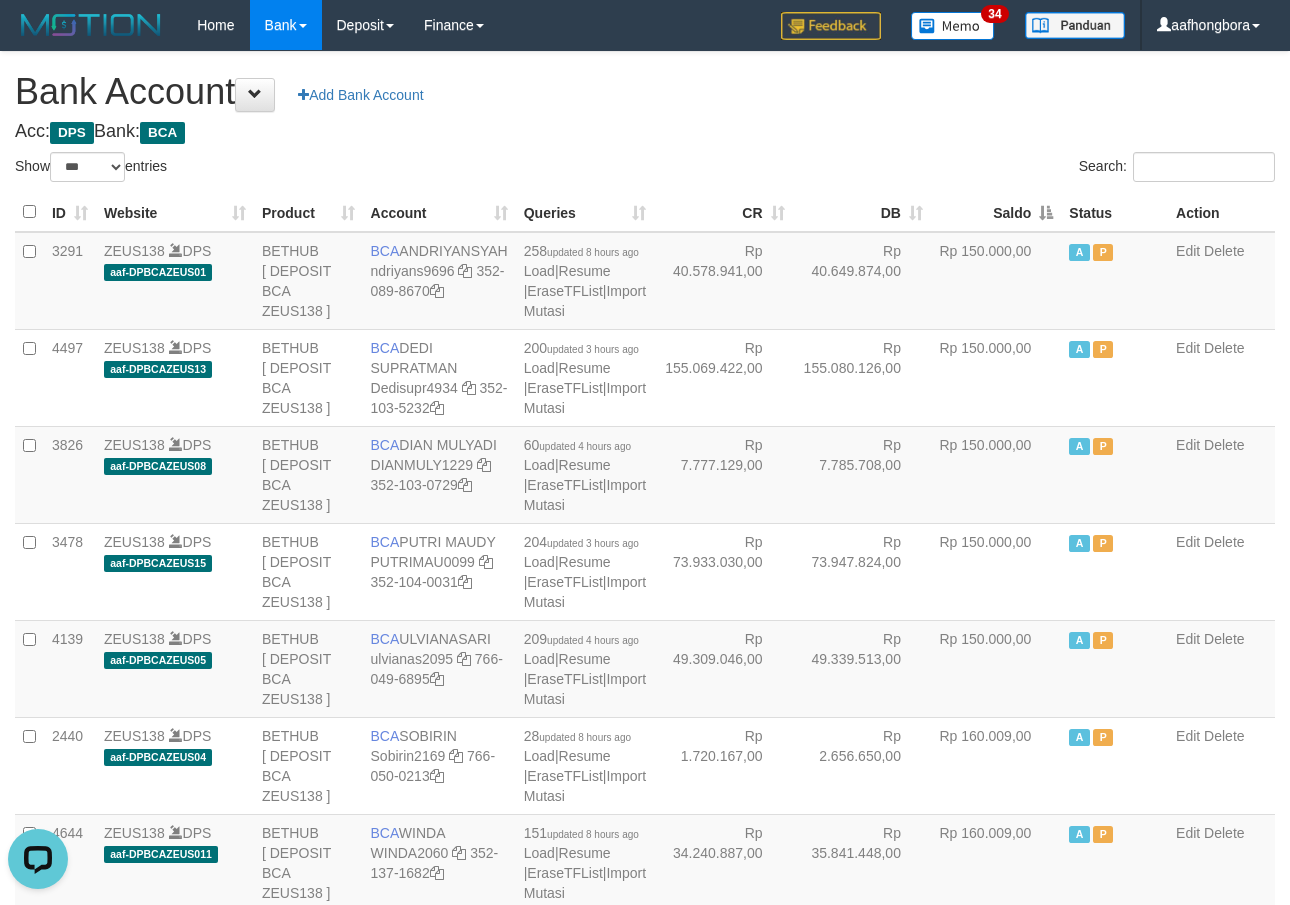 click on "Saldo" at bounding box center (996, 212) 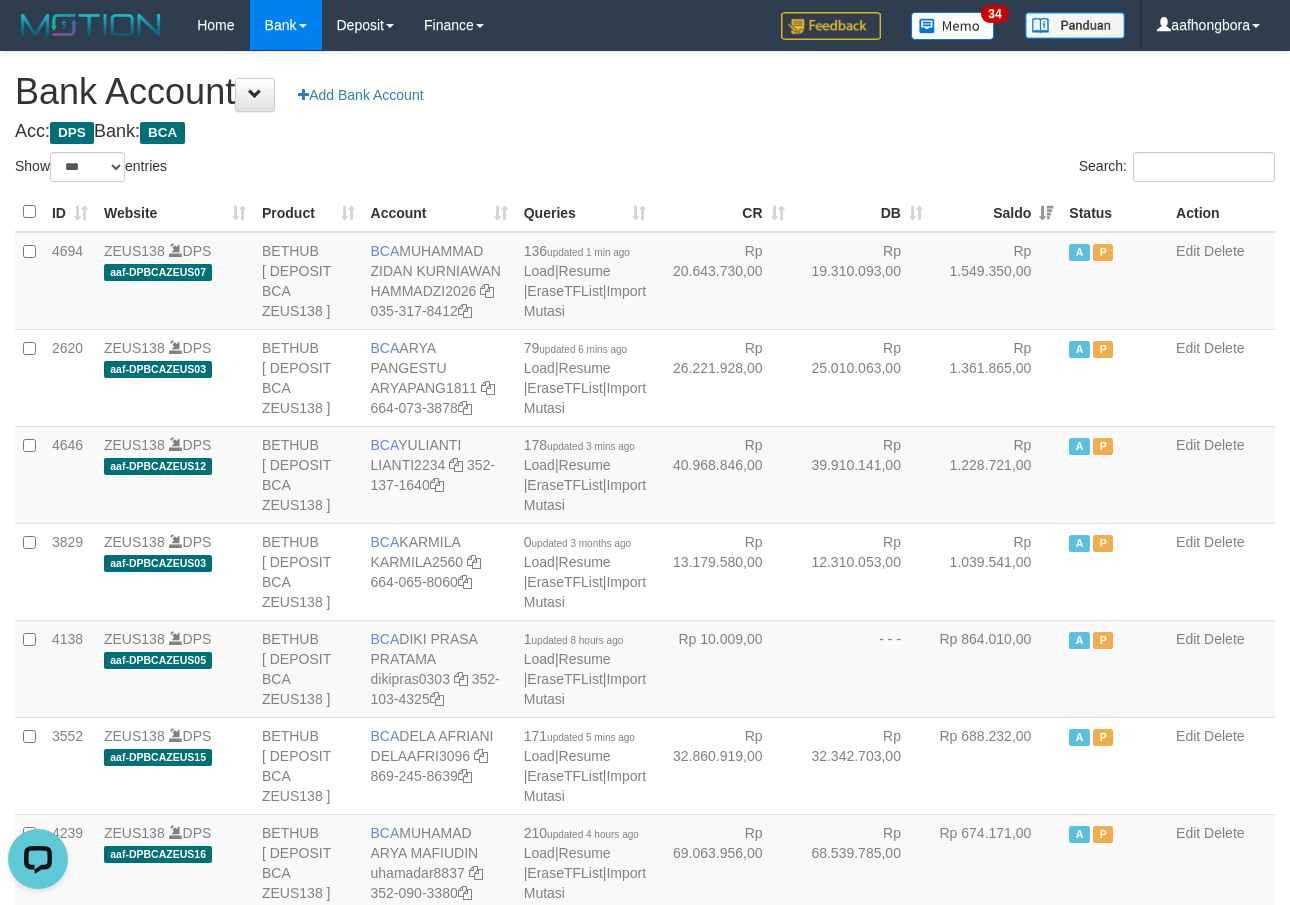 click on "Saldo" at bounding box center (996, 212) 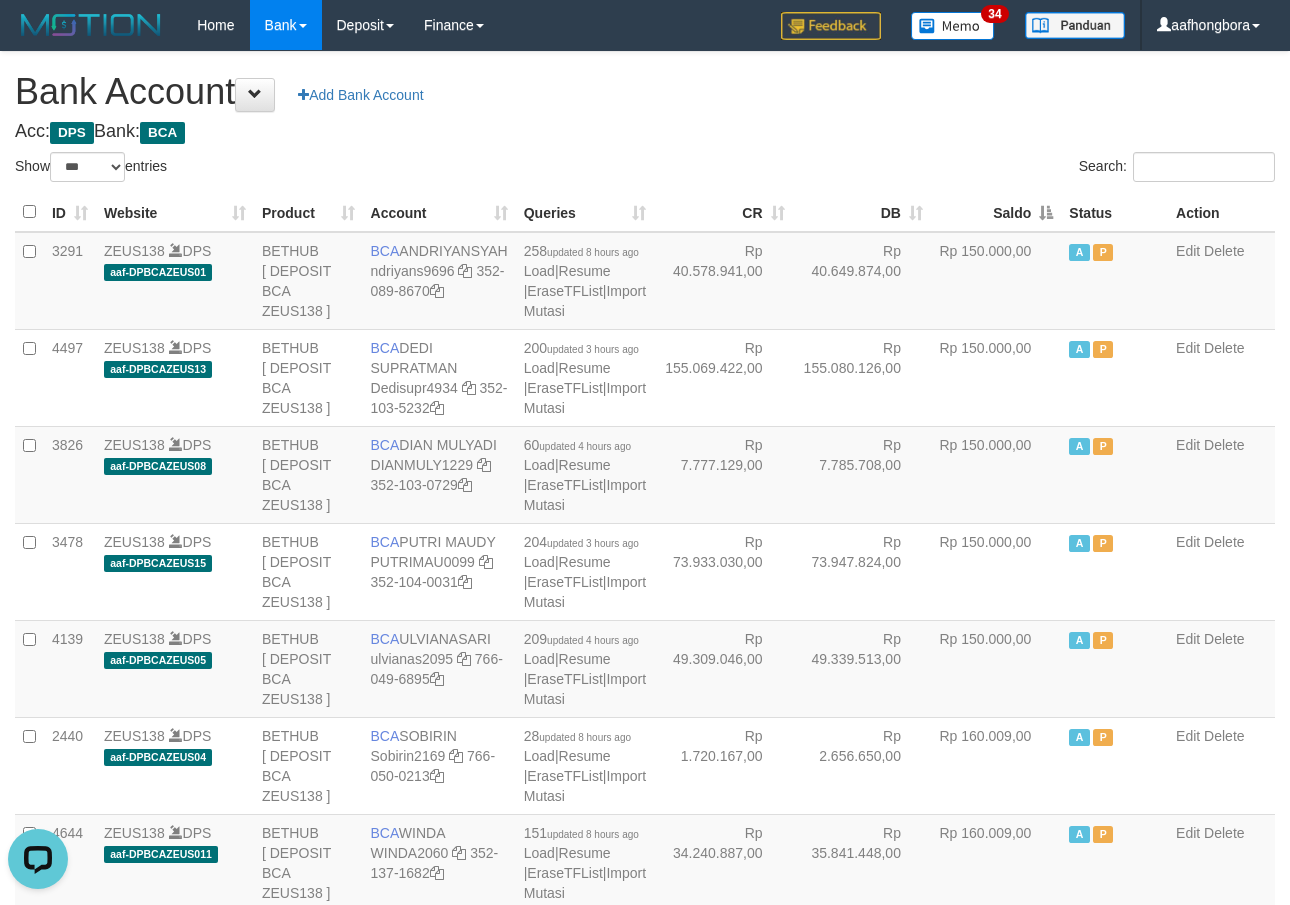click on "Saldo" at bounding box center (996, 212) 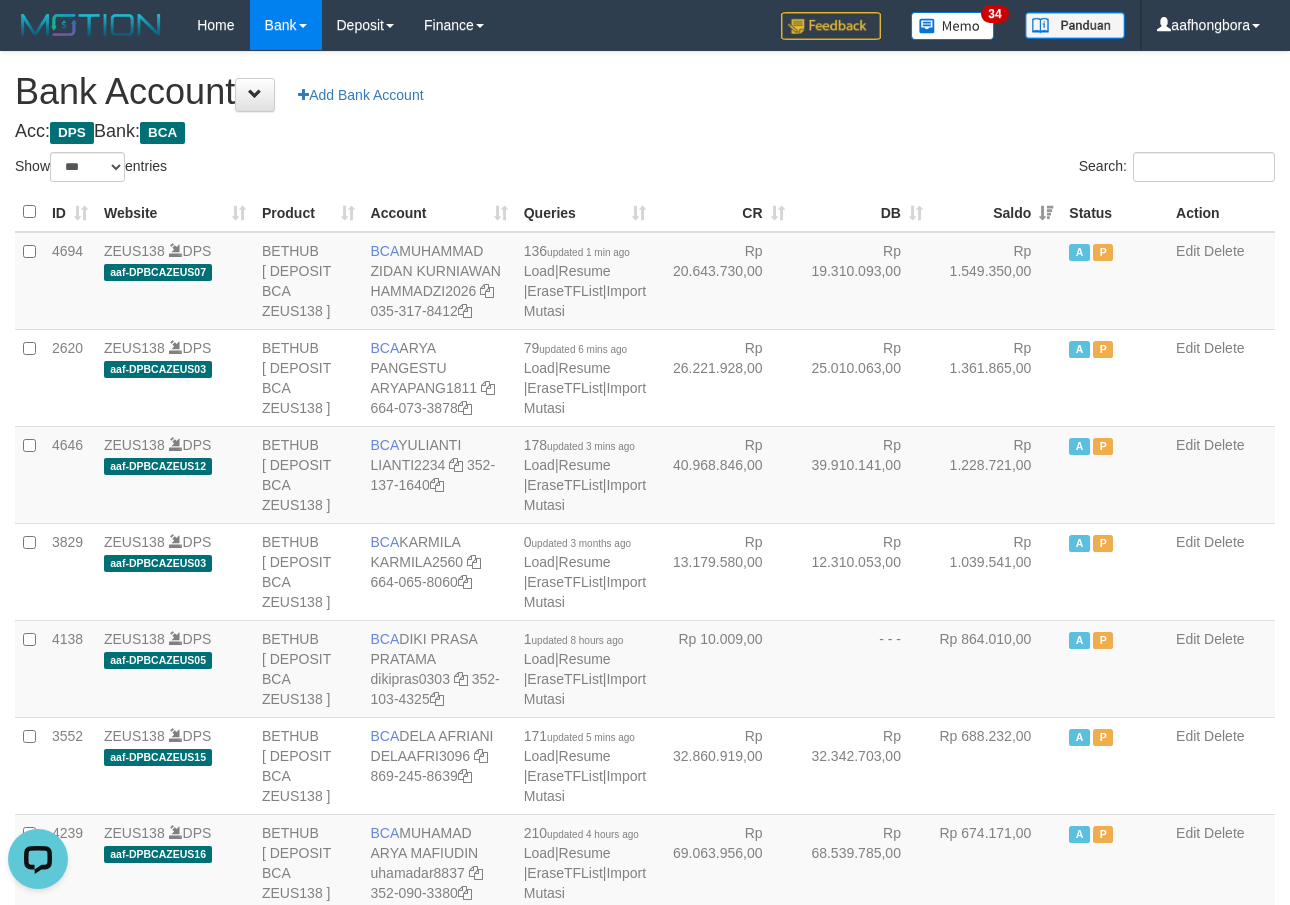 click on "Saldo" at bounding box center (996, 212) 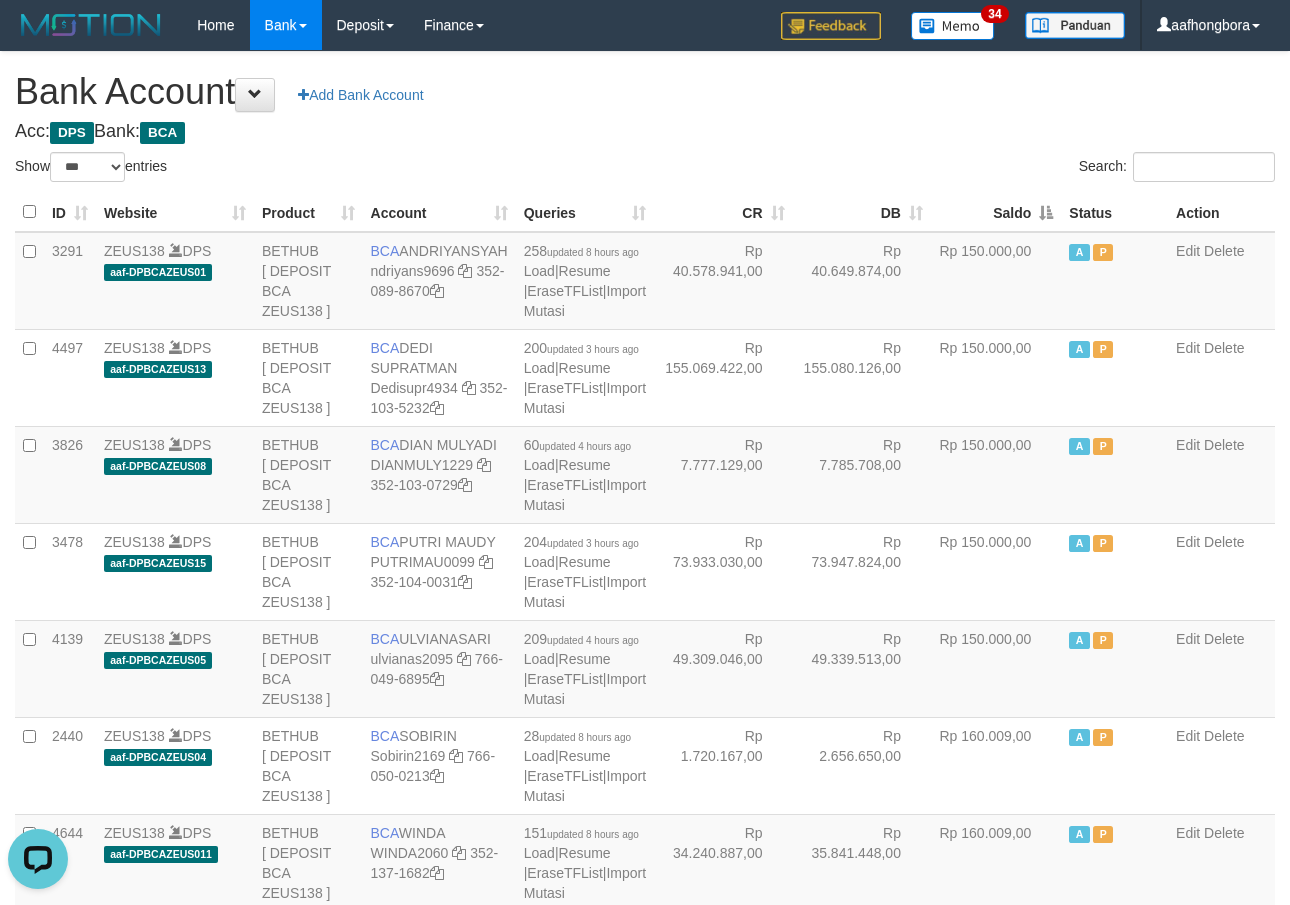 click on "Search:" at bounding box center (967, 169) 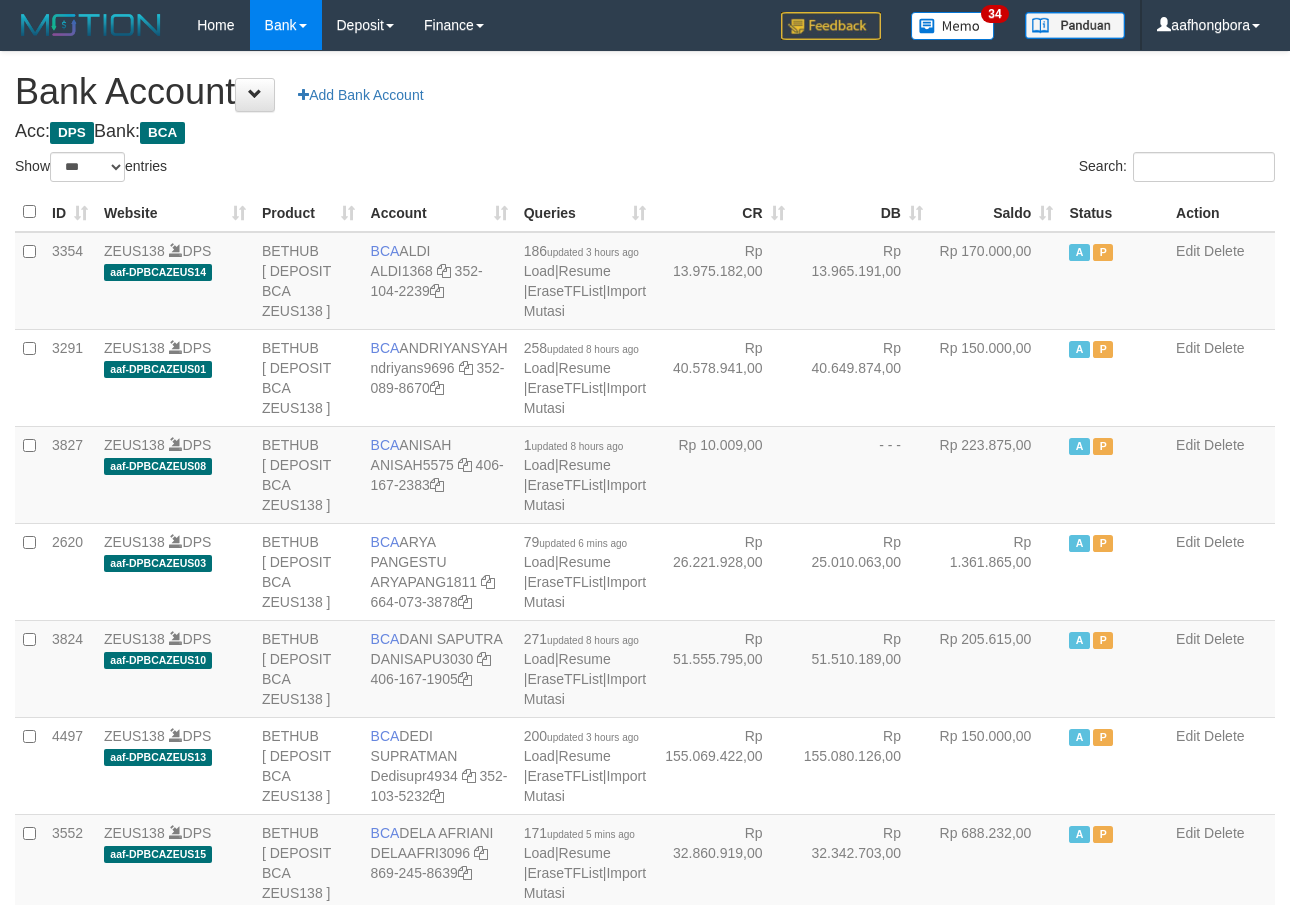 select on "***" 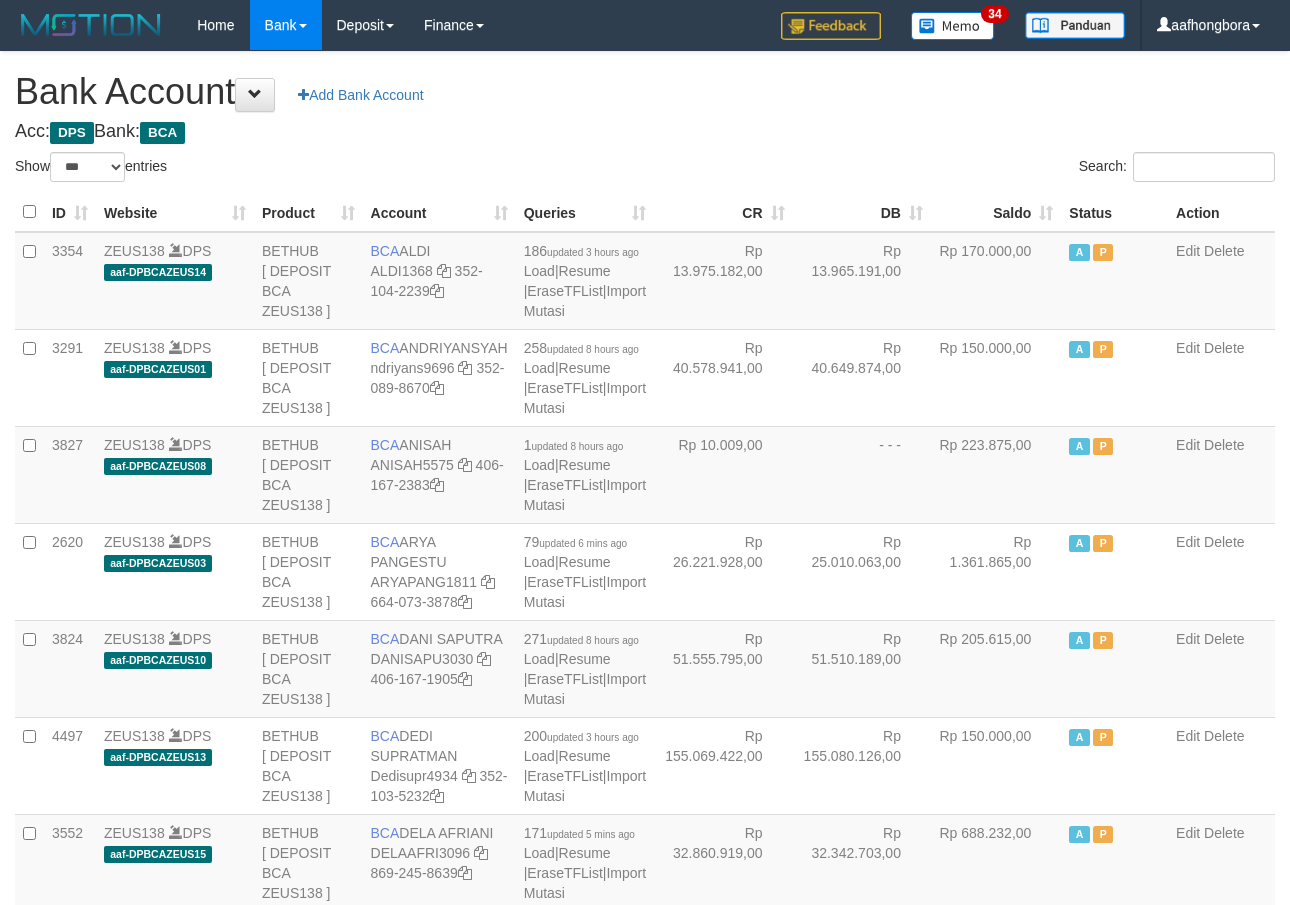 scroll, scrollTop: 0, scrollLeft: 0, axis: both 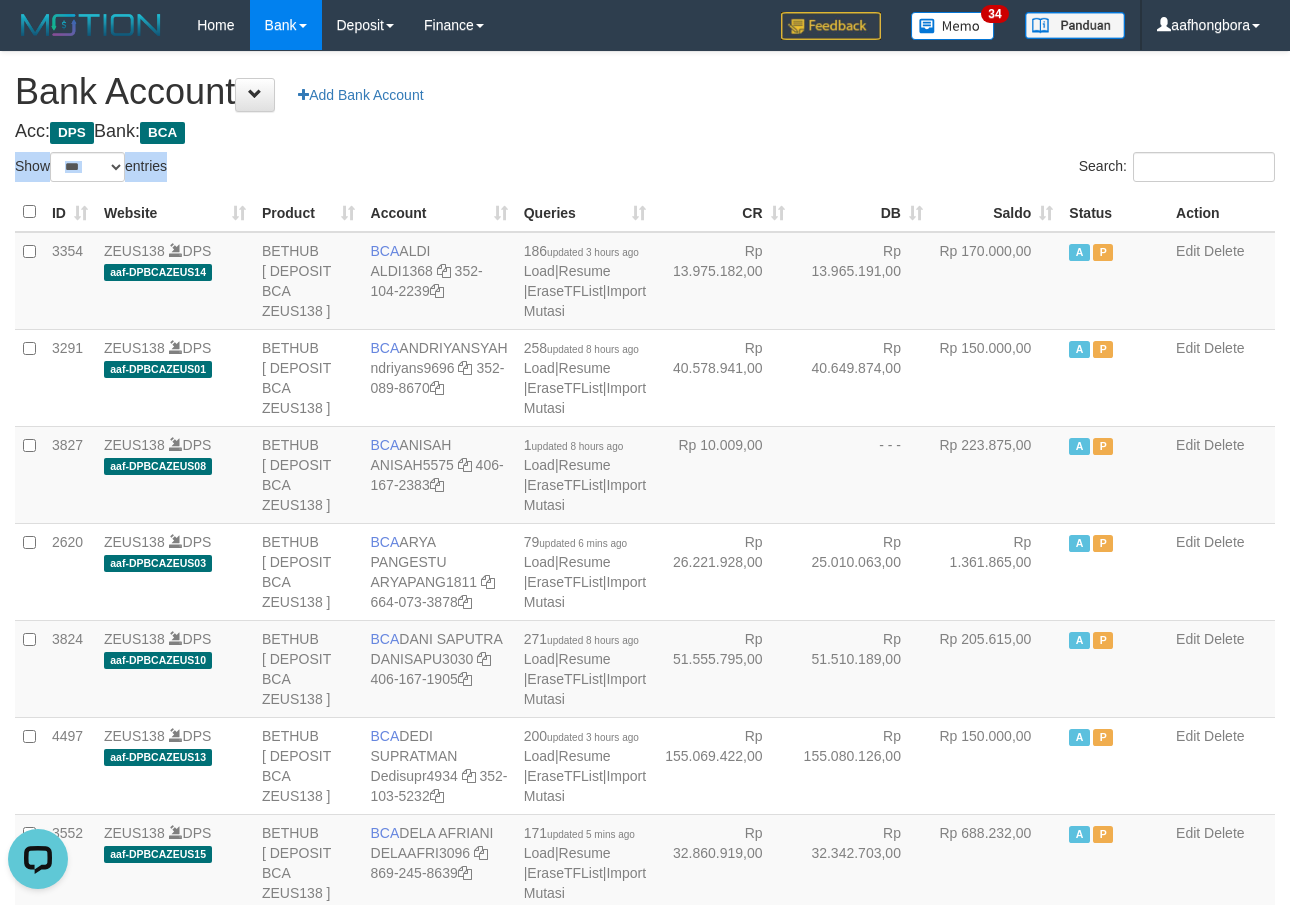 click on "**********" at bounding box center [645, 1601] 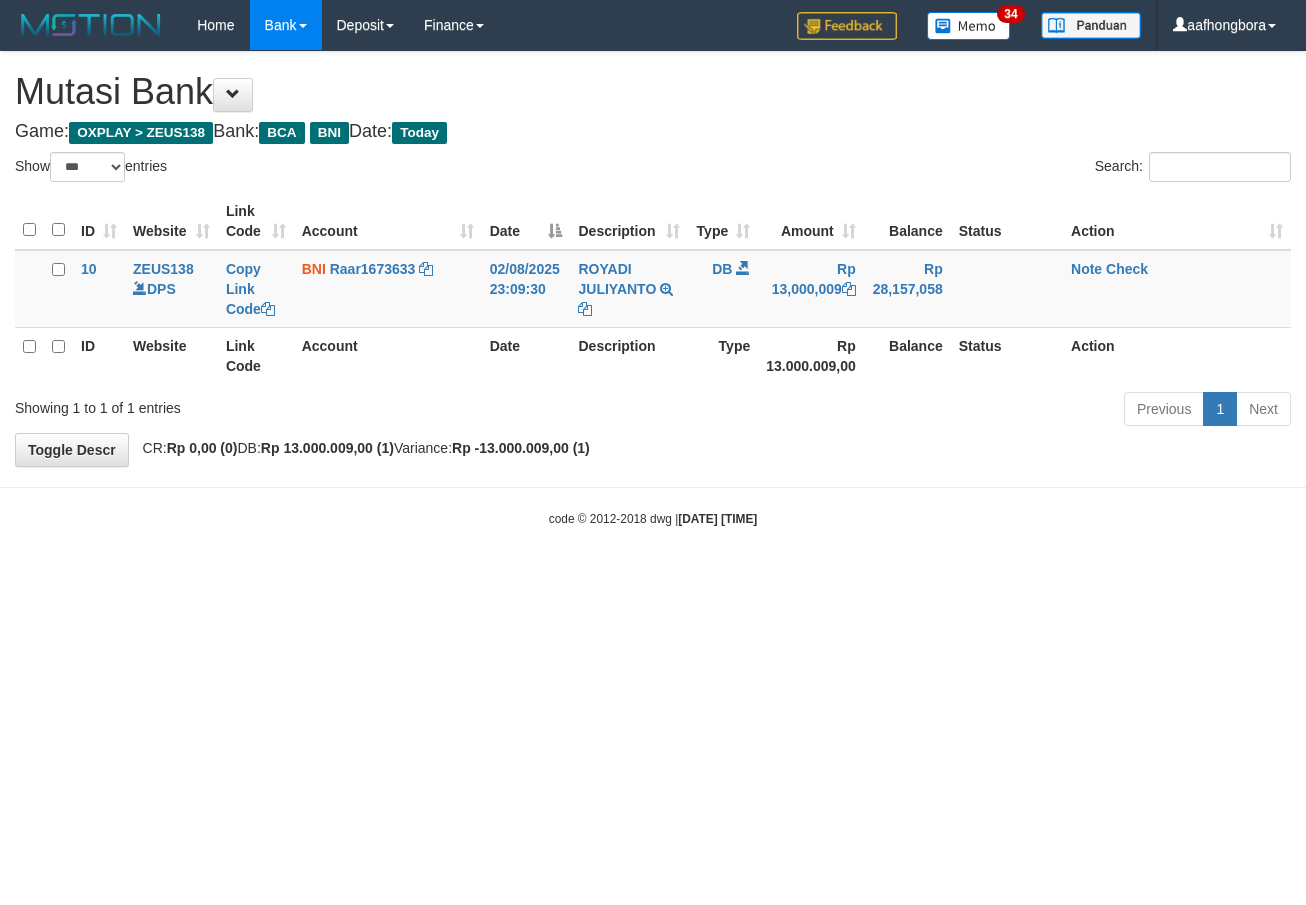 select on "***" 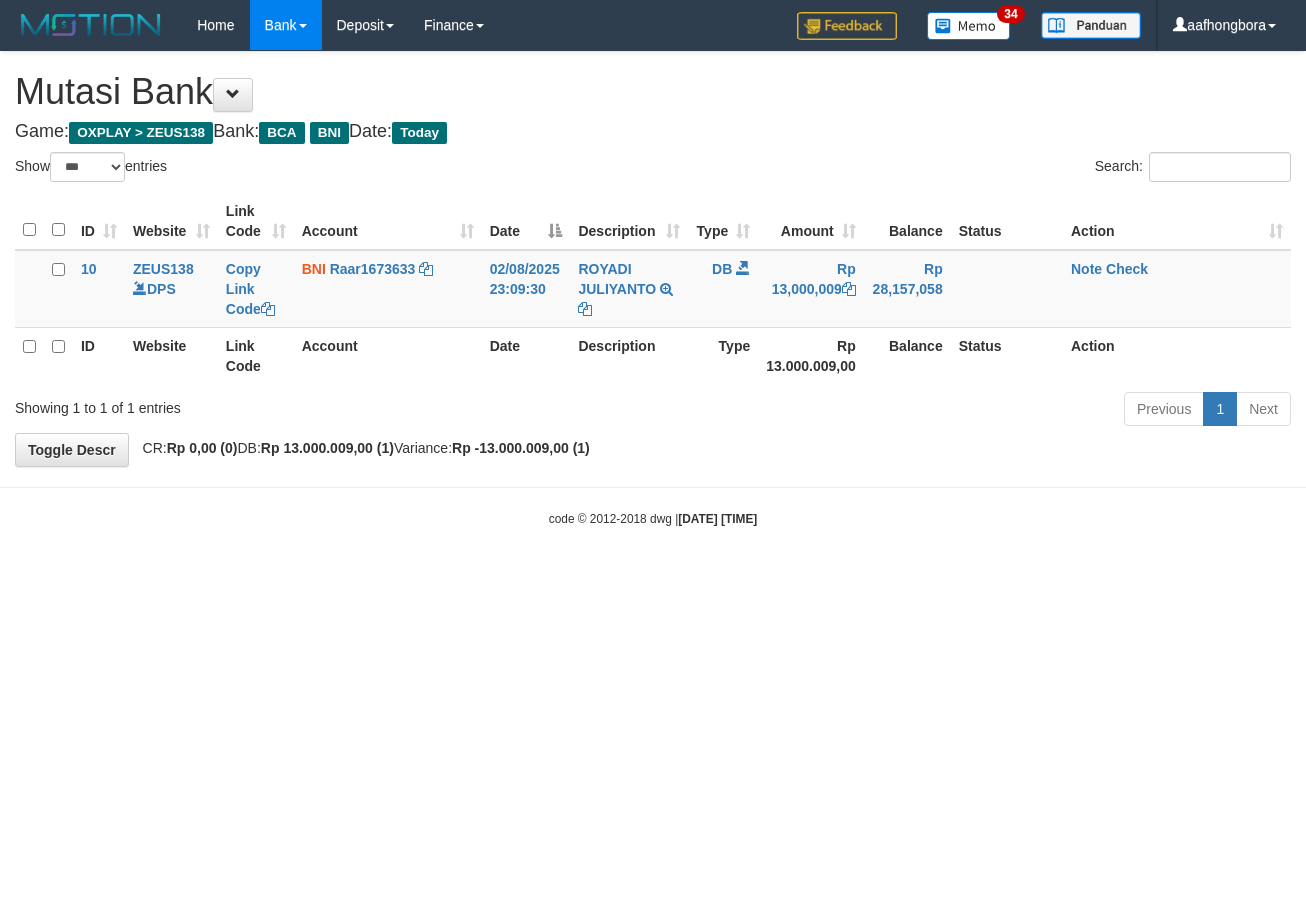 scroll, scrollTop: 0, scrollLeft: 0, axis: both 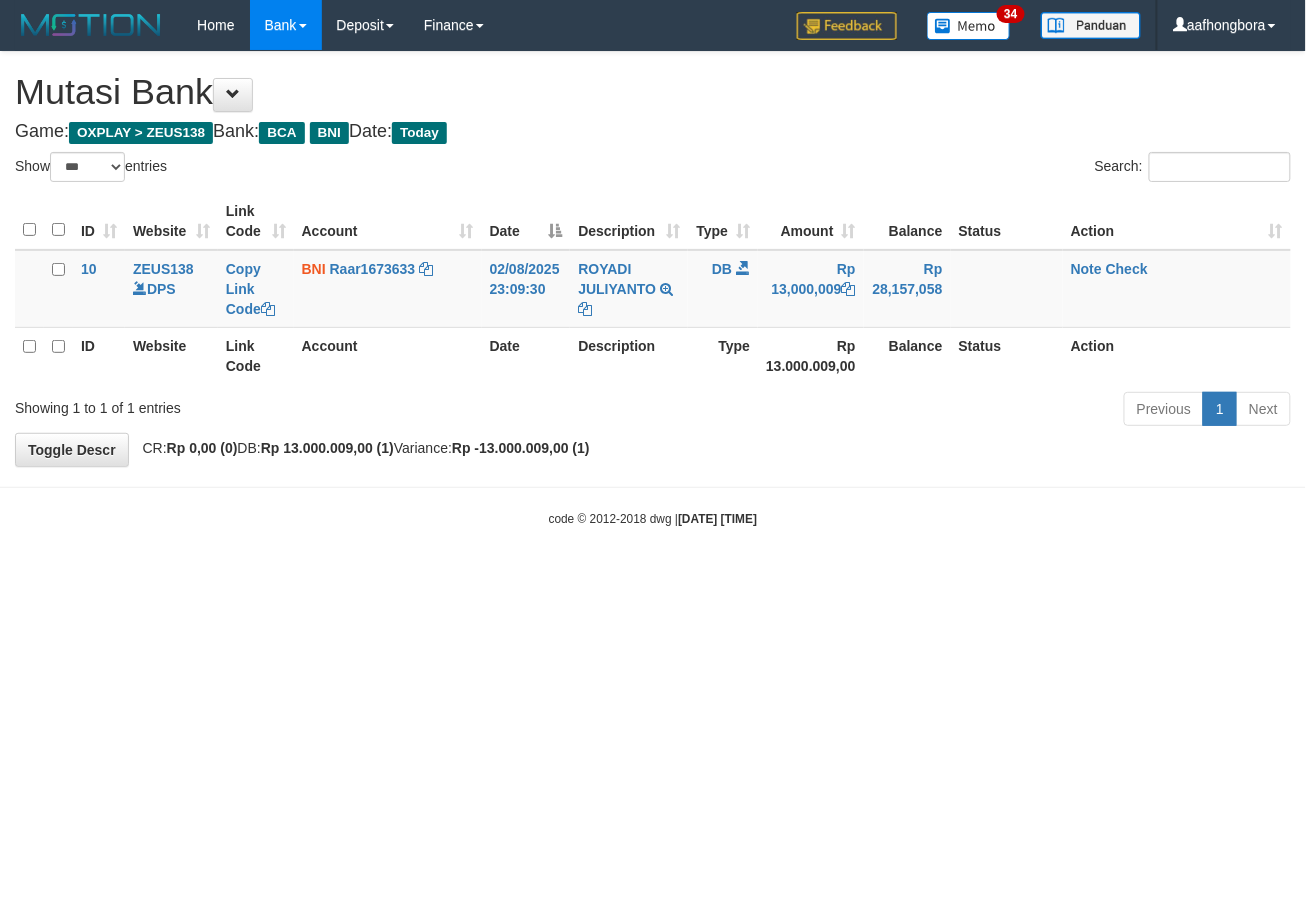 click on "Toggle navigation
Home
Bank
Account List
Mutasi Bank
Search
Sync
Note Mutasi
Deposit
DPS Fetch
DPS List
History
Note DPS
Finance
Financial Data
aafhongbora
My Profile
Log Out" at bounding box center (653, 289) 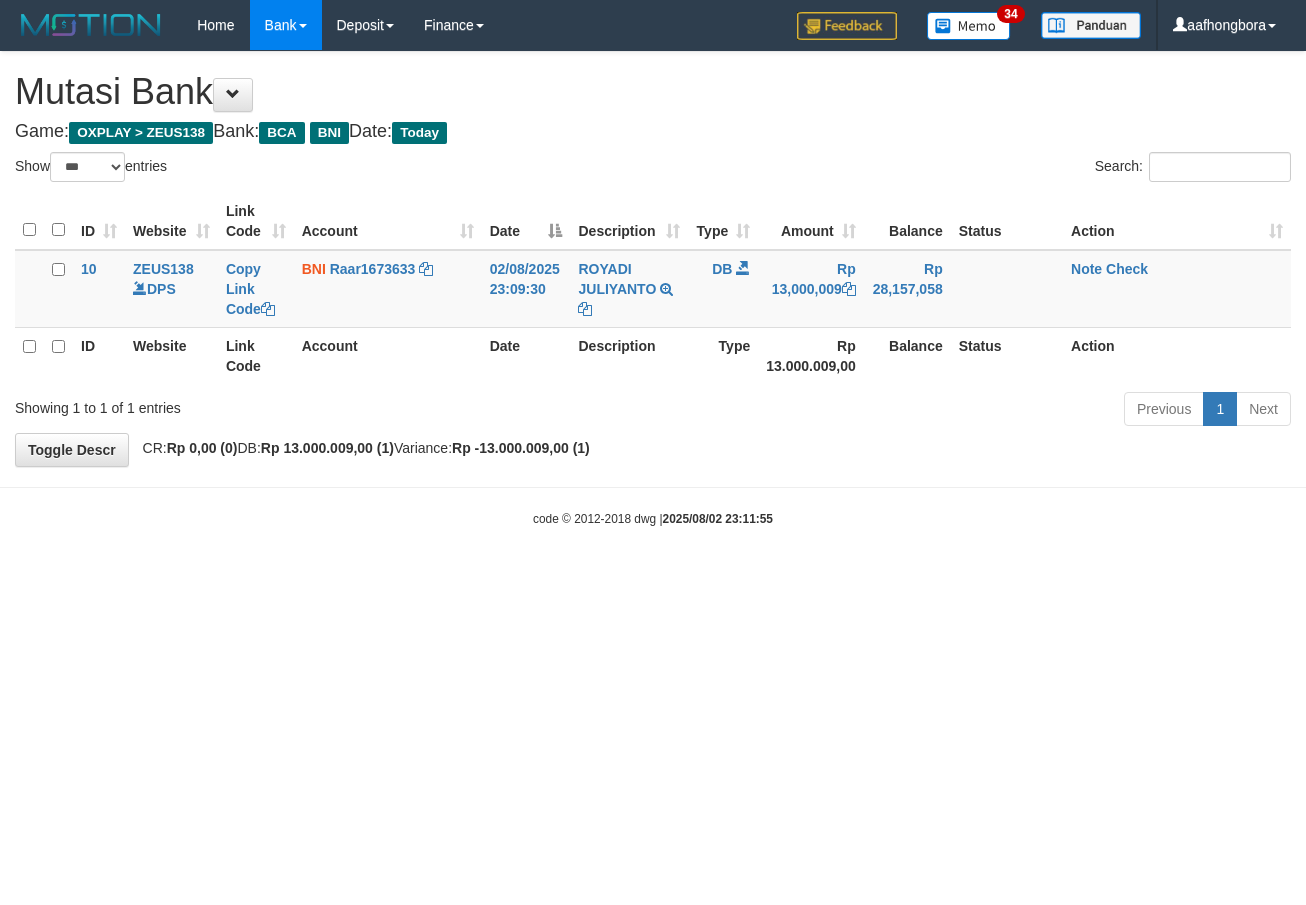 select on "***" 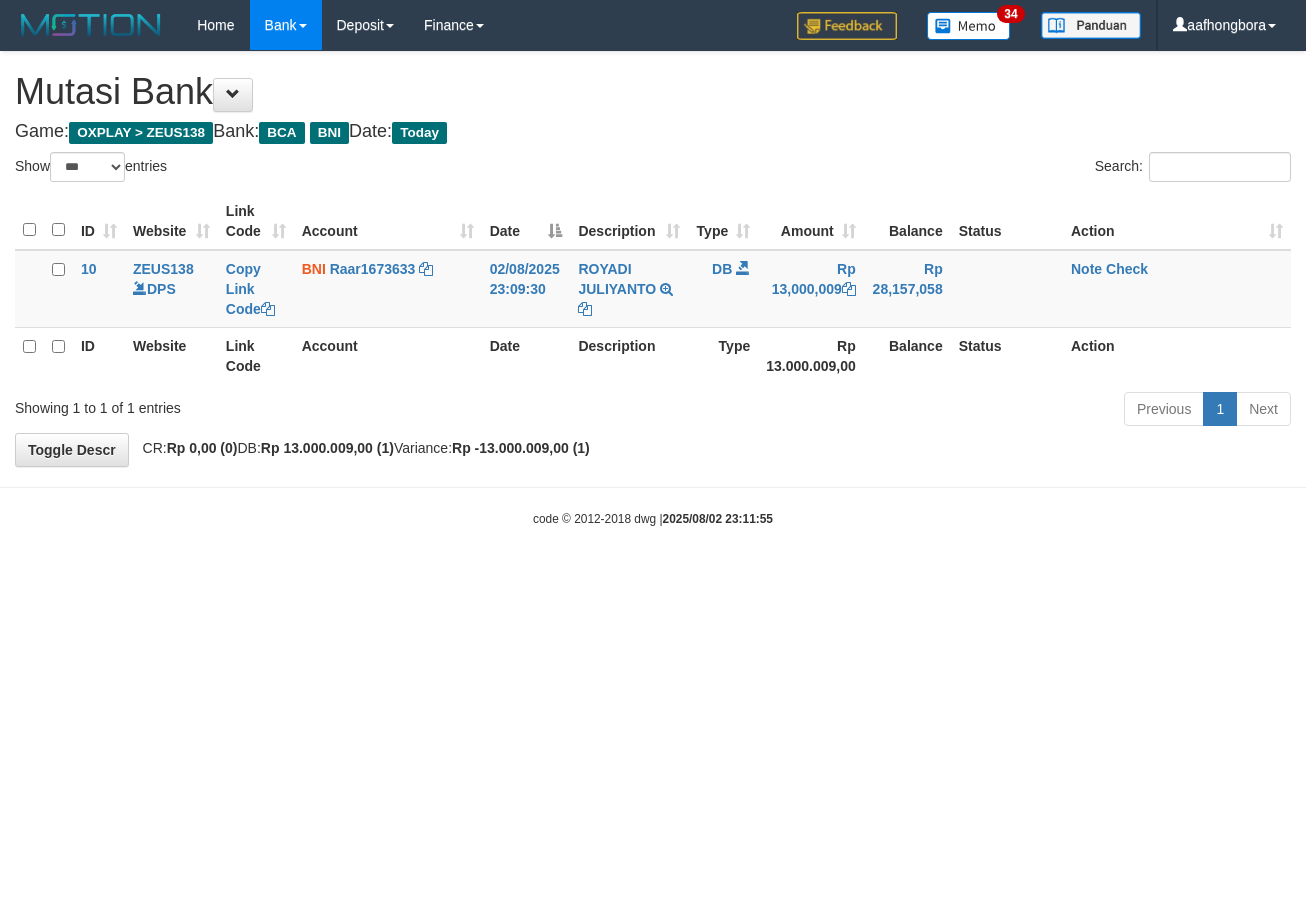 scroll, scrollTop: 0, scrollLeft: 0, axis: both 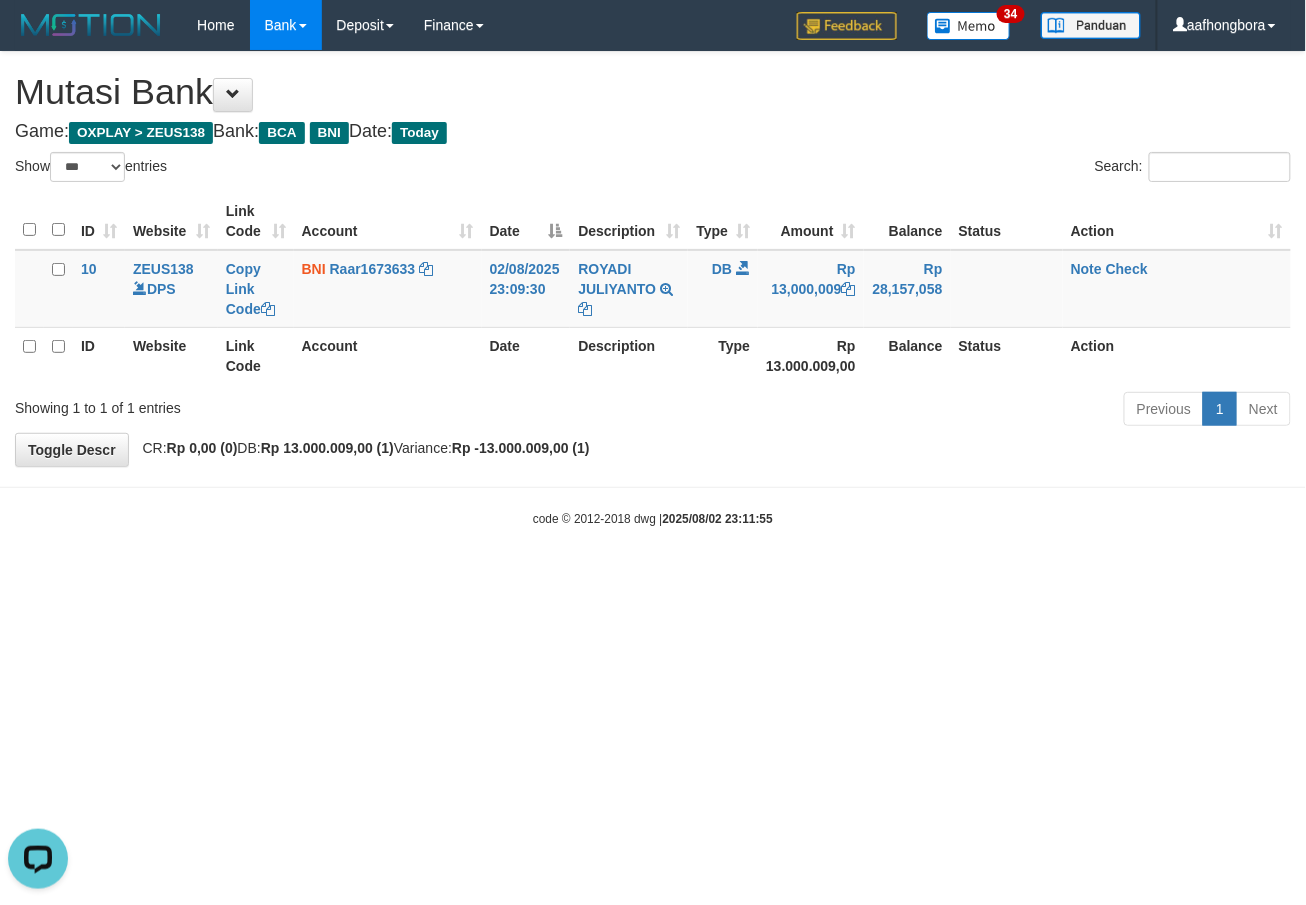 click on "Toggle navigation
Home
Bank
Account List
Mutasi Bank
Search
Sync
Note Mutasi
Deposit
DPS Fetch
DPS List
History
Note DPS
Finance
Financial Data
aafhongbora
My Profile
Log Out" at bounding box center [653, 289] 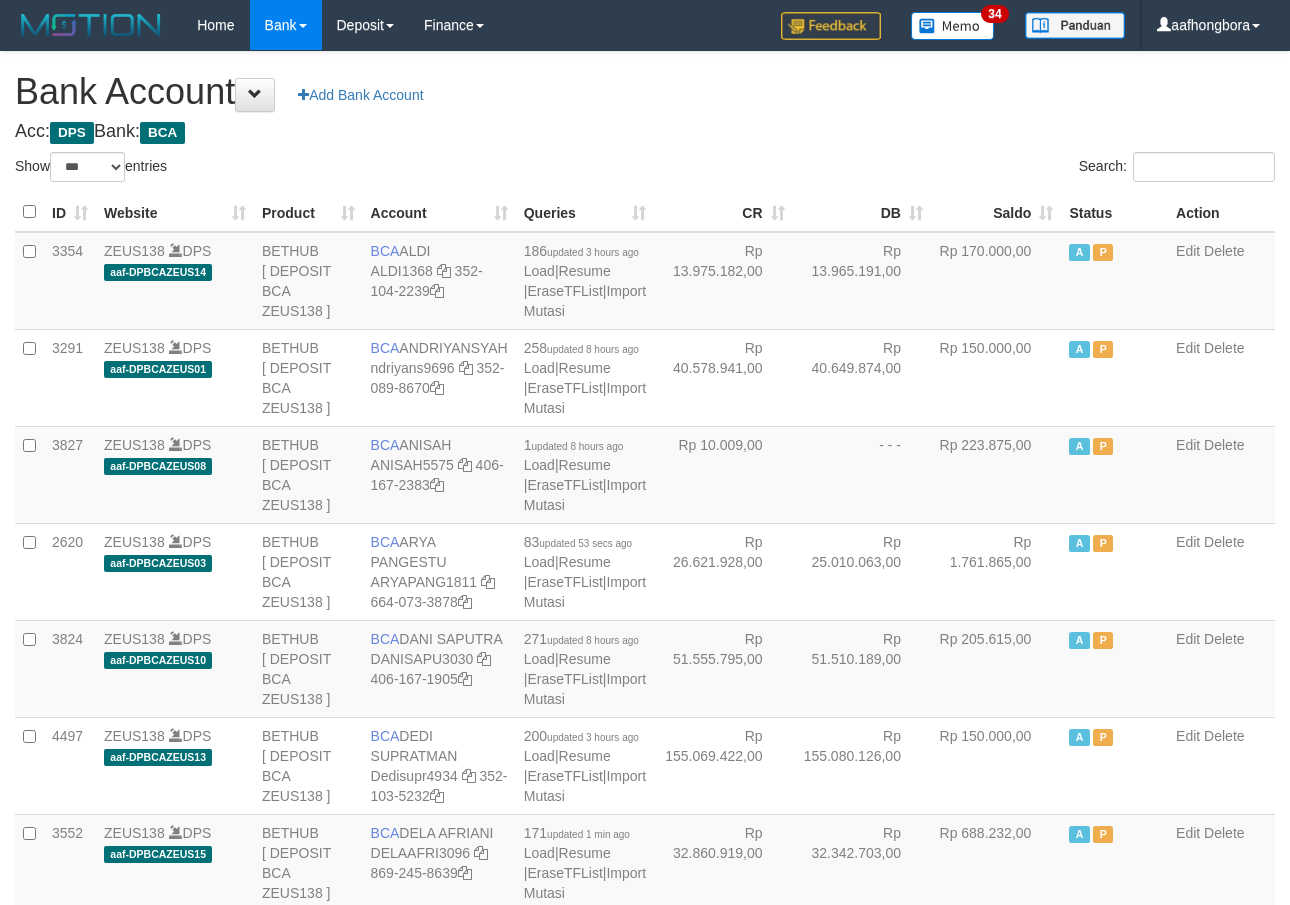select on "***" 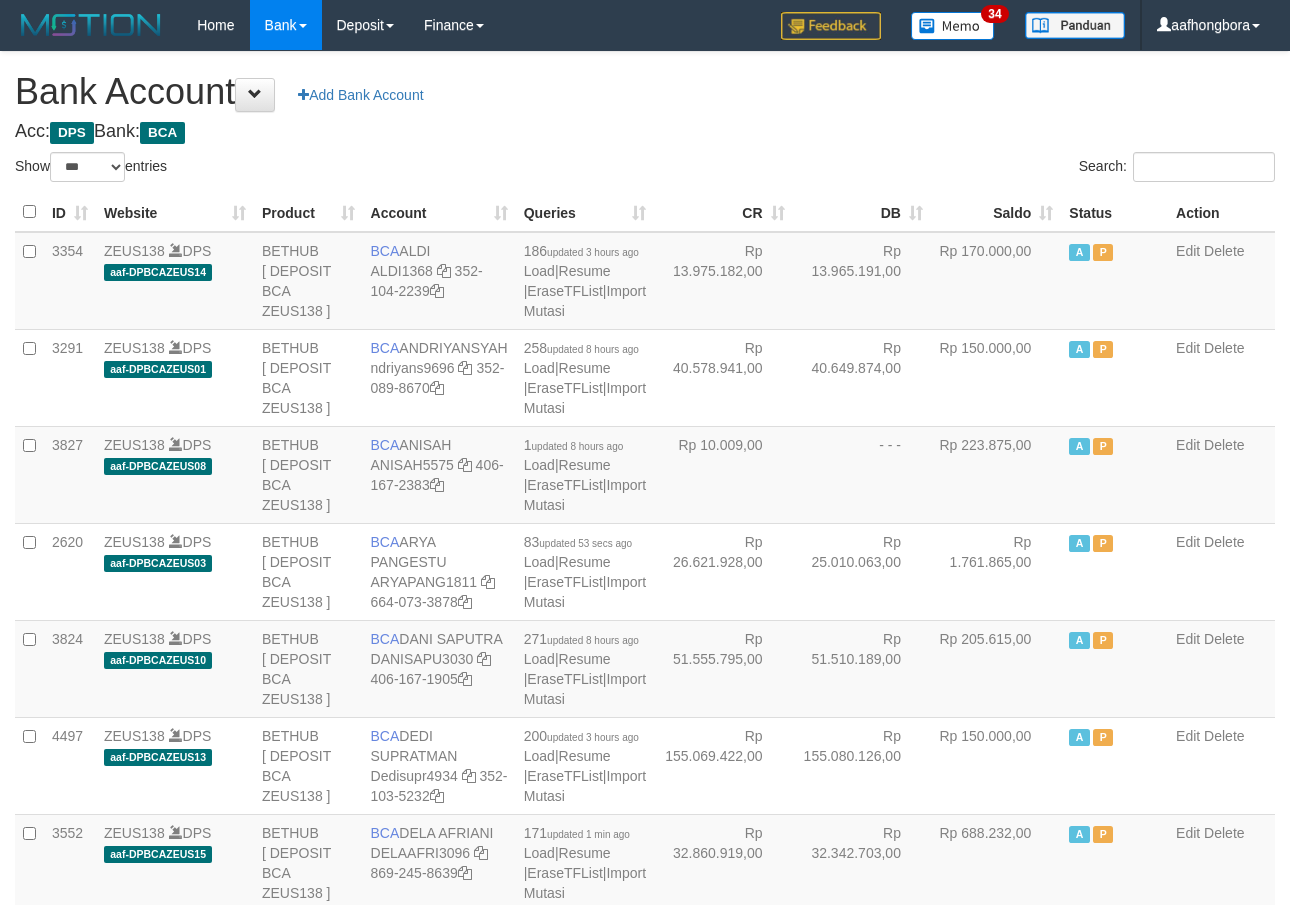 scroll, scrollTop: 0, scrollLeft: 0, axis: both 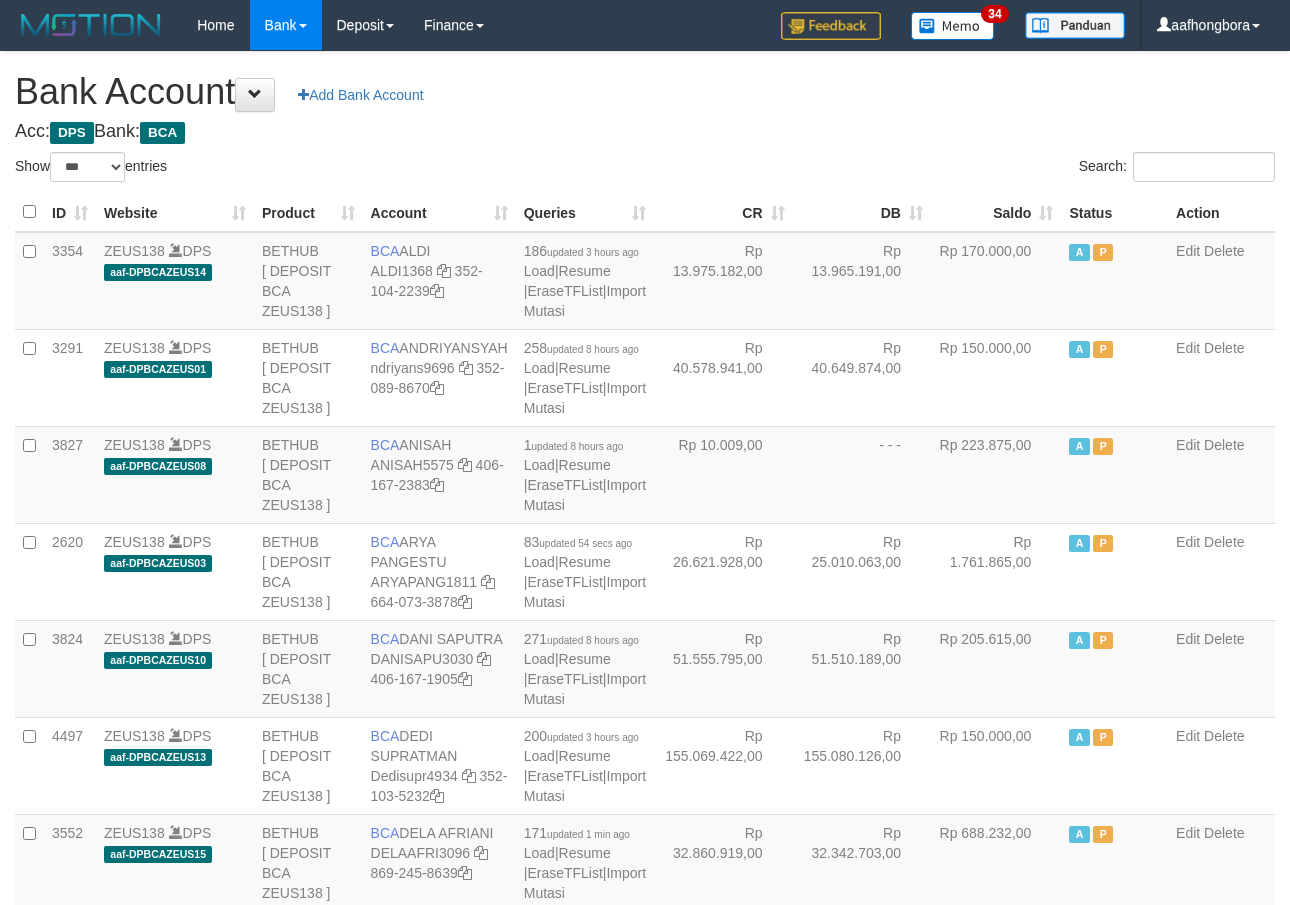 select on "***" 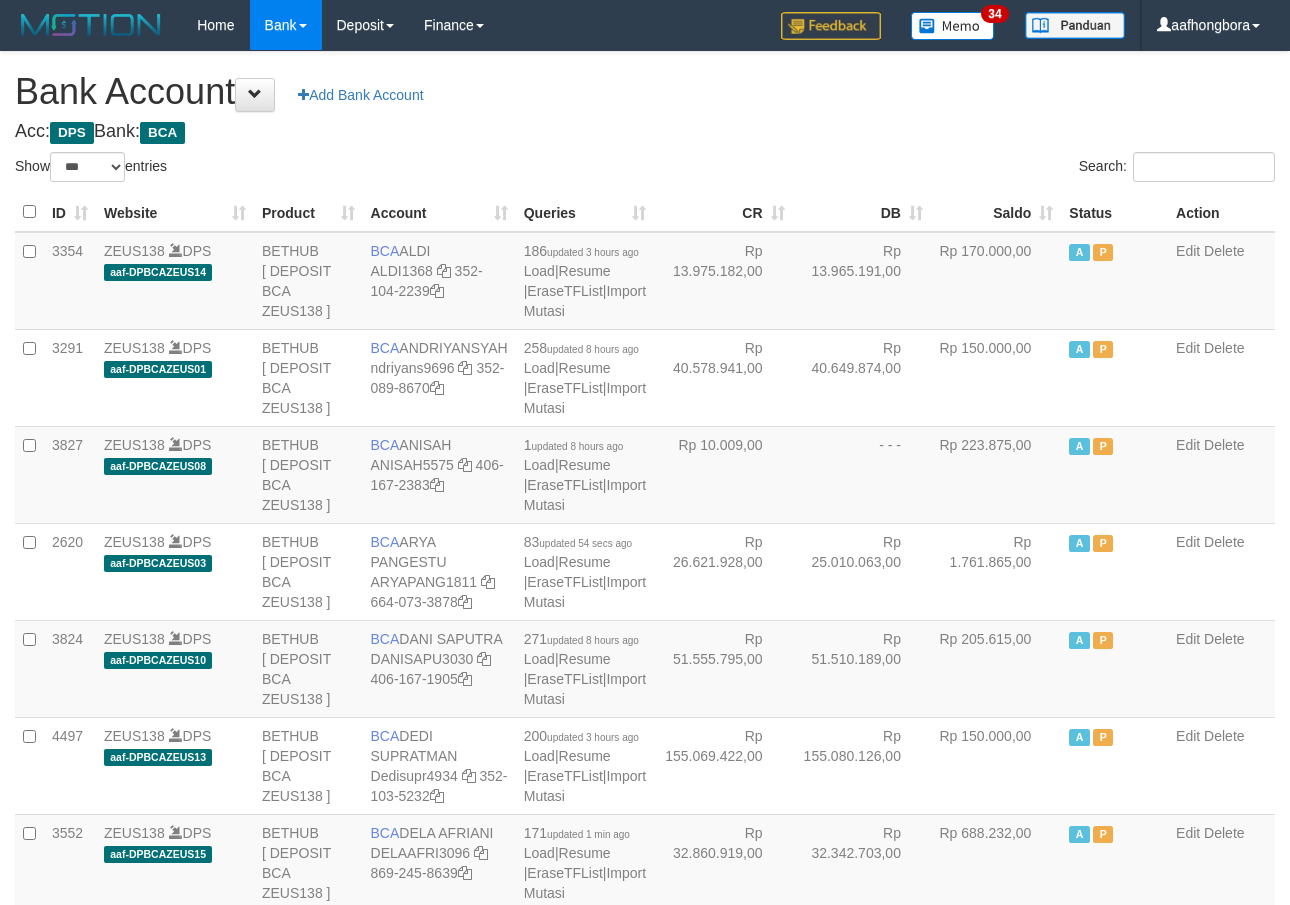 click on "Saldo" at bounding box center (996, 212) 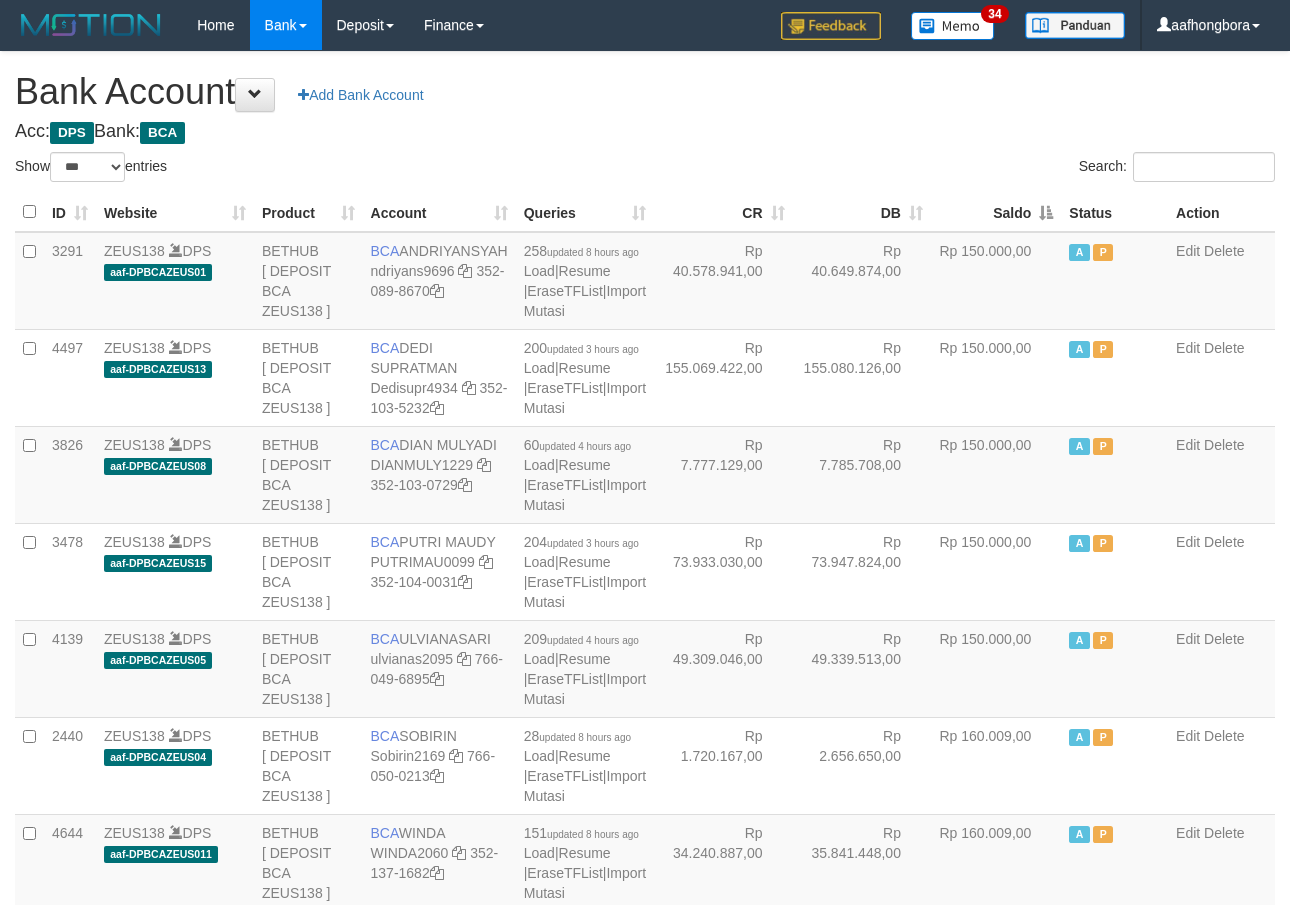 click on "Saldo" at bounding box center (996, 212) 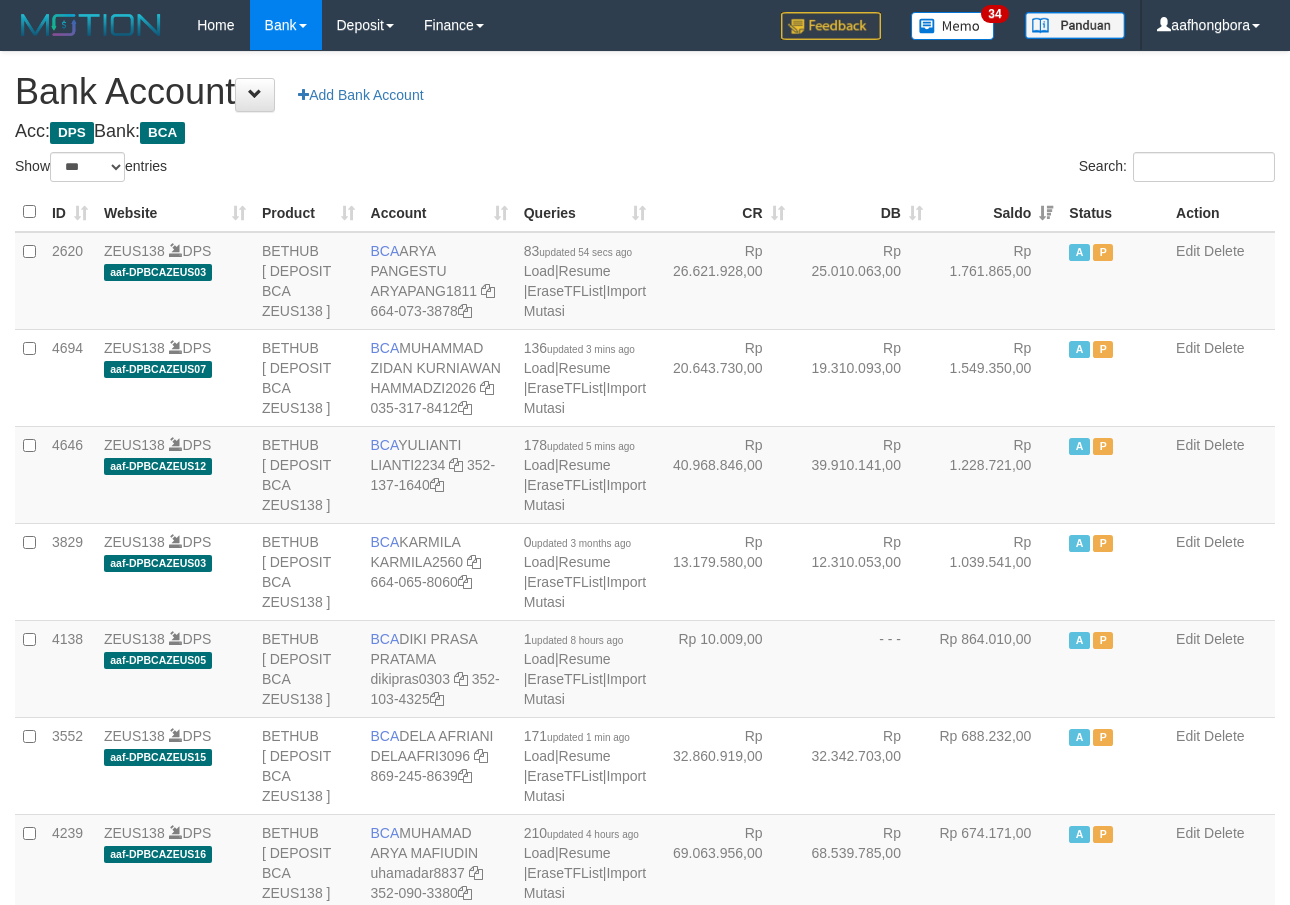 click on "Saldo" at bounding box center (996, 212) 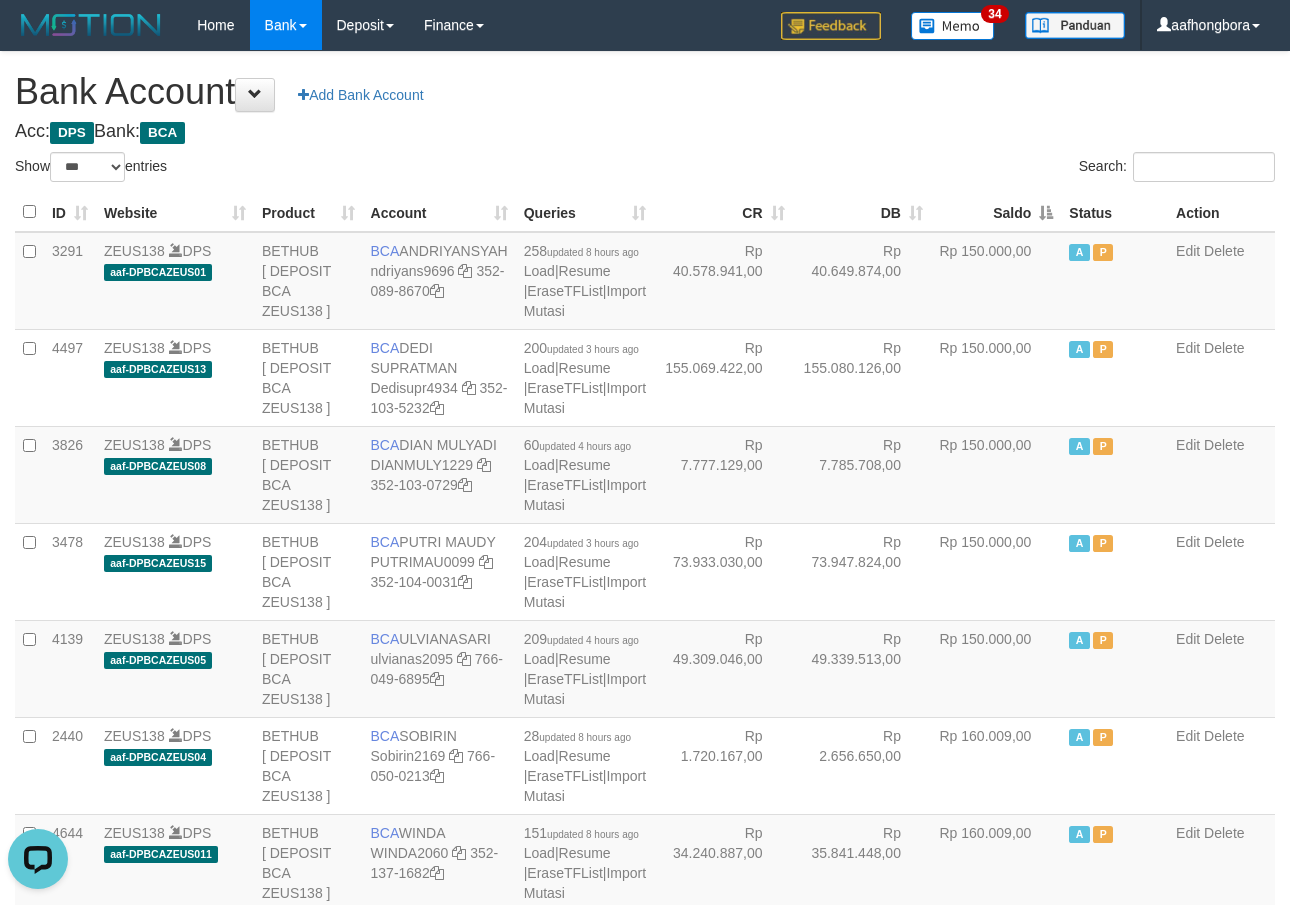 scroll, scrollTop: 0, scrollLeft: 0, axis: both 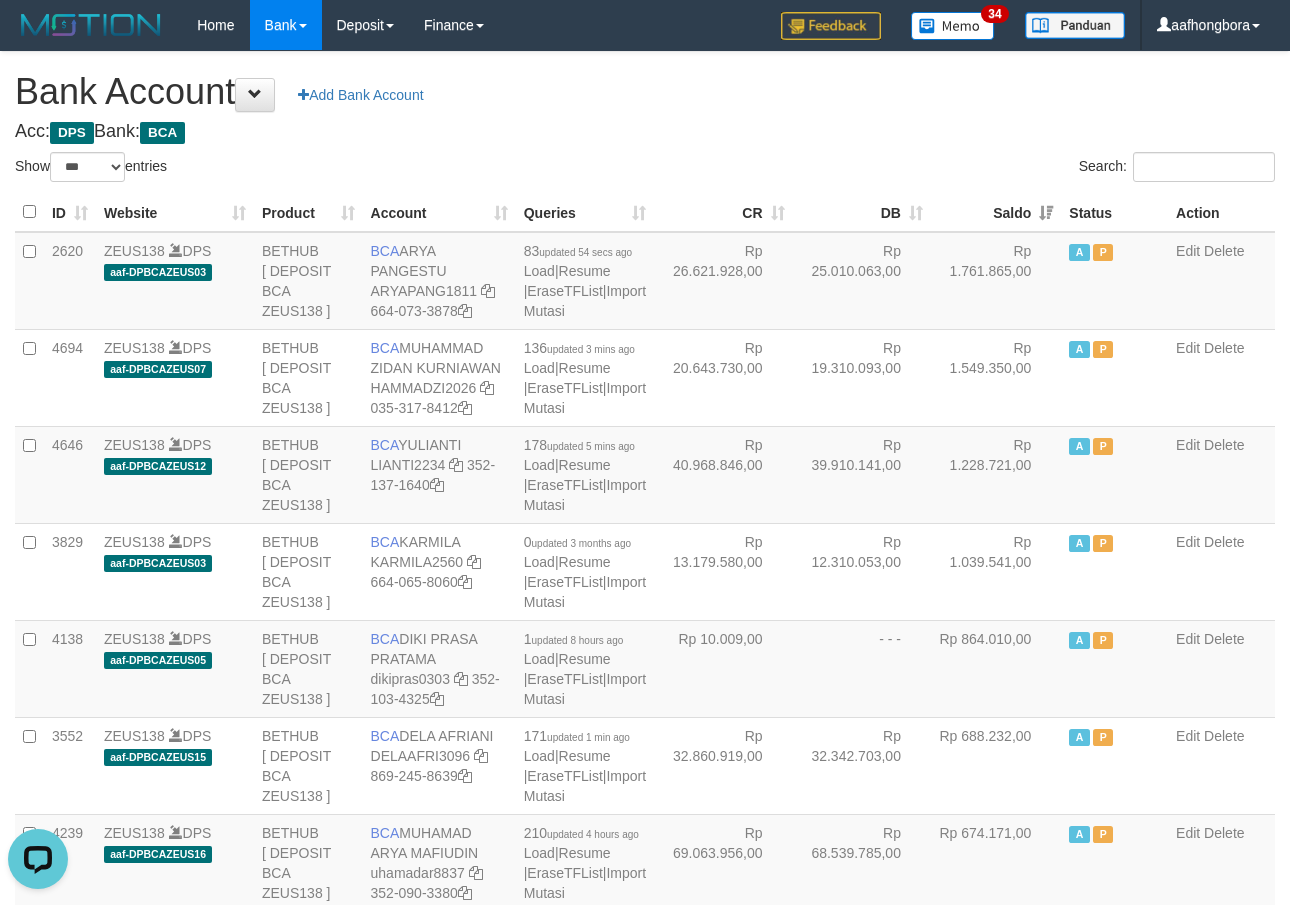 click on "Saldo" at bounding box center (996, 212) 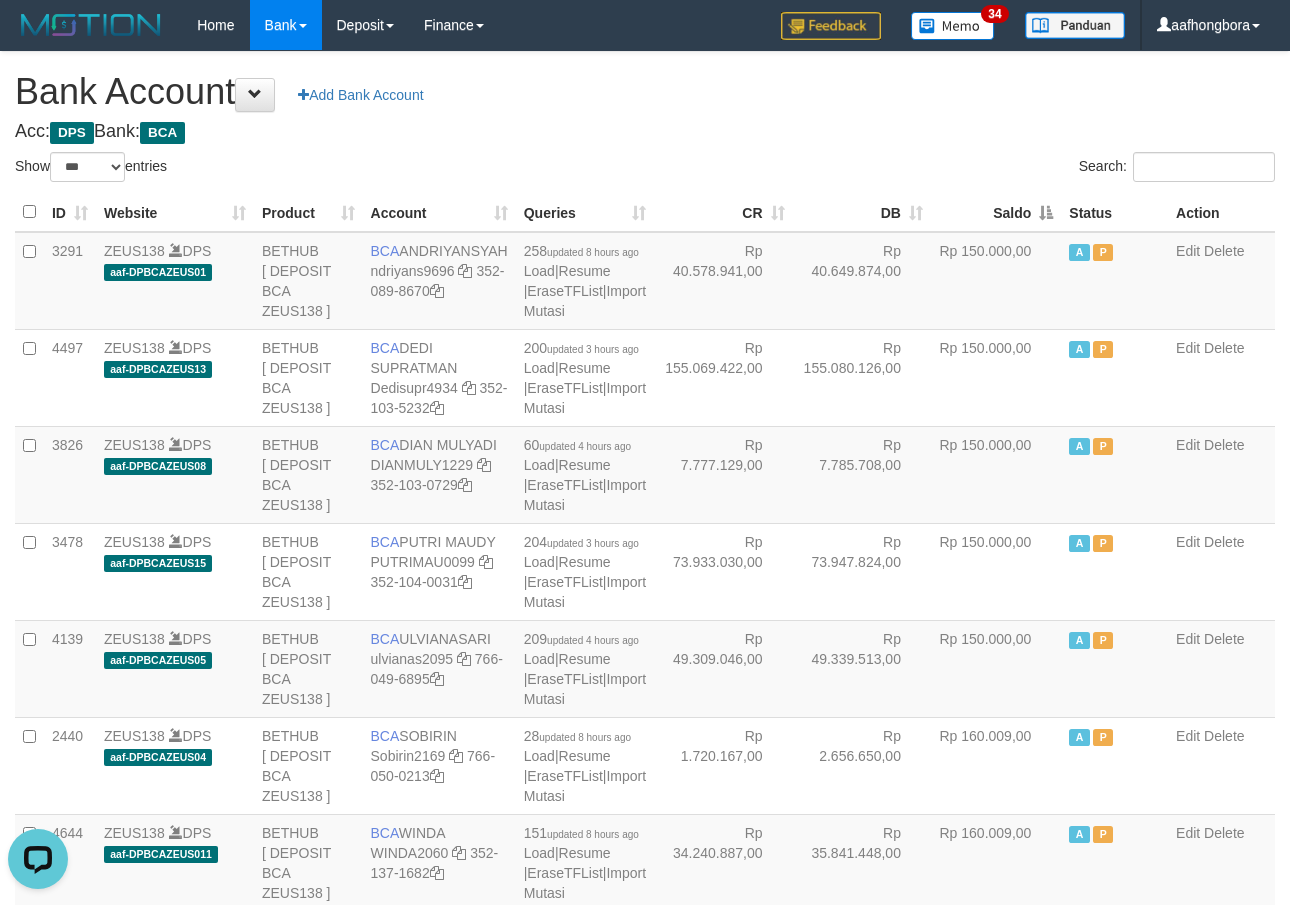 click on "Saldo" at bounding box center (996, 212) 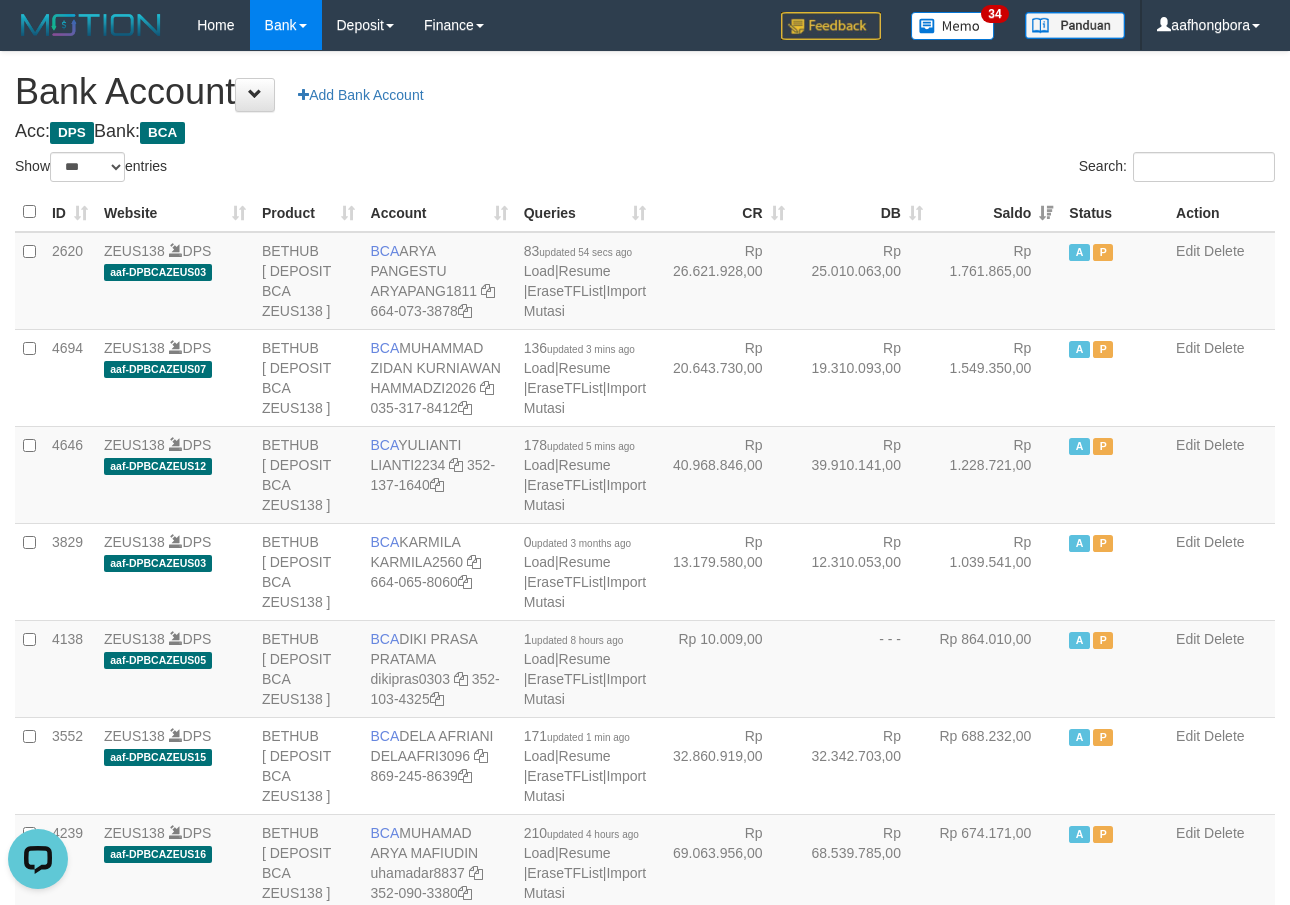 drag, startPoint x: 983, startPoint y: 141, endPoint x: 976, endPoint y: 127, distance: 15.652476 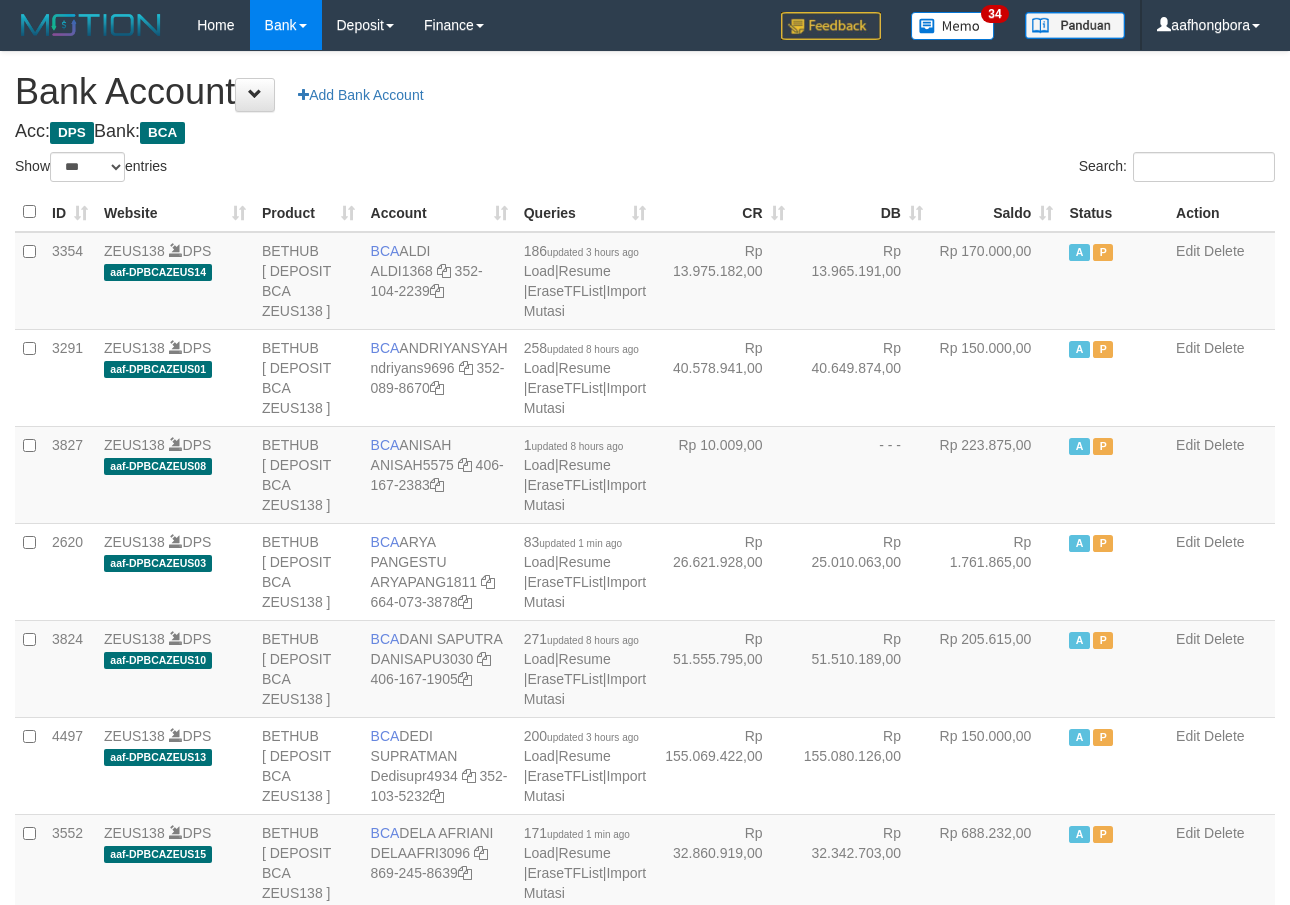 select on "***" 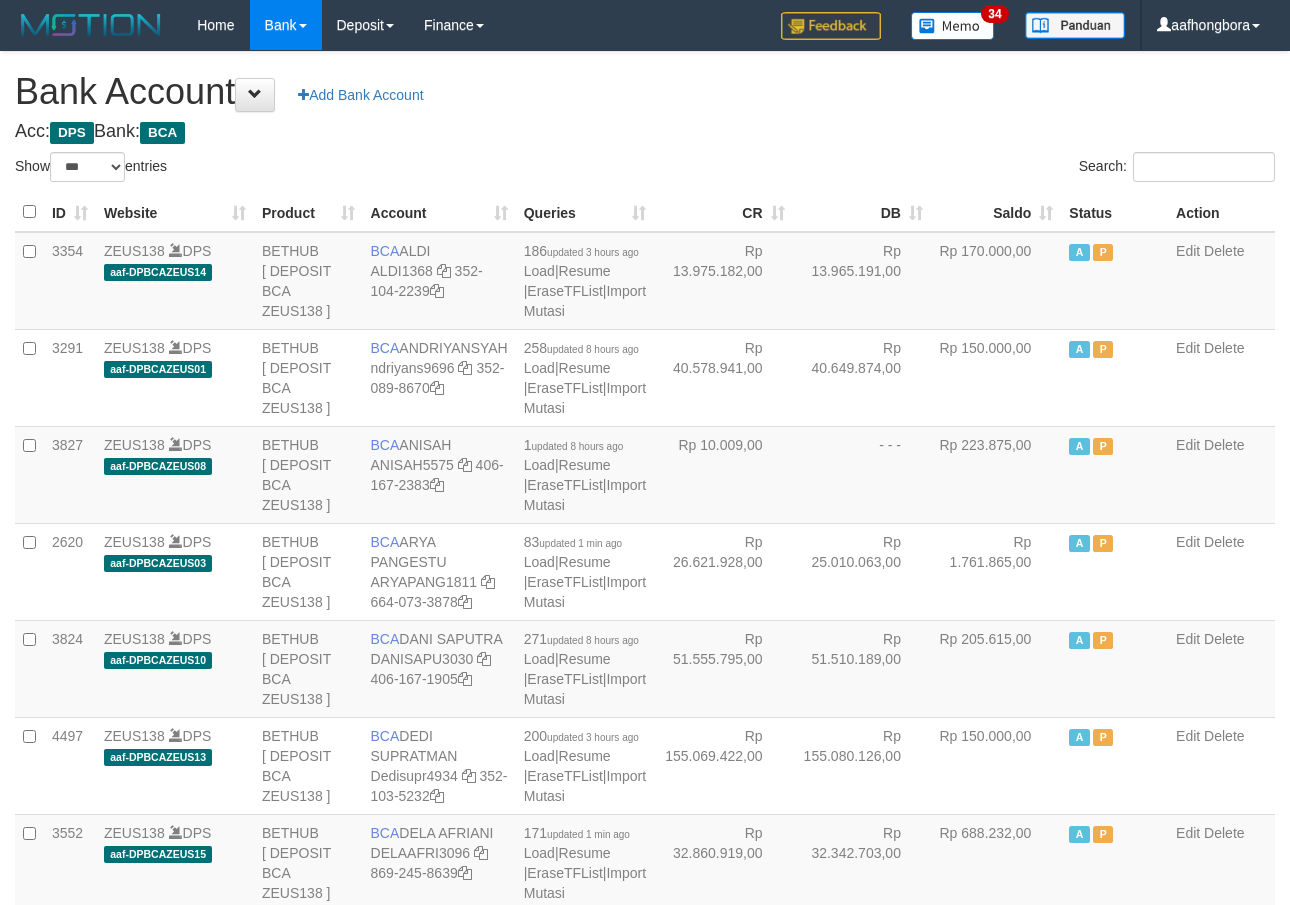 scroll, scrollTop: 0, scrollLeft: 0, axis: both 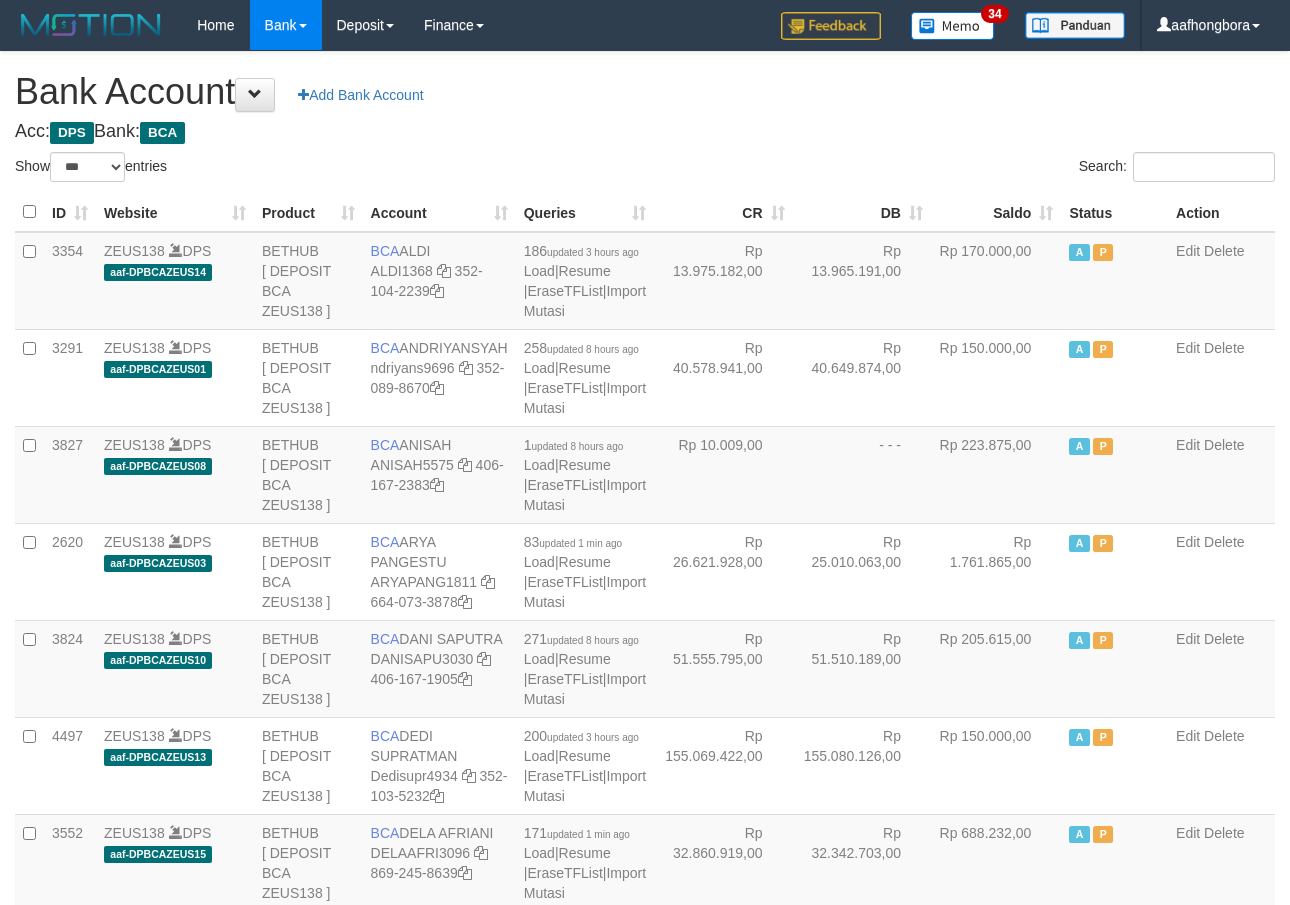 select on "***" 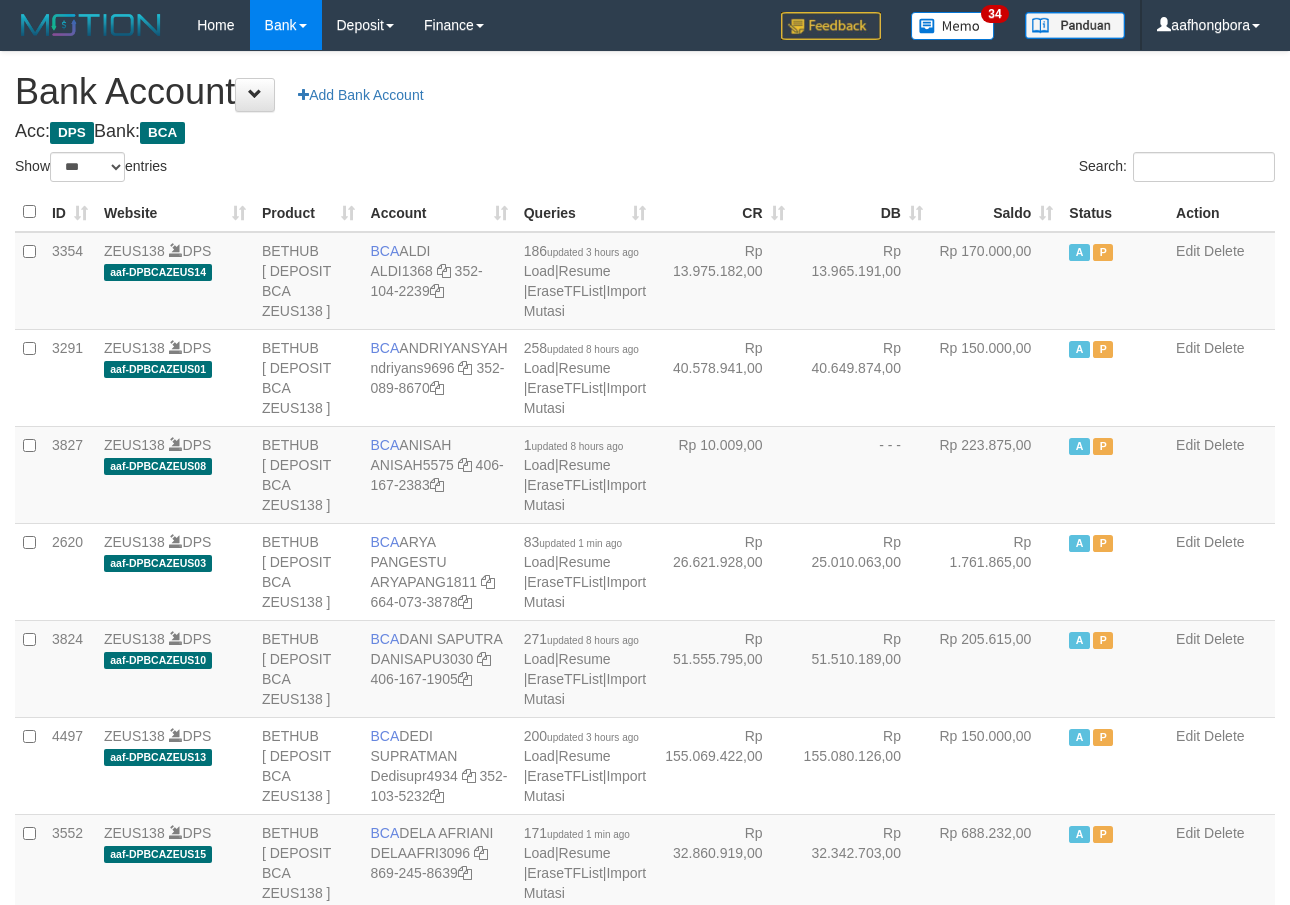 scroll, scrollTop: 0, scrollLeft: 0, axis: both 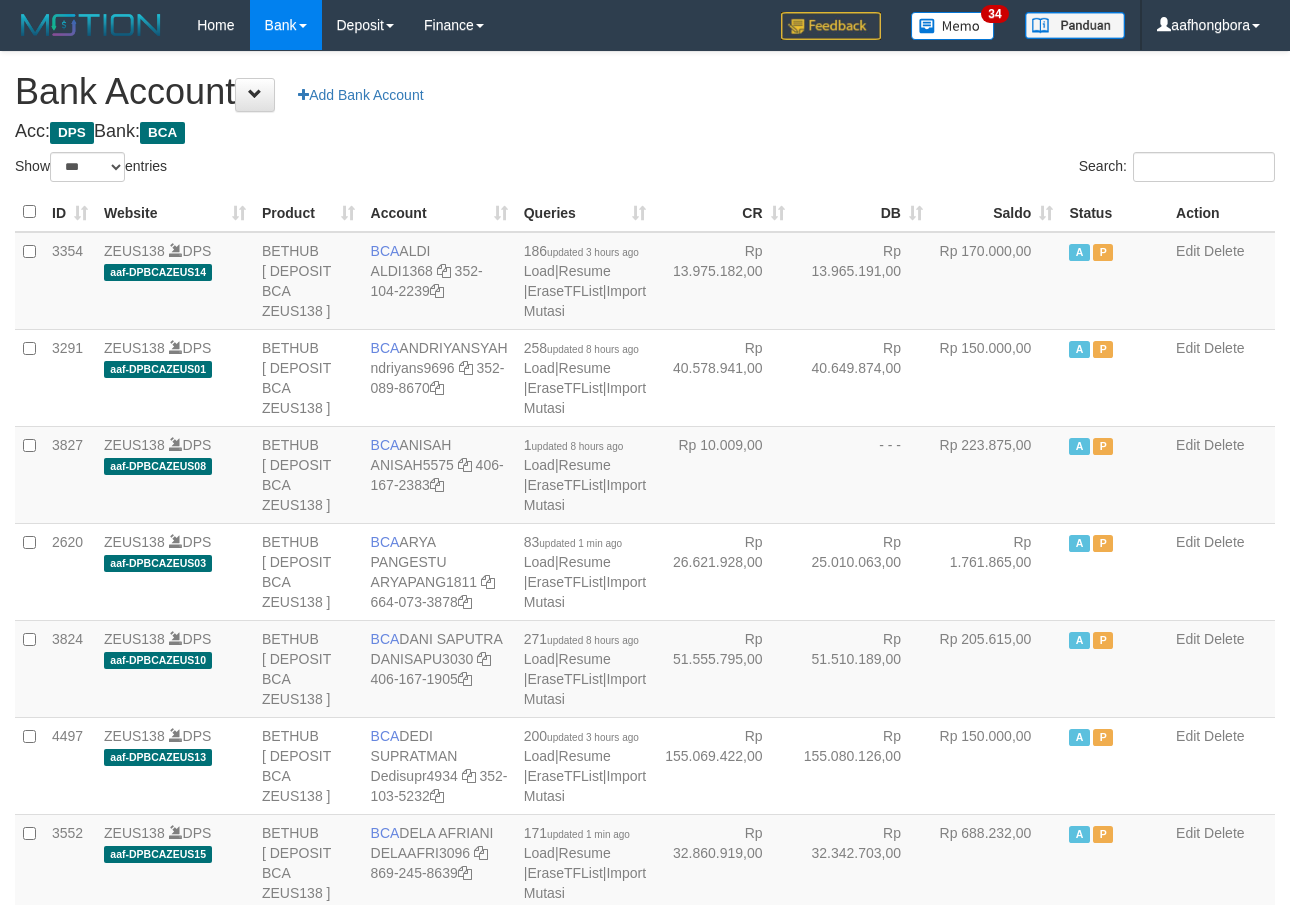 select on "***" 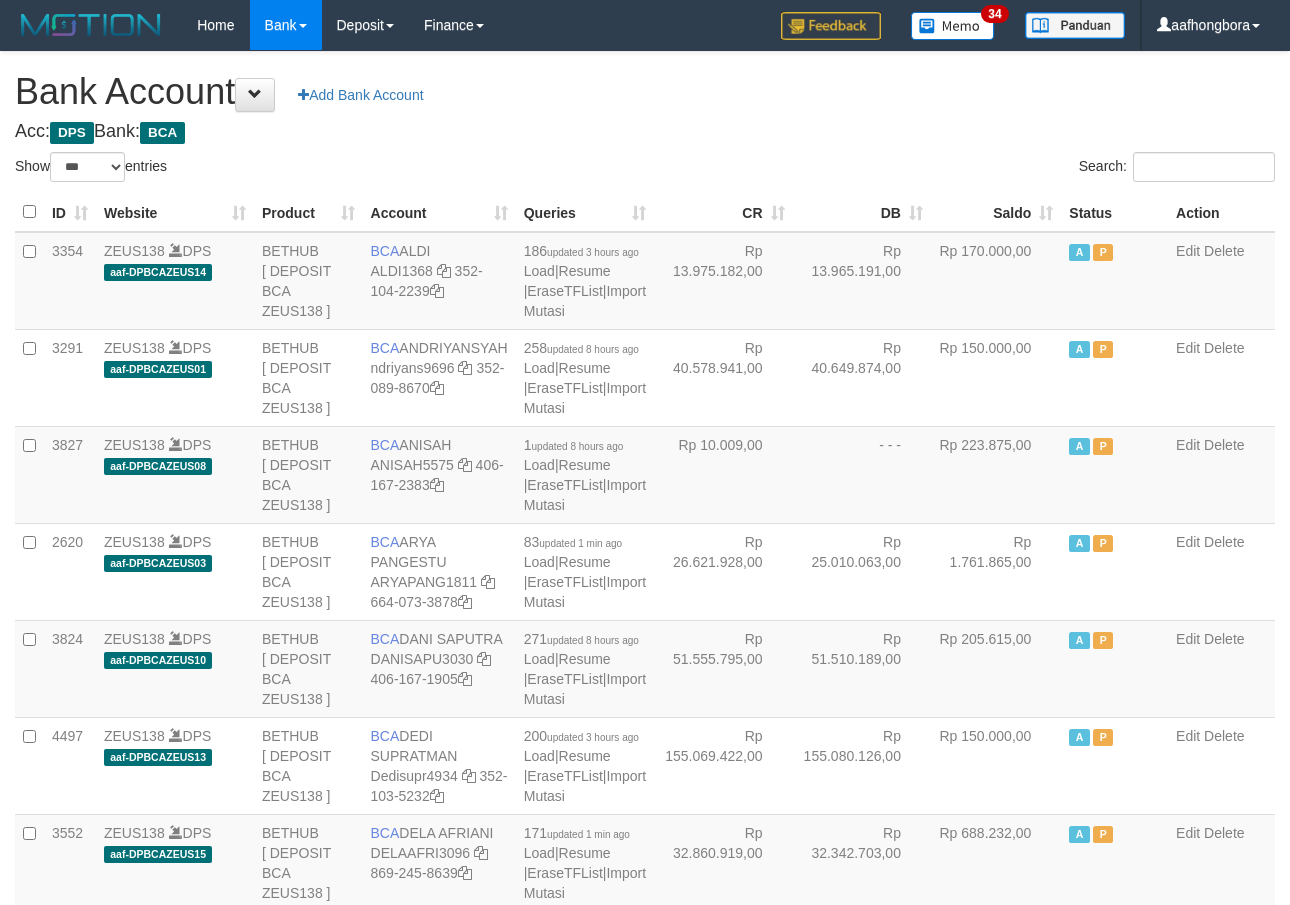 scroll, scrollTop: 0, scrollLeft: 0, axis: both 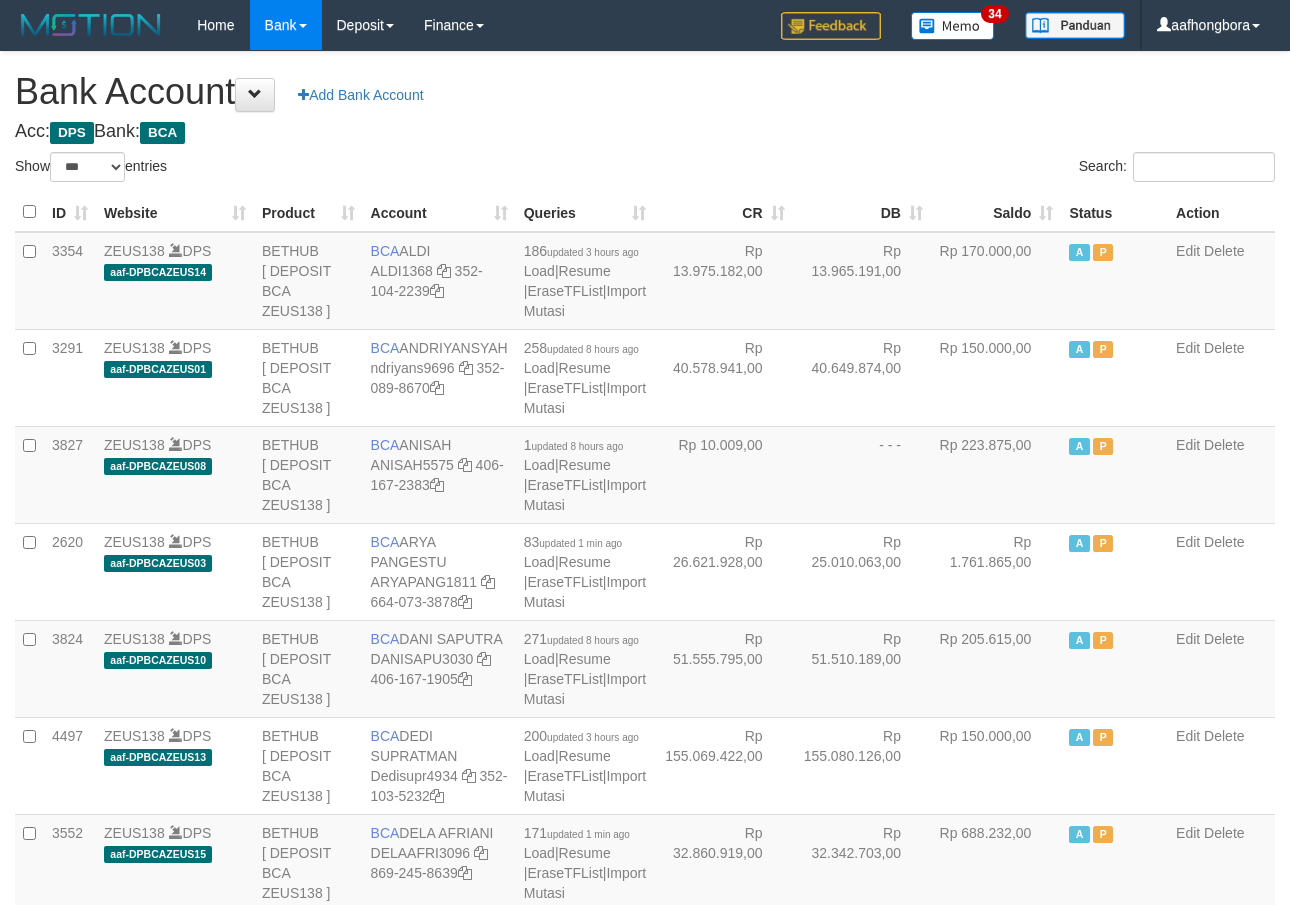 select on "***" 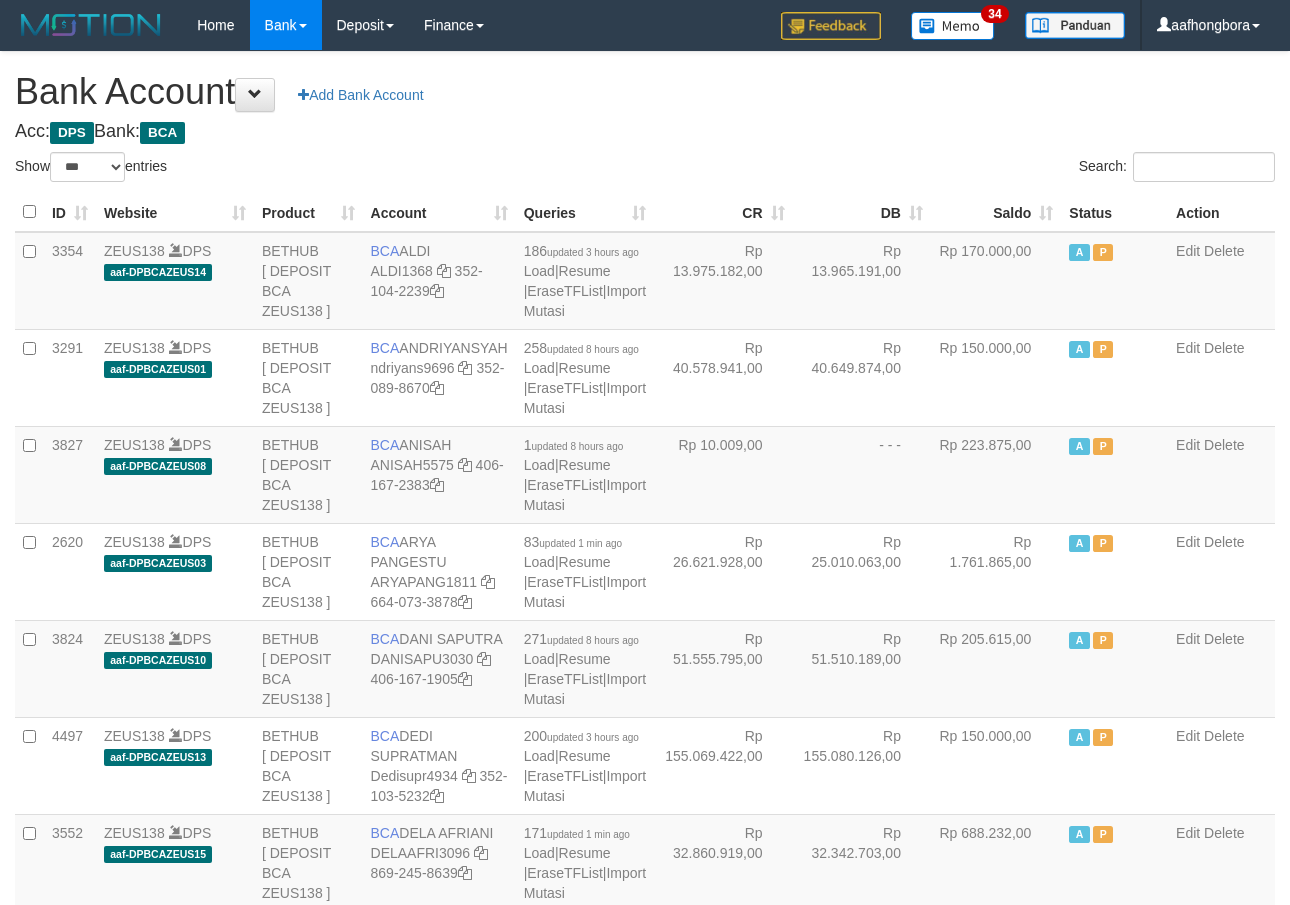 scroll, scrollTop: 0, scrollLeft: 0, axis: both 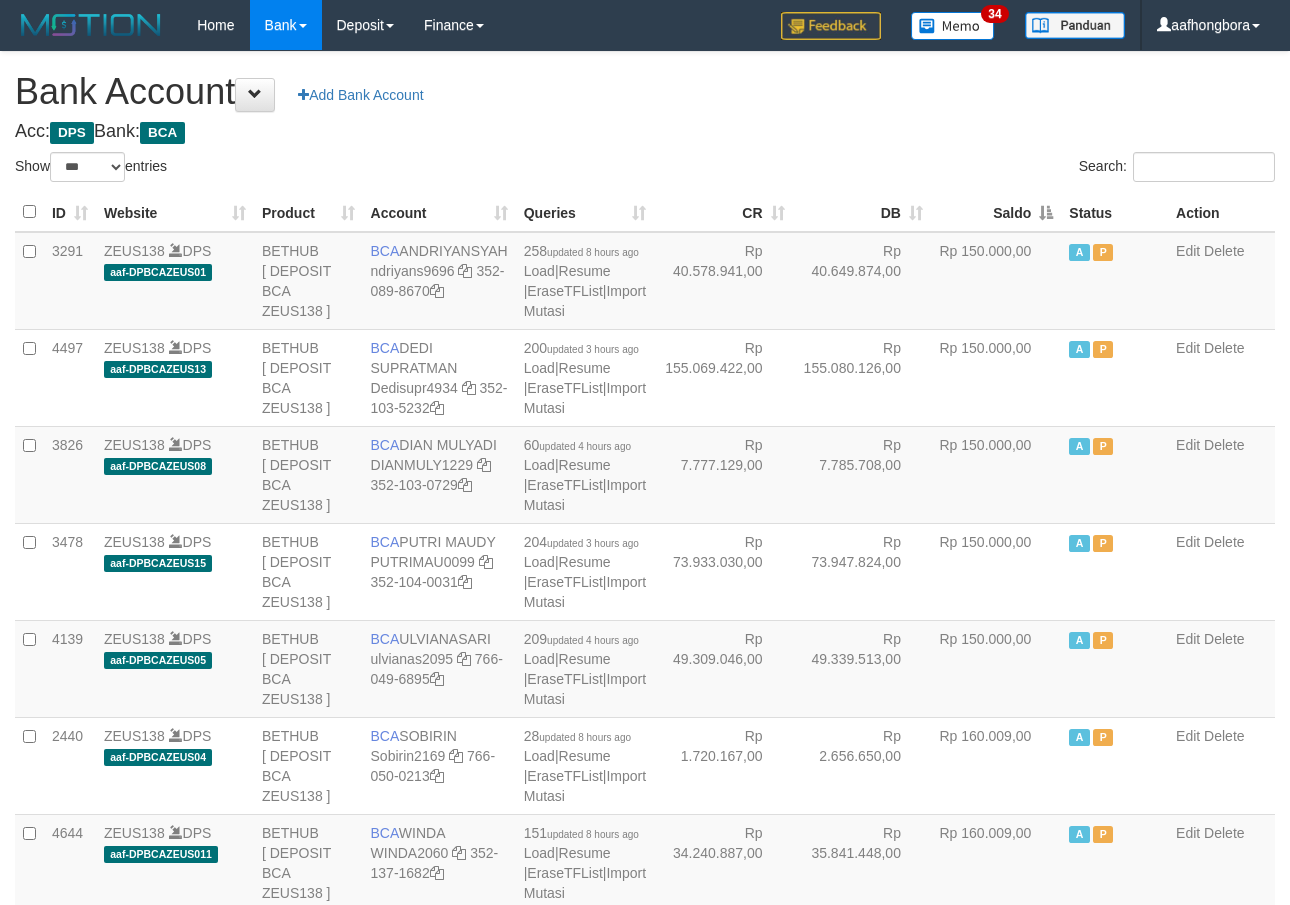 click on "Saldo" at bounding box center [996, 212] 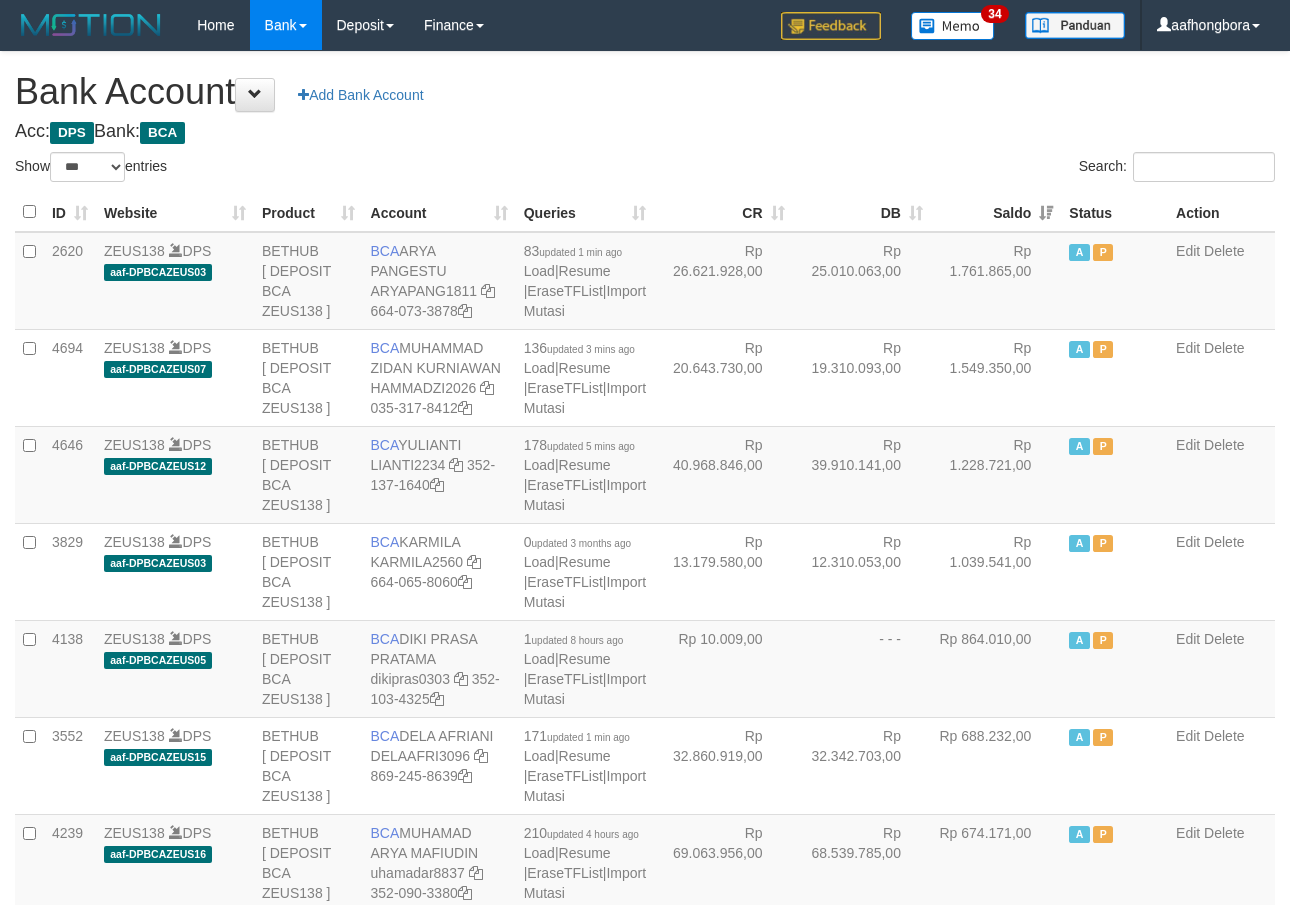 click on "Saldo" at bounding box center (996, 212) 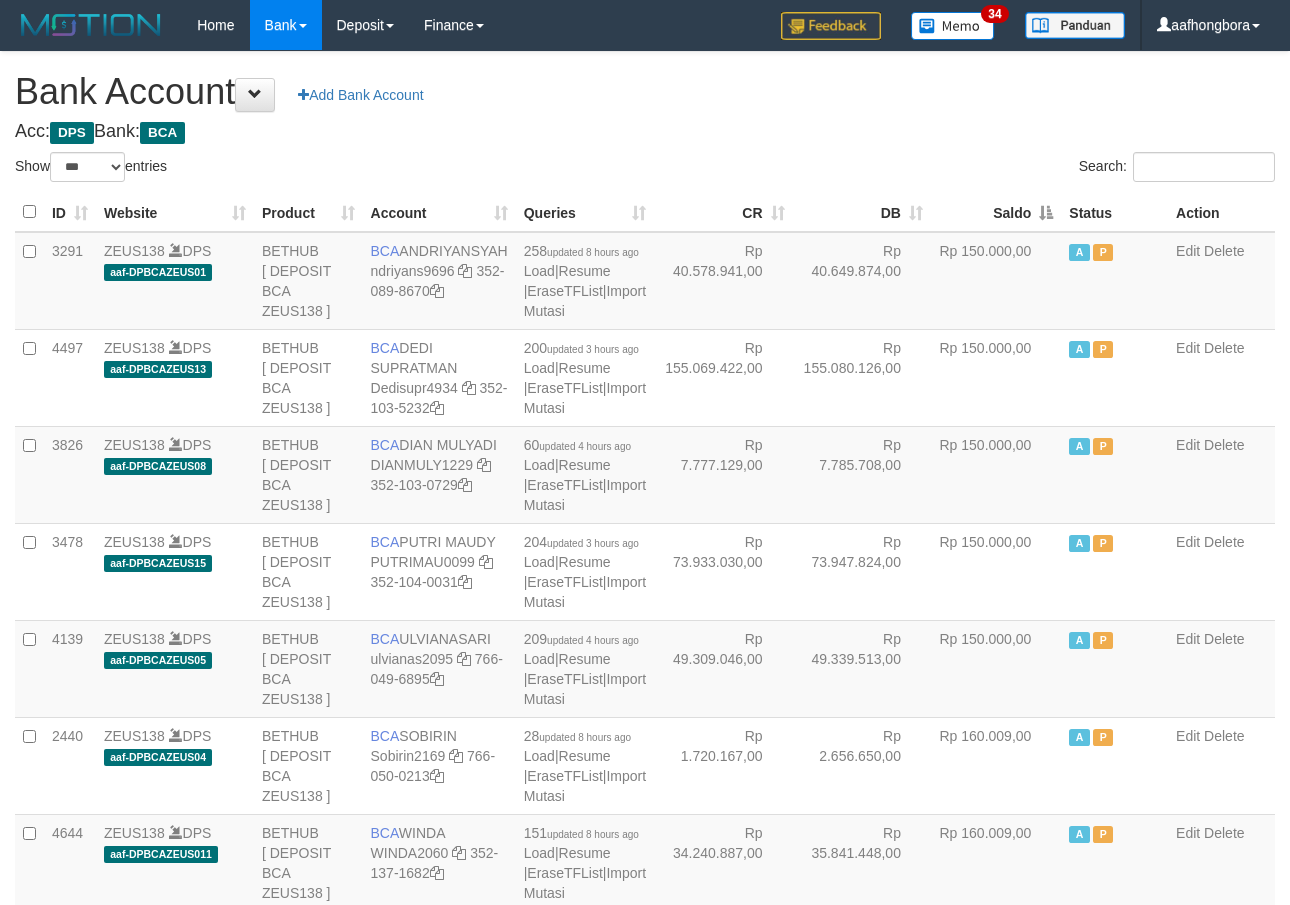 click on "Saldo" at bounding box center (996, 212) 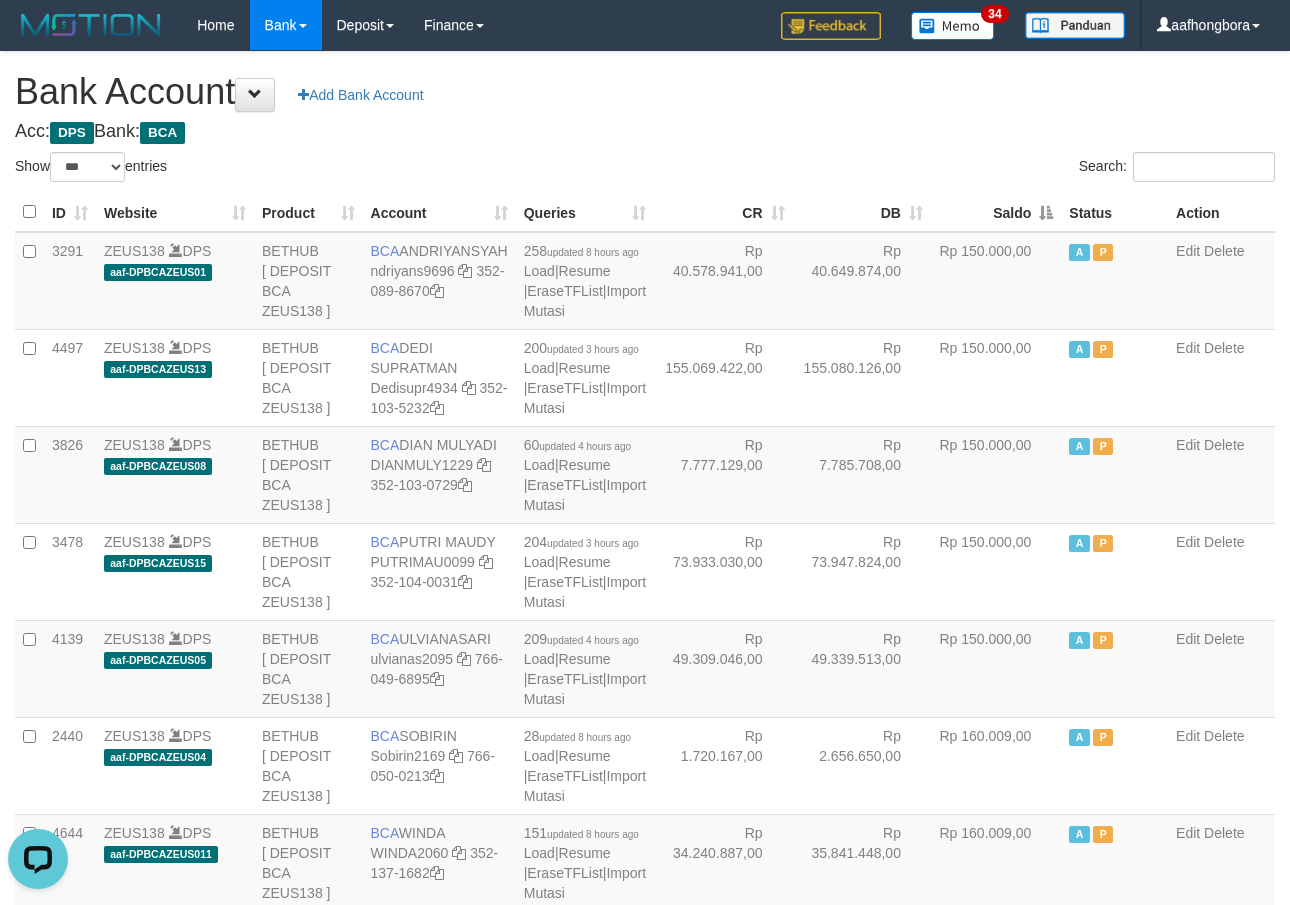 scroll, scrollTop: 0, scrollLeft: 0, axis: both 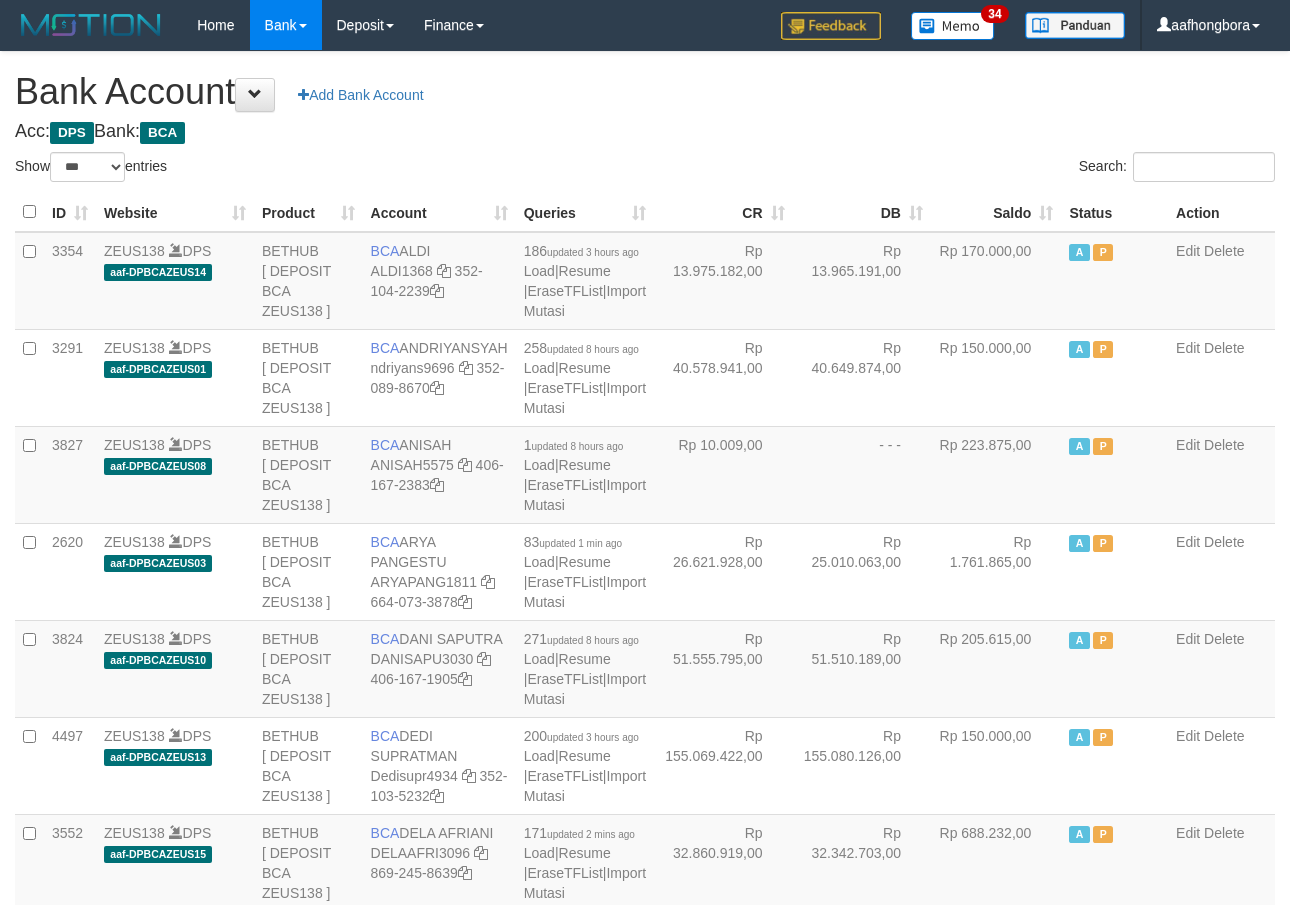 select on "***" 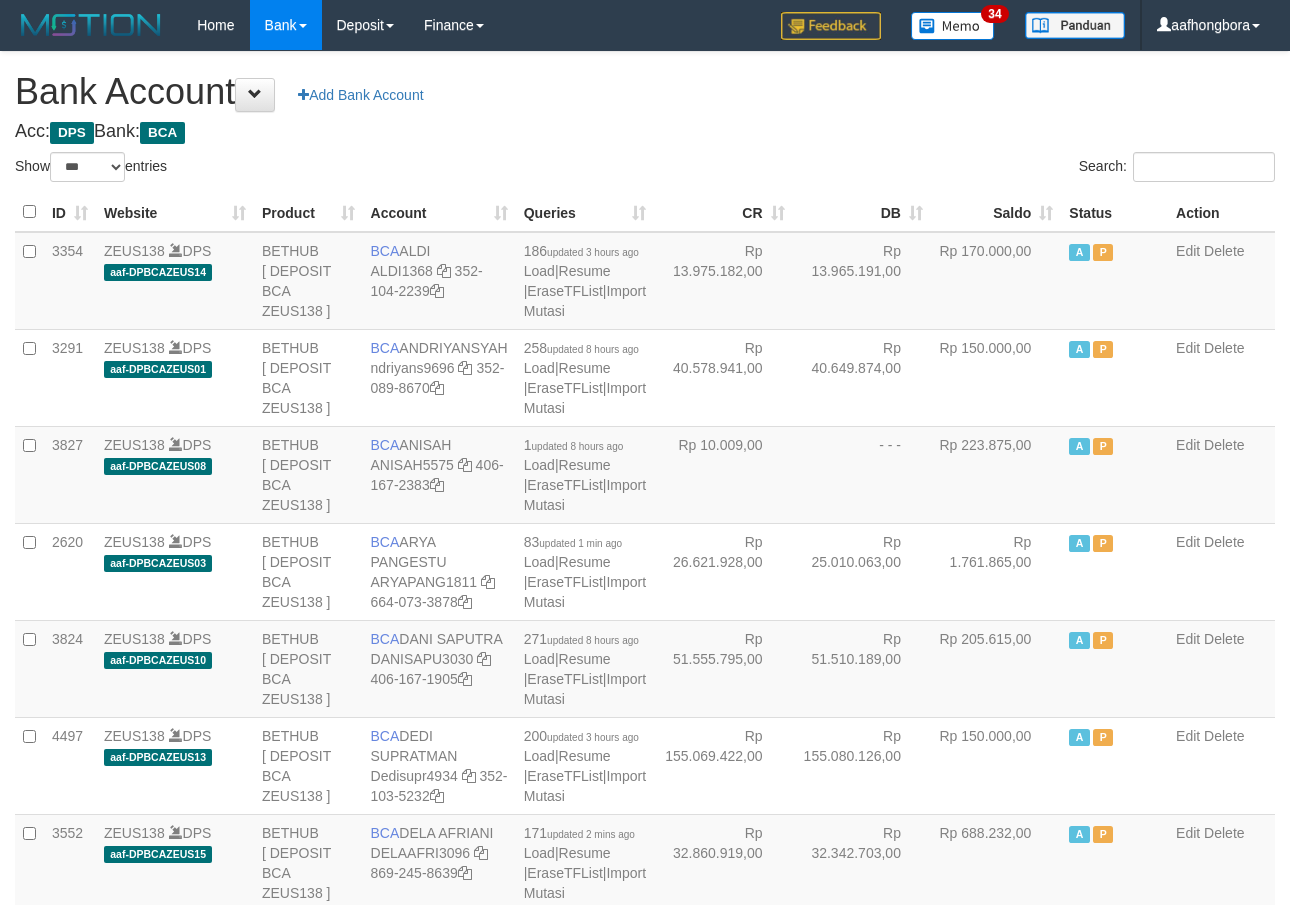 scroll, scrollTop: 0, scrollLeft: 0, axis: both 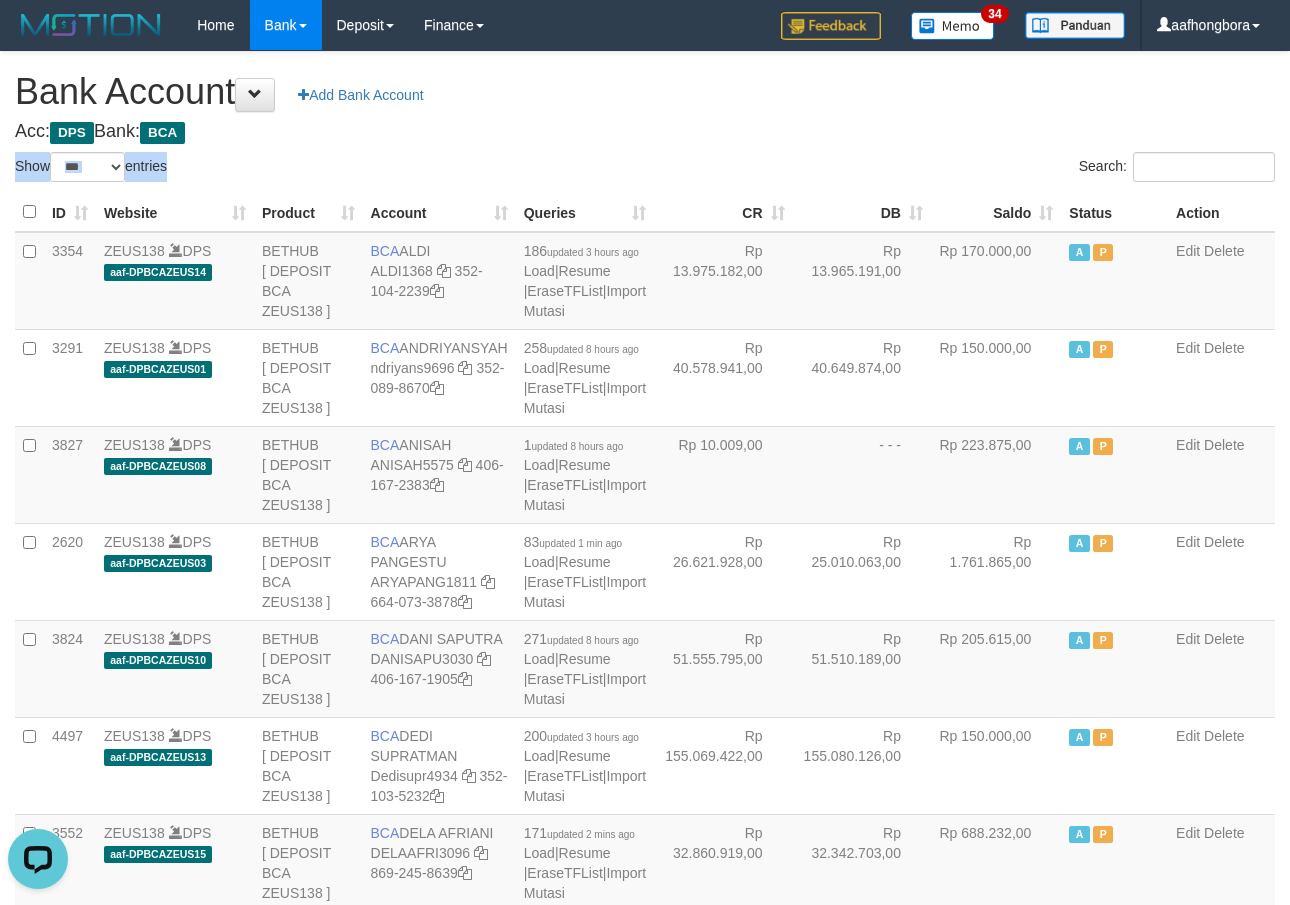 drag, startPoint x: 945, startPoint y: 142, endPoint x: 965, endPoint y: 127, distance: 25 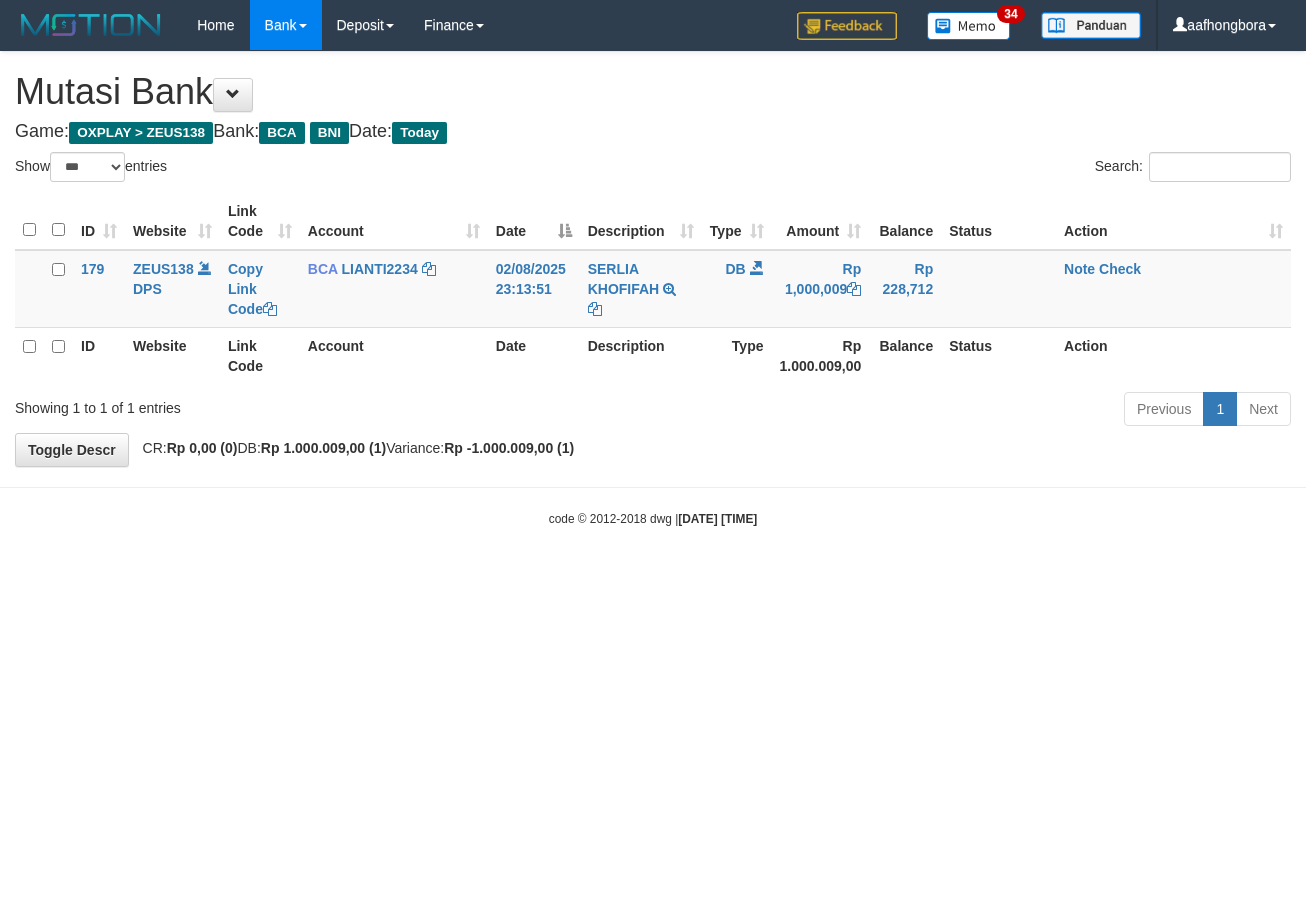 select on "***" 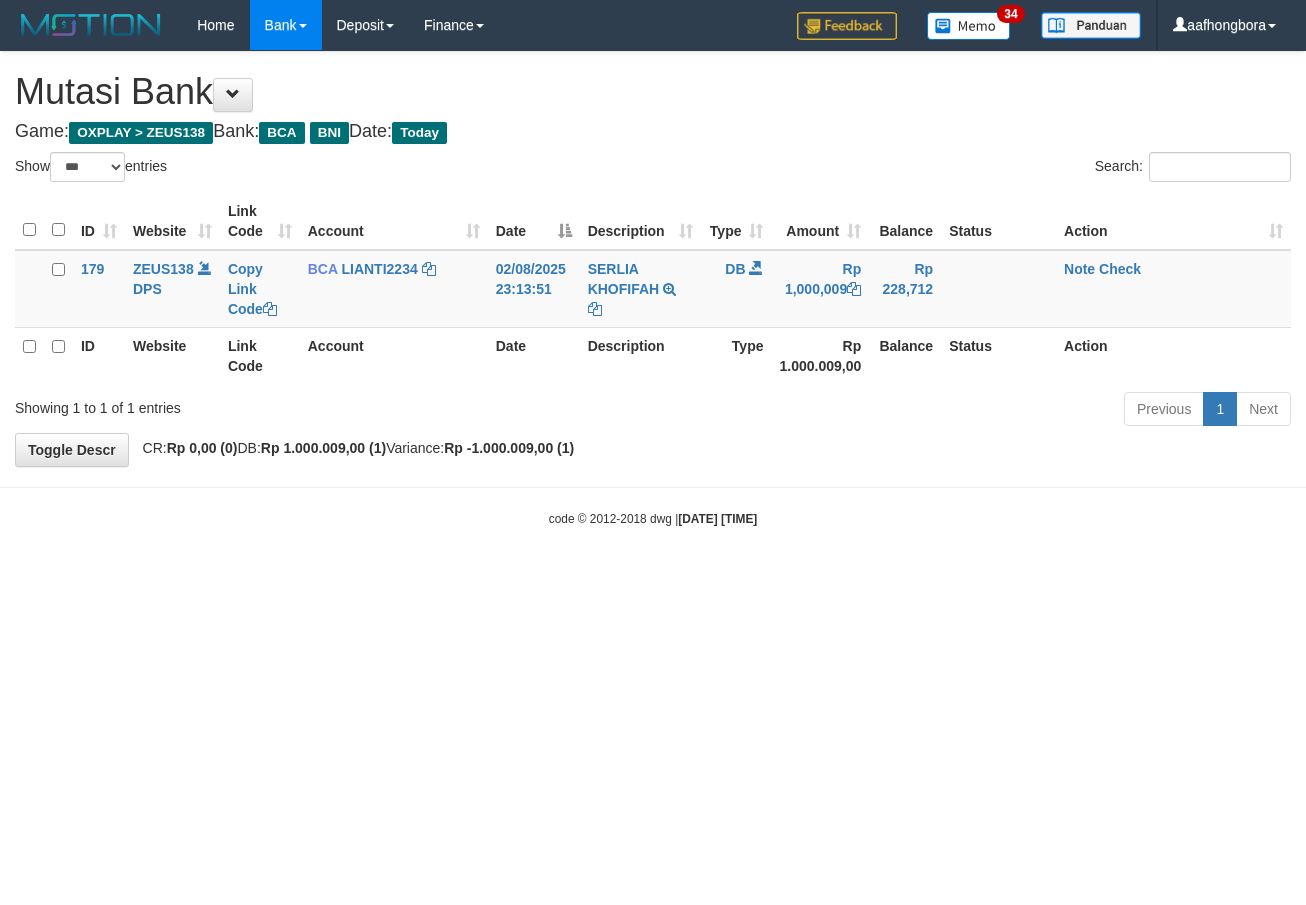 scroll, scrollTop: 0, scrollLeft: 0, axis: both 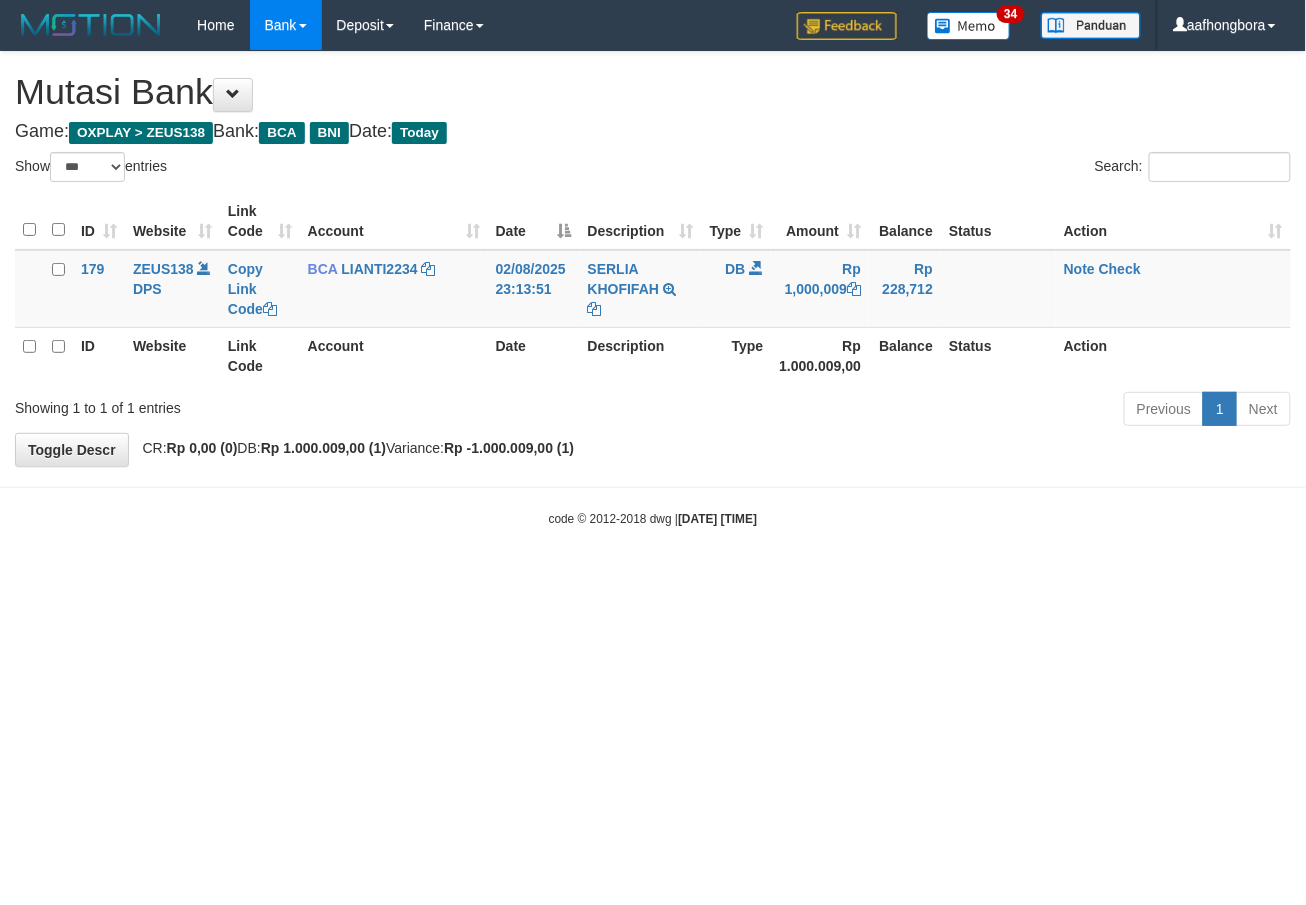 drag, startPoint x: 944, startPoint y: 634, endPoint x: 948, endPoint y: 647, distance: 13.601471 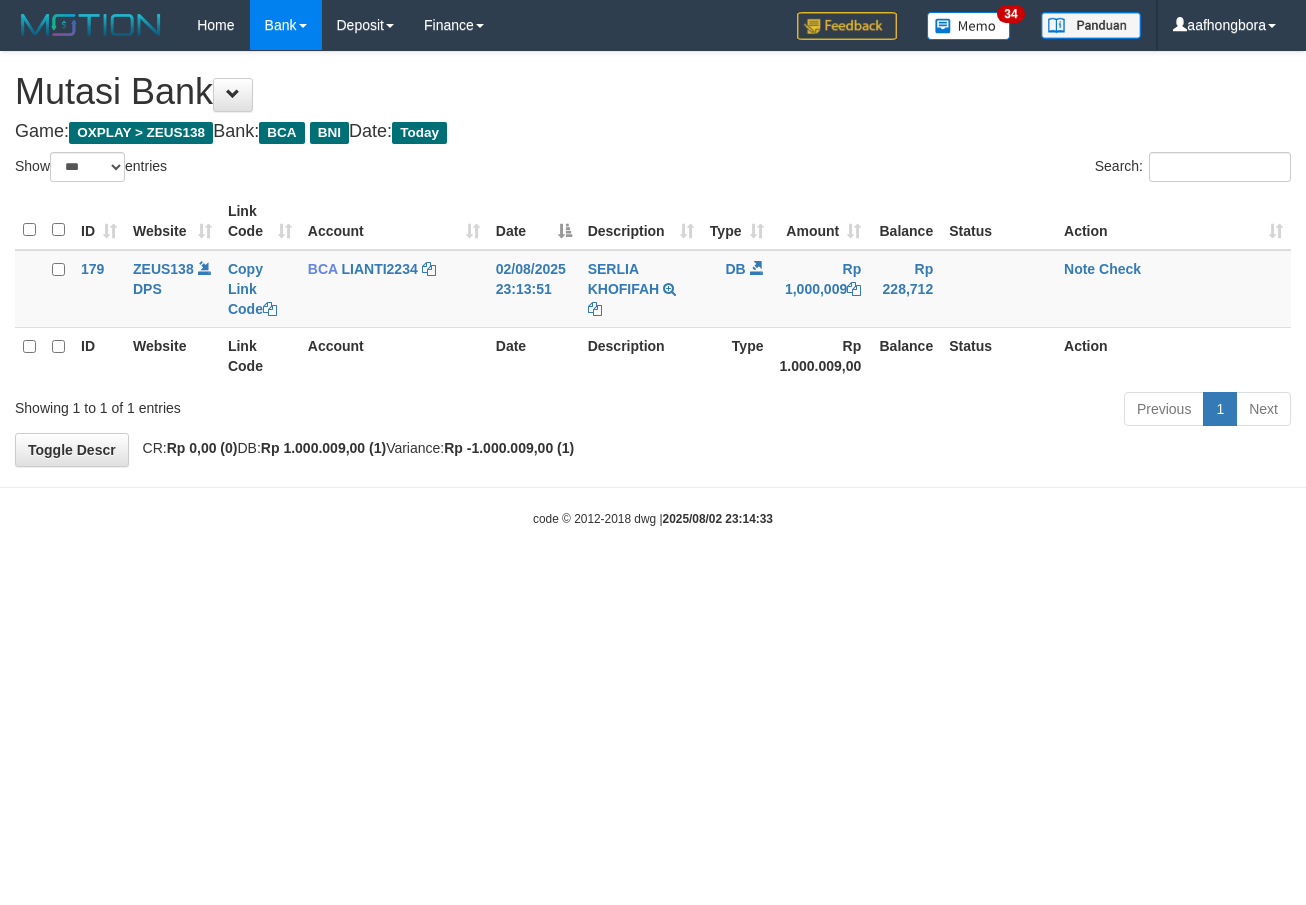 select on "***" 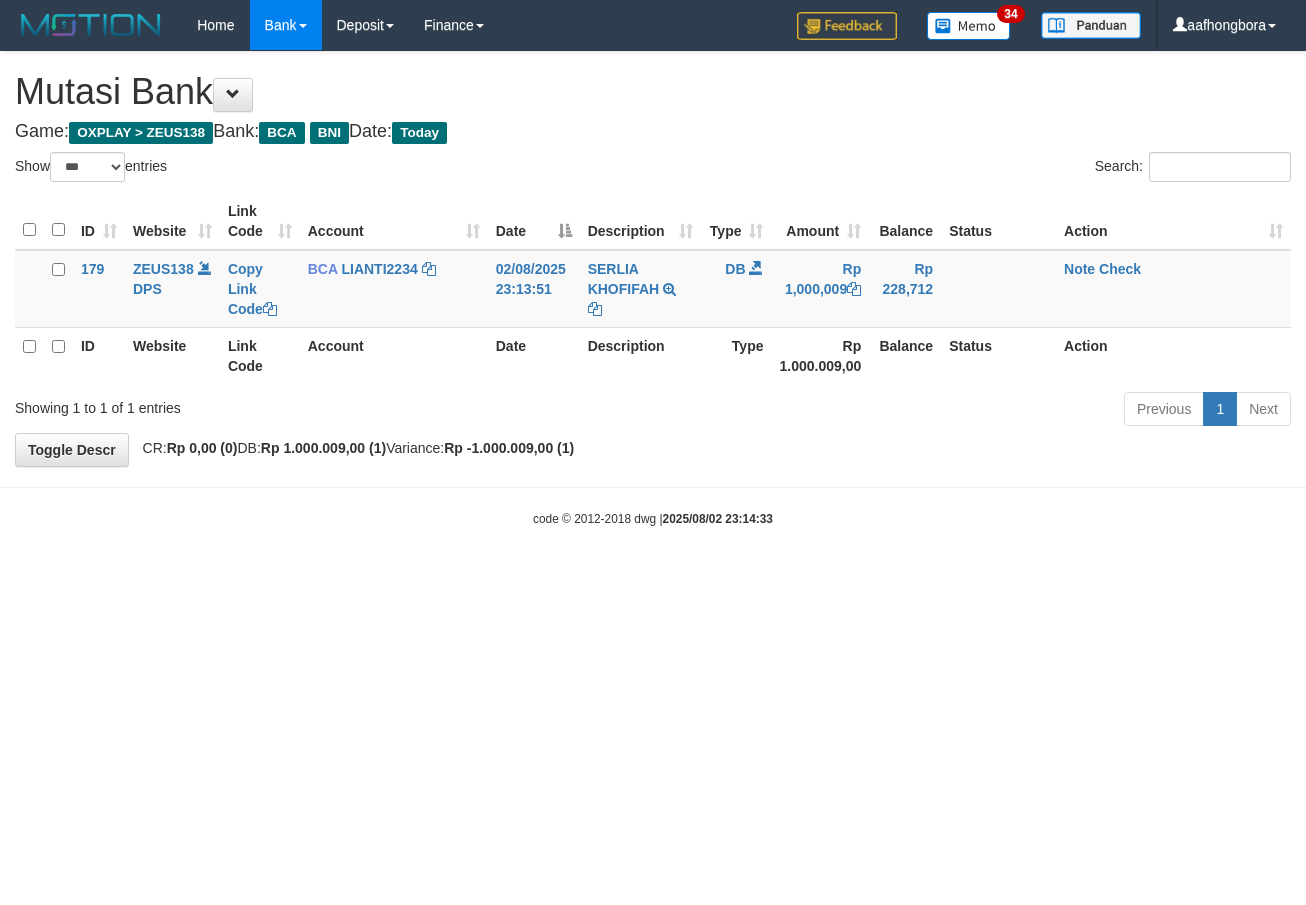scroll, scrollTop: 0, scrollLeft: 0, axis: both 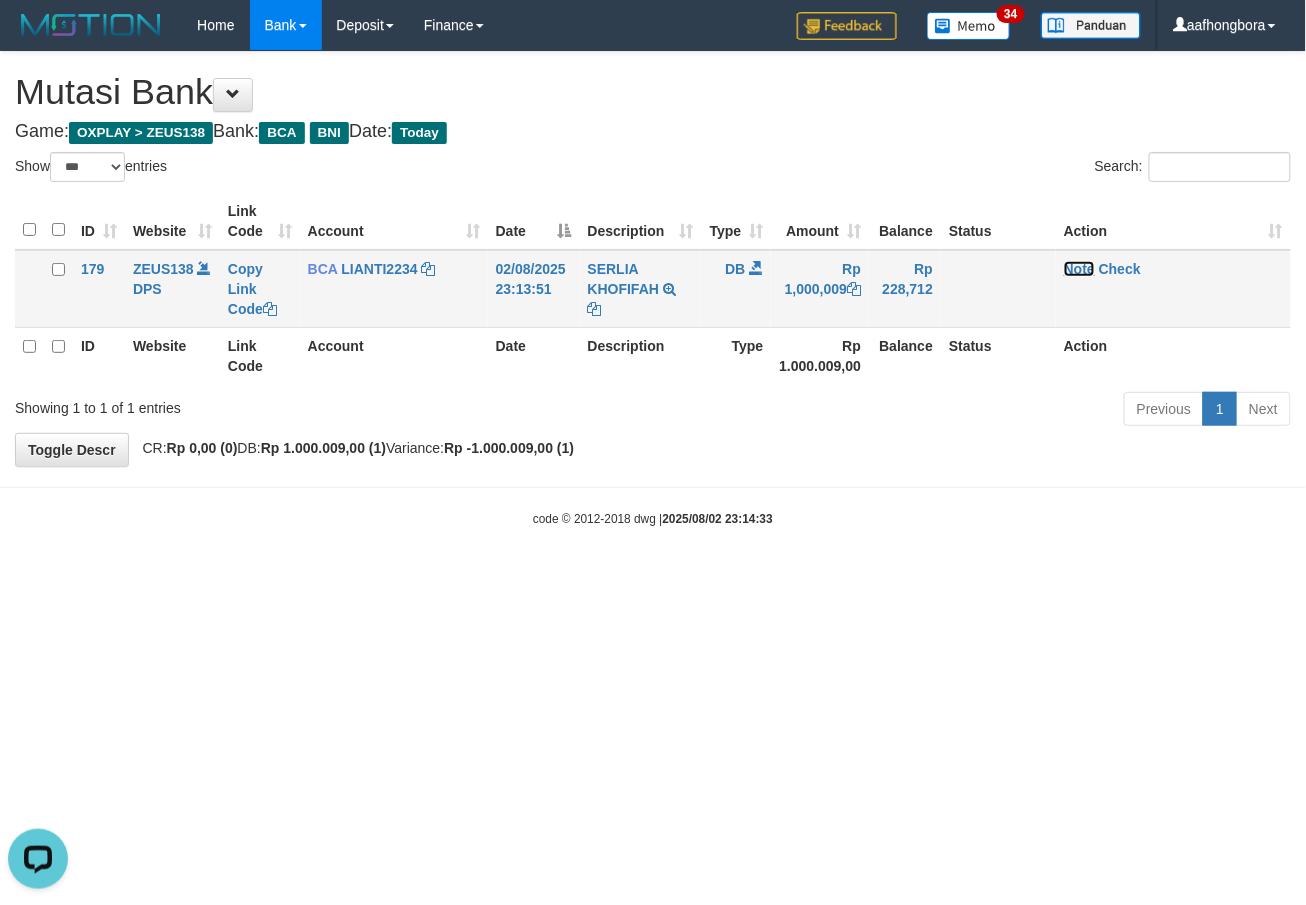 click on "Note" at bounding box center (1079, 269) 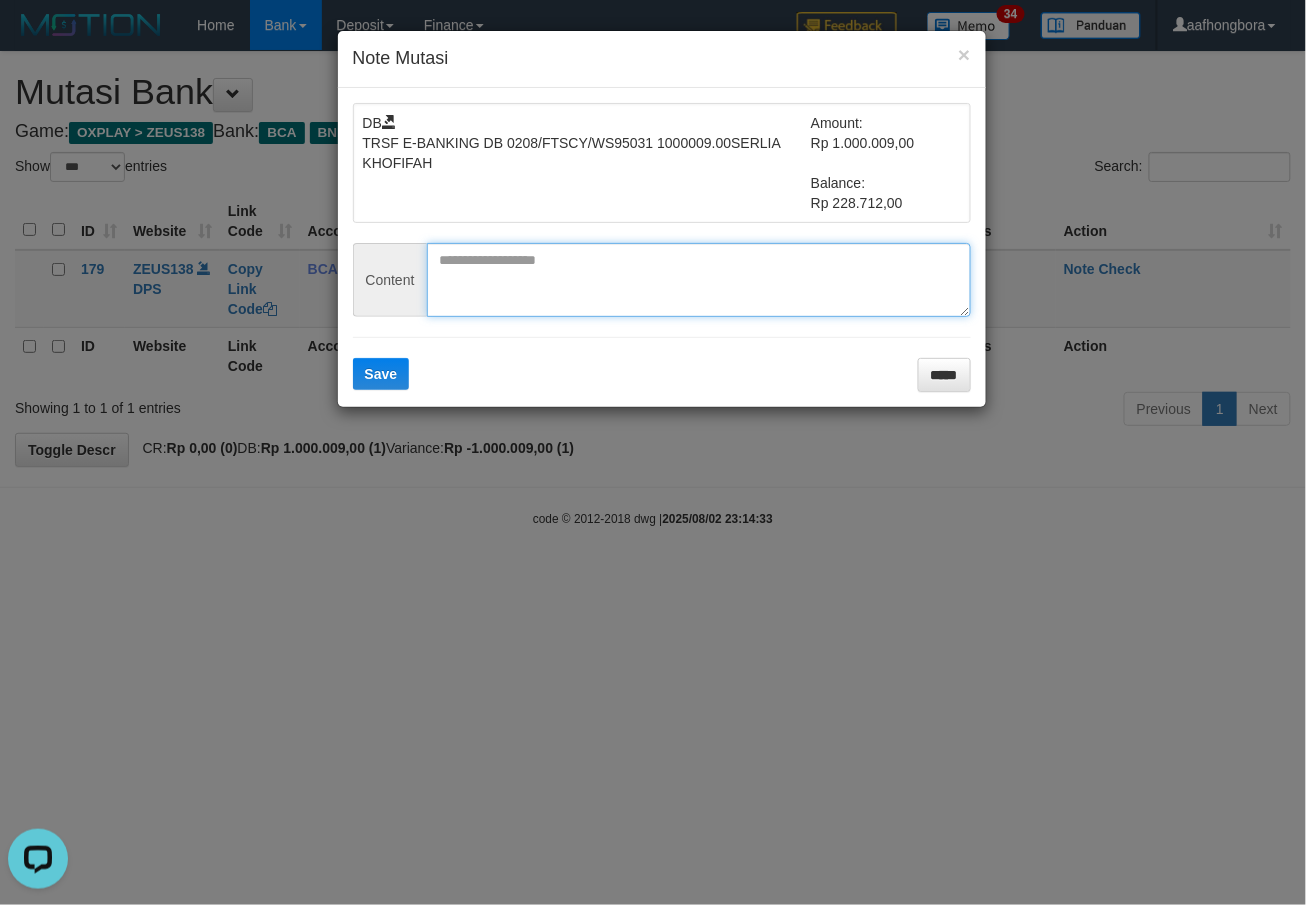 click at bounding box center (699, 280) 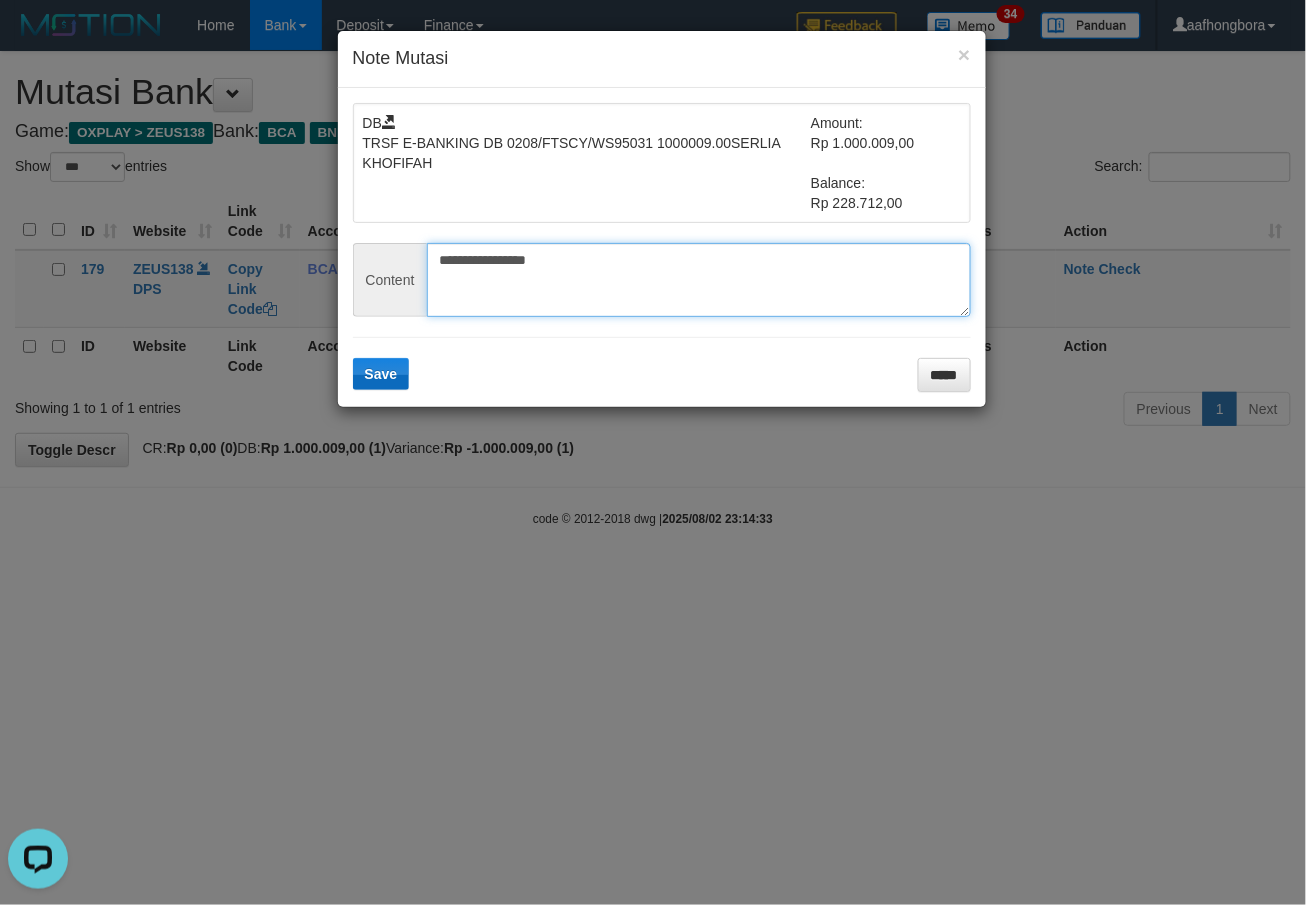 type on "**********" 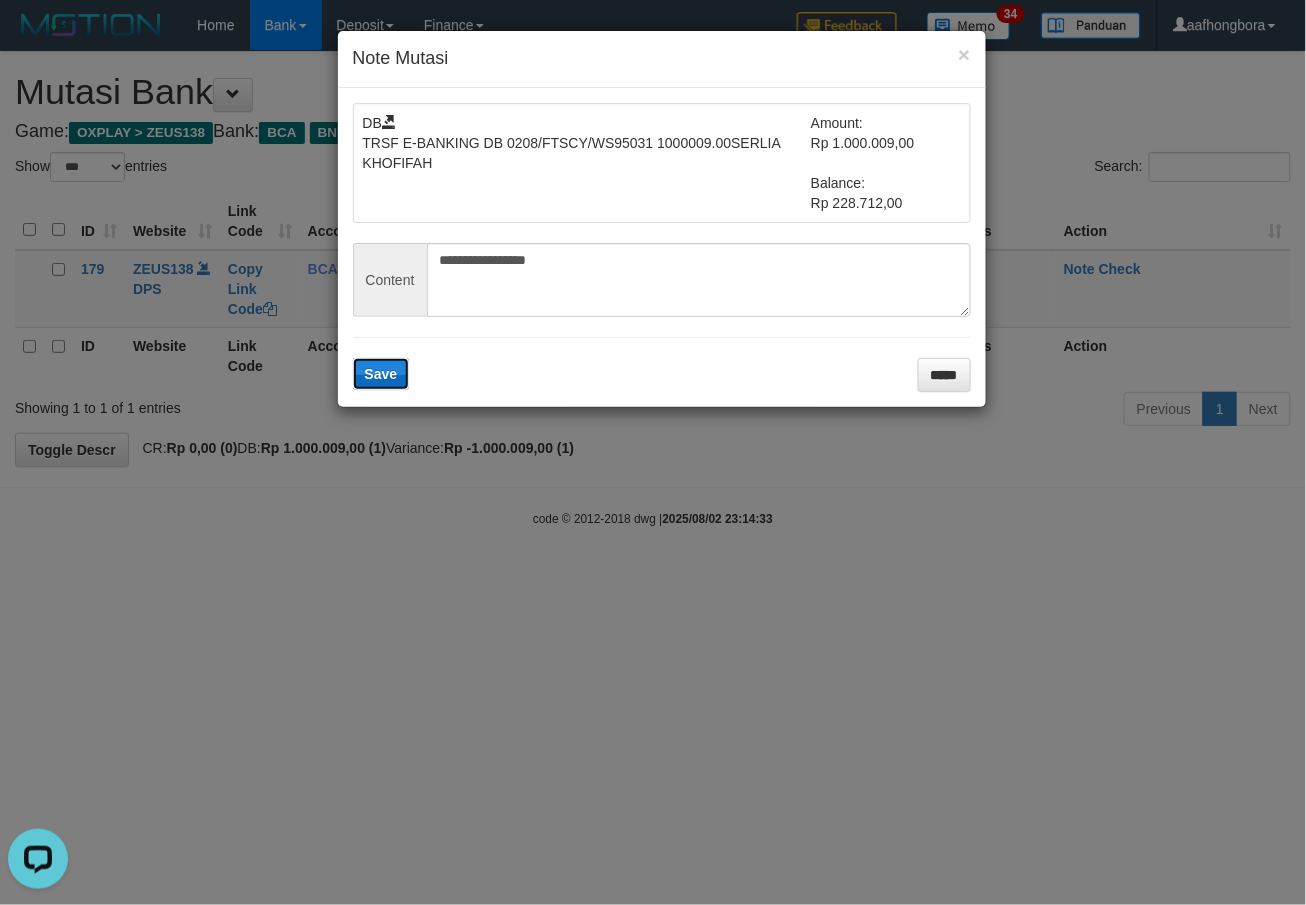 click on "Save" at bounding box center [381, 374] 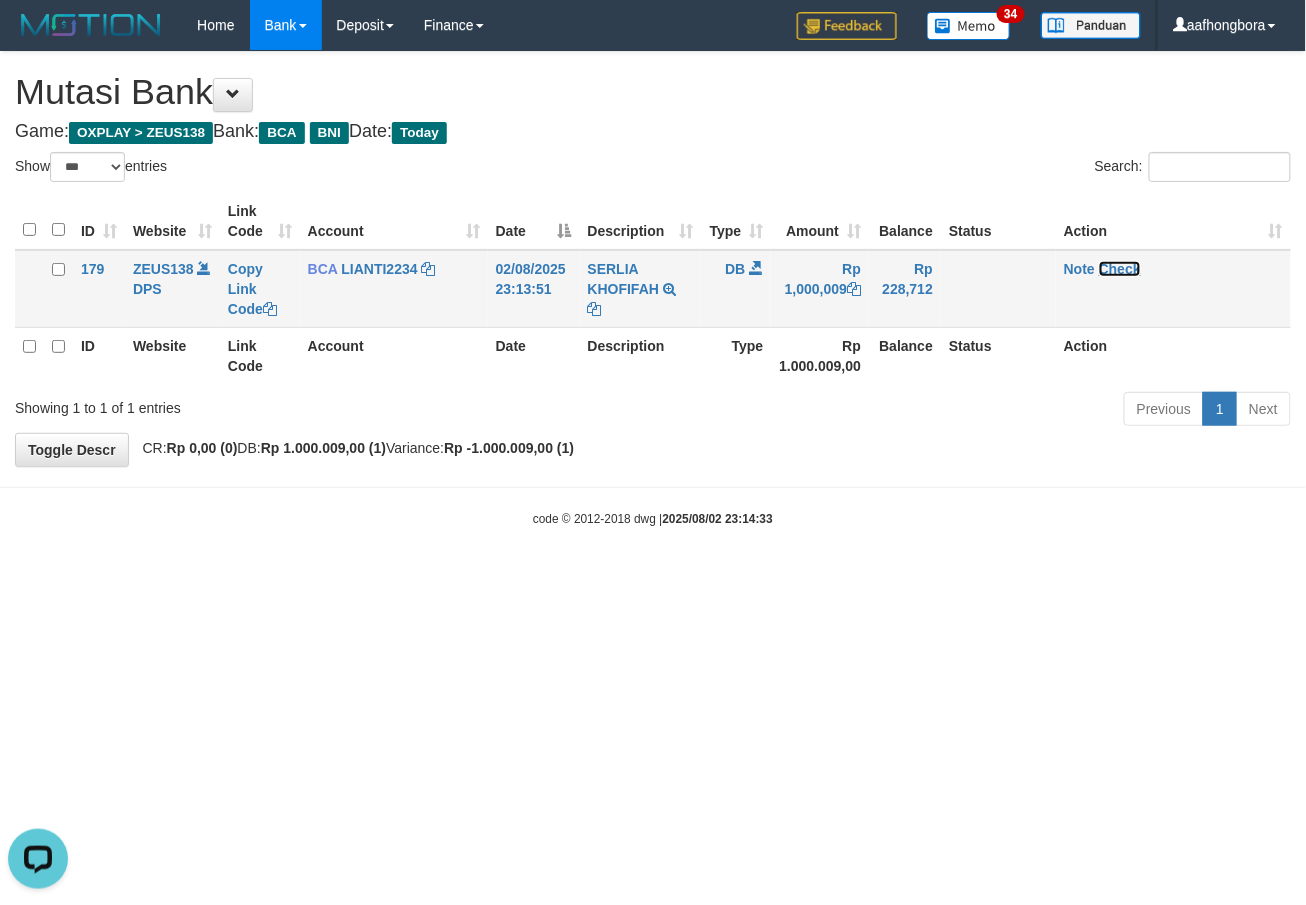 click on "Check" at bounding box center [1120, 269] 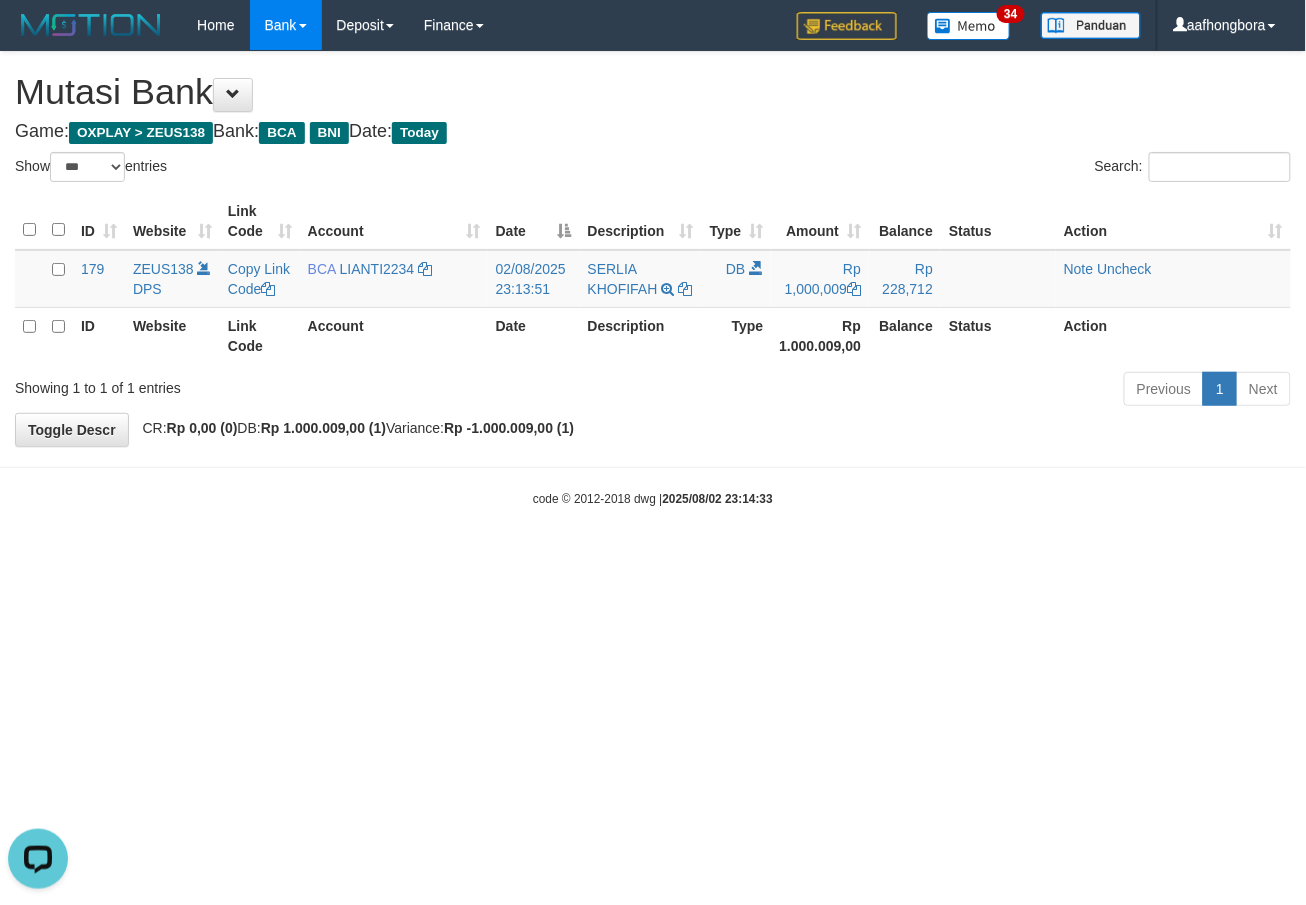 drag, startPoint x: 1121, startPoint y: 267, endPoint x: 927, endPoint y: 588, distance: 375.06934 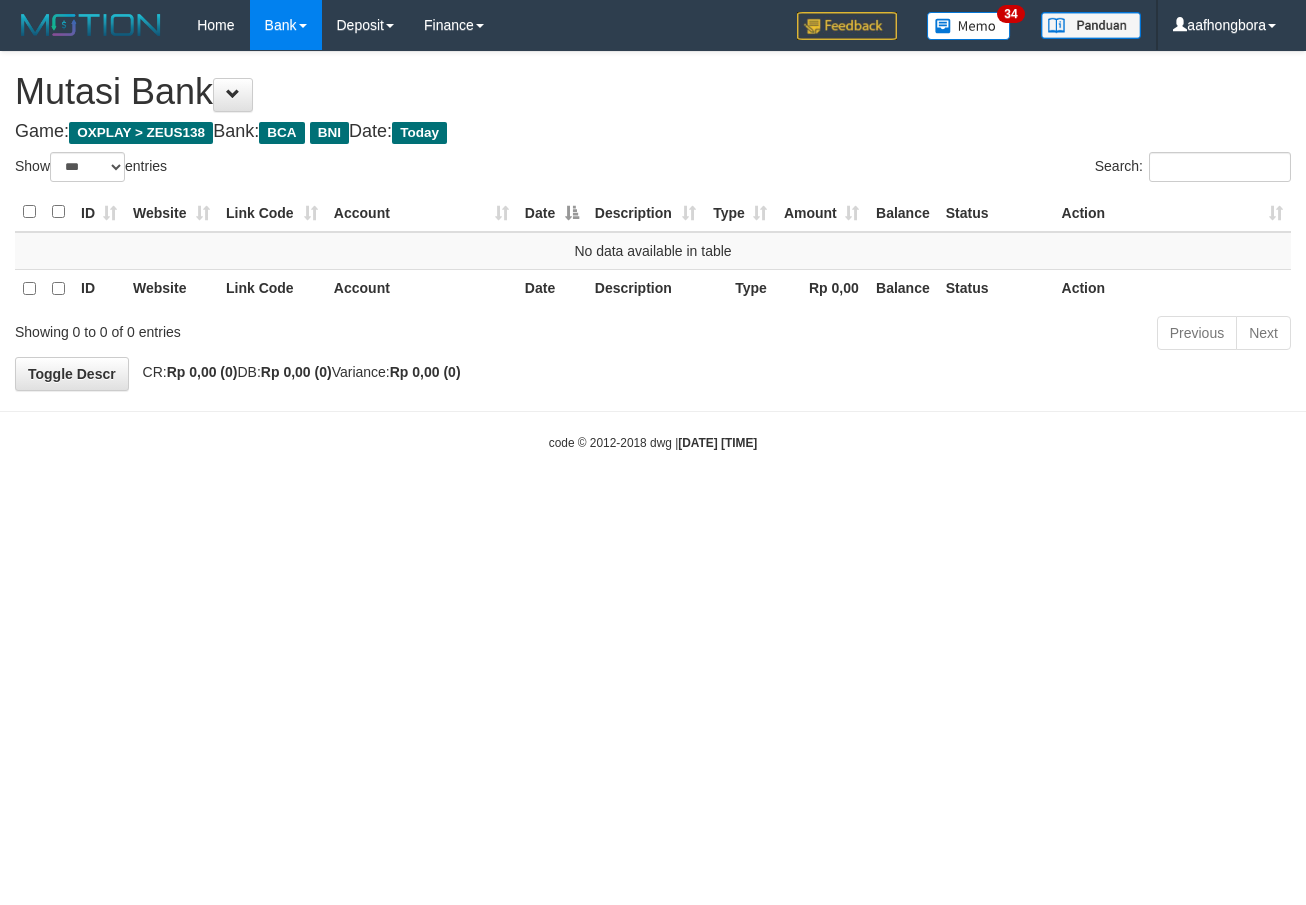 select on "***" 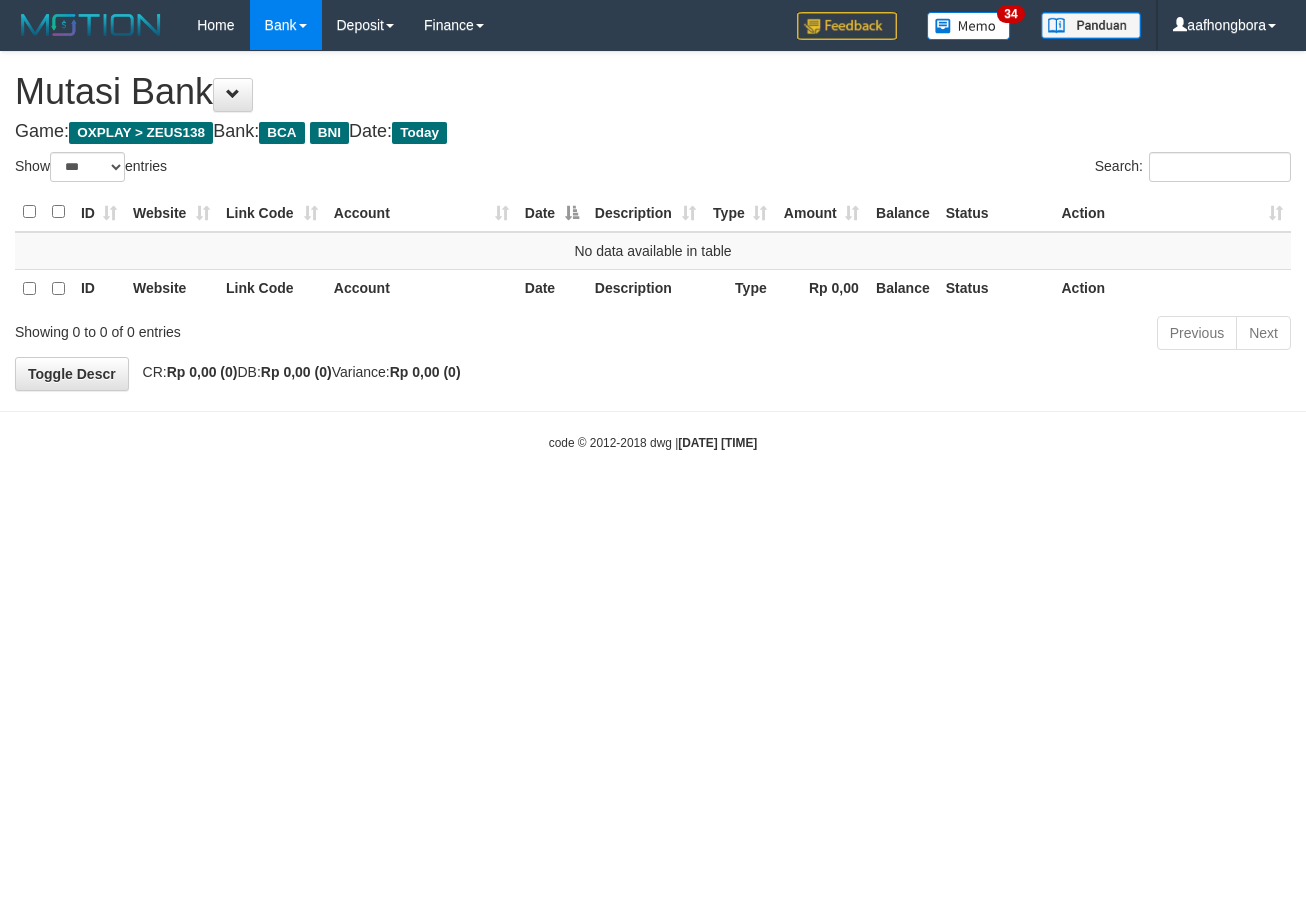 scroll, scrollTop: 0, scrollLeft: 0, axis: both 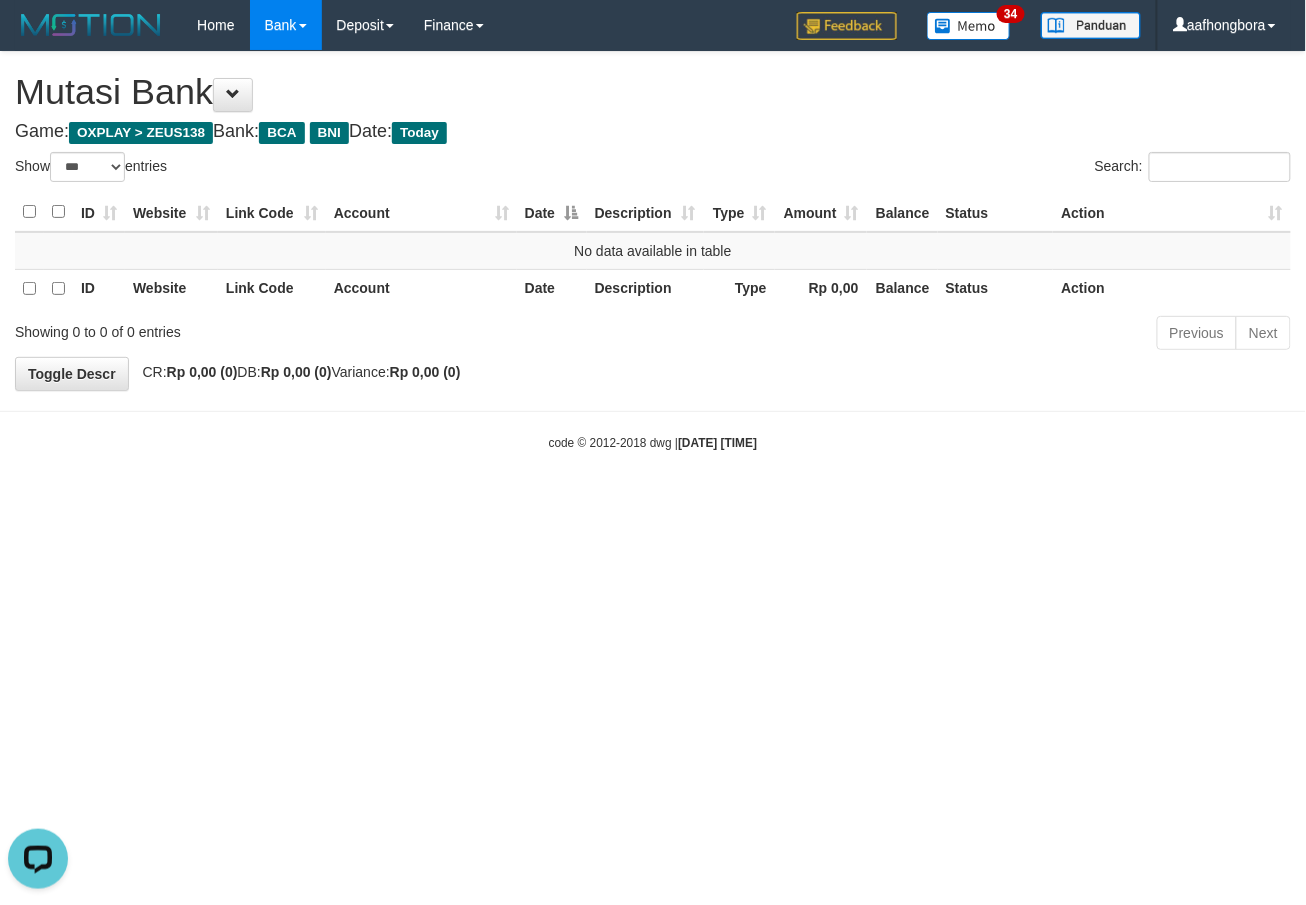 click on "Toggle navigation
Home
Bank
Account List
Mutasi Bank
Search
Sync
Note Mutasi
Deposit
DPS Fetch
DPS List
History
Note DPS
Finance
Financial Data
aafhongbora
My Profile
Log Out" at bounding box center (653, 251) 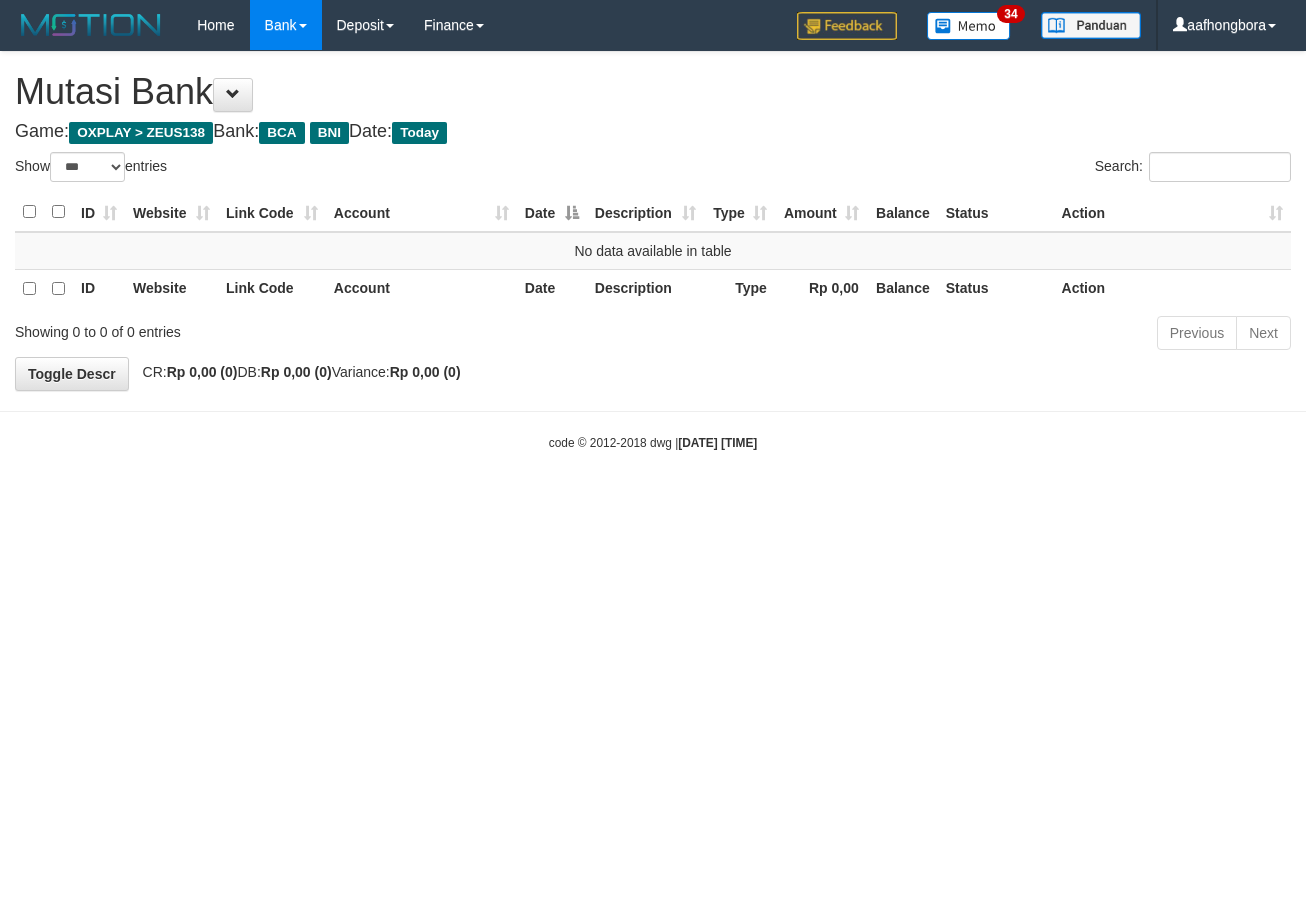 select on "***" 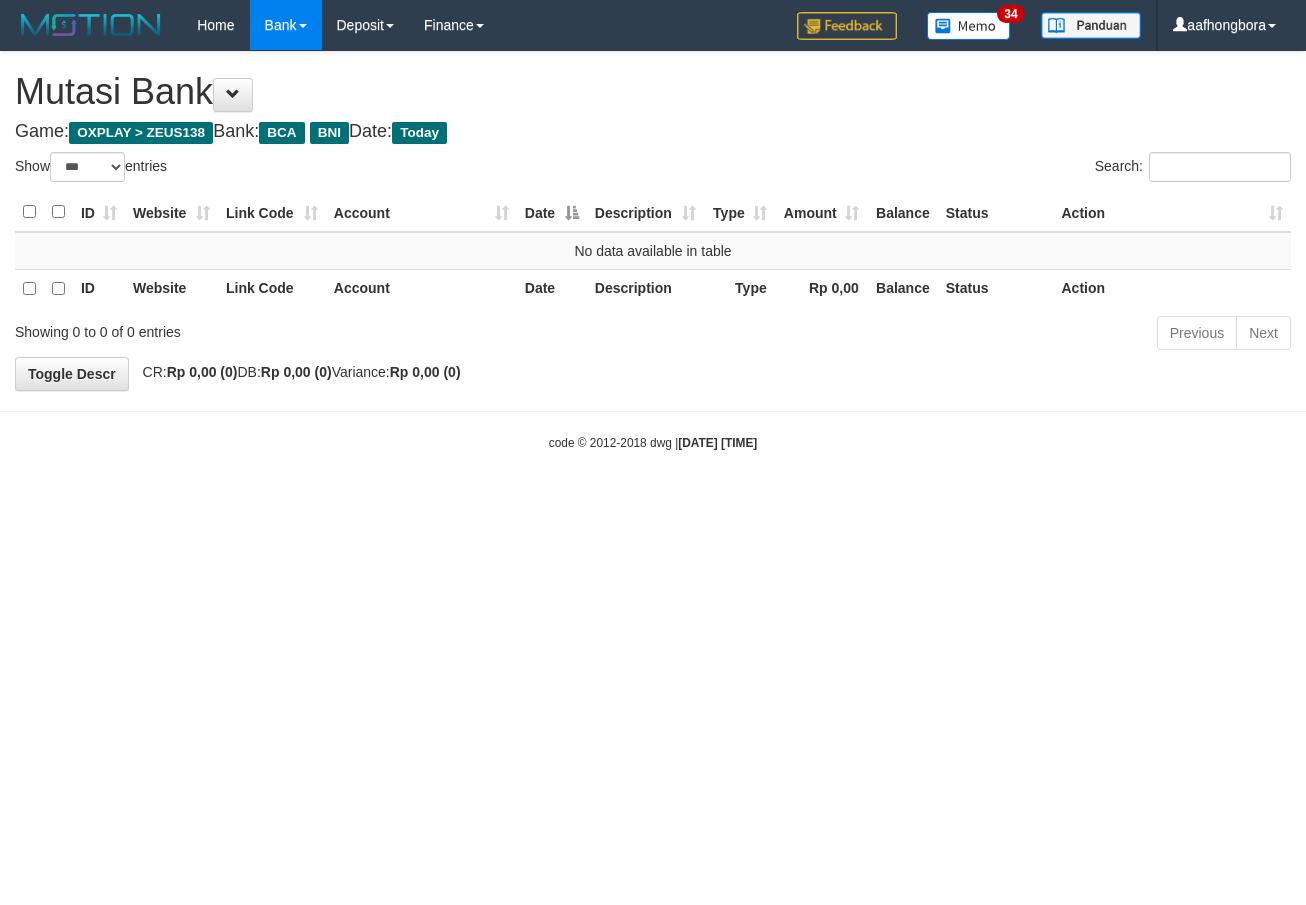 scroll, scrollTop: 0, scrollLeft: 0, axis: both 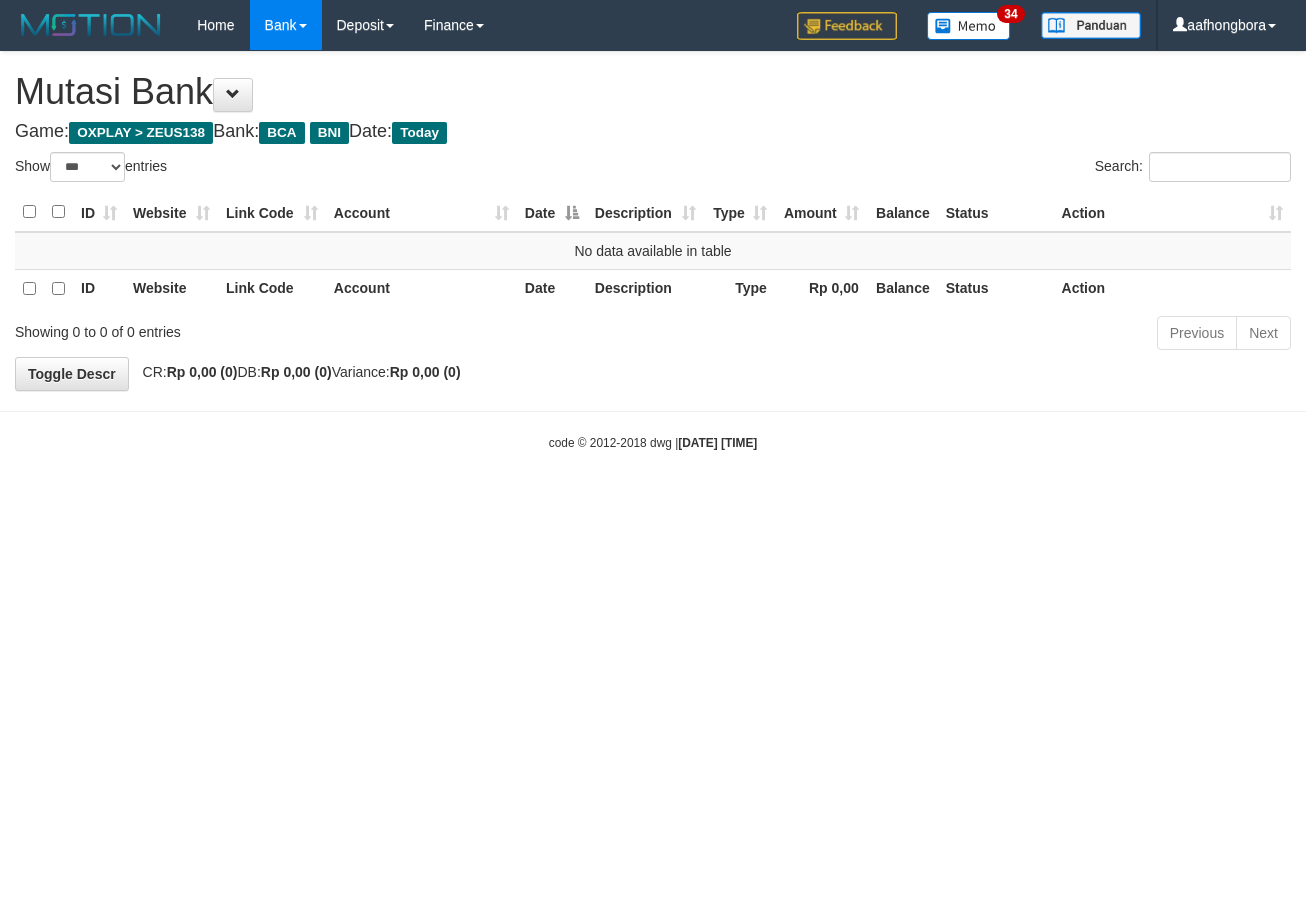select on "***" 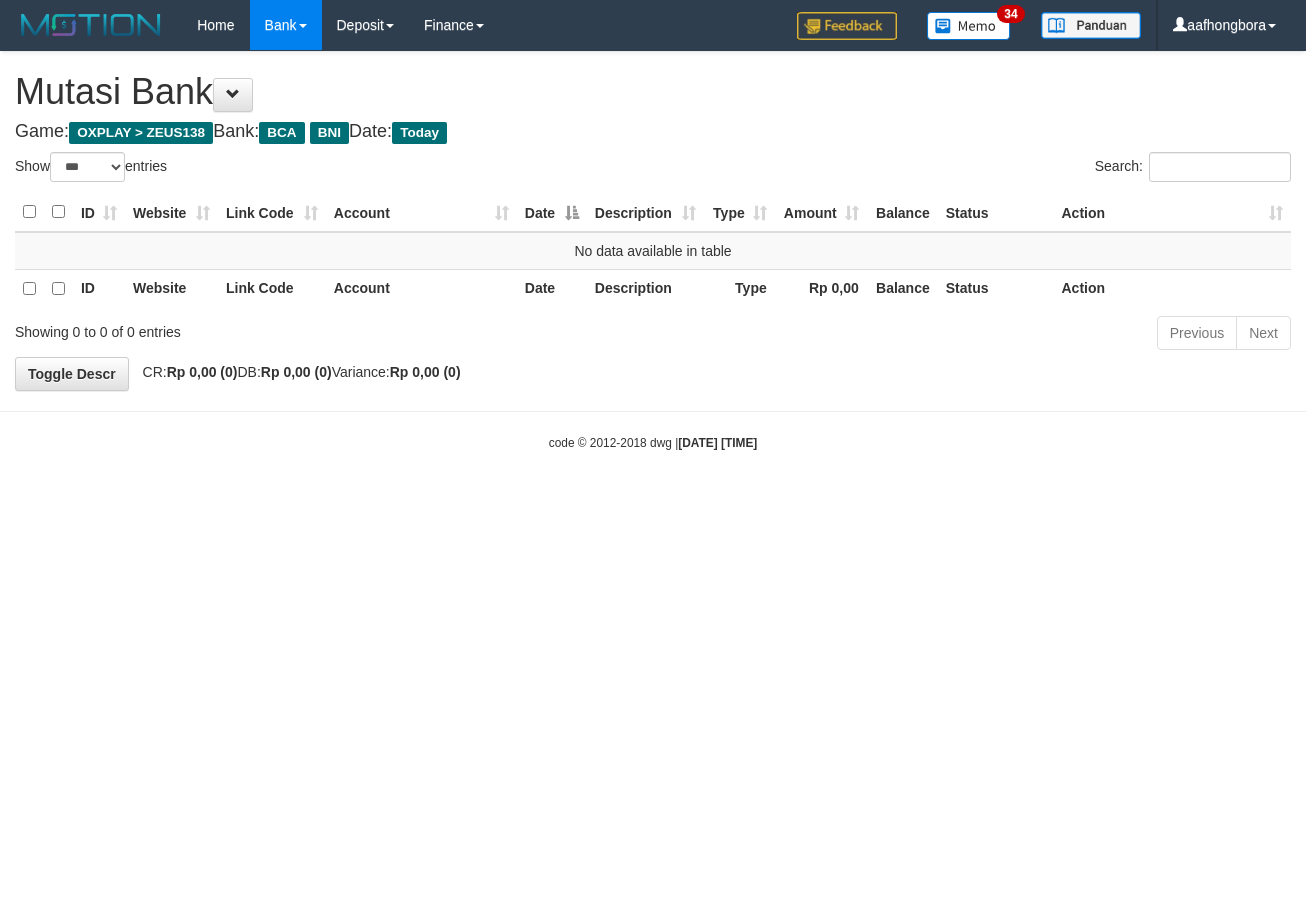 scroll, scrollTop: 0, scrollLeft: 0, axis: both 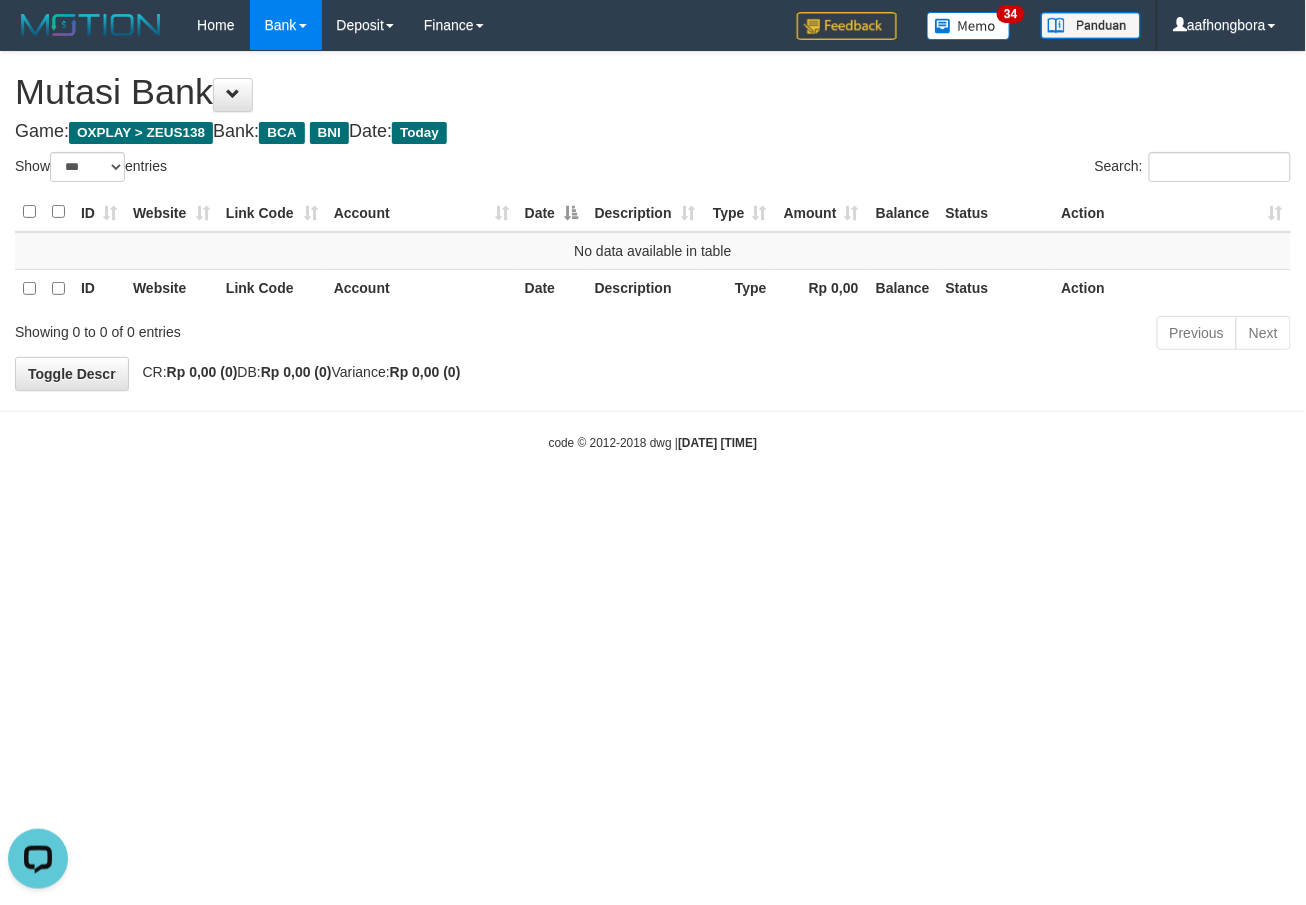 click on "Toggle navigation
Home
Bank
Account List
Mutasi Bank
Search
Sync
Note Mutasi
Deposit
DPS Fetch
DPS List
History
Note DPS
Finance
Financial Data
aafhongbora
My Profile
Log Out" at bounding box center (653, 251) 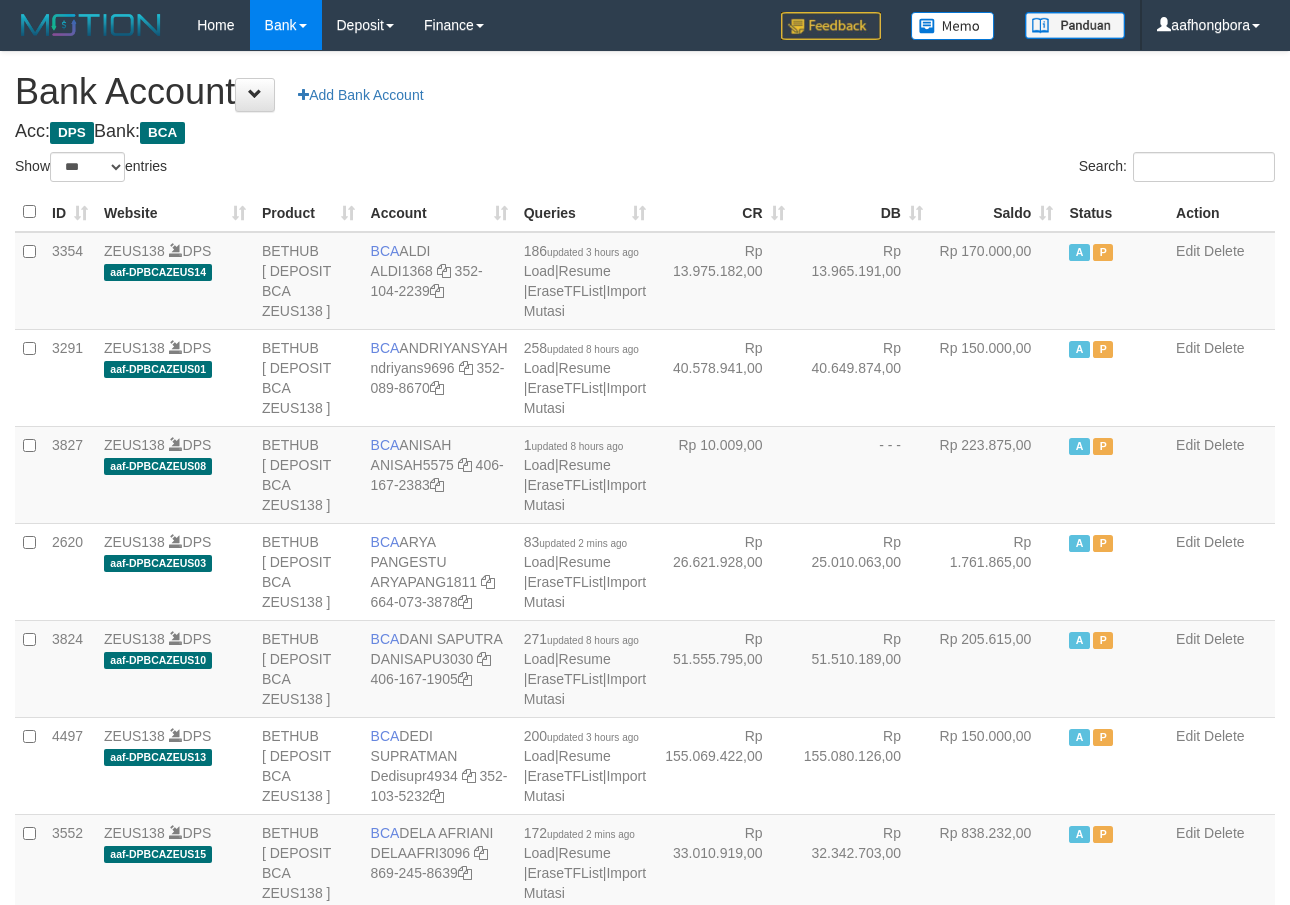 select on "***" 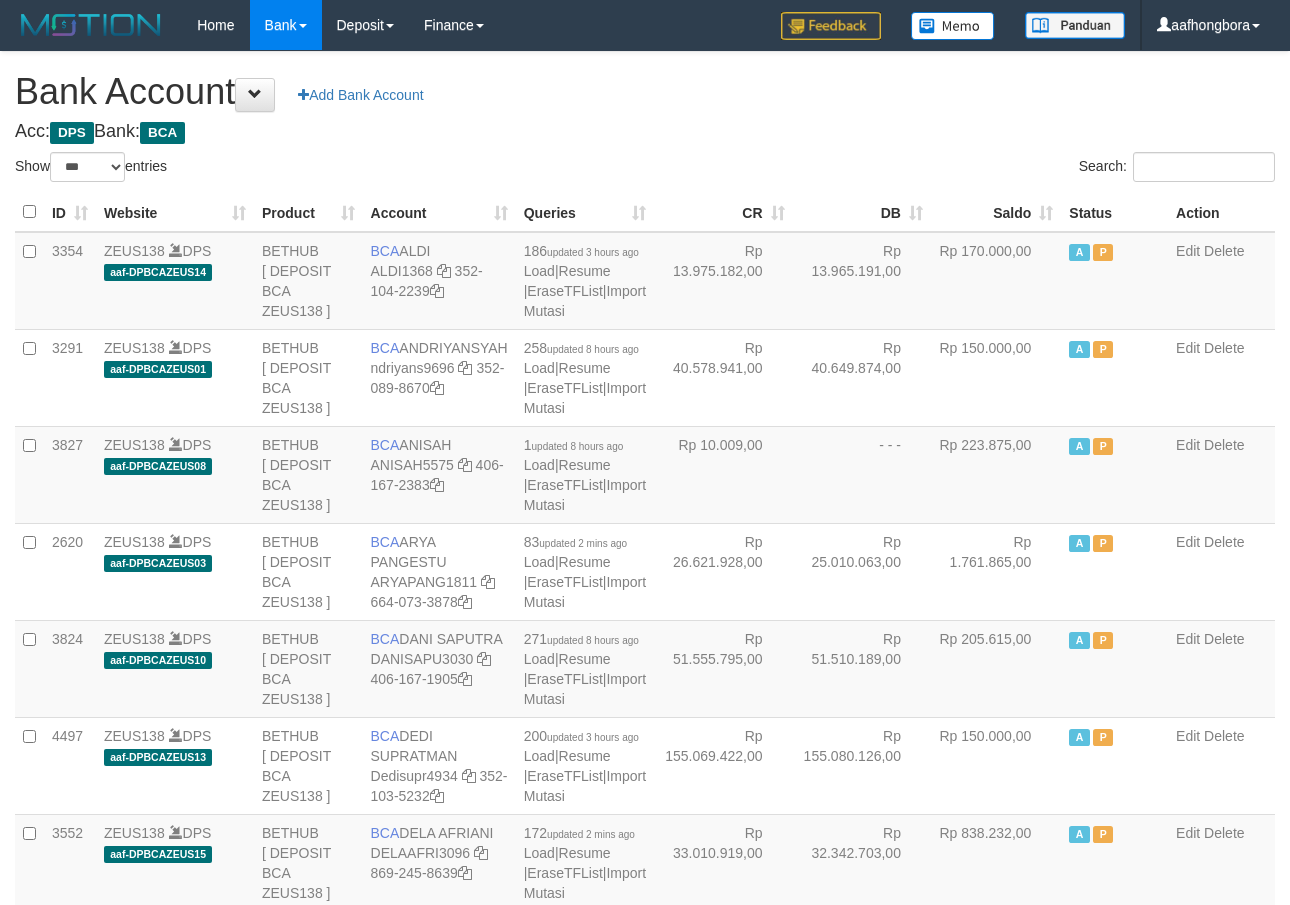 scroll, scrollTop: 0, scrollLeft: 0, axis: both 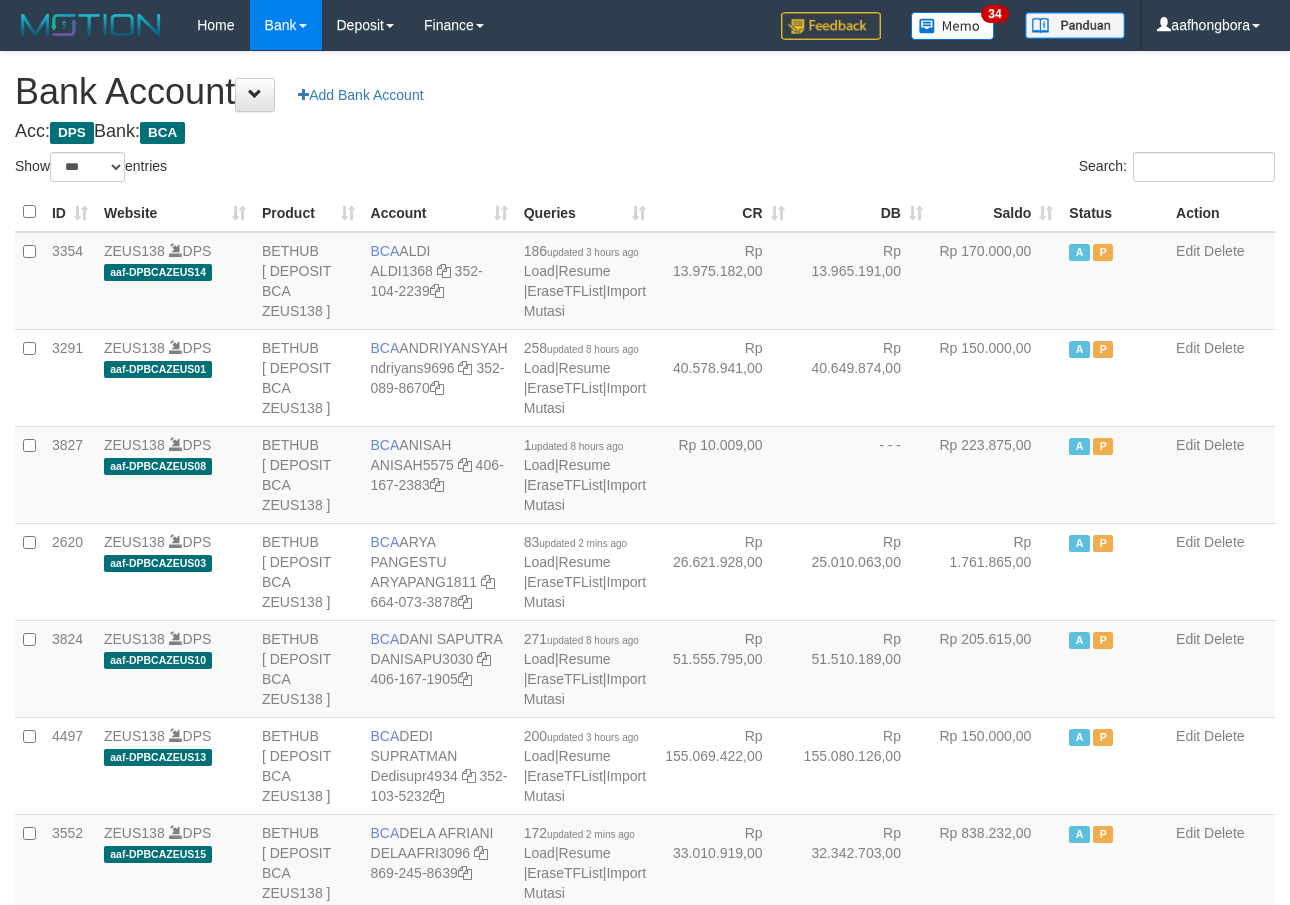 click on "Saldo" at bounding box center (996, 212) 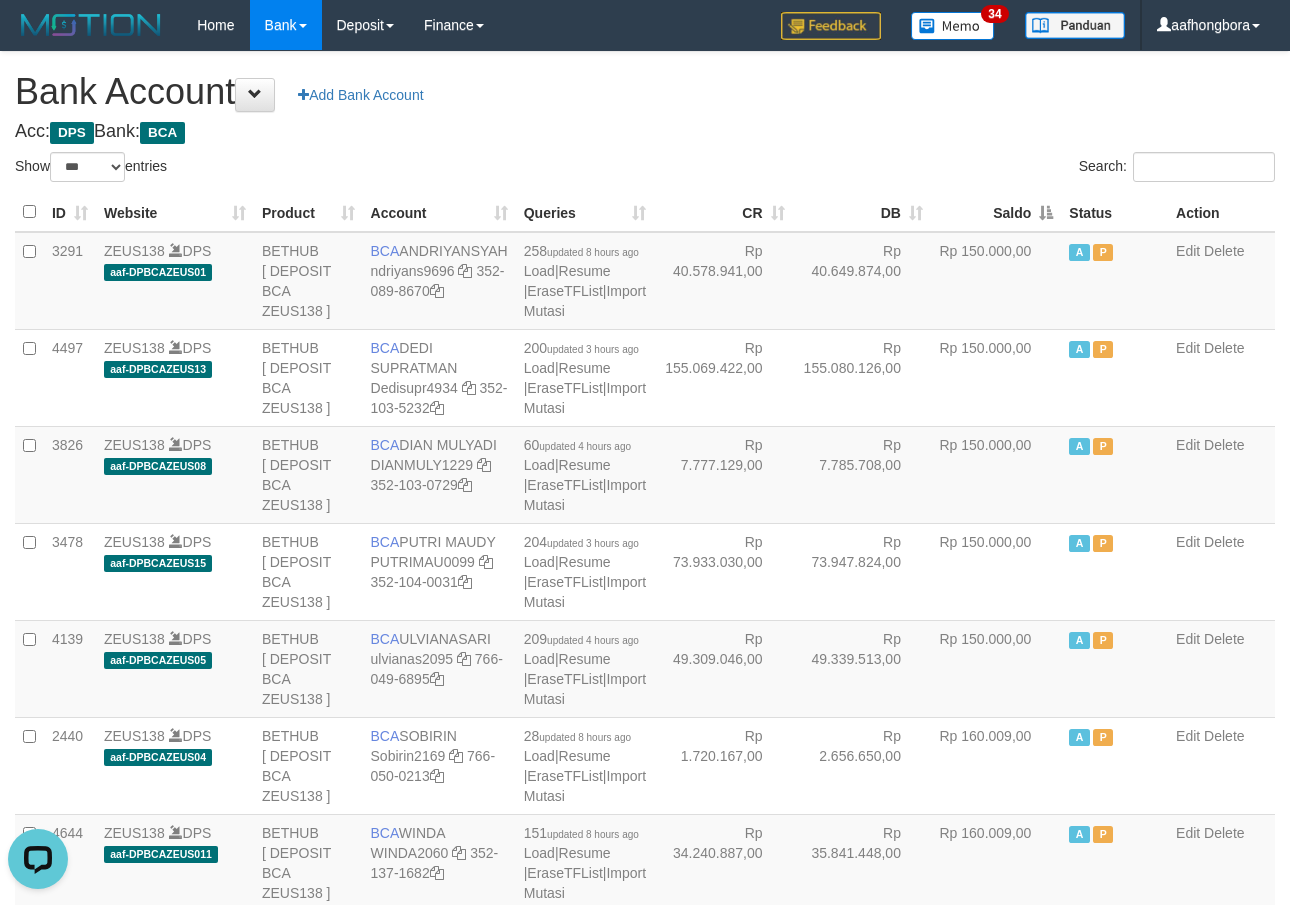 scroll, scrollTop: 0, scrollLeft: 0, axis: both 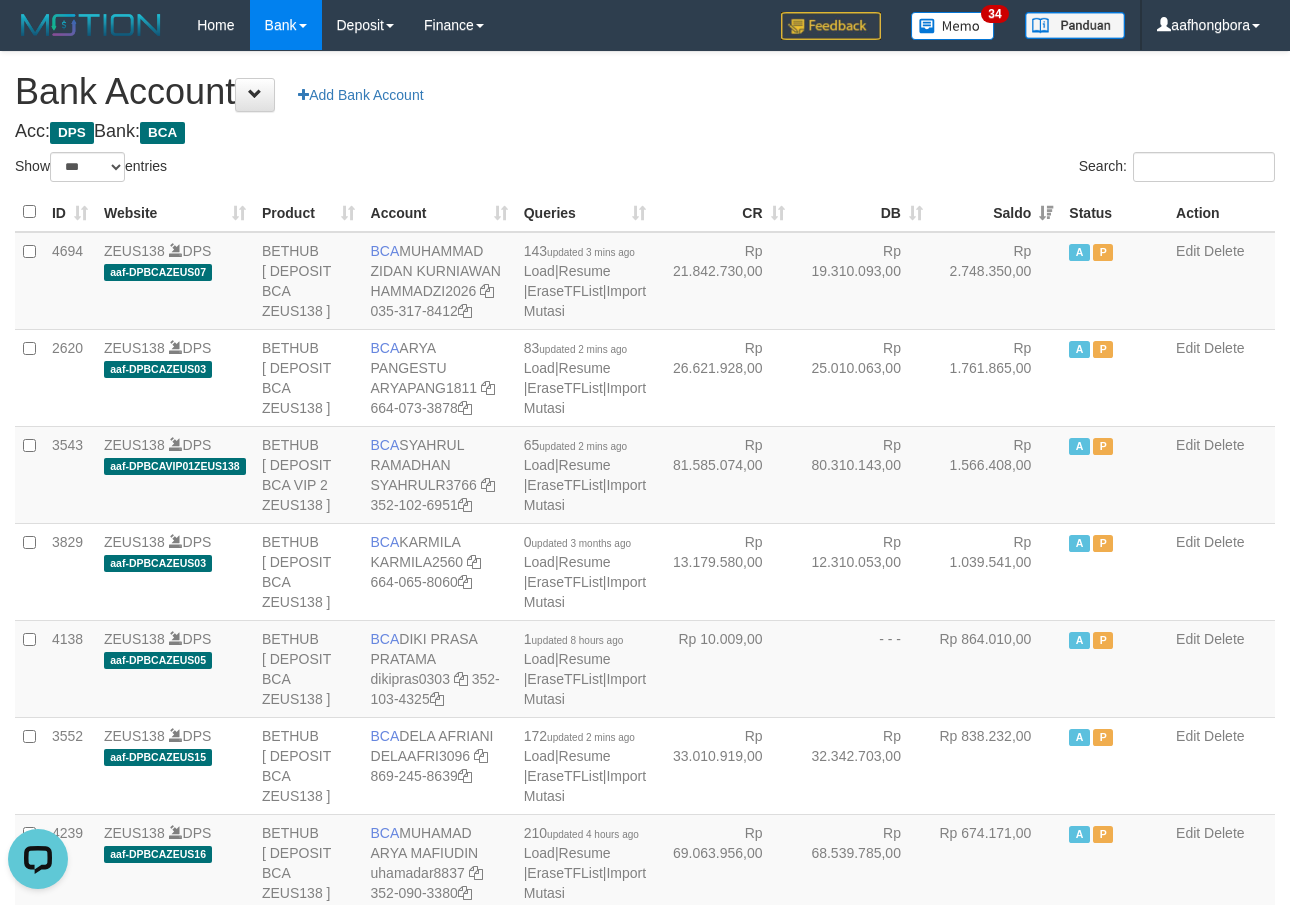click on "Saldo" at bounding box center (996, 212) 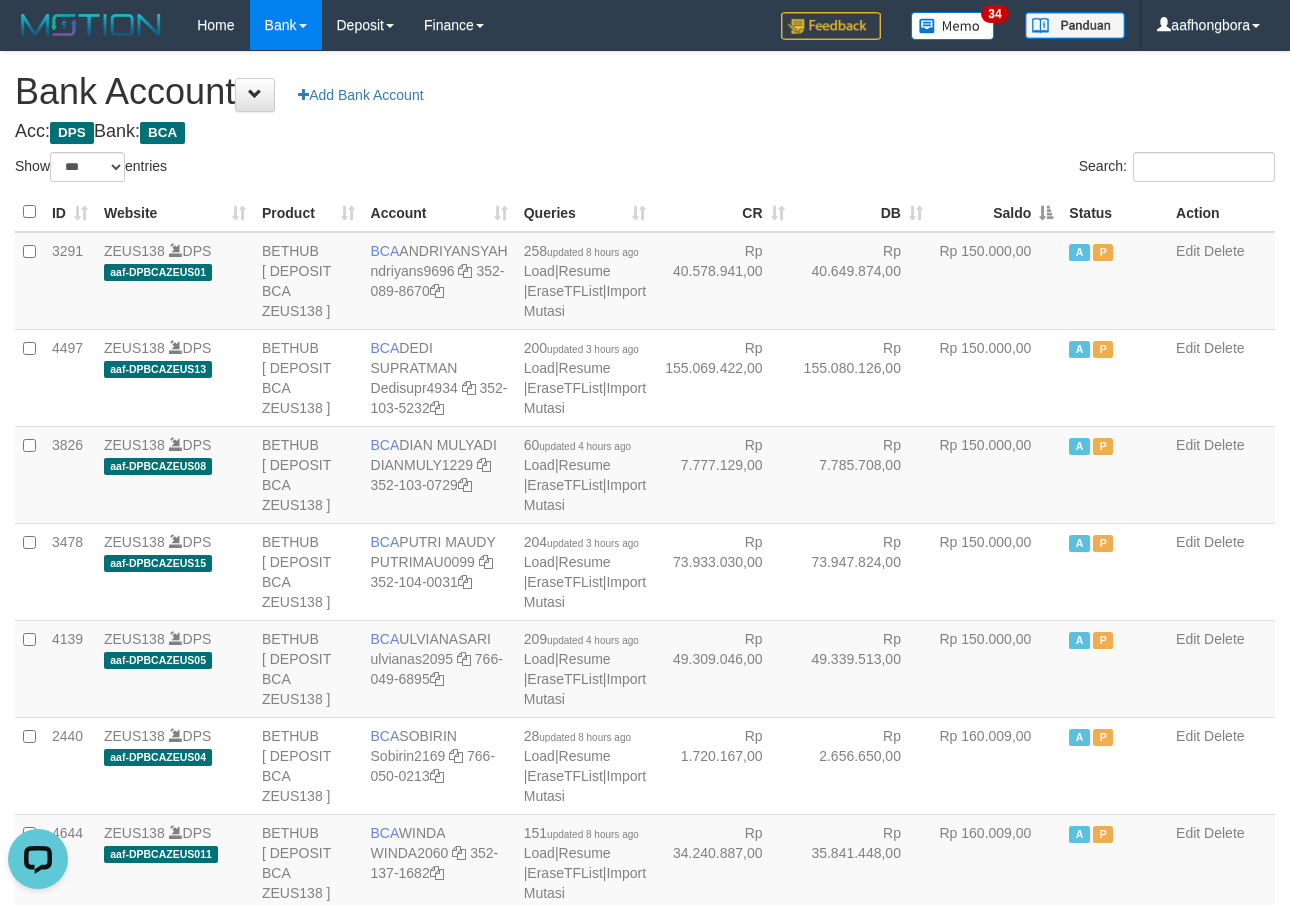 click on "Saldo" at bounding box center [996, 212] 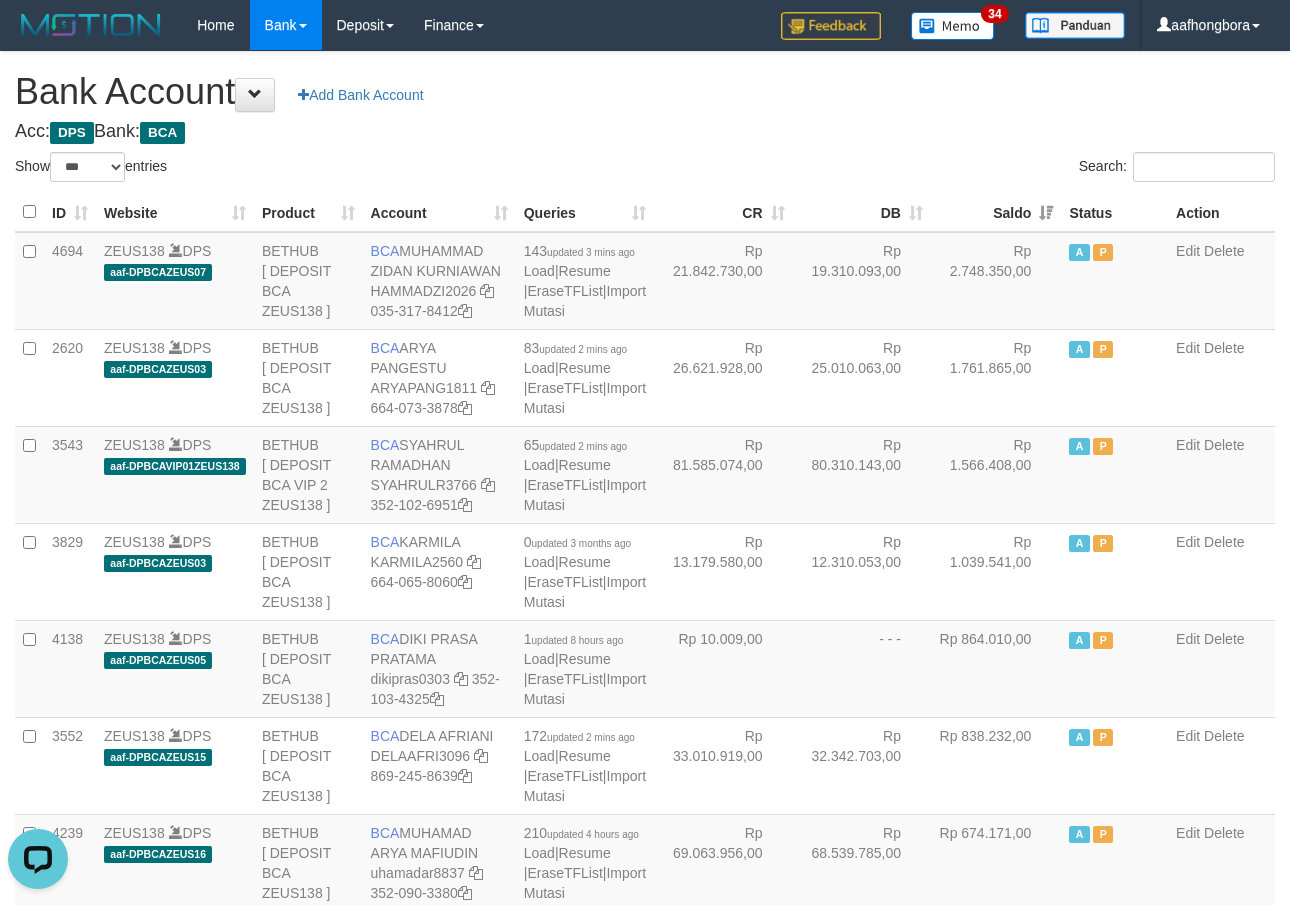 click on "Saldo" at bounding box center (996, 212) 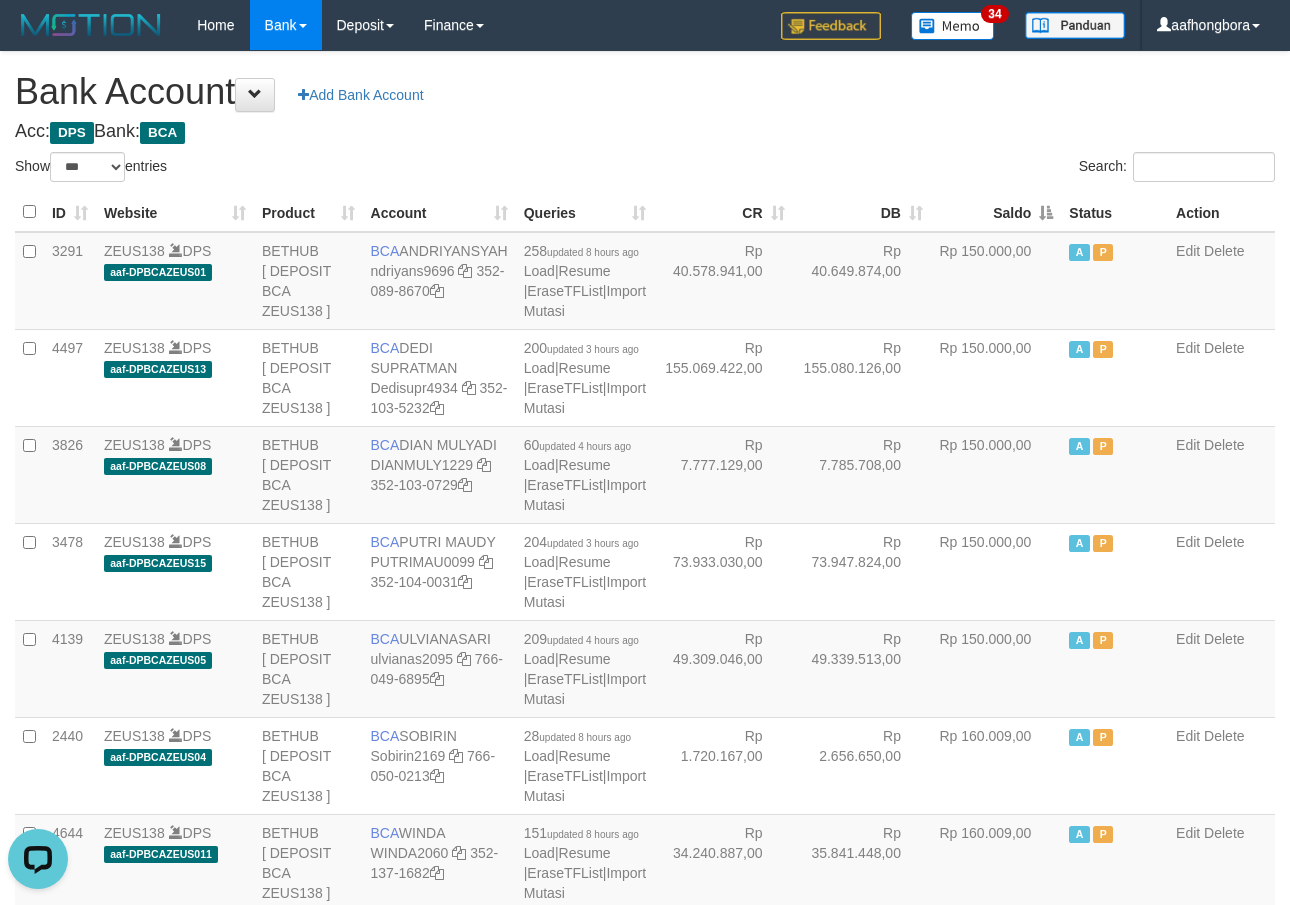 click on "Saldo" at bounding box center [996, 212] 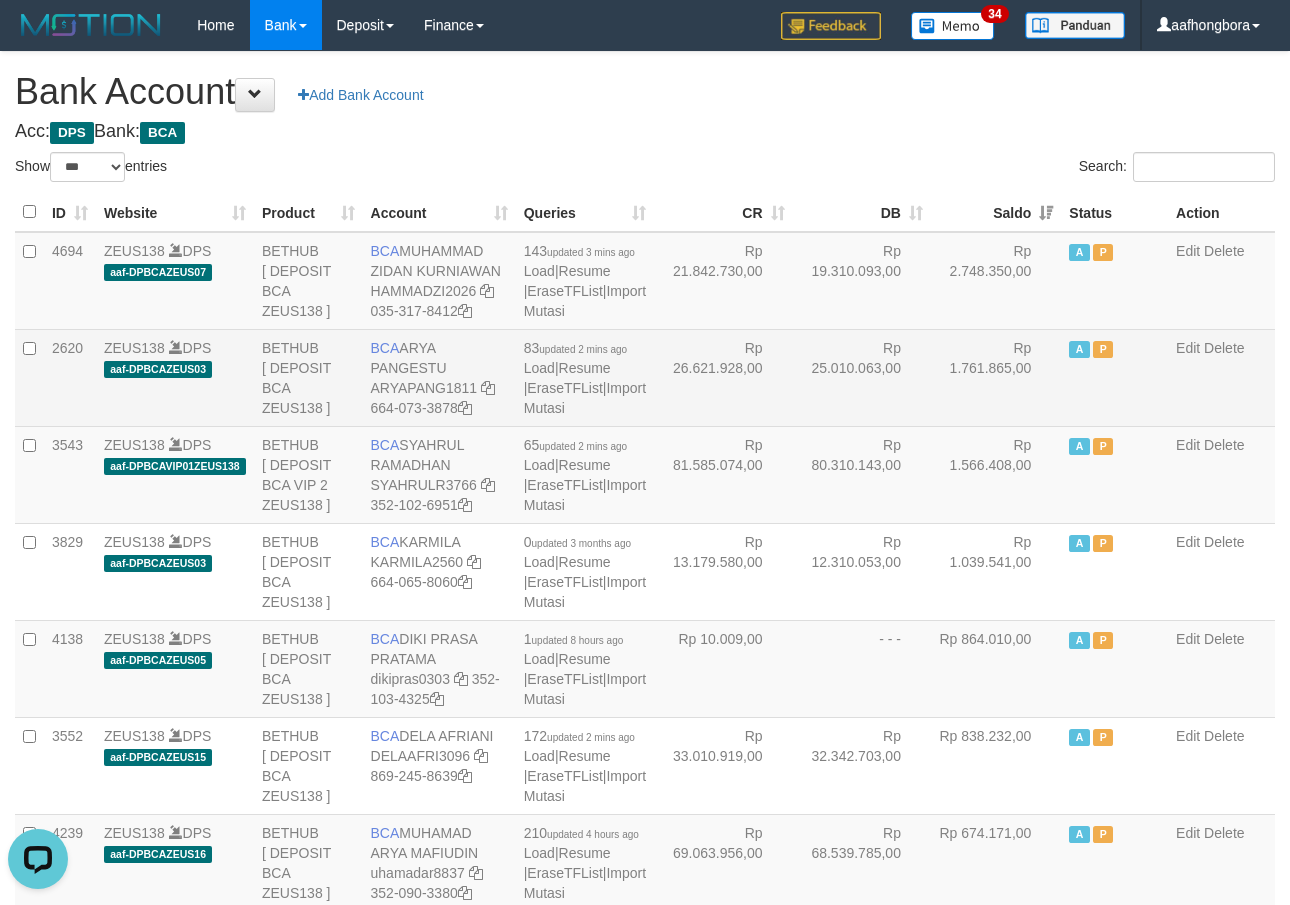 drag, startPoint x: 403, startPoint y: 365, endPoint x: 472, endPoint y: 388, distance: 72.73238 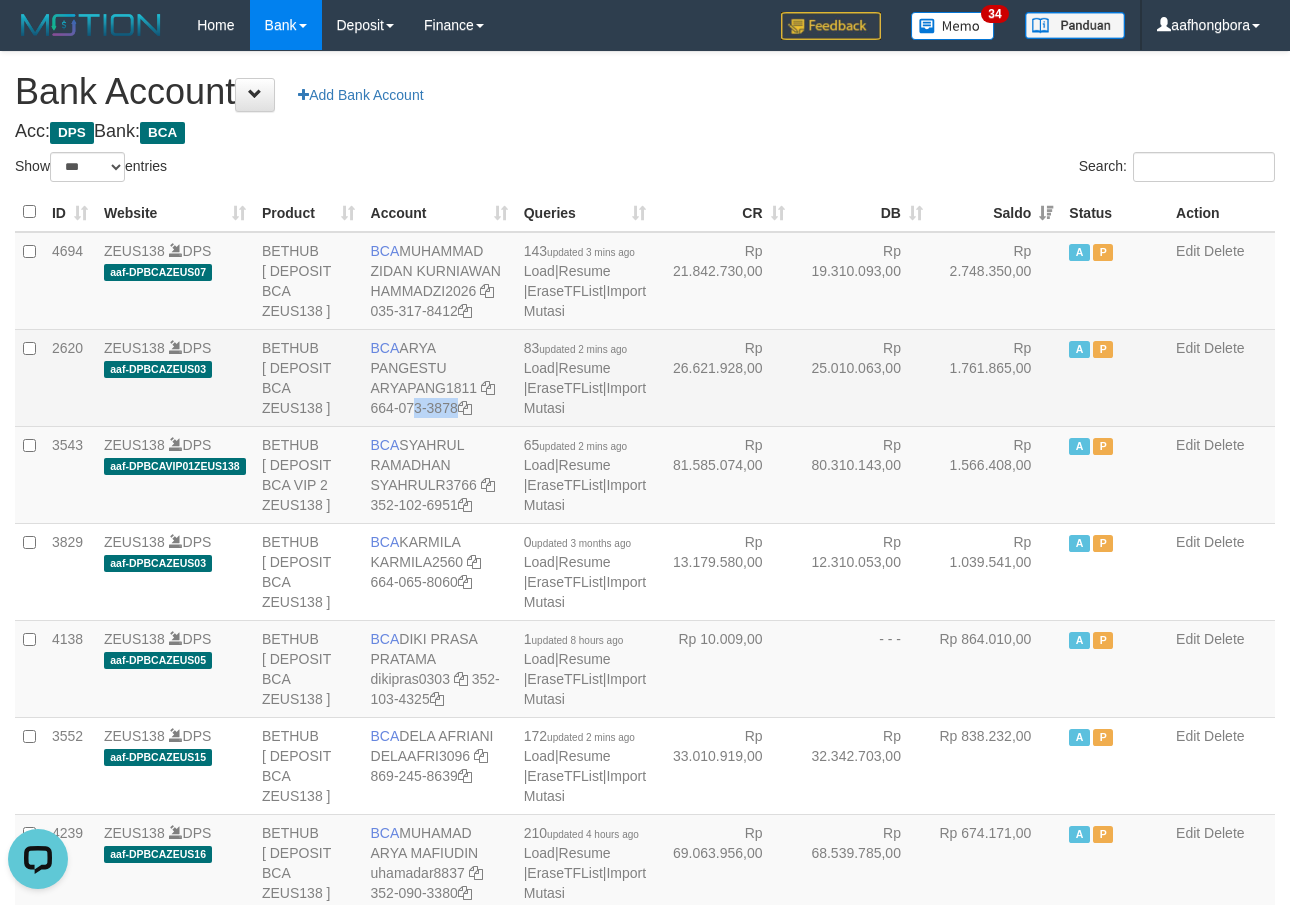 drag, startPoint x: 370, startPoint y: 425, endPoint x: 466, endPoint y: 447, distance: 98.48858 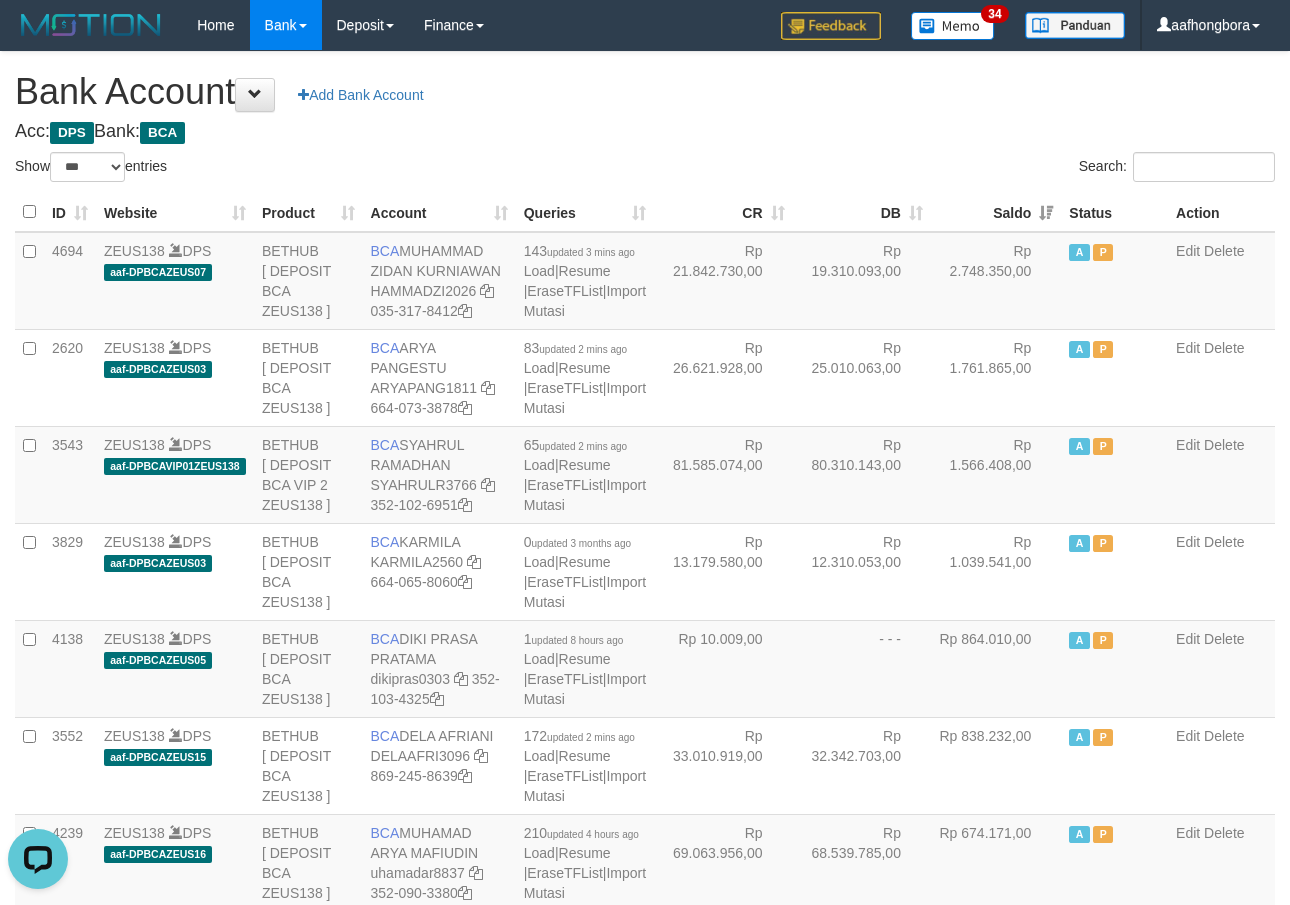 click on "Bank Account
Add Bank Account" at bounding box center (645, 92) 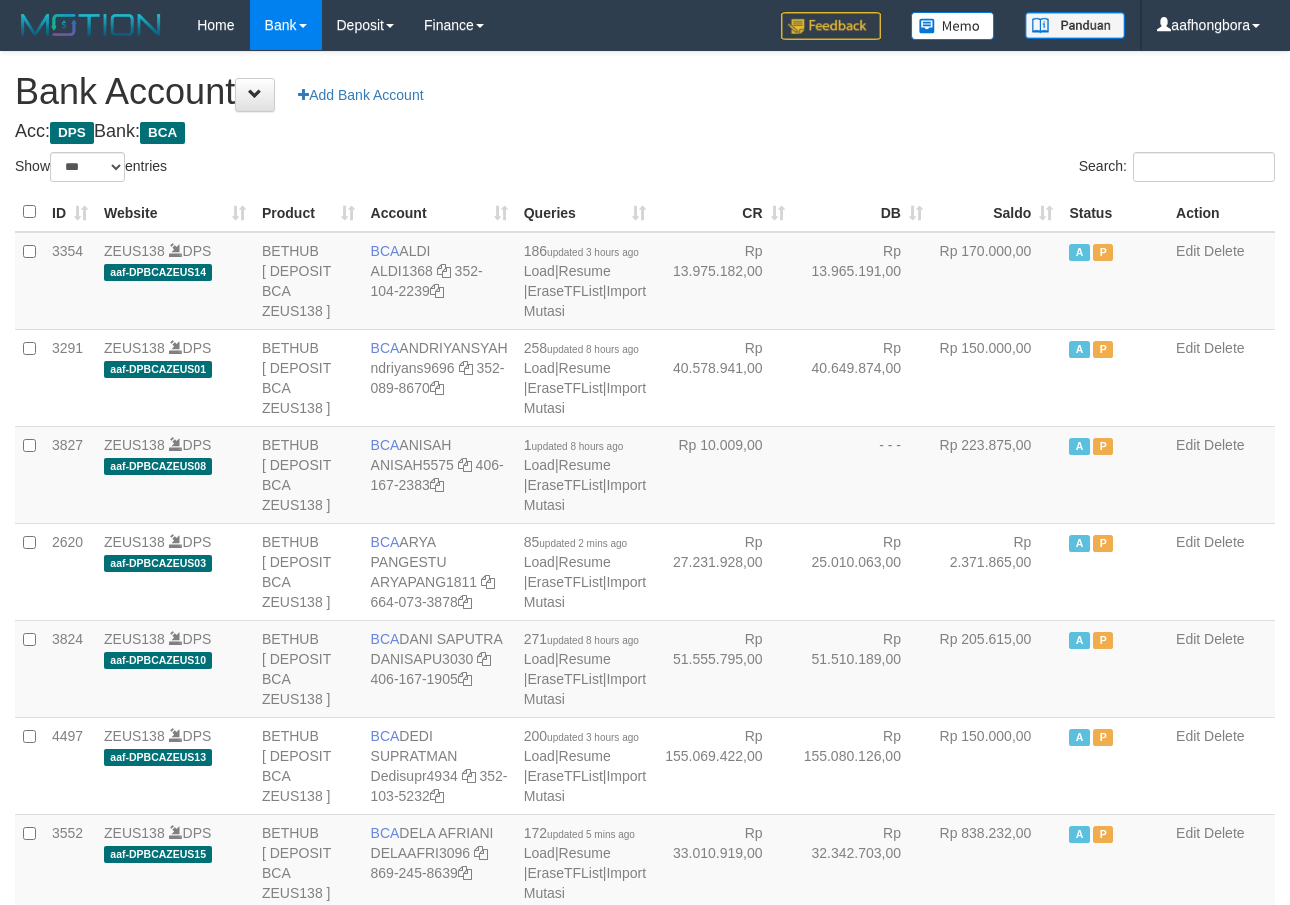 select on "***" 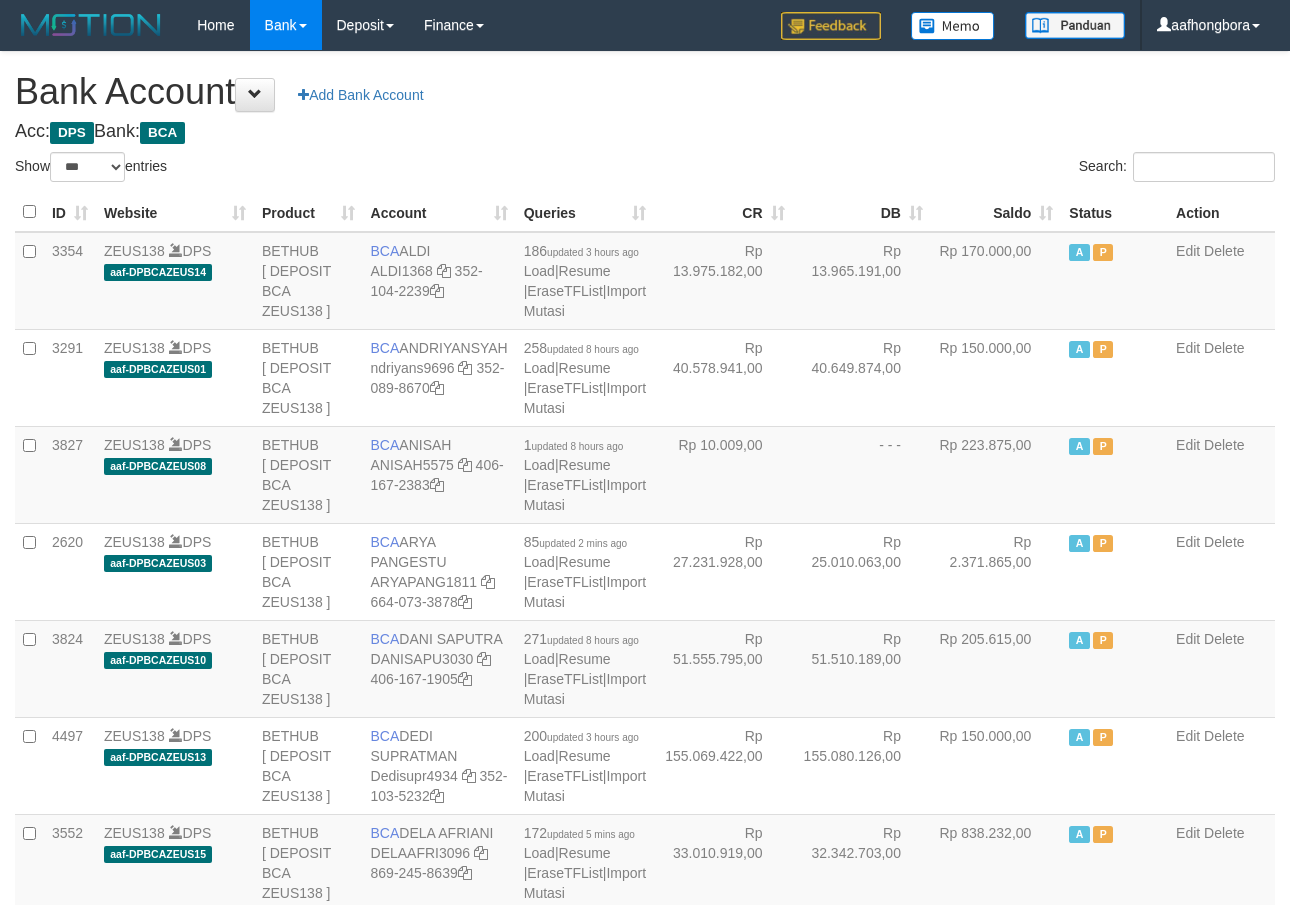 scroll, scrollTop: 0, scrollLeft: 0, axis: both 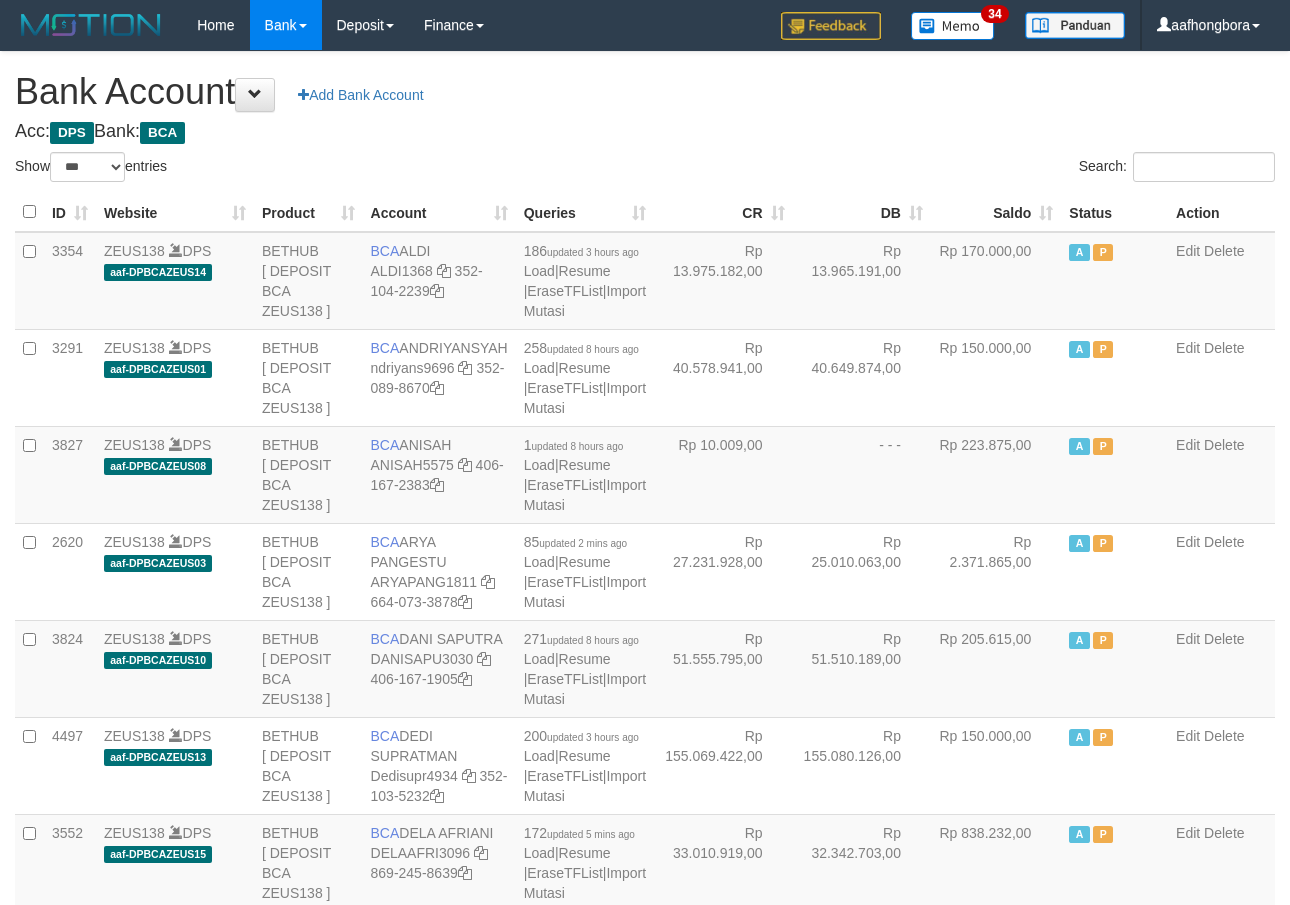 click on "Saldo" at bounding box center [996, 212] 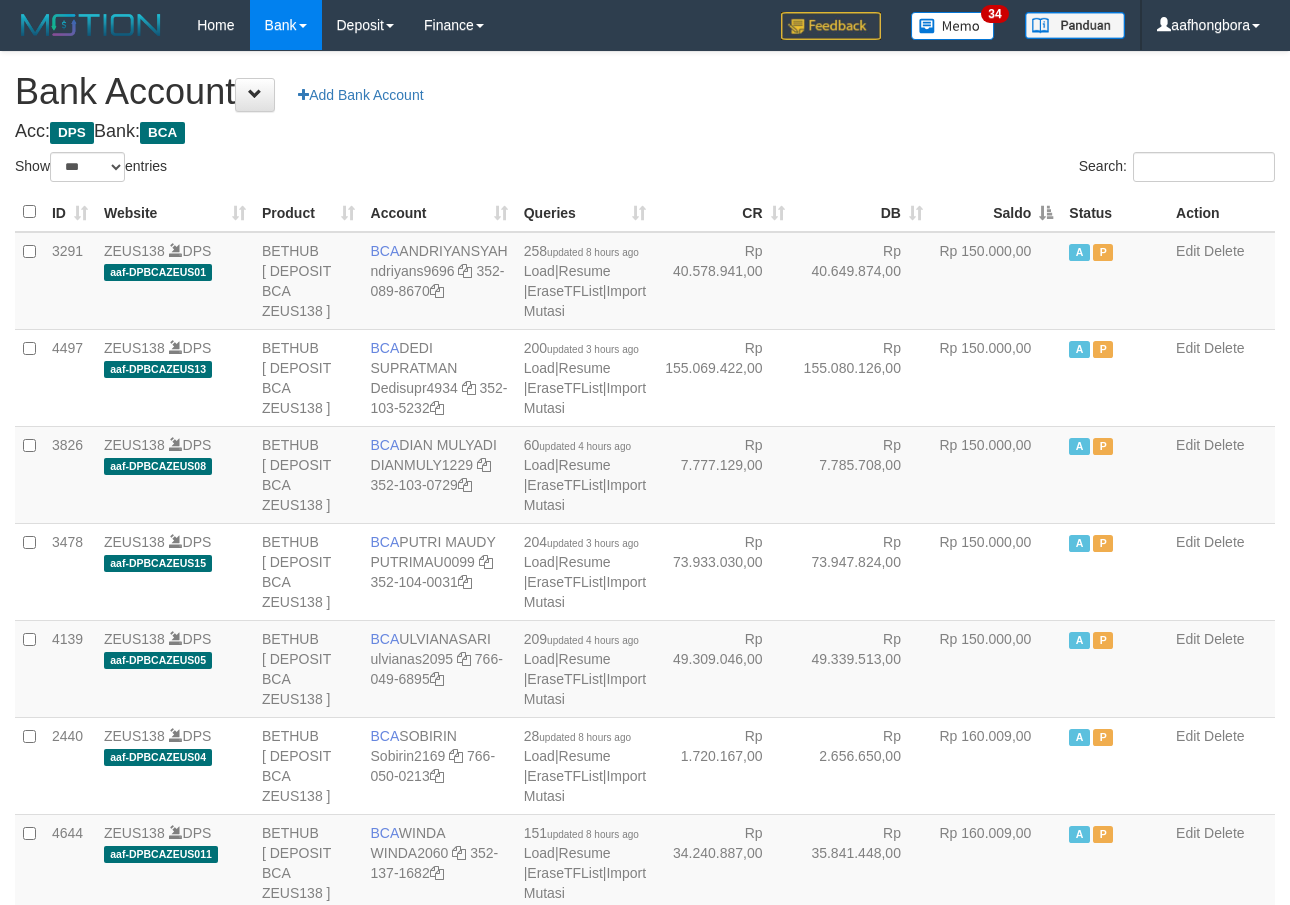 click on "Saldo" at bounding box center [996, 212] 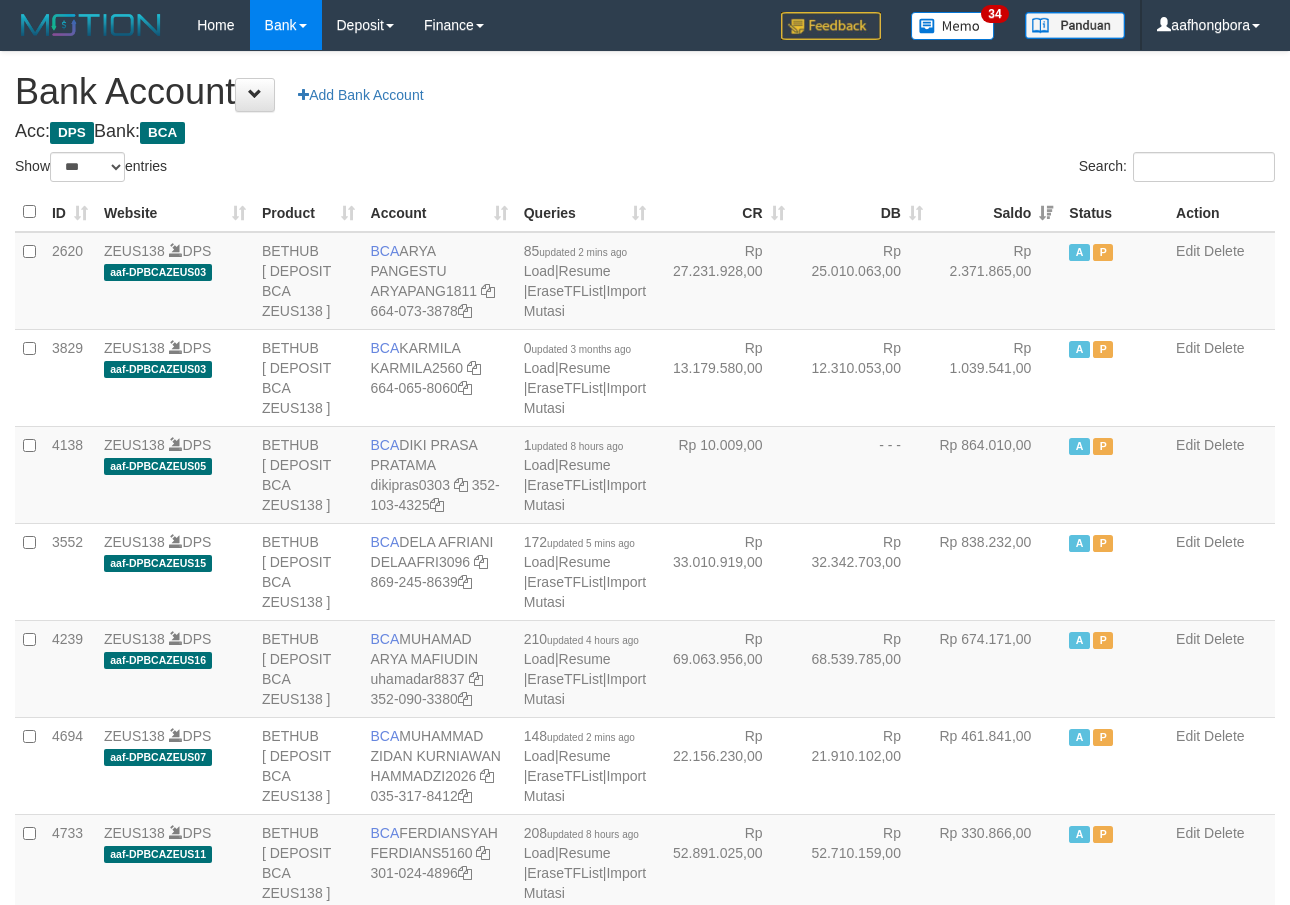 click on "Saldo" at bounding box center (996, 212) 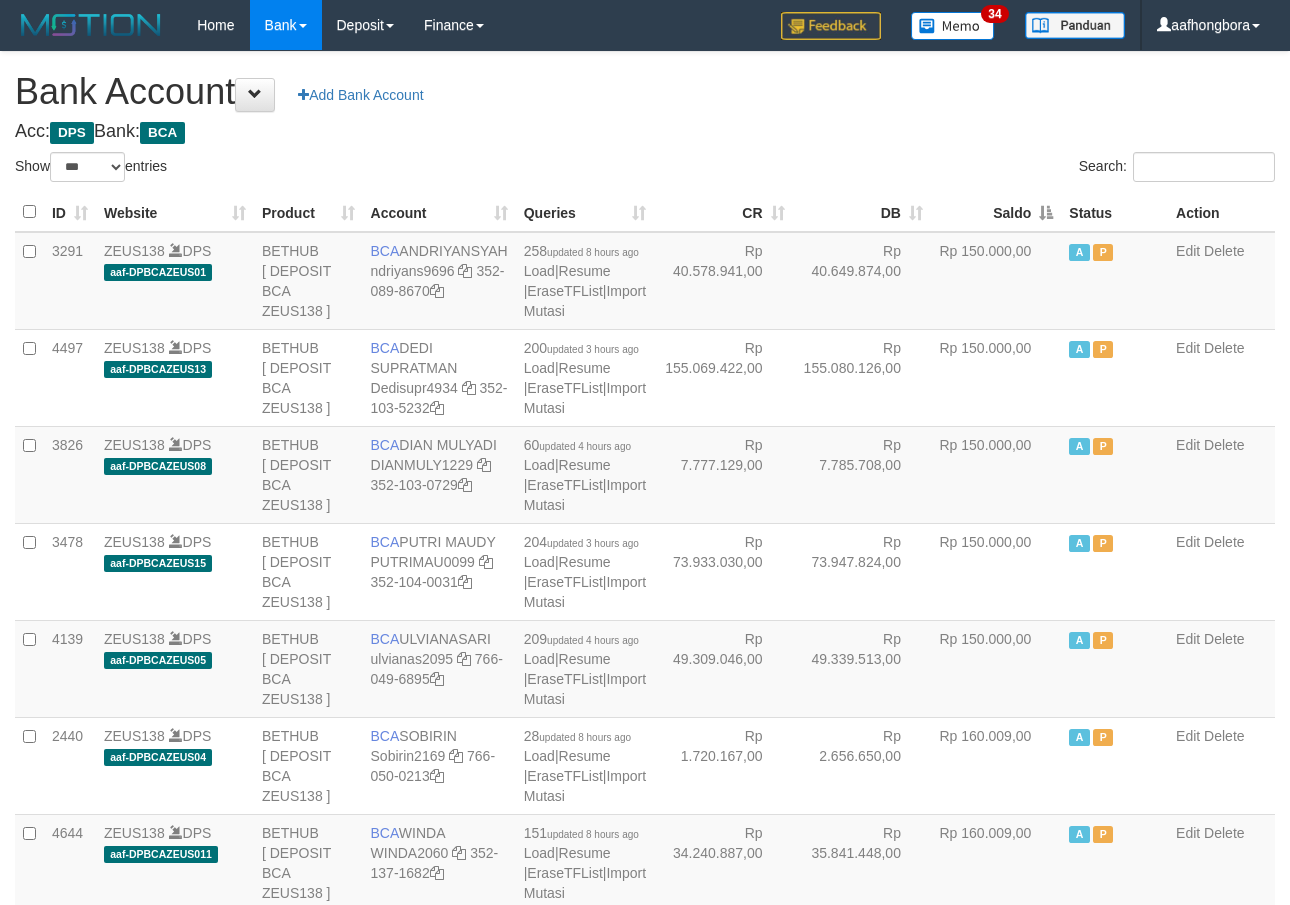 click on "Saldo" at bounding box center (996, 212) 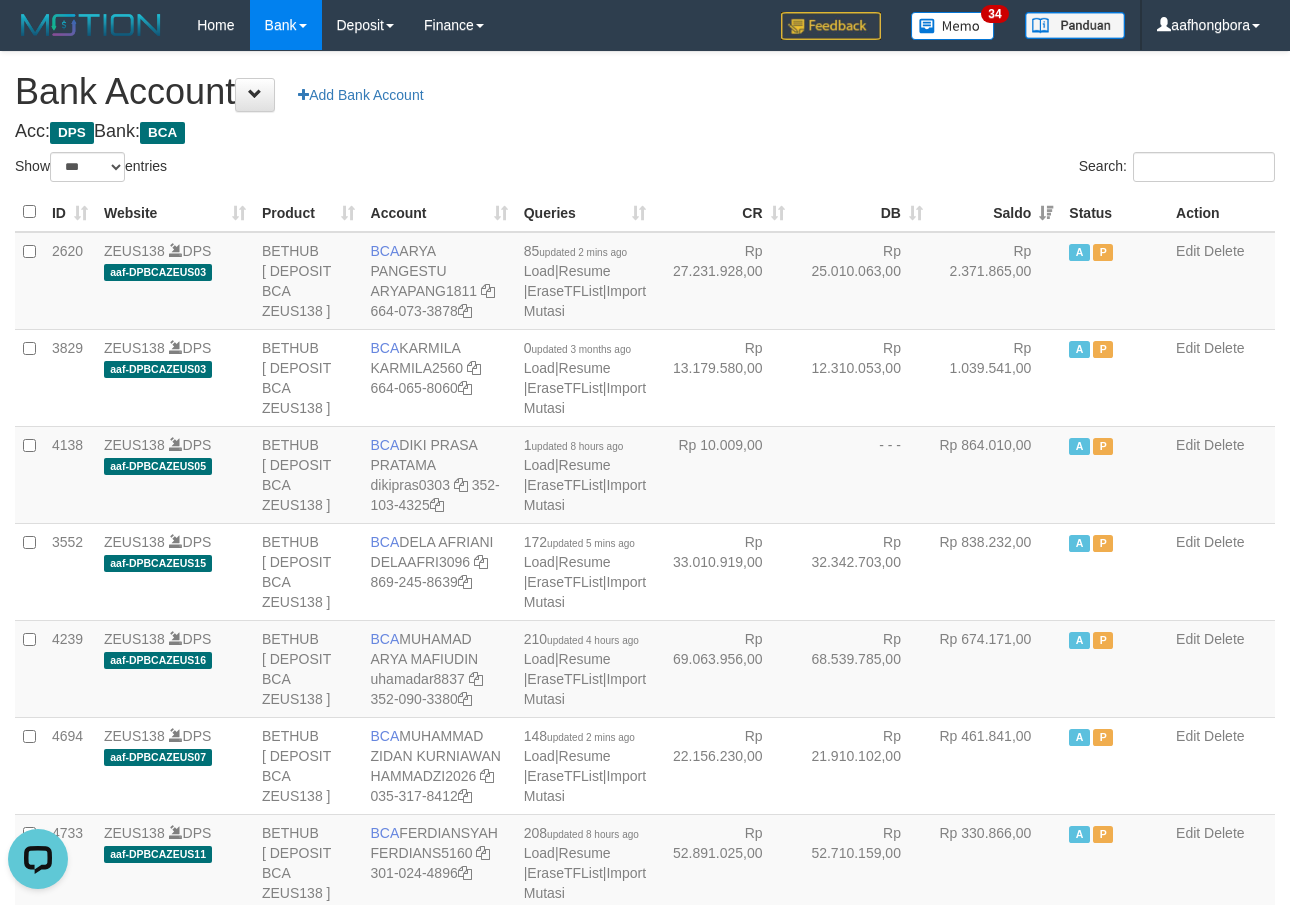 click on "Saldo" at bounding box center (996, 212) 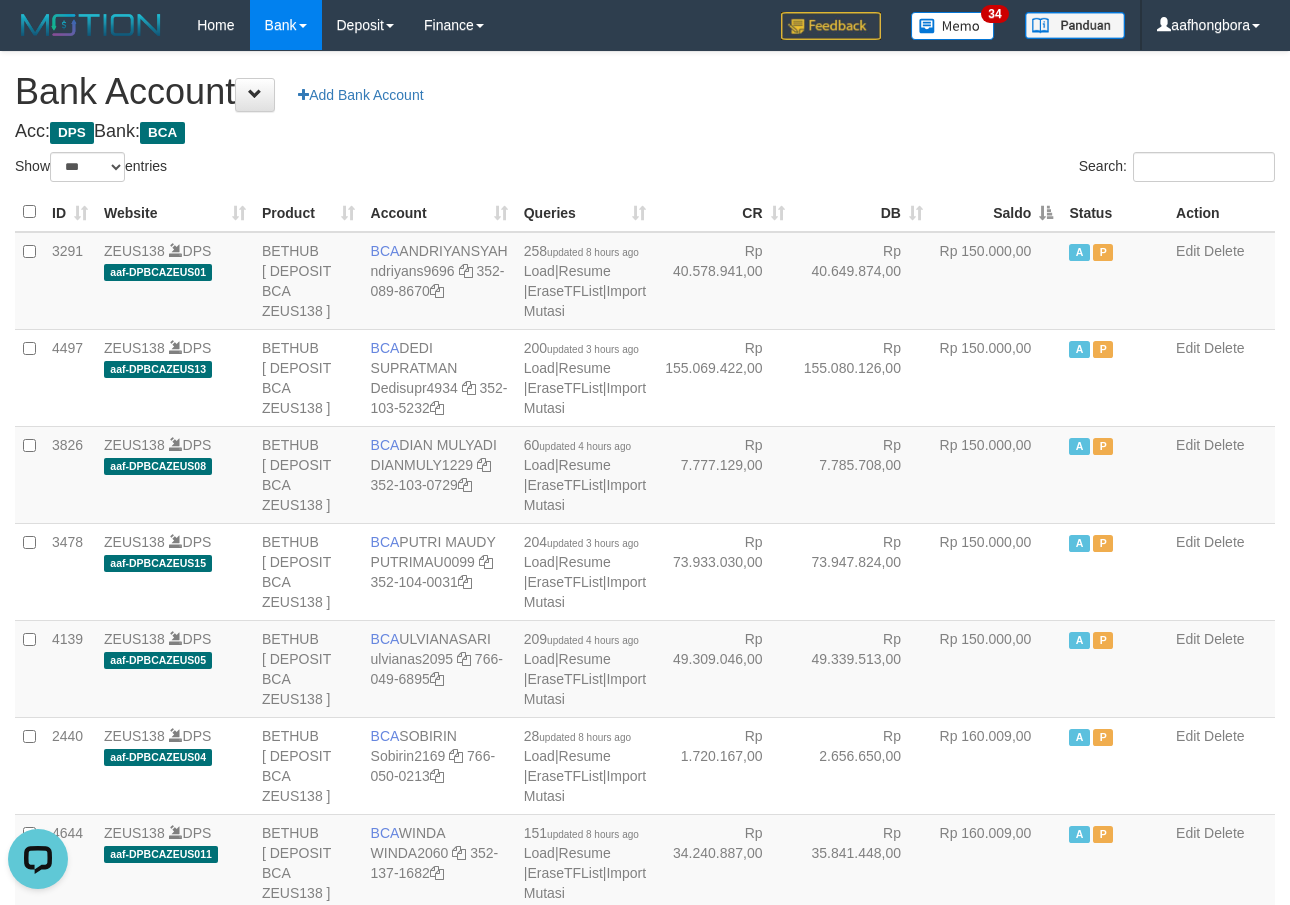 click on "Saldo" at bounding box center [996, 212] 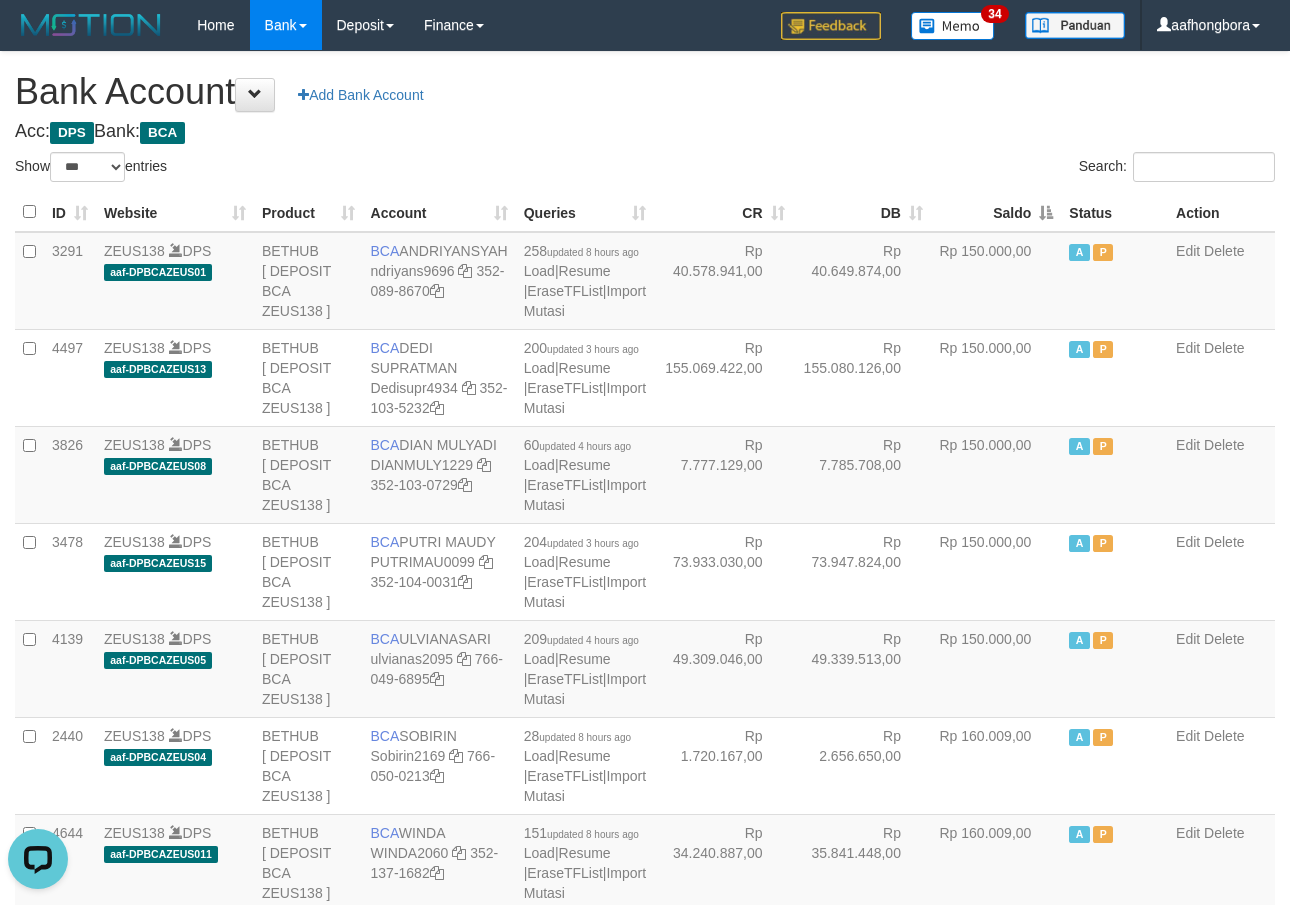 click on "Saldo" at bounding box center (996, 212) 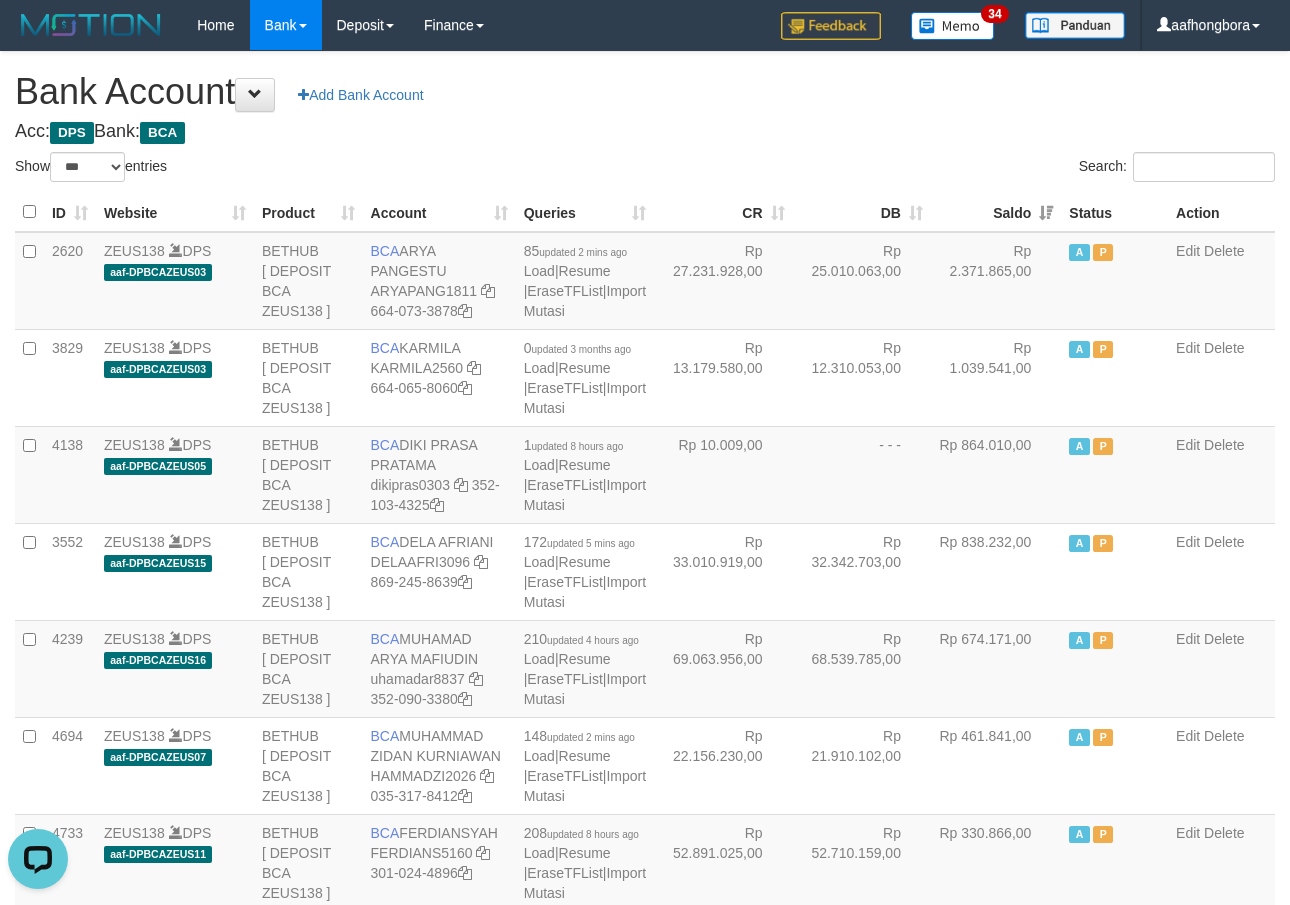 click on "Search:" at bounding box center (967, 169) 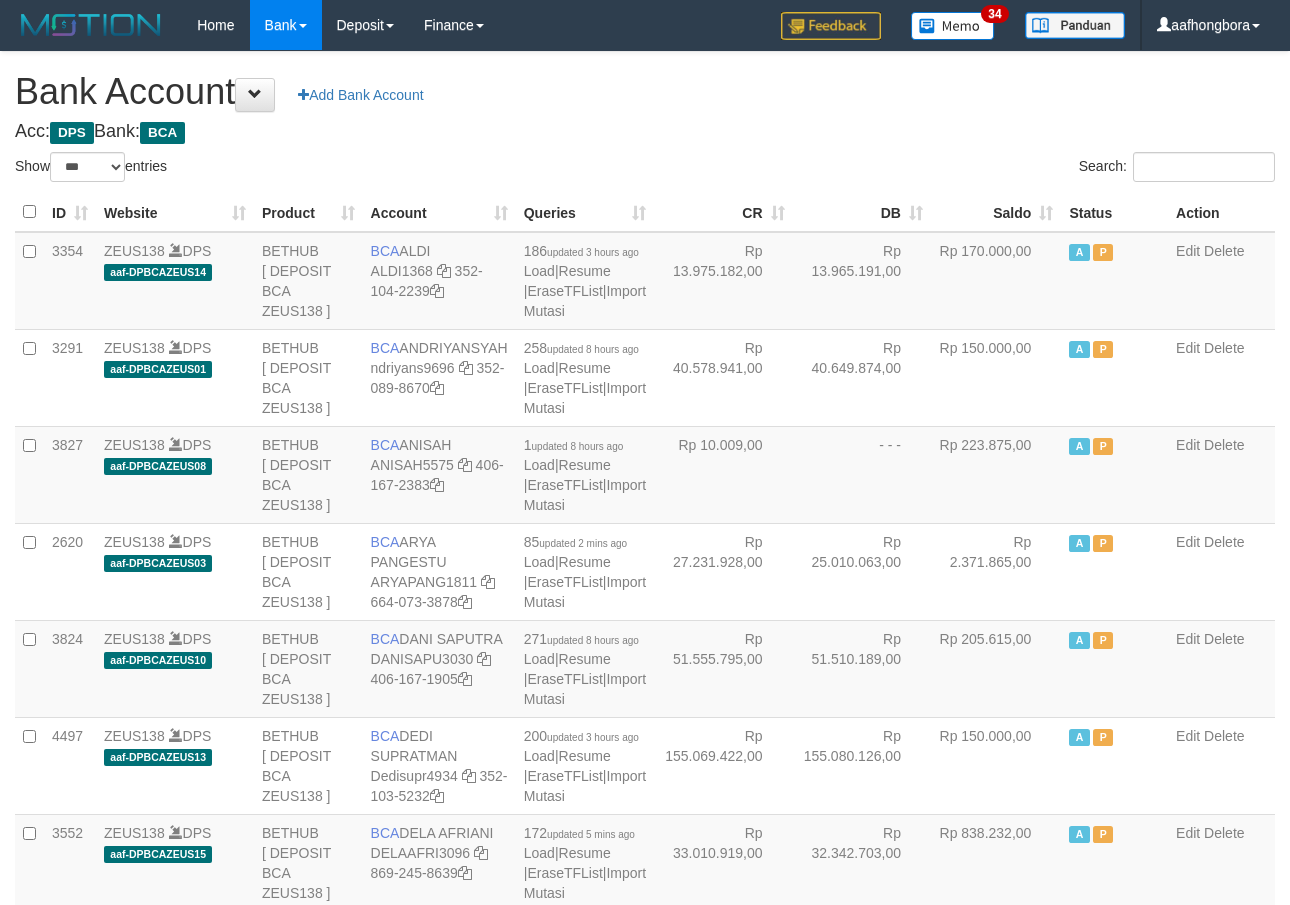 select on "***" 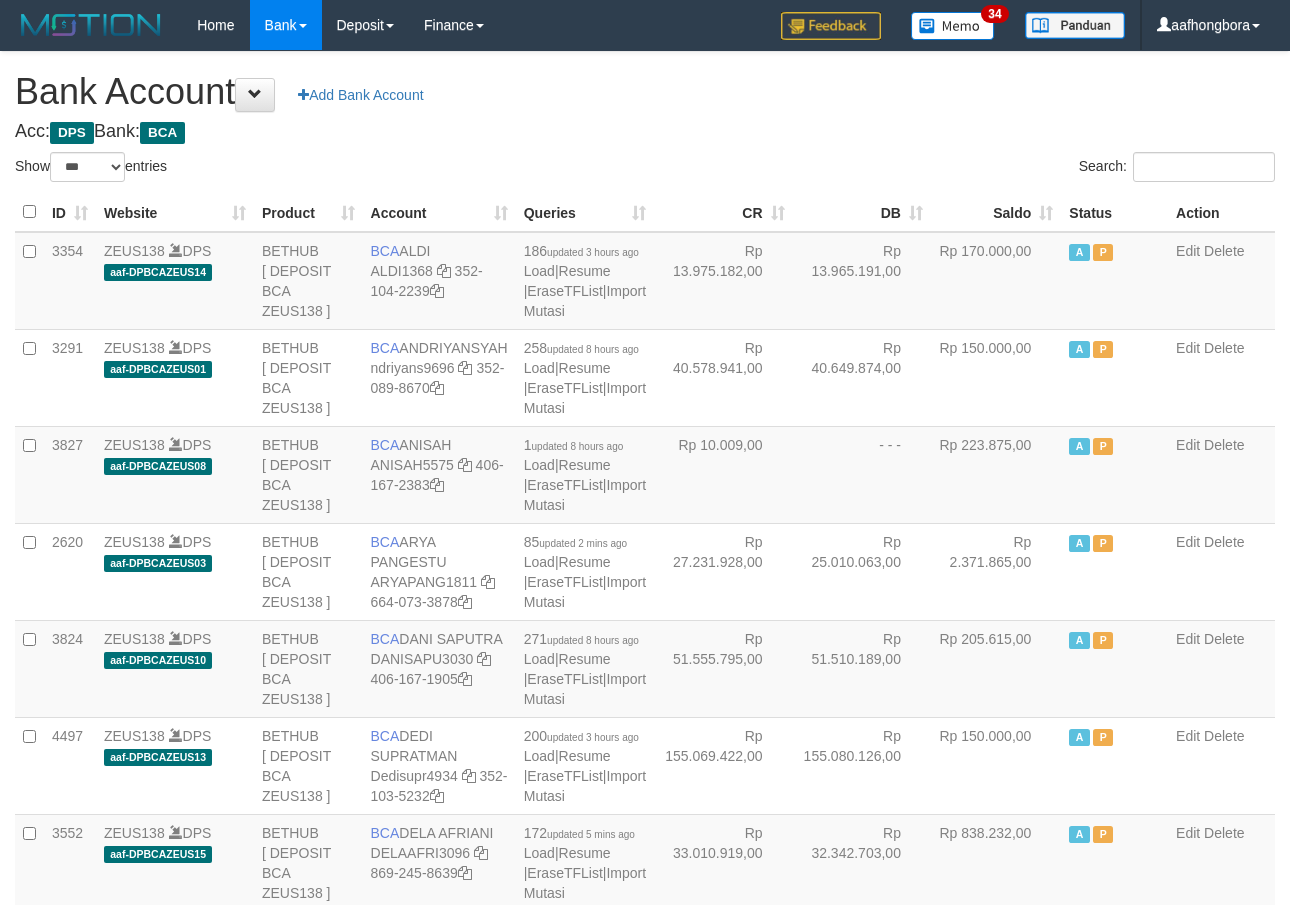 scroll, scrollTop: 0, scrollLeft: 0, axis: both 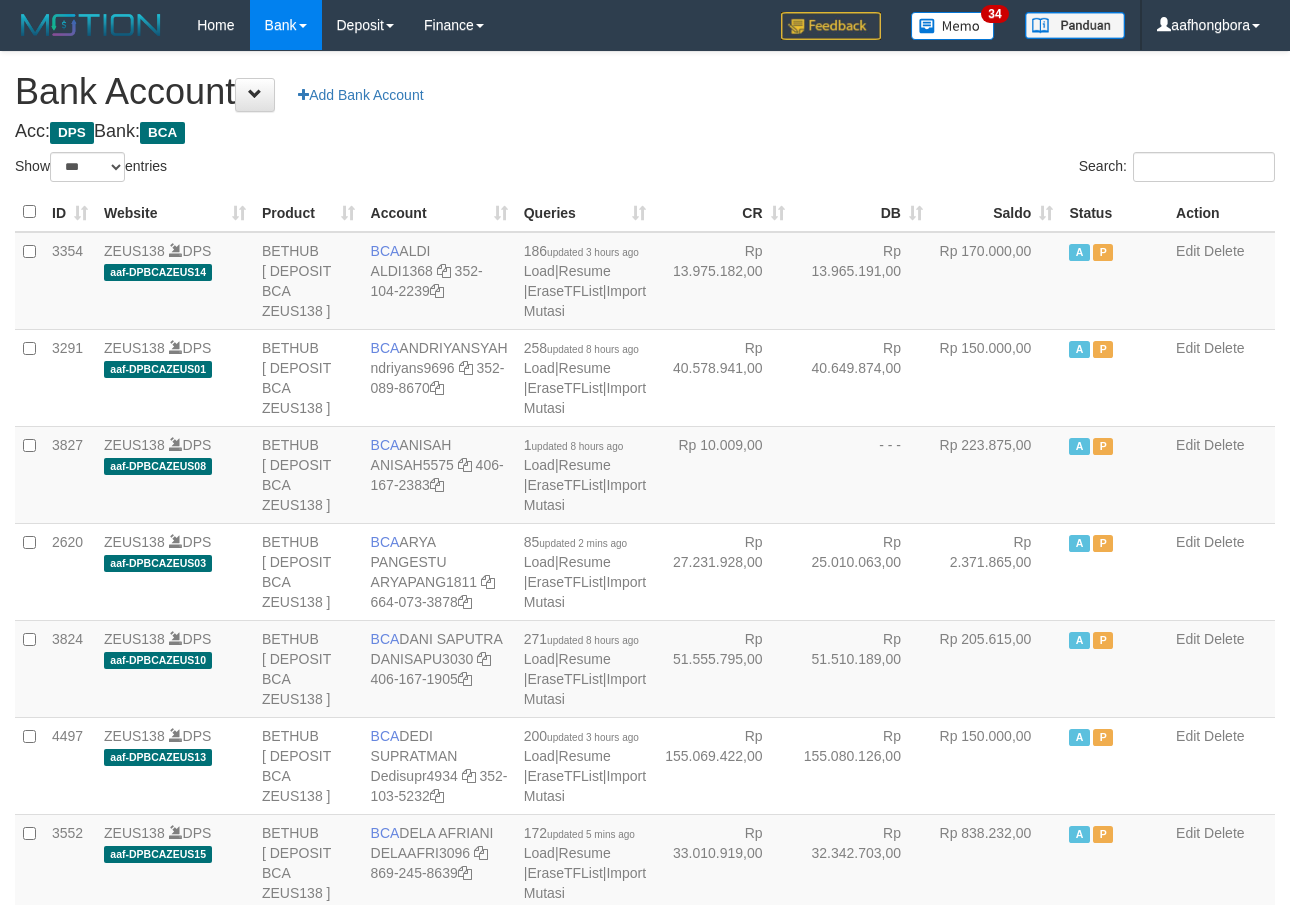 select on "***" 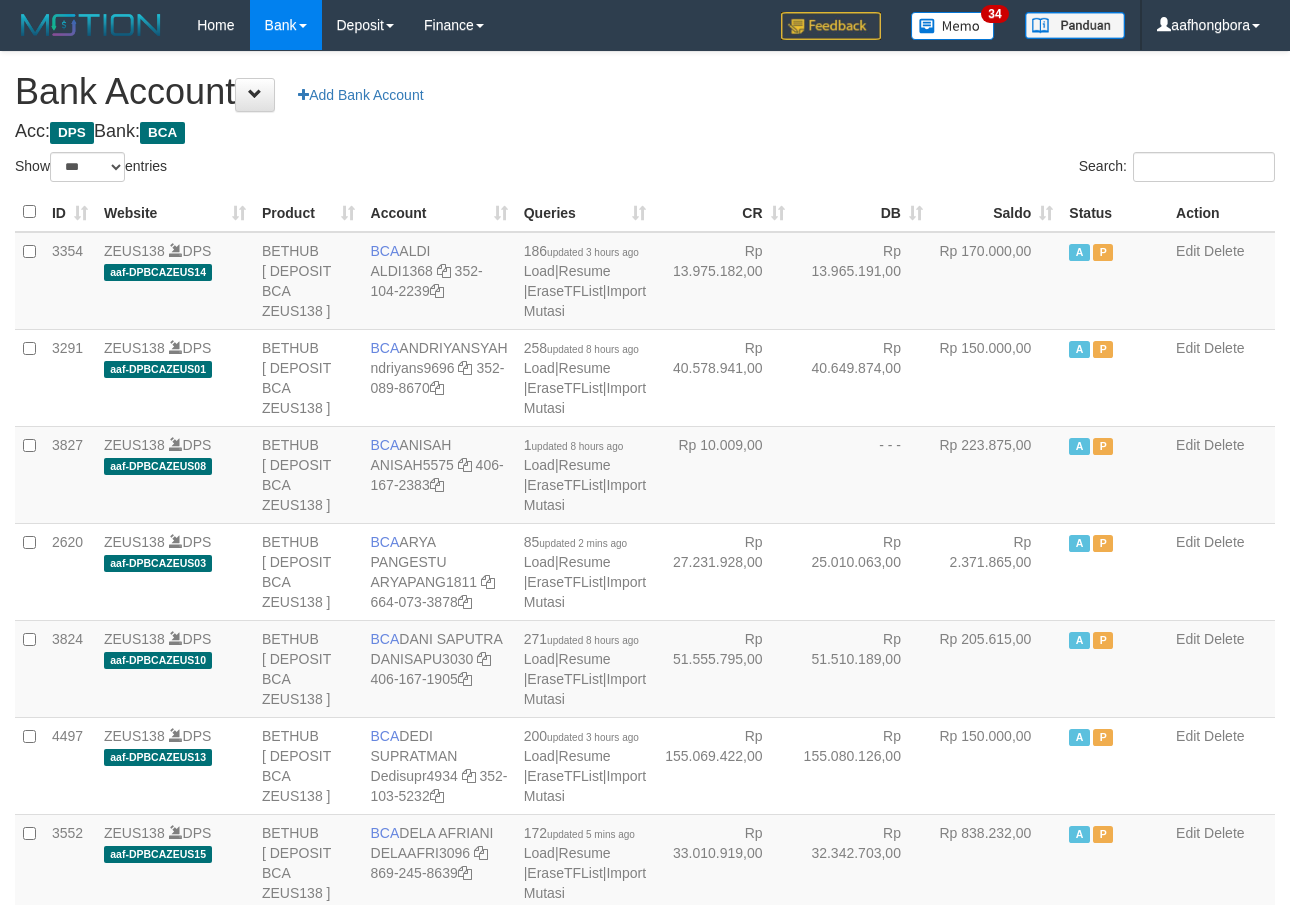 scroll, scrollTop: 0, scrollLeft: 0, axis: both 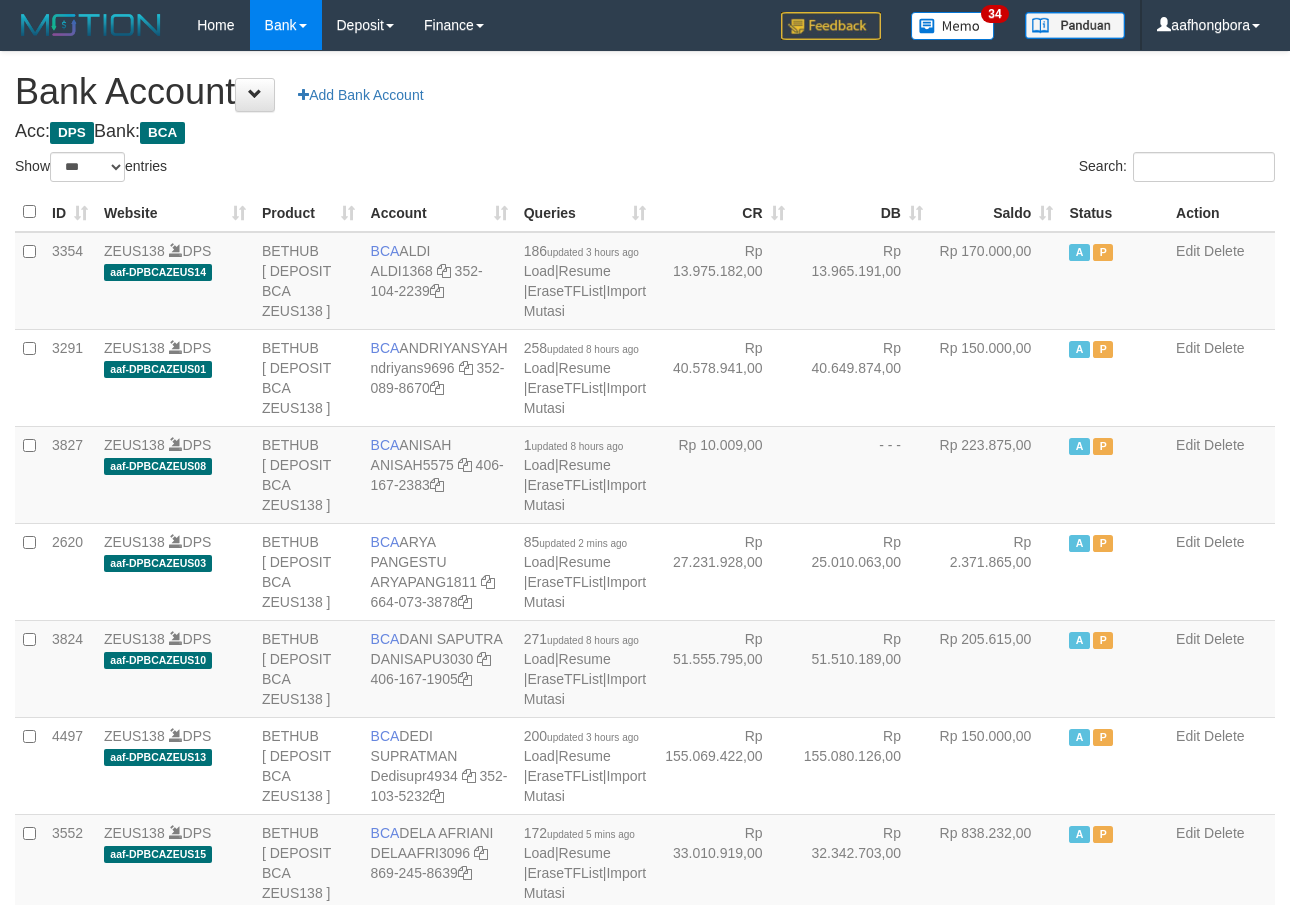 select on "***" 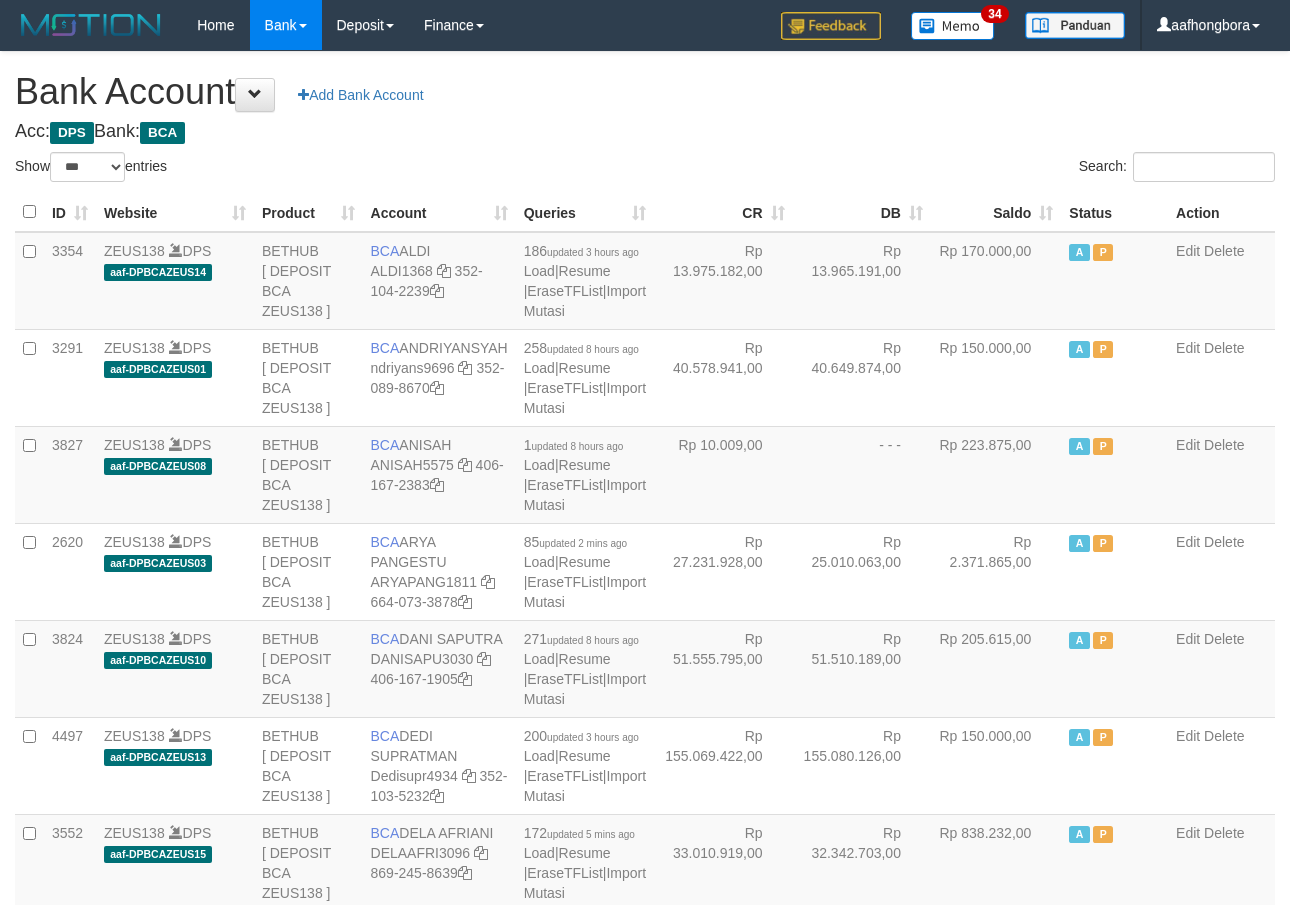 scroll, scrollTop: 0, scrollLeft: 0, axis: both 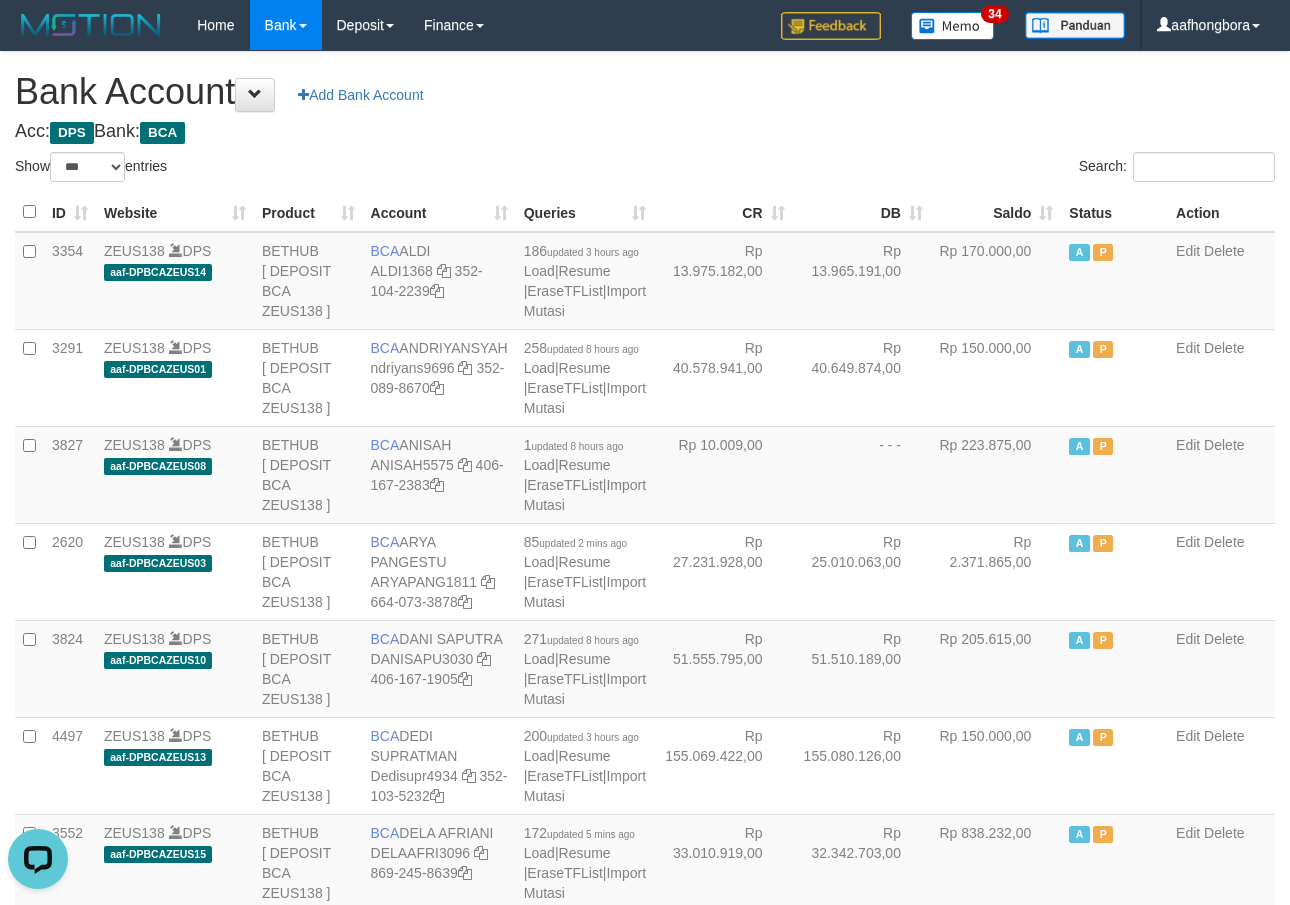 click on "**********" at bounding box center (645, 1601) 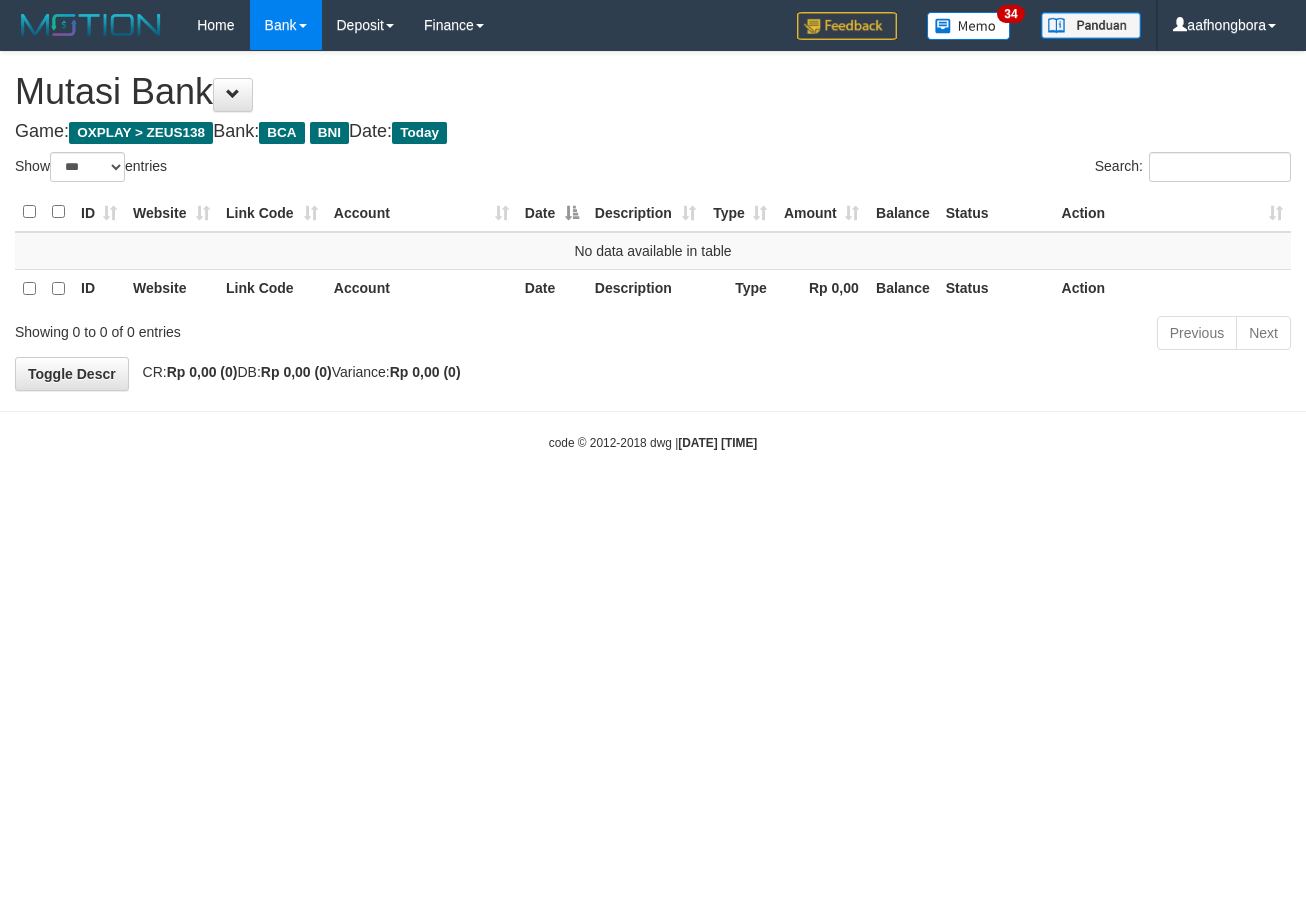 select on "***" 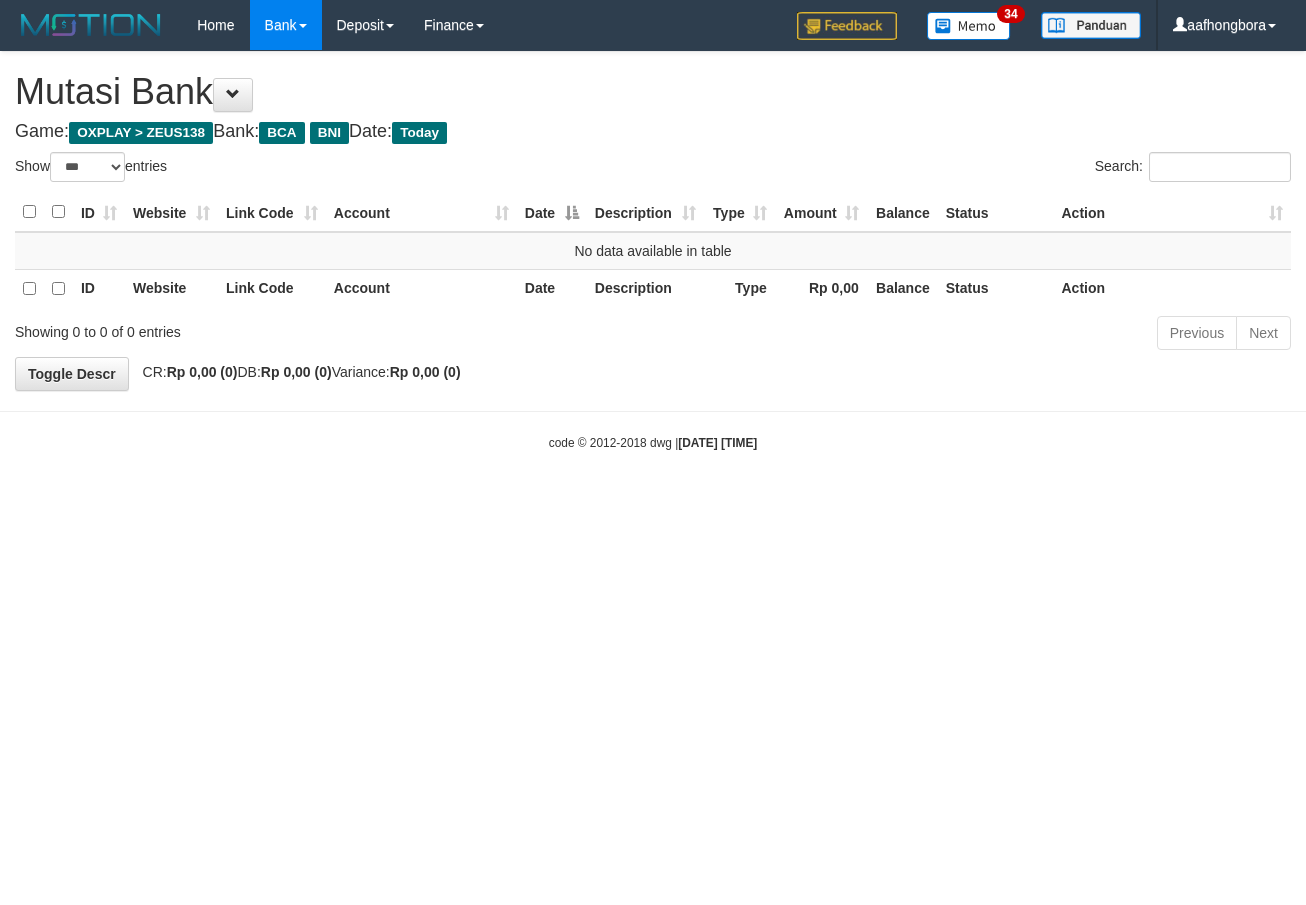 scroll, scrollTop: 0, scrollLeft: 0, axis: both 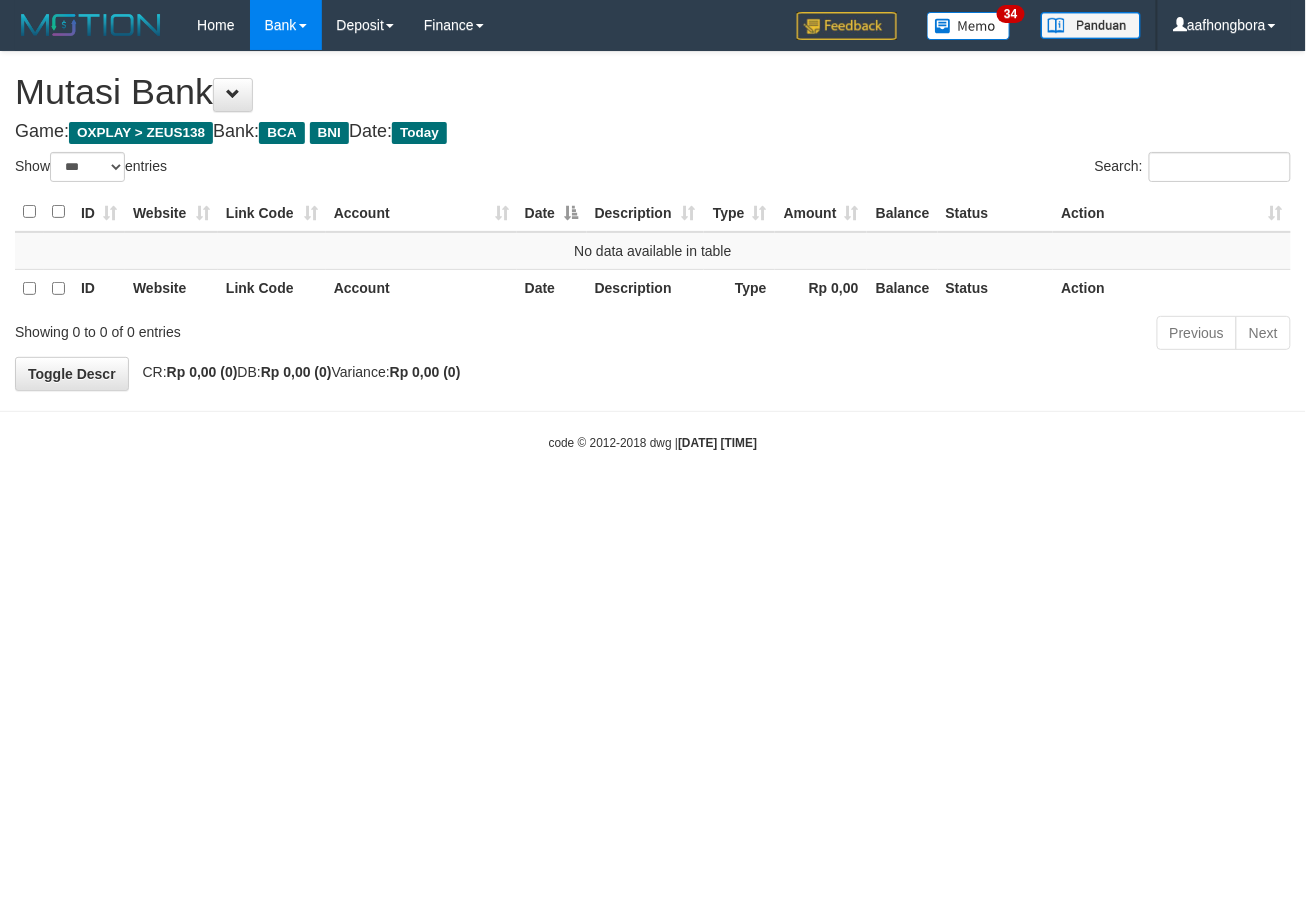 drag, startPoint x: 0, startPoint y: 0, endPoint x: 938, endPoint y: 556, distance: 1090.4036 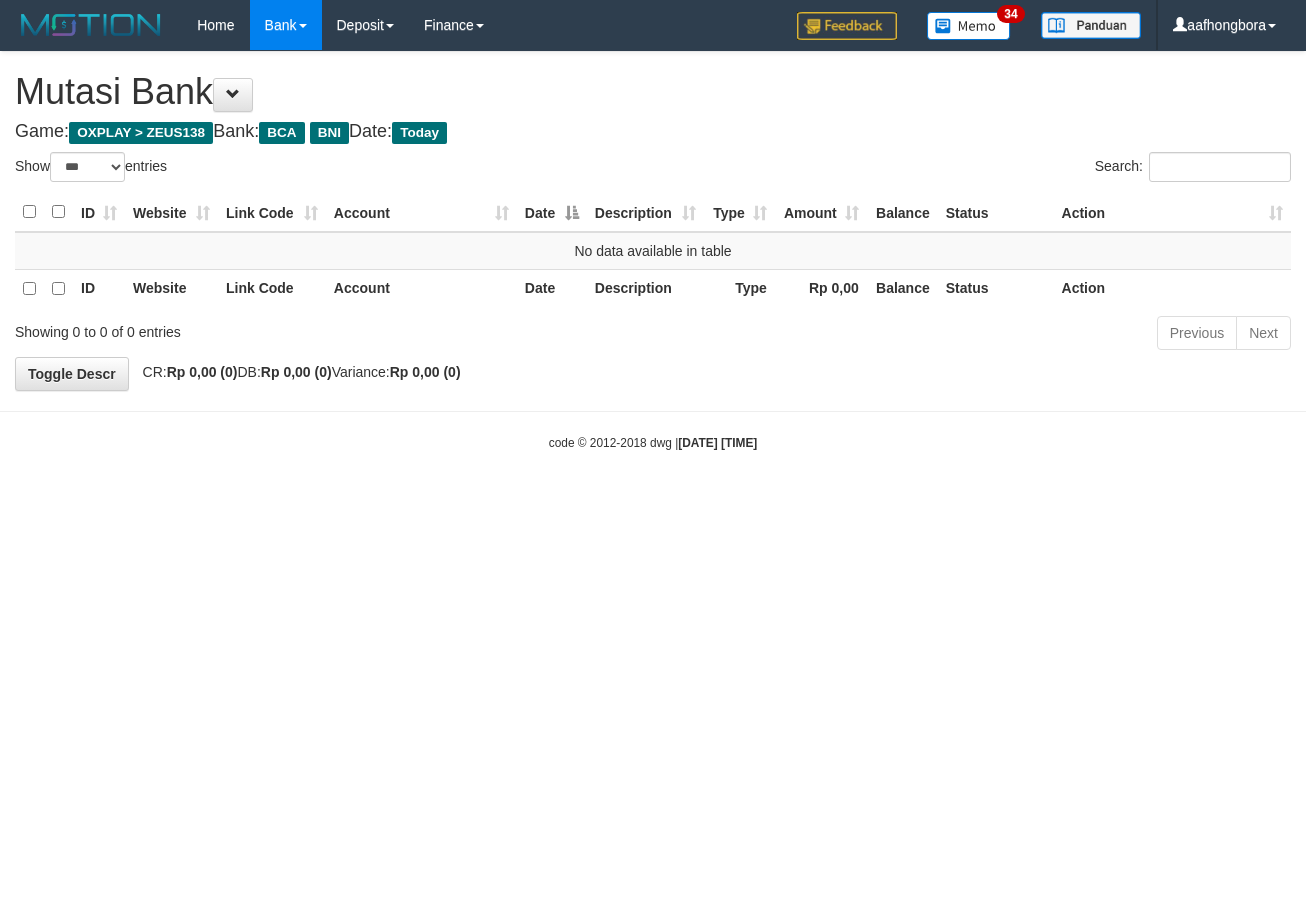 select on "***" 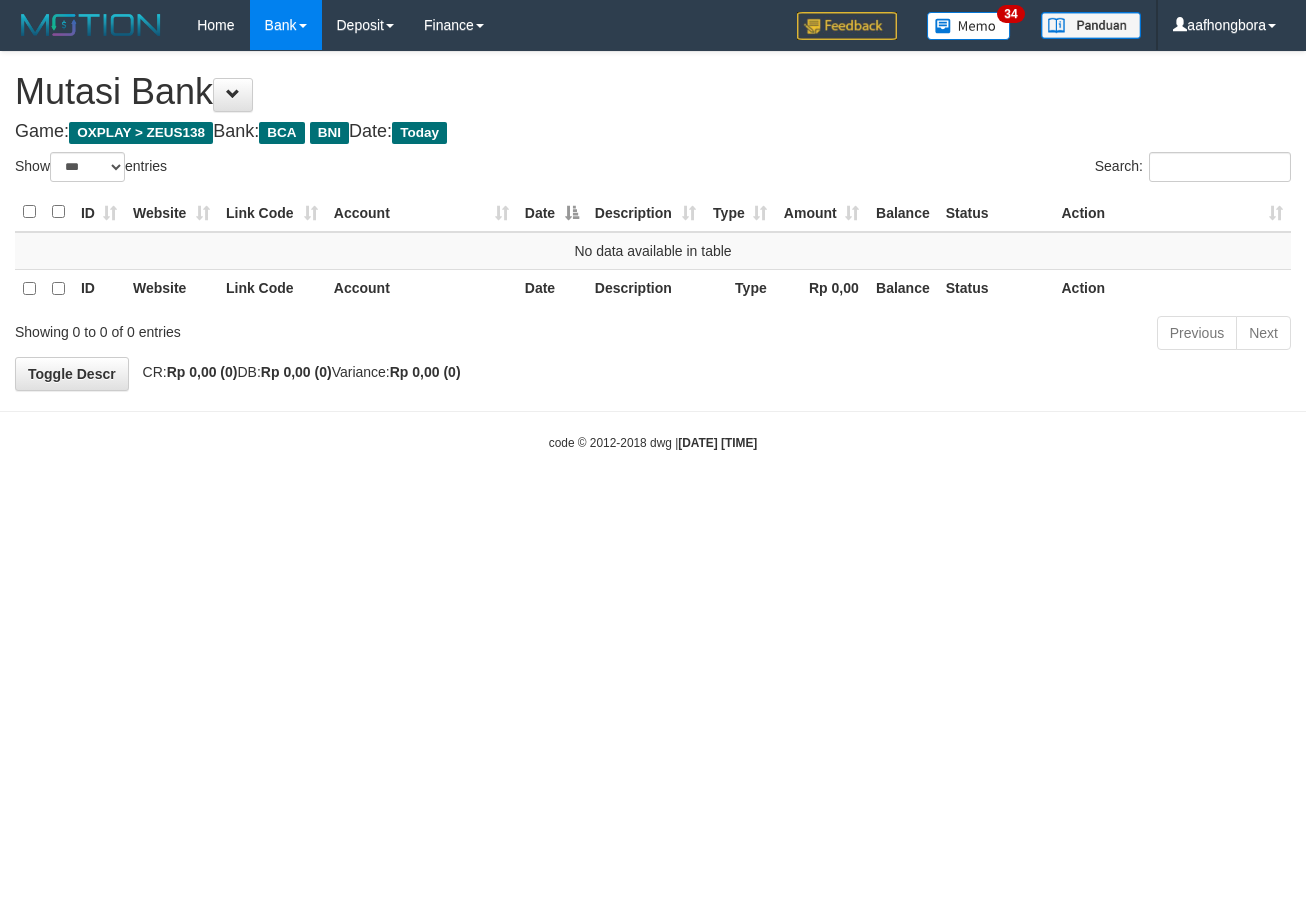 scroll, scrollTop: 0, scrollLeft: 0, axis: both 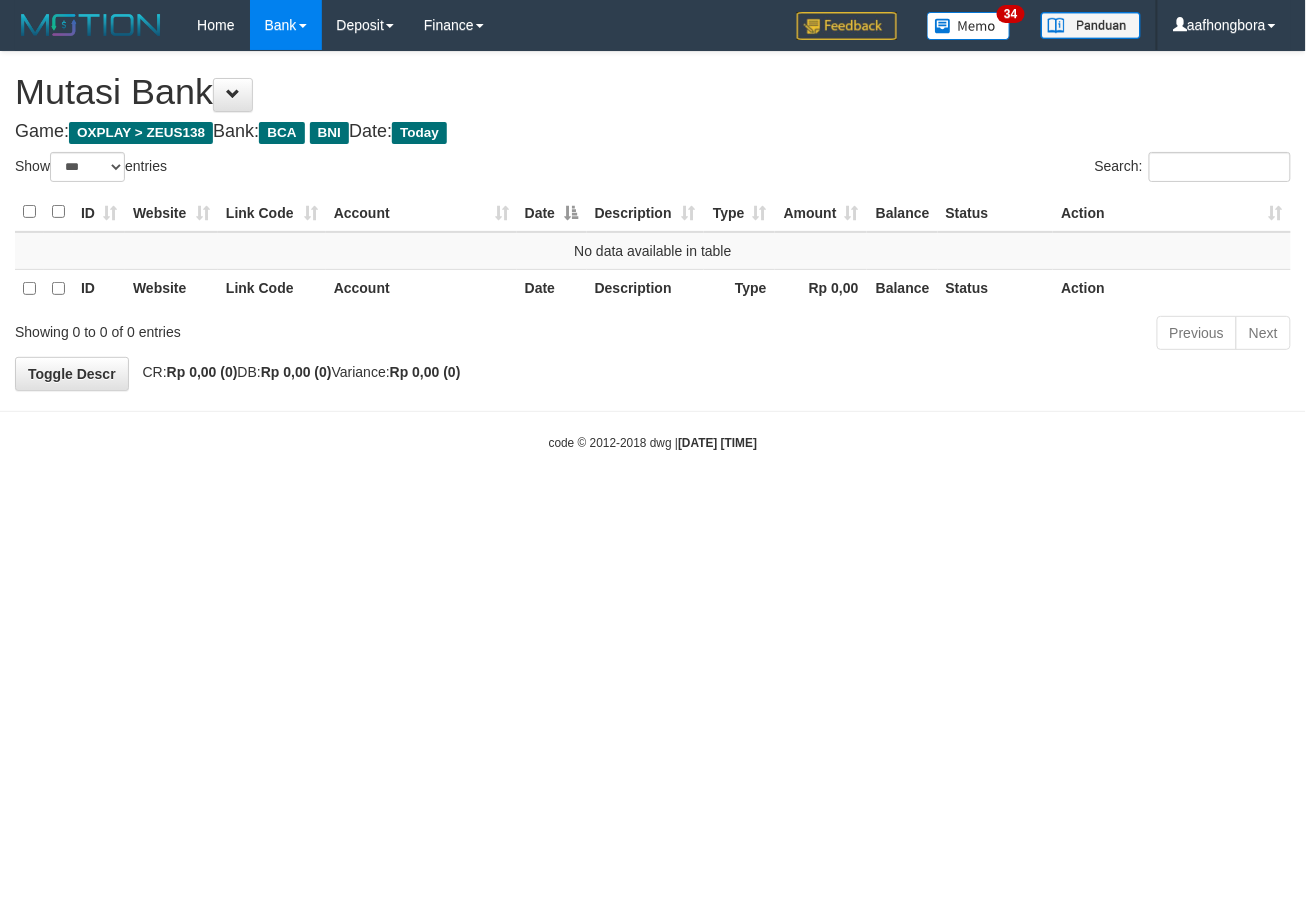 drag, startPoint x: 930, startPoint y: 536, endPoint x: 937, endPoint y: 552, distance: 17.464249 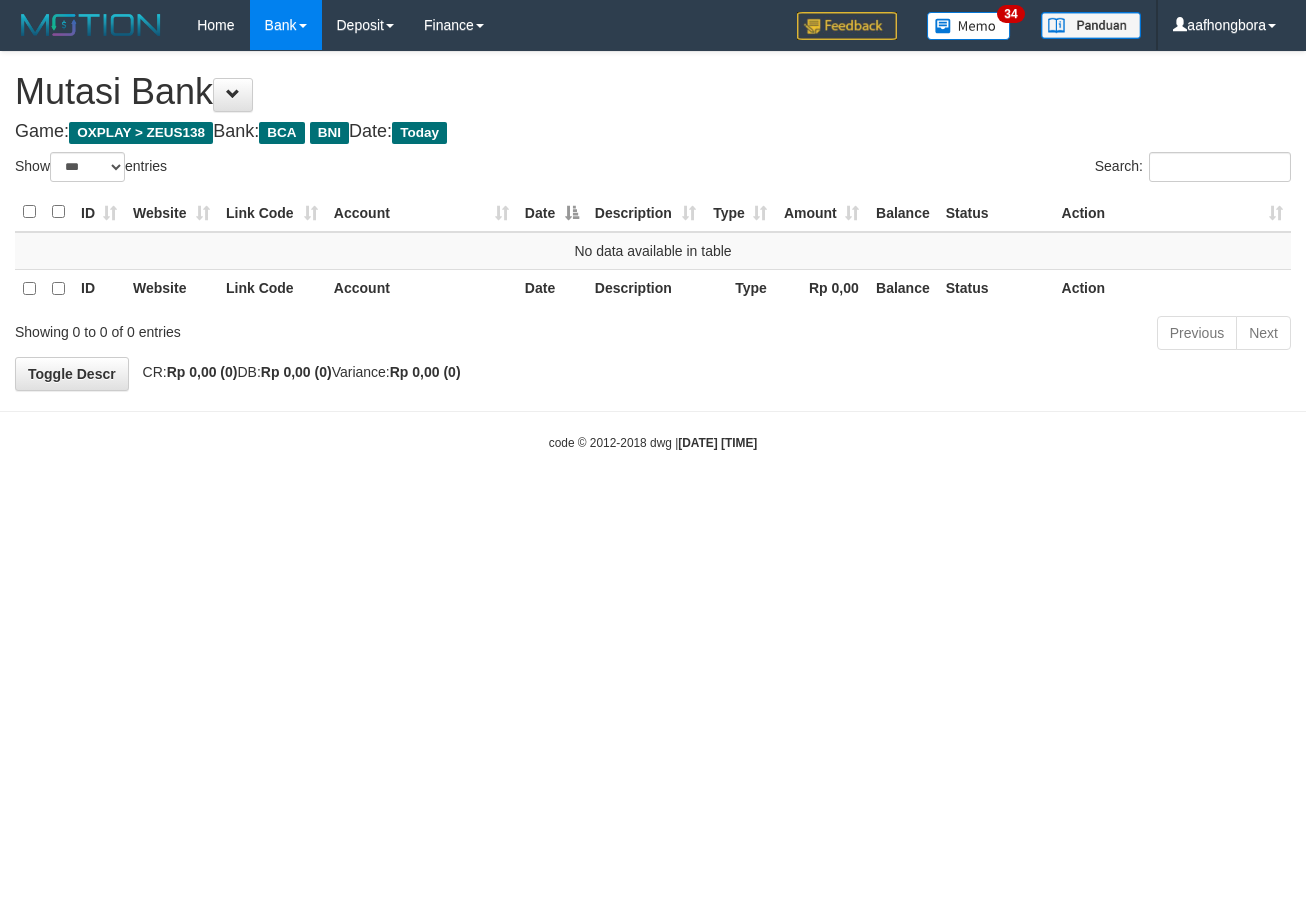 select on "***" 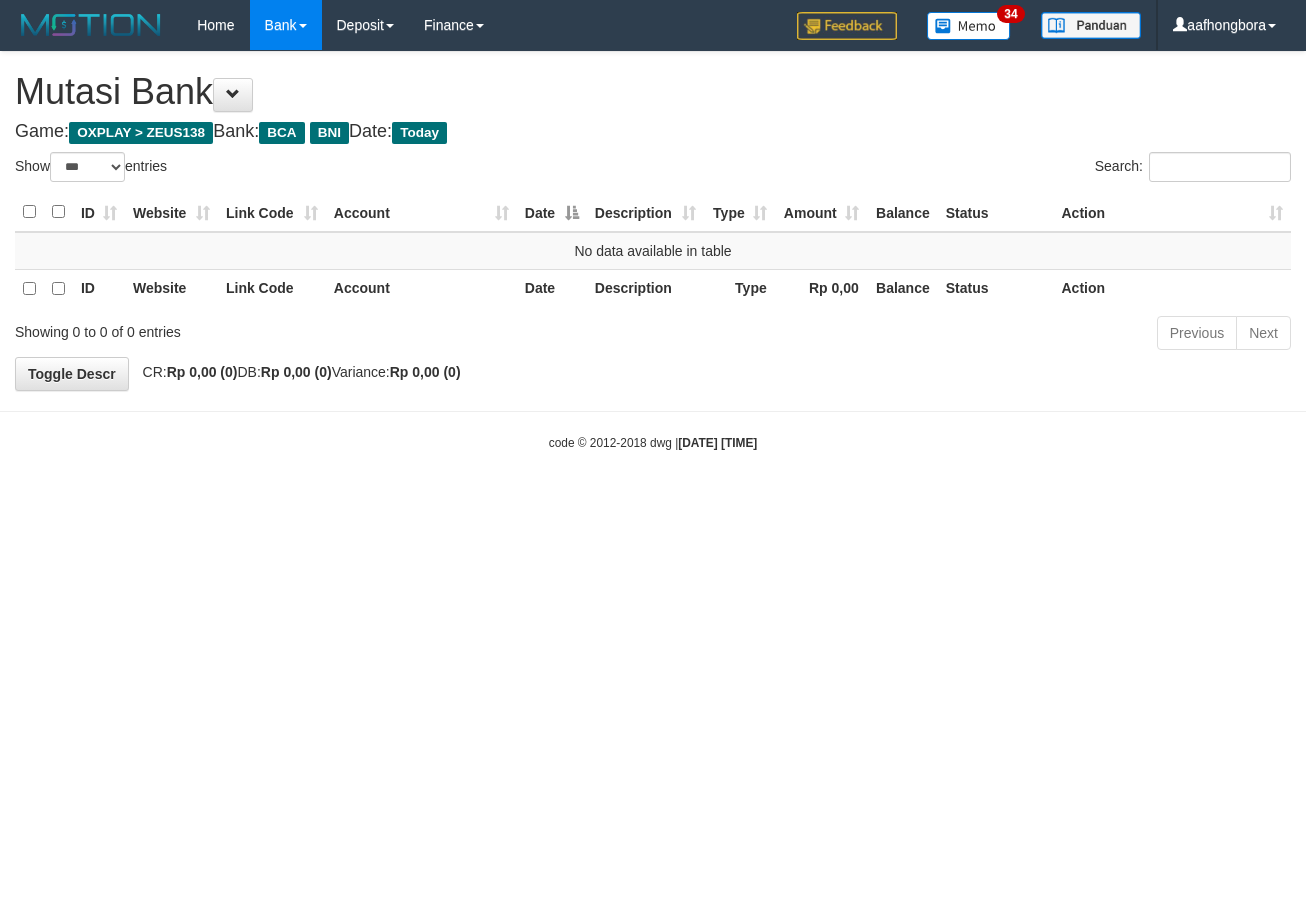 scroll, scrollTop: 0, scrollLeft: 0, axis: both 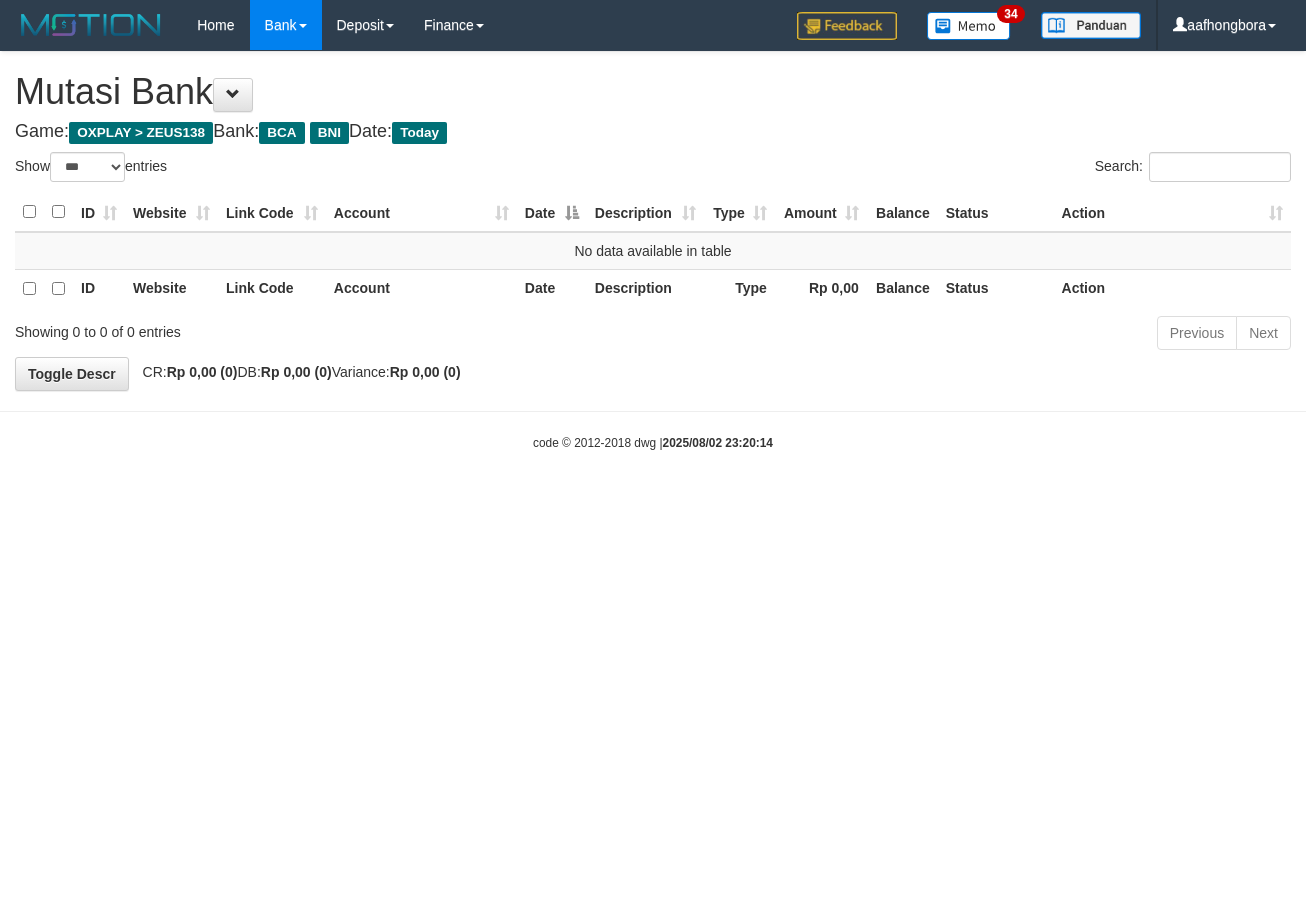 select on "***" 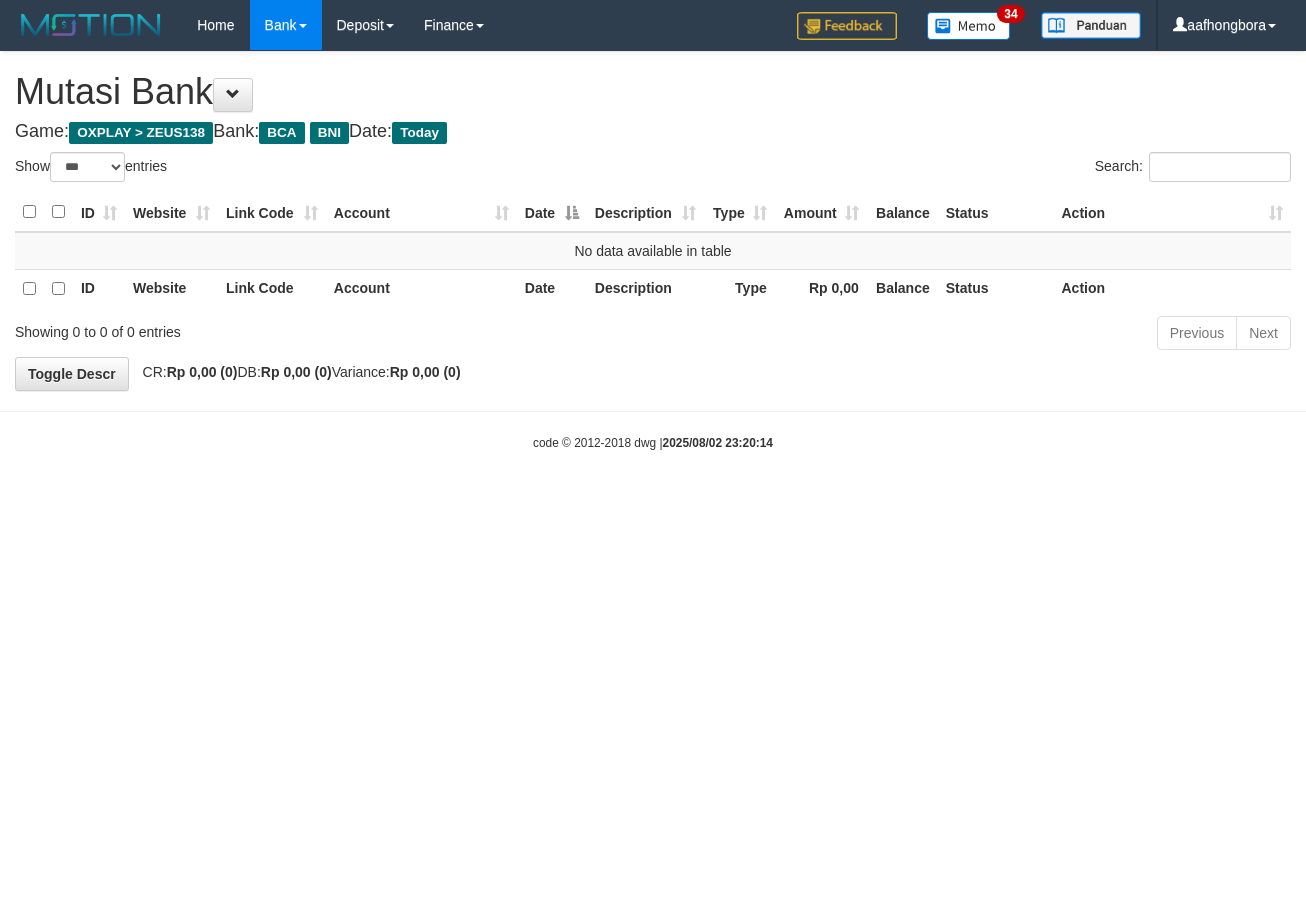 scroll, scrollTop: 0, scrollLeft: 0, axis: both 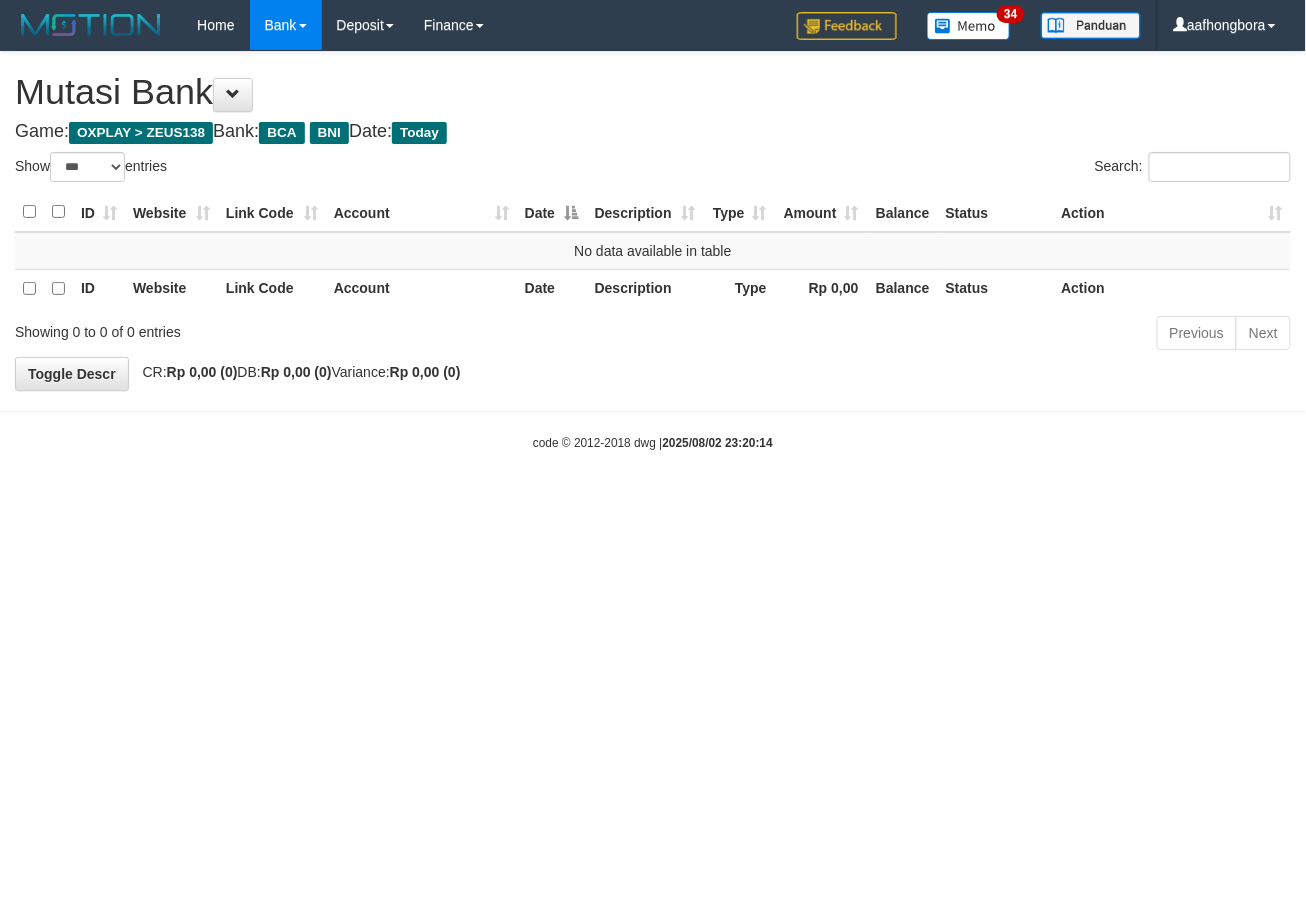 click on "Toggle navigation
Home
Bank
Account List
Mutasi Bank
Search
Sync
Note Mutasi
Deposit
DPS Fetch
DPS List
History
Note DPS
Finance
Financial Data
aafhongbora
My Profile
Log Out" at bounding box center (653, 251) 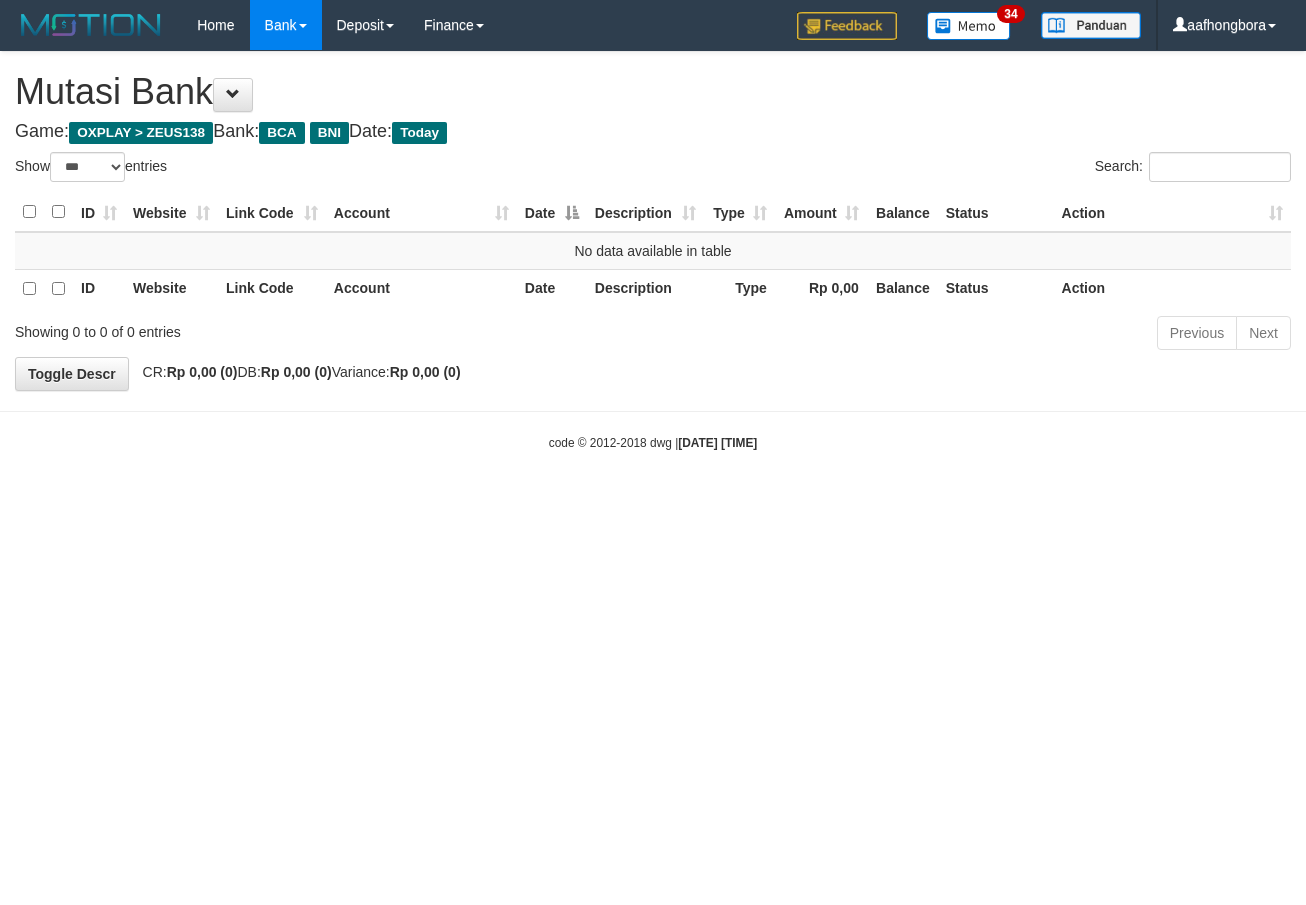 select on "***" 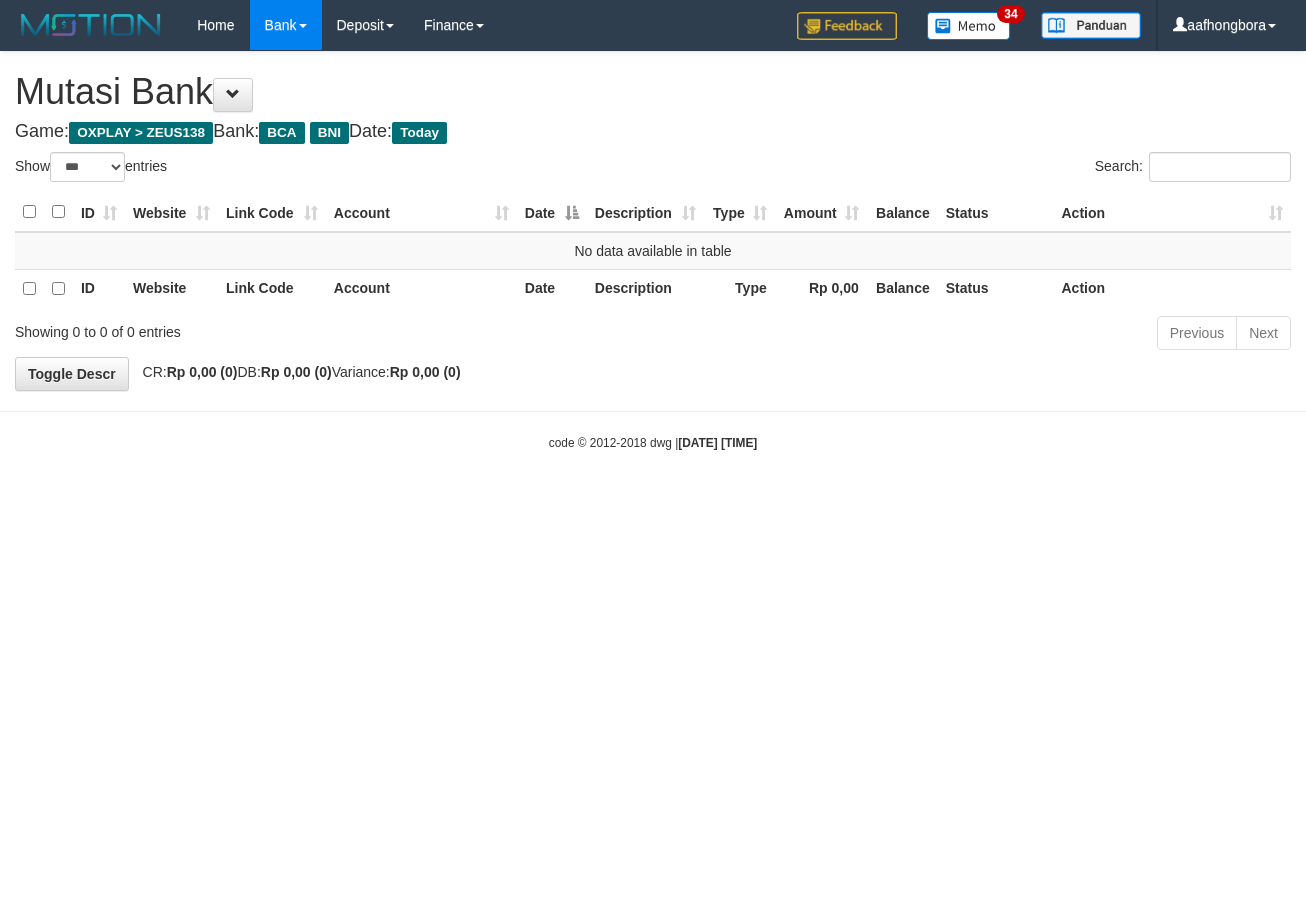 scroll, scrollTop: 0, scrollLeft: 0, axis: both 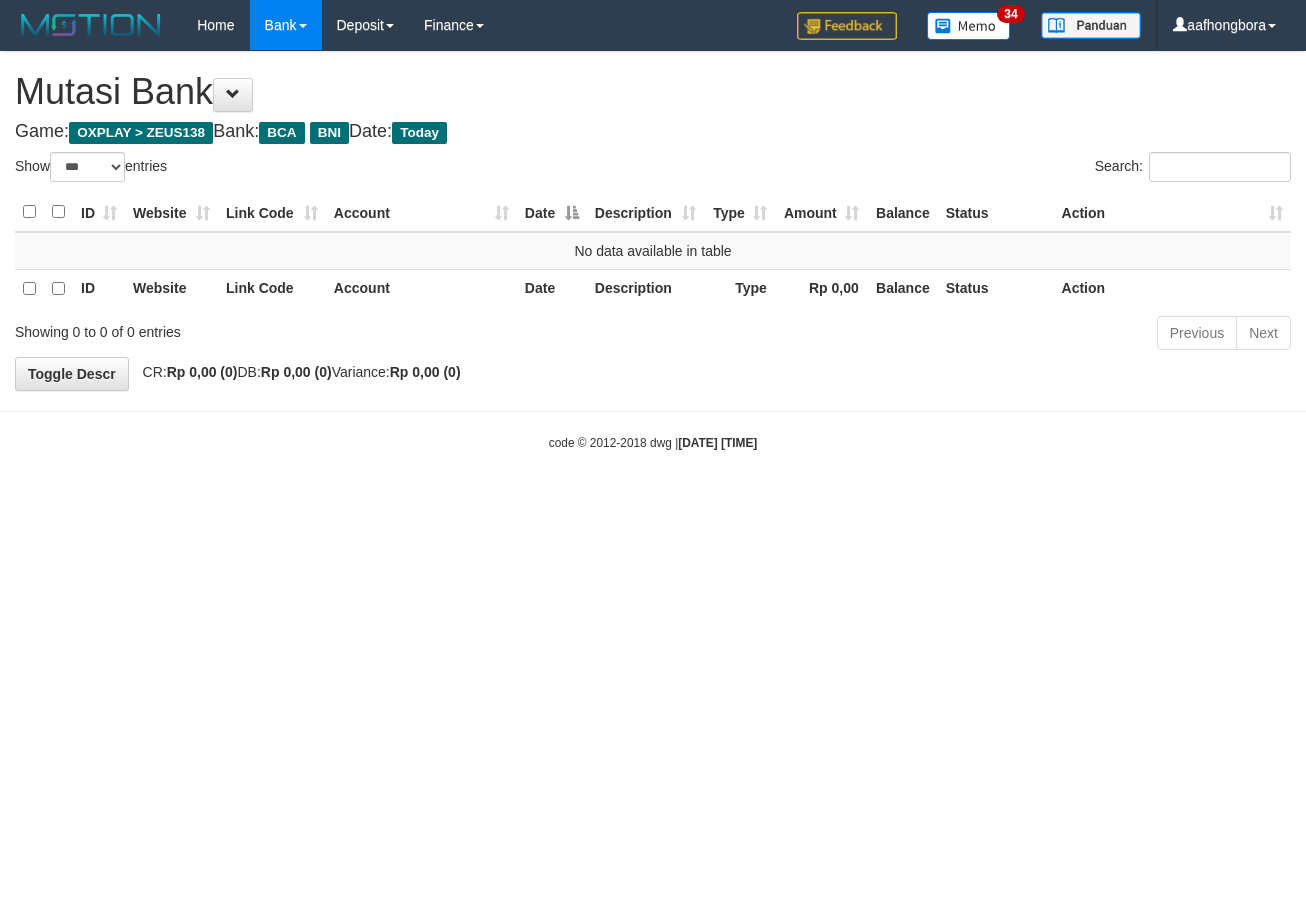 select on "***" 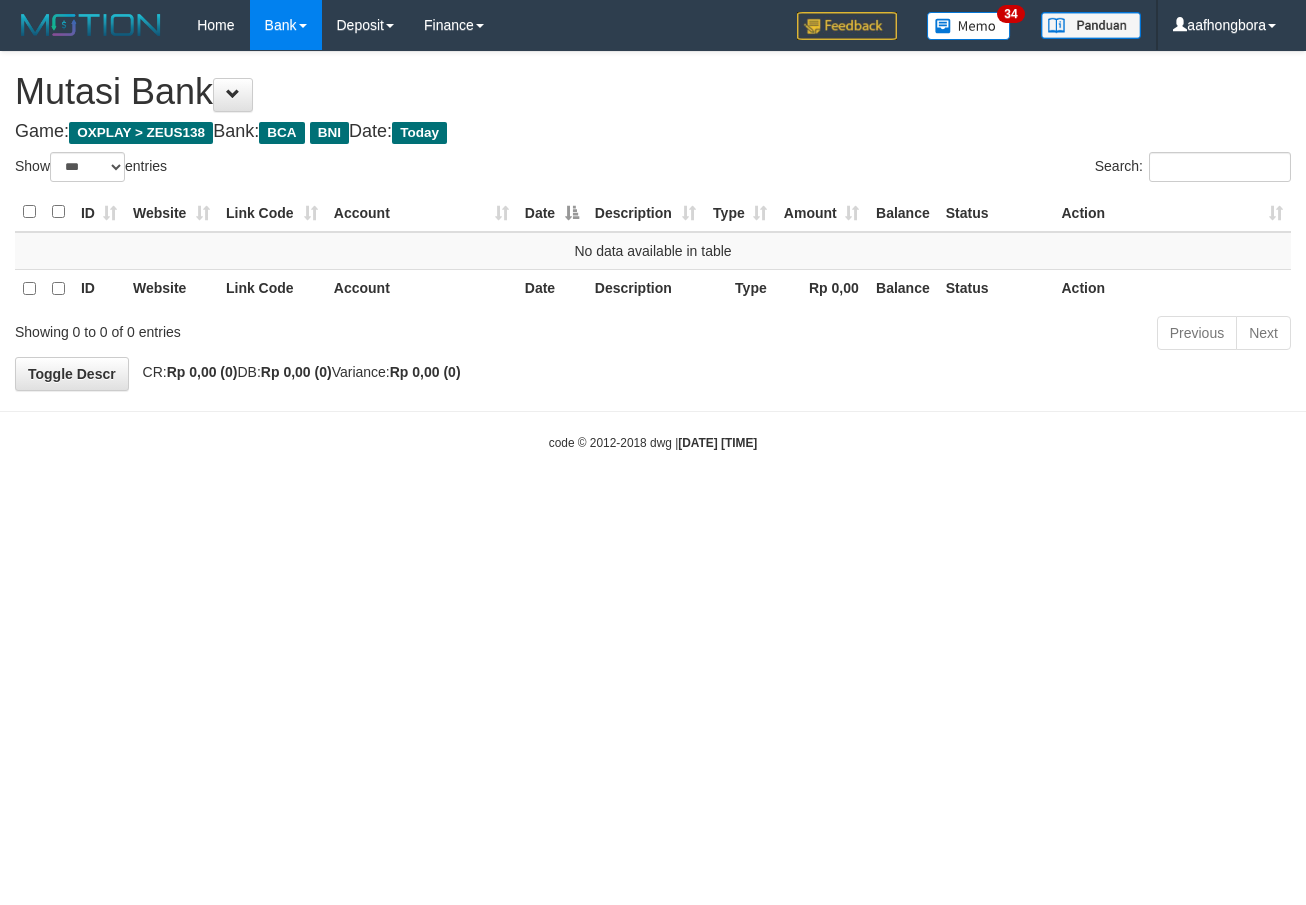 scroll, scrollTop: 0, scrollLeft: 0, axis: both 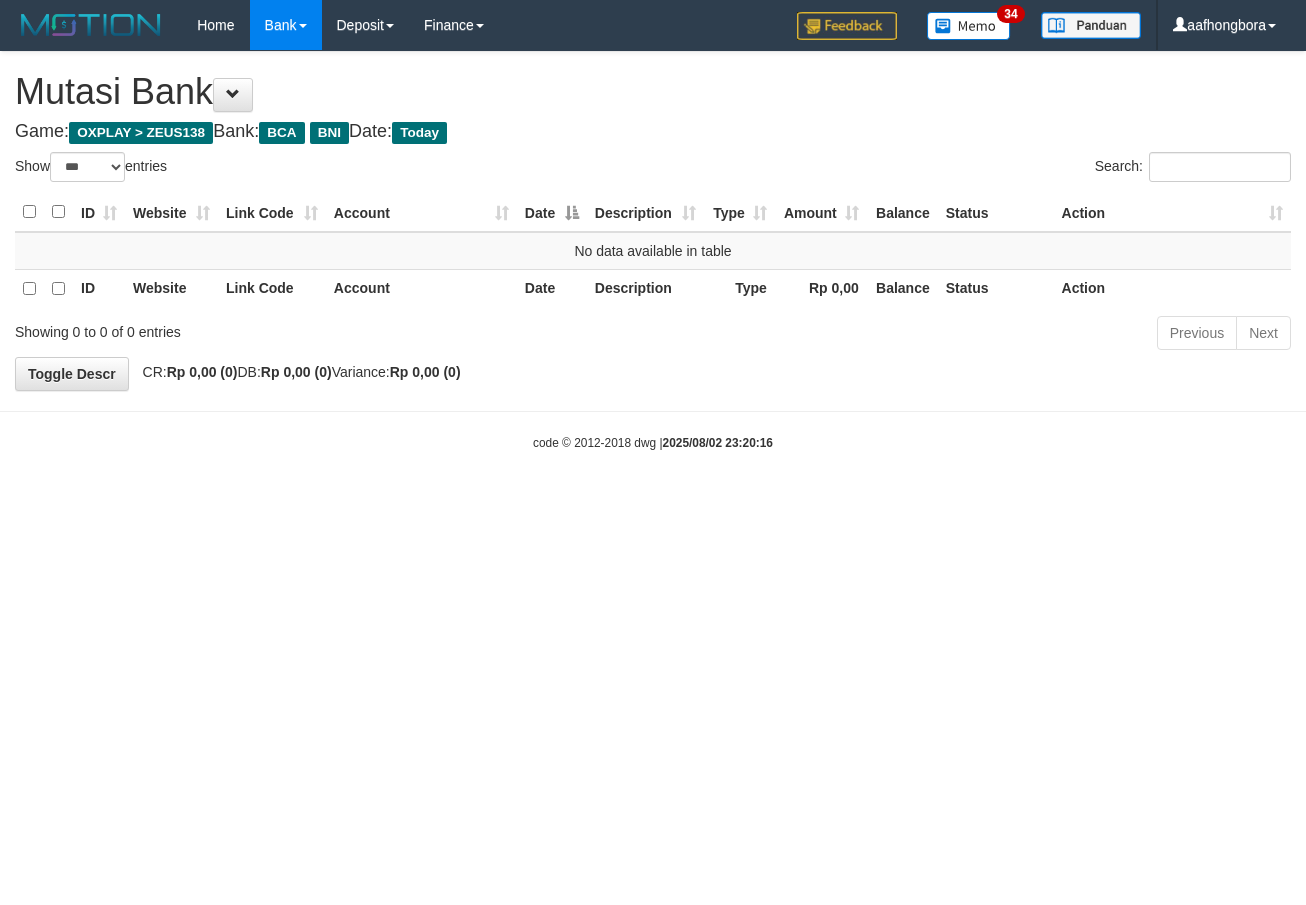select on "***" 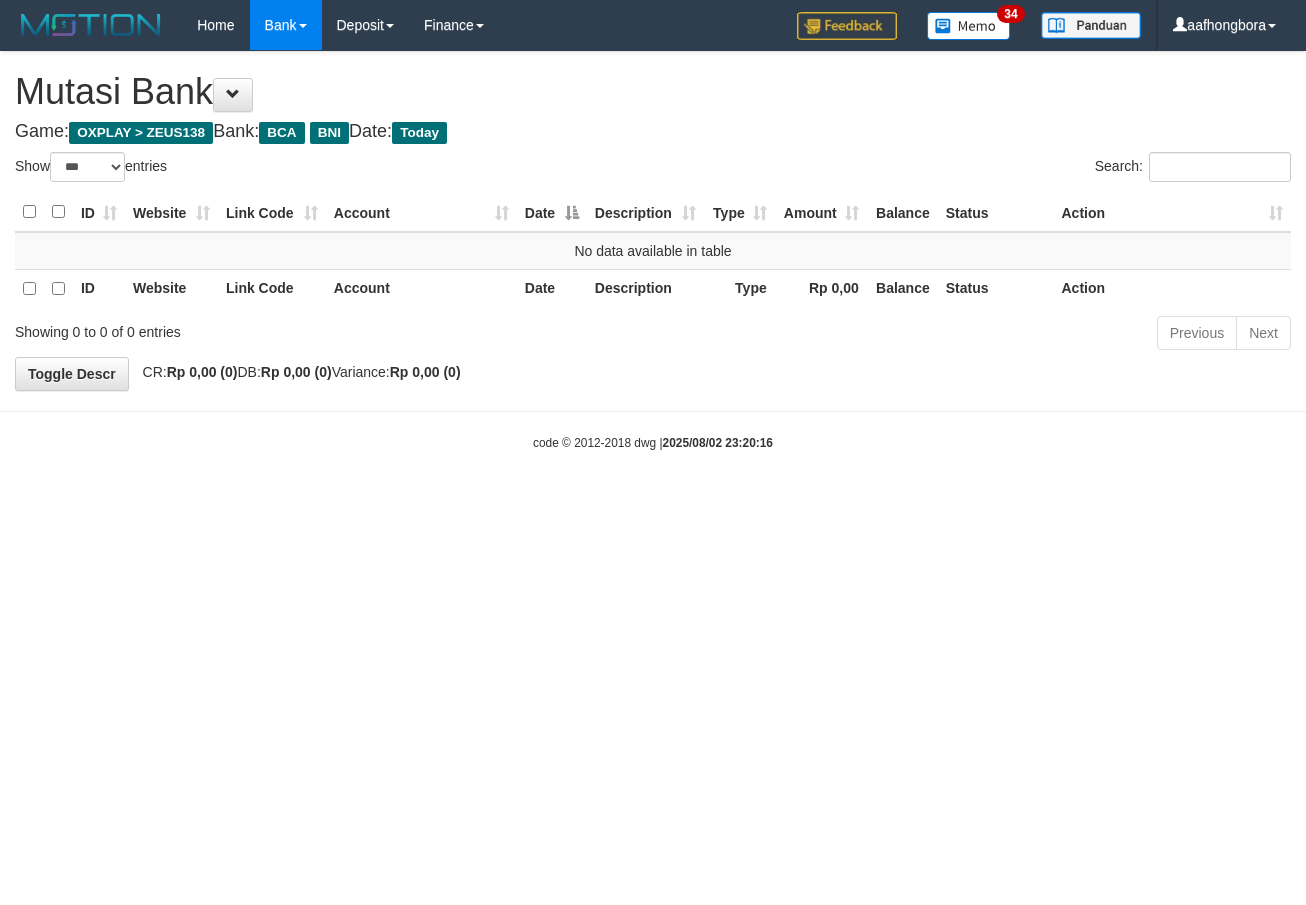 scroll, scrollTop: 0, scrollLeft: 0, axis: both 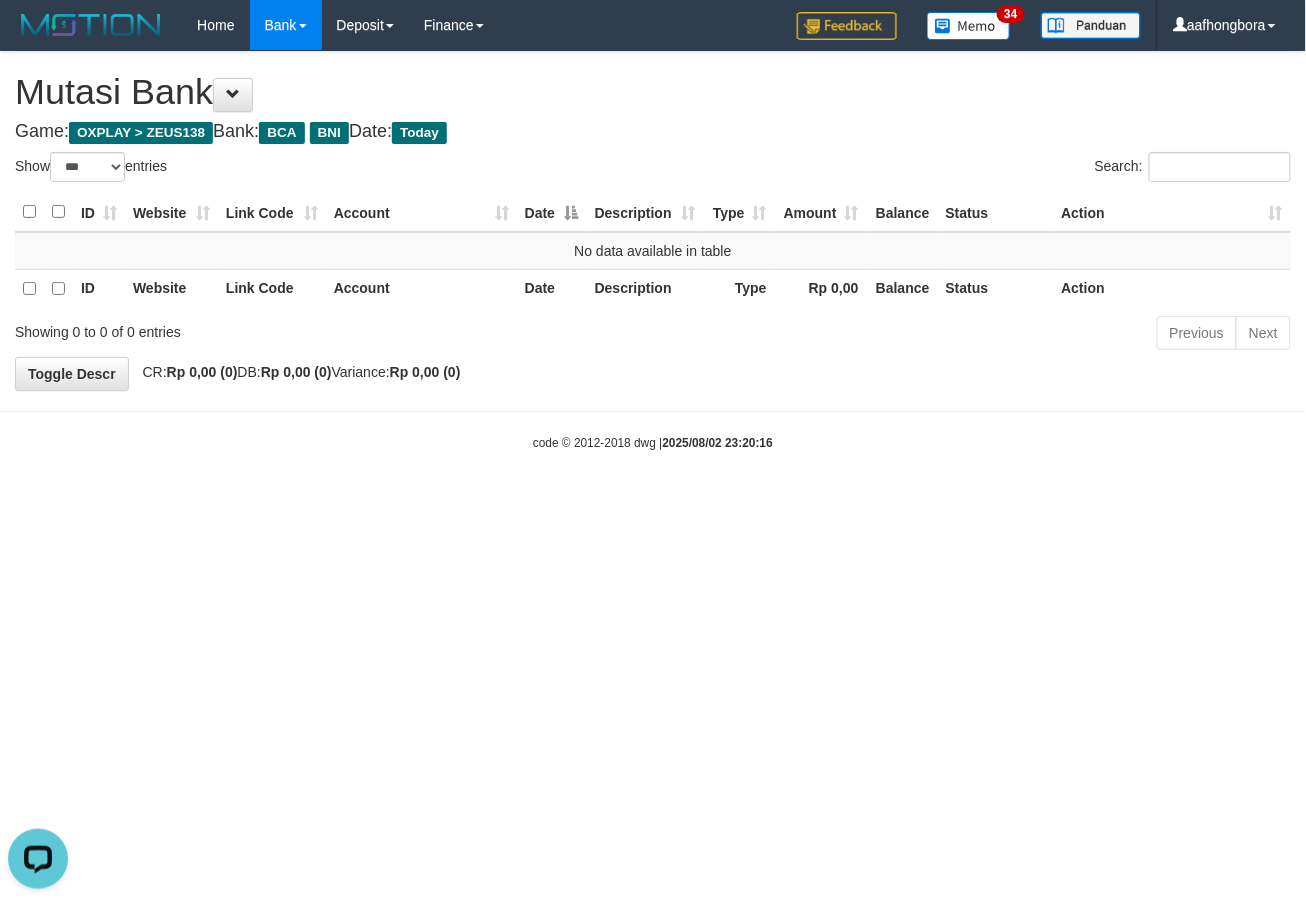 drag, startPoint x: 910, startPoint y: 550, endPoint x: 918, endPoint y: 557, distance: 10.630146 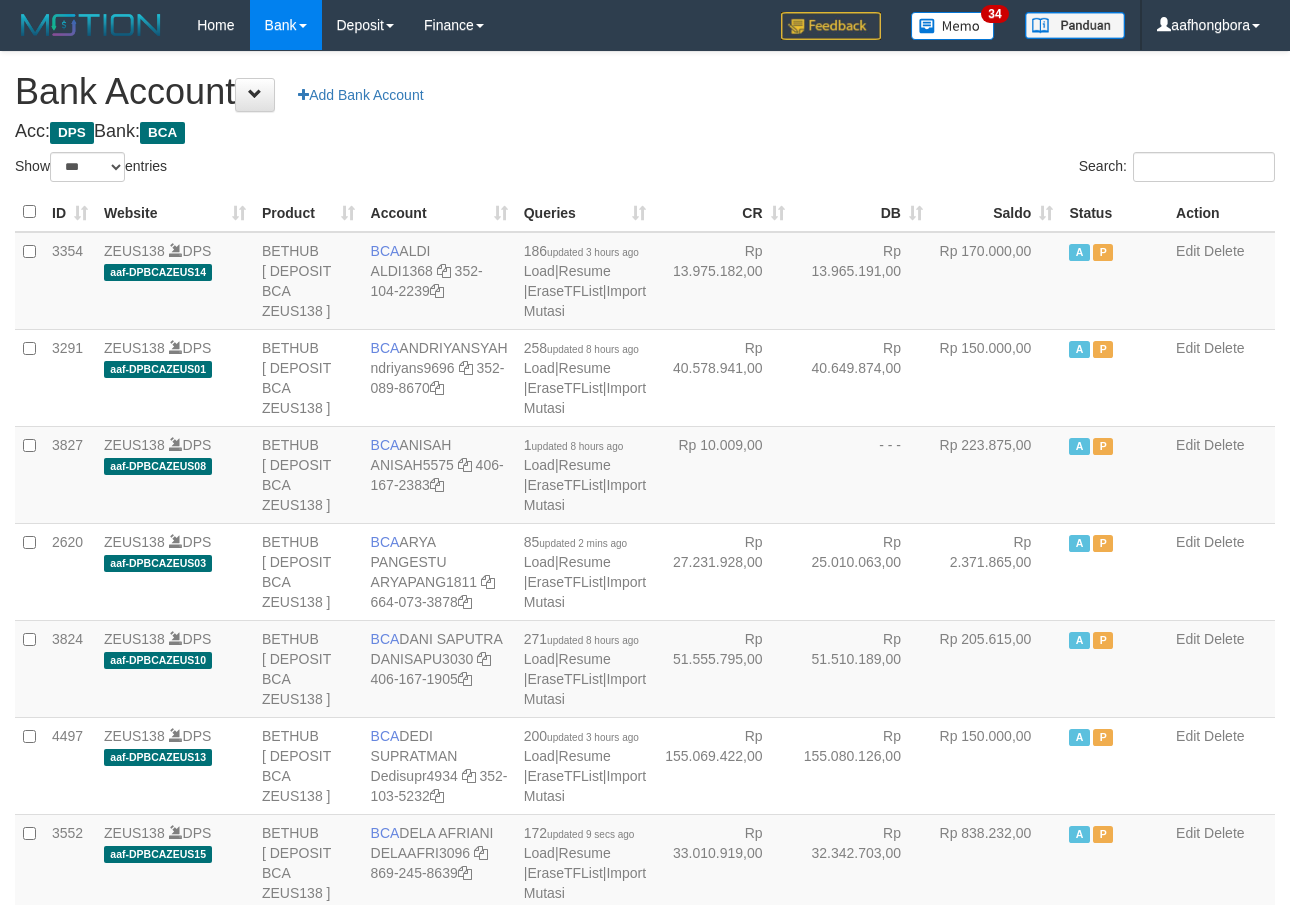 select on "***" 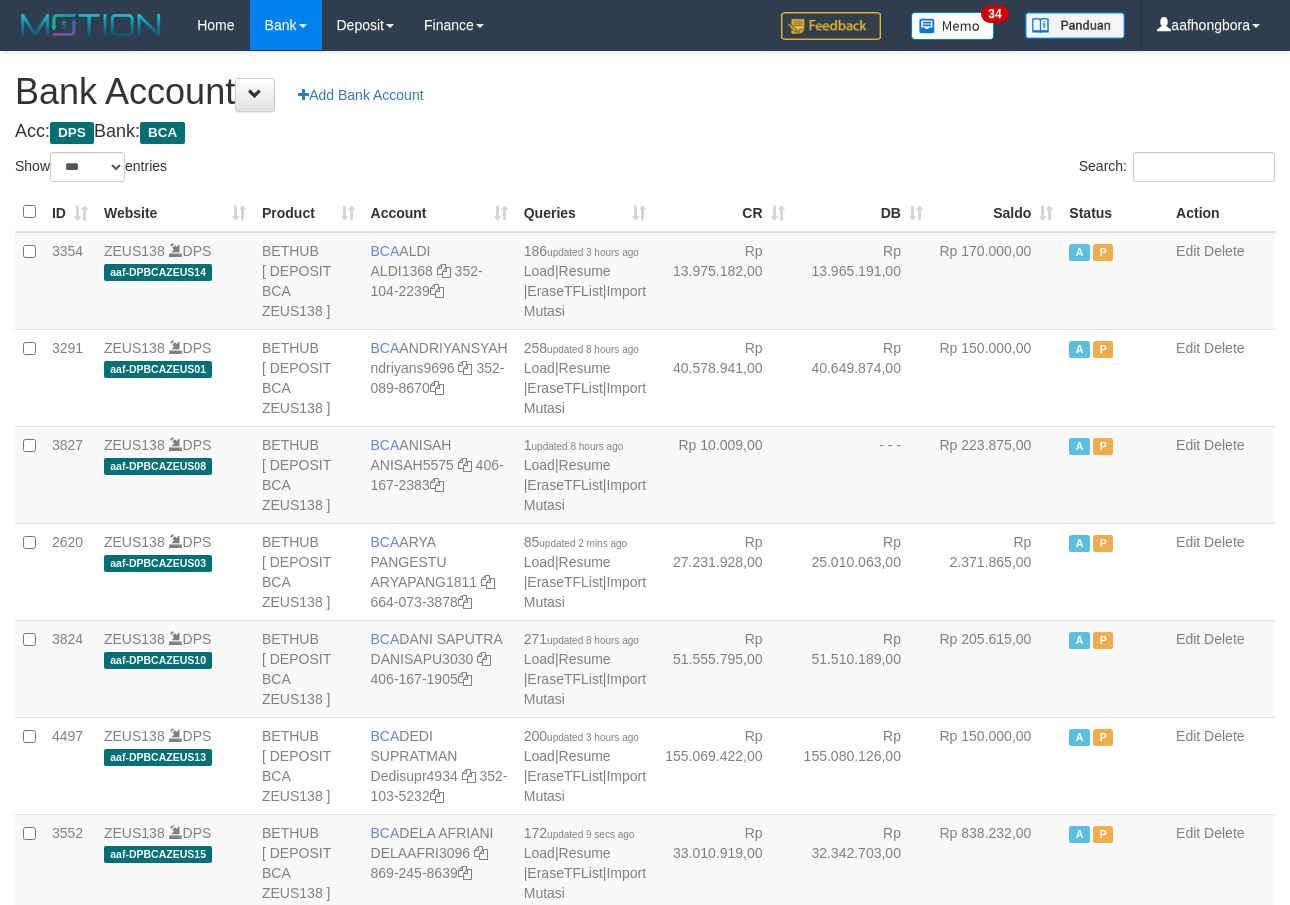 scroll, scrollTop: 0, scrollLeft: 0, axis: both 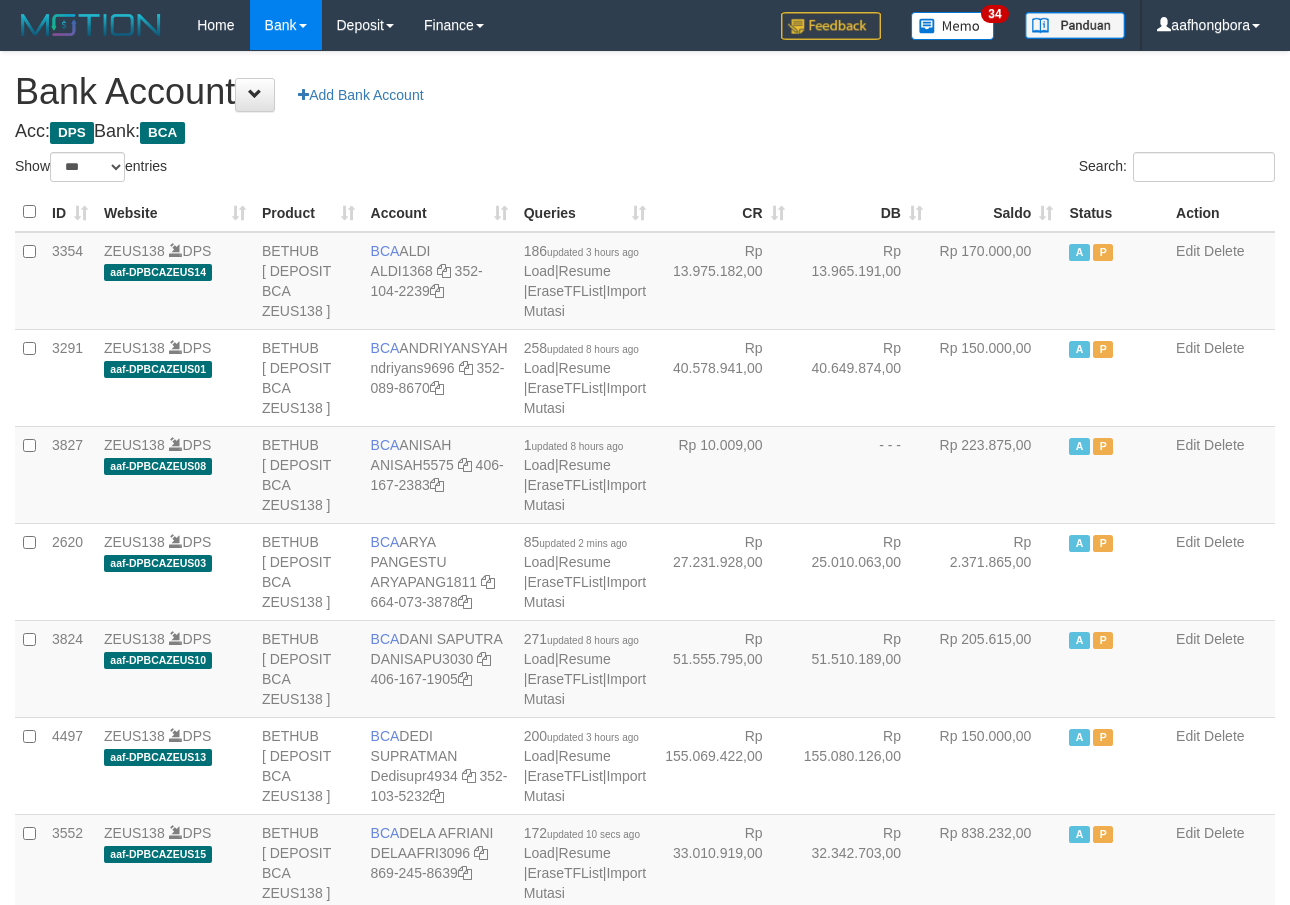 select on "***" 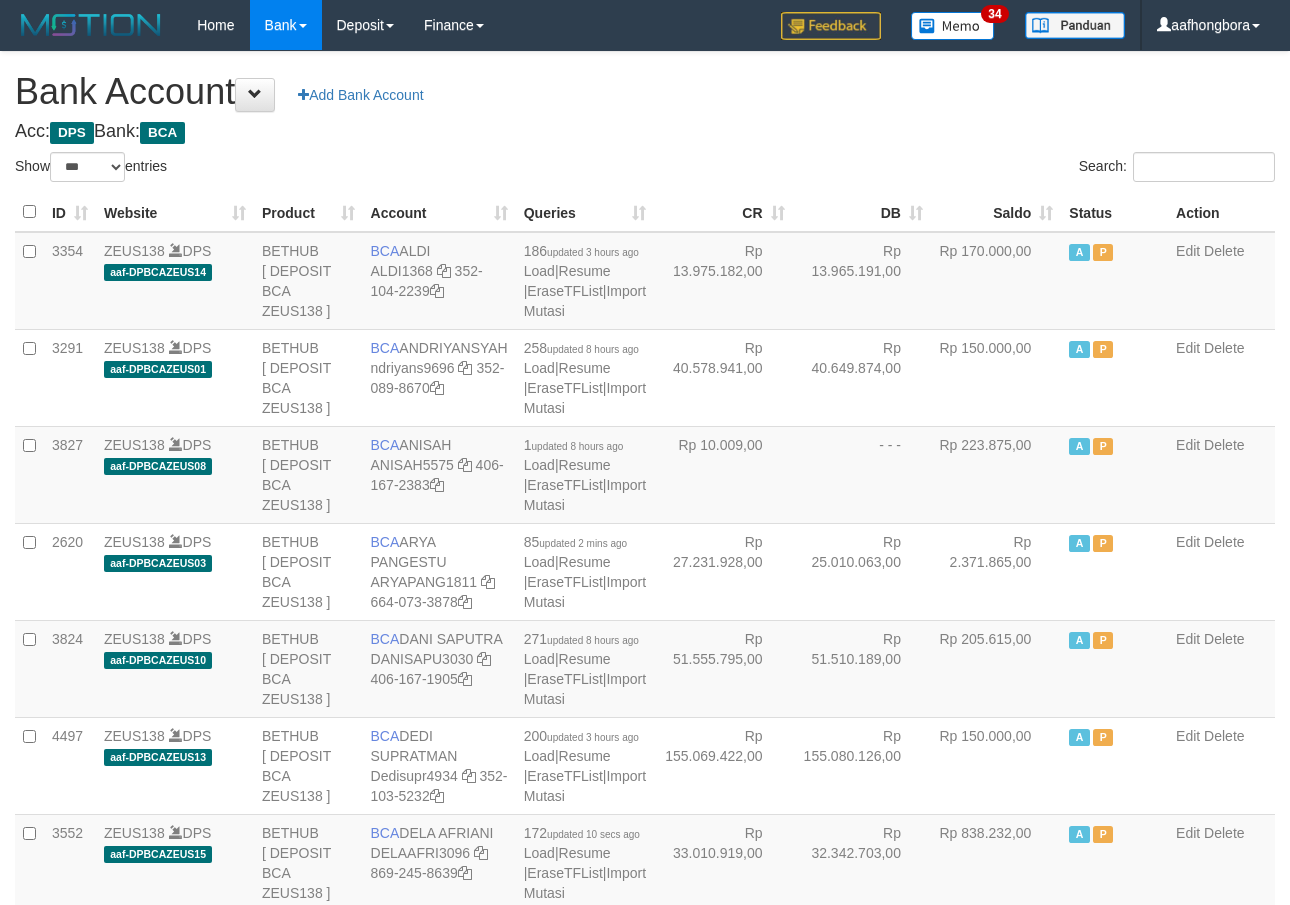 scroll, scrollTop: 0, scrollLeft: 0, axis: both 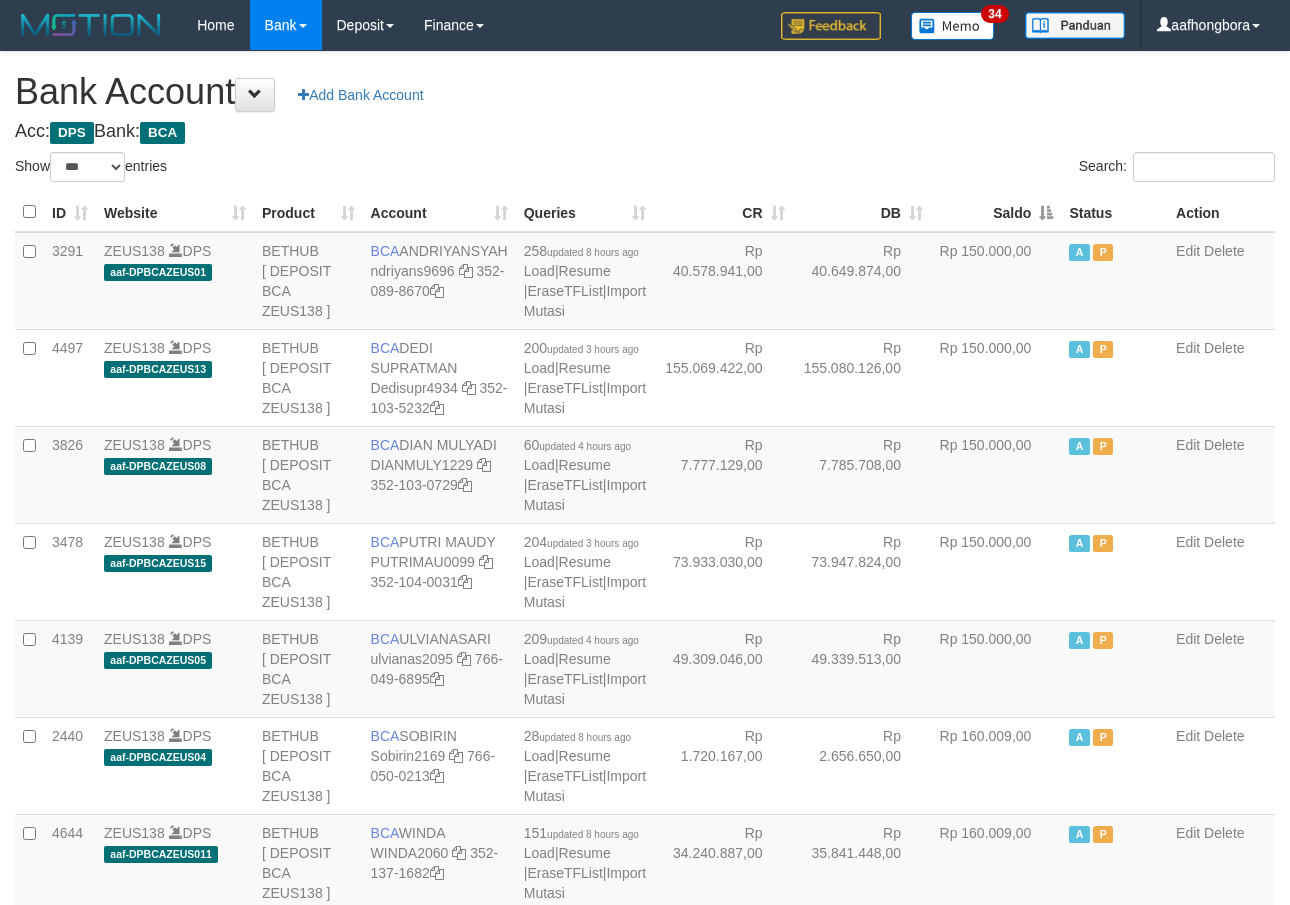 click on "Saldo" at bounding box center (996, 212) 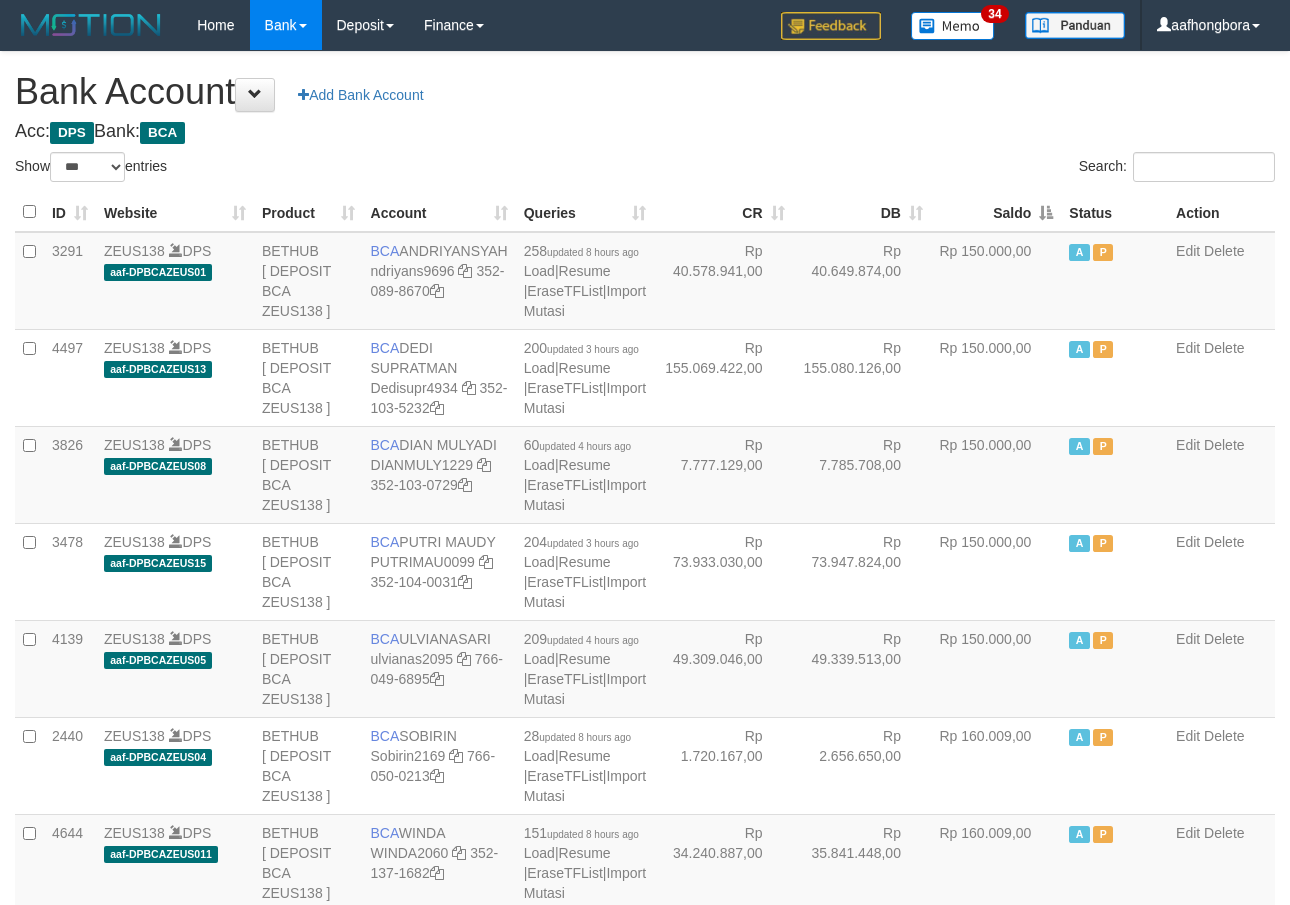 click on "Saldo" at bounding box center [996, 212] 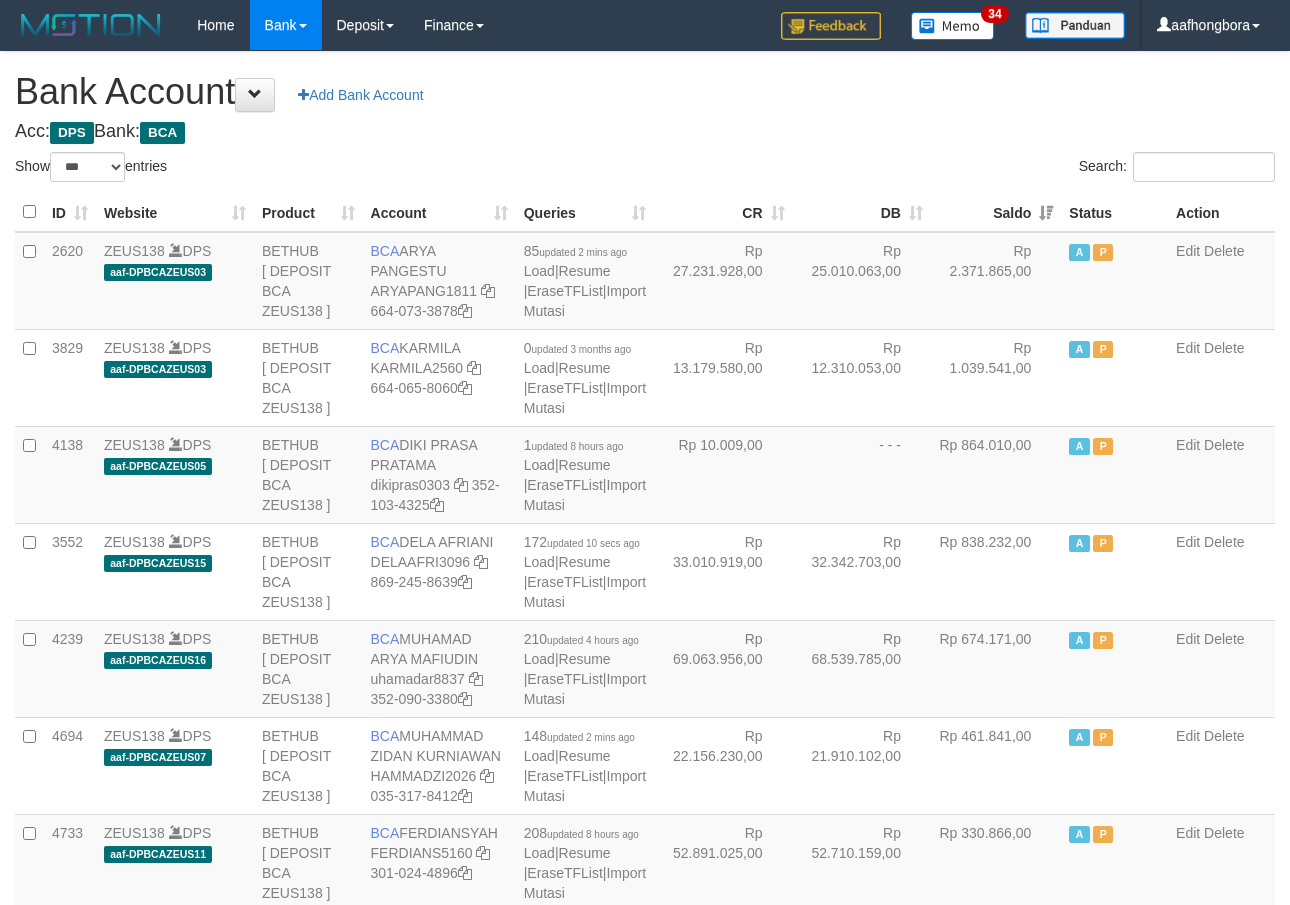 click on "Saldo" at bounding box center (996, 212) 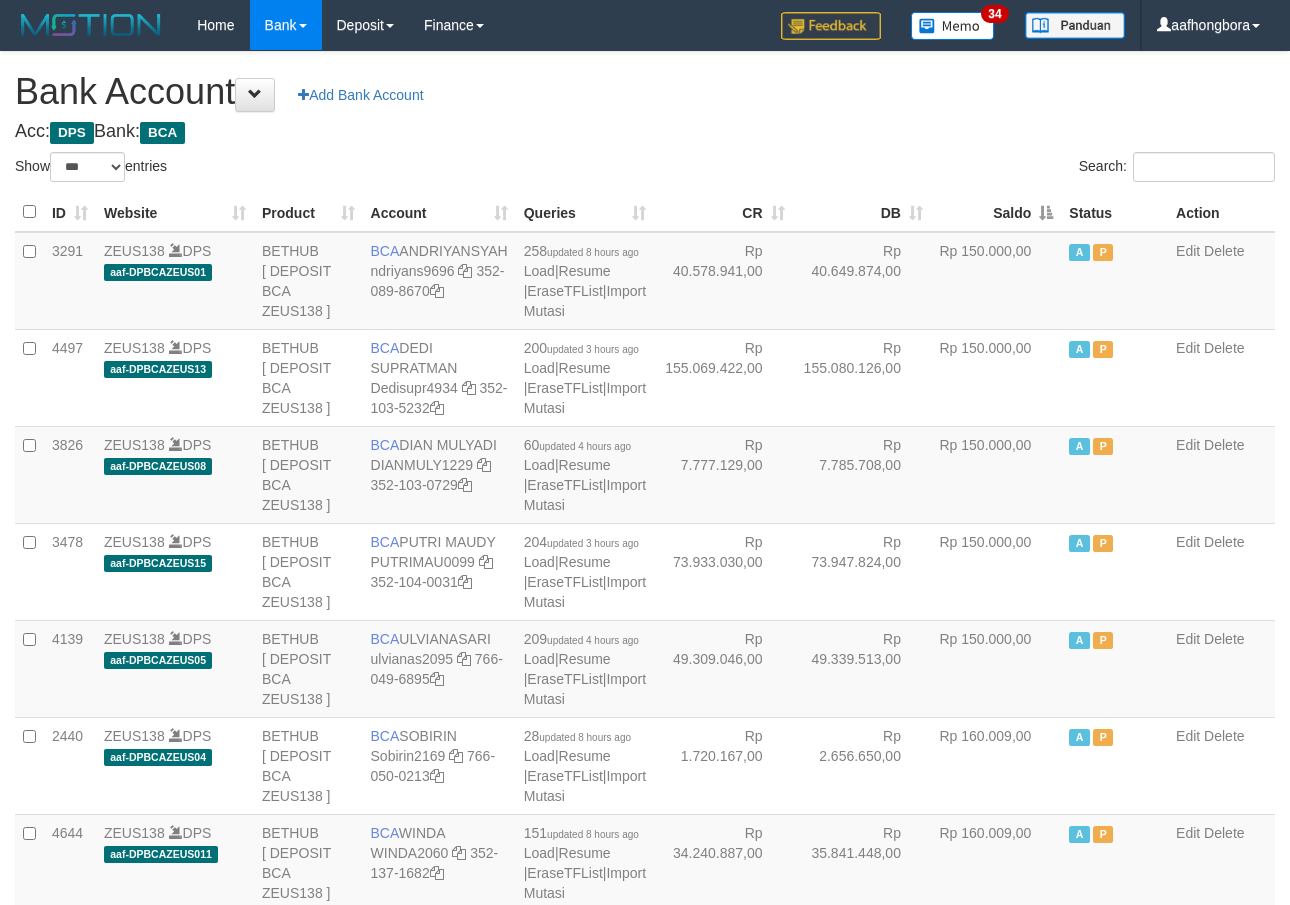 click on "Saldo" at bounding box center [996, 212] 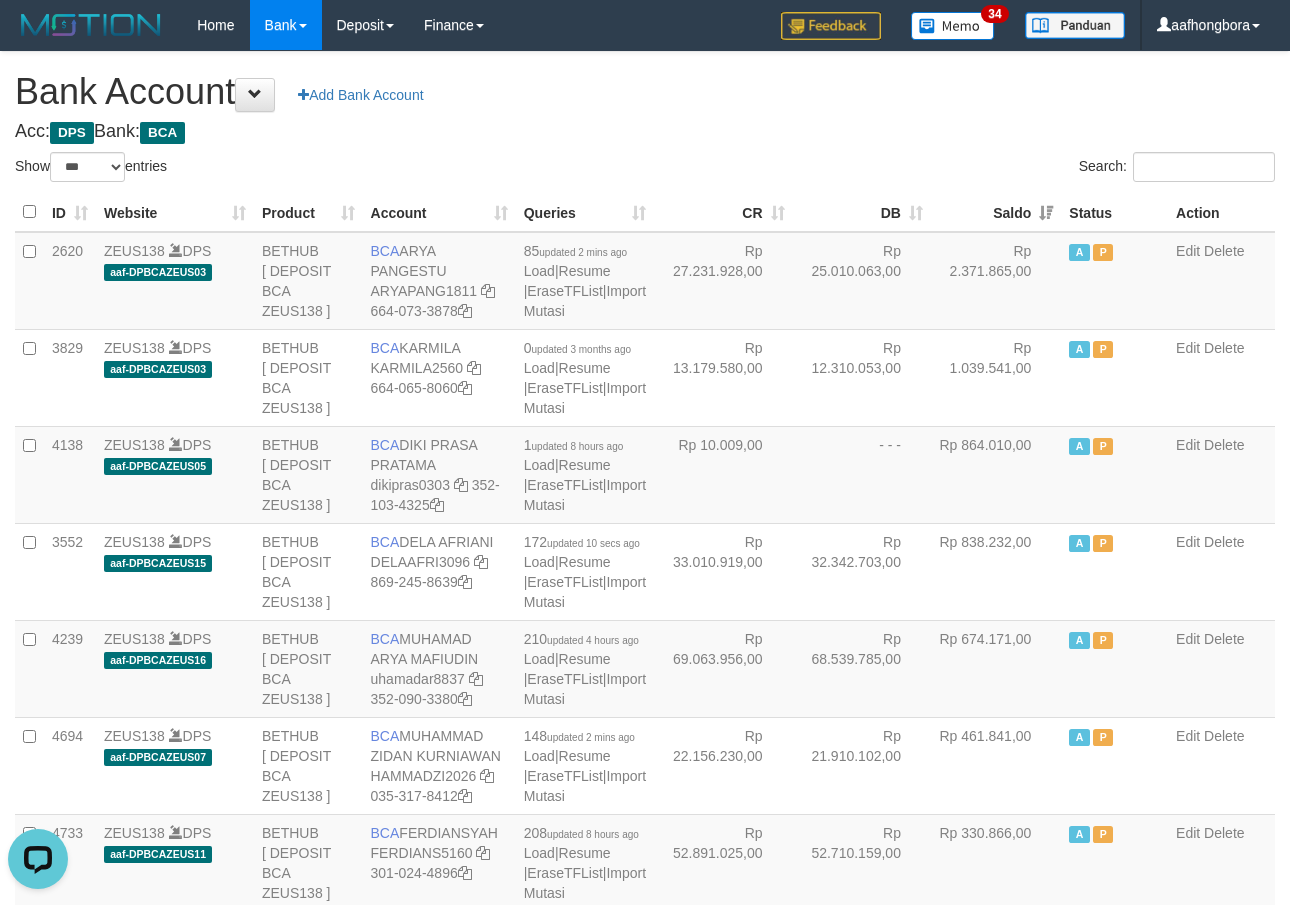 scroll, scrollTop: 0, scrollLeft: 0, axis: both 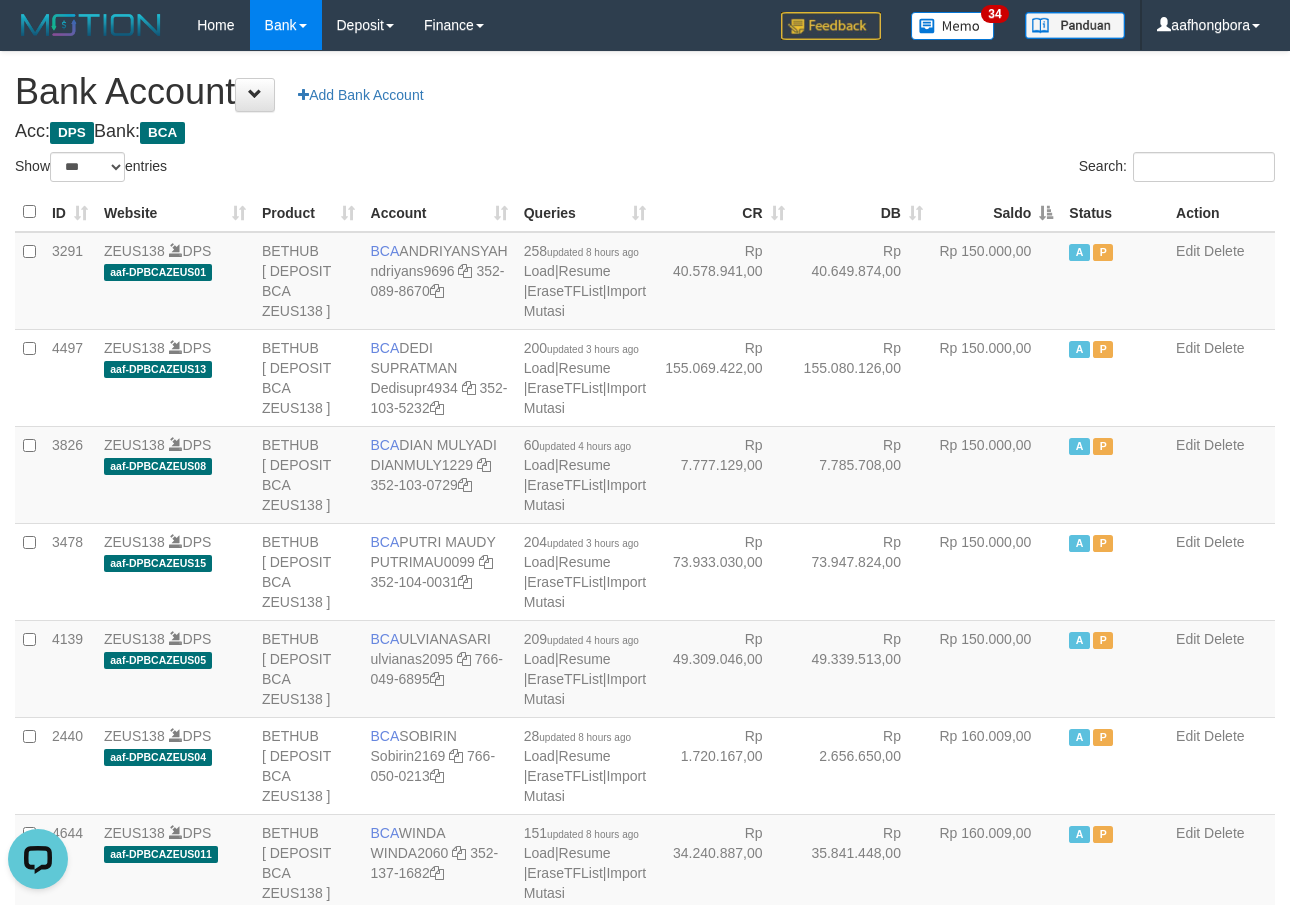 click on "Search:" at bounding box center [967, 169] 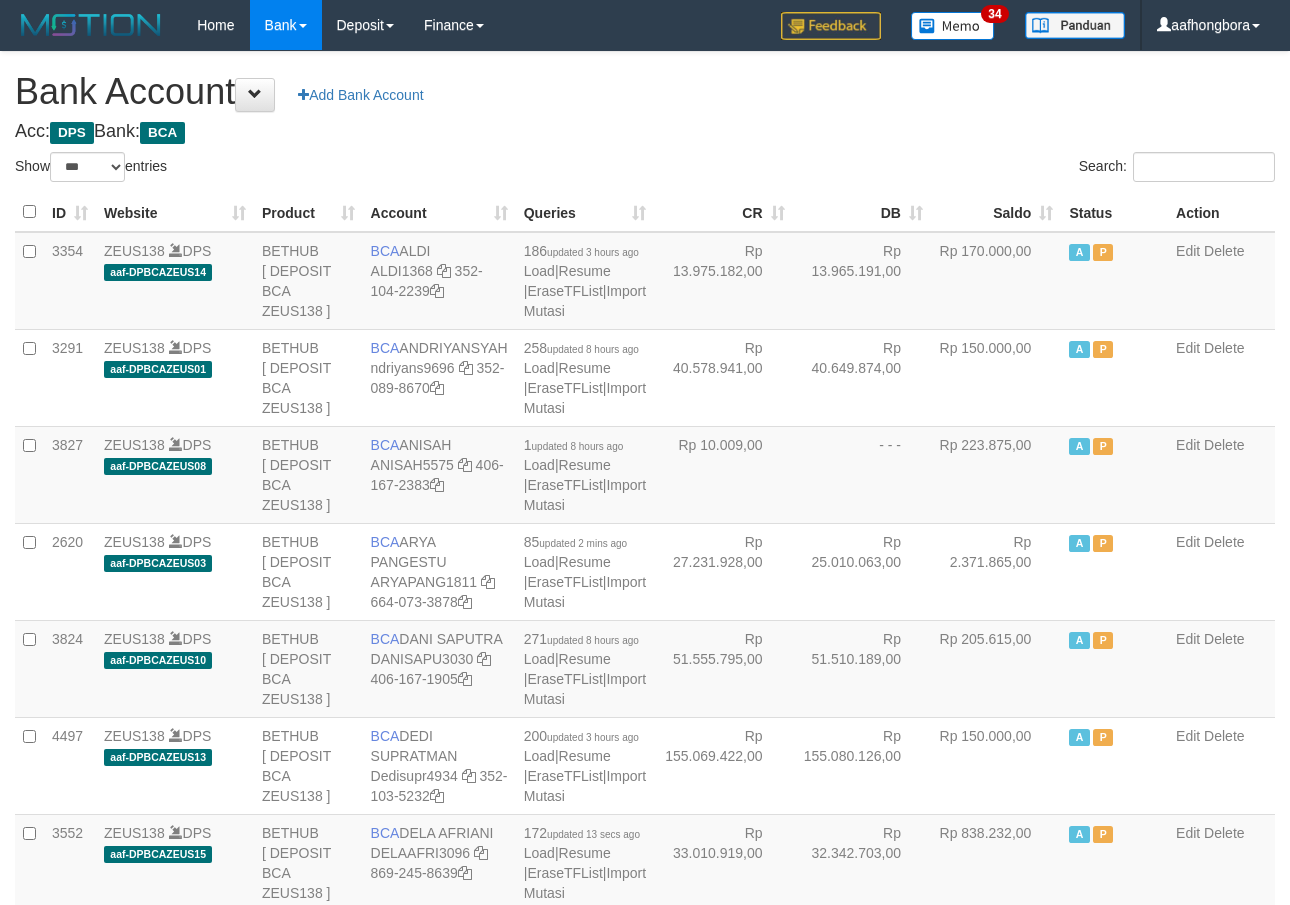 select on "***" 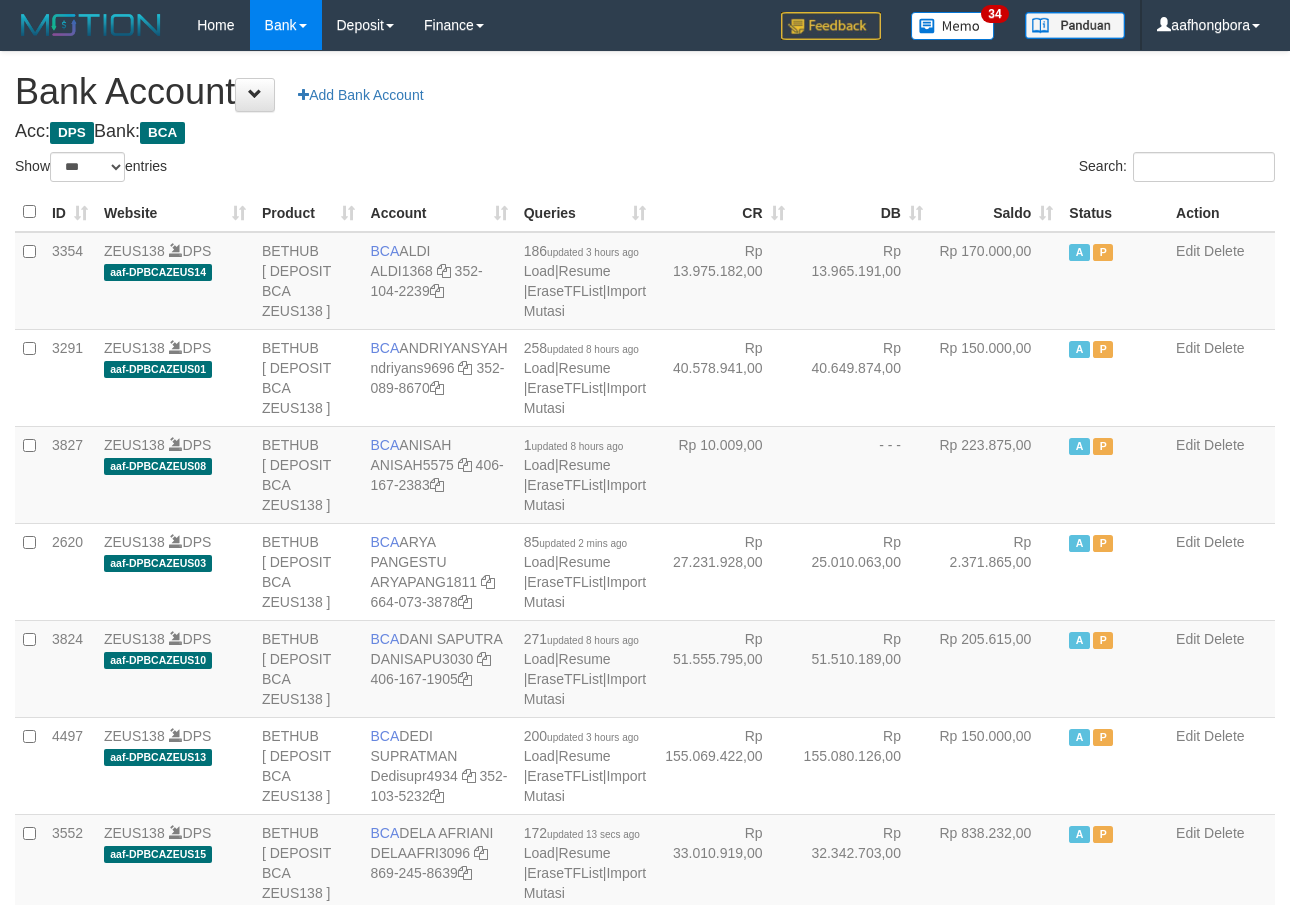scroll, scrollTop: 0, scrollLeft: 0, axis: both 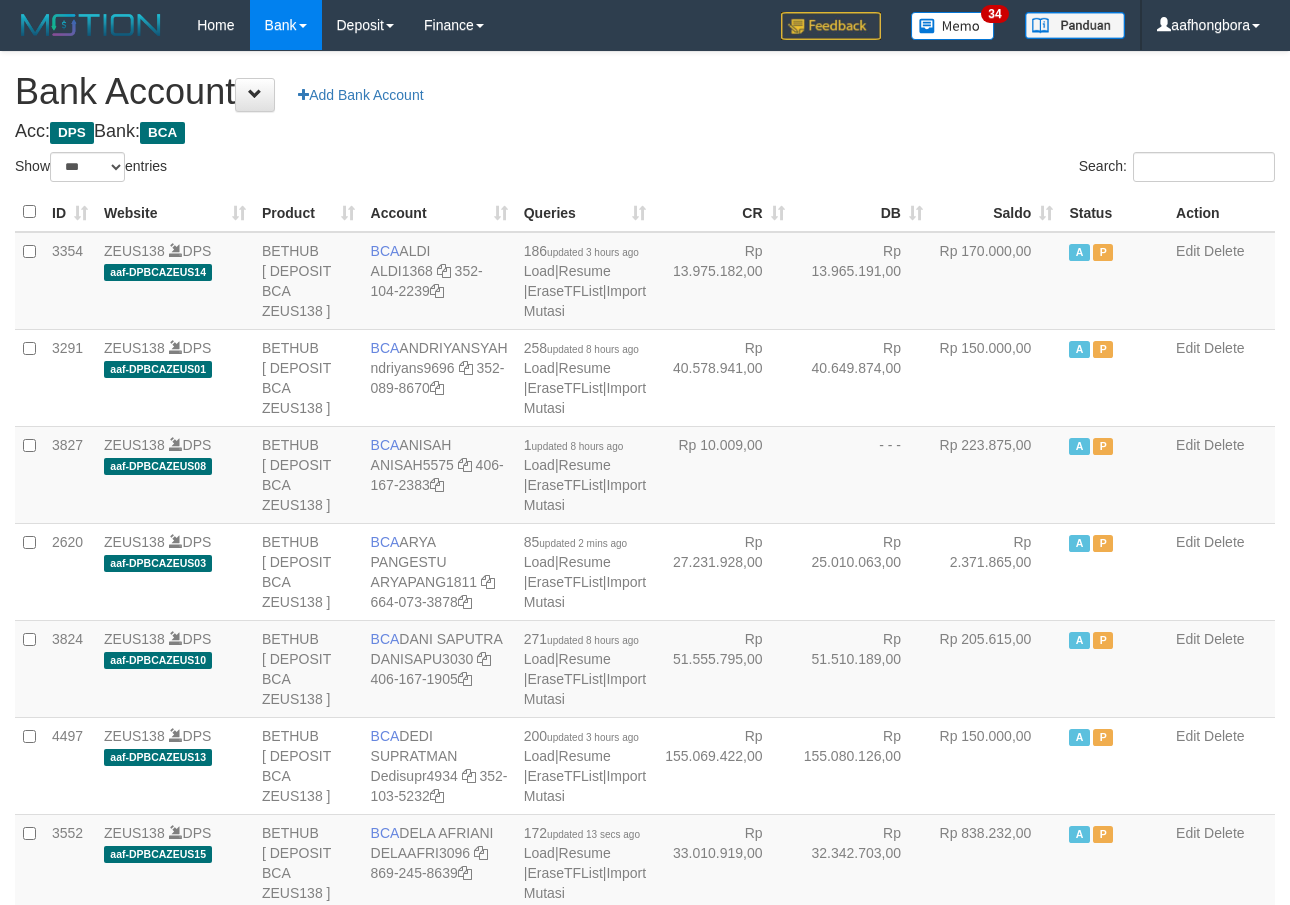 select on "***" 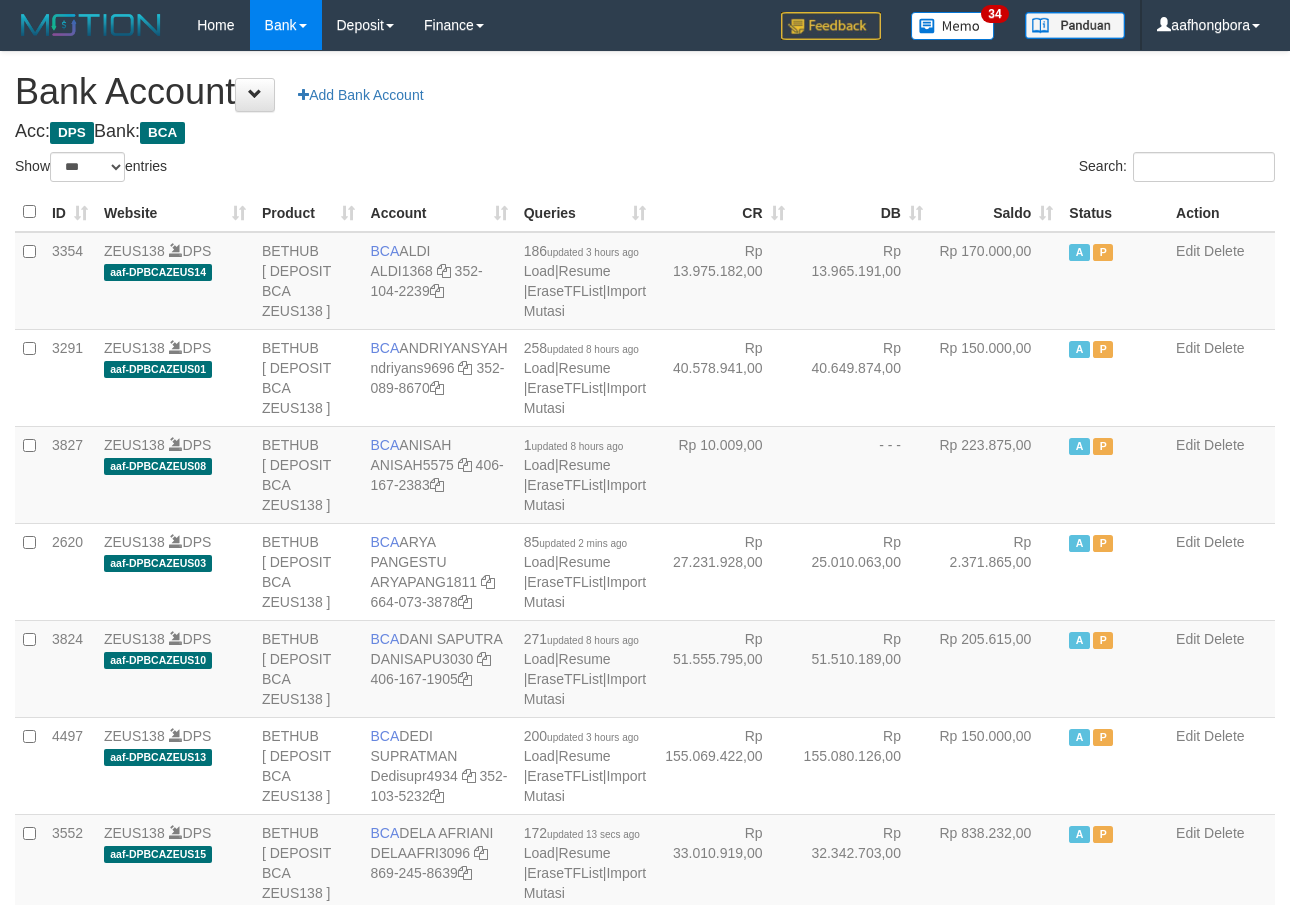 scroll, scrollTop: 0, scrollLeft: 0, axis: both 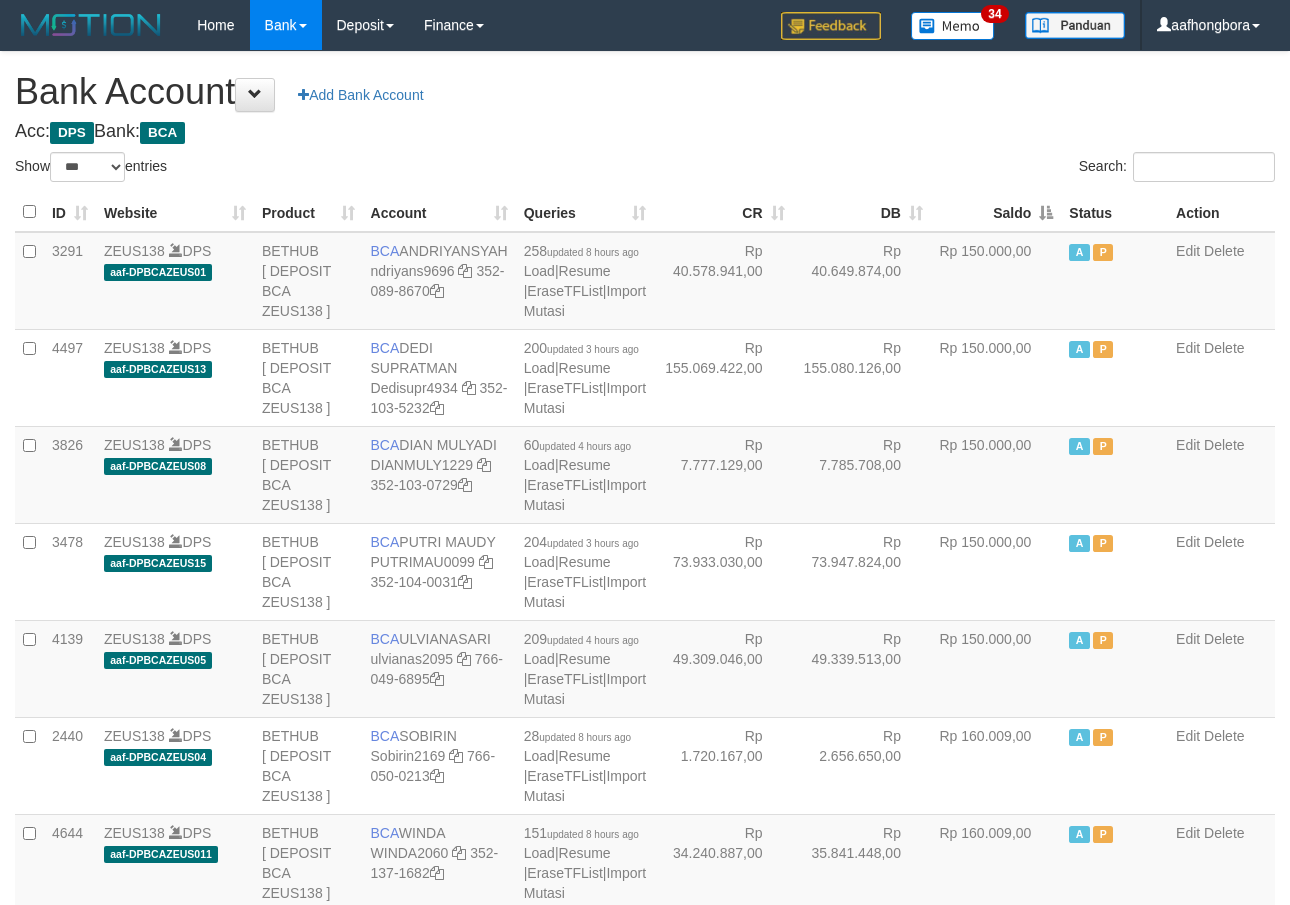 click on "Saldo" at bounding box center (996, 212) 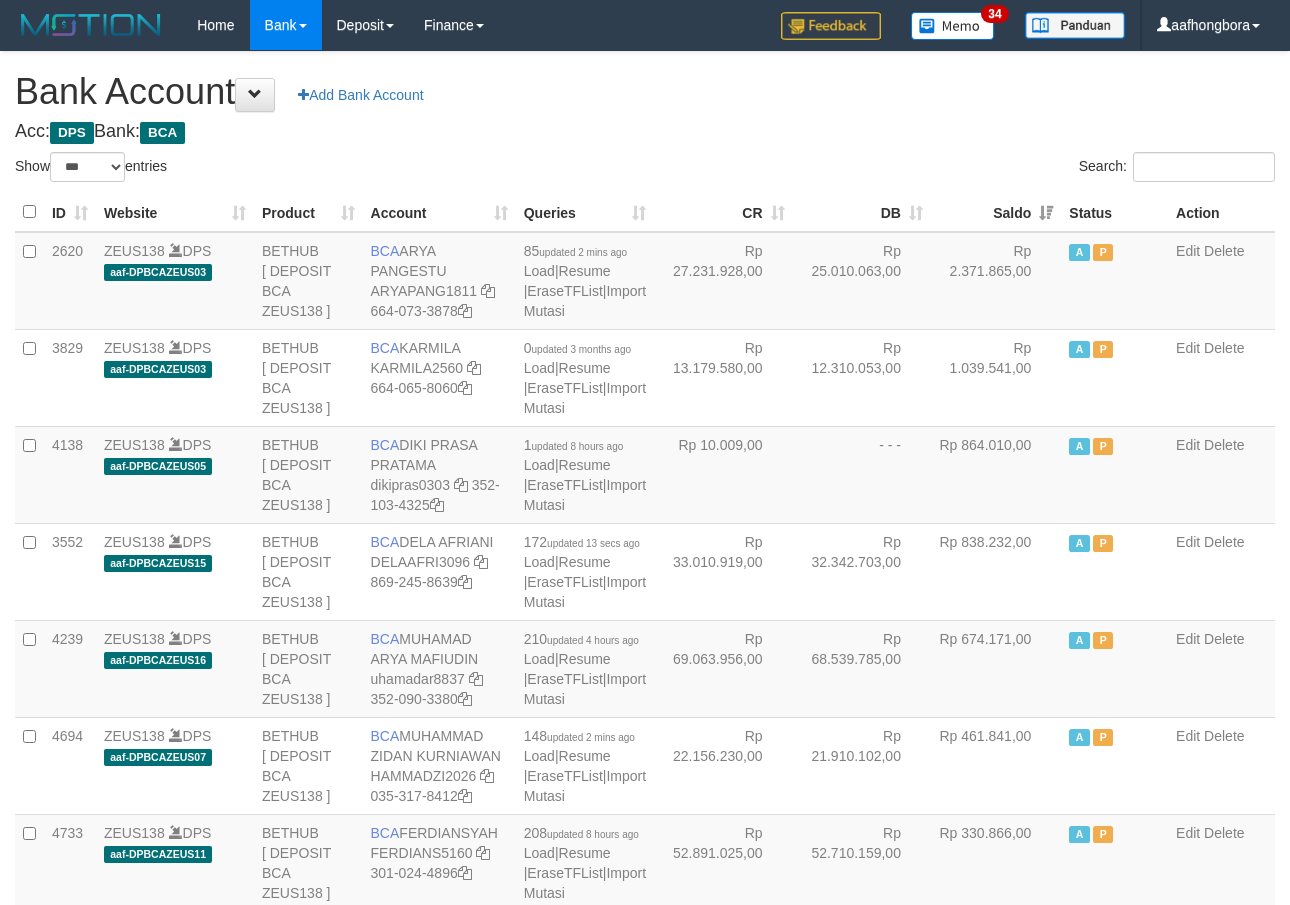 click on "Saldo" at bounding box center (996, 212) 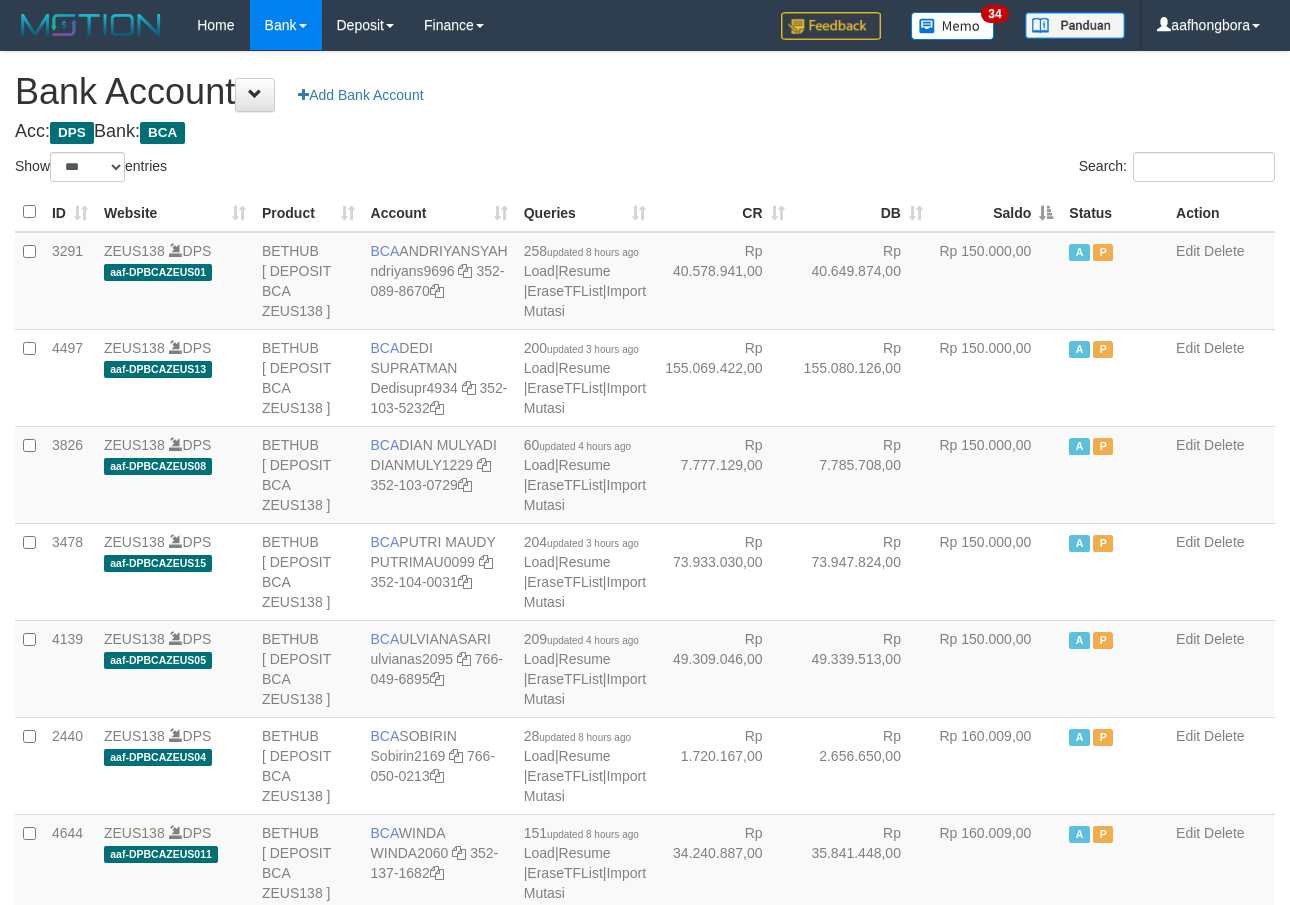 click on "Saldo" at bounding box center [996, 212] 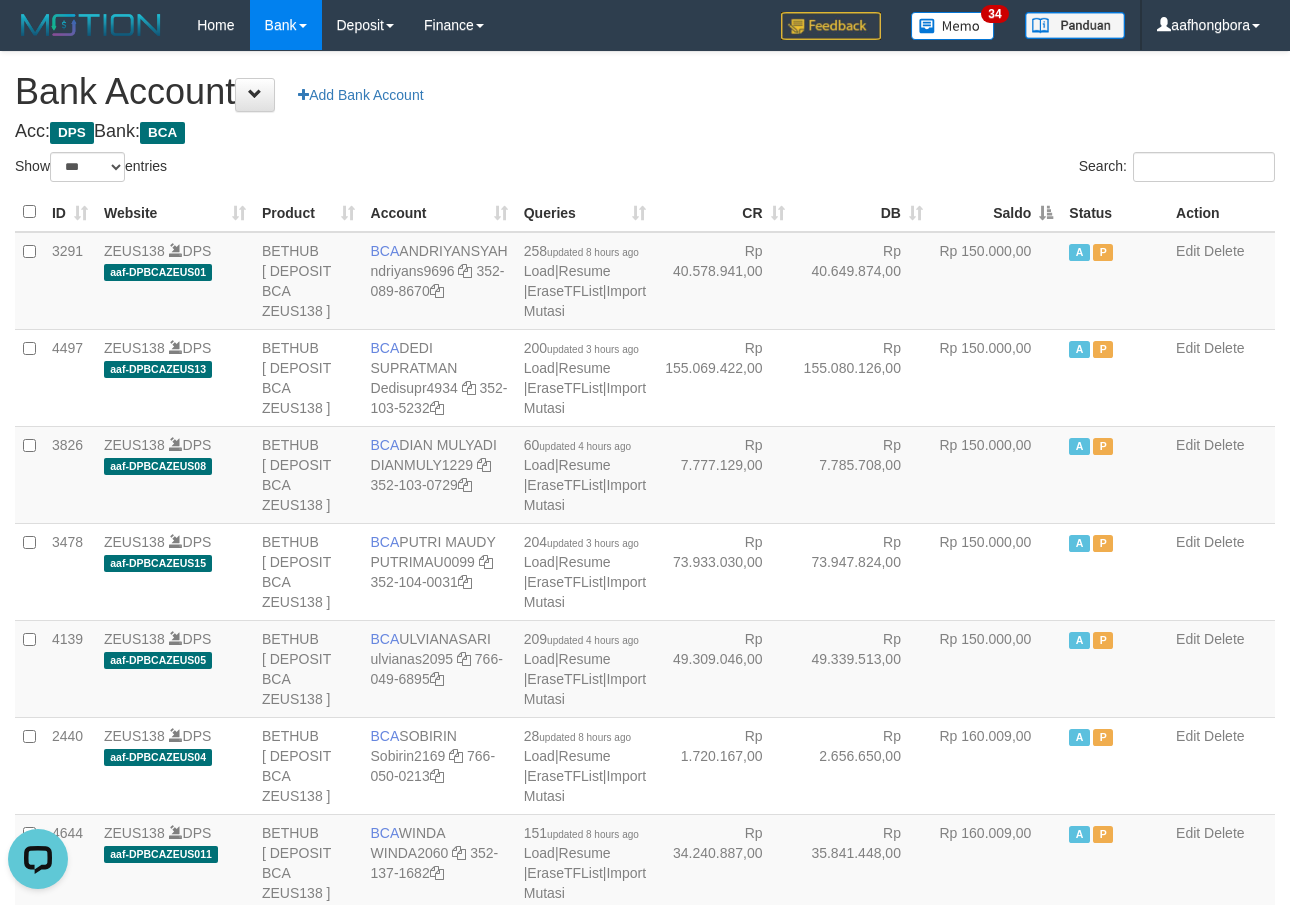 scroll, scrollTop: 0, scrollLeft: 0, axis: both 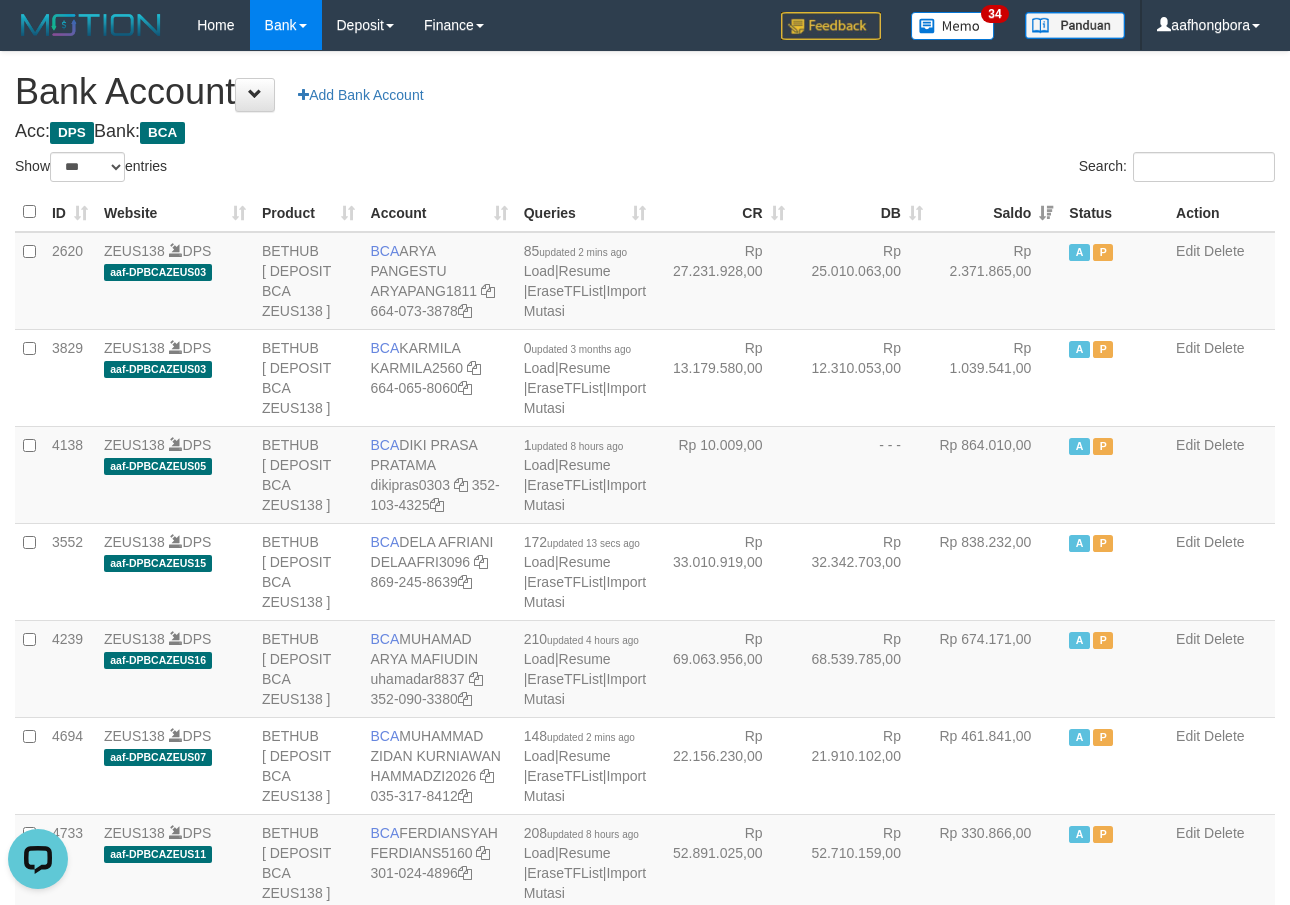 click on "Acc: 										 DPS
Bank:   BCA" at bounding box center [645, 132] 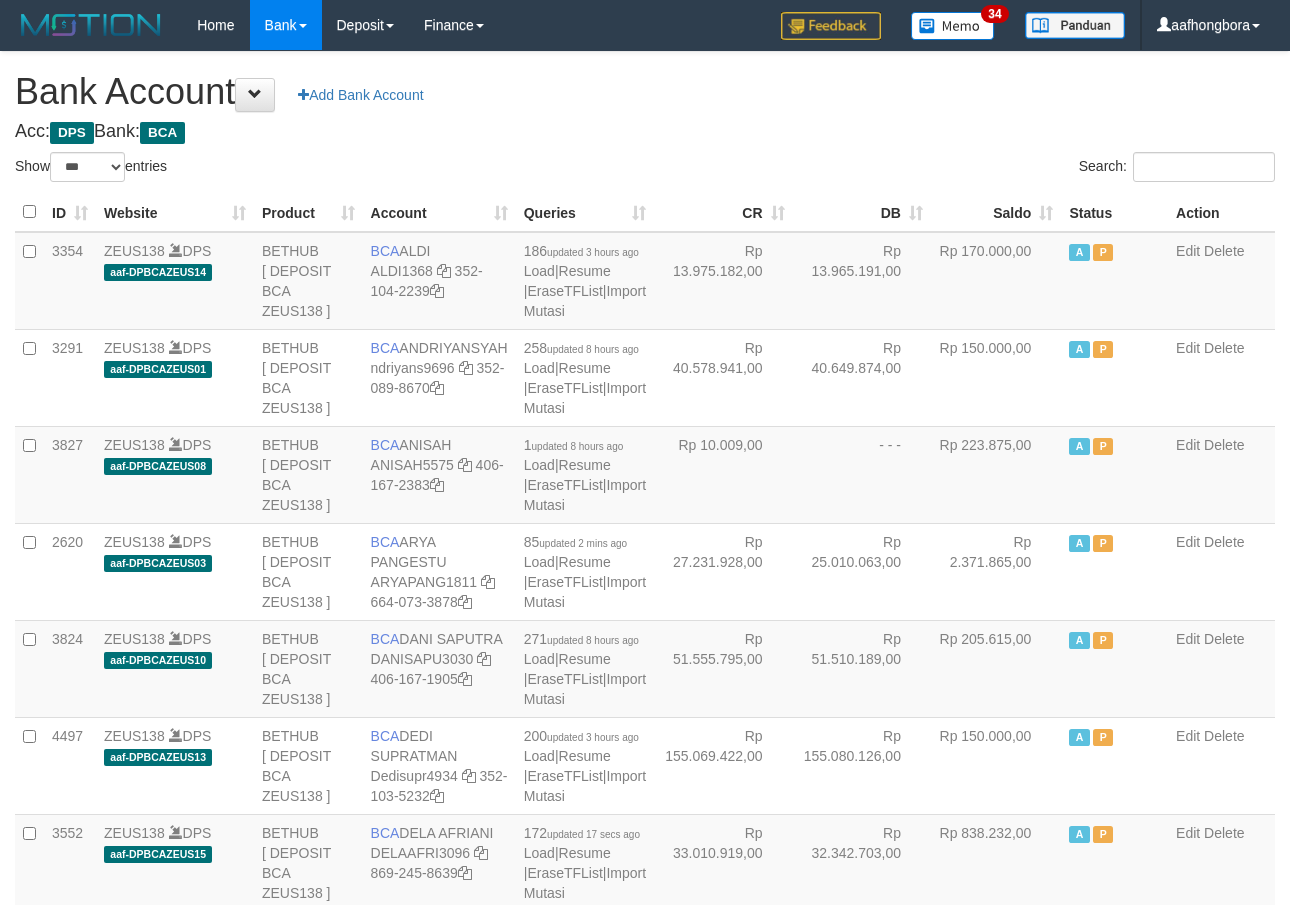 select on "***" 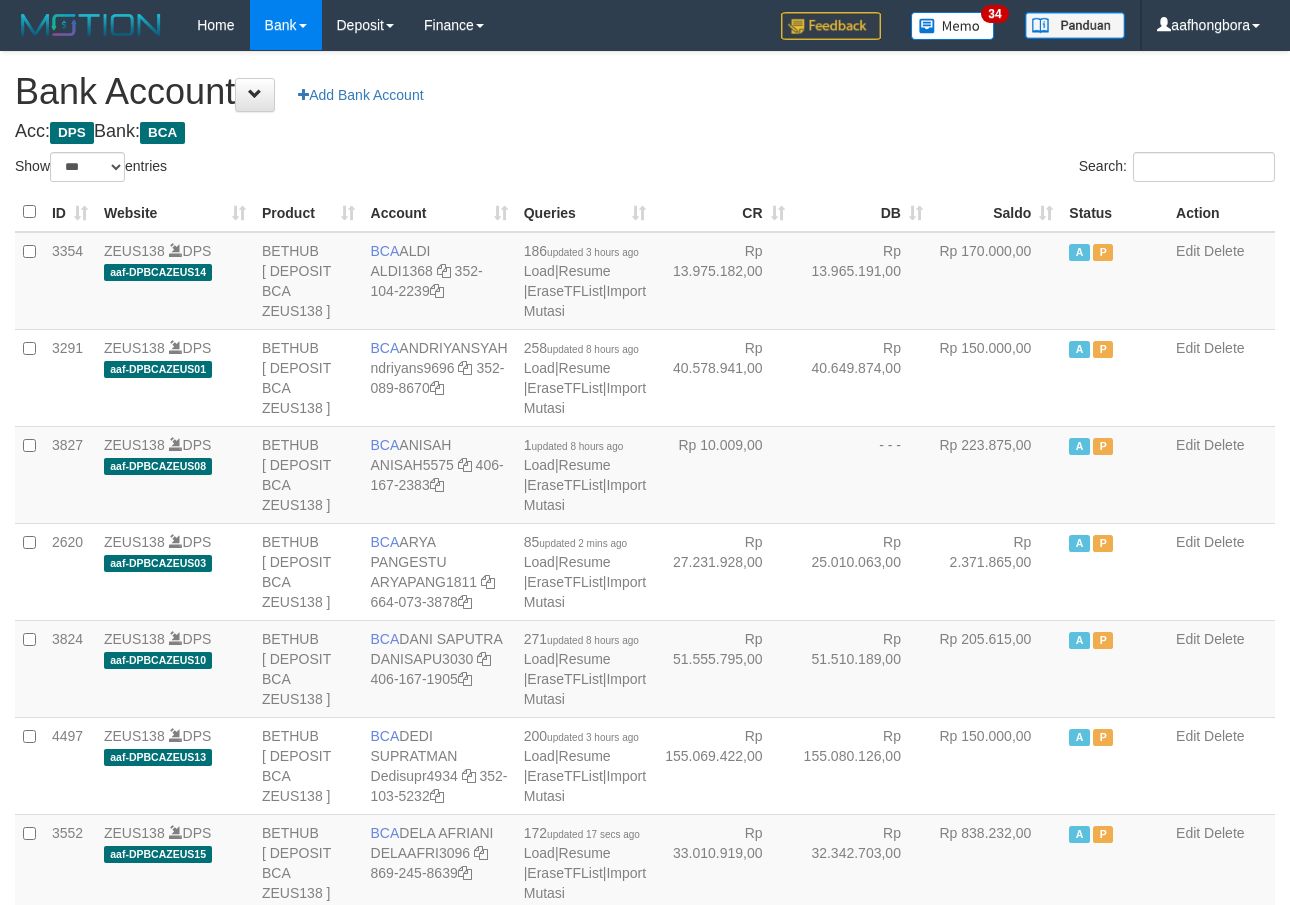 scroll, scrollTop: 0, scrollLeft: 0, axis: both 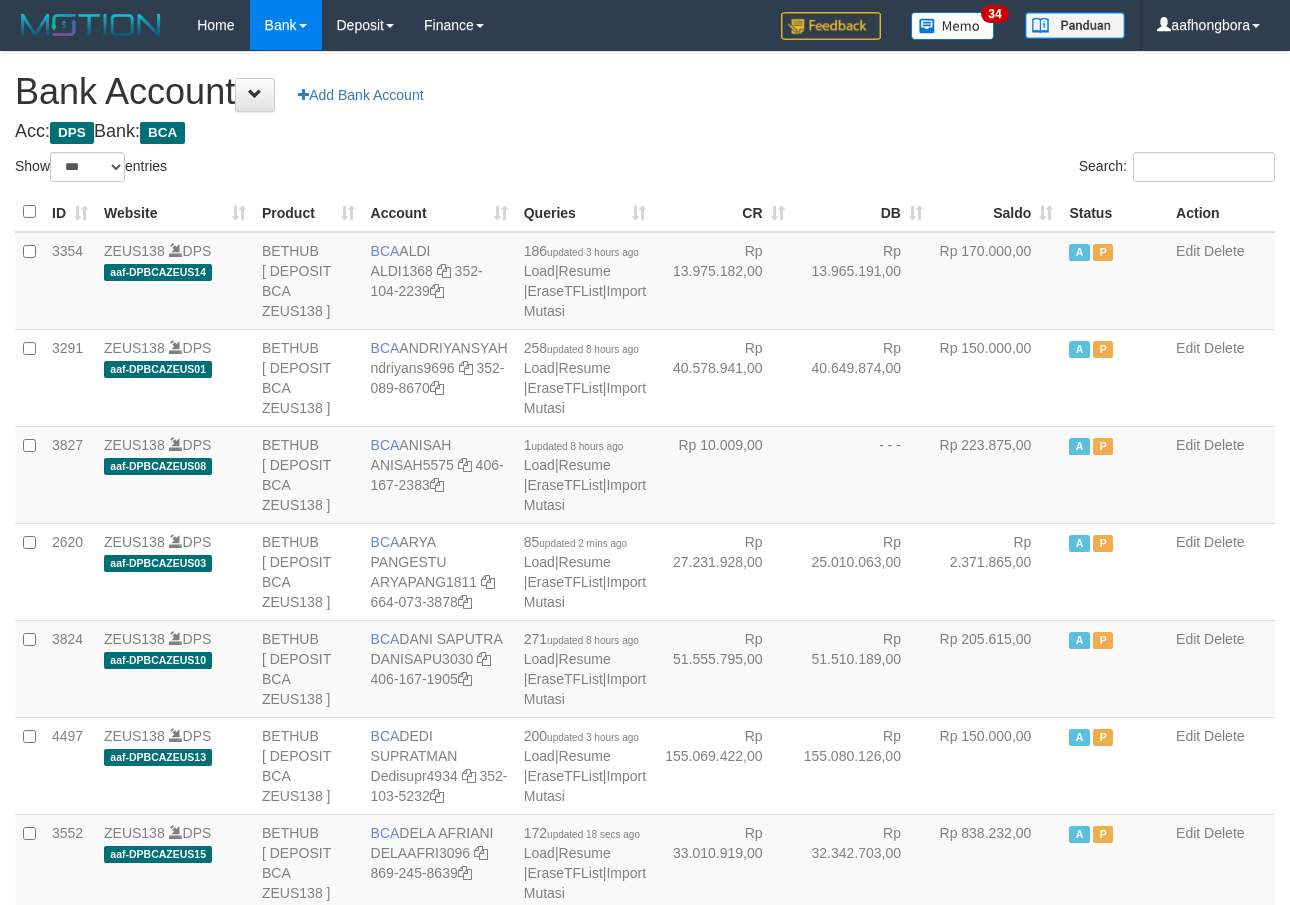 select on "***" 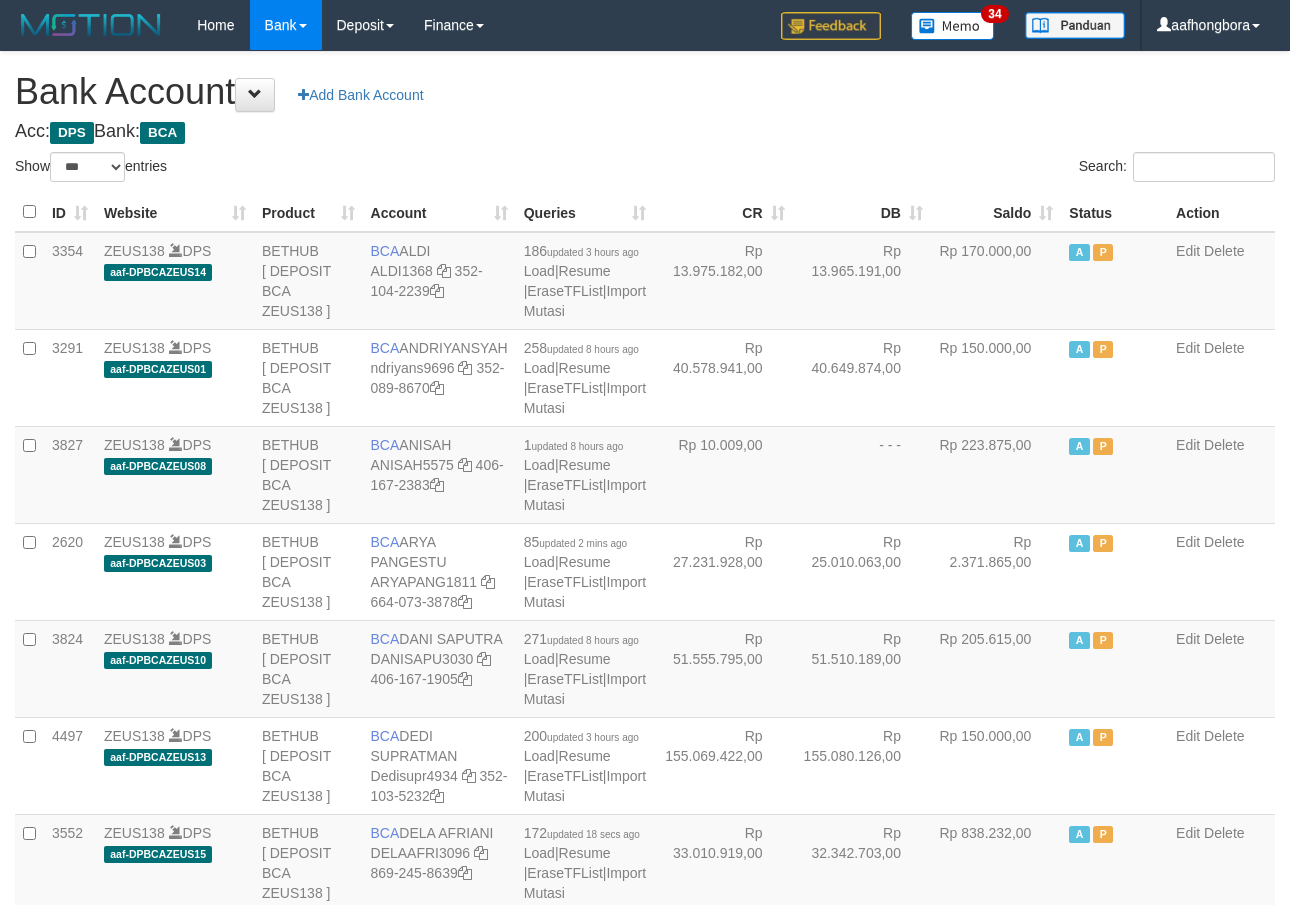 scroll, scrollTop: 0, scrollLeft: 0, axis: both 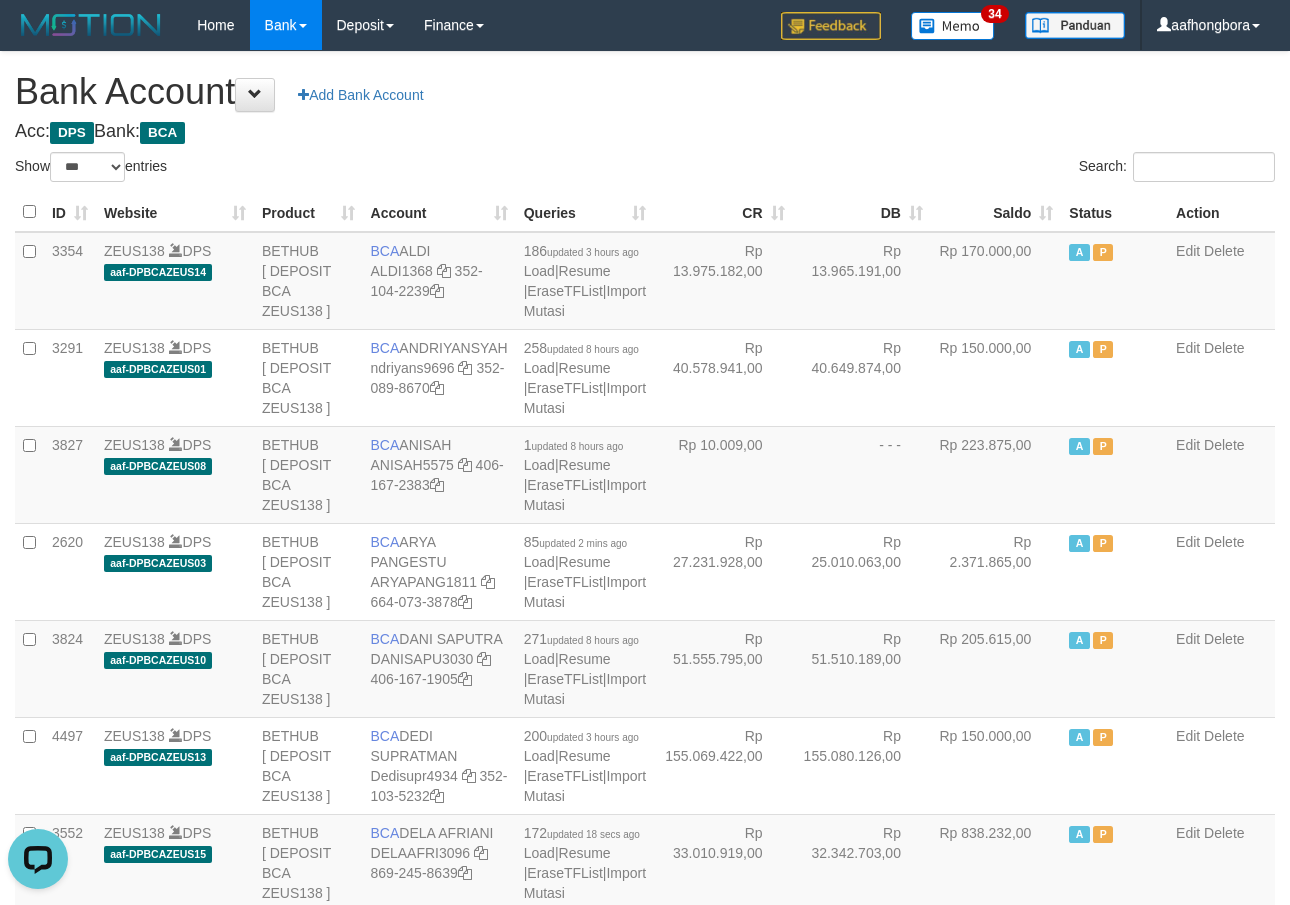 drag, startPoint x: 831, startPoint y: 147, endPoint x: 842, endPoint y: 143, distance: 11.7046995 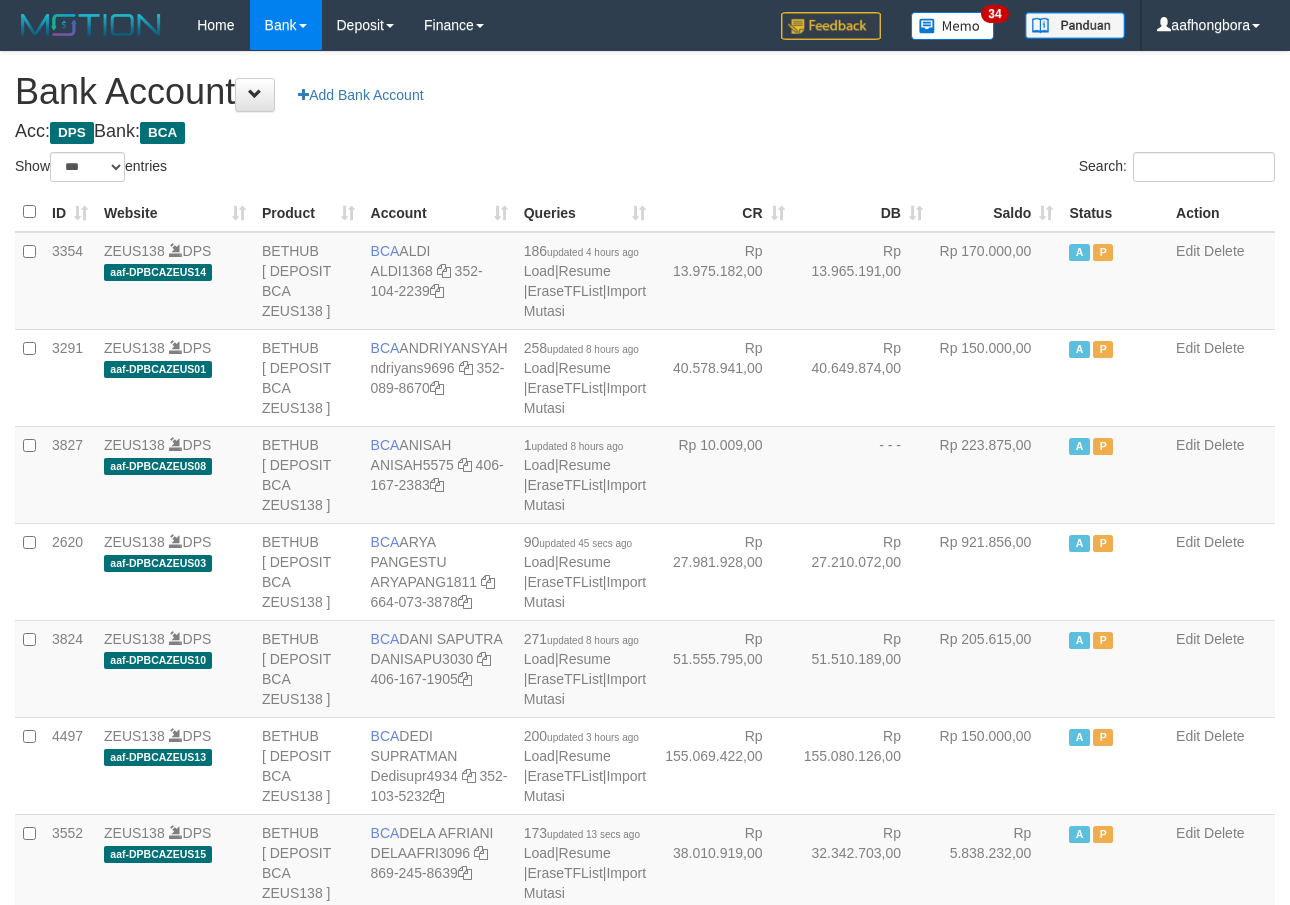 select on "***" 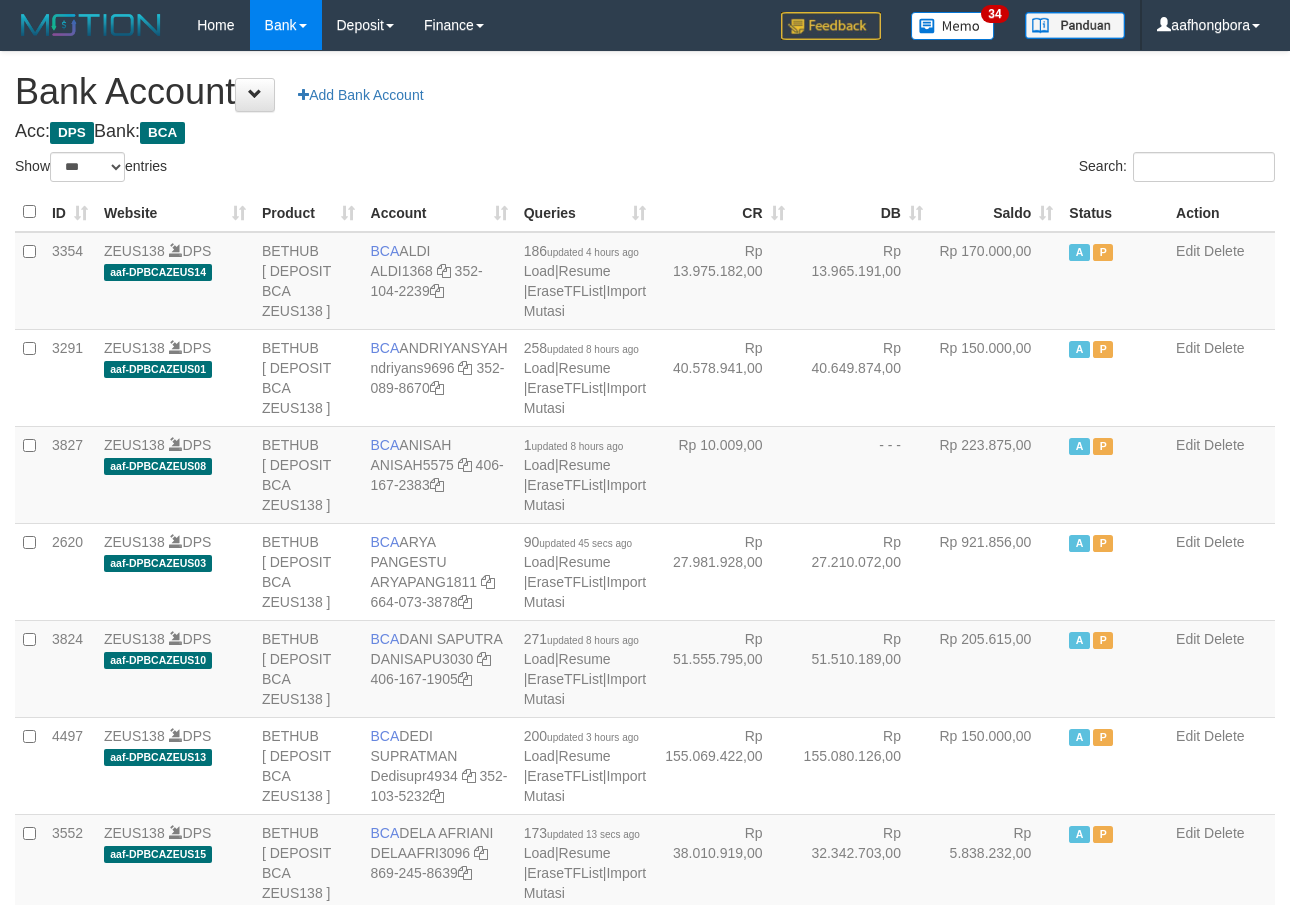 scroll, scrollTop: 0, scrollLeft: 0, axis: both 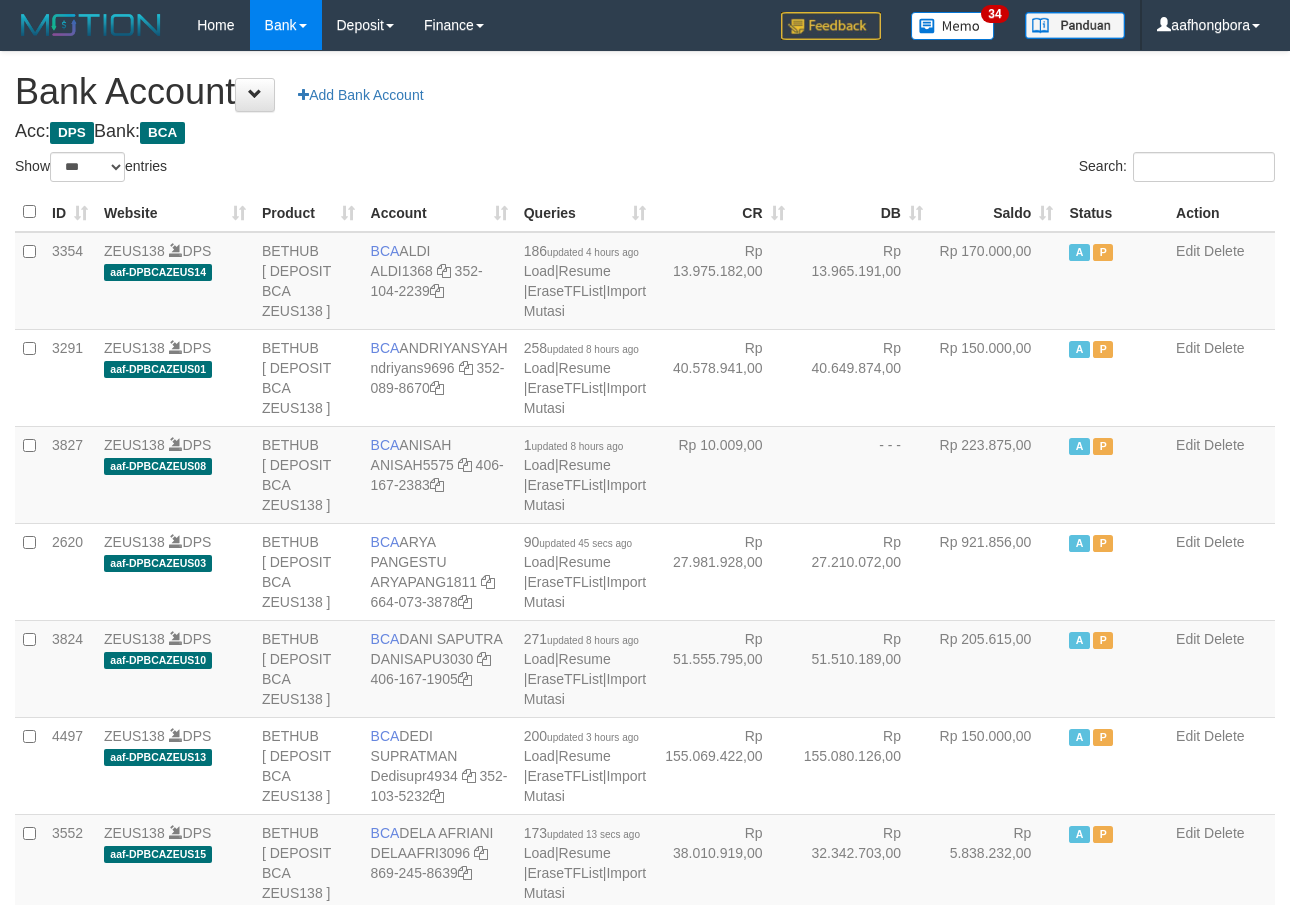 select on "***" 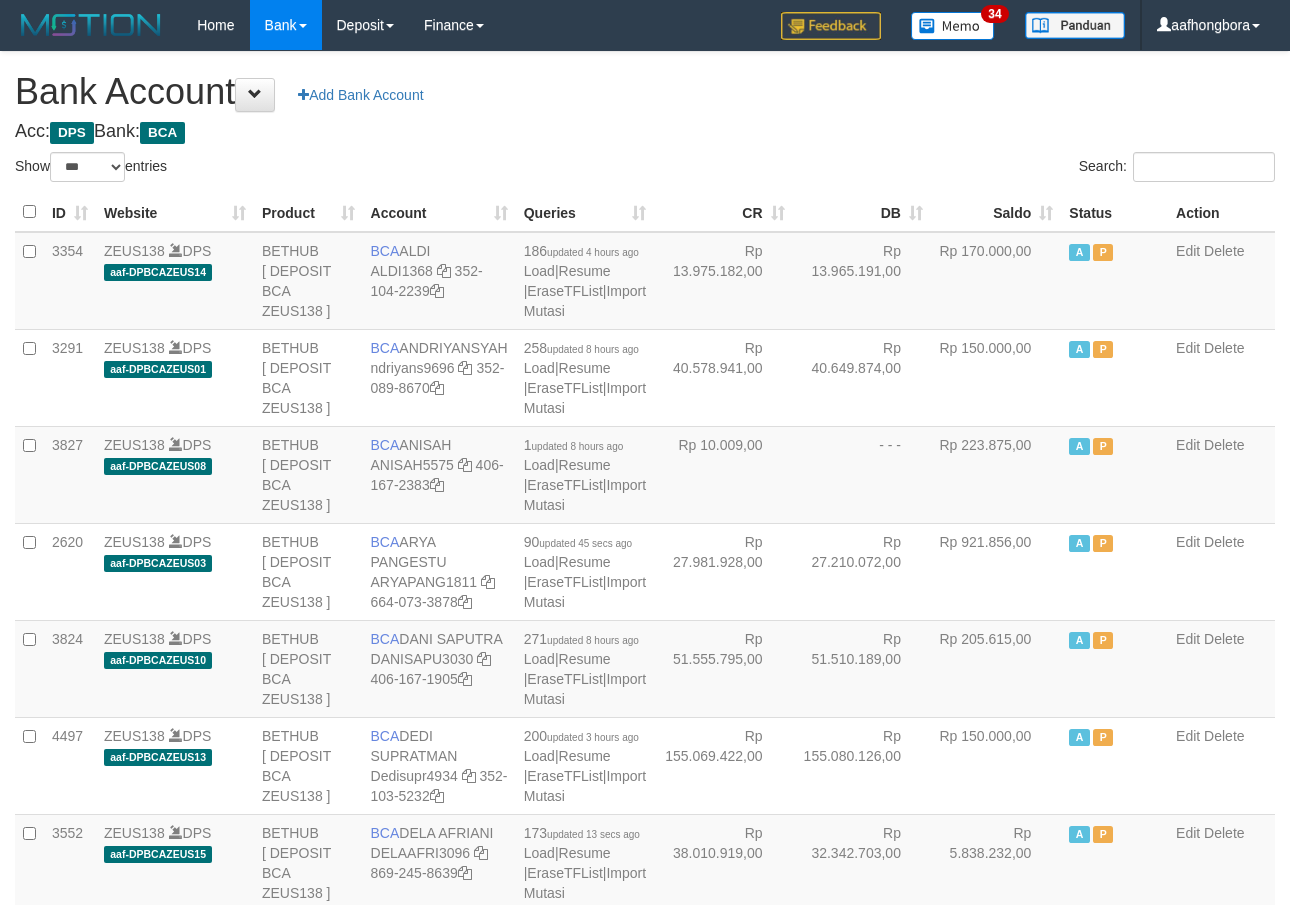 scroll, scrollTop: 0, scrollLeft: 0, axis: both 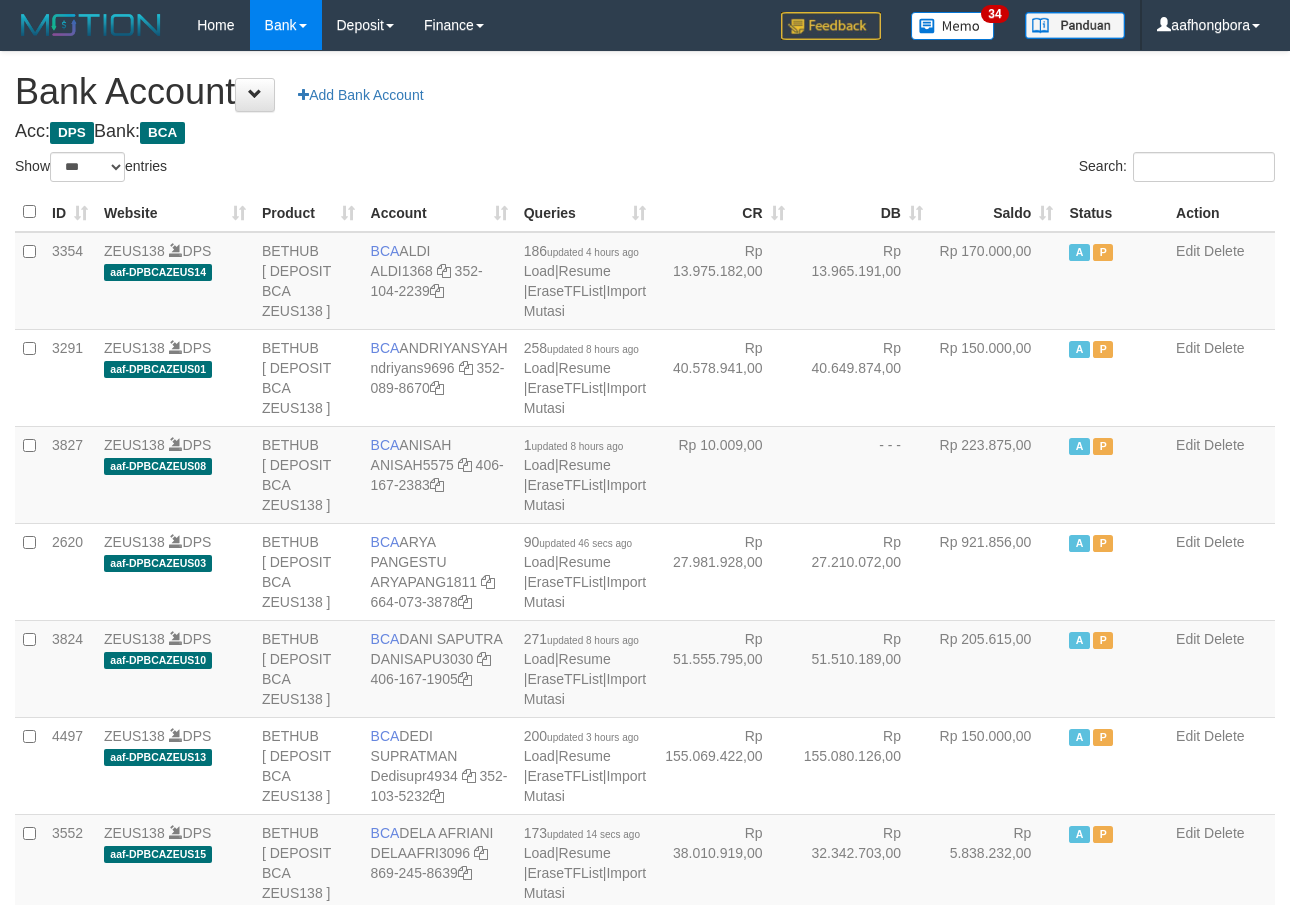 select on "***" 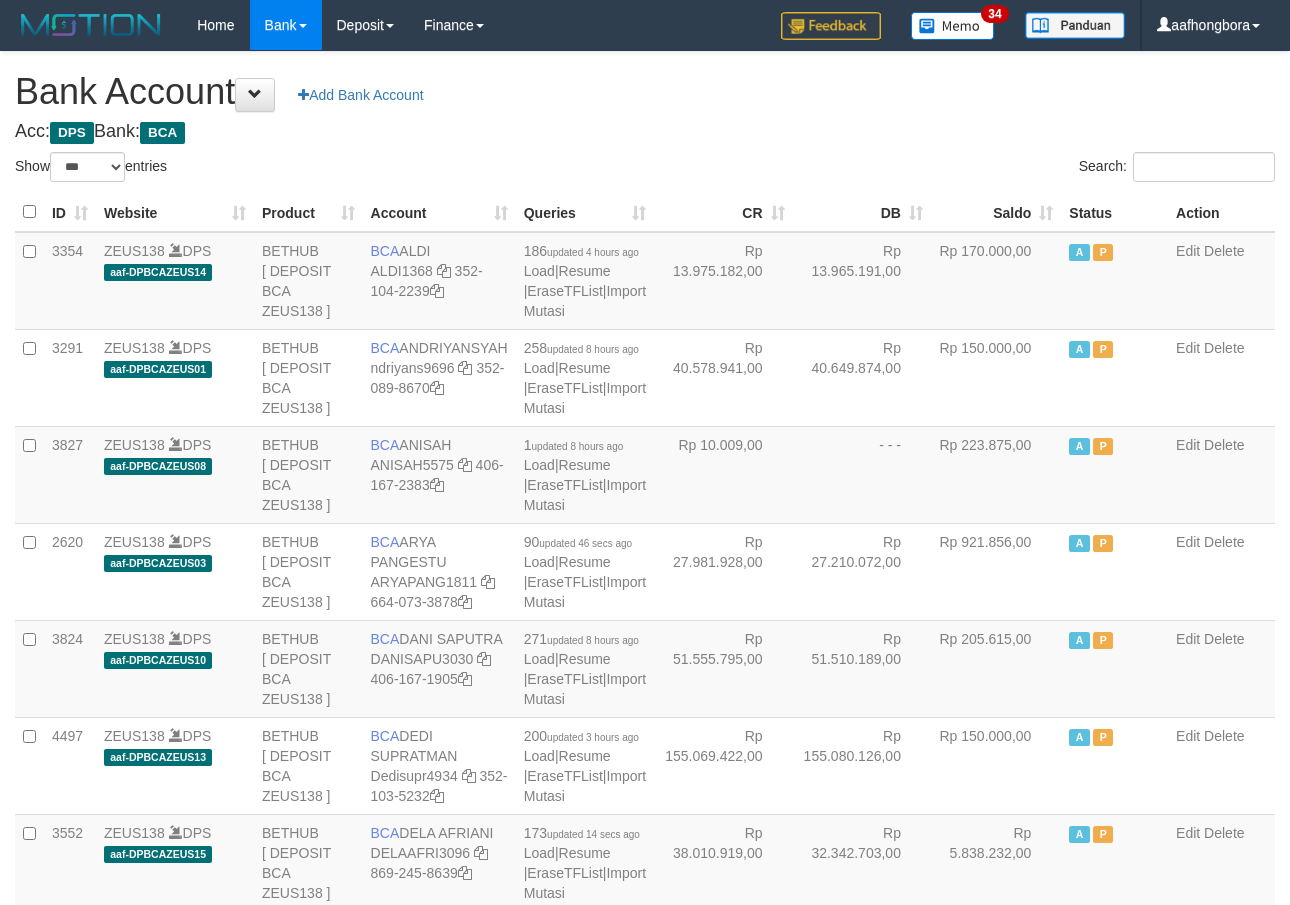 scroll, scrollTop: 0, scrollLeft: 0, axis: both 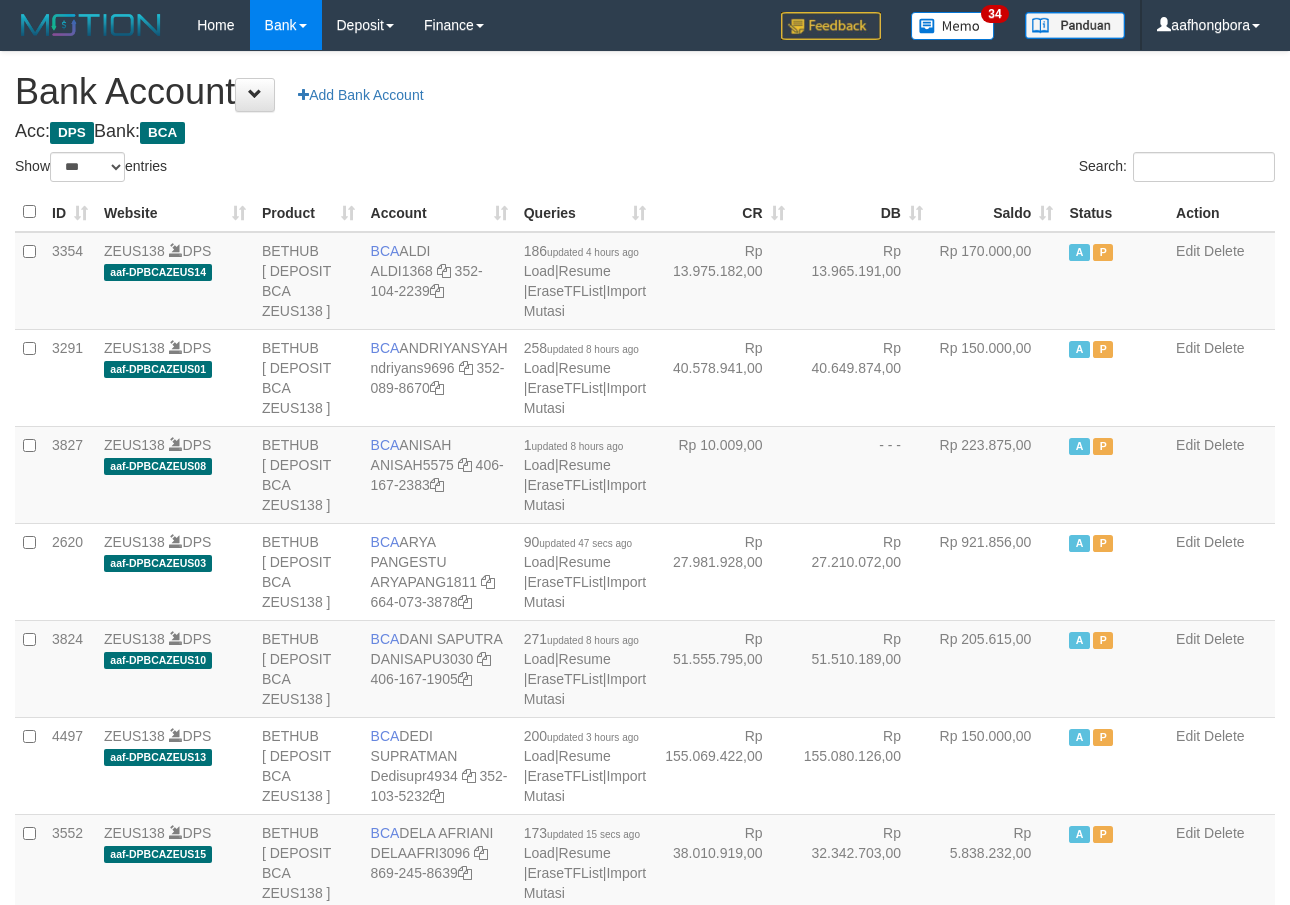 select on "***" 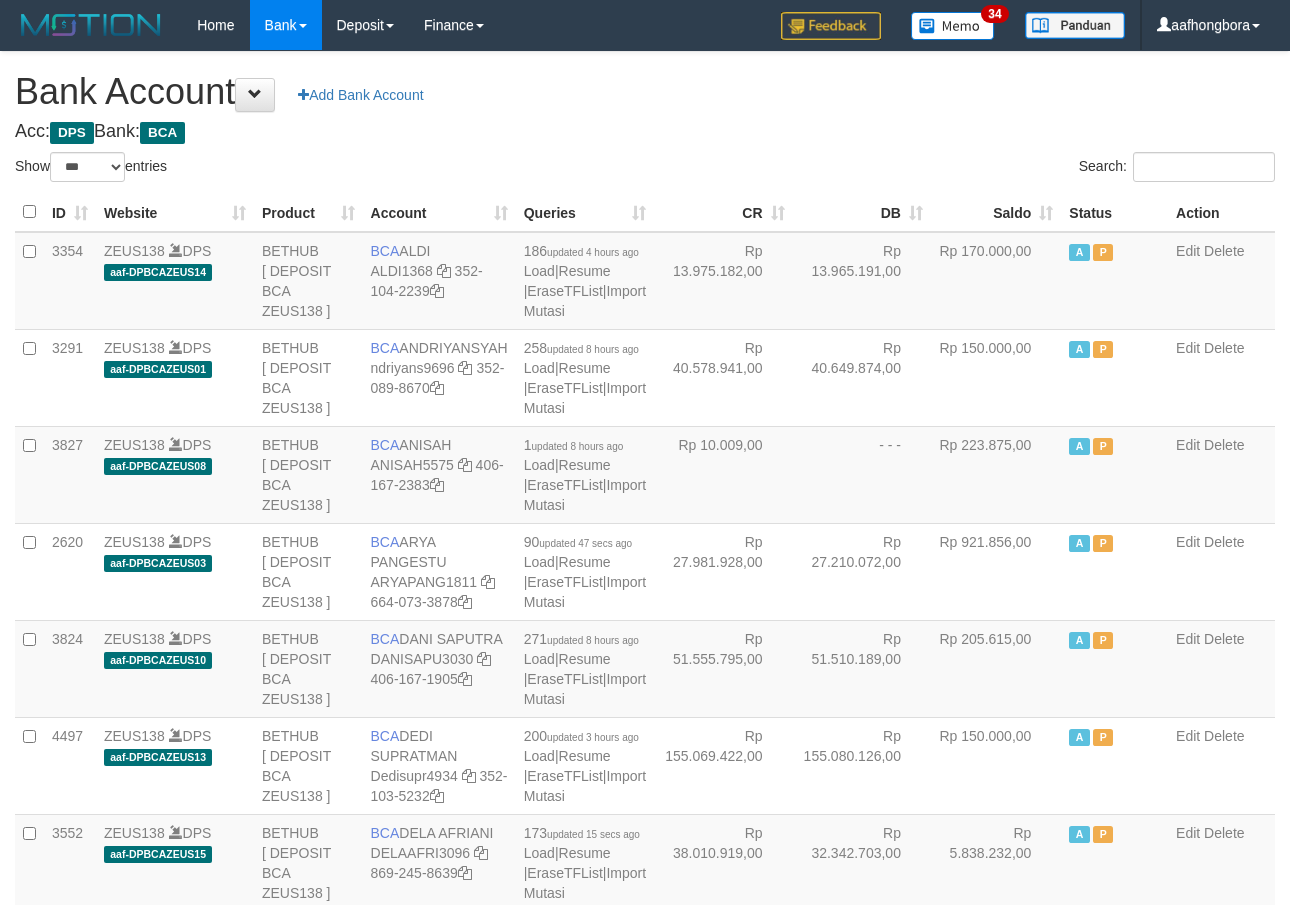 scroll, scrollTop: 0, scrollLeft: 0, axis: both 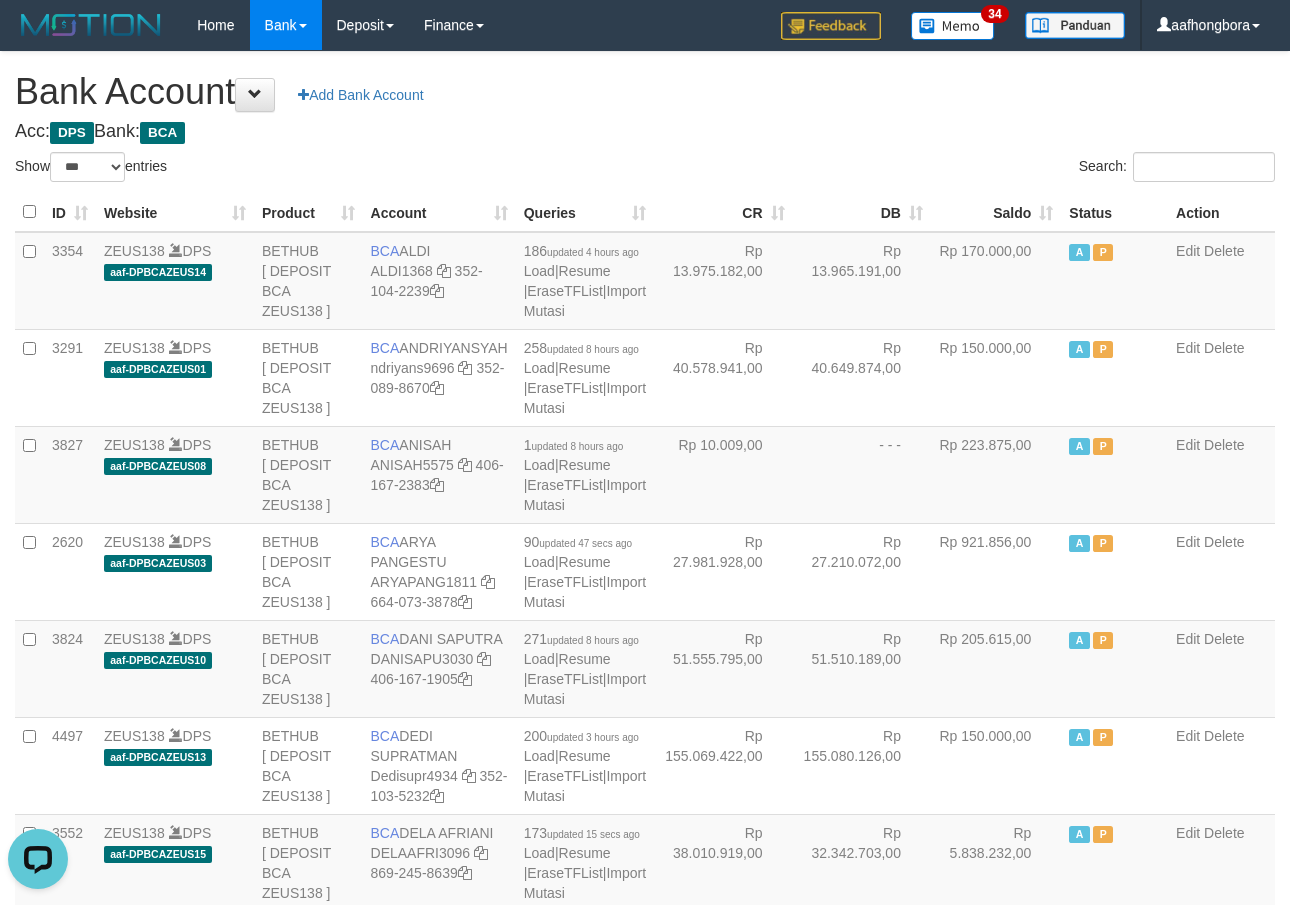 click on "Saldo" at bounding box center (996, 212) 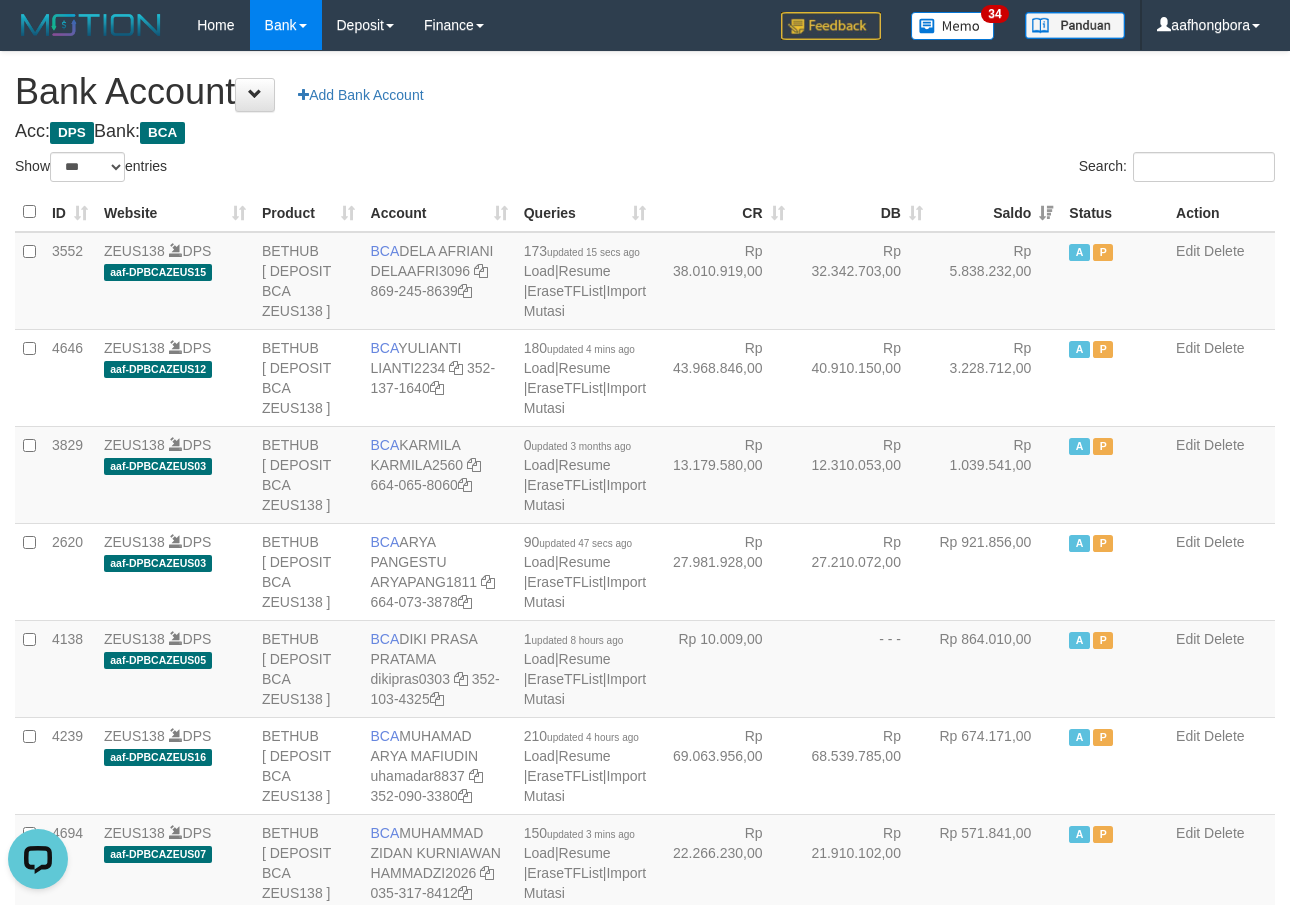 click on "Saldo" at bounding box center [996, 212] 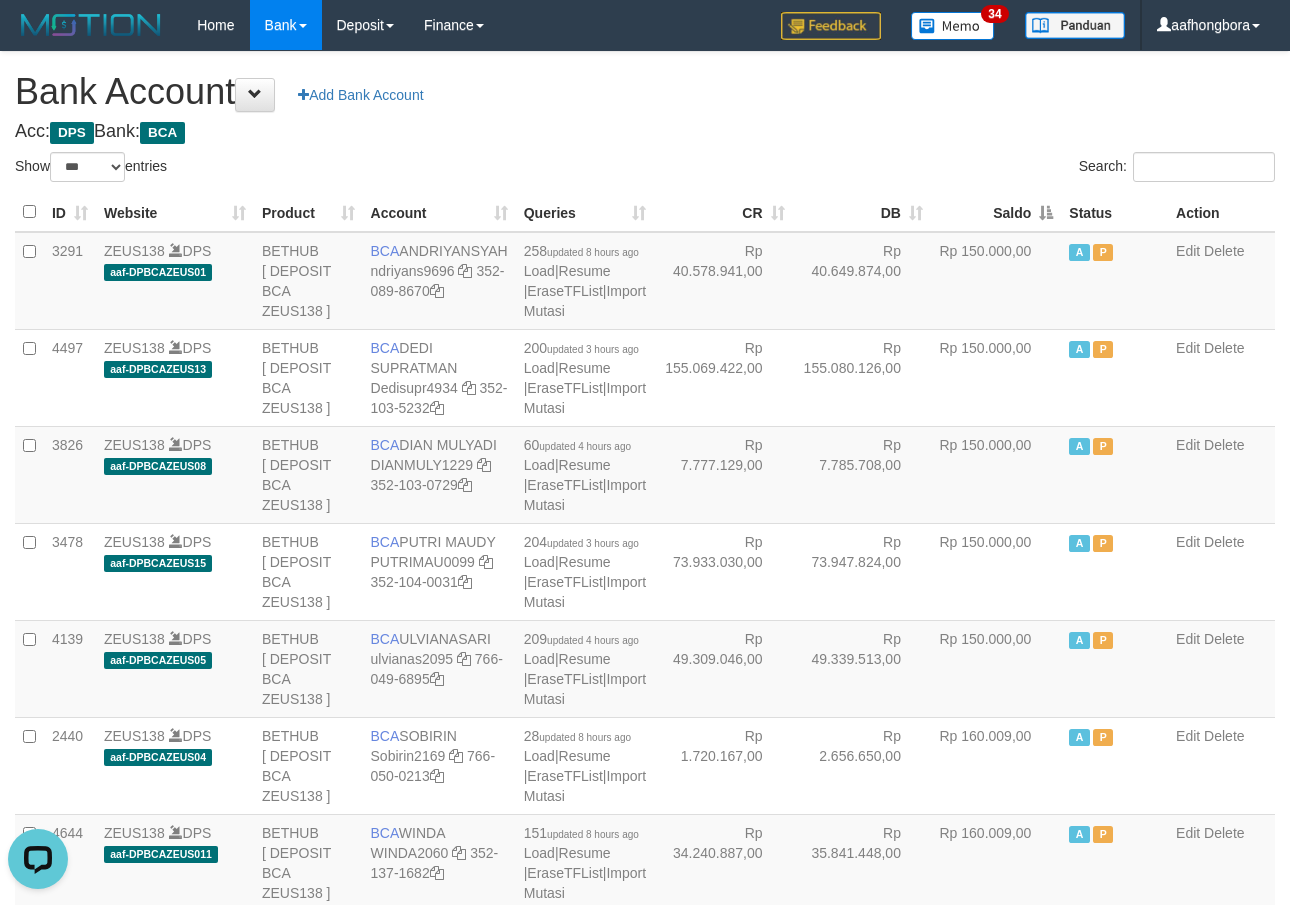 click on "Saldo" at bounding box center [996, 212] 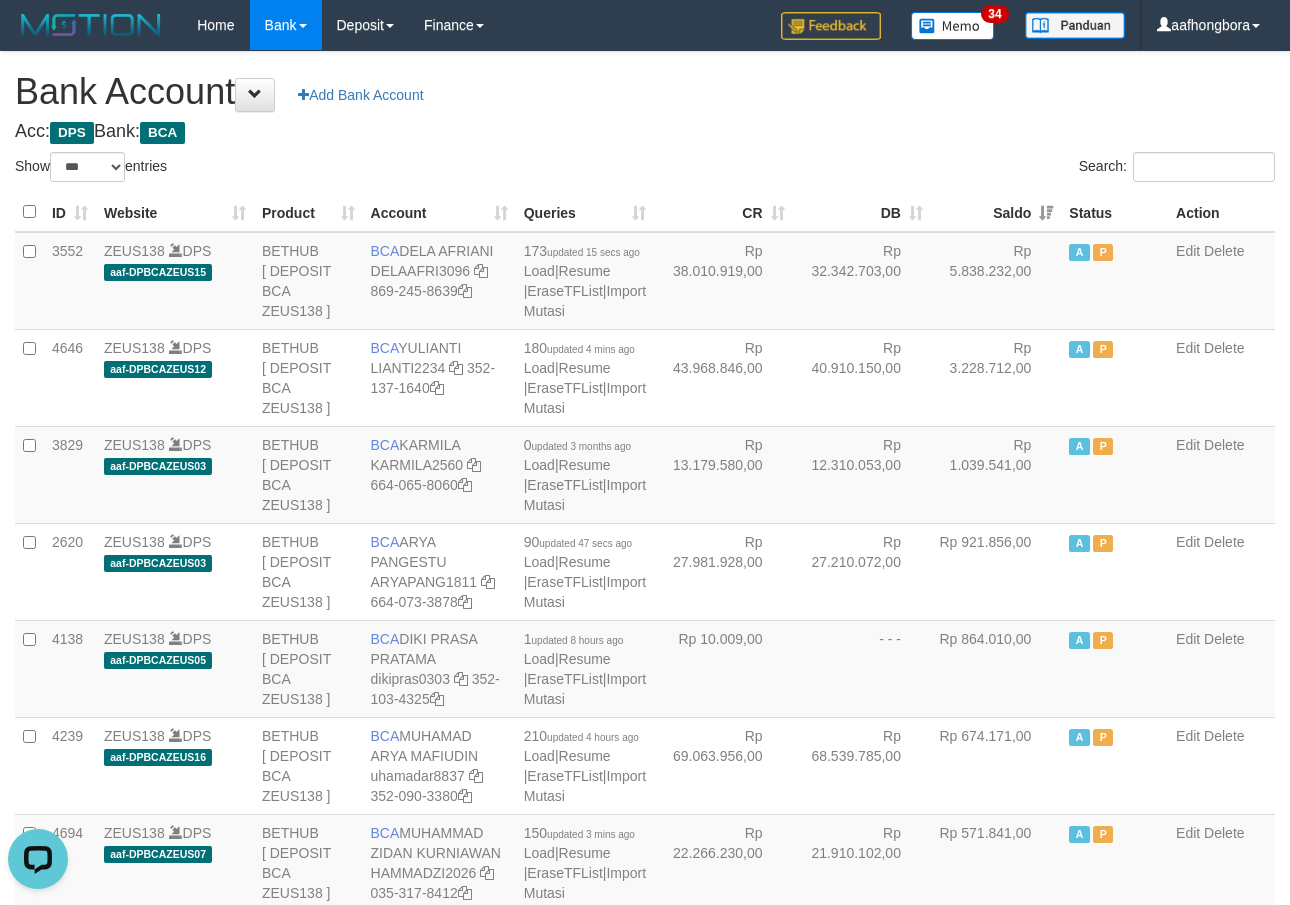 click on "Saldo" at bounding box center (996, 212) 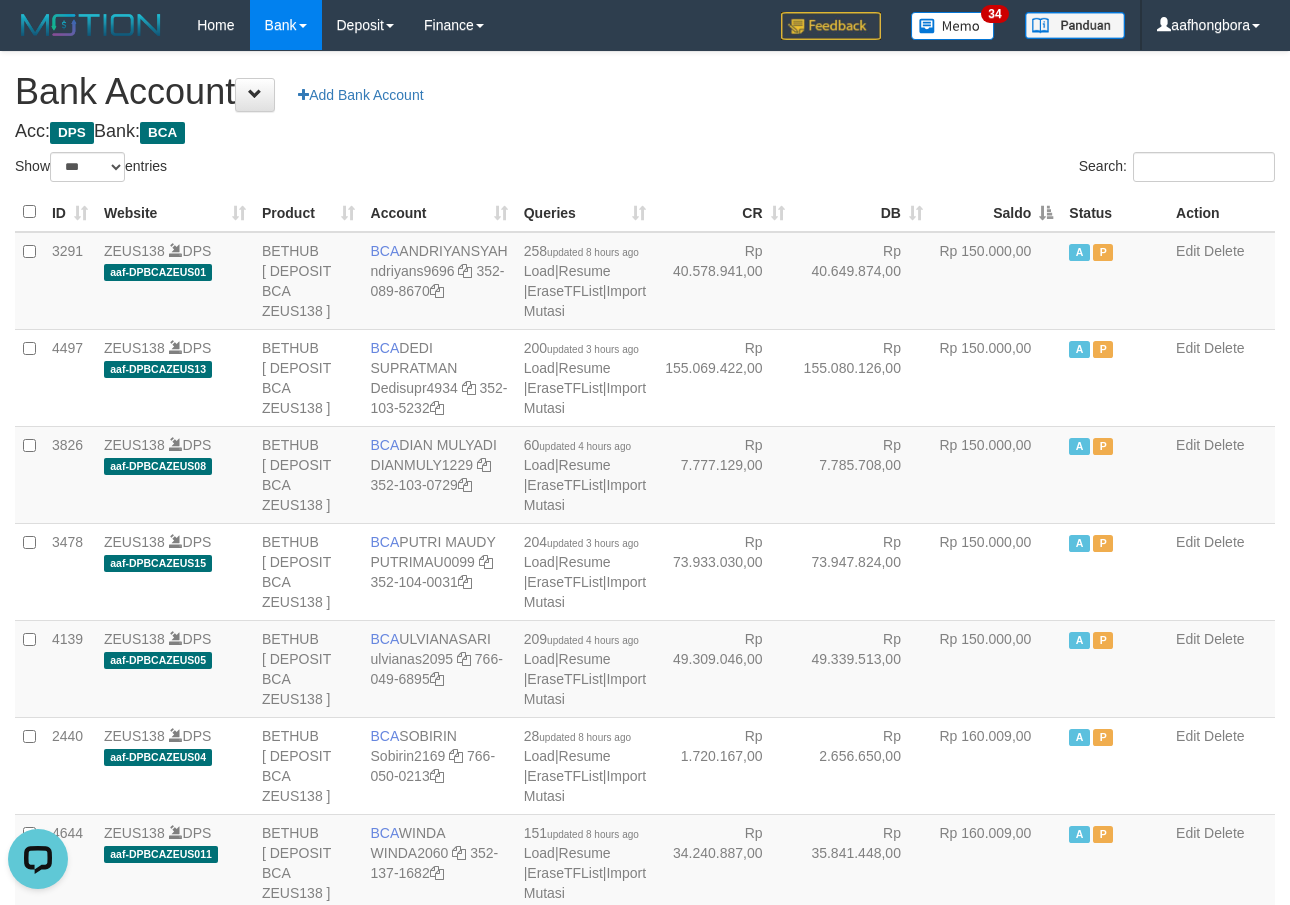 click on "**********" at bounding box center (645, 1601) 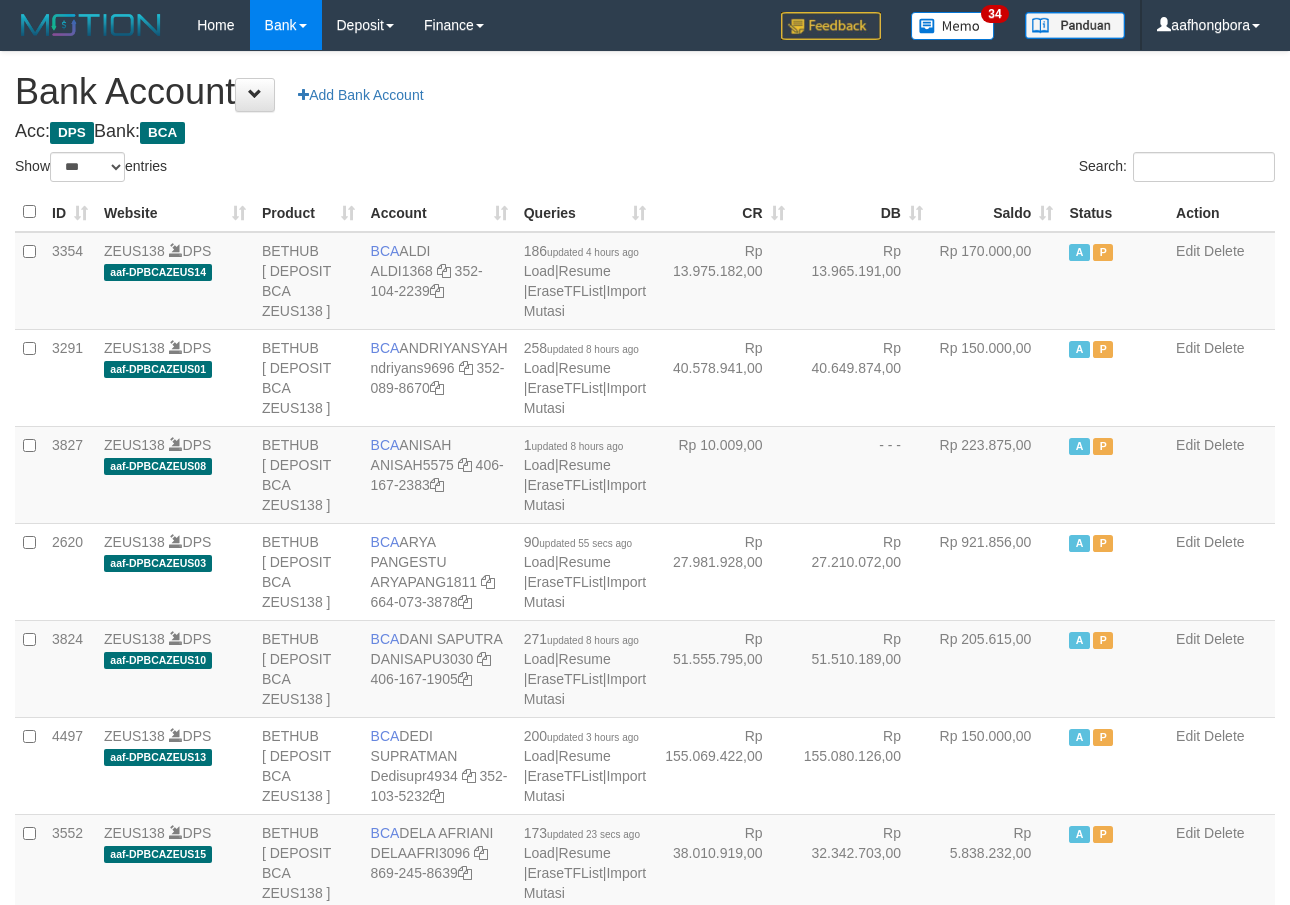 select on "***" 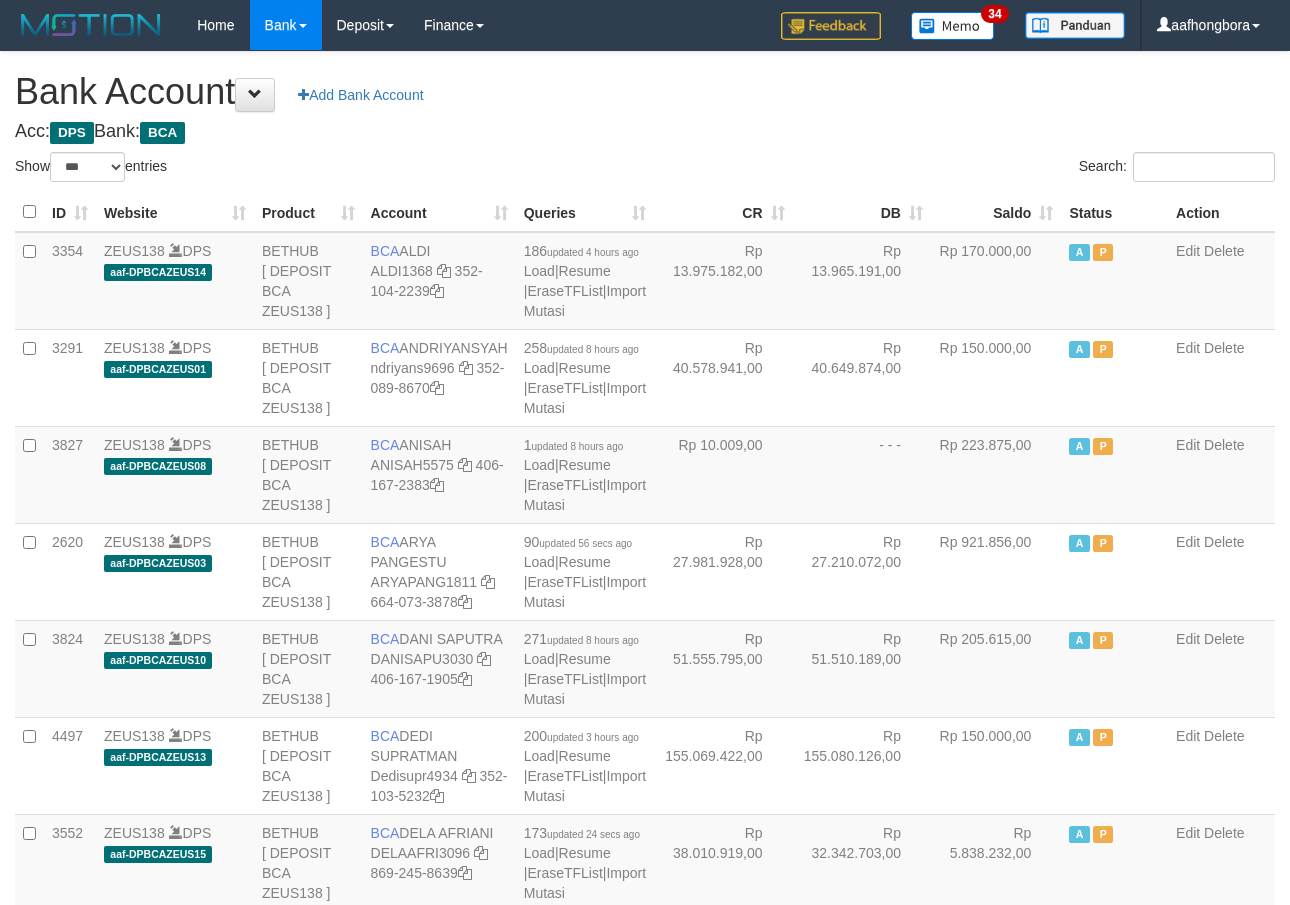 select on "***" 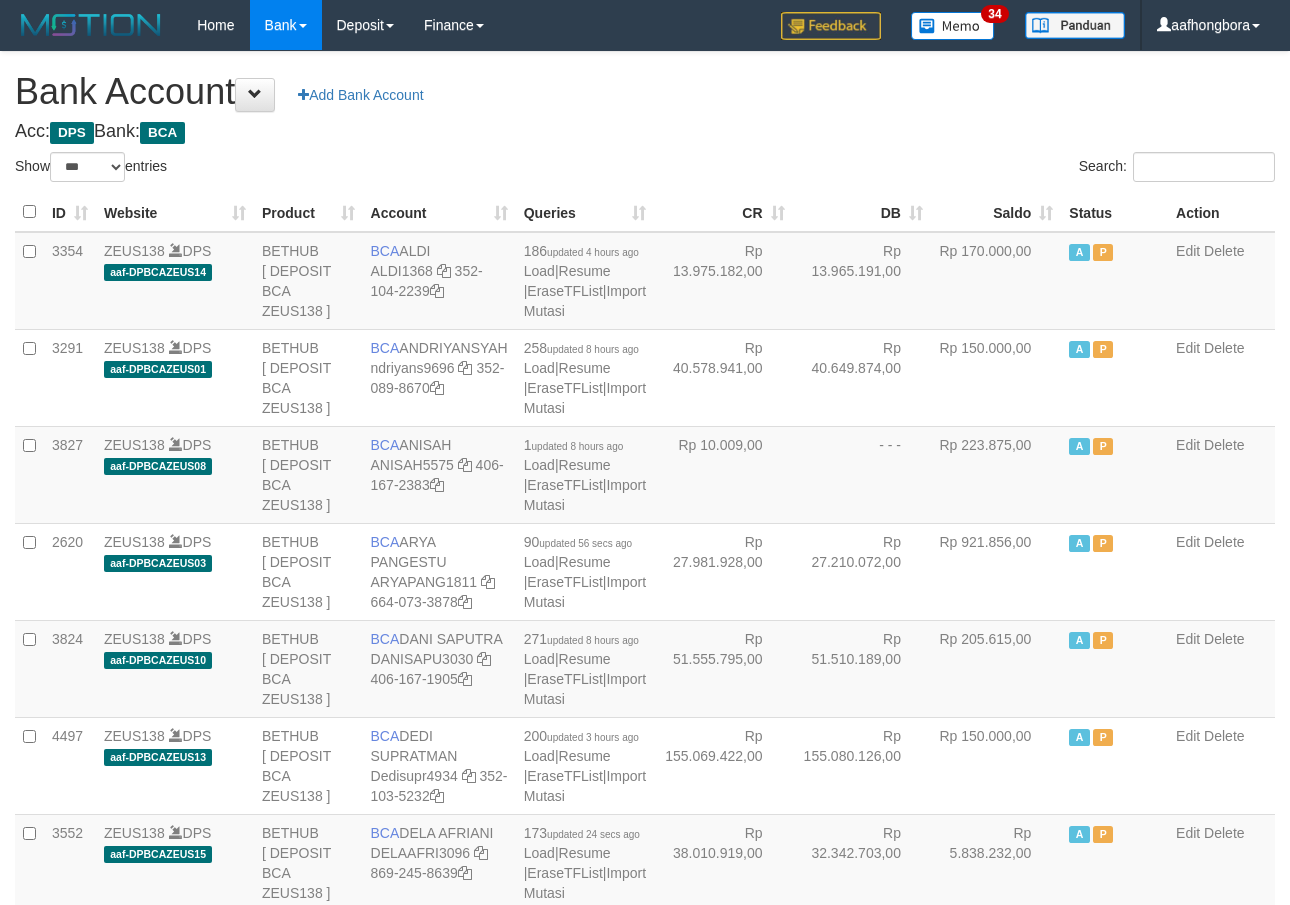 scroll, scrollTop: 0, scrollLeft: 0, axis: both 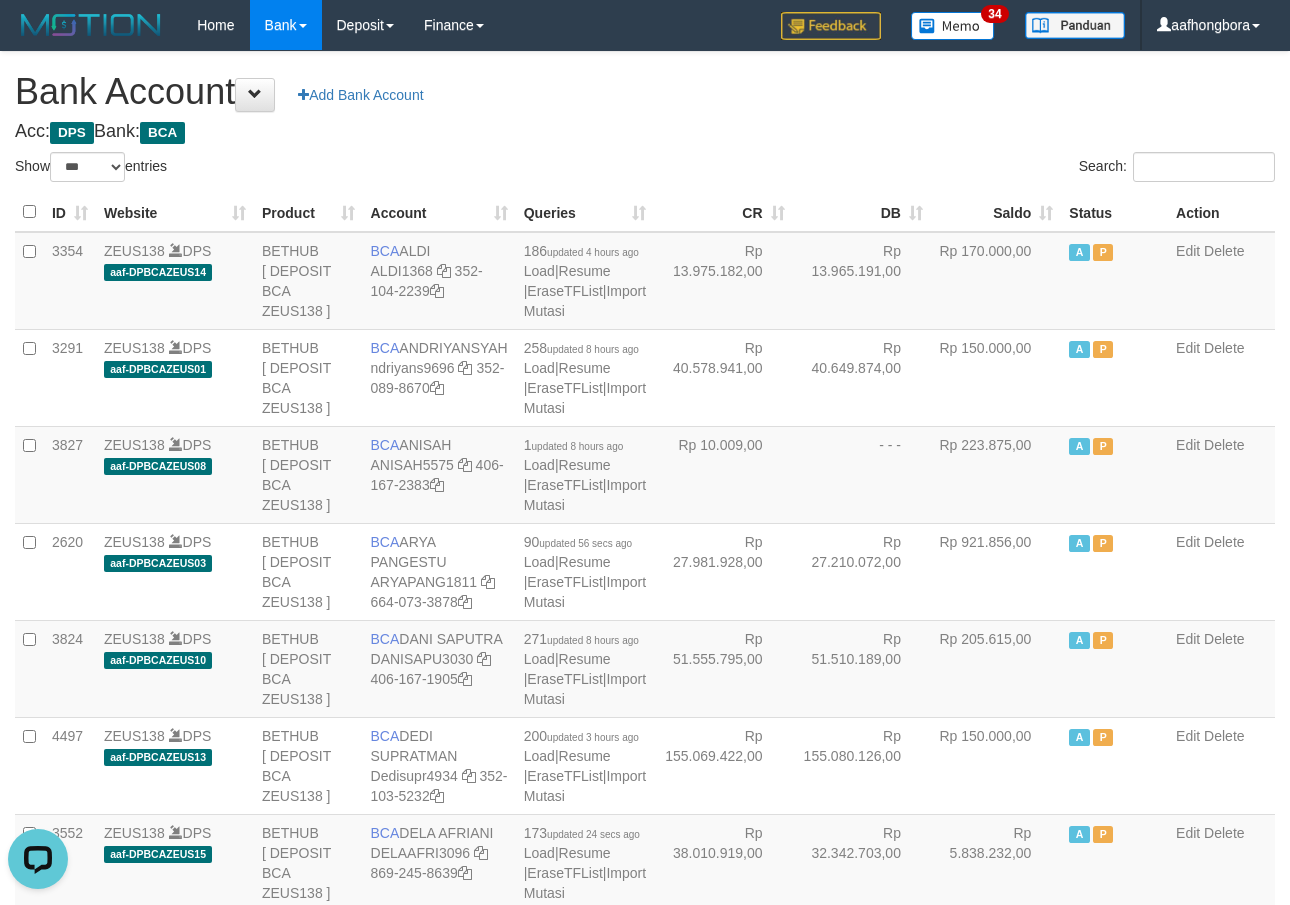 click on "Search:" at bounding box center (967, 169) 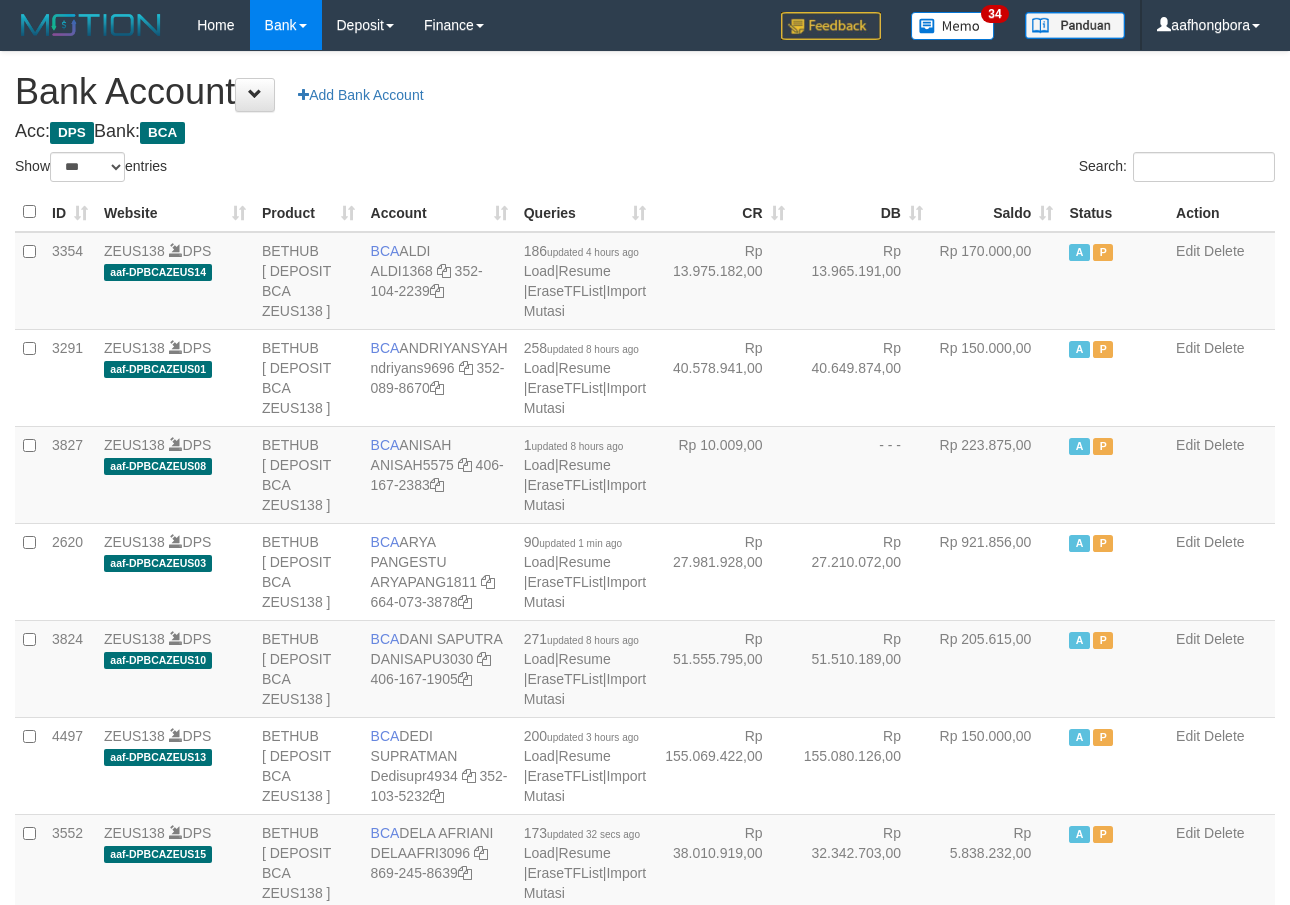 select on "***" 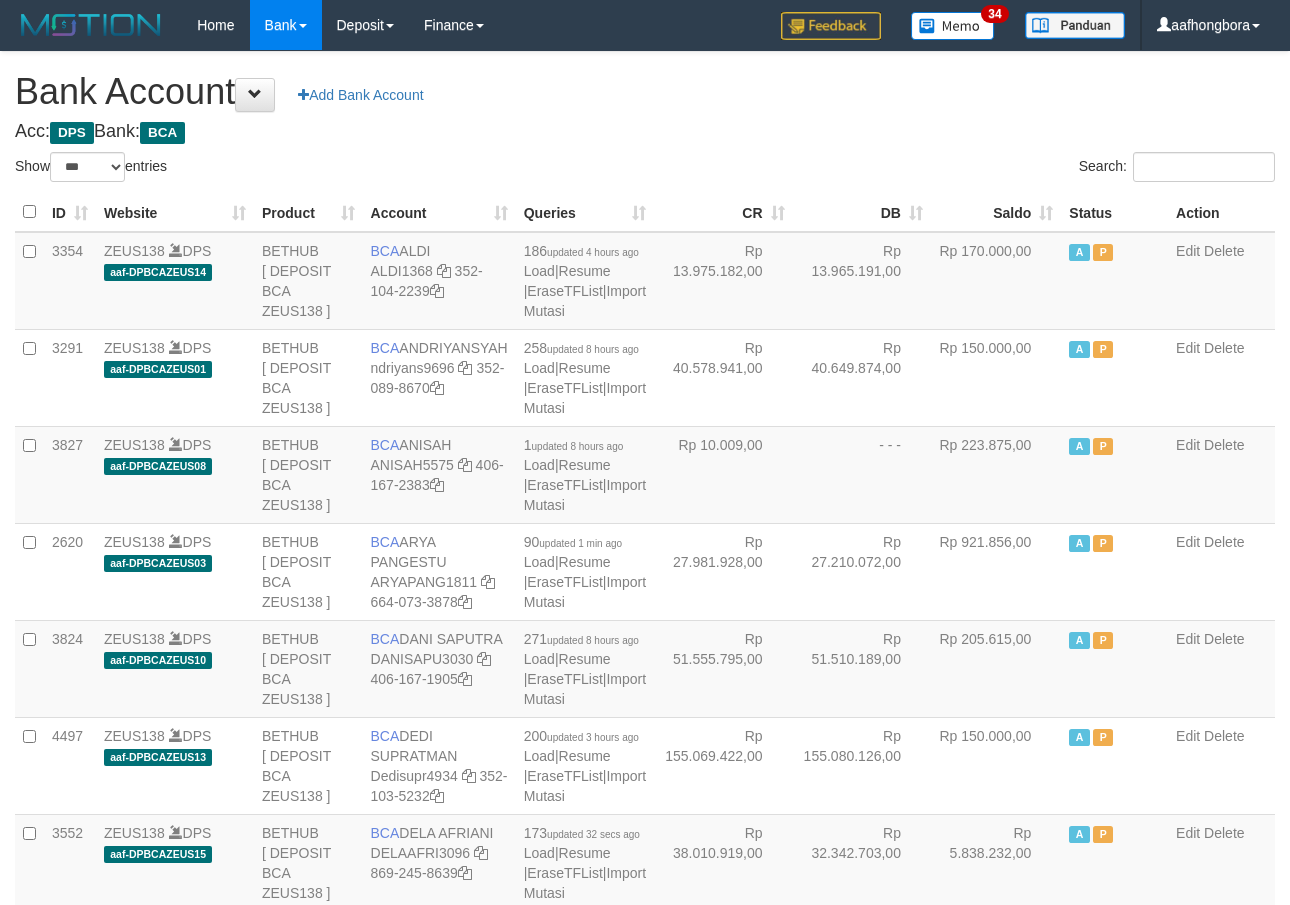 scroll, scrollTop: 0, scrollLeft: 0, axis: both 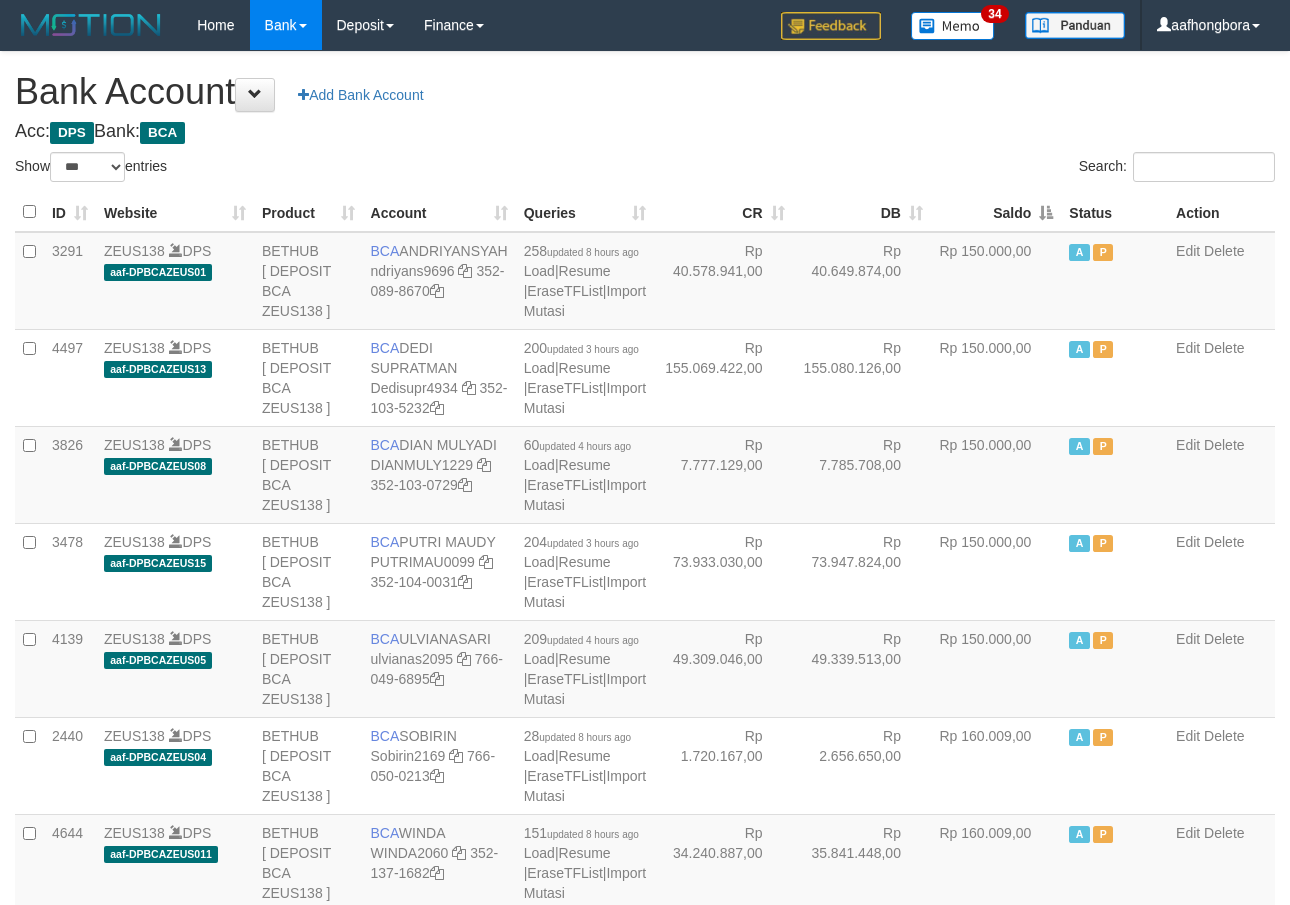 click on "Saldo" at bounding box center (996, 212) 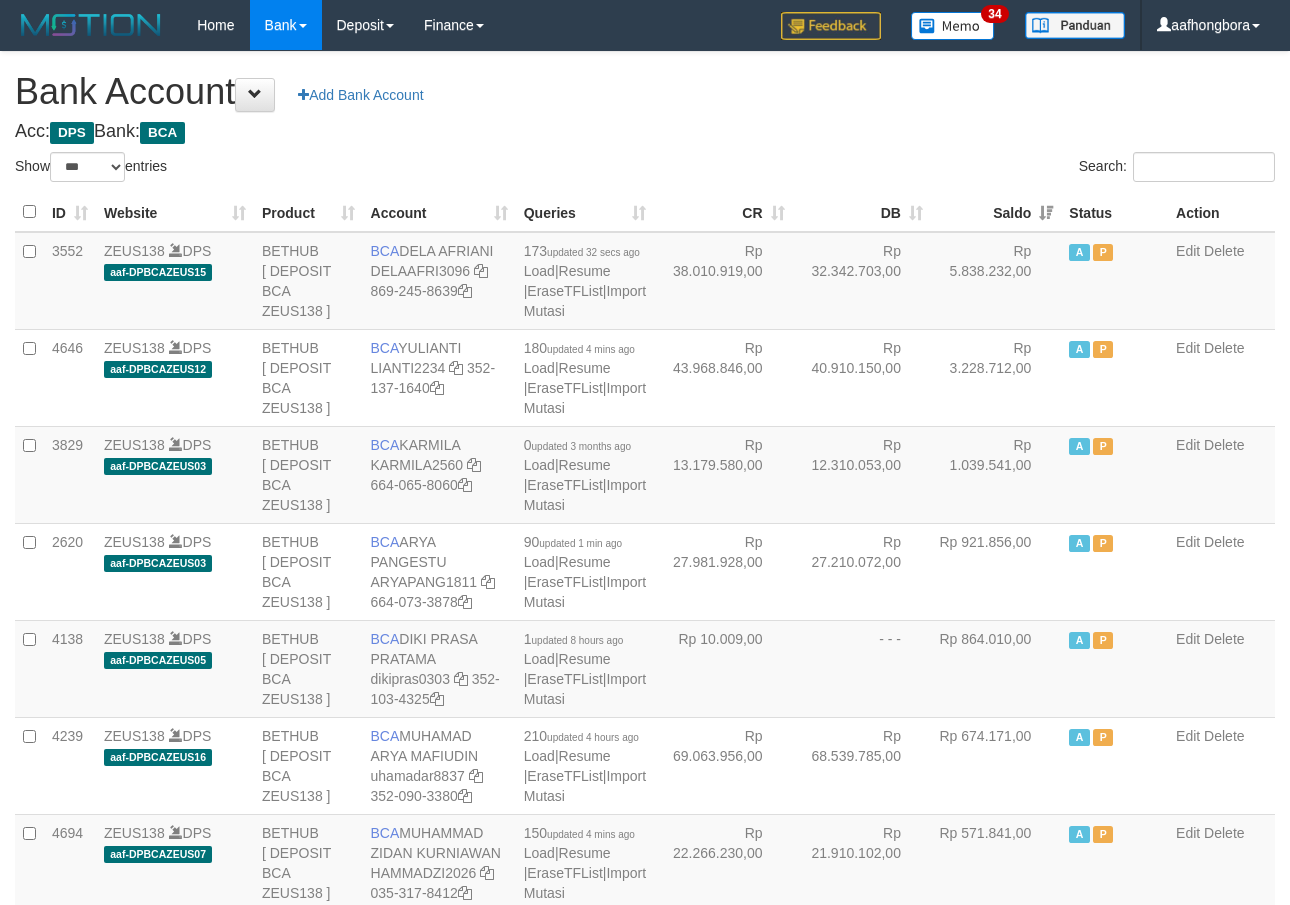 click on "Saldo" at bounding box center (996, 212) 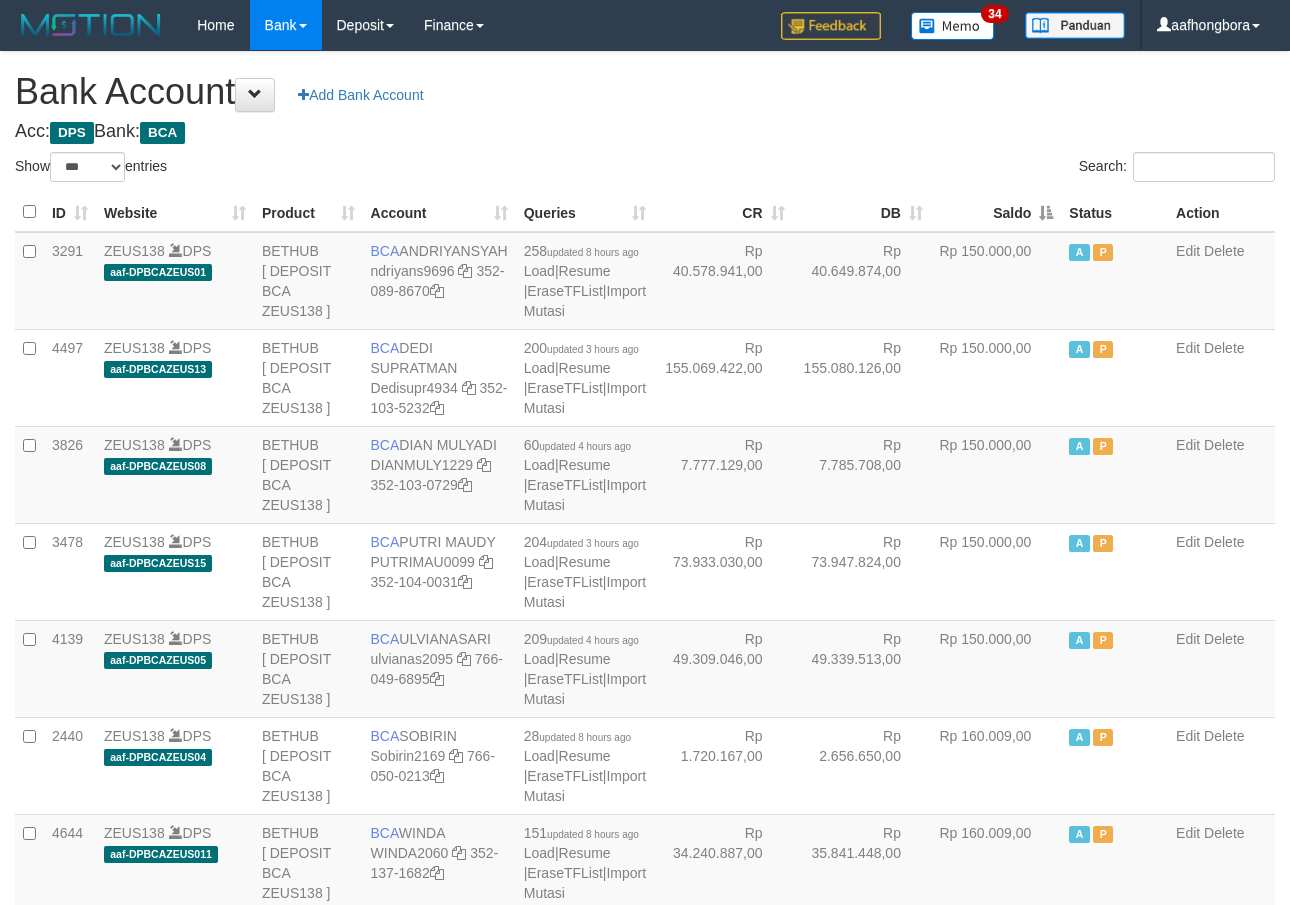 click on "Saldo" at bounding box center (996, 212) 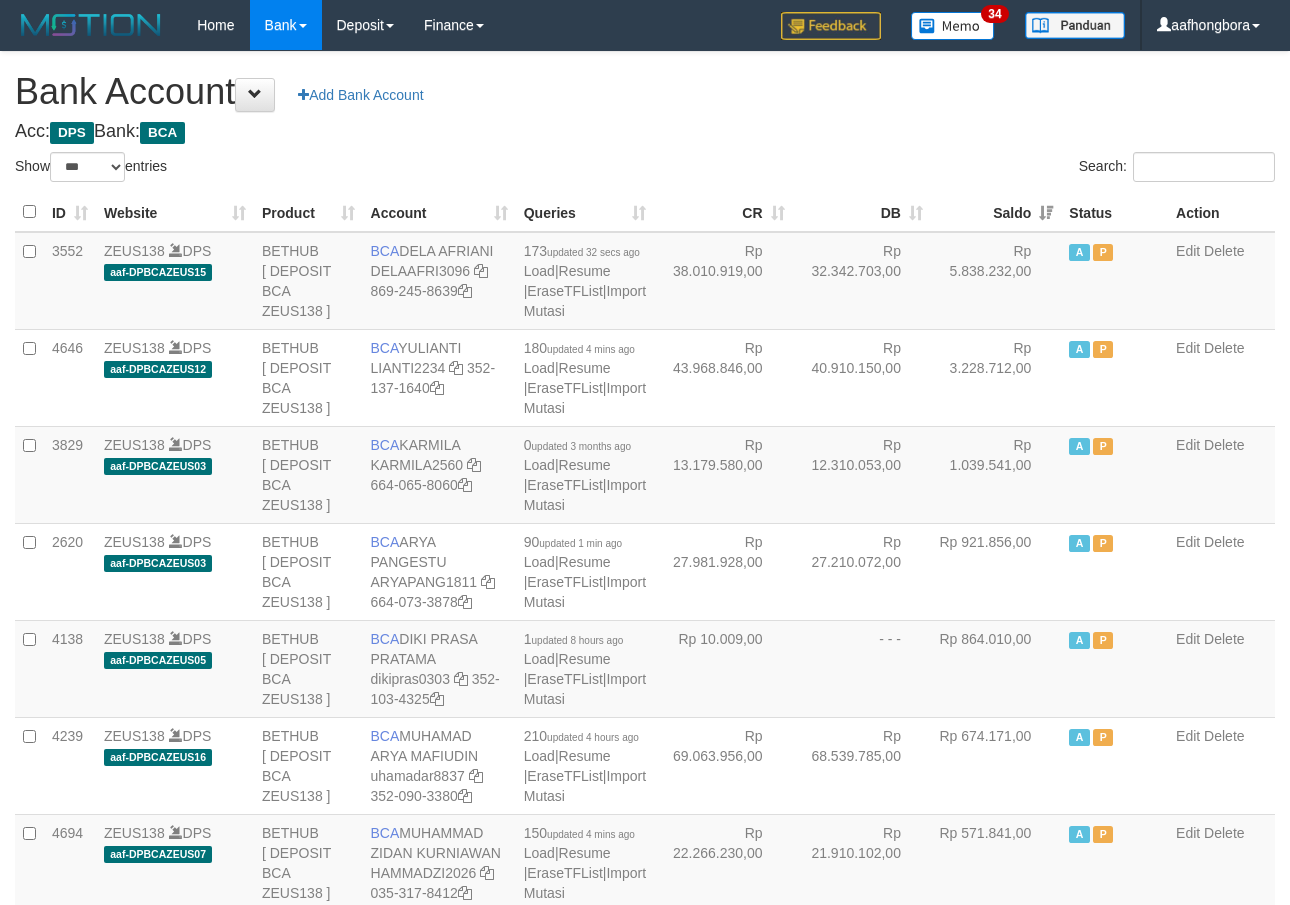 click on "Saldo" at bounding box center (996, 212) 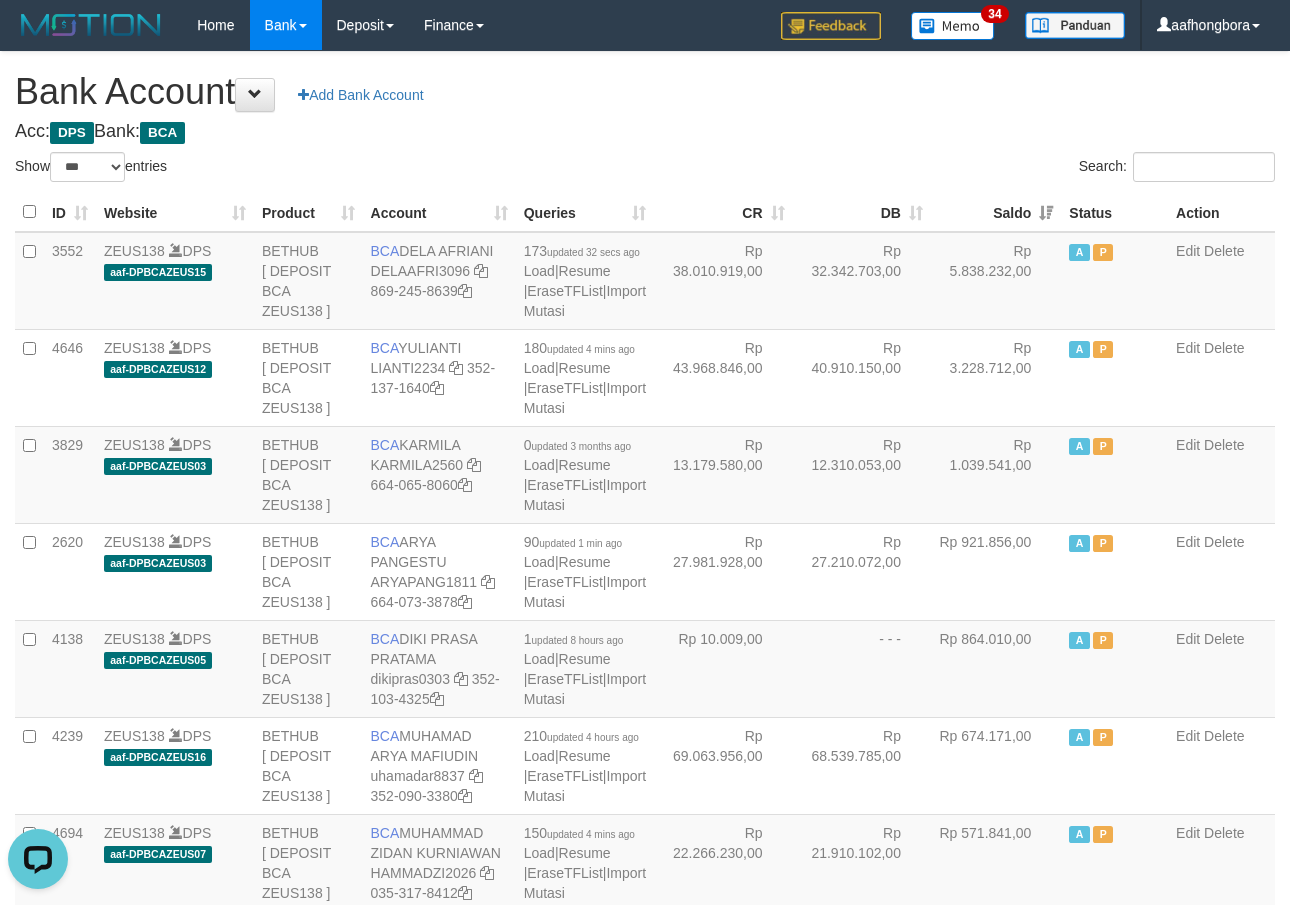 scroll, scrollTop: 0, scrollLeft: 0, axis: both 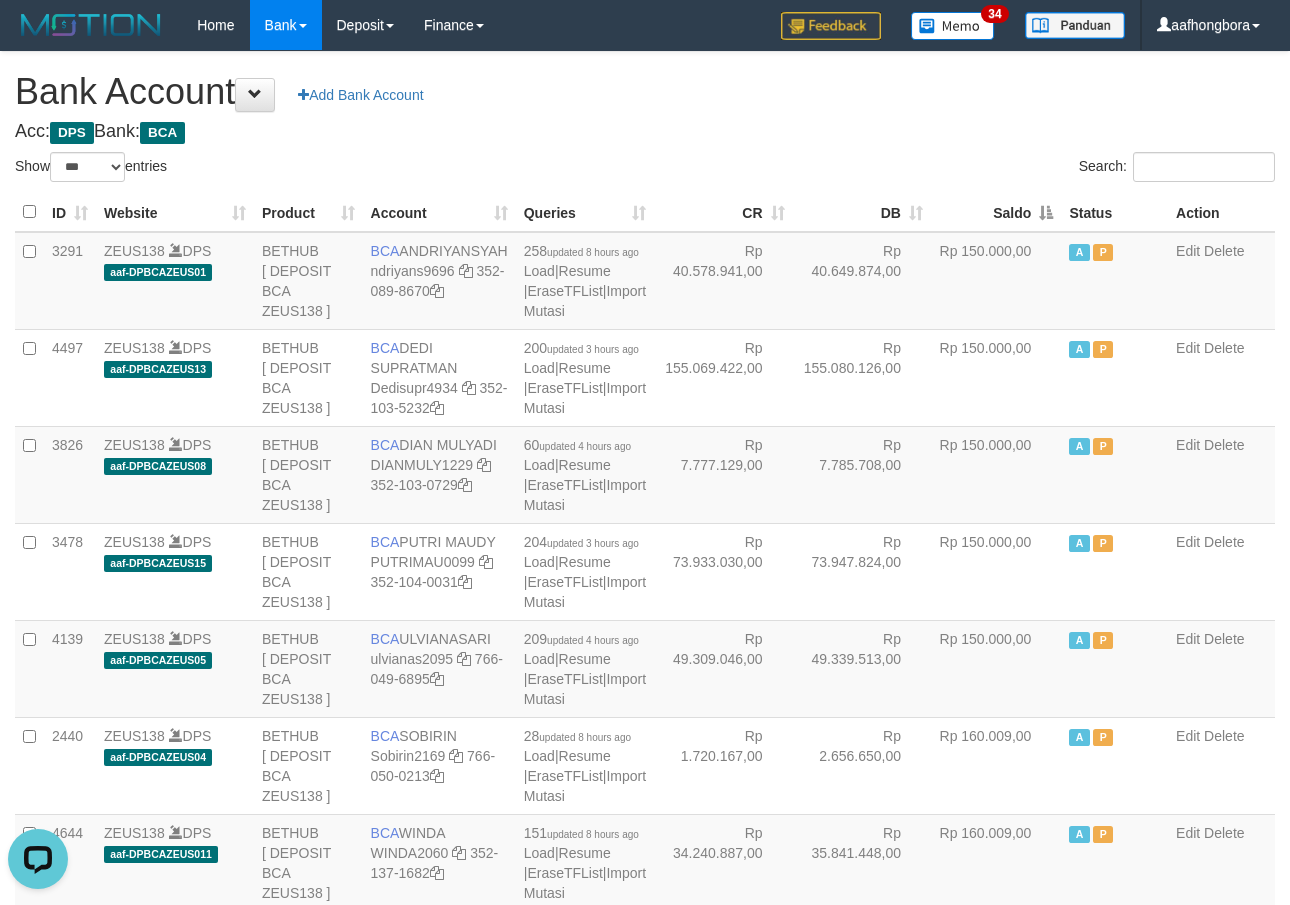 click on "Saldo" at bounding box center [996, 212] 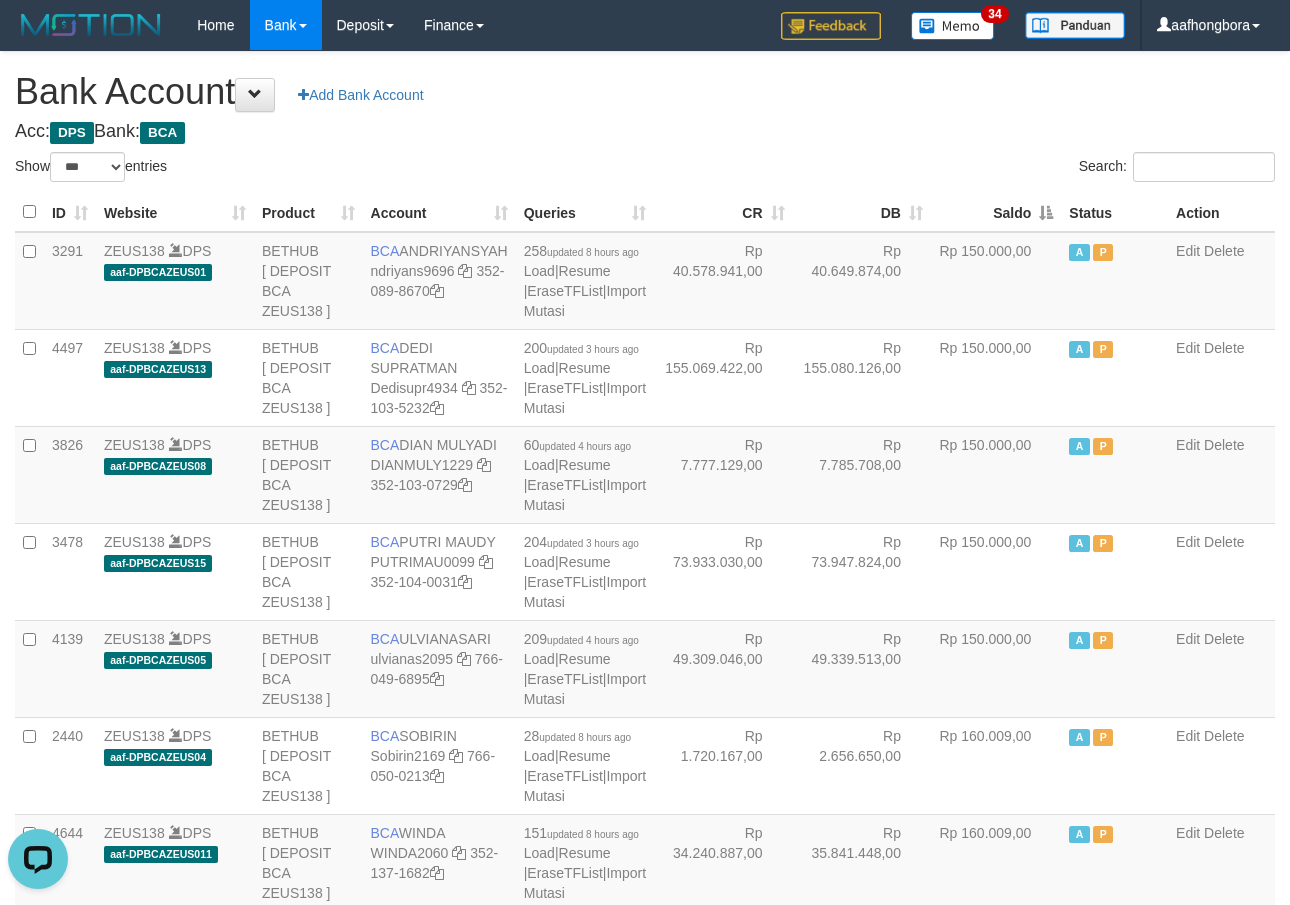 click on "Saldo" at bounding box center (996, 212) 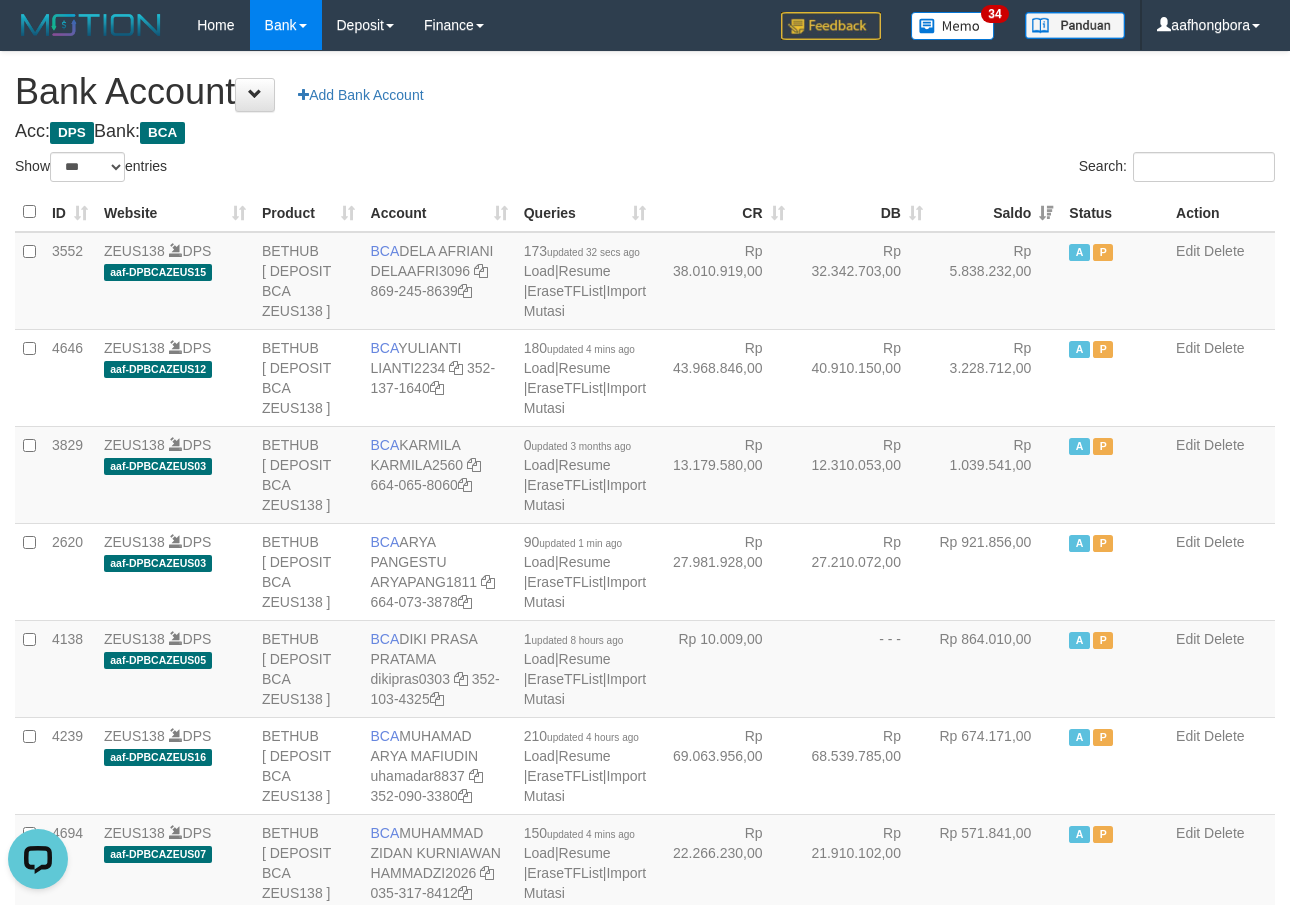 click on "Saldo" at bounding box center [996, 212] 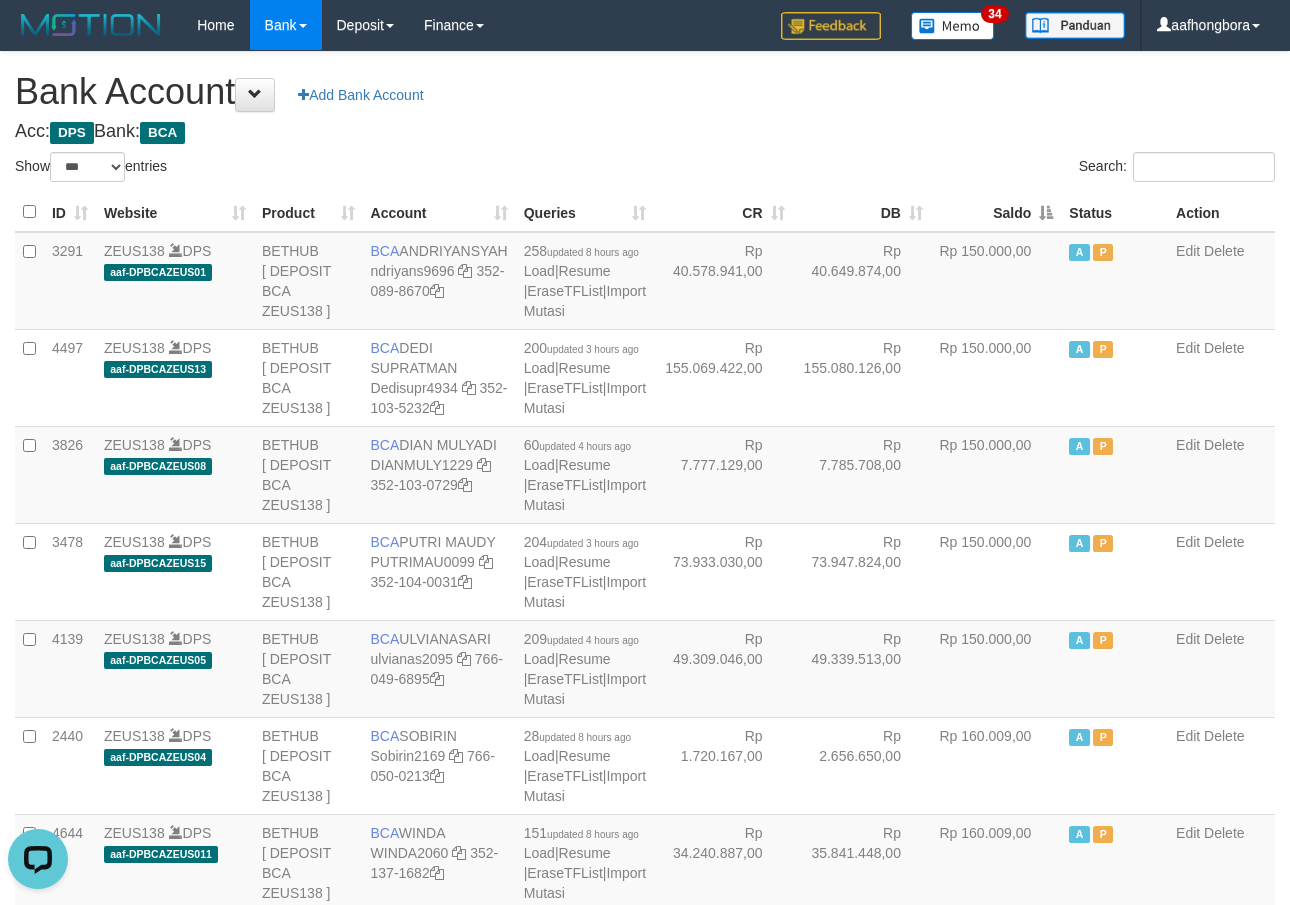 click on "Saldo" at bounding box center (996, 212) 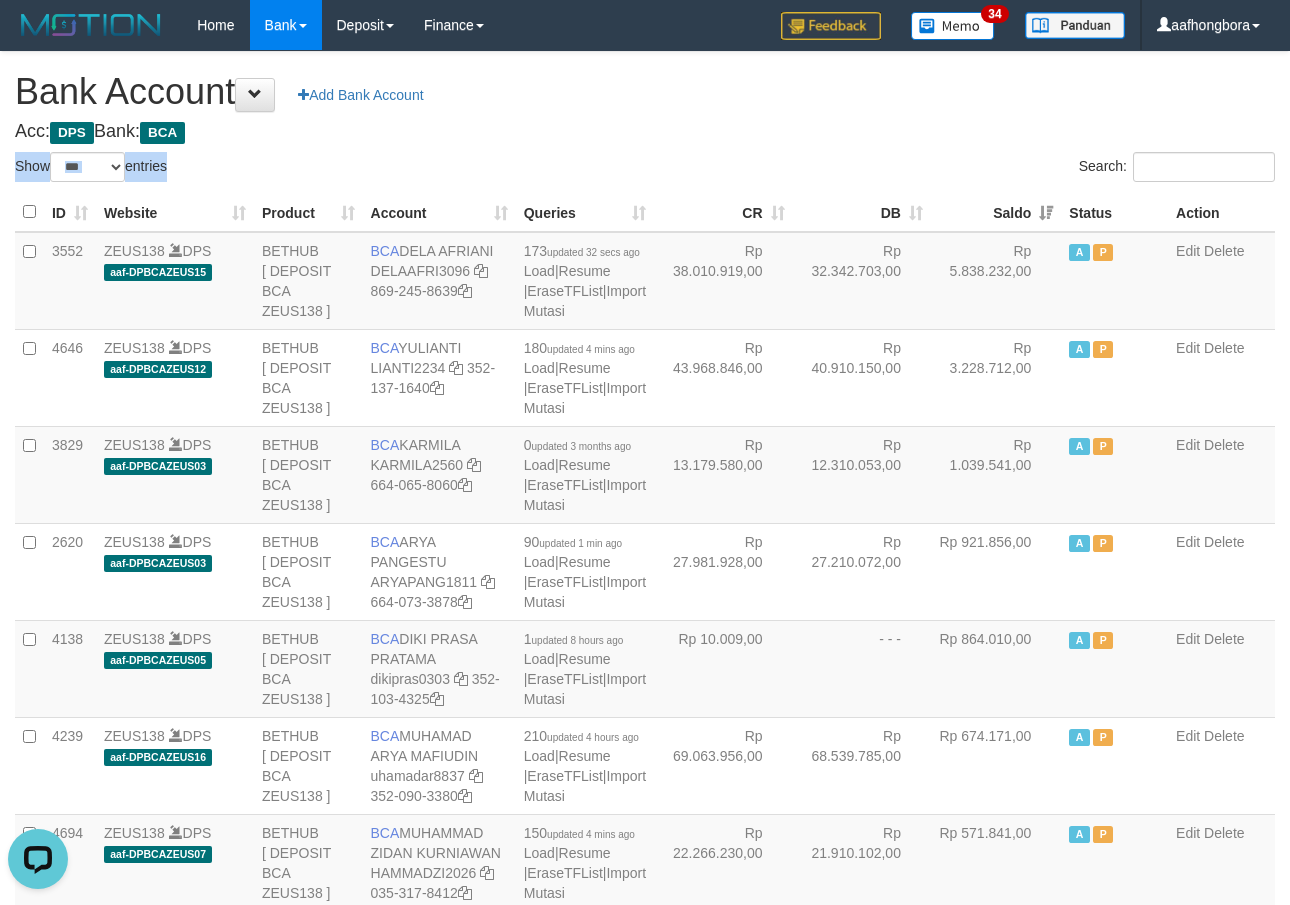 click on "**********" at bounding box center [645, 1601] 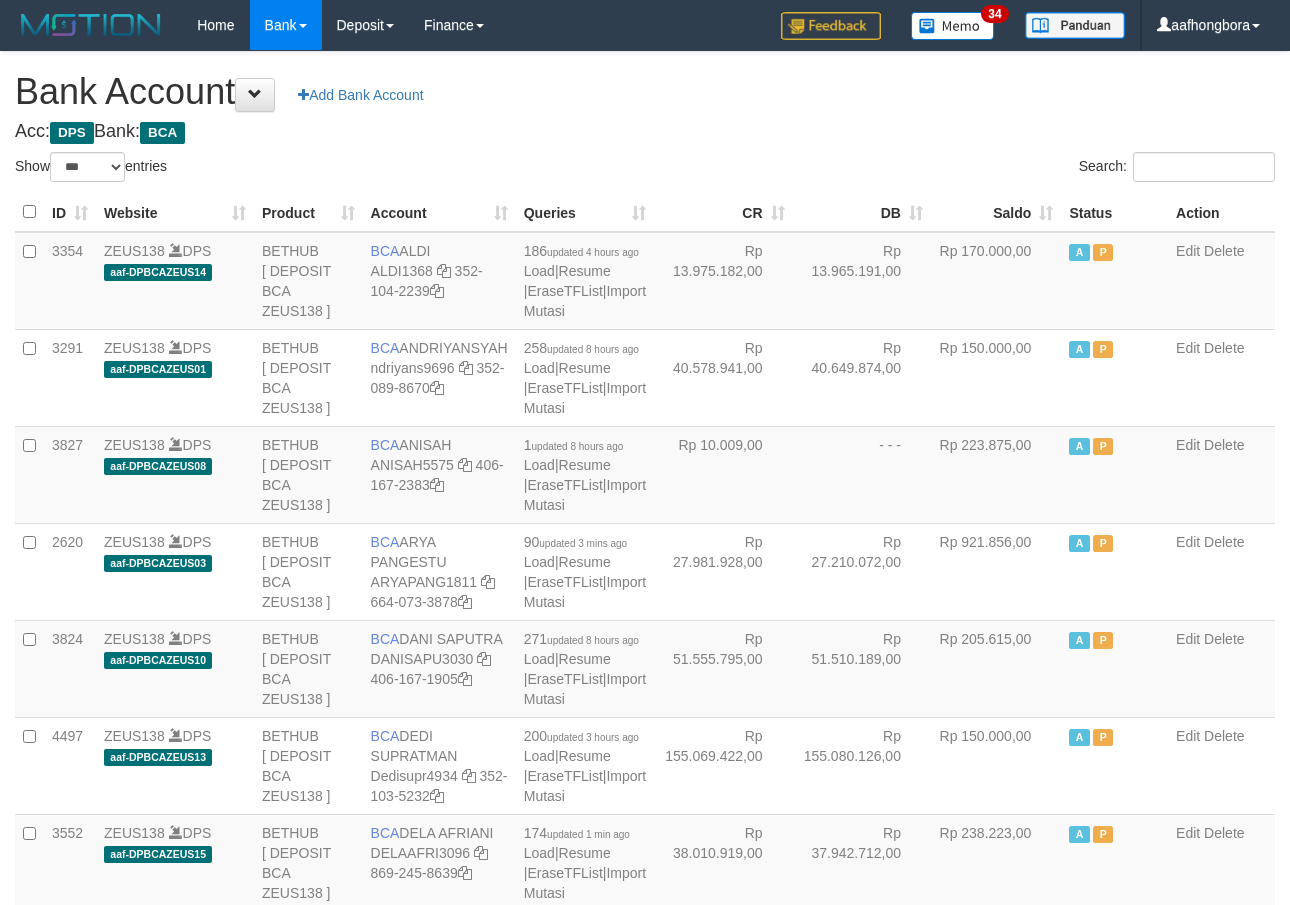 select on "***" 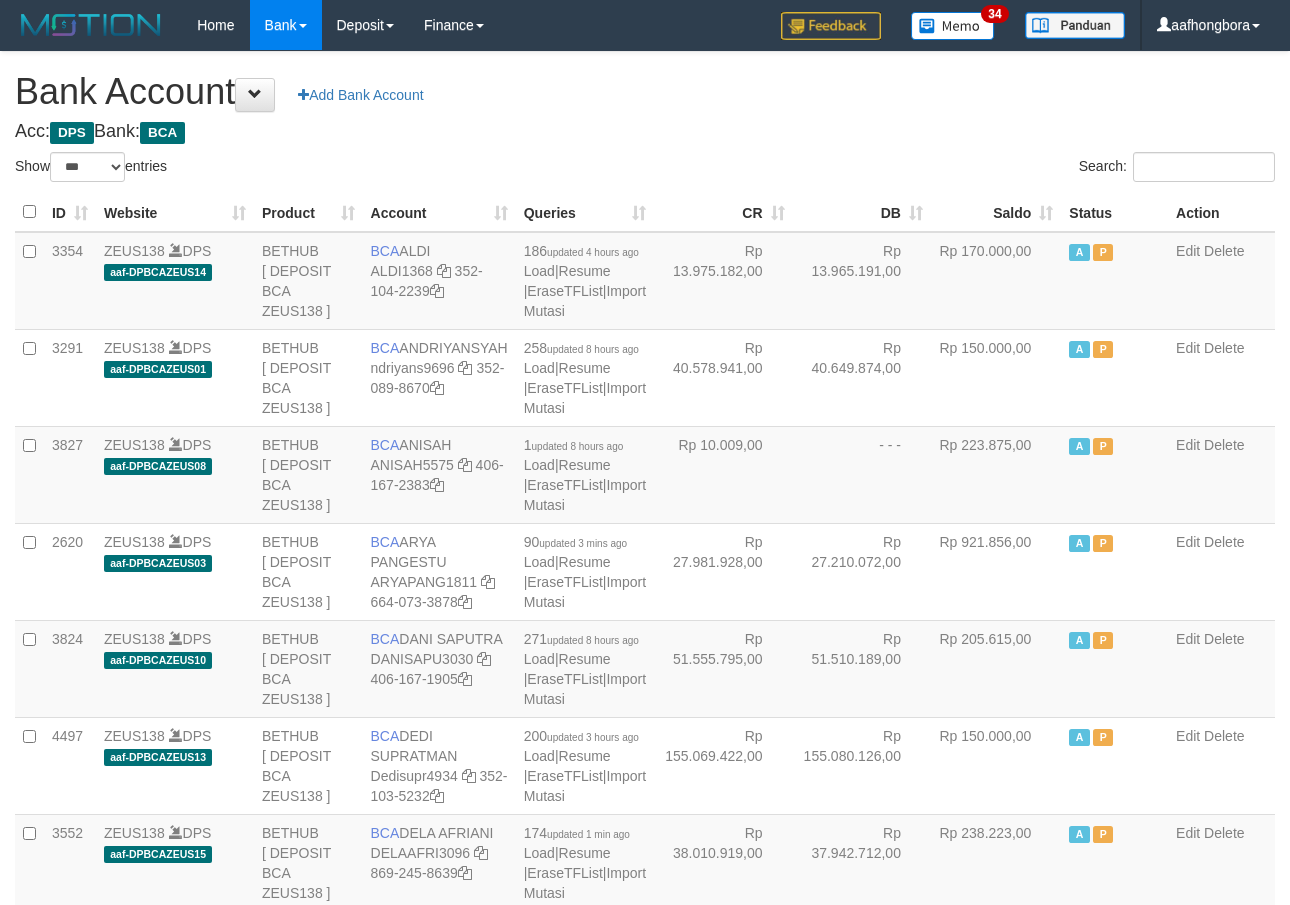 scroll, scrollTop: 0, scrollLeft: 0, axis: both 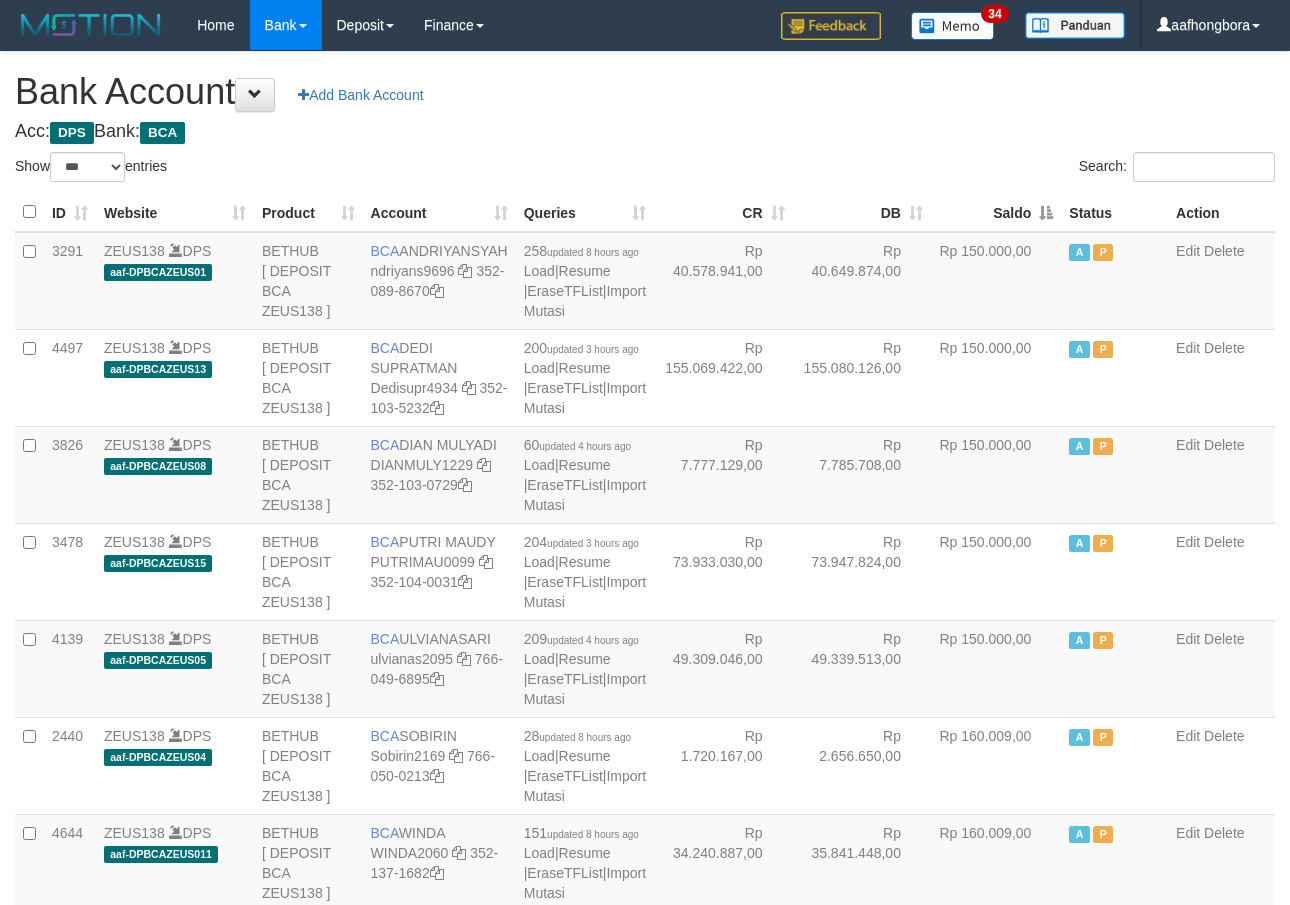 click on "Saldo" at bounding box center [996, 212] 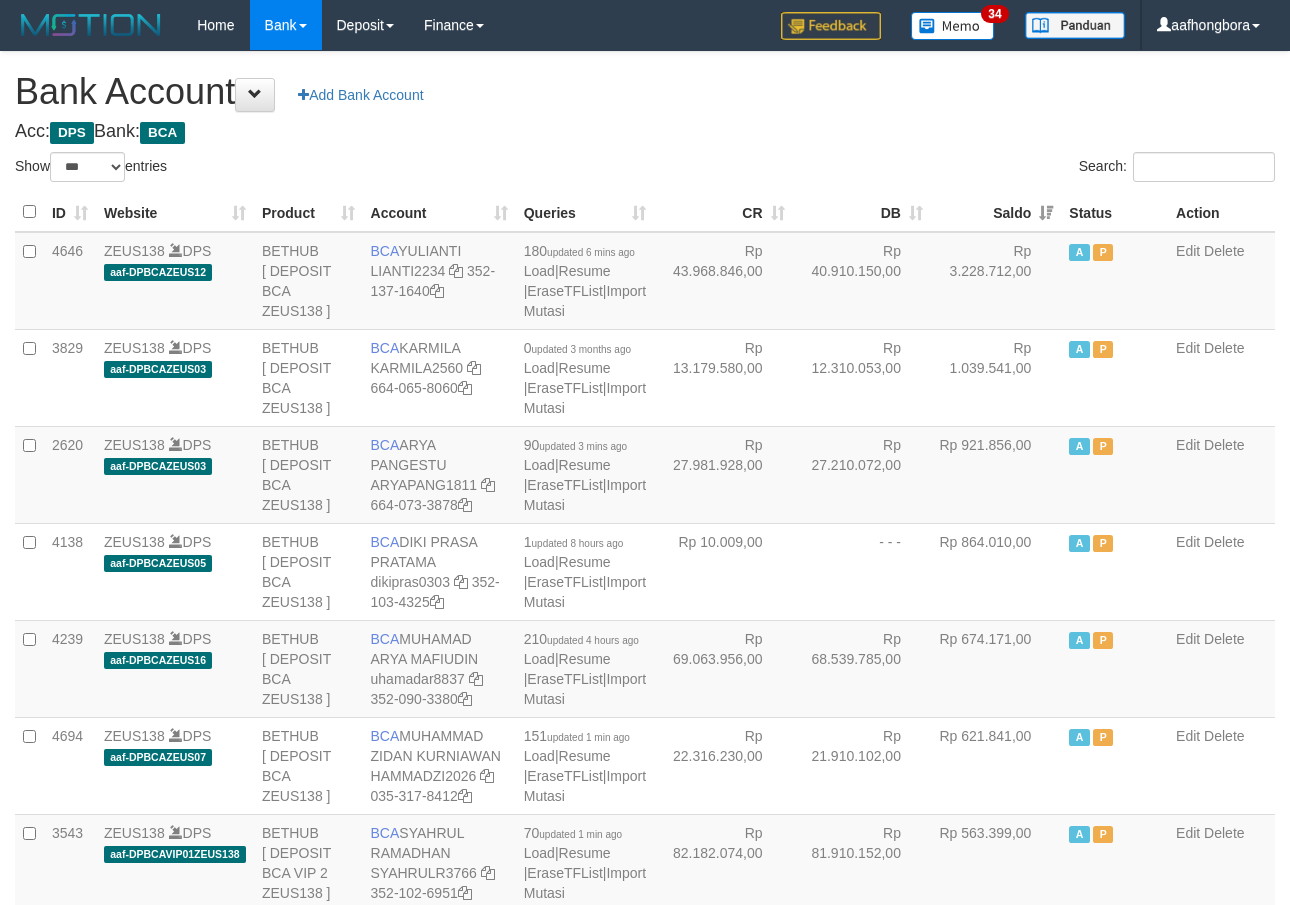 click on "Saldo" at bounding box center [996, 212] 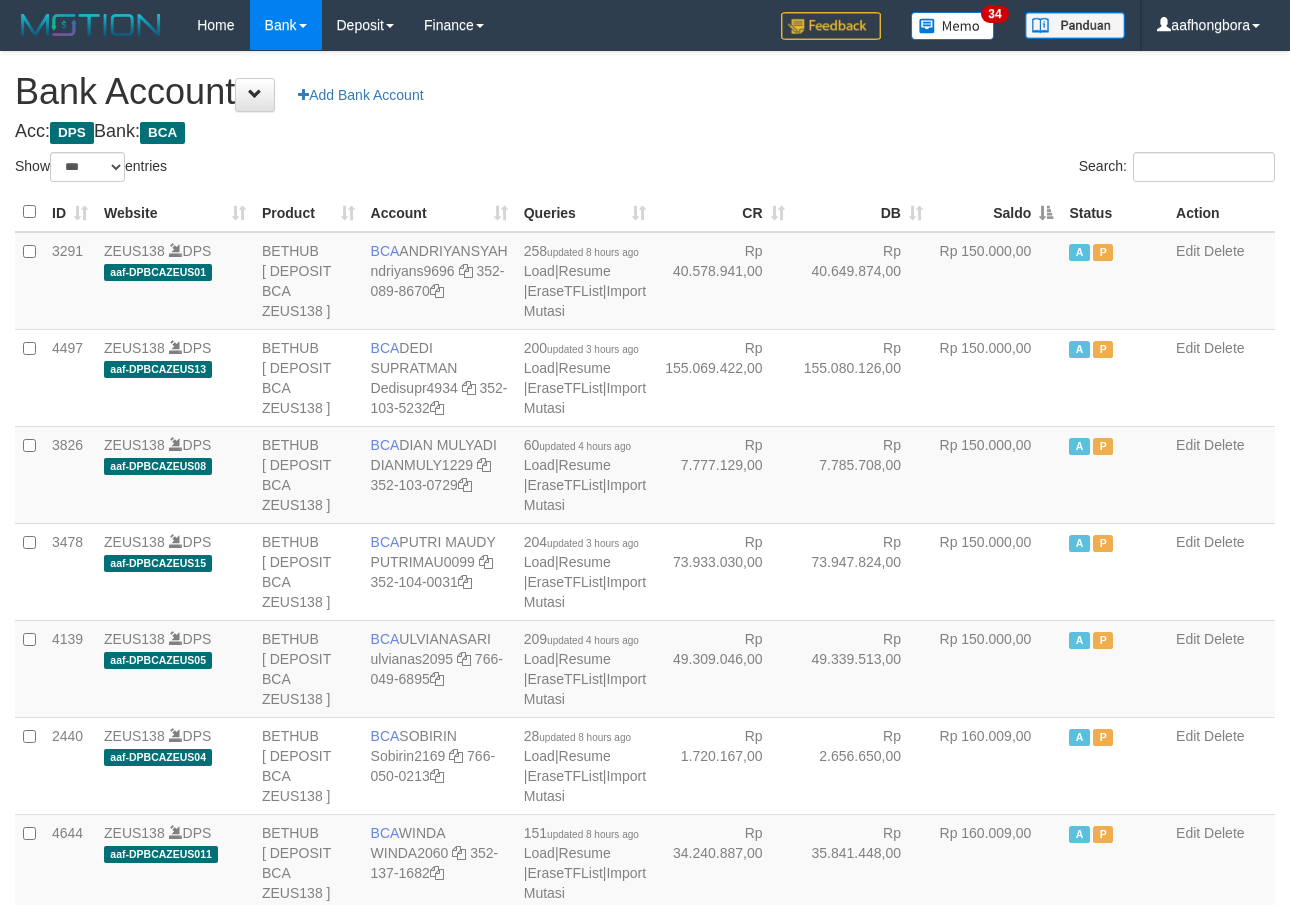 click on "Saldo" at bounding box center (996, 212) 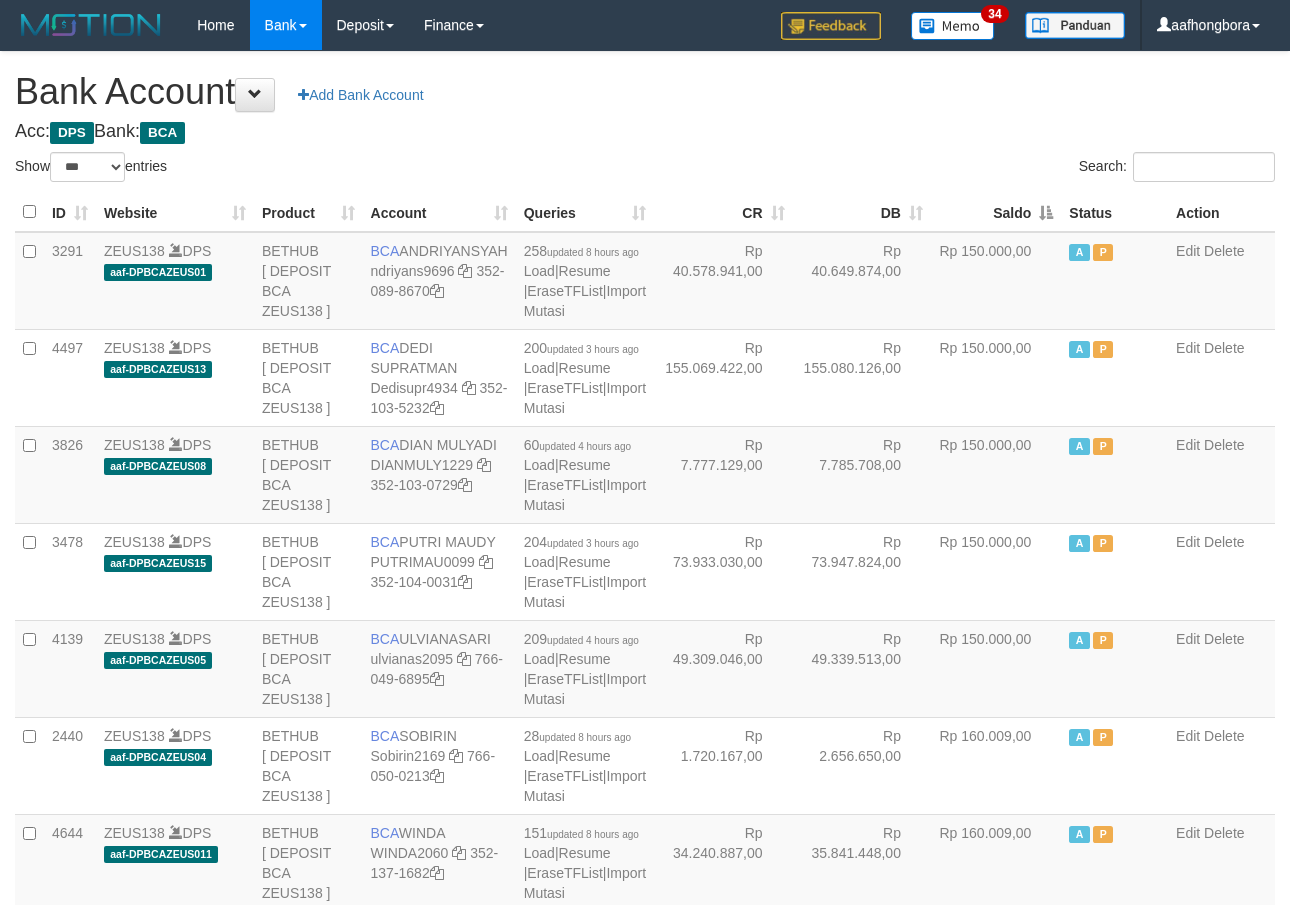 click on "Saldo" at bounding box center (996, 212) 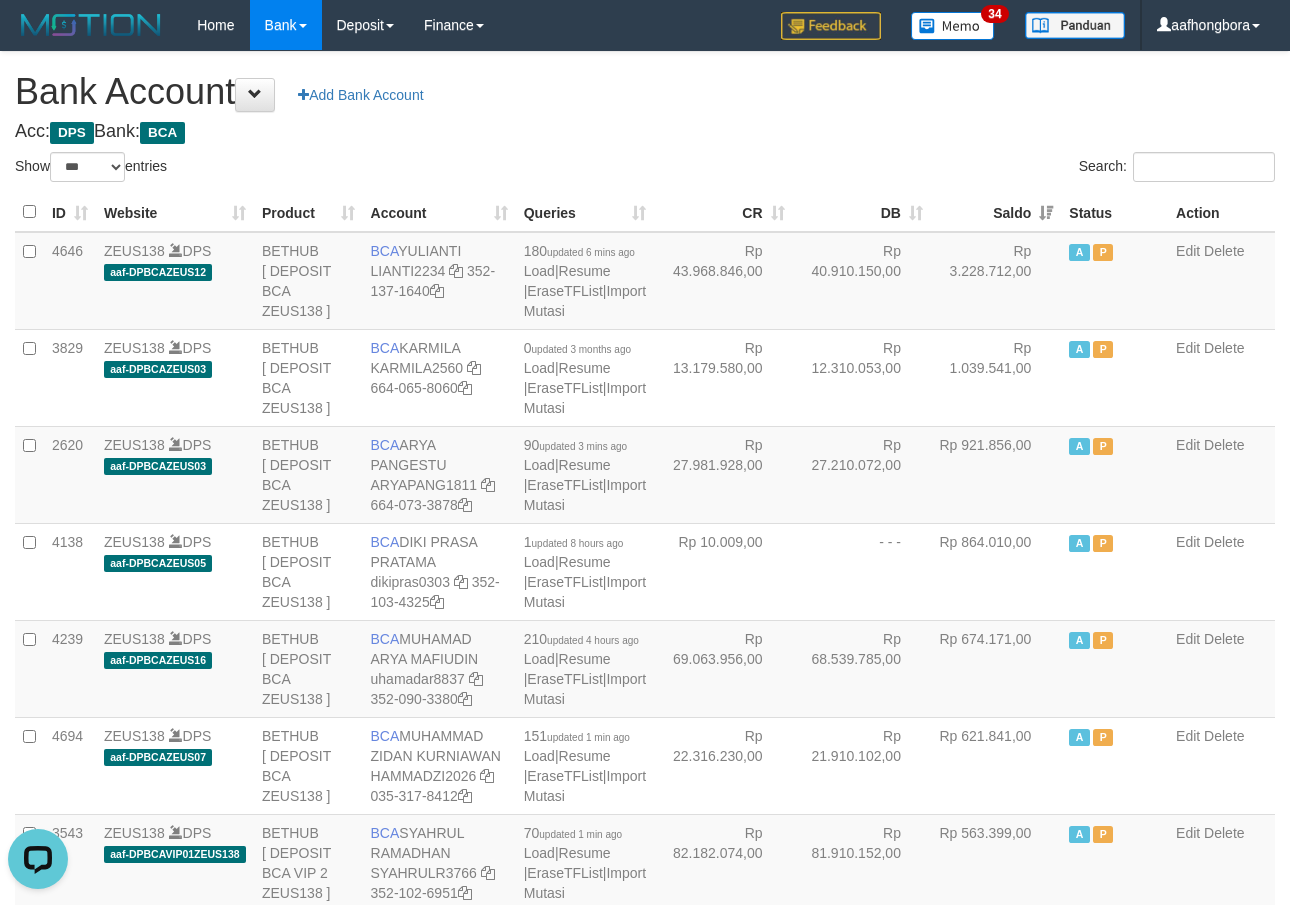 scroll, scrollTop: 0, scrollLeft: 0, axis: both 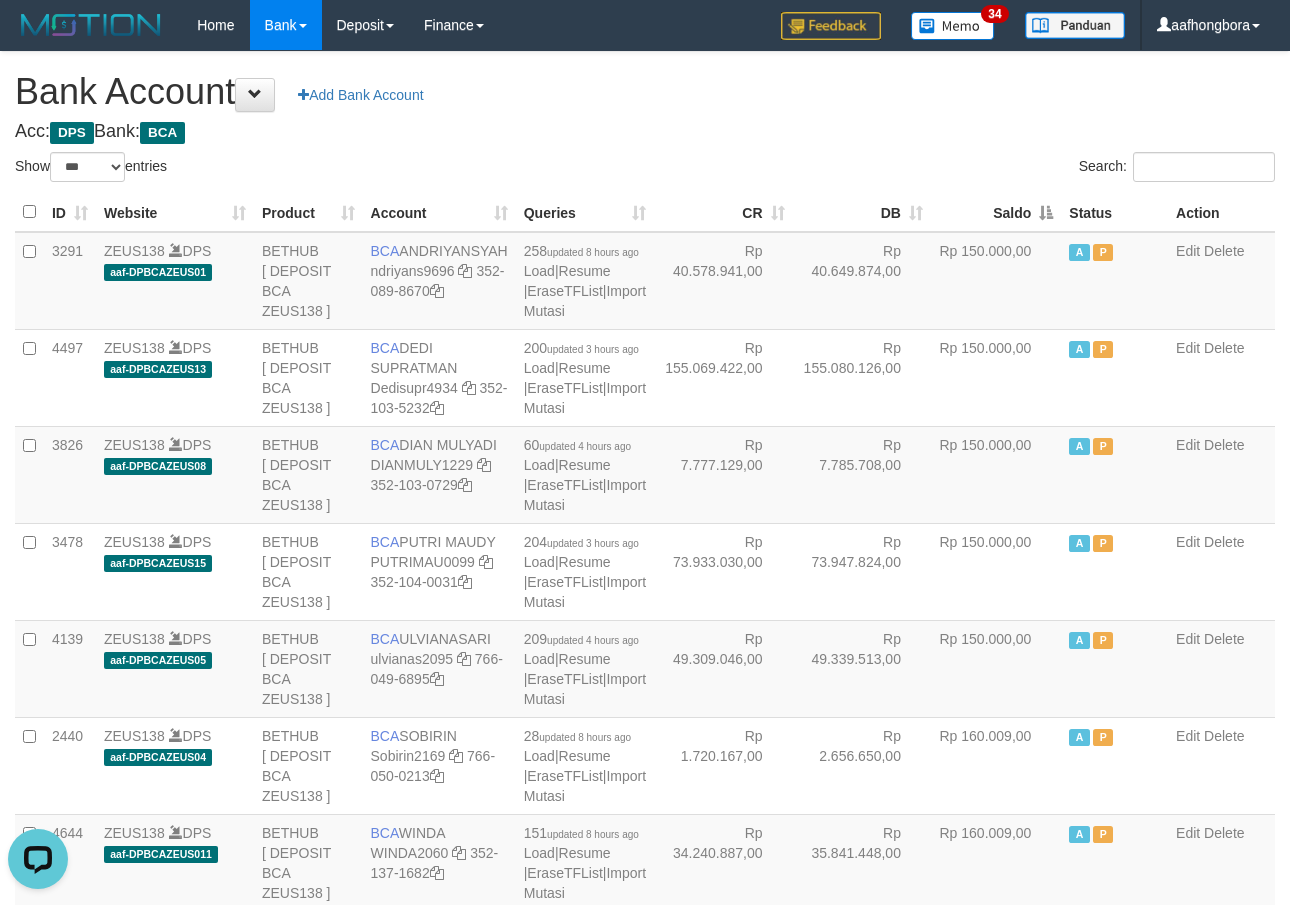 click on "Saldo" at bounding box center (996, 212) 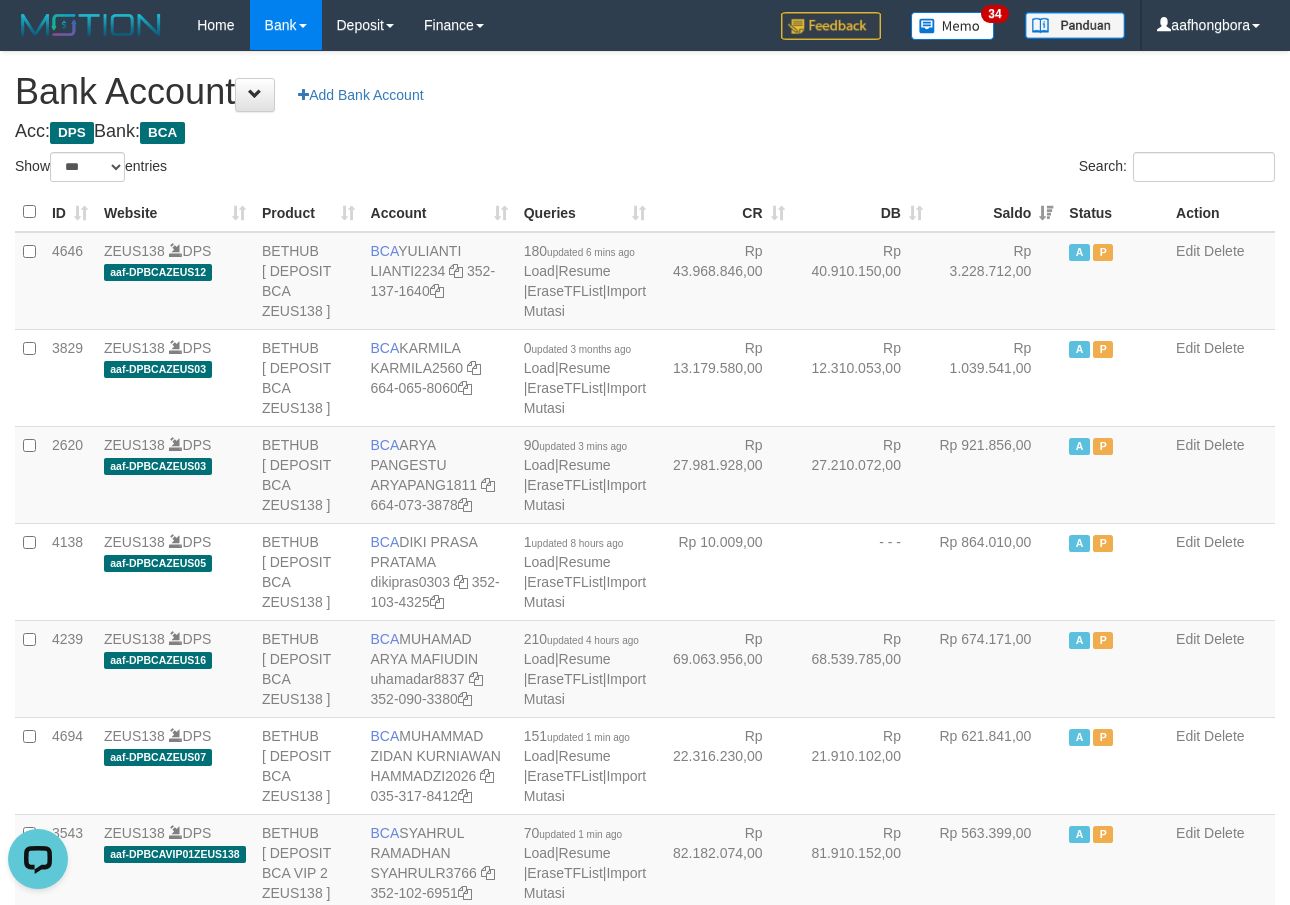 click on "Saldo" at bounding box center (996, 212) 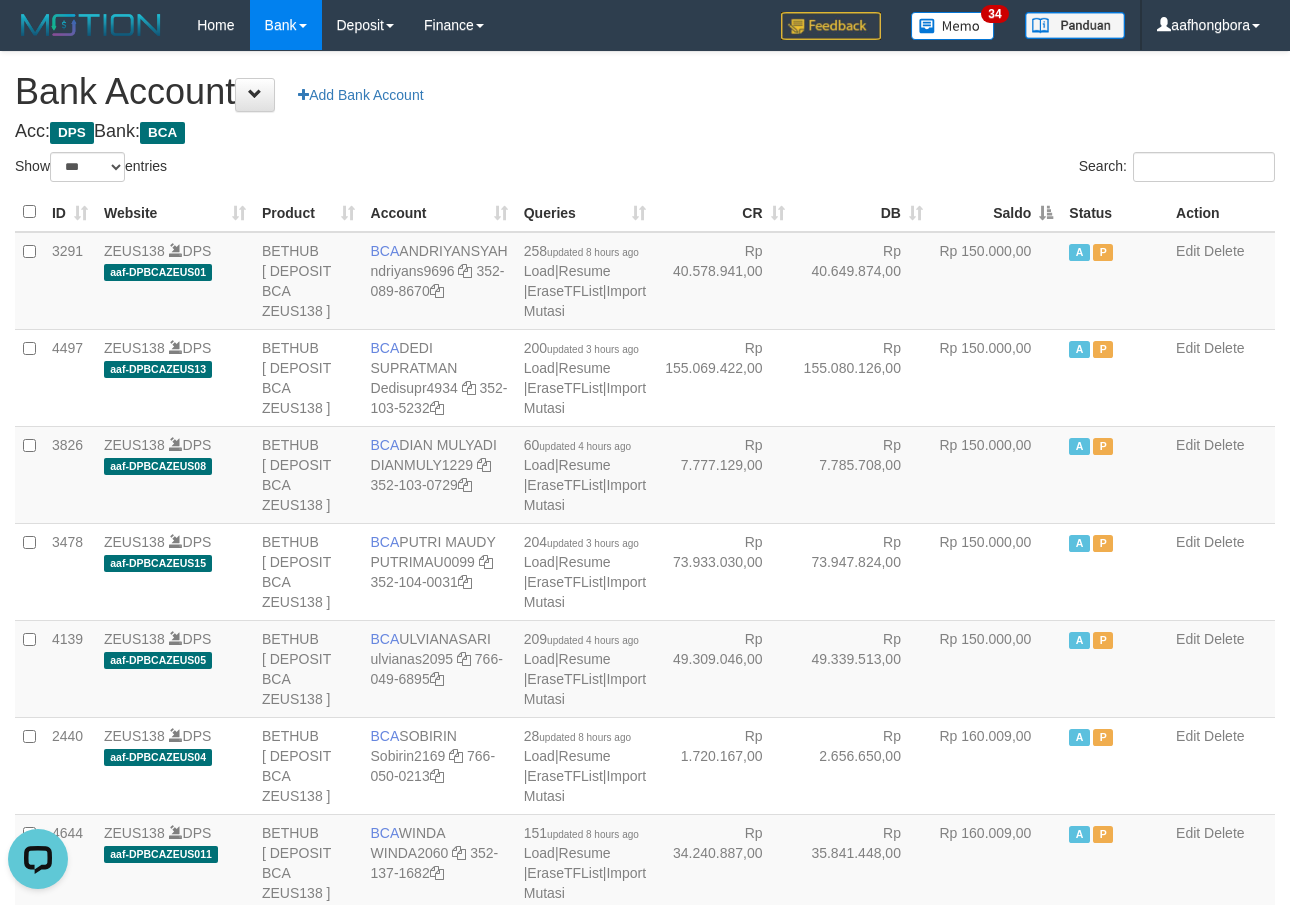 click on "Acc: 										 DPS
Bank:   BCA" at bounding box center (645, 132) 